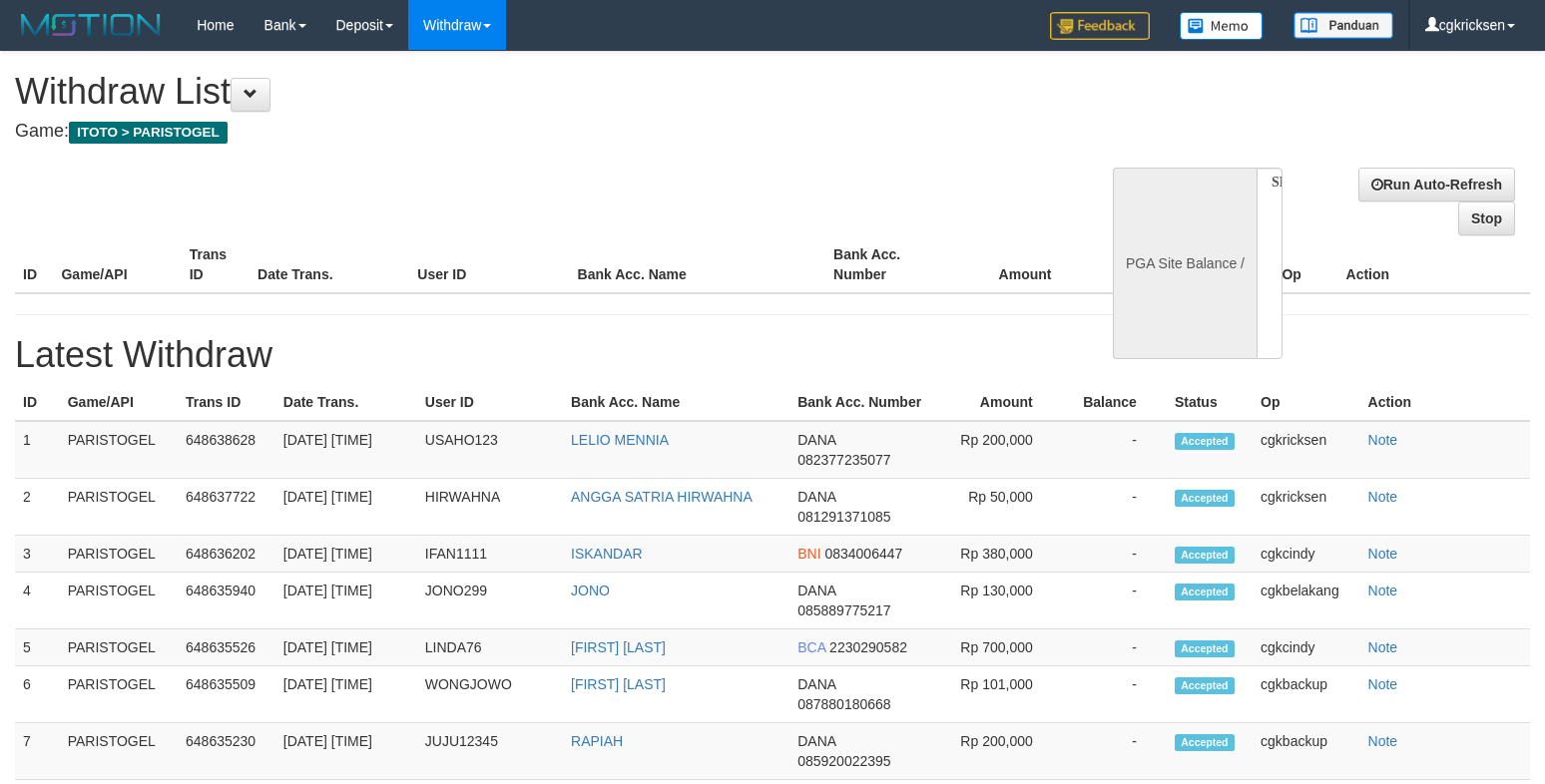 select 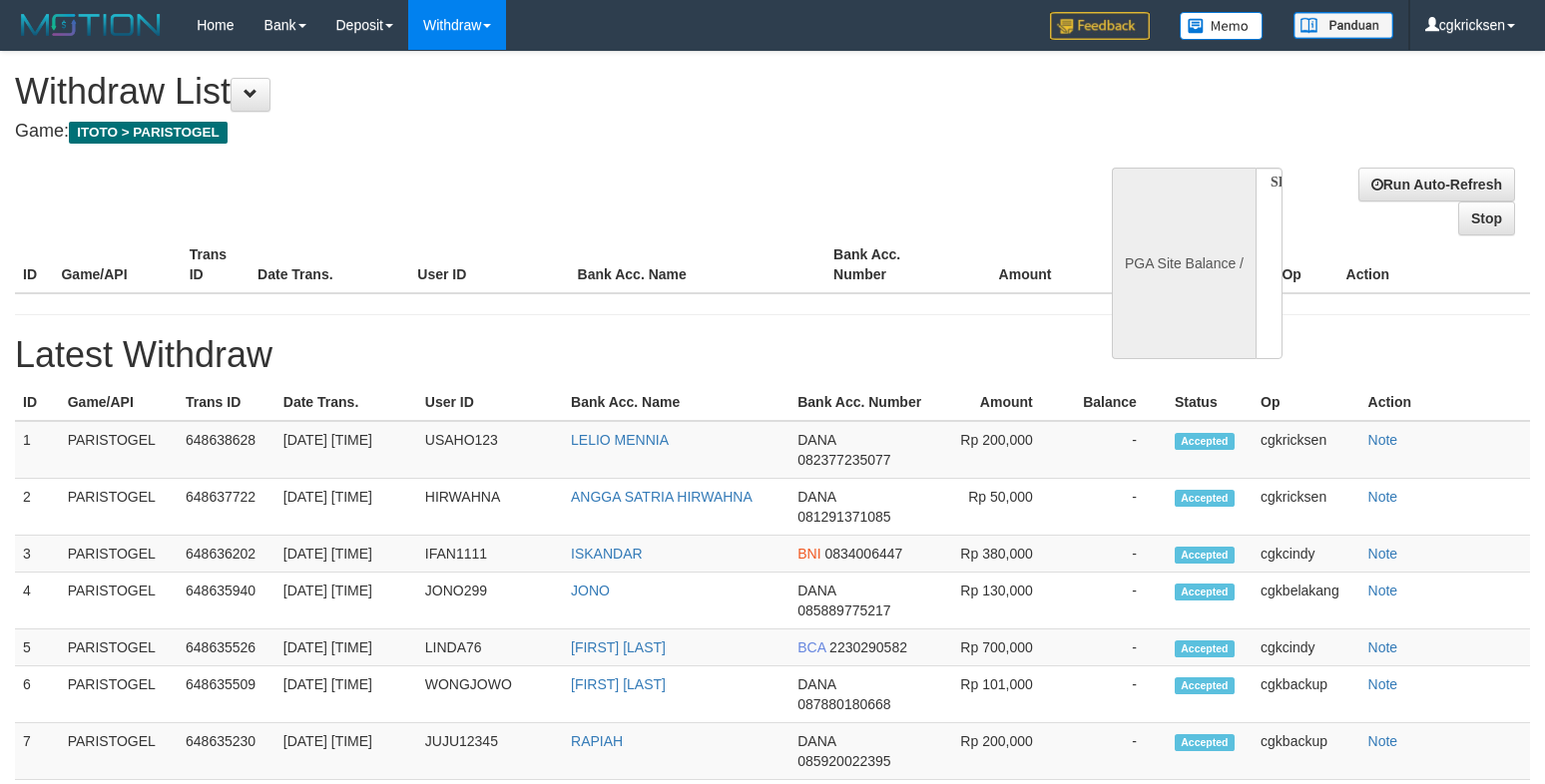 scroll, scrollTop: 0, scrollLeft: 0, axis: both 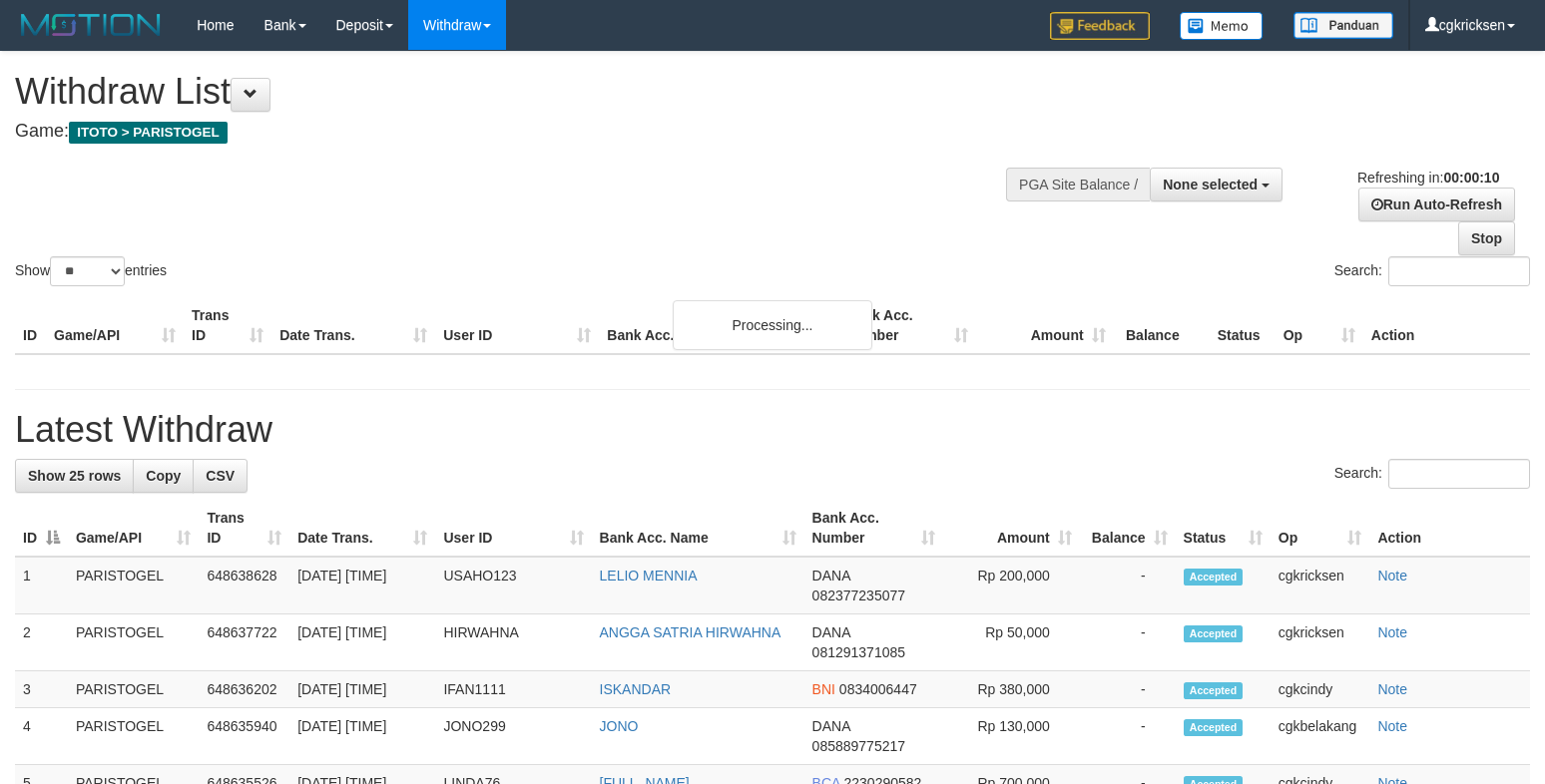 select 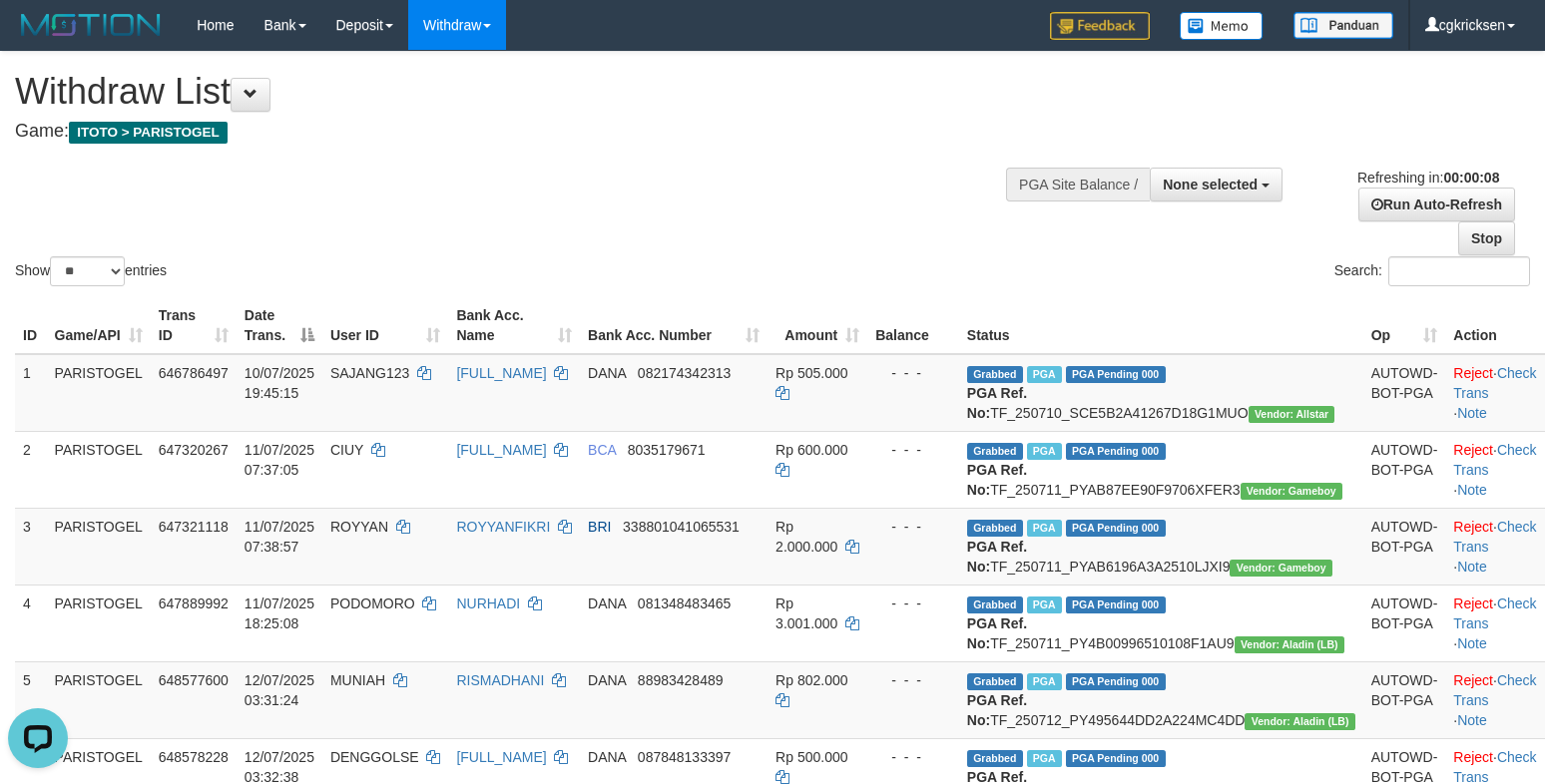 scroll, scrollTop: 0, scrollLeft: 0, axis: both 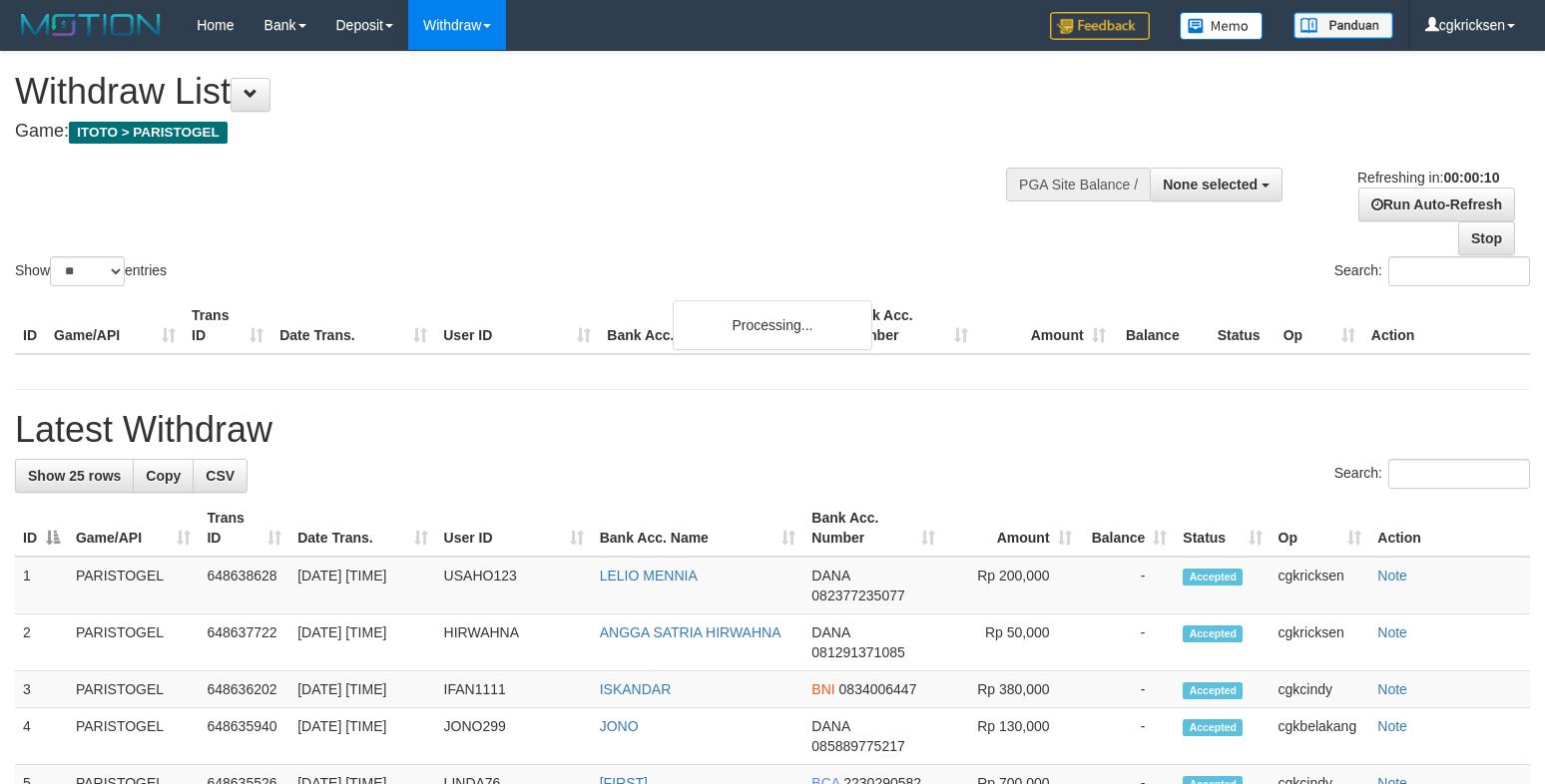 select 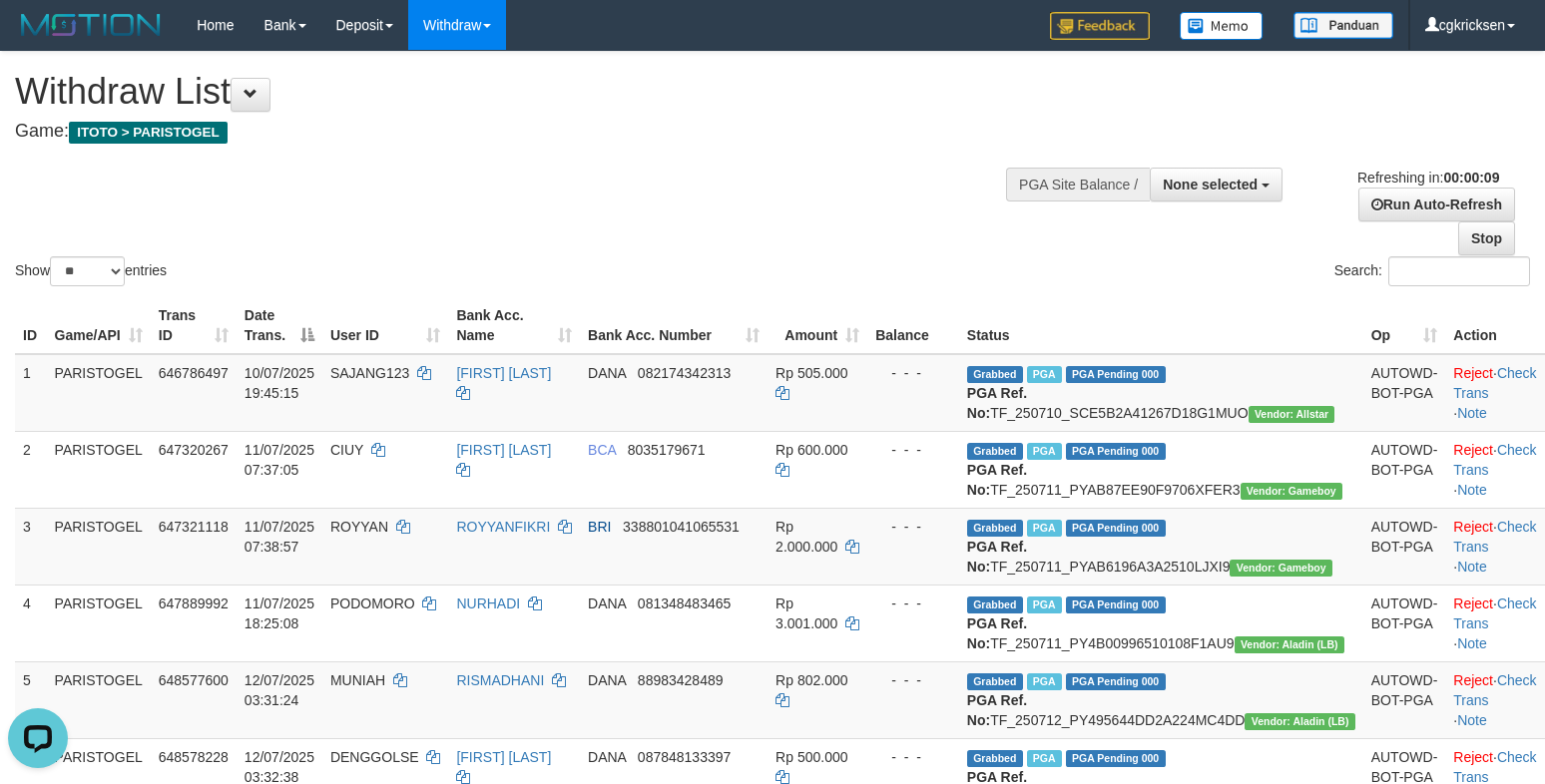 scroll, scrollTop: 0, scrollLeft: 0, axis: both 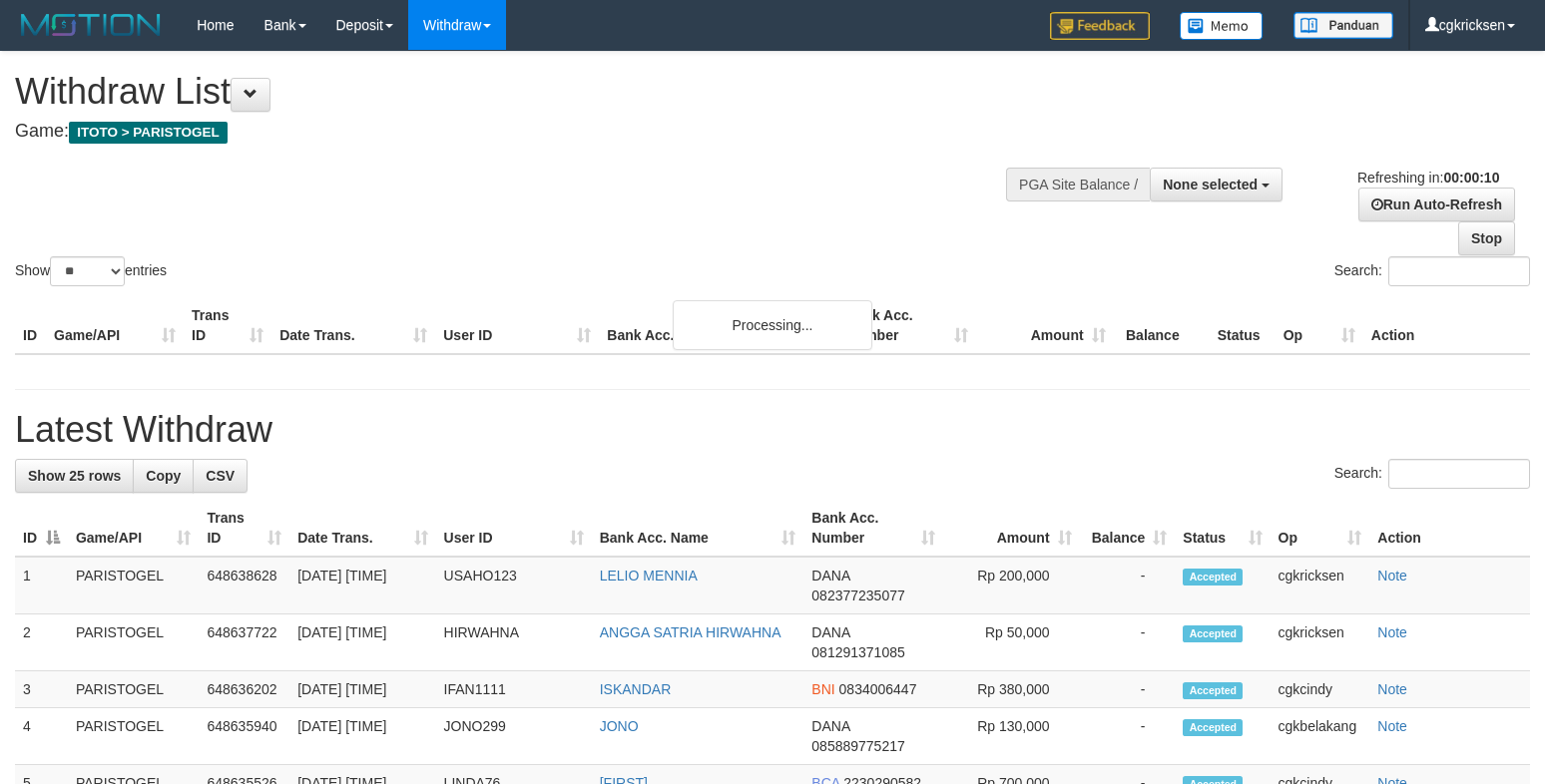 select 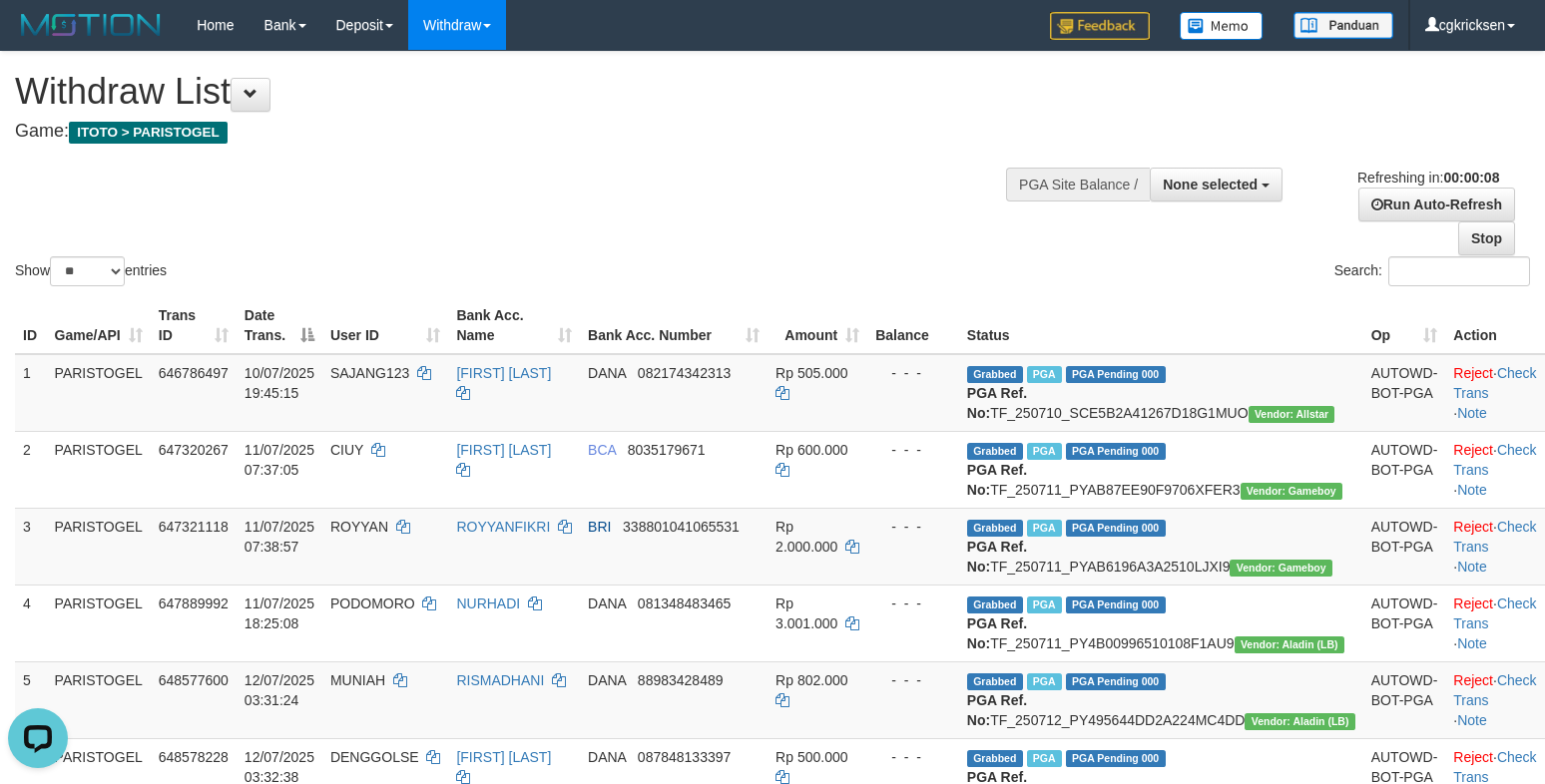 scroll, scrollTop: 0, scrollLeft: 0, axis: both 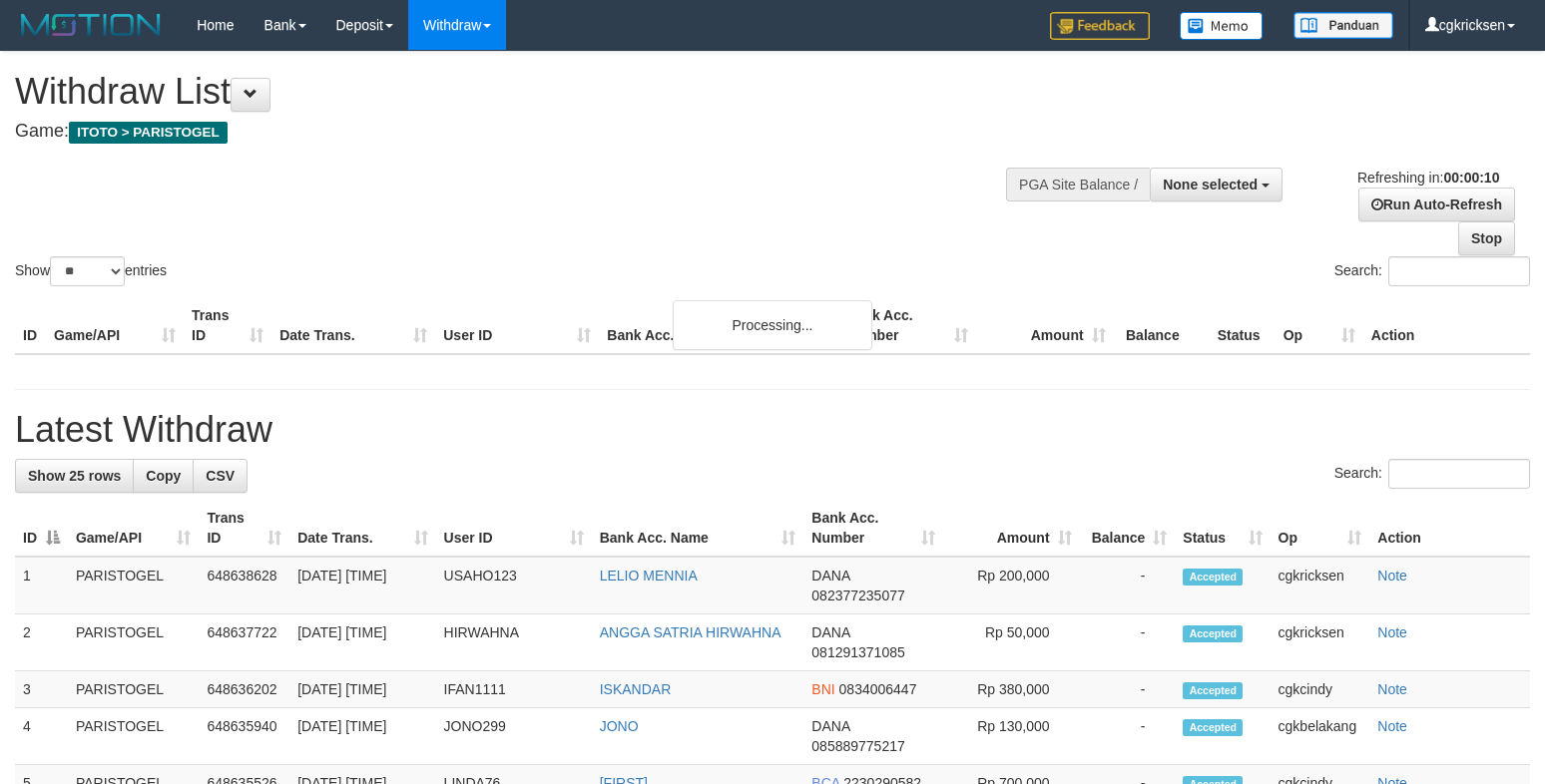 select 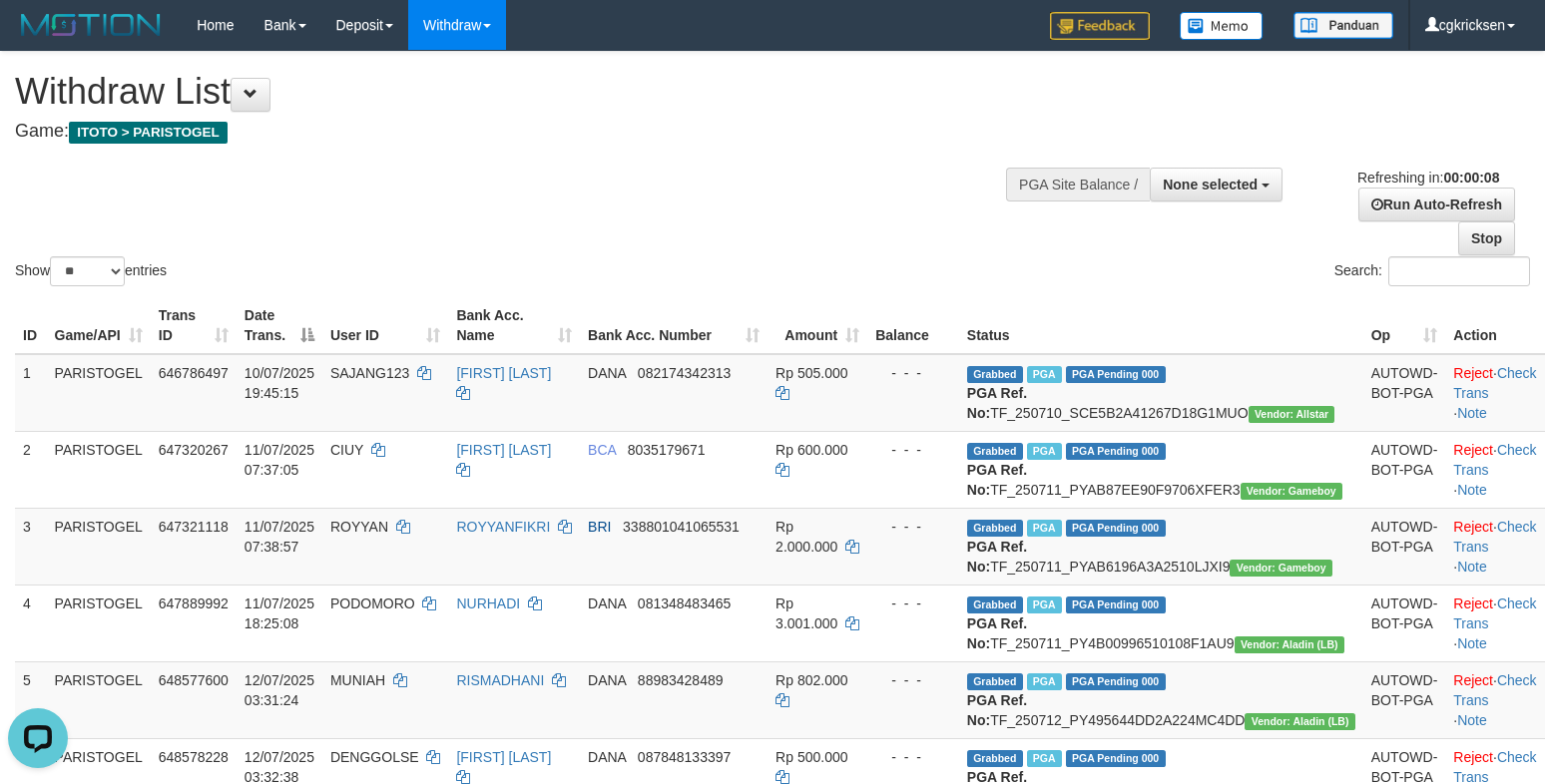 scroll, scrollTop: 0, scrollLeft: 0, axis: both 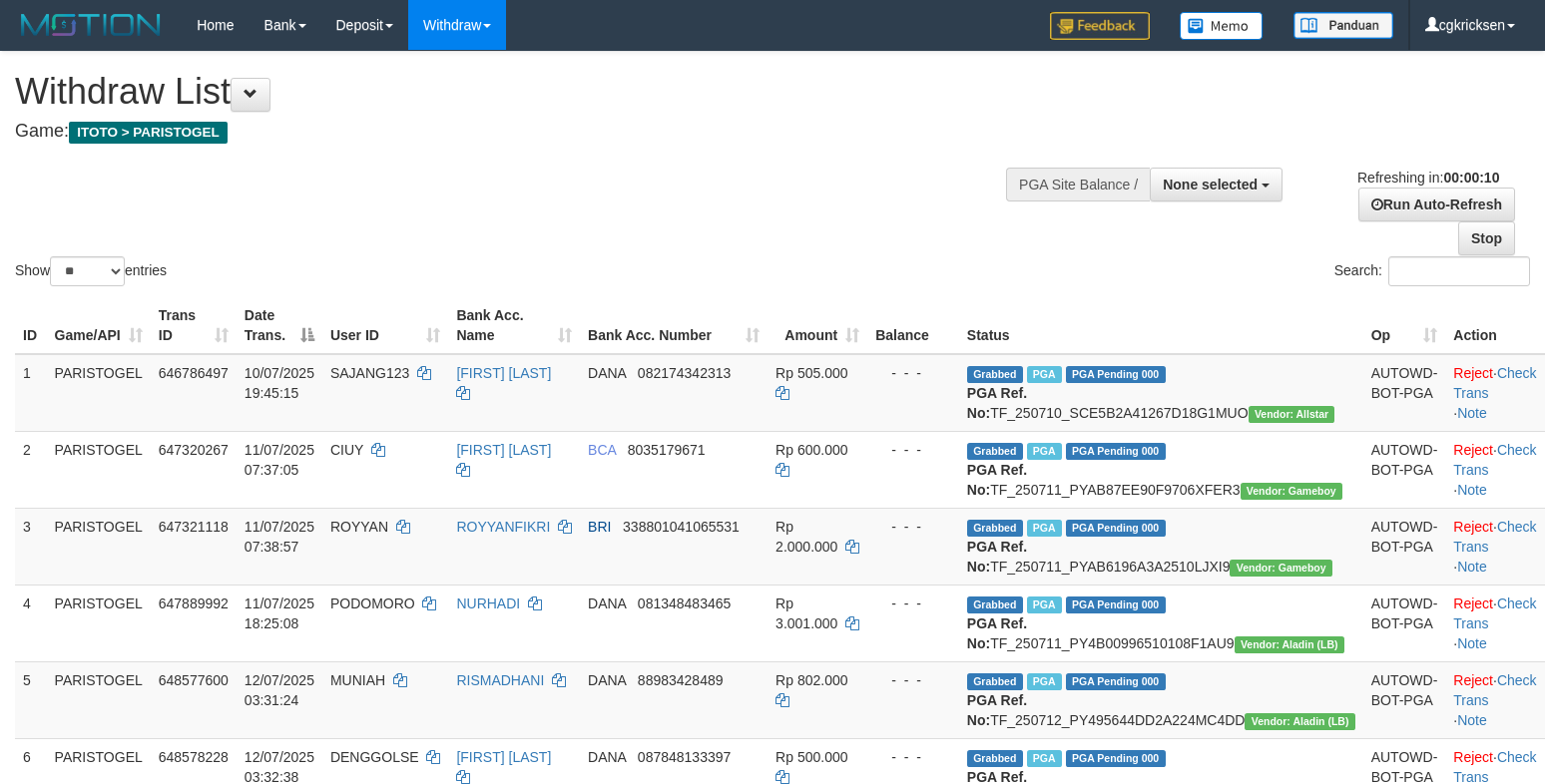 select 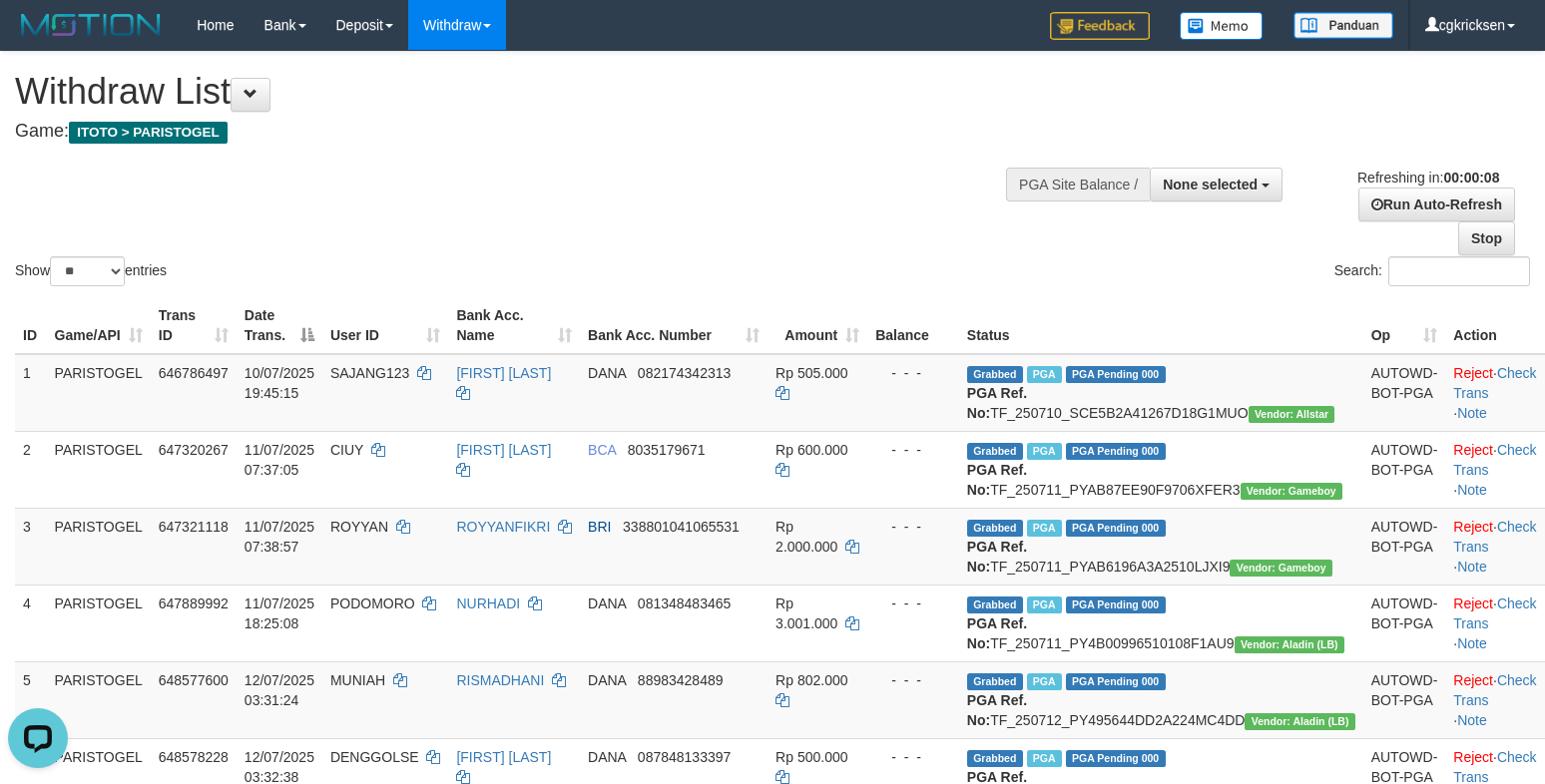 scroll, scrollTop: 0, scrollLeft: 0, axis: both 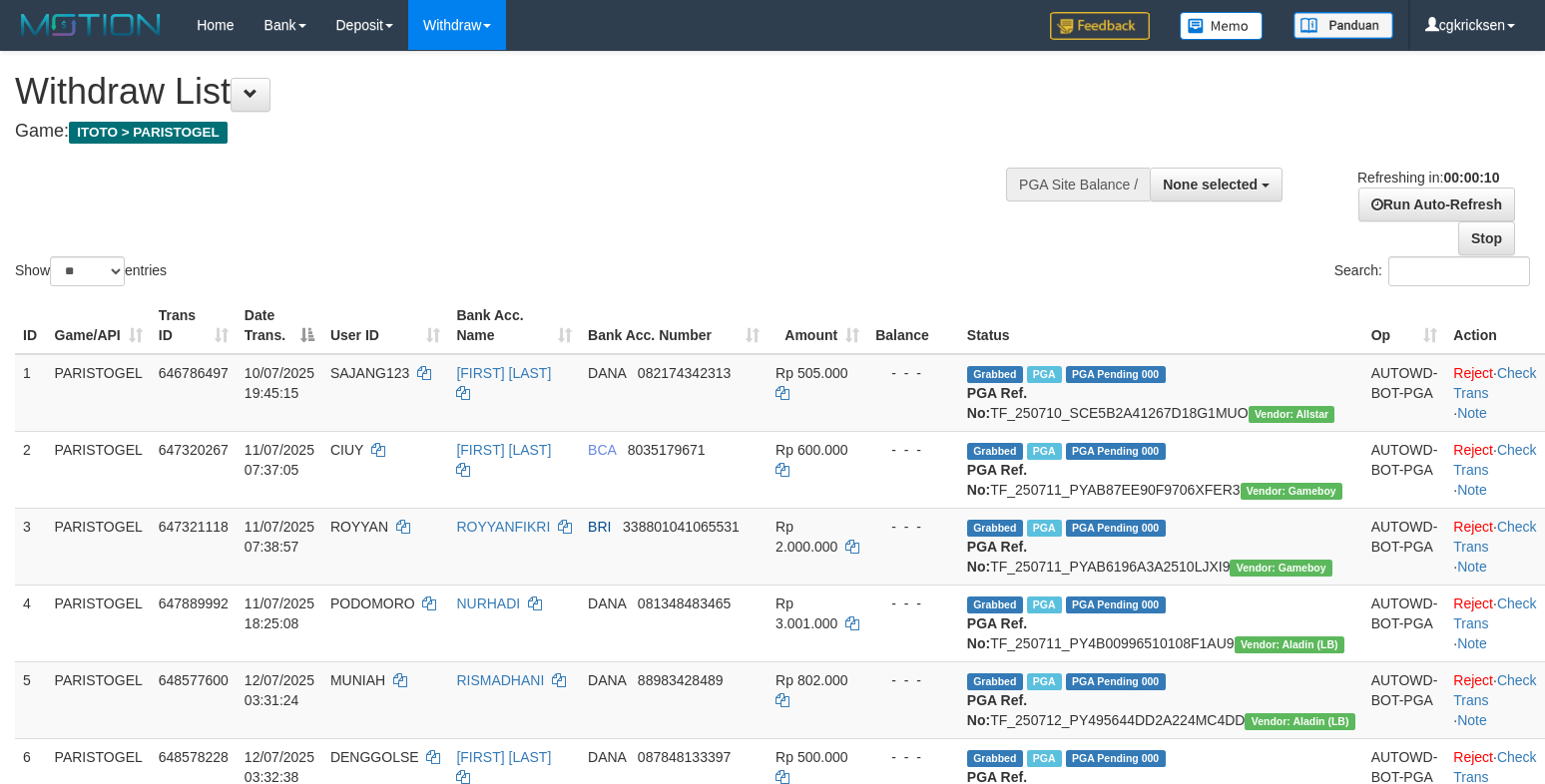 select 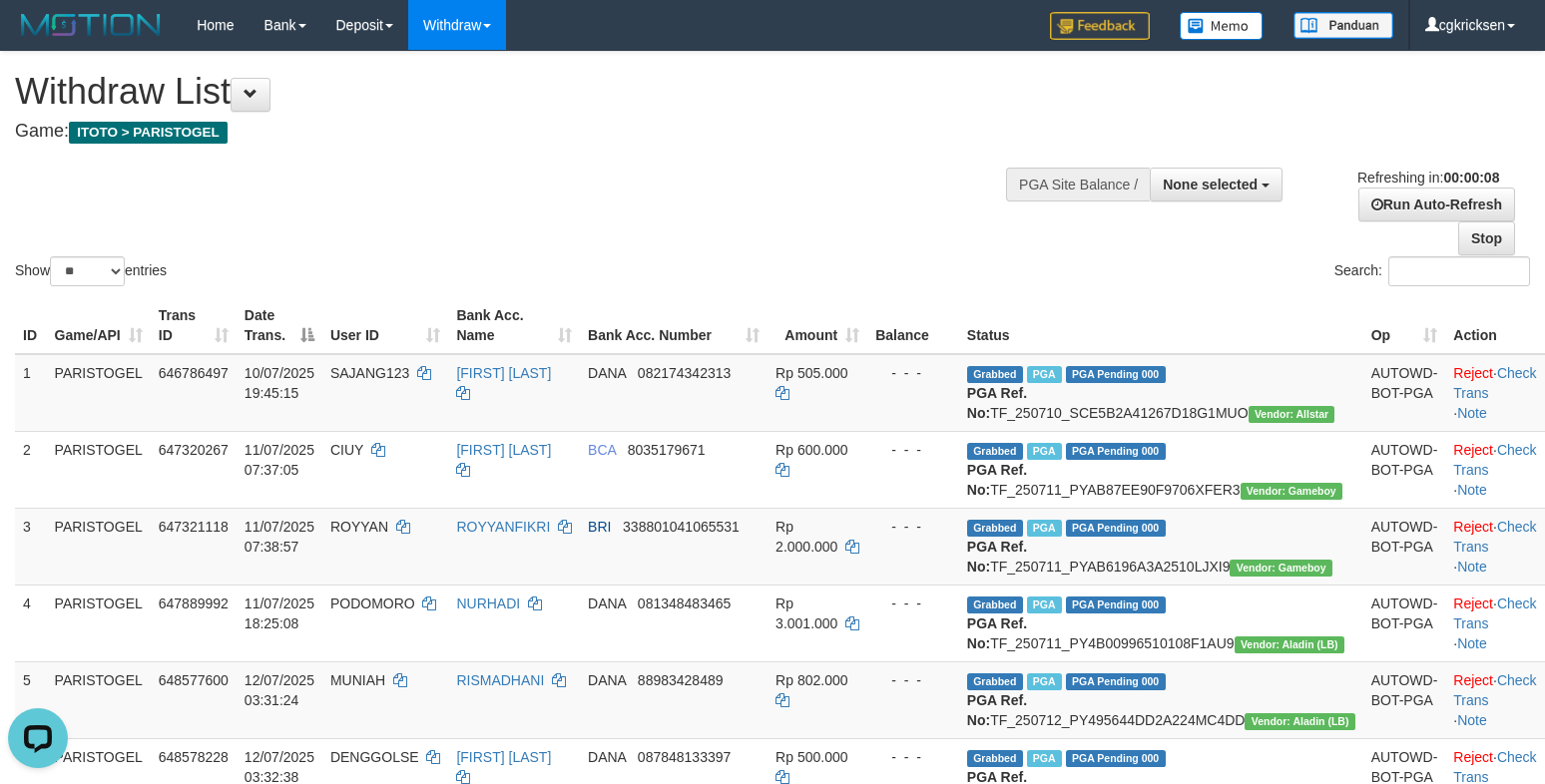 scroll, scrollTop: 0, scrollLeft: 0, axis: both 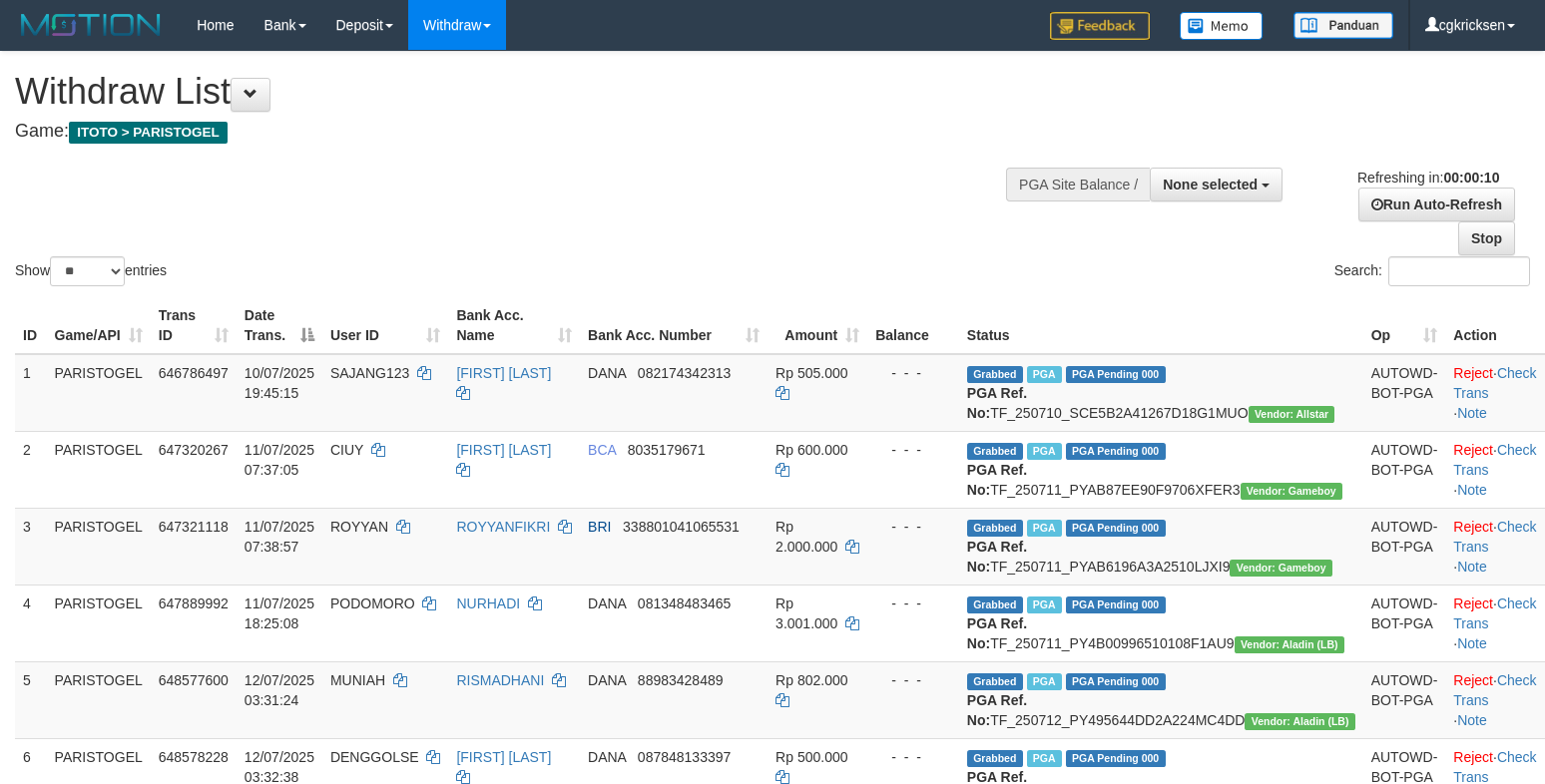 select 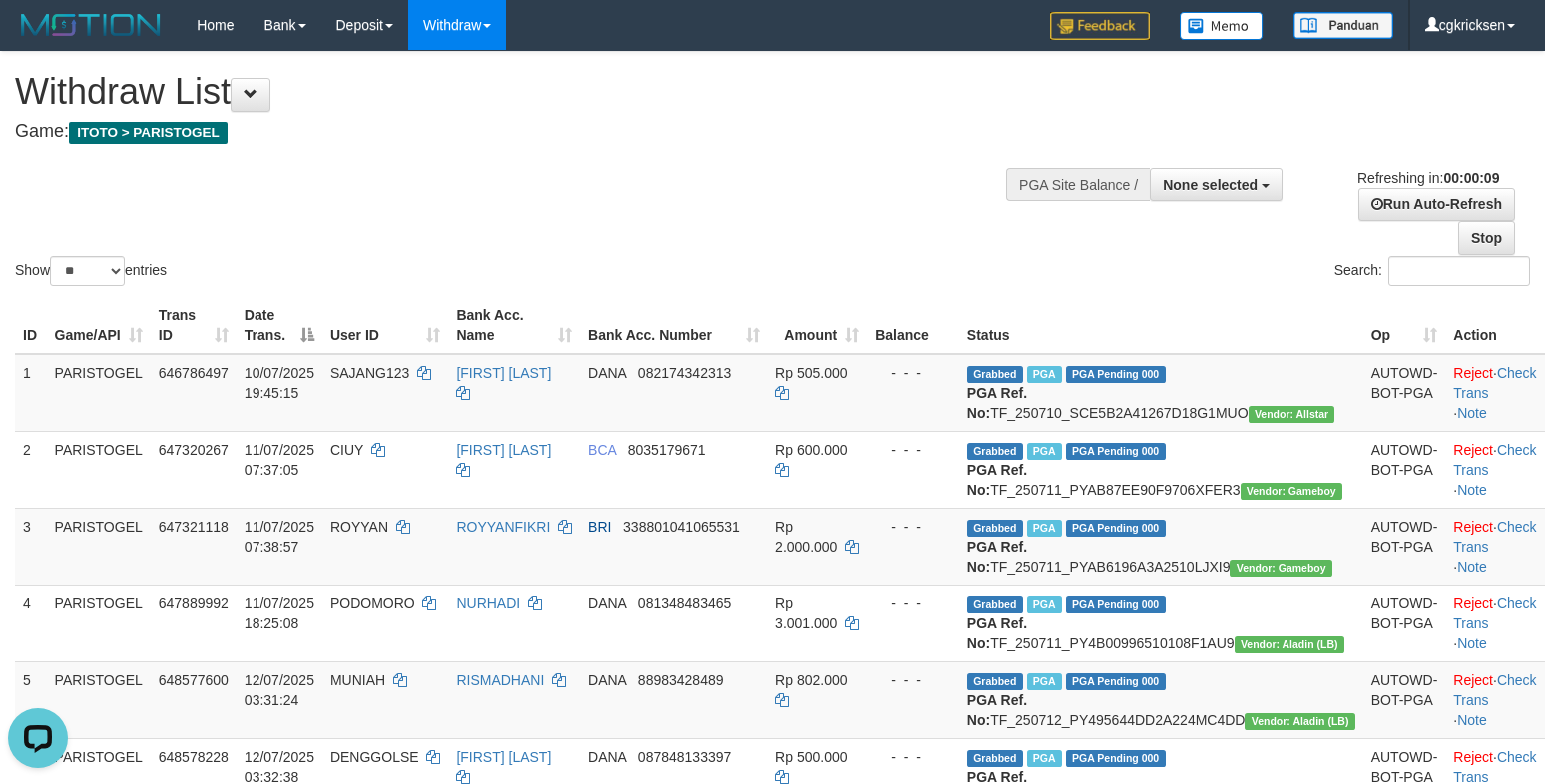 scroll, scrollTop: 0, scrollLeft: 0, axis: both 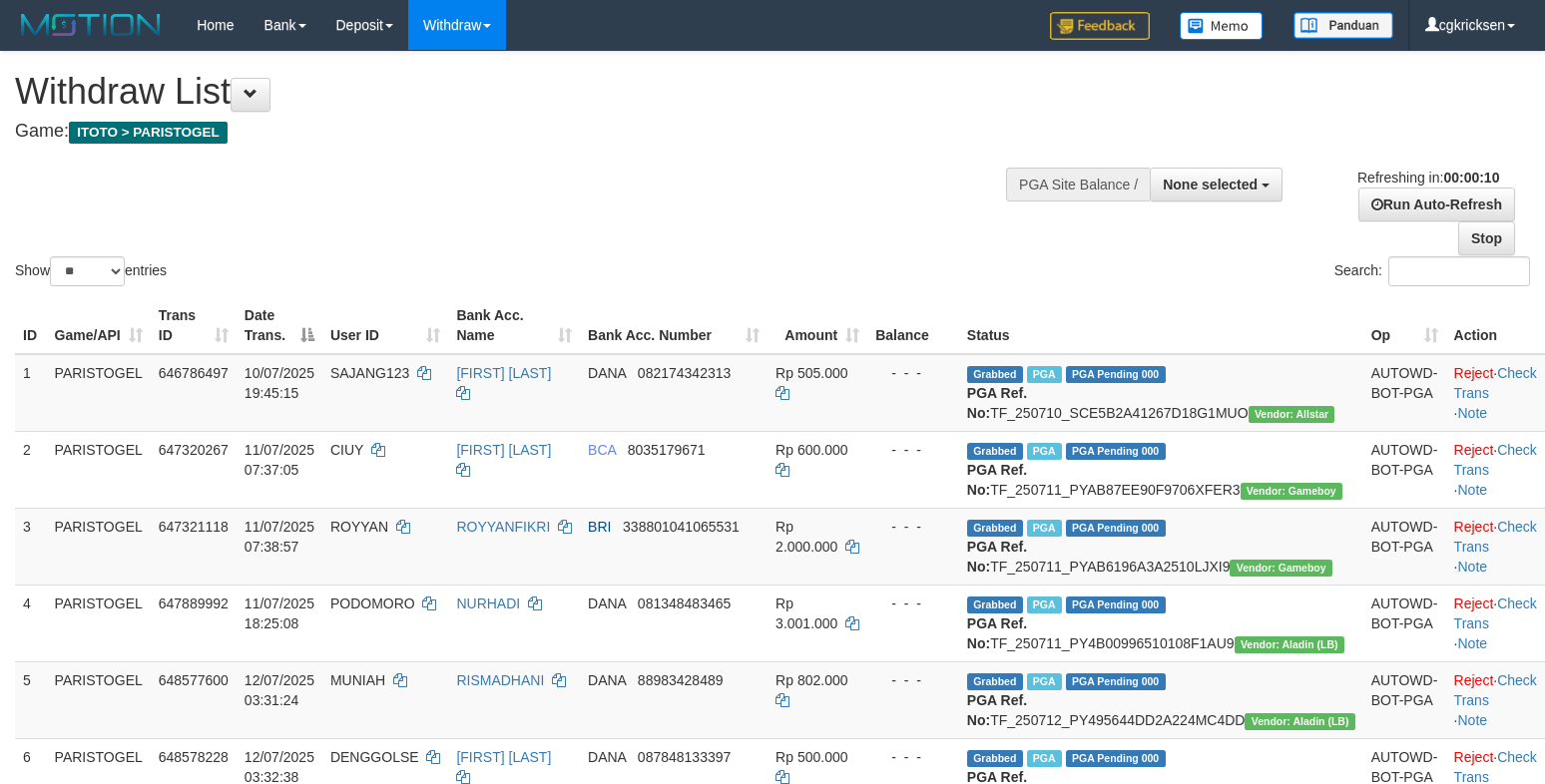 select 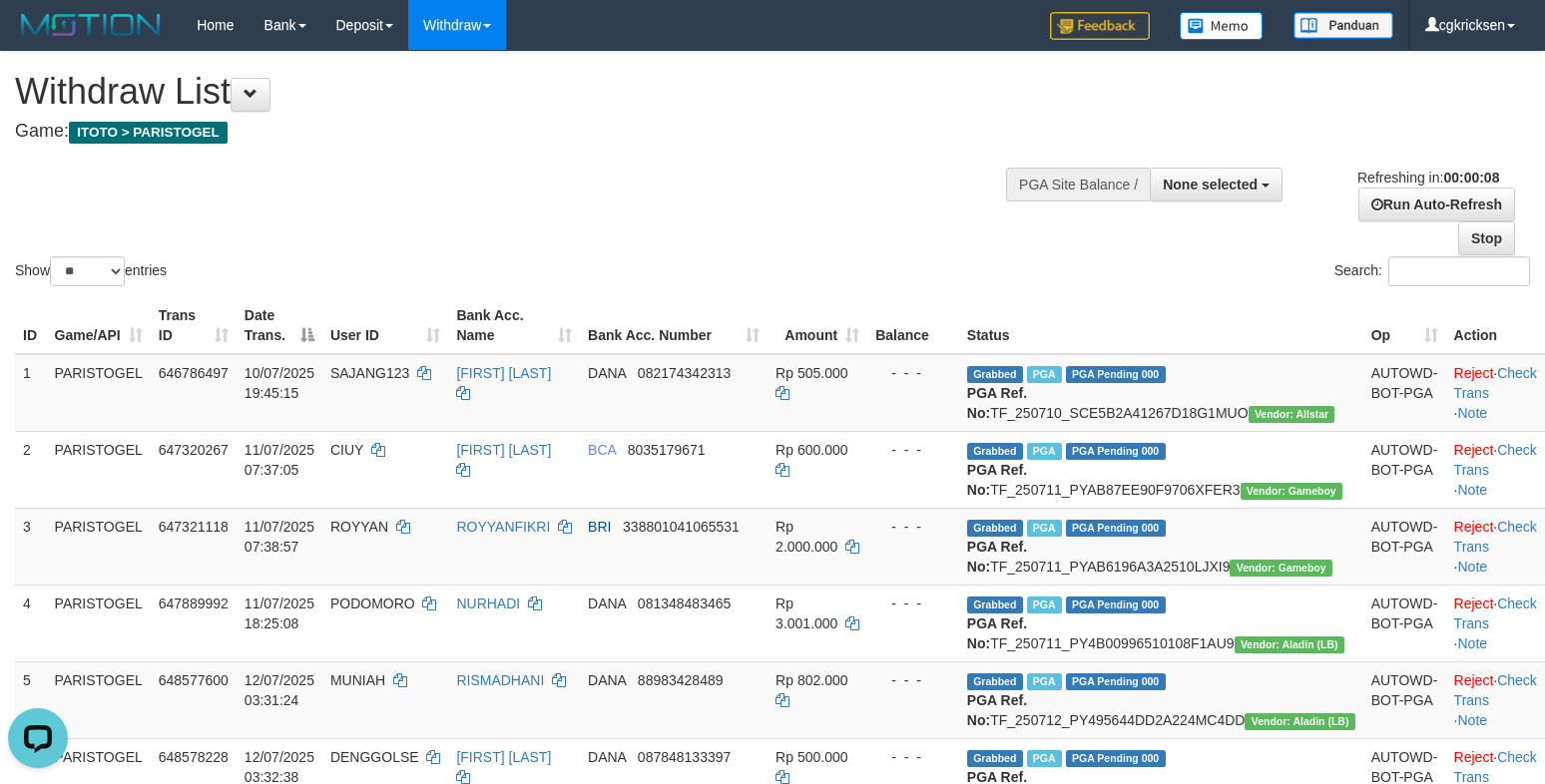 scroll, scrollTop: 0, scrollLeft: 0, axis: both 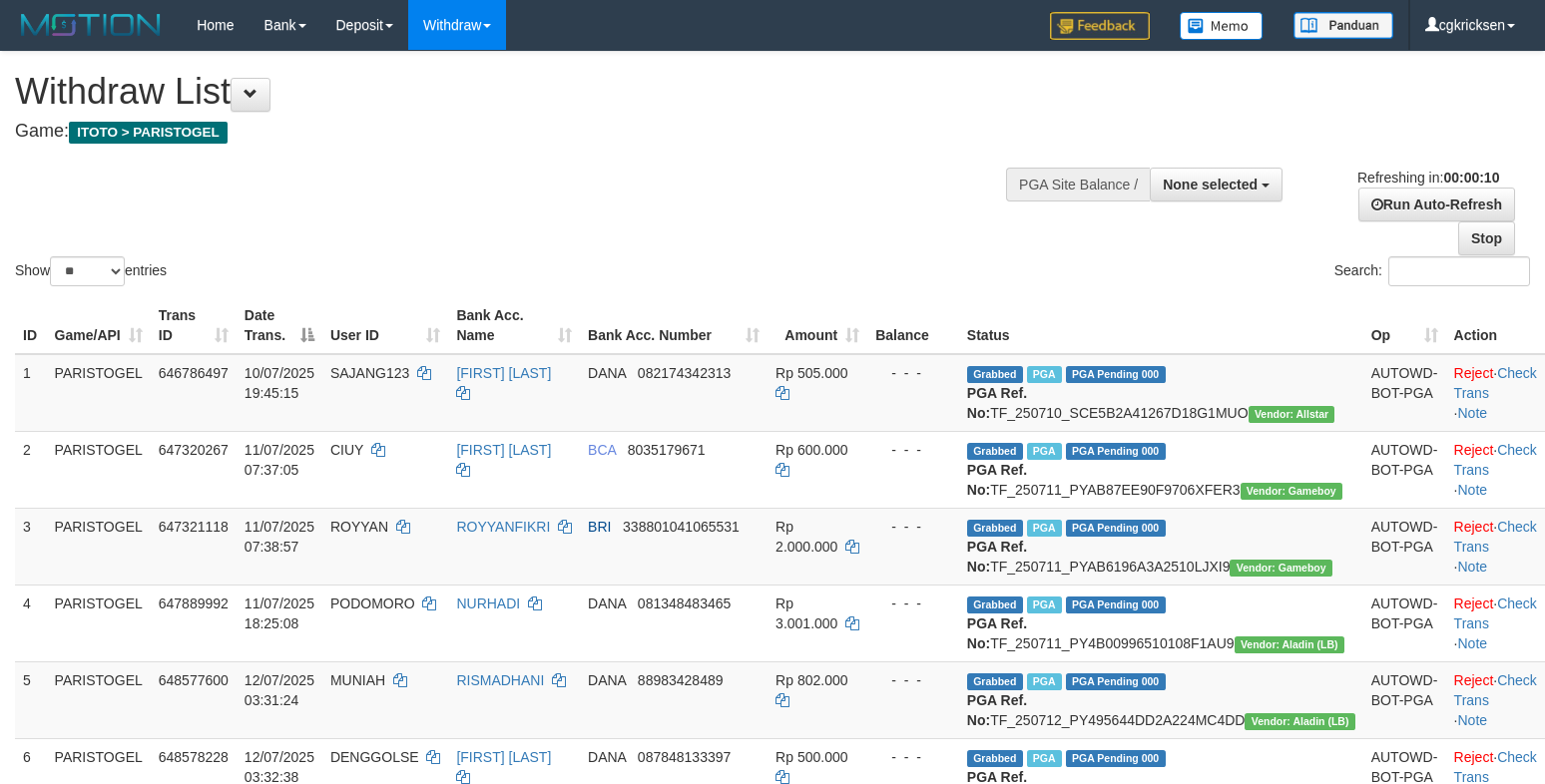 select 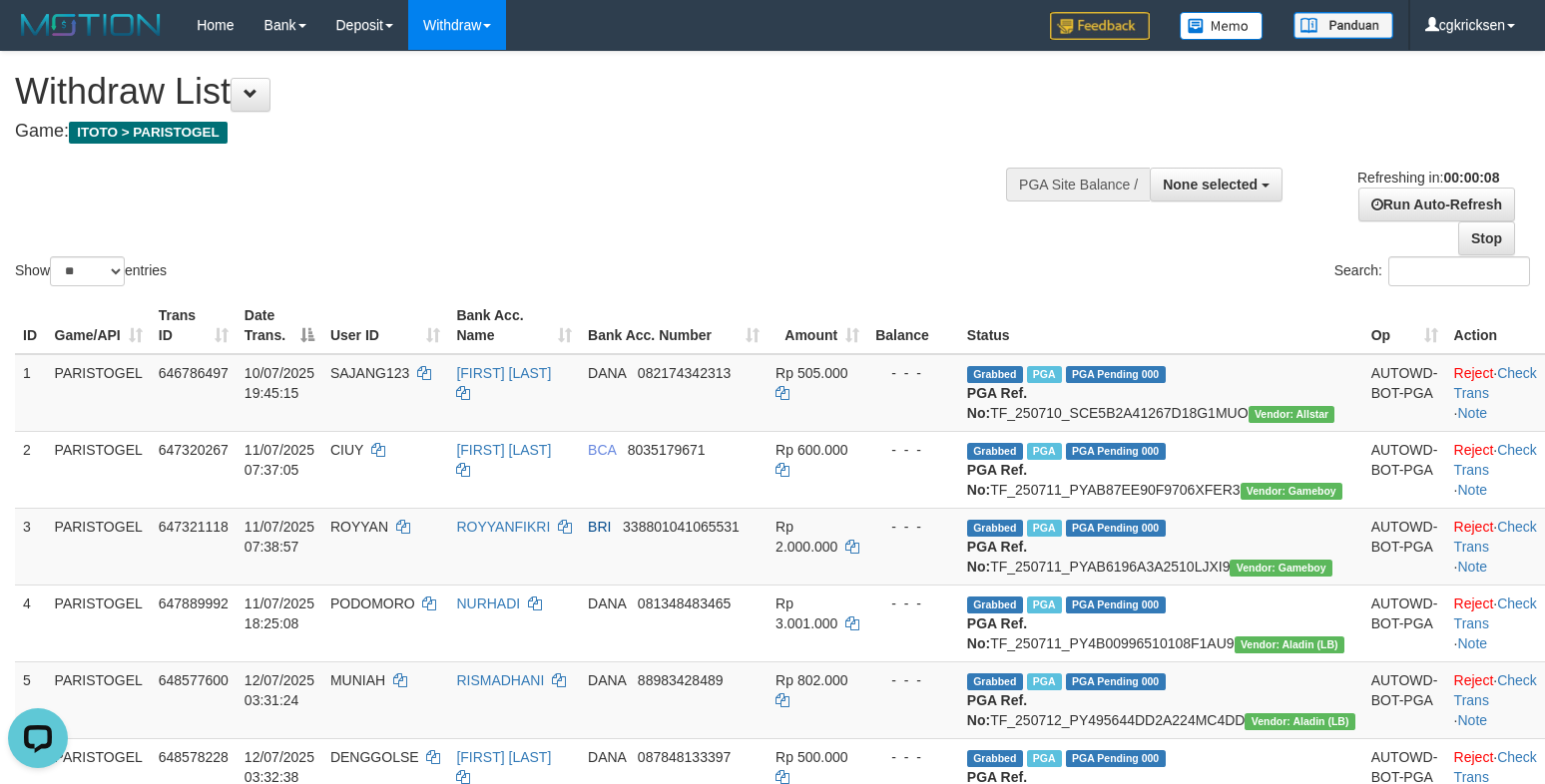 scroll, scrollTop: 0, scrollLeft: 0, axis: both 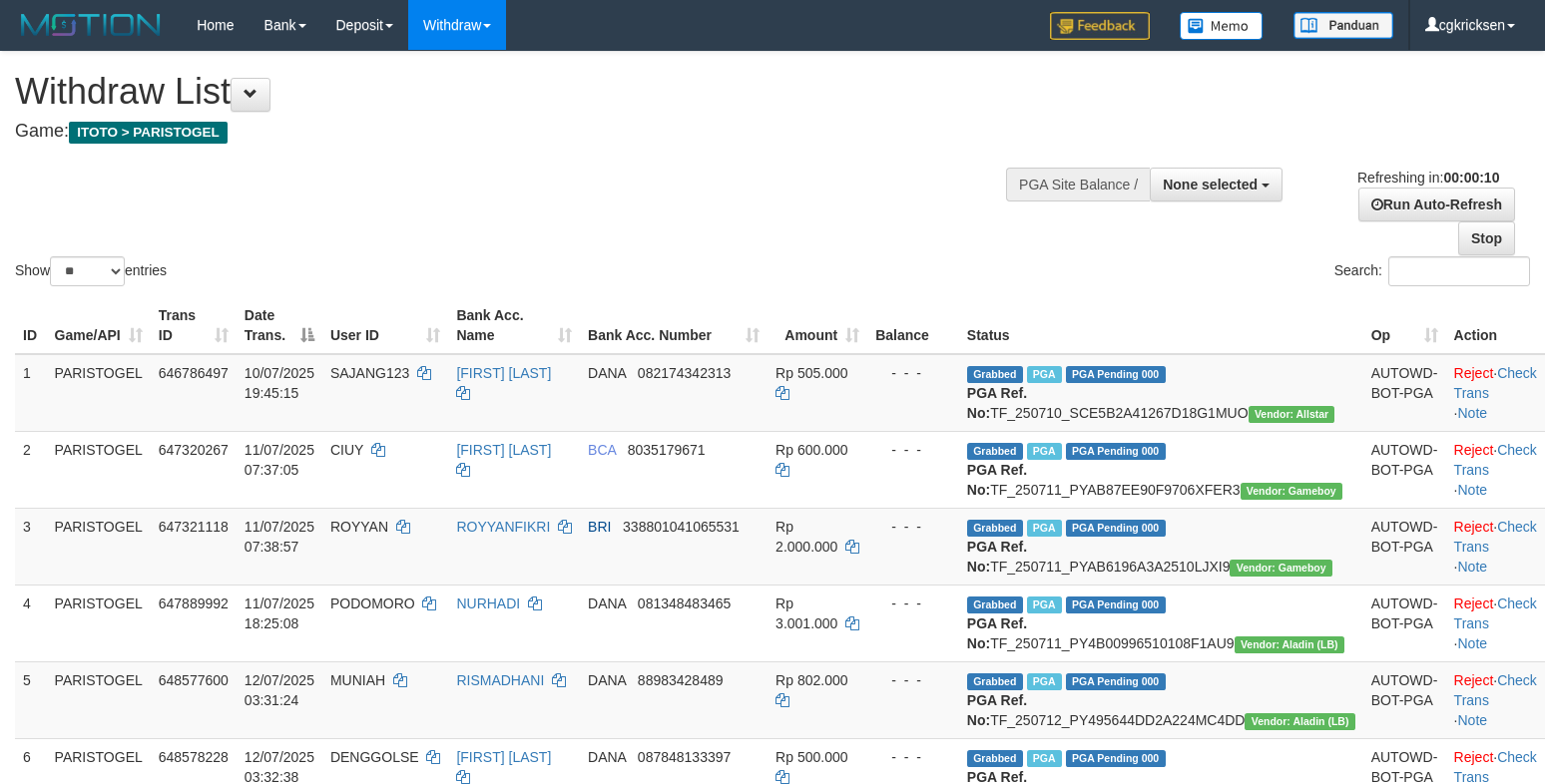 select 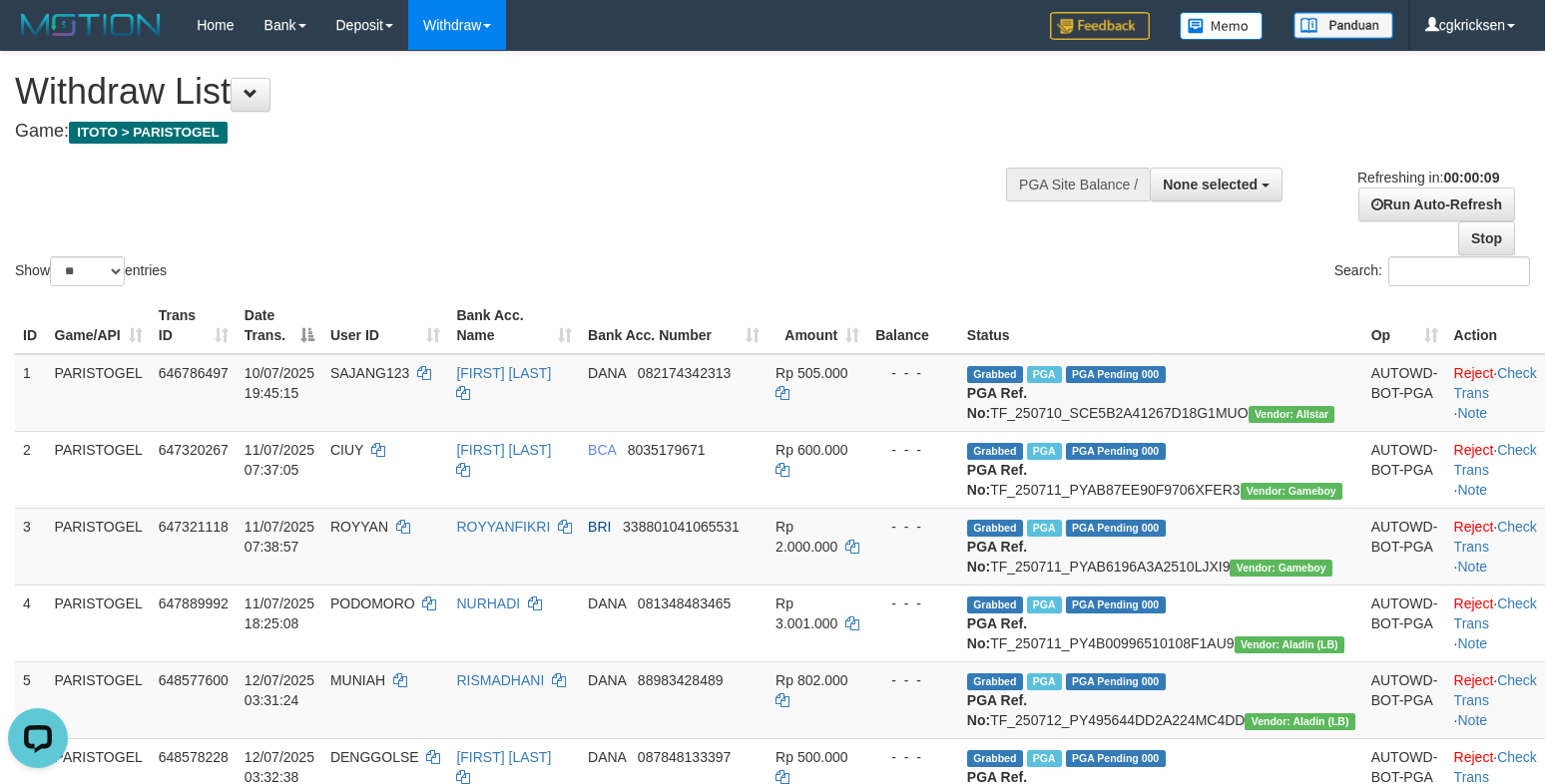 scroll, scrollTop: 0, scrollLeft: 0, axis: both 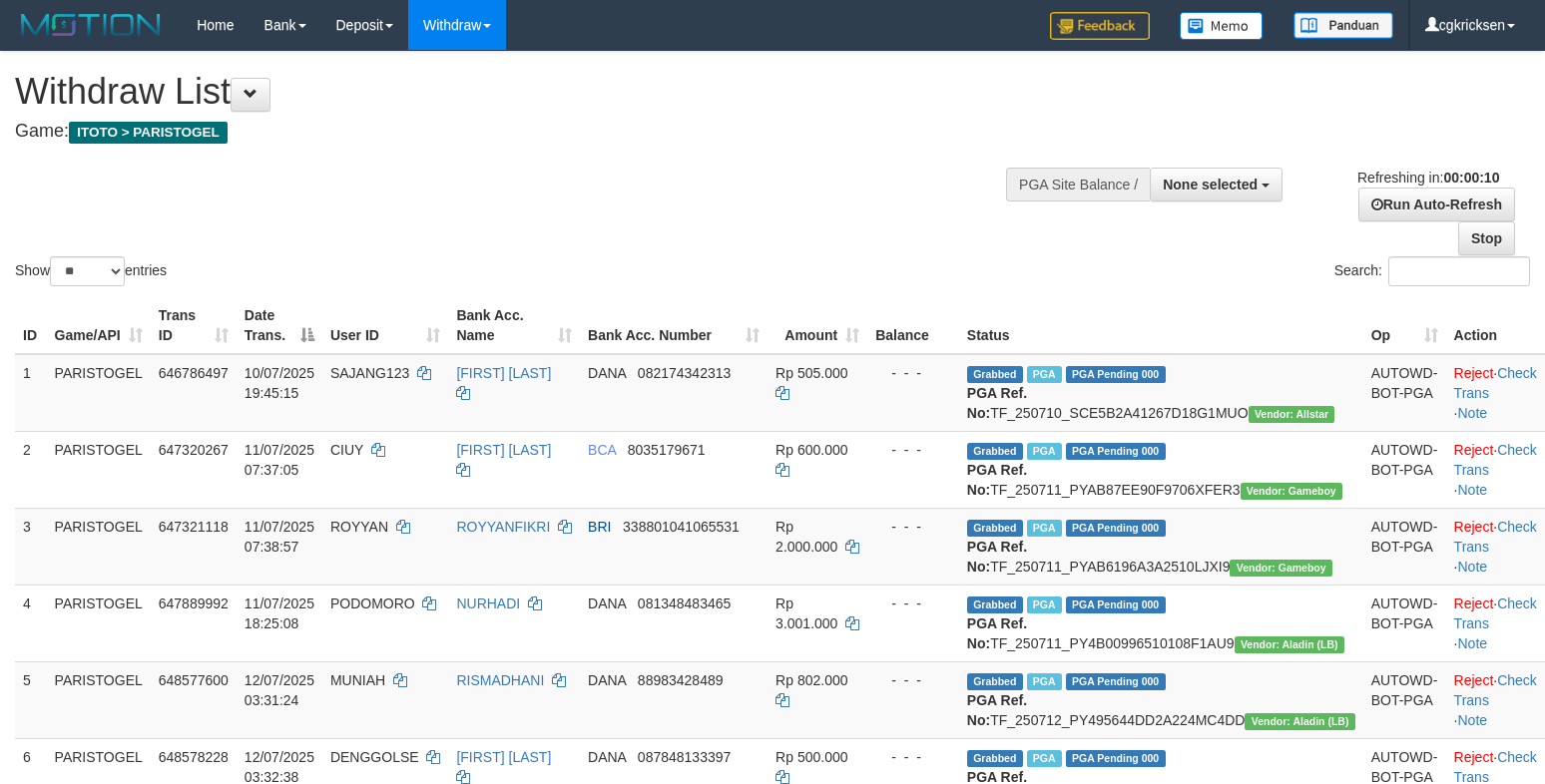 select 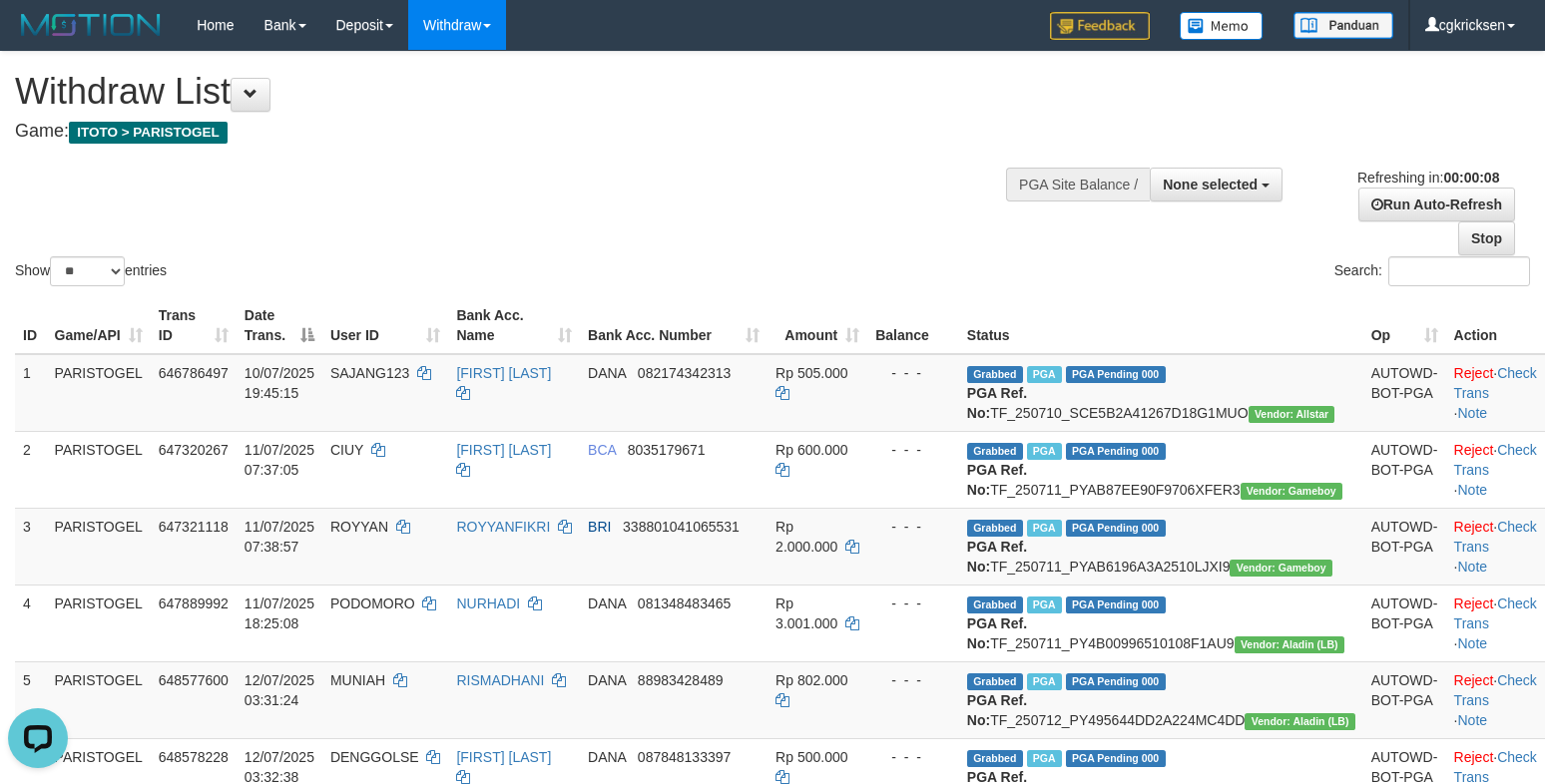 scroll, scrollTop: 0, scrollLeft: 0, axis: both 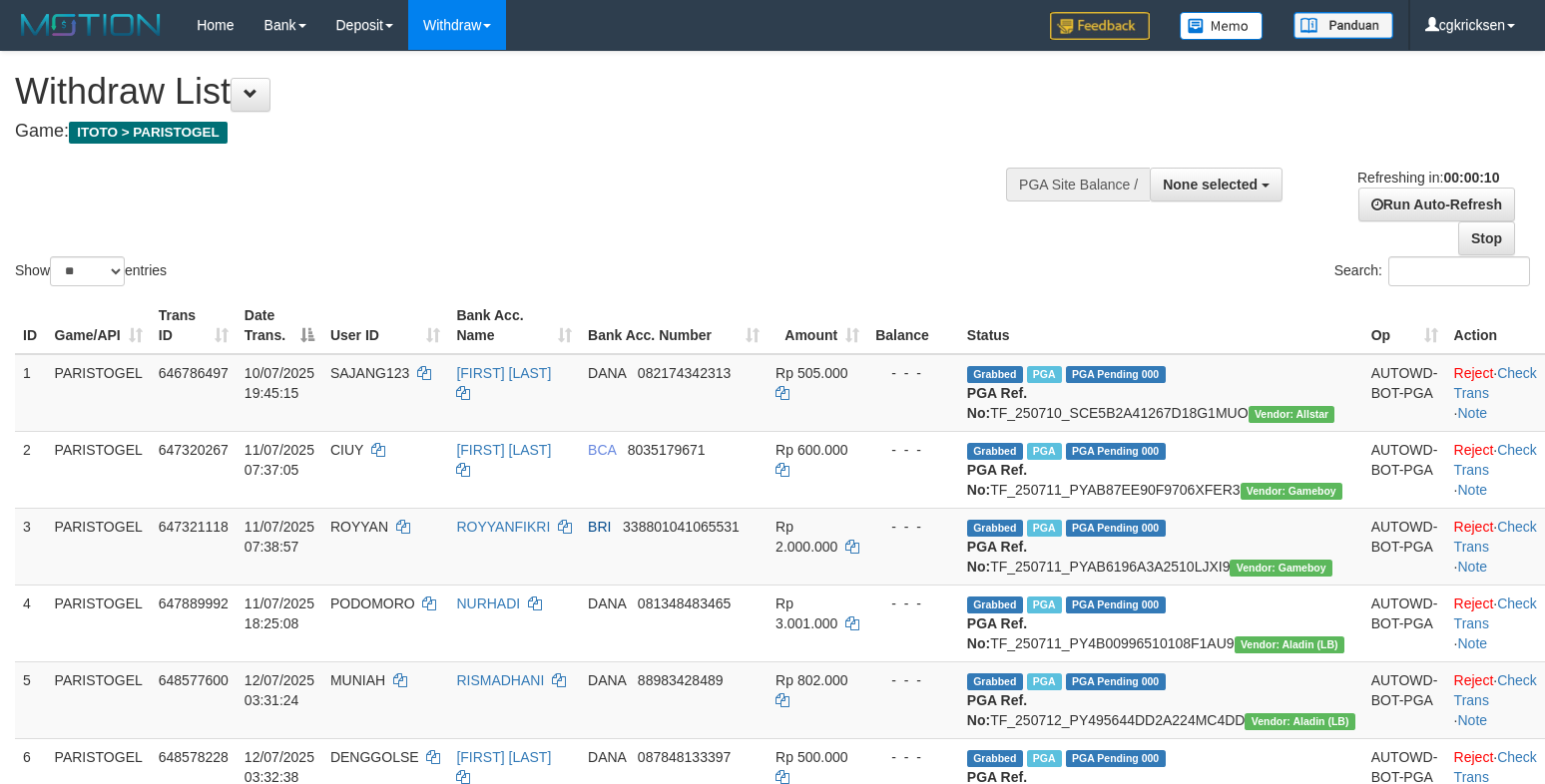 select 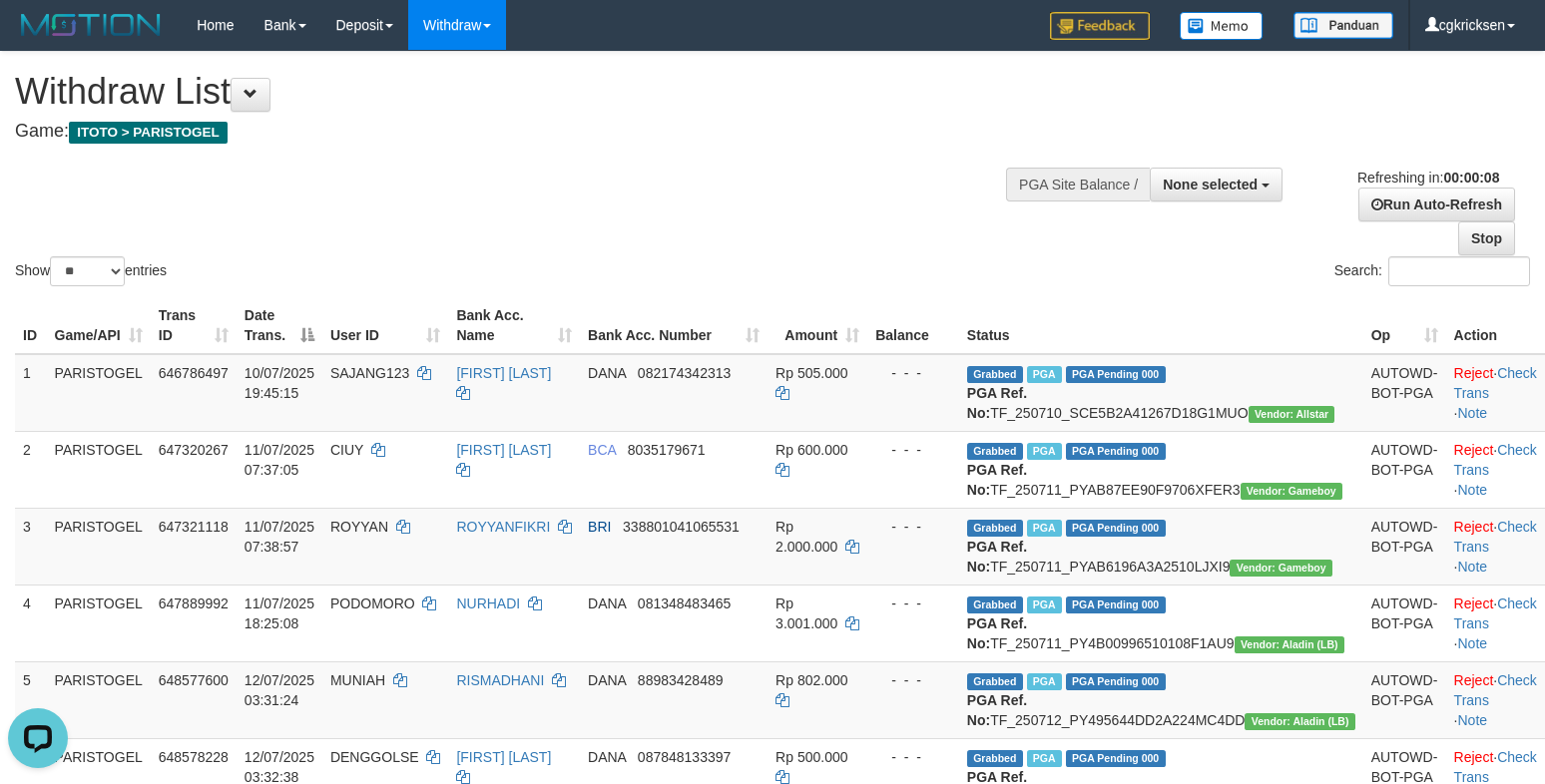 scroll, scrollTop: 0, scrollLeft: 0, axis: both 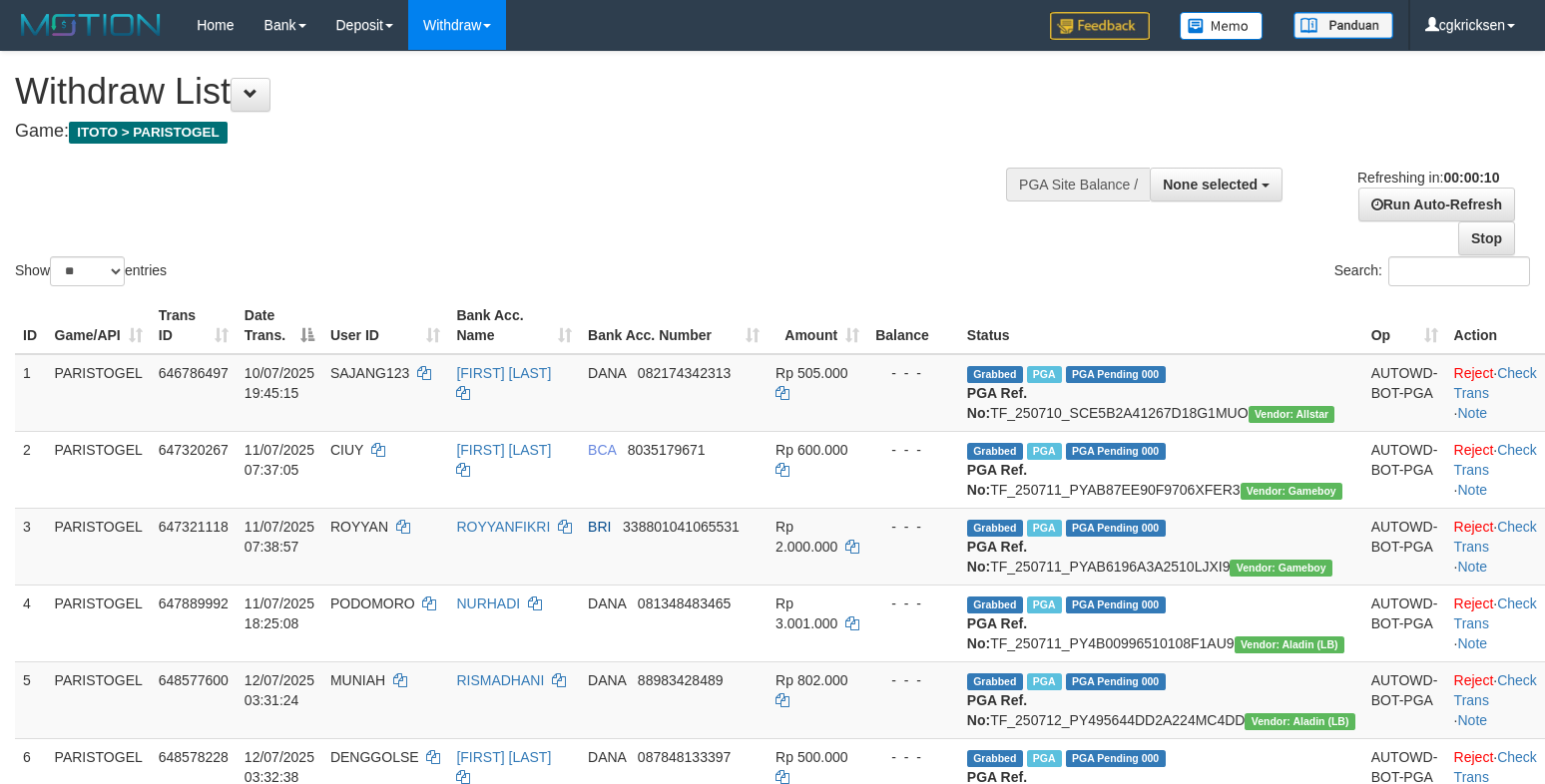 select 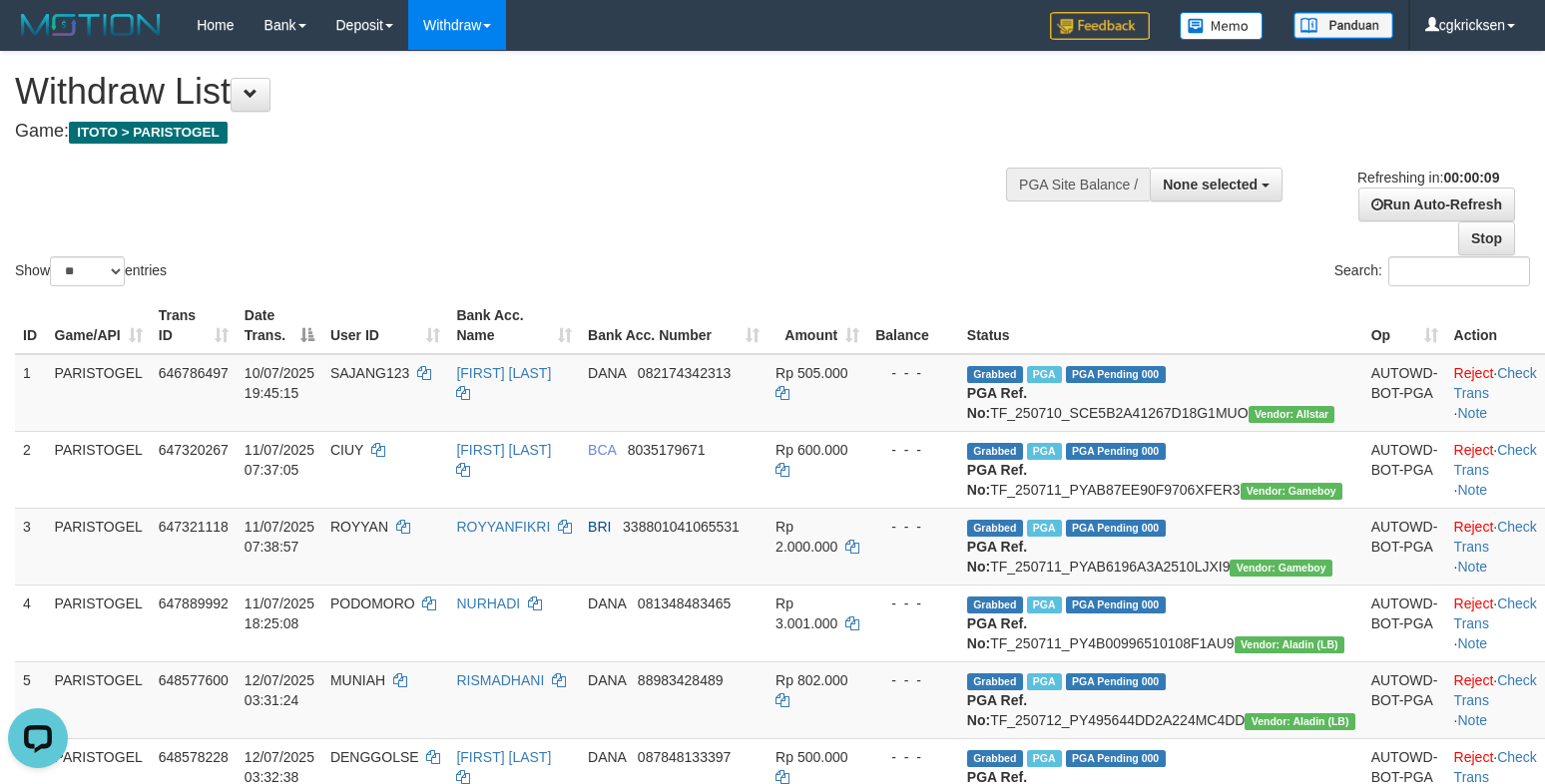 scroll, scrollTop: 0, scrollLeft: 0, axis: both 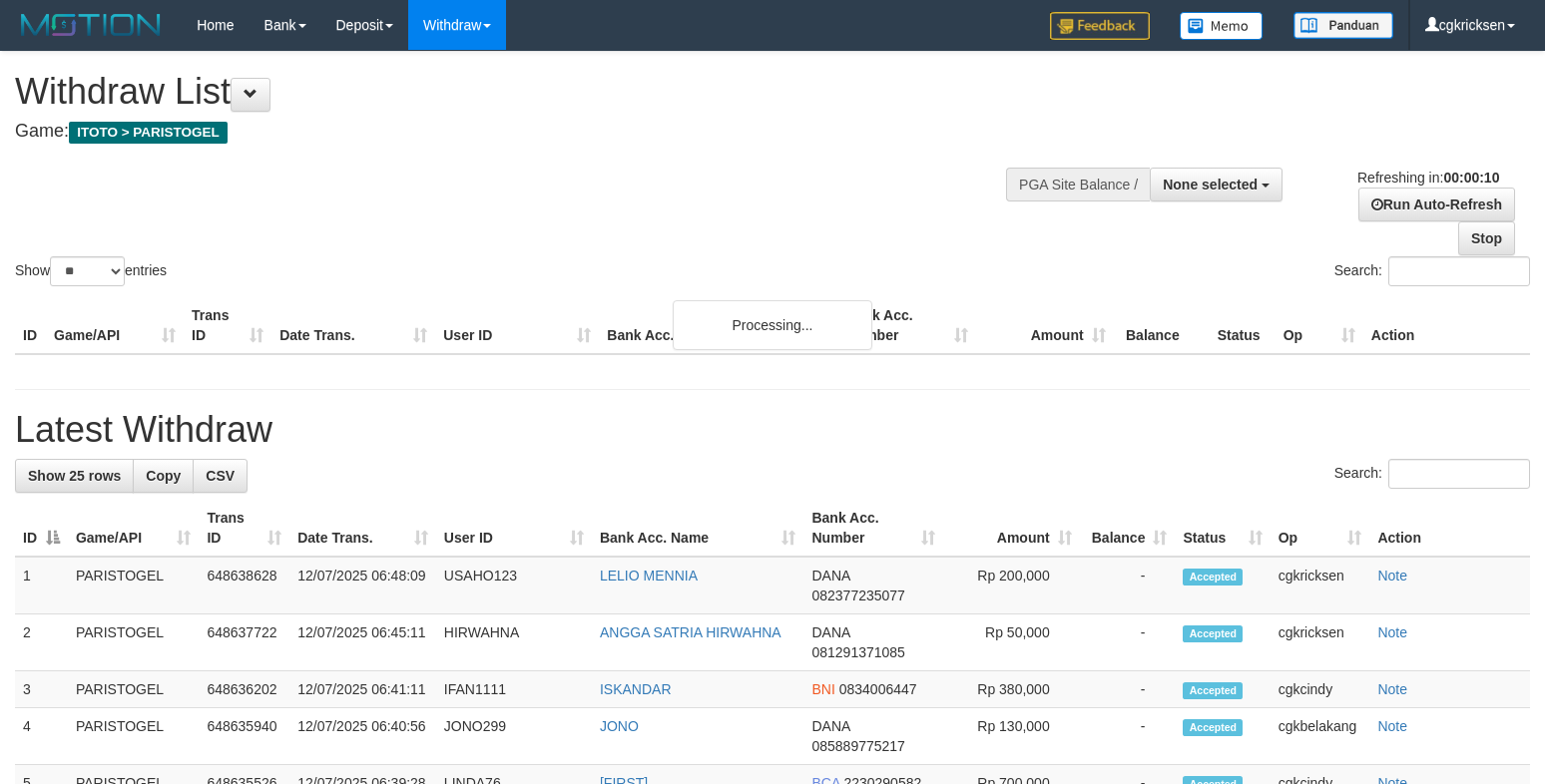 select 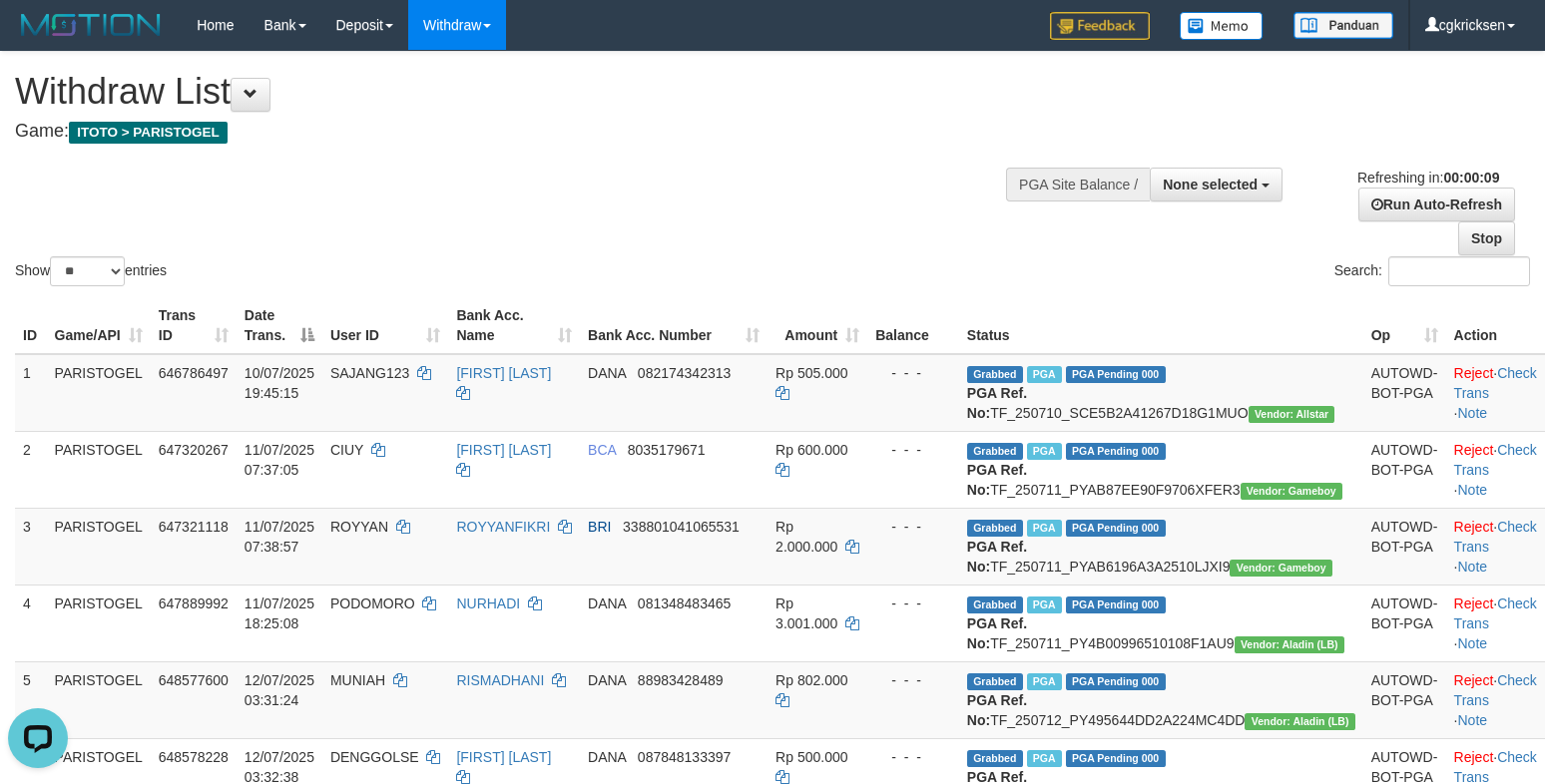 scroll, scrollTop: 0, scrollLeft: 0, axis: both 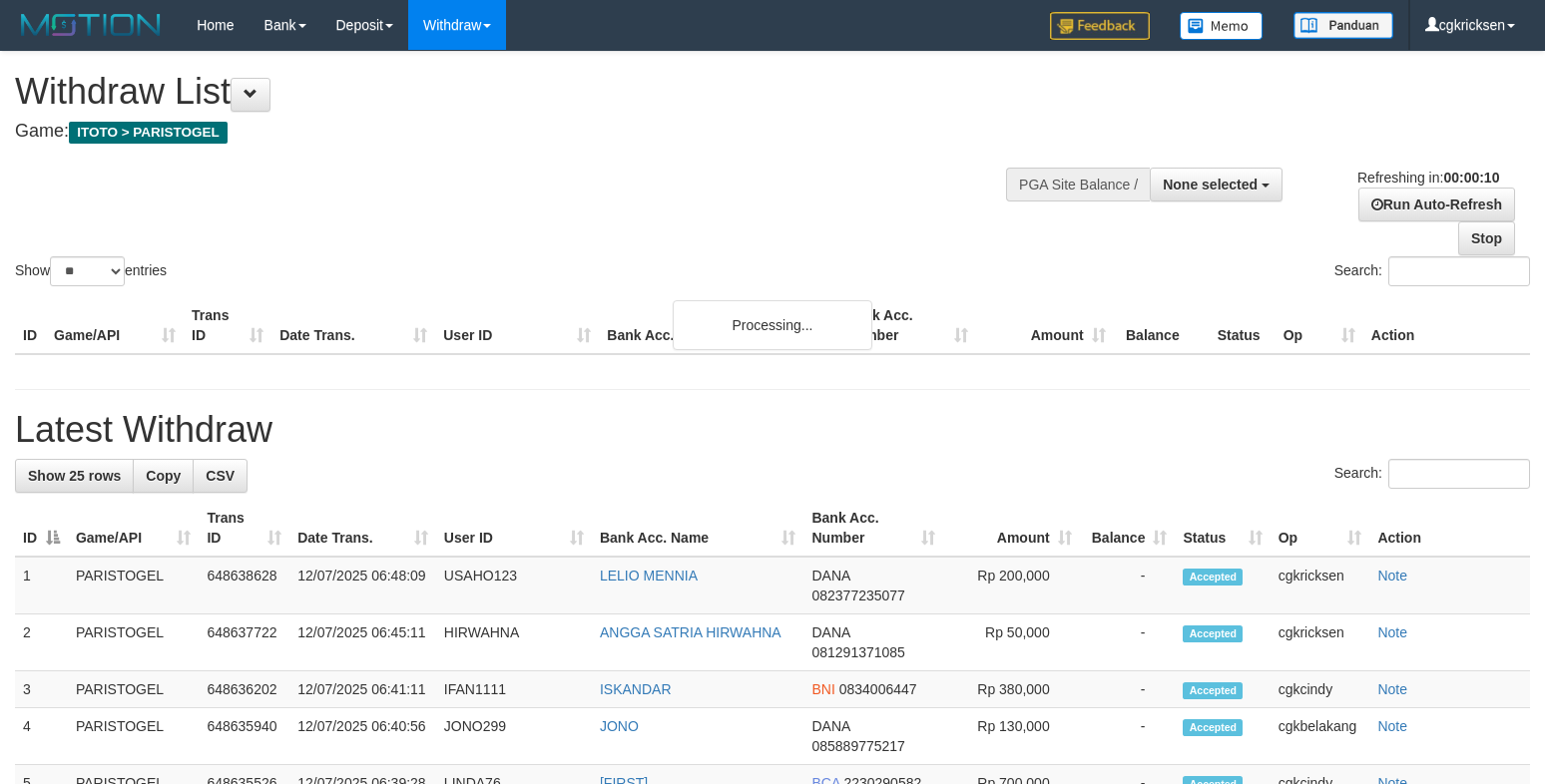 select 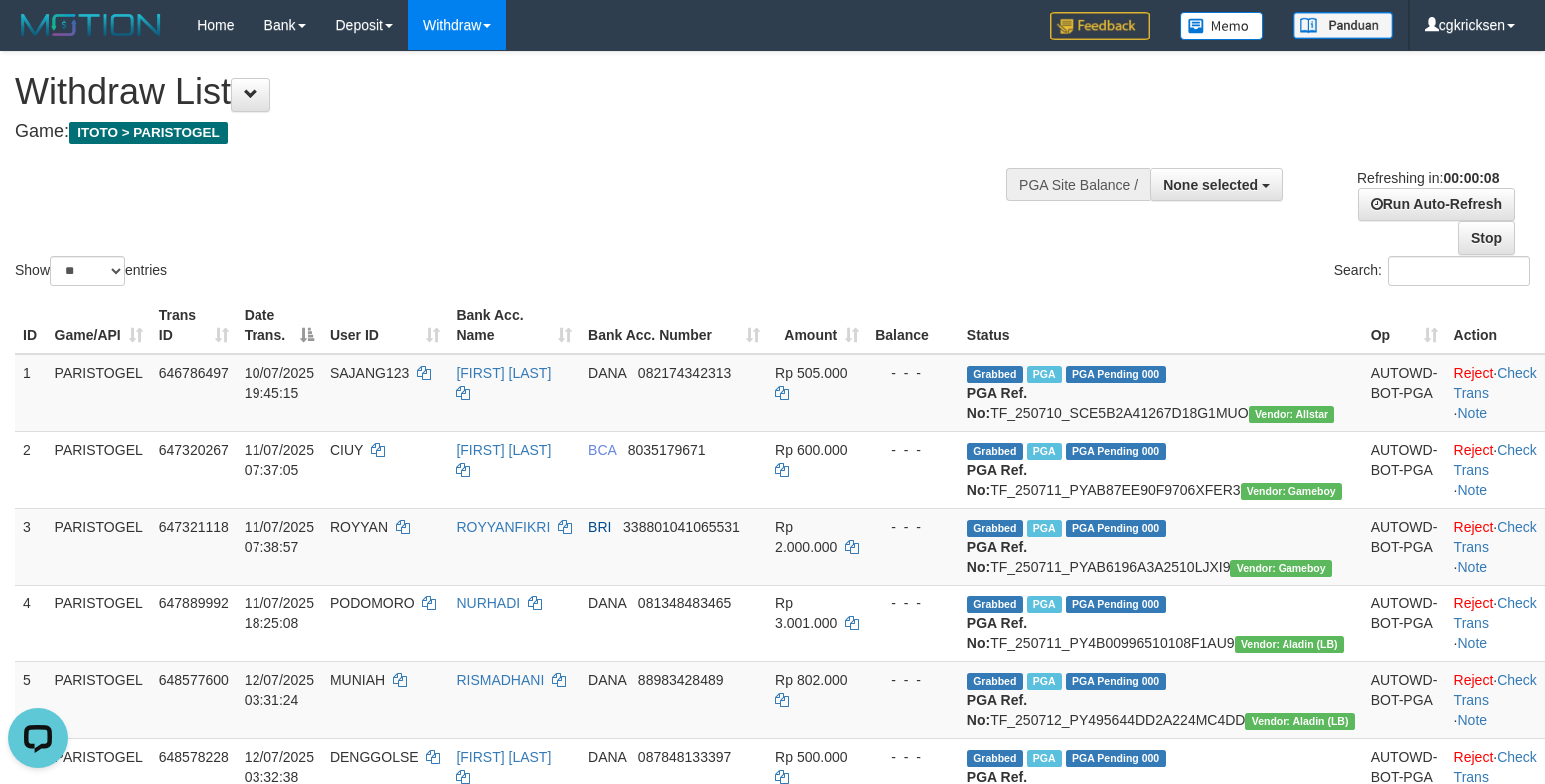 scroll, scrollTop: 0, scrollLeft: 0, axis: both 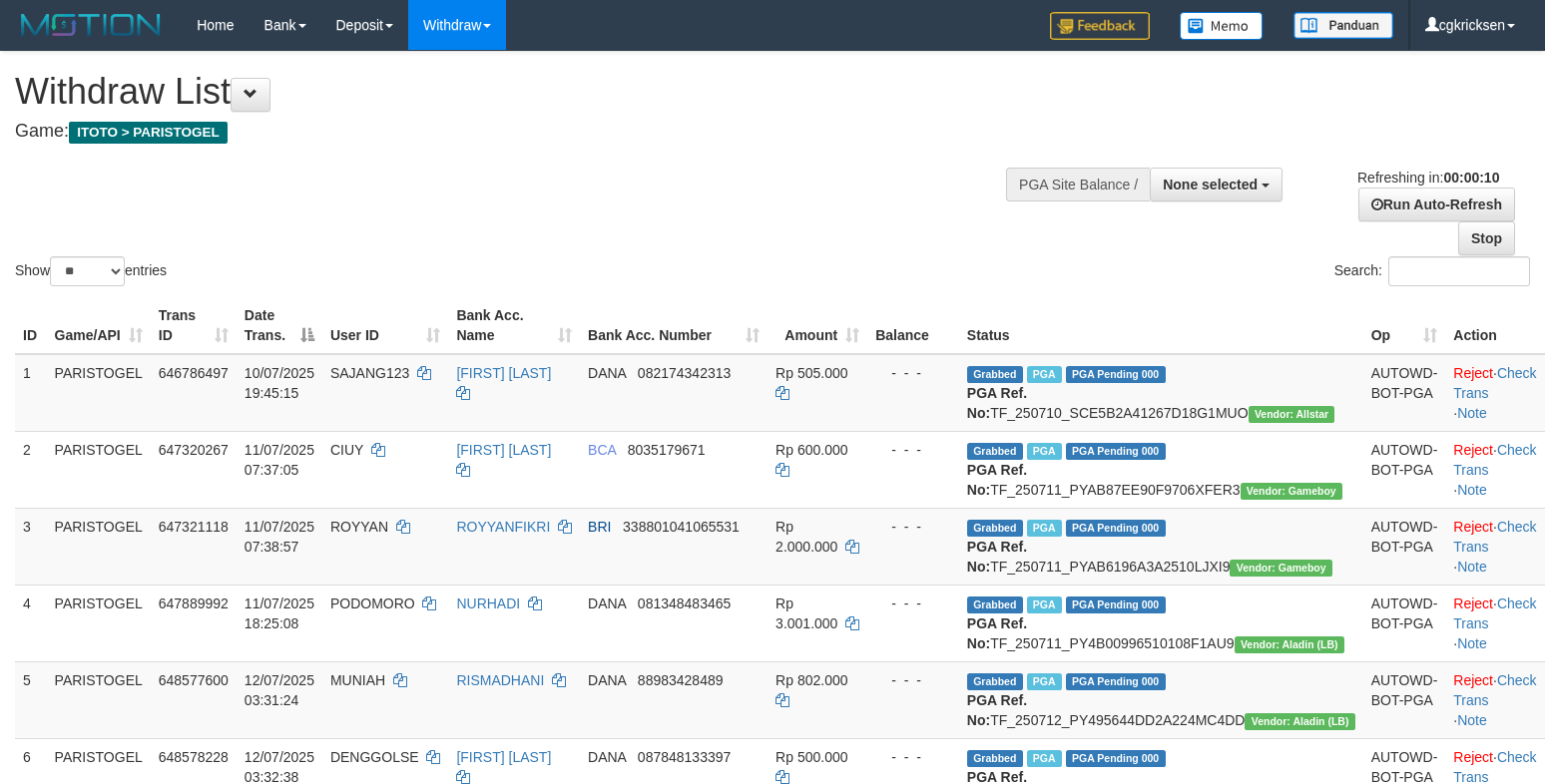 select 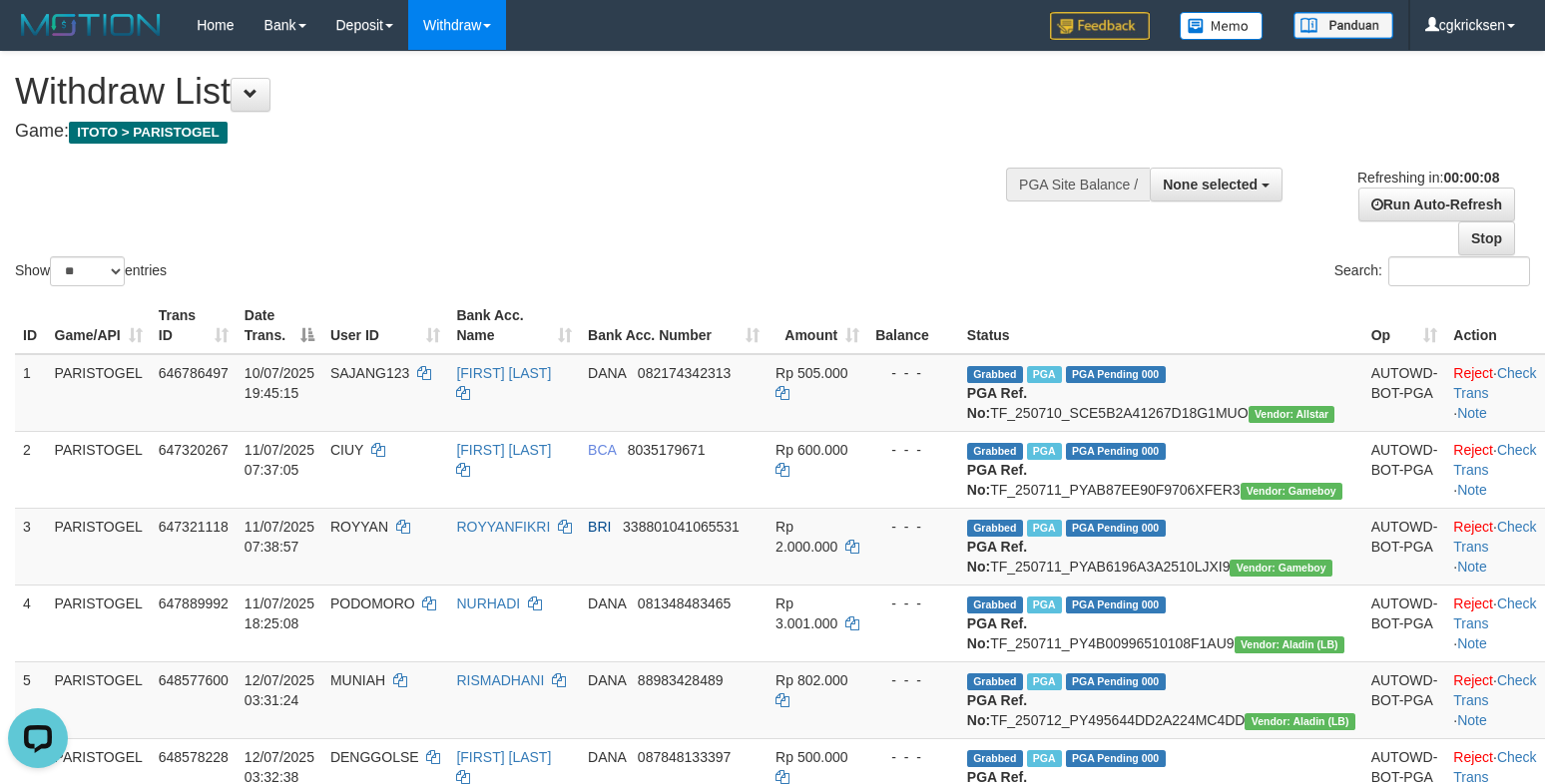 scroll, scrollTop: 0, scrollLeft: 0, axis: both 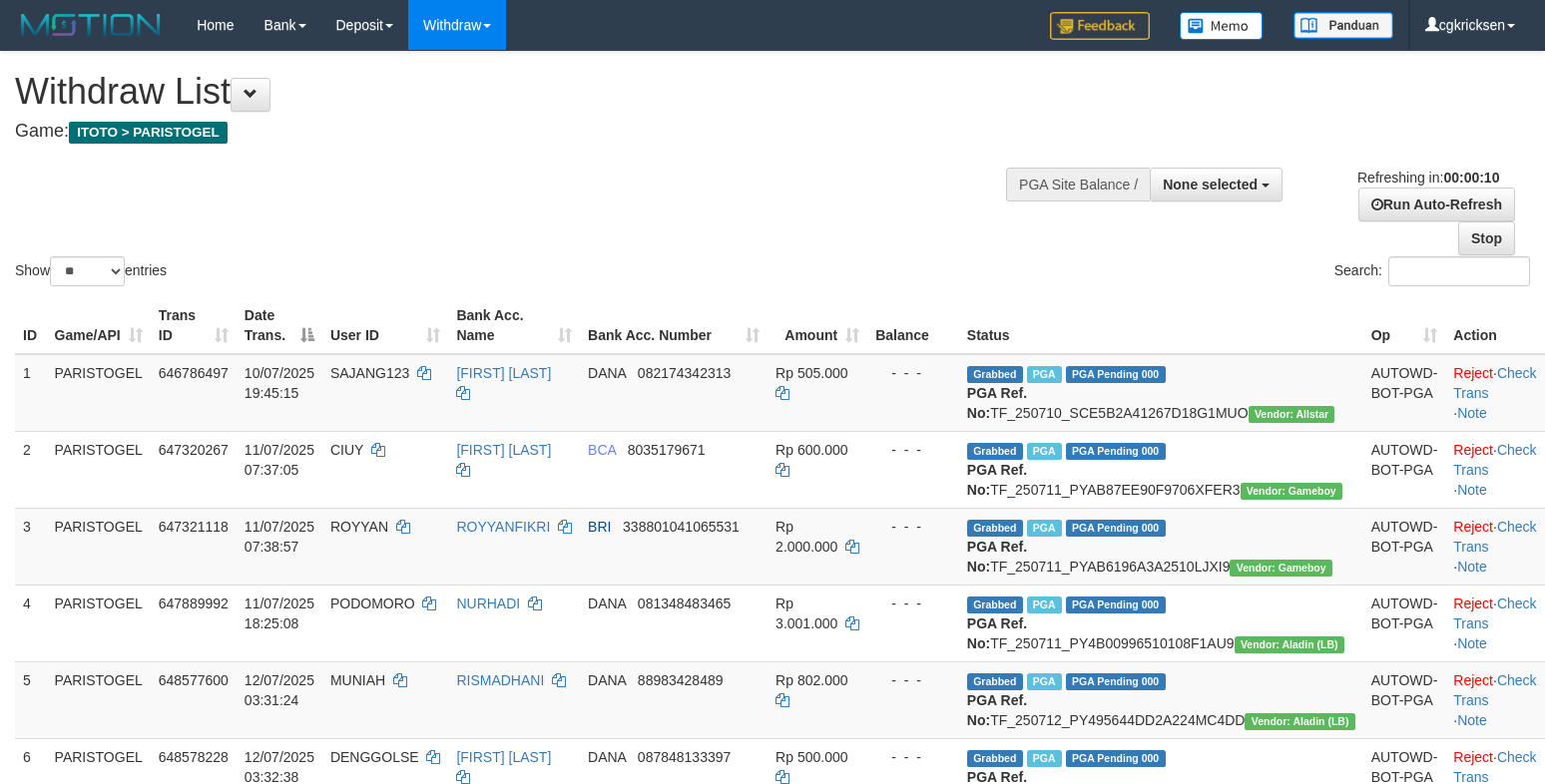 select 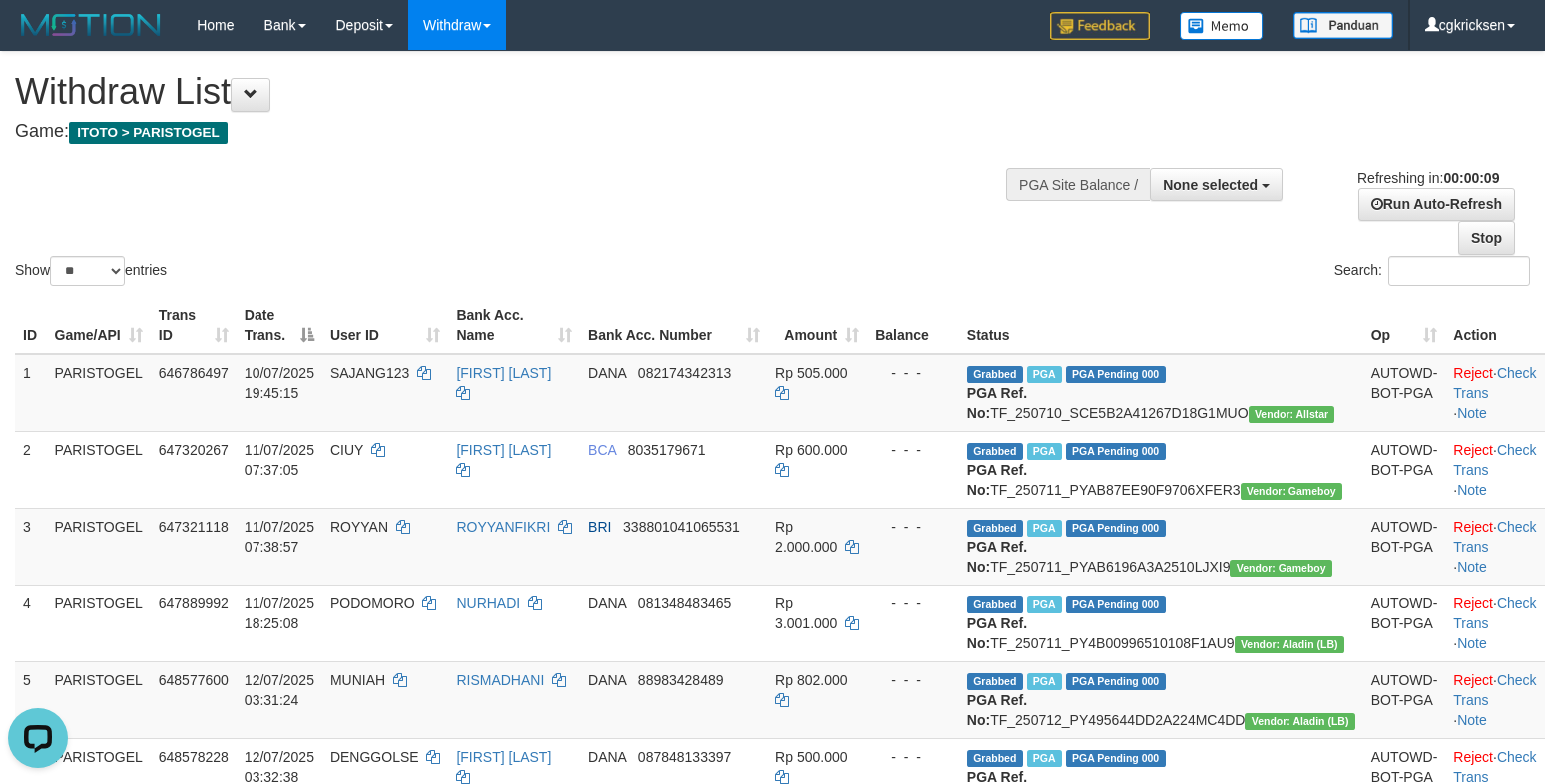 scroll, scrollTop: 0, scrollLeft: 0, axis: both 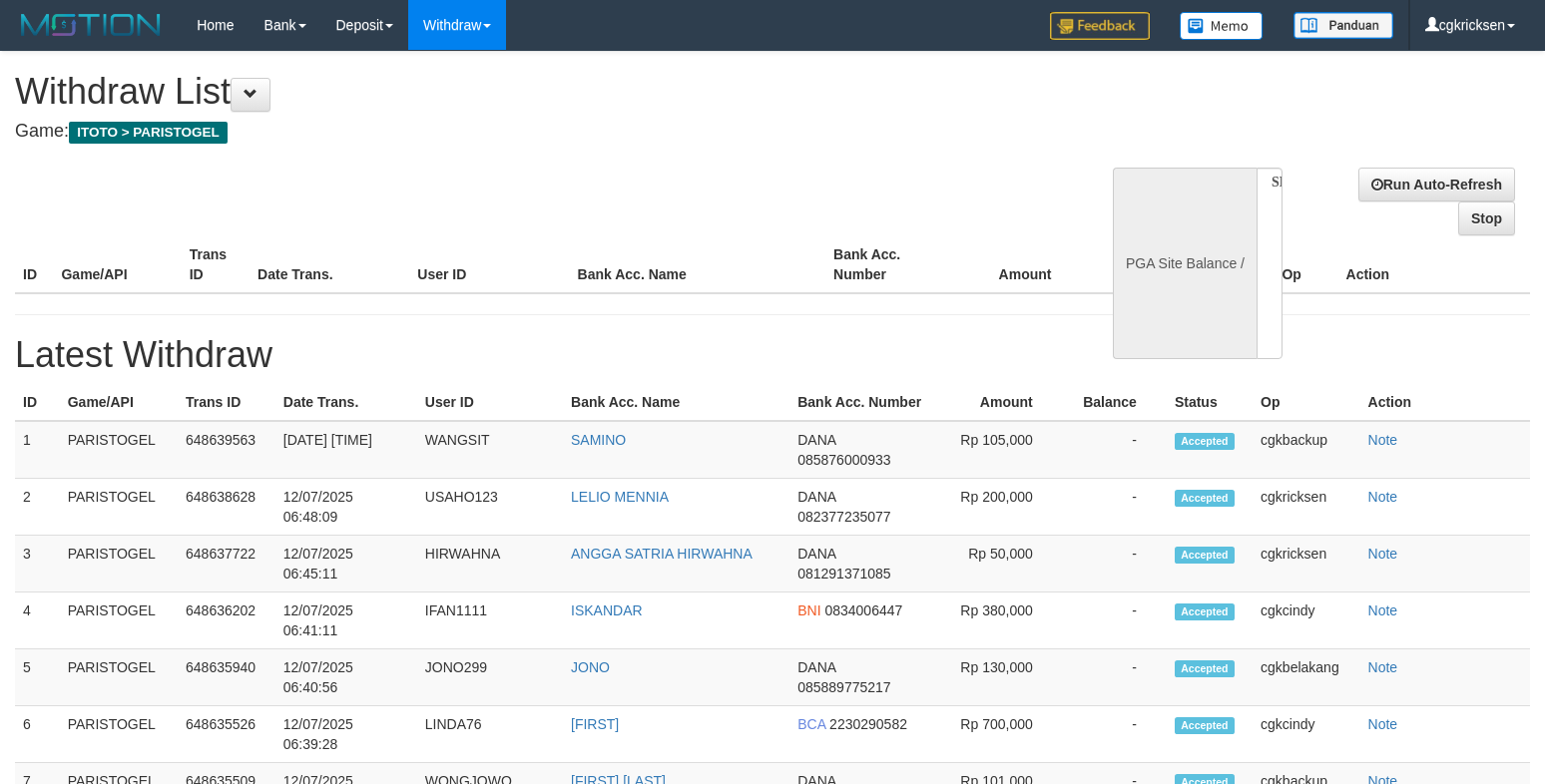 select 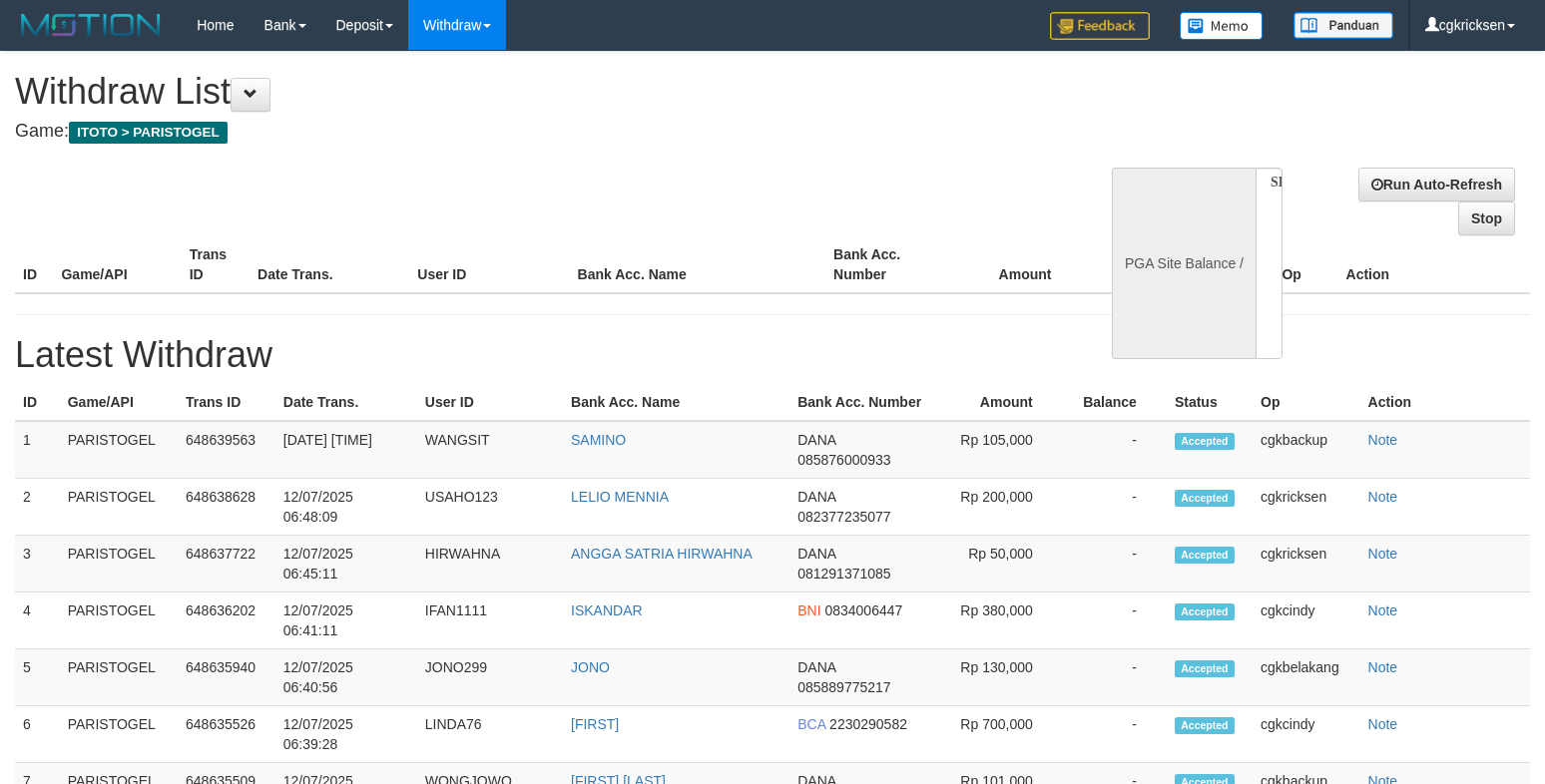 scroll, scrollTop: 0, scrollLeft: 0, axis: both 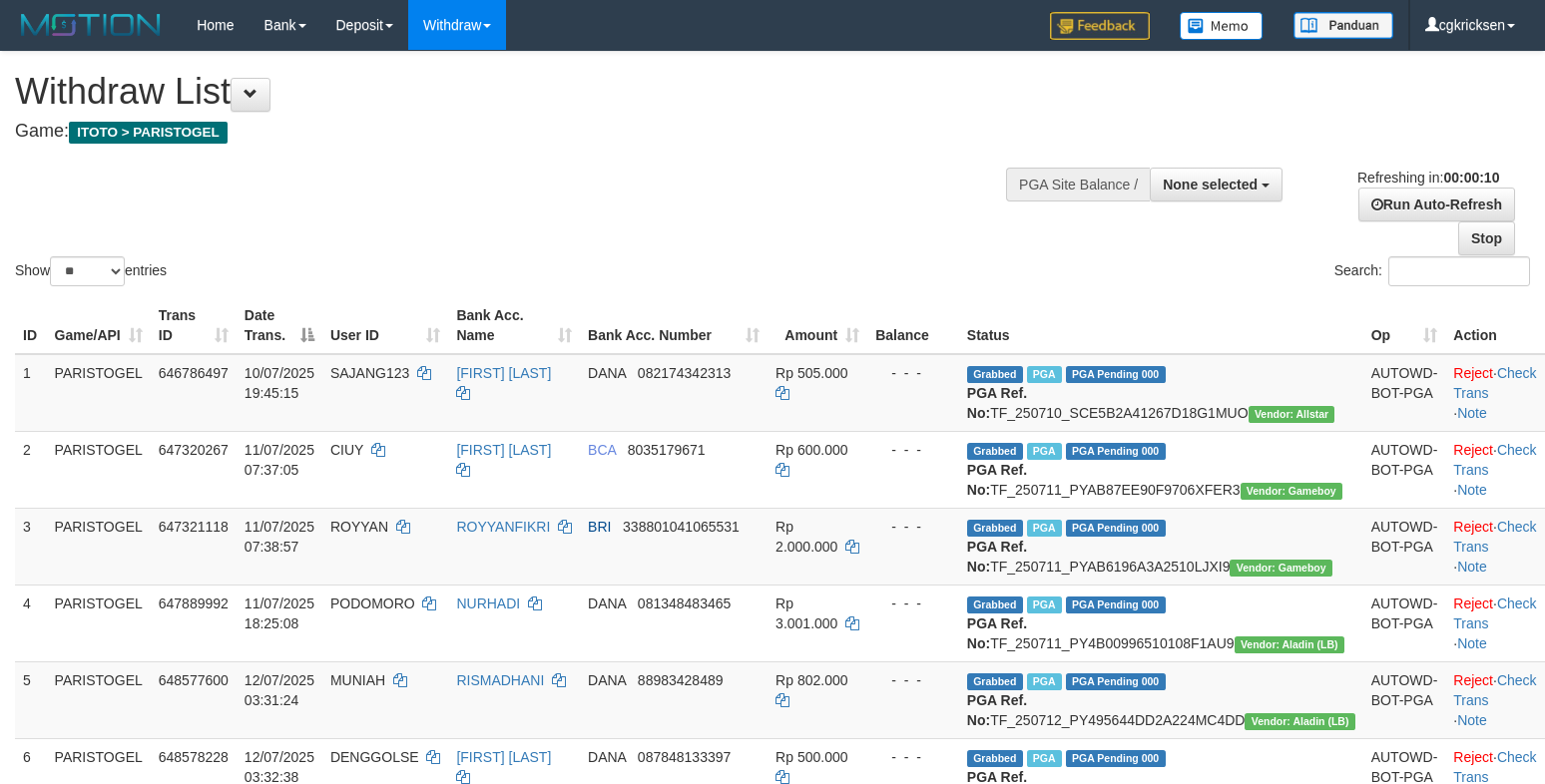 select 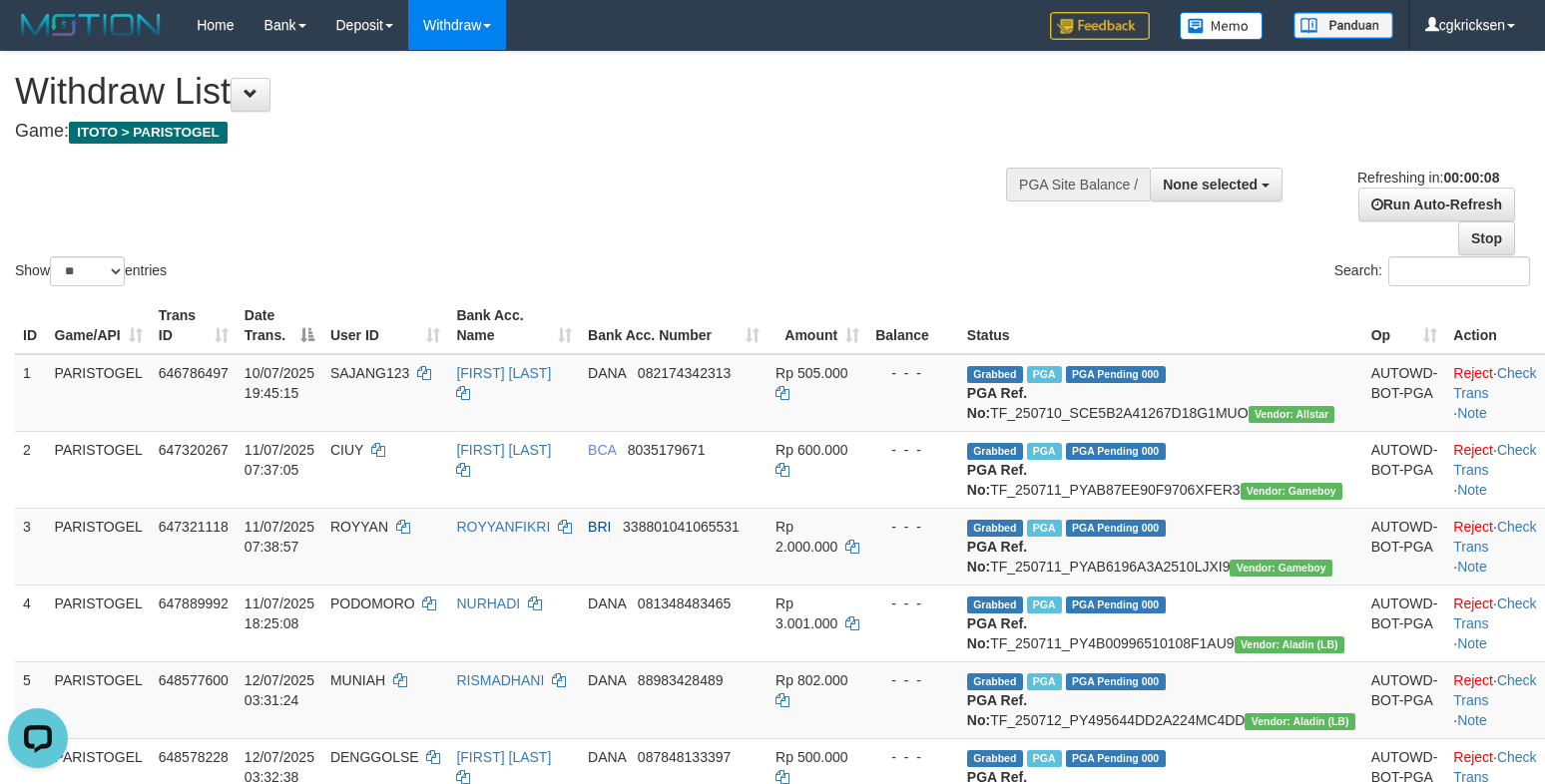 scroll, scrollTop: 0, scrollLeft: 0, axis: both 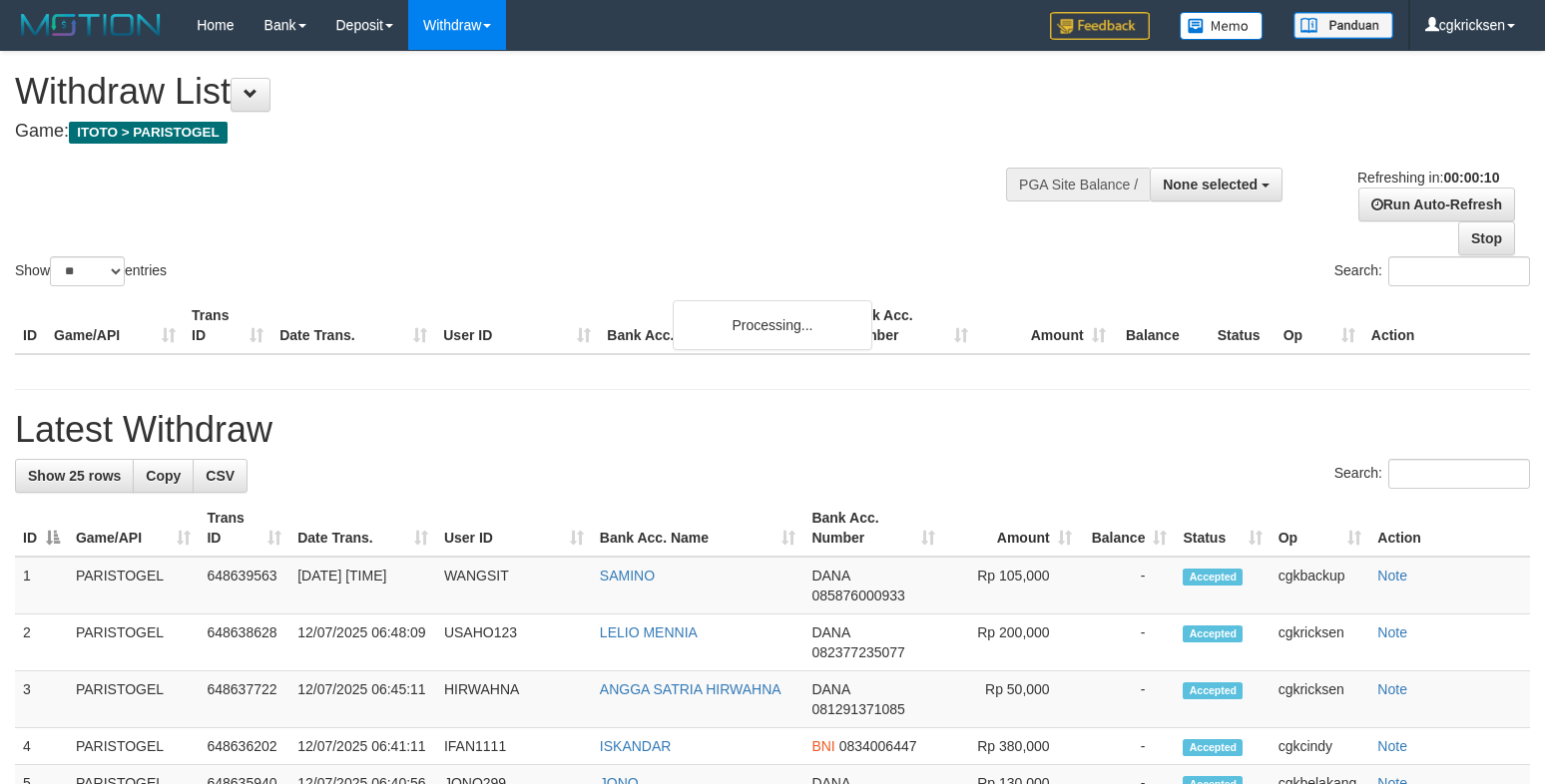select 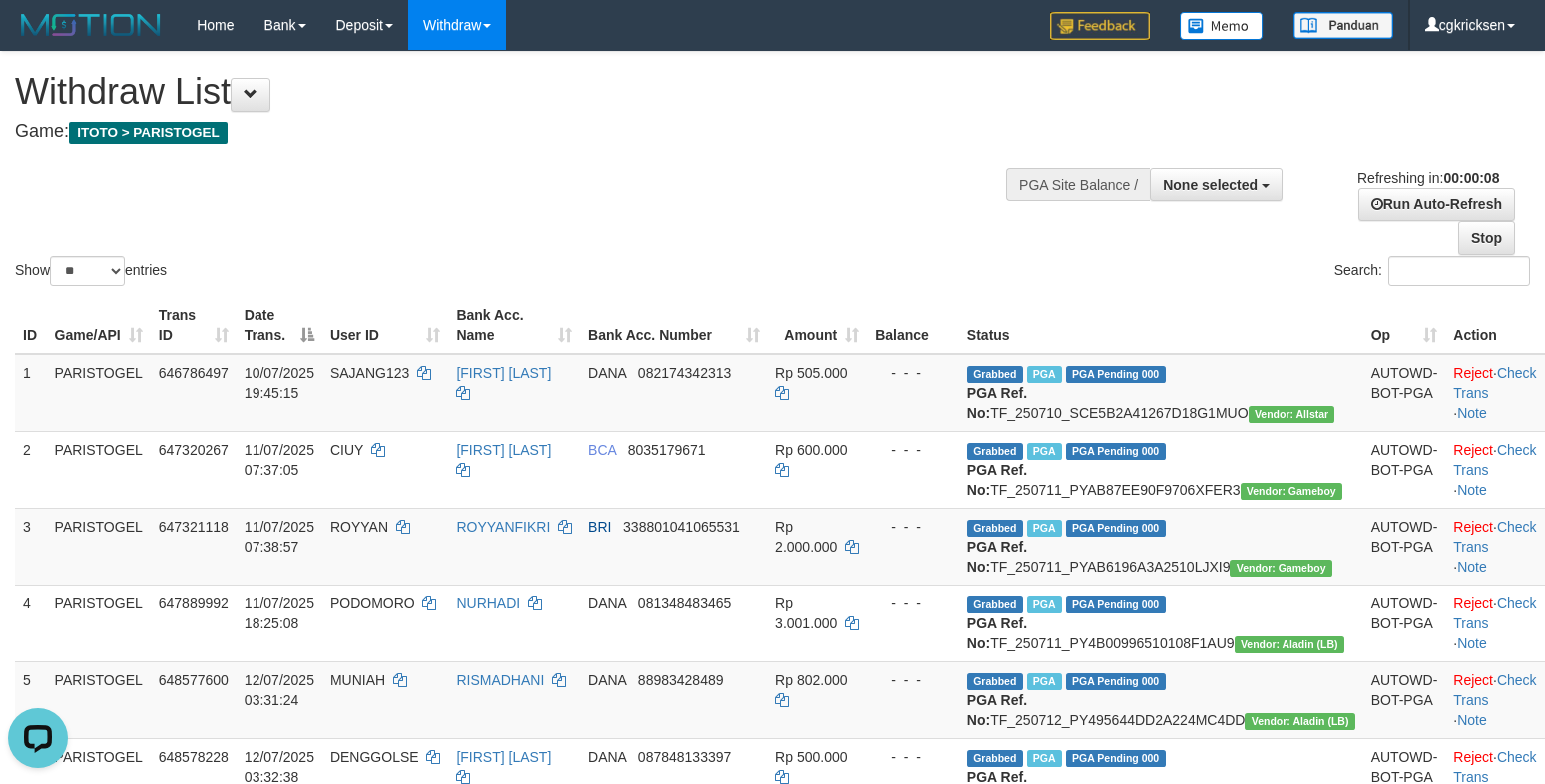 scroll, scrollTop: 0, scrollLeft: 0, axis: both 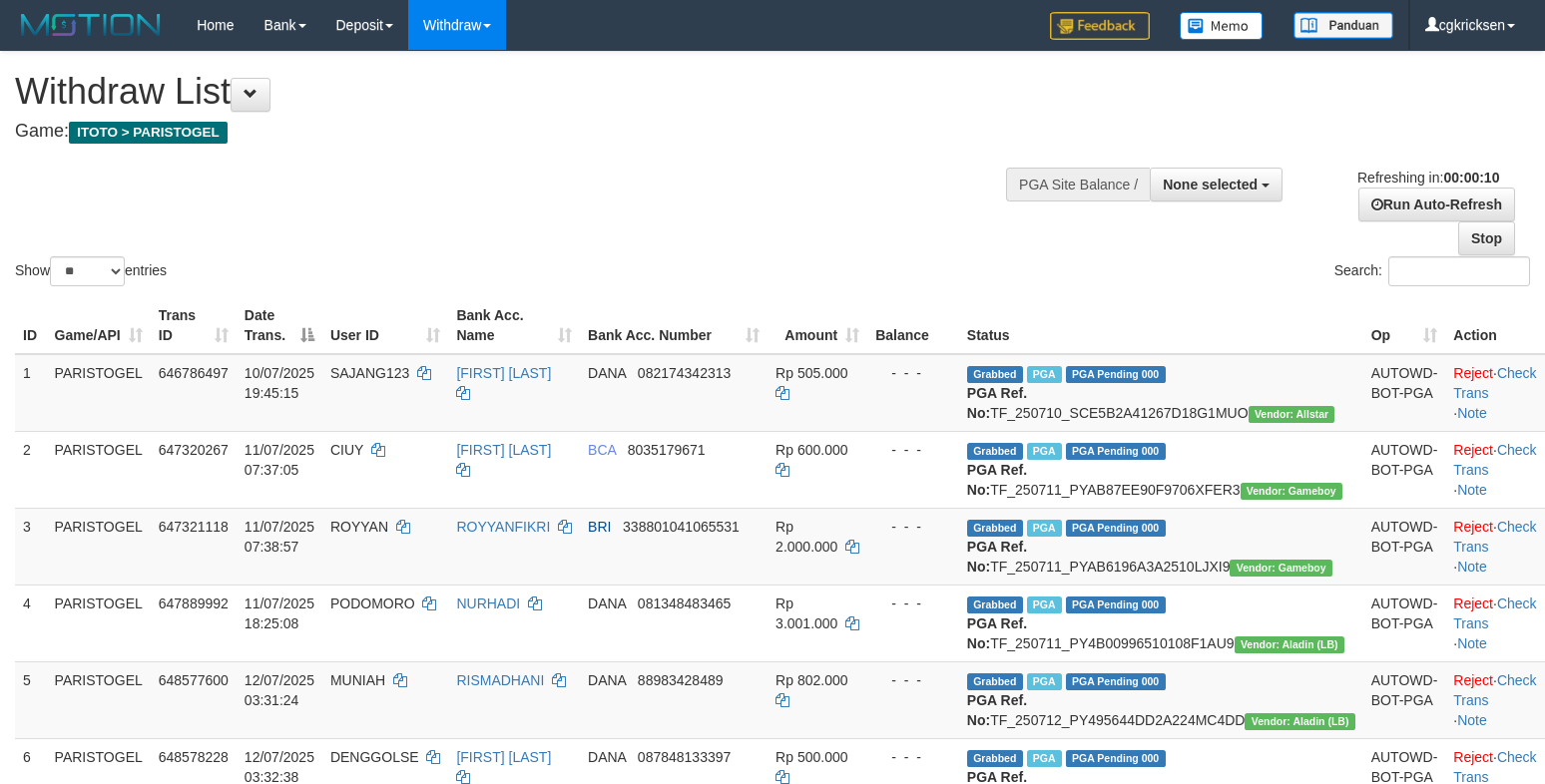 select 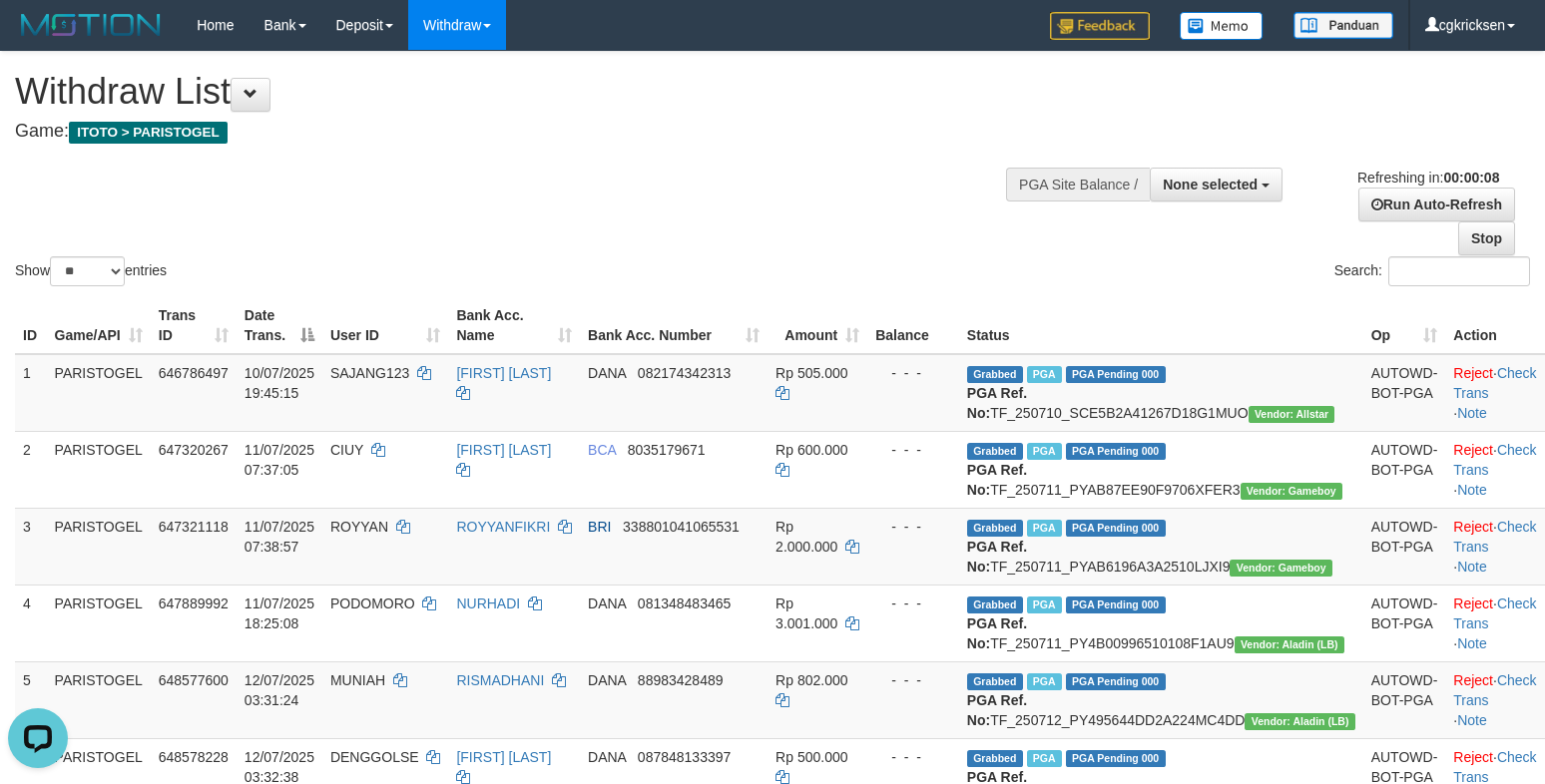 scroll, scrollTop: 0, scrollLeft: 0, axis: both 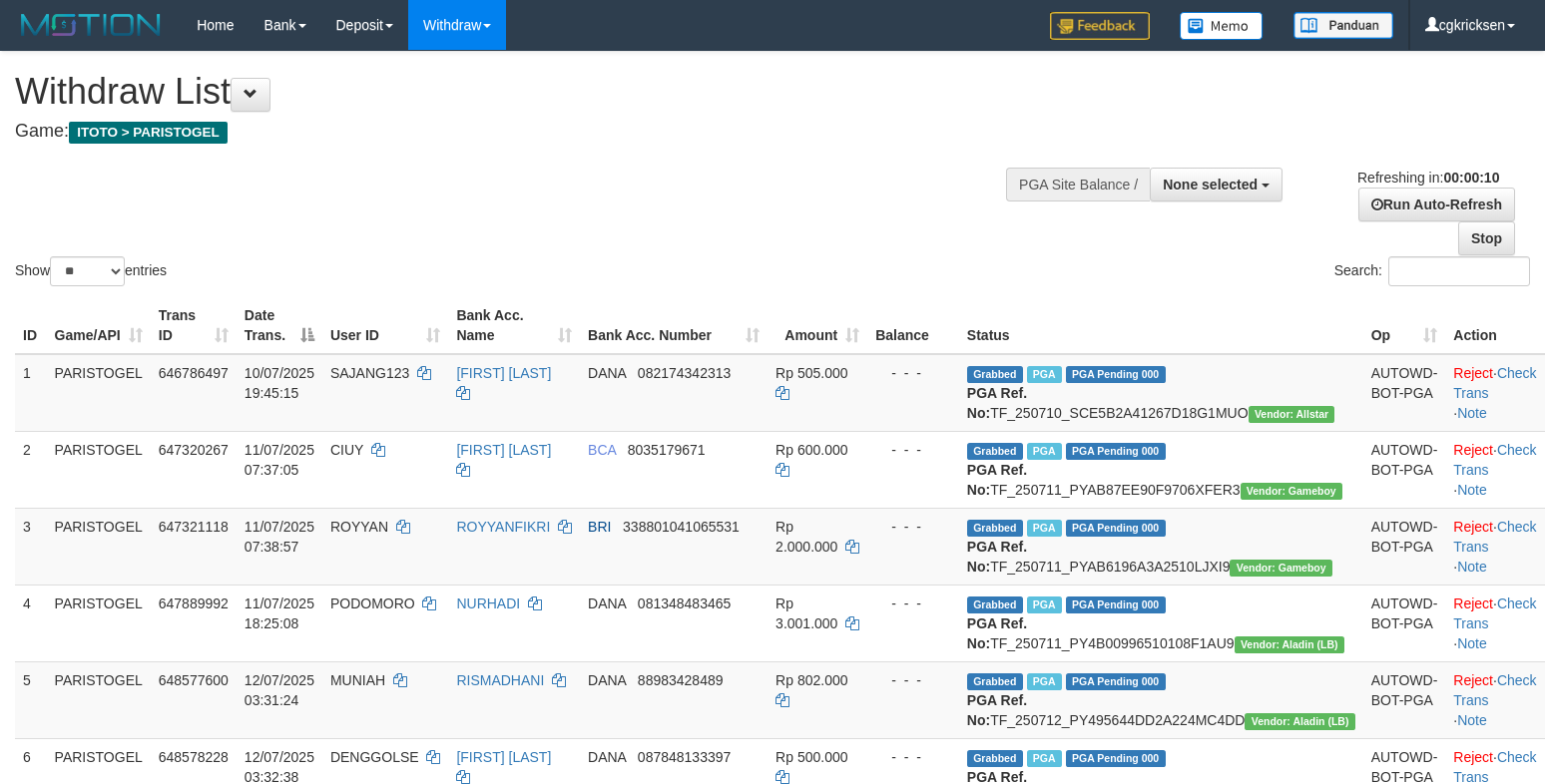 select 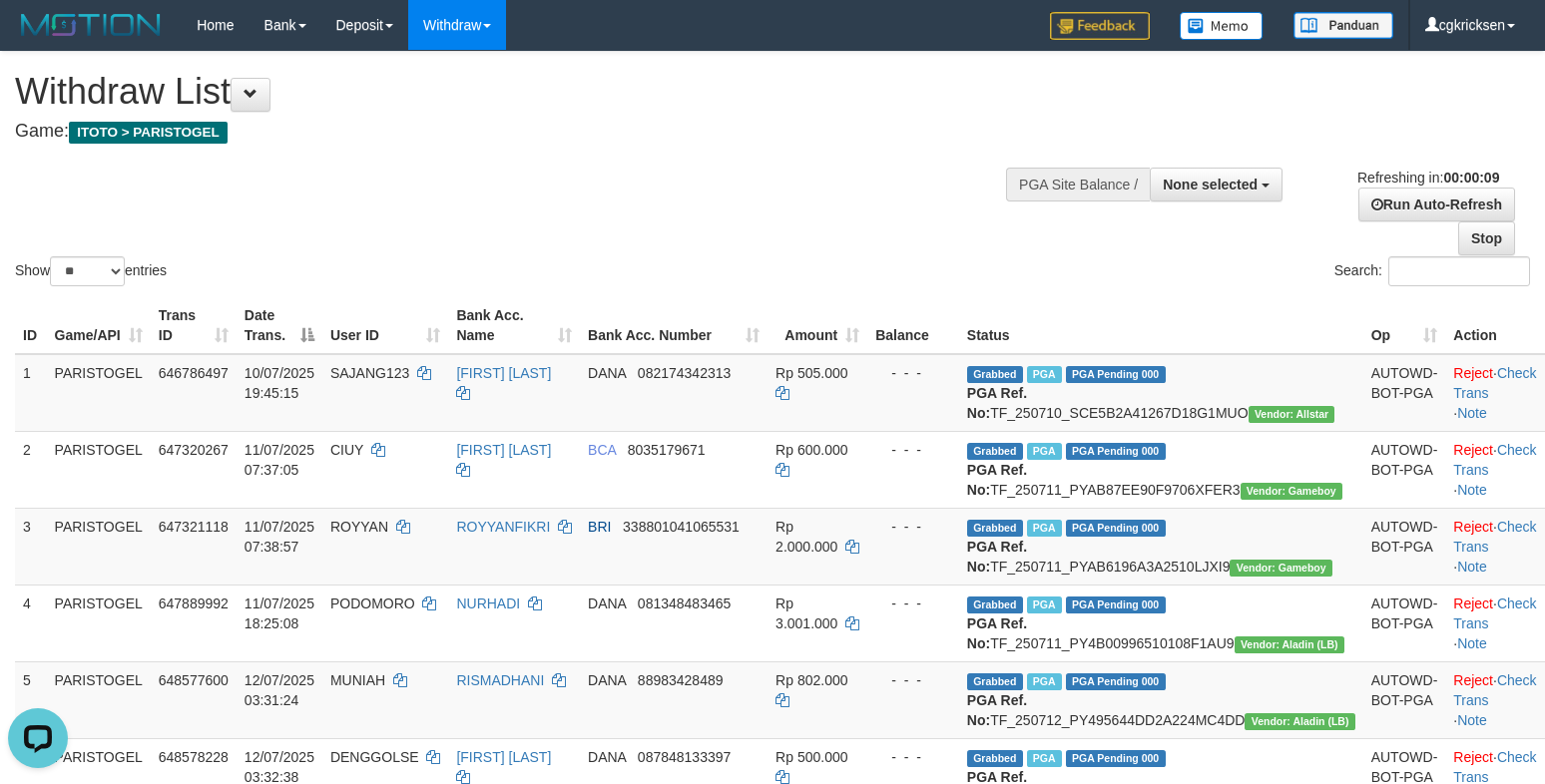 scroll, scrollTop: 0, scrollLeft: 0, axis: both 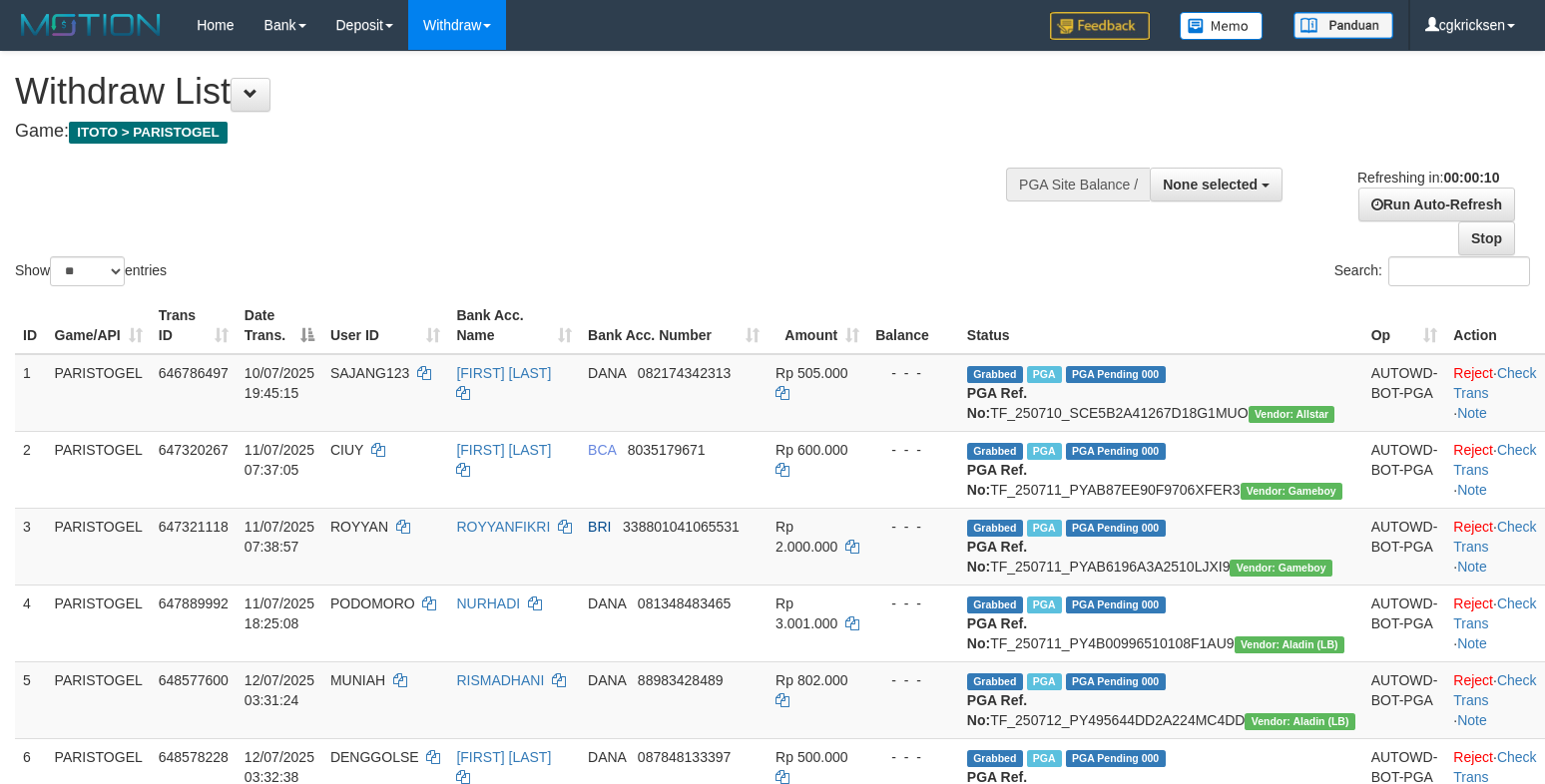 select 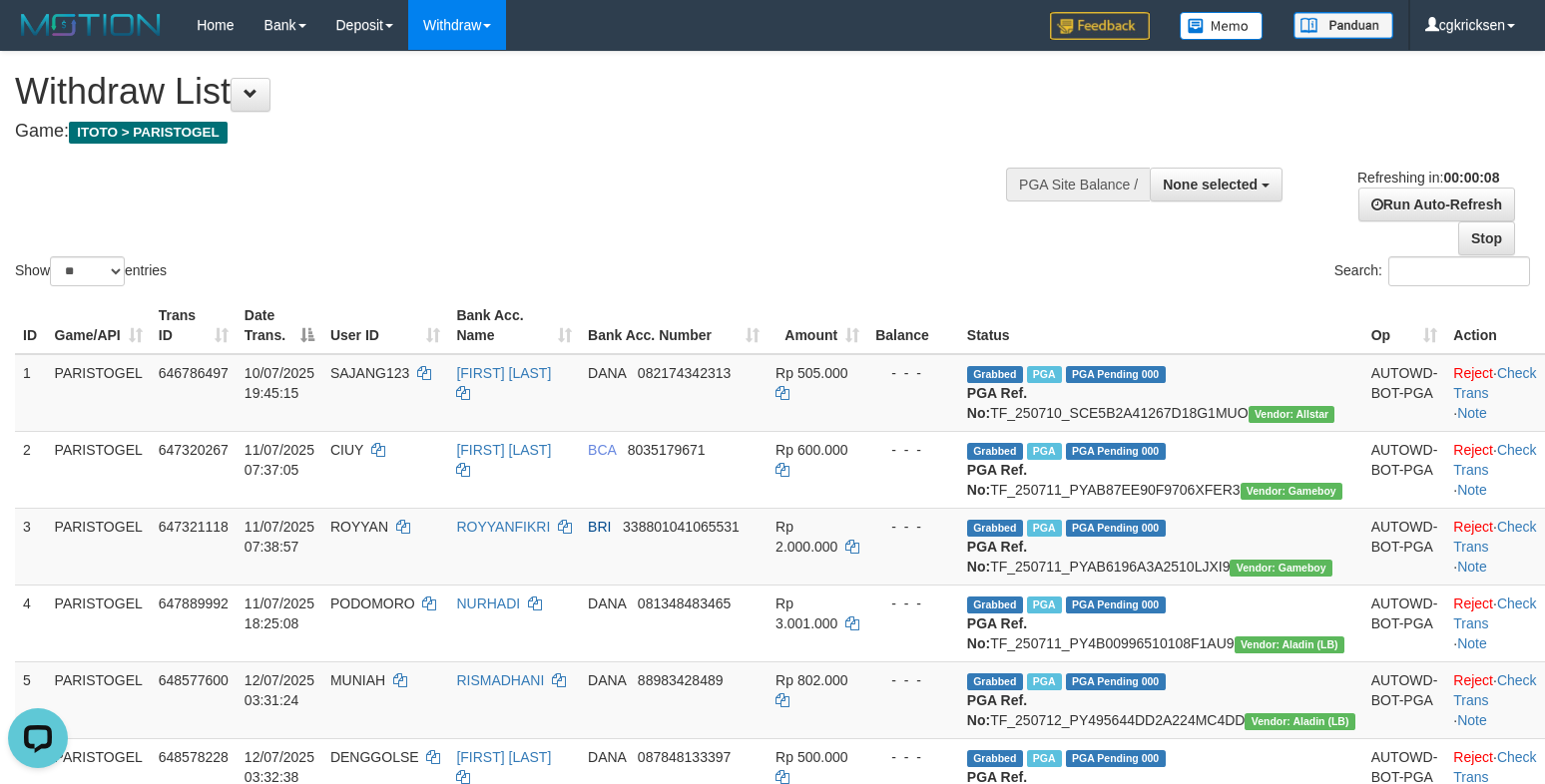 scroll, scrollTop: 0, scrollLeft: 0, axis: both 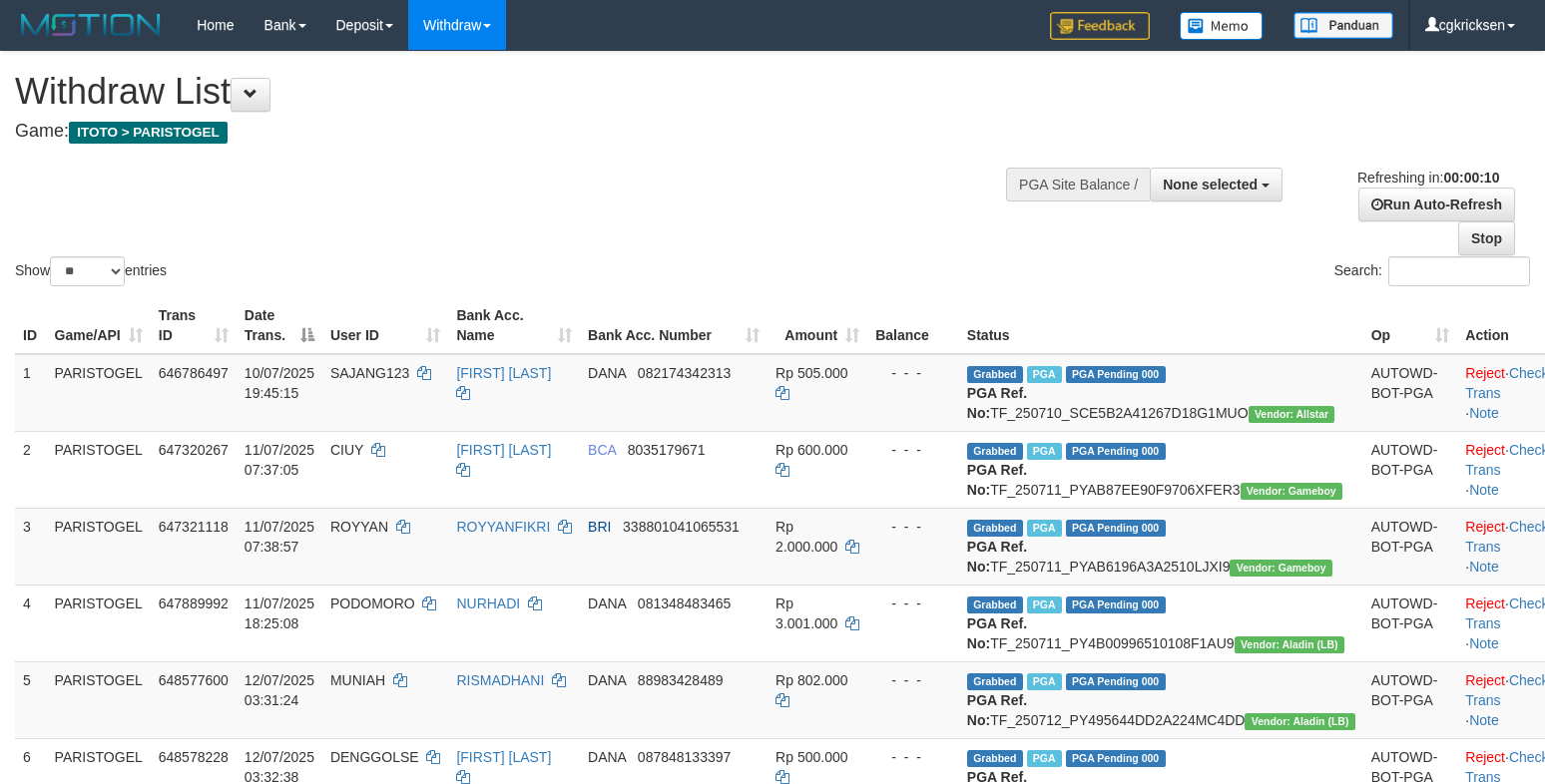 select 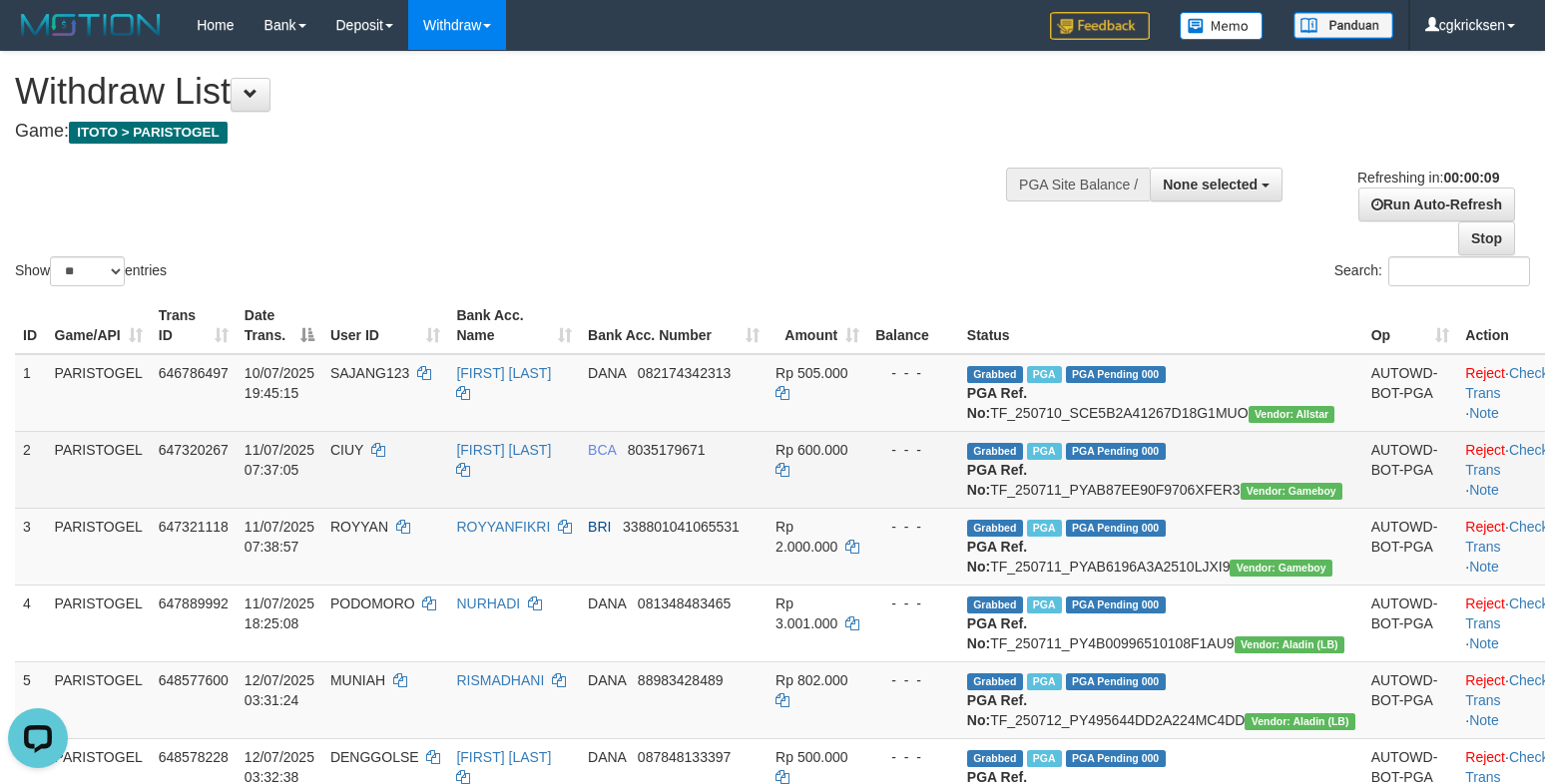 scroll, scrollTop: 0, scrollLeft: 0, axis: both 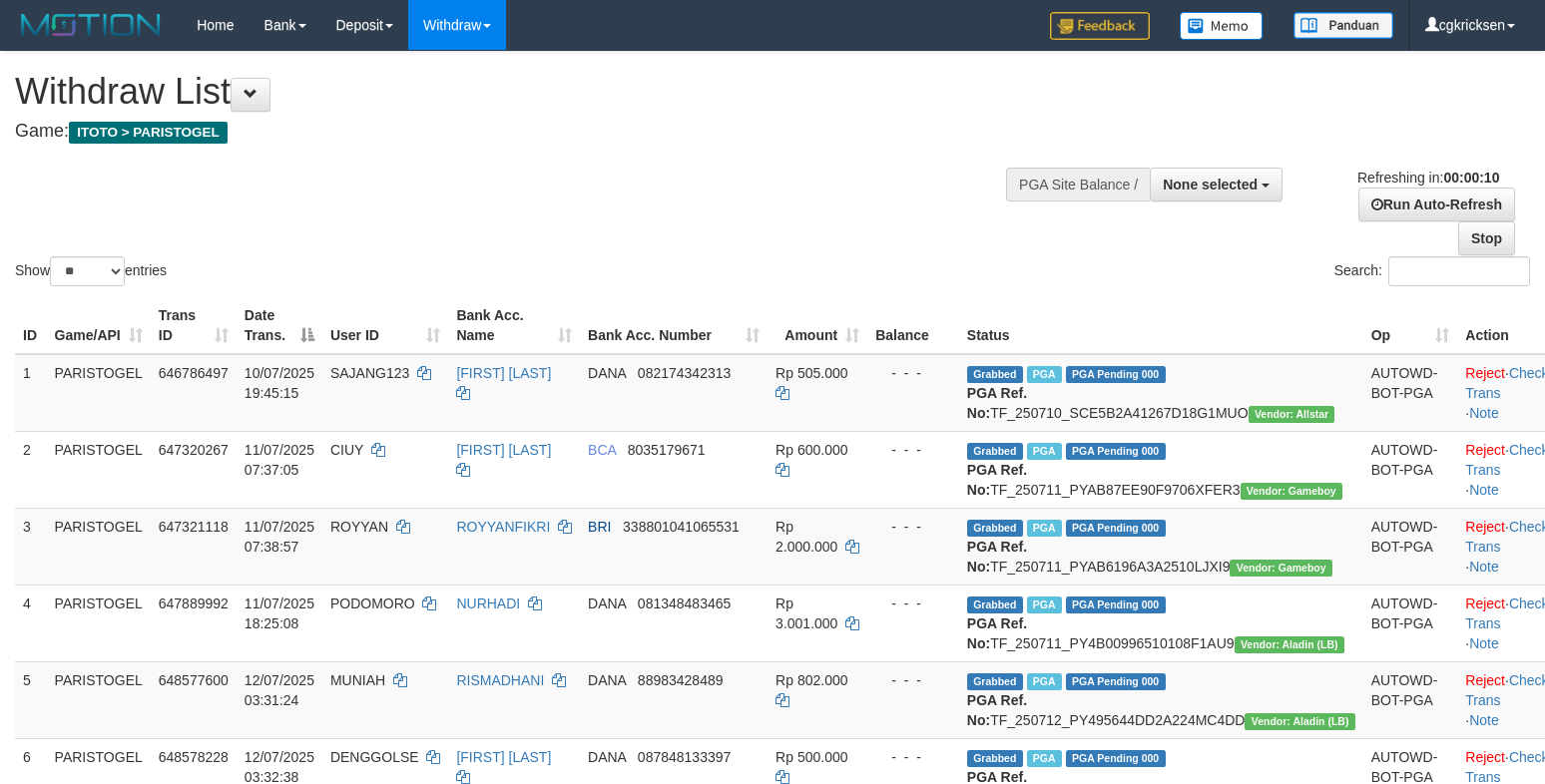 select 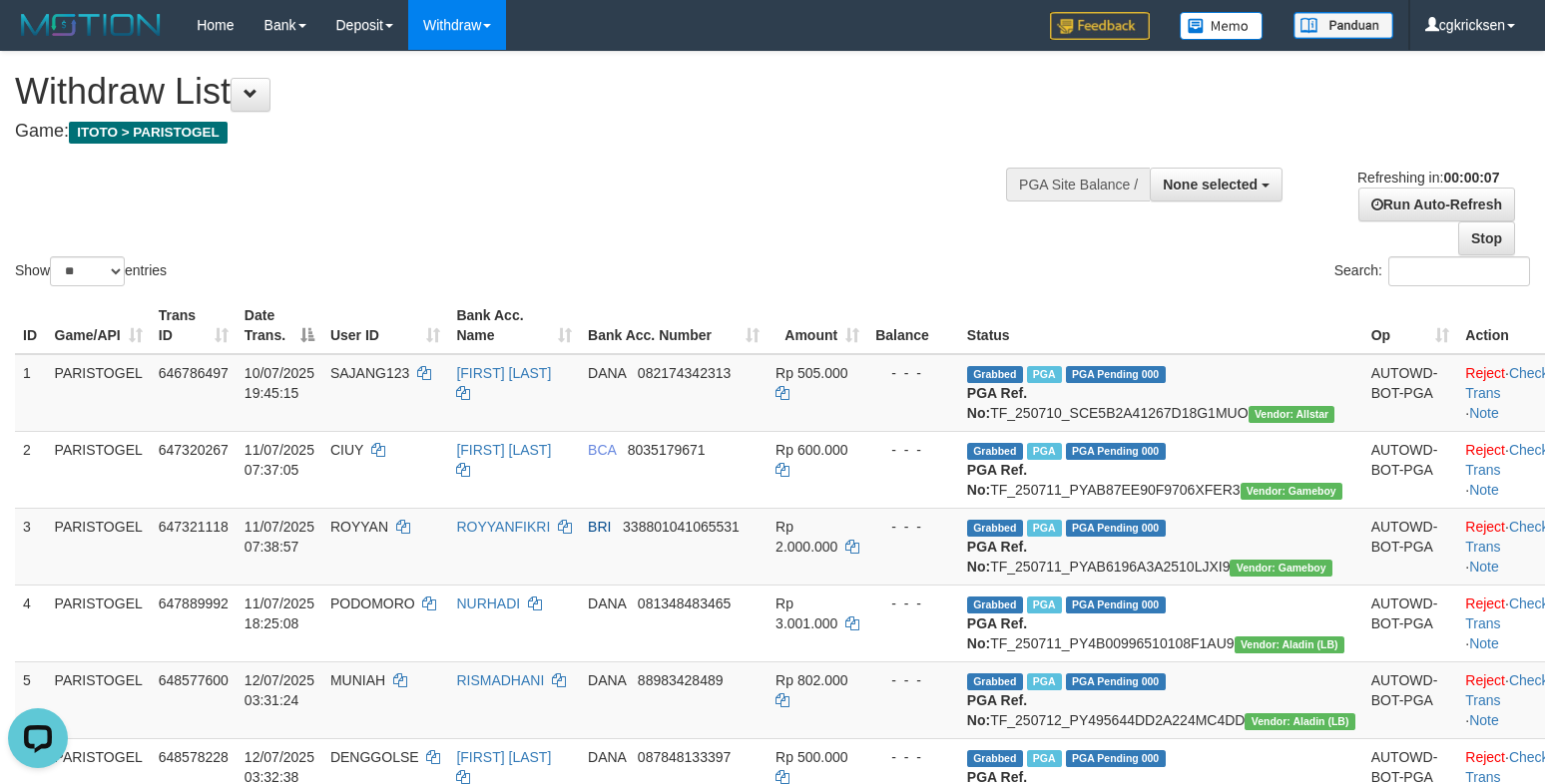 scroll, scrollTop: 0, scrollLeft: 0, axis: both 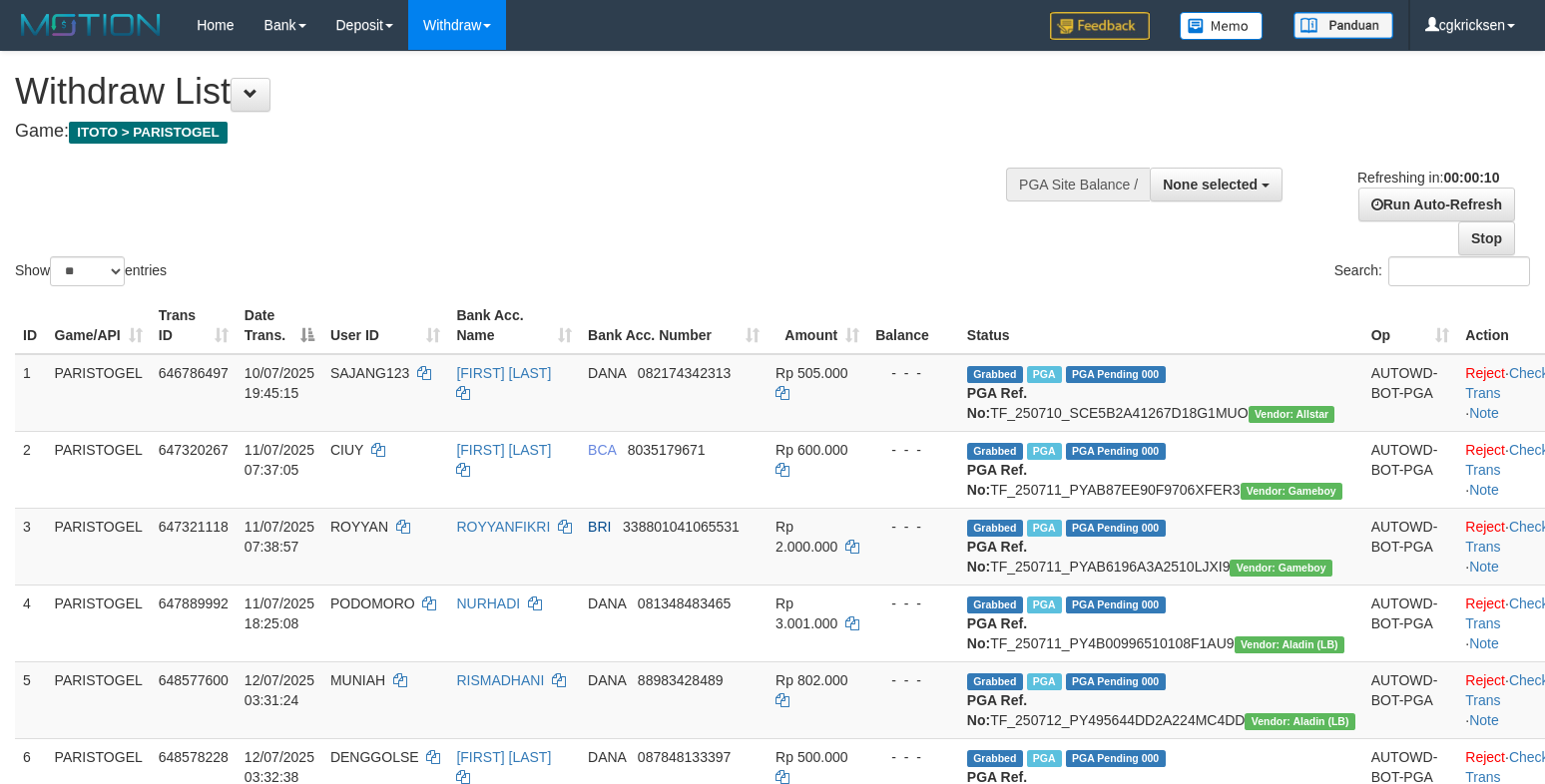 select 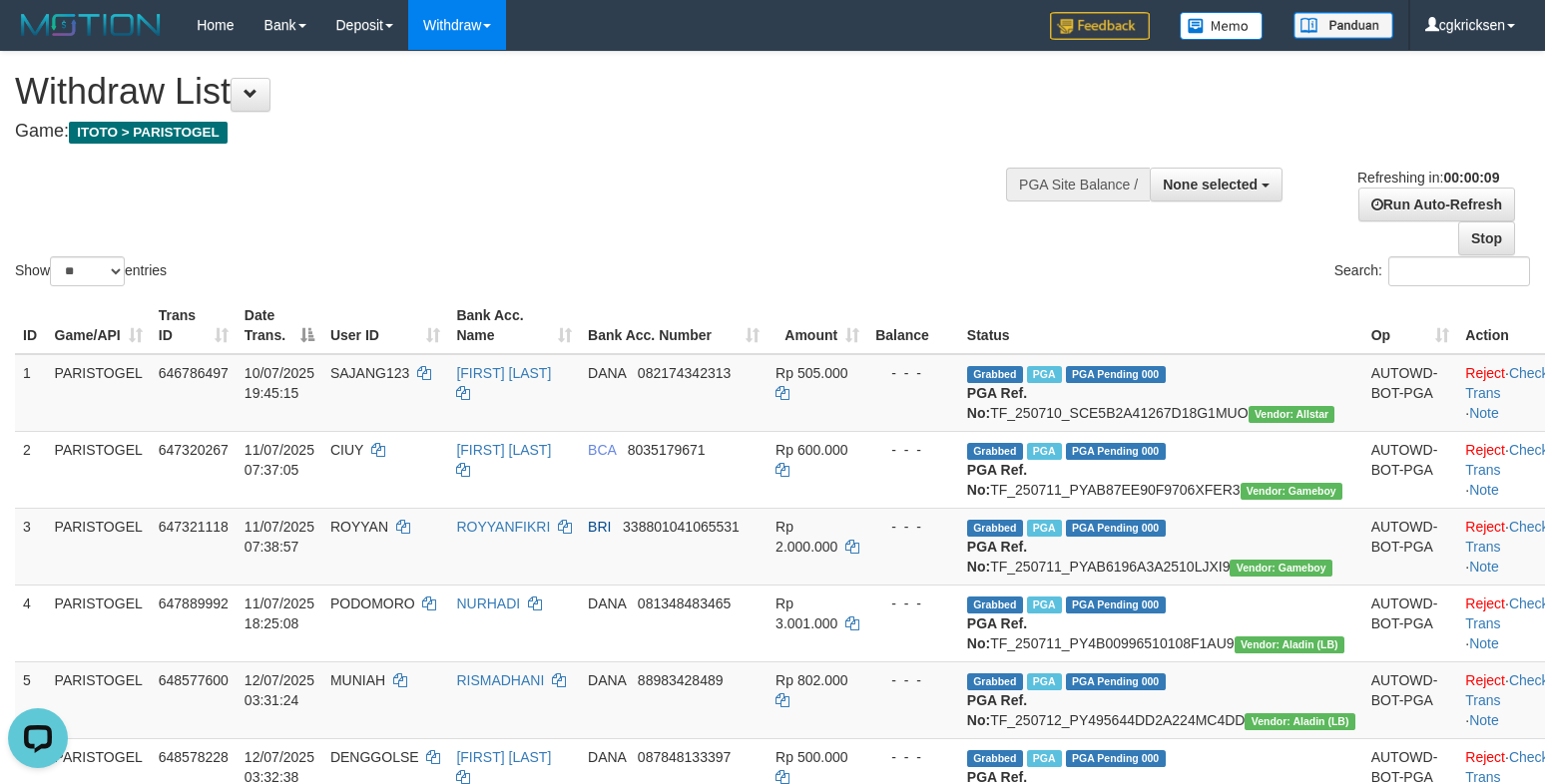 scroll, scrollTop: 0, scrollLeft: 0, axis: both 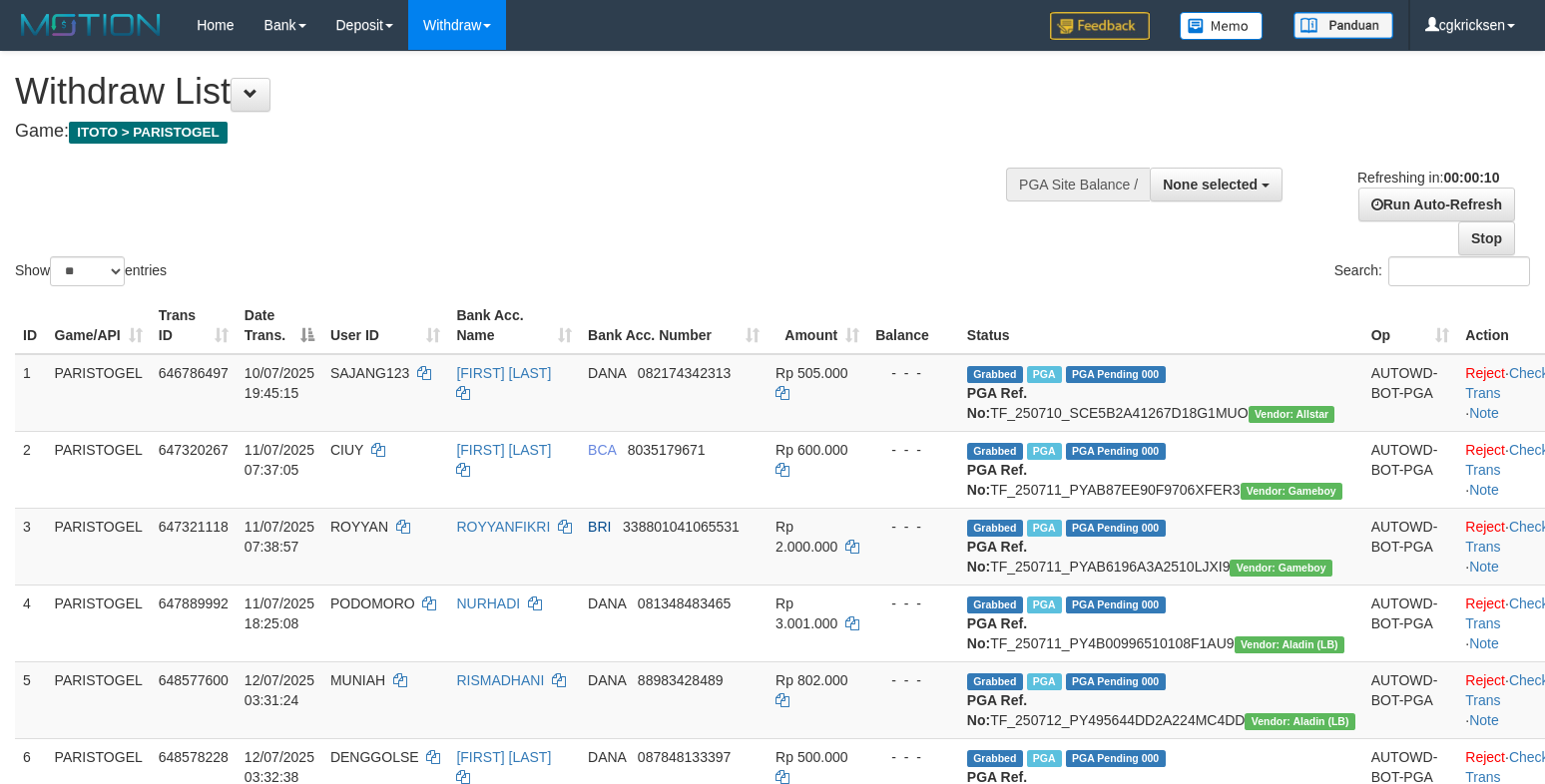 select 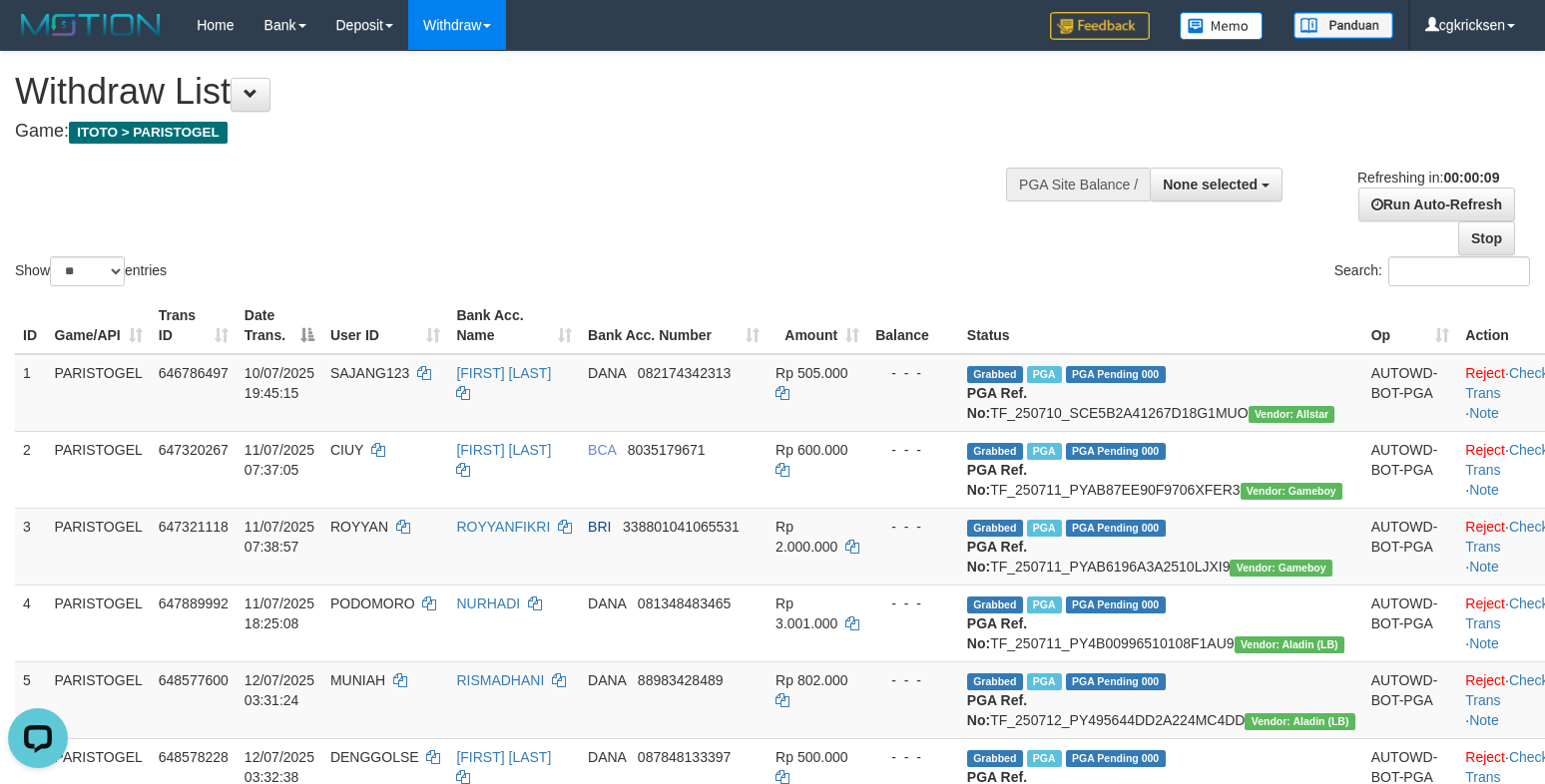 scroll, scrollTop: 0, scrollLeft: 0, axis: both 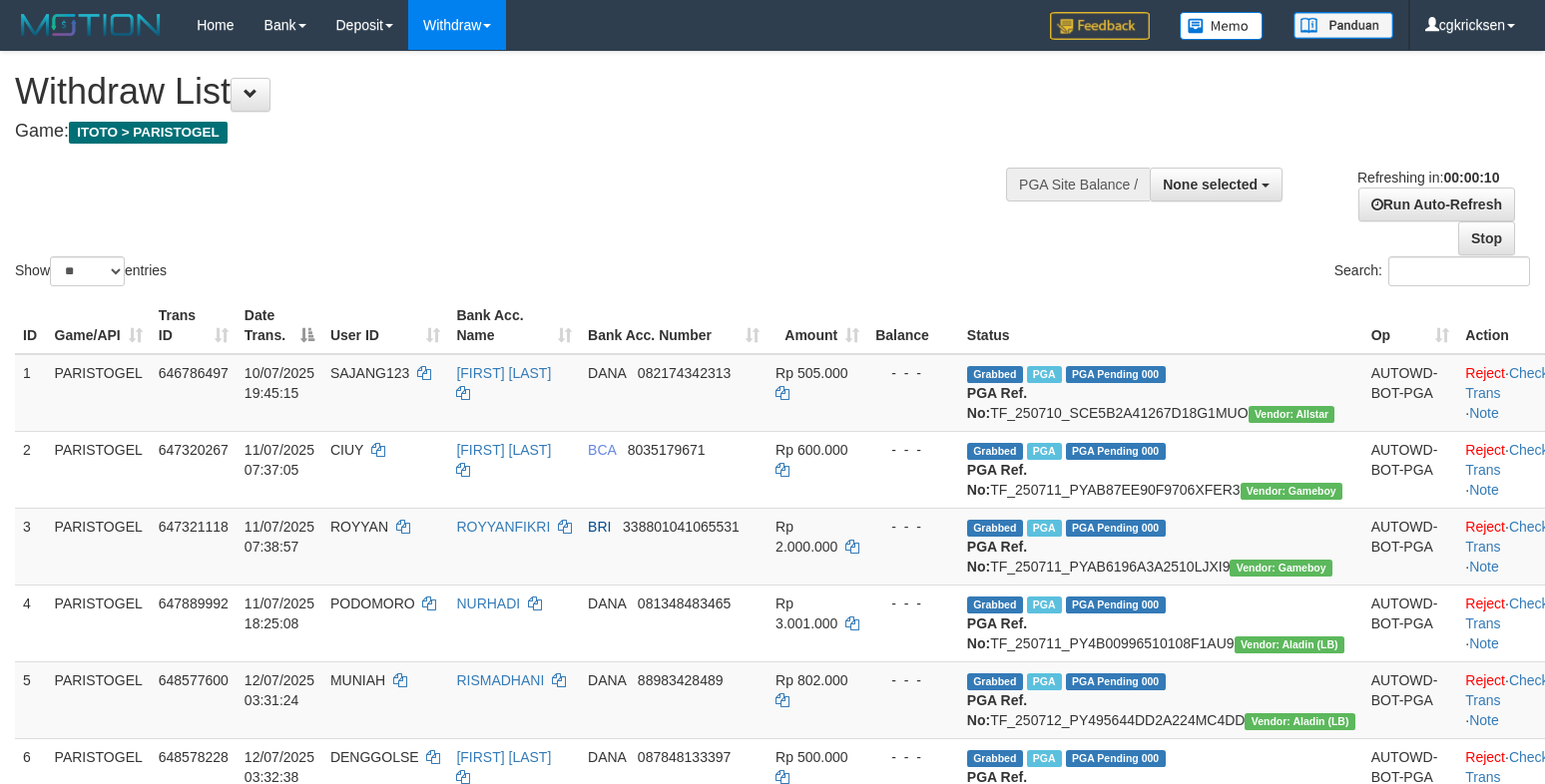 select 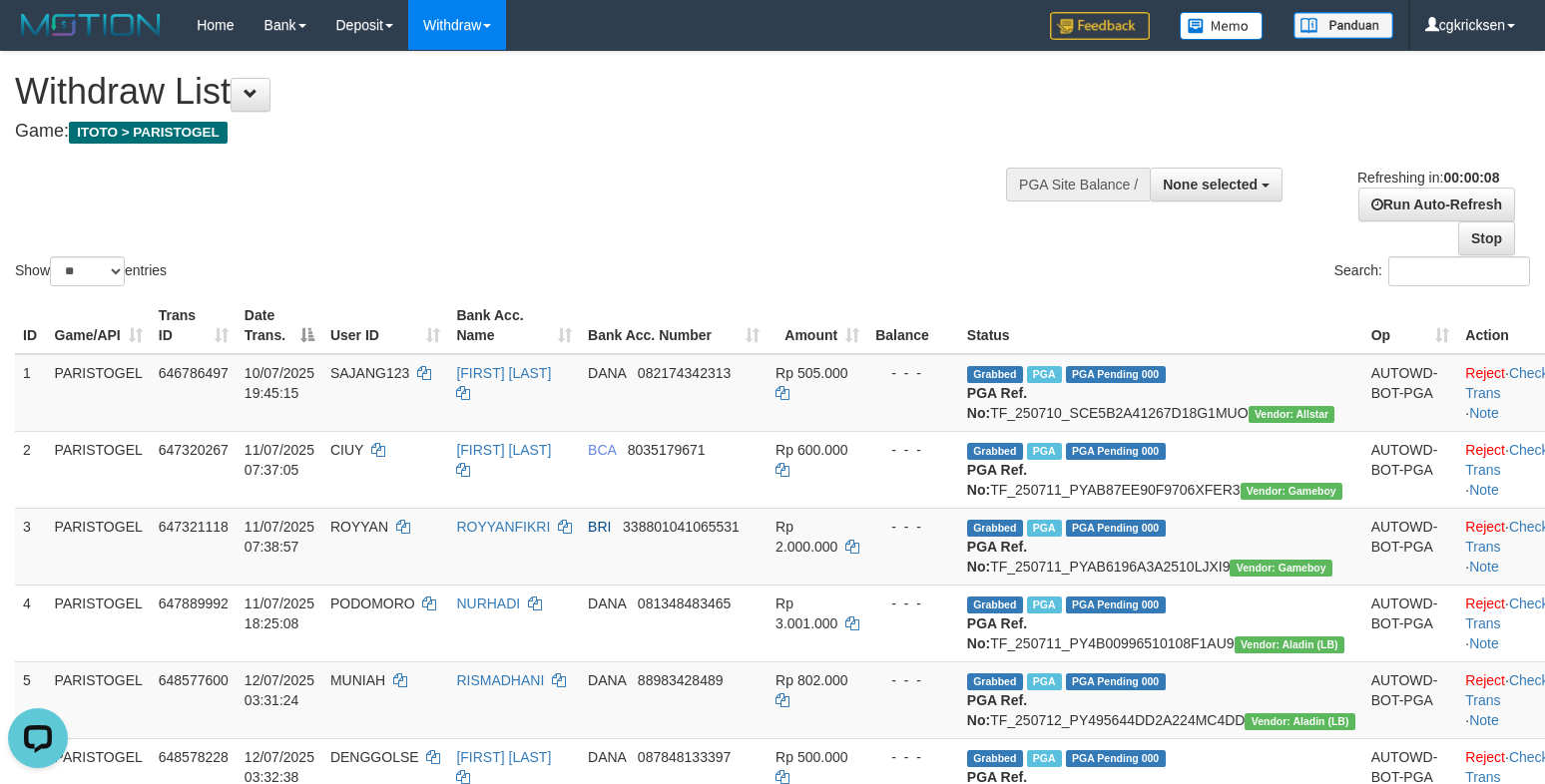 scroll, scrollTop: 0, scrollLeft: 0, axis: both 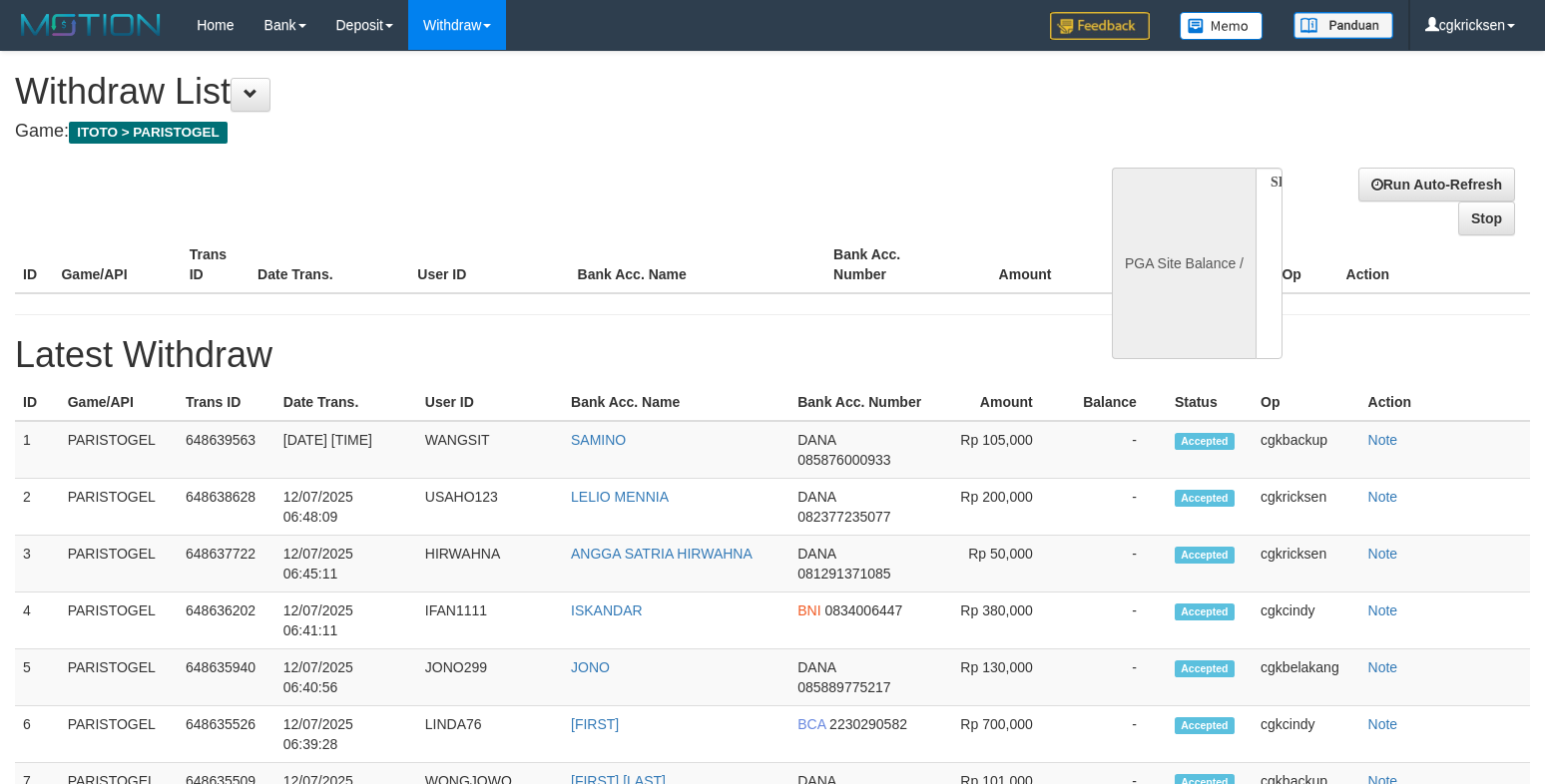select on "**" 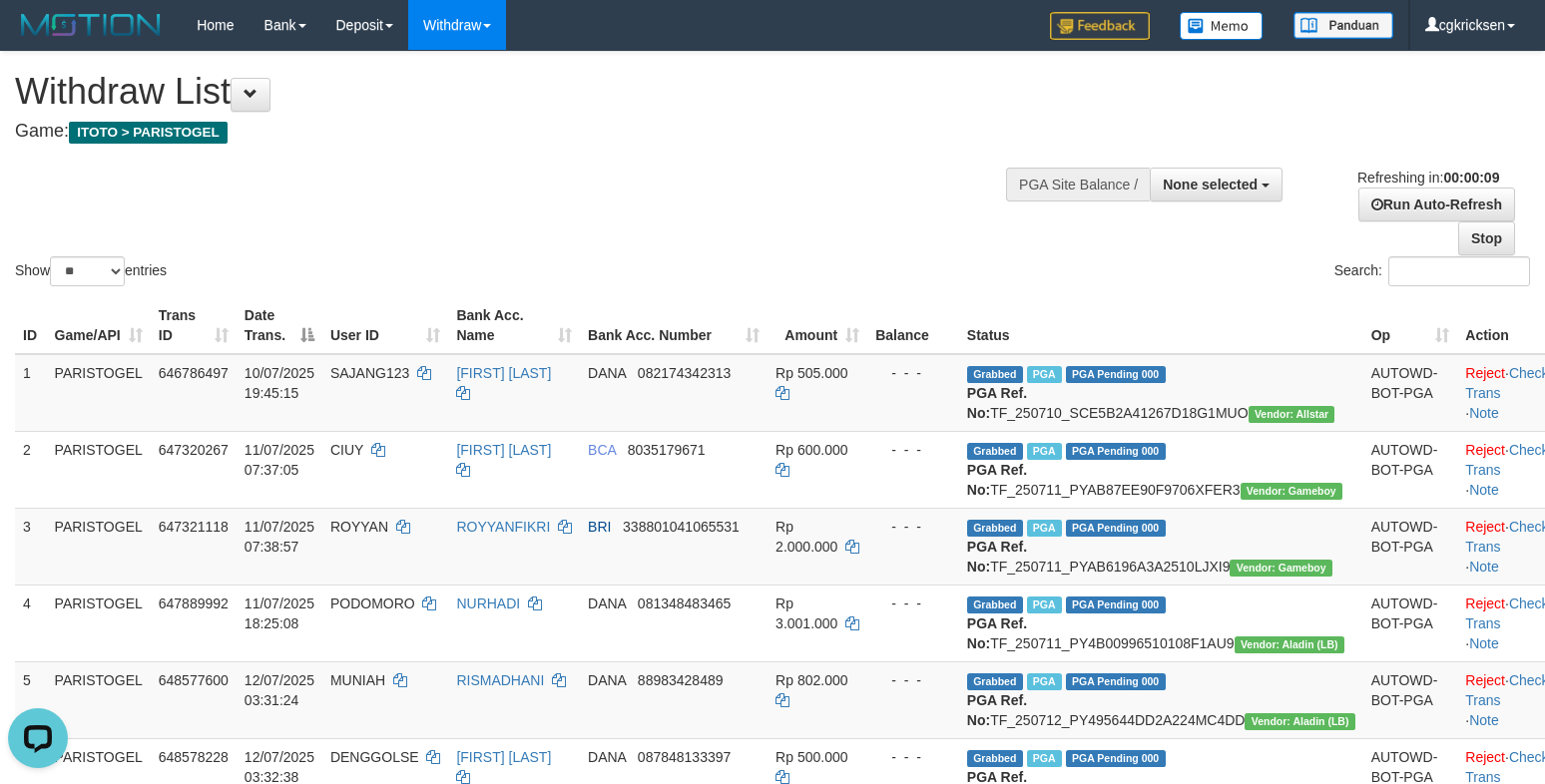 scroll, scrollTop: 0, scrollLeft: 0, axis: both 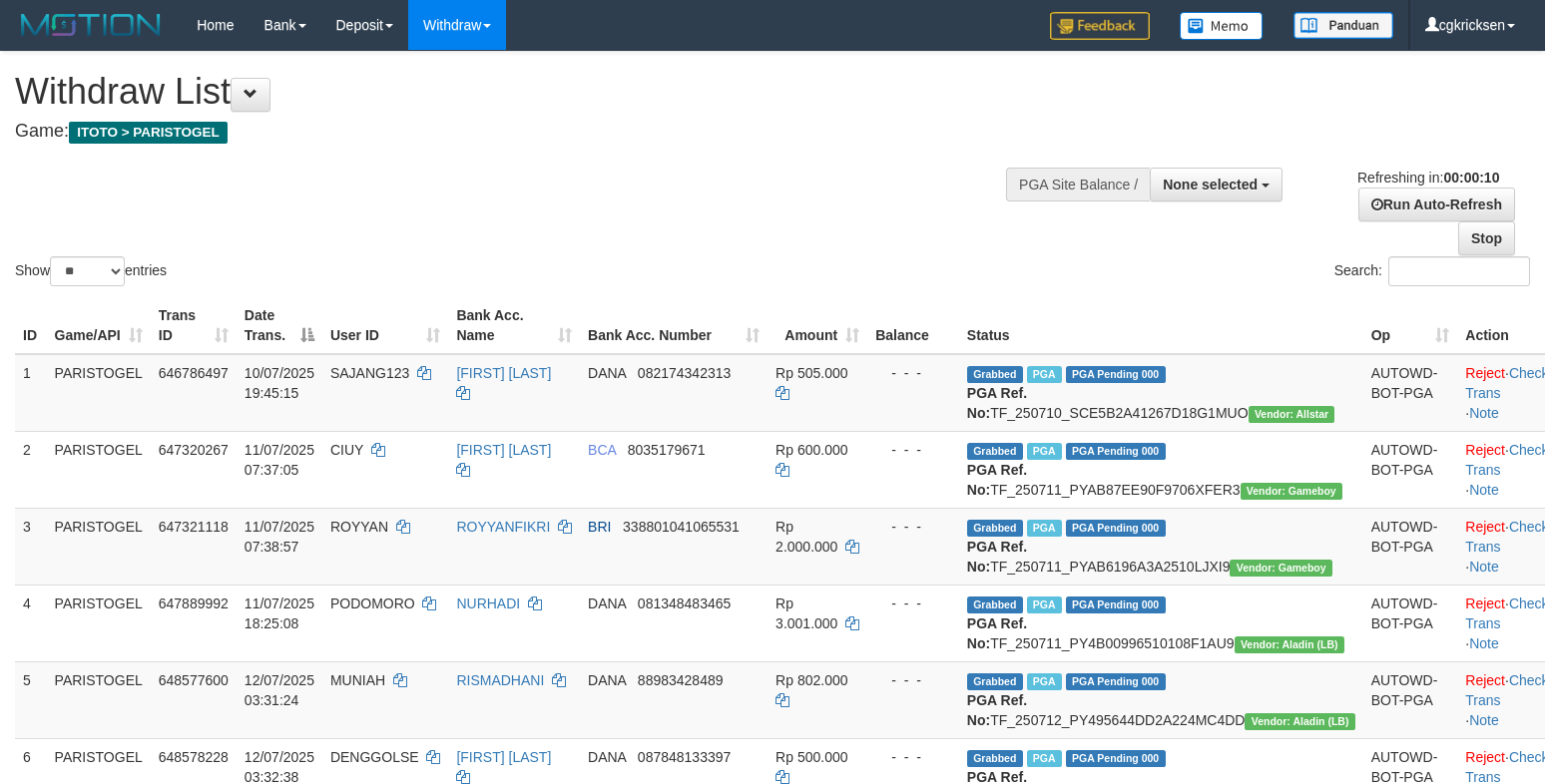 select 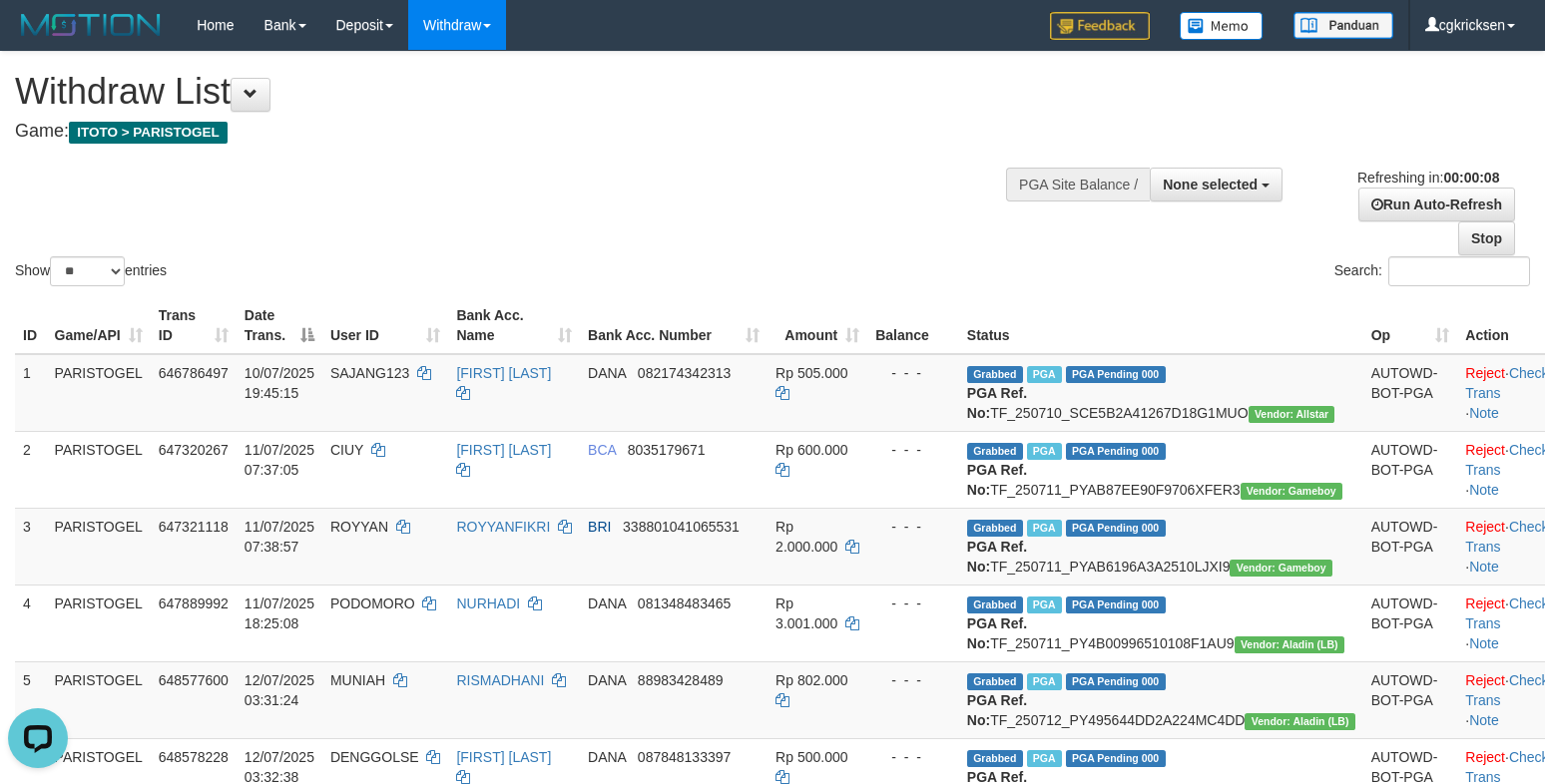 scroll, scrollTop: 0, scrollLeft: 0, axis: both 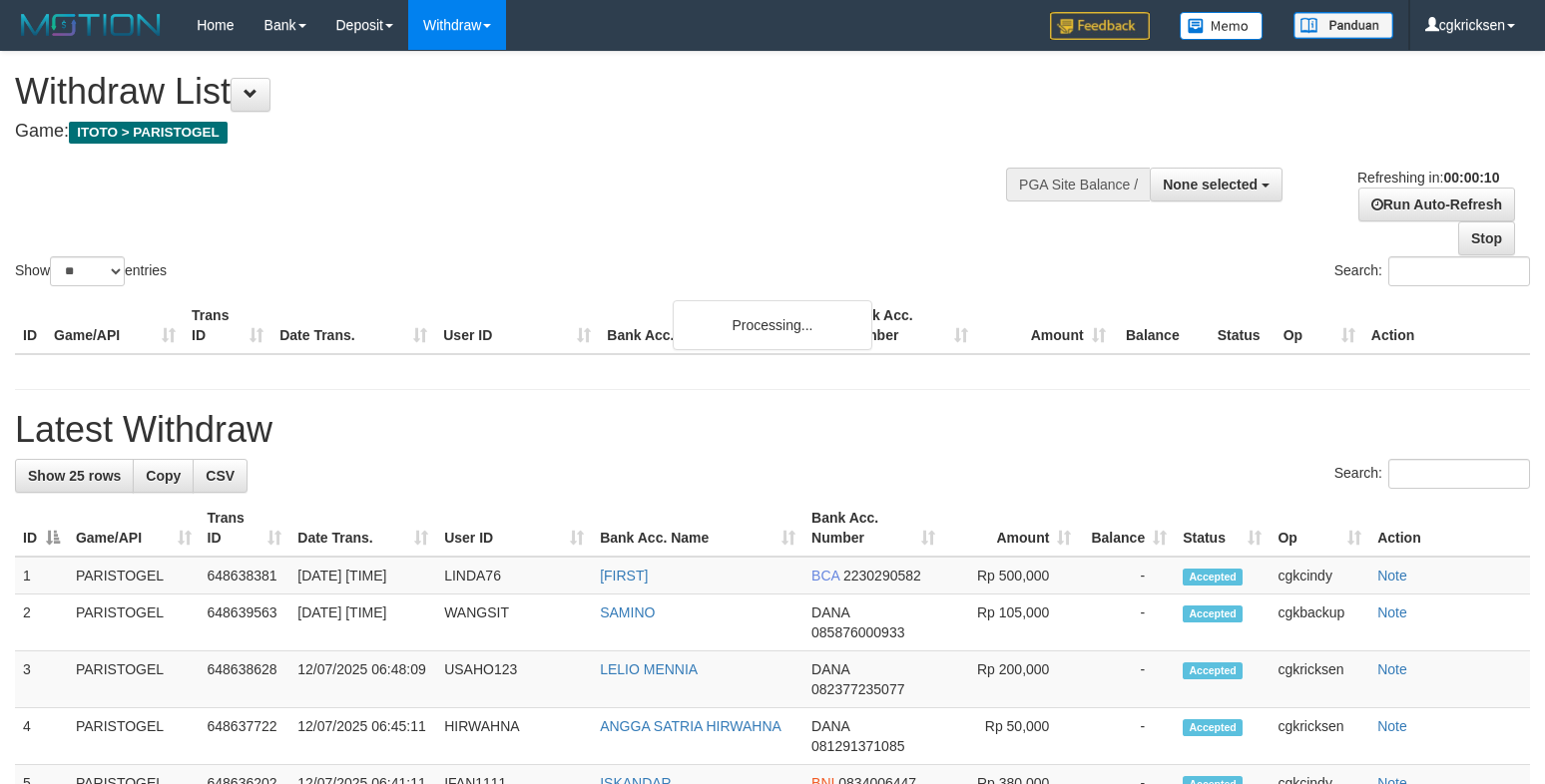 select 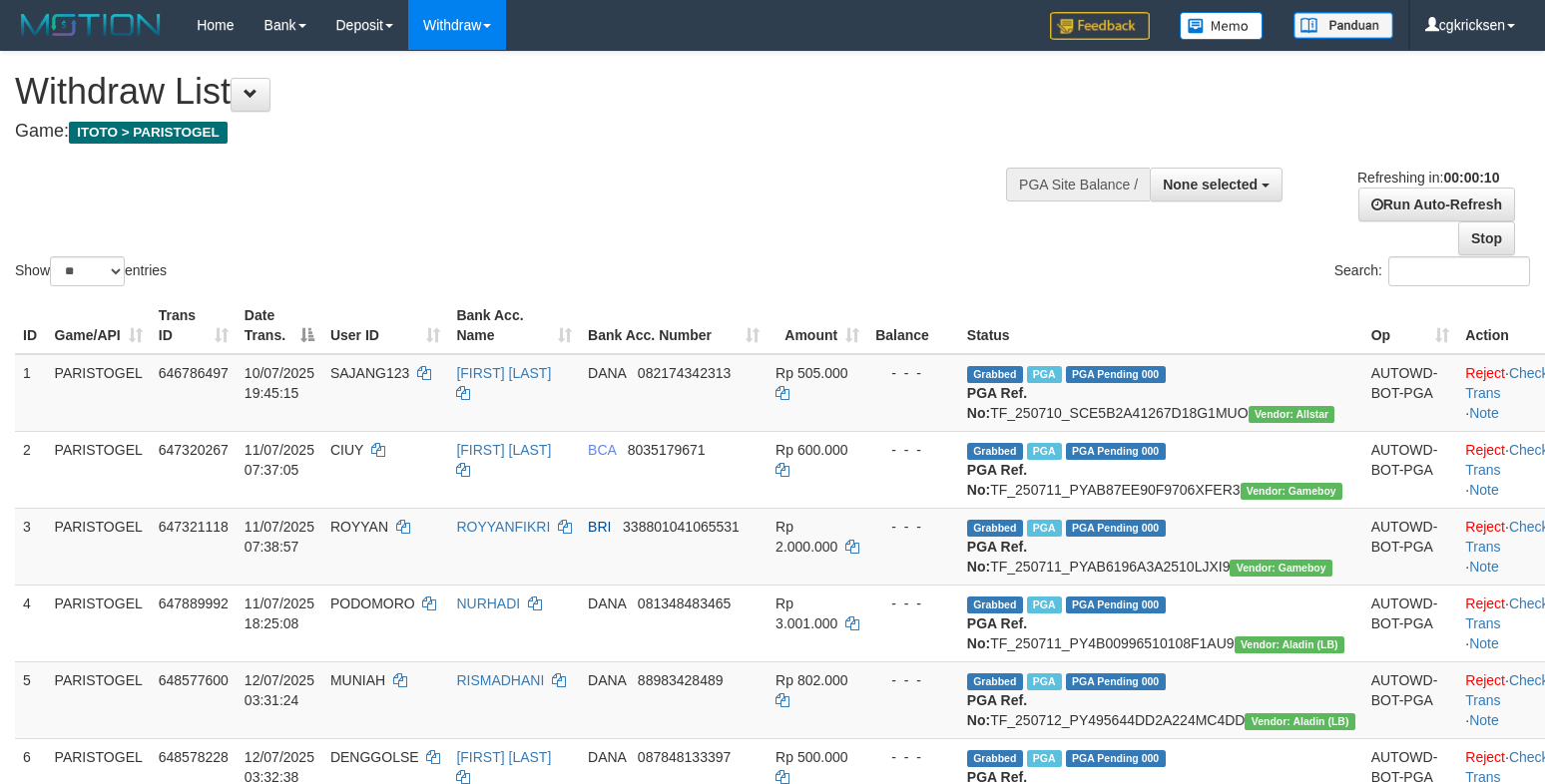select on "**" 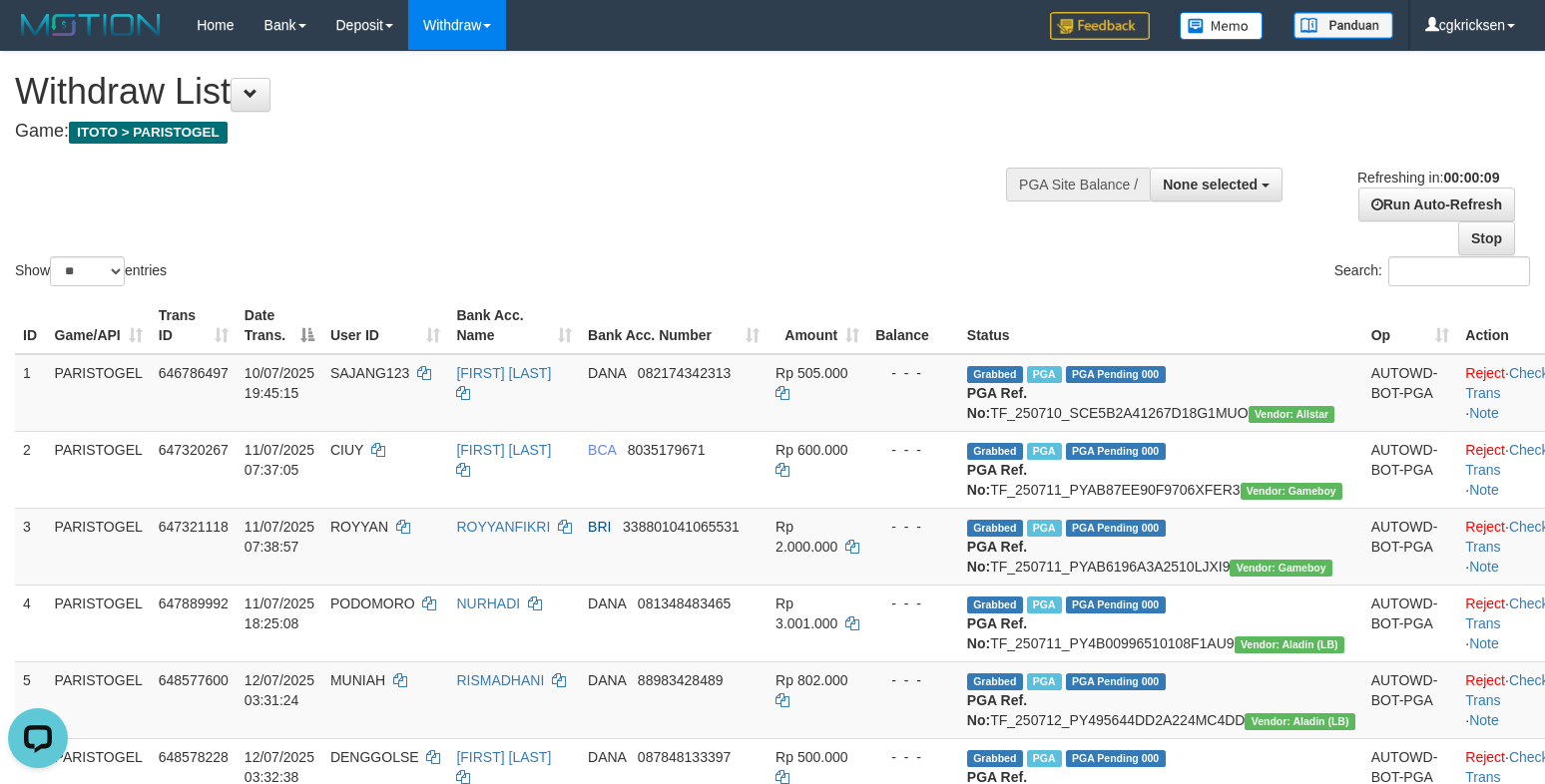 scroll, scrollTop: 0, scrollLeft: 0, axis: both 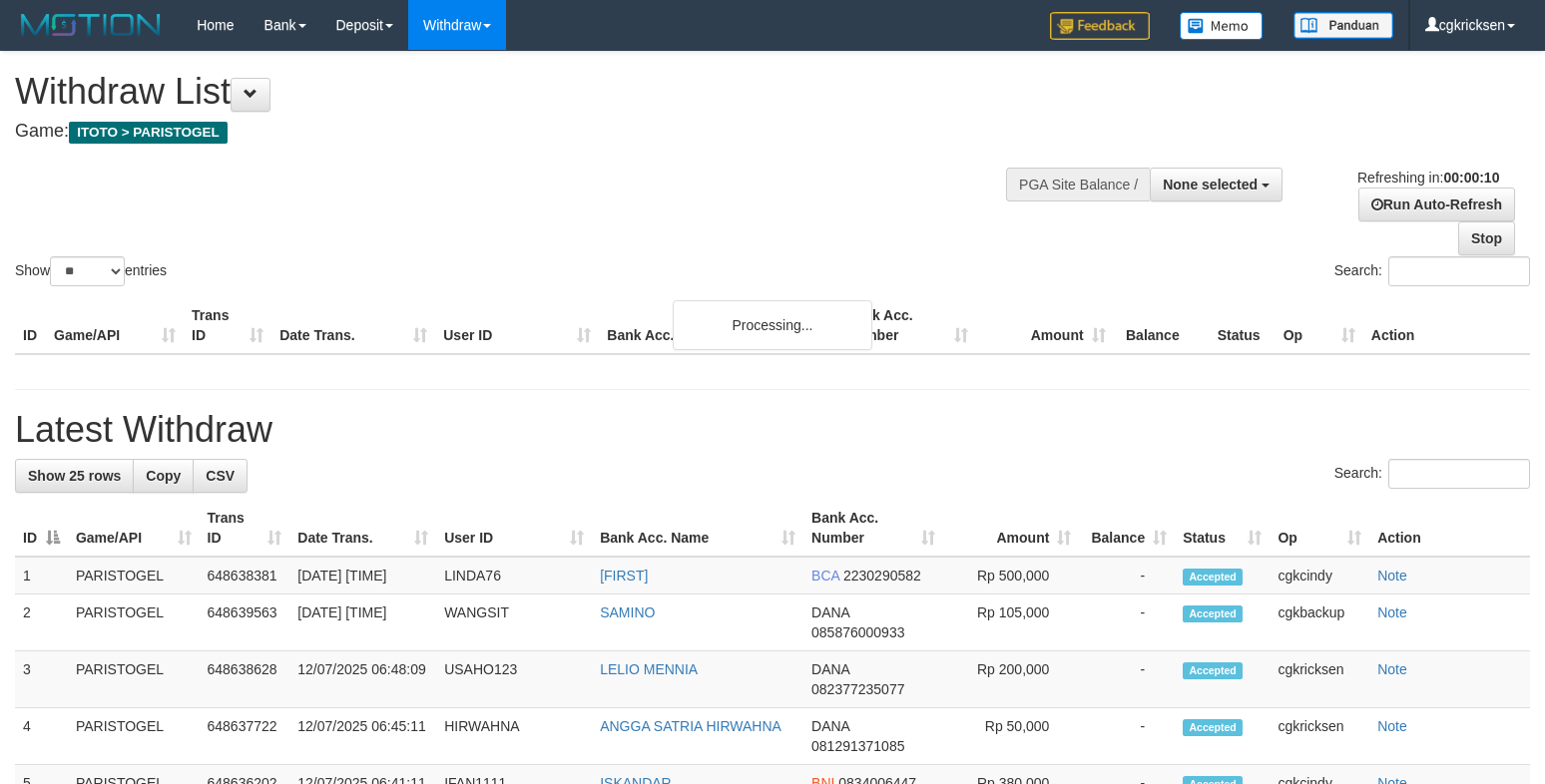 select 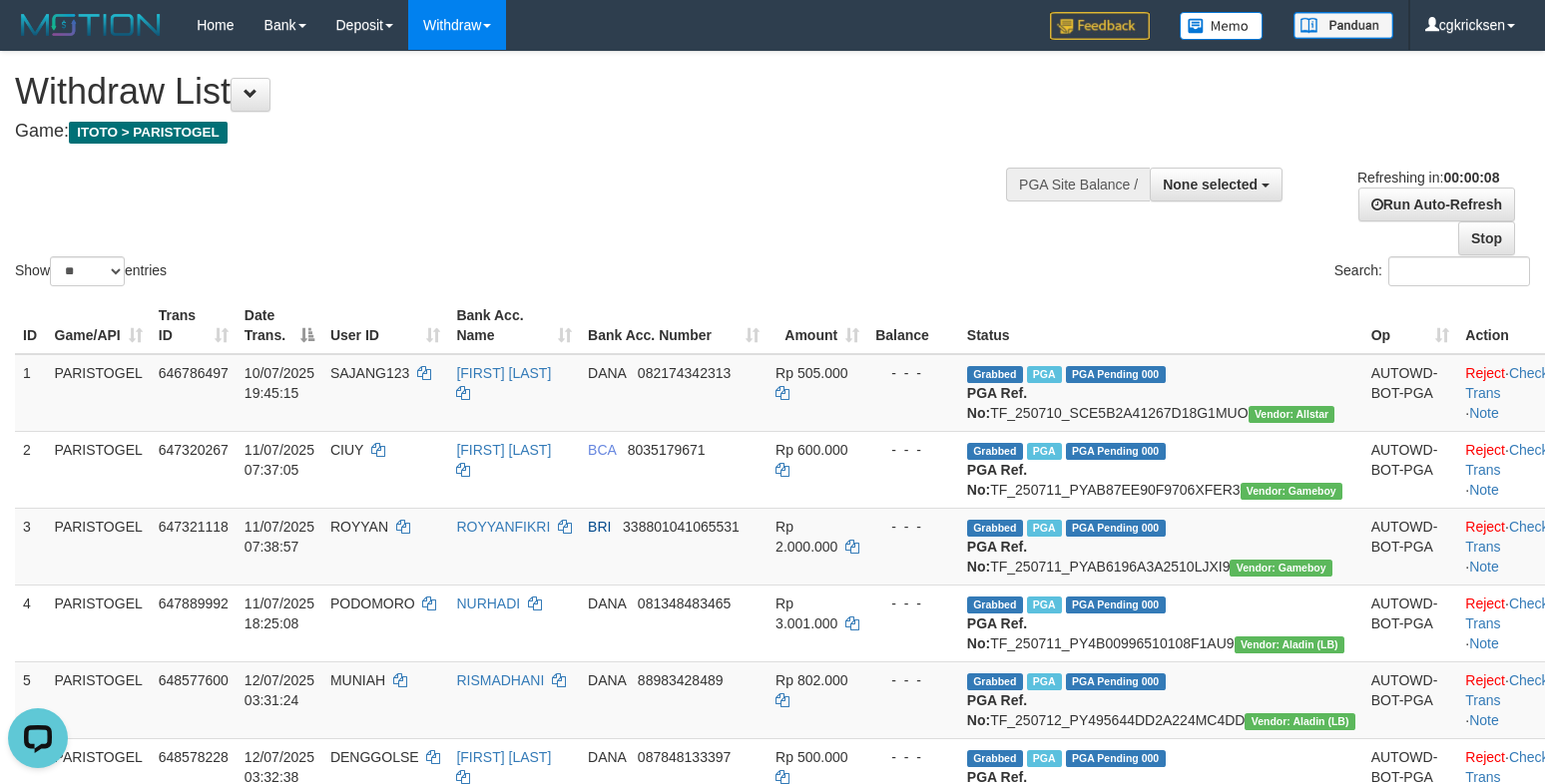 scroll, scrollTop: 0, scrollLeft: 0, axis: both 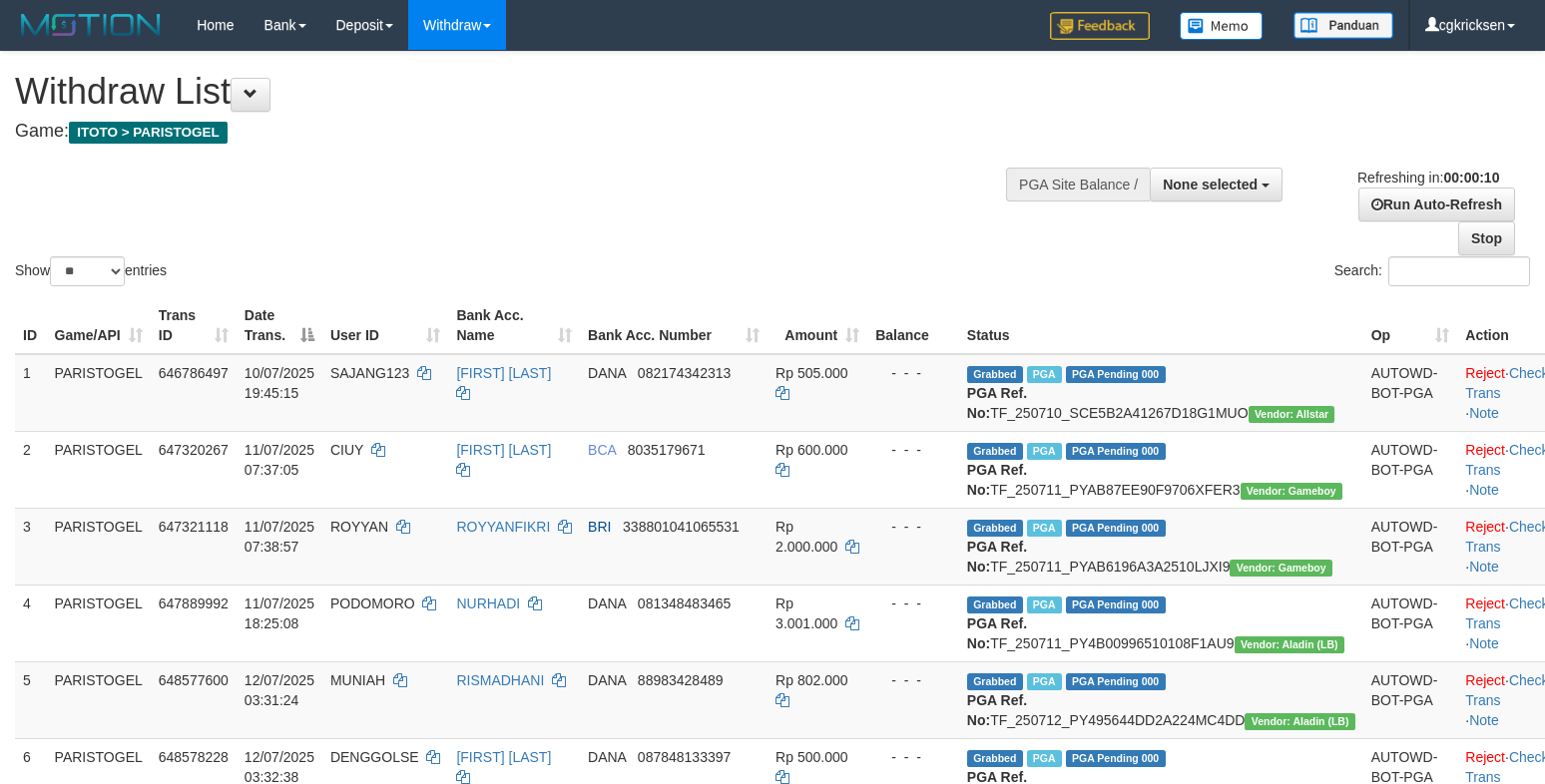 select 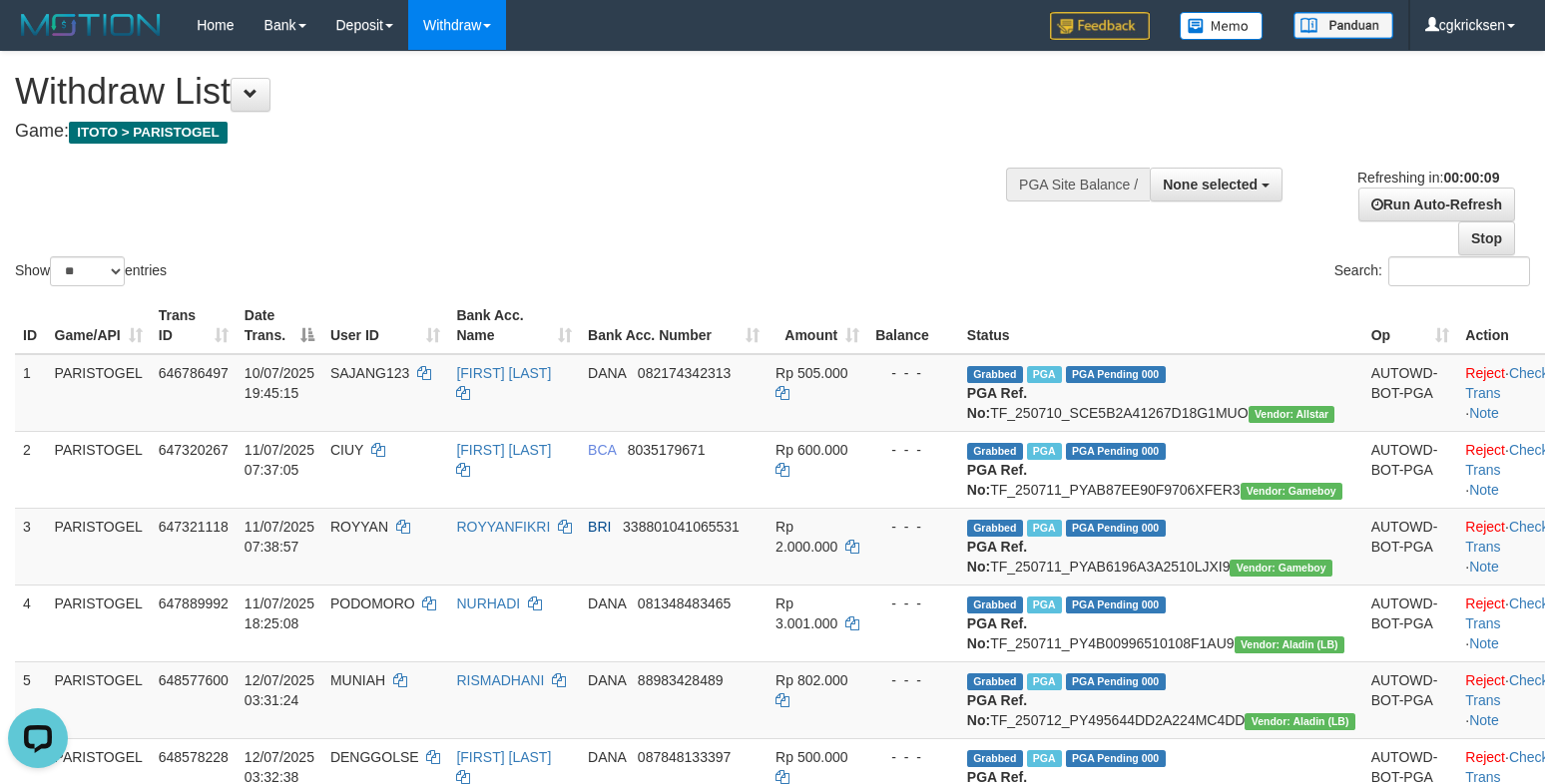 scroll, scrollTop: 0, scrollLeft: 0, axis: both 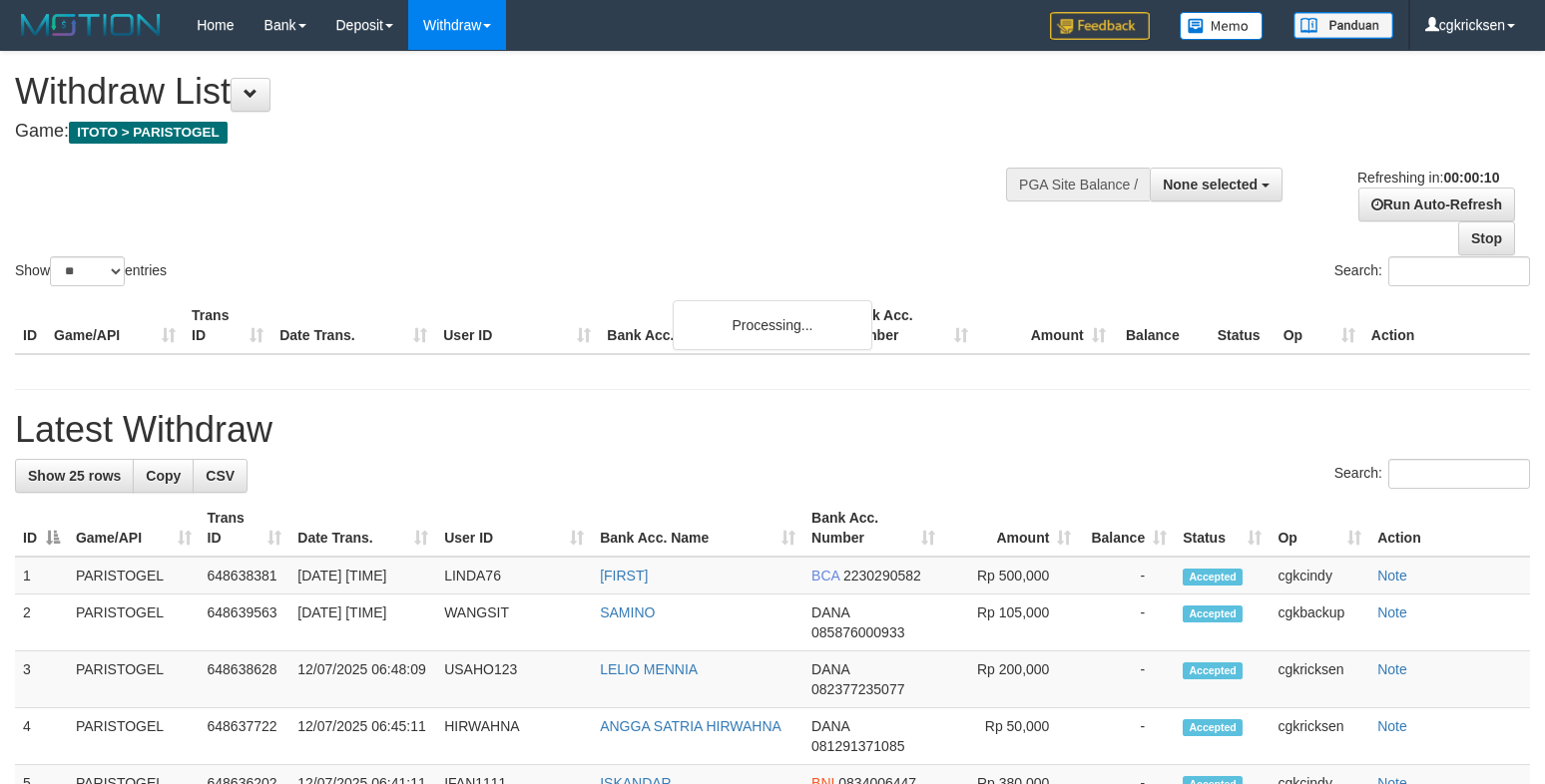 select 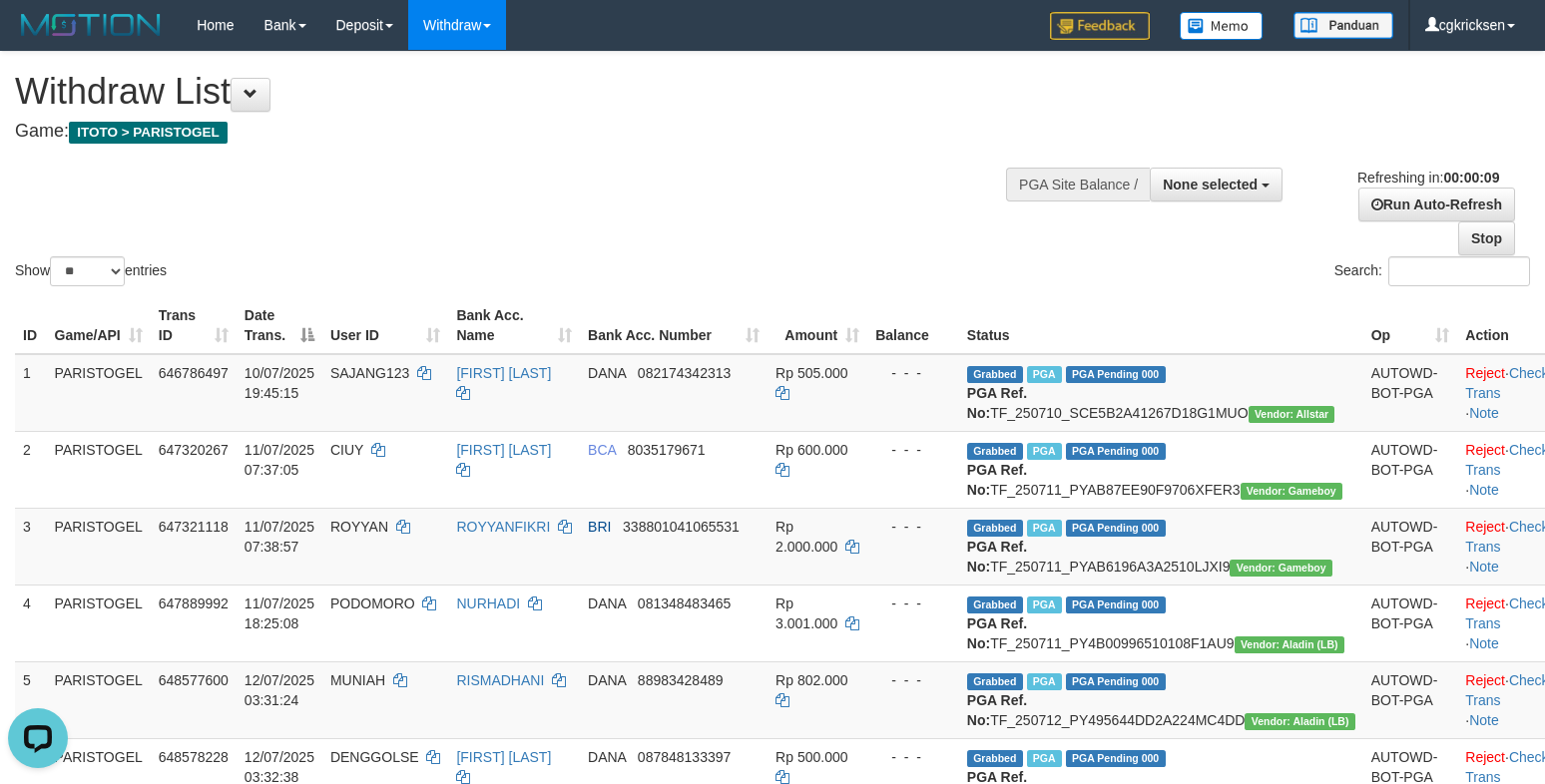 scroll, scrollTop: 0, scrollLeft: 0, axis: both 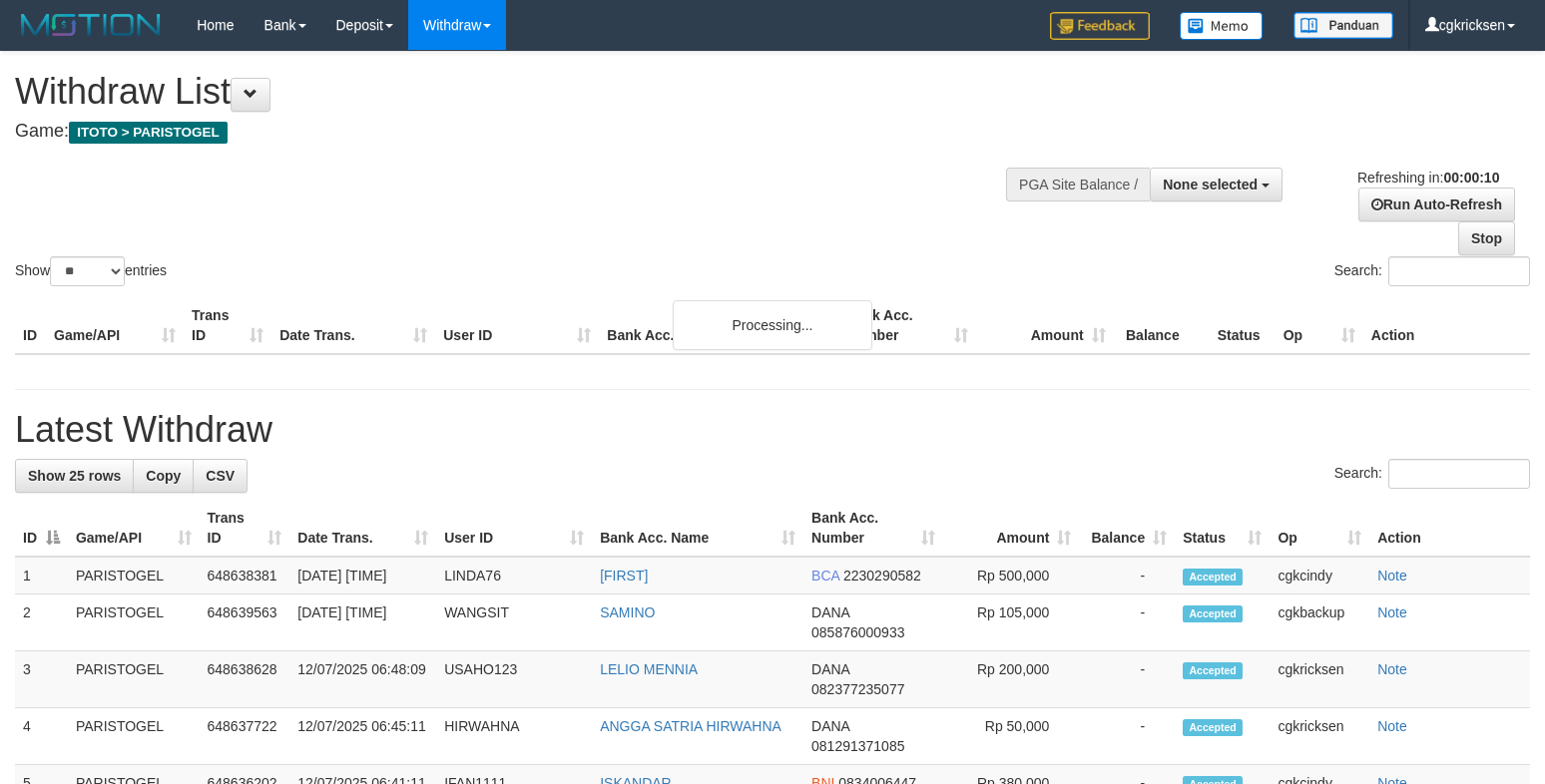 select 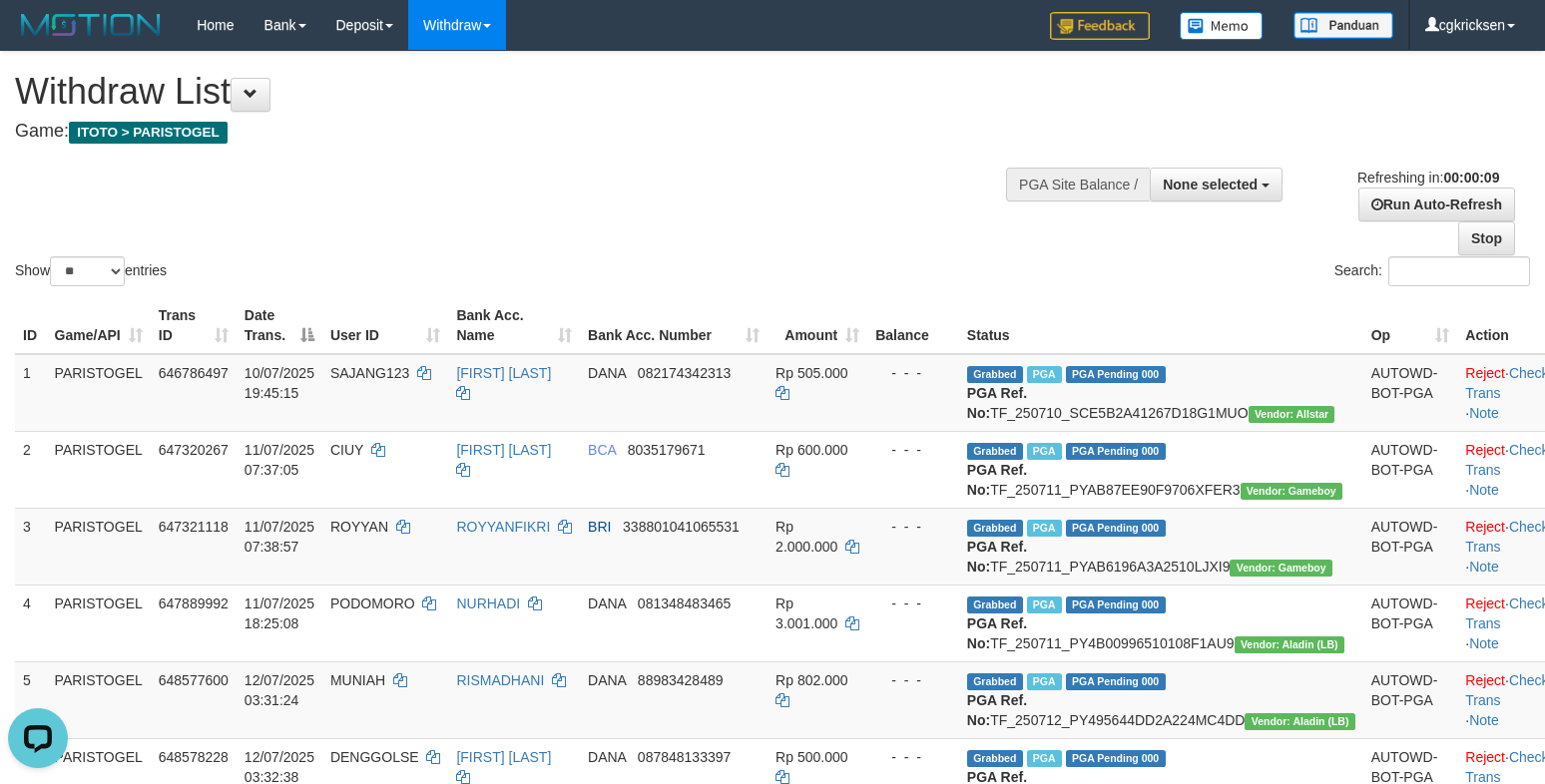 scroll, scrollTop: 0, scrollLeft: 0, axis: both 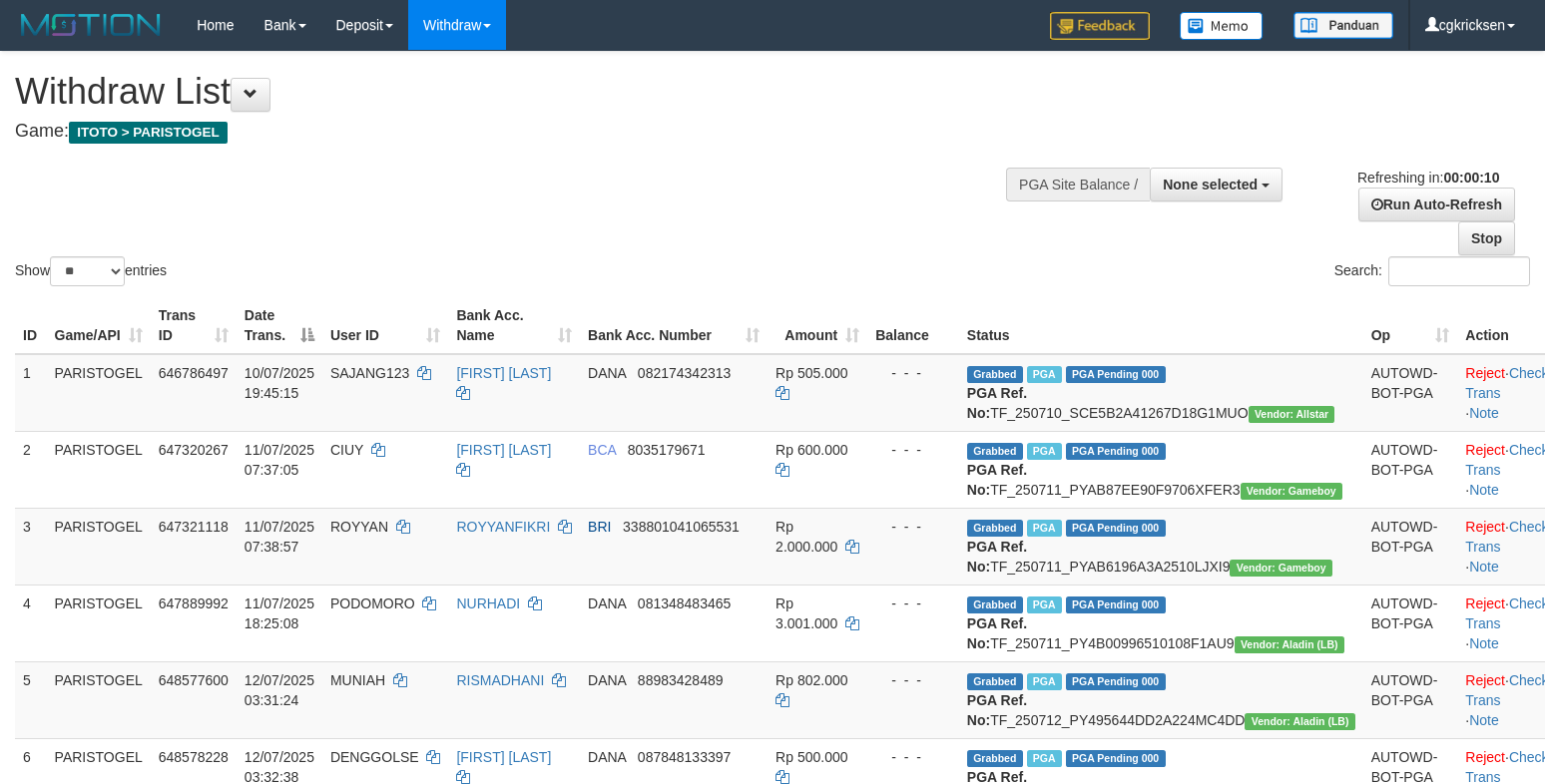 select 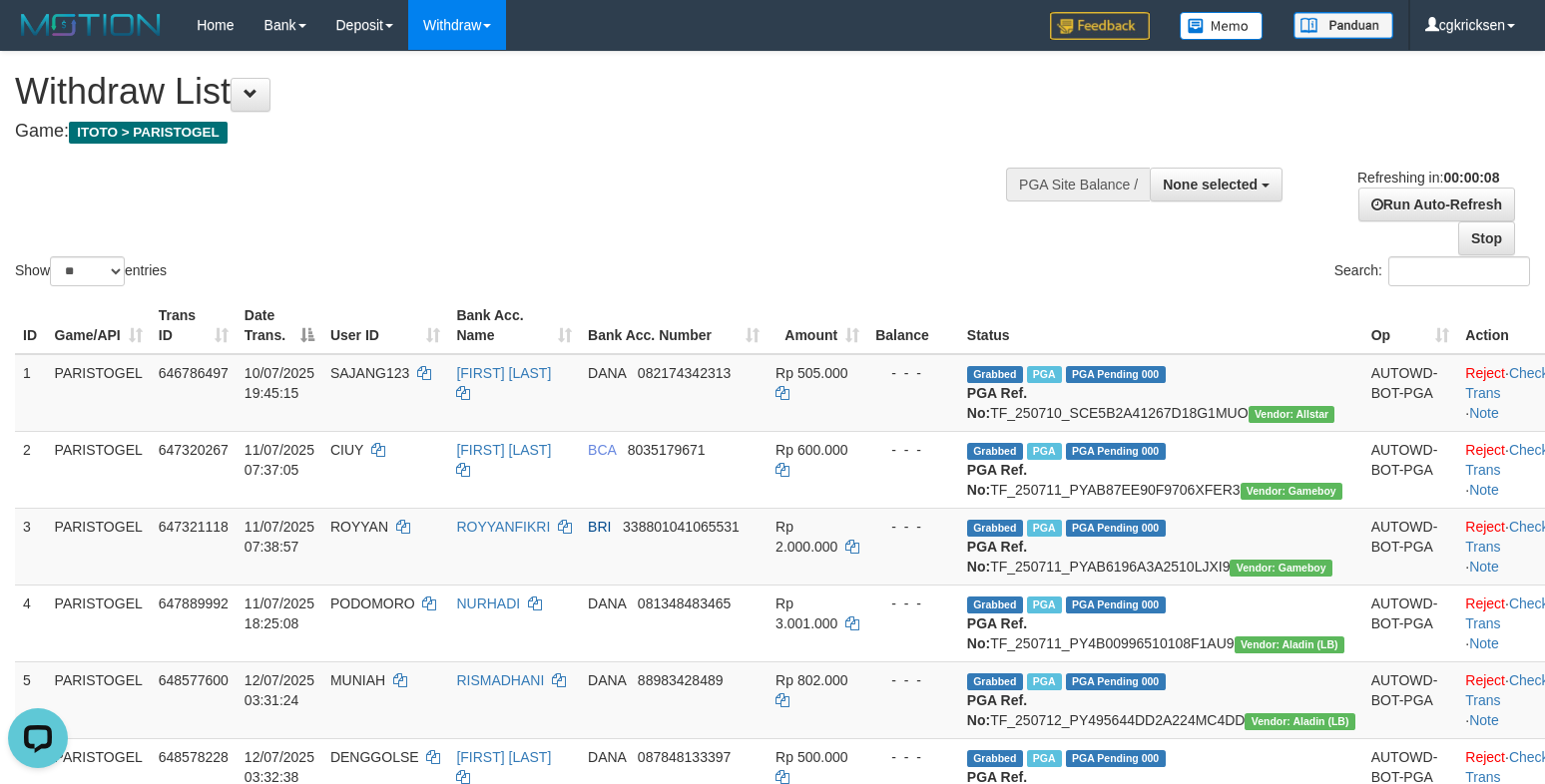 scroll, scrollTop: 0, scrollLeft: 0, axis: both 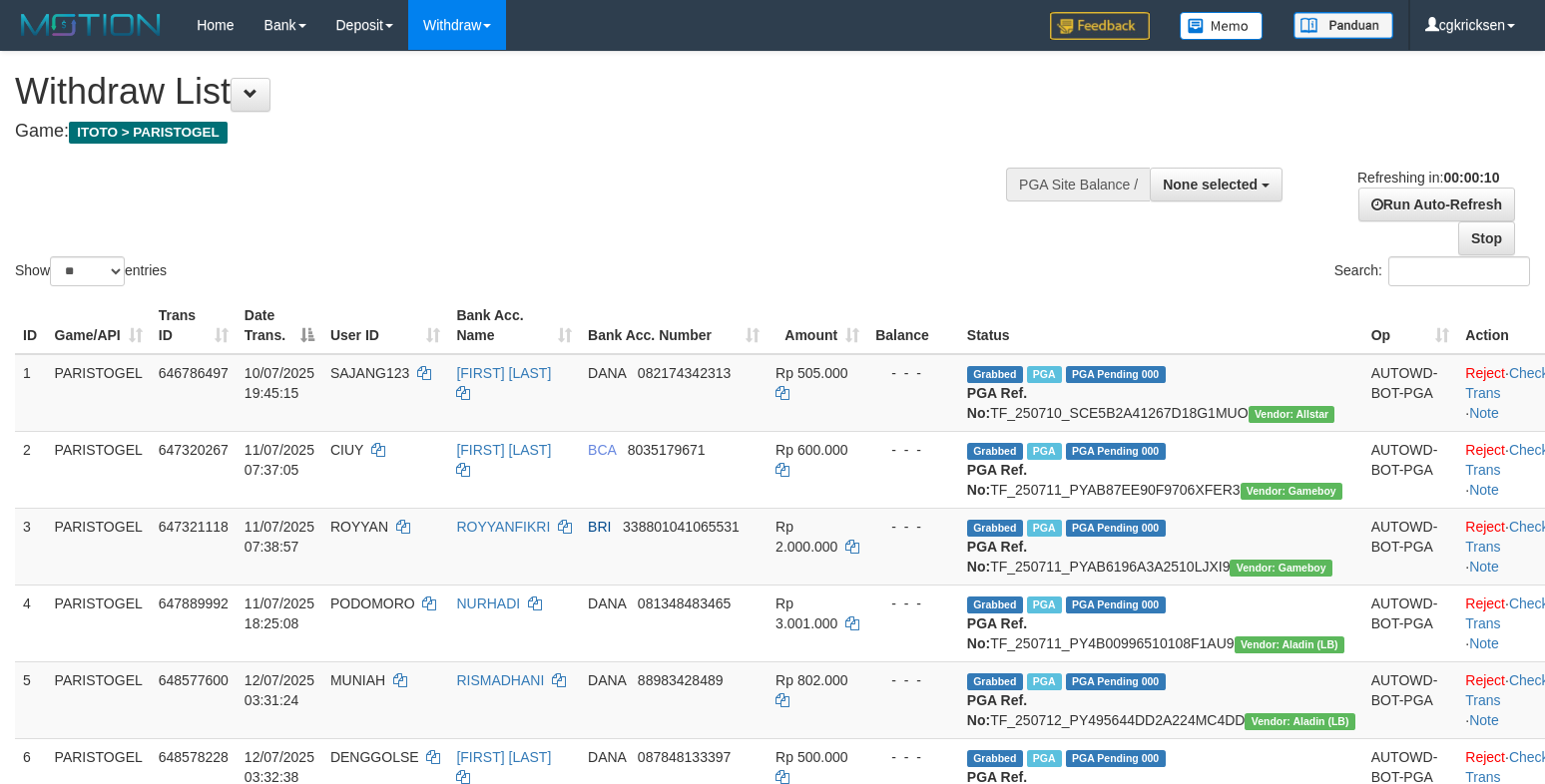 select 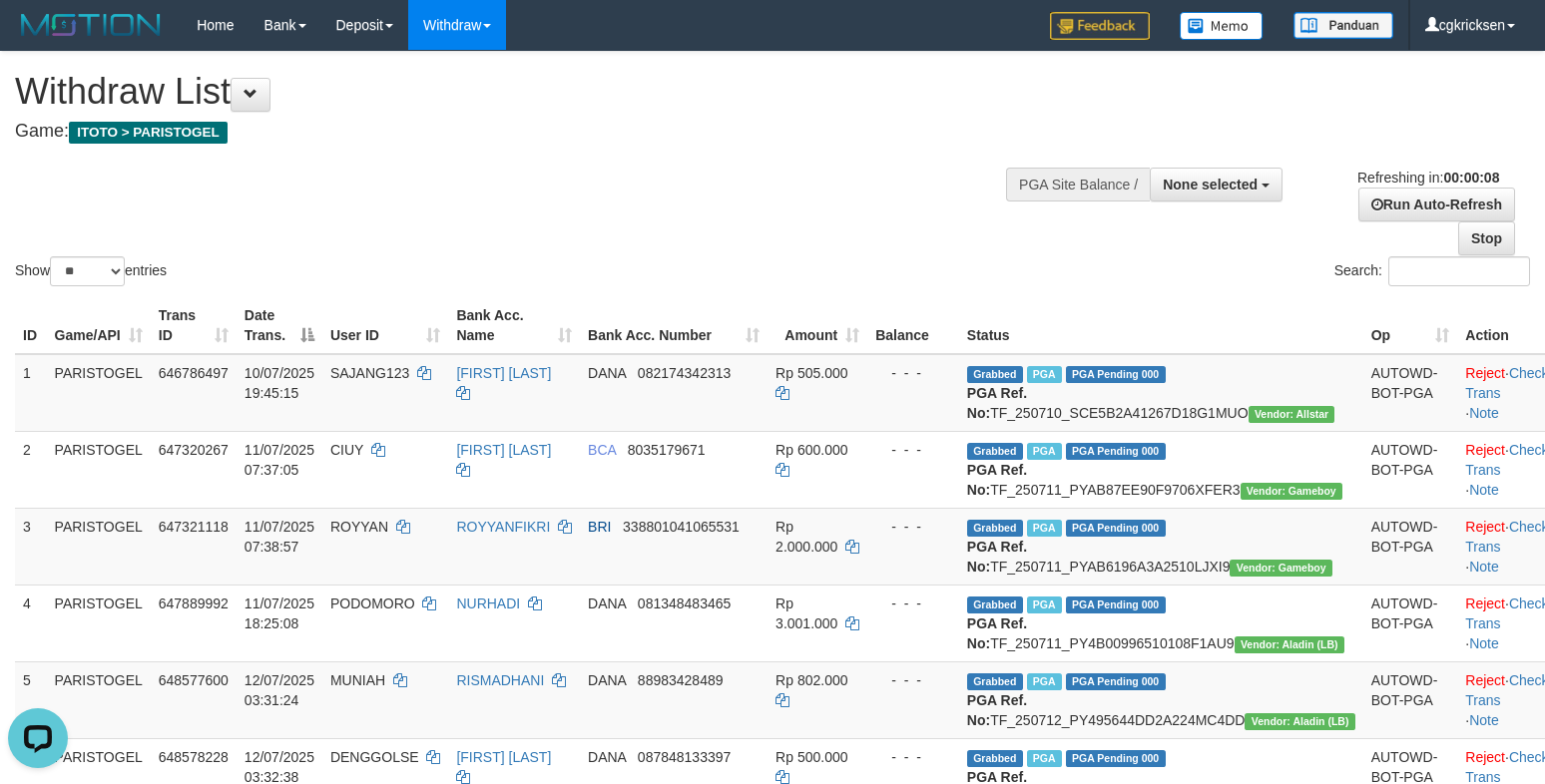 scroll, scrollTop: 0, scrollLeft: 0, axis: both 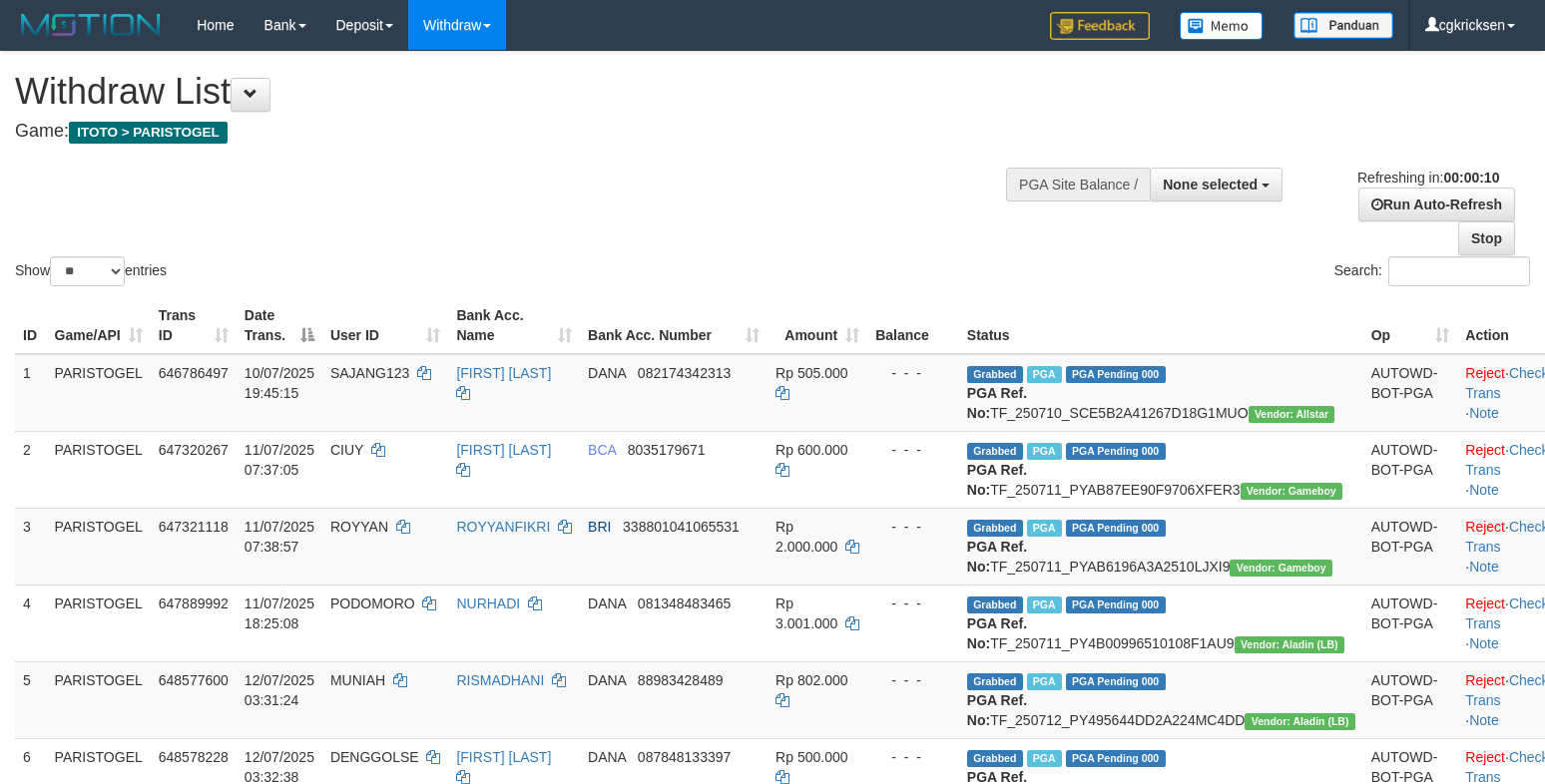 select 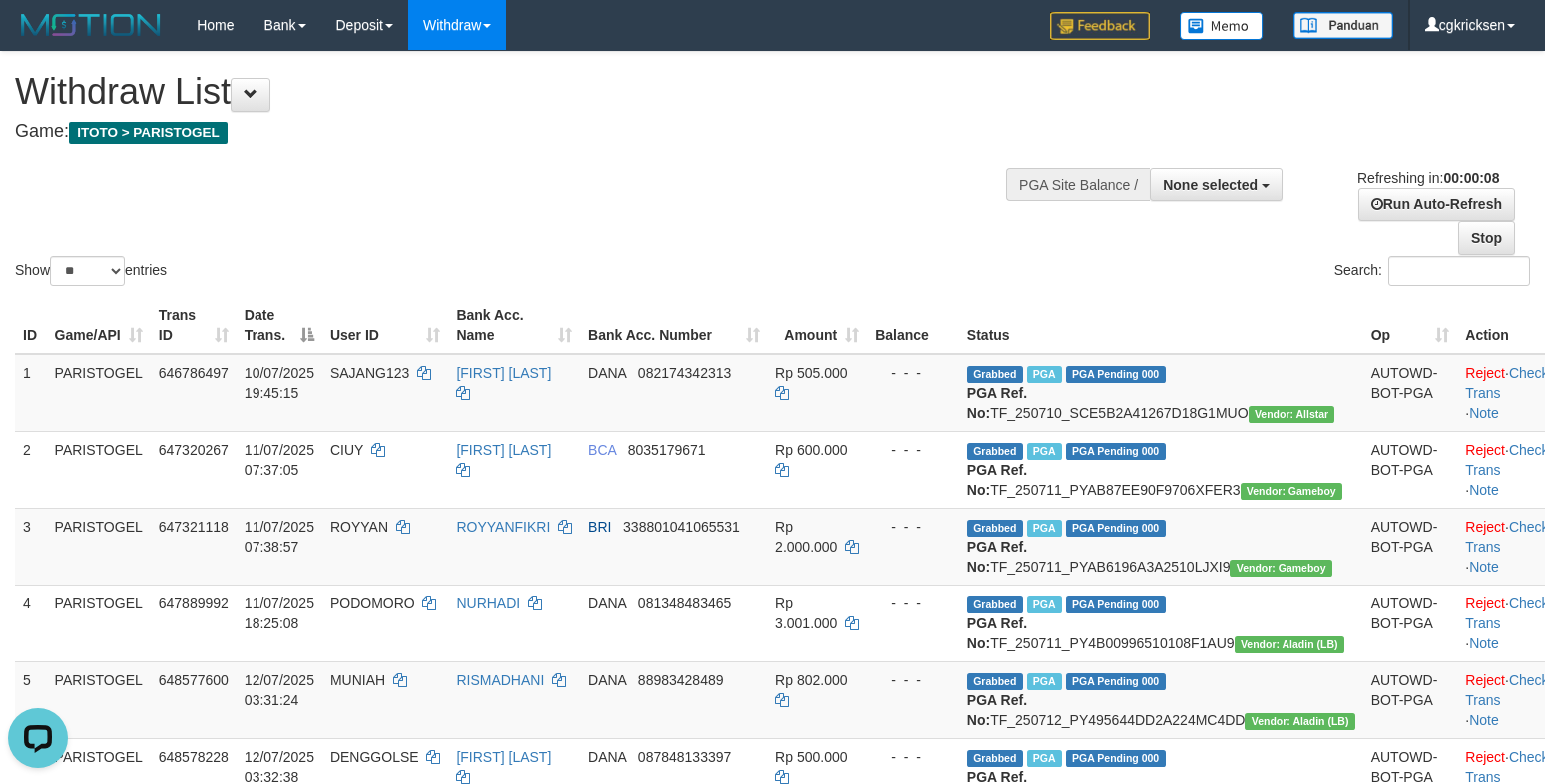 scroll, scrollTop: 0, scrollLeft: 0, axis: both 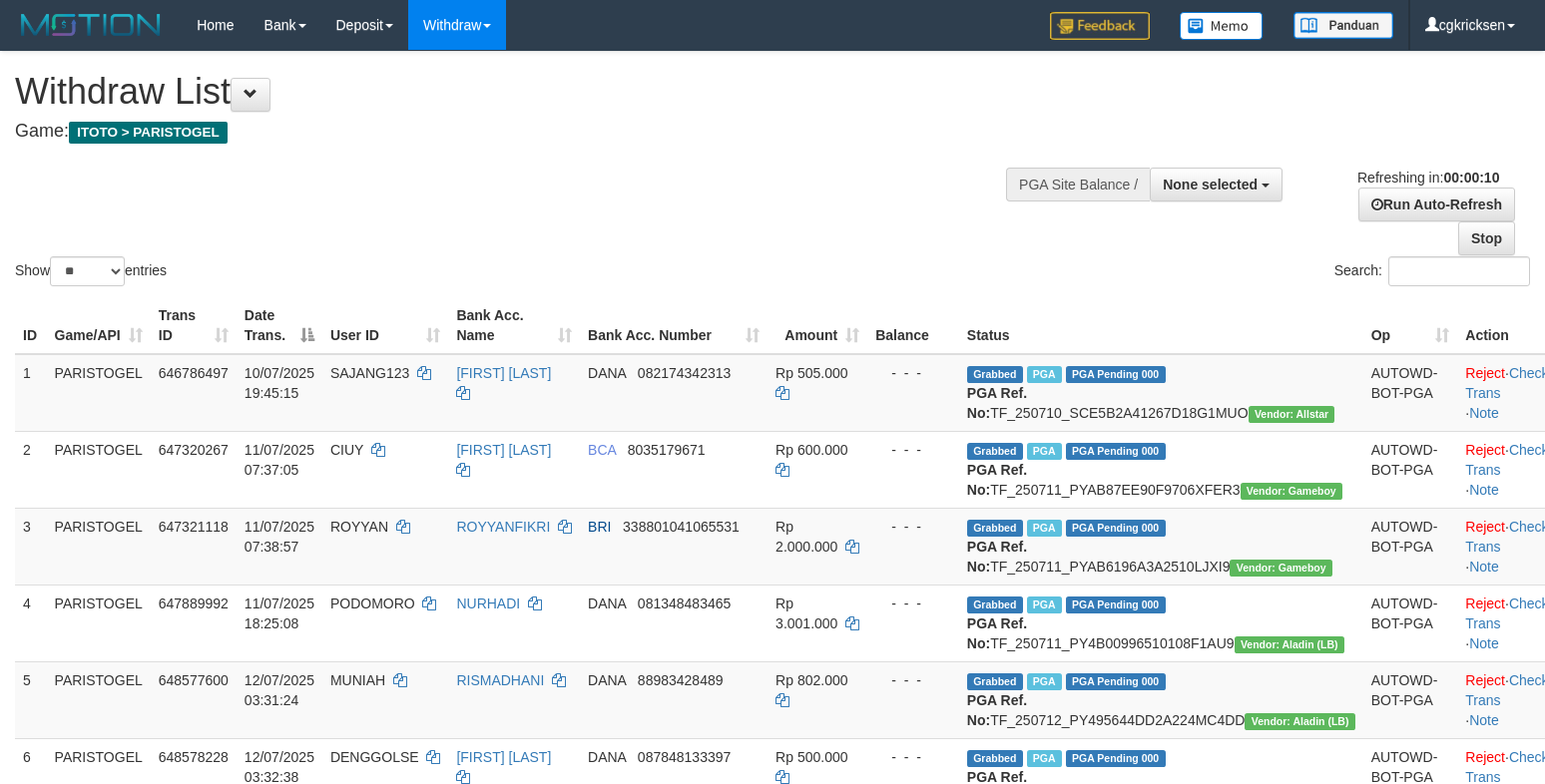 select 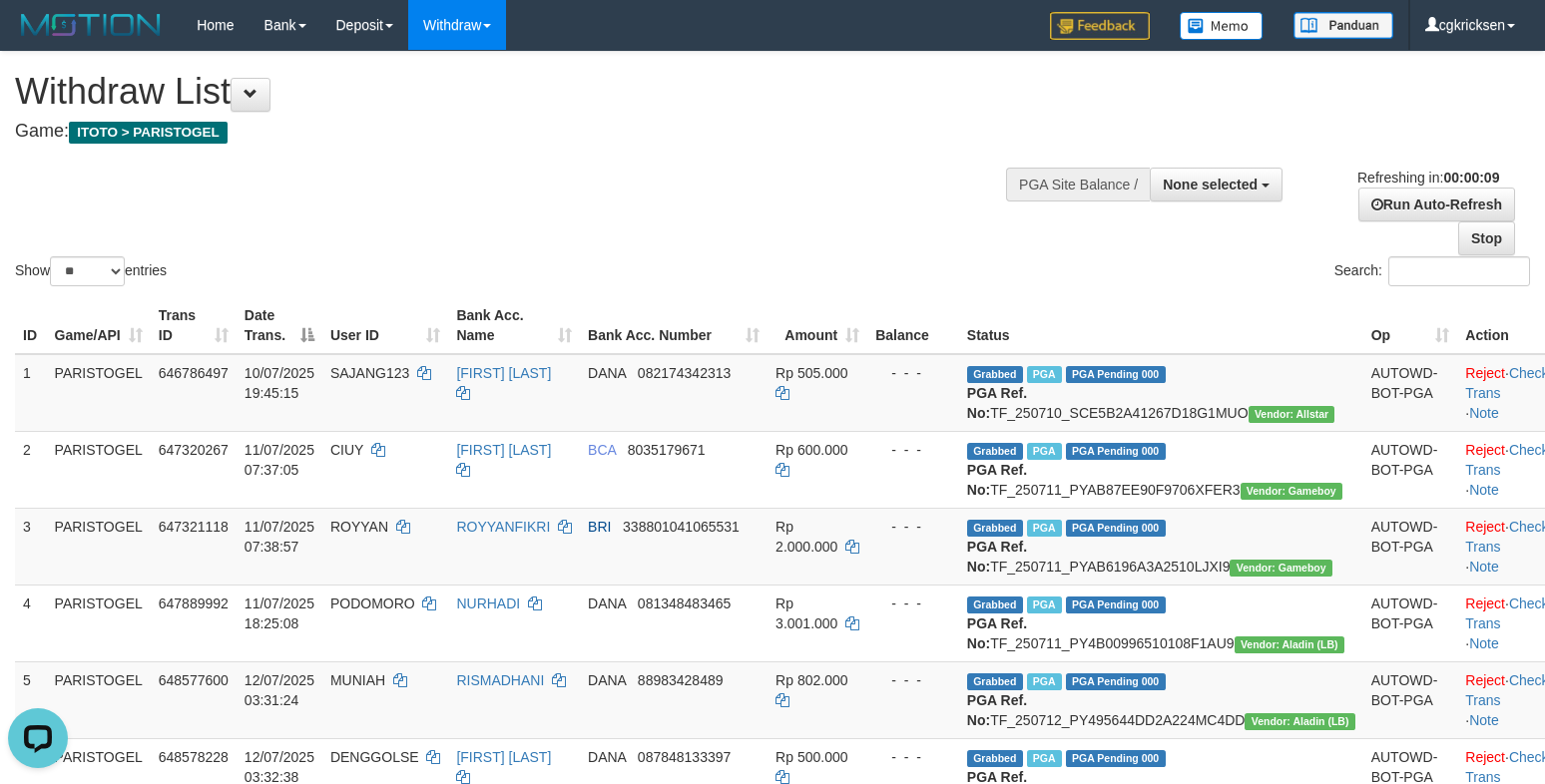 scroll, scrollTop: 0, scrollLeft: 0, axis: both 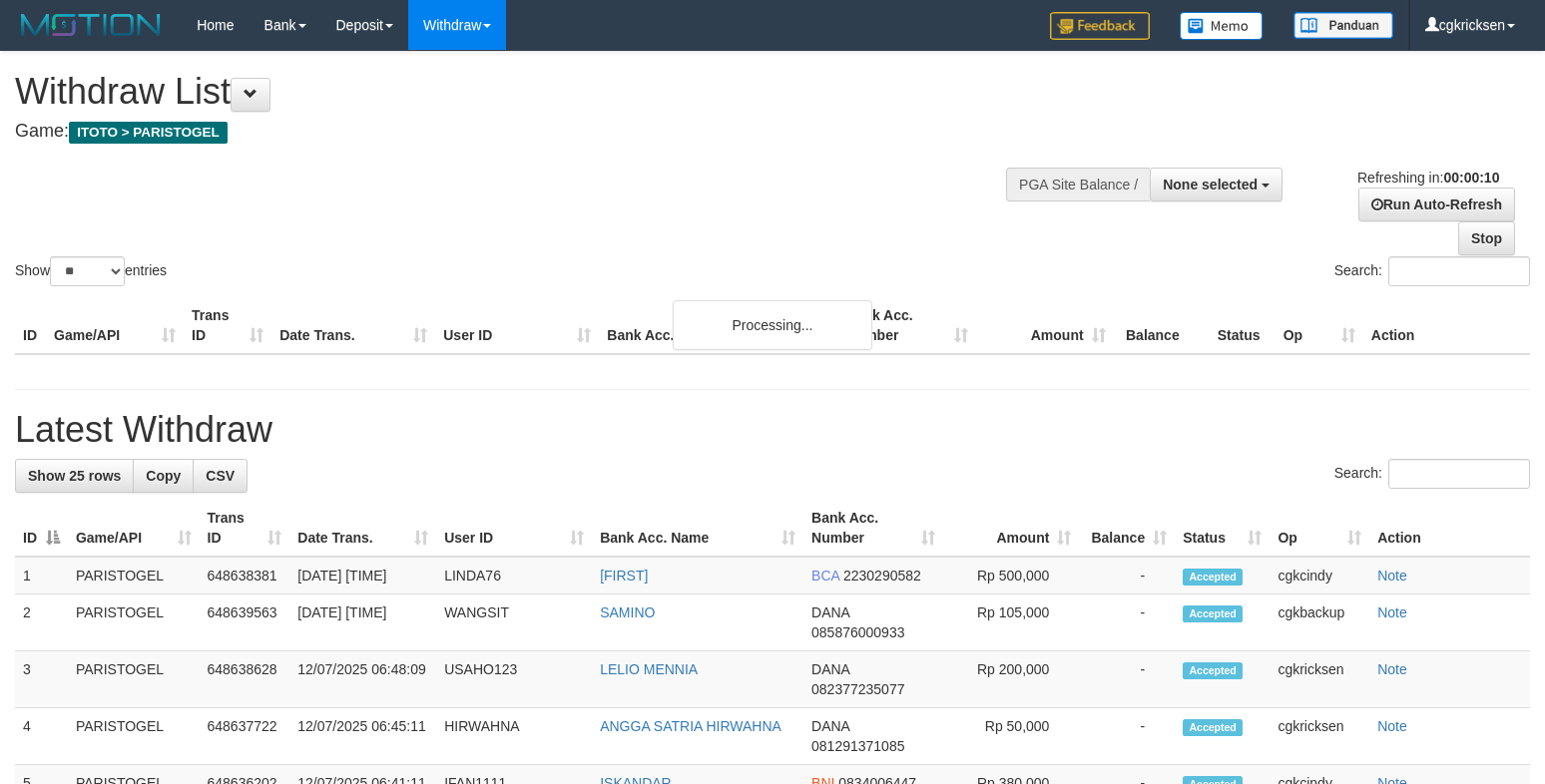 select 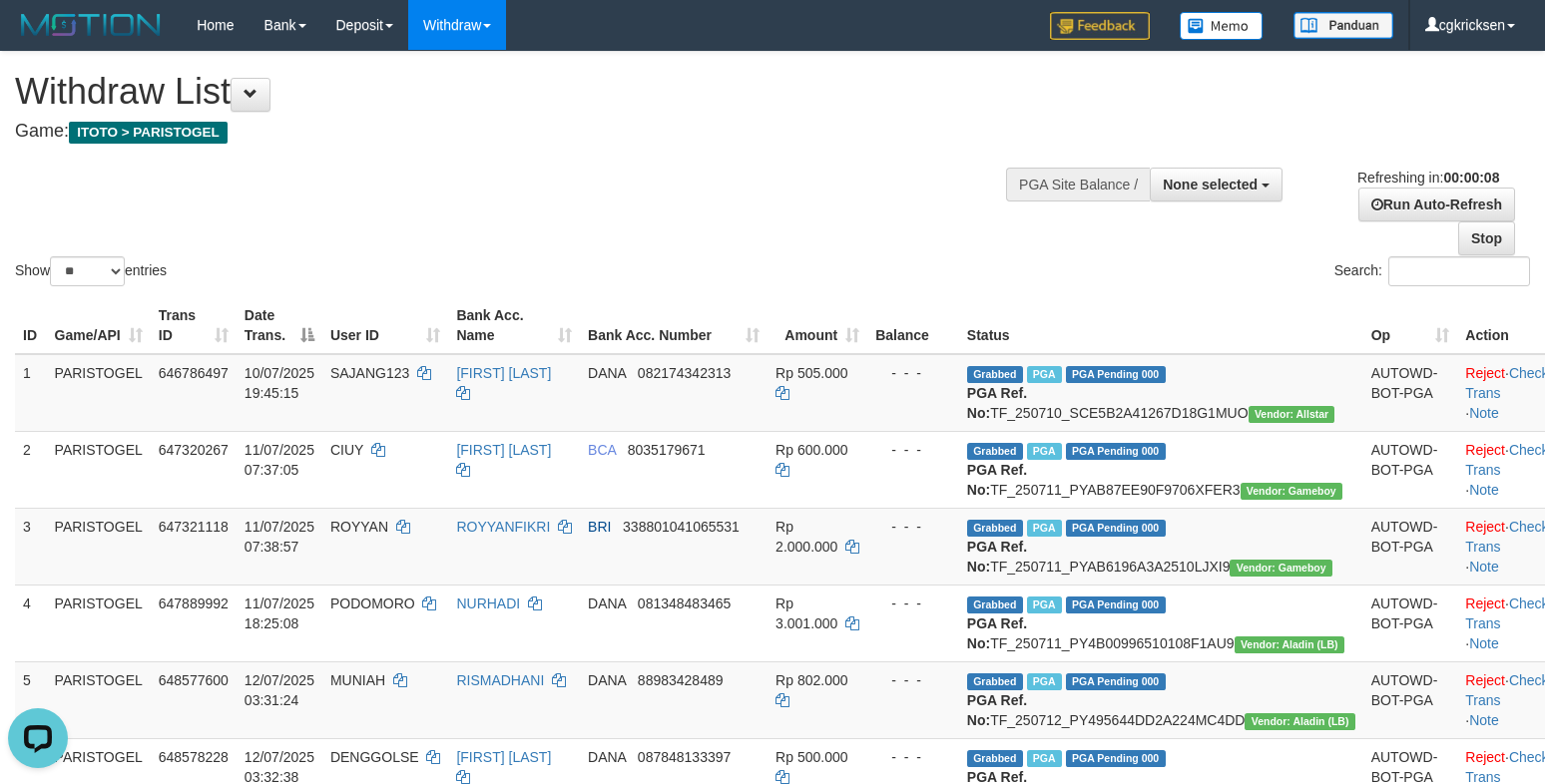 scroll, scrollTop: 0, scrollLeft: 0, axis: both 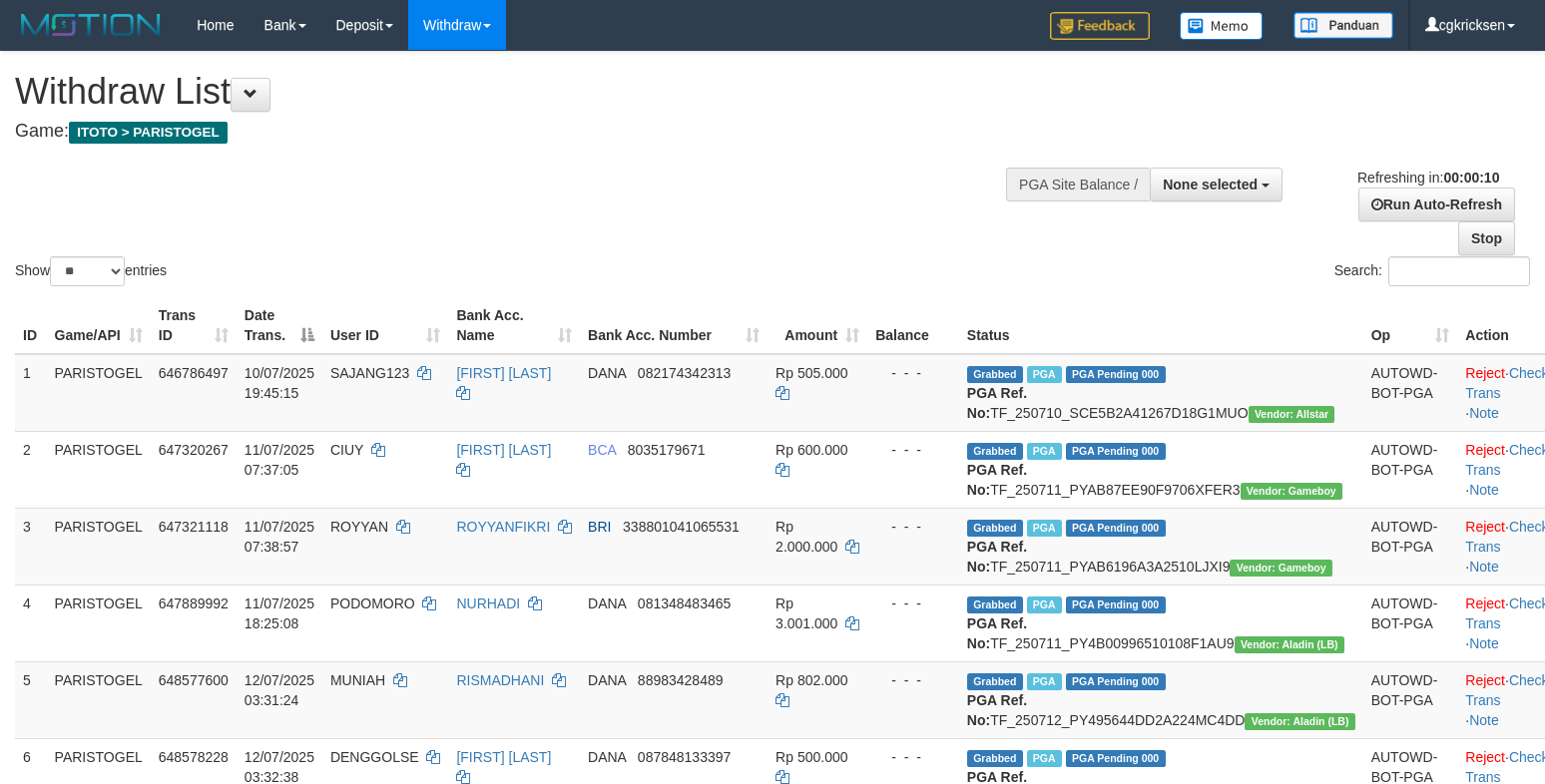 select 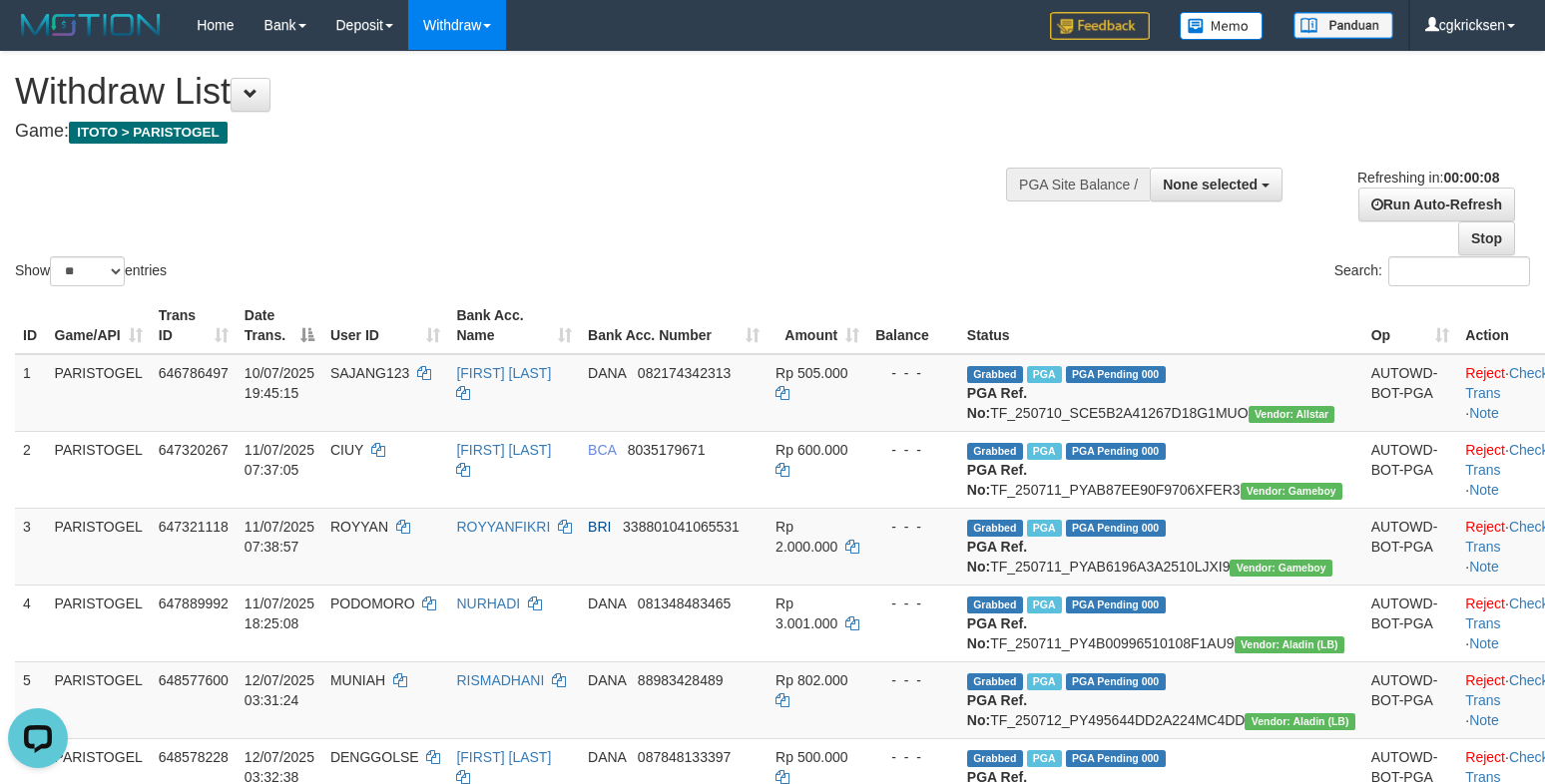 scroll, scrollTop: 0, scrollLeft: 0, axis: both 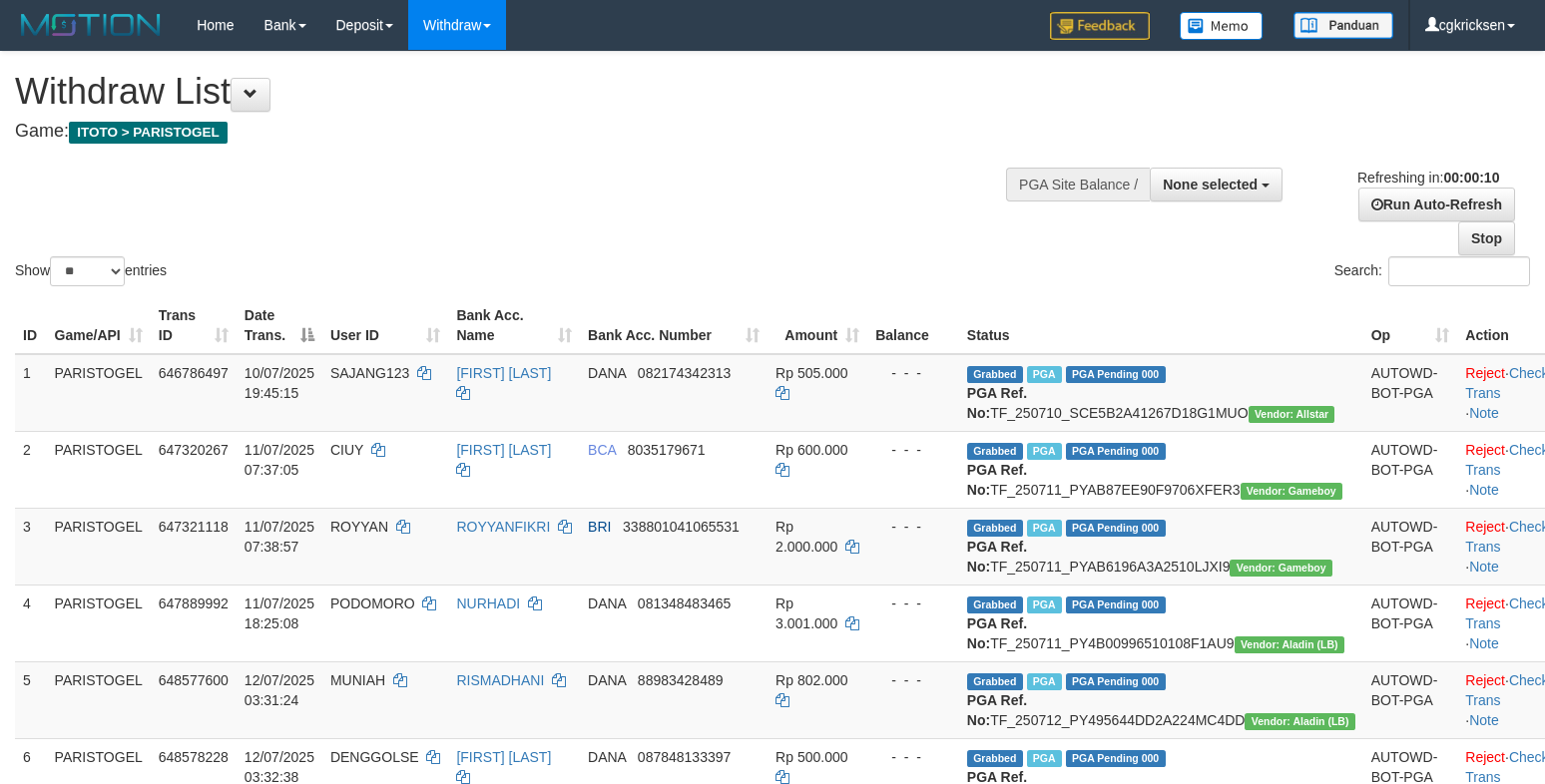 select 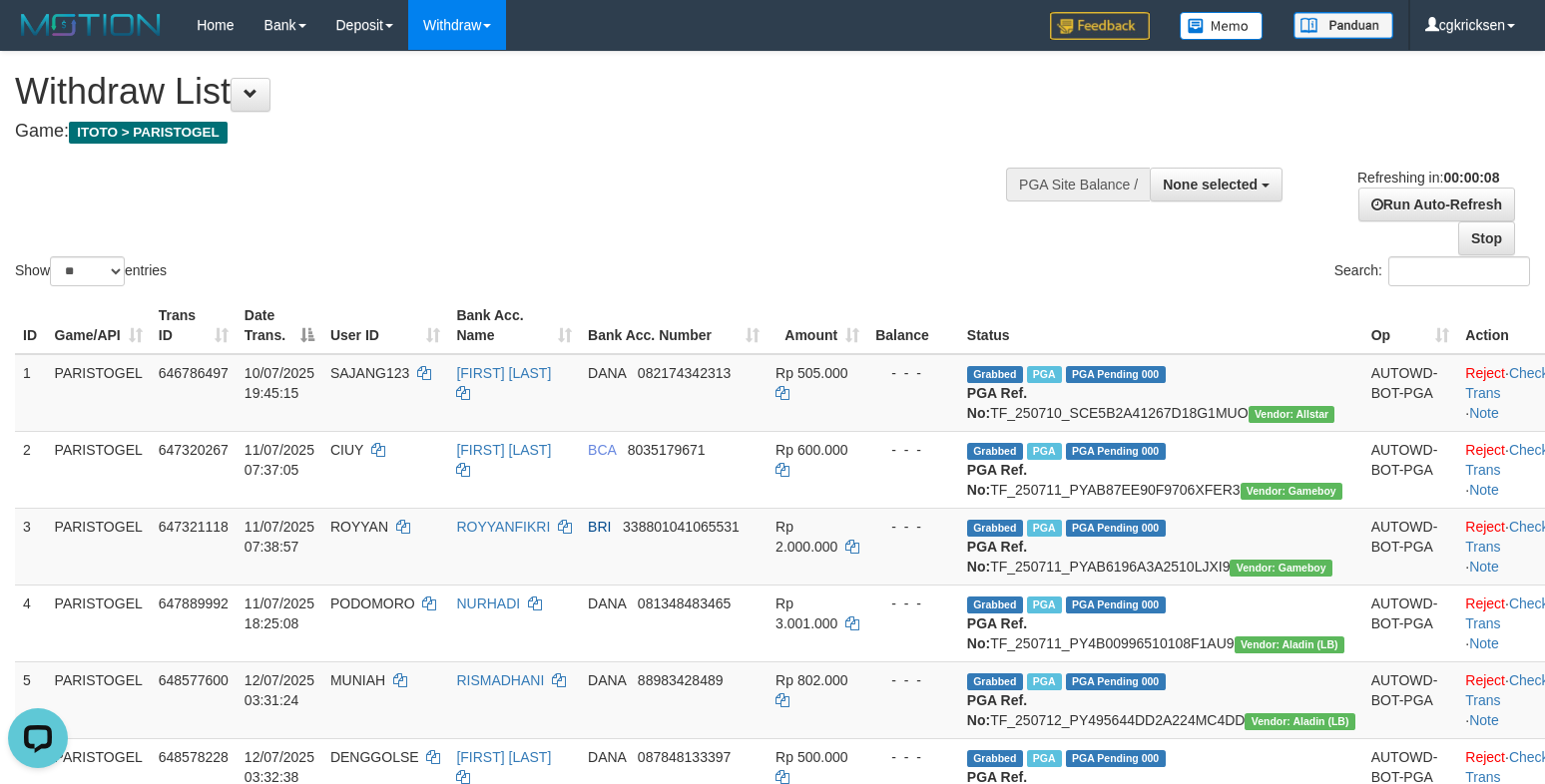 scroll, scrollTop: 0, scrollLeft: 0, axis: both 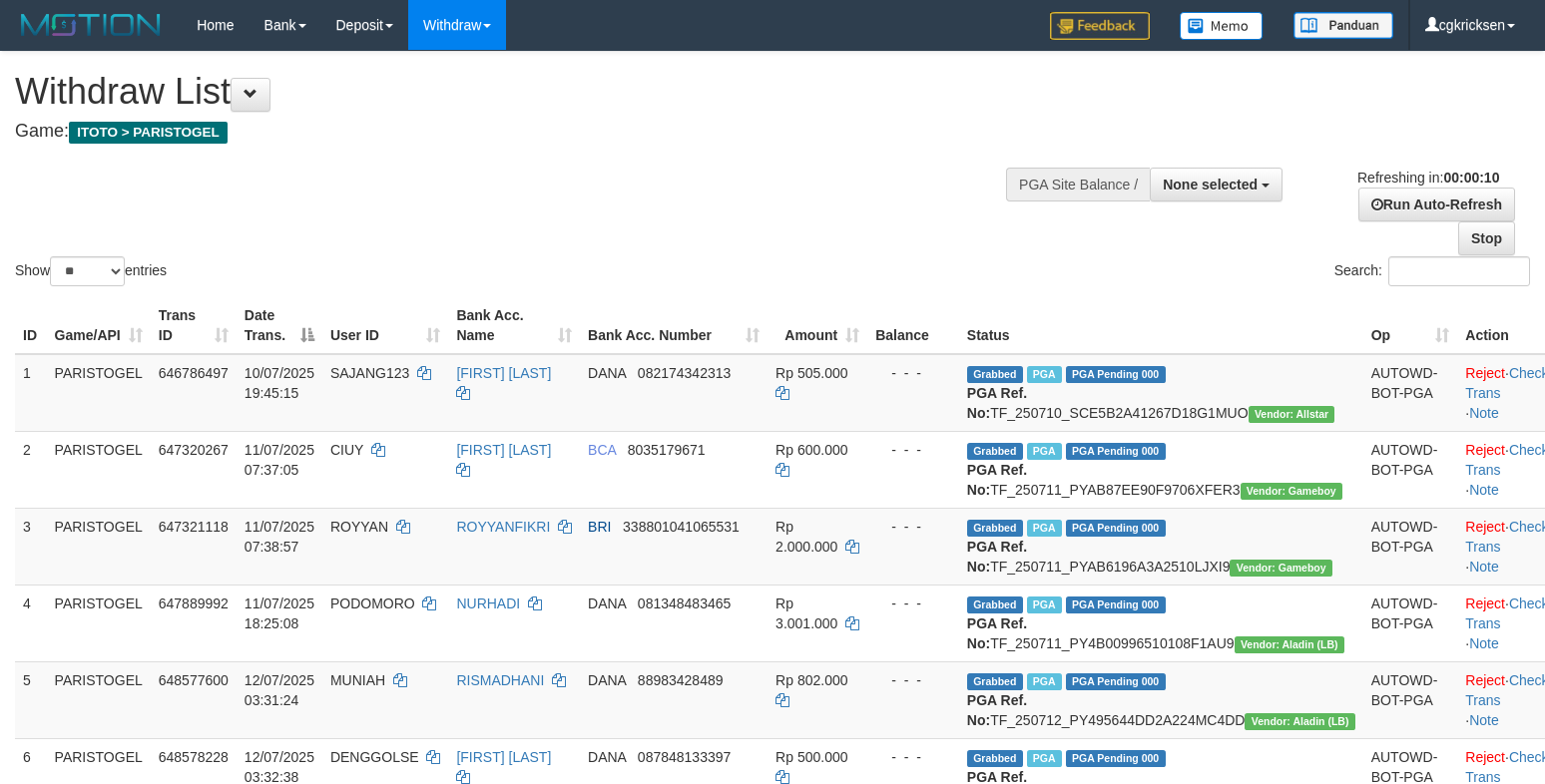 select 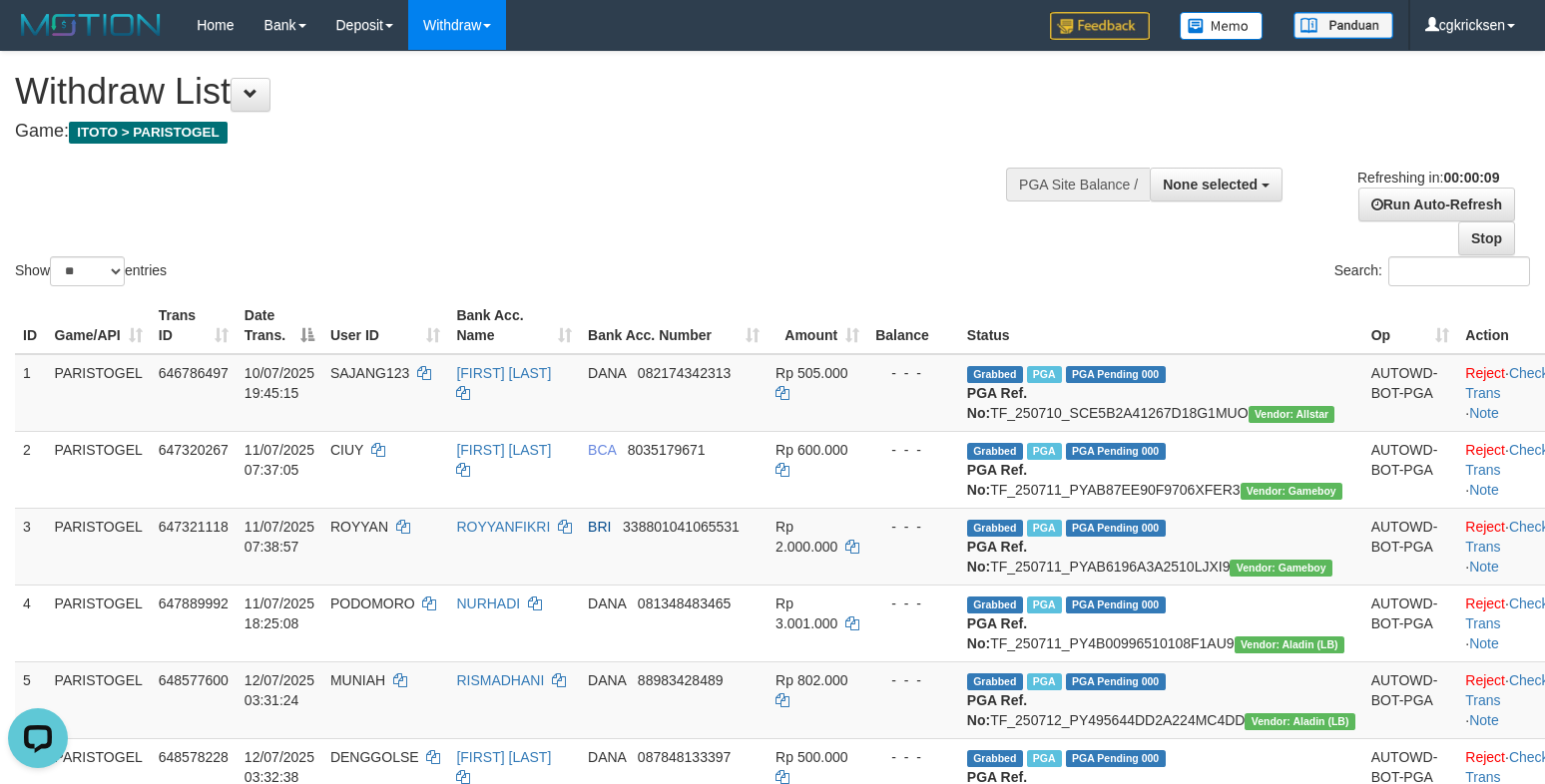 scroll, scrollTop: 0, scrollLeft: 0, axis: both 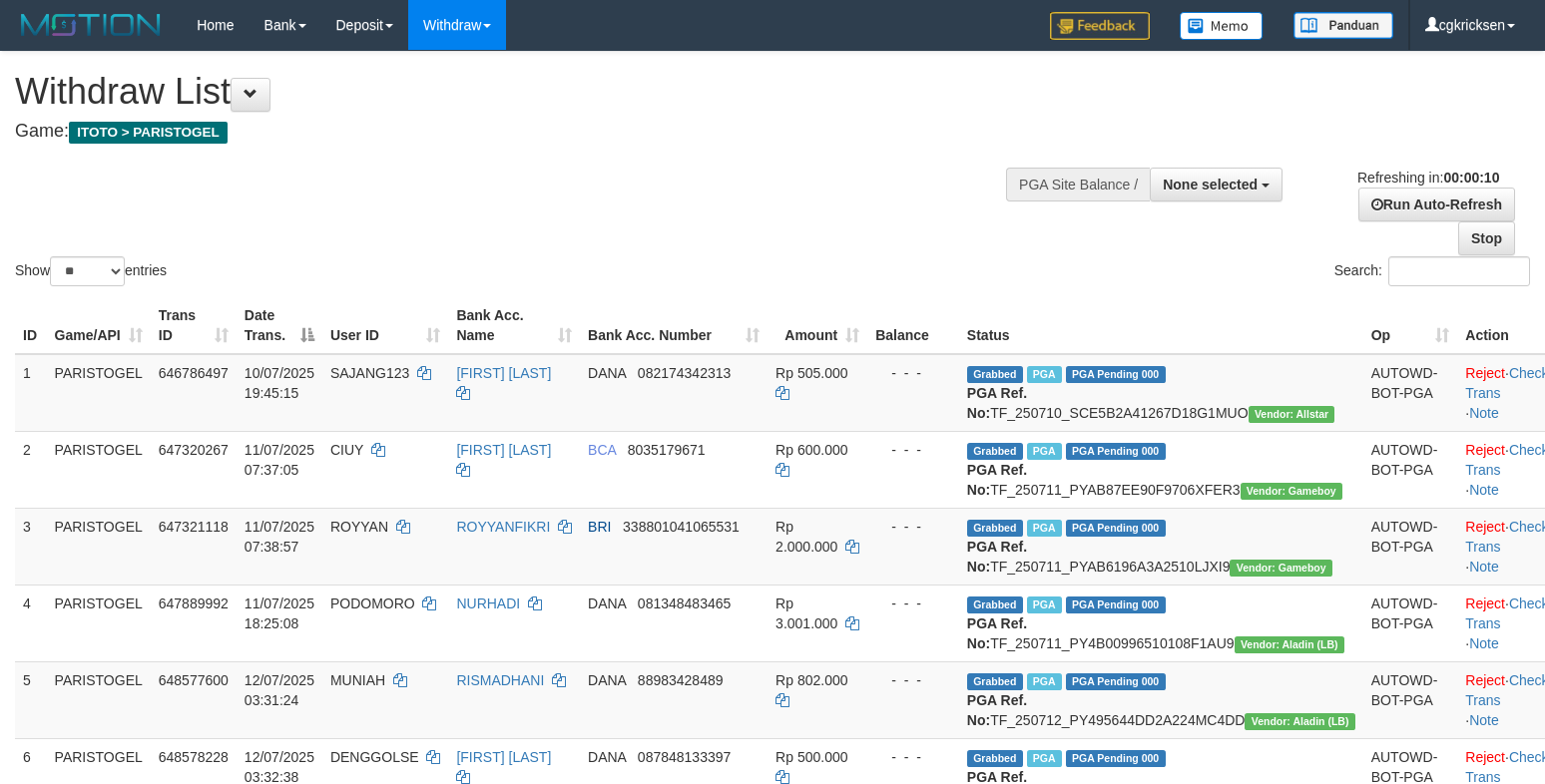 select 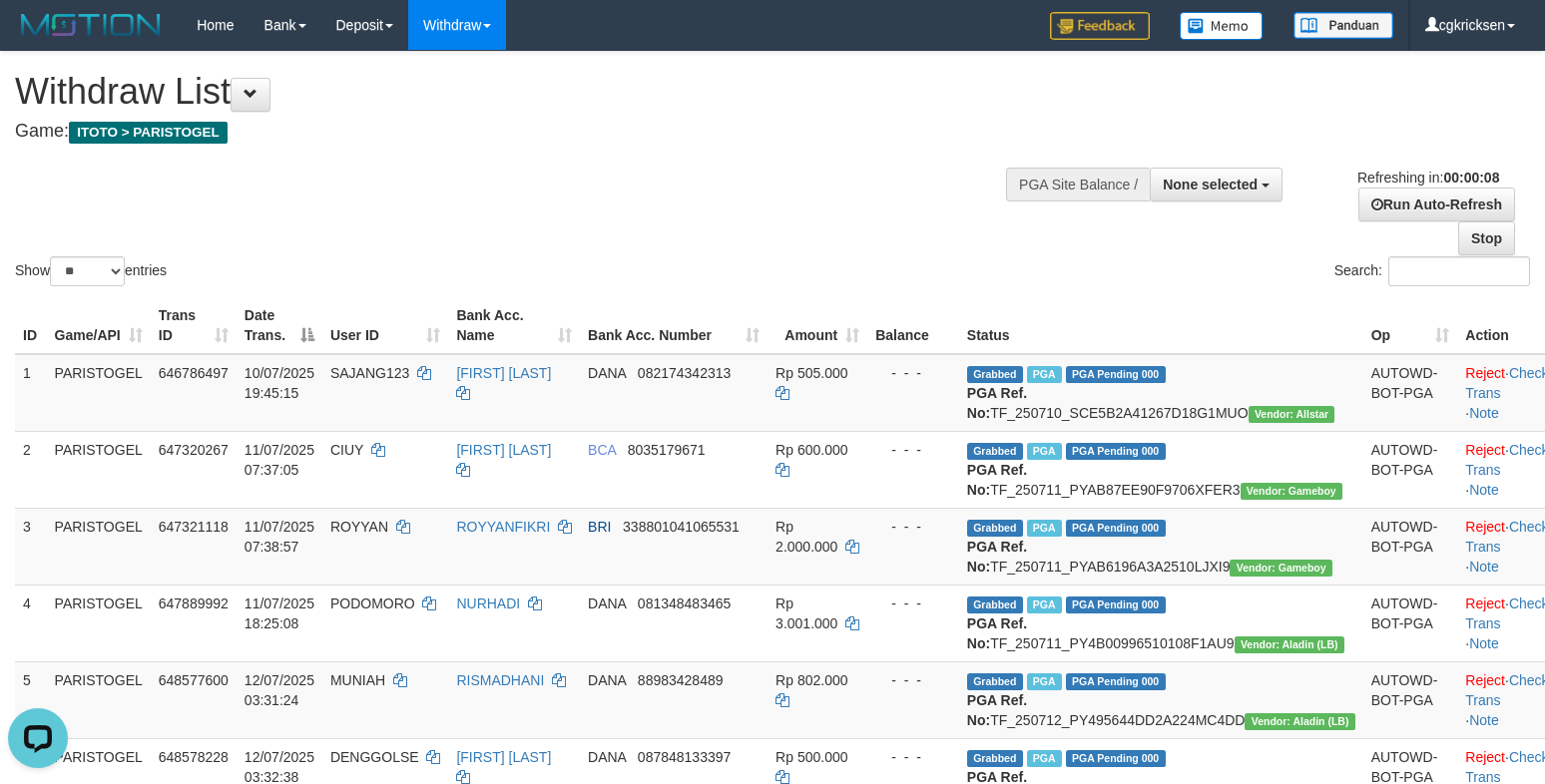 scroll, scrollTop: 0, scrollLeft: 0, axis: both 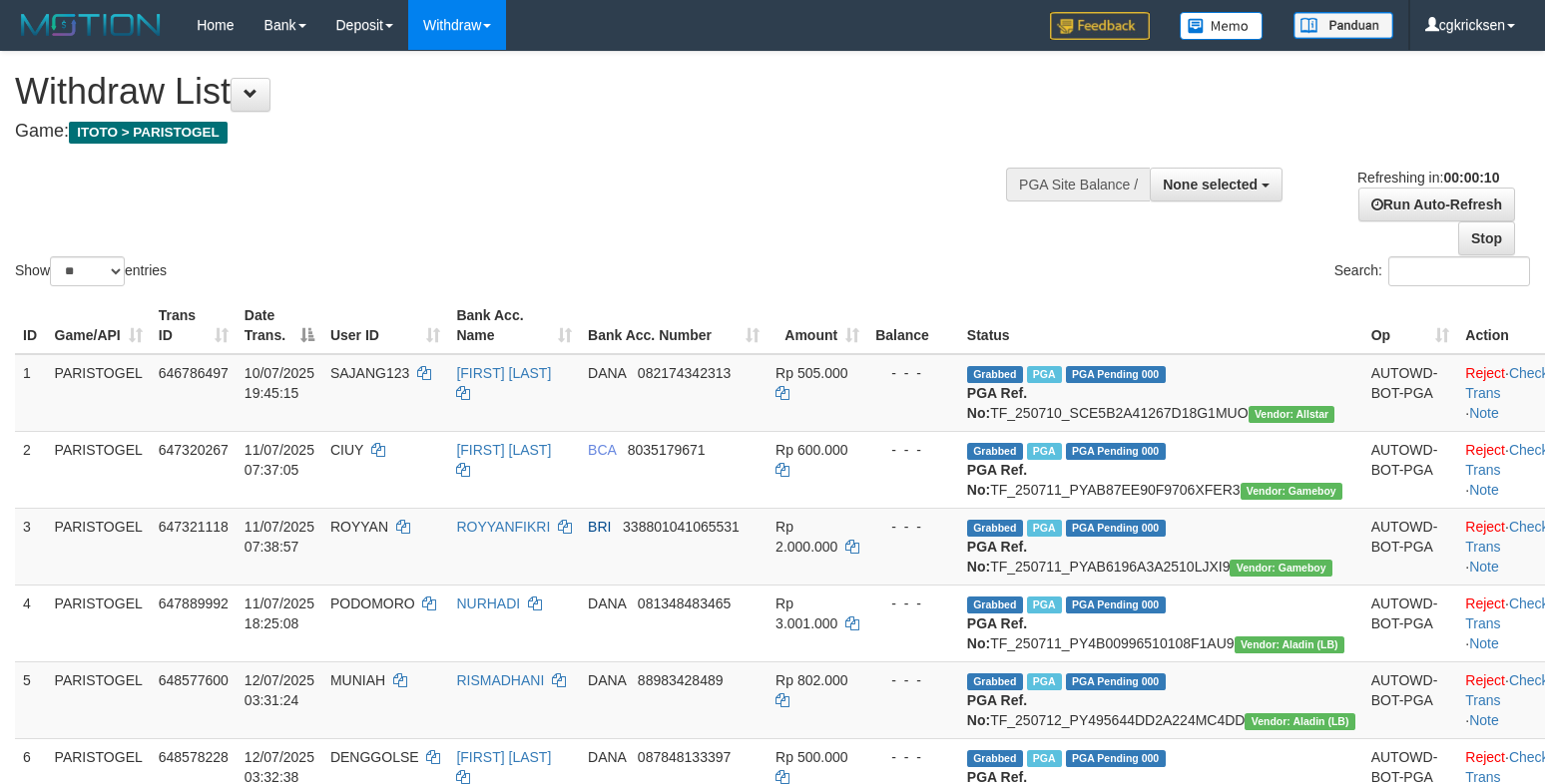 select 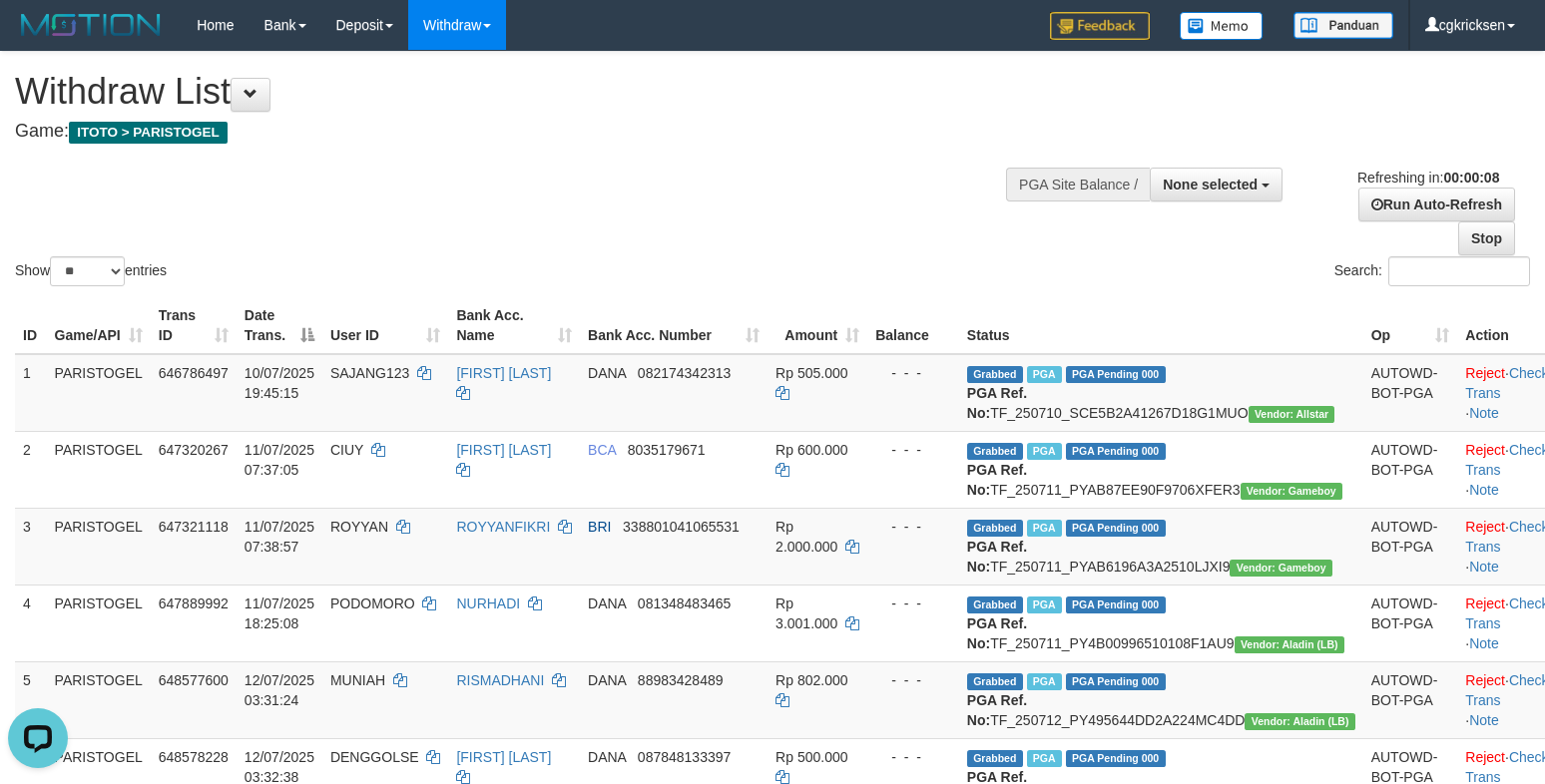 scroll, scrollTop: 0, scrollLeft: 0, axis: both 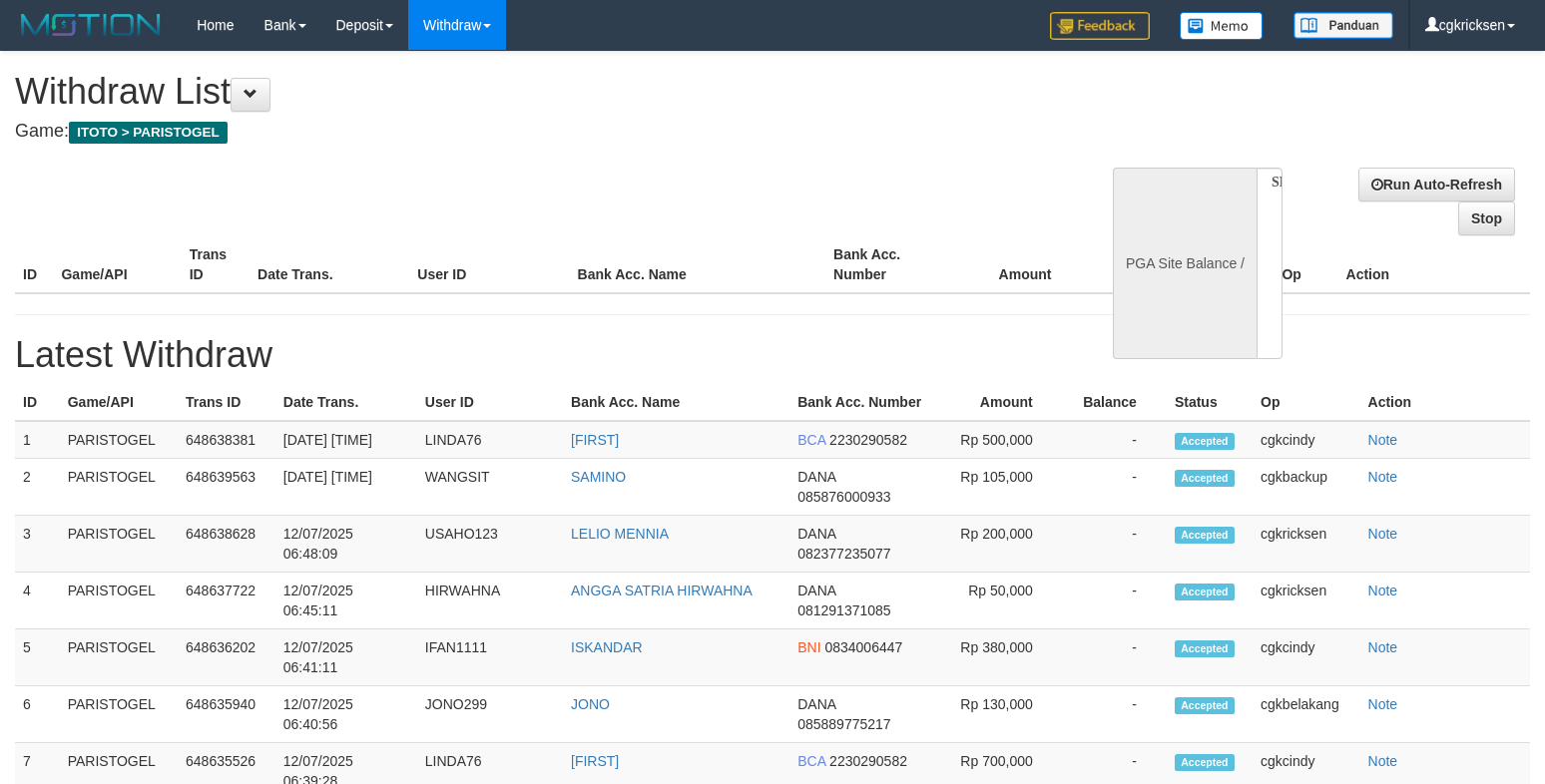 select 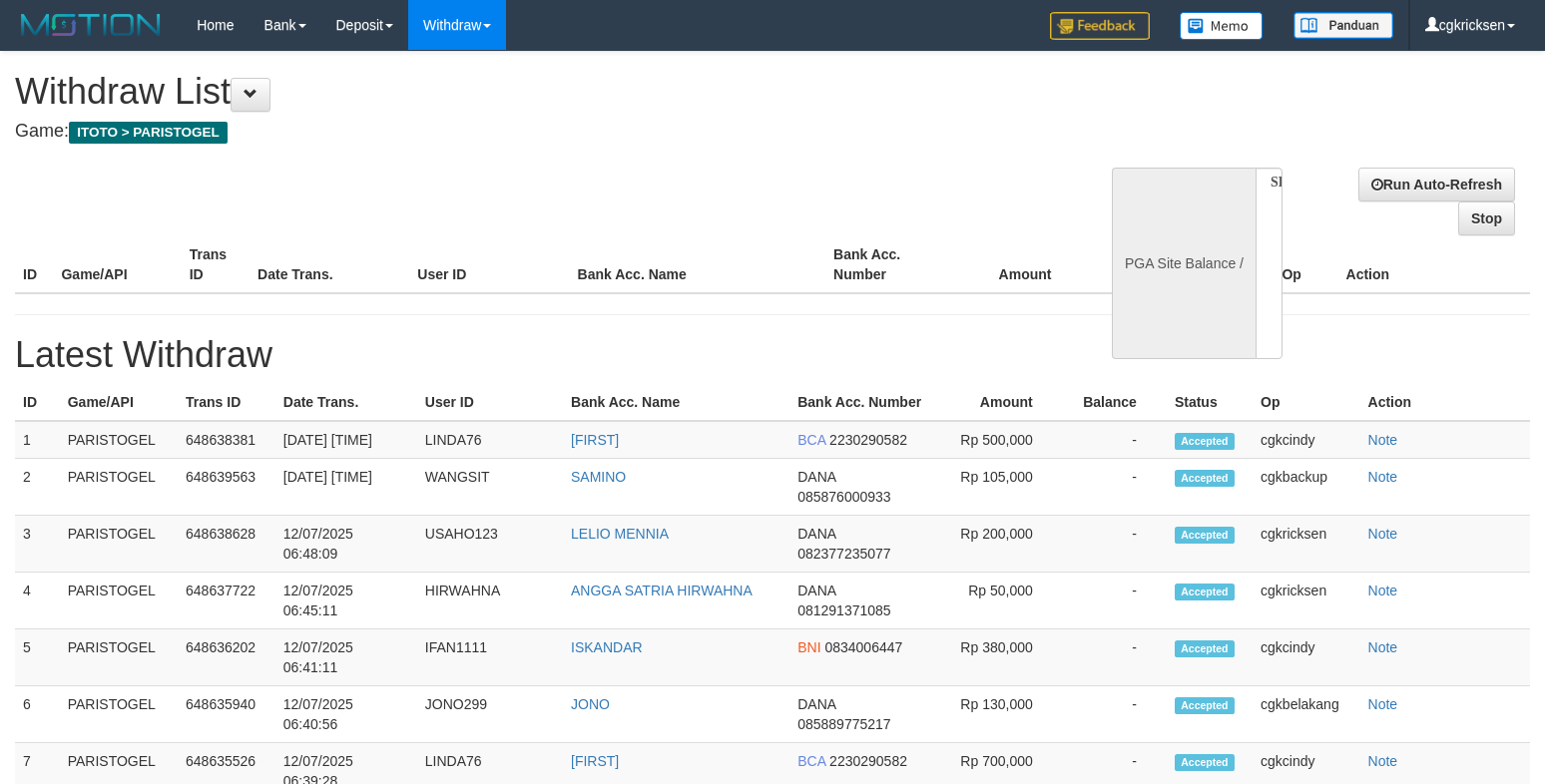 scroll, scrollTop: 0, scrollLeft: 0, axis: both 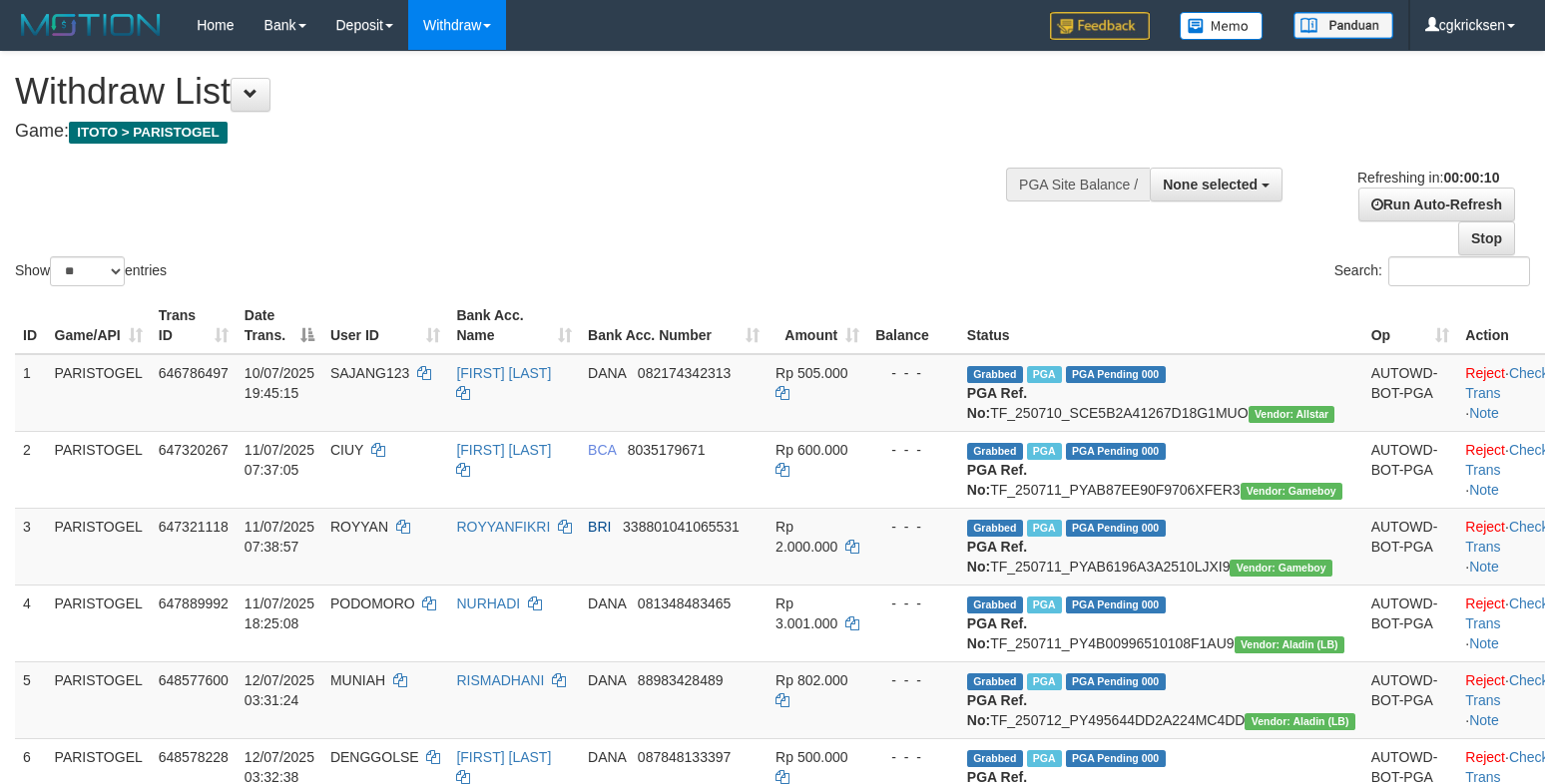 select 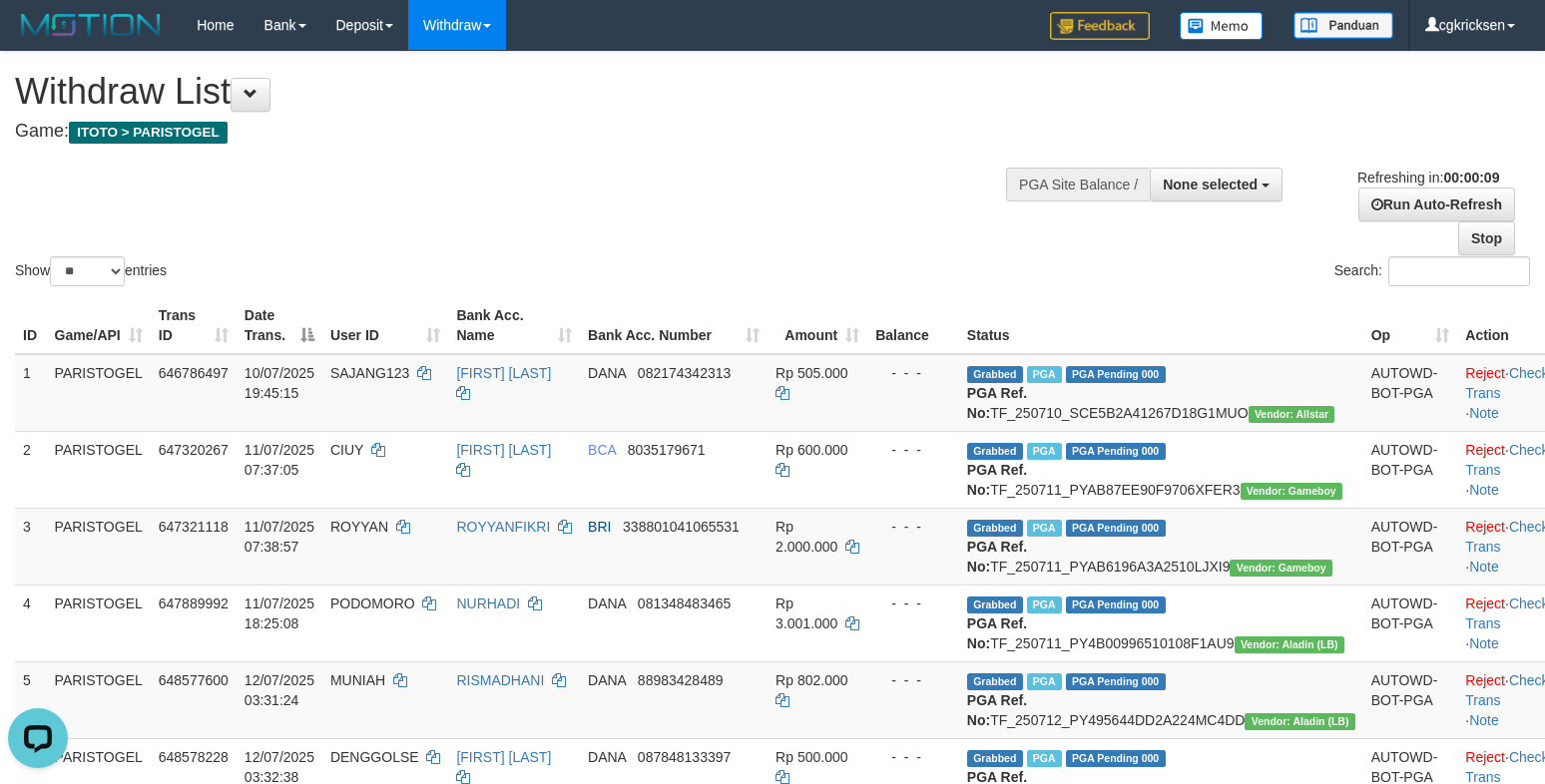 scroll, scrollTop: 0, scrollLeft: 0, axis: both 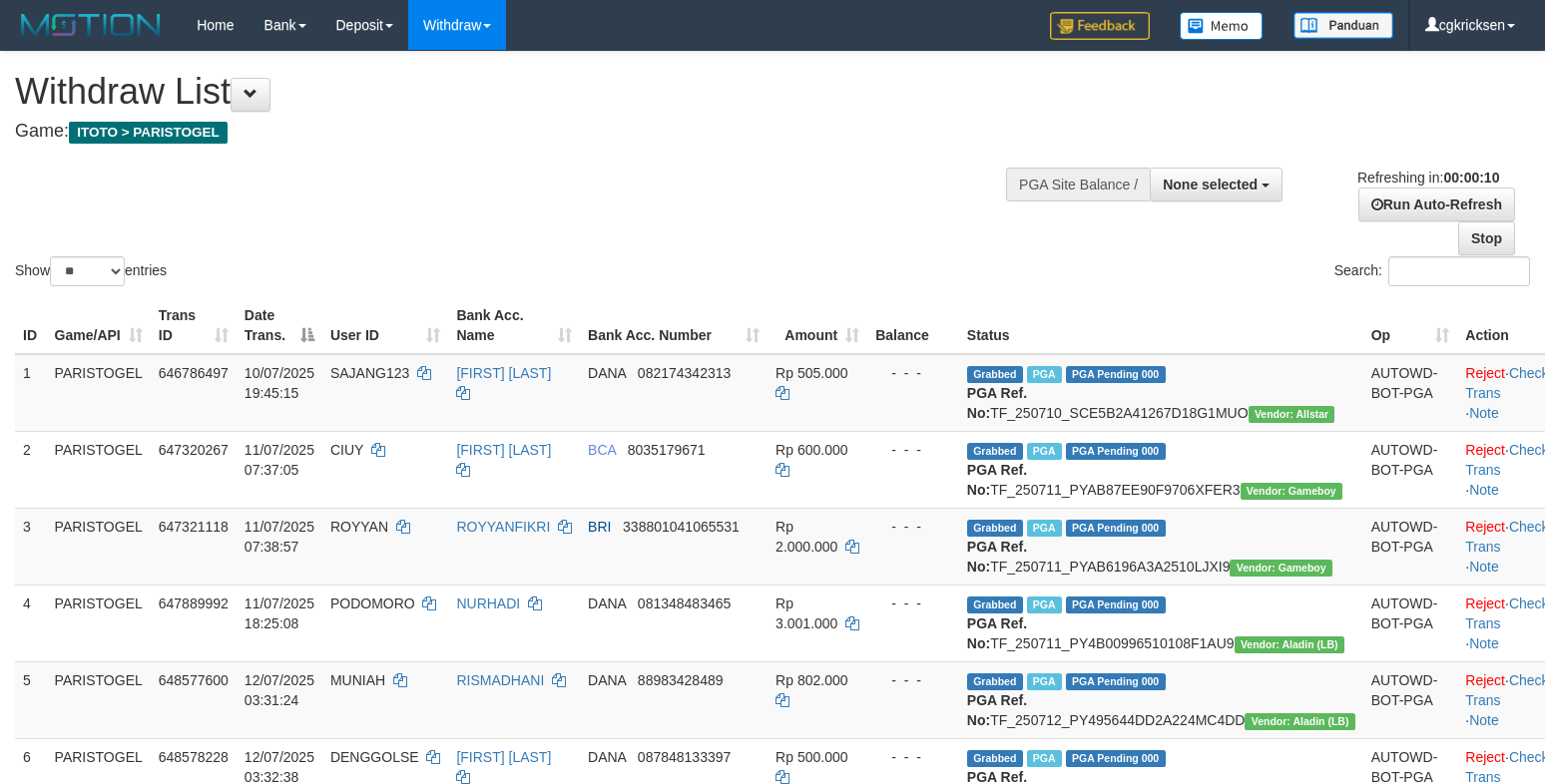 select 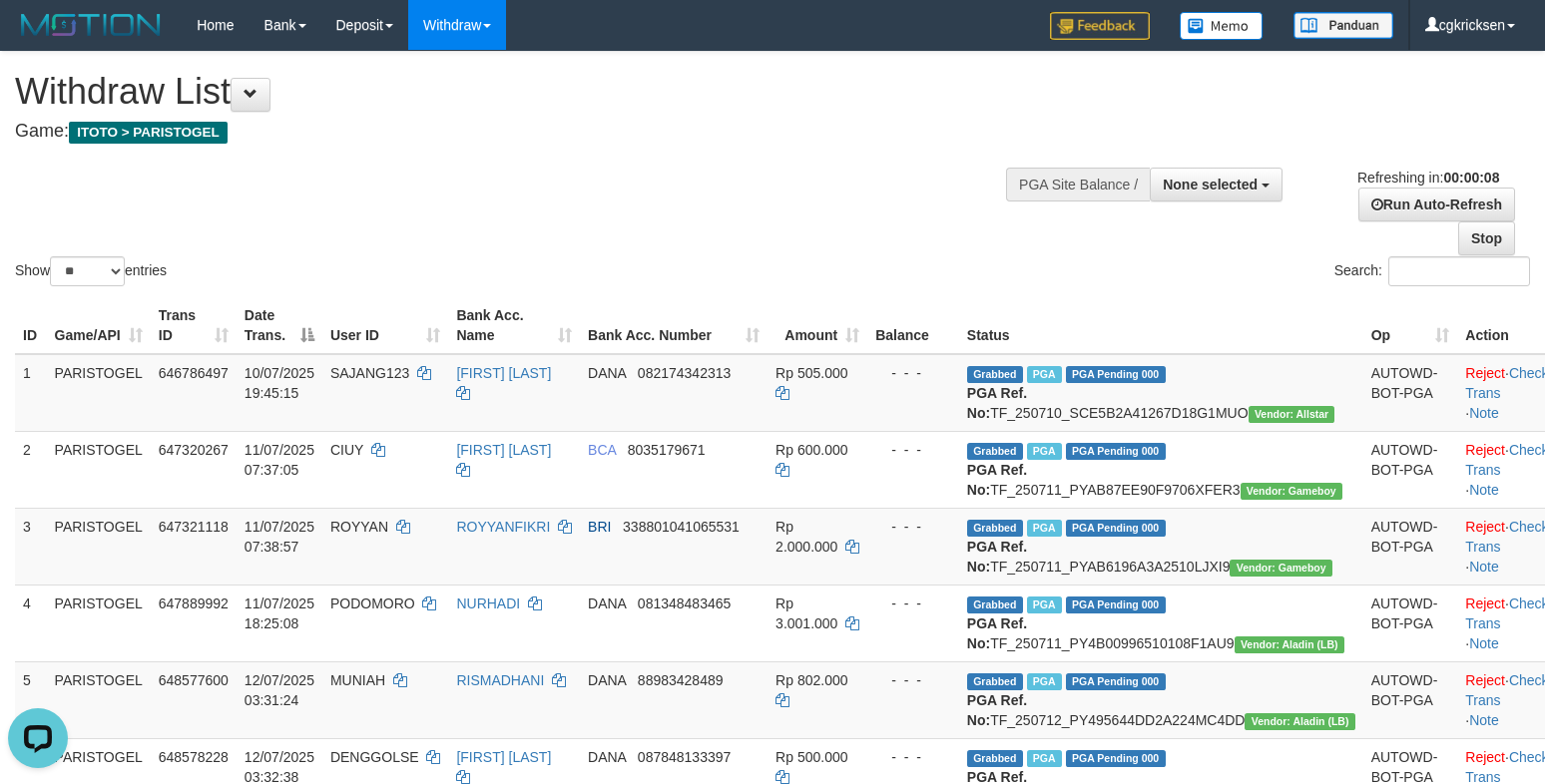 scroll, scrollTop: 0, scrollLeft: 0, axis: both 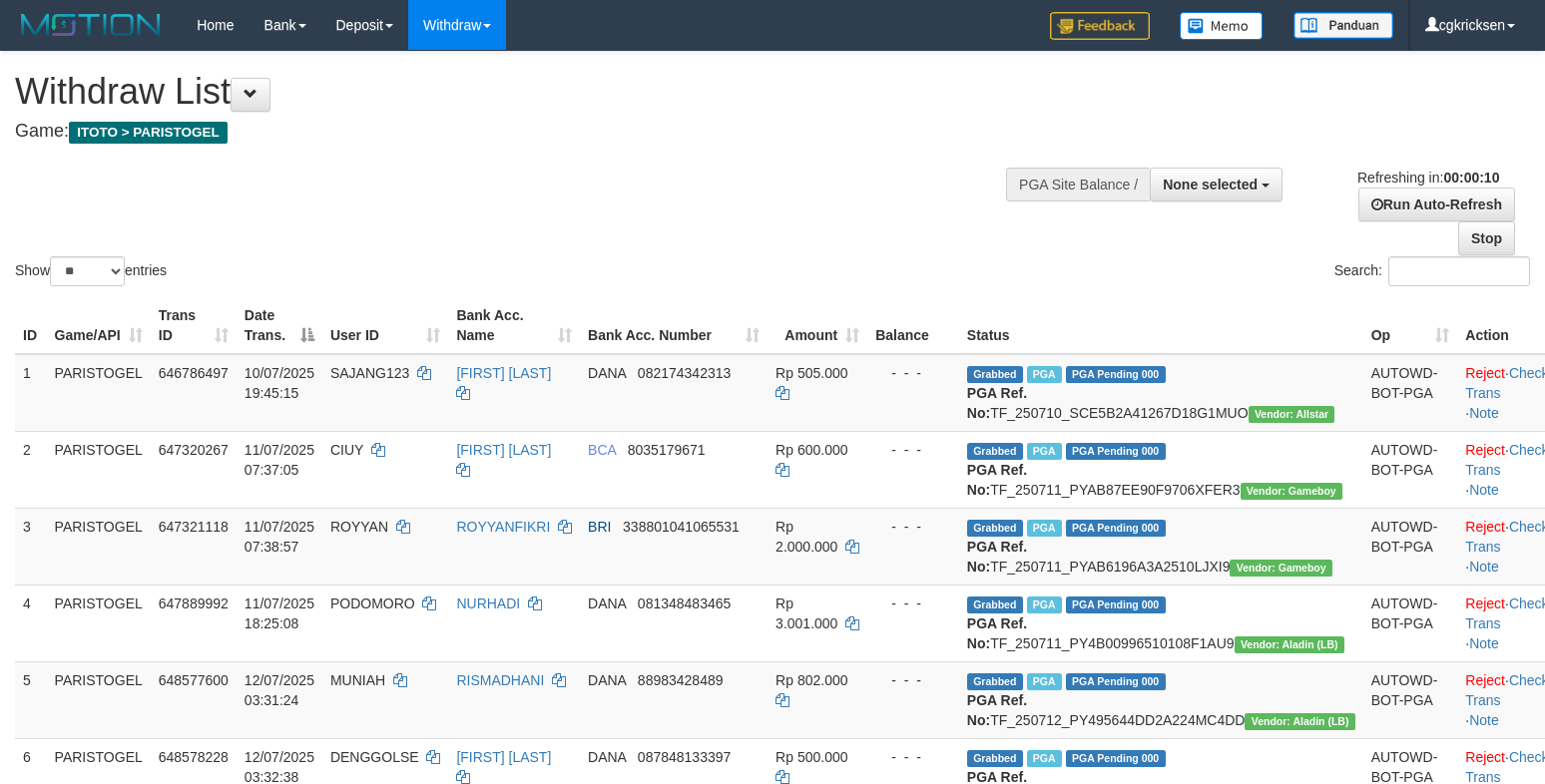 select 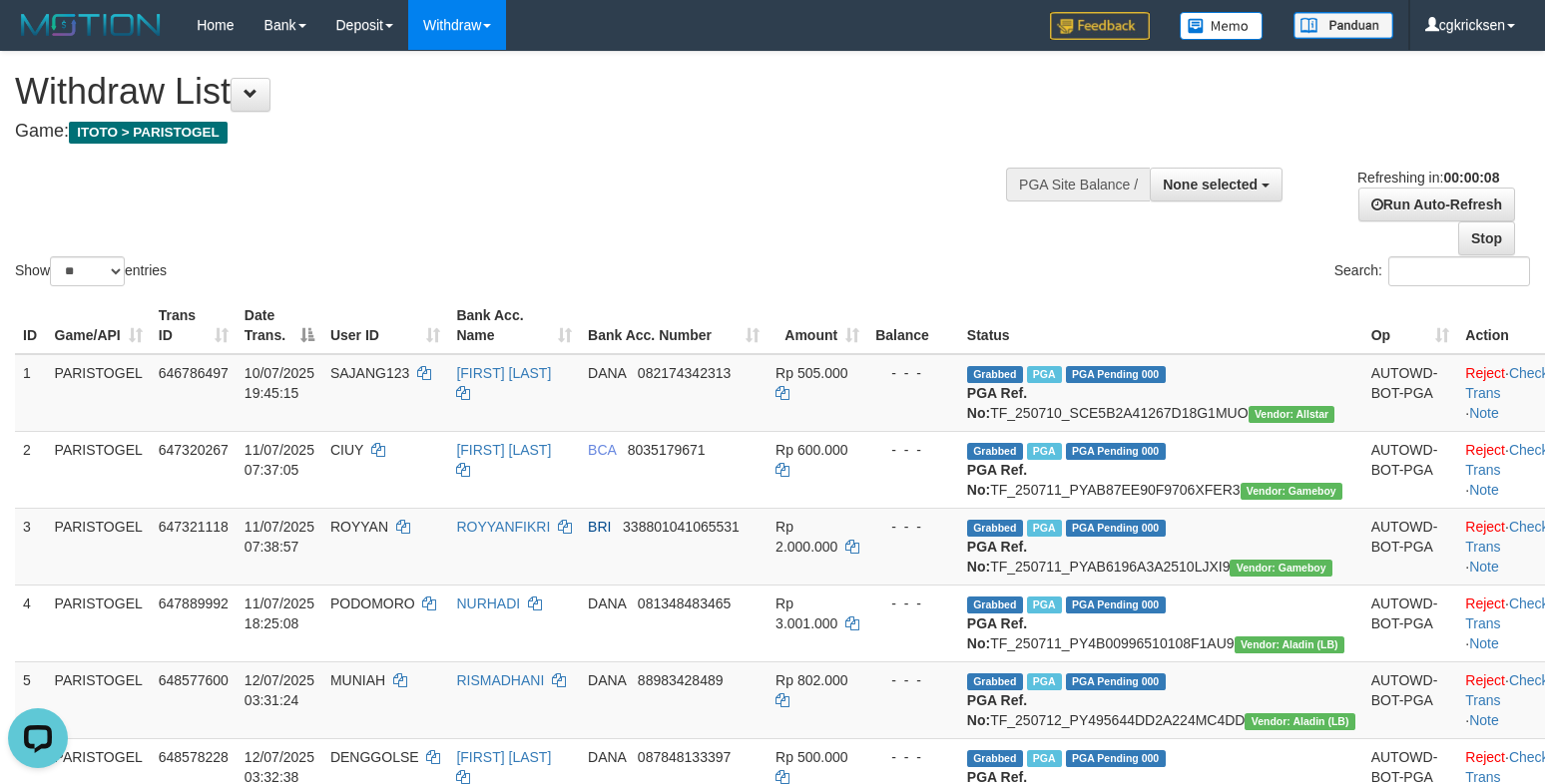scroll, scrollTop: 0, scrollLeft: 0, axis: both 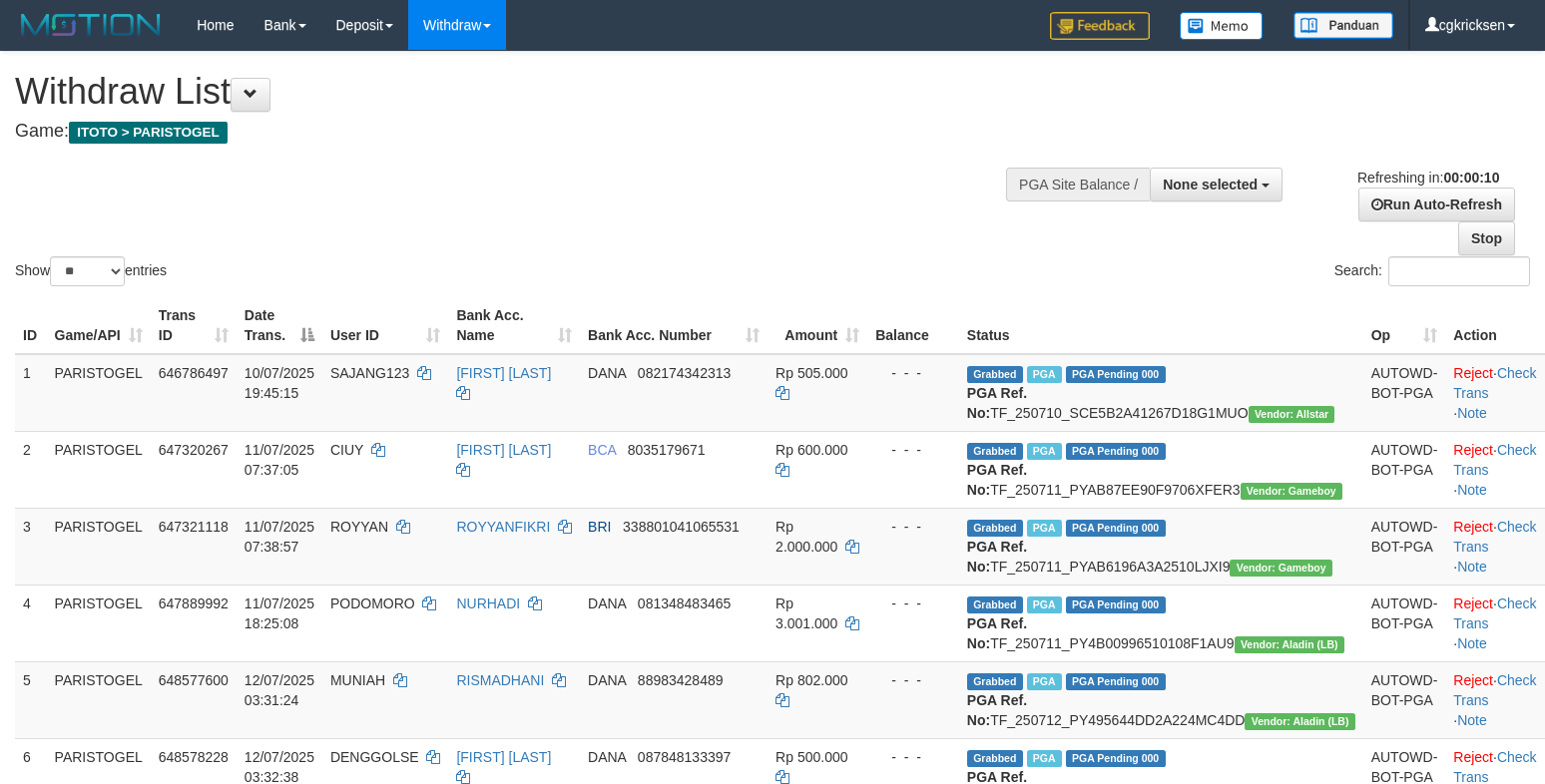 select 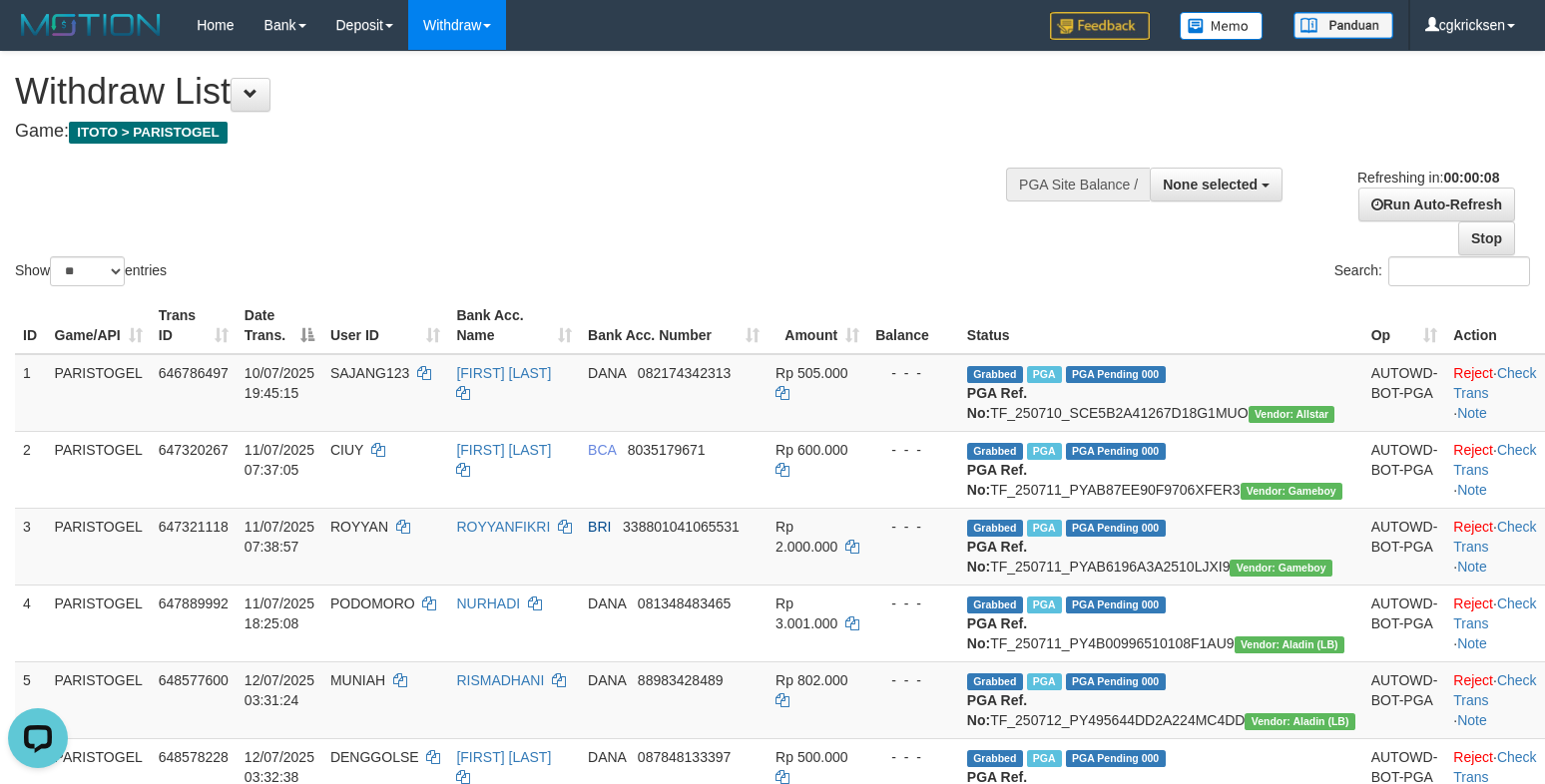 scroll, scrollTop: 0, scrollLeft: 0, axis: both 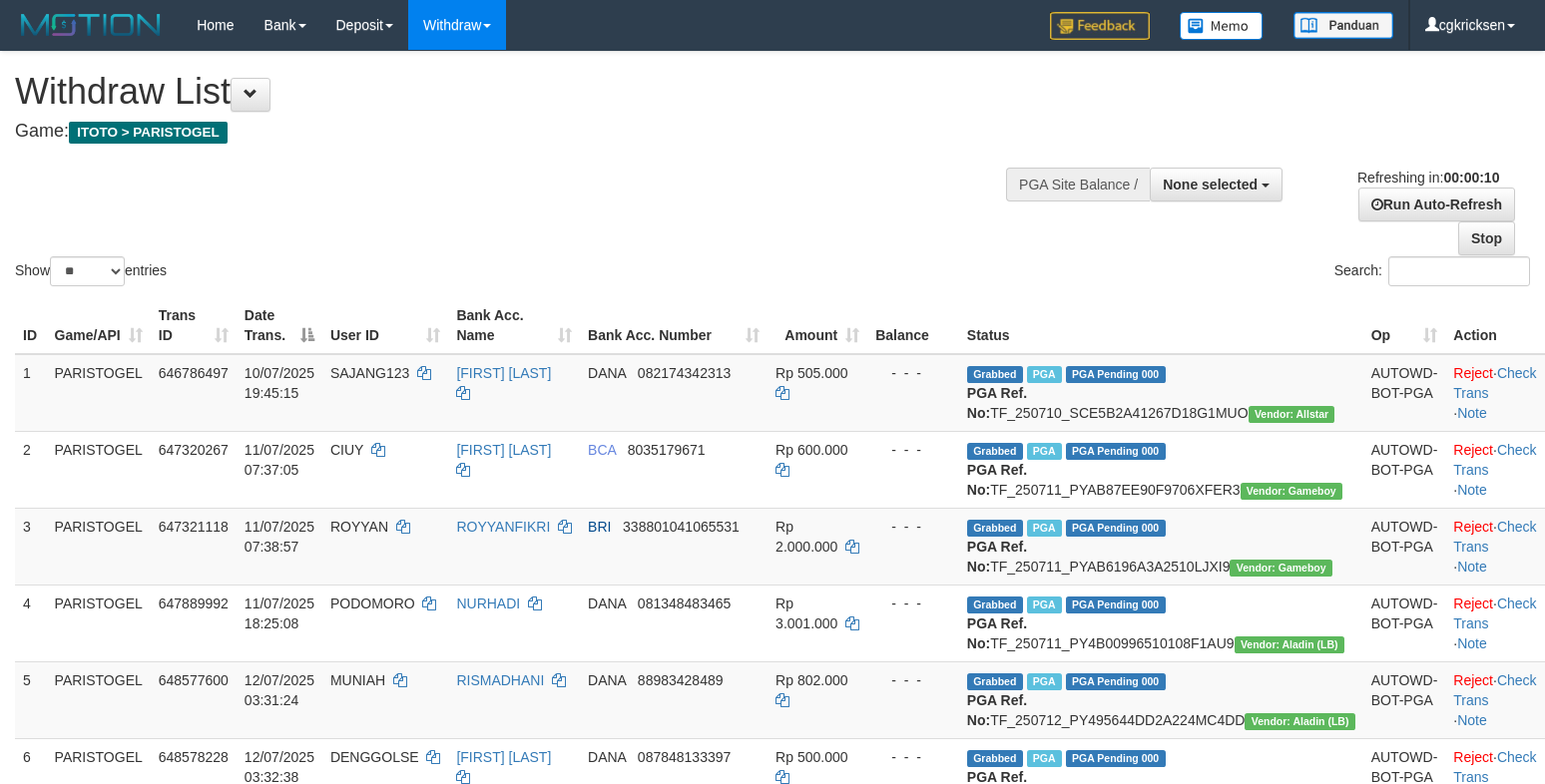 select 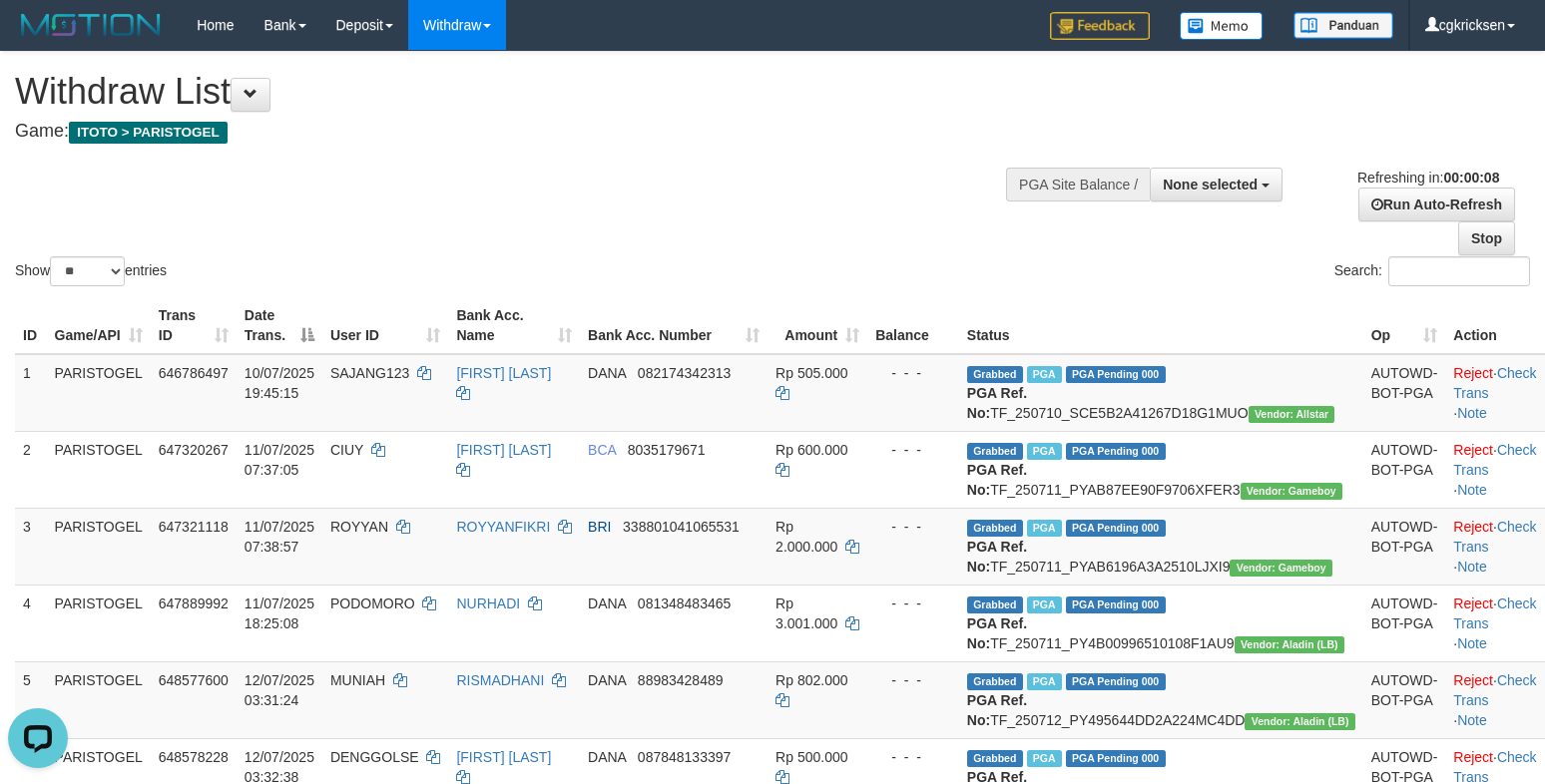 scroll, scrollTop: 0, scrollLeft: 0, axis: both 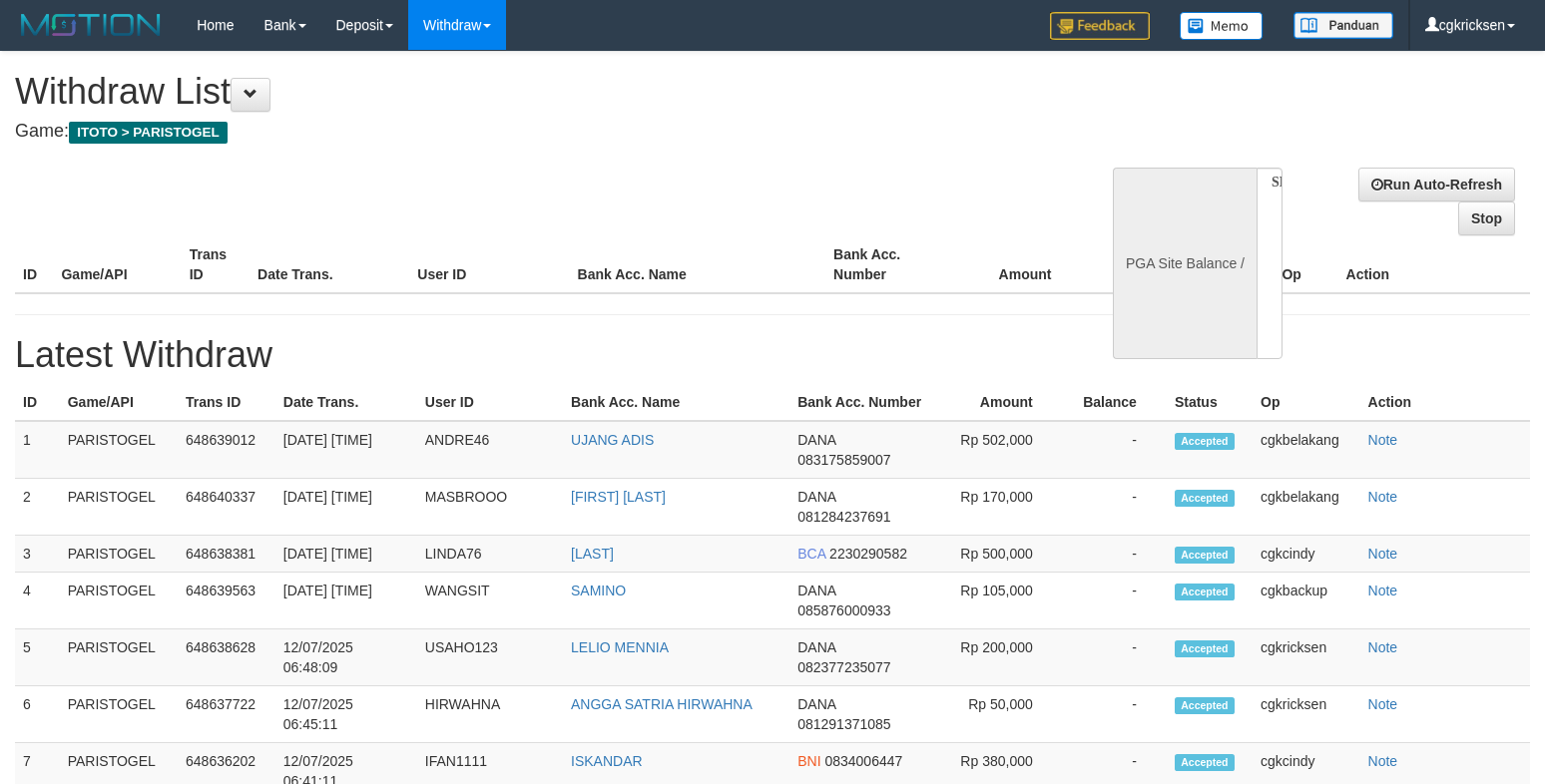 select 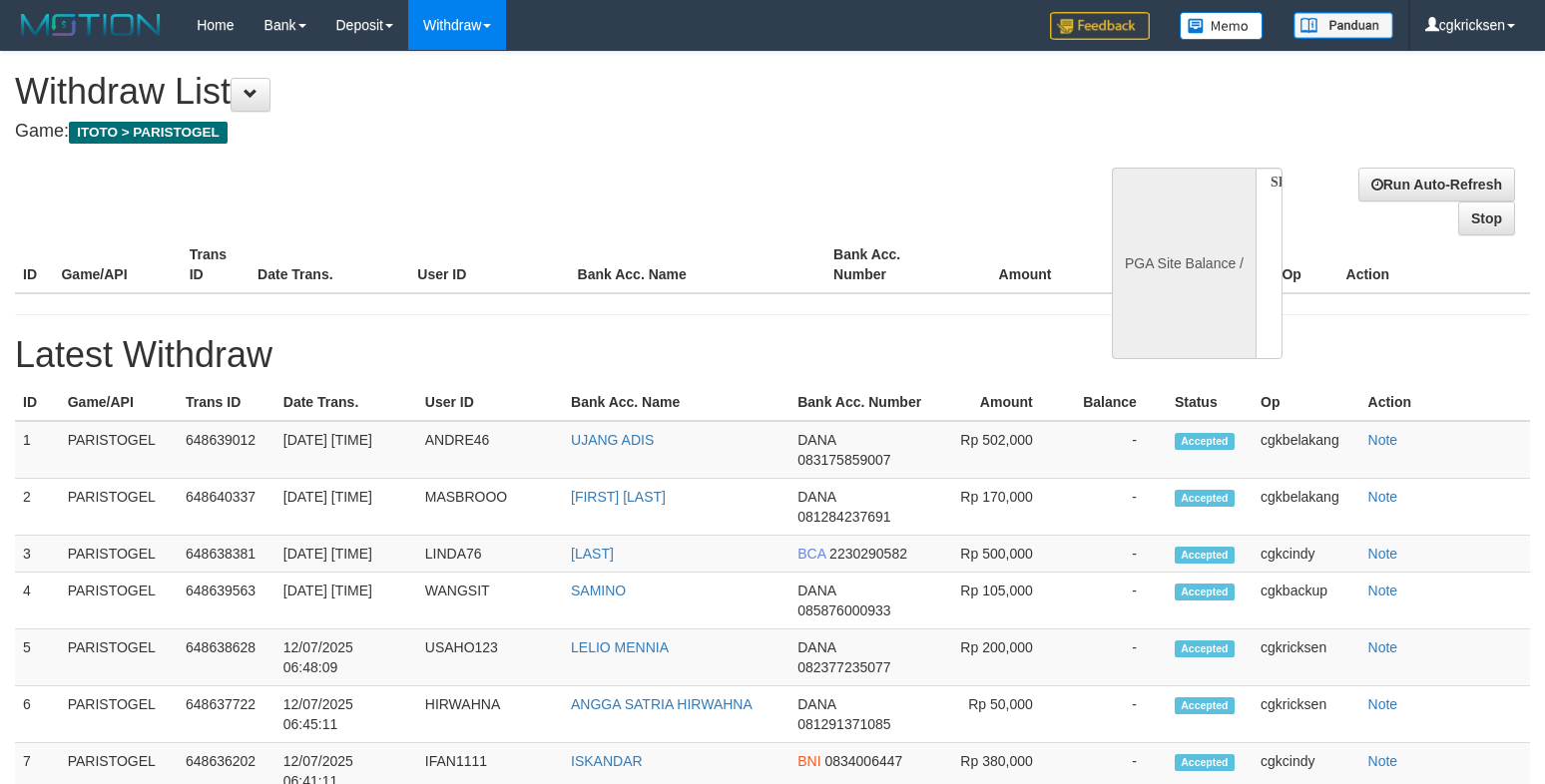 scroll, scrollTop: 0, scrollLeft: 0, axis: both 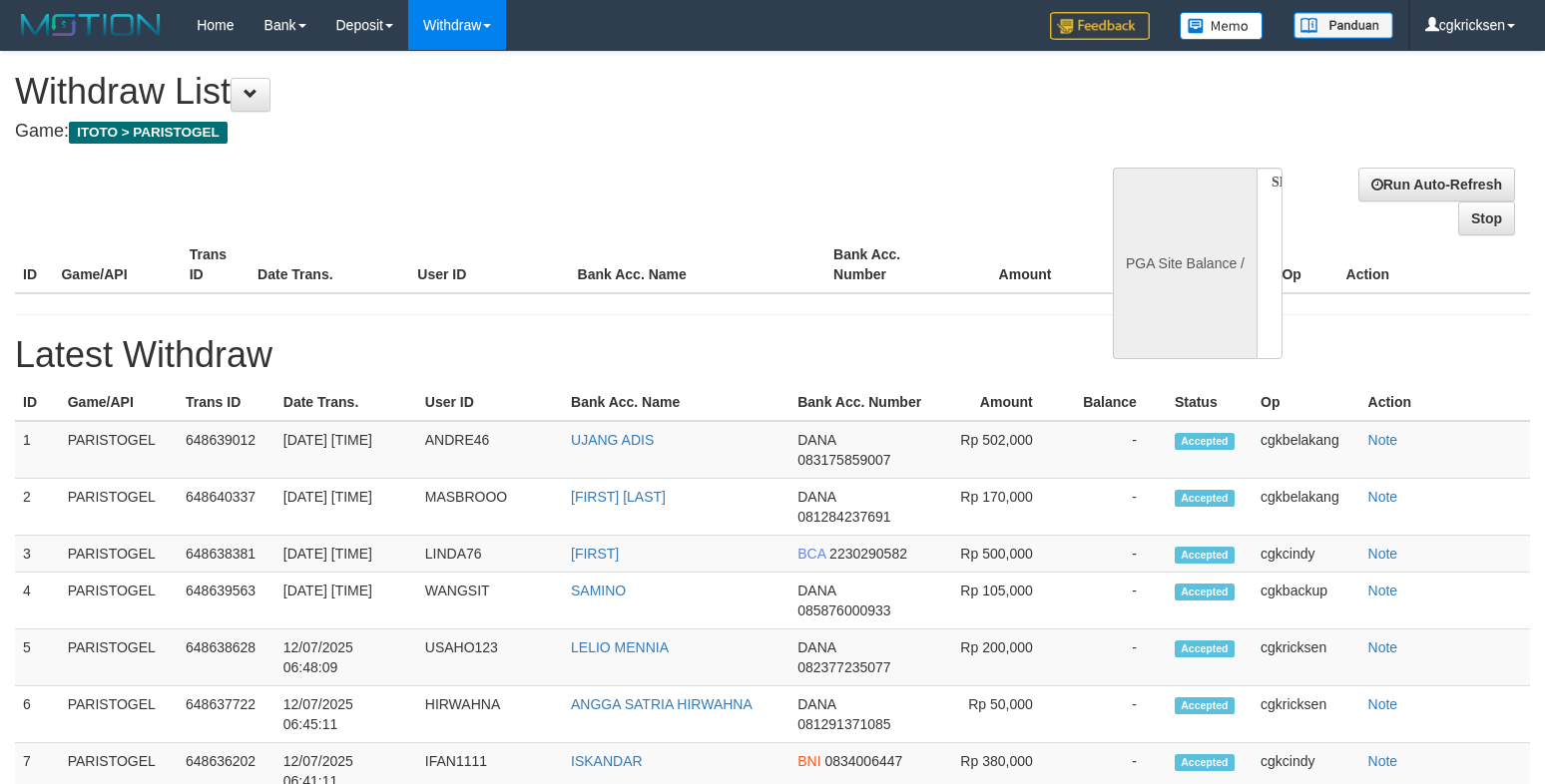 select 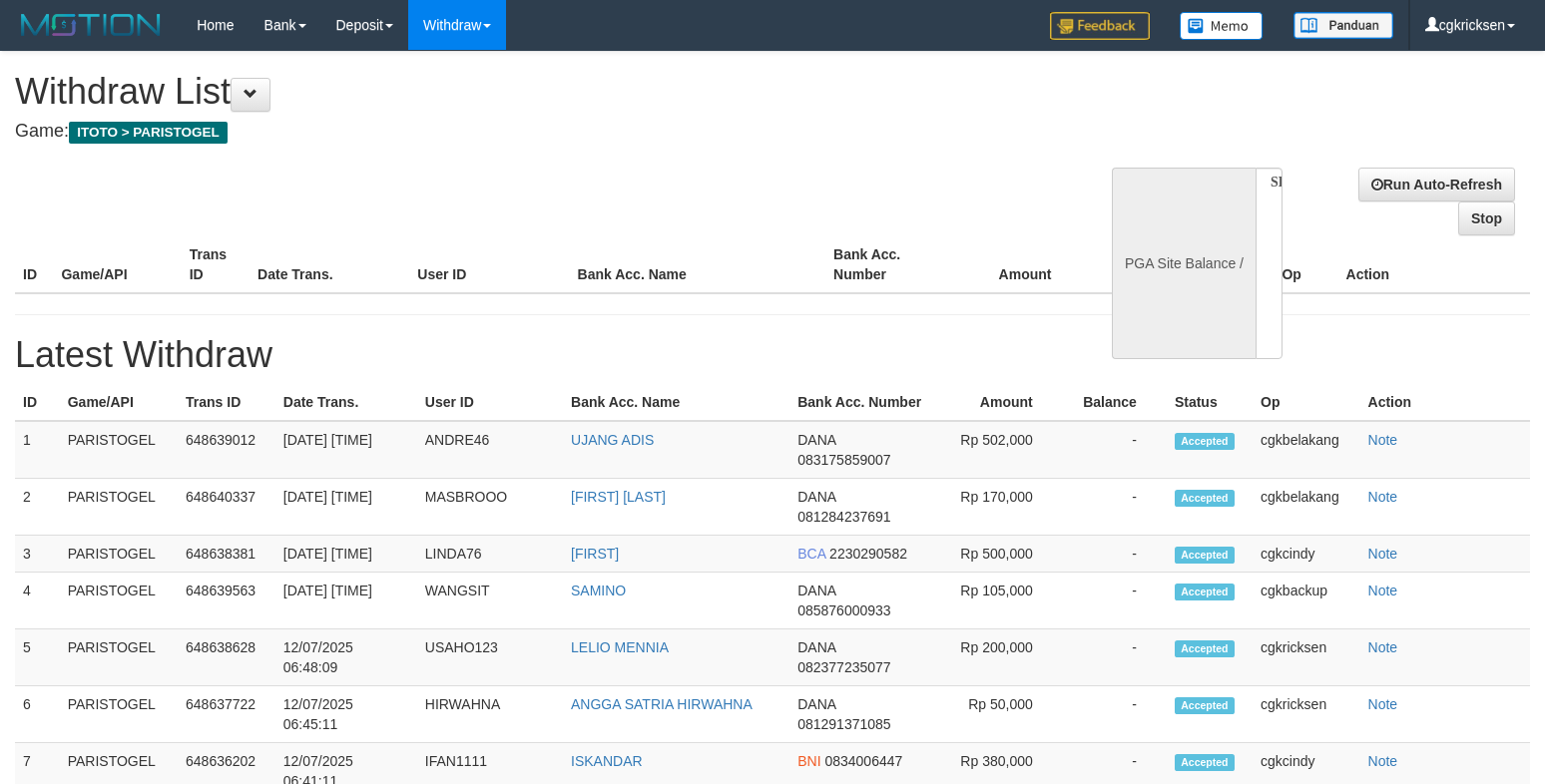 scroll, scrollTop: 0, scrollLeft: 0, axis: both 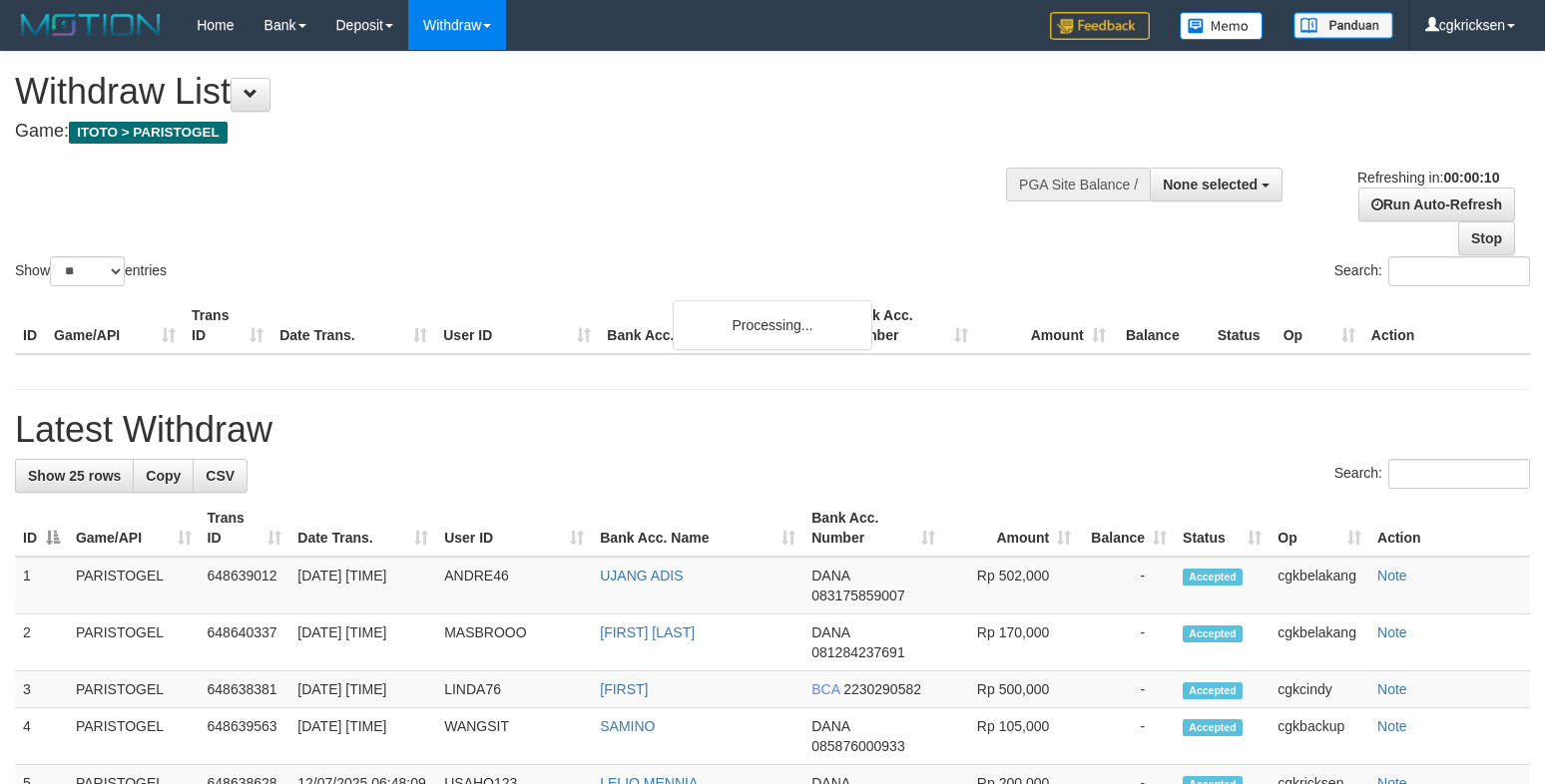select 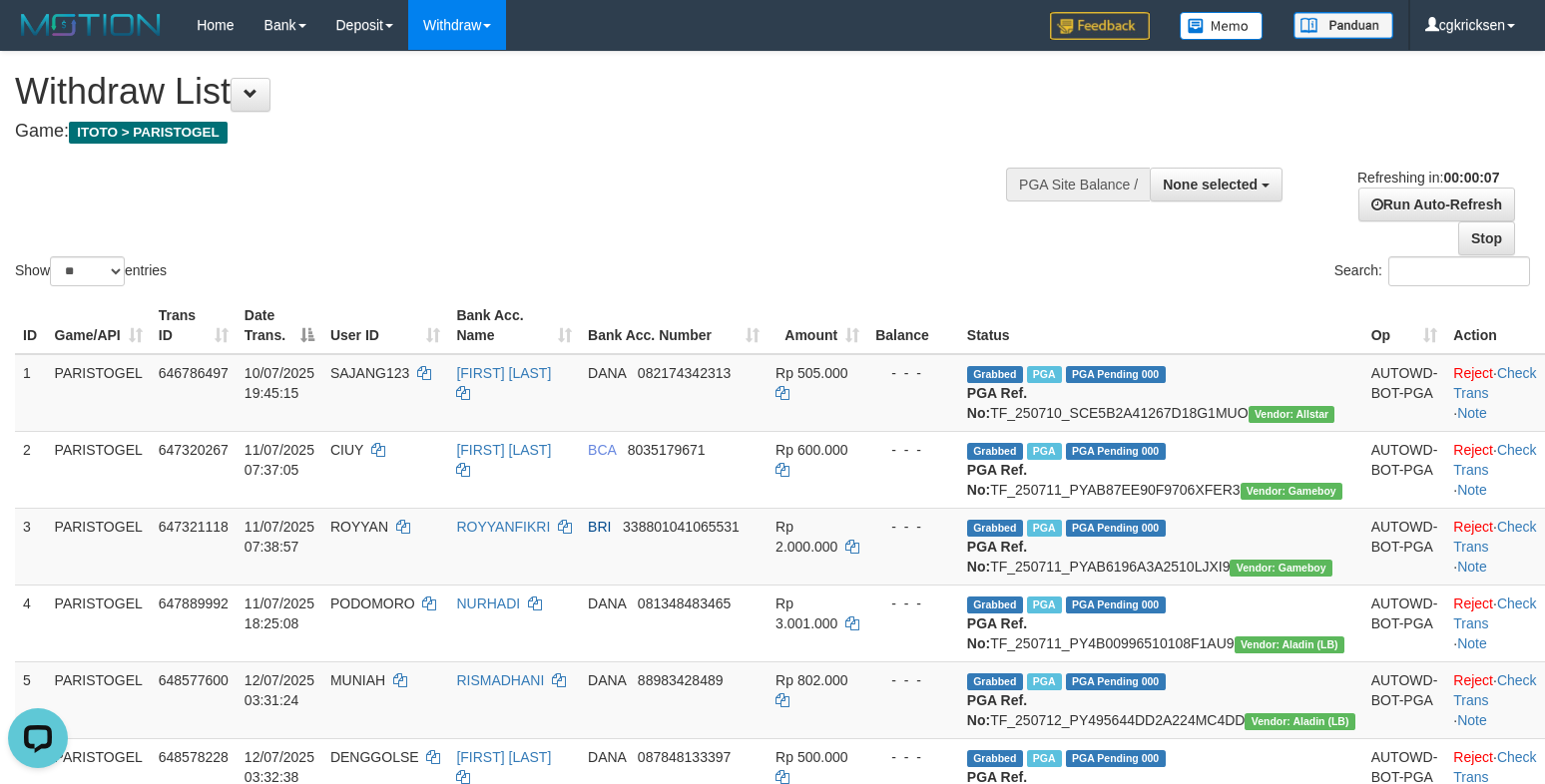 scroll, scrollTop: 0, scrollLeft: 0, axis: both 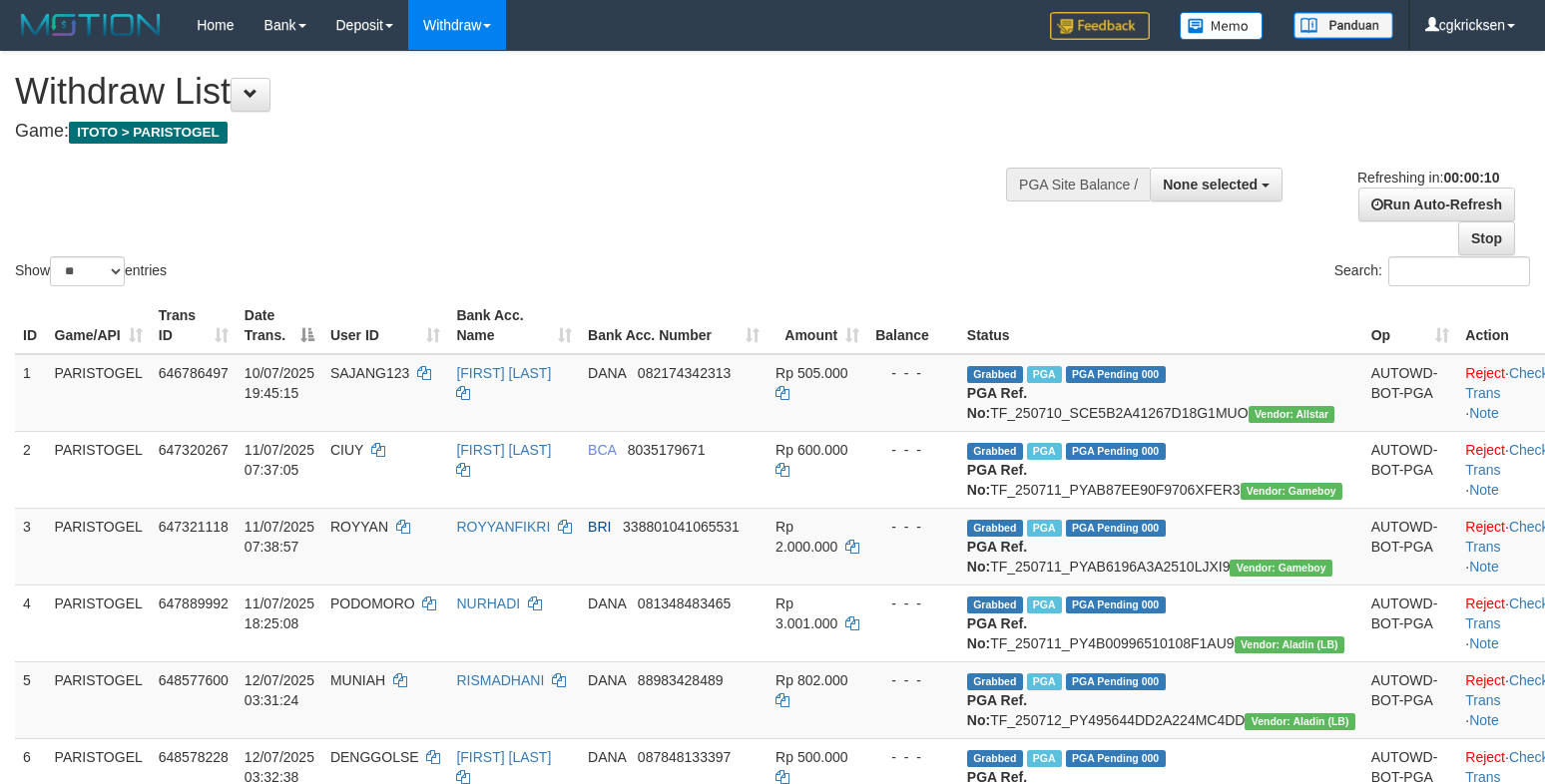 select 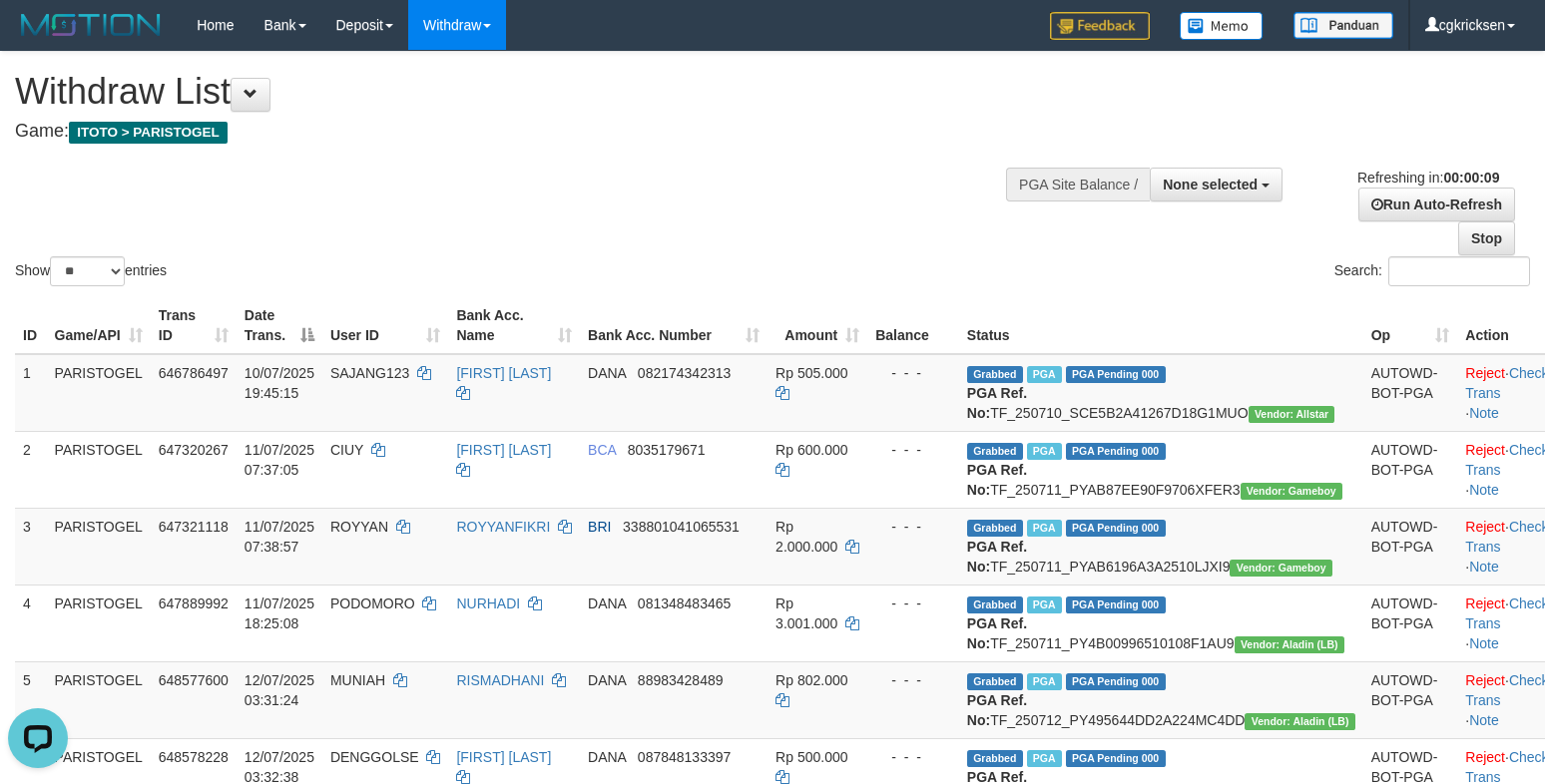 scroll, scrollTop: 0, scrollLeft: 0, axis: both 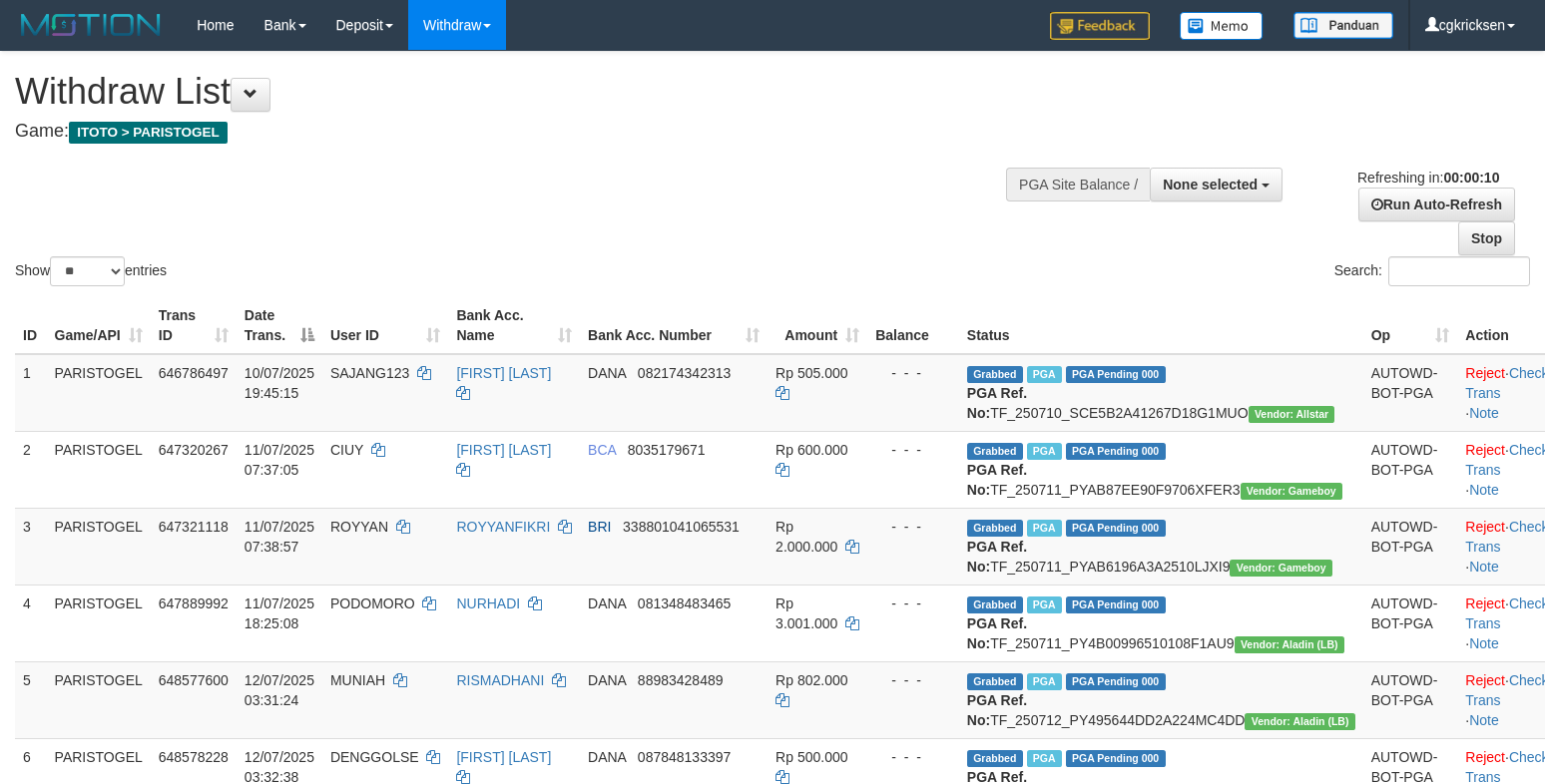 select 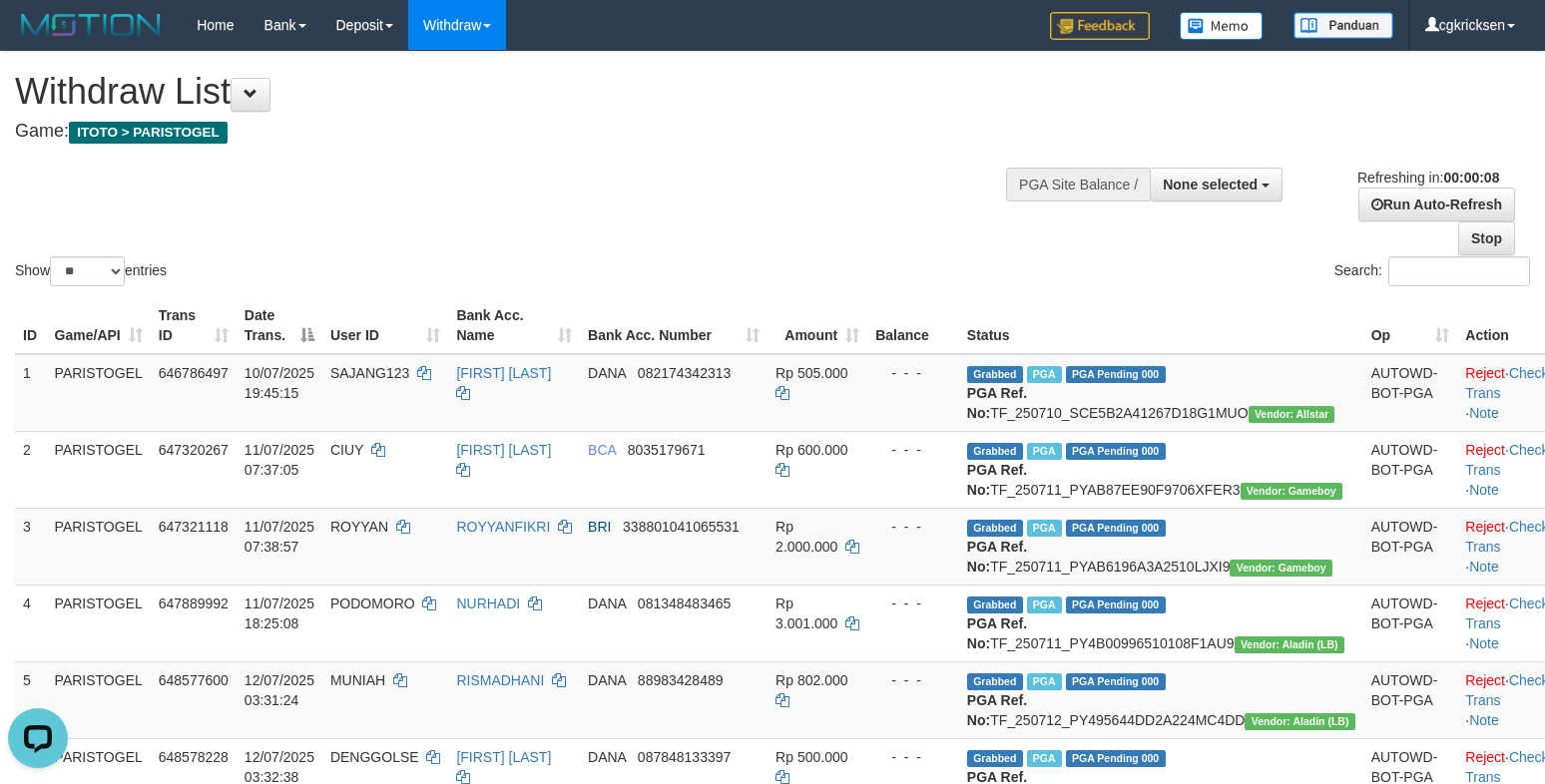 scroll, scrollTop: 0, scrollLeft: 0, axis: both 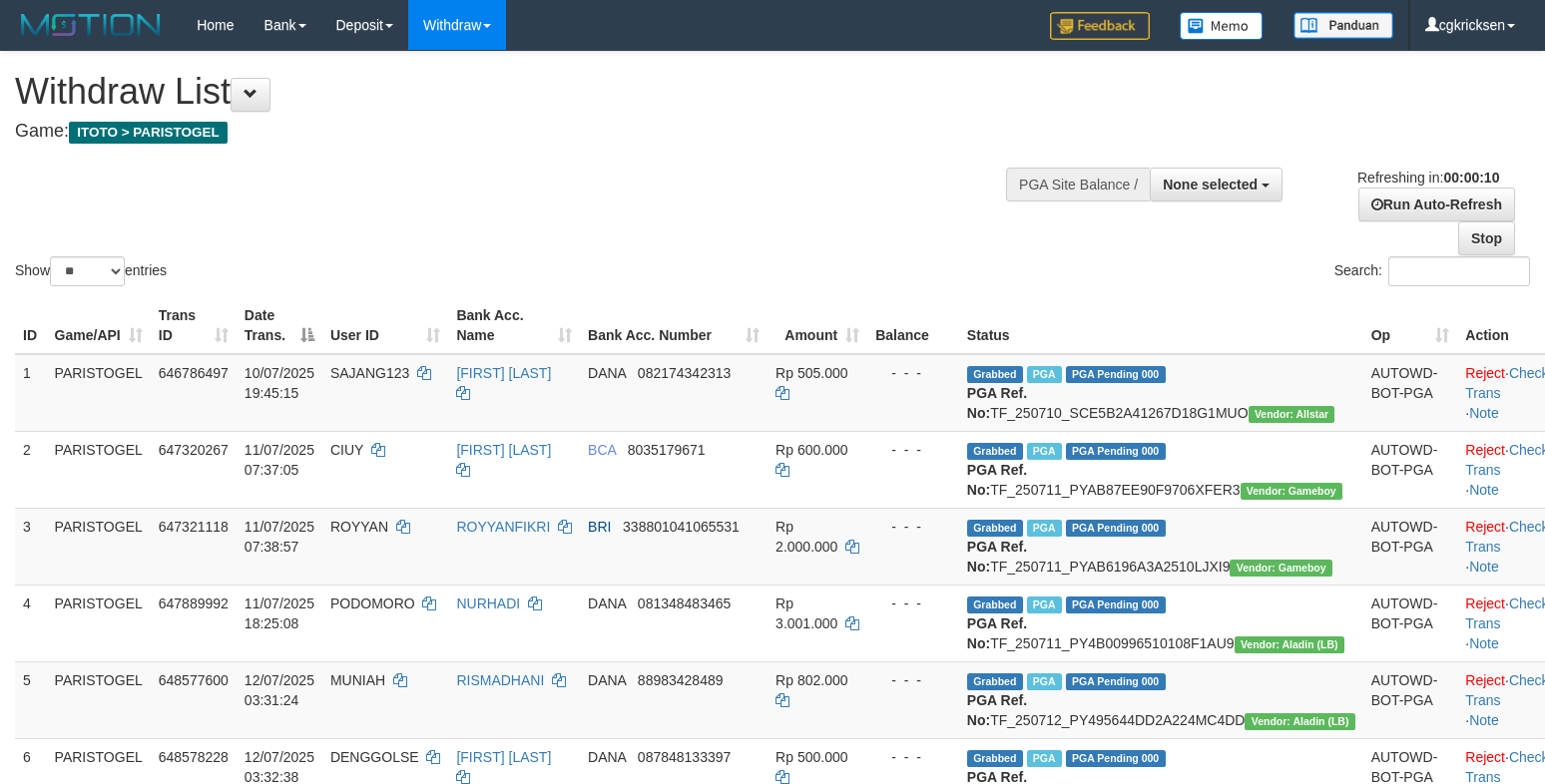 select 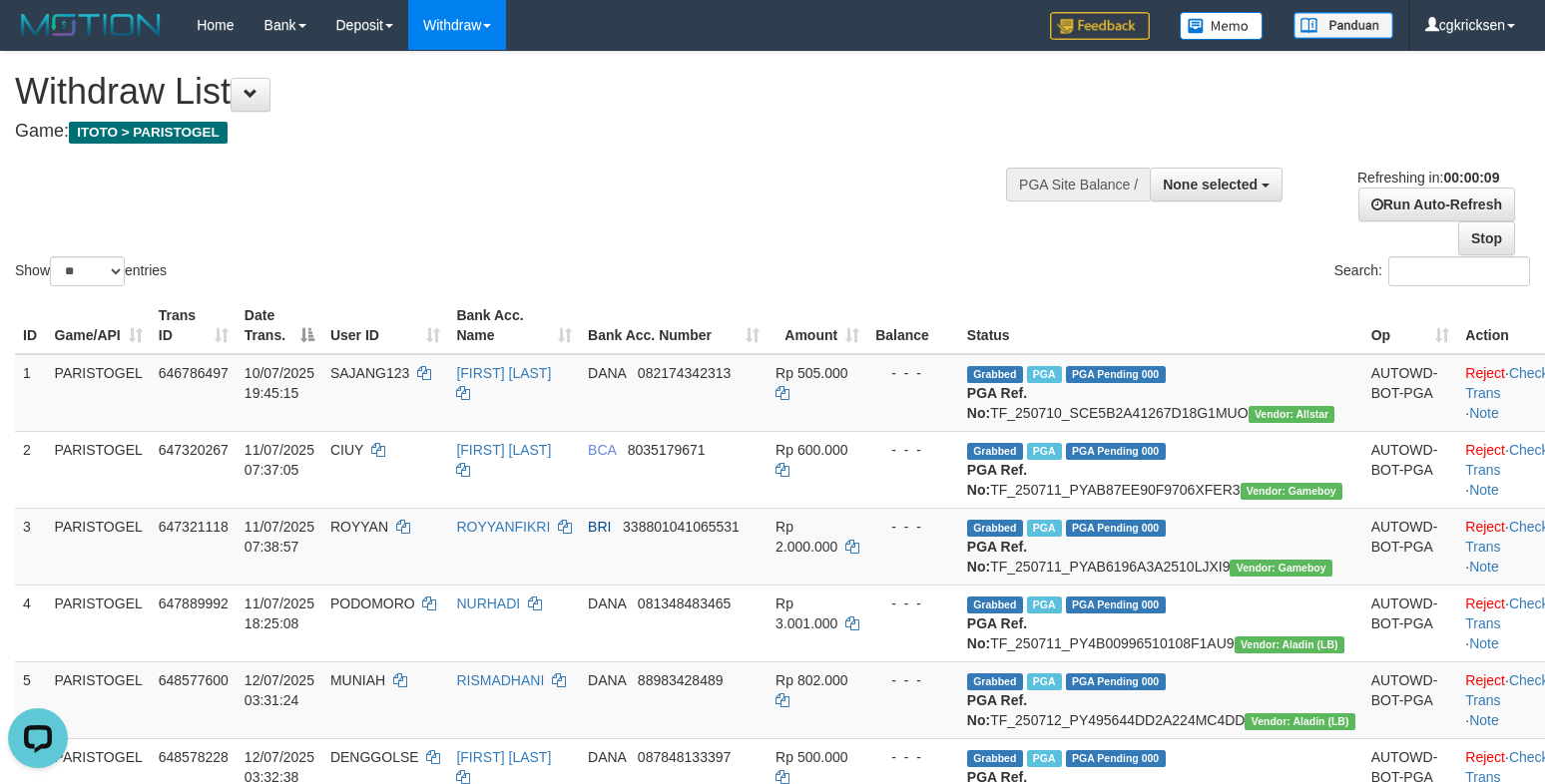 scroll, scrollTop: 0, scrollLeft: 0, axis: both 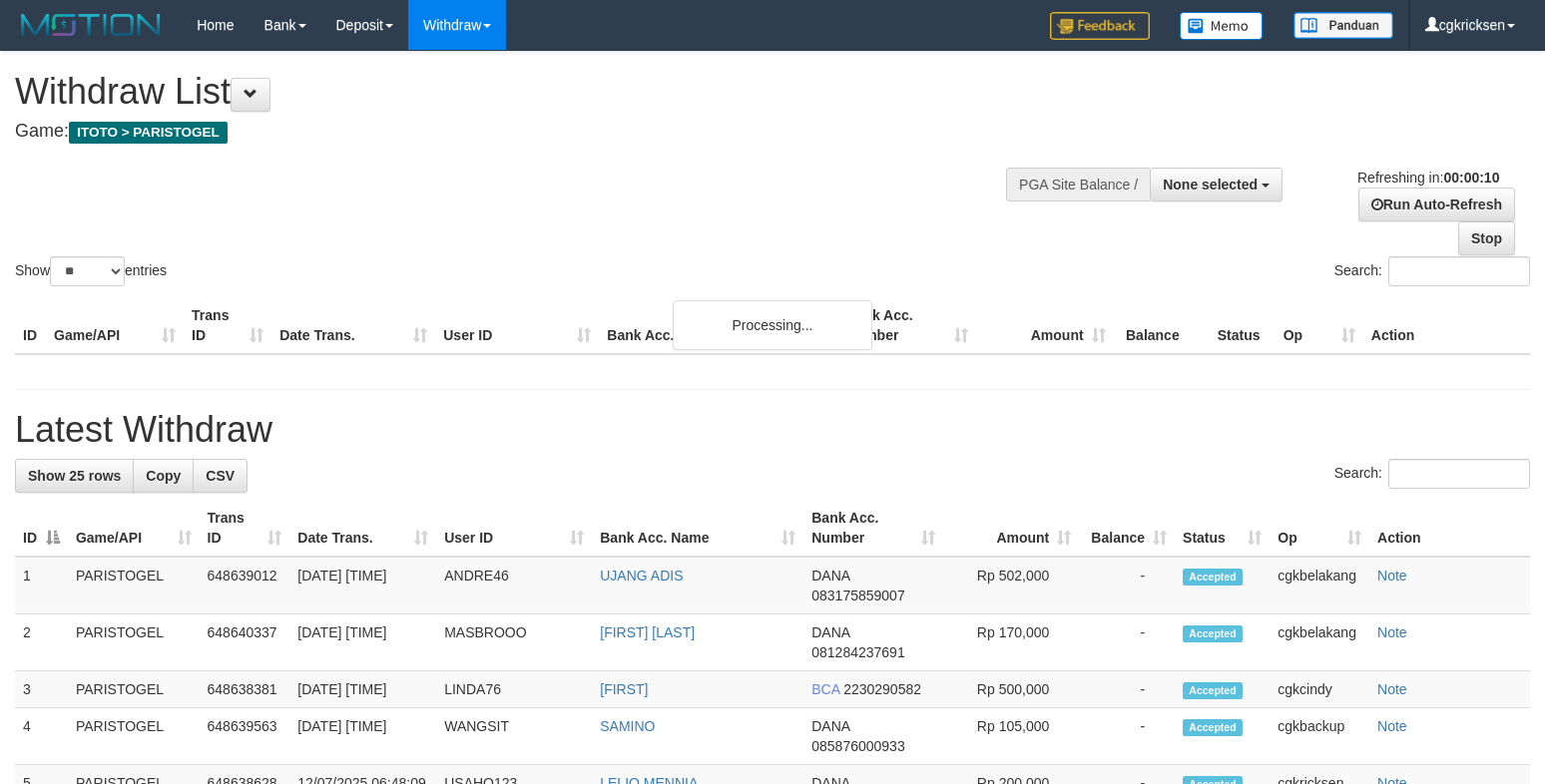 select 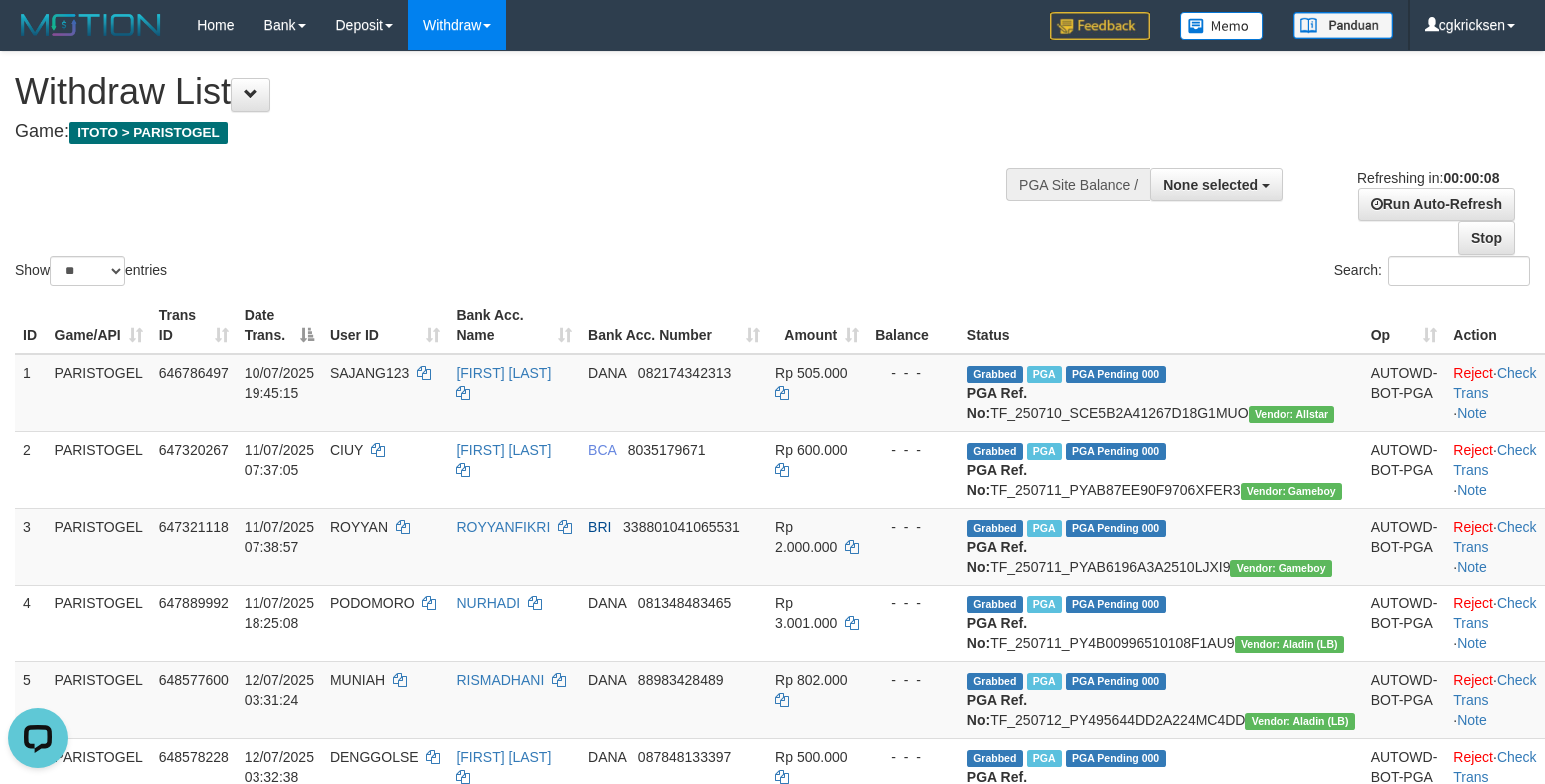scroll, scrollTop: 0, scrollLeft: 0, axis: both 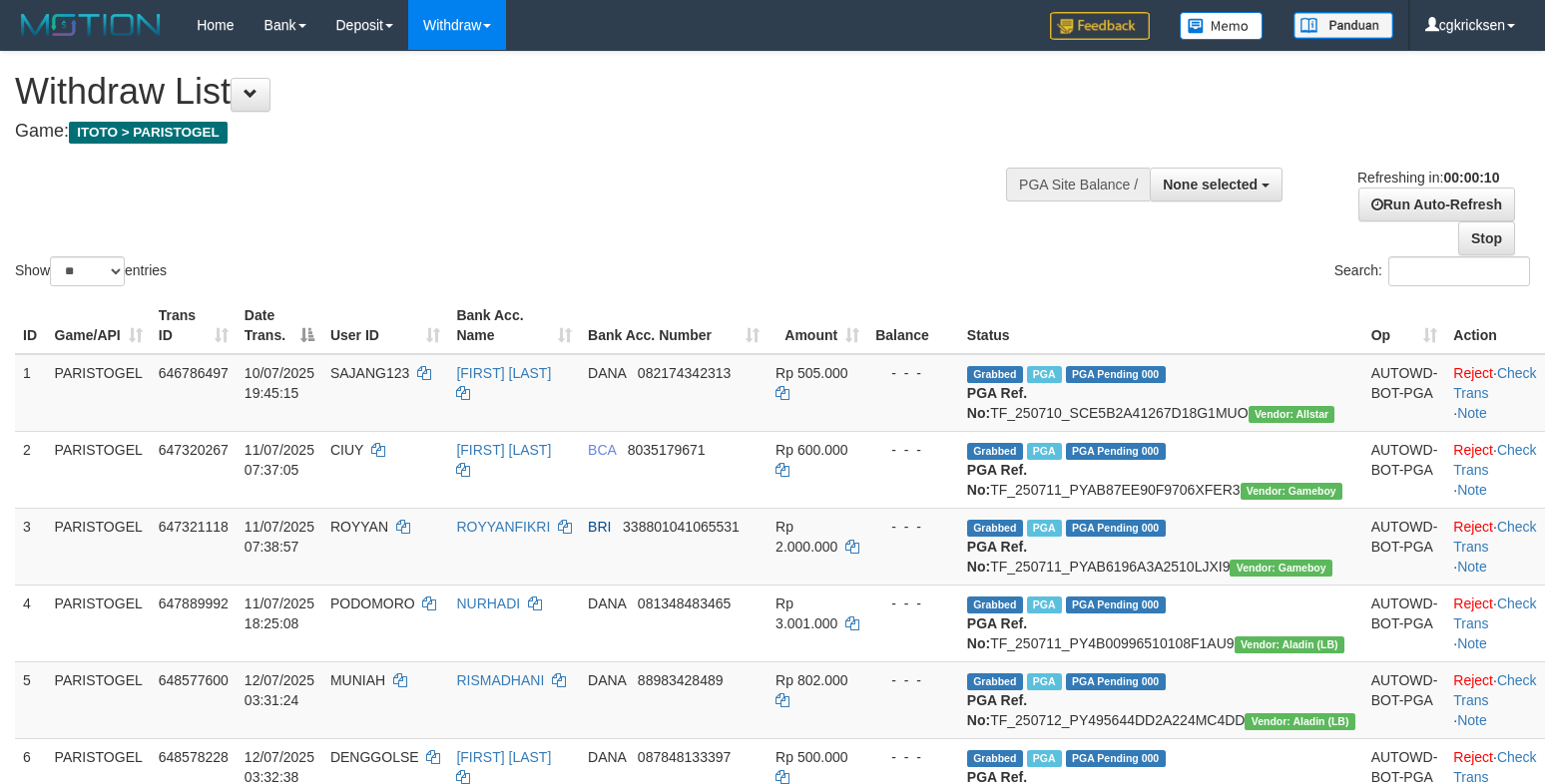 select 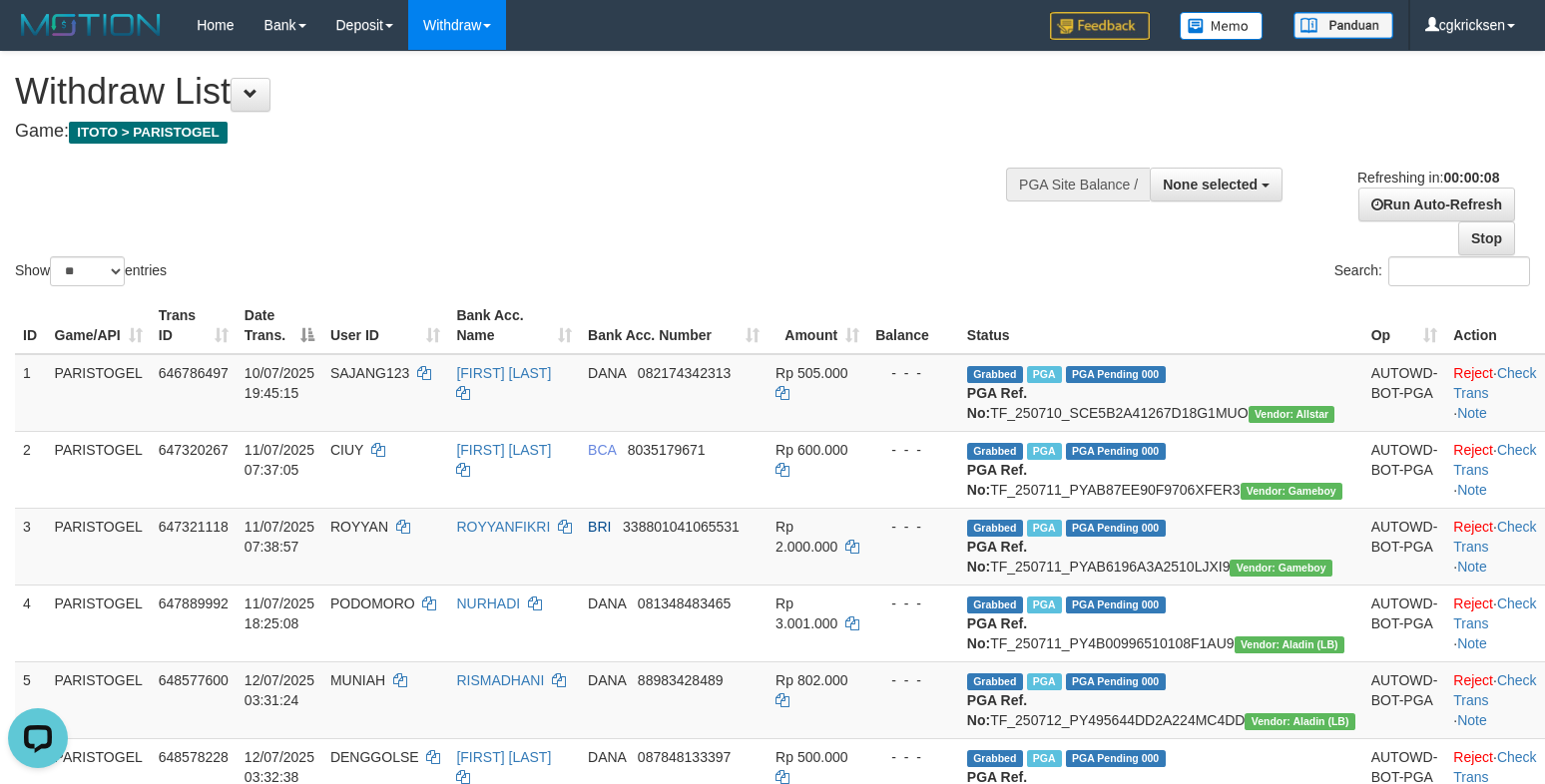 scroll, scrollTop: 0, scrollLeft: 0, axis: both 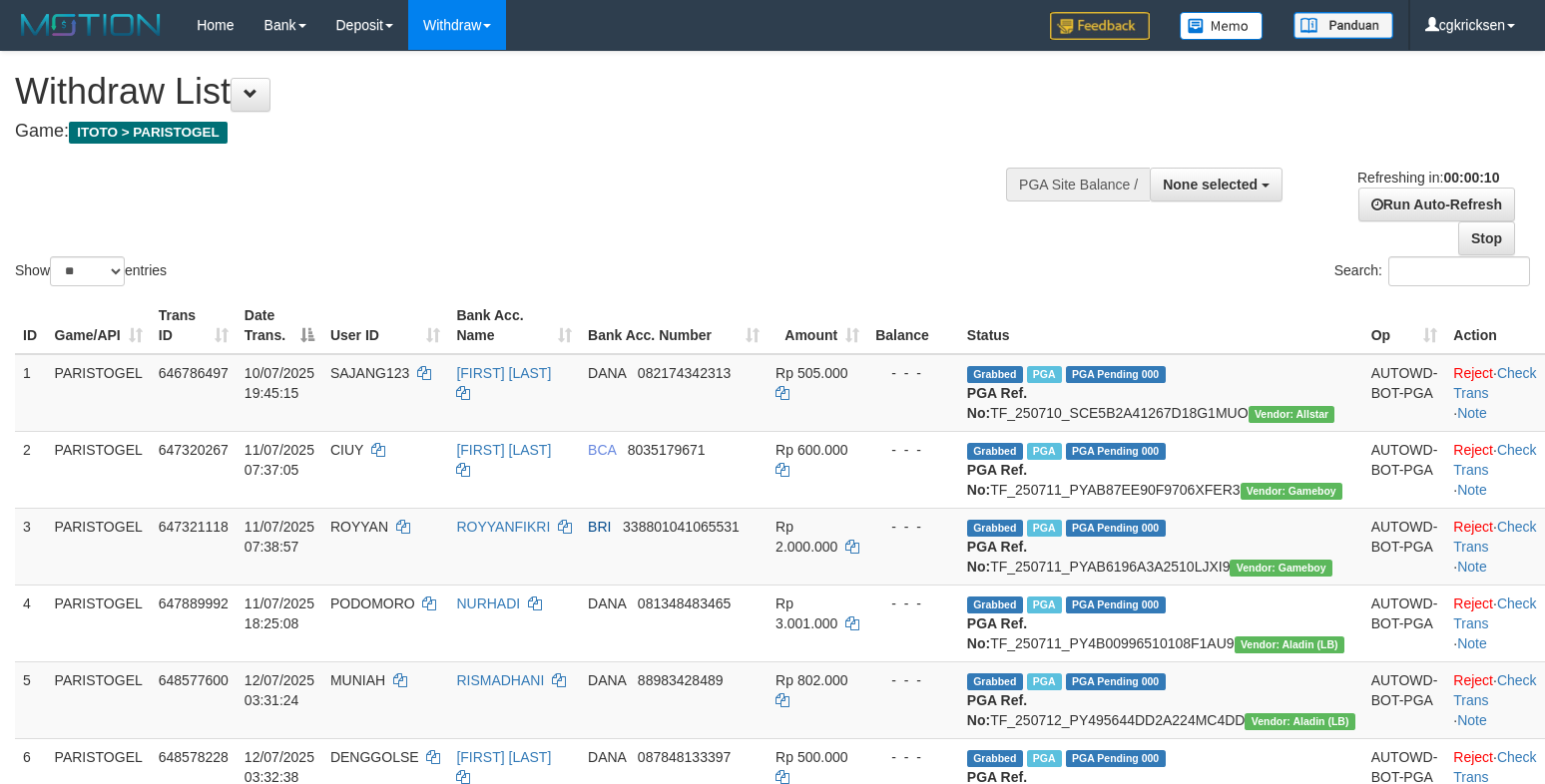 select 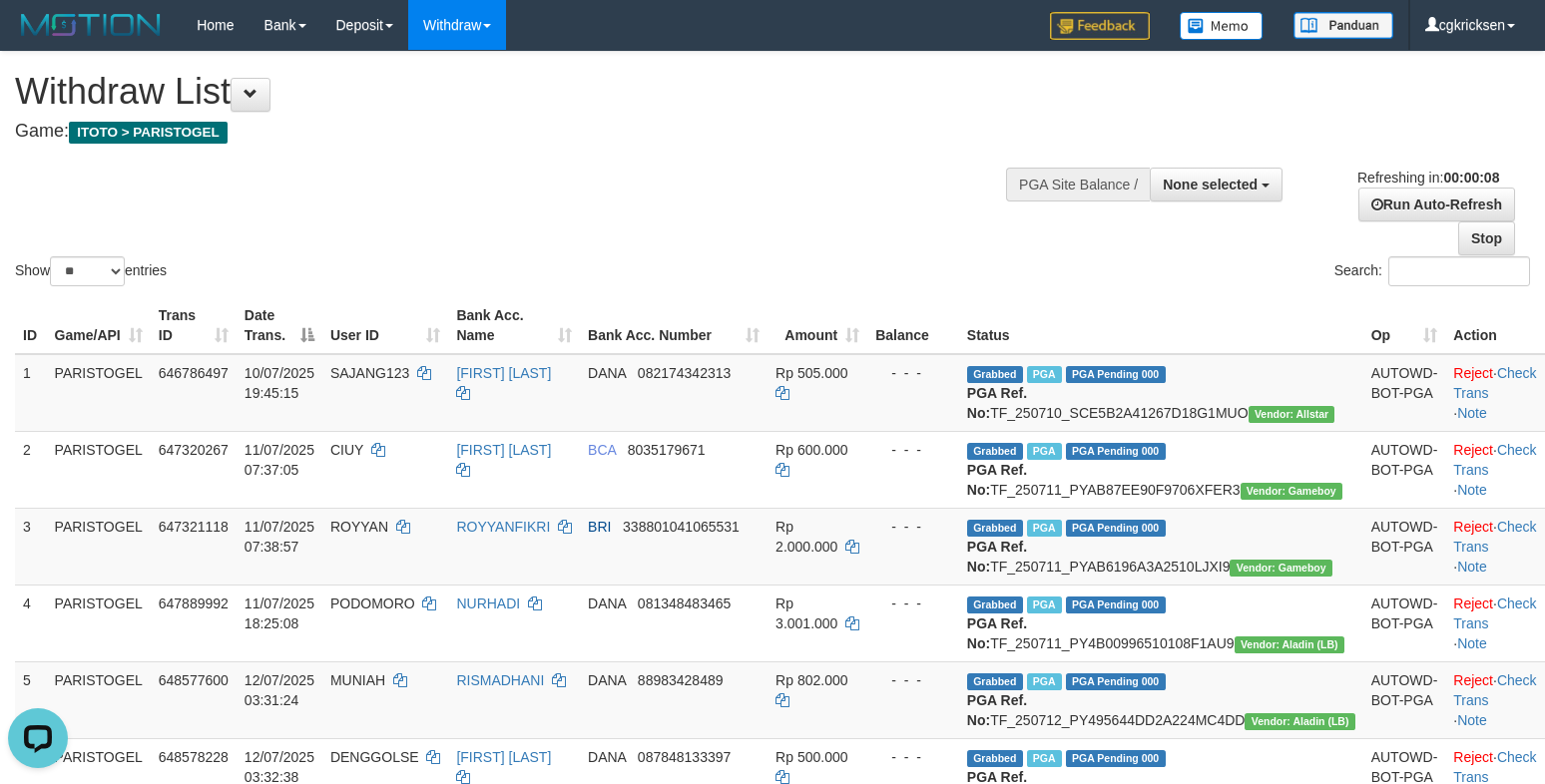 scroll, scrollTop: 0, scrollLeft: 0, axis: both 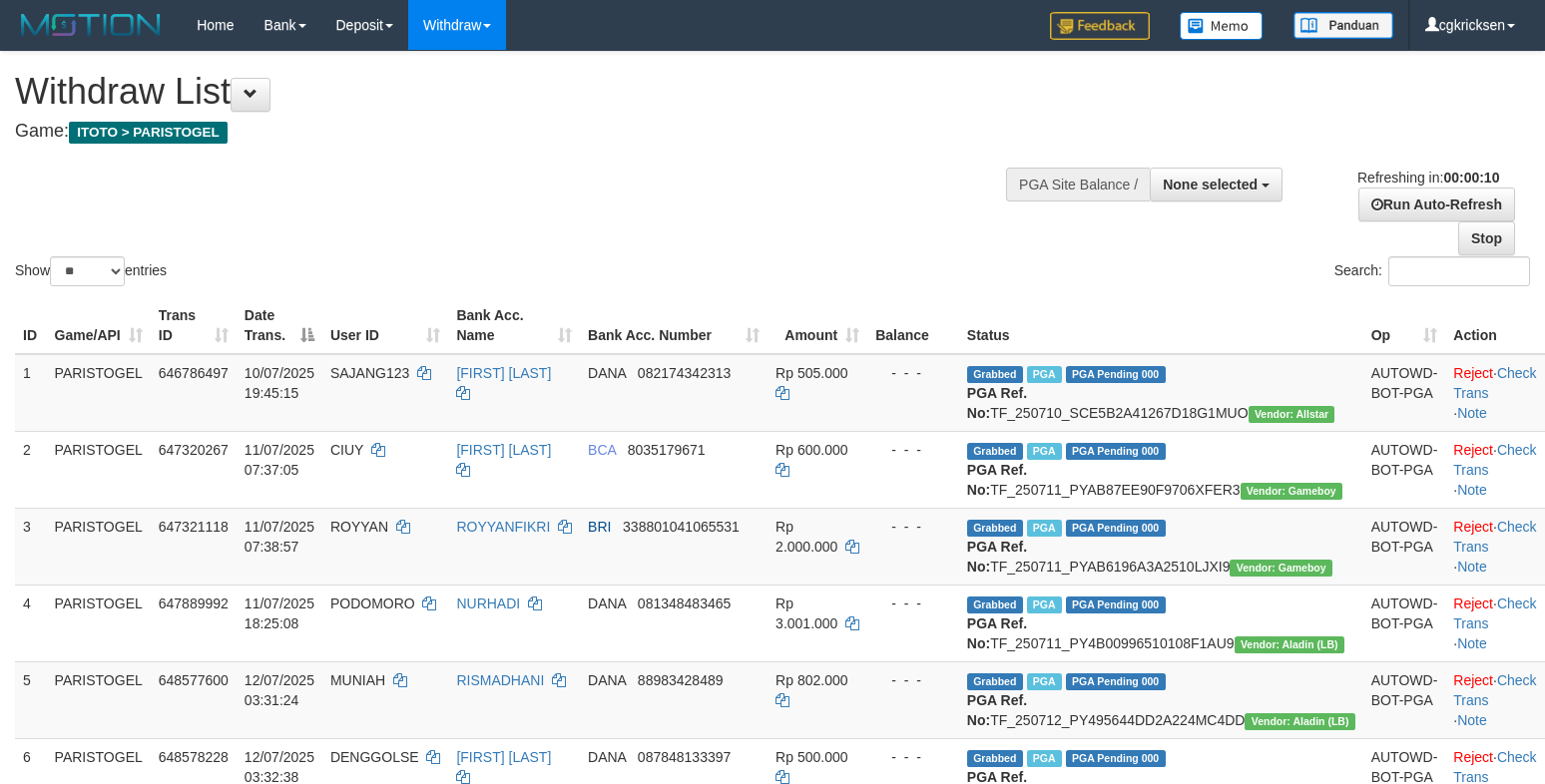 select 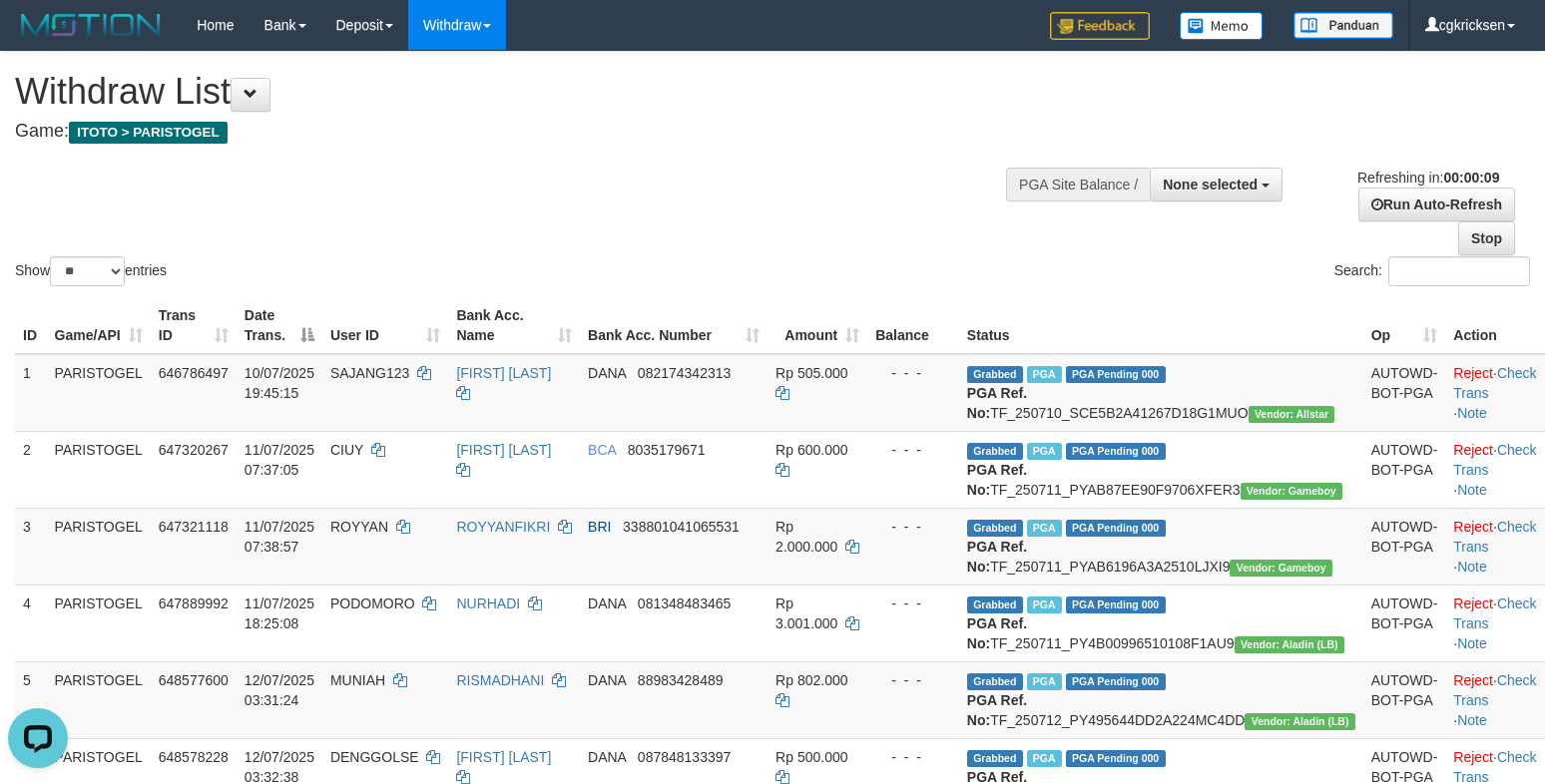 scroll, scrollTop: 0, scrollLeft: 0, axis: both 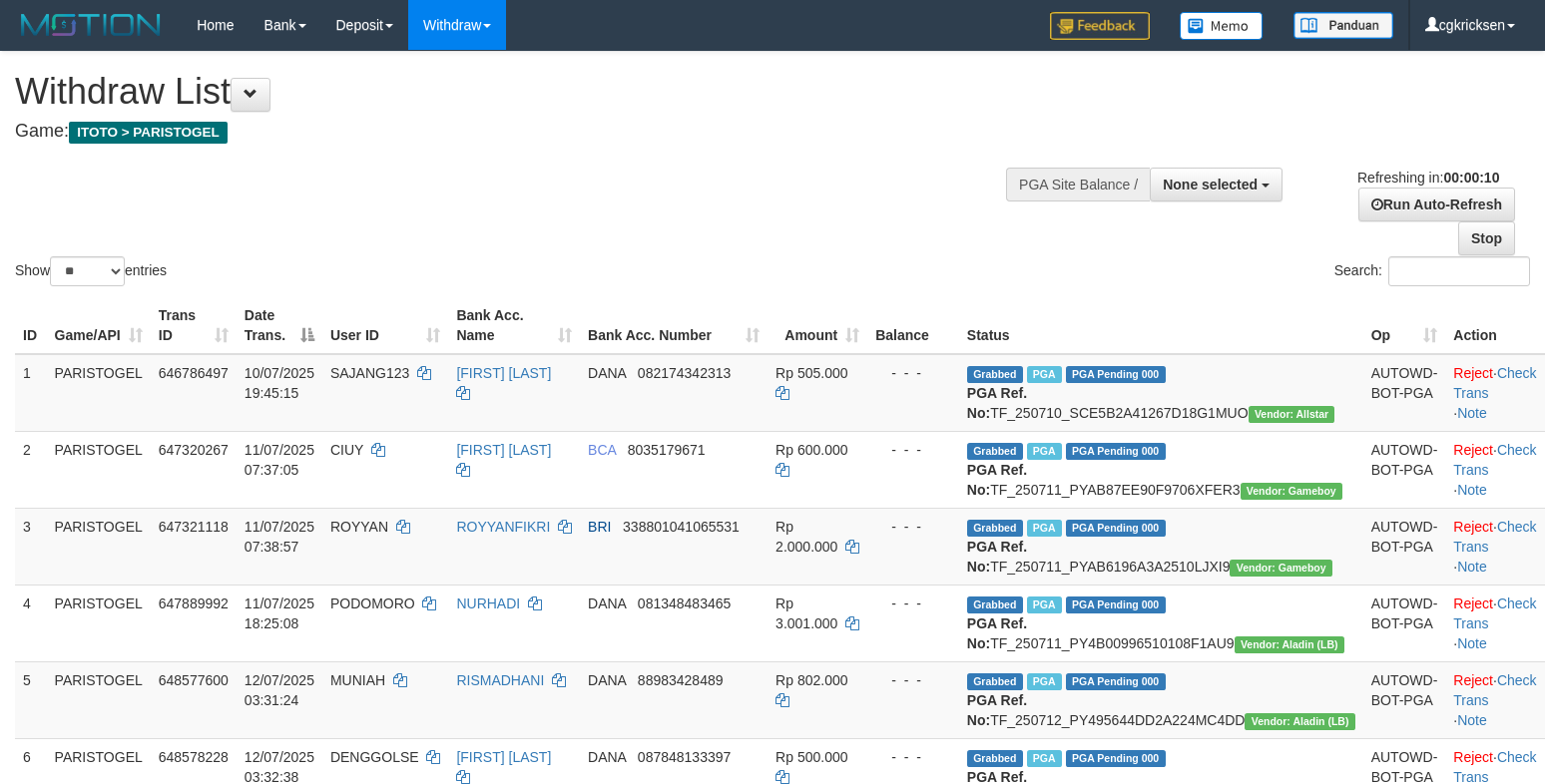 select 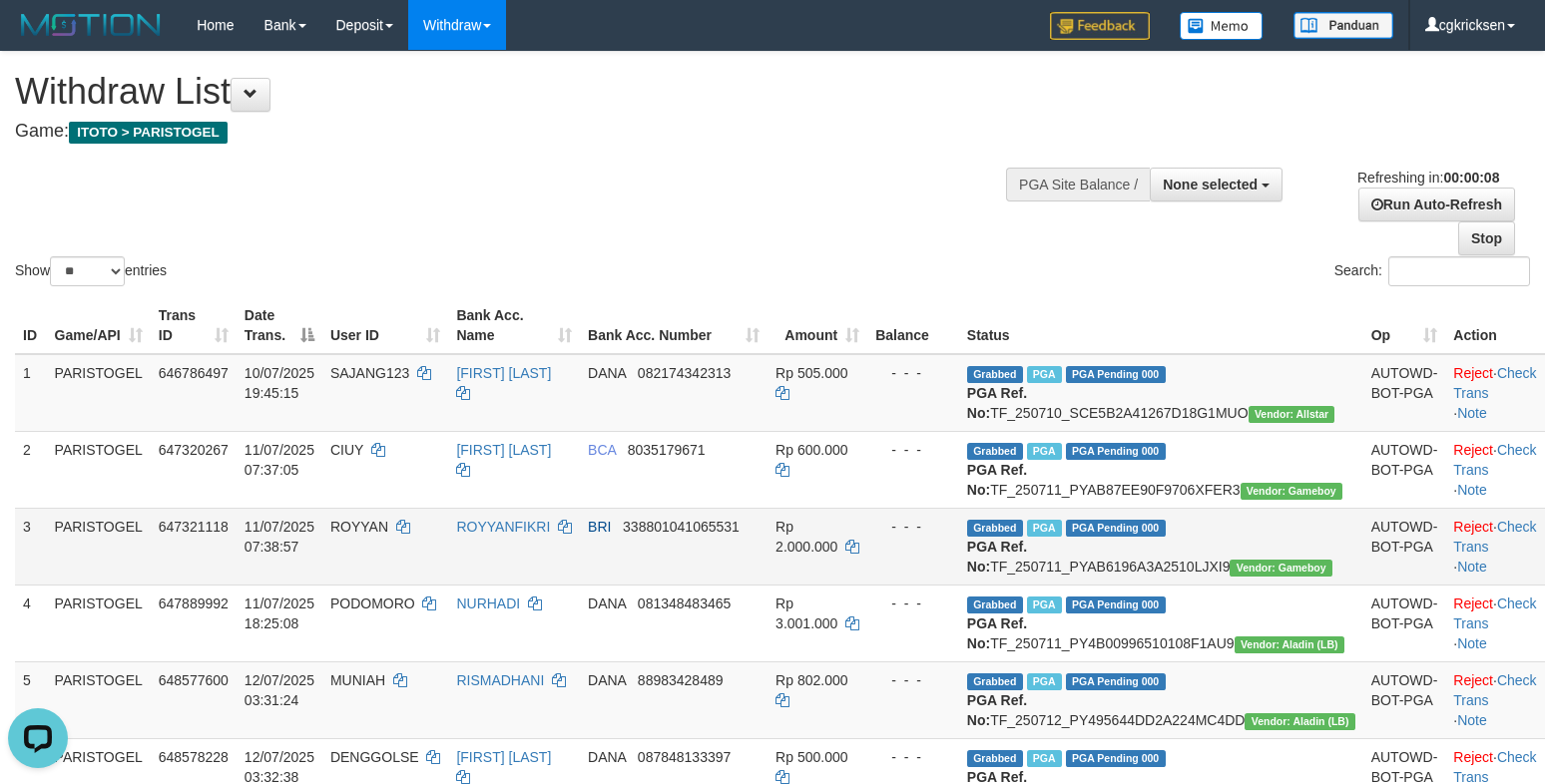 scroll, scrollTop: 0, scrollLeft: 0, axis: both 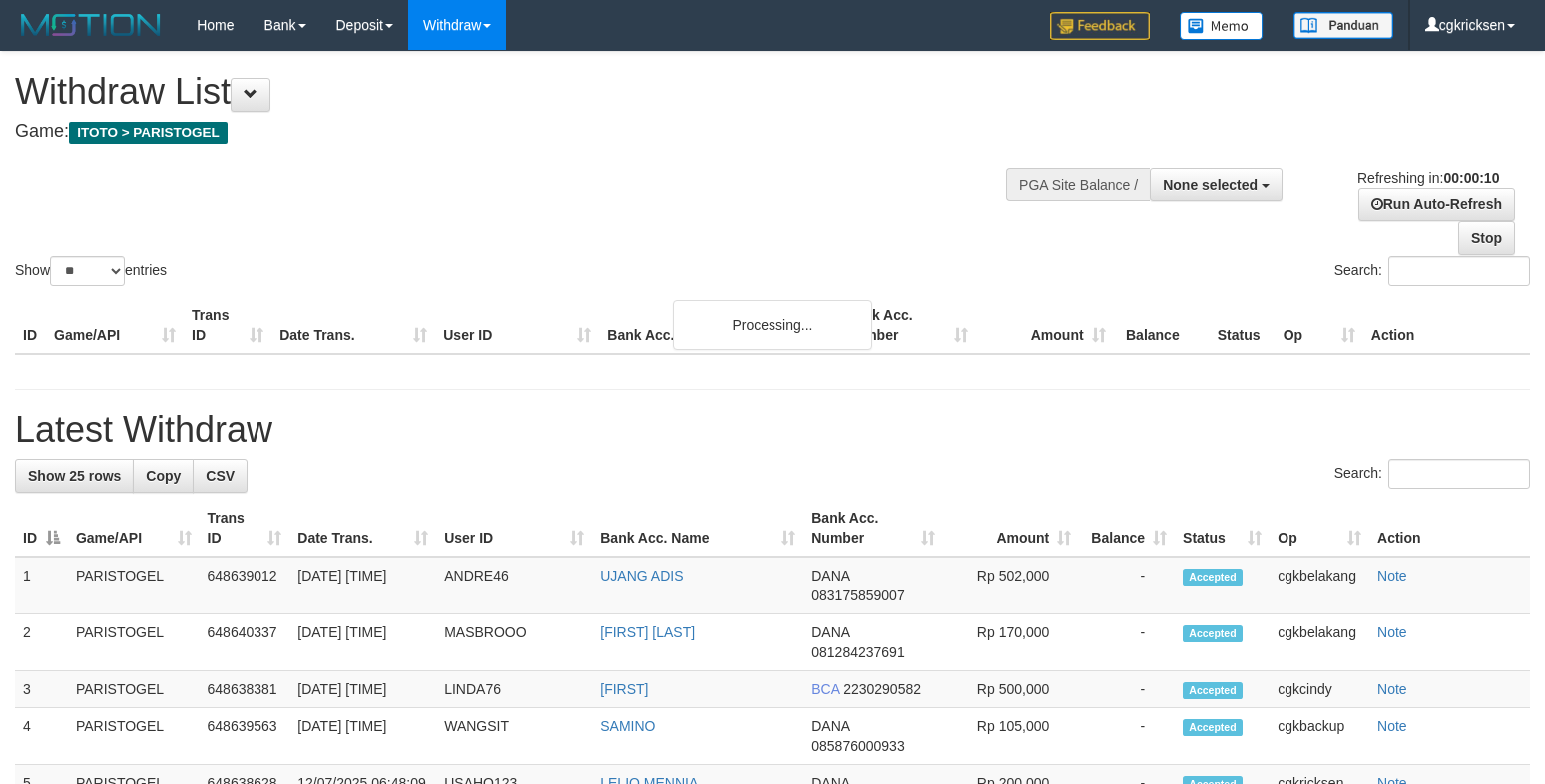 select 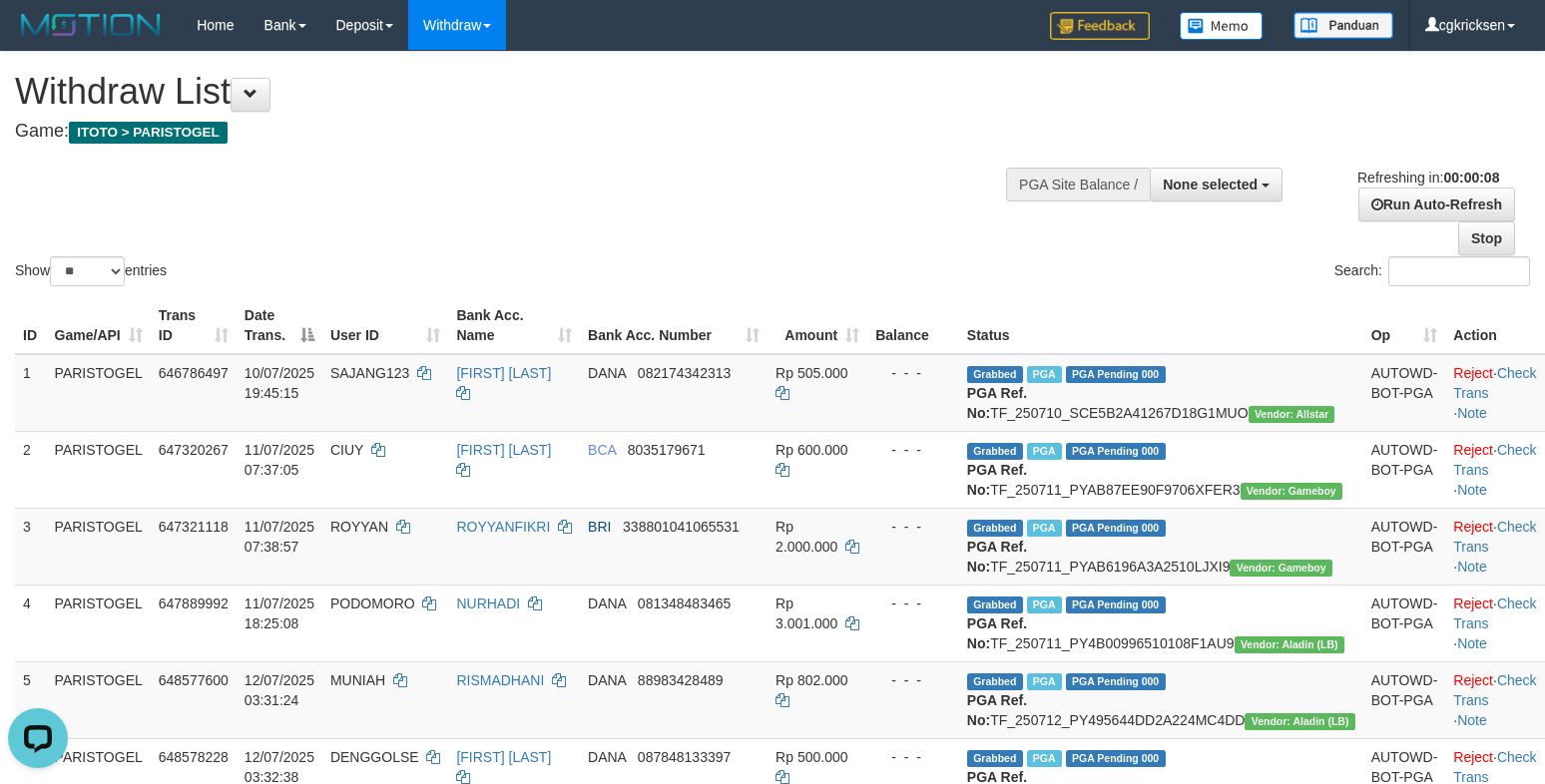 scroll, scrollTop: 0, scrollLeft: 0, axis: both 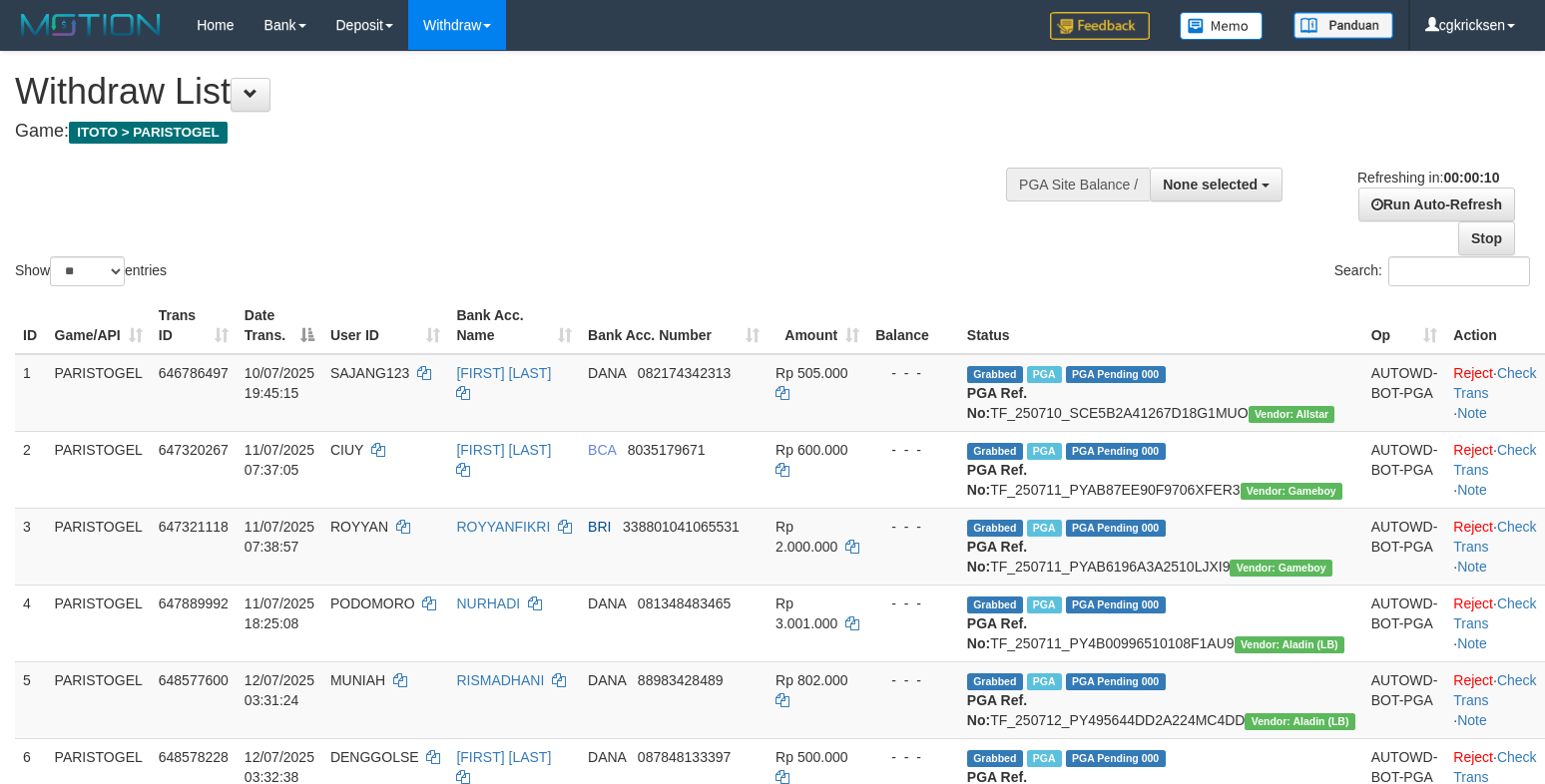 select 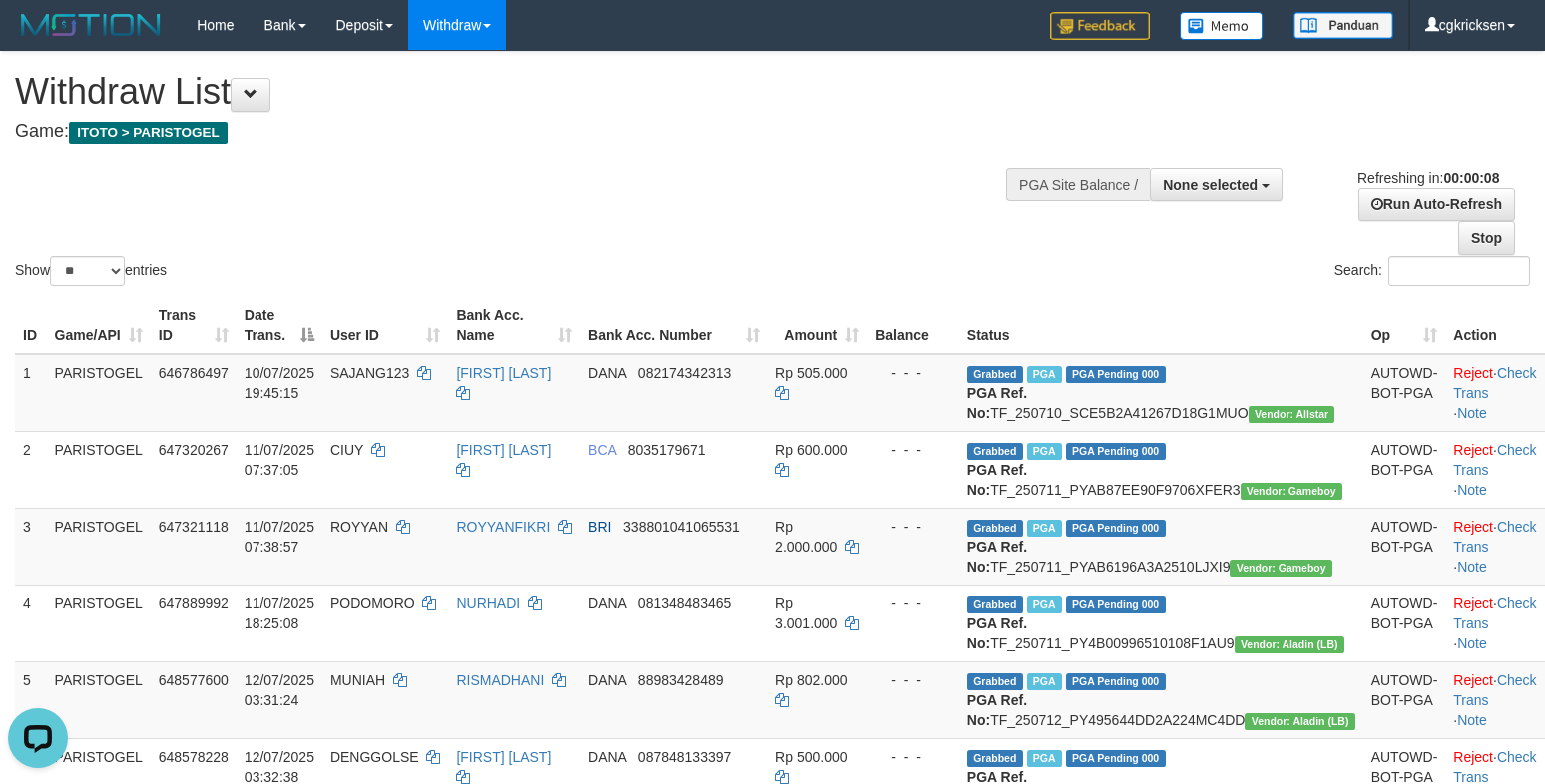 scroll, scrollTop: 0, scrollLeft: 0, axis: both 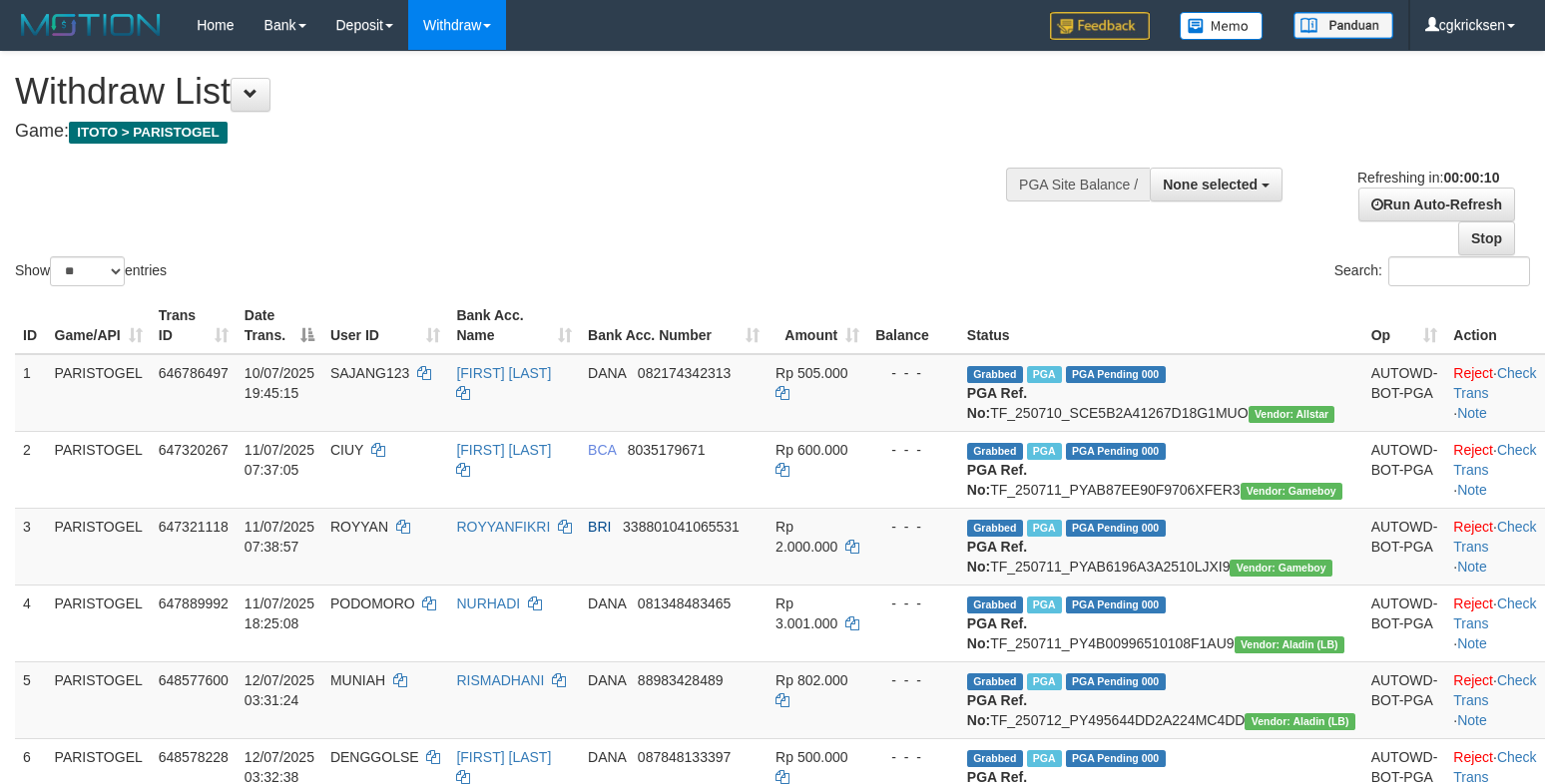 select 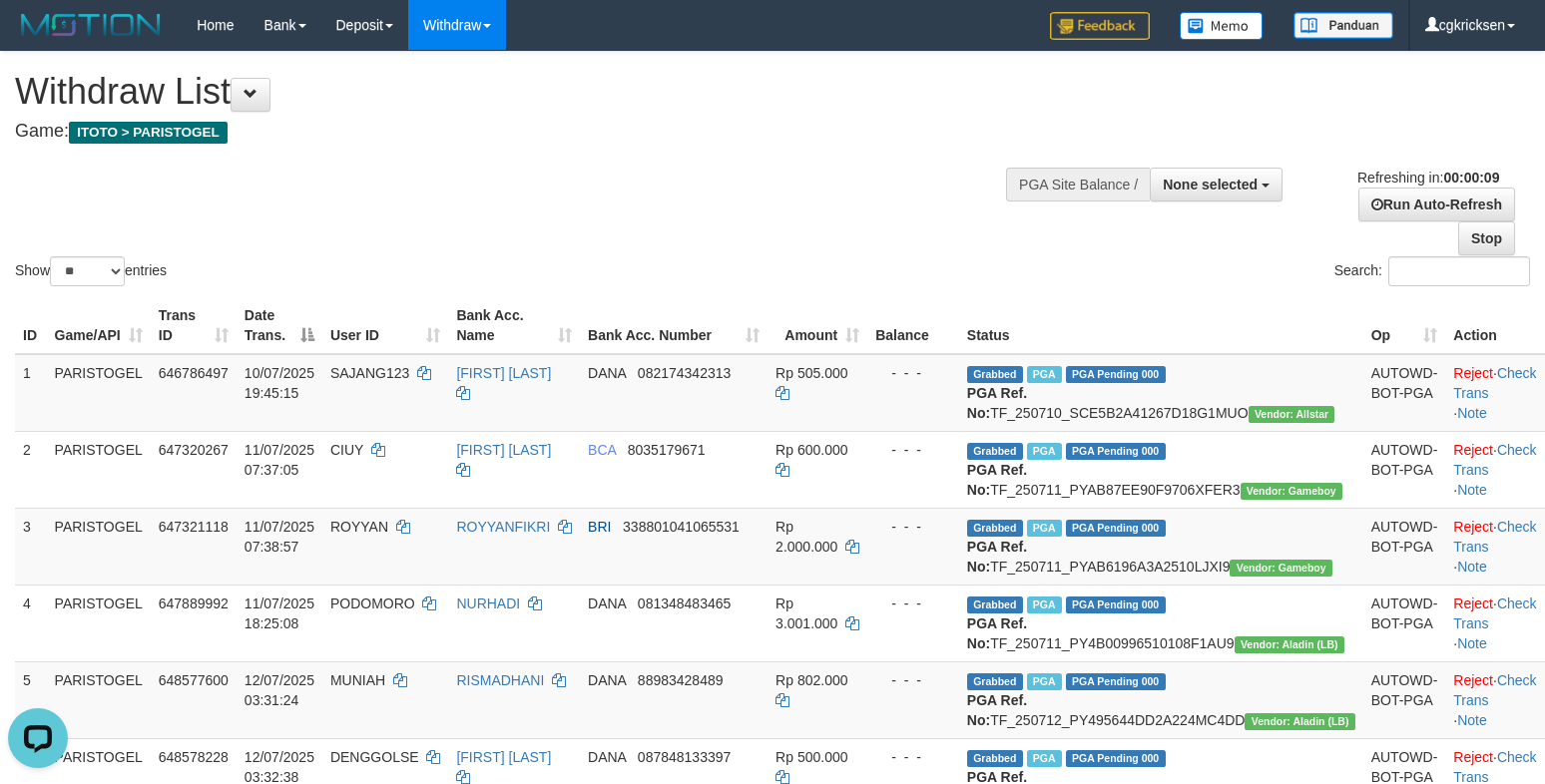 scroll, scrollTop: 0, scrollLeft: 0, axis: both 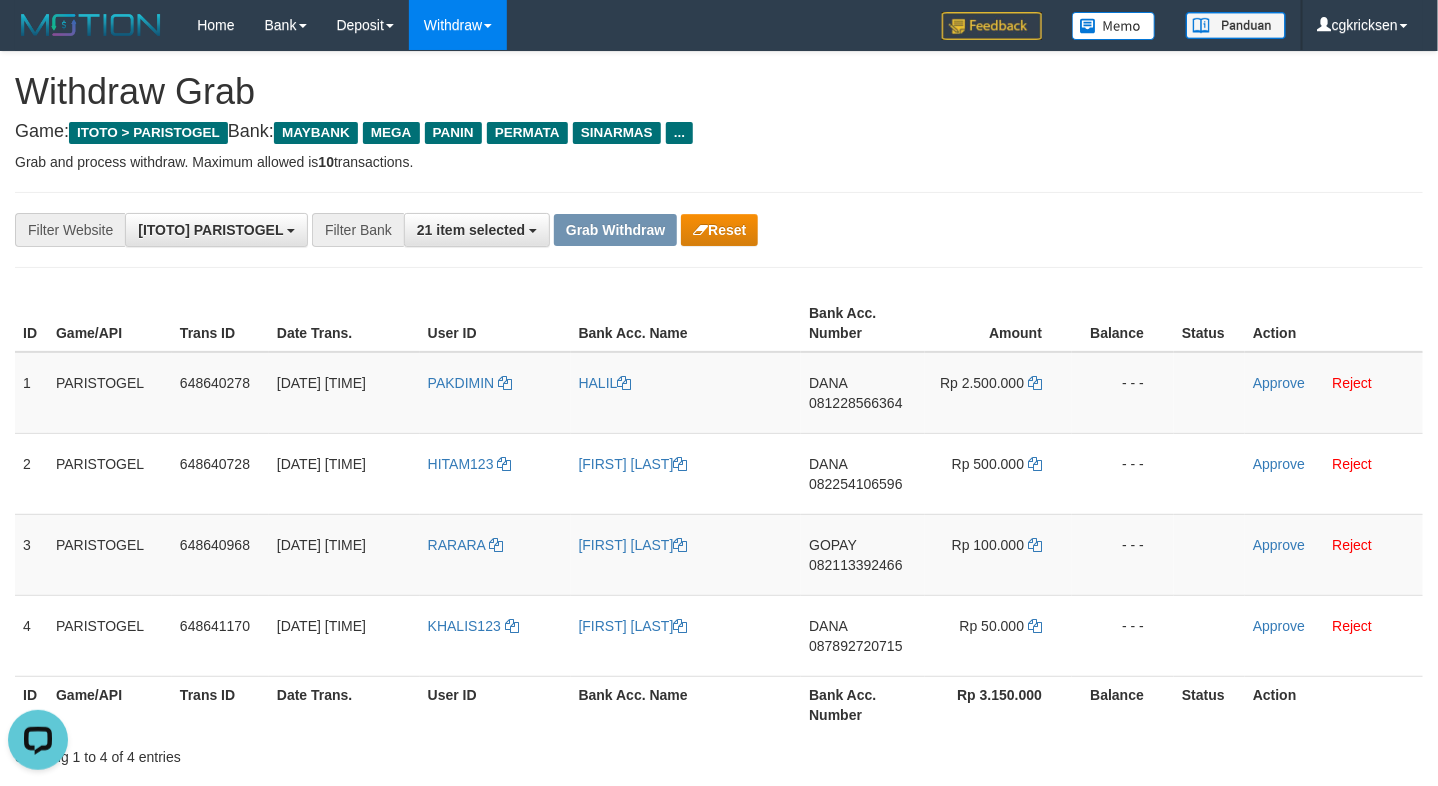 drag, startPoint x: 924, startPoint y: 222, endPoint x: 937, endPoint y: 223, distance: 13.038404 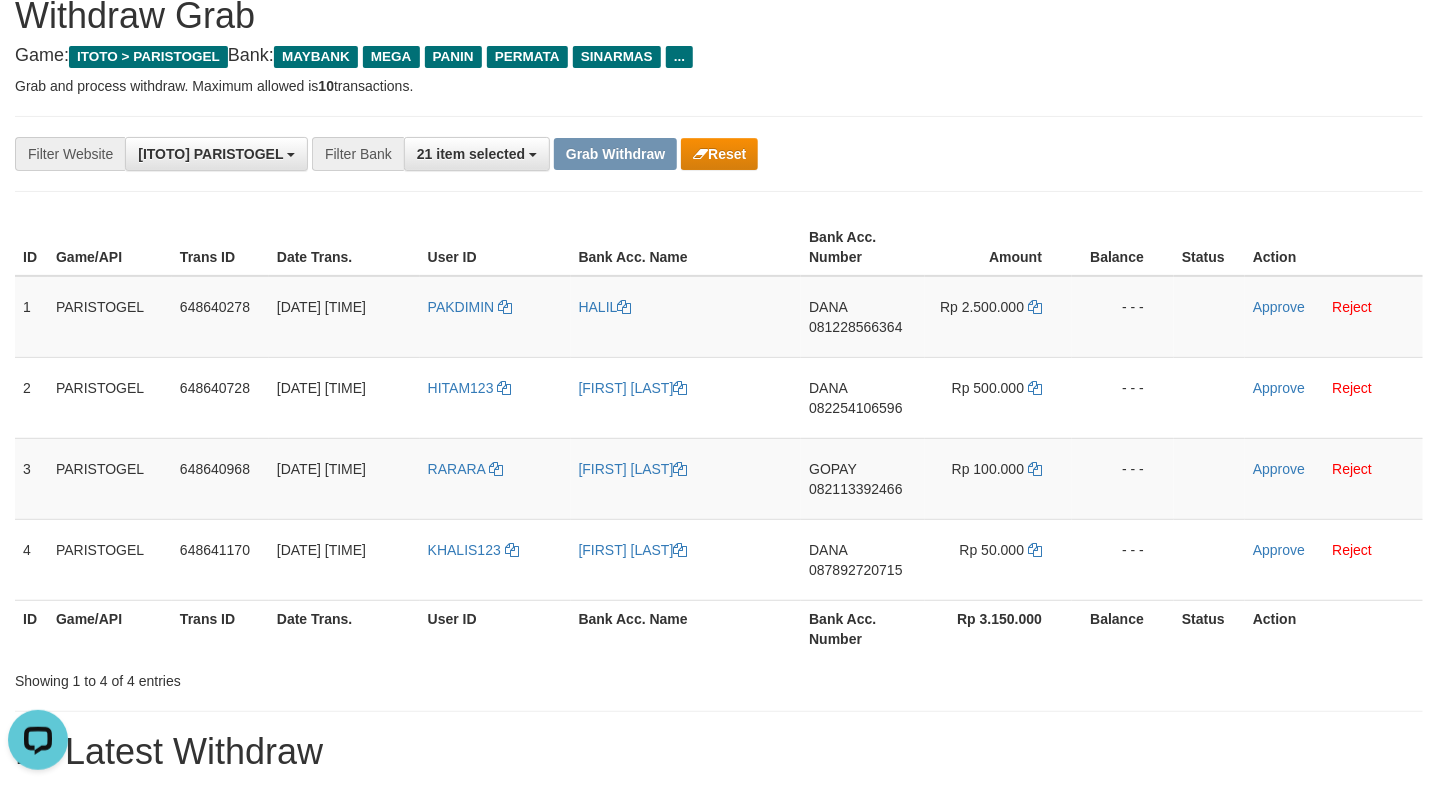 scroll, scrollTop: 150, scrollLeft: 0, axis: vertical 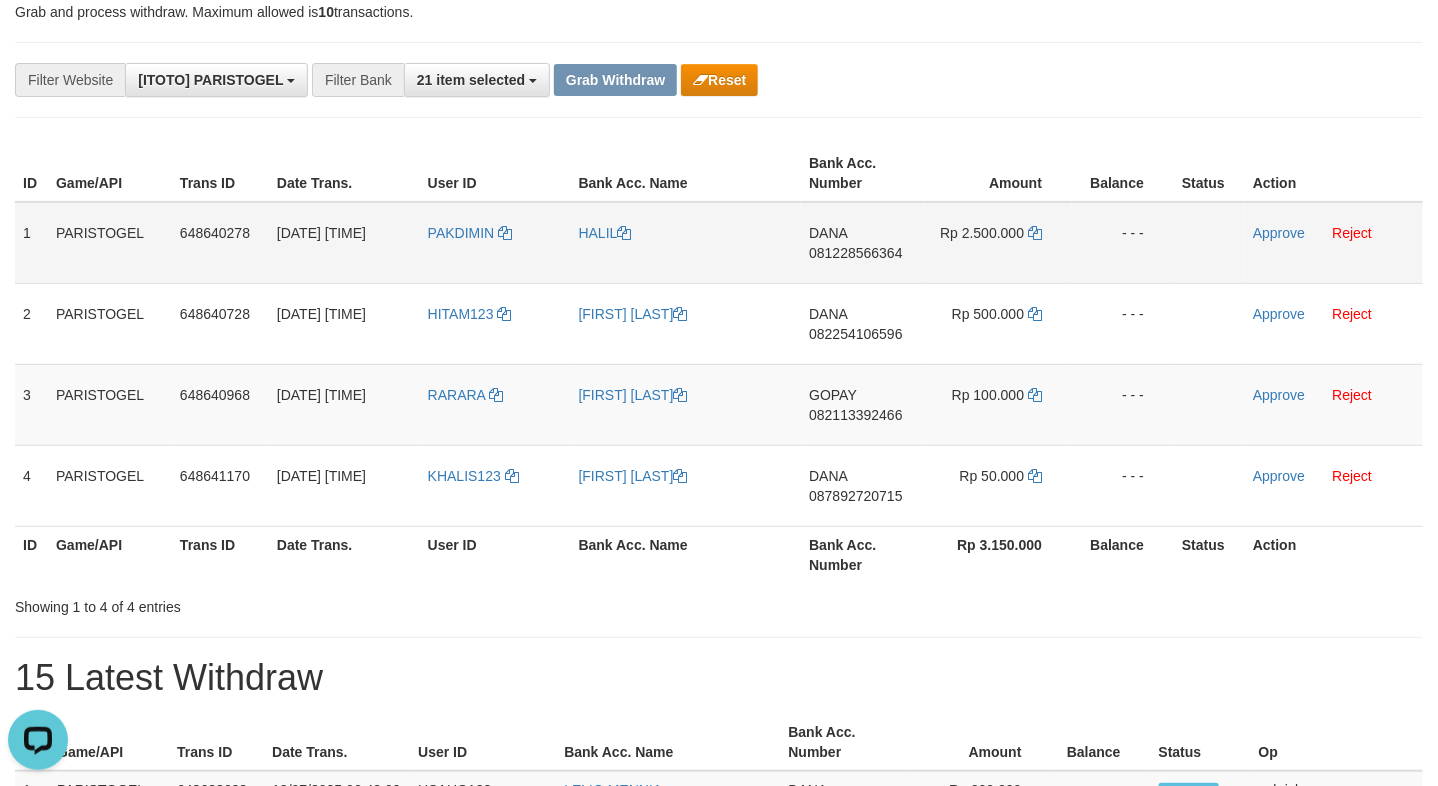 click on "DANA
081228566364" at bounding box center [863, 243] 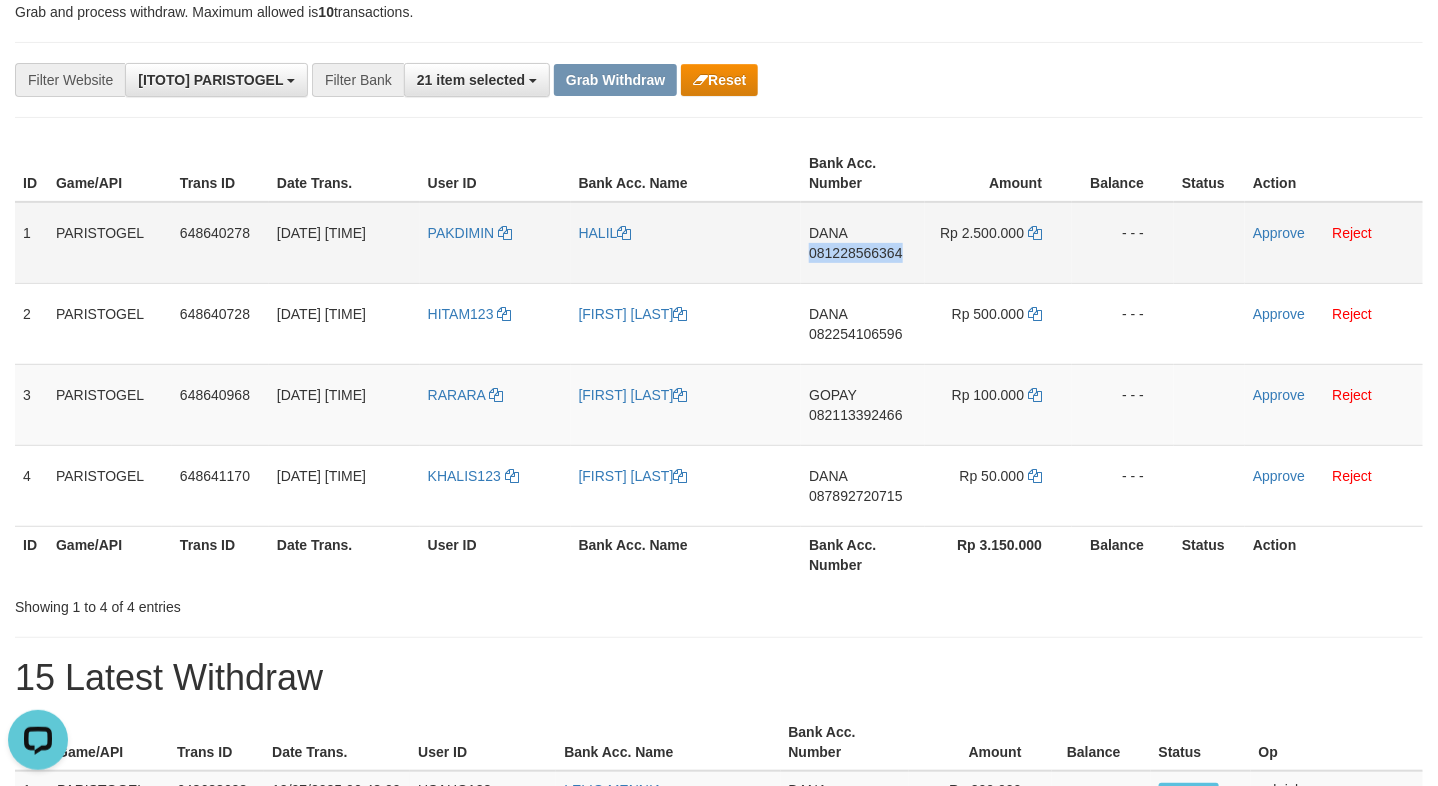 click on "DANA
081228566364" at bounding box center (863, 243) 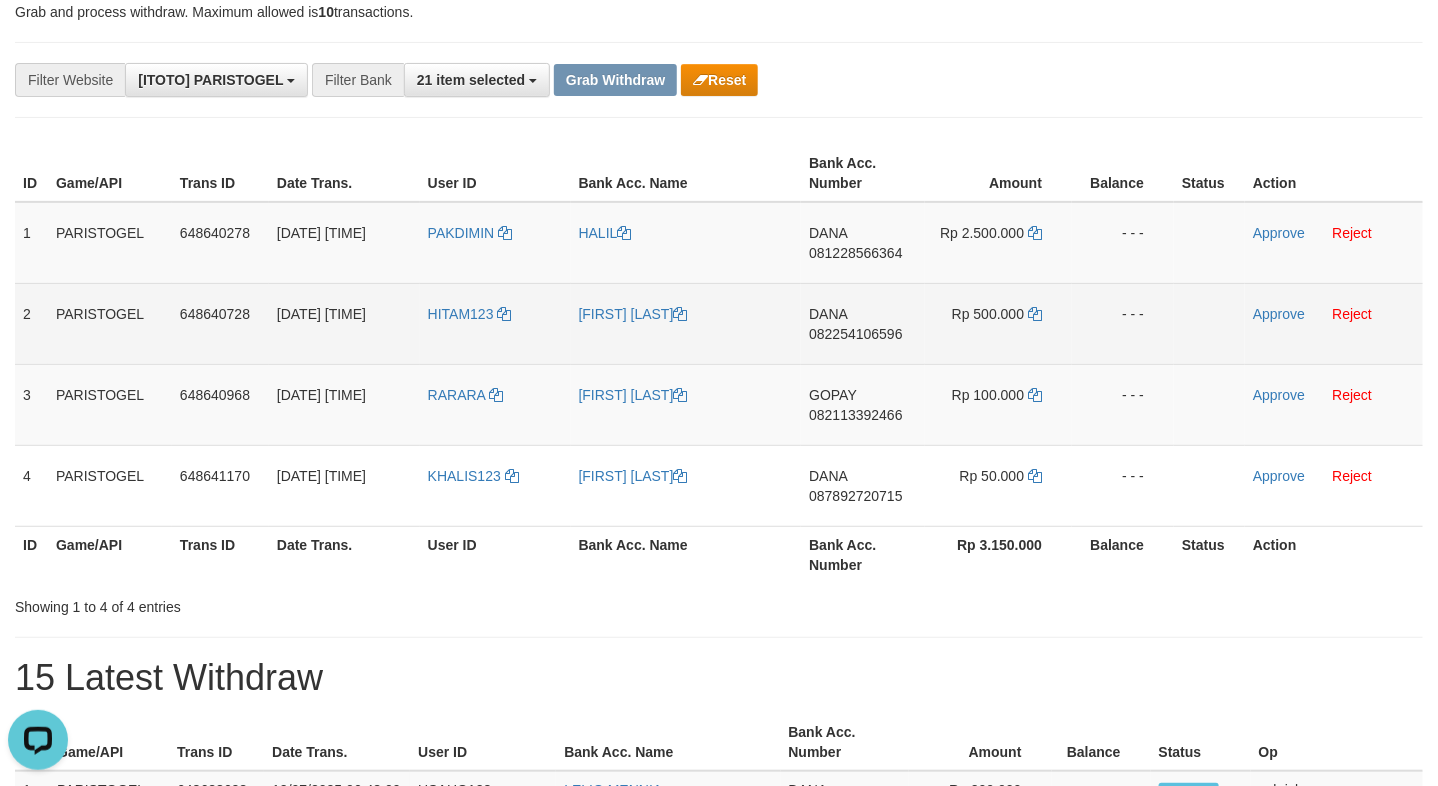 click on "DANA
082254106596" at bounding box center [863, 323] 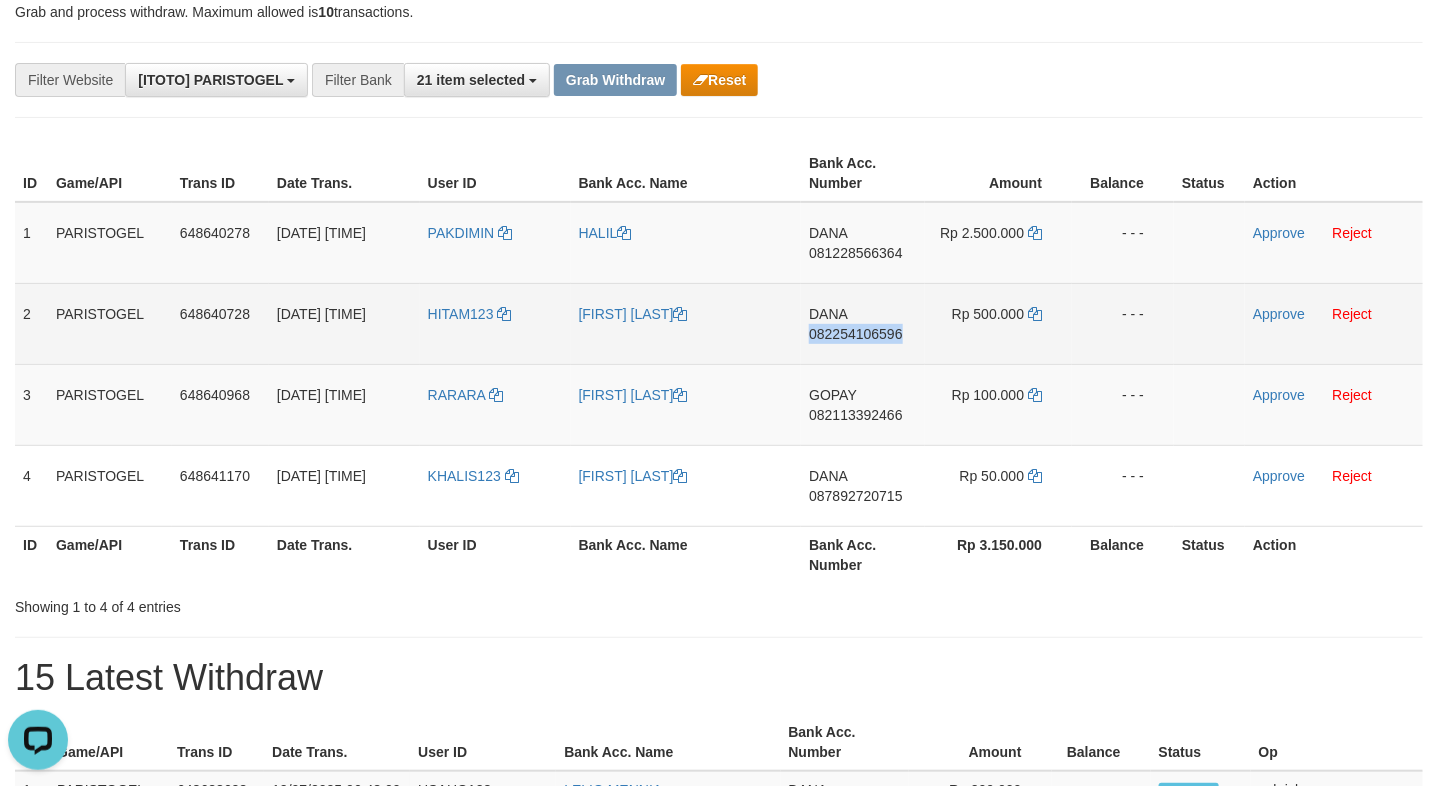click on "DANA
082254106596" at bounding box center [863, 323] 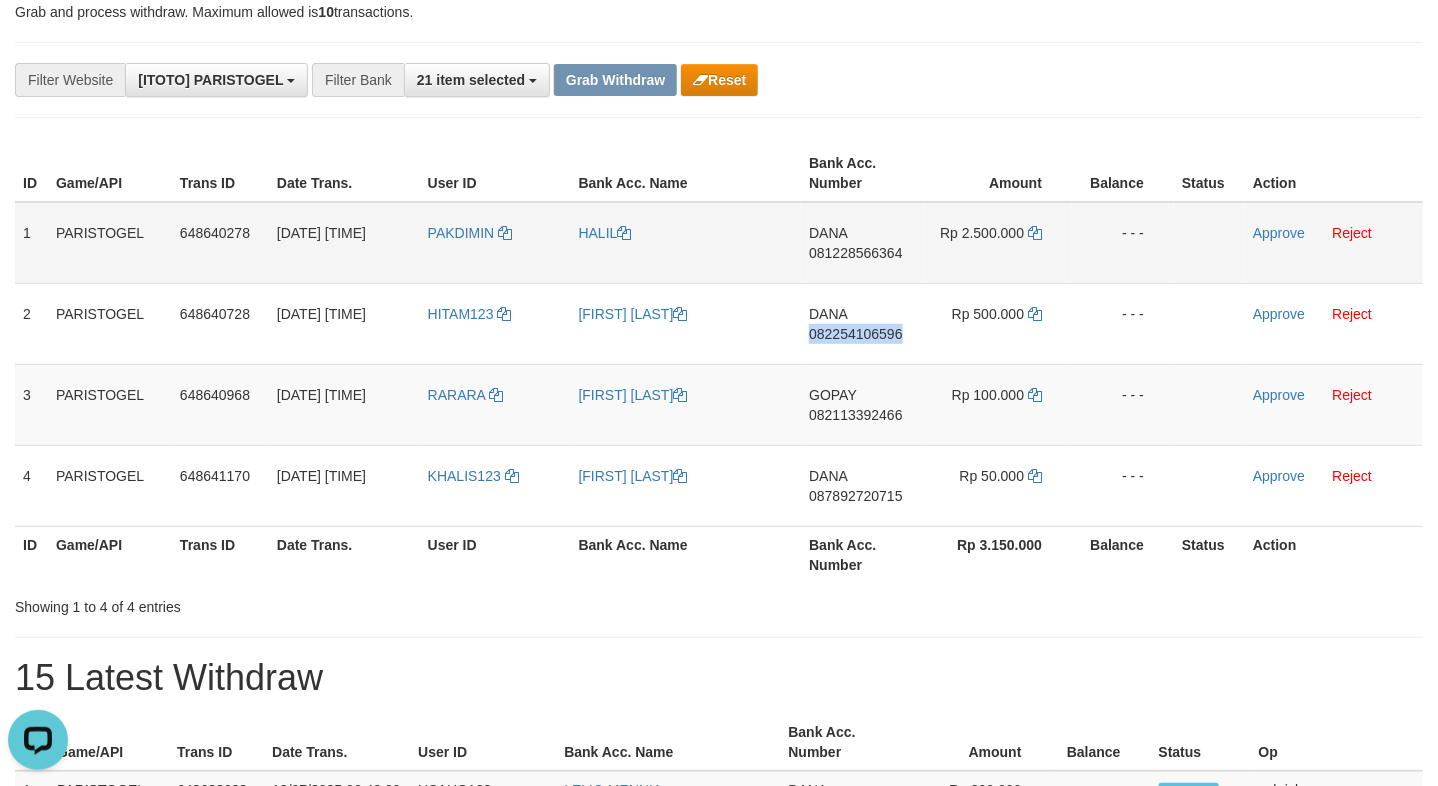 copy on "082254106596" 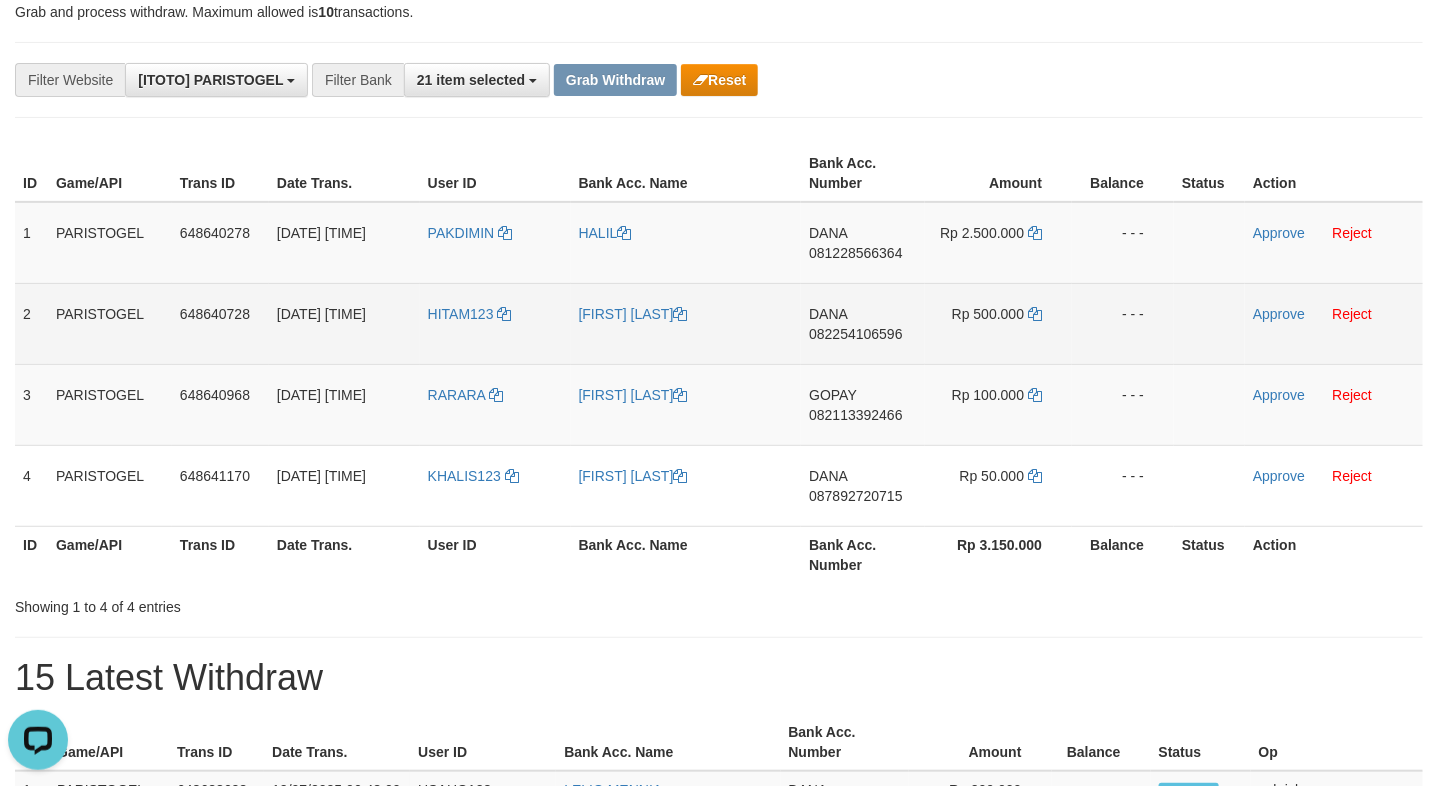 click on "HITAM123" at bounding box center [495, 323] 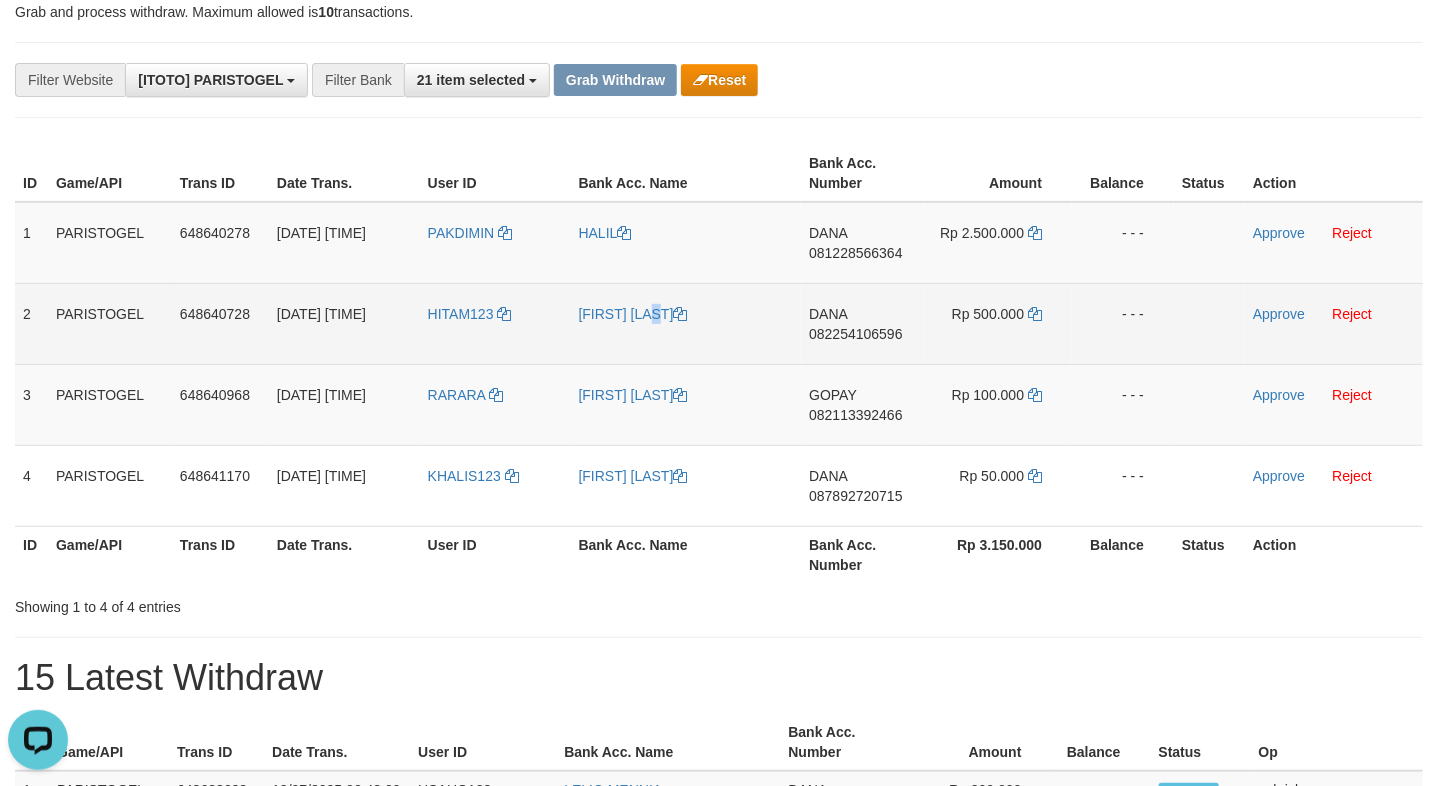 click on "[FIRST] [LAST]" at bounding box center [686, 323] 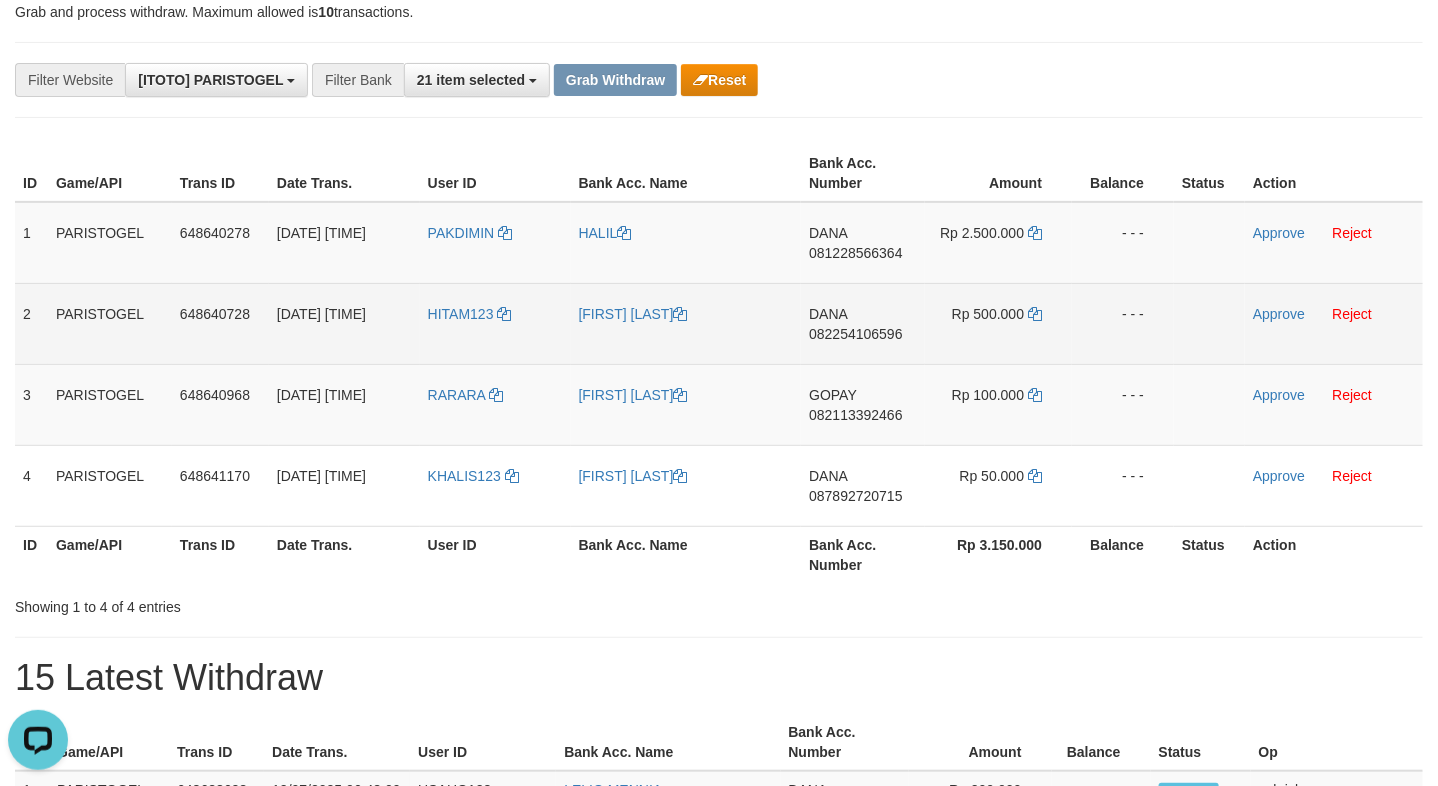 click on "[FIRST] [LAST]" at bounding box center [686, 323] 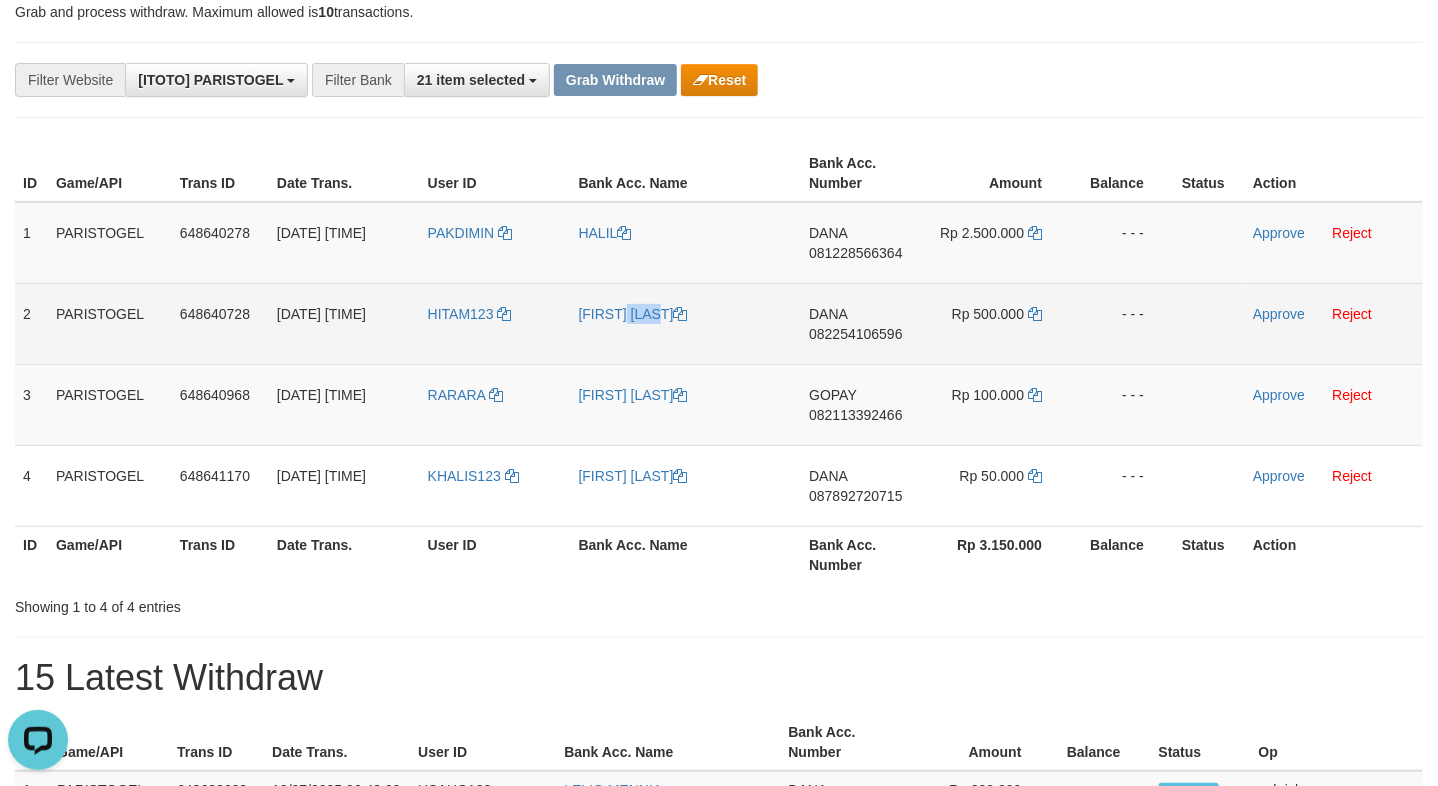 click on "[FIRST] [LAST]" at bounding box center [686, 323] 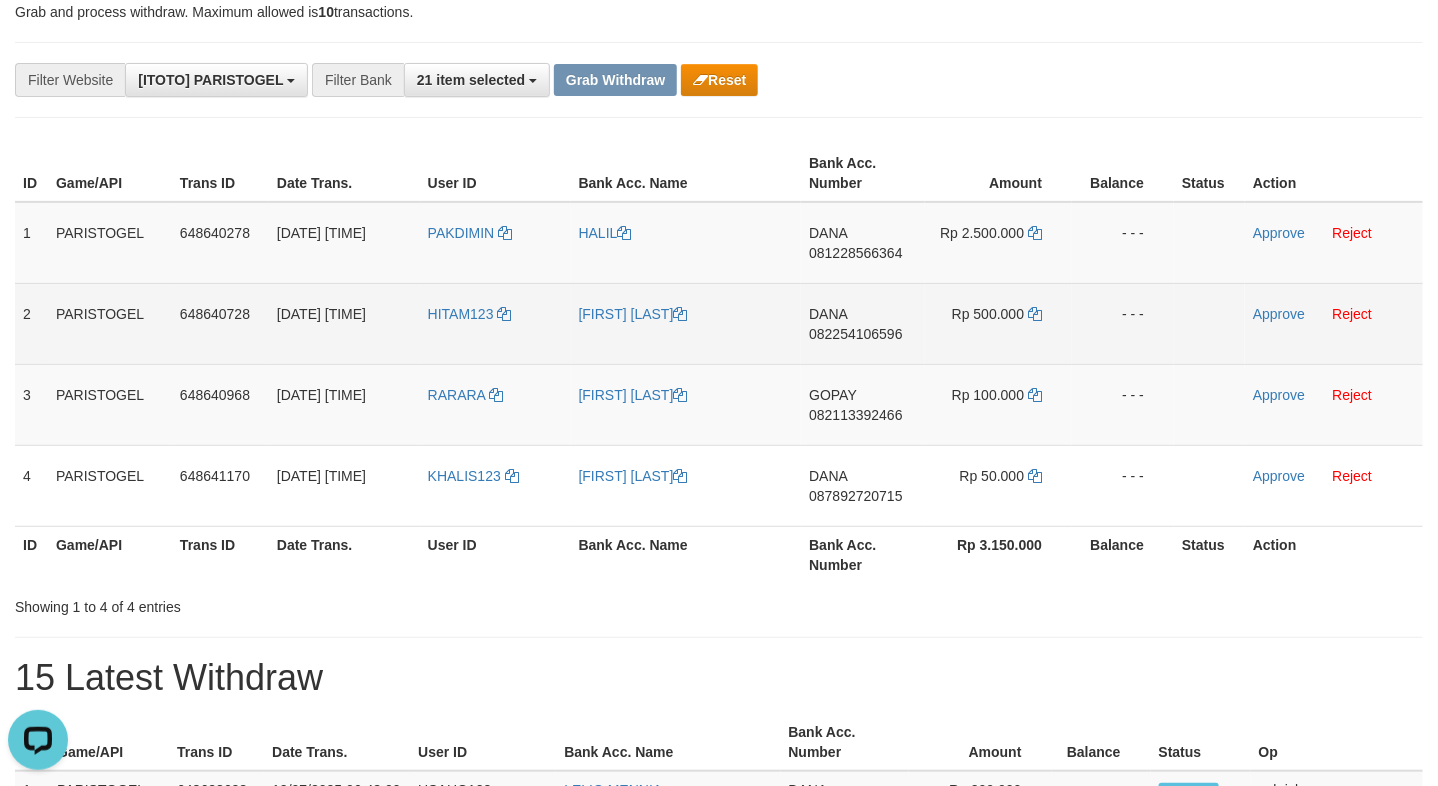 click on "HITAM123" at bounding box center [495, 323] 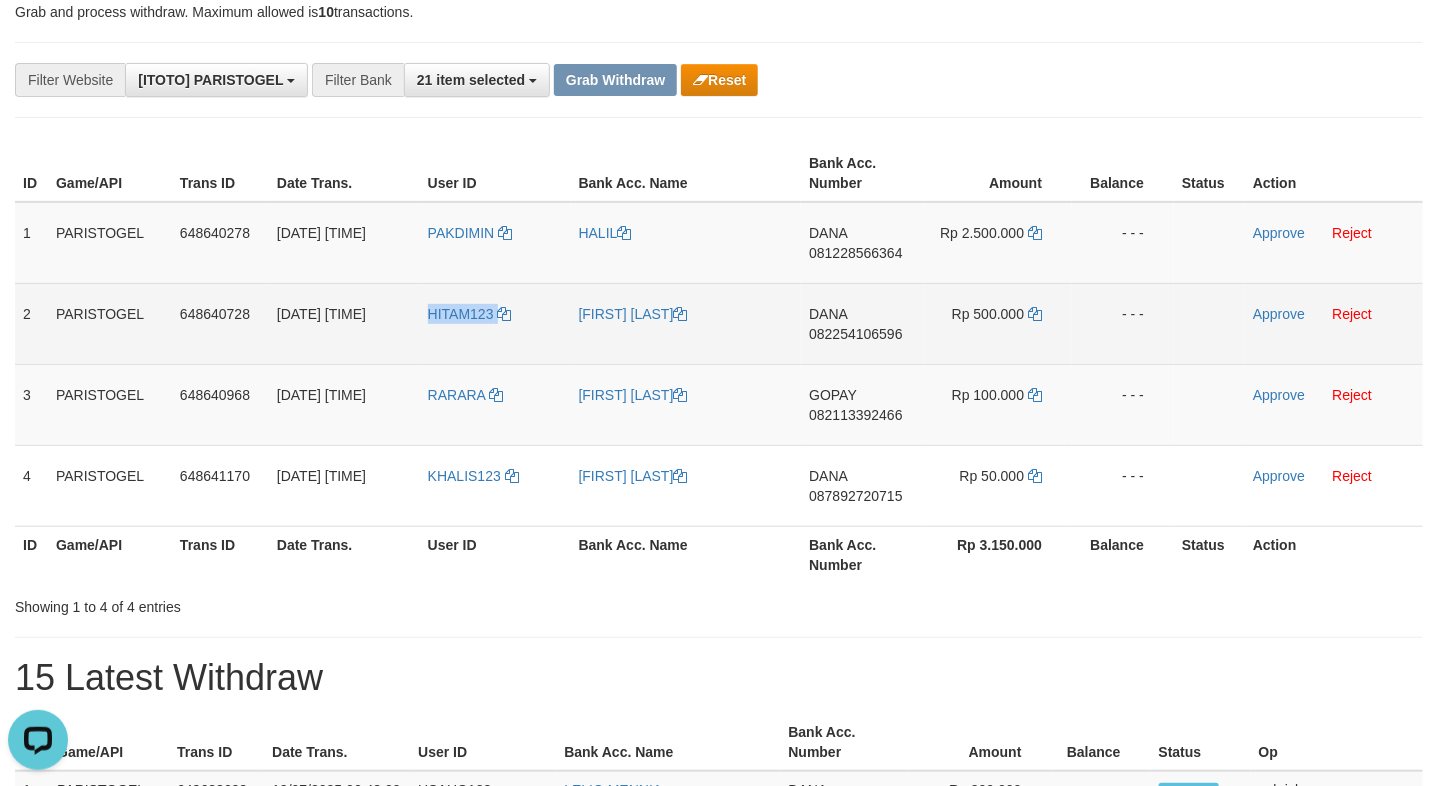 click on "HITAM123" at bounding box center (495, 323) 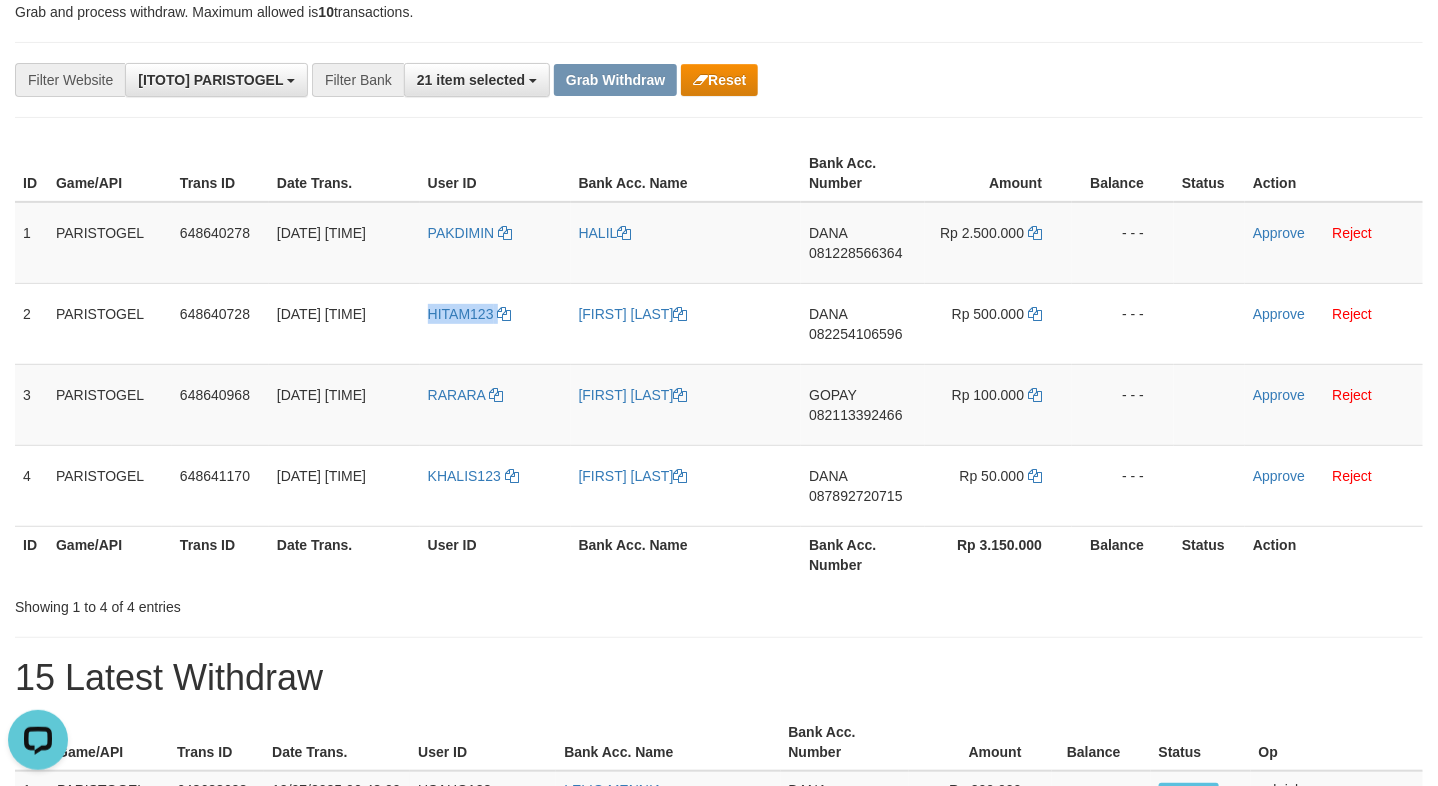copy on "HITAM123" 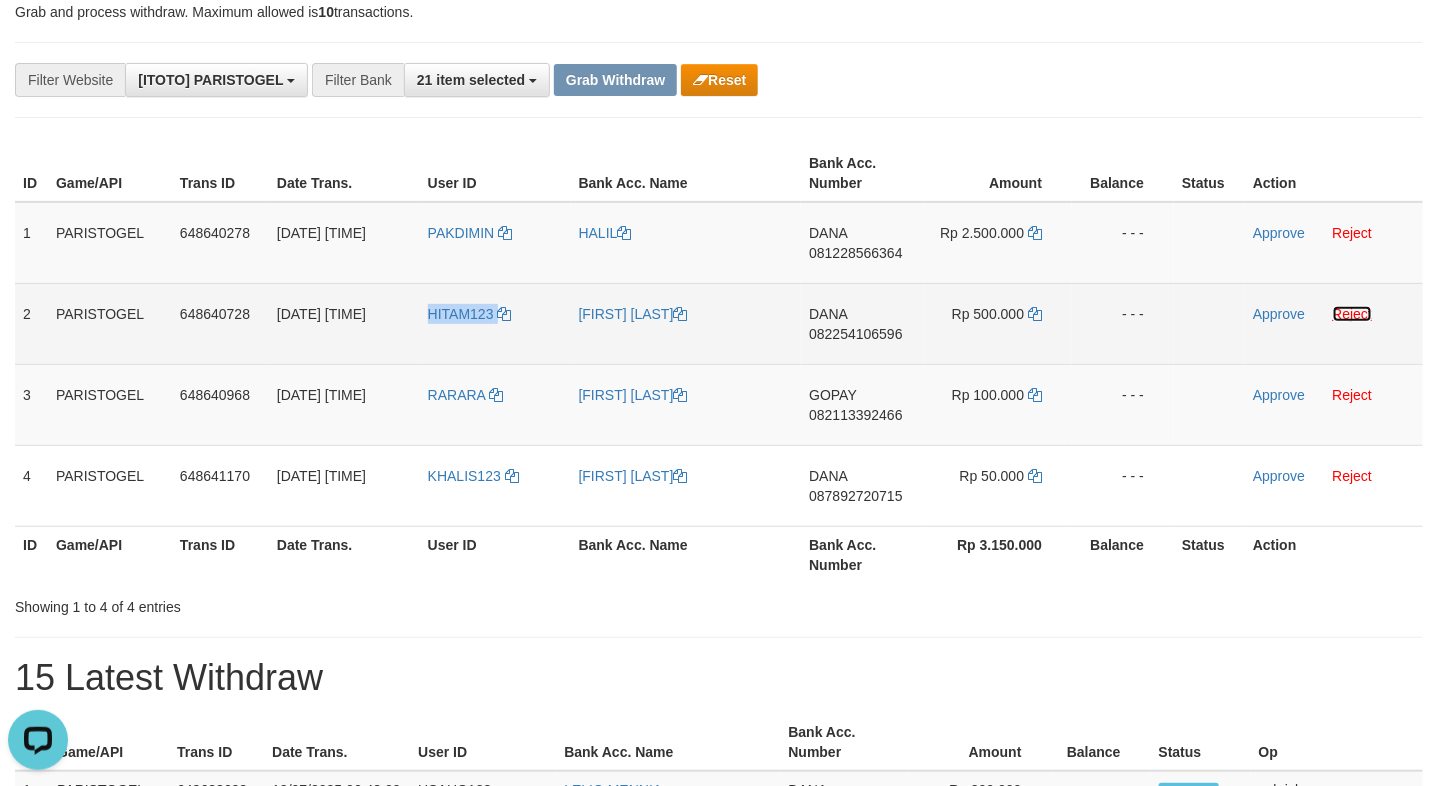 click on "Reject" at bounding box center (1353, 314) 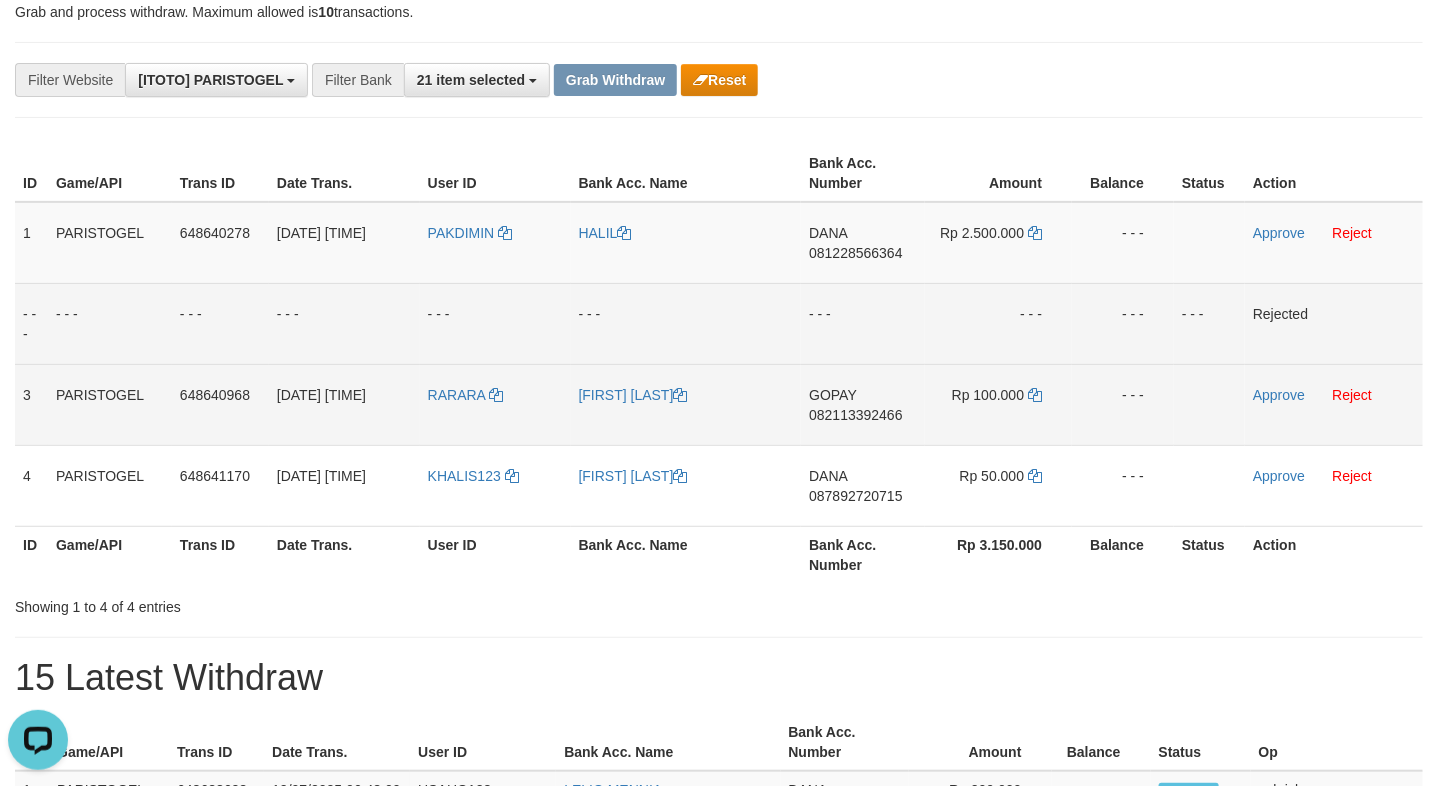 click on "GOPAY
082113392466" at bounding box center (863, 404) 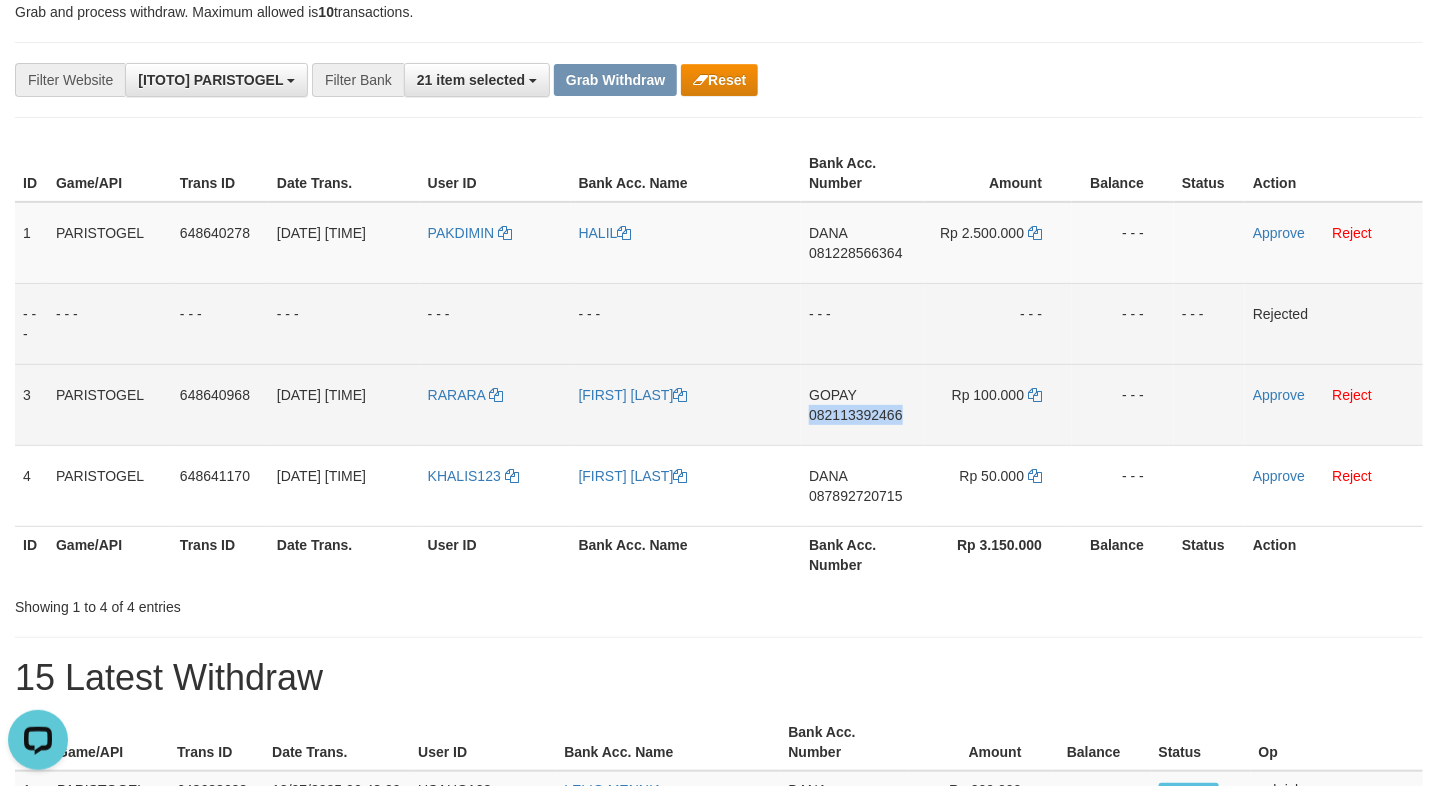 click on "GOPAY
082113392466" at bounding box center [863, 404] 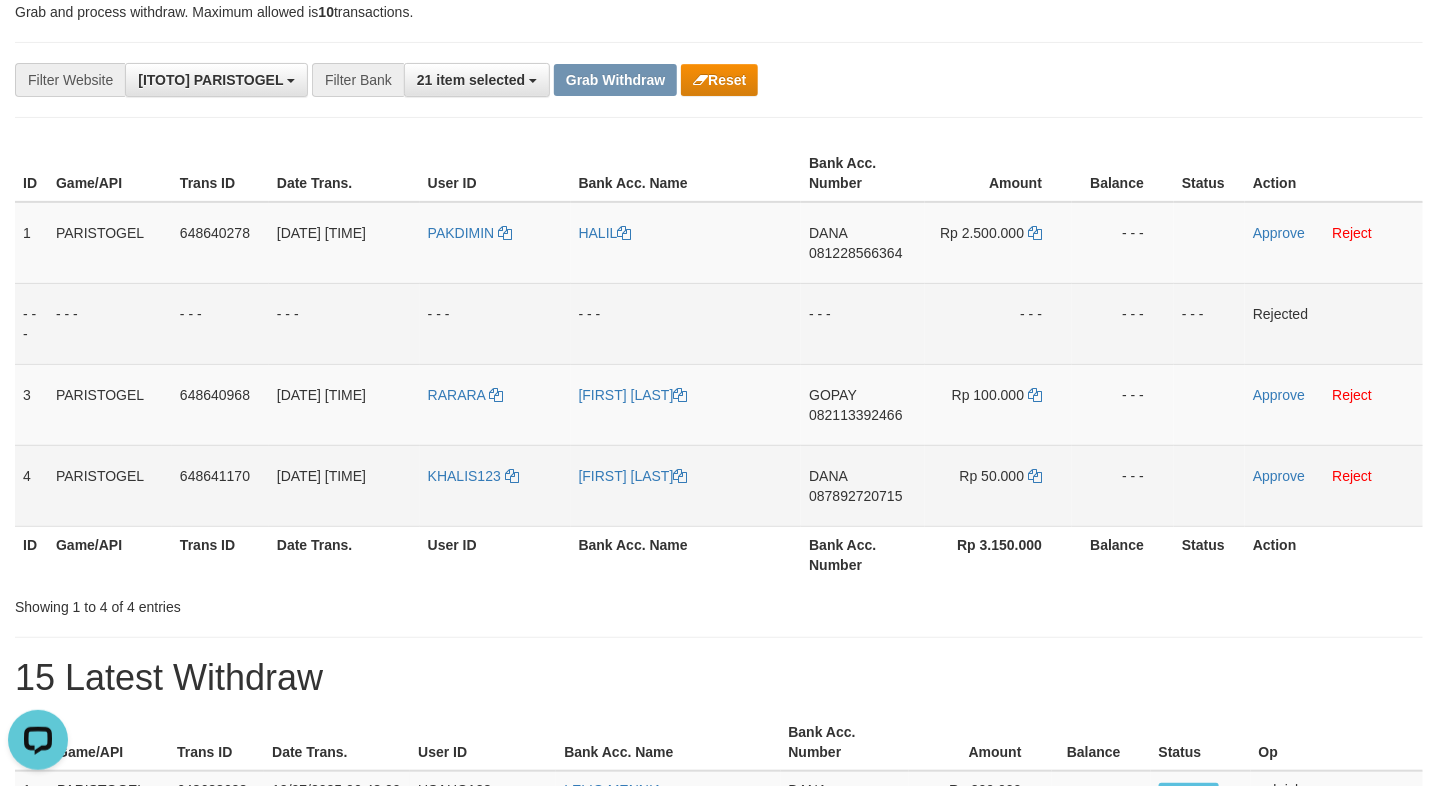 click on "DANA
087892720715" at bounding box center (863, 485) 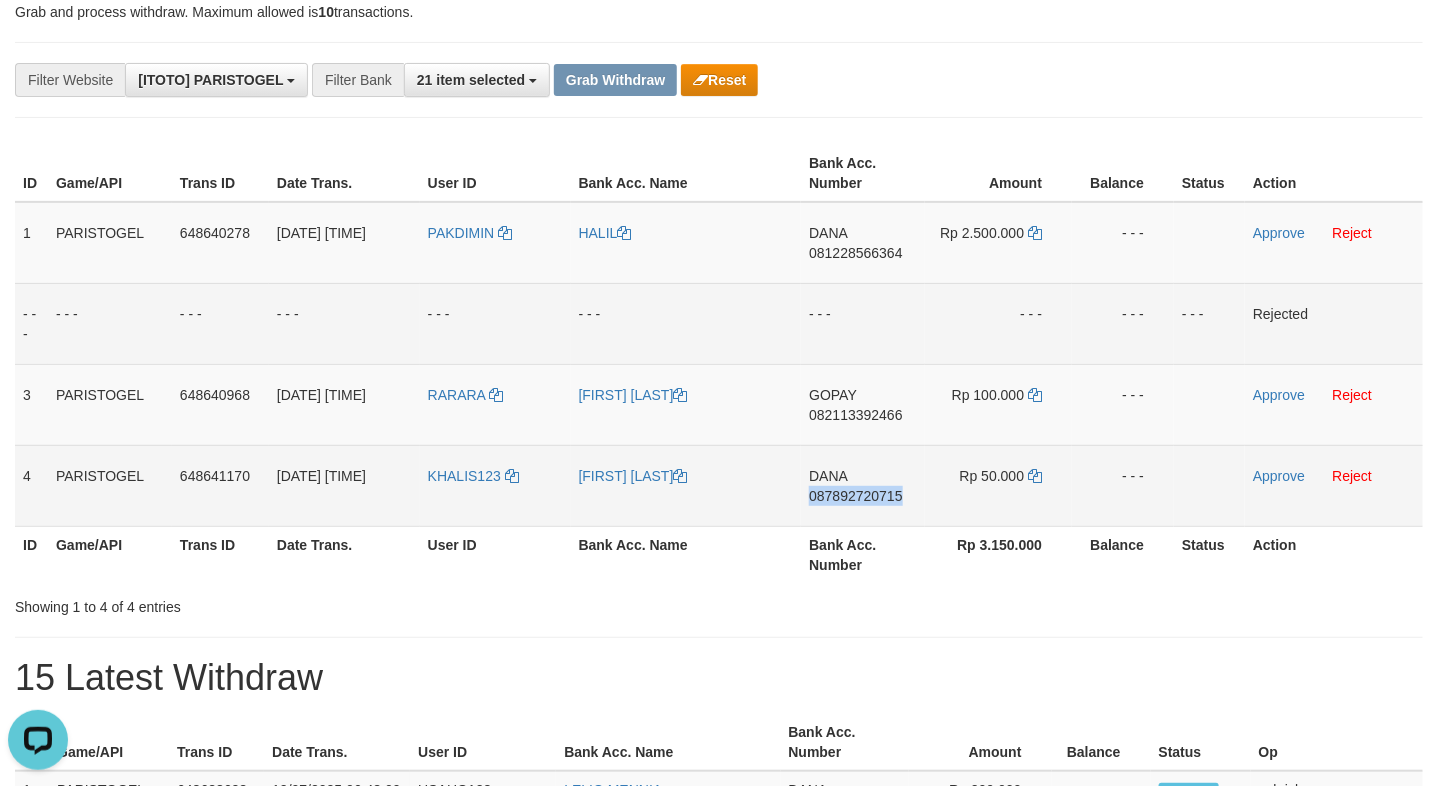click on "DANA
087892720715" at bounding box center [863, 485] 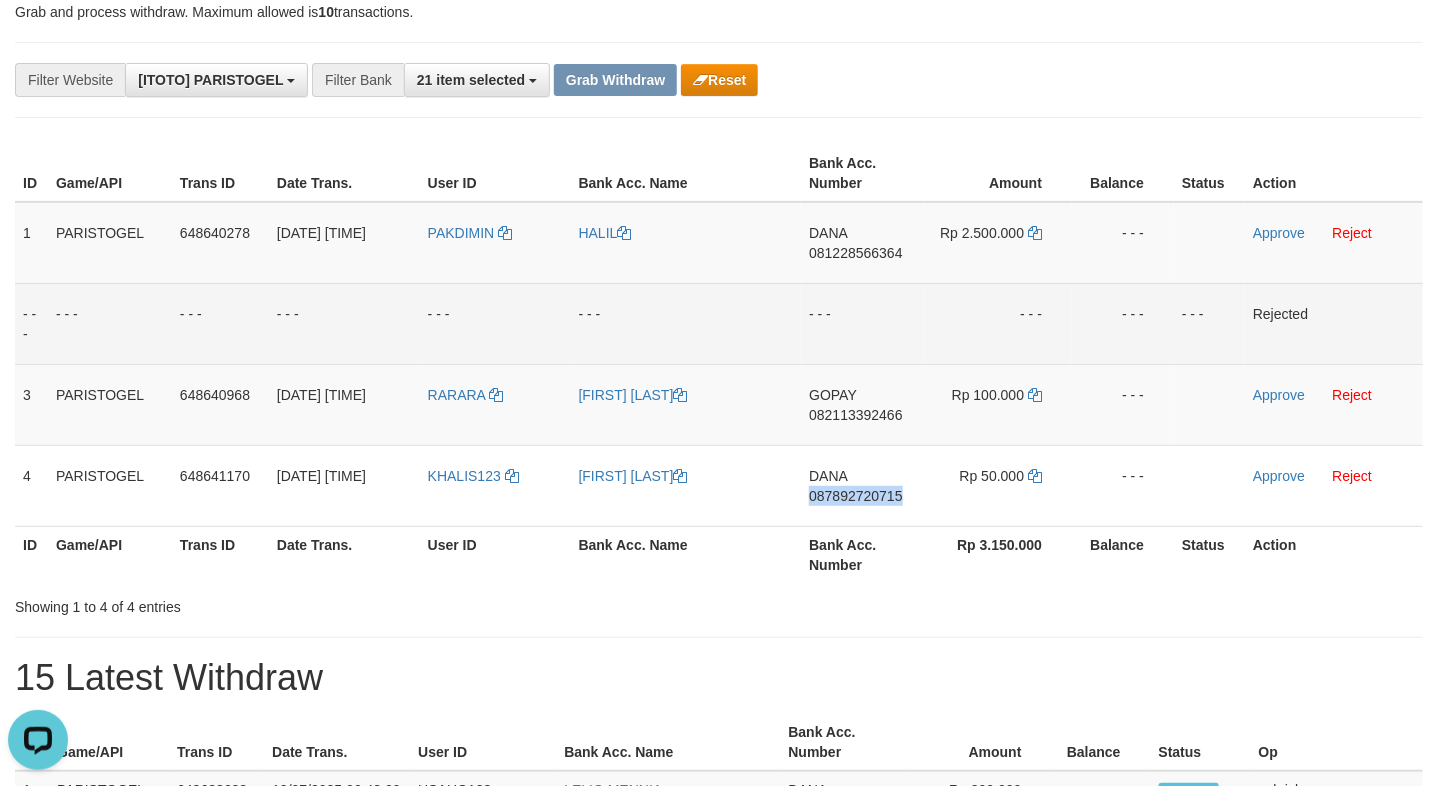 copy on "087892720715" 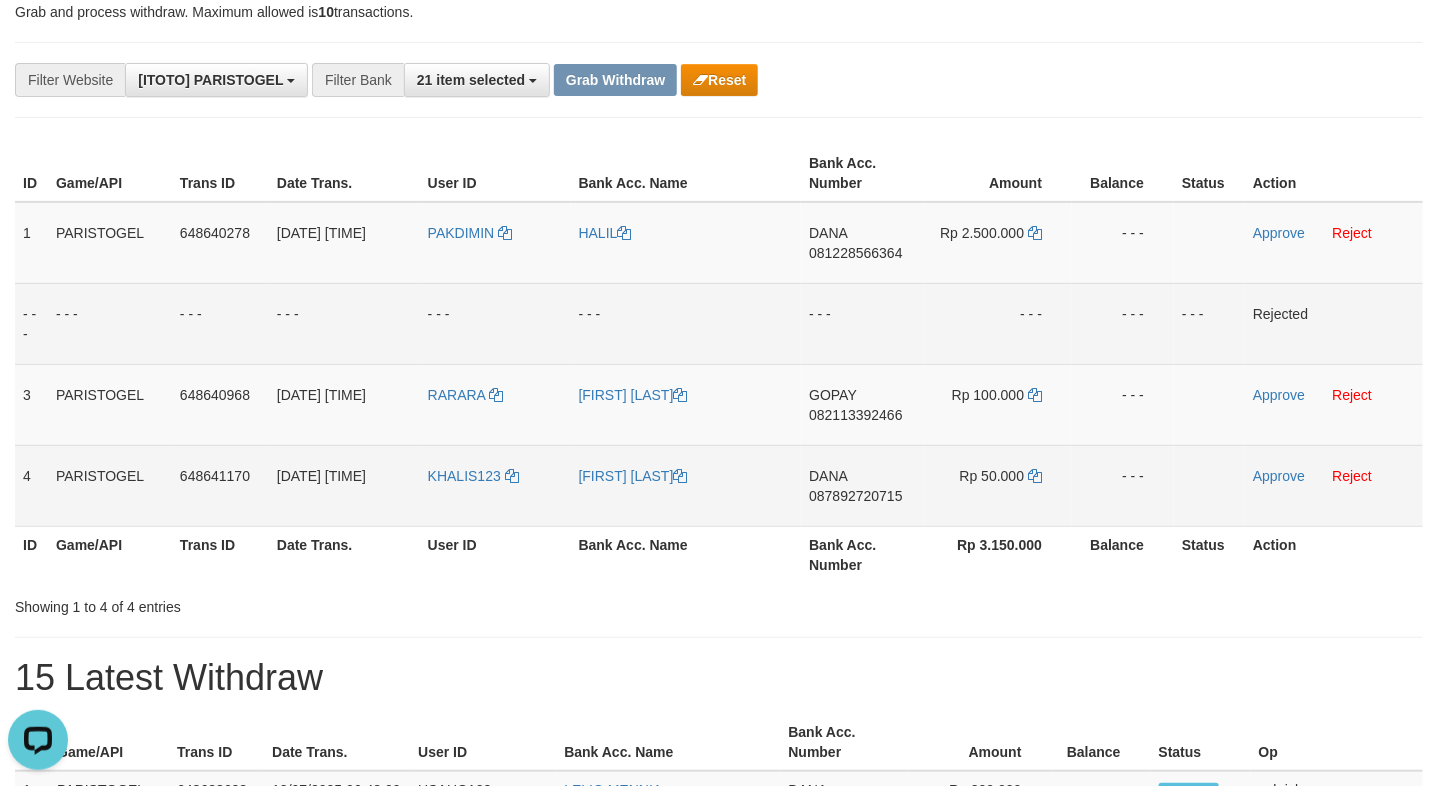 click on "[FIRST] [LAST]" at bounding box center (686, 485) 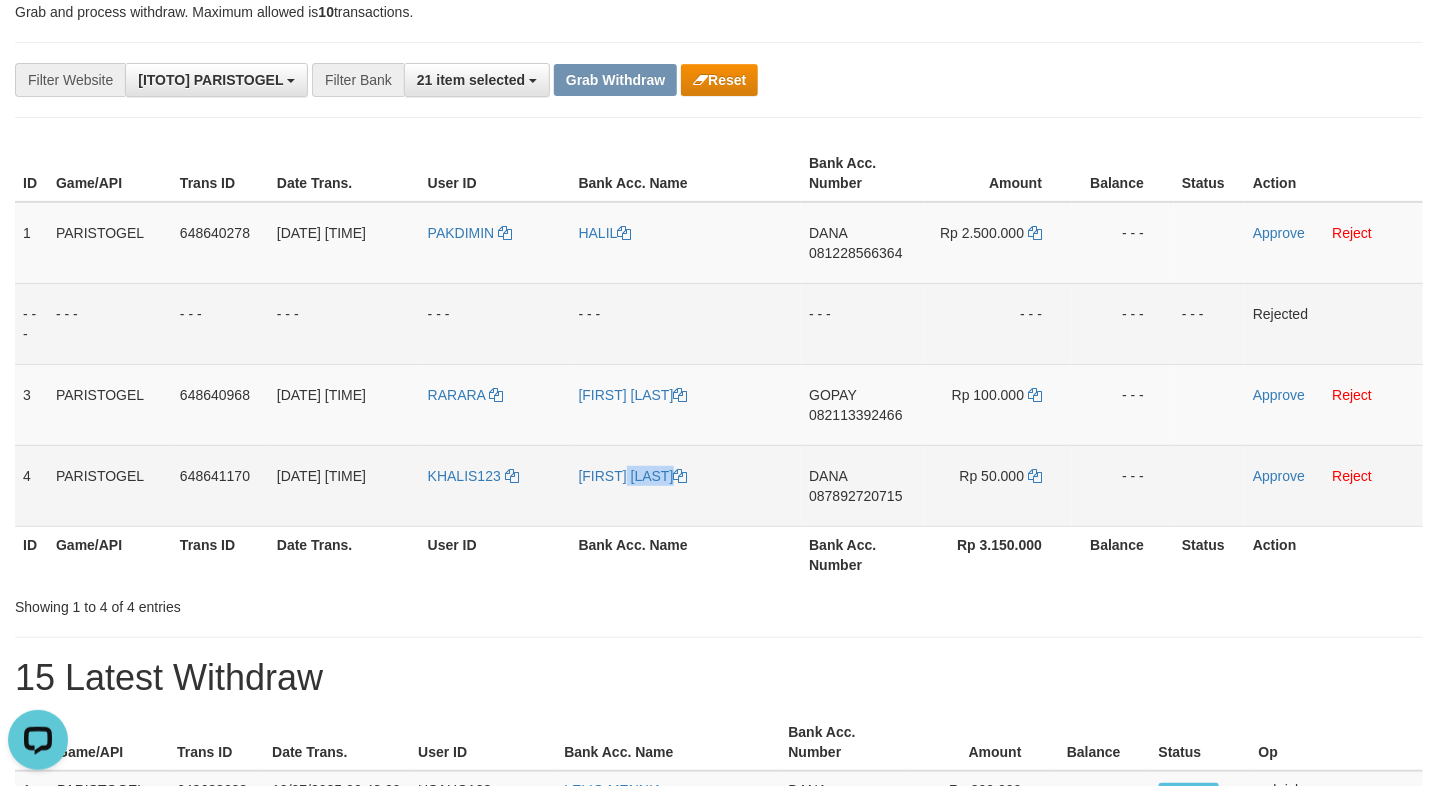 click on "[FIRST] [LAST]" at bounding box center (686, 485) 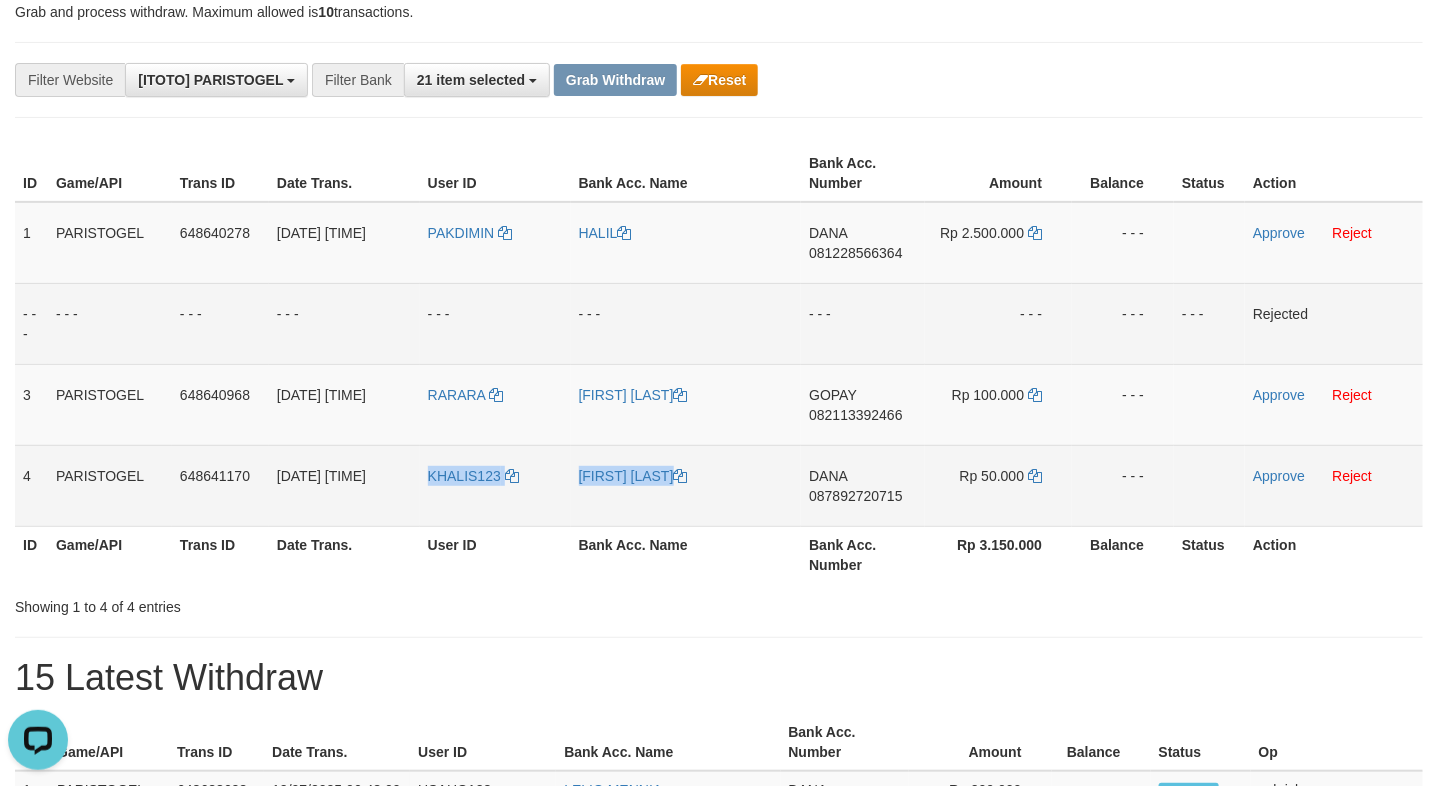 click on "KHALIS123" at bounding box center (495, 485) 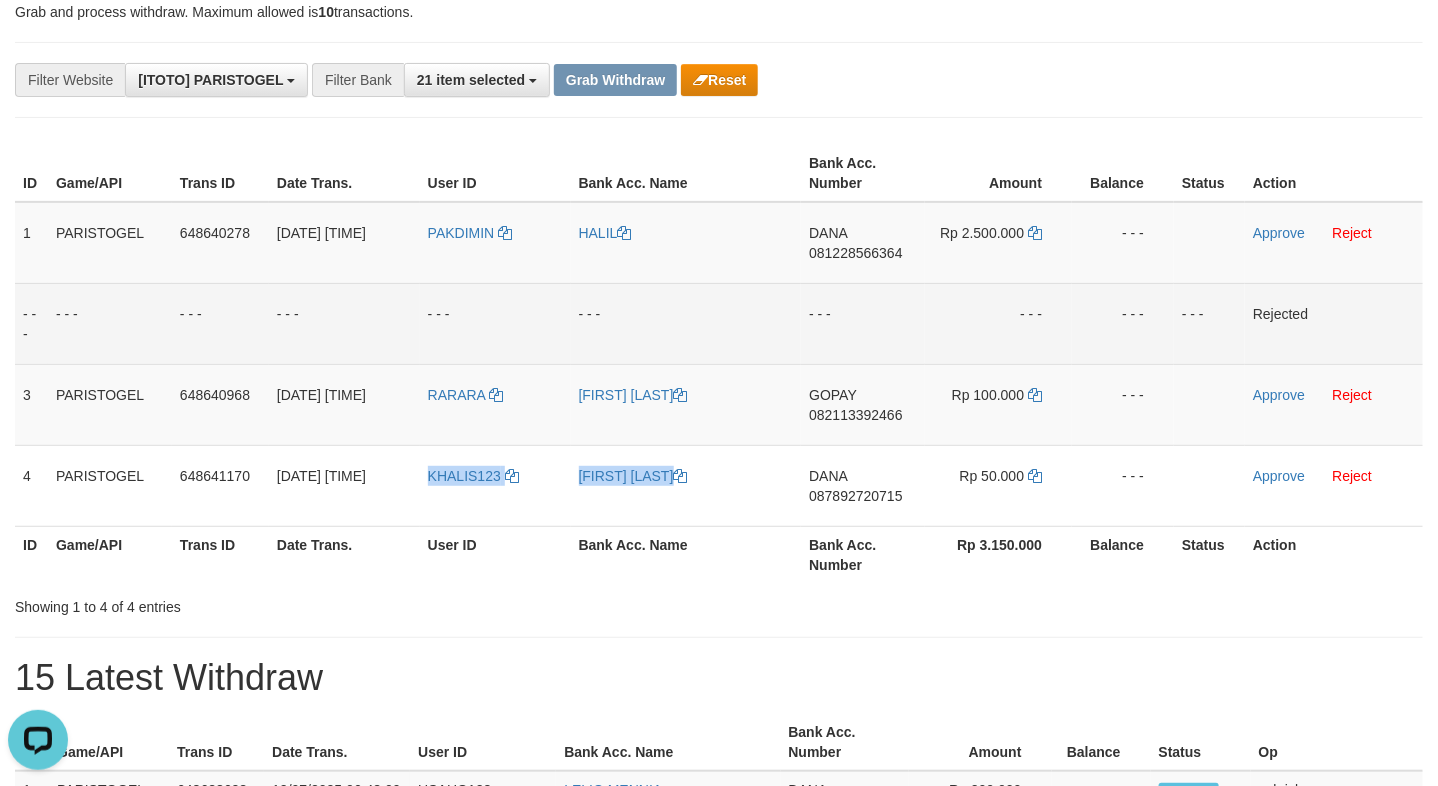 copy on "KHALIS123
SRI MULYATI" 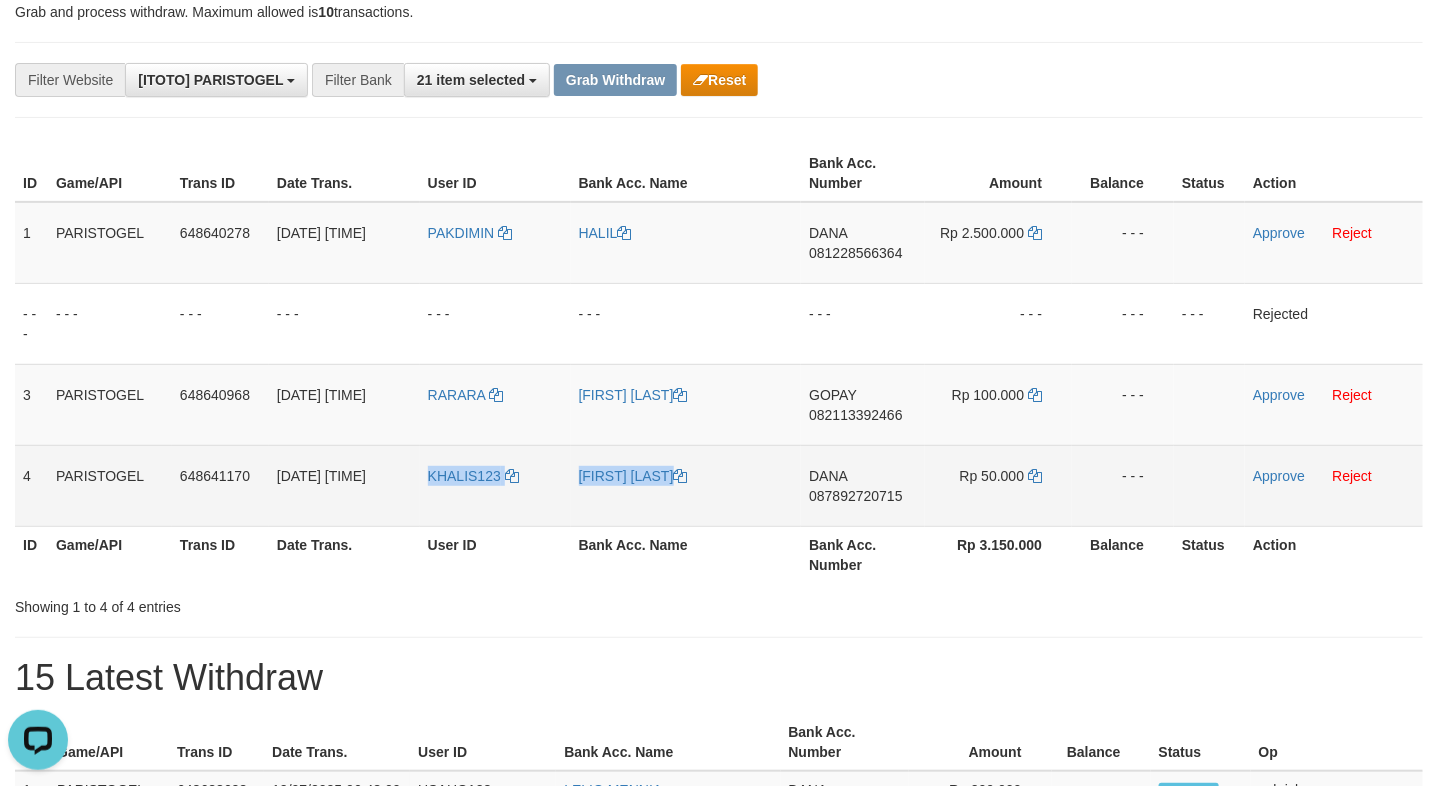 click on "KHALIS123" at bounding box center [495, 485] 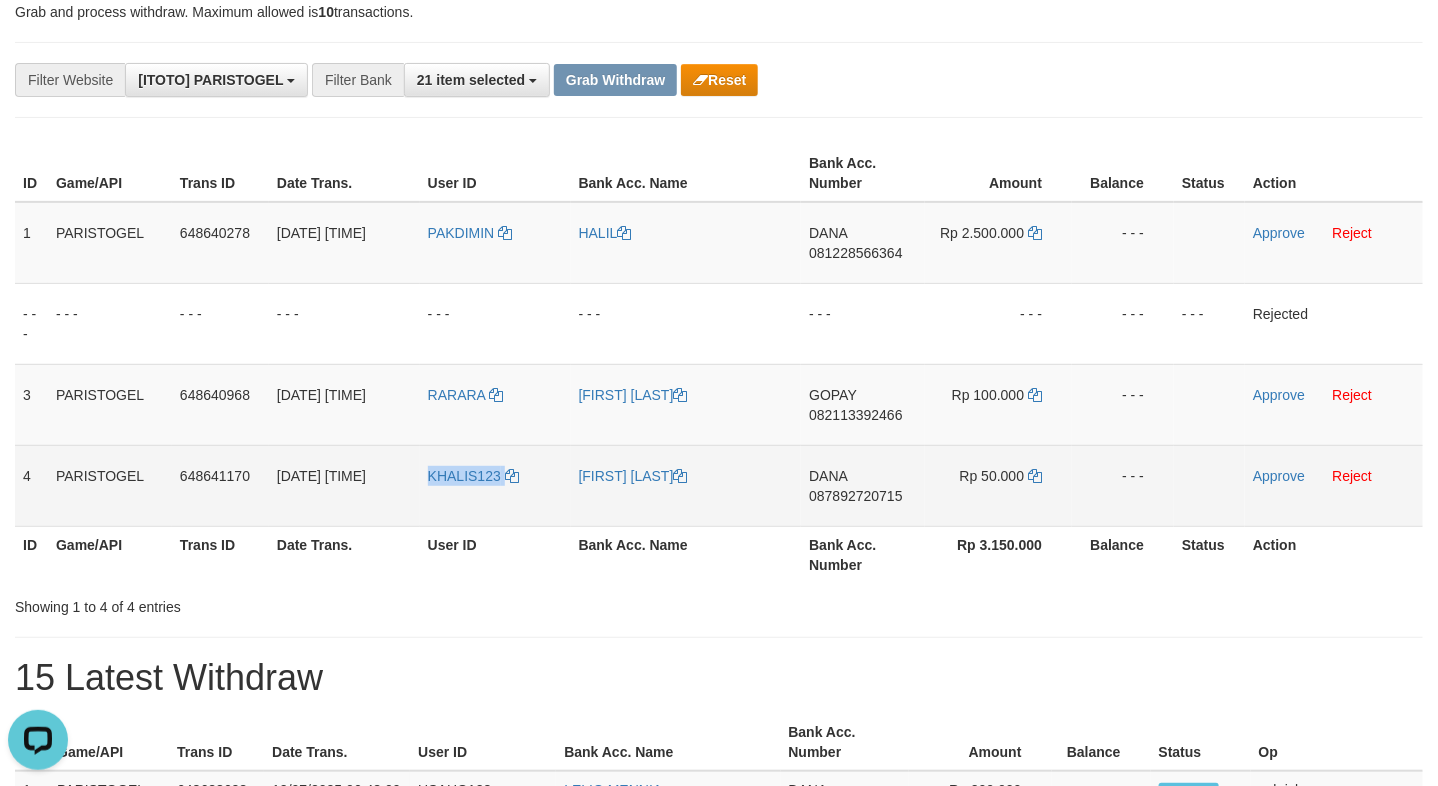 click on "KHALIS123" at bounding box center (495, 485) 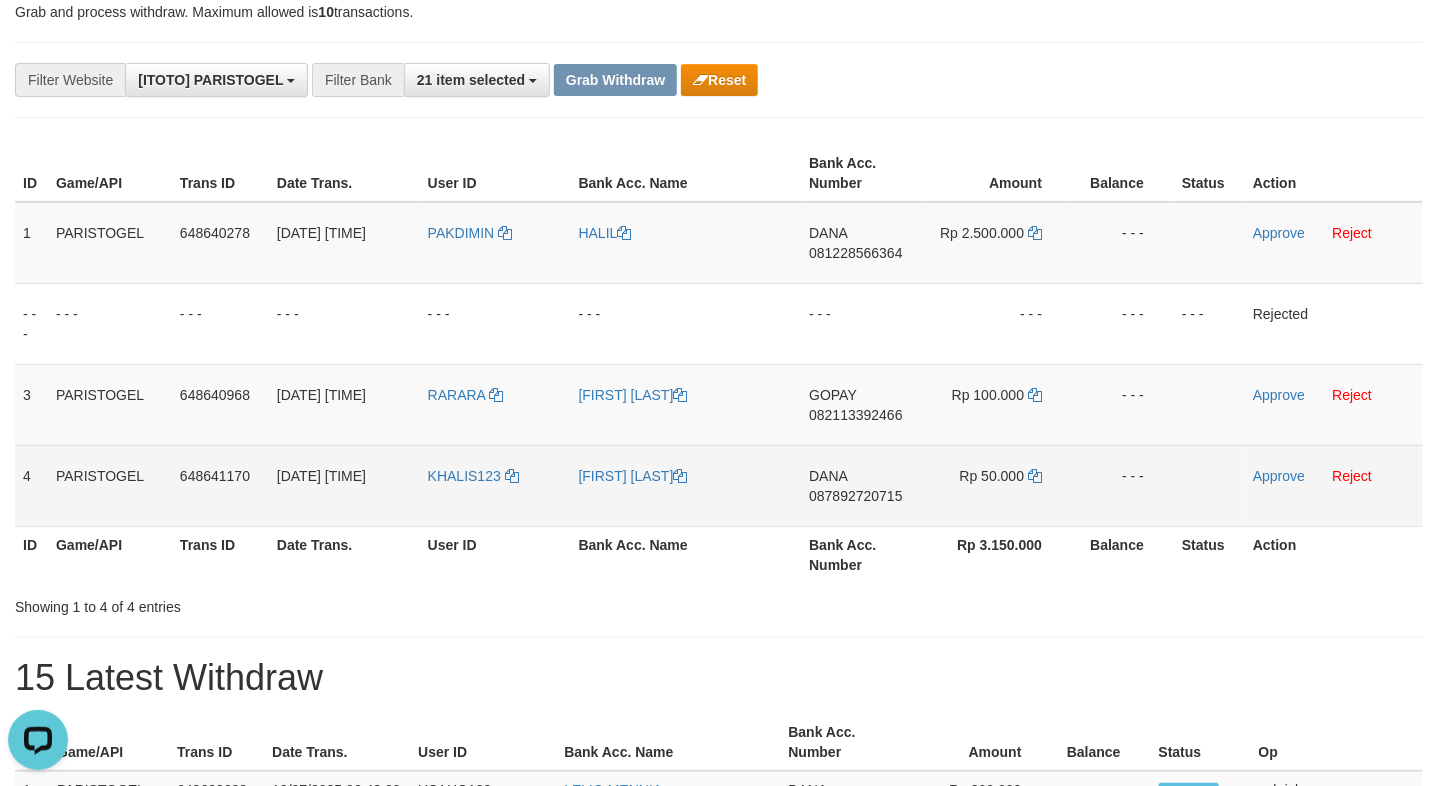 click on "[FIRST] [LAST]" at bounding box center [686, 485] 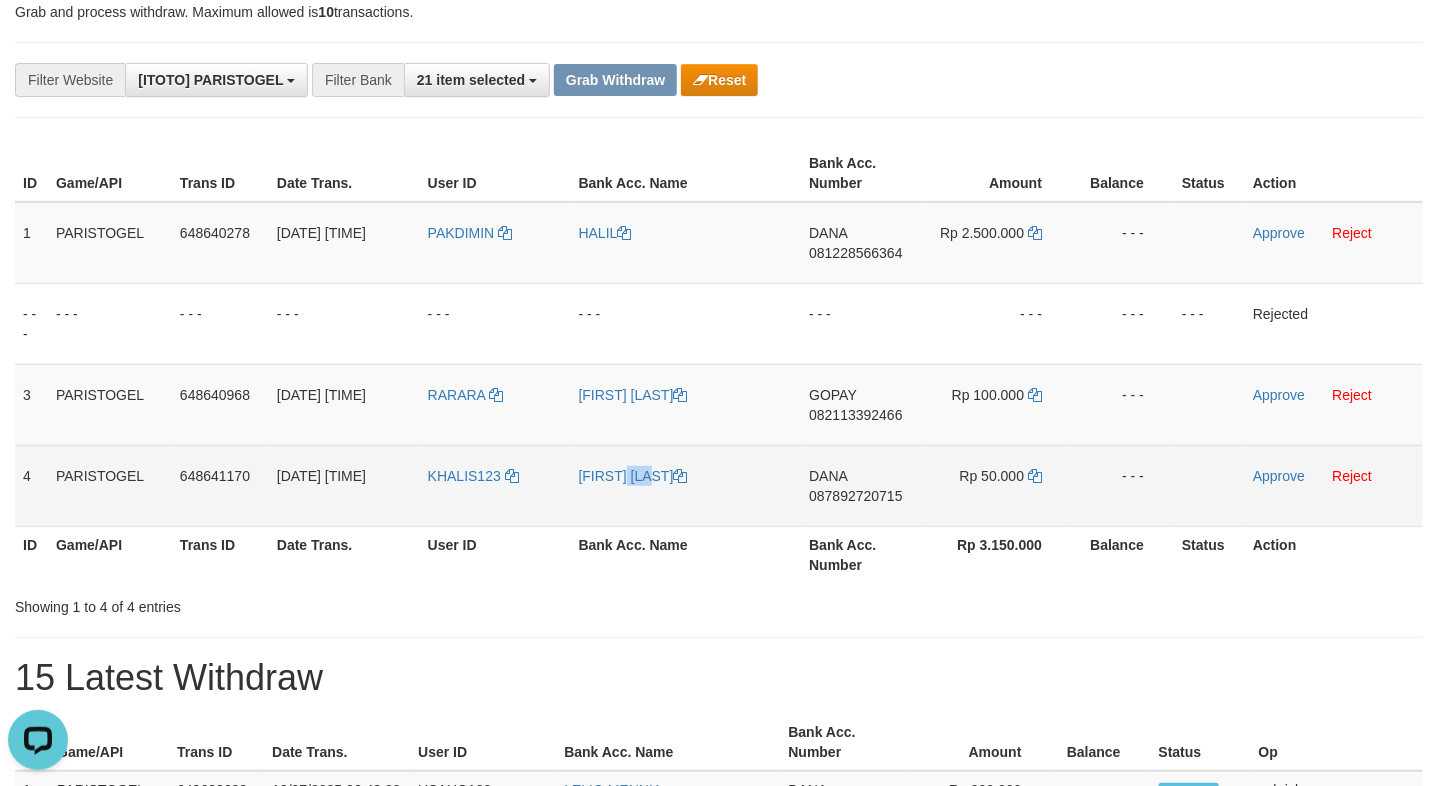 click on "[FIRST] [LAST]" at bounding box center [686, 485] 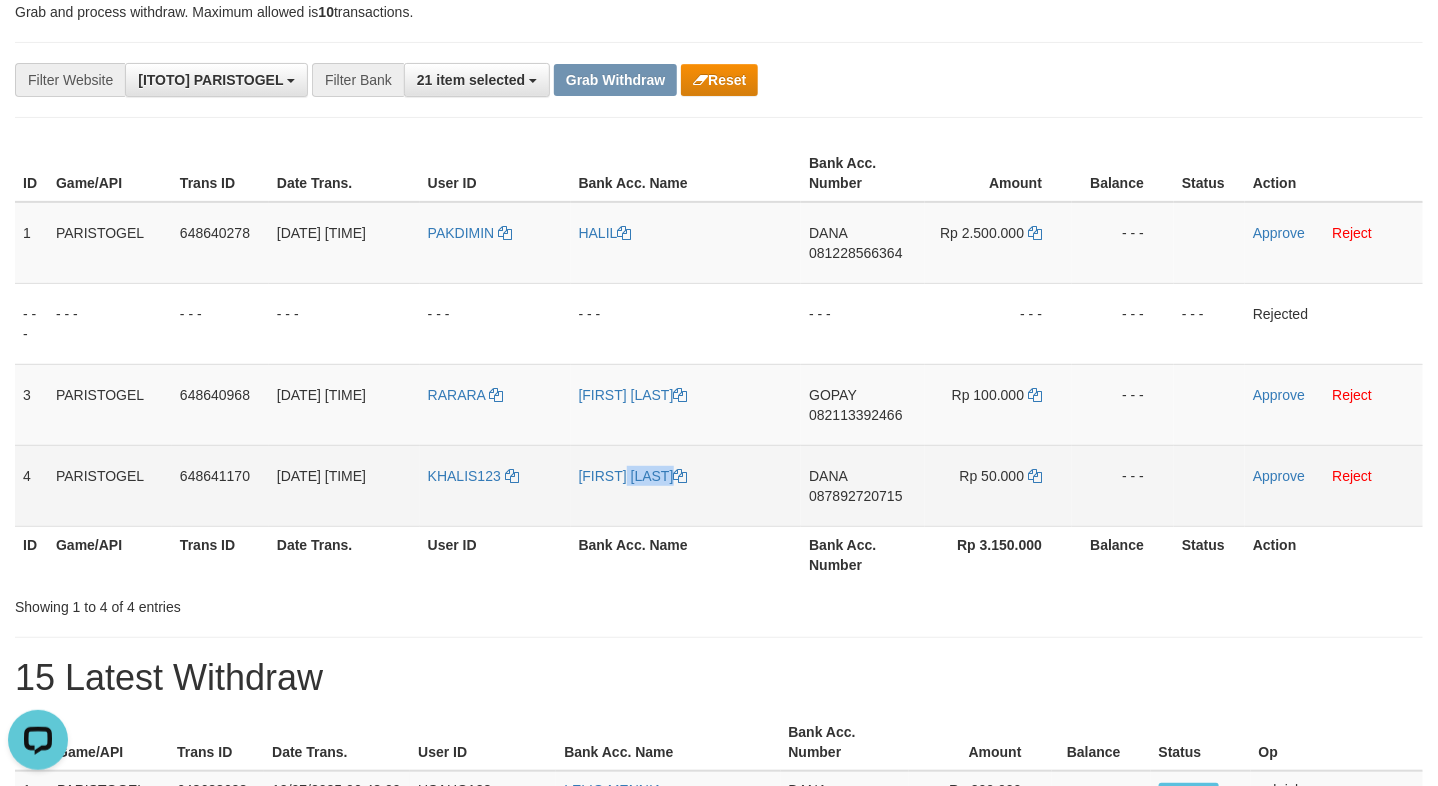 click on "[FIRST] [LAST]" at bounding box center (686, 485) 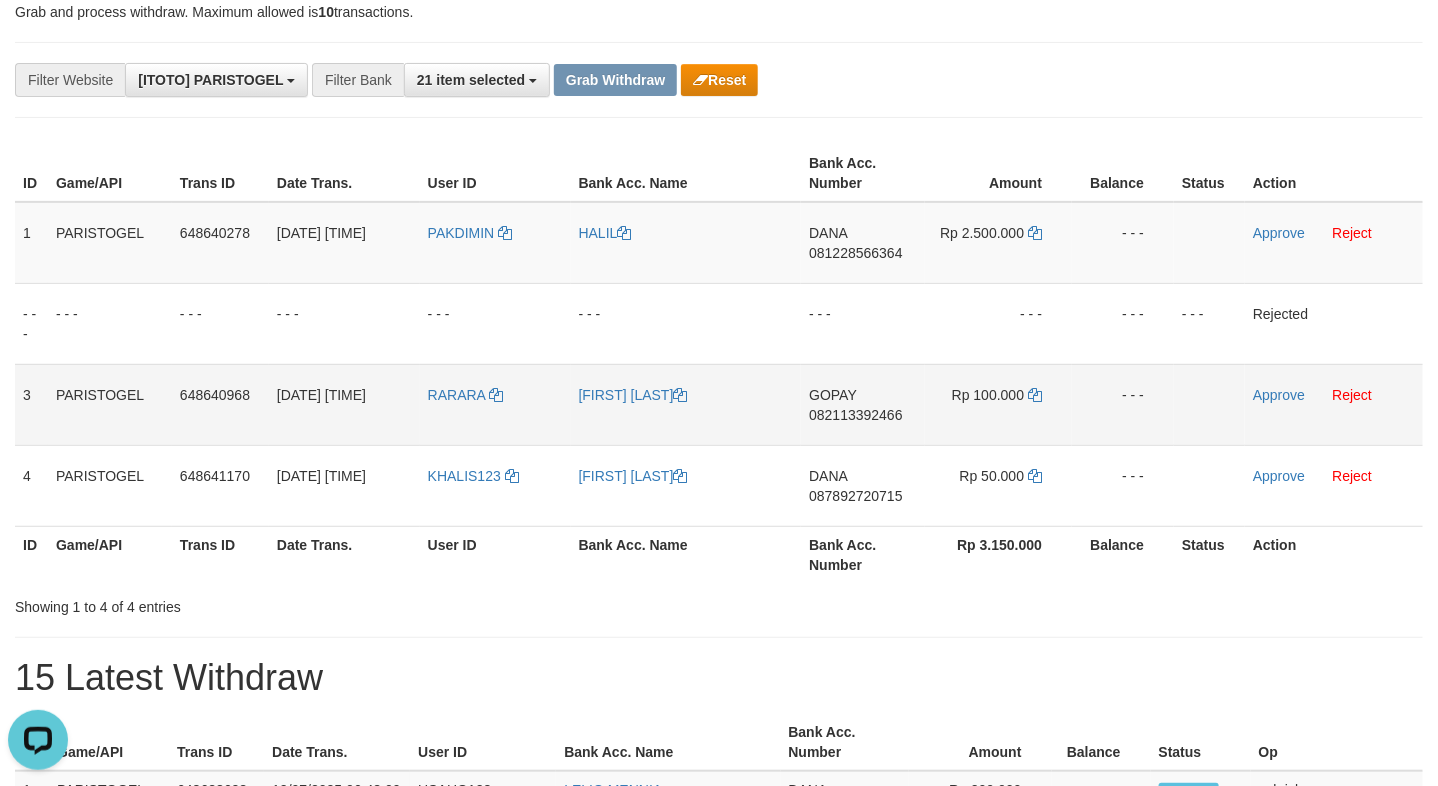 click on "[FIRST] [LAST]" at bounding box center (686, 404) 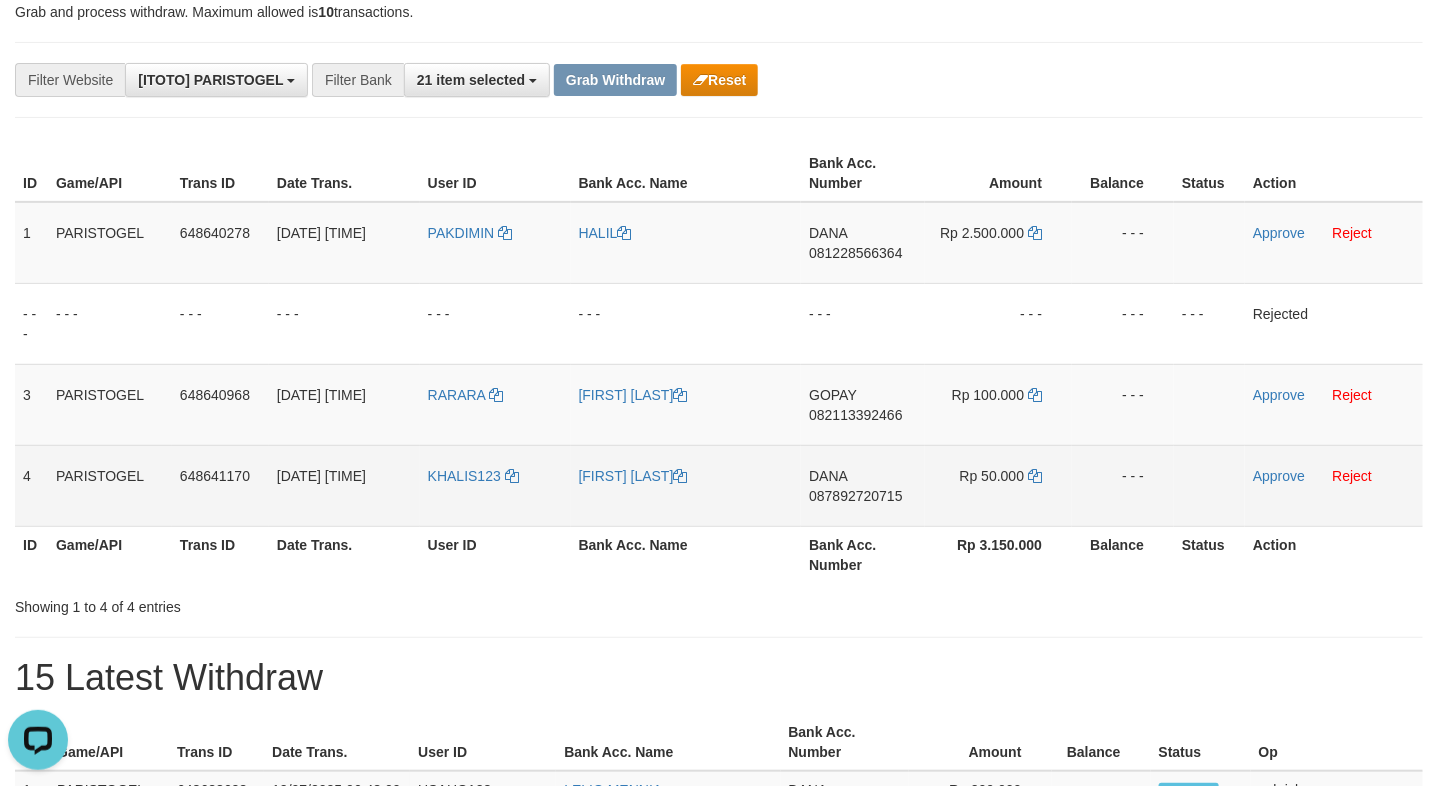 click on "[FIRST] [LAST]" at bounding box center [686, 485] 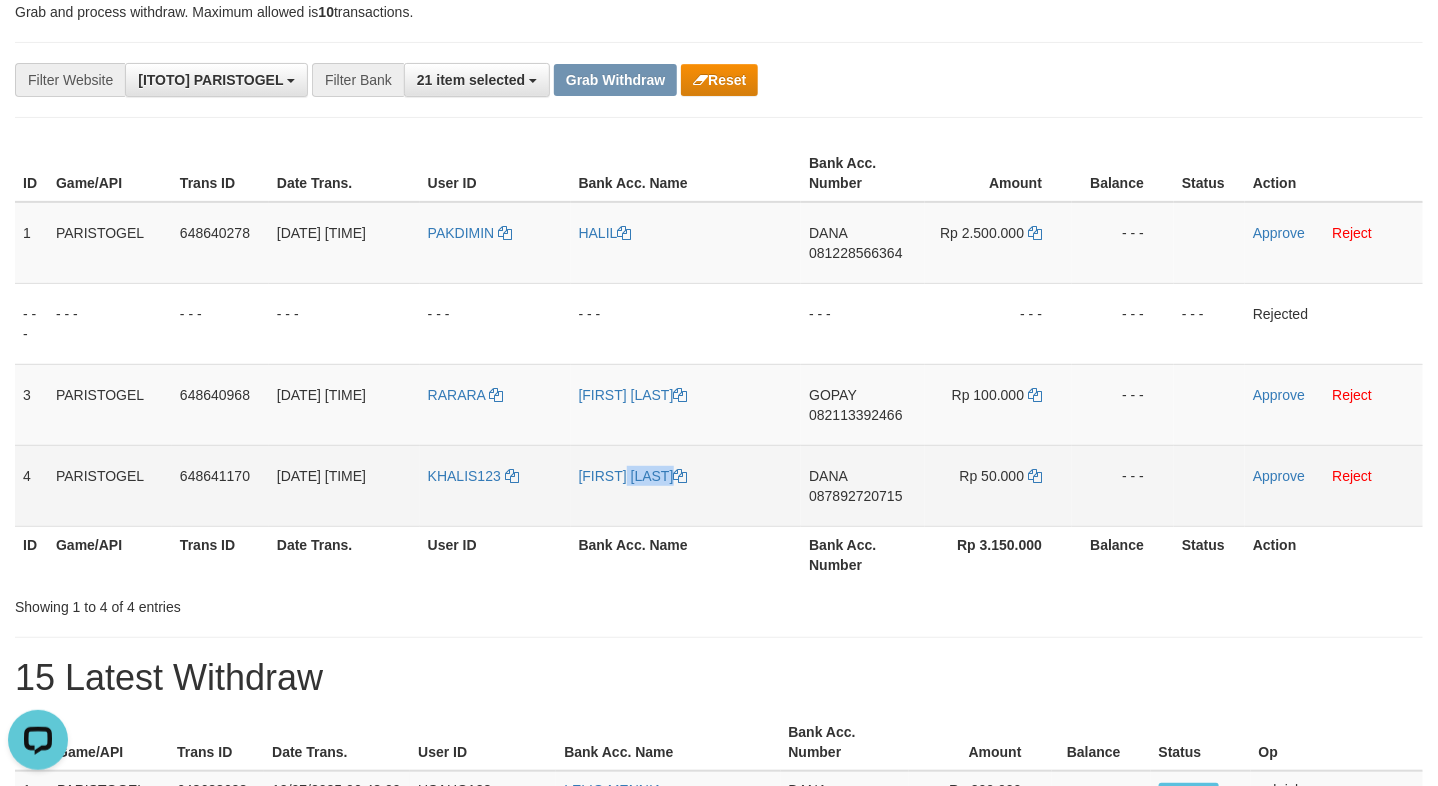 click on "[FIRST] [LAST]" at bounding box center (686, 485) 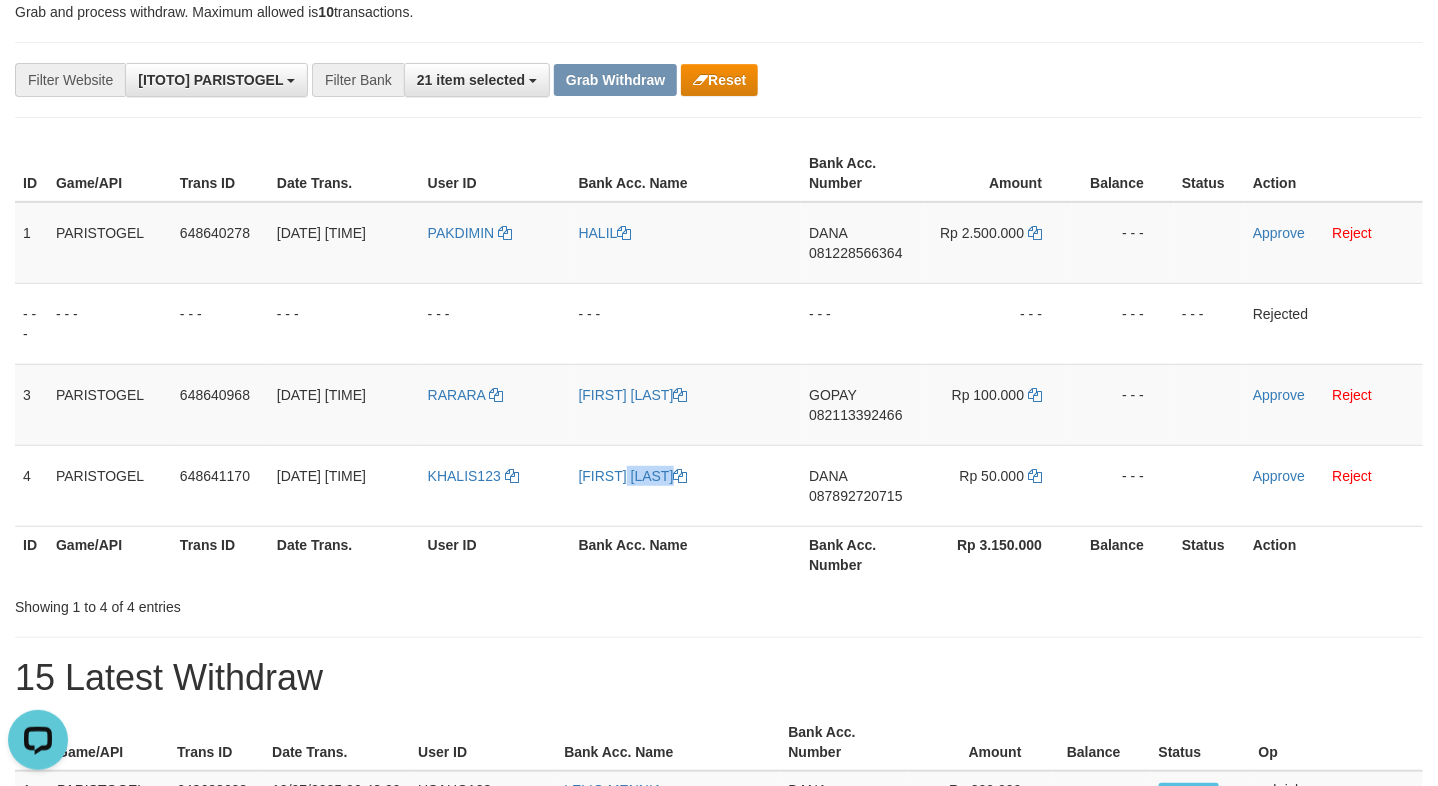 copy on "[FIRST] [LAST]" 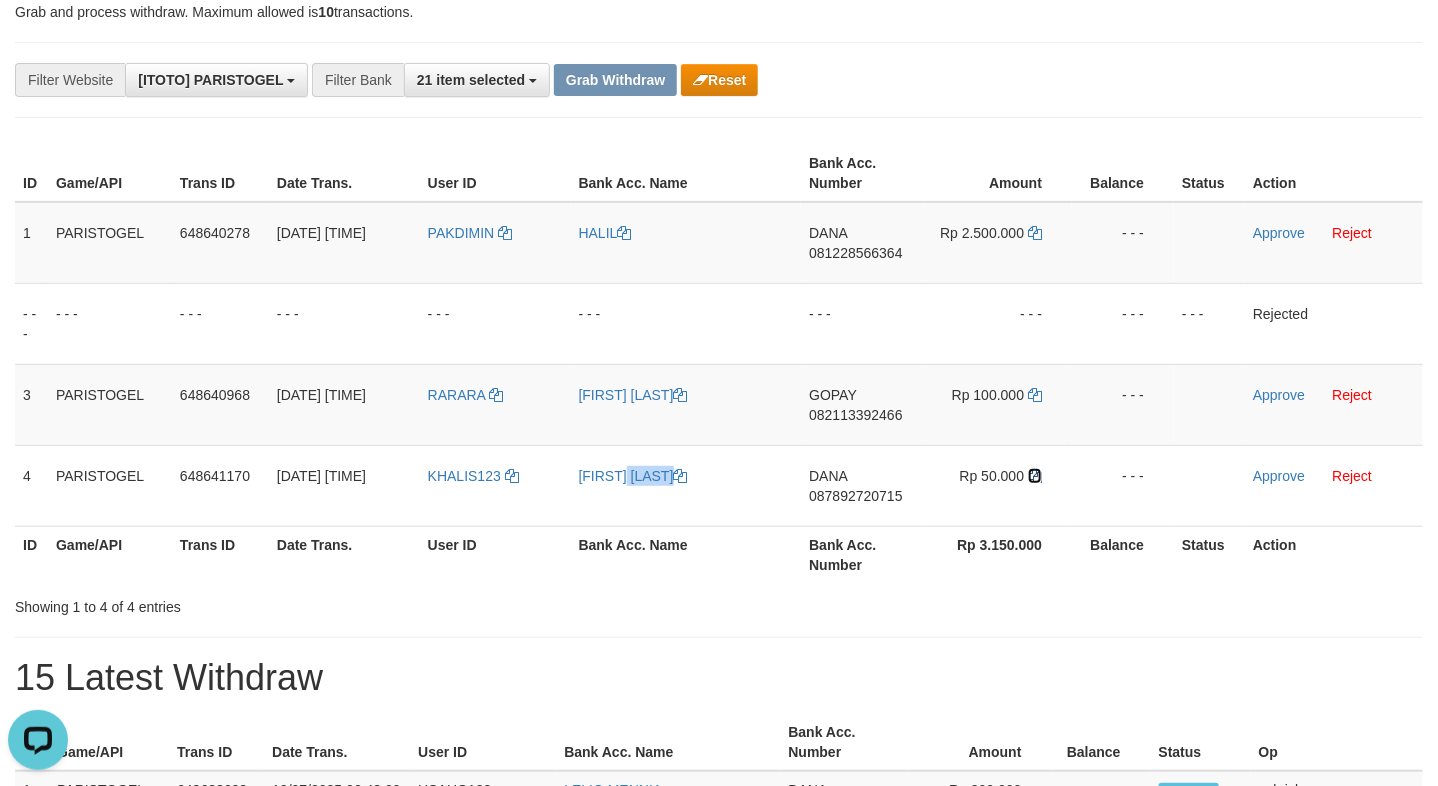drag, startPoint x: 1033, startPoint y: 489, endPoint x: 1437, endPoint y: 409, distance: 411.84464 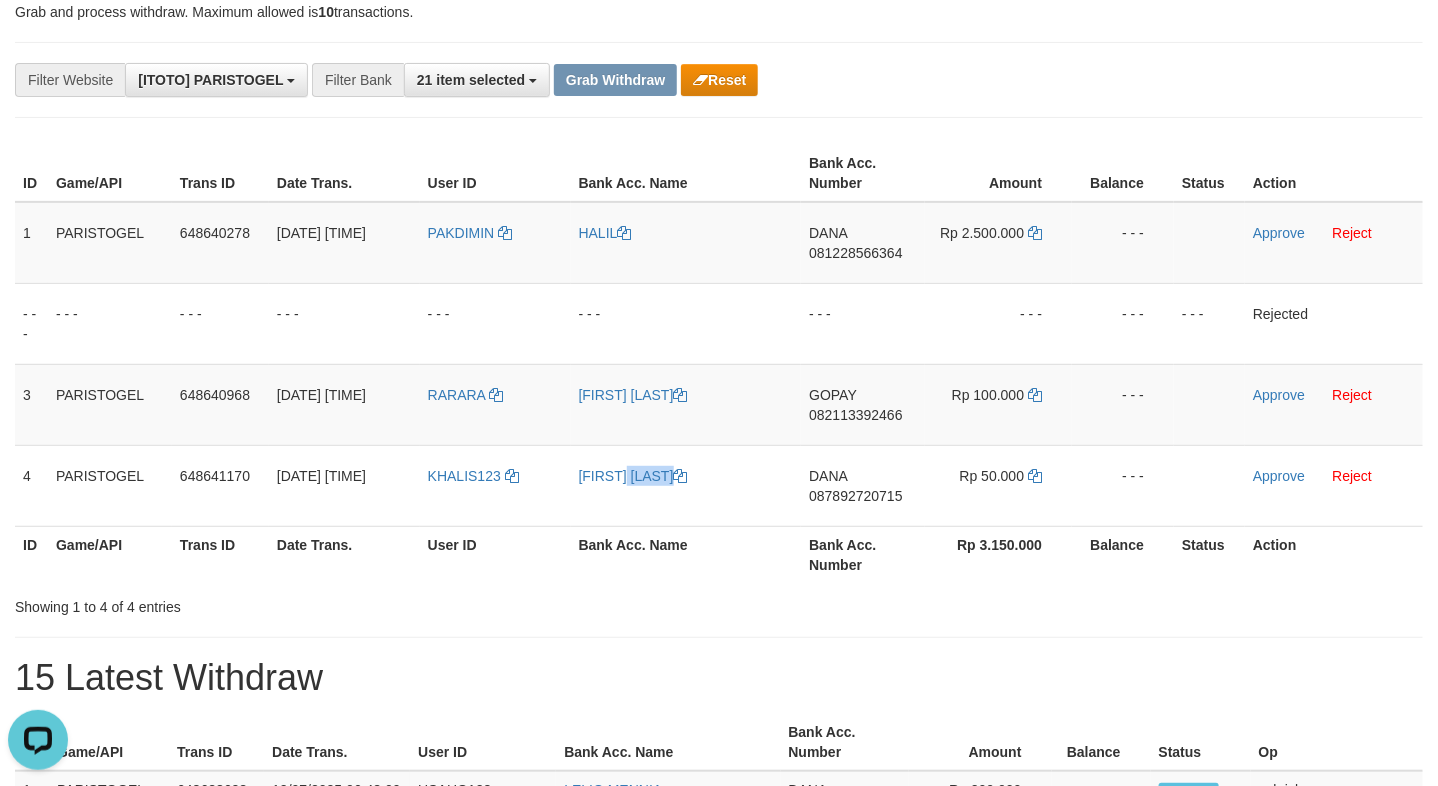 copy on "[FIRST] [LAST]" 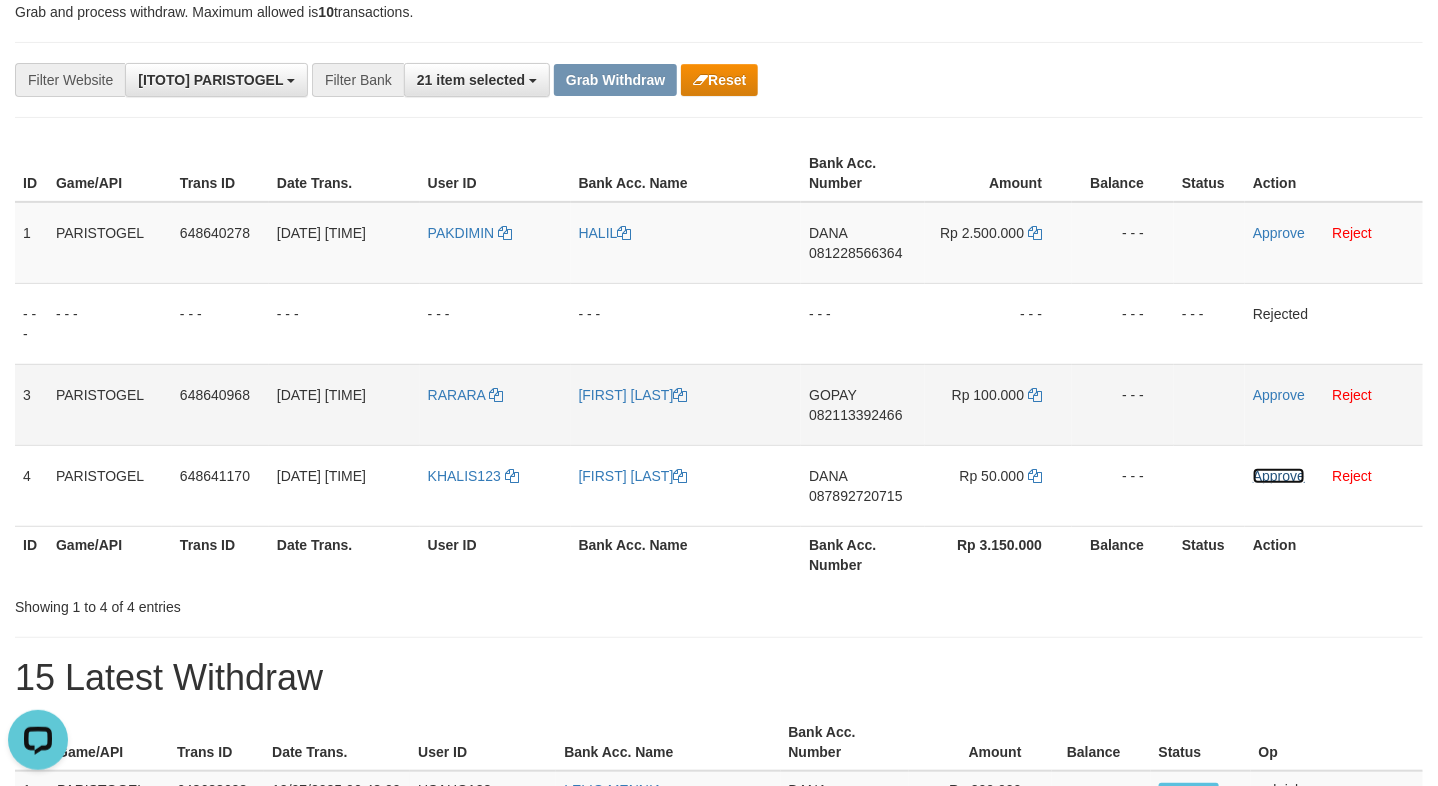 drag, startPoint x: 1281, startPoint y: 499, endPoint x: 744, endPoint y: 420, distance: 542.7799 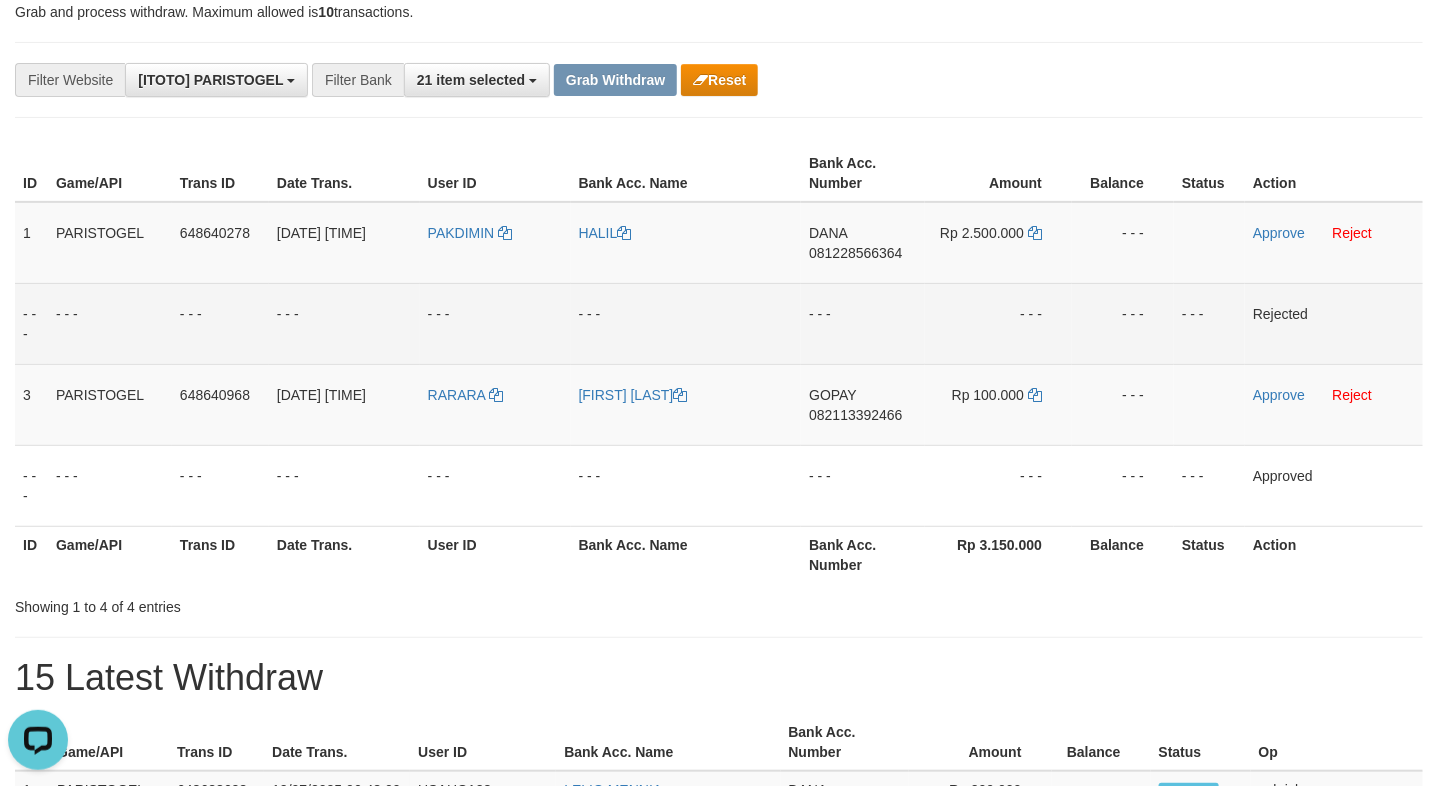 click on "- - -" at bounding box center [998, 323] 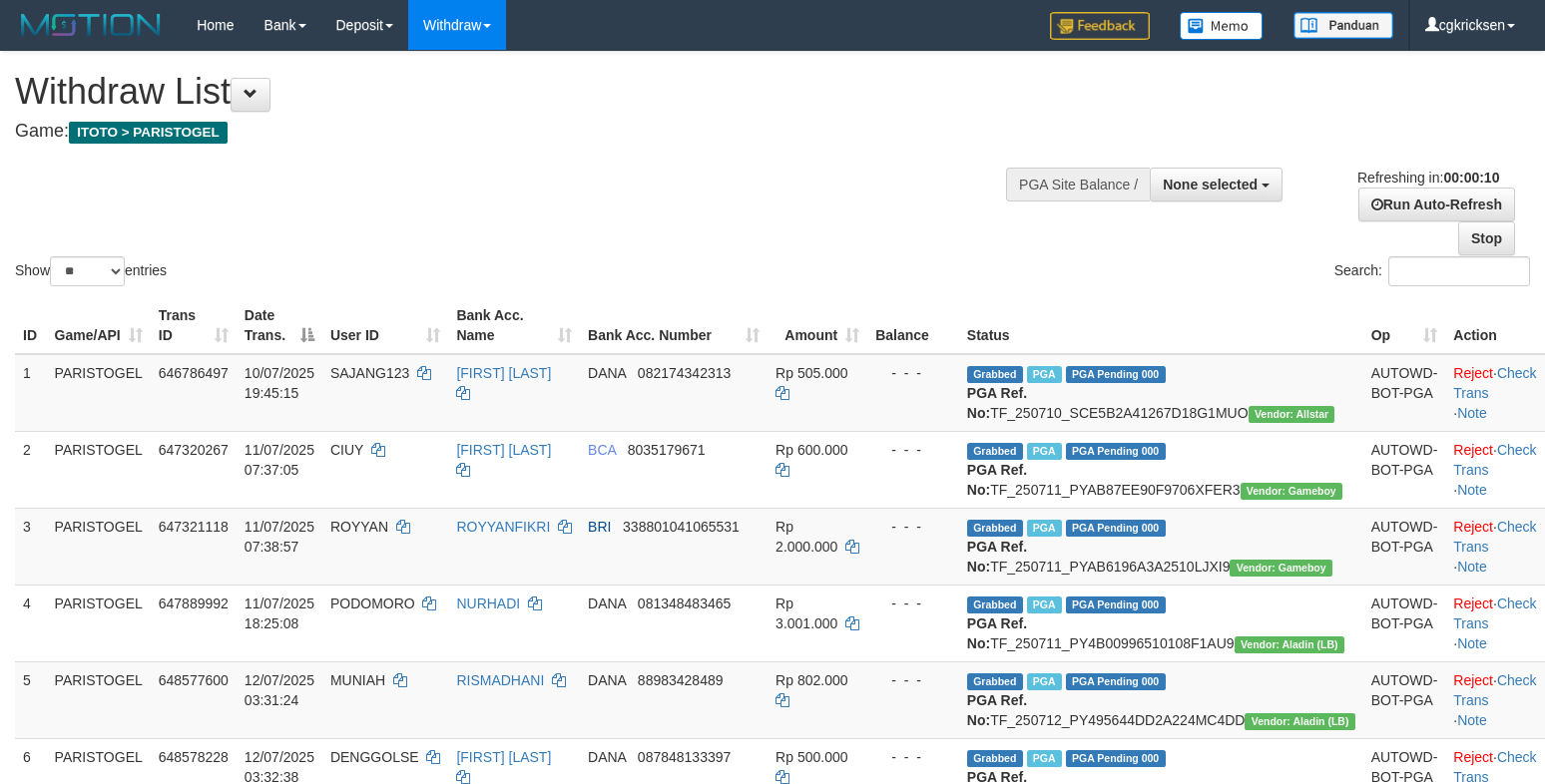 select 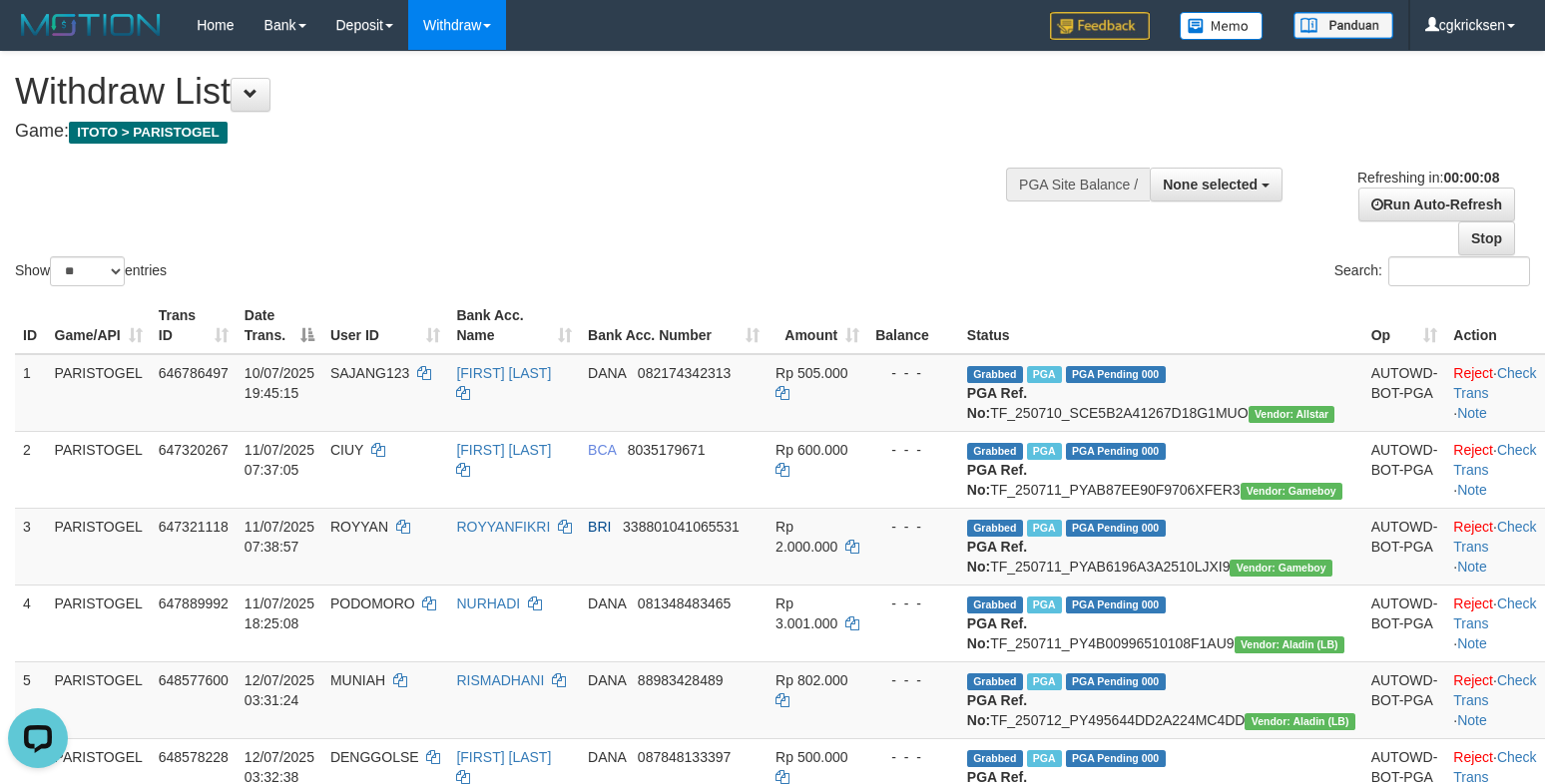 scroll, scrollTop: 0, scrollLeft: 0, axis: both 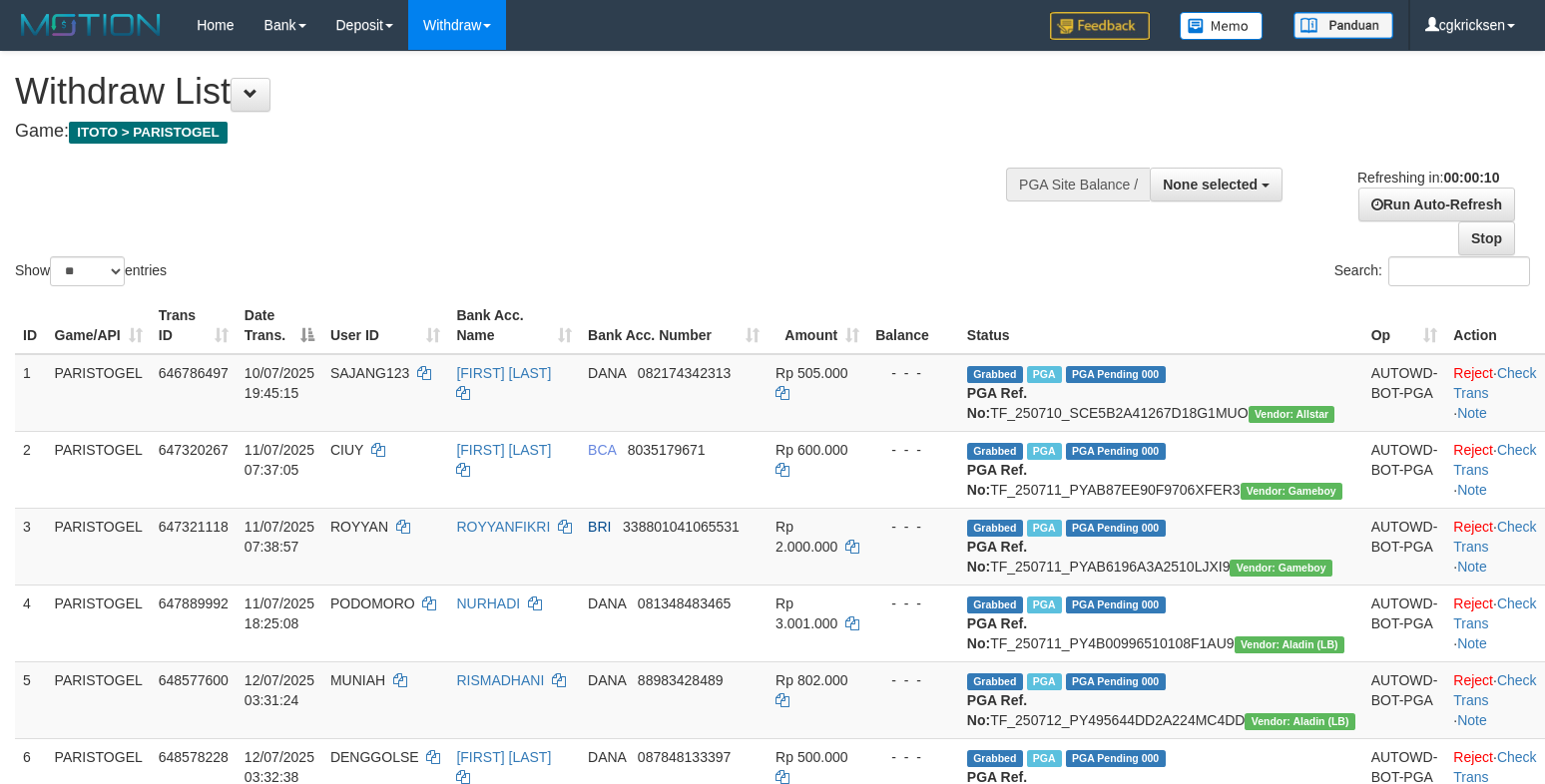 select 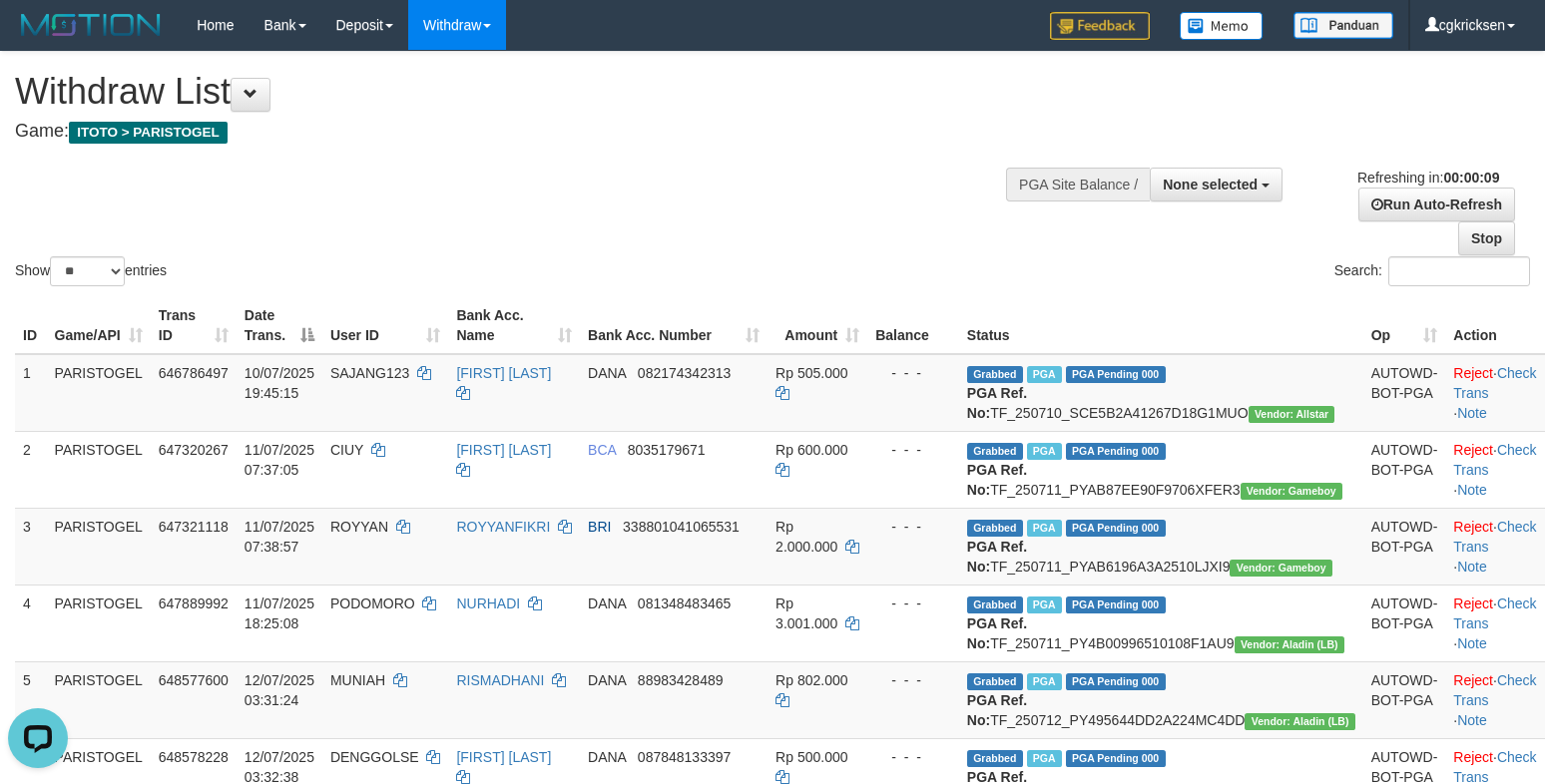 scroll, scrollTop: 0, scrollLeft: 0, axis: both 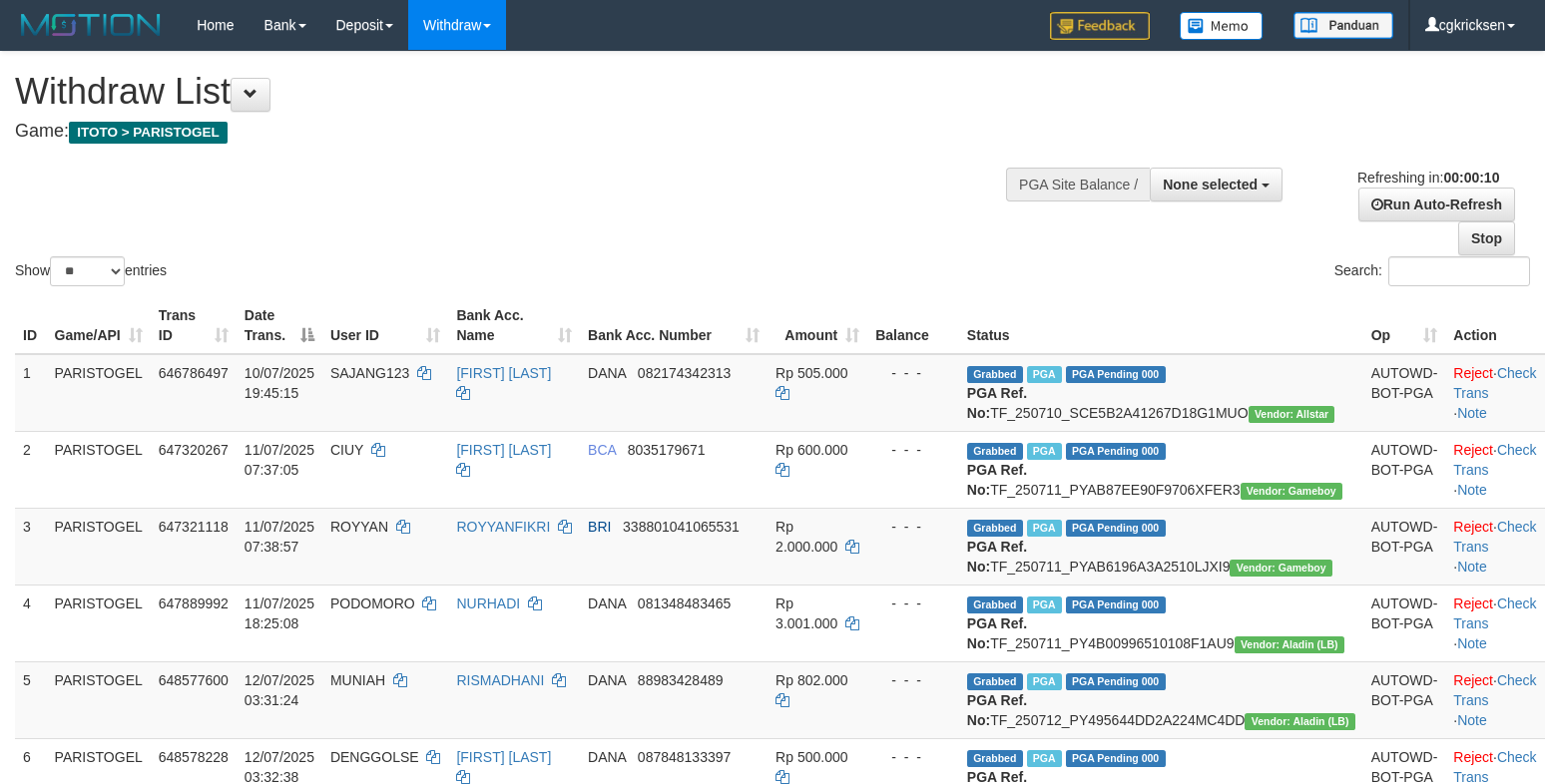 select 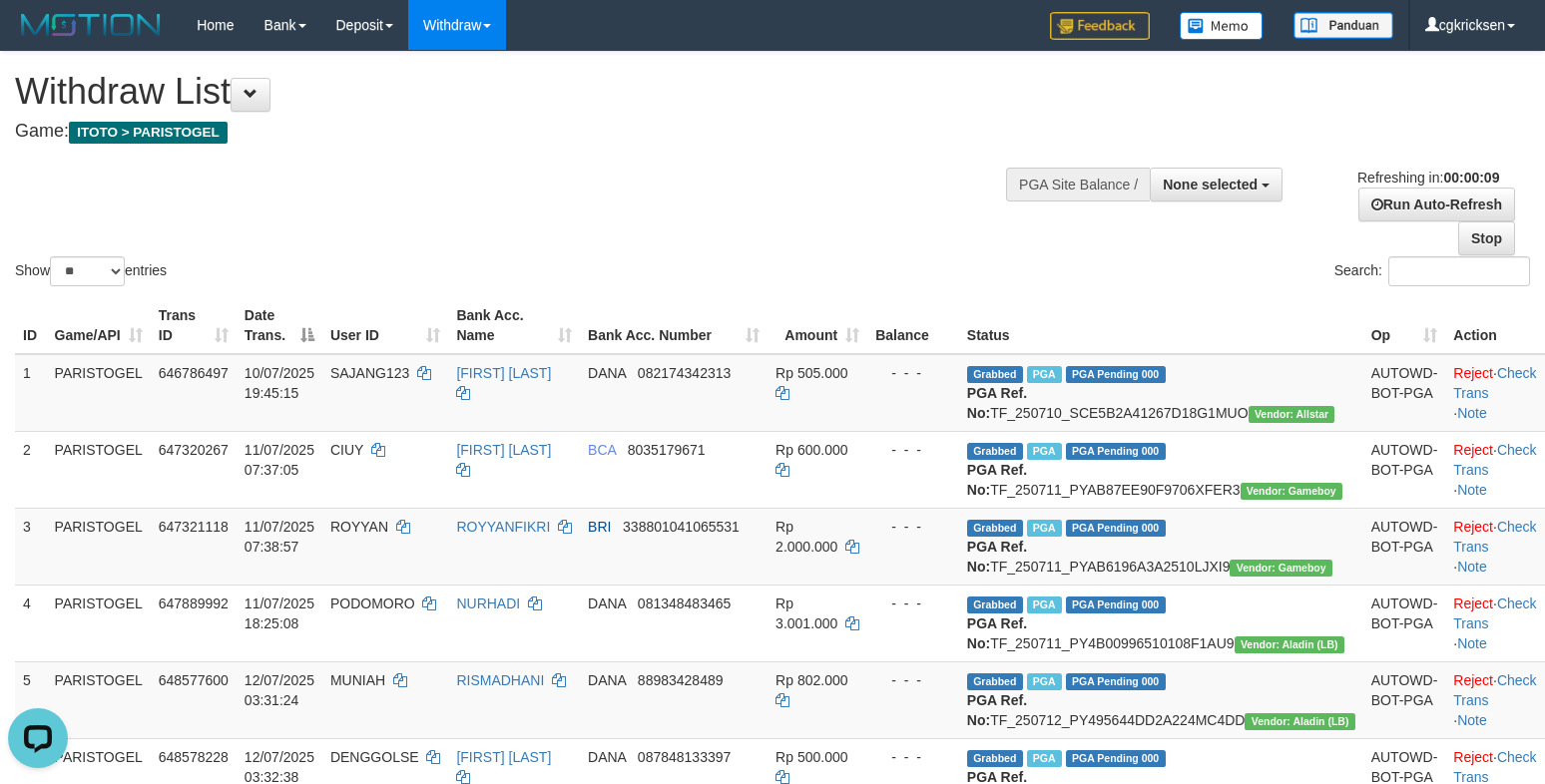 scroll, scrollTop: 0, scrollLeft: 0, axis: both 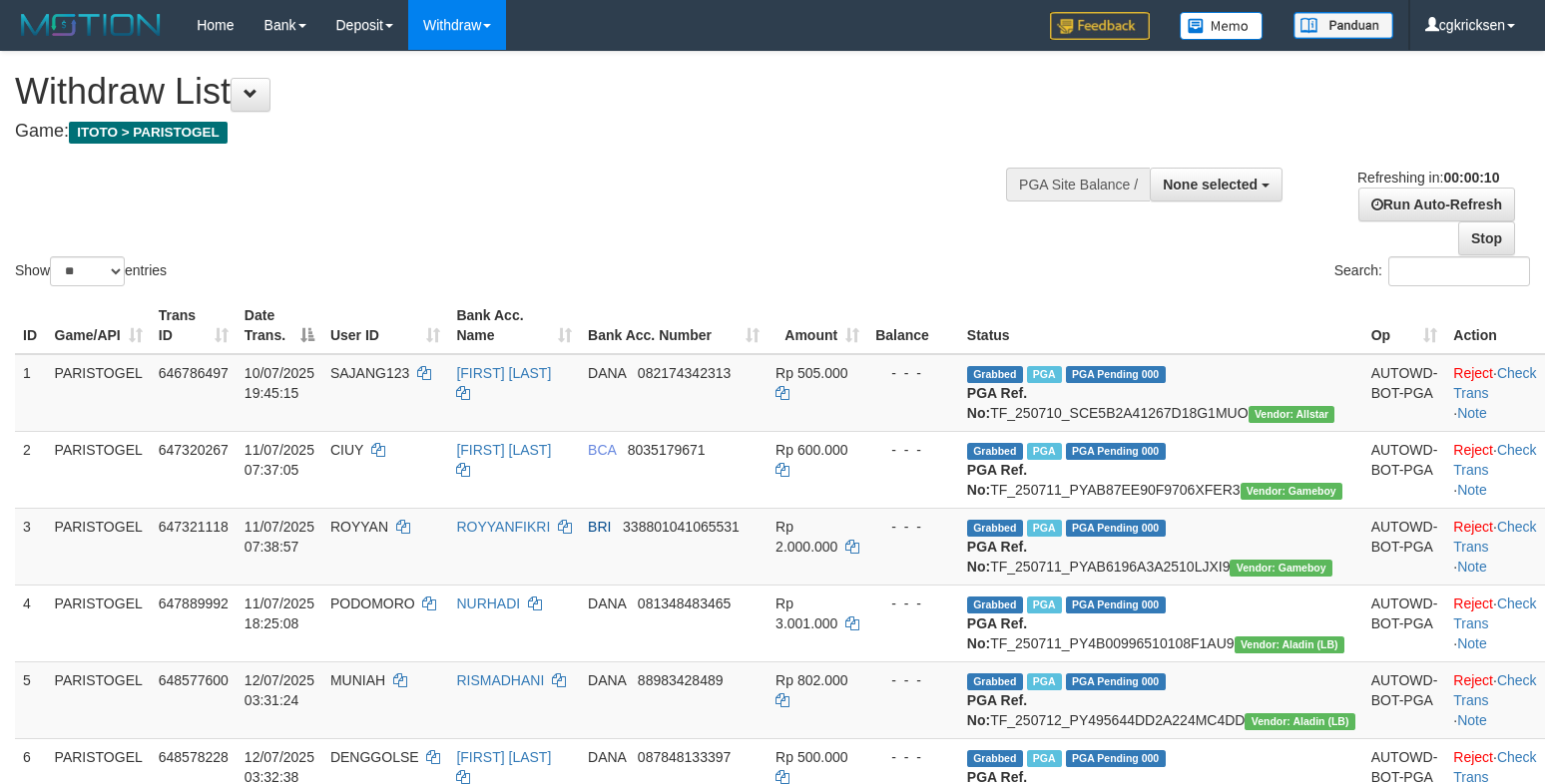 select 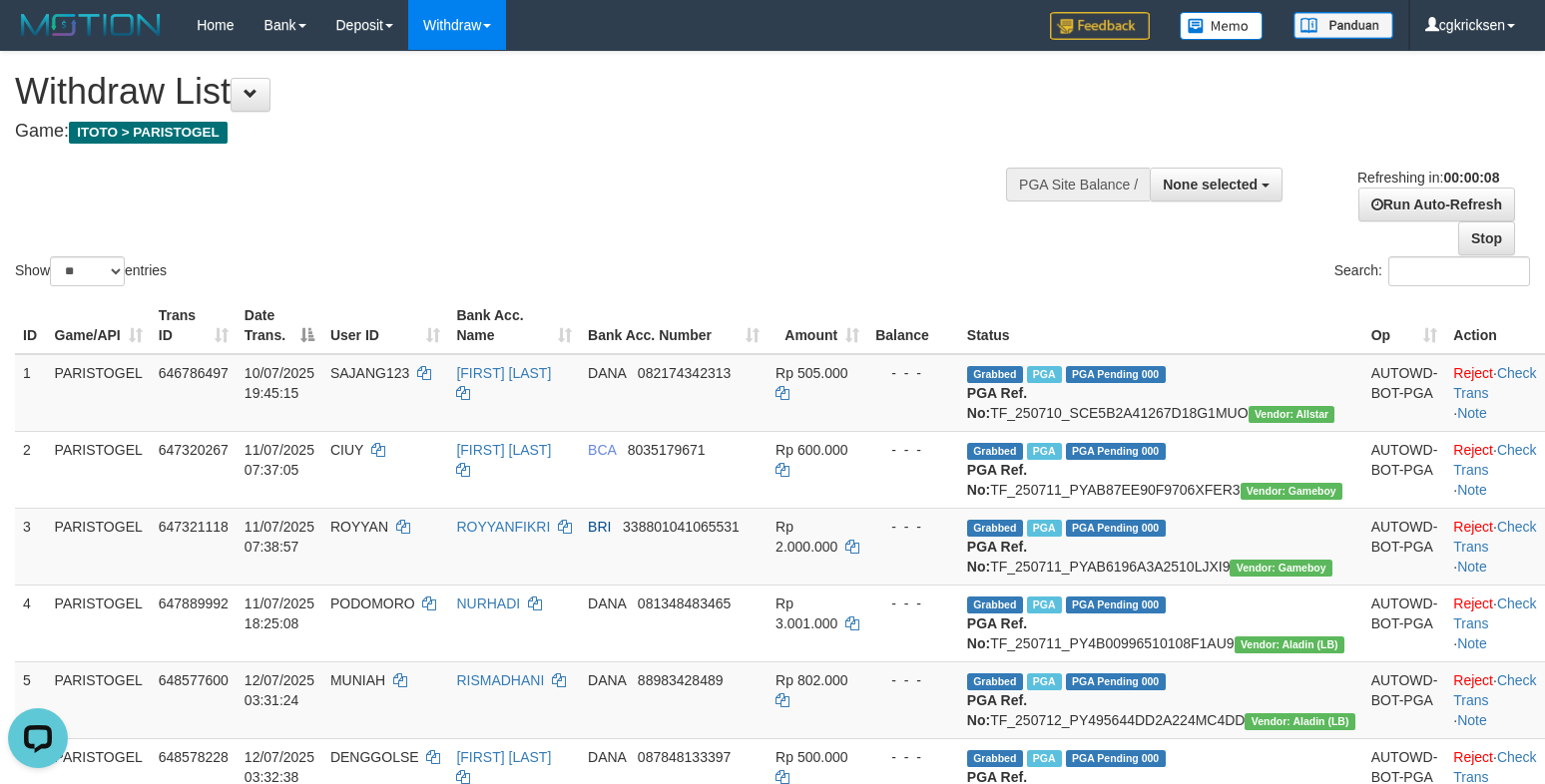 scroll, scrollTop: 0, scrollLeft: 0, axis: both 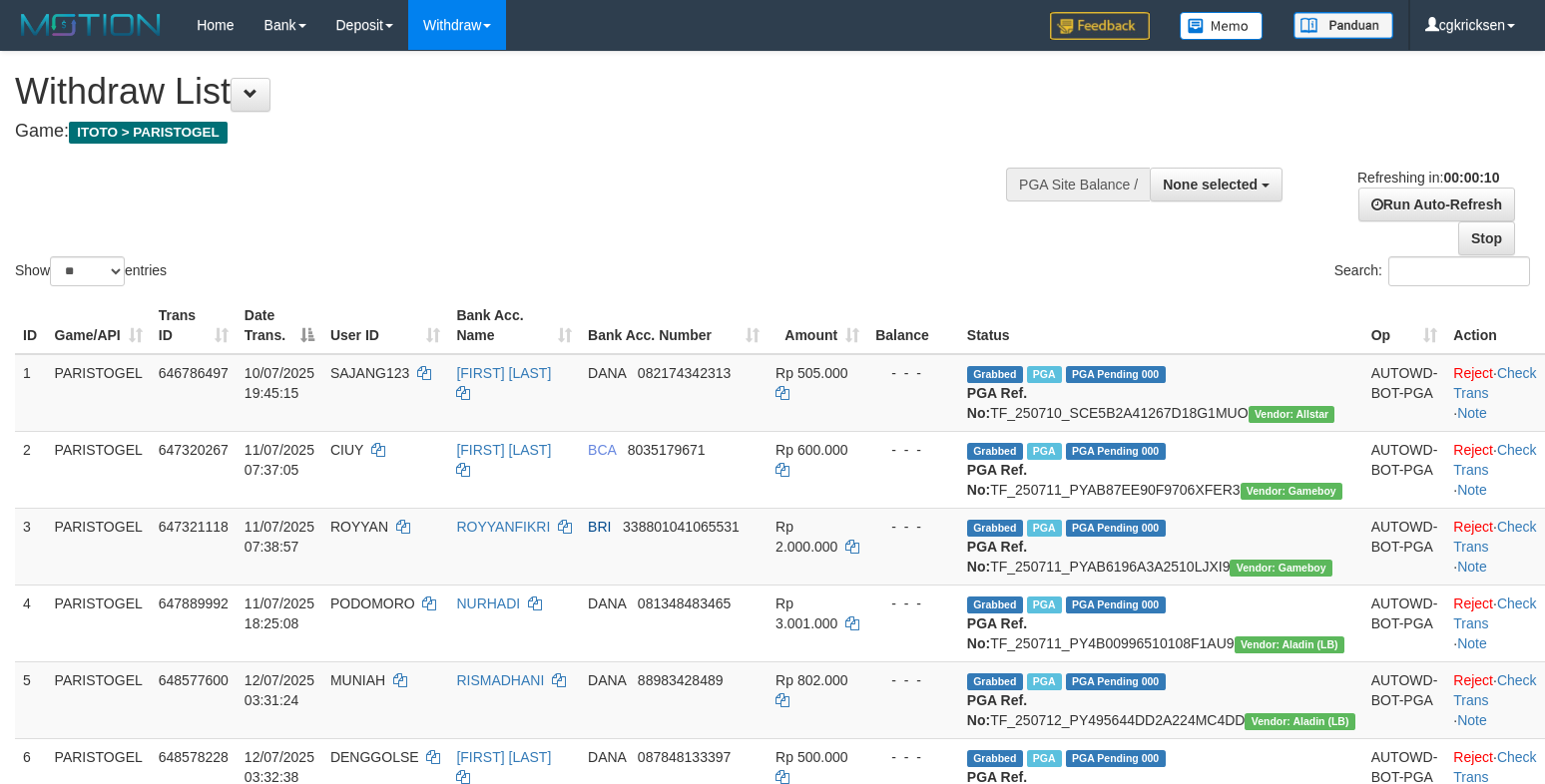 select 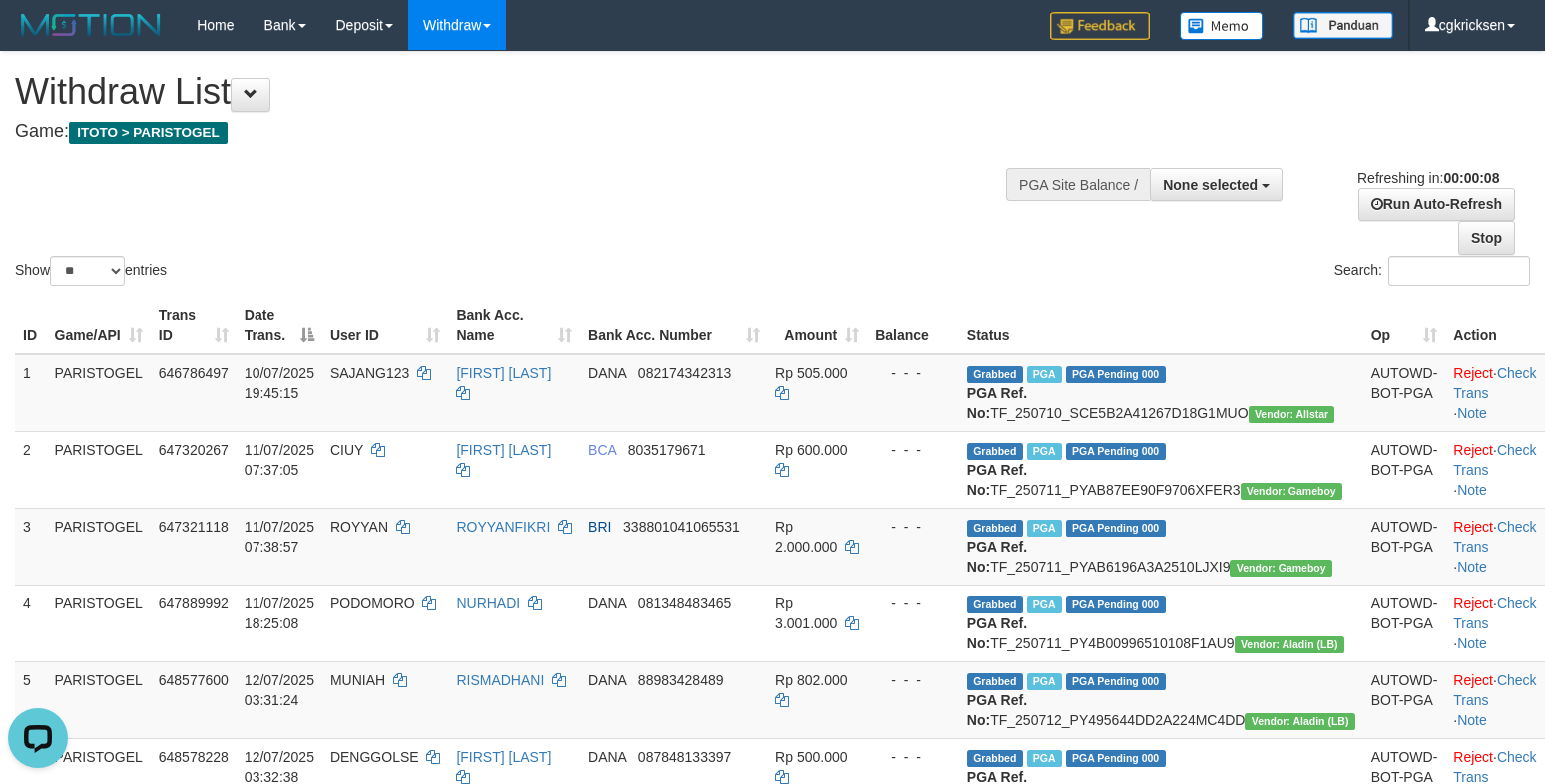 scroll, scrollTop: 0, scrollLeft: 0, axis: both 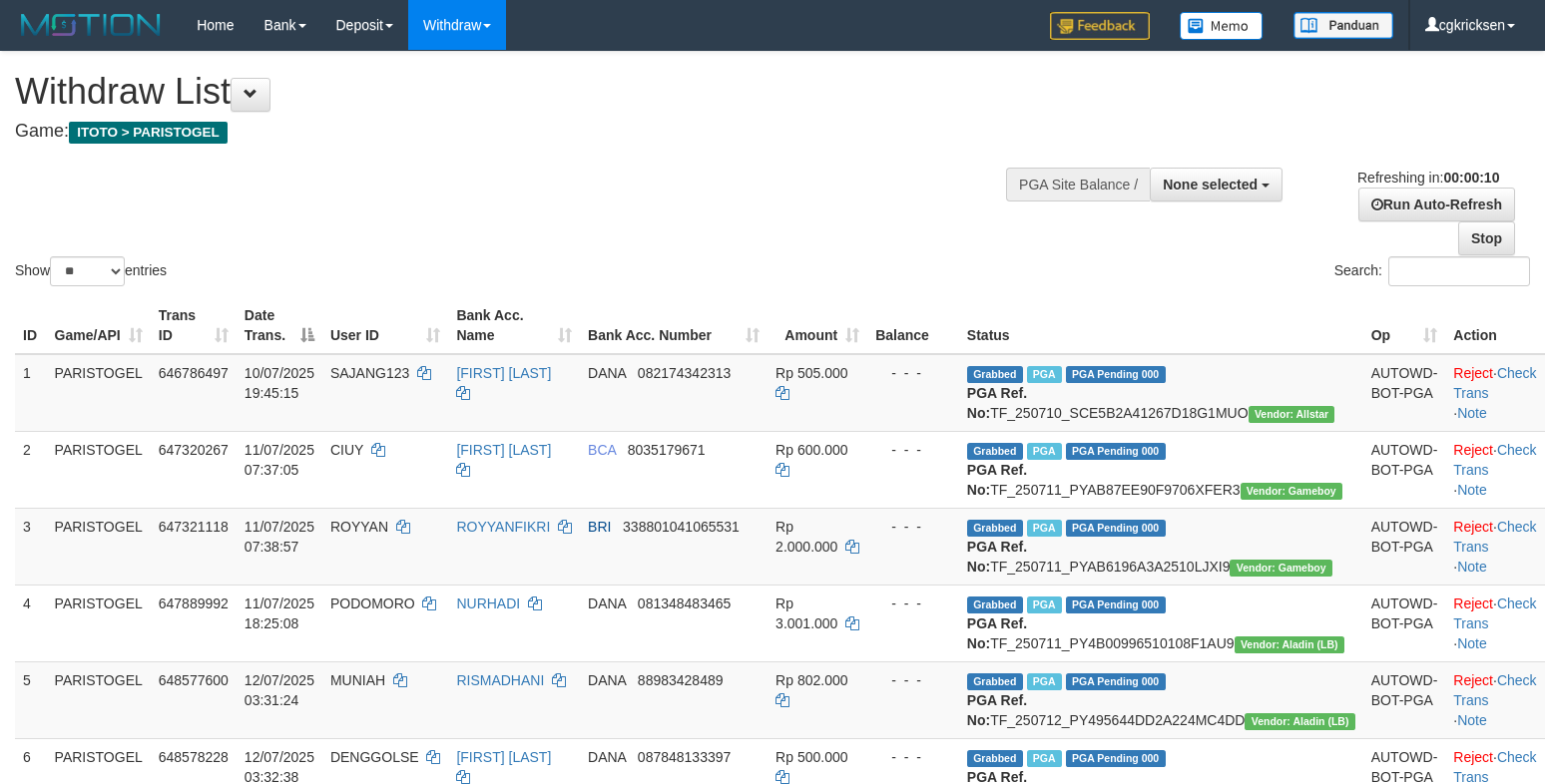 select 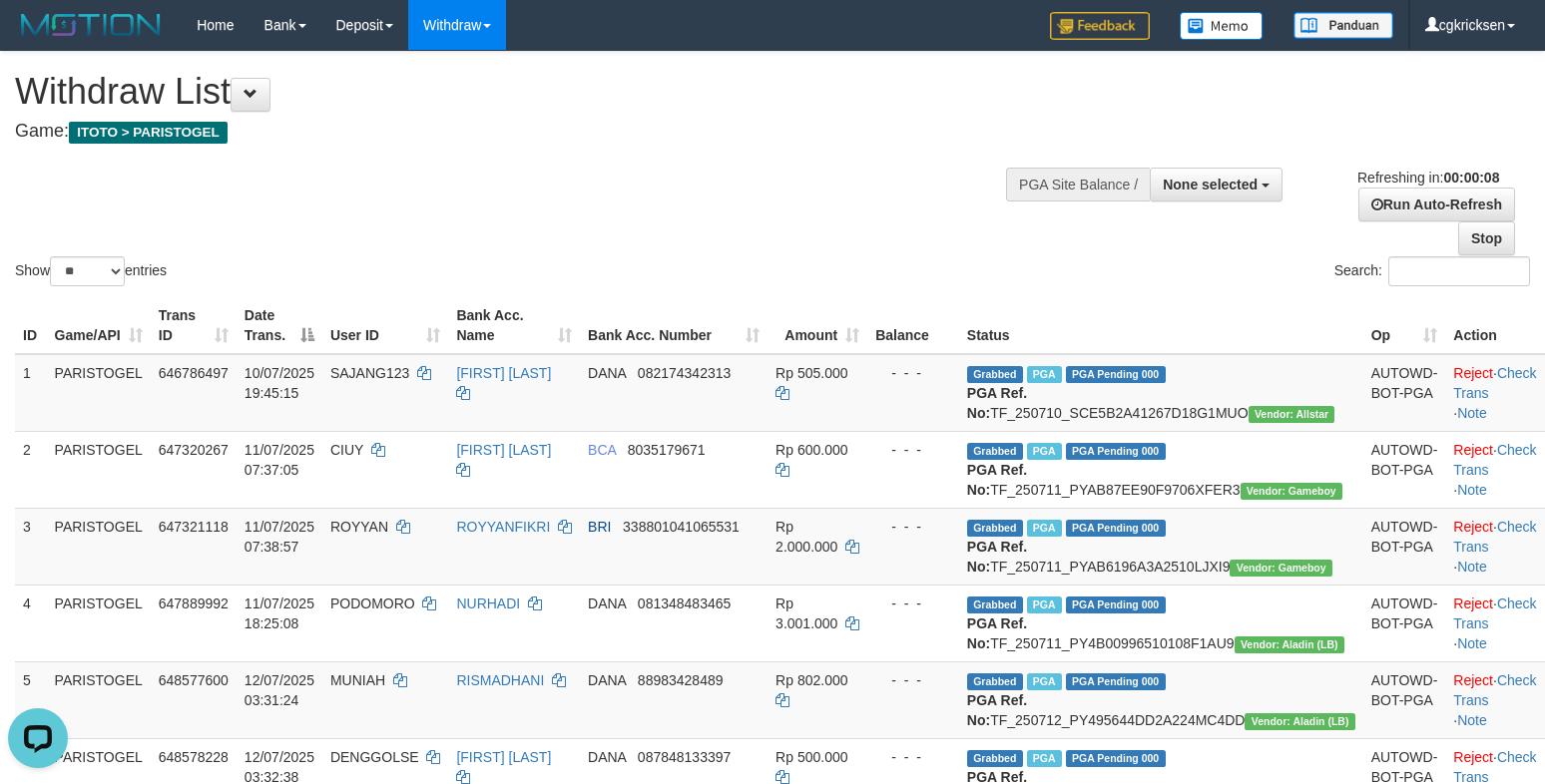 scroll, scrollTop: 0, scrollLeft: 0, axis: both 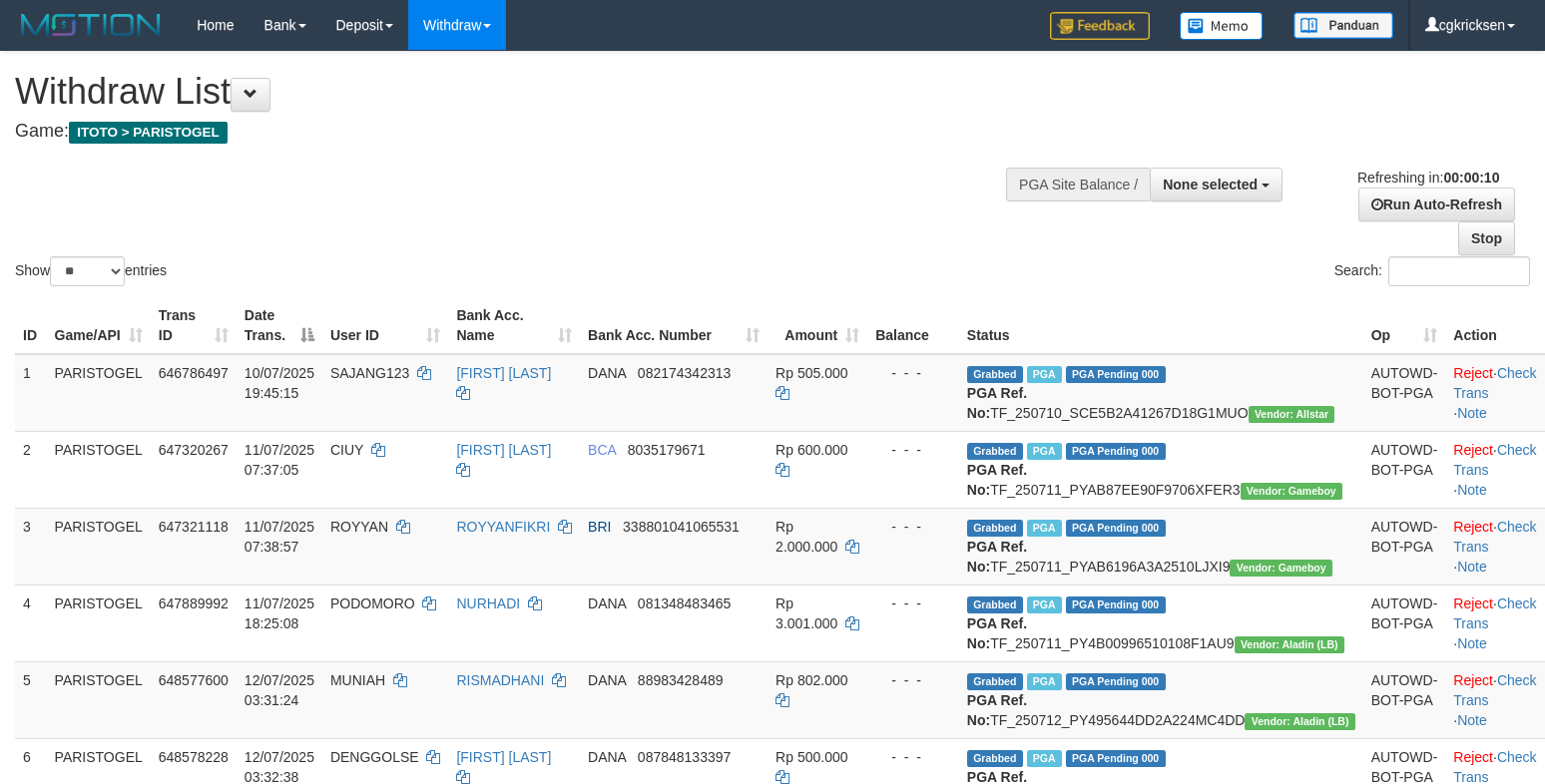 select 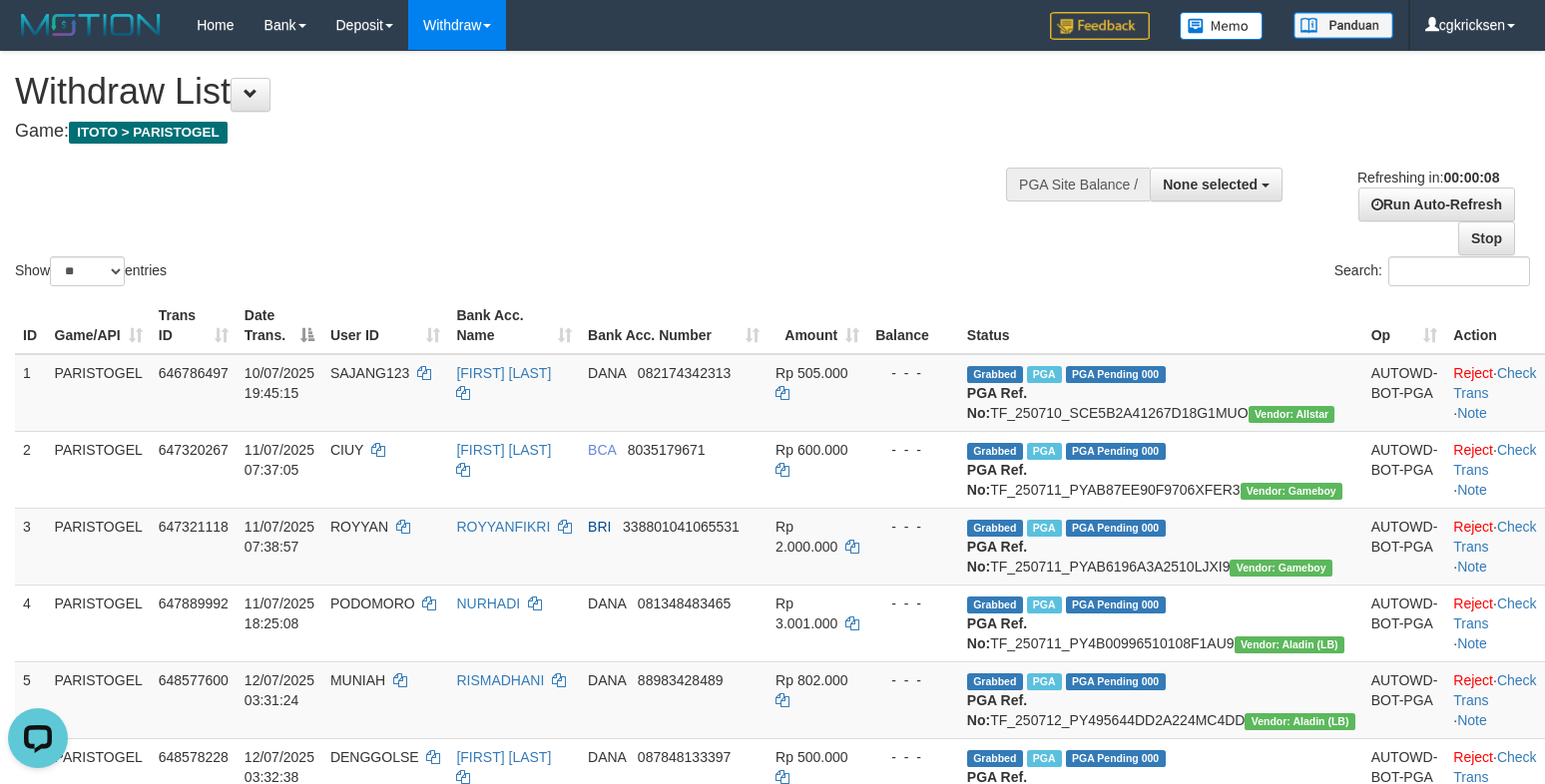 scroll, scrollTop: 0, scrollLeft: 0, axis: both 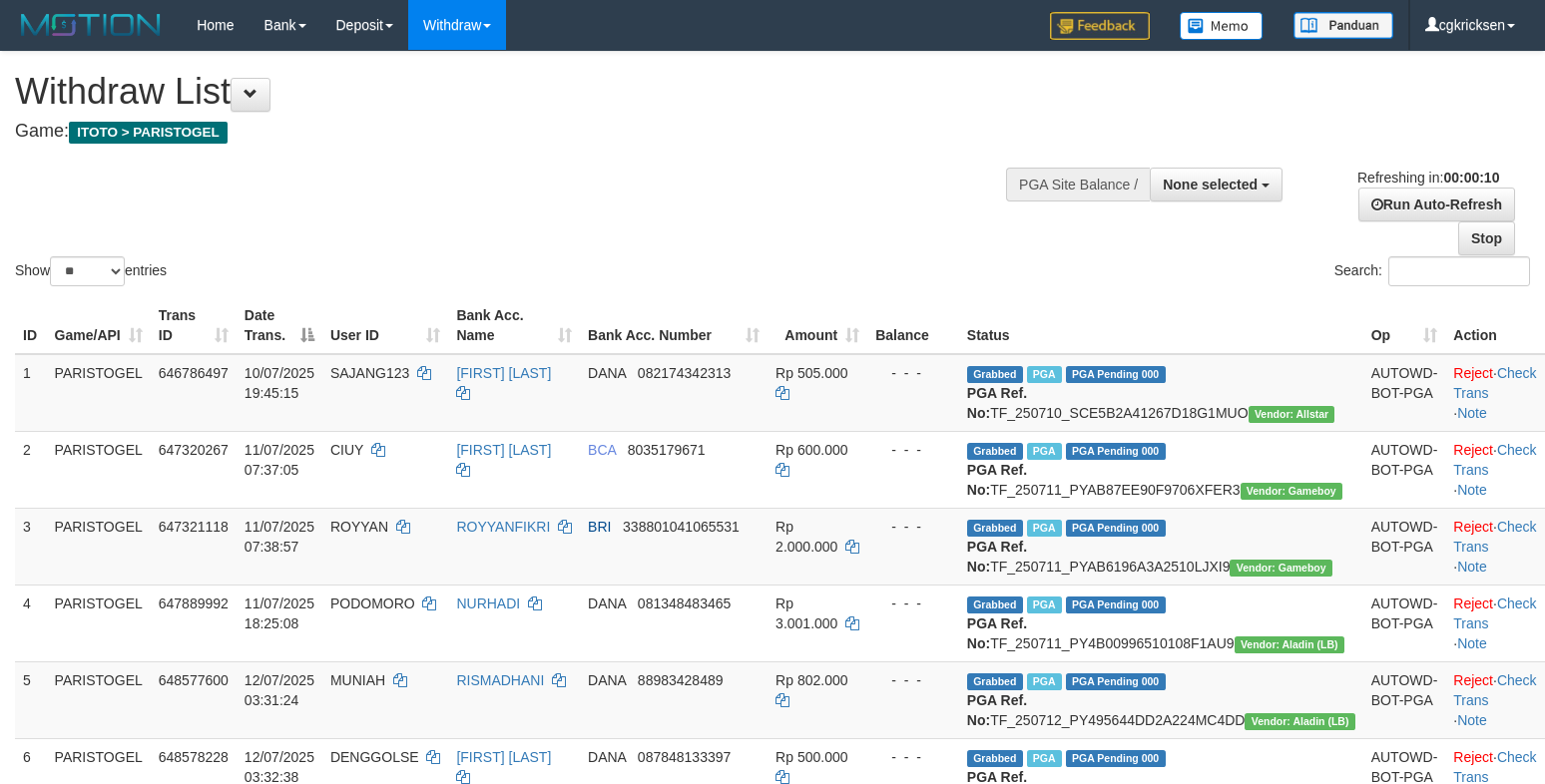 select 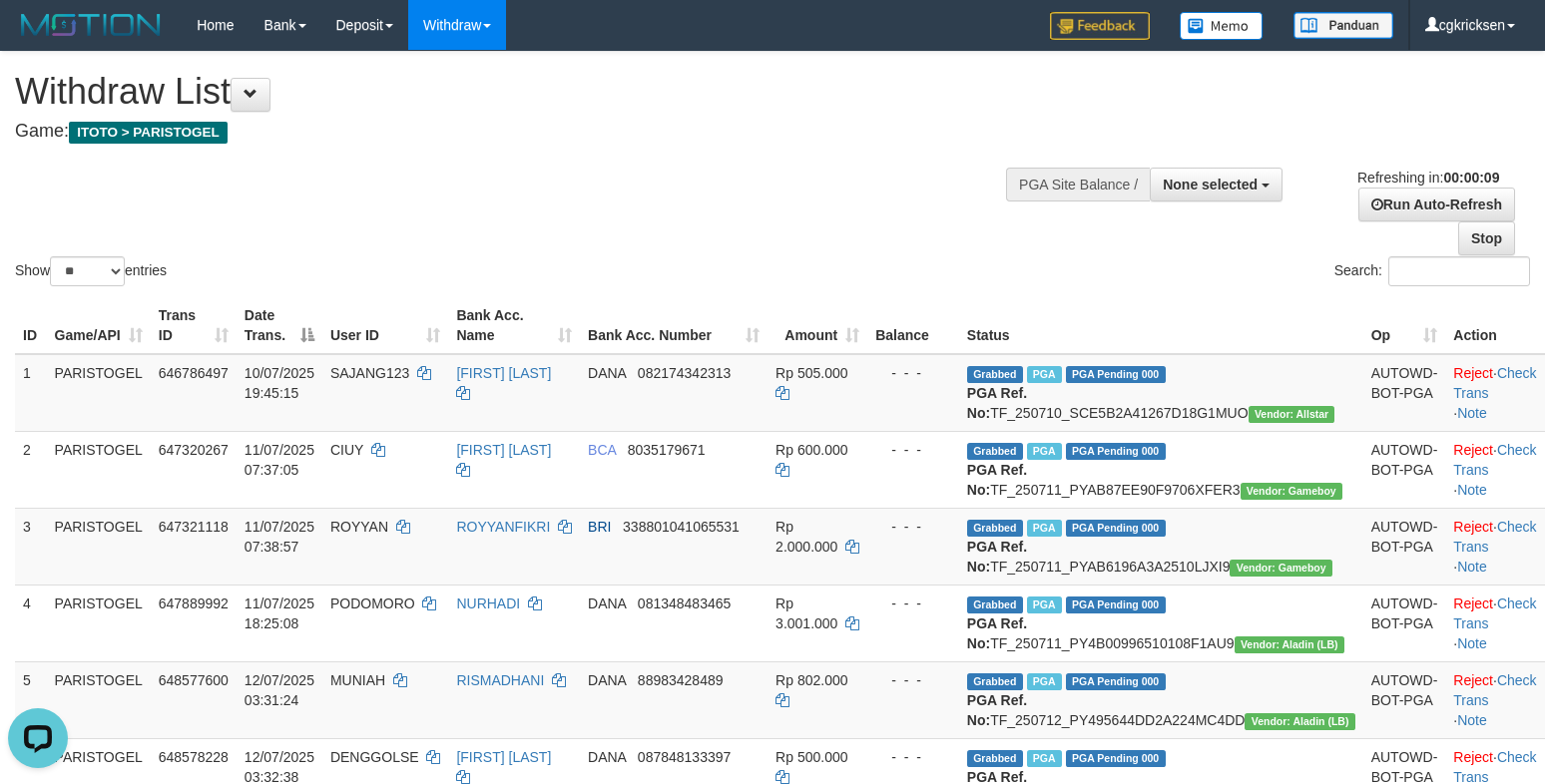 scroll, scrollTop: 0, scrollLeft: 0, axis: both 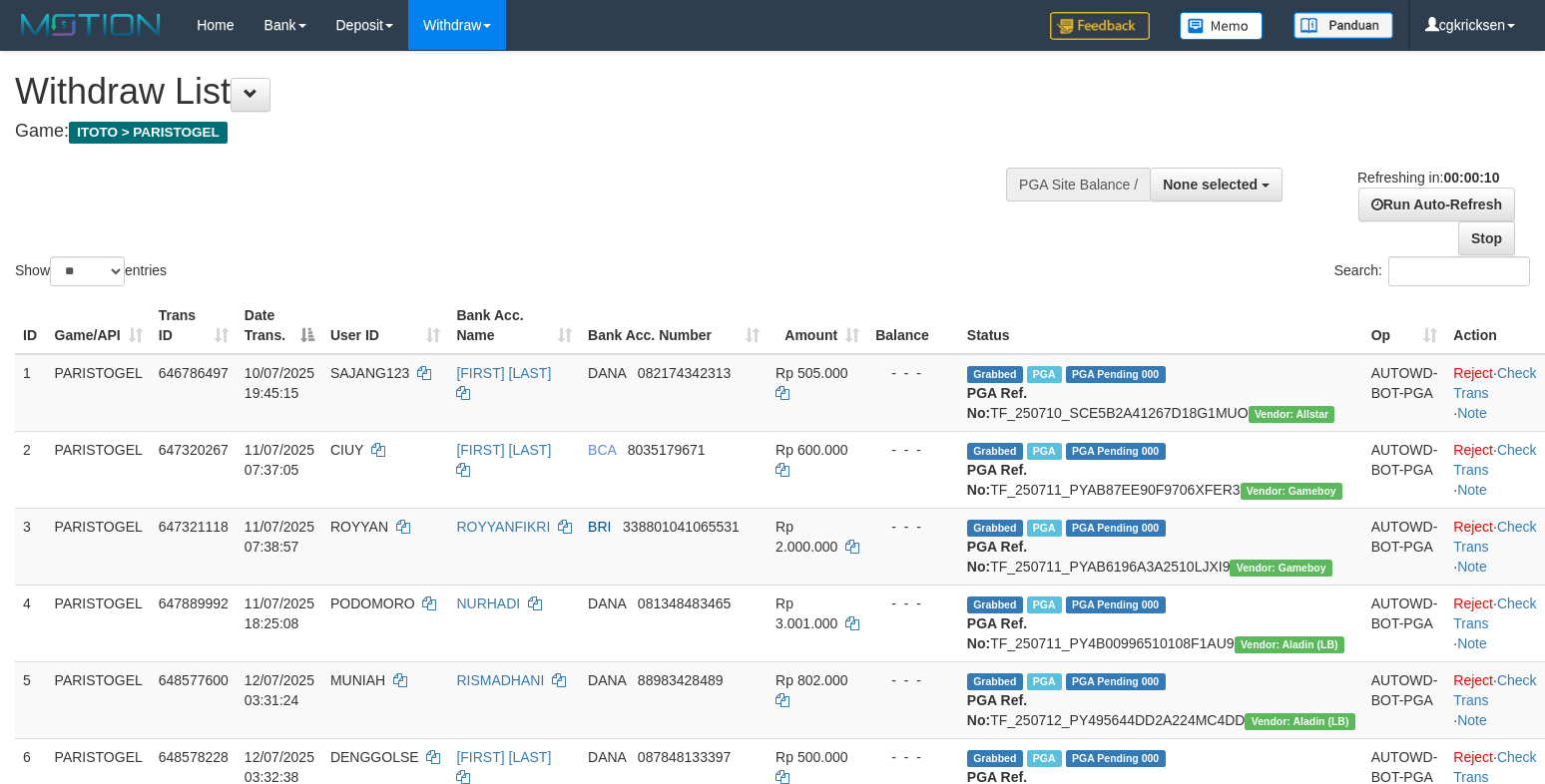 select 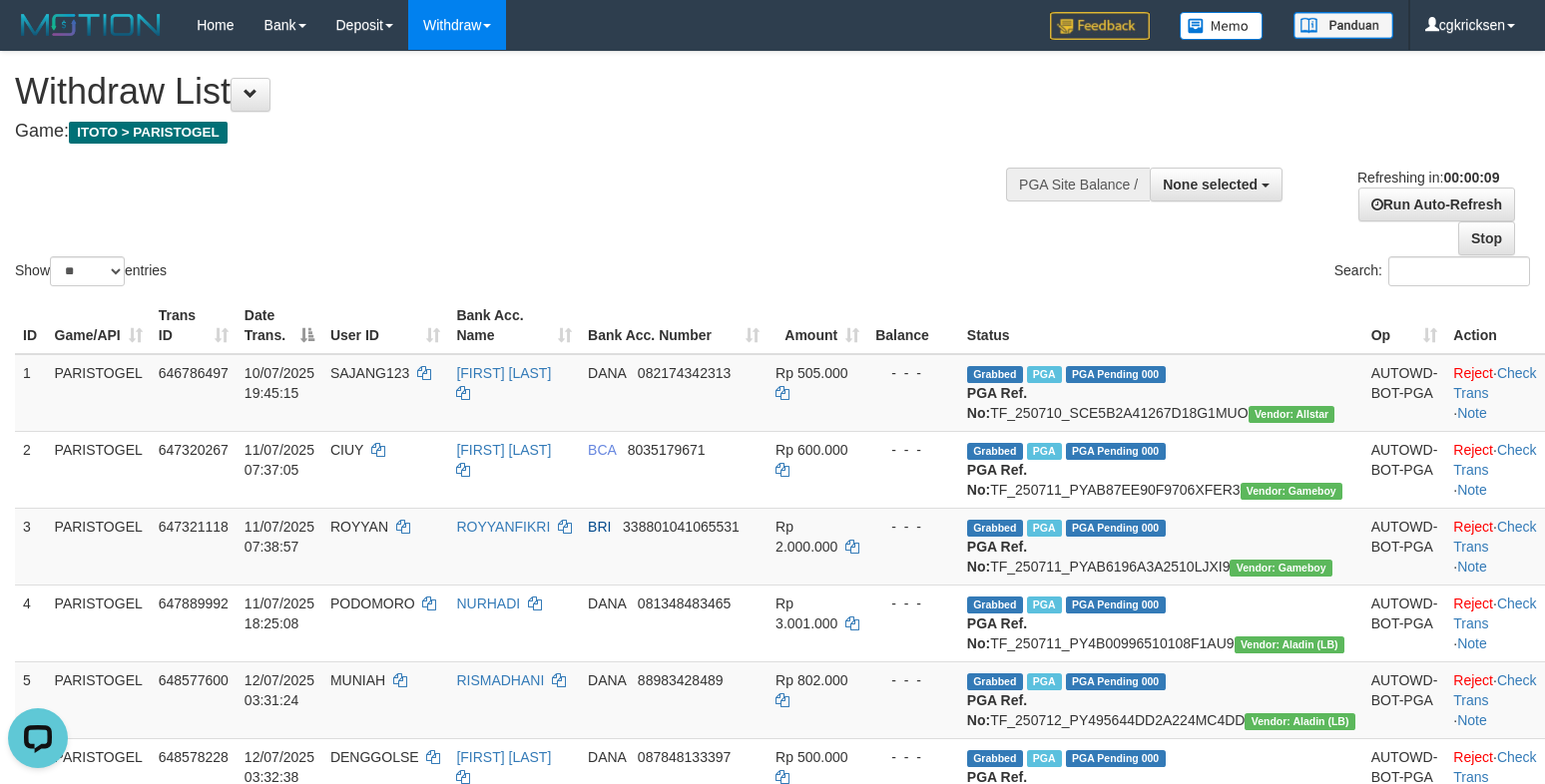 scroll, scrollTop: 0, scrollLeft: 0, axis: both 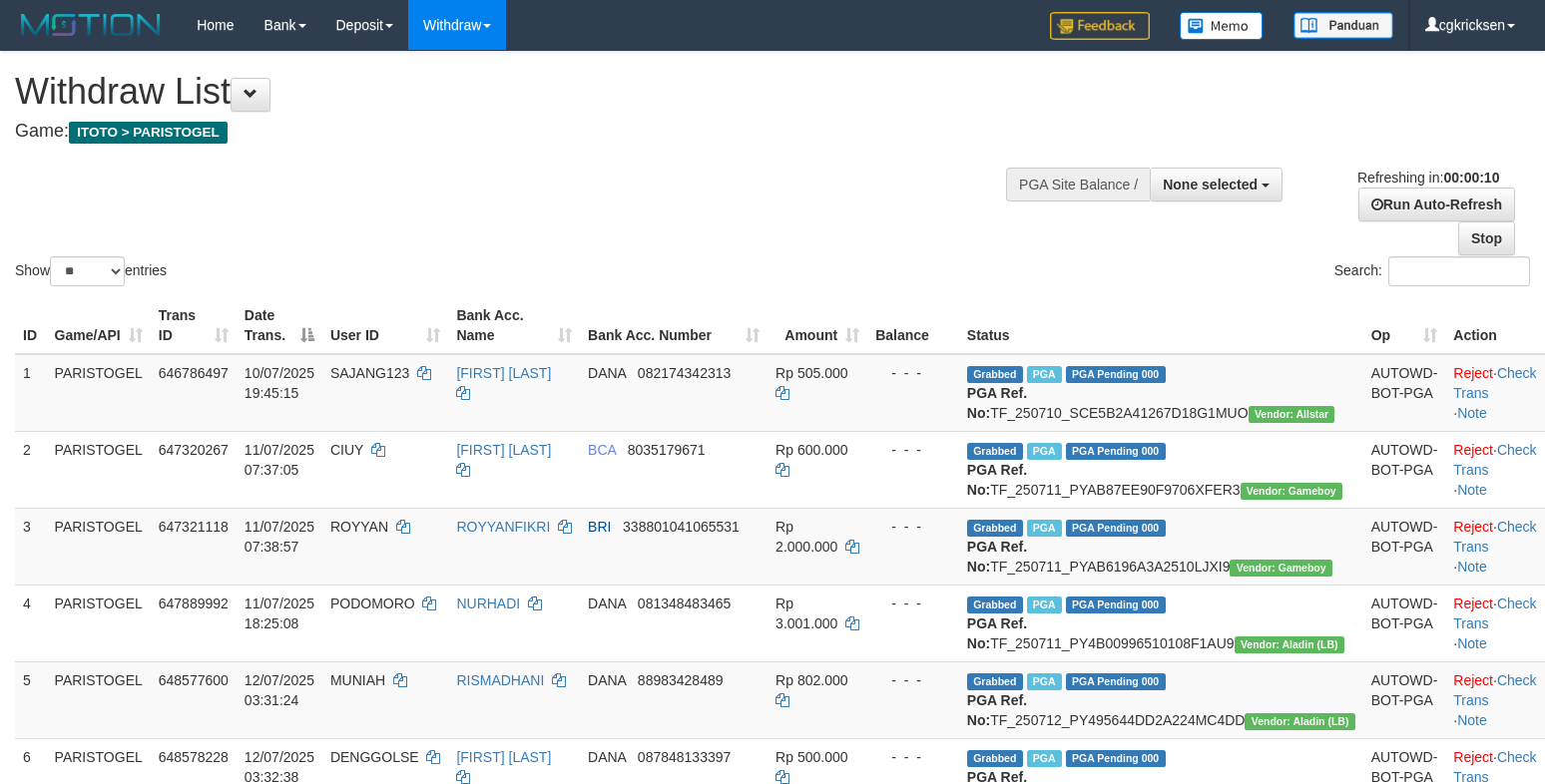 select 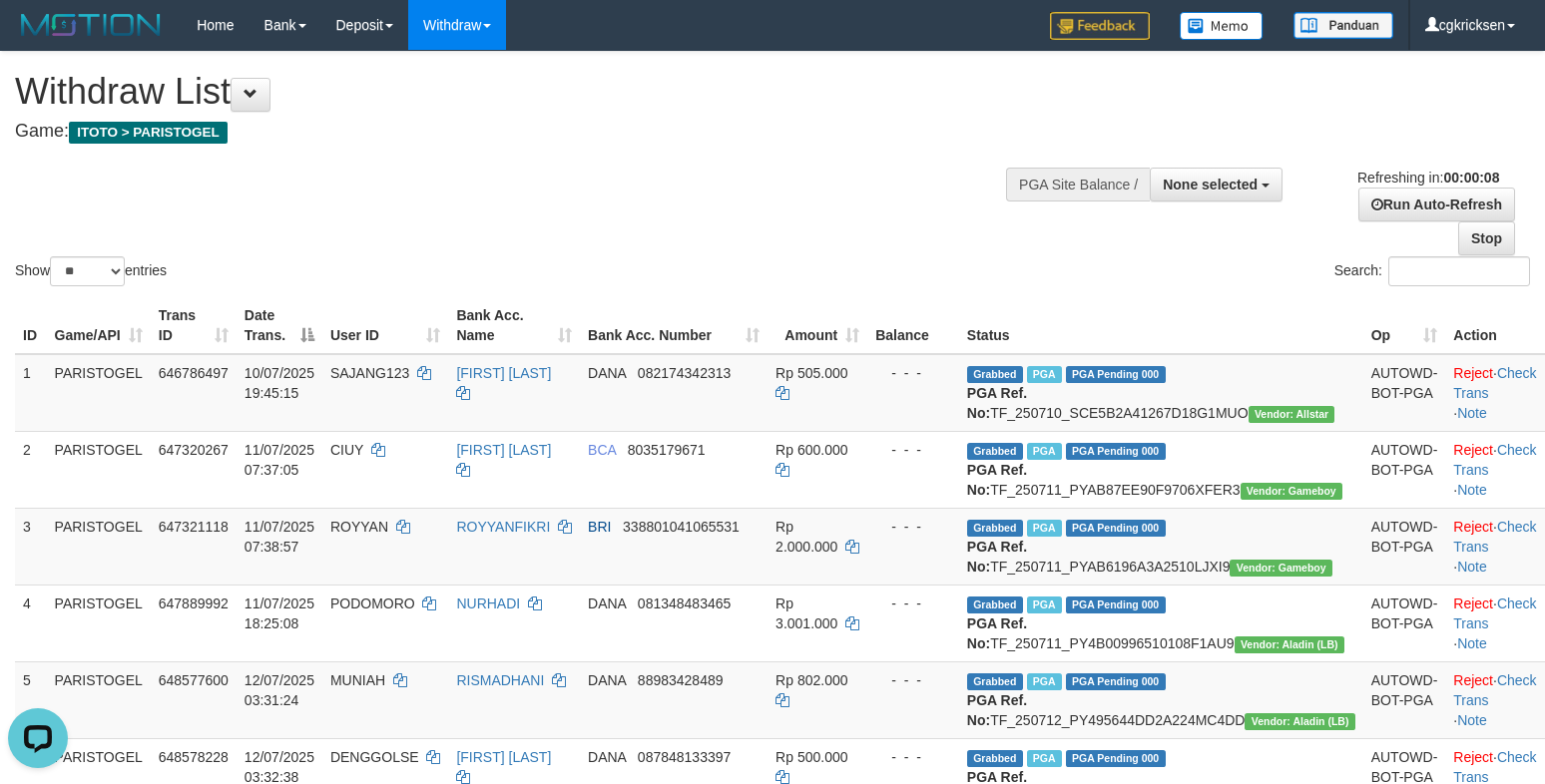 scroll, scrollTop: 0, scrollLeft: 0, axis: both 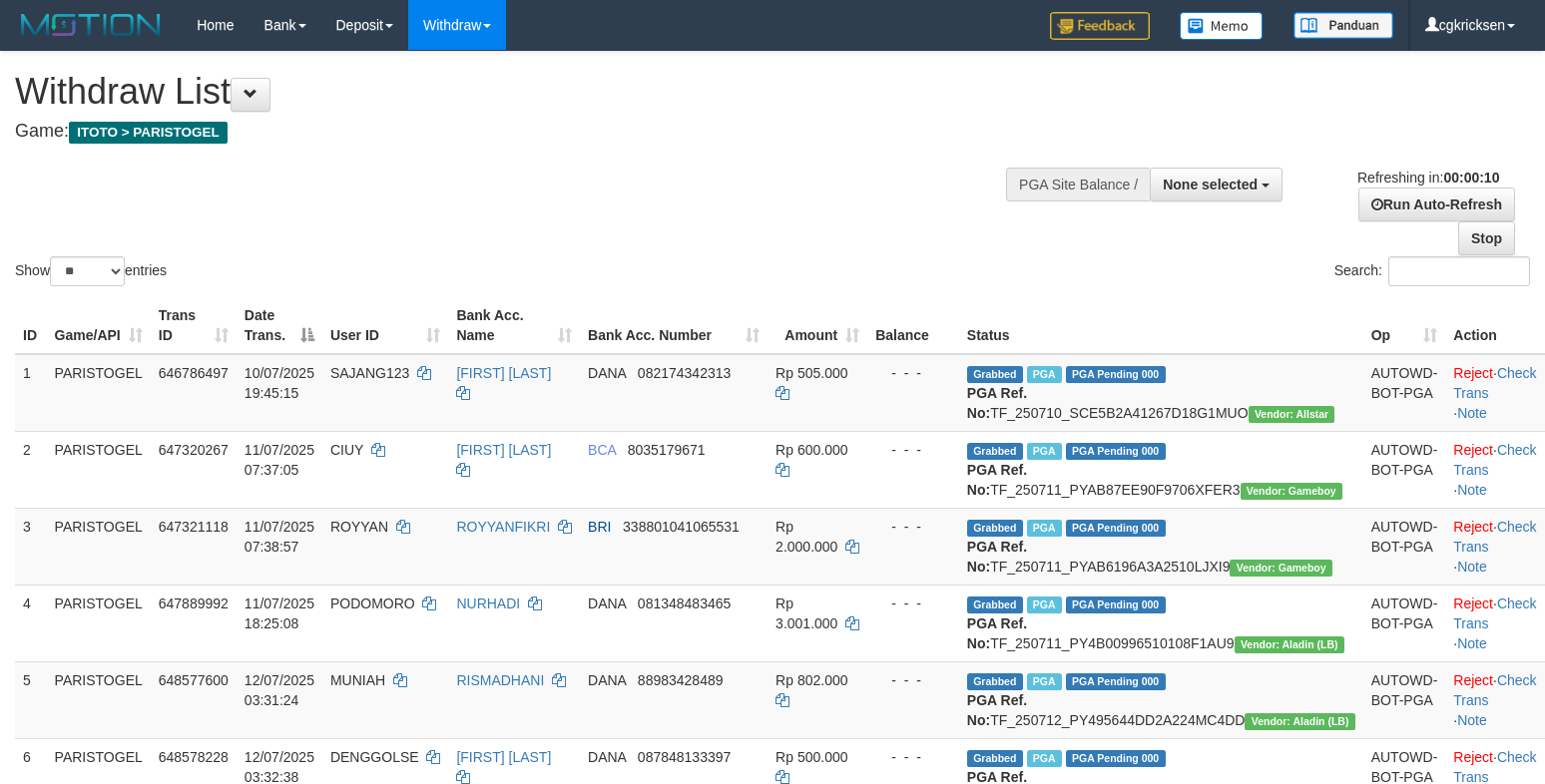 select 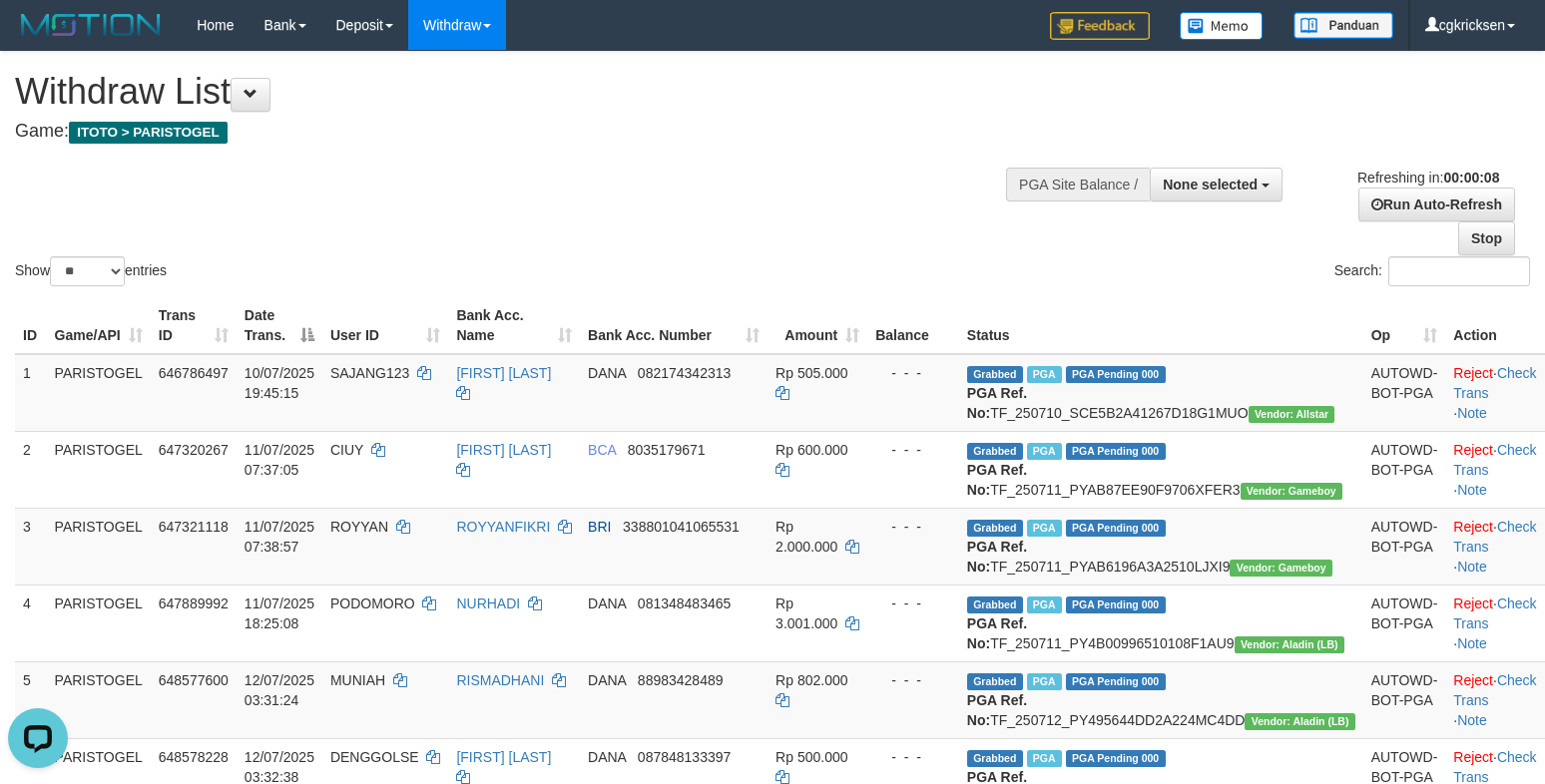 scroll, scrollTop: 0, scrollLeft: 0, axis: both 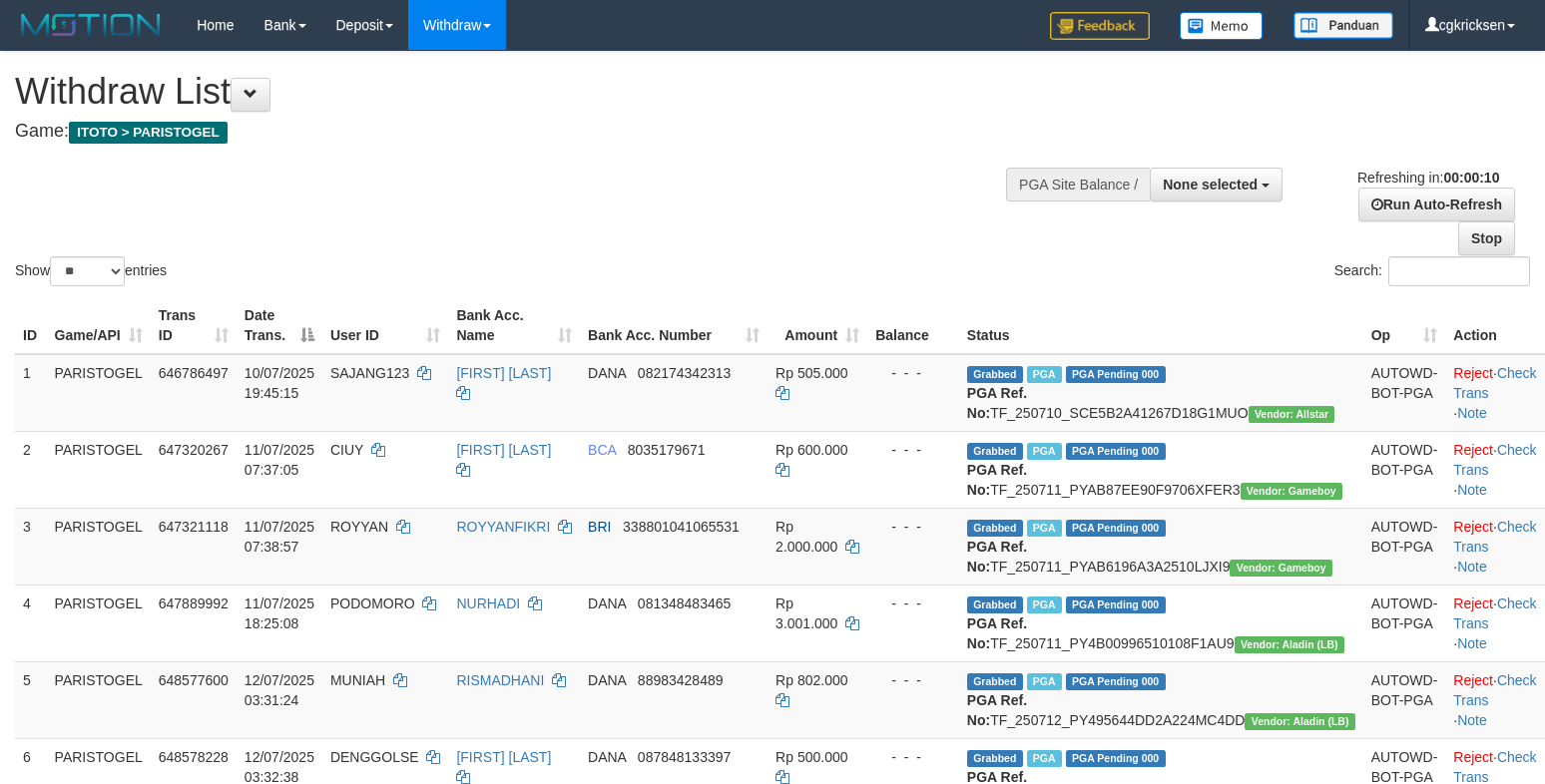 select 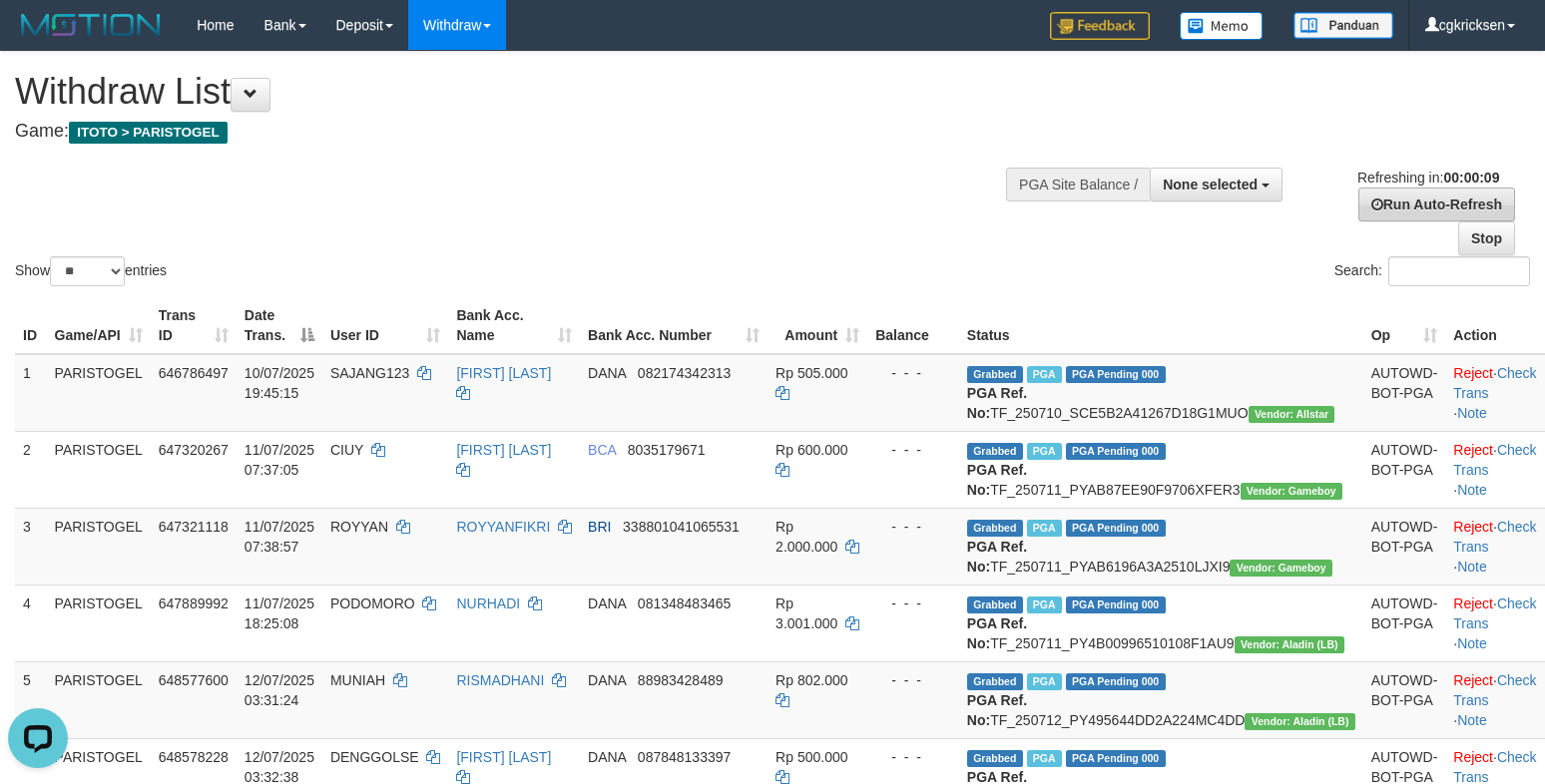 scroll, scrollTop: 0, scrollLeft: 0, axis: both 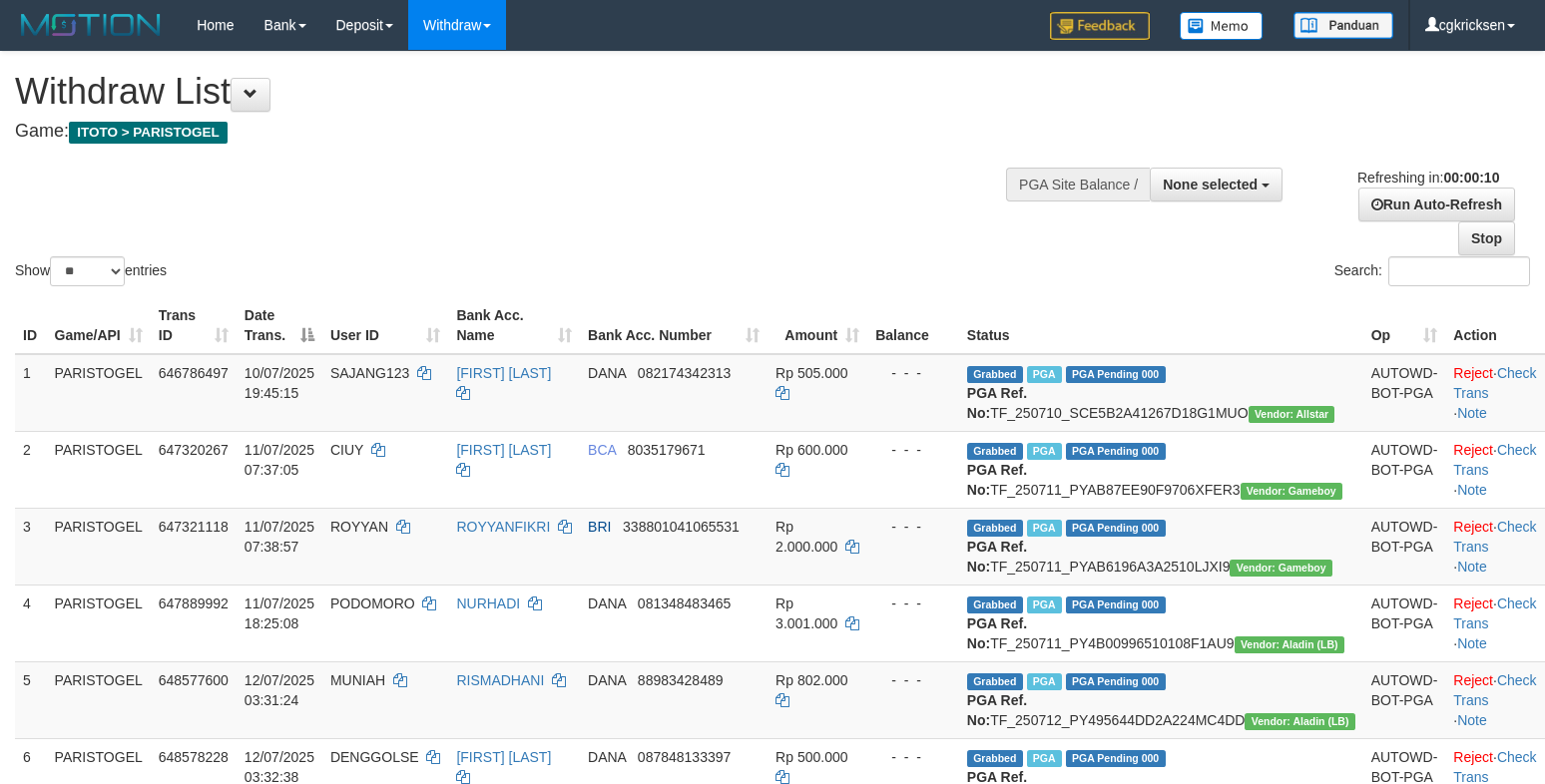 select 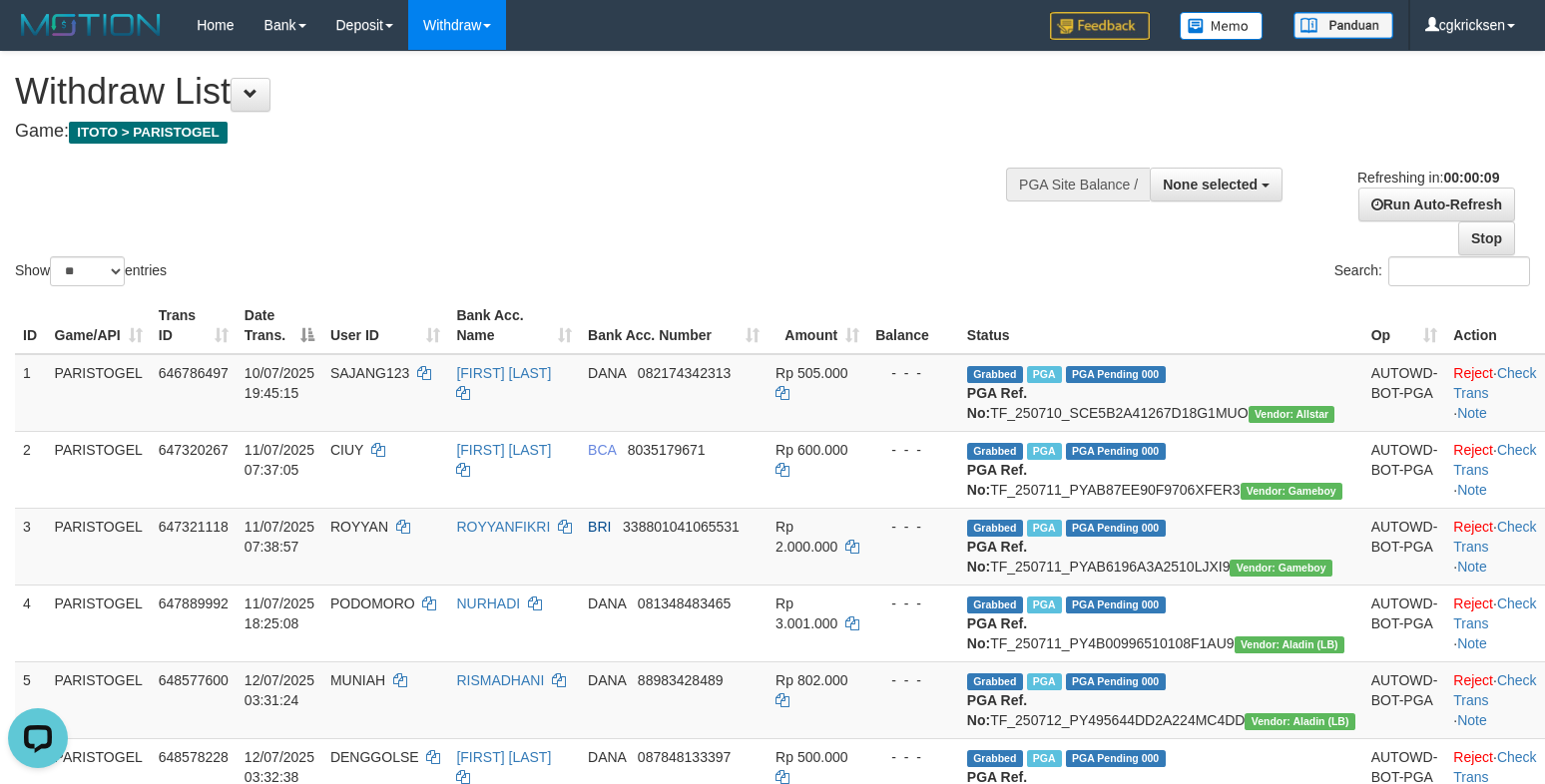 scroll, scrollTop: 0, scrollLeft: 0, axis: both 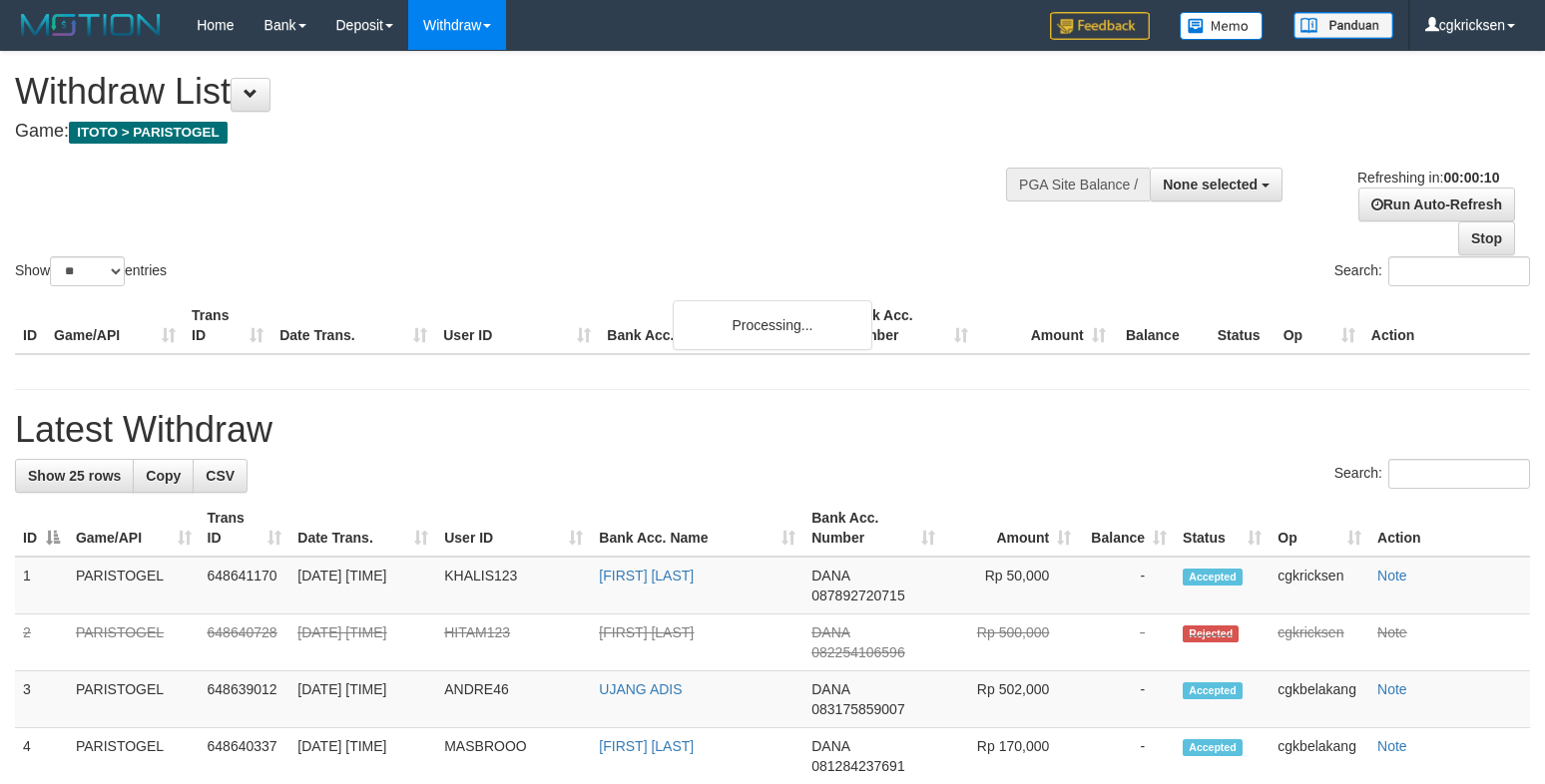 select 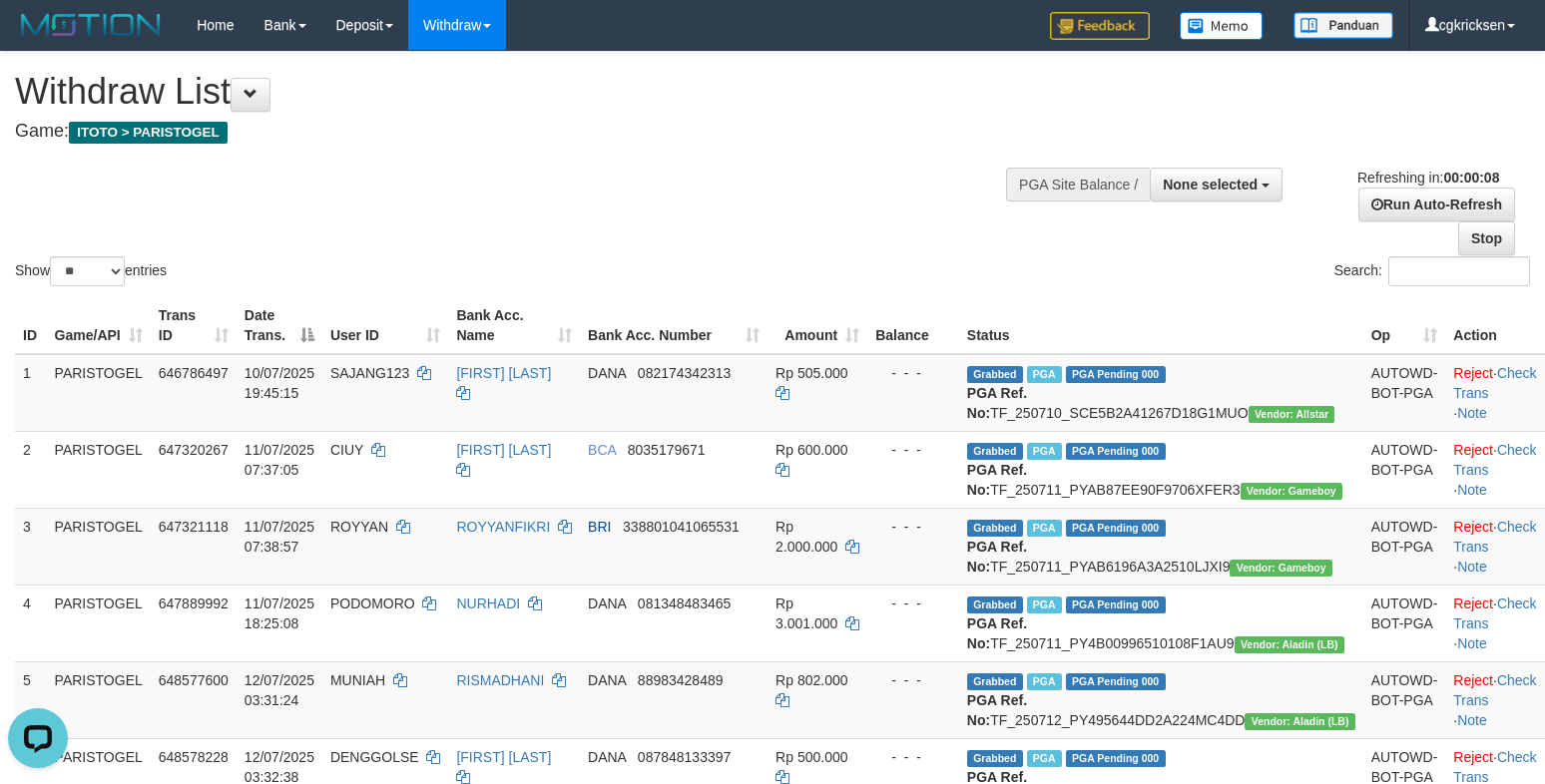 scroll, scrollTop: 0, scrollLeft: 0, axis: both 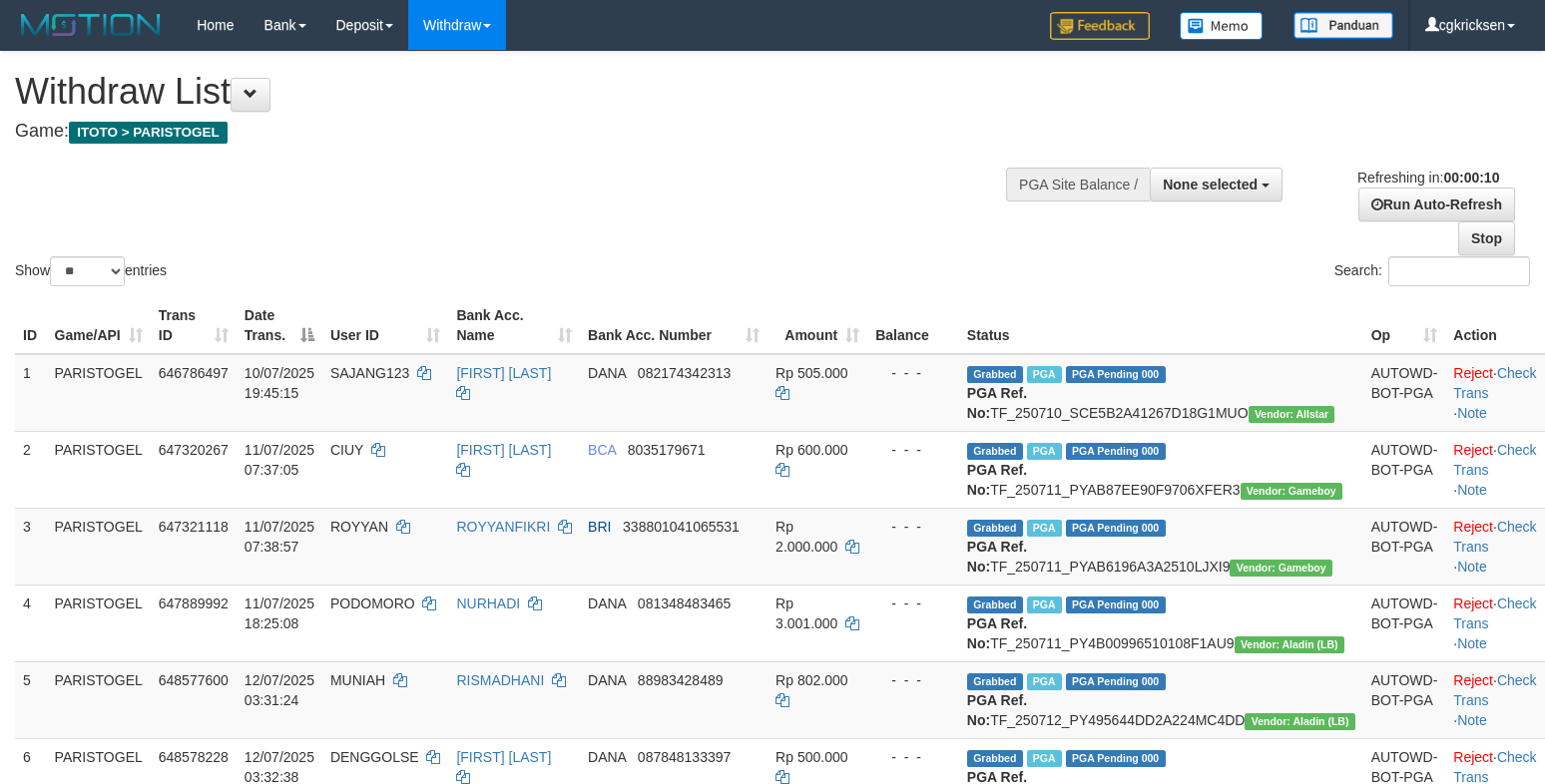 select 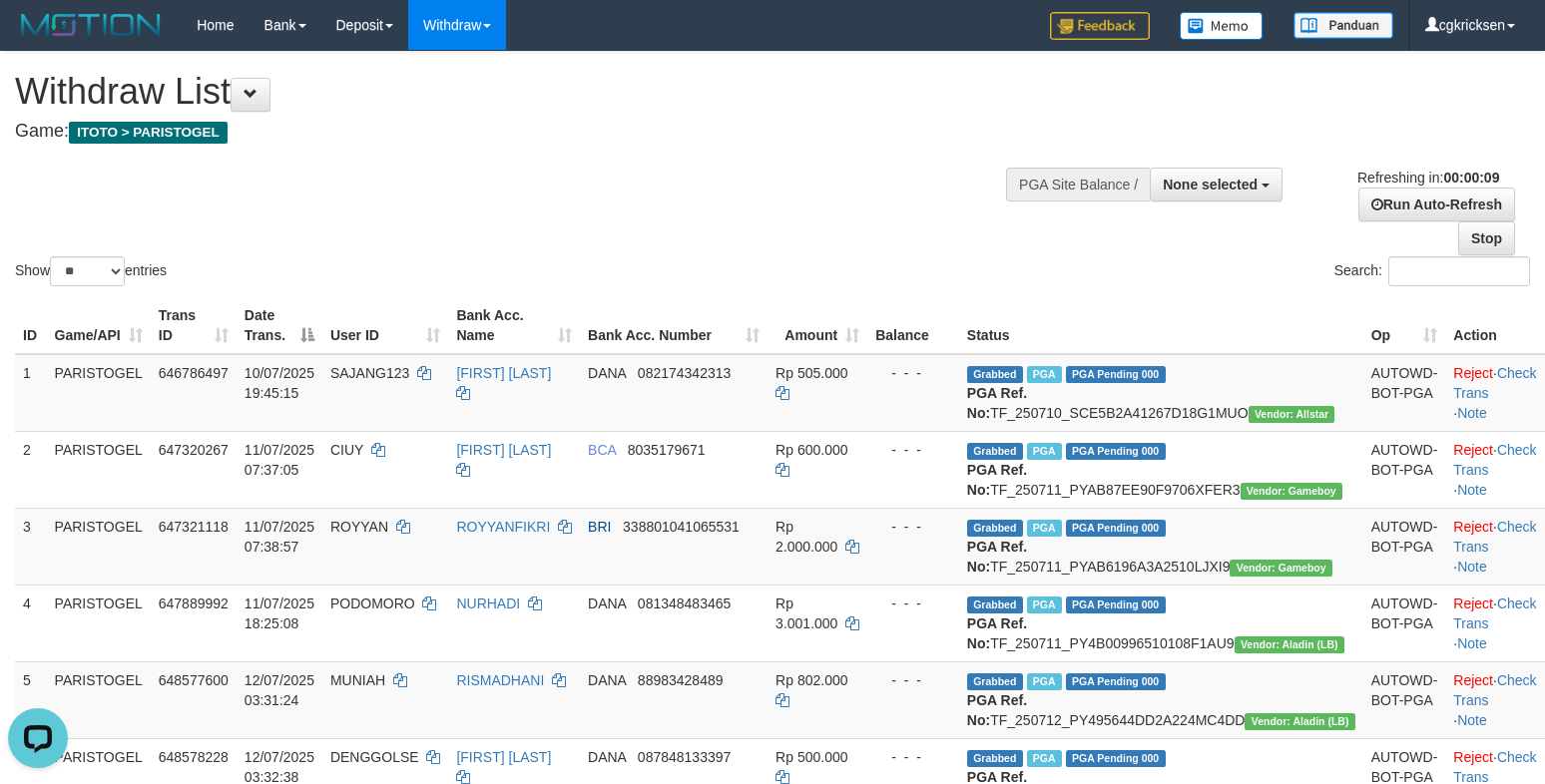 scroll, scrollTop: 0, scrollLeft: 0, axis: both 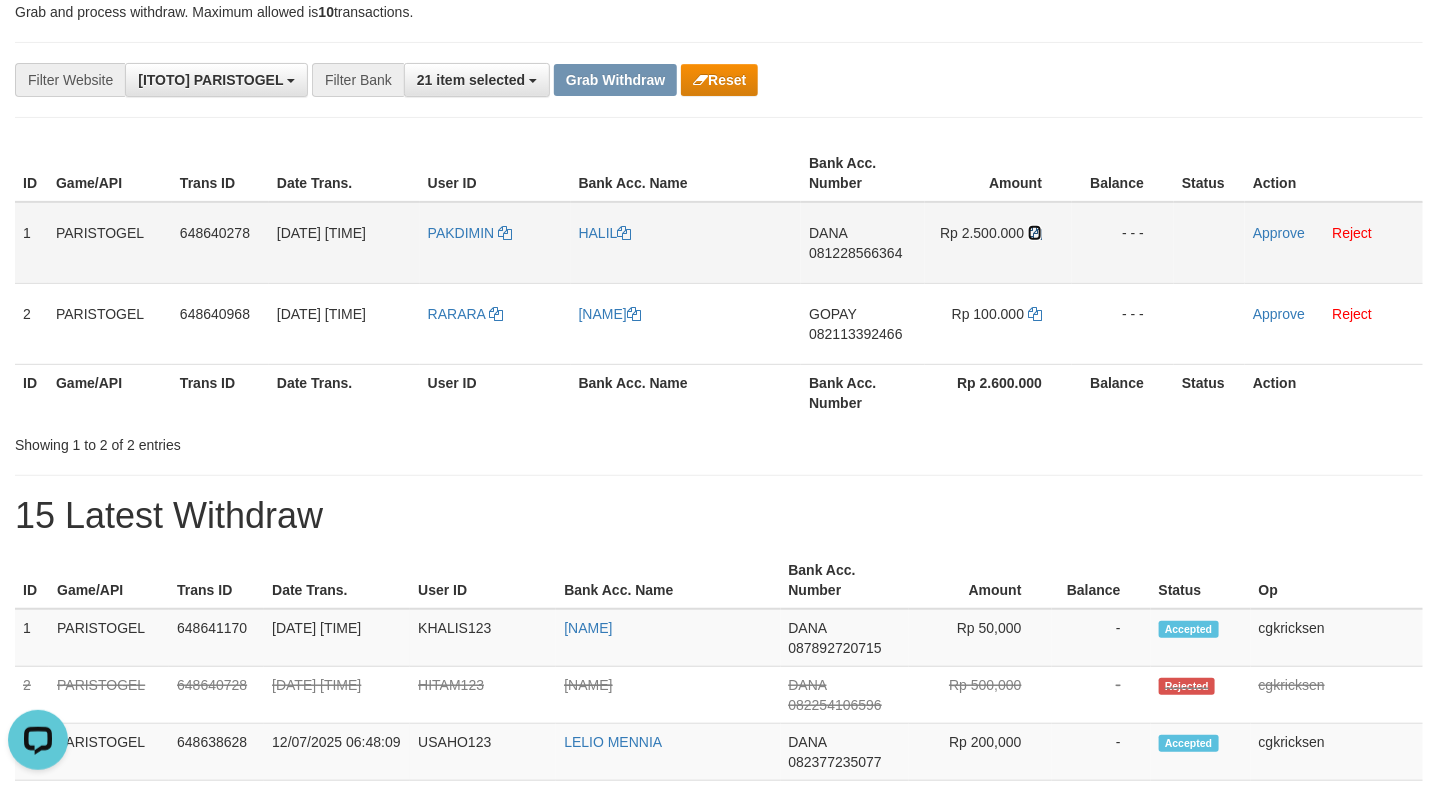 click at bounding box center [1035, 233] 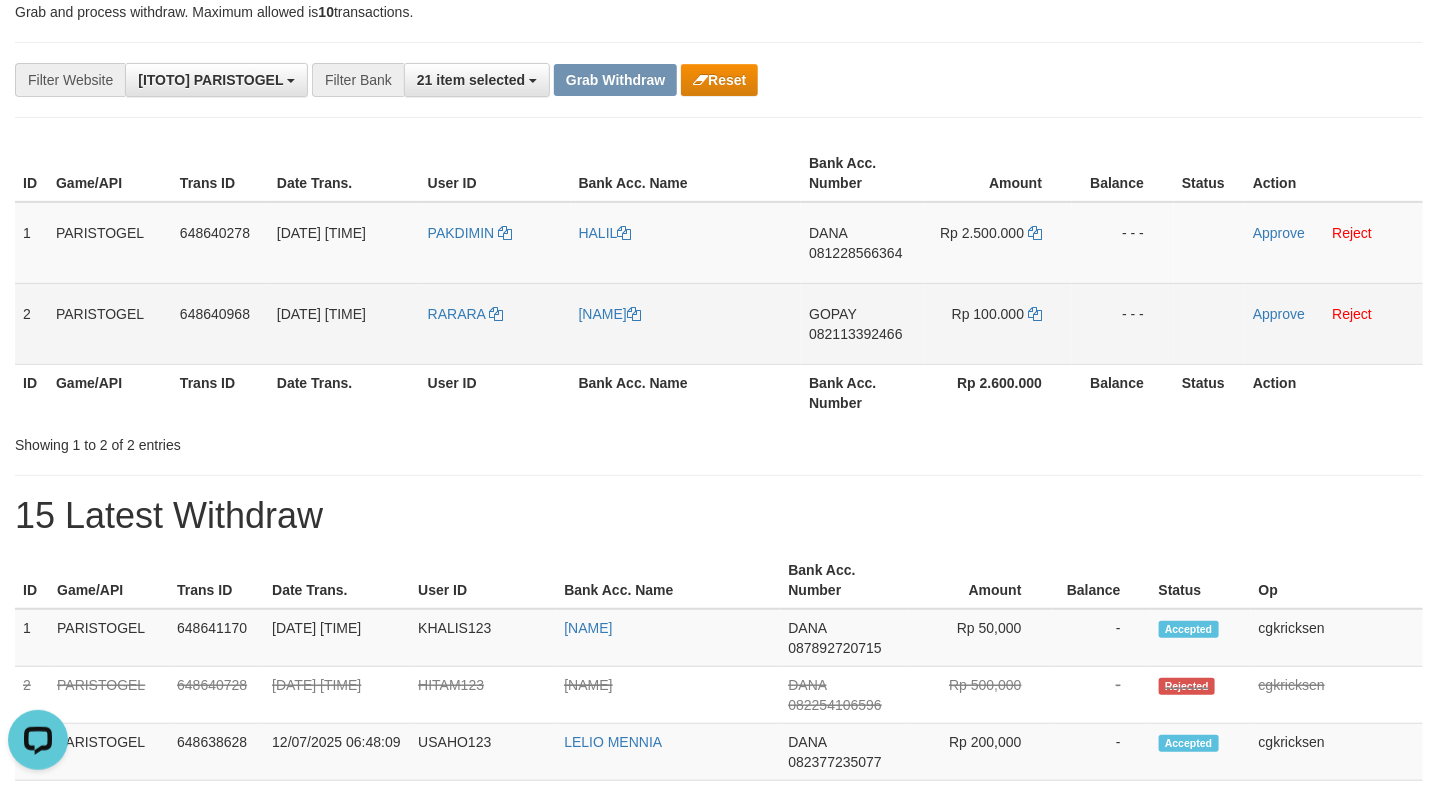 click on "GOPAY
082113392466" at bounding box center [863, 323] 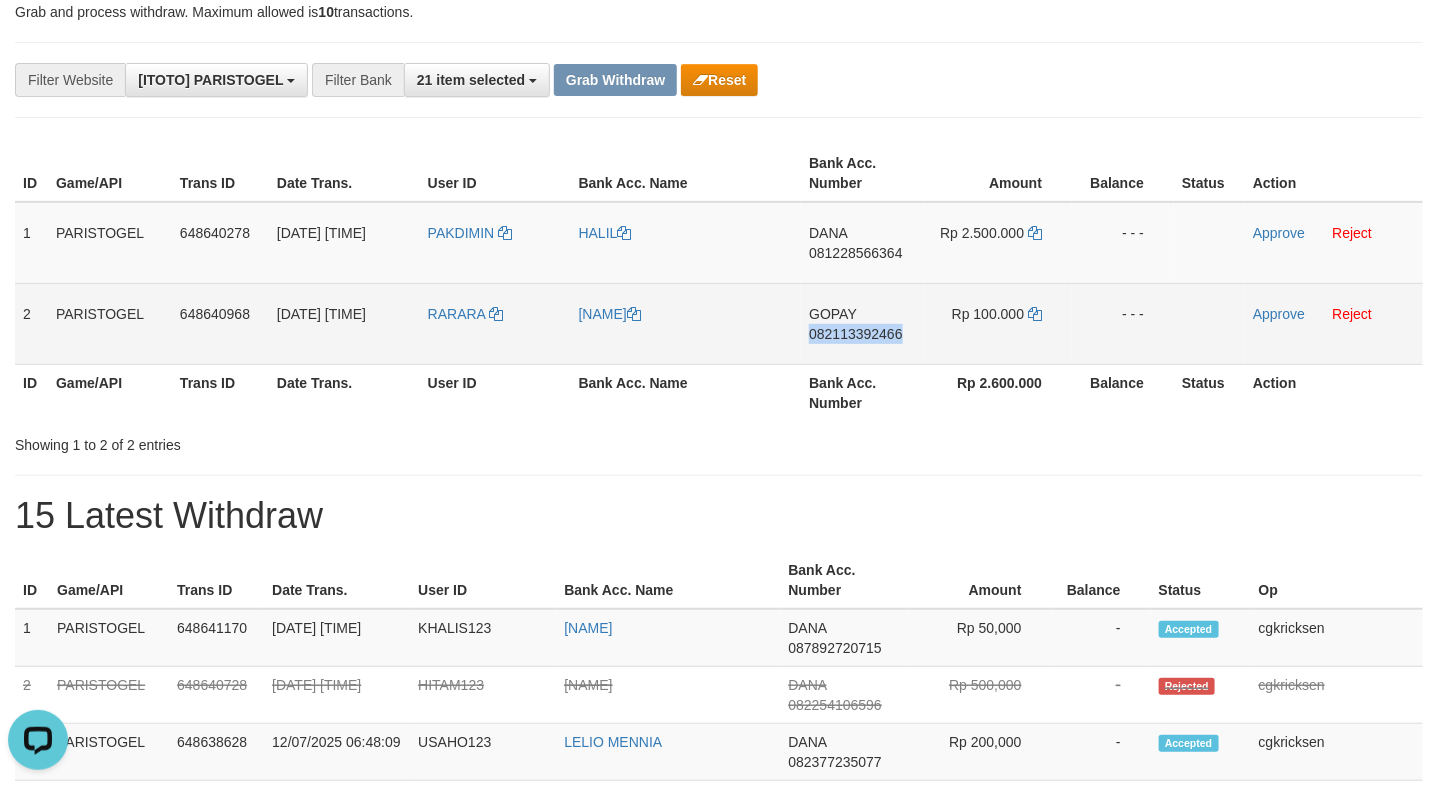 click on "GOPAY
082113392466" at bounding box center (863, 323) 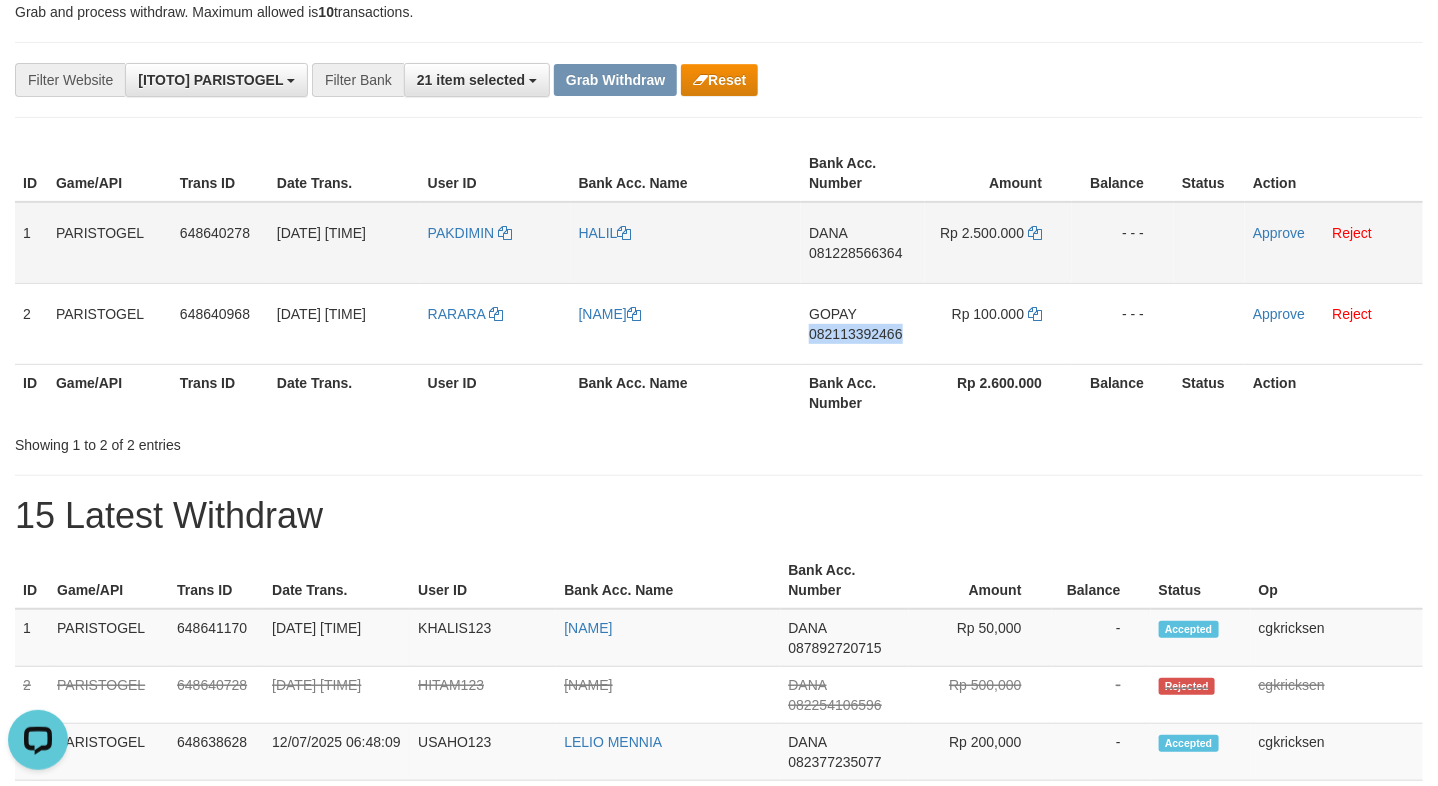 copy on "082113392466" 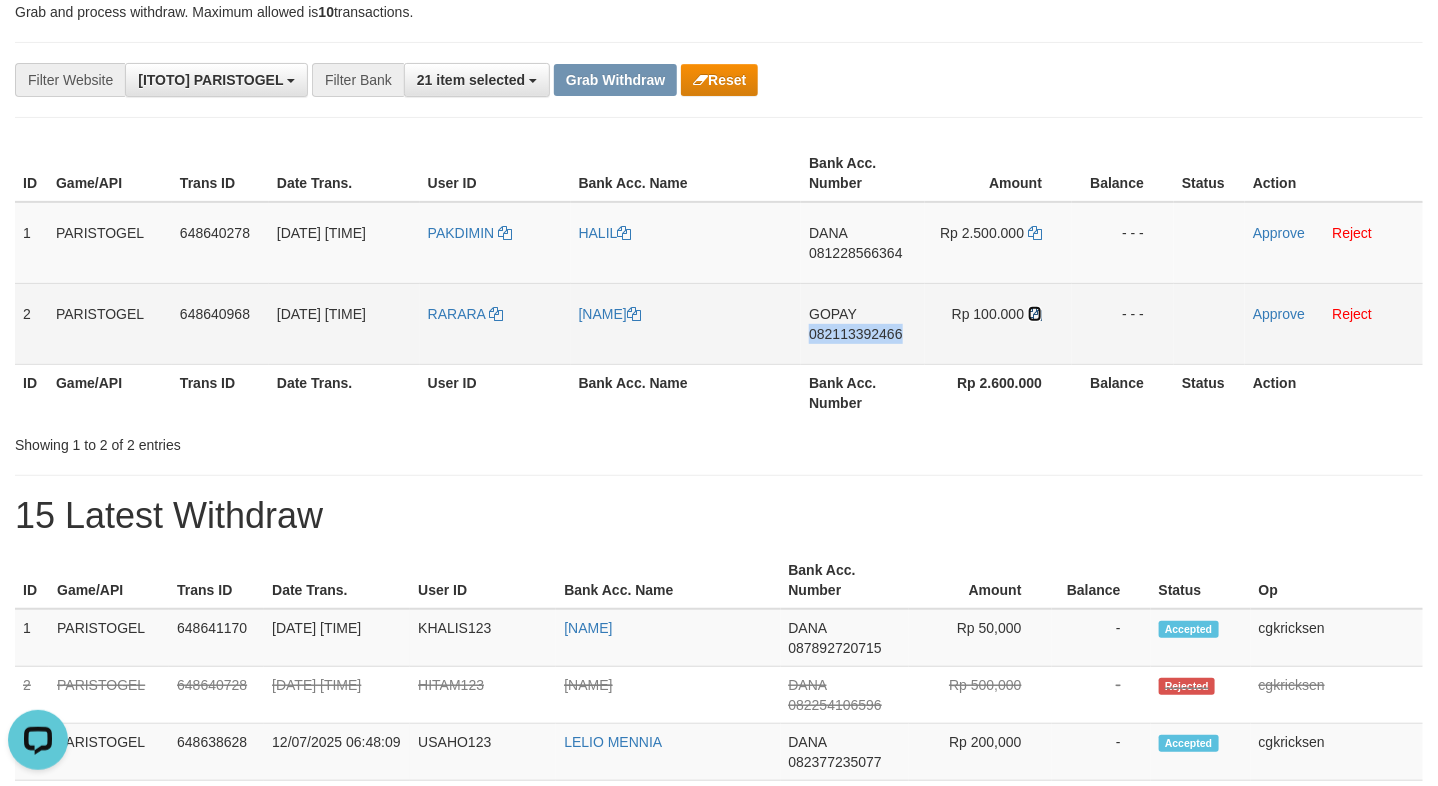 click at bounding box center (1035, 314) 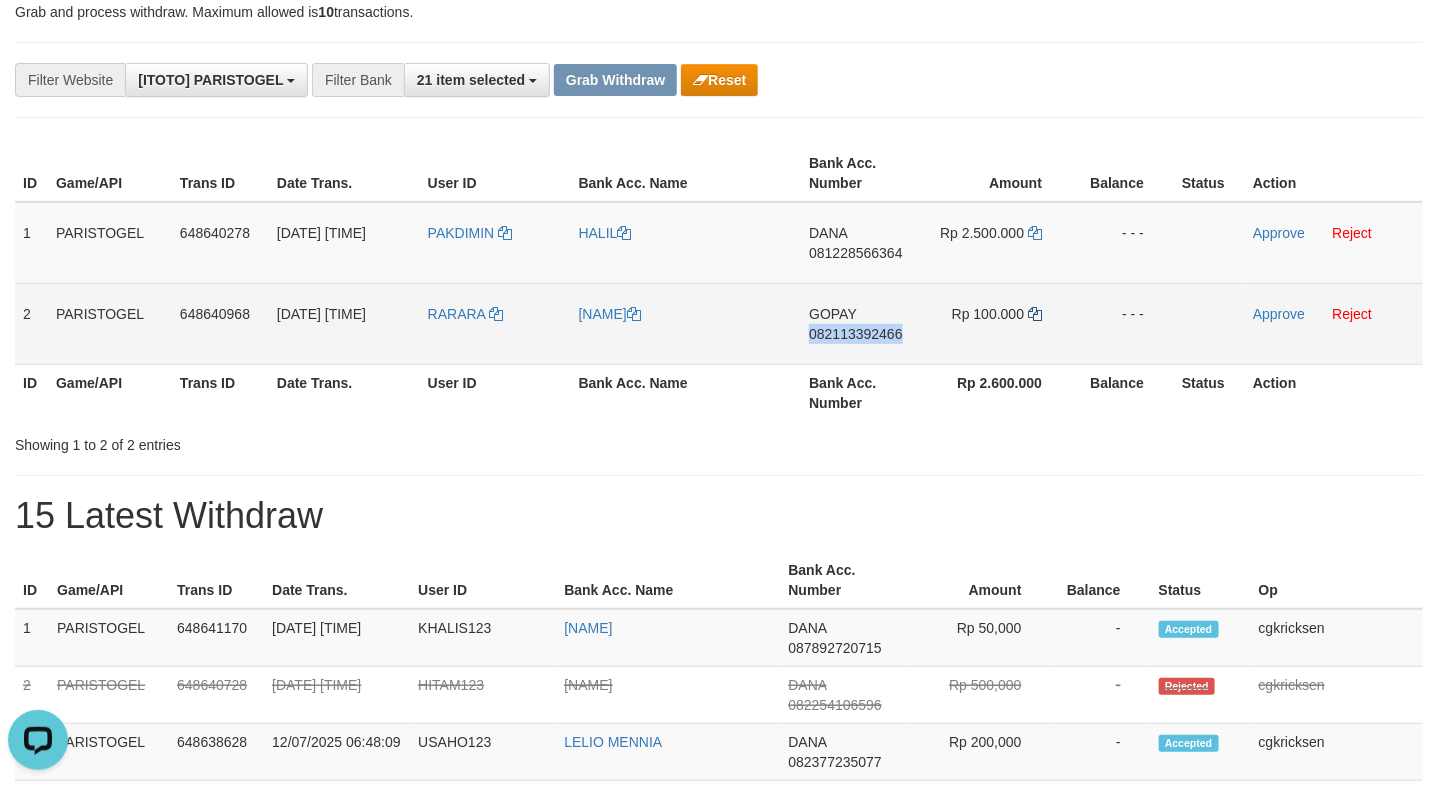 copy on "082113392466" 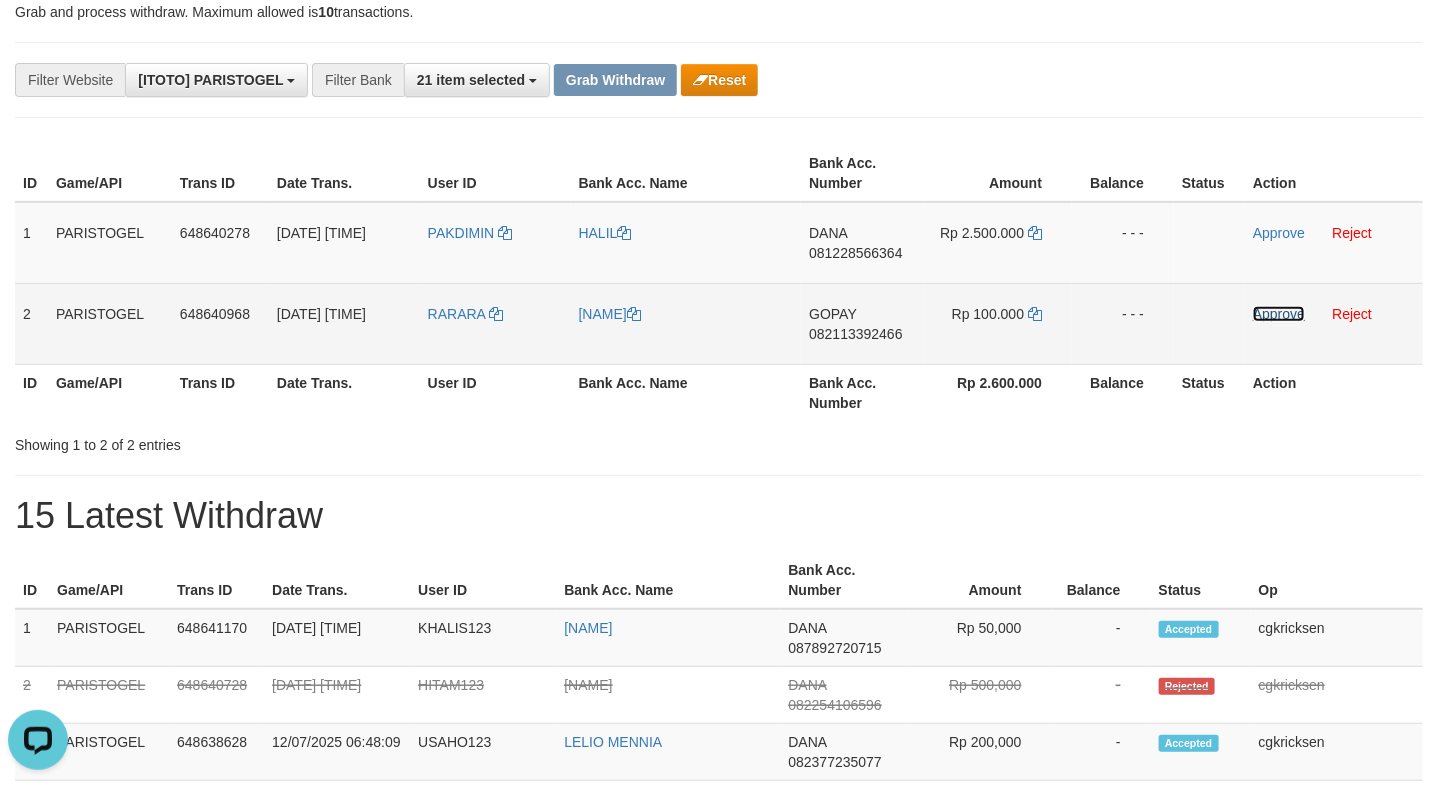 click on "Approve" at bounding box center (1279, 314) 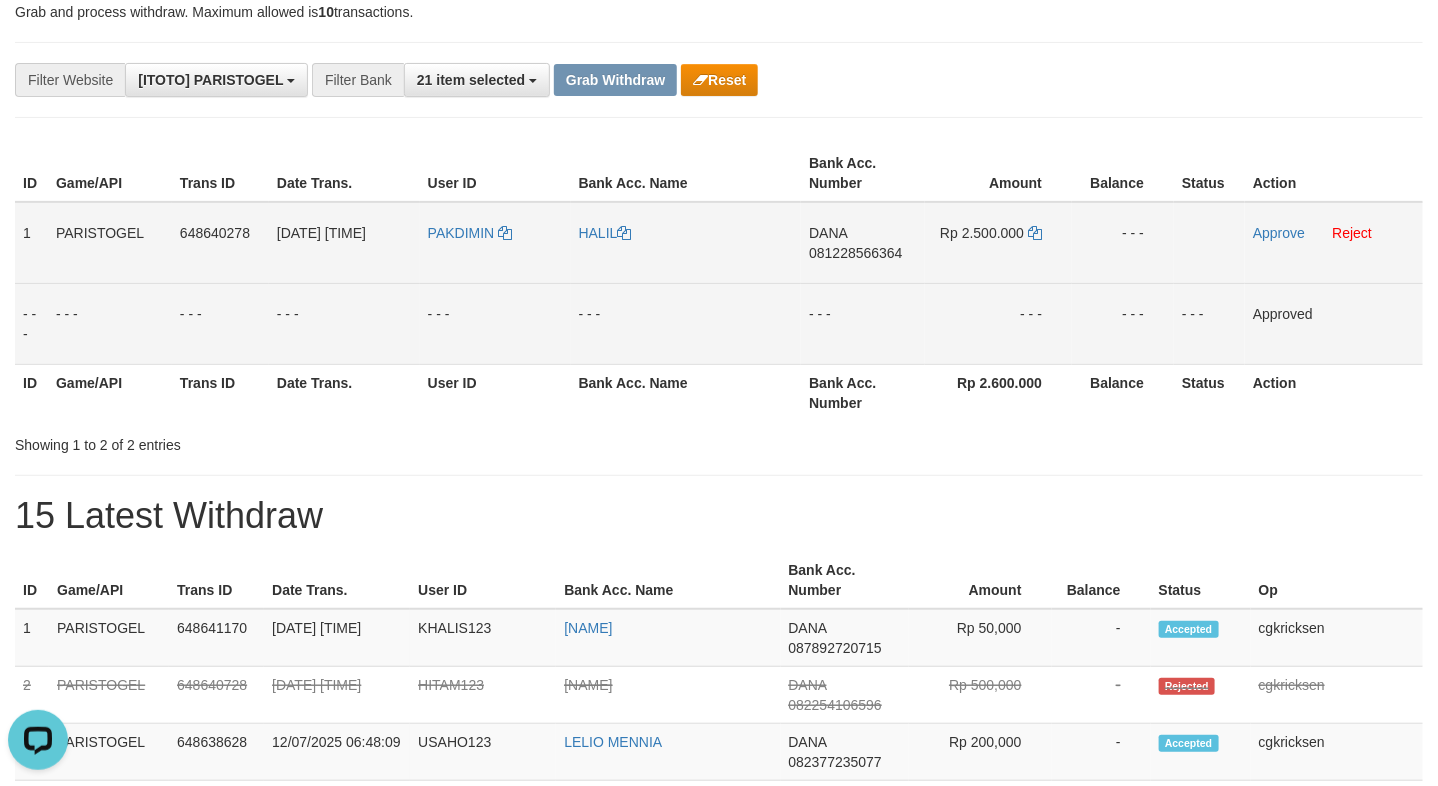 click on "DANA
081228566364" at bounding box center (863, 243) 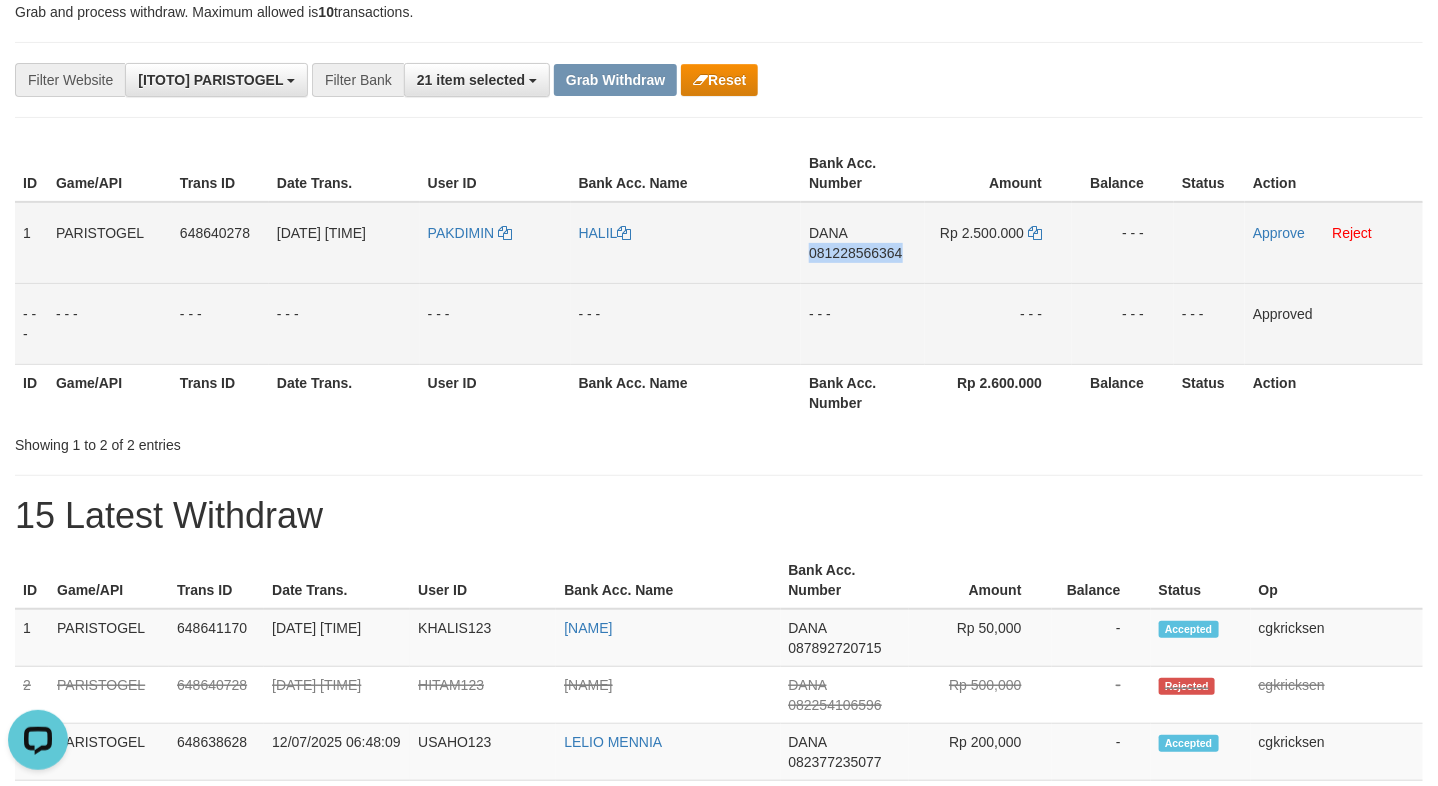 click on "DANA
081228566364" at bounding box center [863, 243] 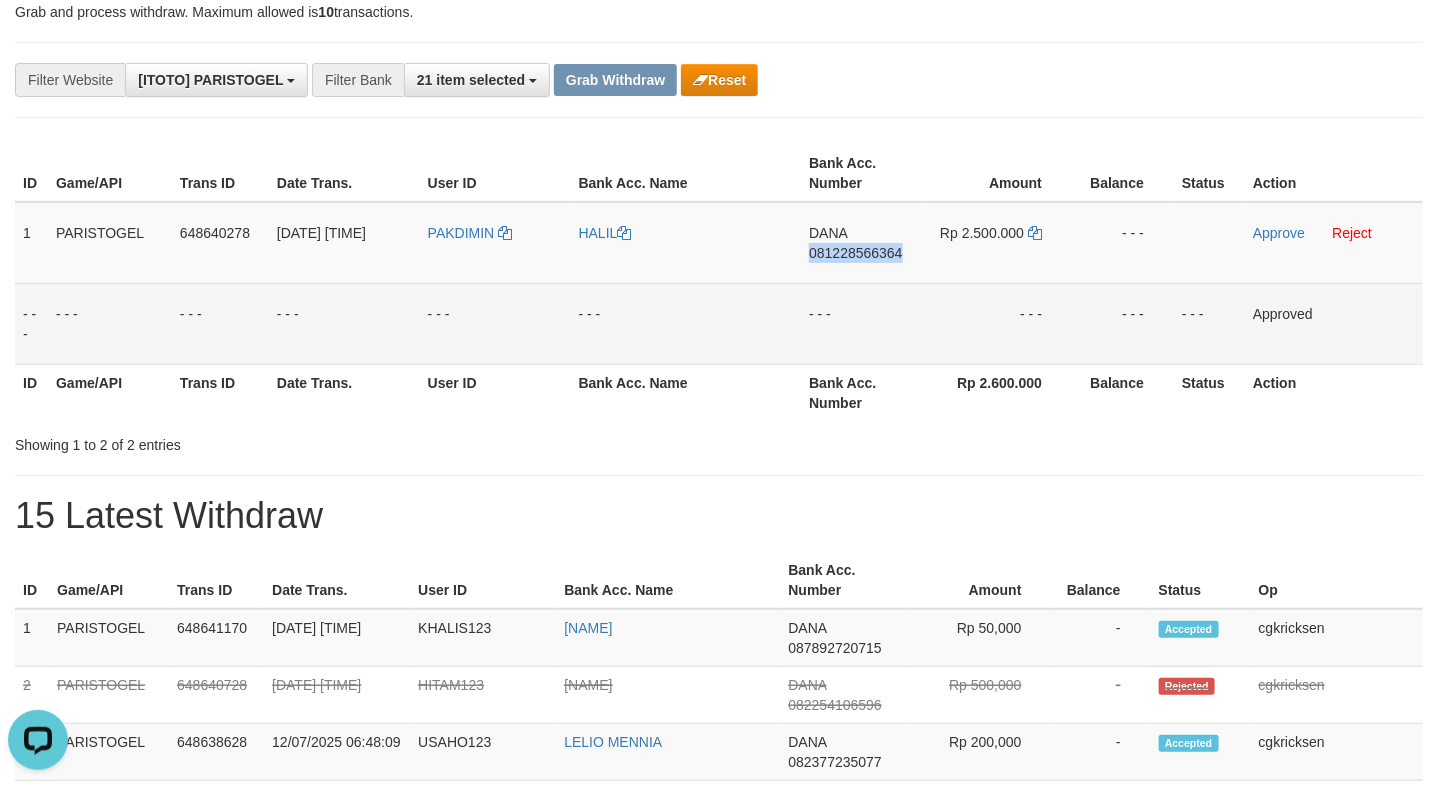 copy on "081228566364" 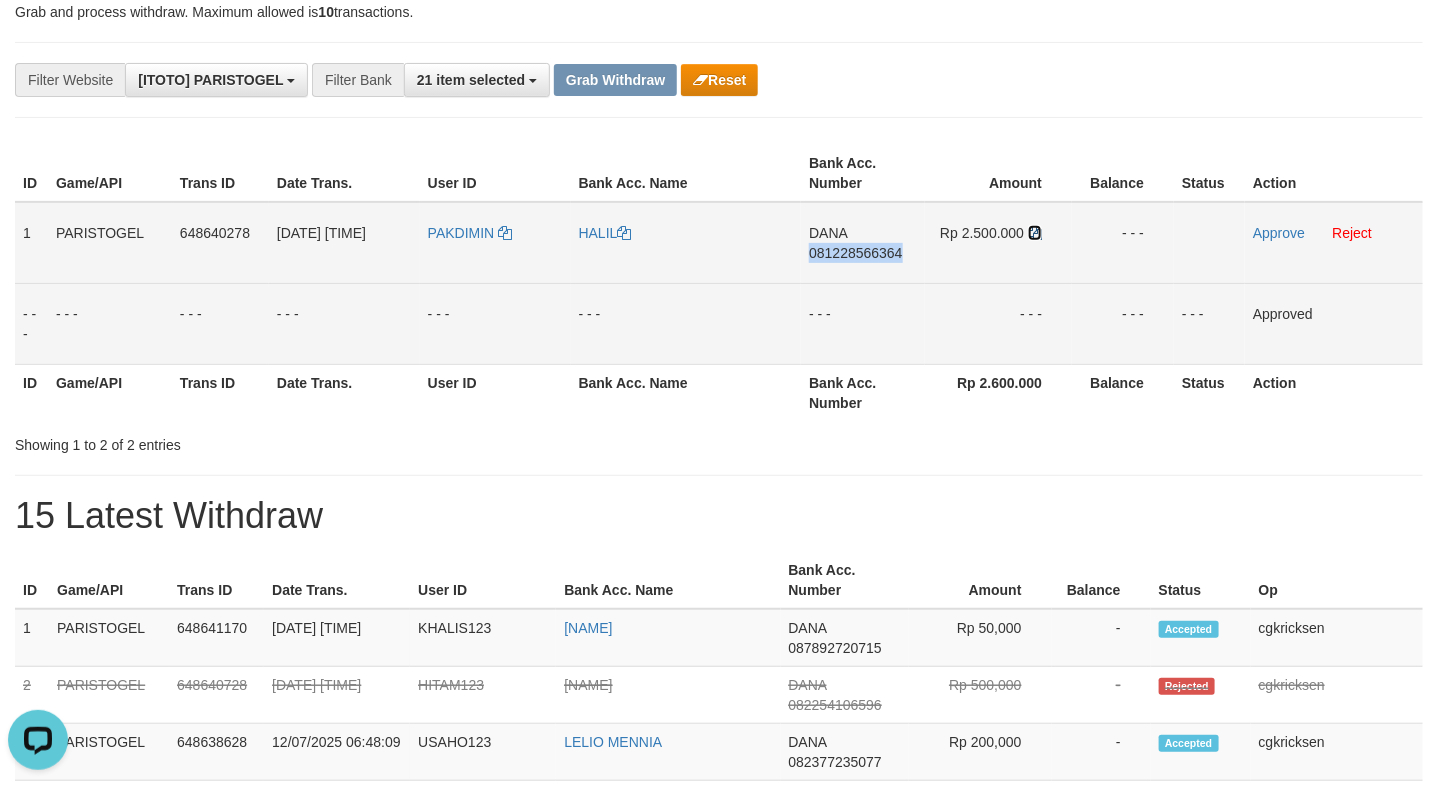 click at bounding box center [1035, 233] 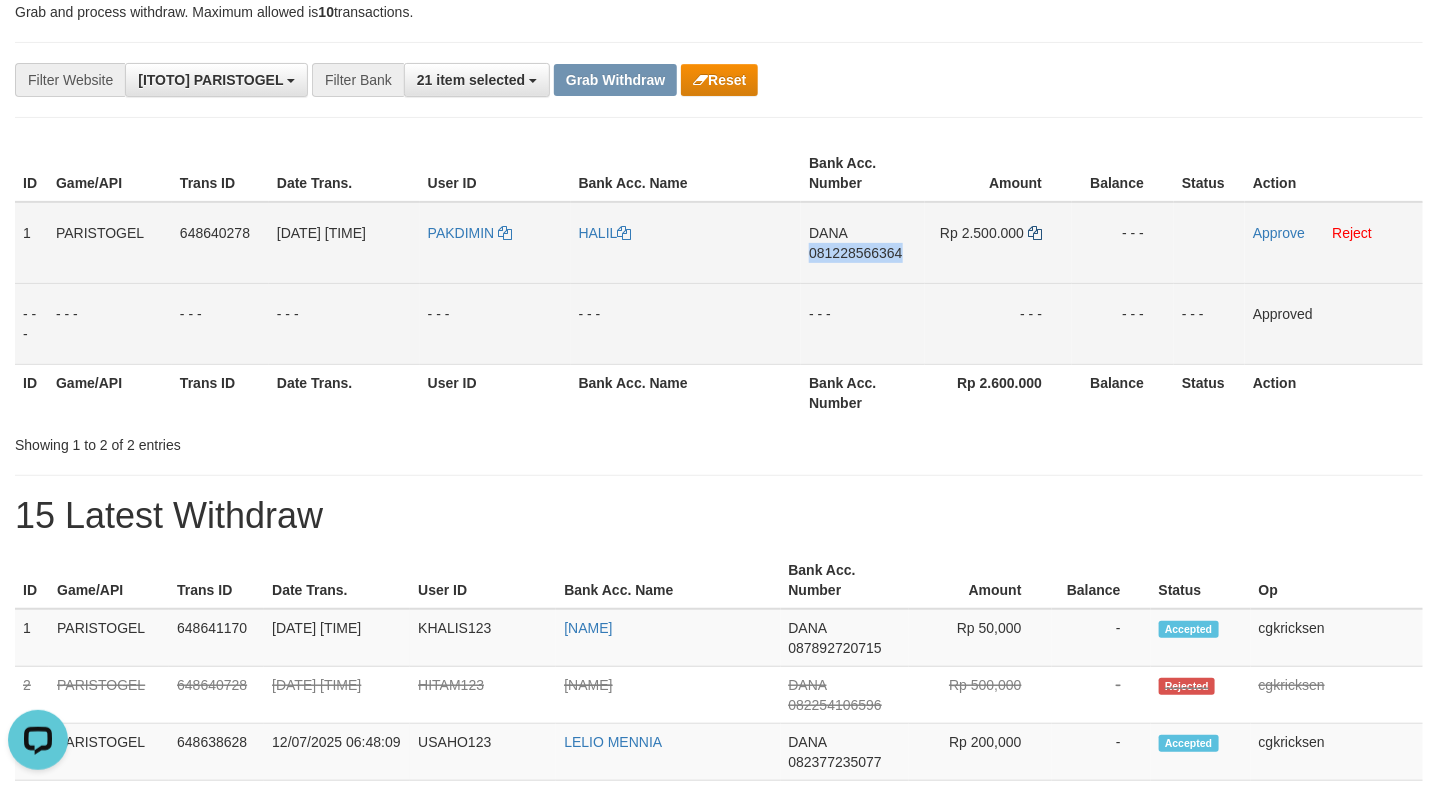 copy on "081228566364" 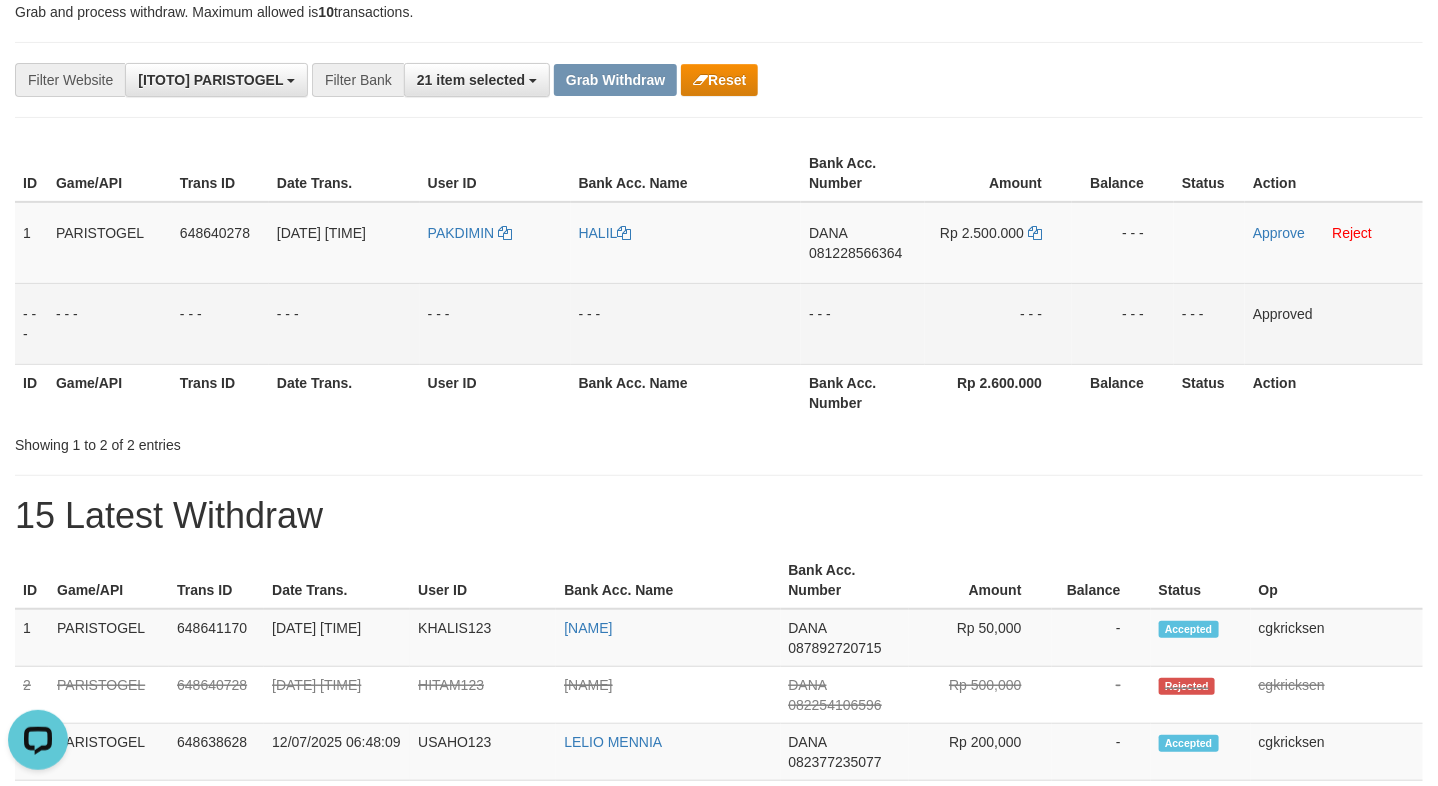 click on "- - -" at bounding box center (686, 323) 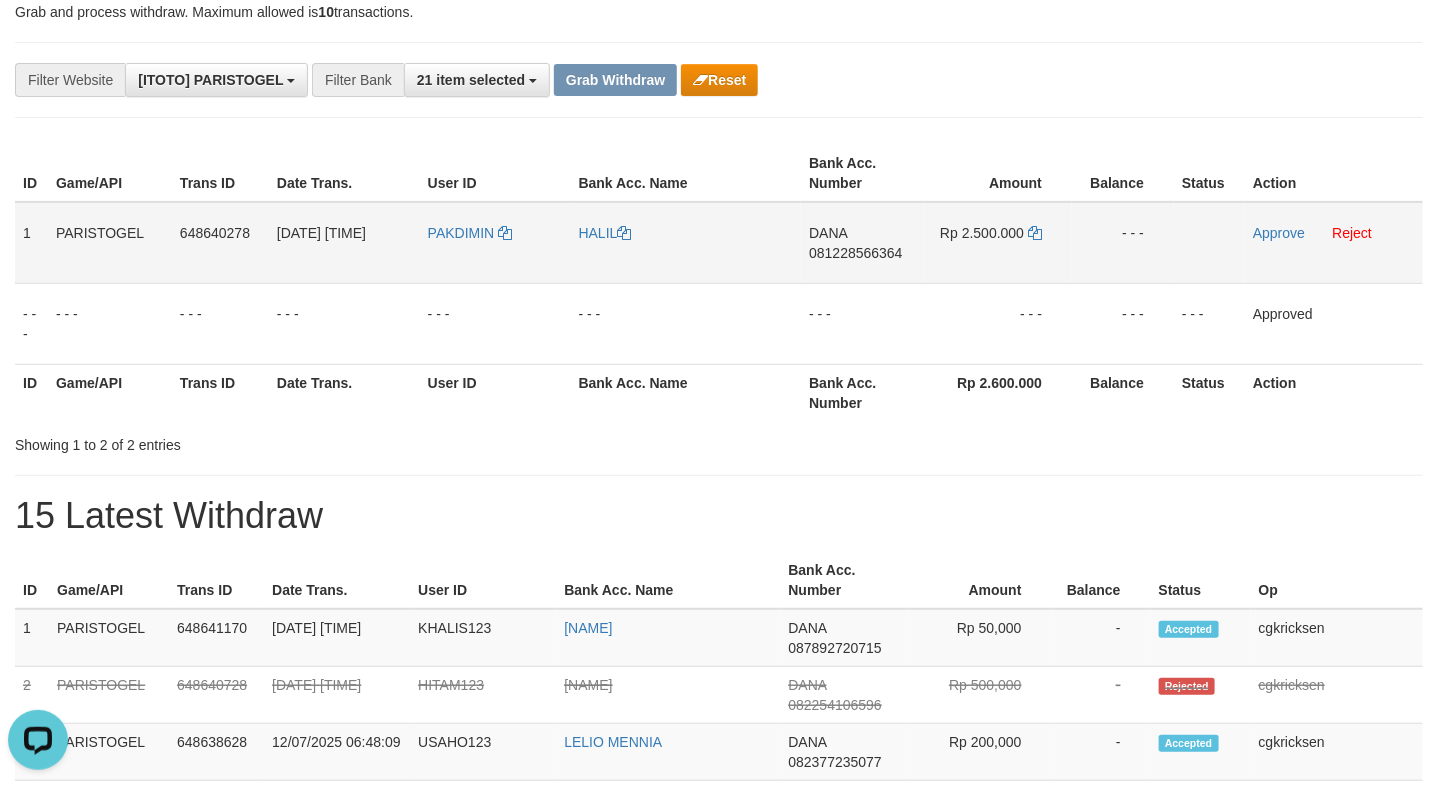 click on "HALIL" at bounding box center [686, 243] 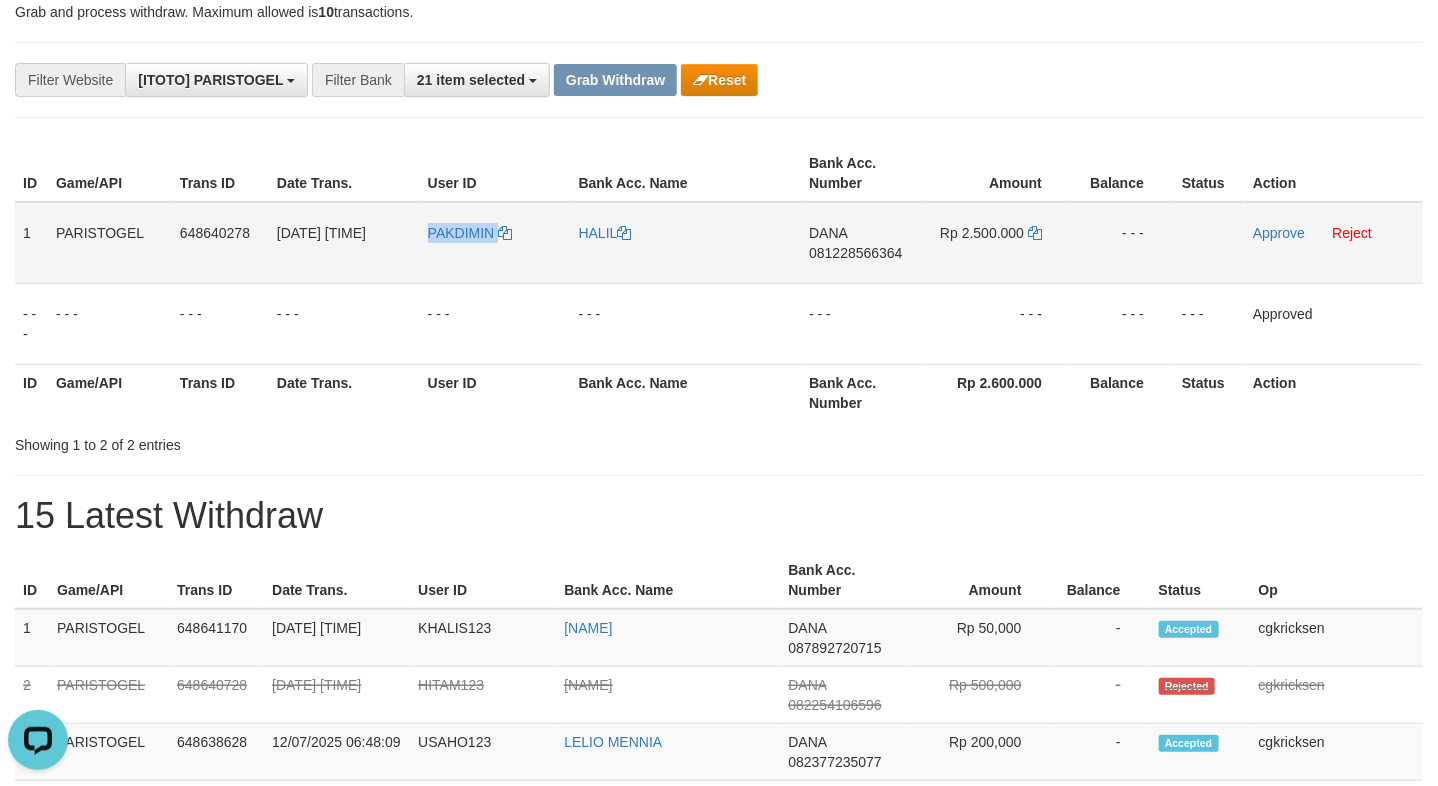 click on "PAKDIMIN" at bounding box center (495, 243) 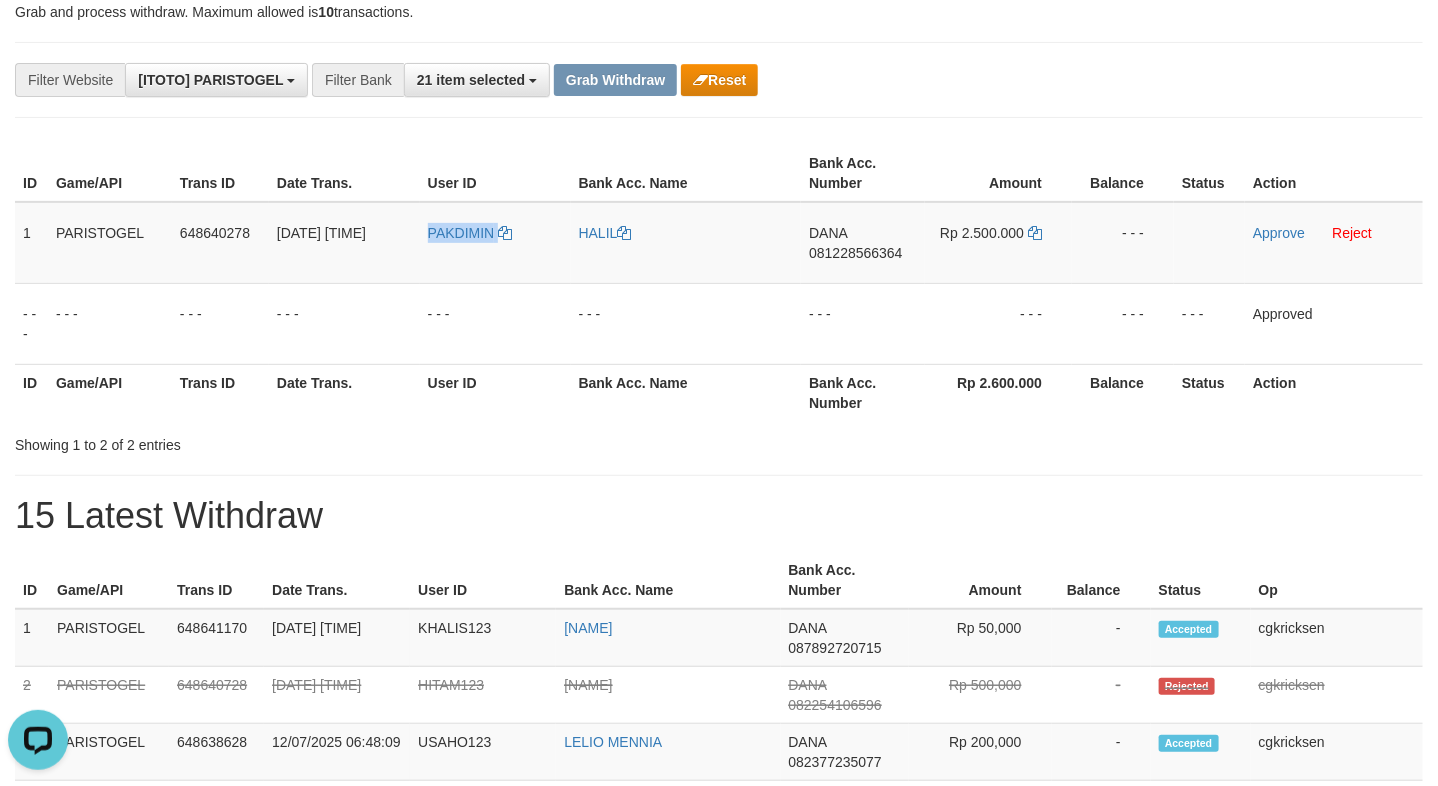 copy on "PAKDIMIN" 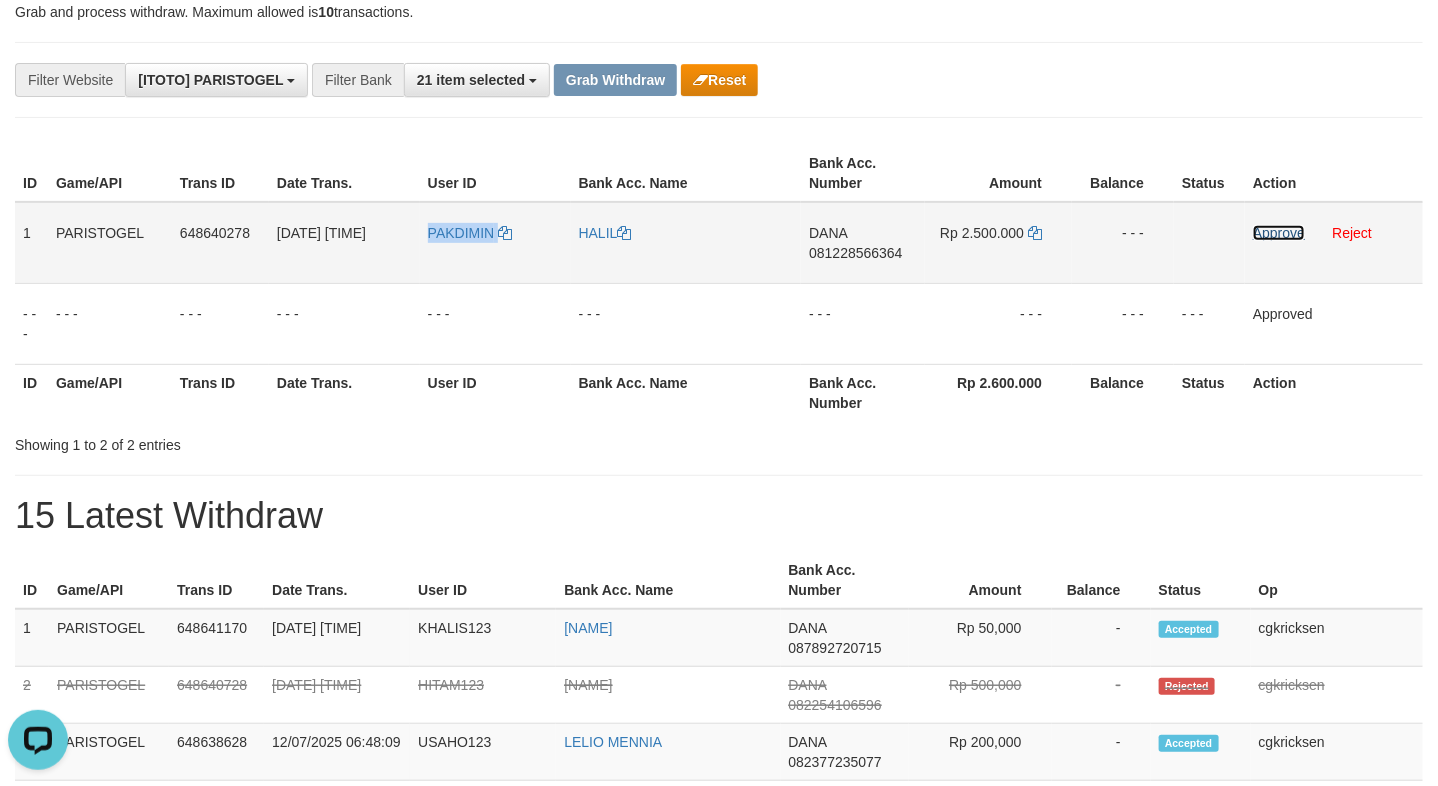 click on "Approve" at bounding box center [1279, 233] 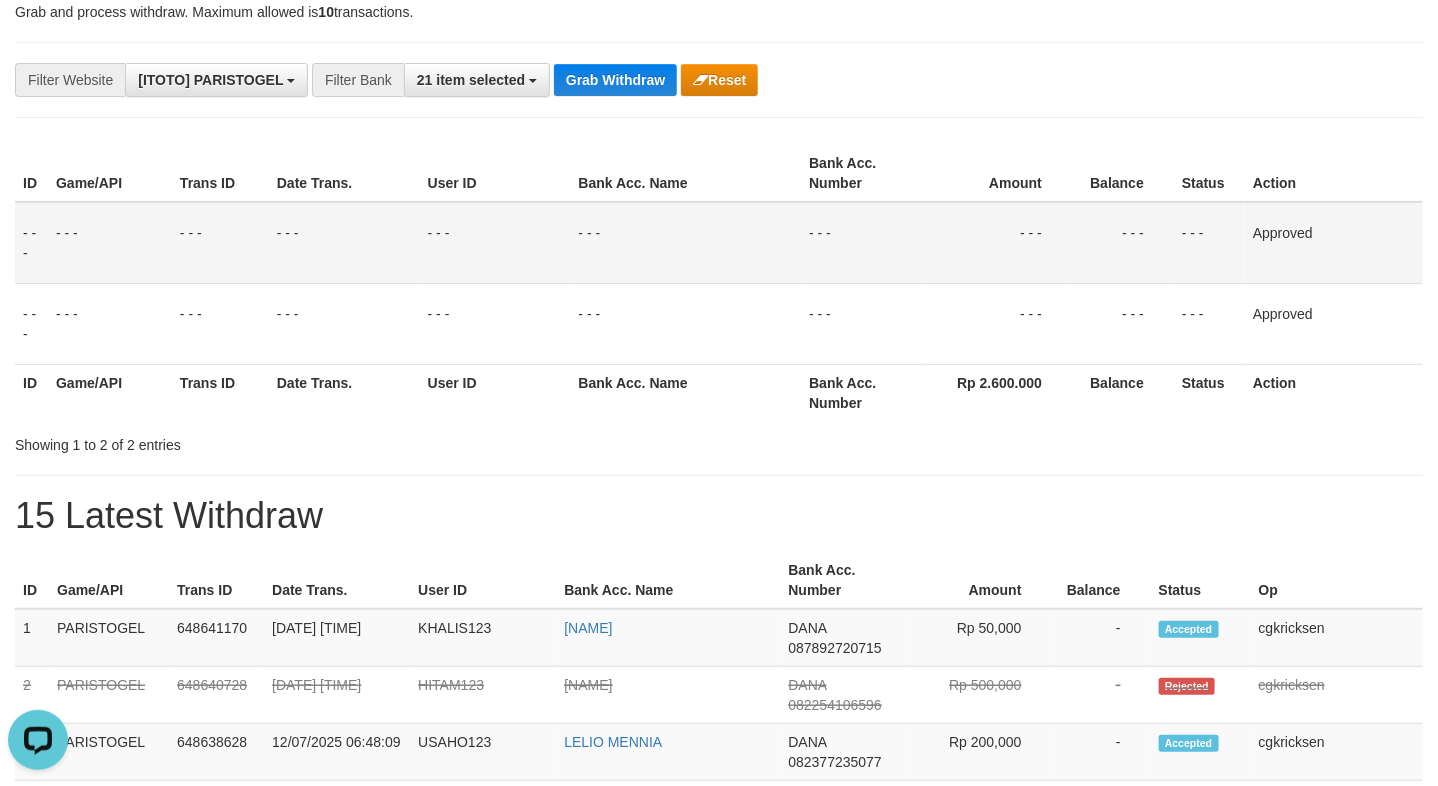 drag, startPoint x: 706, startPoint y: 402, endPoint x: 723, endPoint y: 412, distance: 19.723083 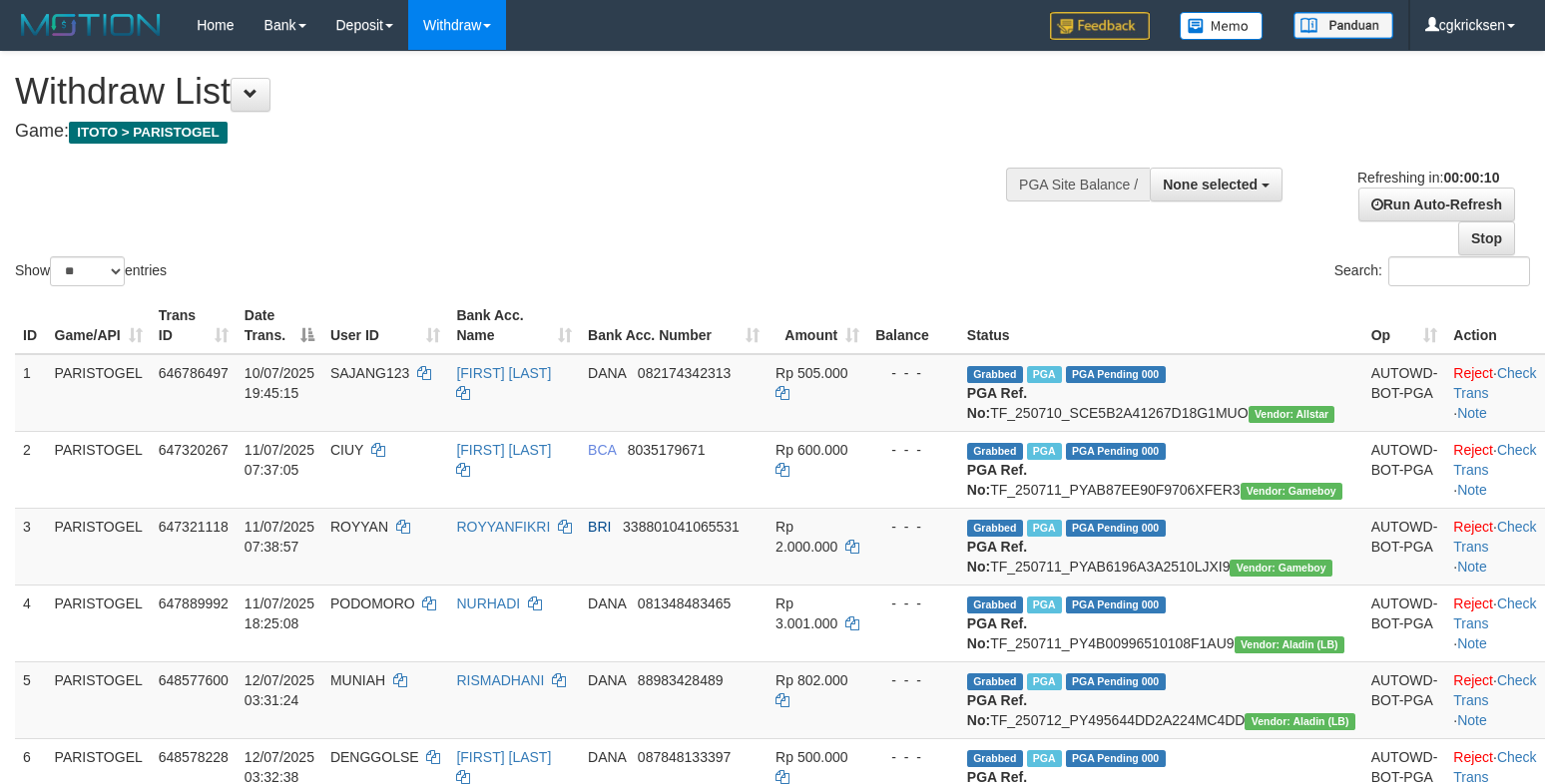 select 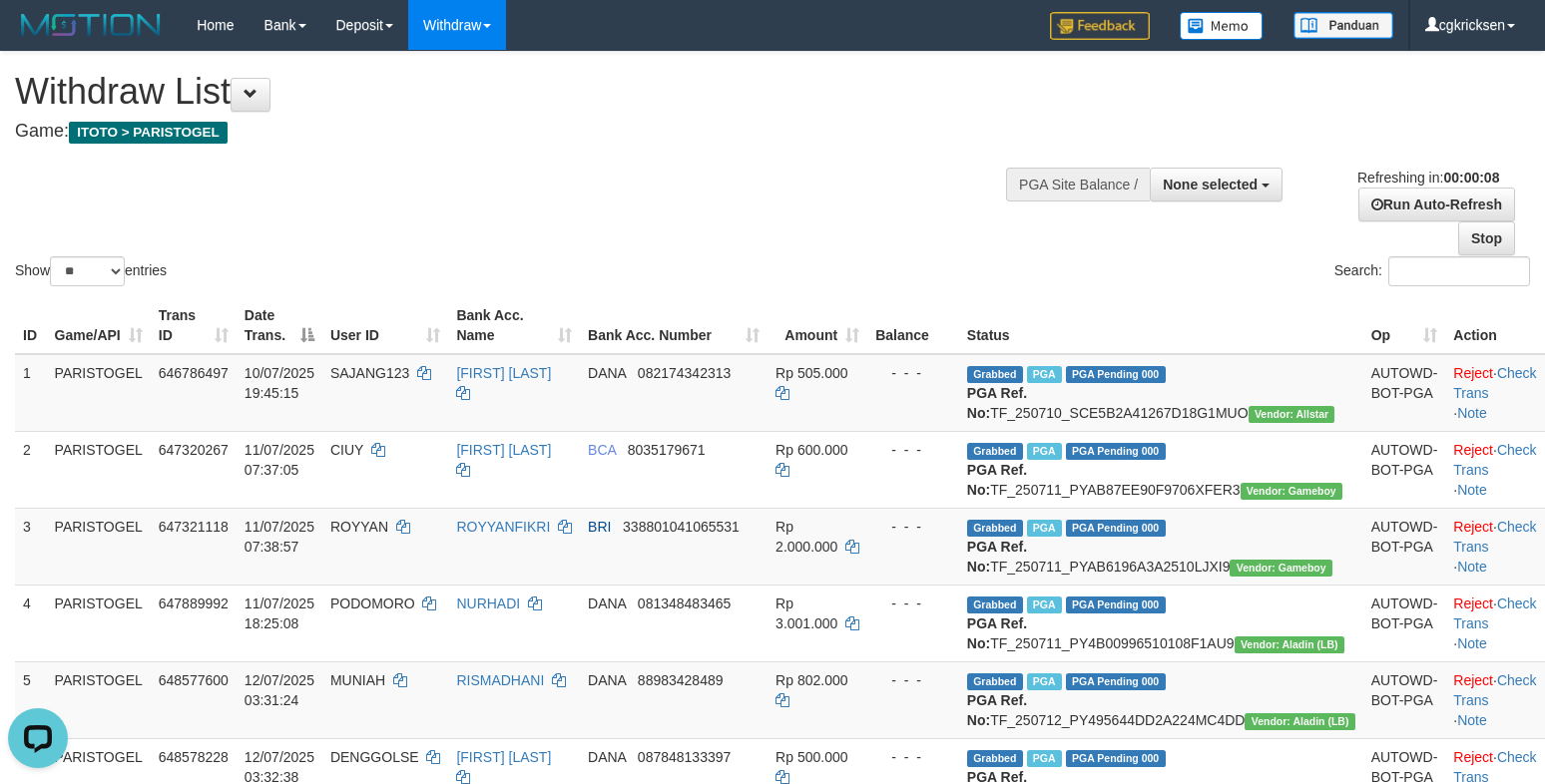 scroll, scrollTop: 0, scrollLeft: 0, axis: both 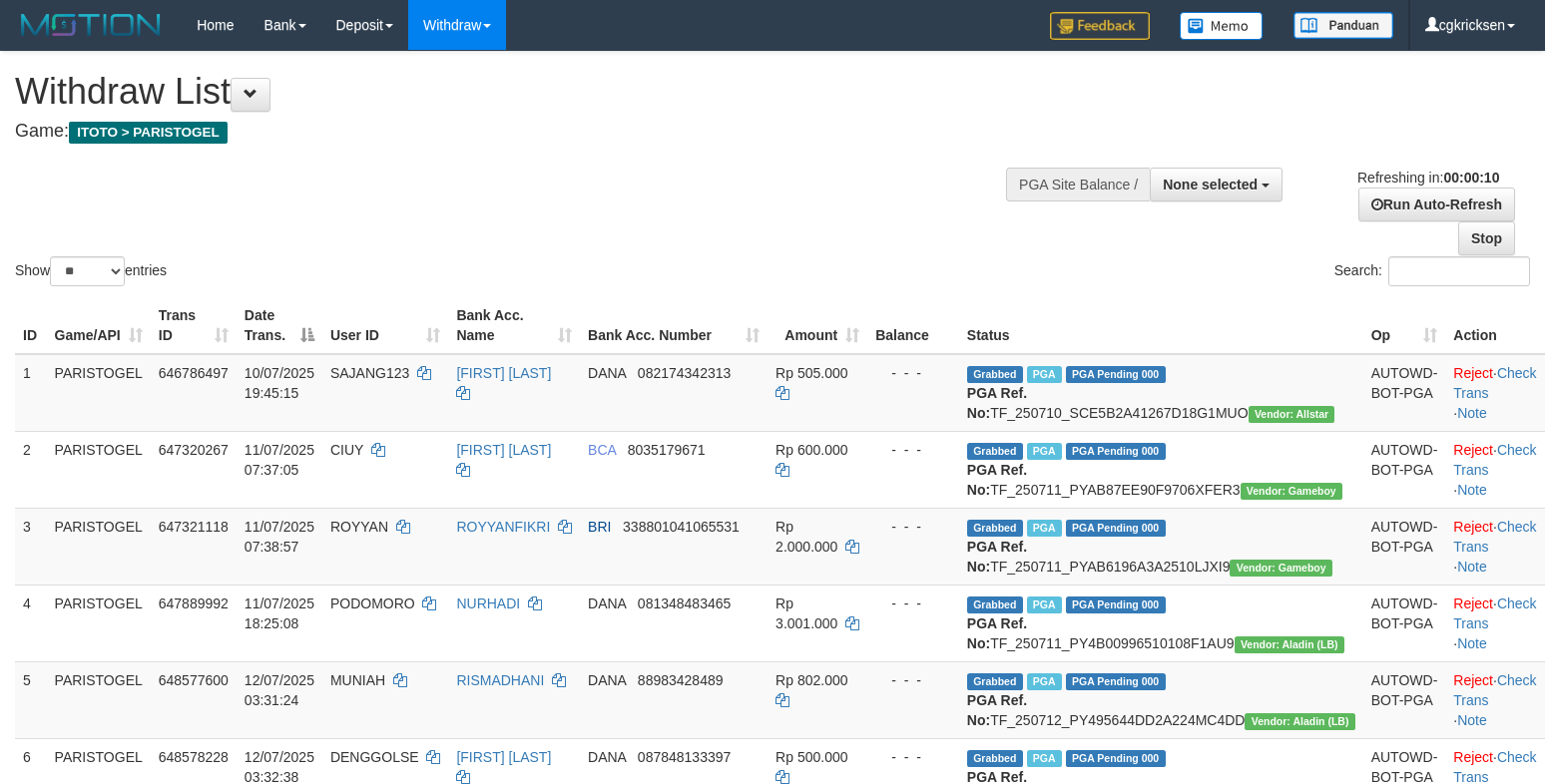 select 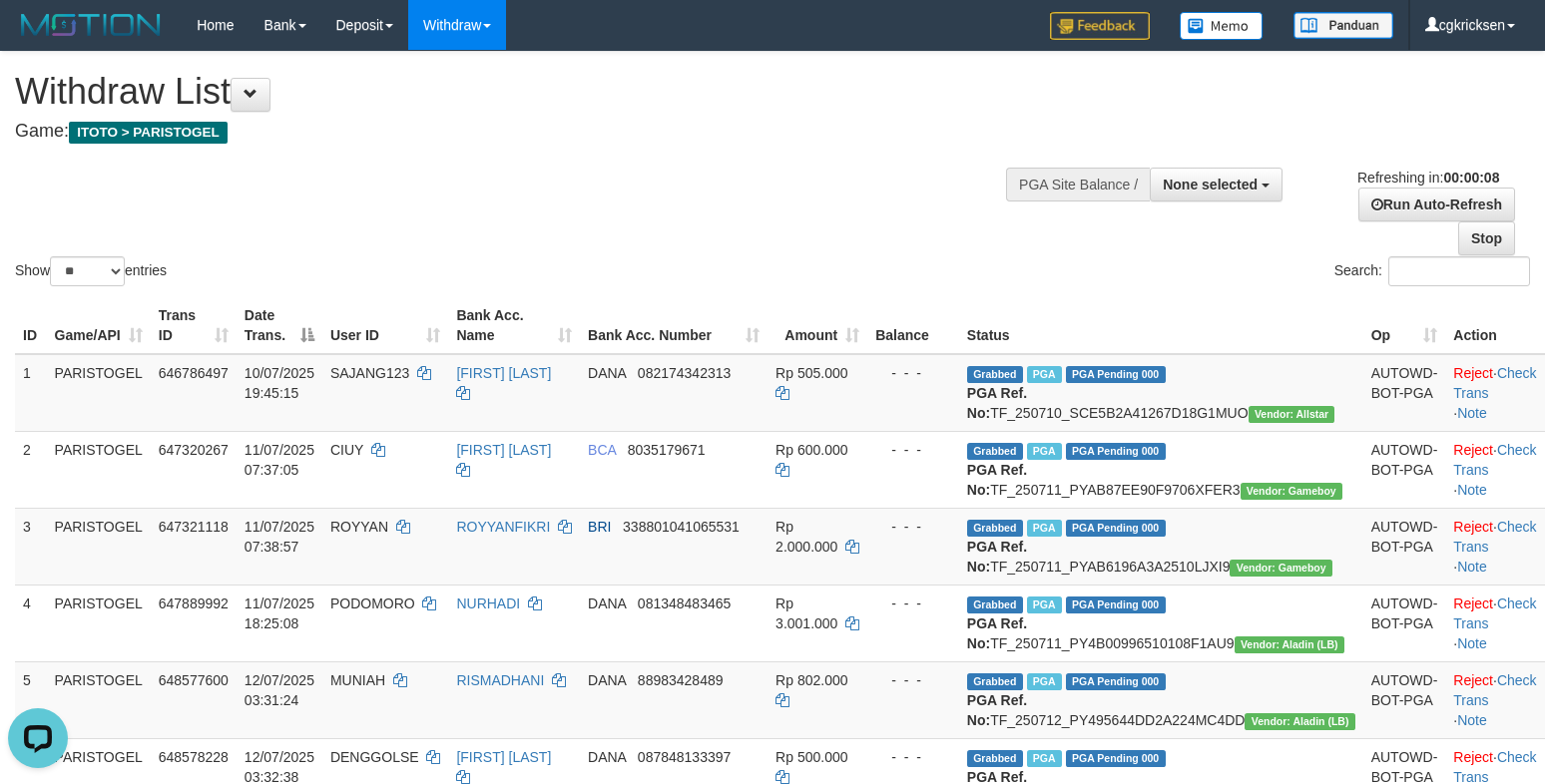 scroll, scrollTop: 0, scrollLeft: 0, axis: both 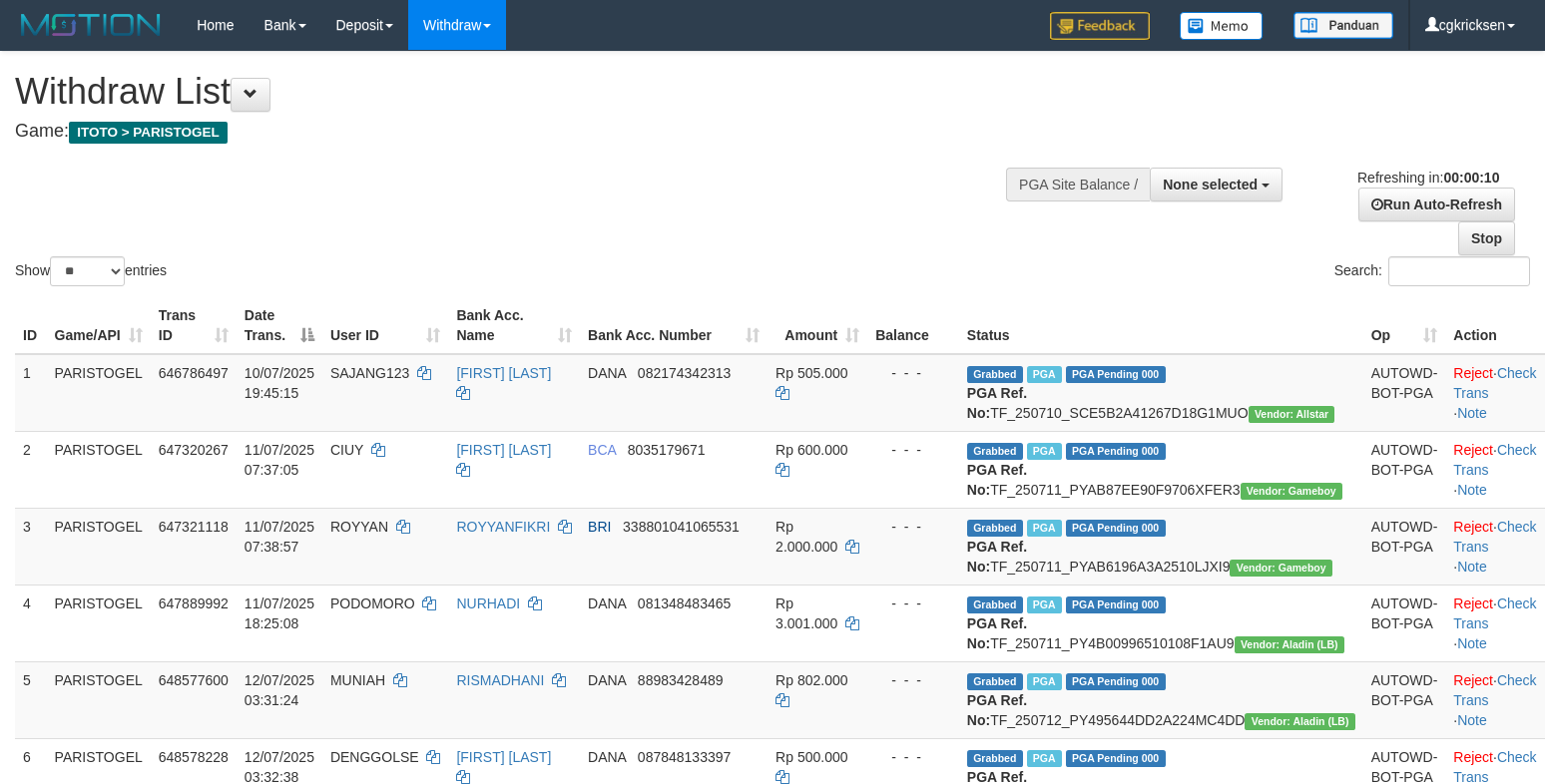 select 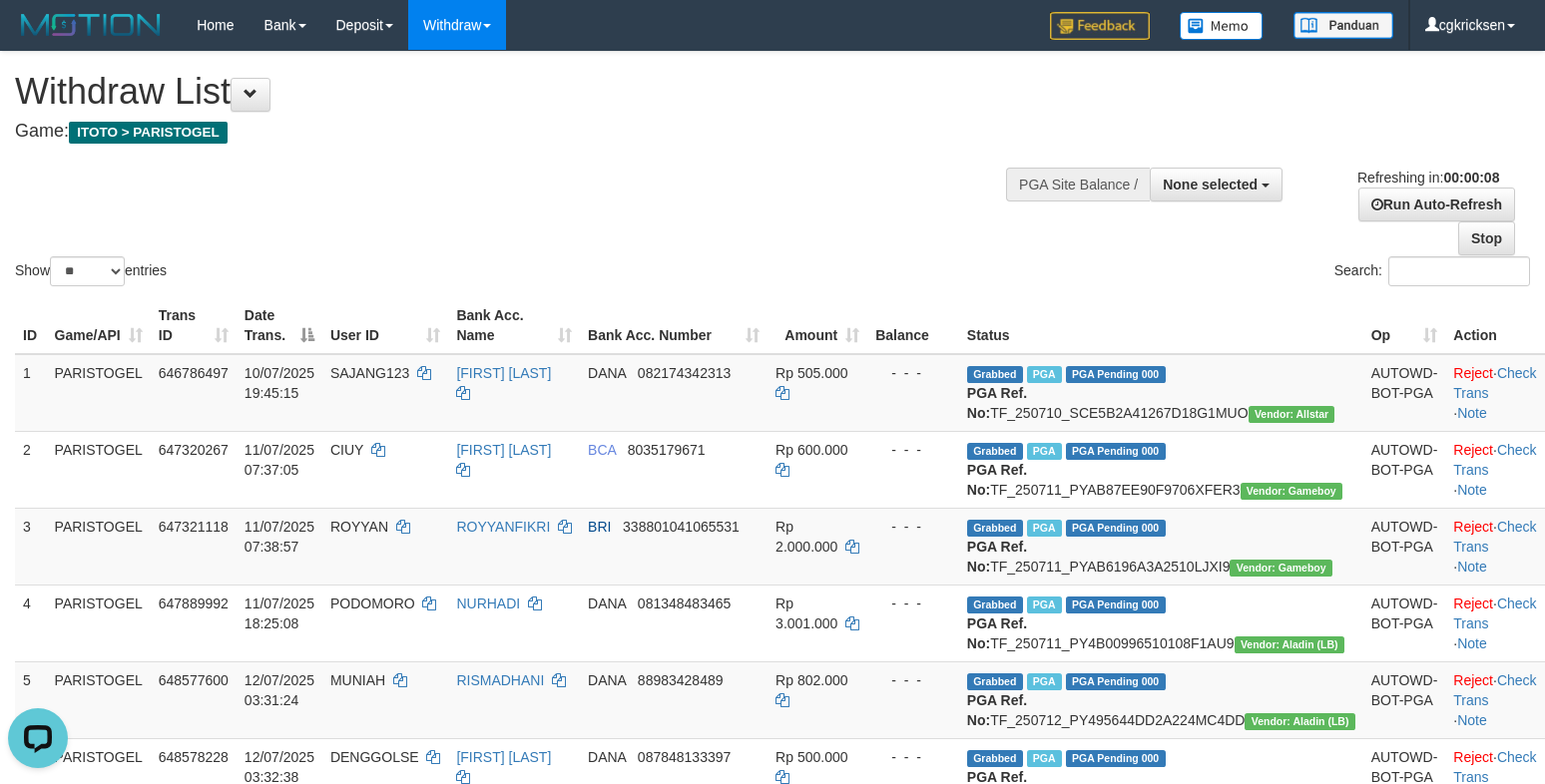 scroll, scrollTop: 0, scrollLeft: 0, axis: both 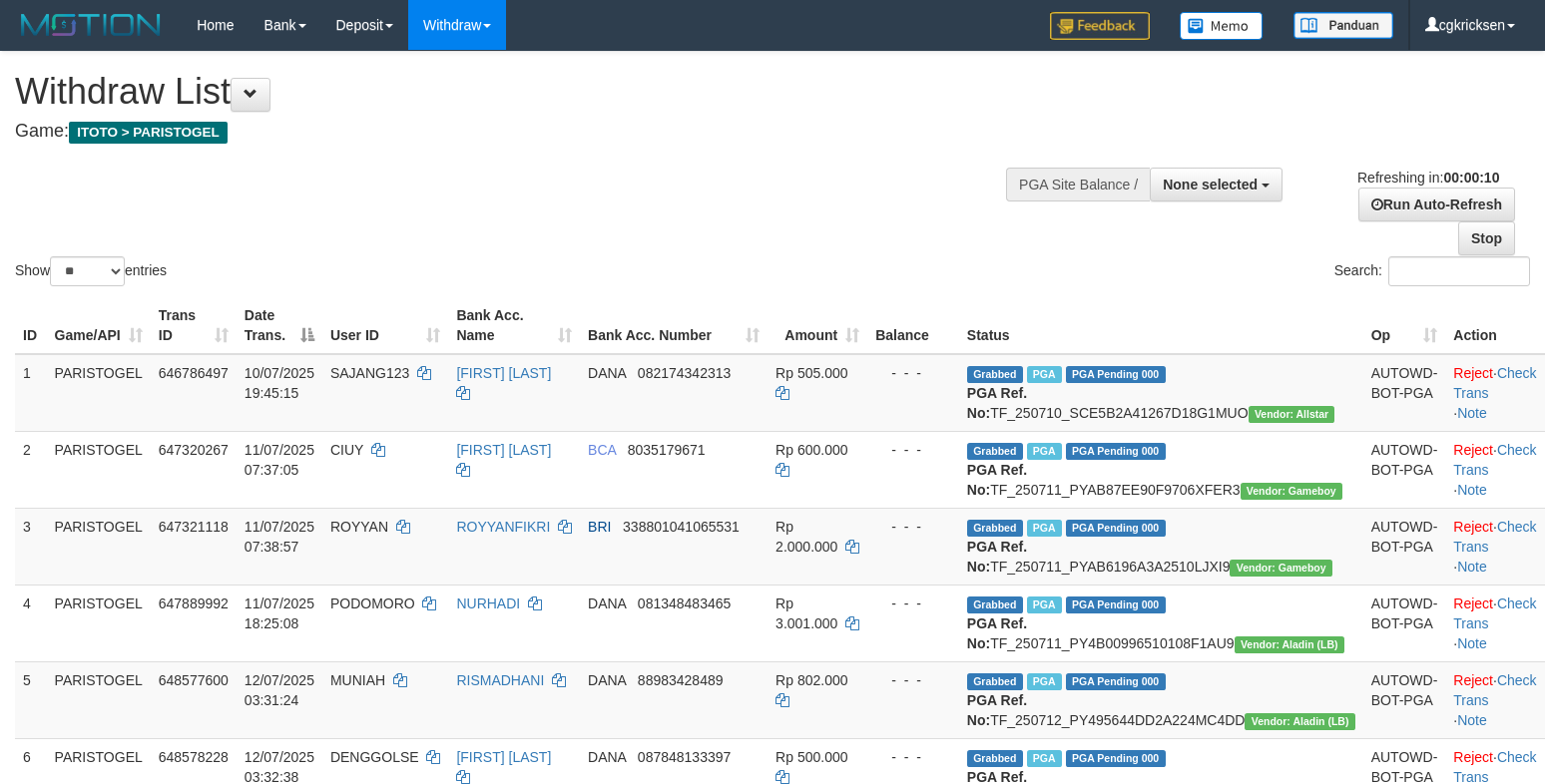 select 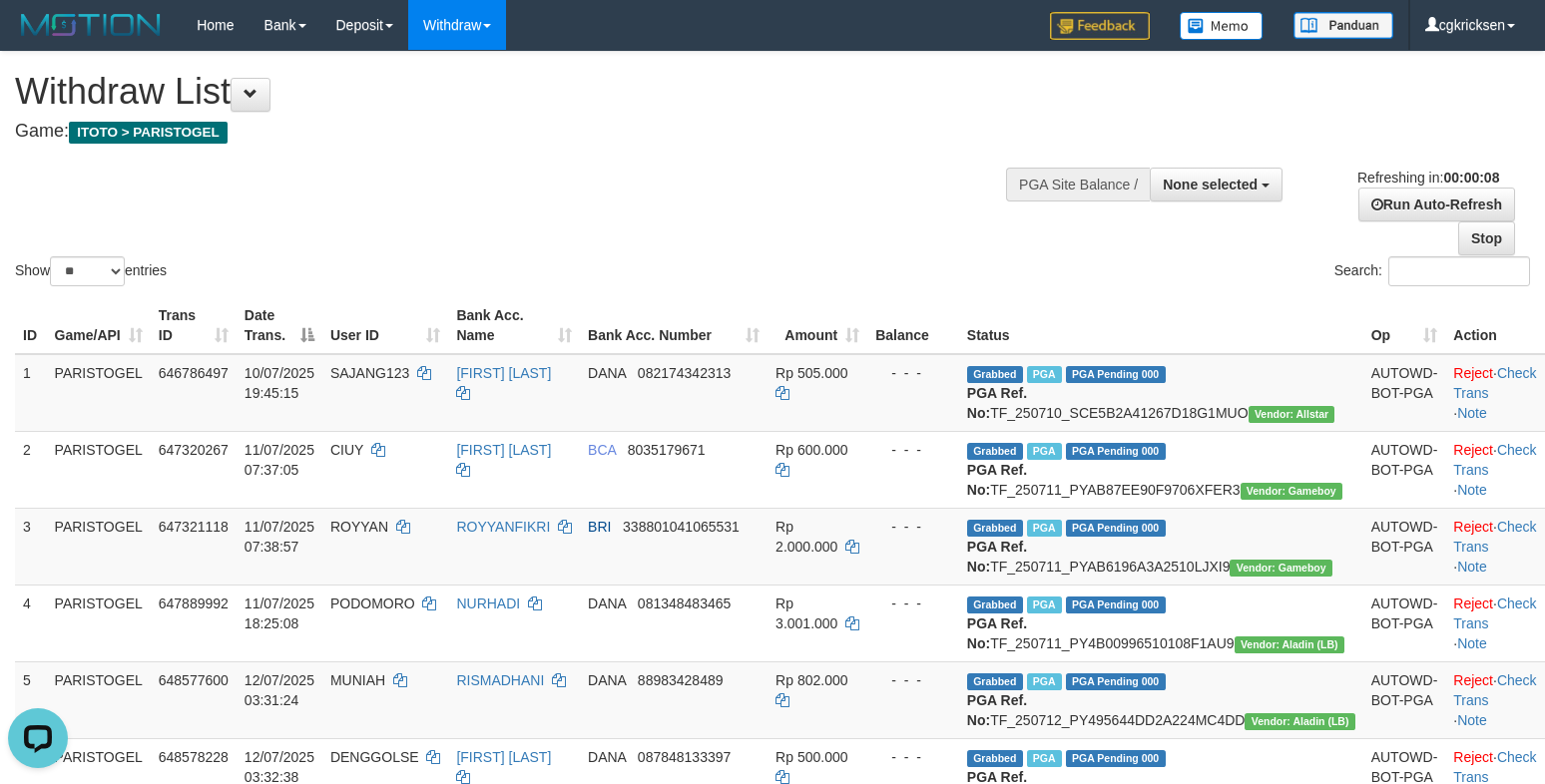 scroll, scrollTop: 0, scrollLeft: 0, axis: both 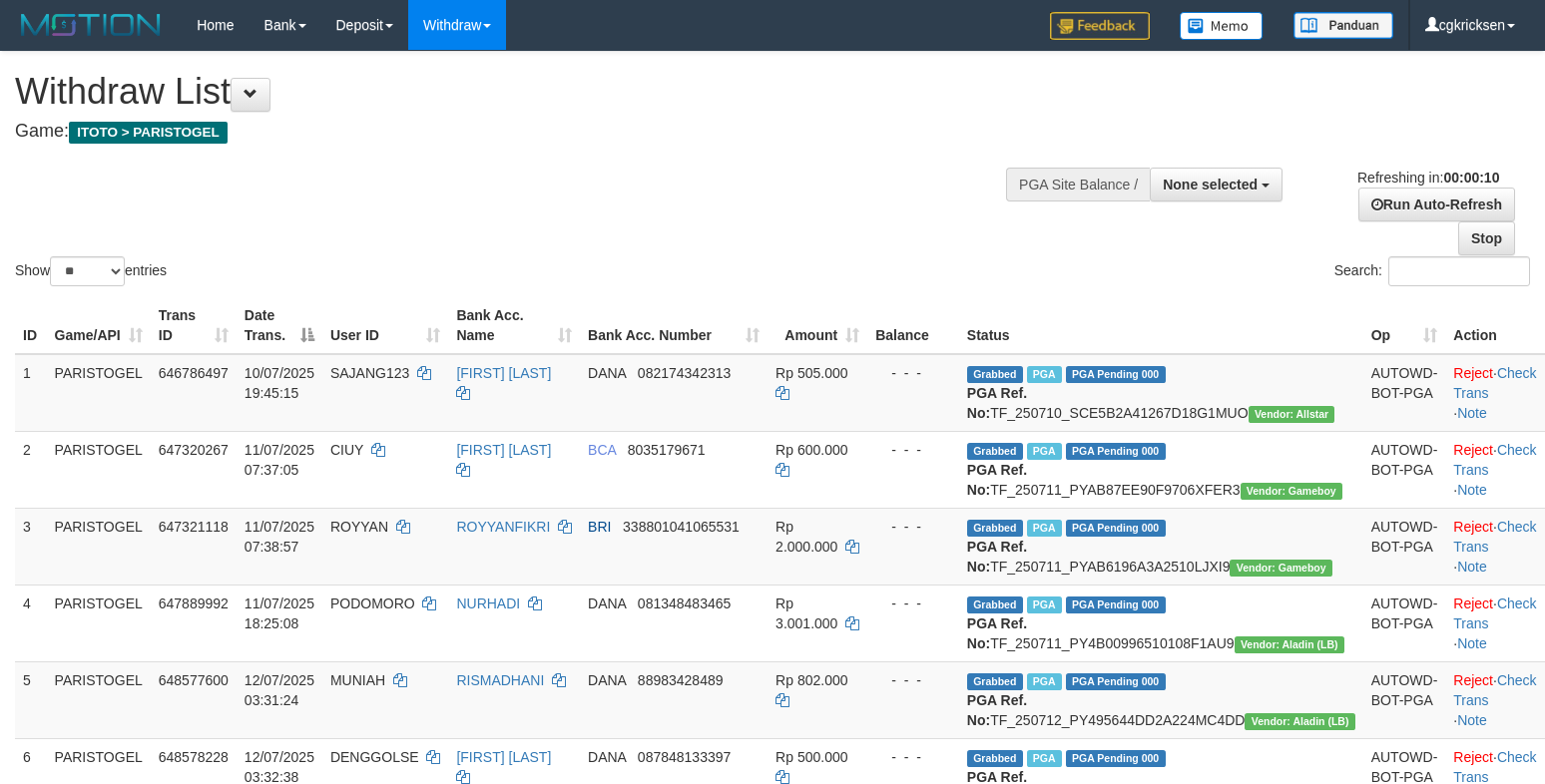 select 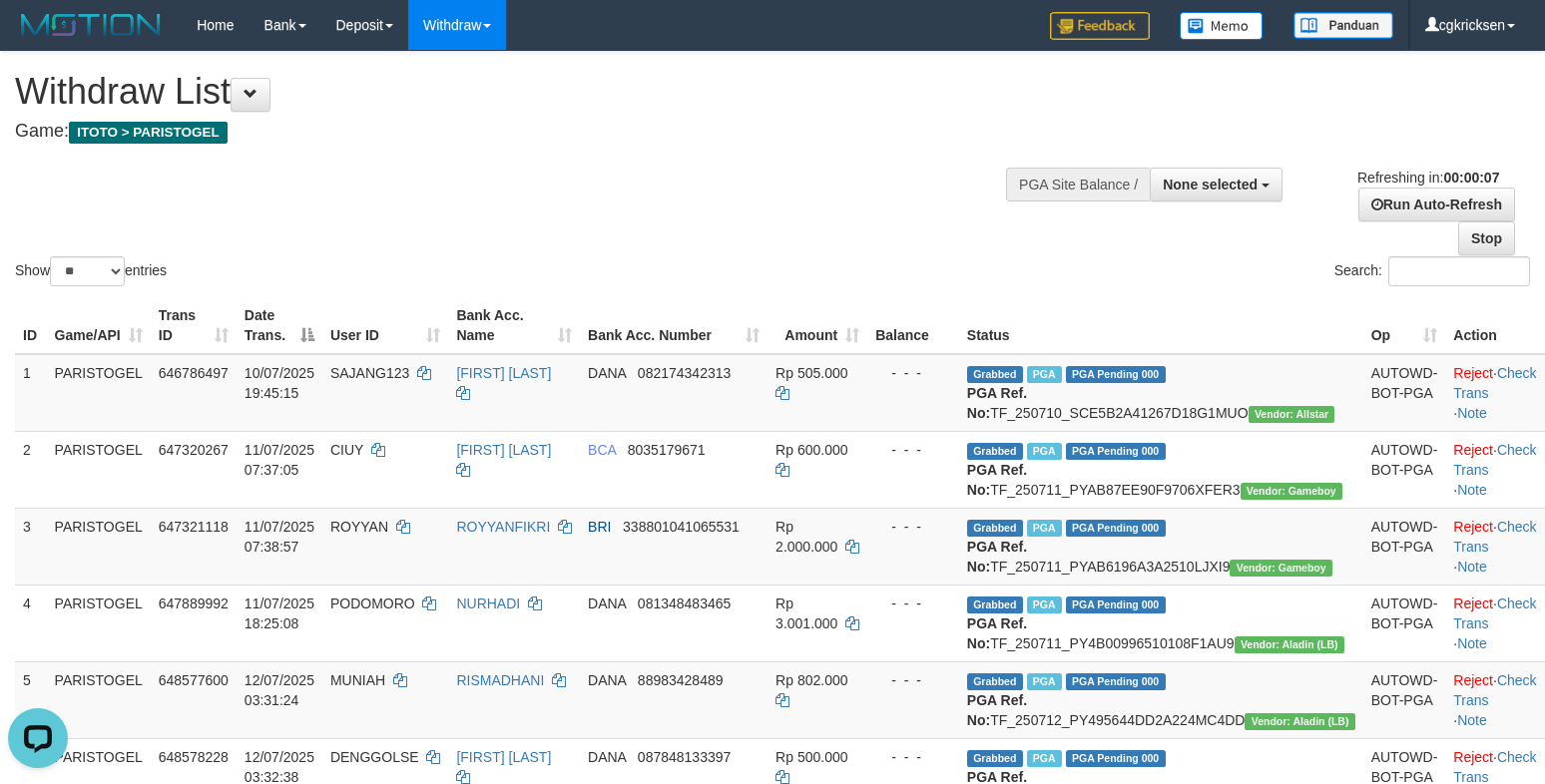 scroll, scrollTop: 0, scrollLeft: 0, axis: both 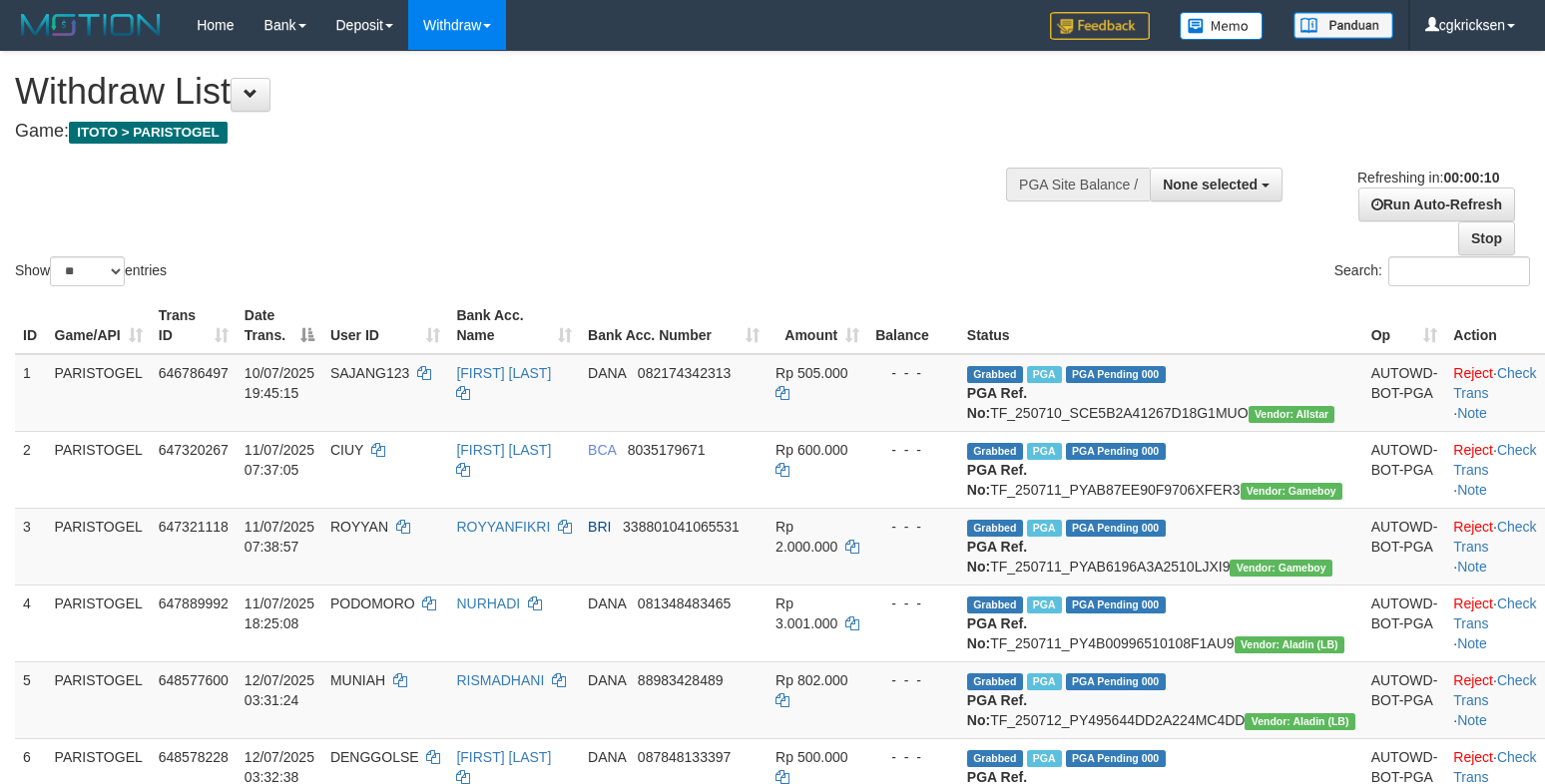 select 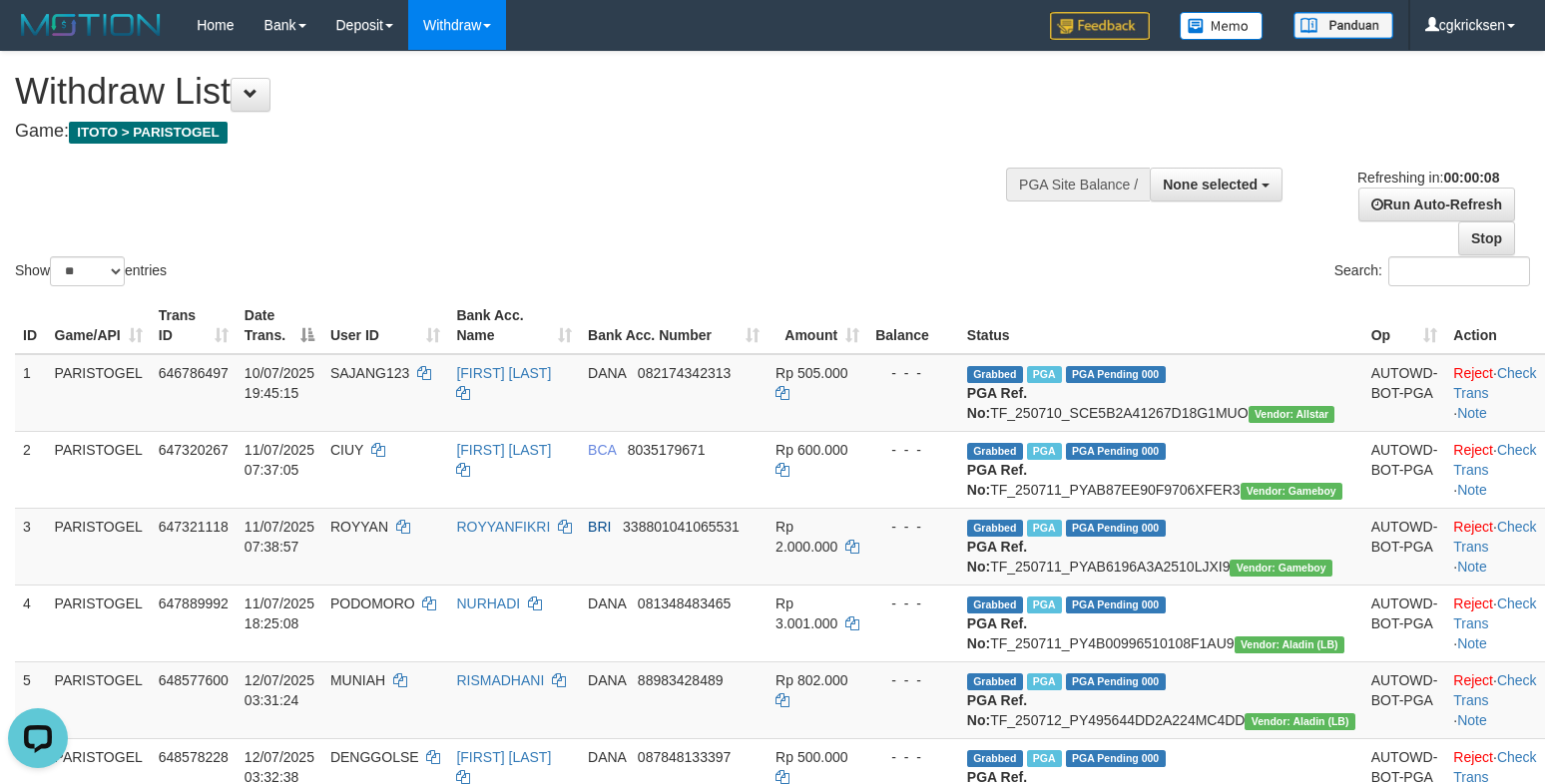 scroll, scrollTop: 0, scrollLeft: 0, axis: both 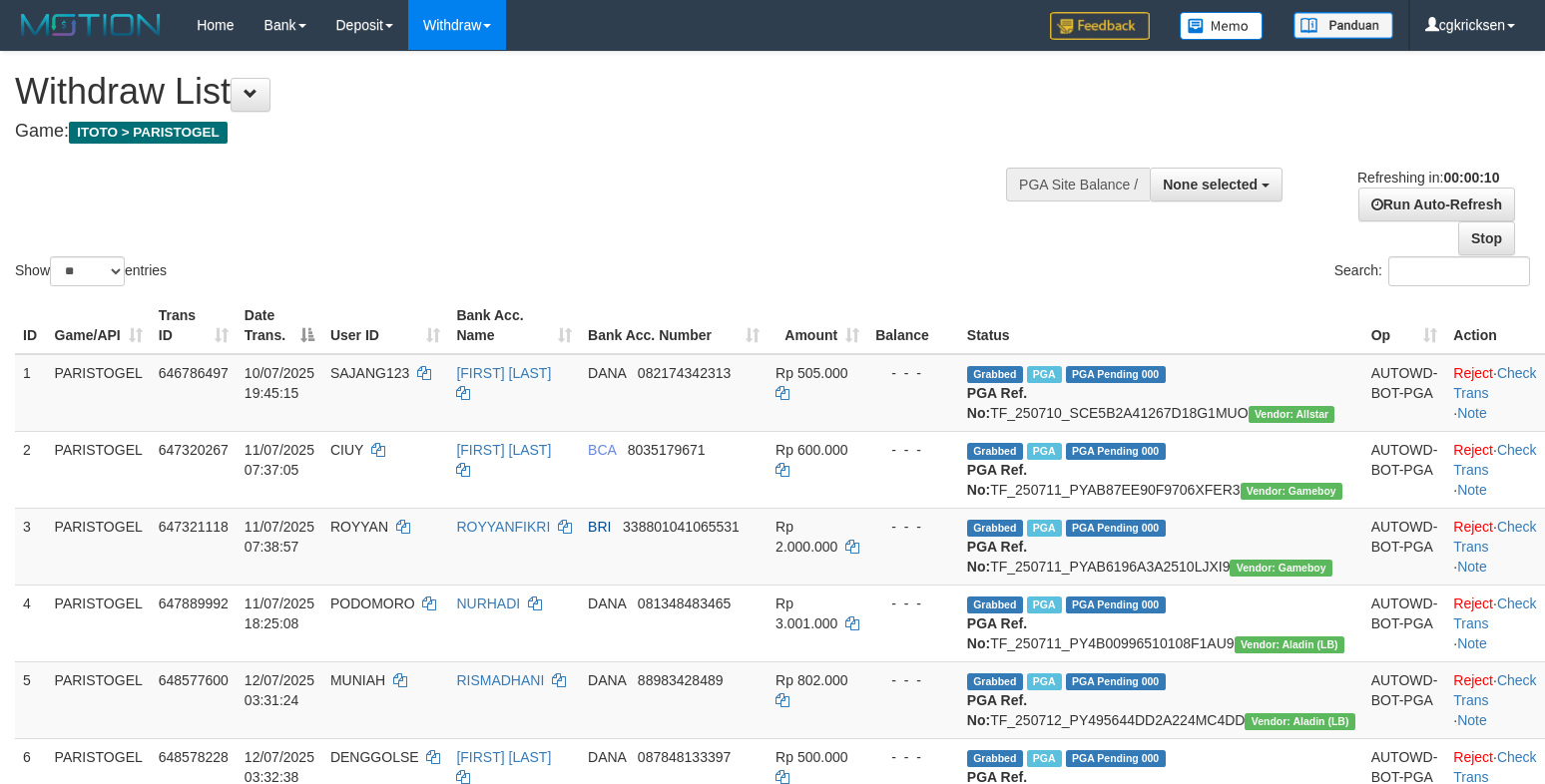 select 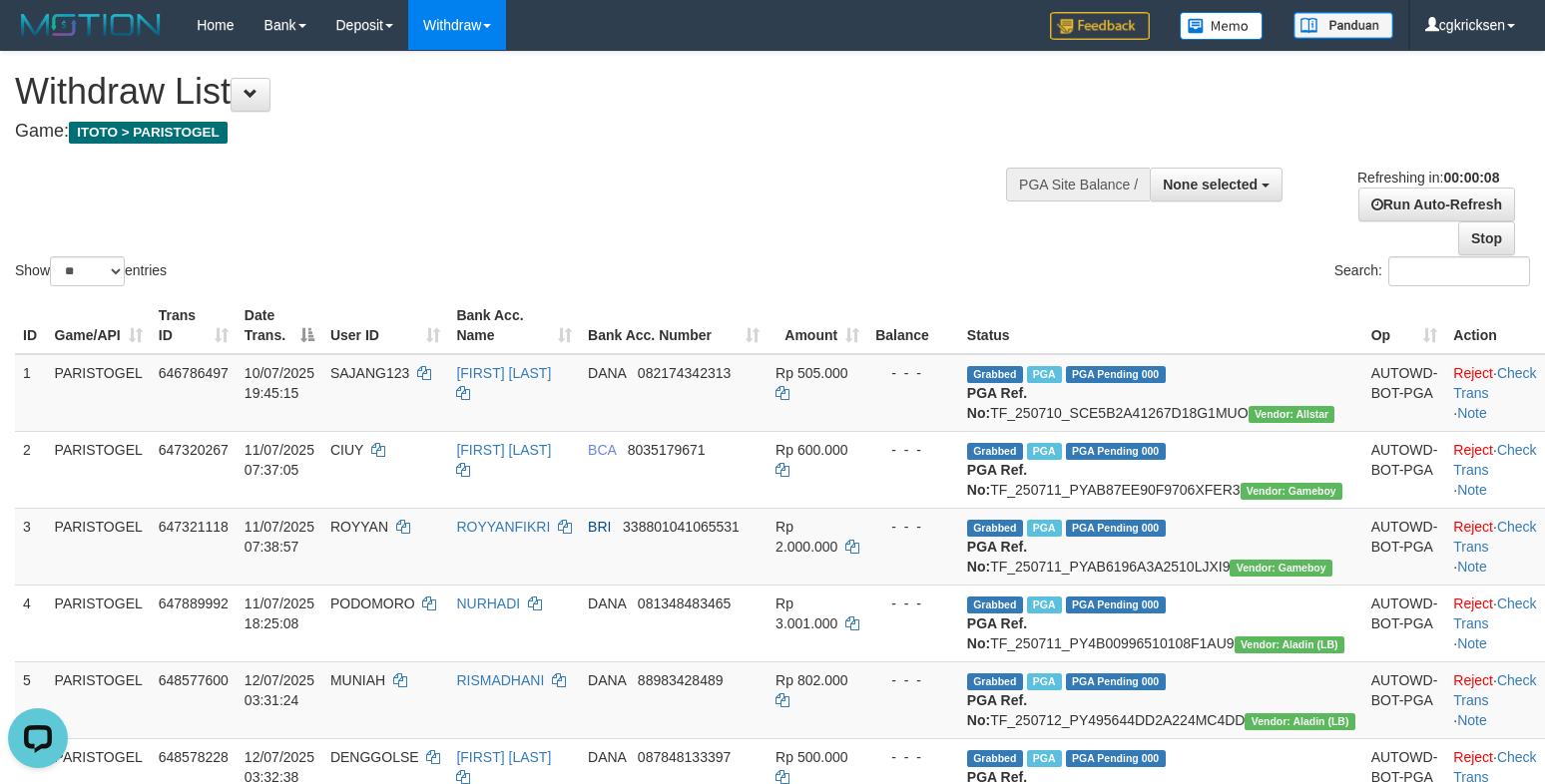 scroll, scrollTop: 0, scrollLeft: 0, axis: both 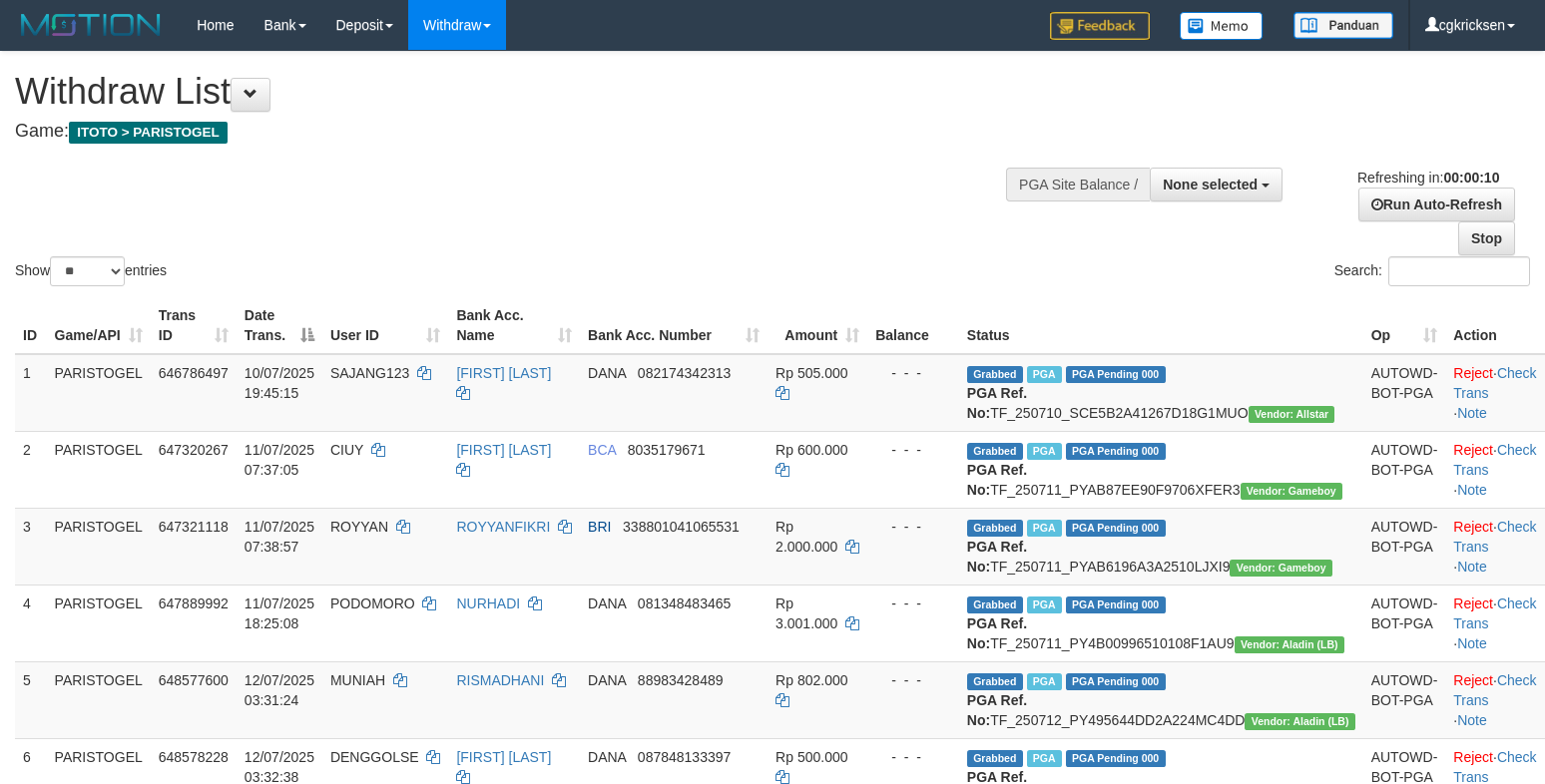 select 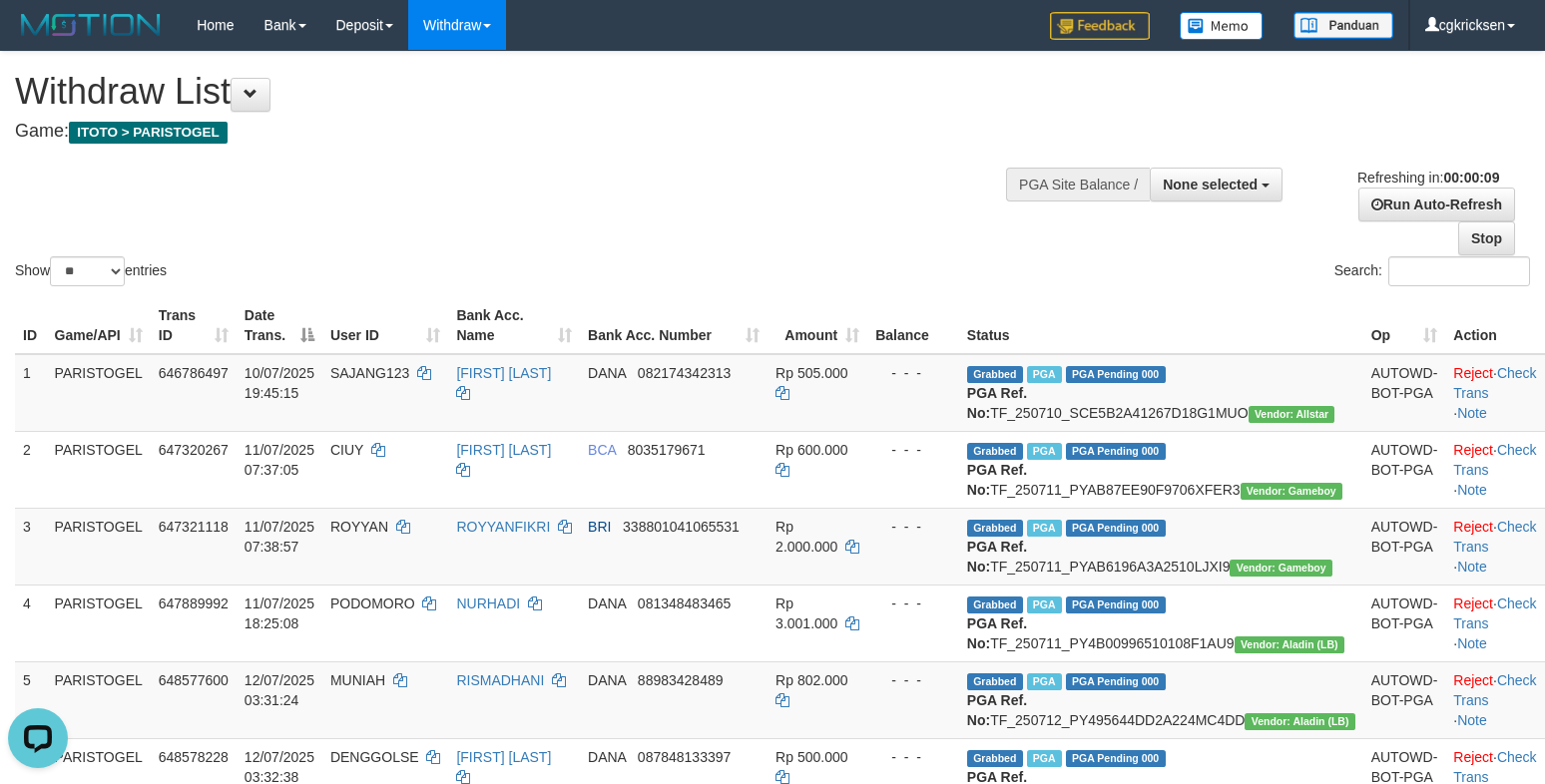 scroll, scrollTop: 0, scrollLeft: 0, axis: both 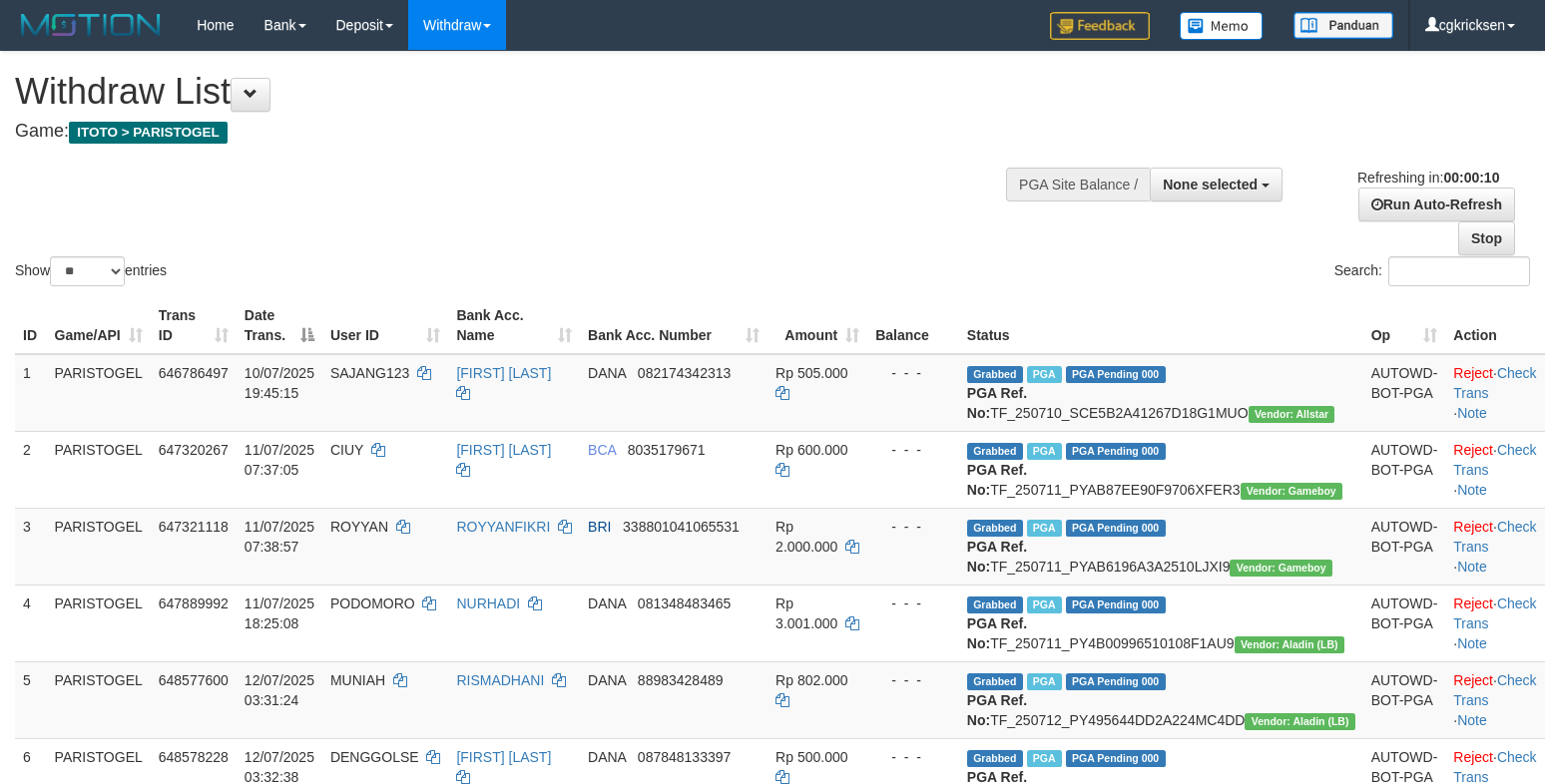 select 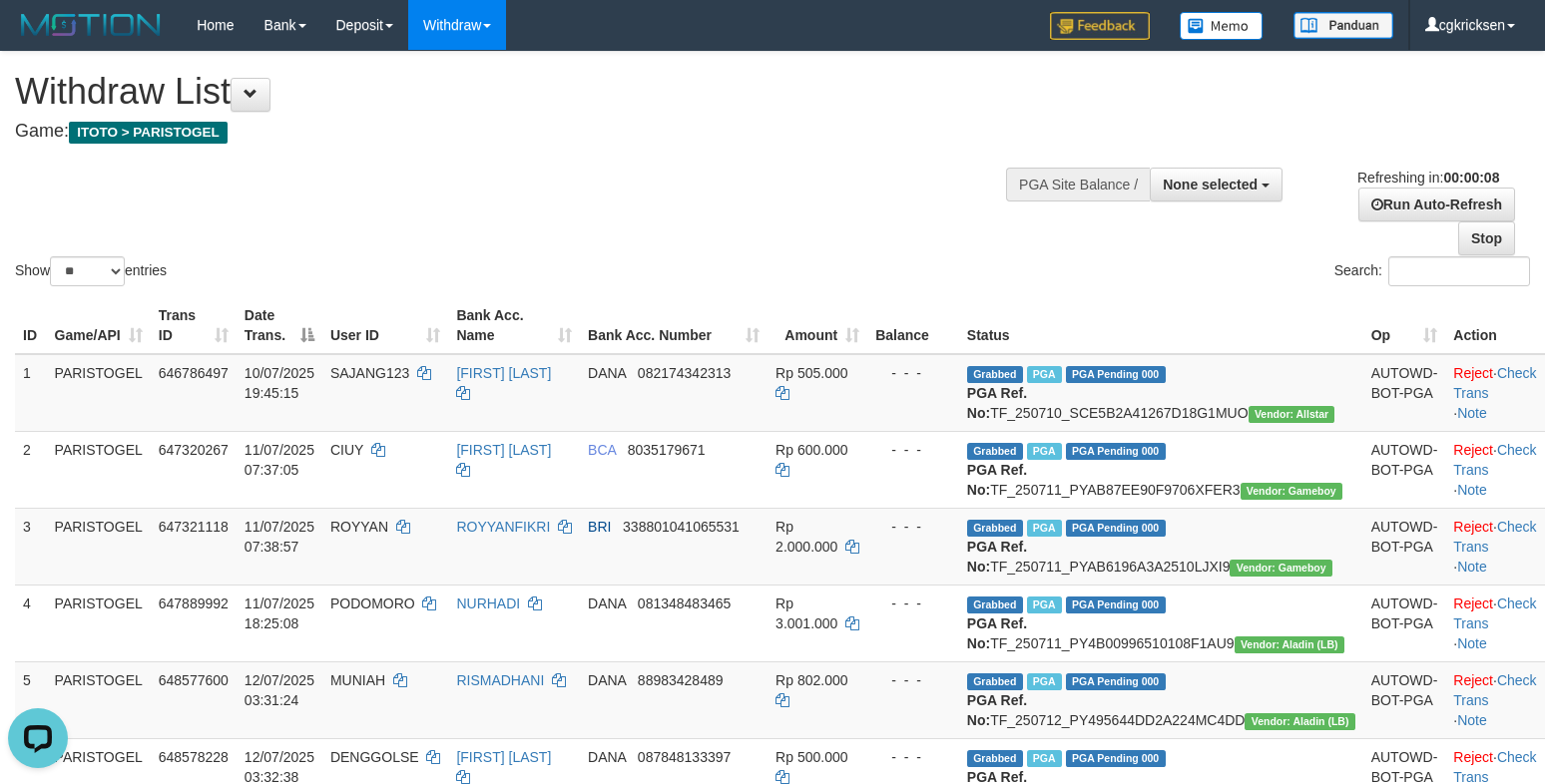 scroll, scrollTop: 0, scrollLeft: 0, axis: both 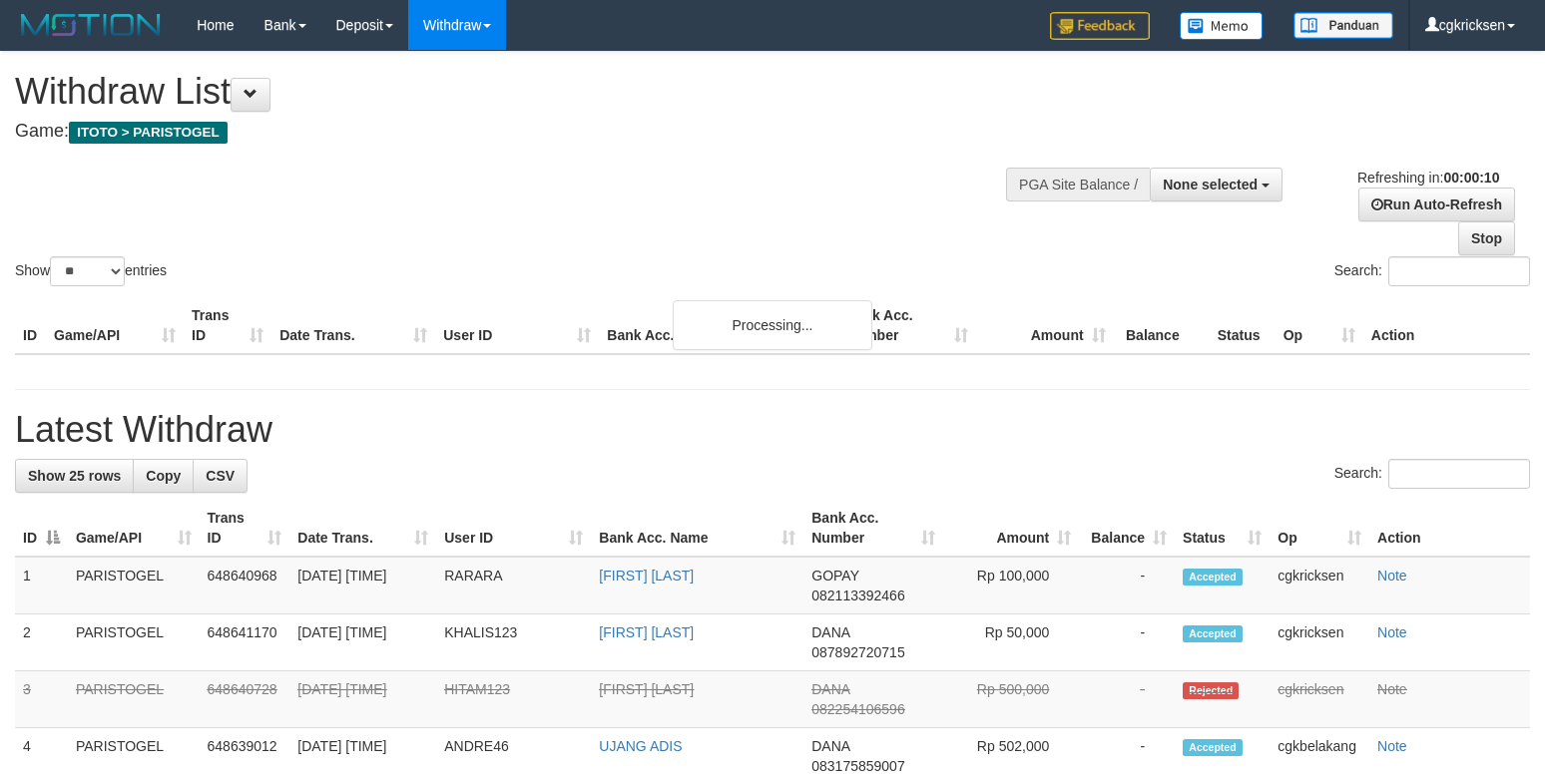 select 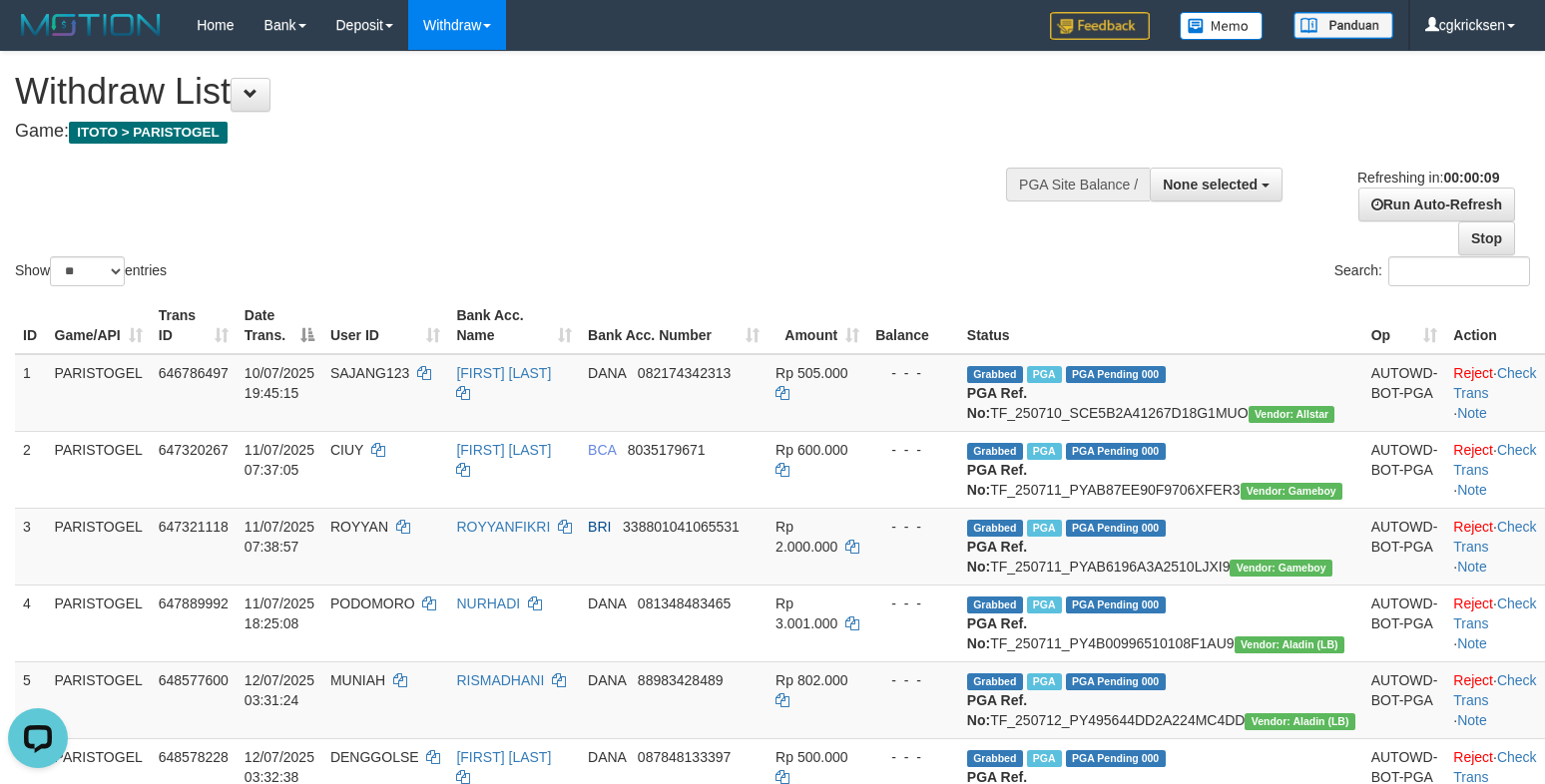 scroll, scrollTop: 0, scrollLeft: 0, axis: both 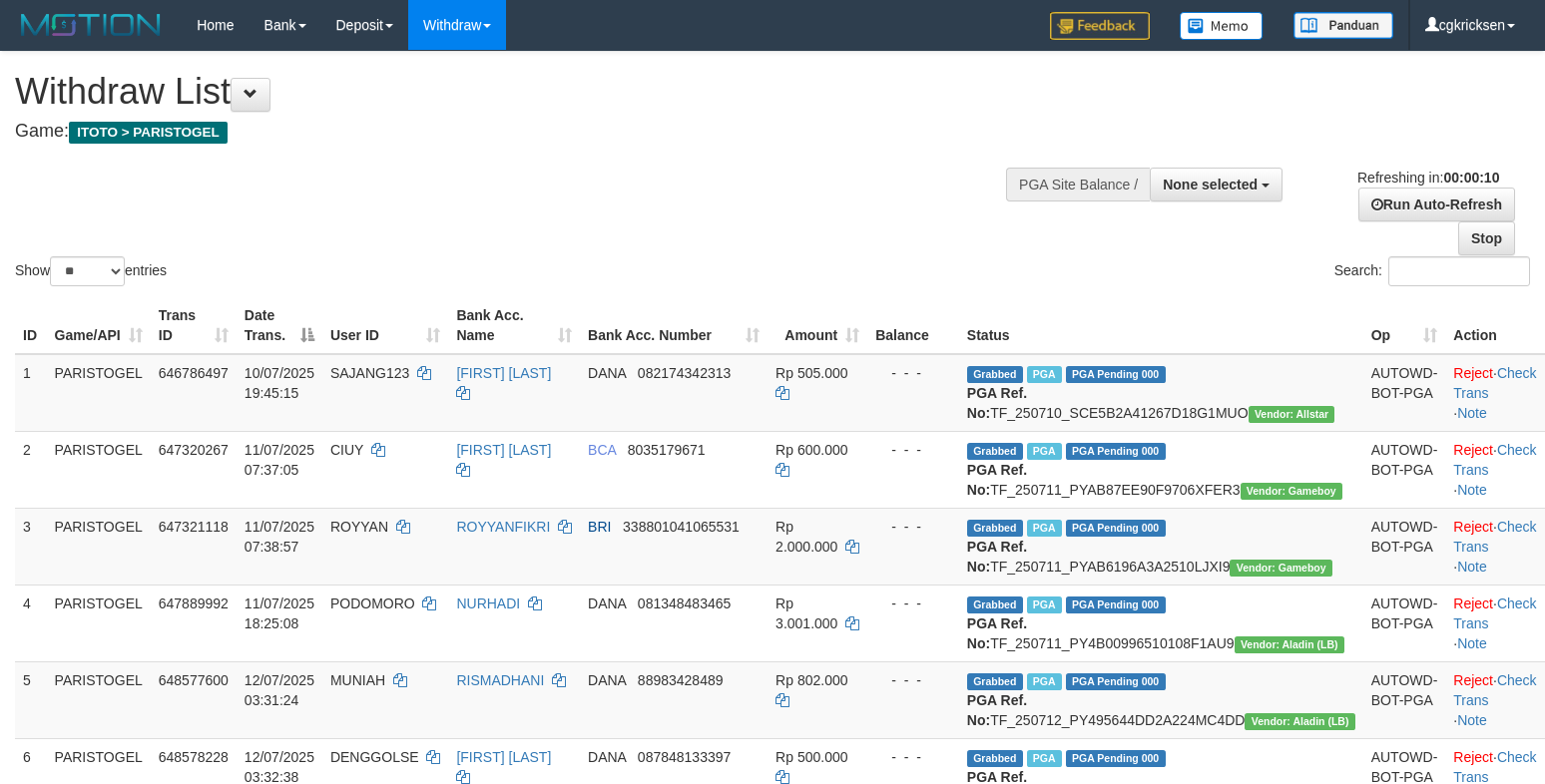 select 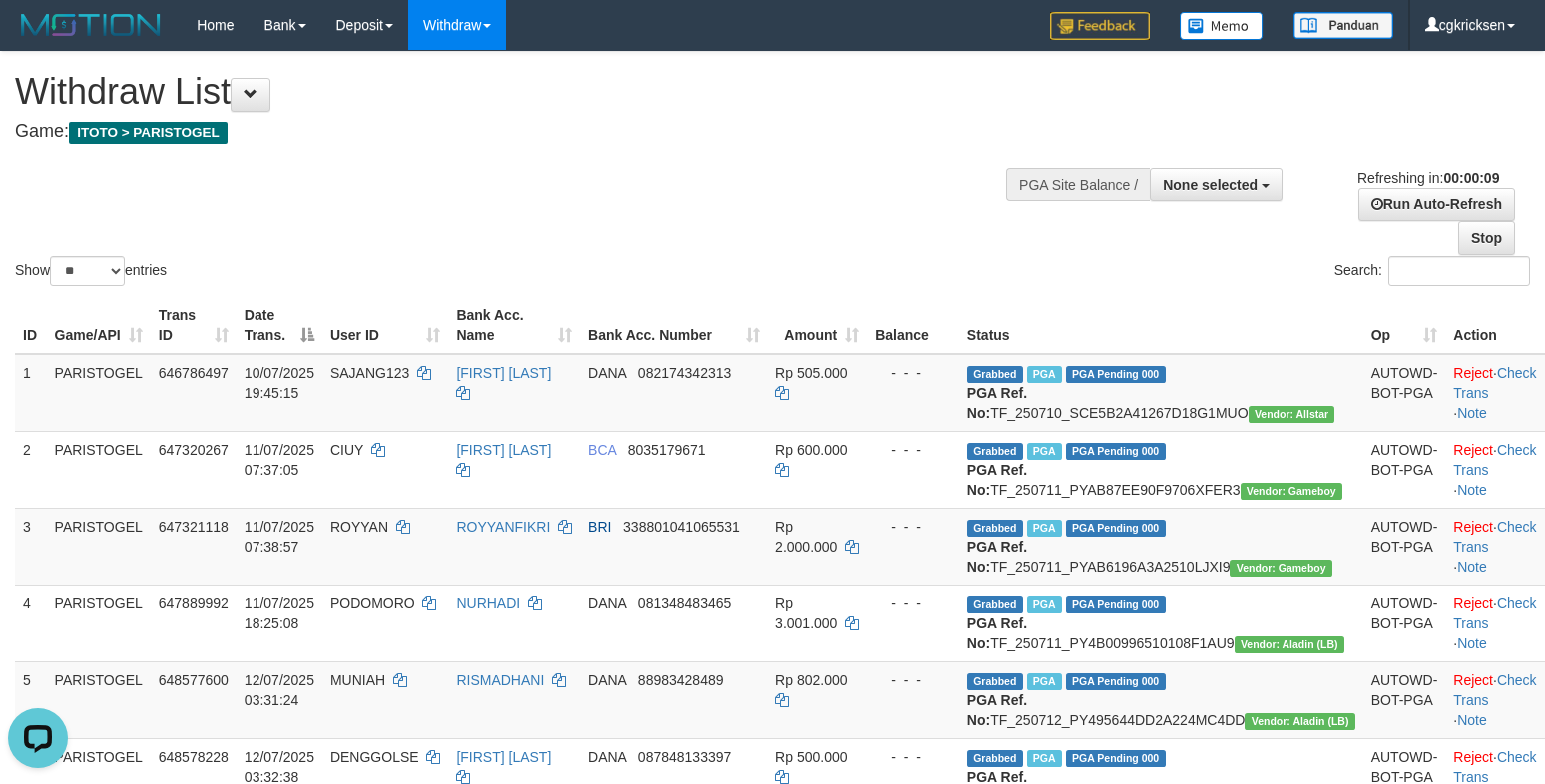scroll, scrollTop: 0, scrollLeft: 0, axis: both 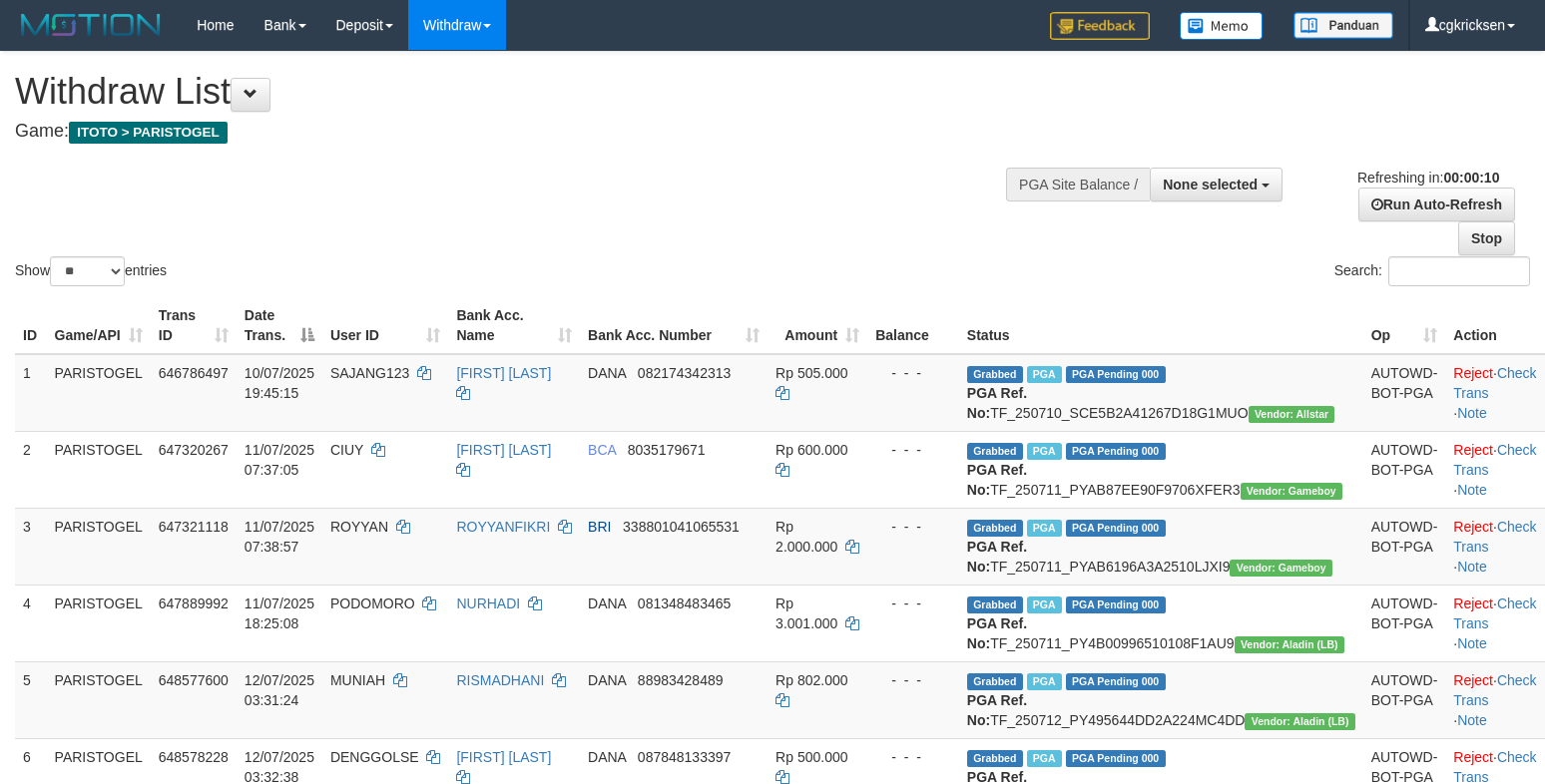 select 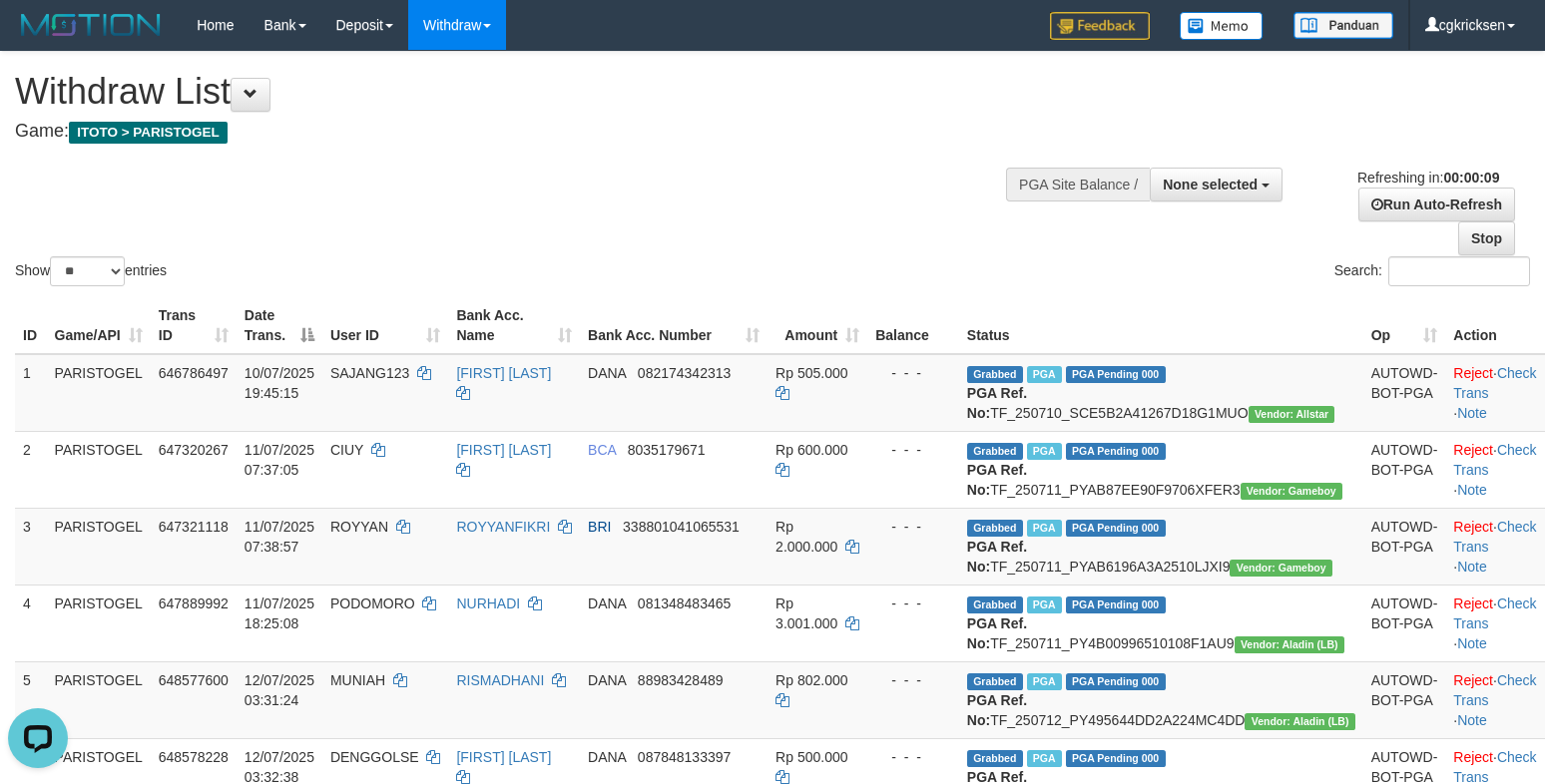 scroll, scrollTop: 0, scrollLeft: 0, axis: both 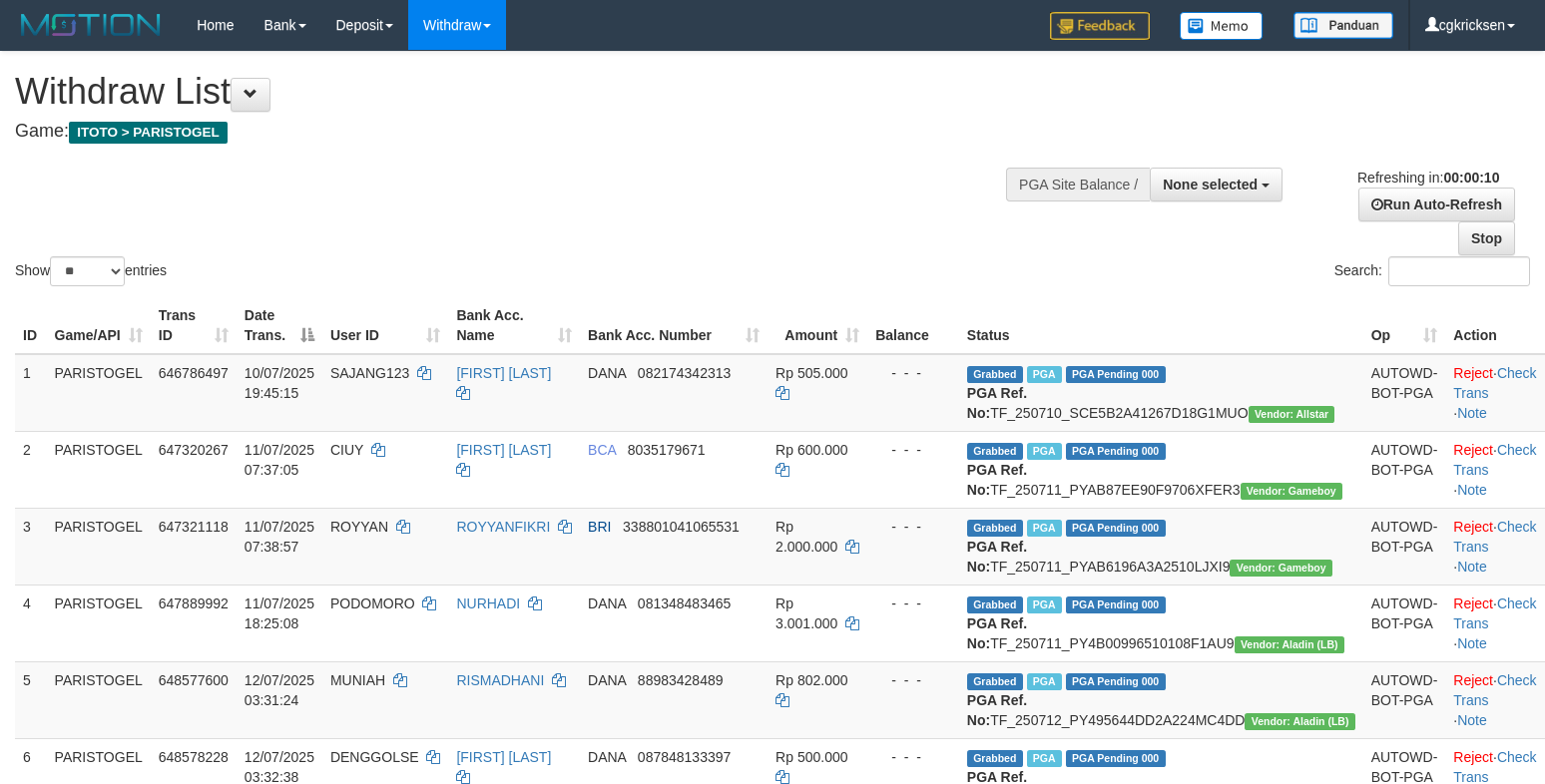 select 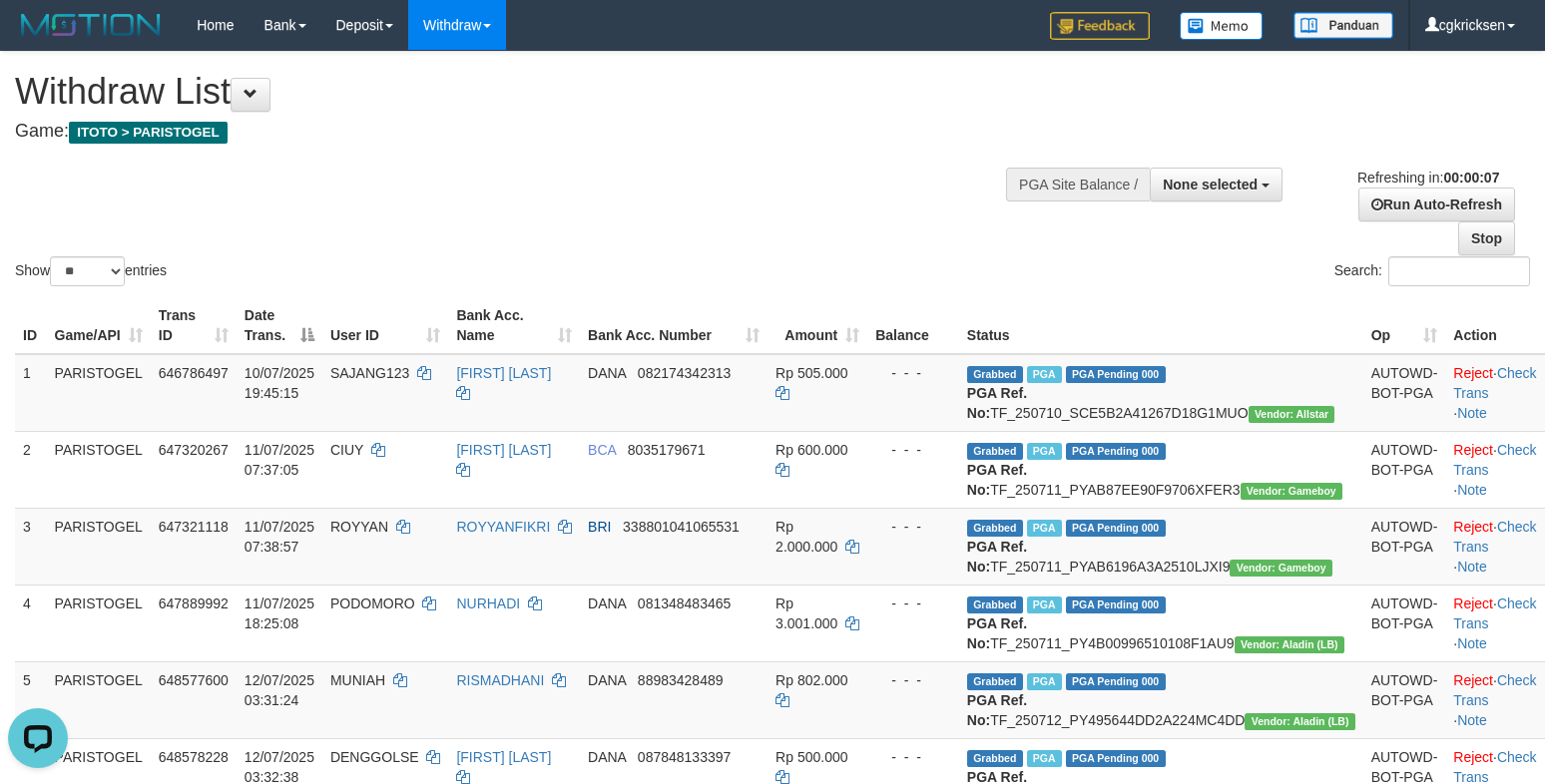 scroll, scrollTop: 0, scrollLeft: 0, axis: both 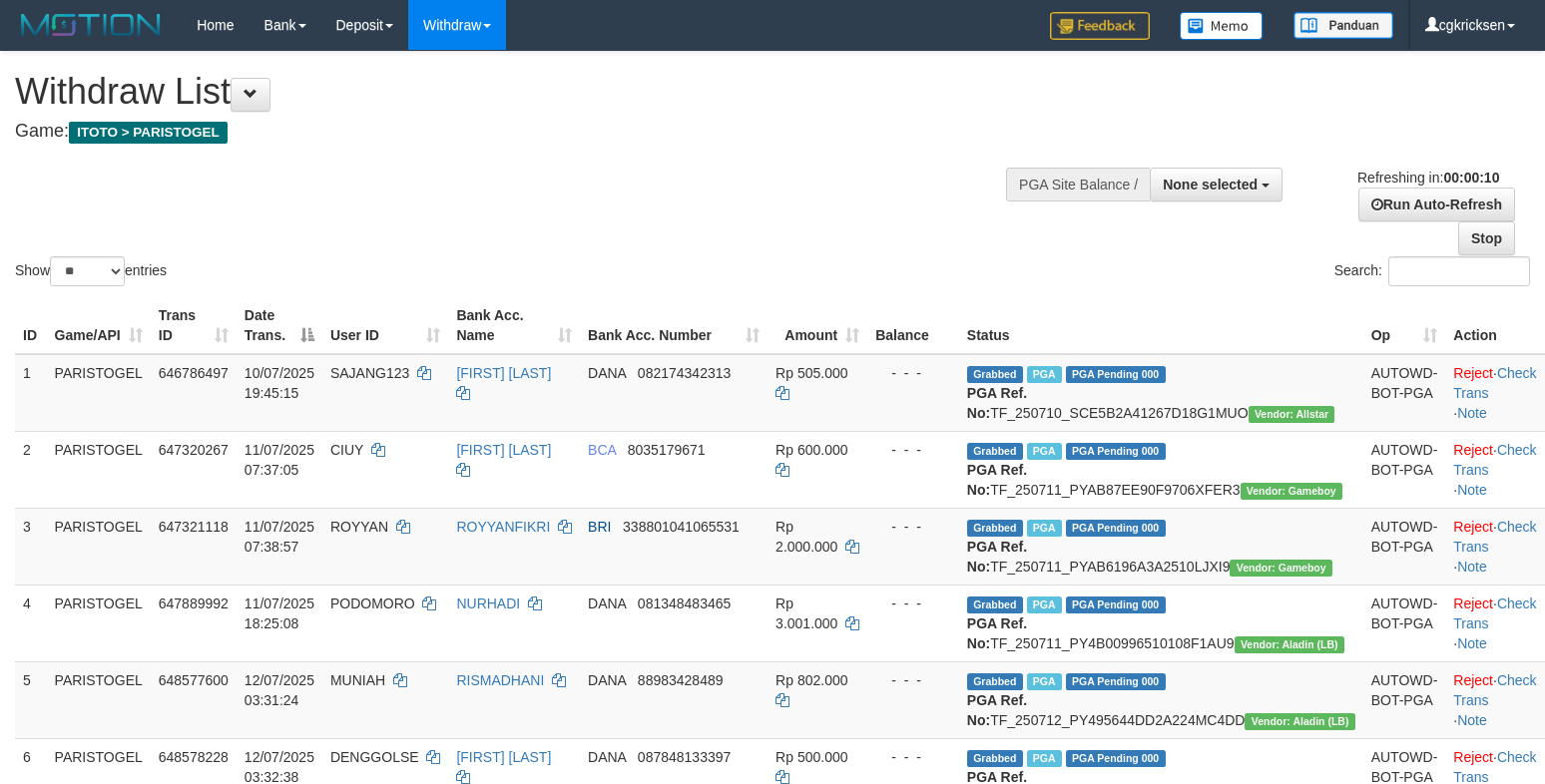 select 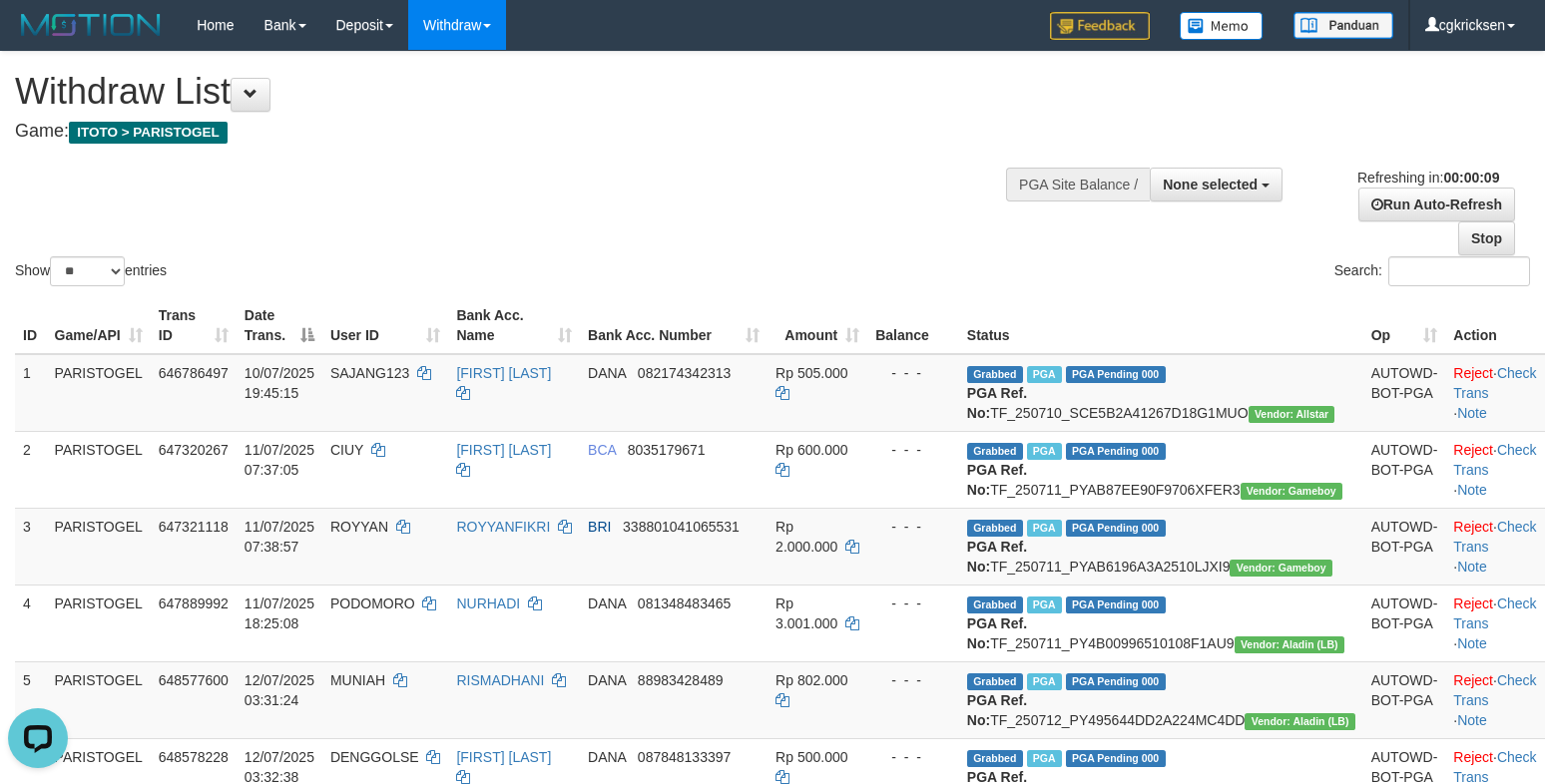 scroll, scrollTop: 0, scrollLeft: 0, axis: both 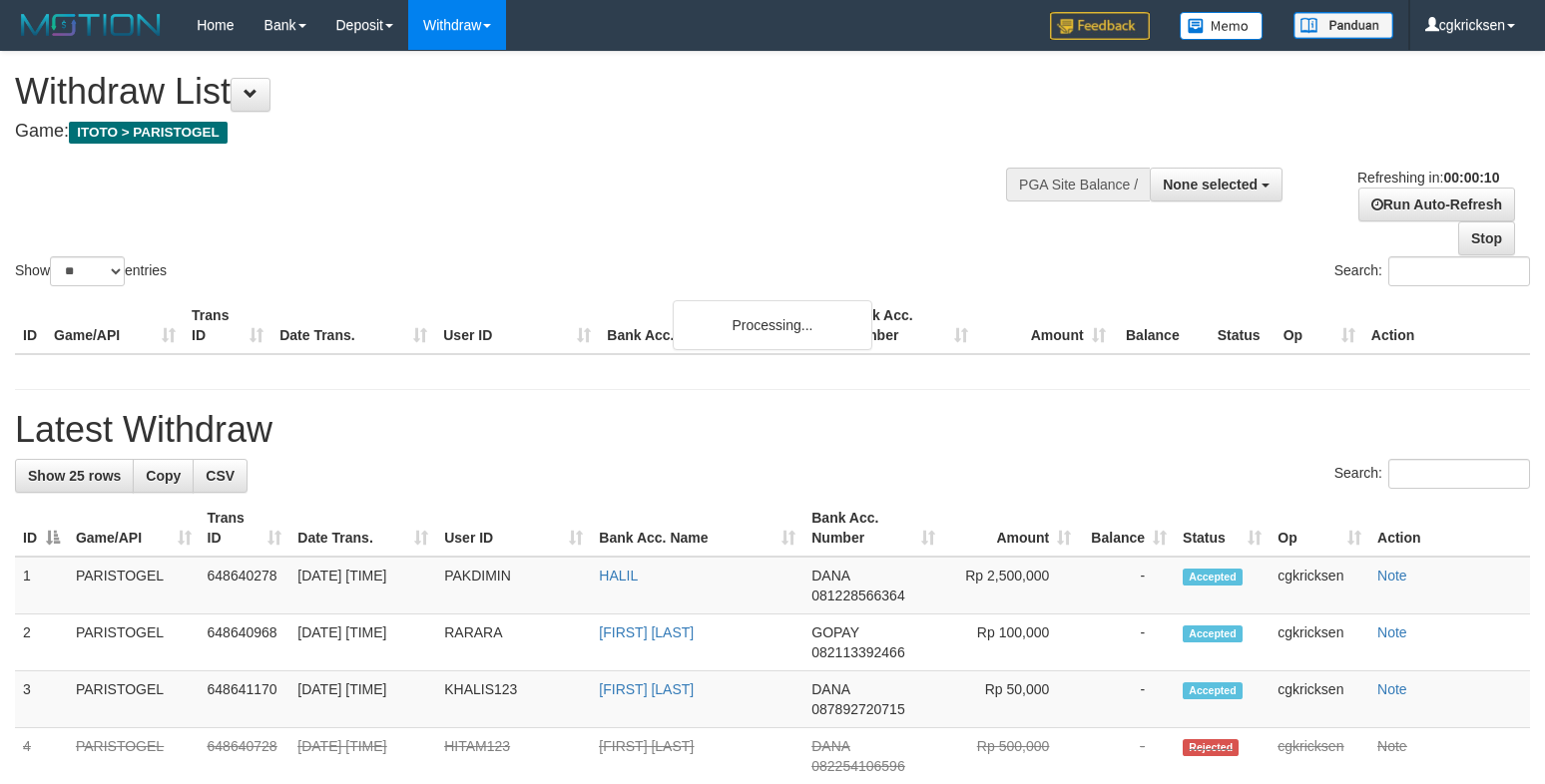 select 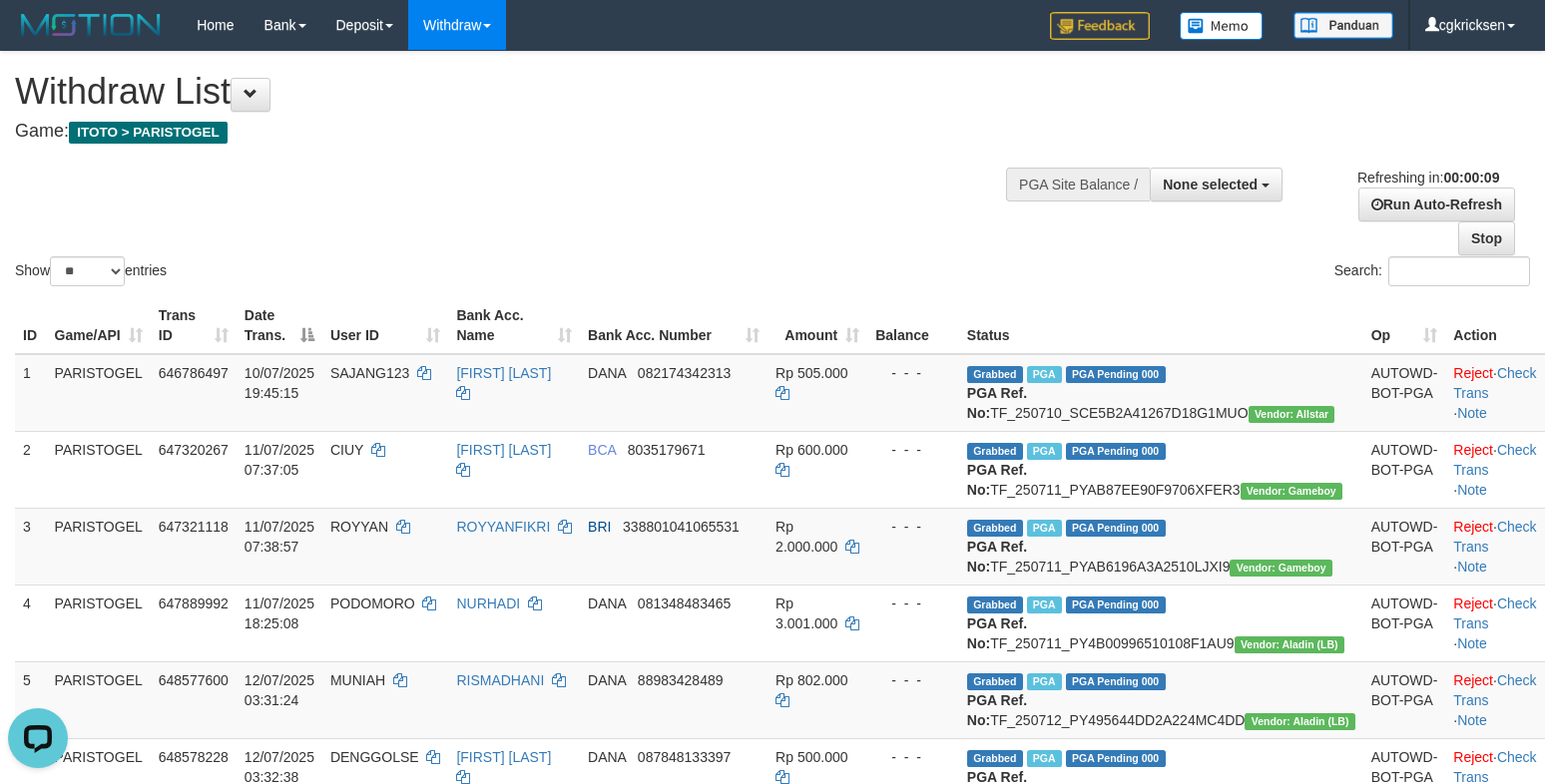 scroll, scrollTop: 0, scrollLeft: 0, axis: both 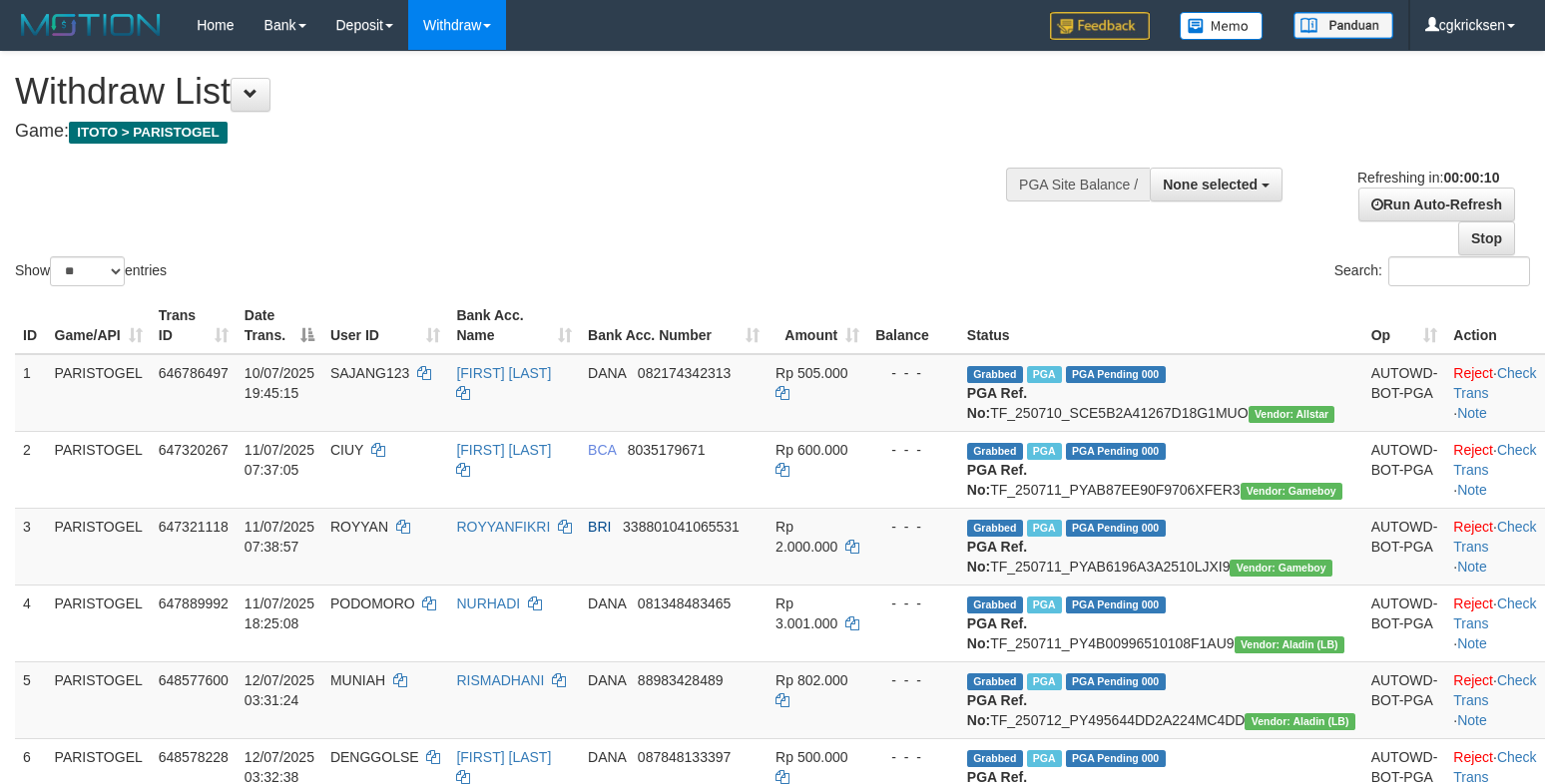 select 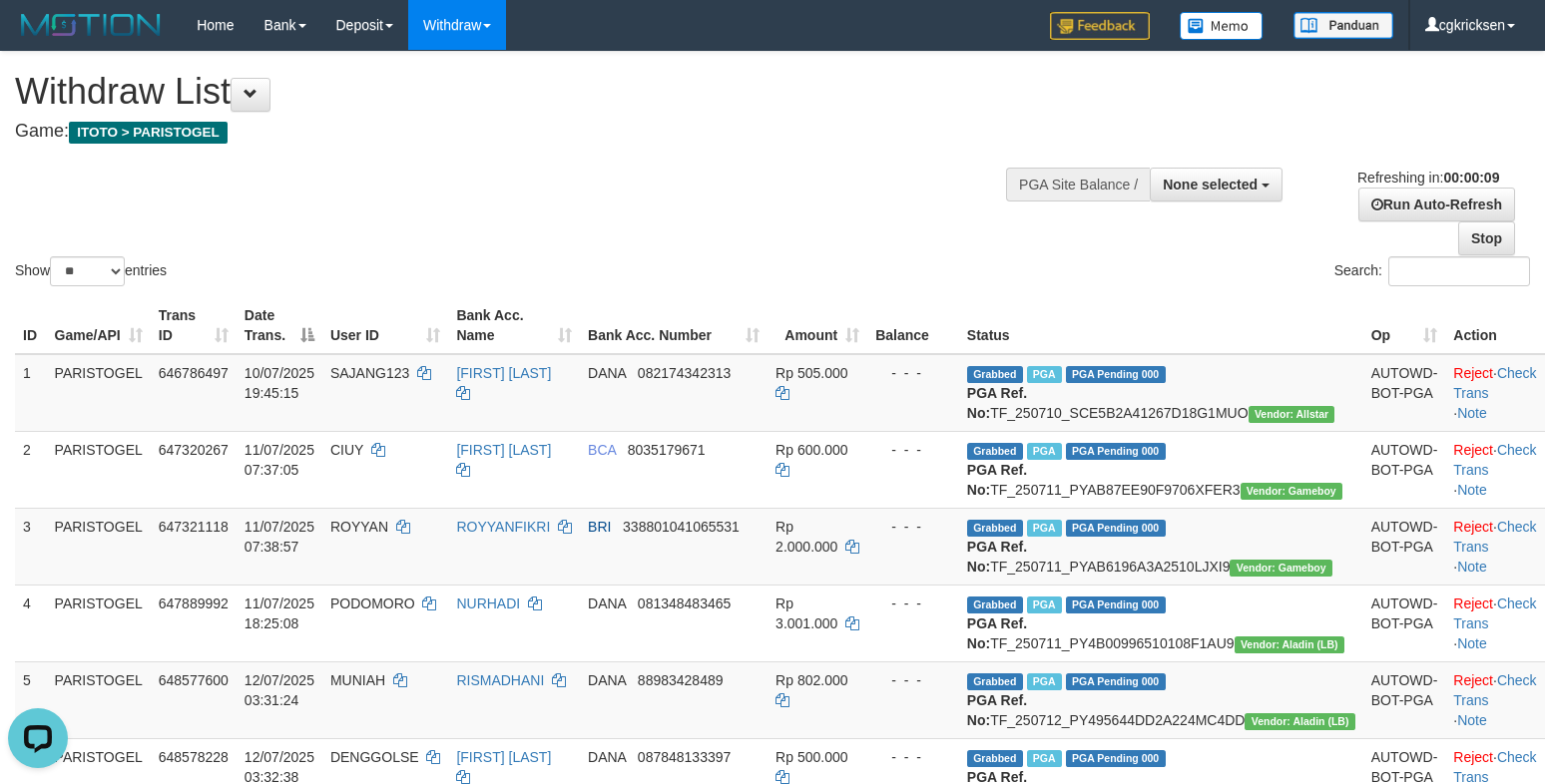 scroll, scrollTop: 0, scrollLeft: 0, axis: both 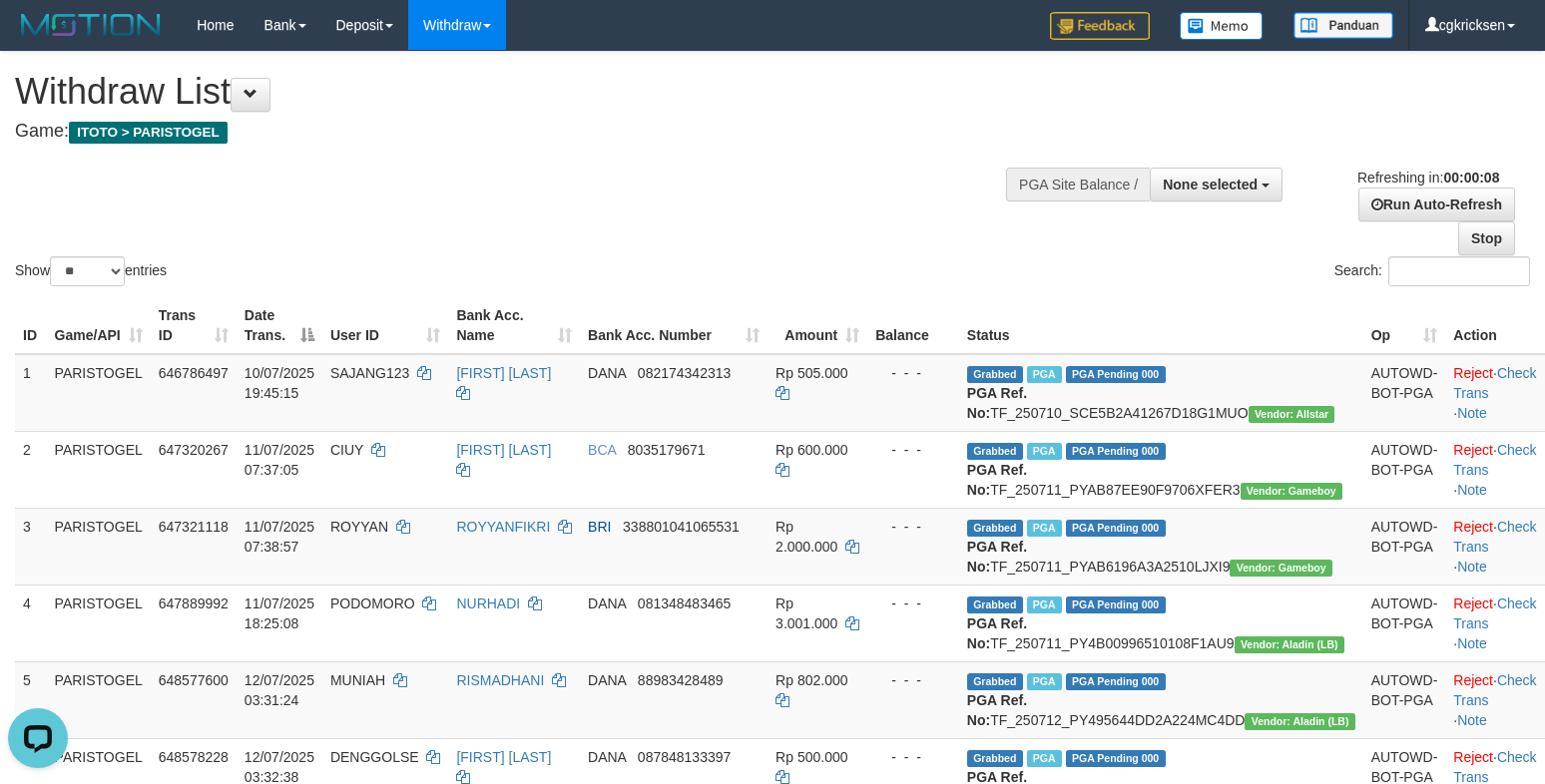 click on "Amount" at bounding box center [817, 325] 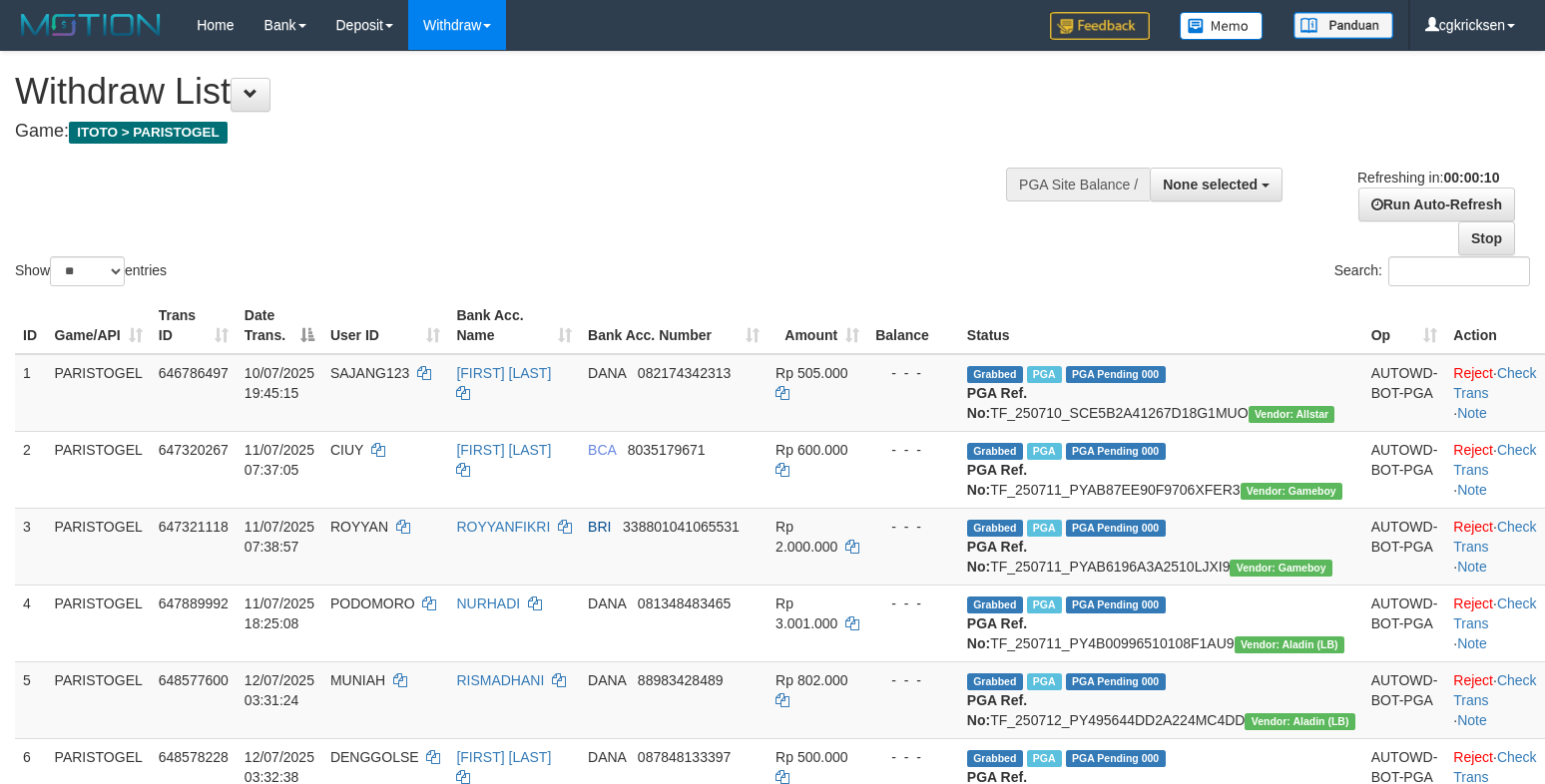 select 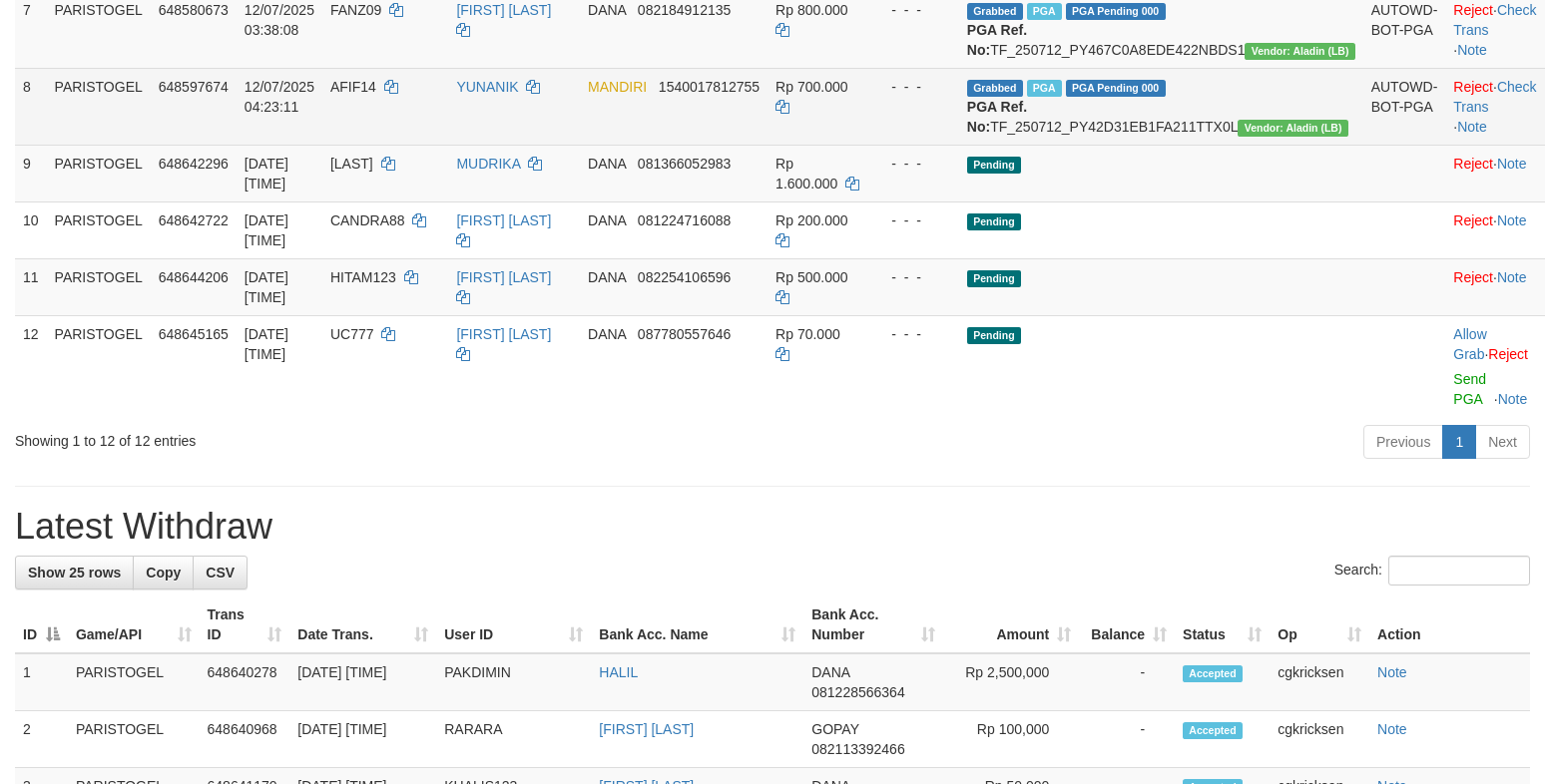 scroll, scrollTop: 1047, scrollLeft: 0, axis: vertical 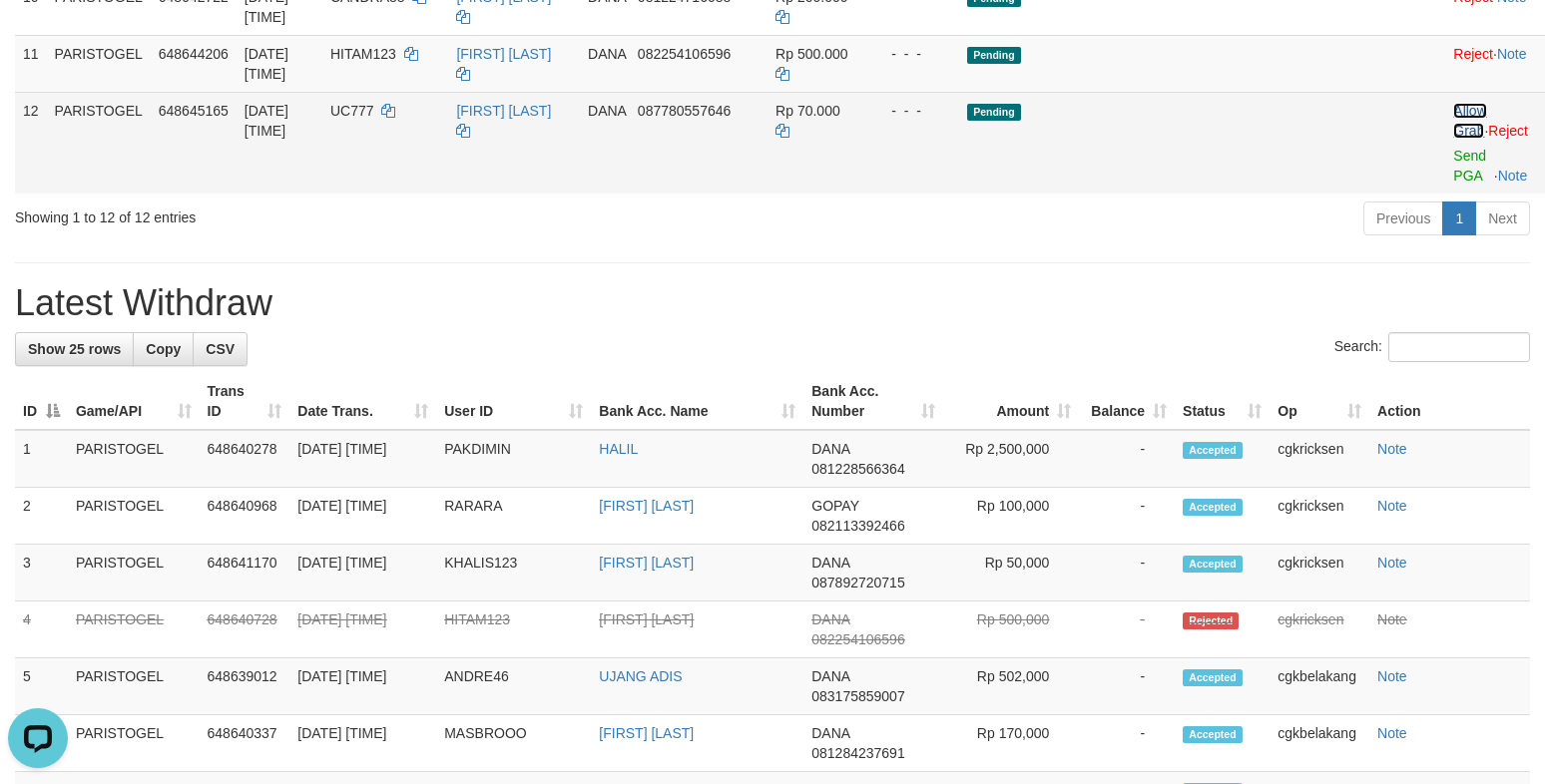 click on "Allow Grab" at bounding box center (1469, 121) 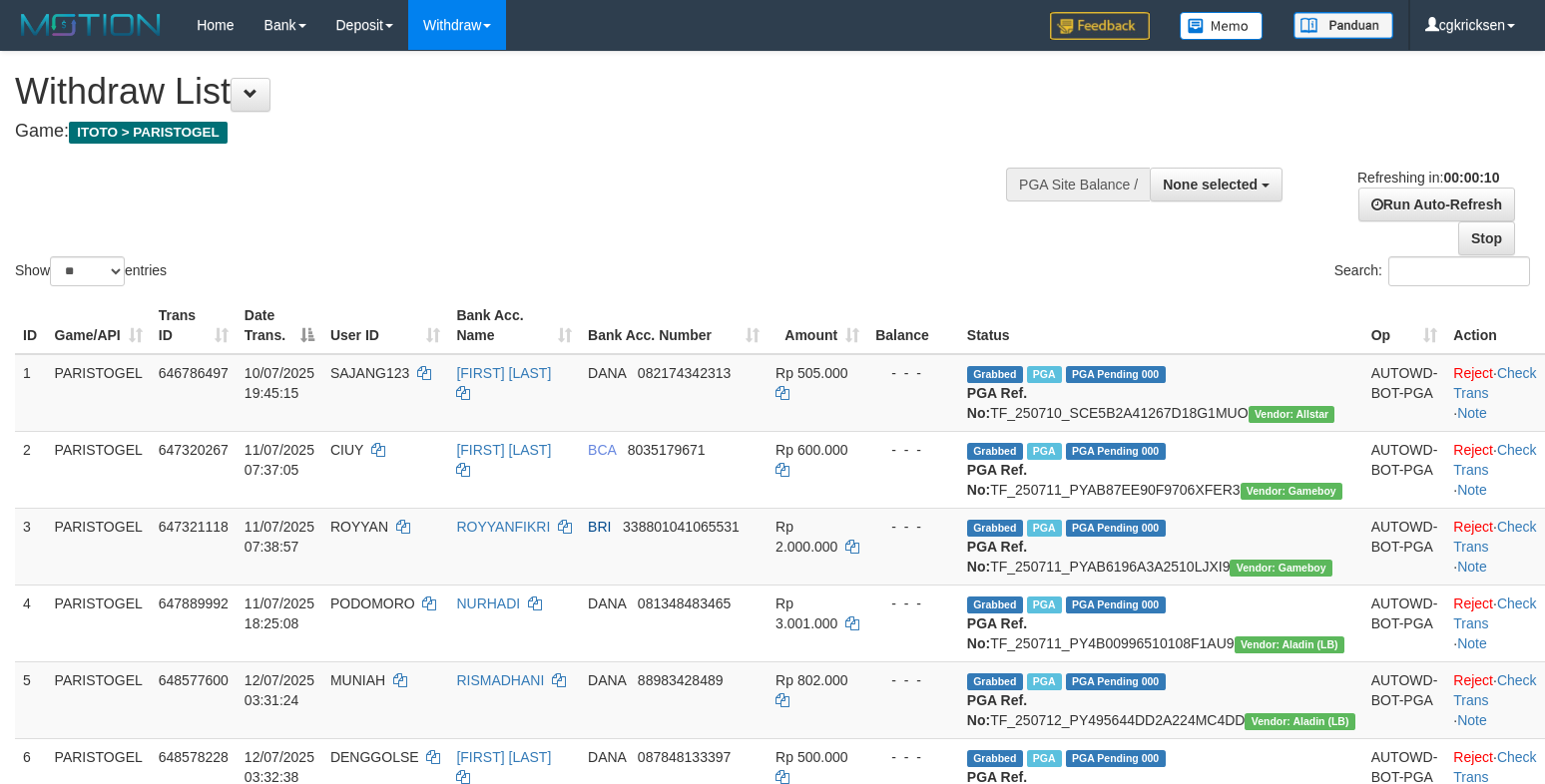 select 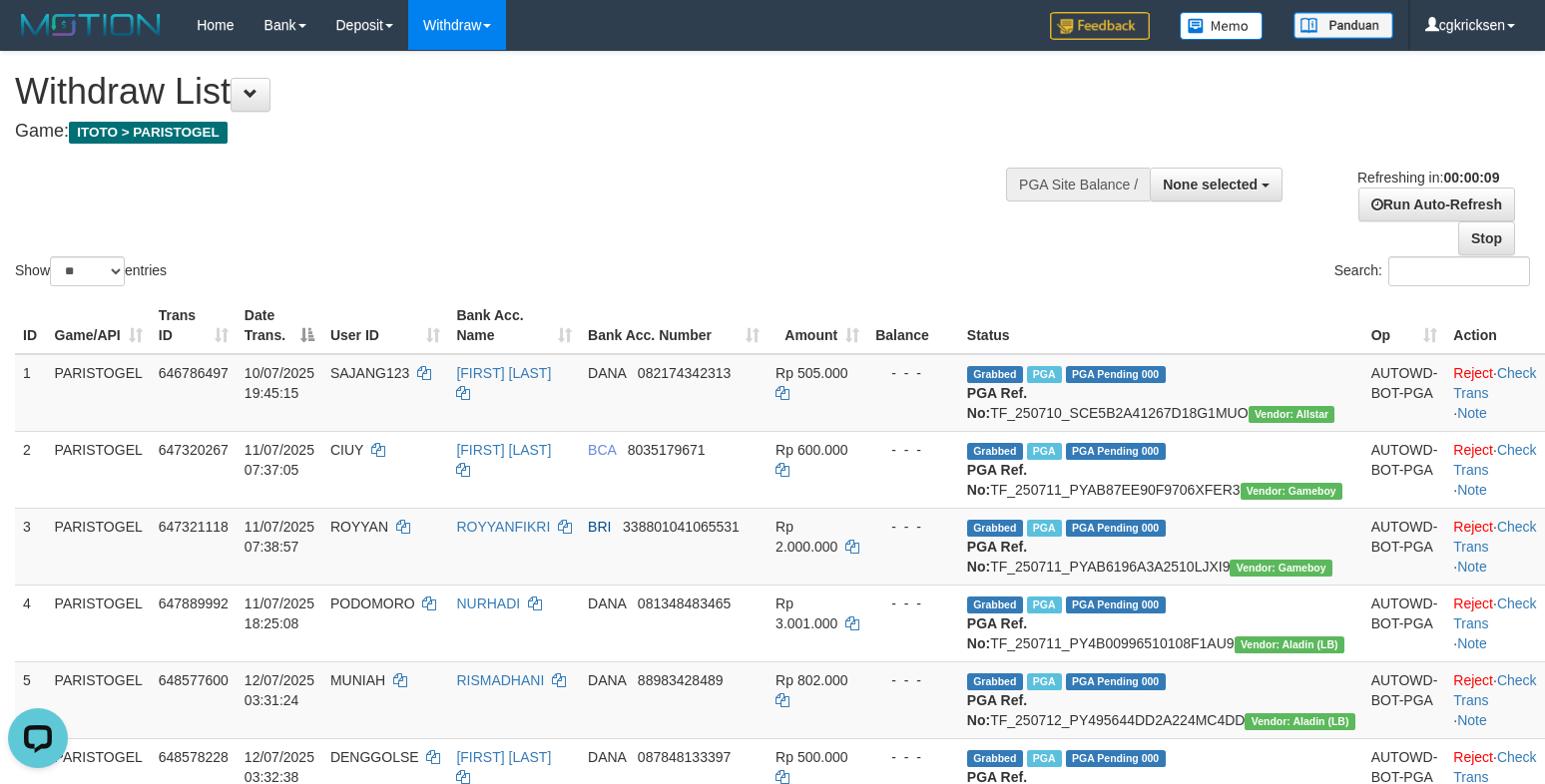 scroll, scrollTop: 0, scrollLeft: 0, axis: both 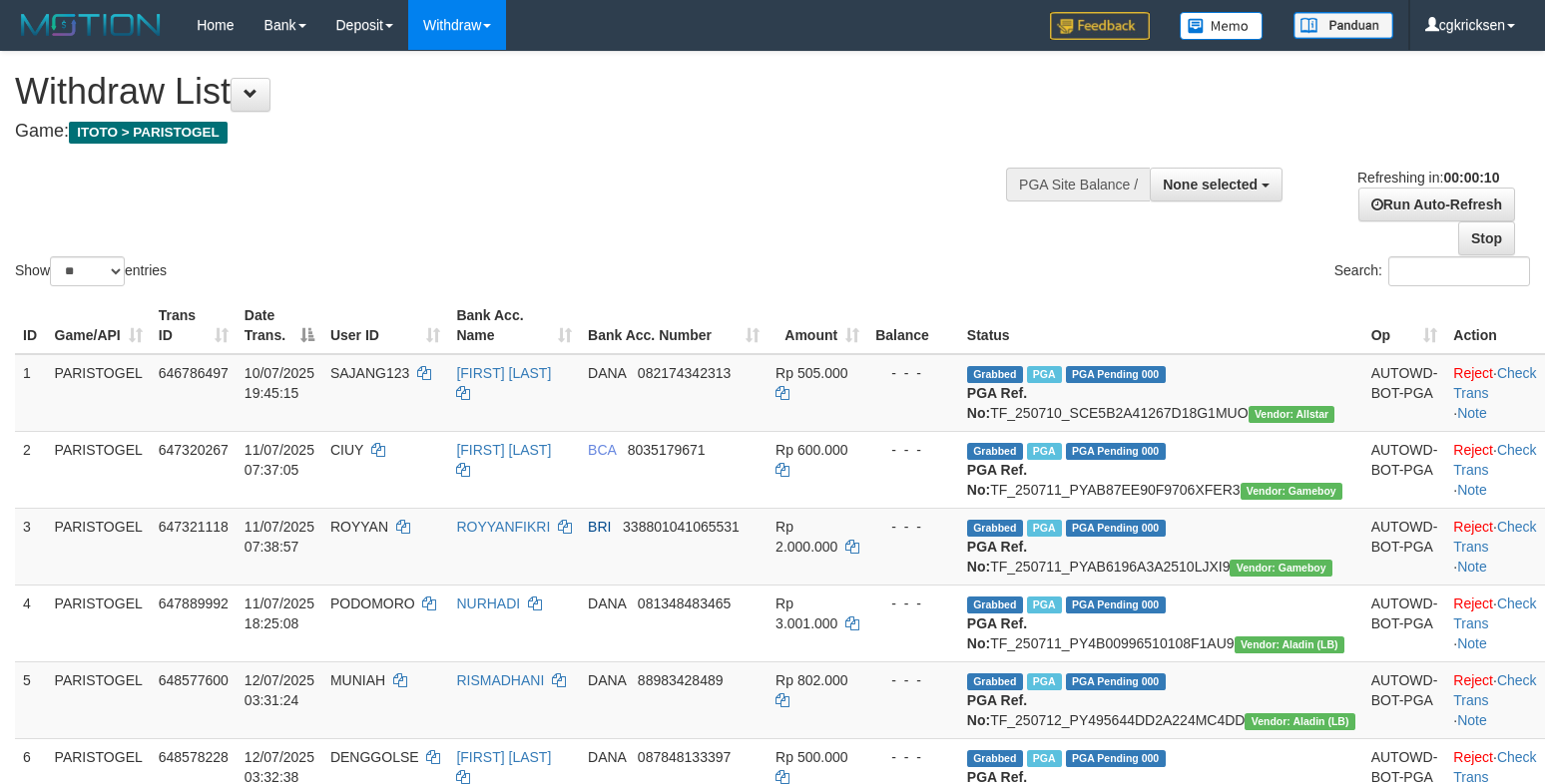 select 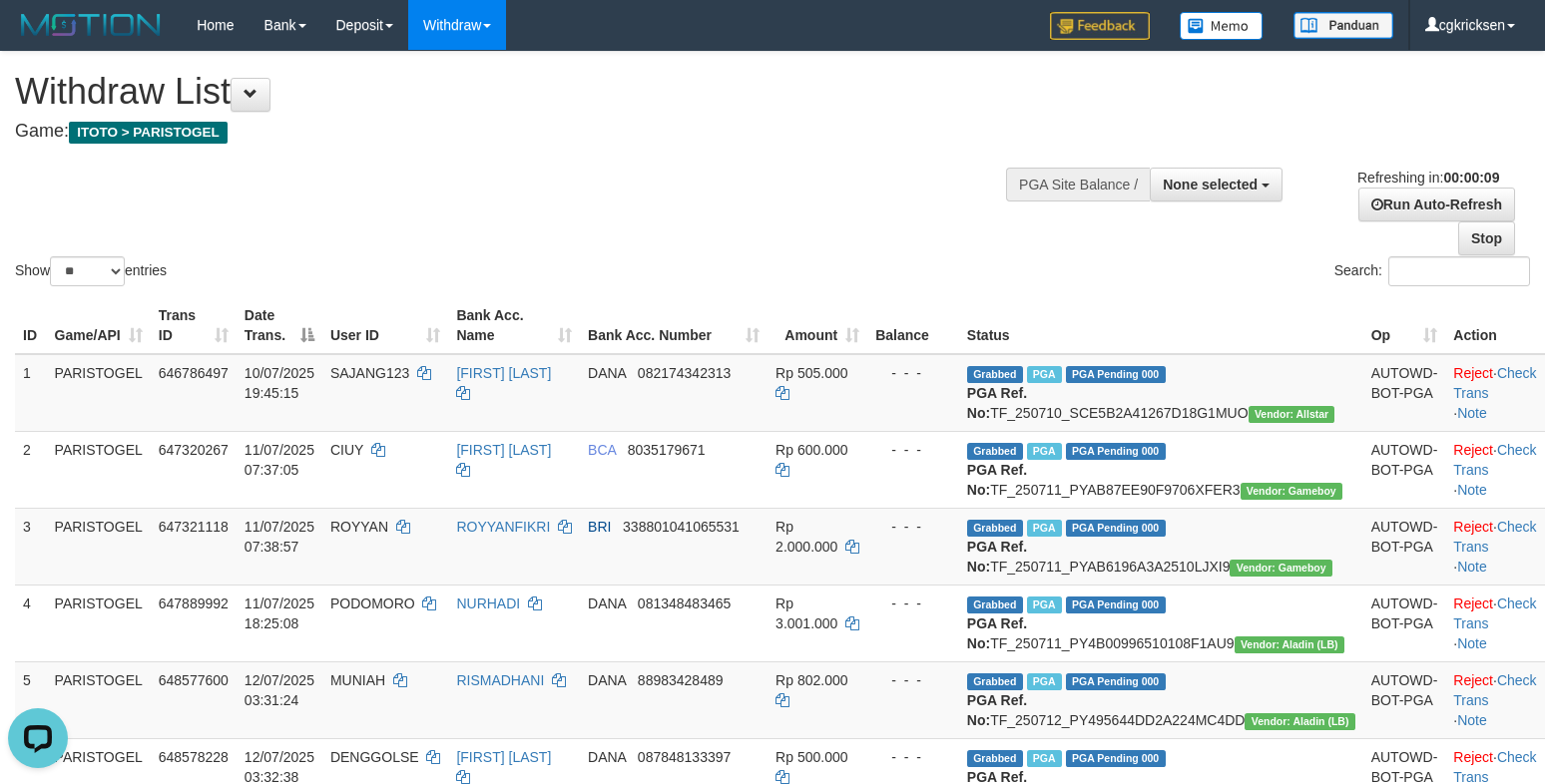 scroll, scrollTop: 0, scrollLeft: 0, axis: both 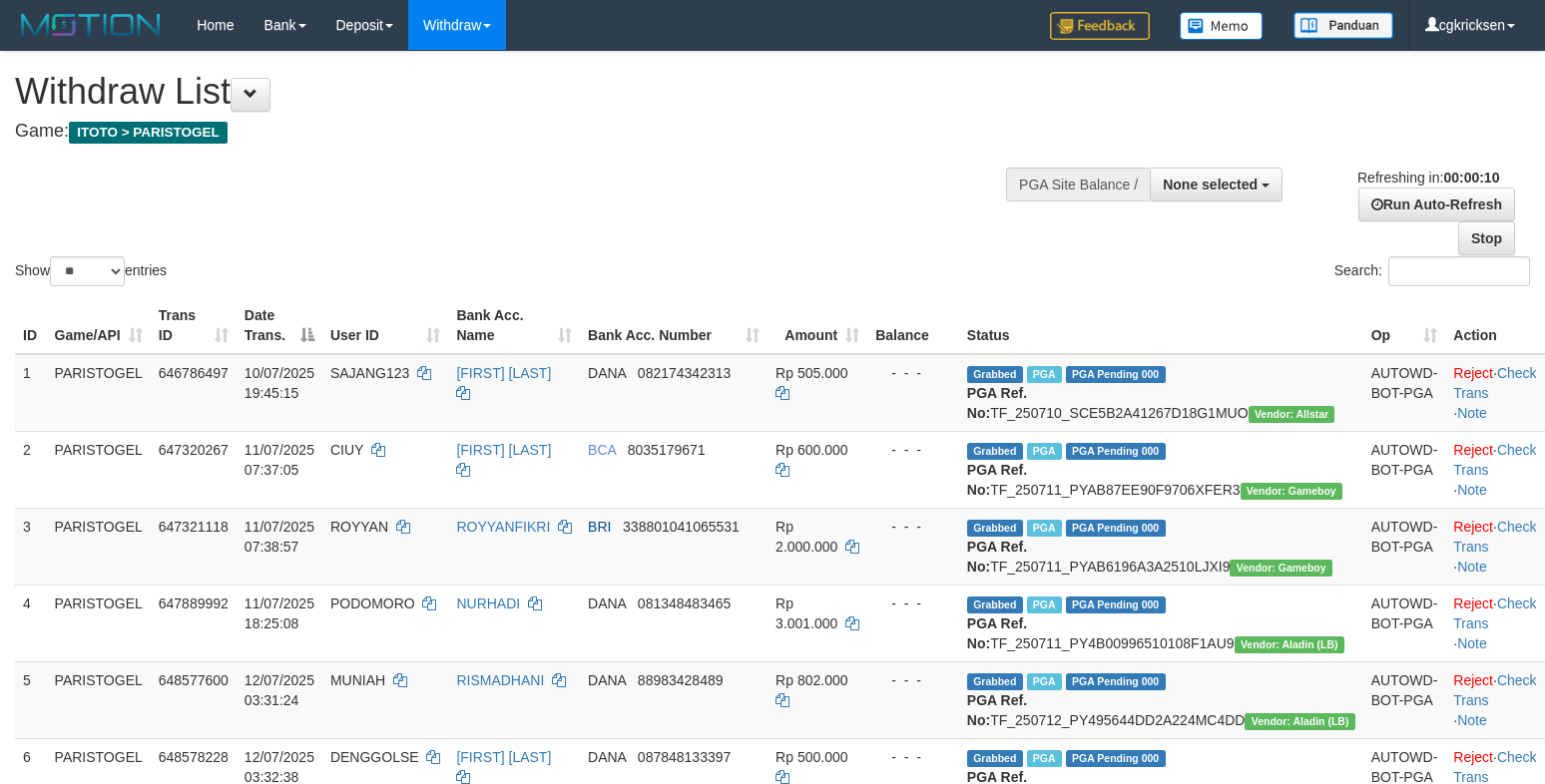 select 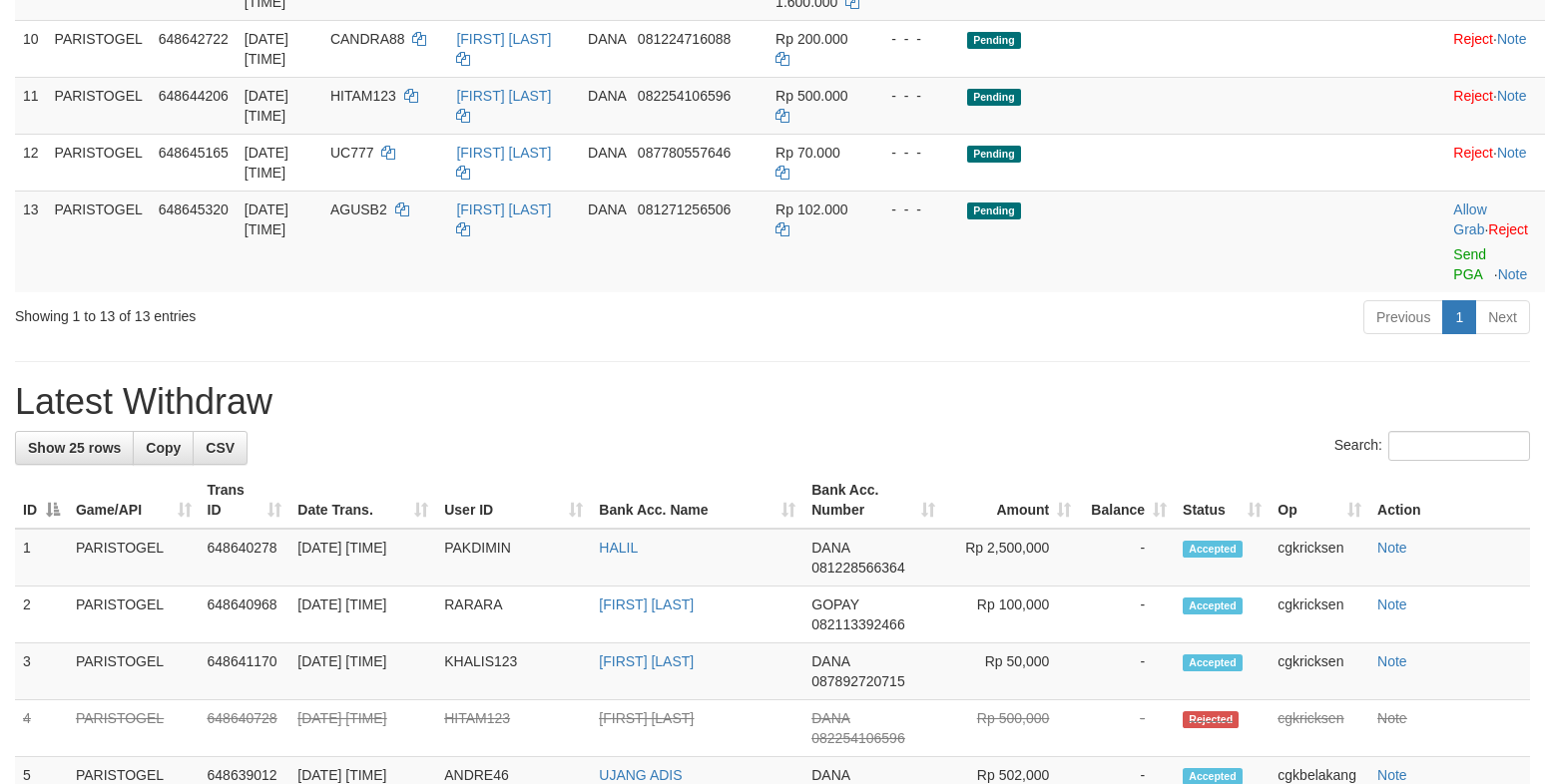 scroll, scrollTop: 1047, scrollLeft: 0, axis: vertical 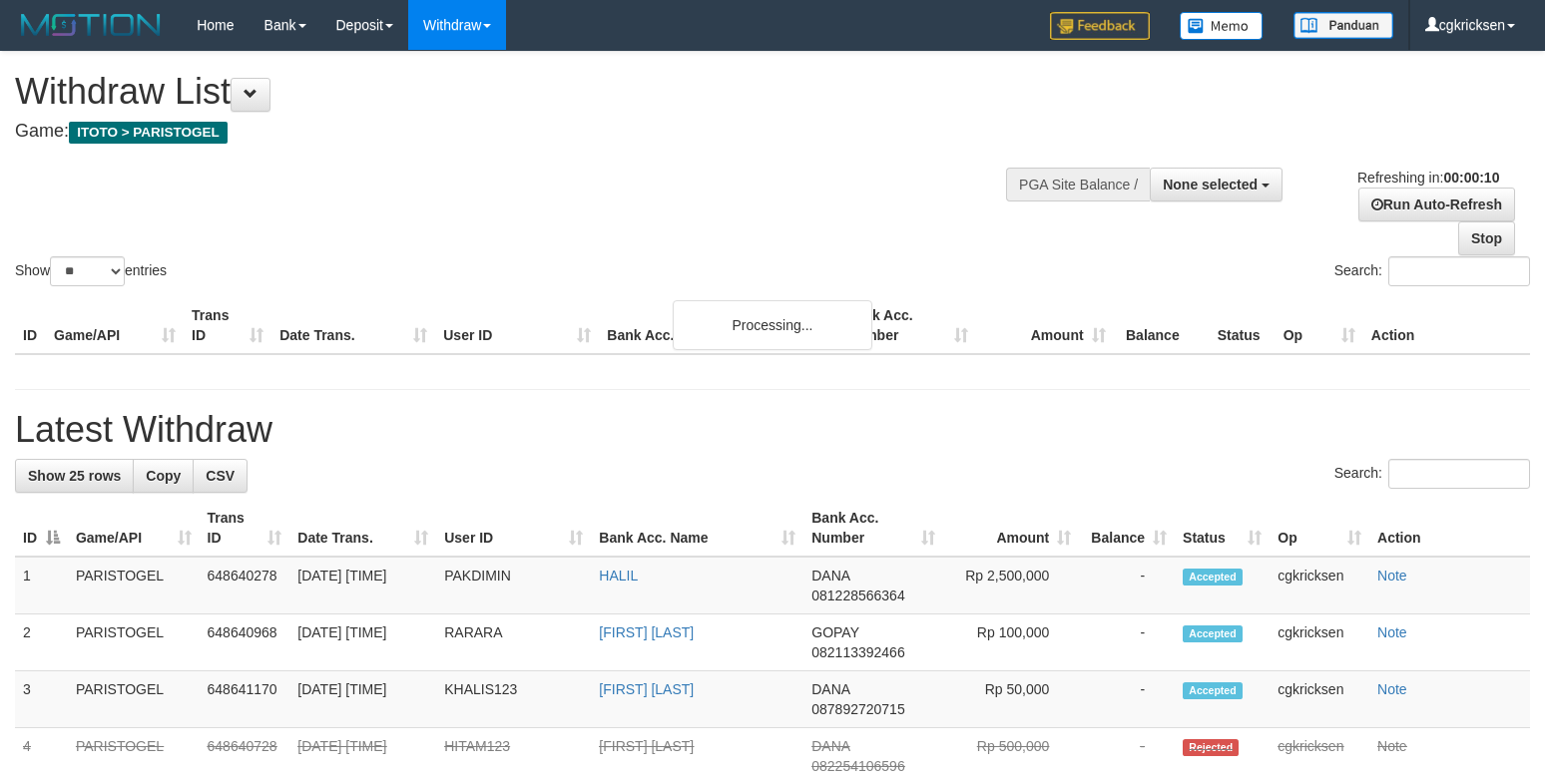 select 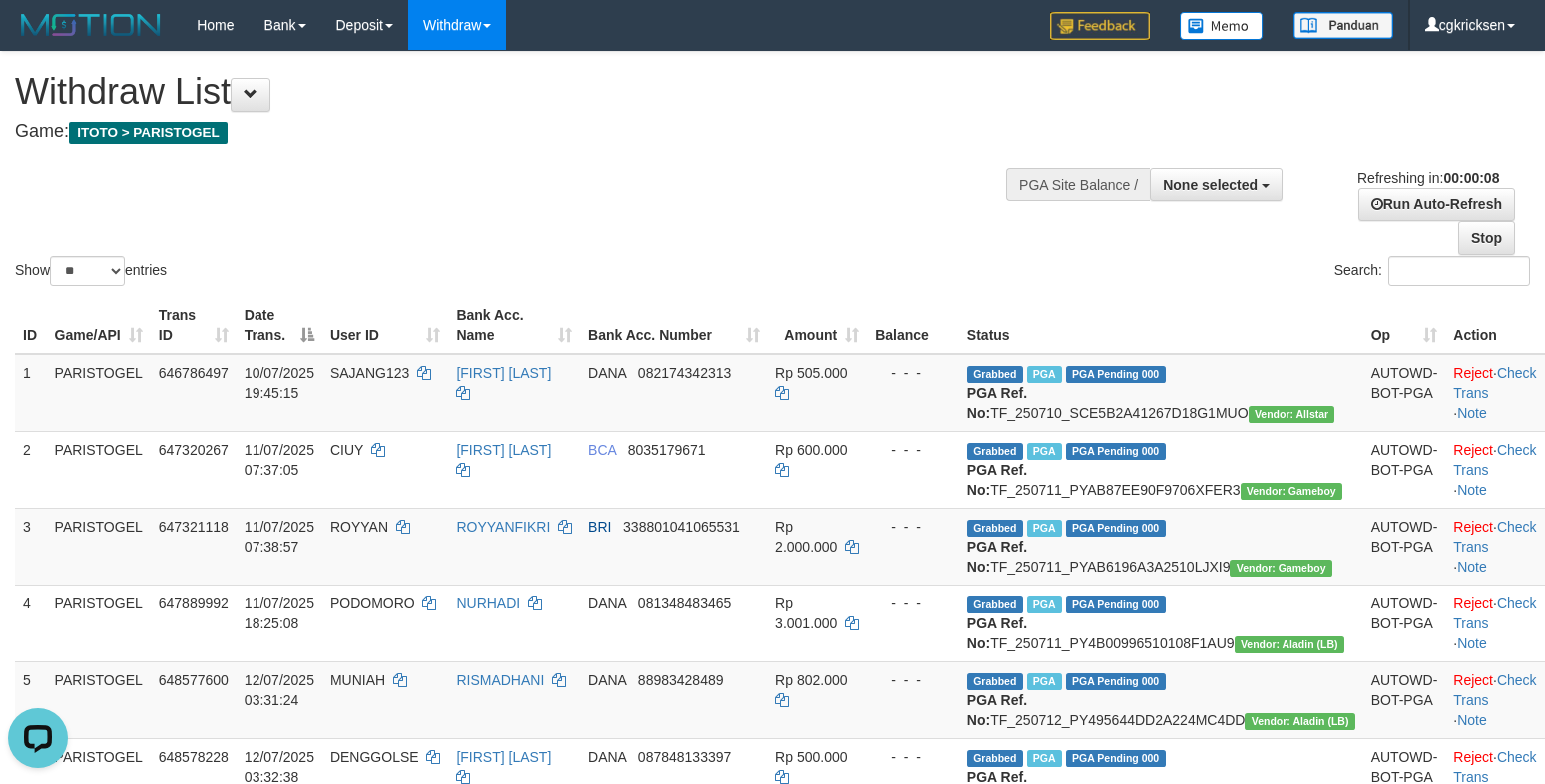 scroll, scrollTop: 0, scrollLeft: 0, axis: both 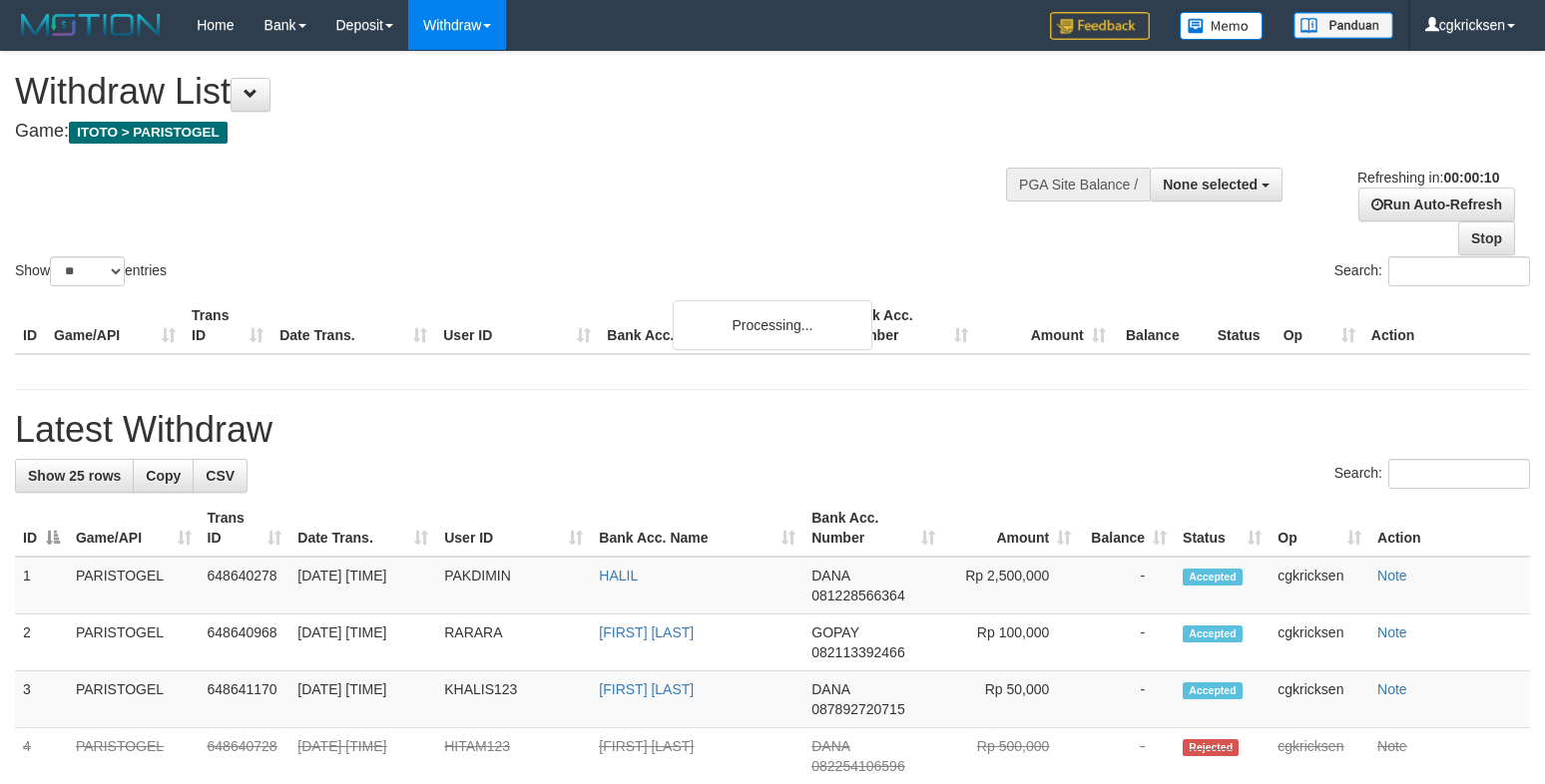 select 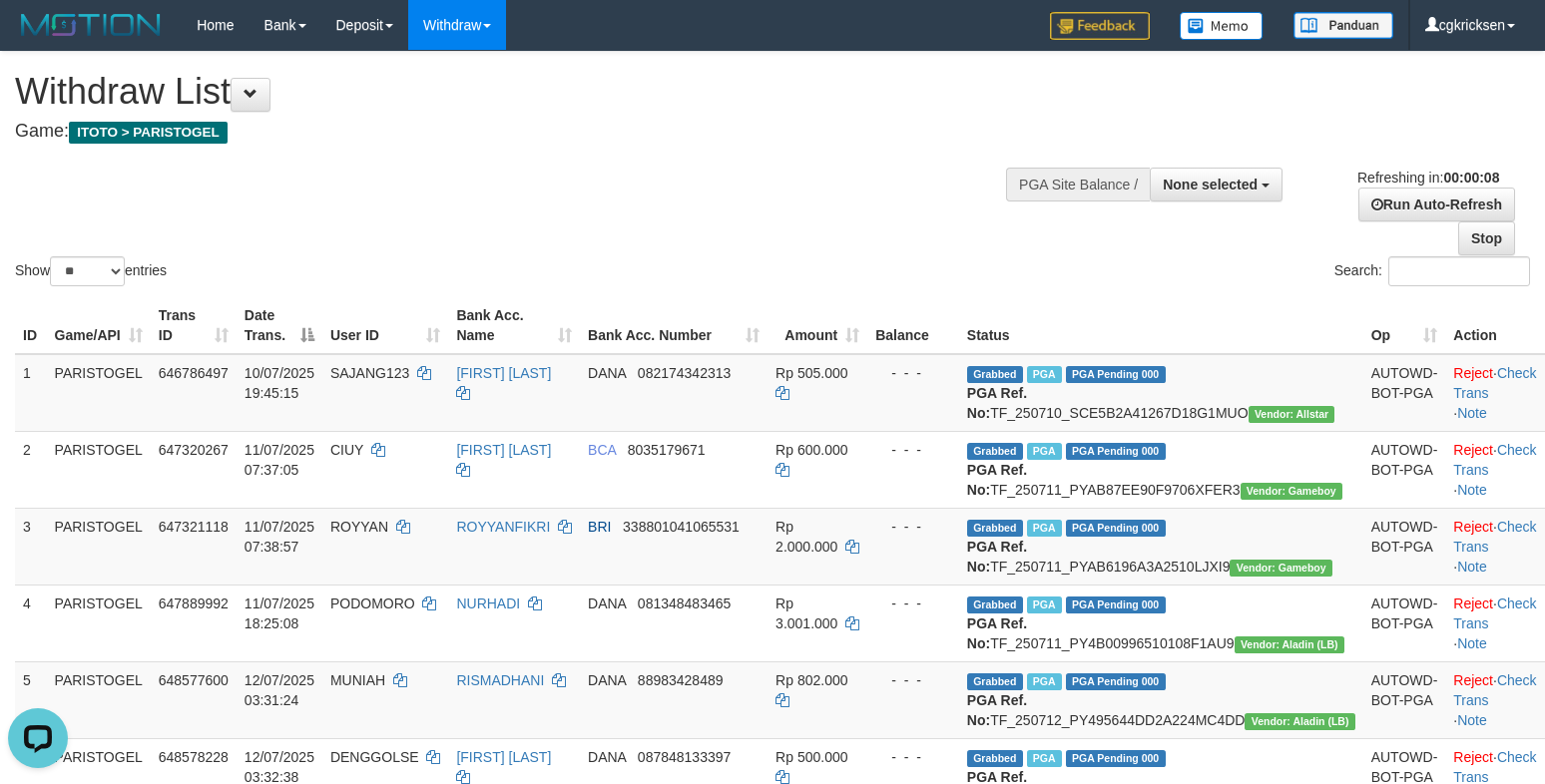 scroll, scrollTop: 0, scrollLeft: 0, axis: both 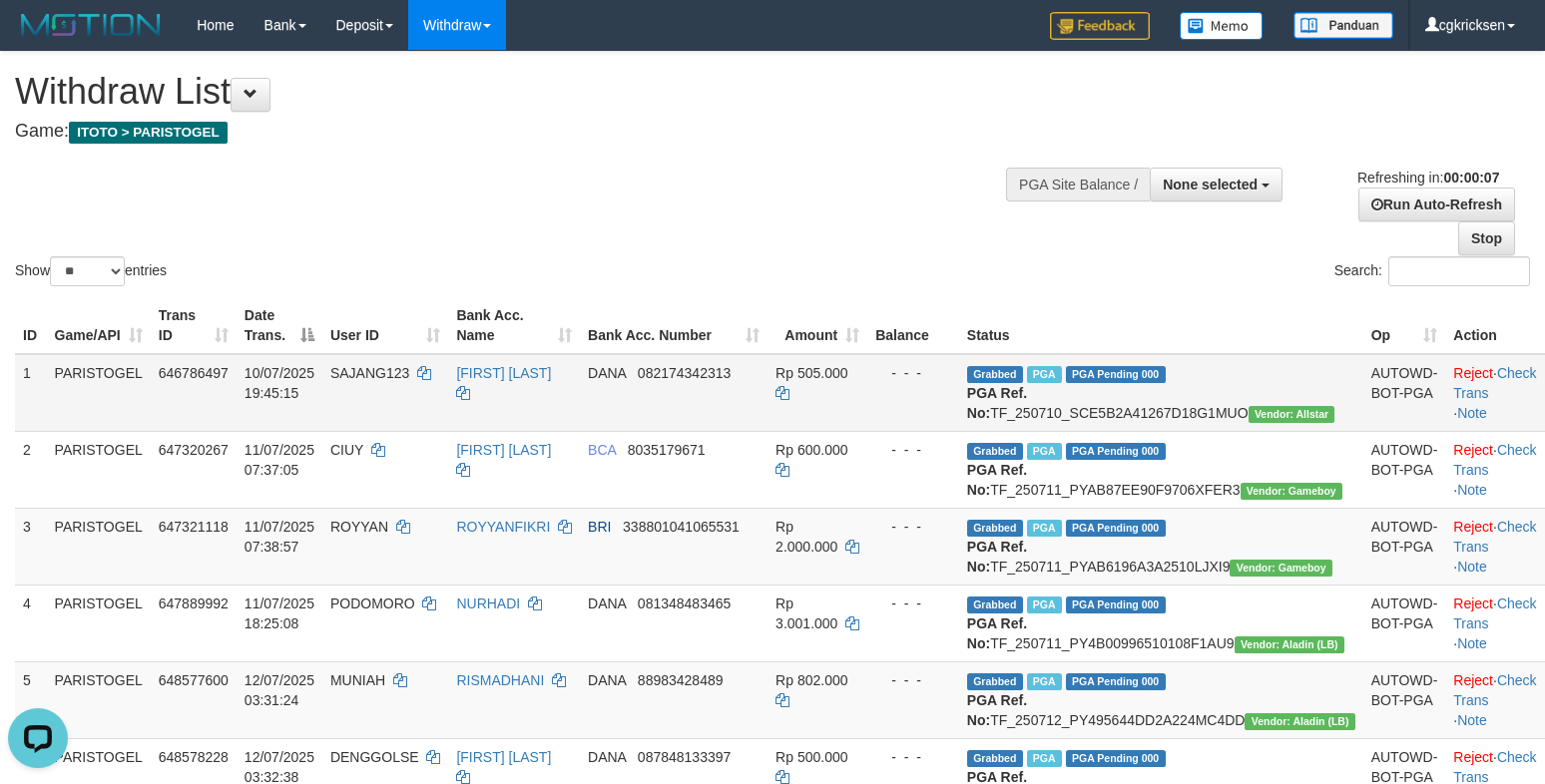 drag, startPoint x: 0, startPoint y: 0, endPoint x: 1265, endPoint y: 437, distance: 1338.355 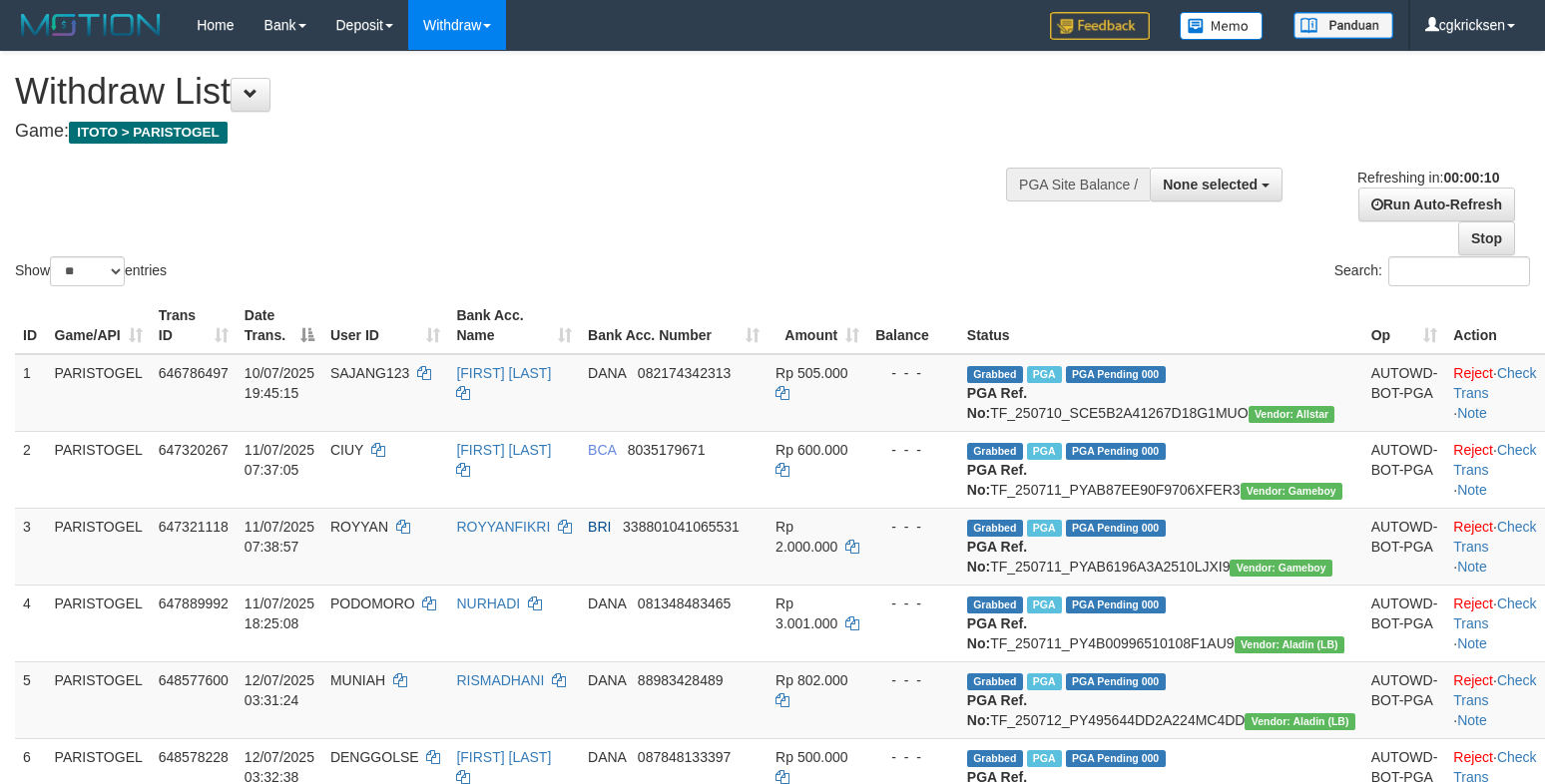 select 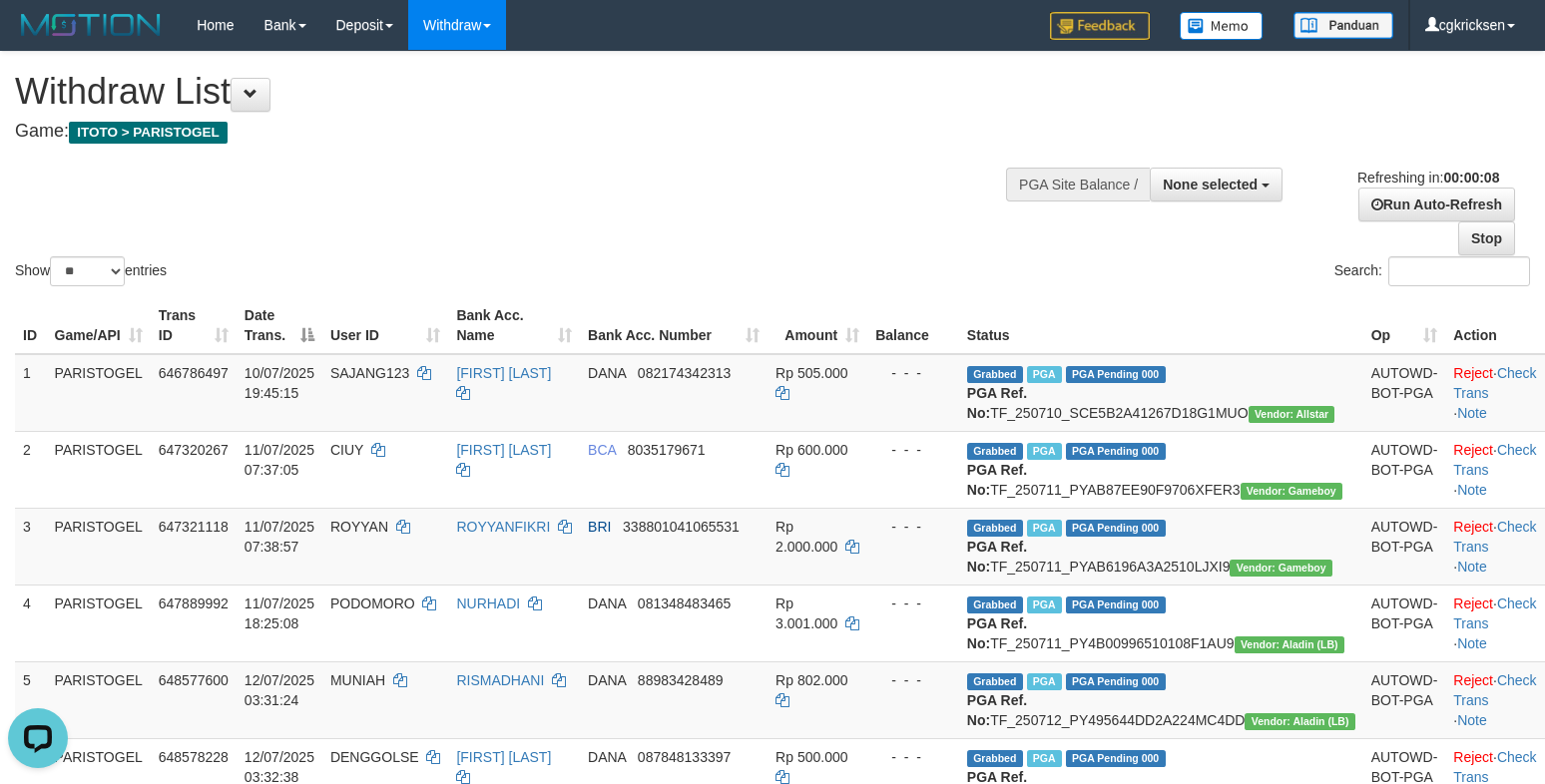 scroll, scrollTop: 0, scrollLeft: 0, axis: both 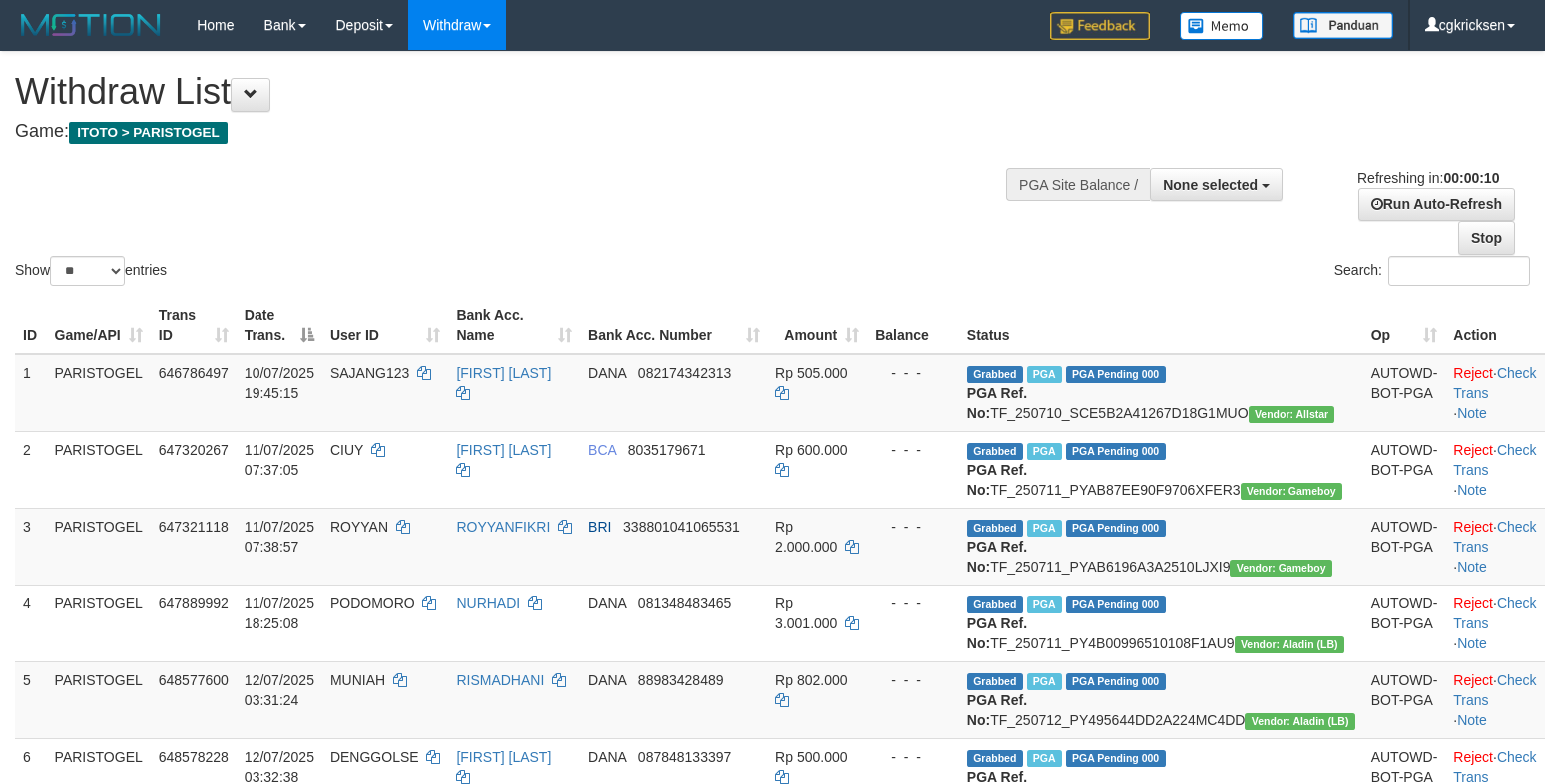 select 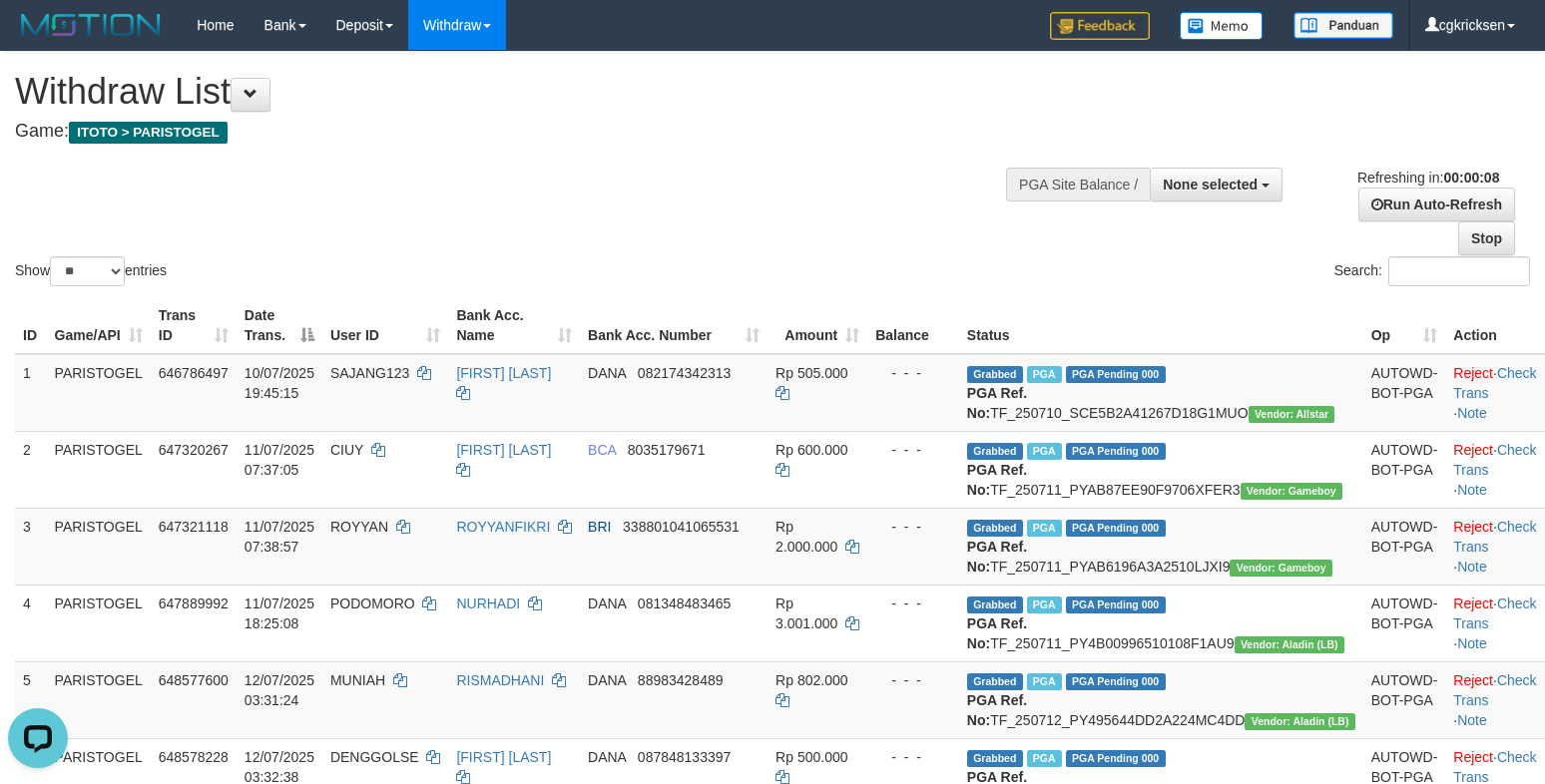 scroll, scrollTop: 0, scrollLeft: 0, axis: both 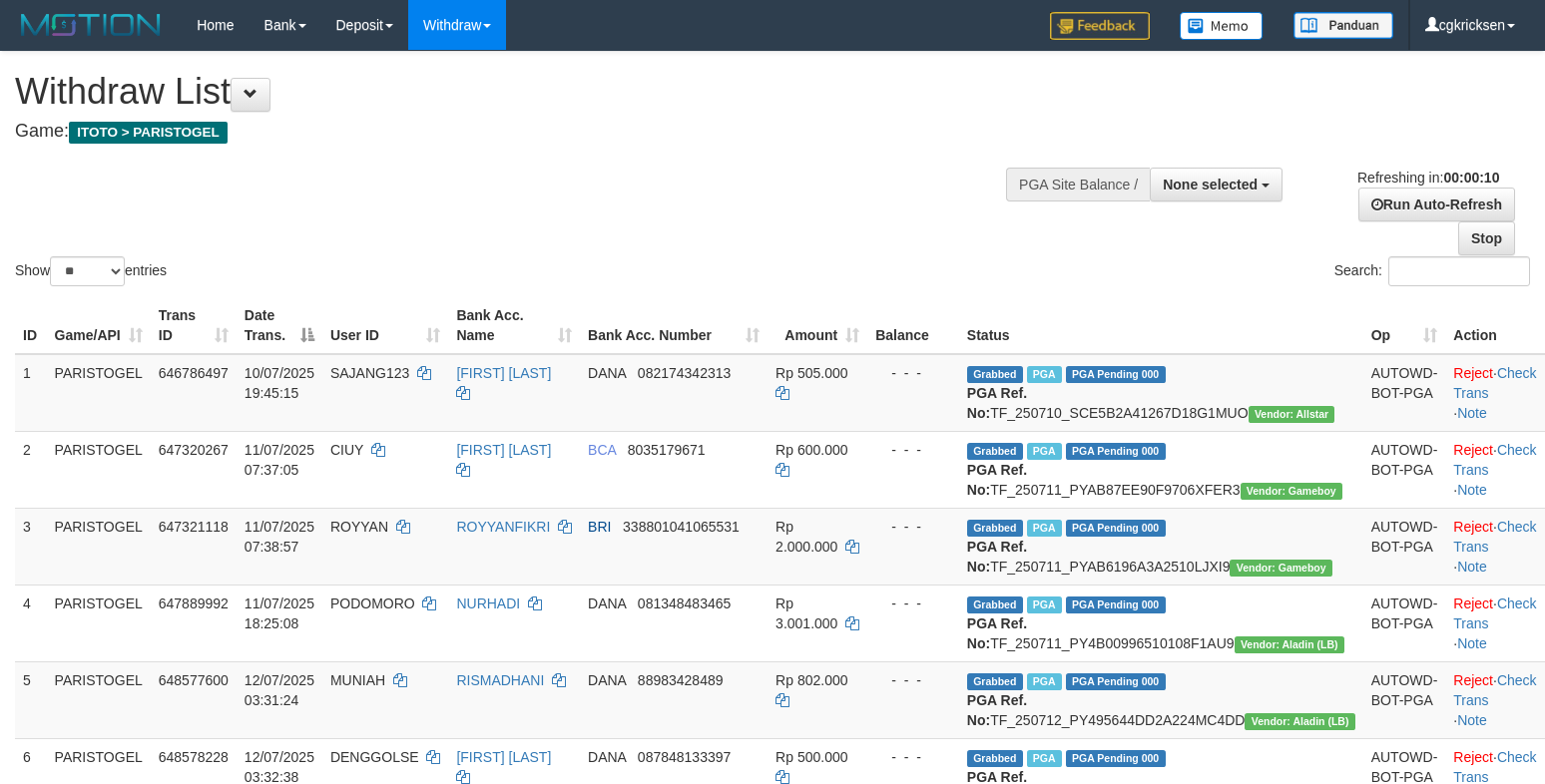 select 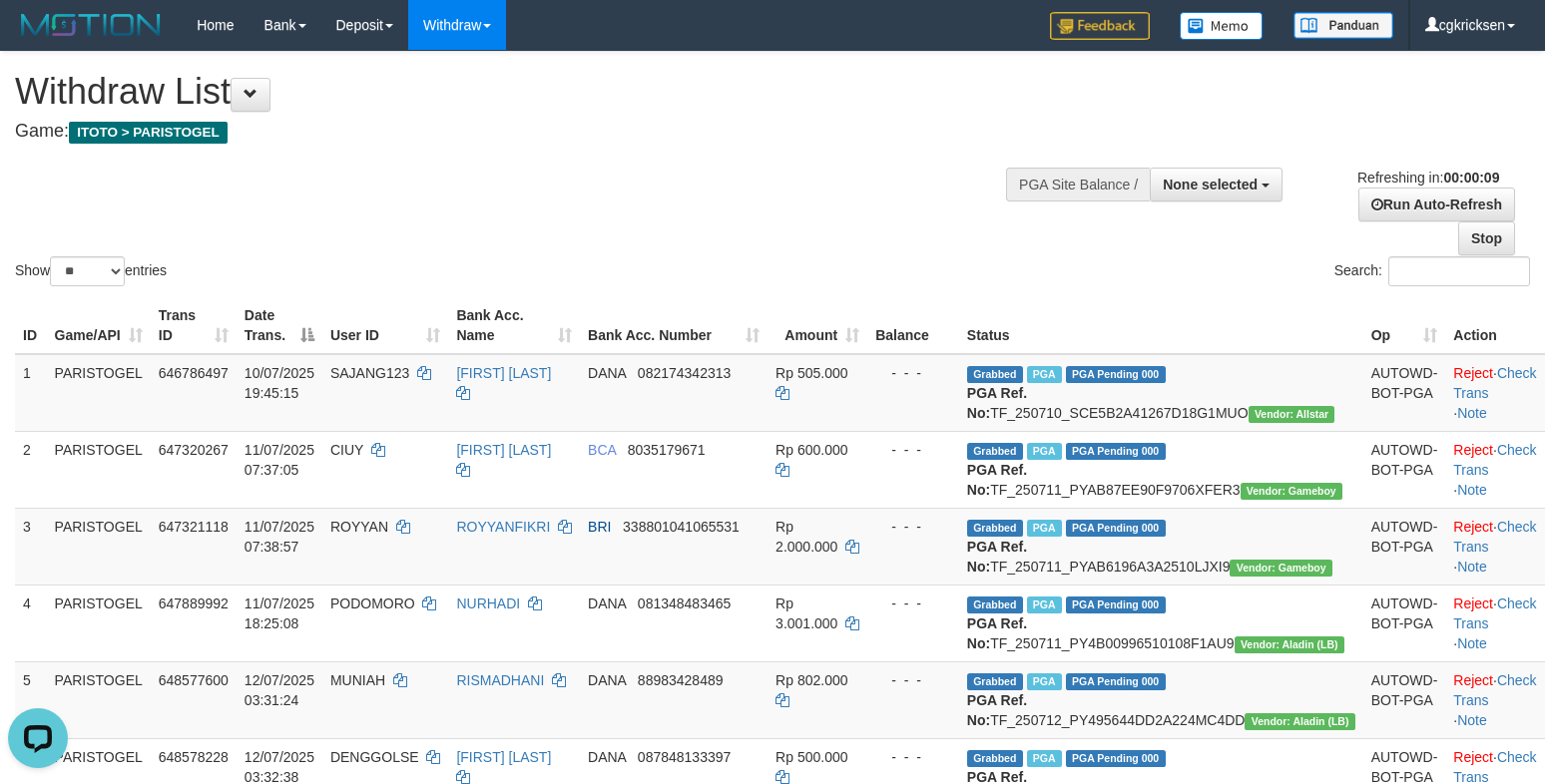 scroll, scrollTop: 0, scrollLeft: 0, axis: both 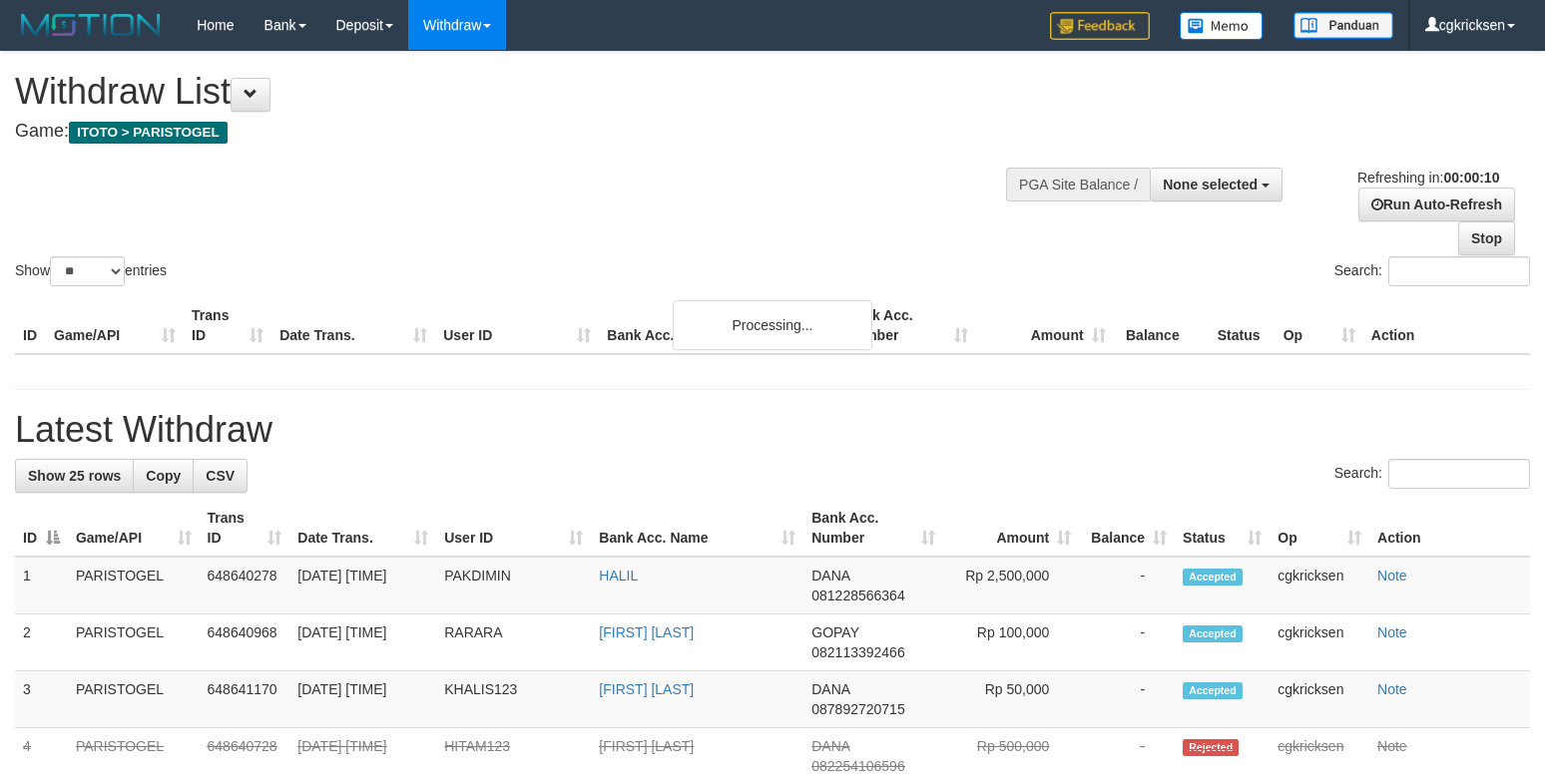select 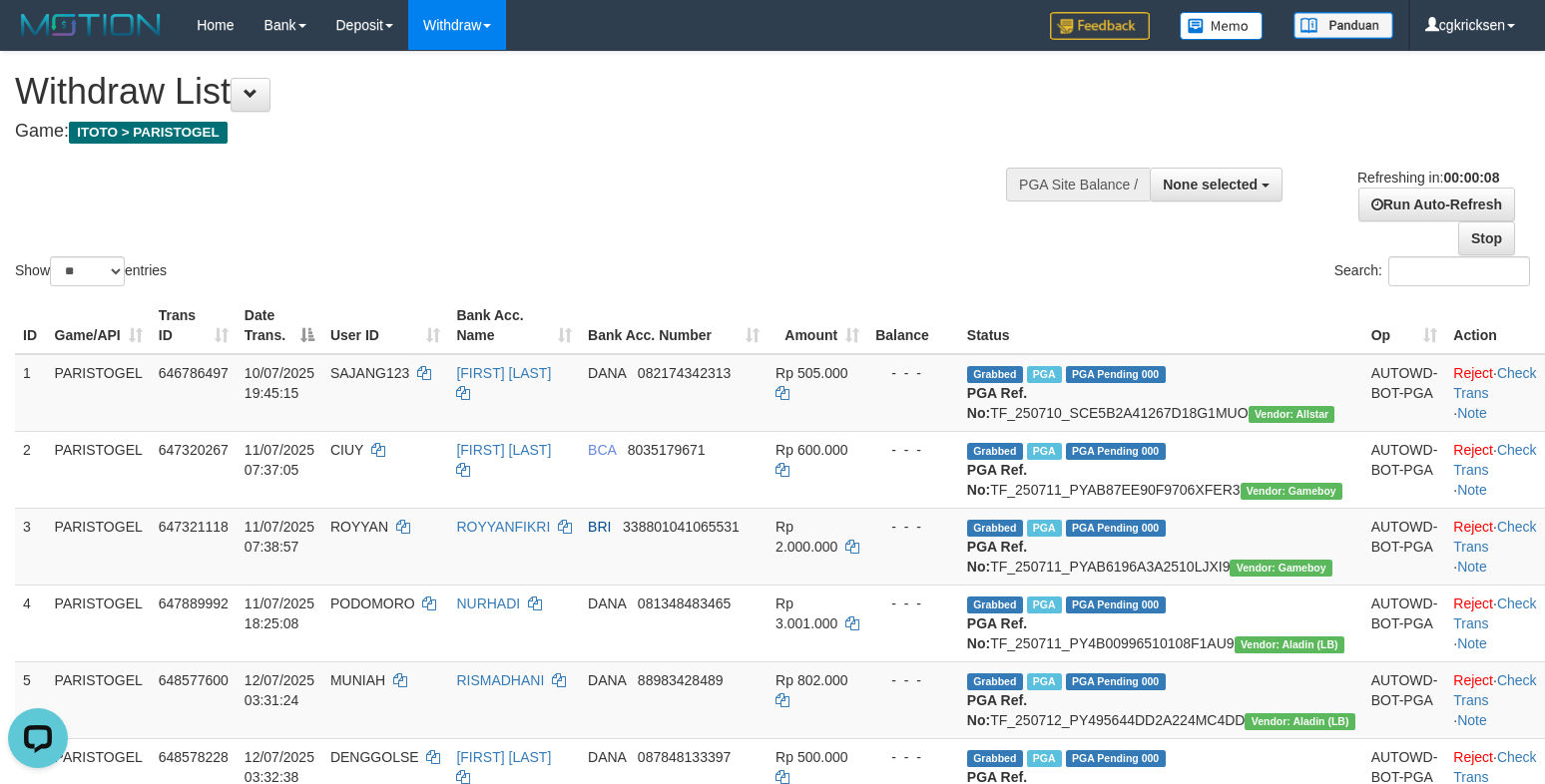 scroll, scrollTop: 0, scrollLeft: 0, axis: both 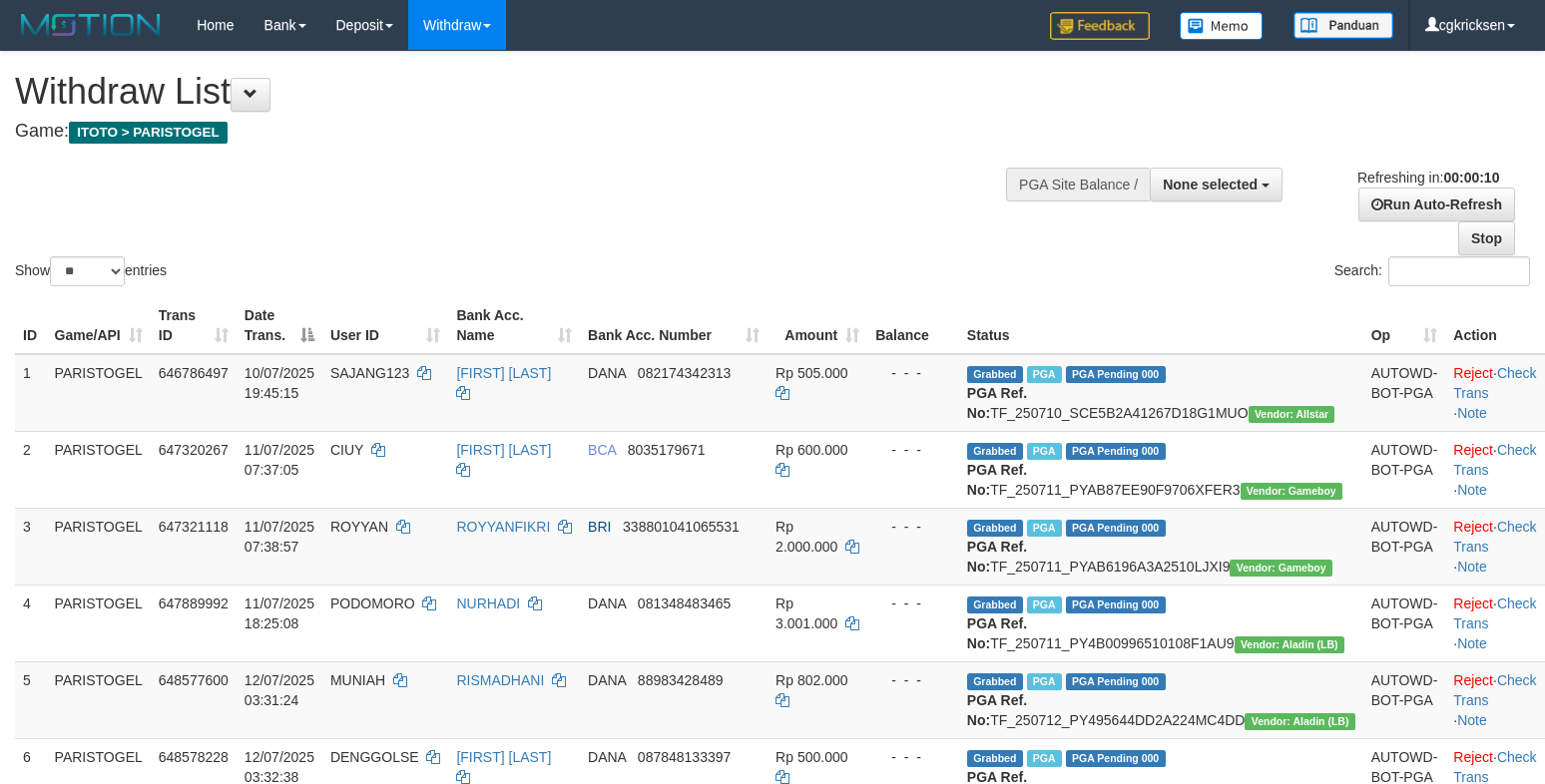 select 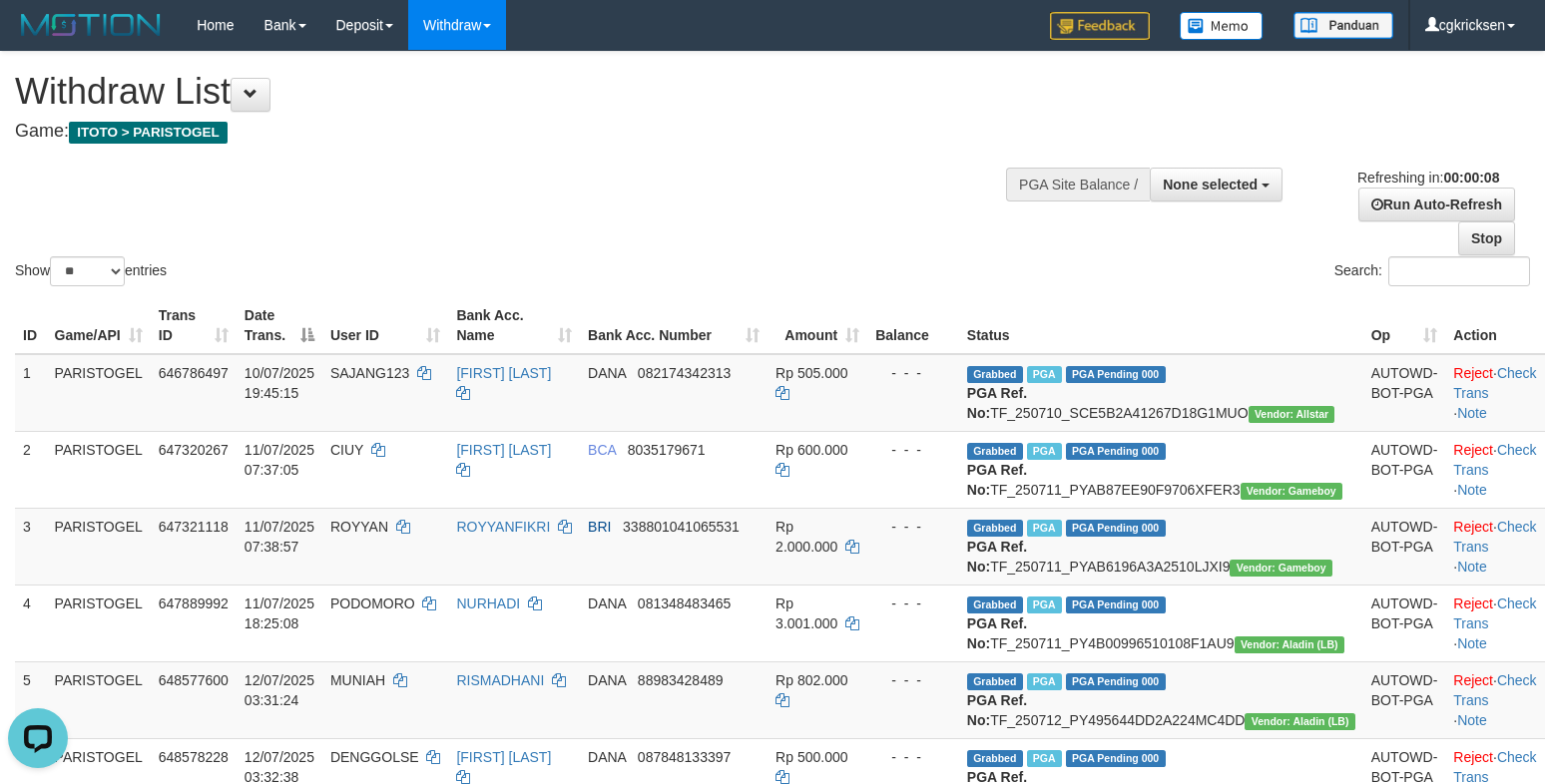 scroll, scrollTop: 0, scrollLeft: 0, axis: both 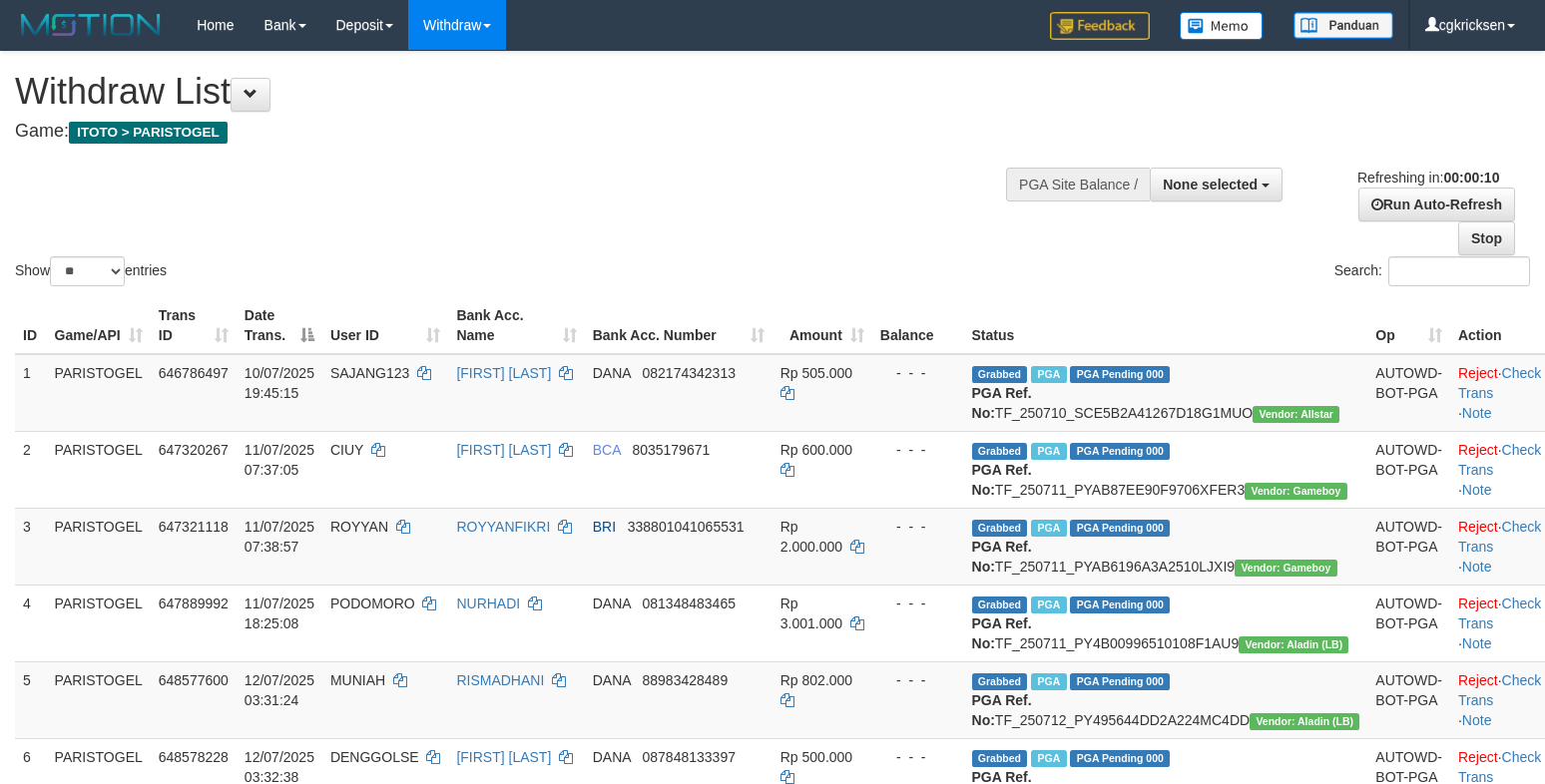 select 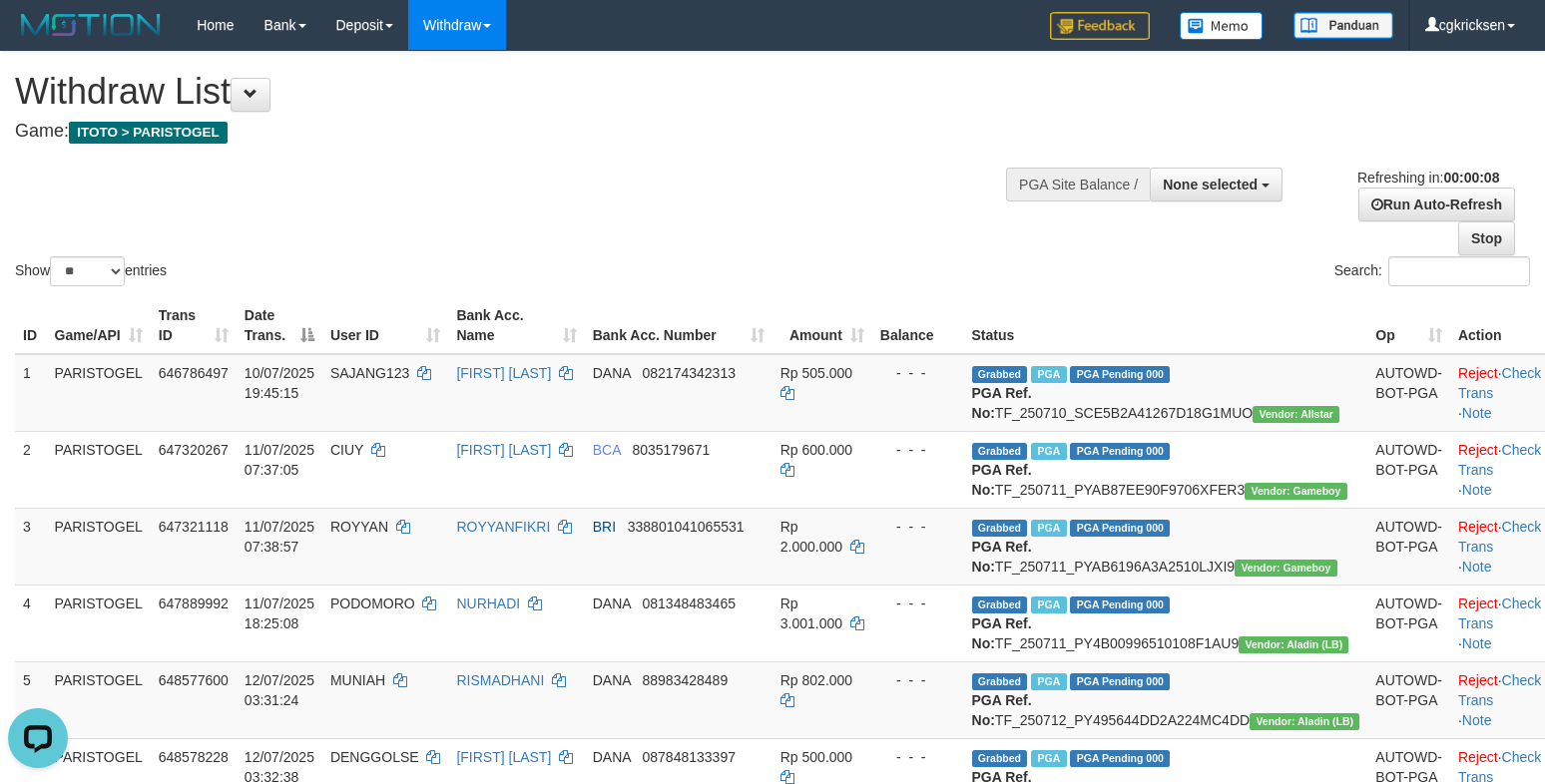 scroll, scrollTop: 0, scrollLeft: 0, axis: both 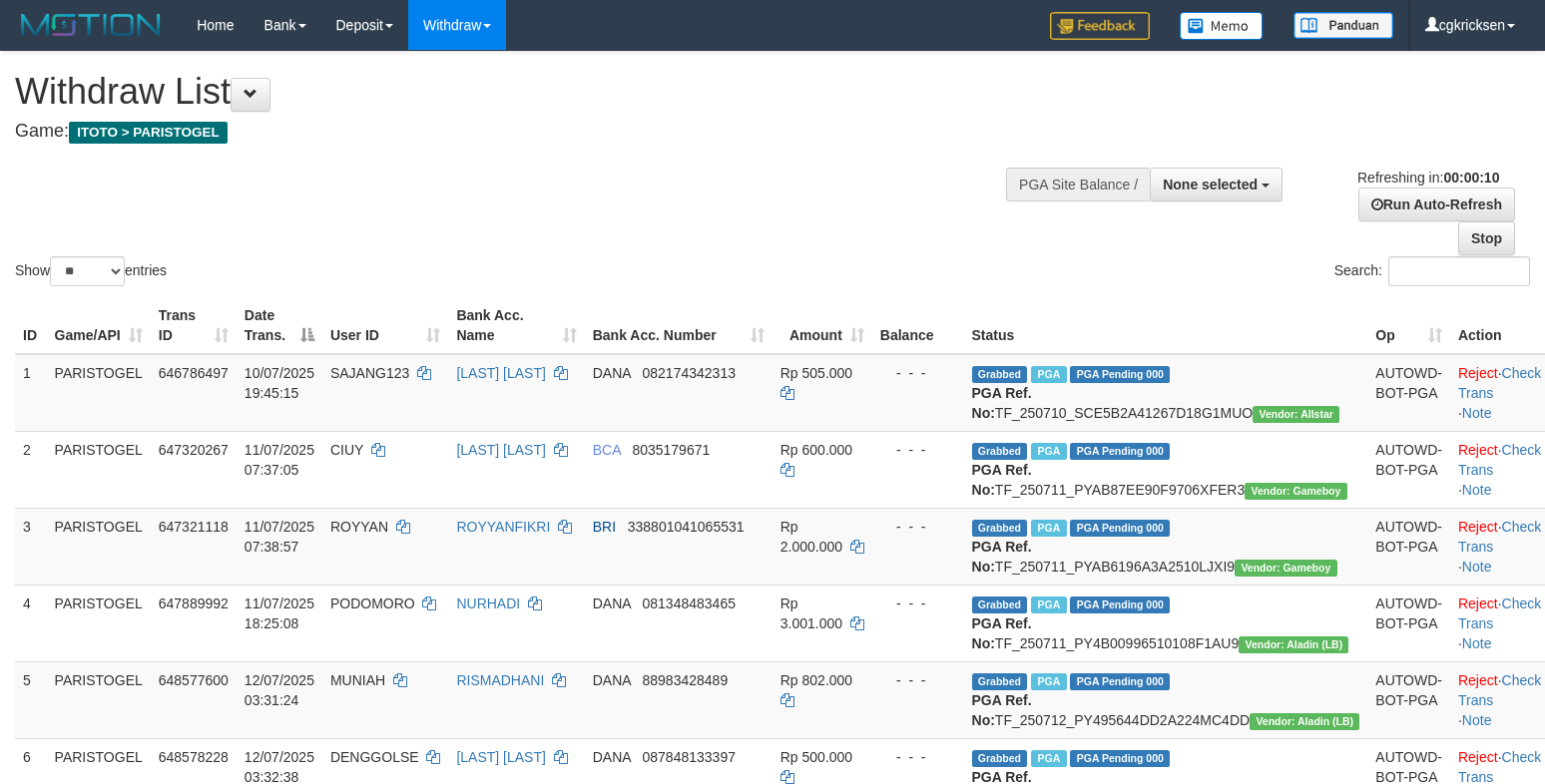 select 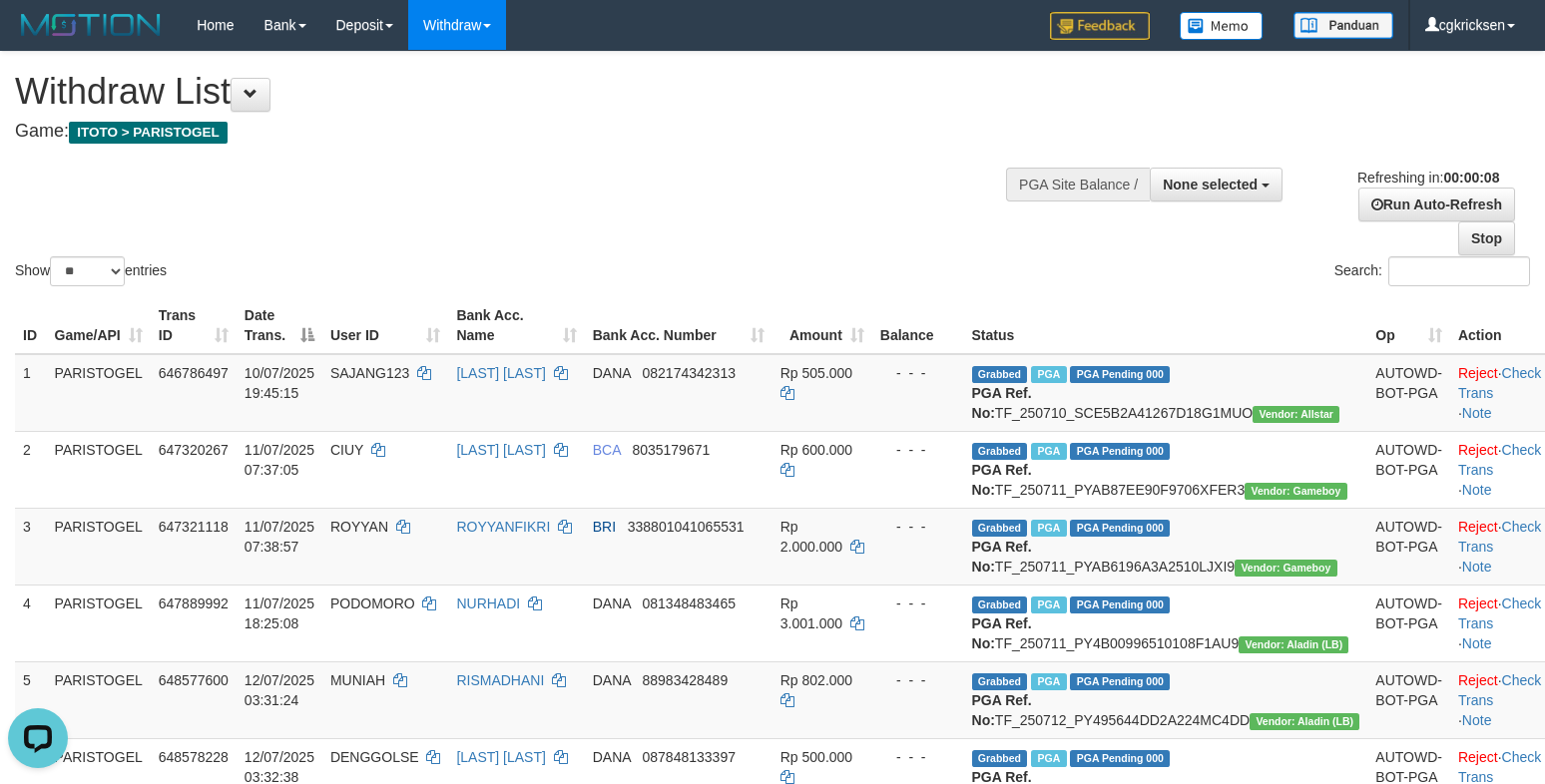 scroll, scrollTop: 0, scrollLeft: 0, axis: both 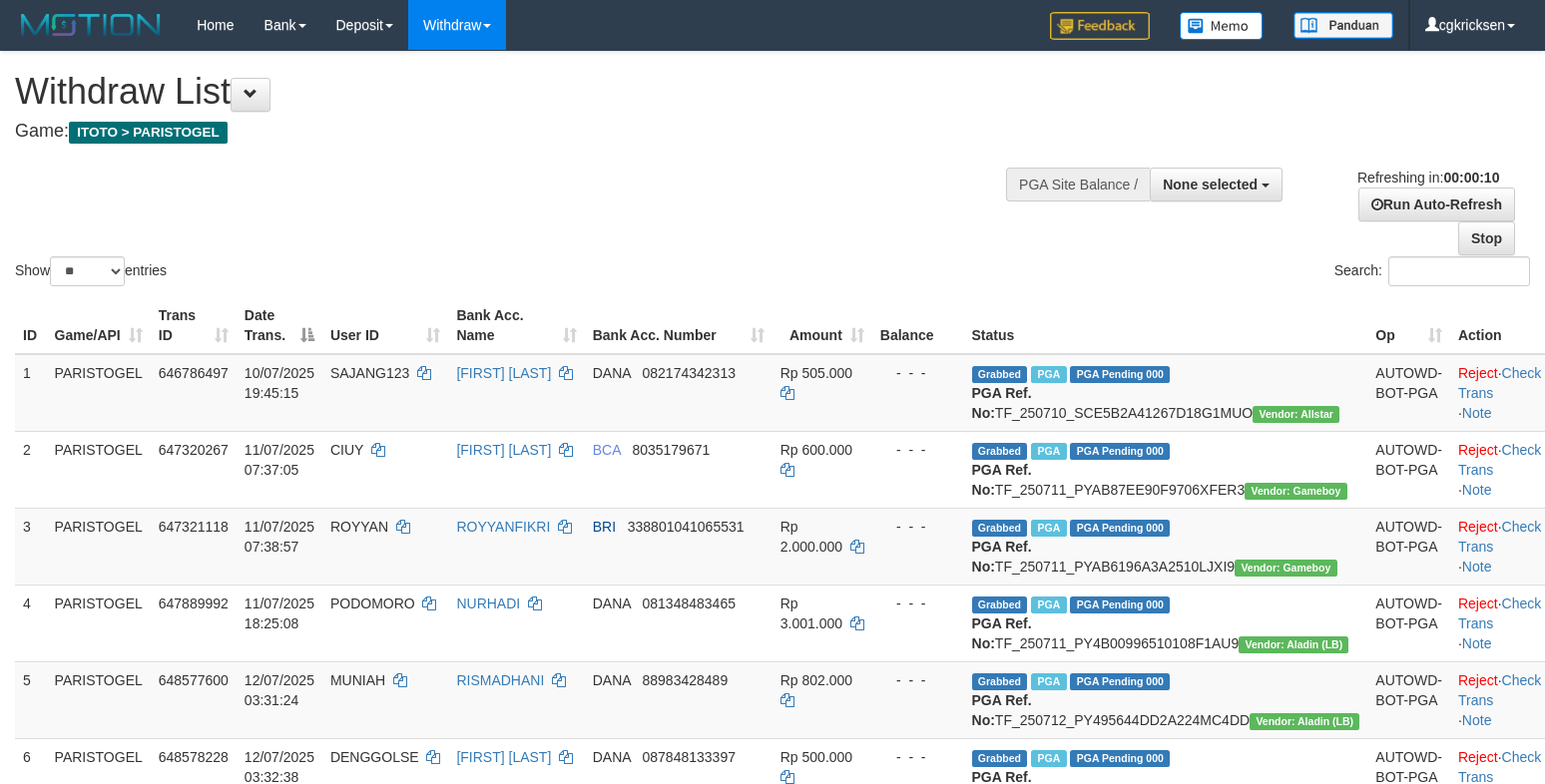 select 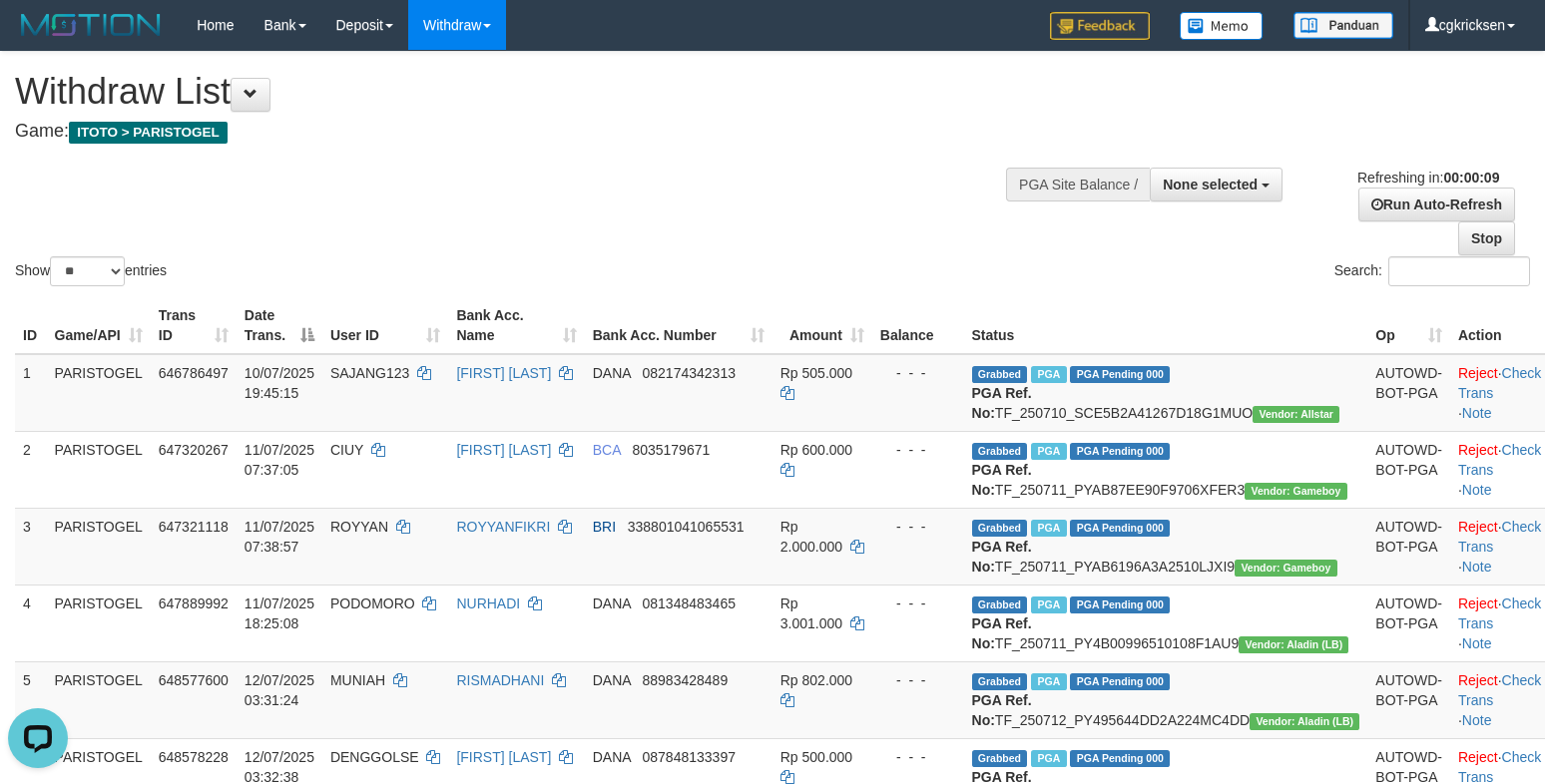 scroll, scrollTop: 0, scrollLeft: 0, axis: both 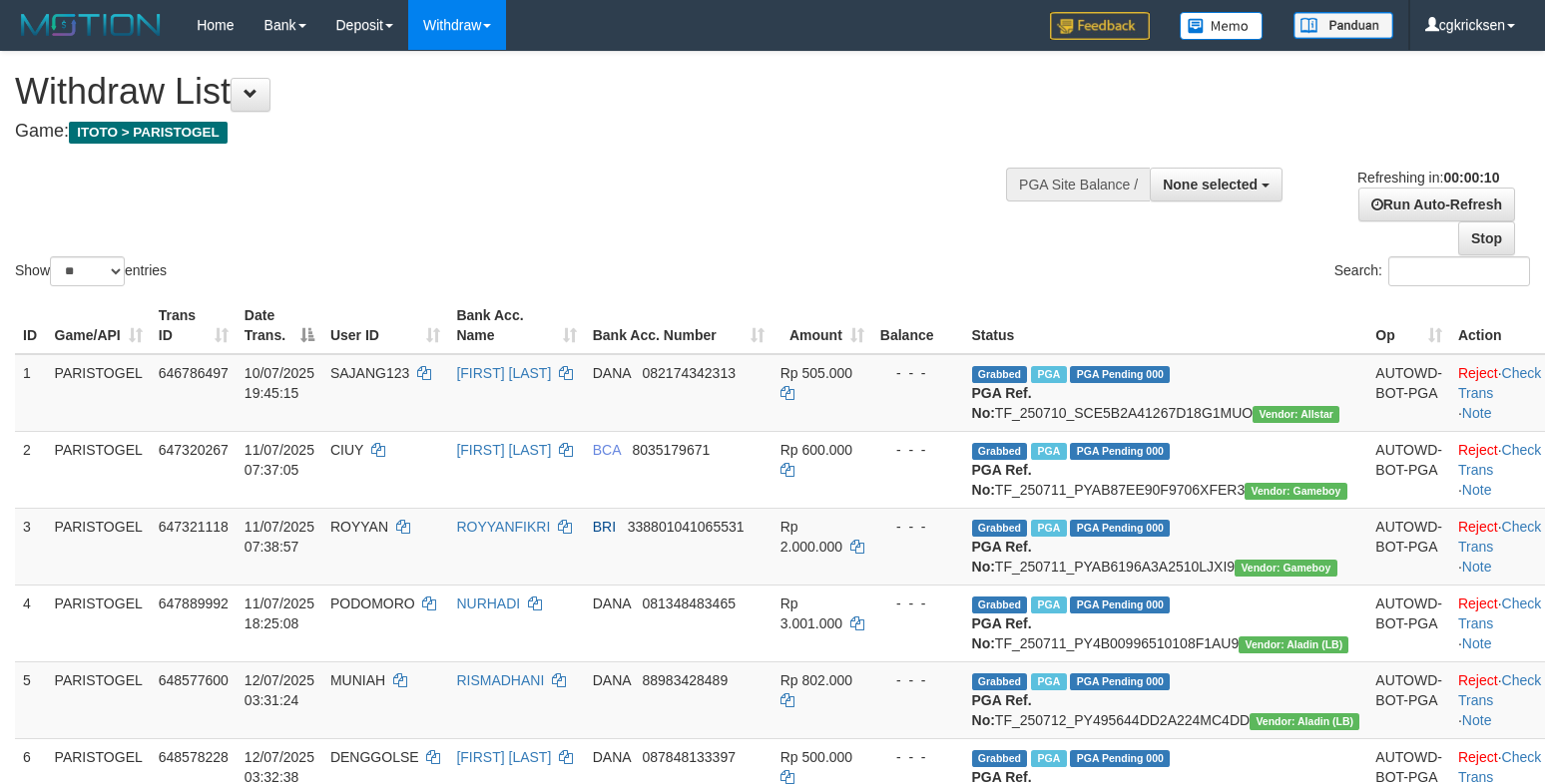 select 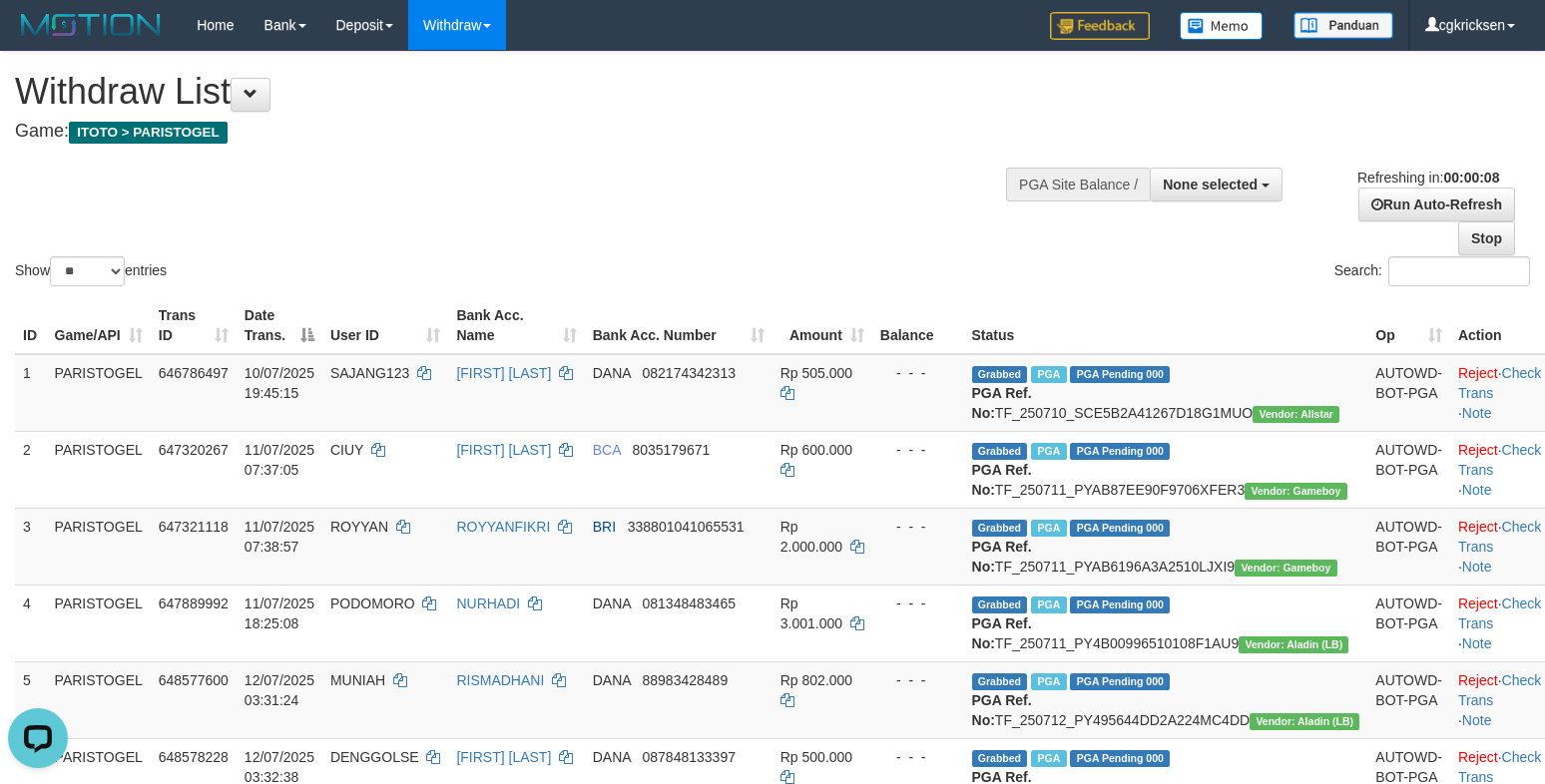 scroll, scrollTop: 0, scrollLeft: 0, axis: both 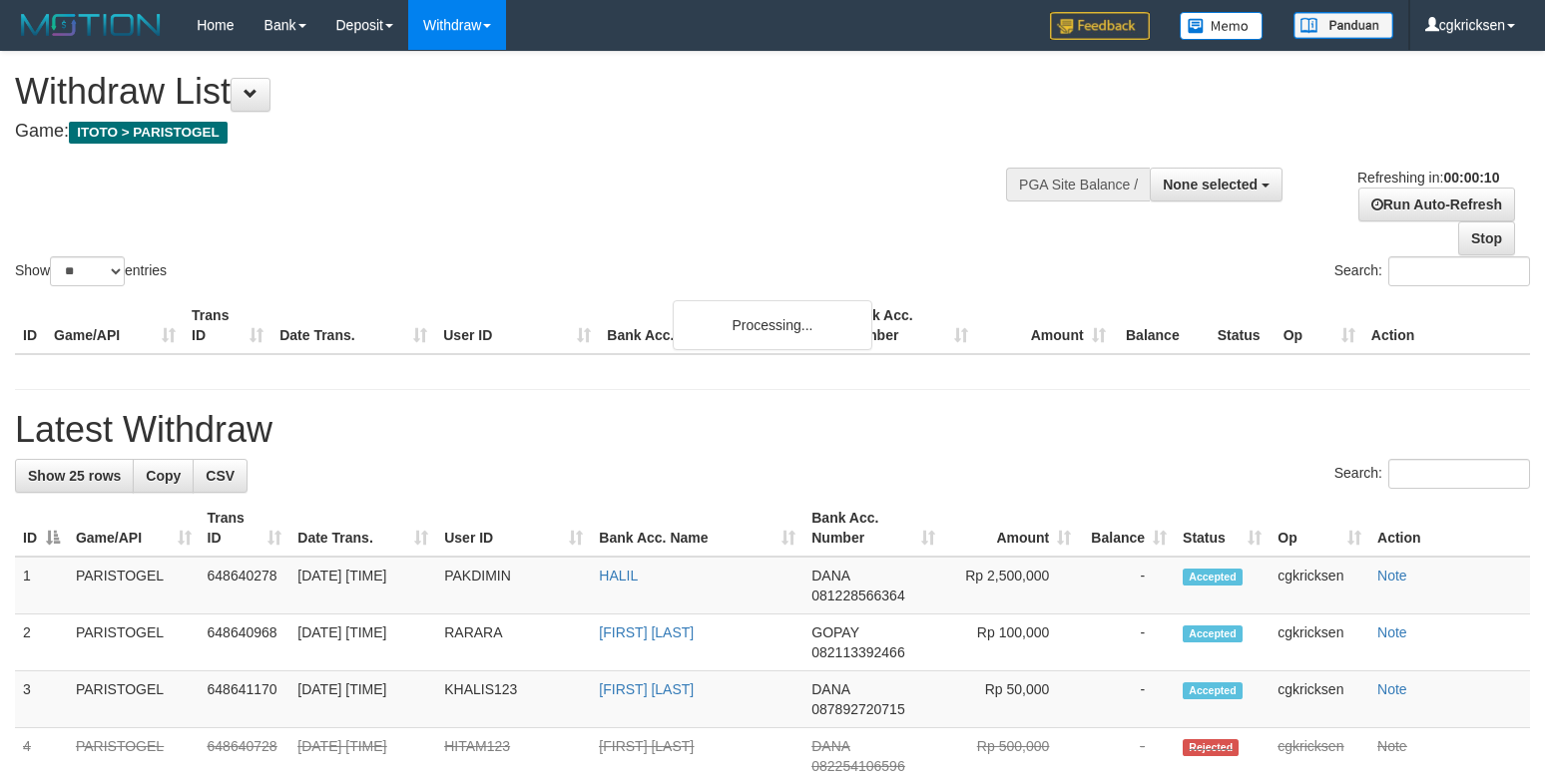 select 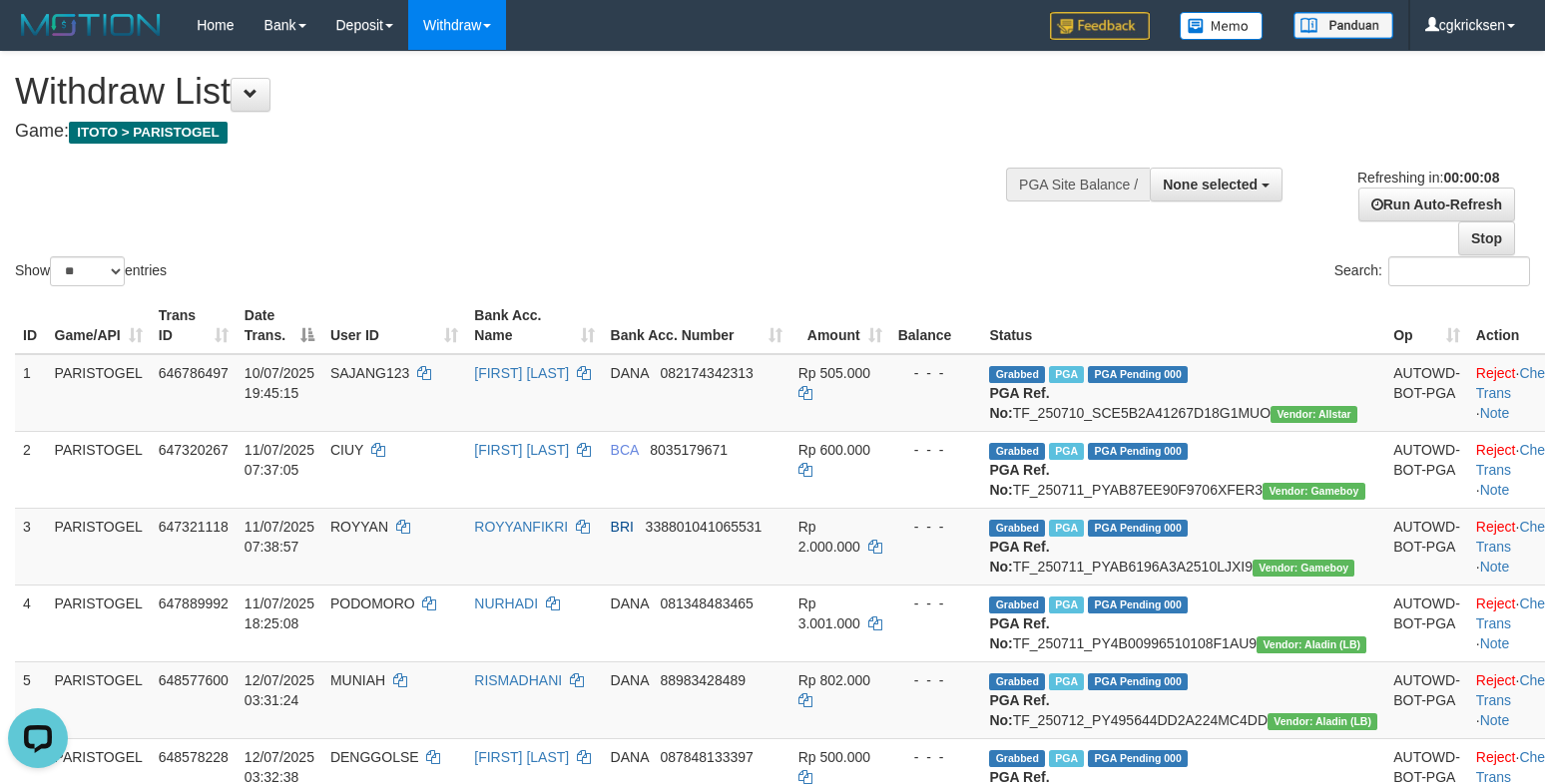 scroll, scrollTop: 0, scrollLeft: 0, axis: both 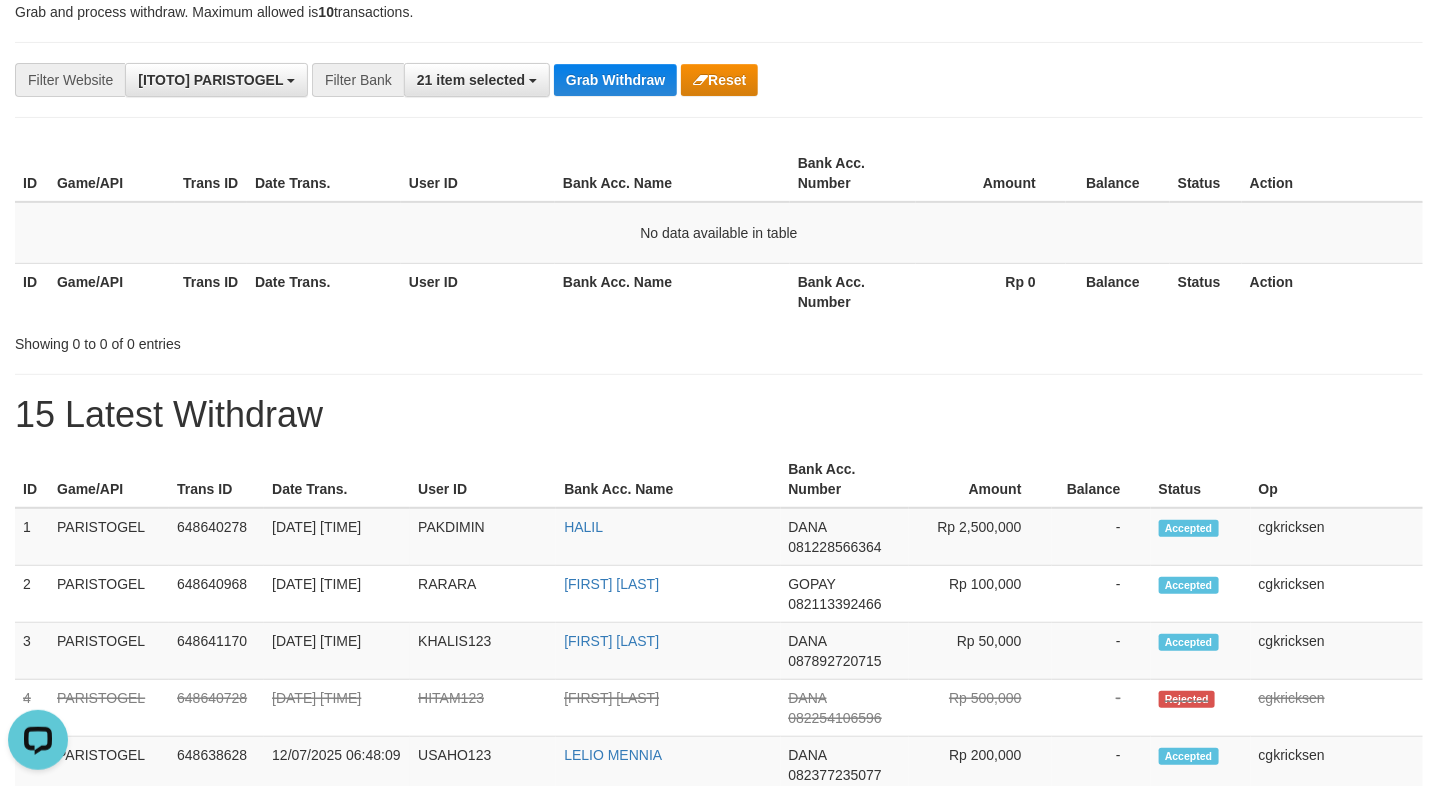click on "Amount" at bounding box center [980, 479] 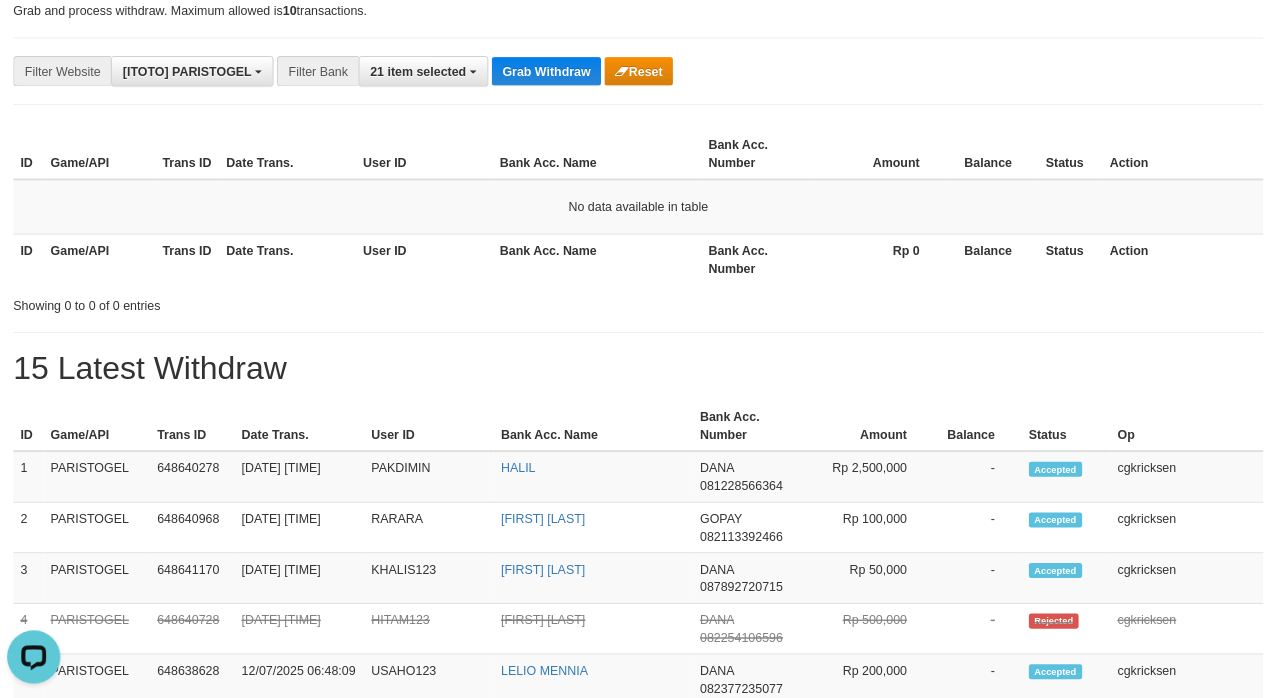 scroll, scrollTop: 150, scrollLeft: 0, axis: vertical 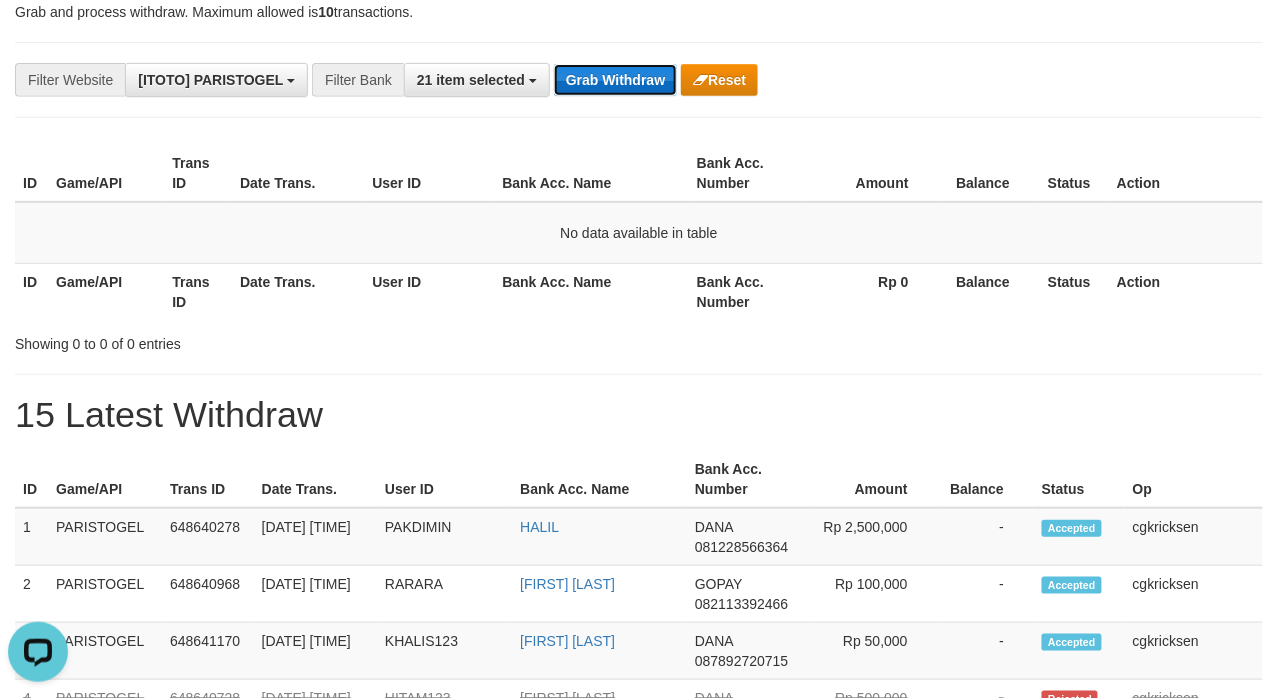 click on "Grab Withdraw" at bounding box center (615, 80) 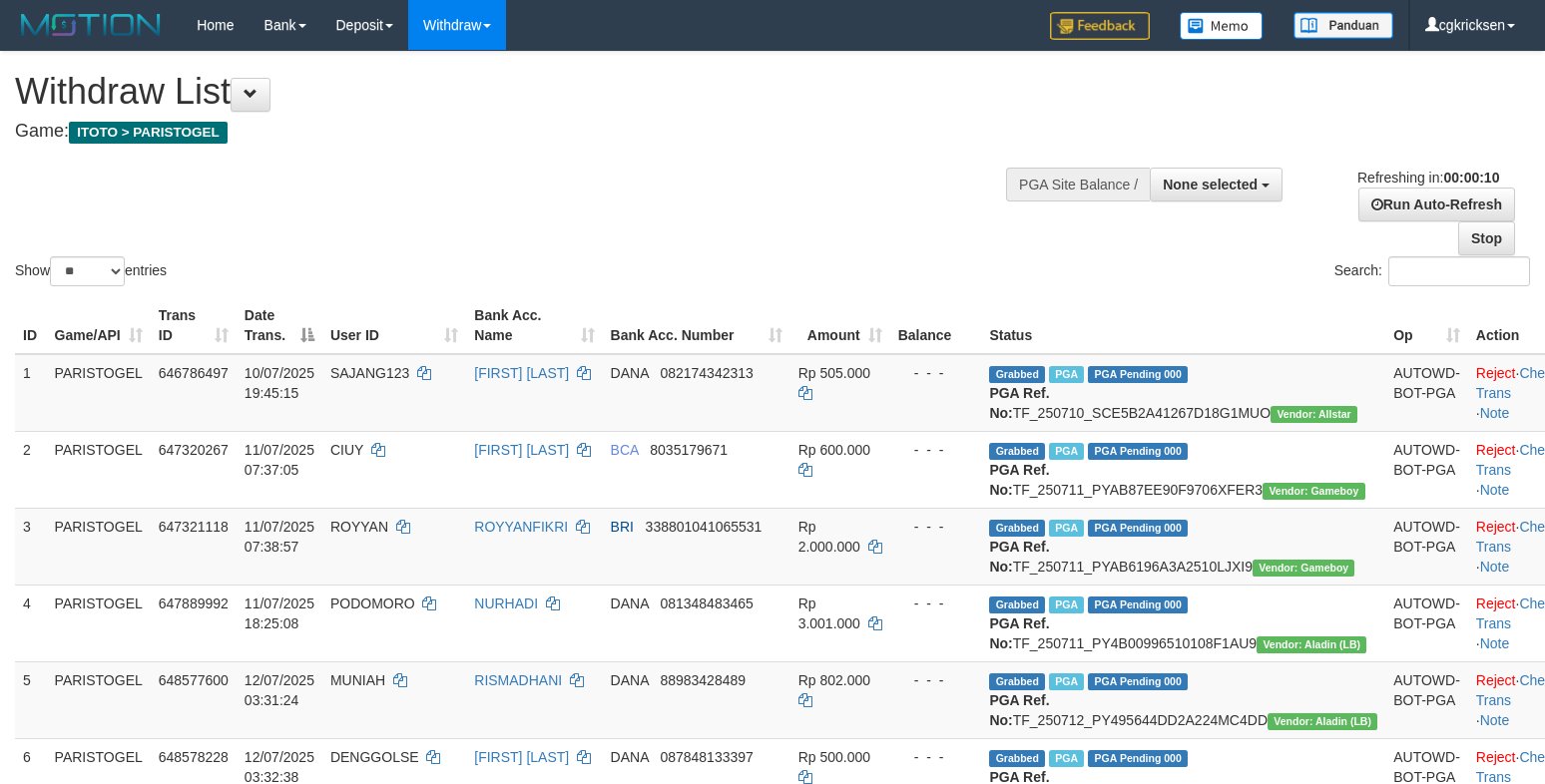 select 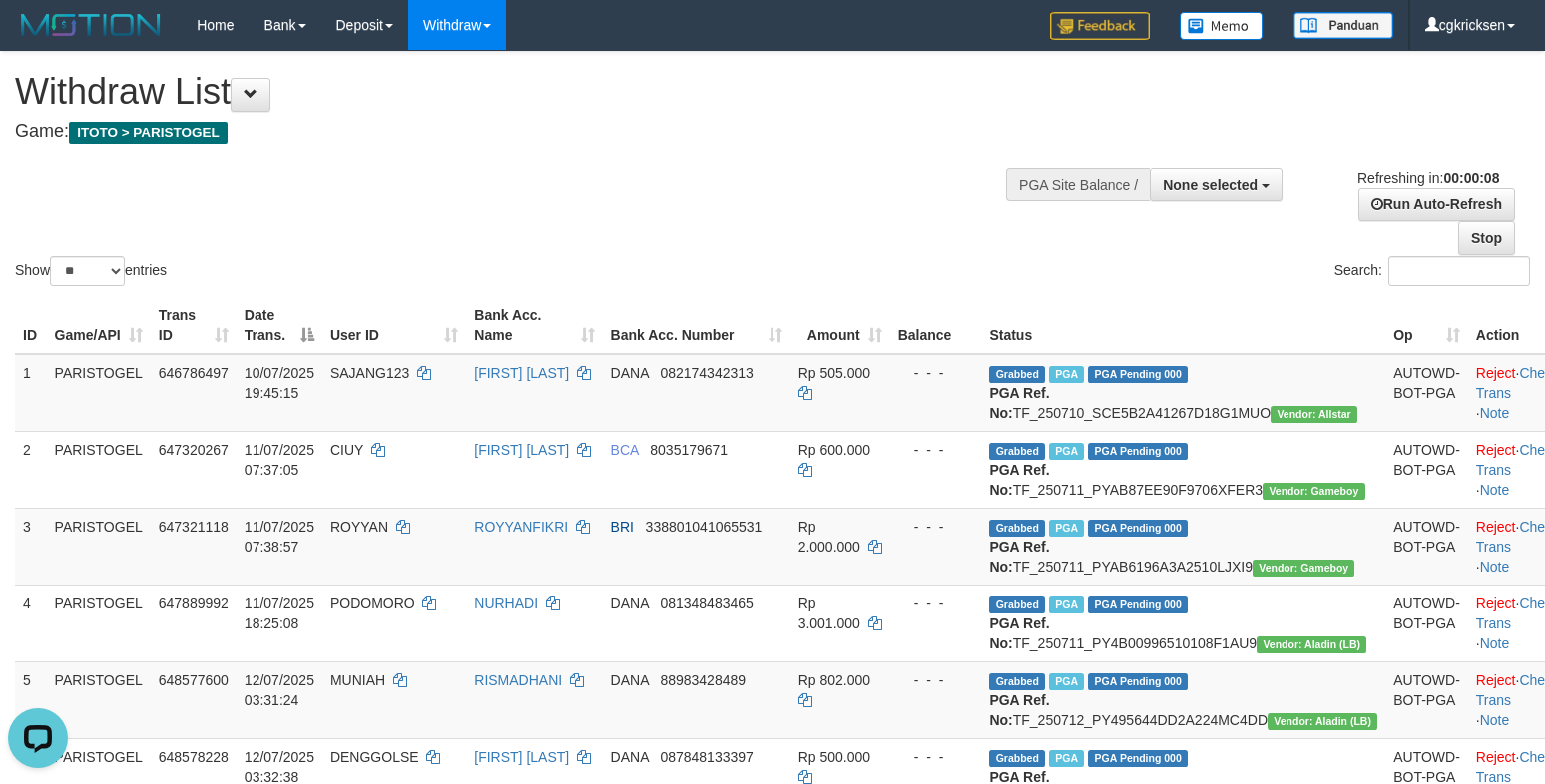 scroll, scrollTop: 0, scrollLeft: 0, axis: both 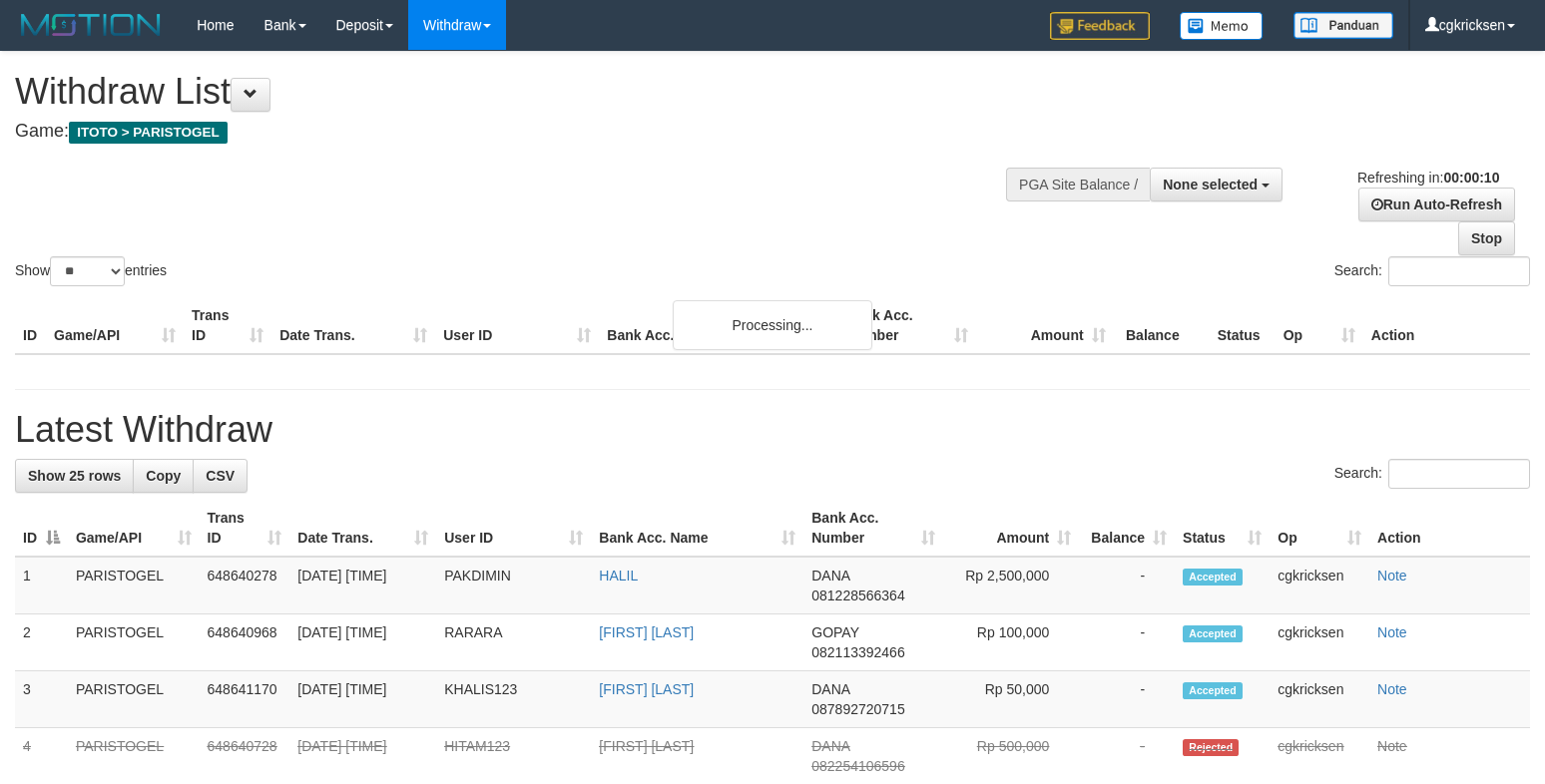 select 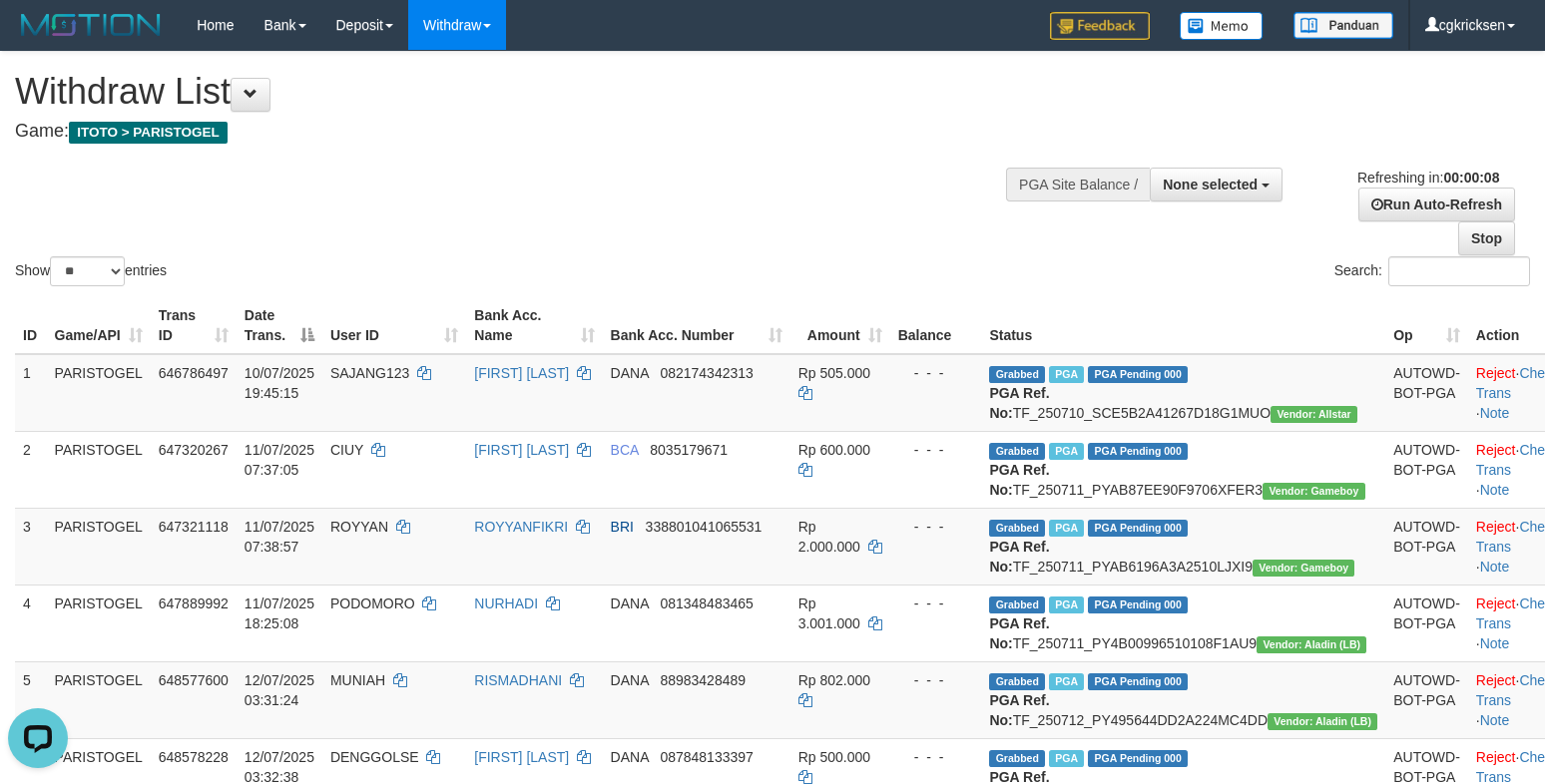 scroll, scrollTop: 0, scrollLeft: 0, axis: both 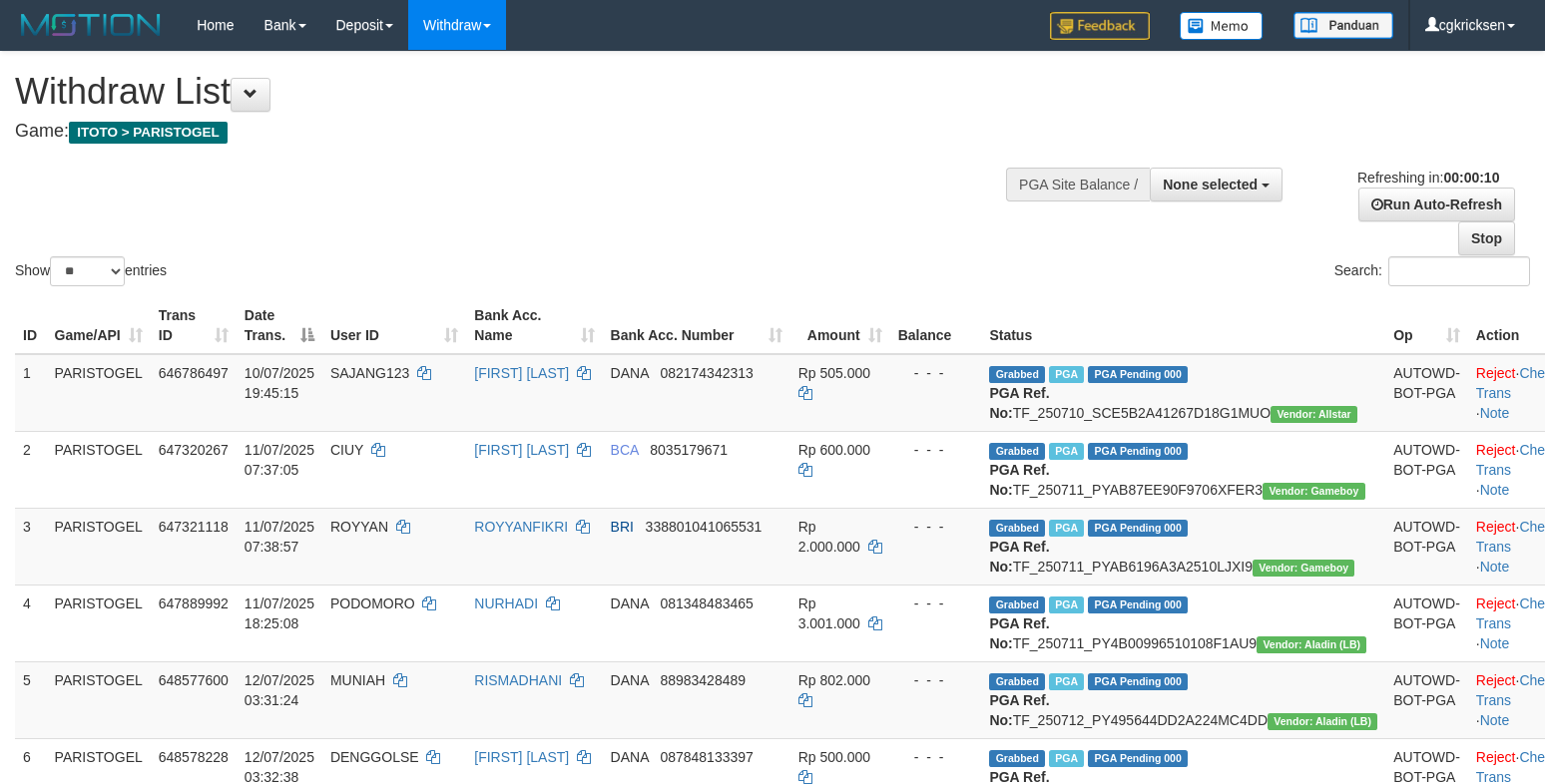 select 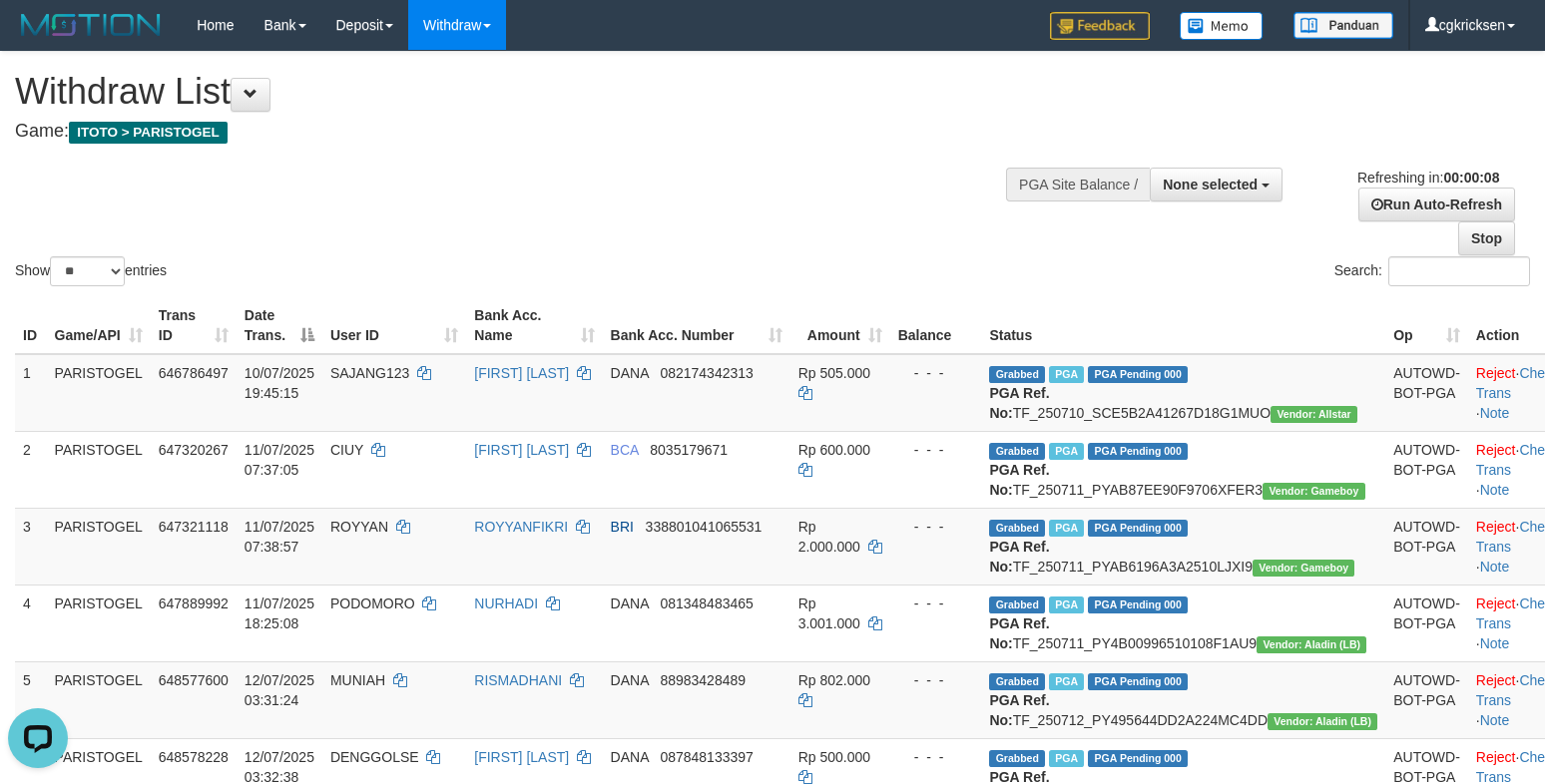 scroll, scrollTop: 0, scrollLeft: 0, axis: both 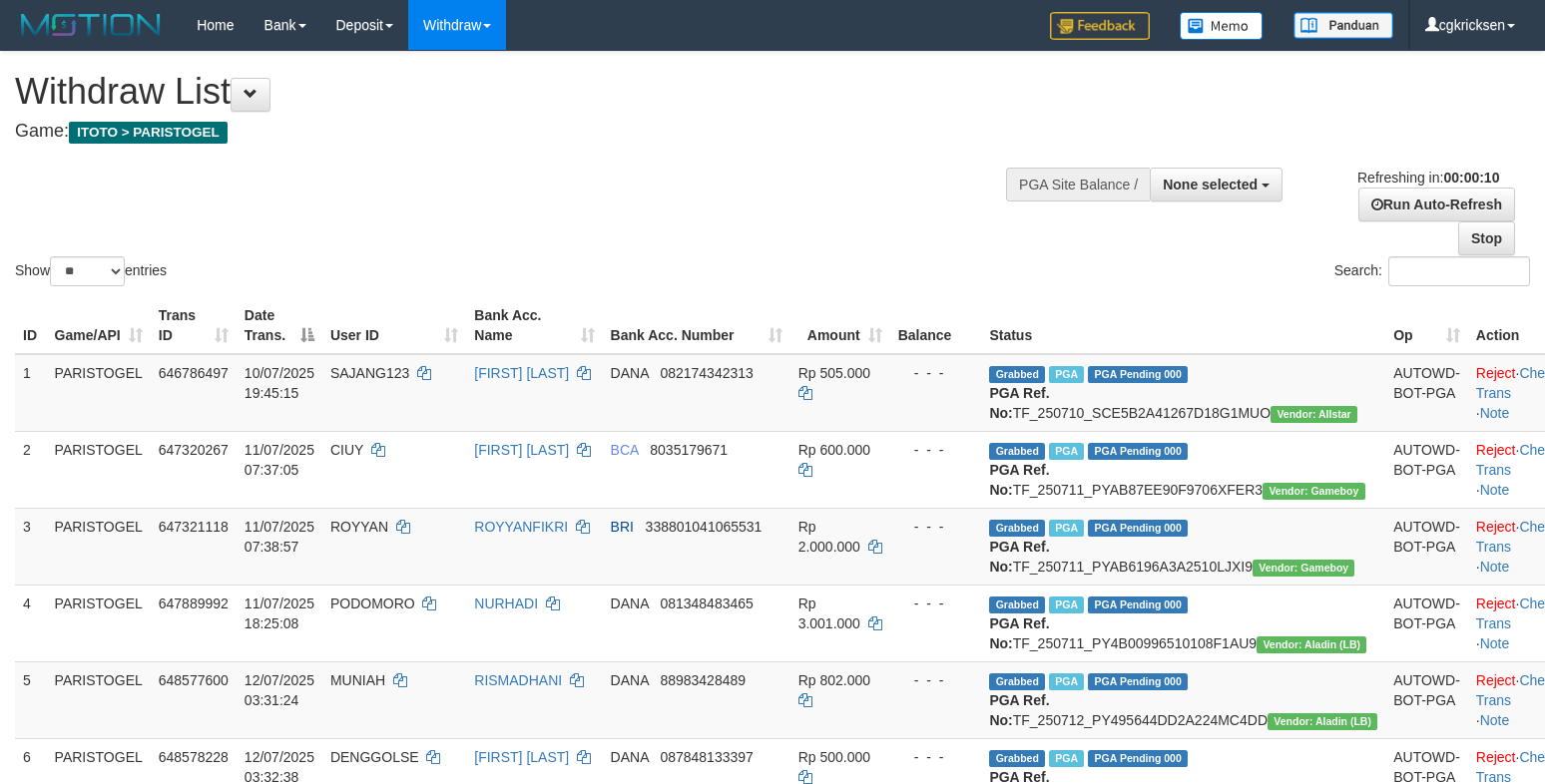 select 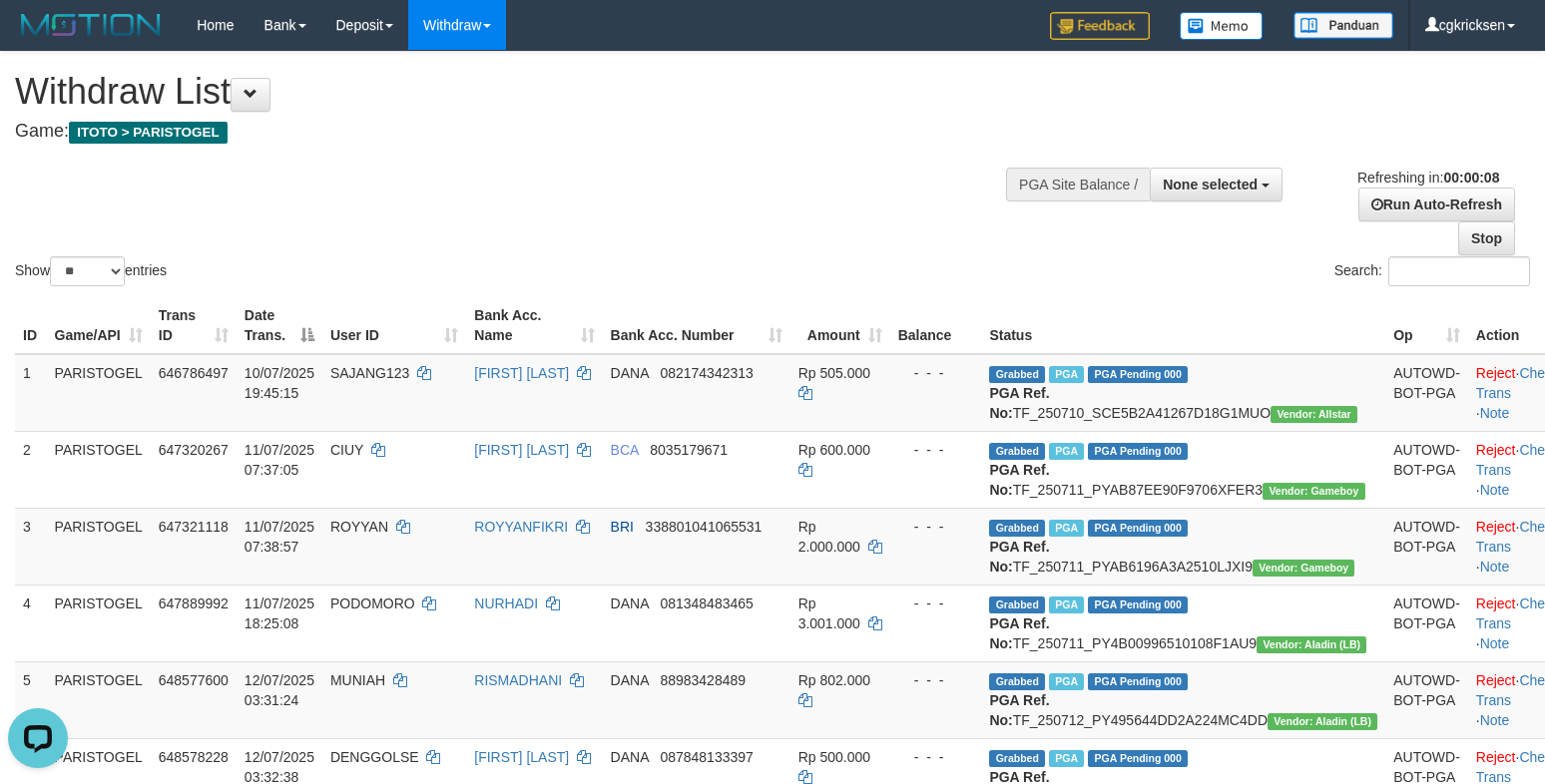 scroll, scrollTop: 0, scrollLeft: 0, axis: both 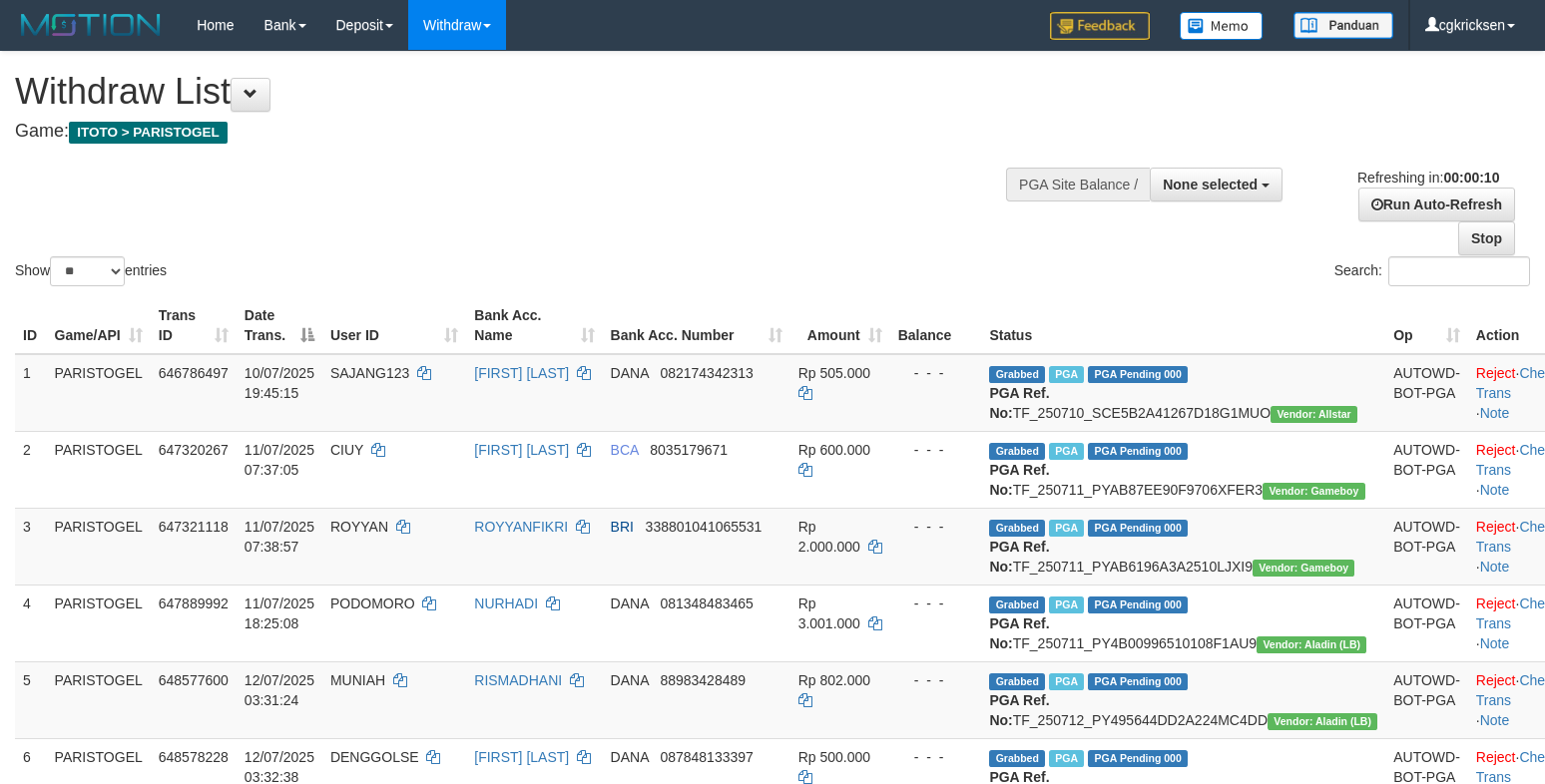 select 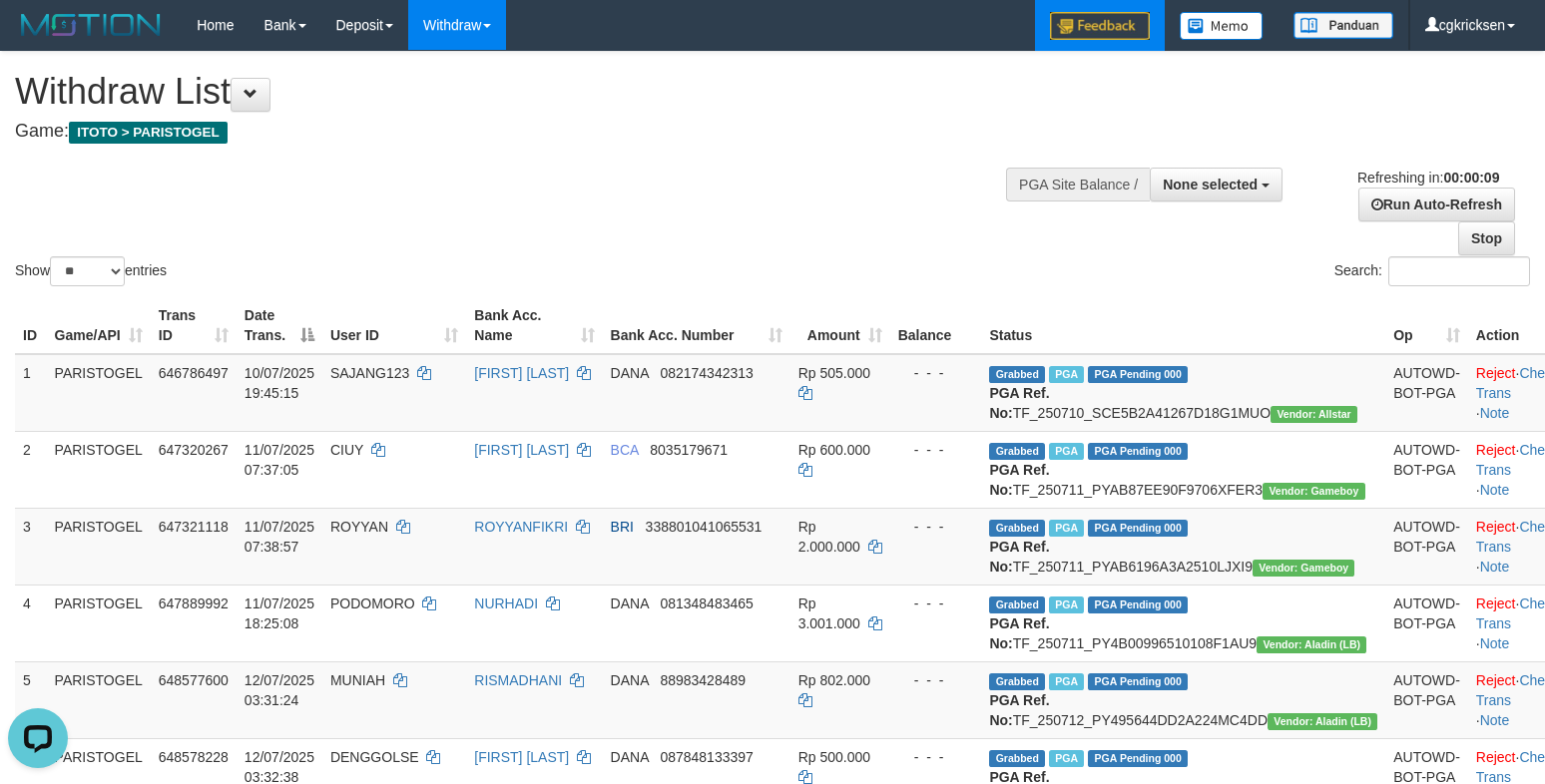 scroll, scrollTop: 0, scrollLeft: 0, axis: both 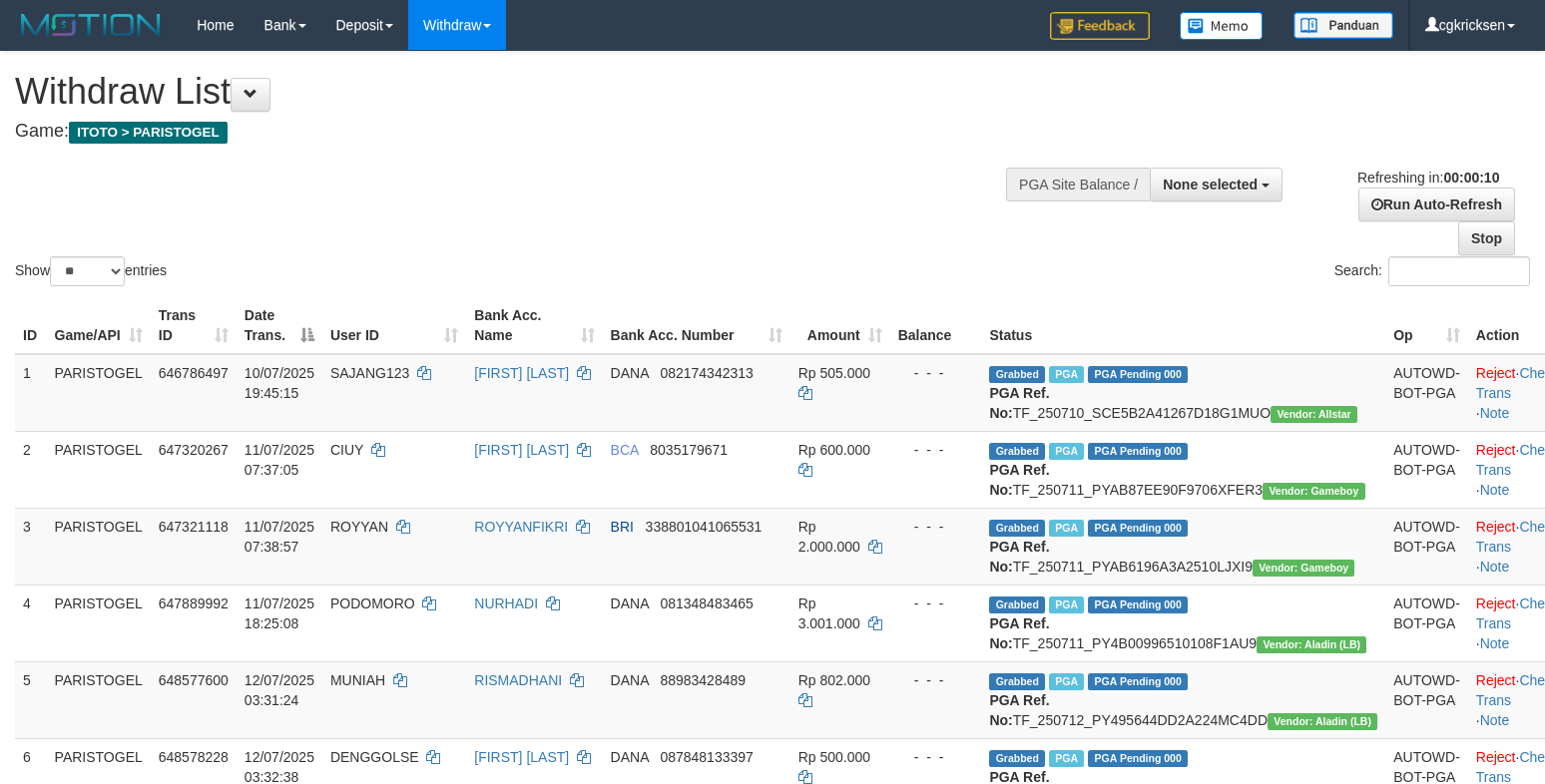 select 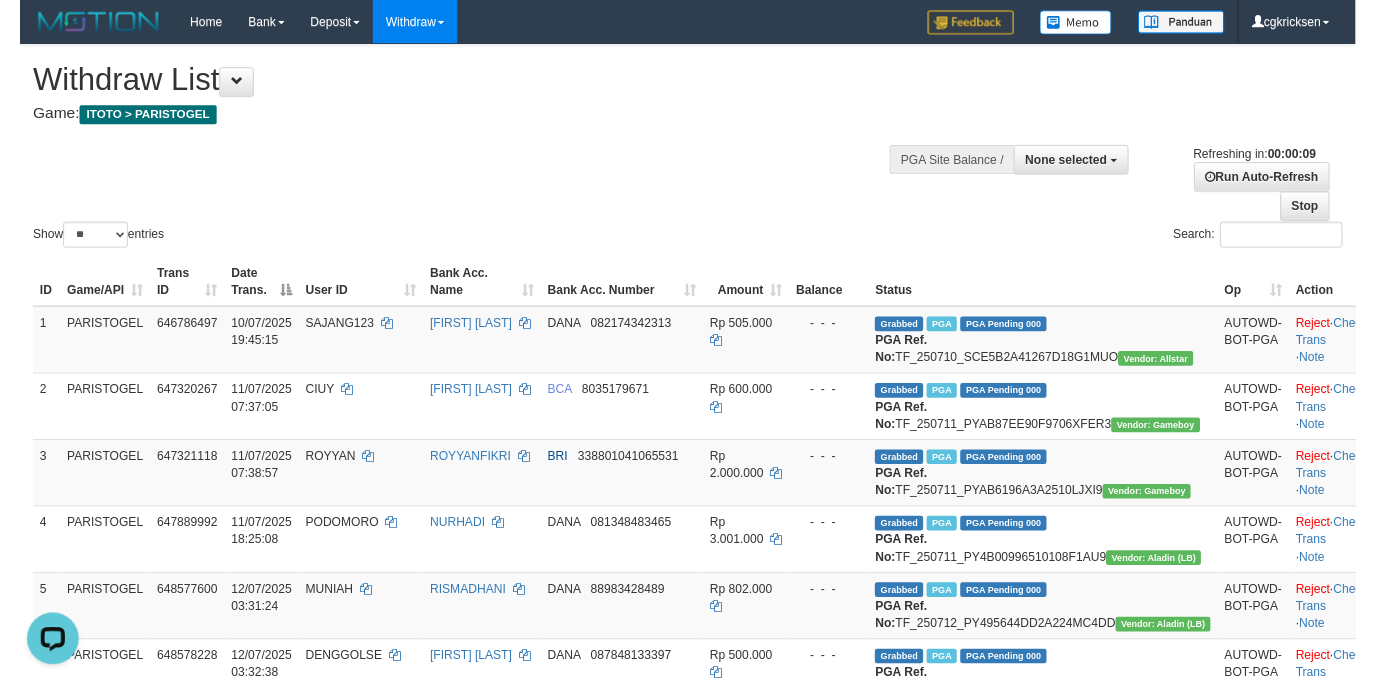 scroll, scrollTop: 0, scrollLeft: 0, axis: both 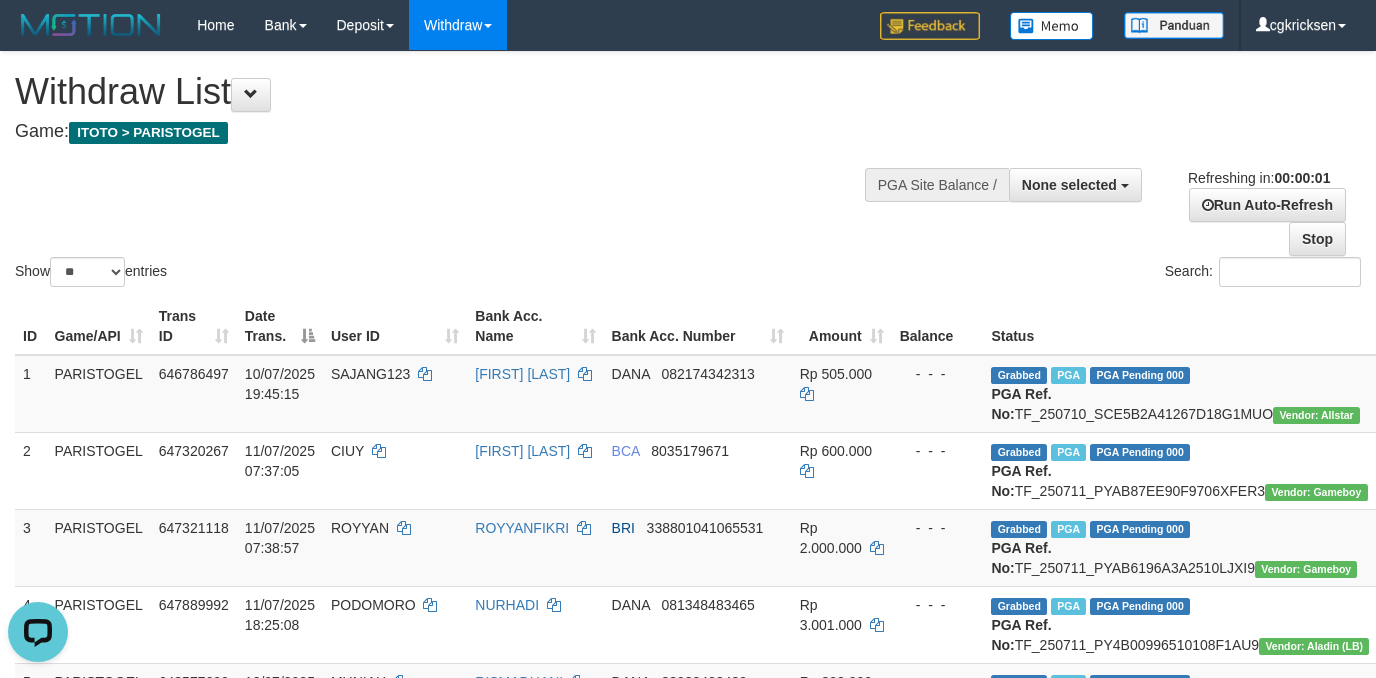 drag, startPoint x: 706, startPoint y: 145, endPoint x: 810, endPoint y: 212, distance: 123.71338 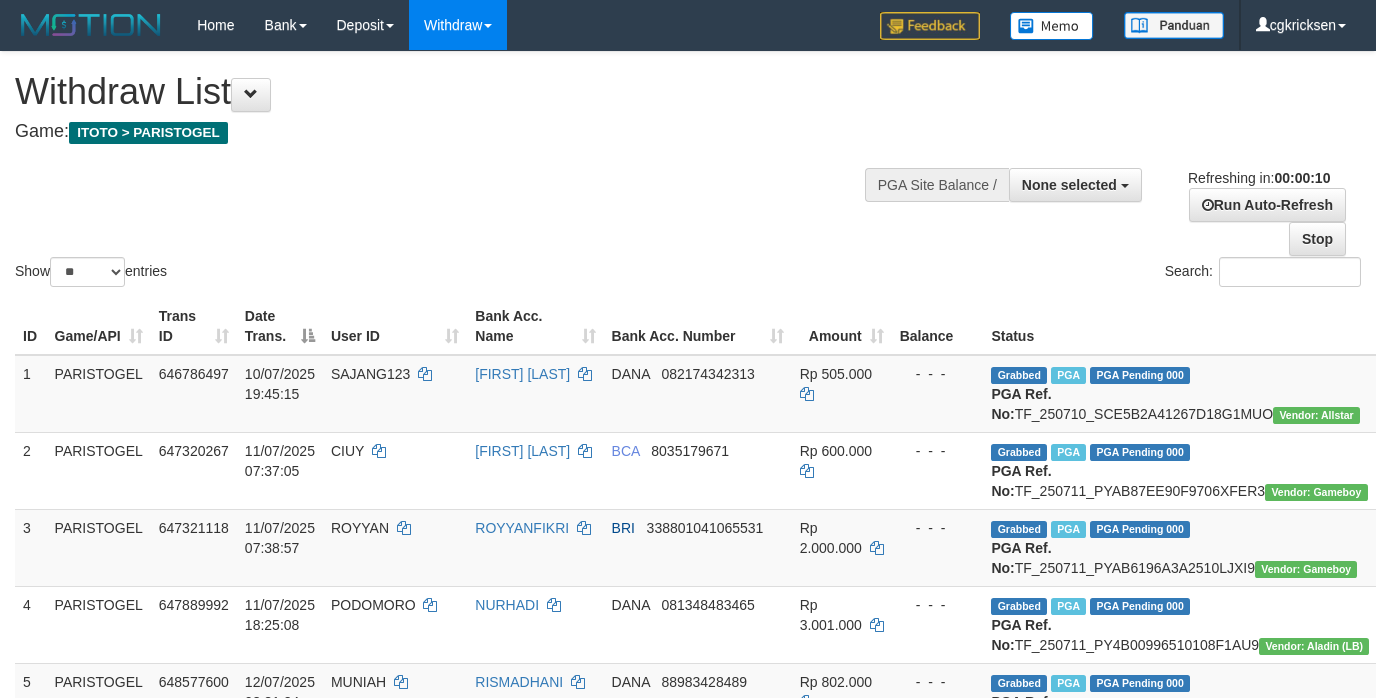 select 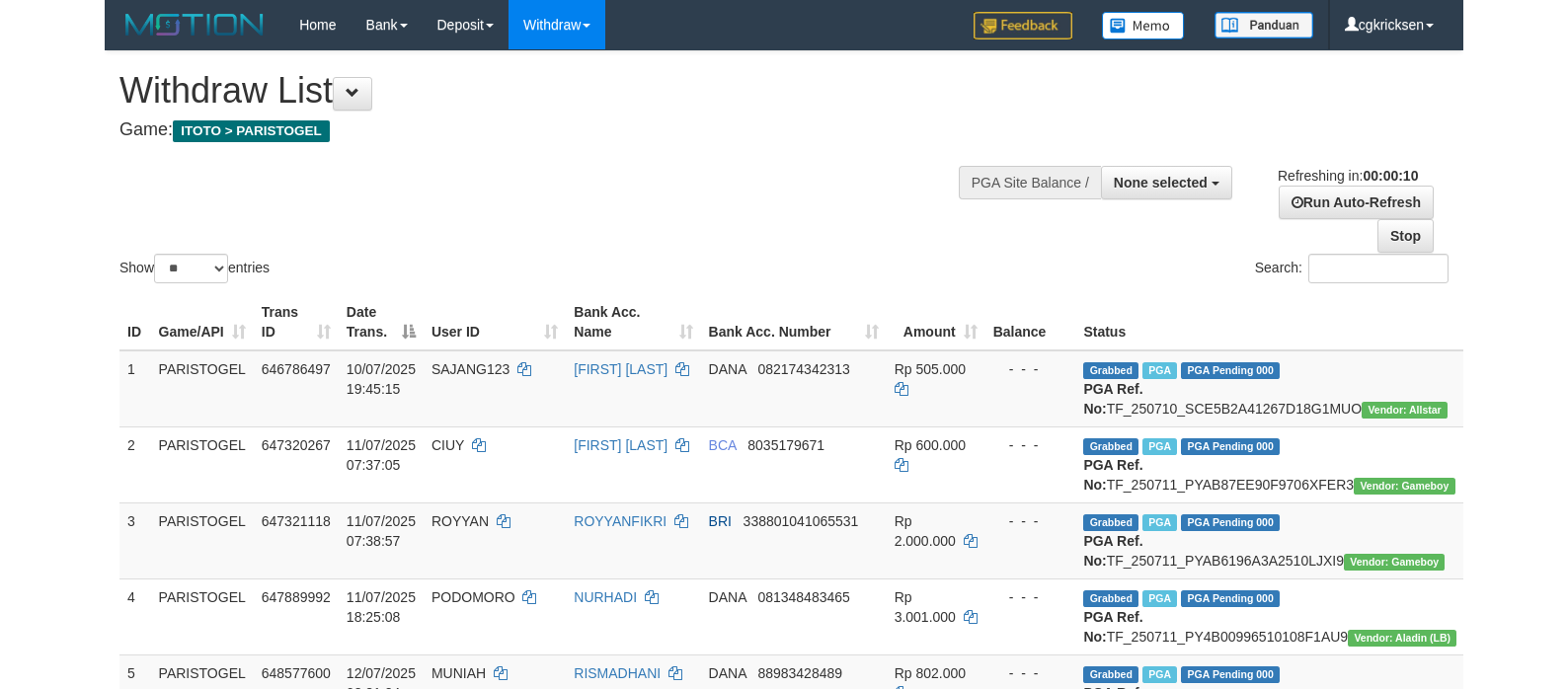 scroll, scrollTop: 0, scrollLeft: 0, axis: both 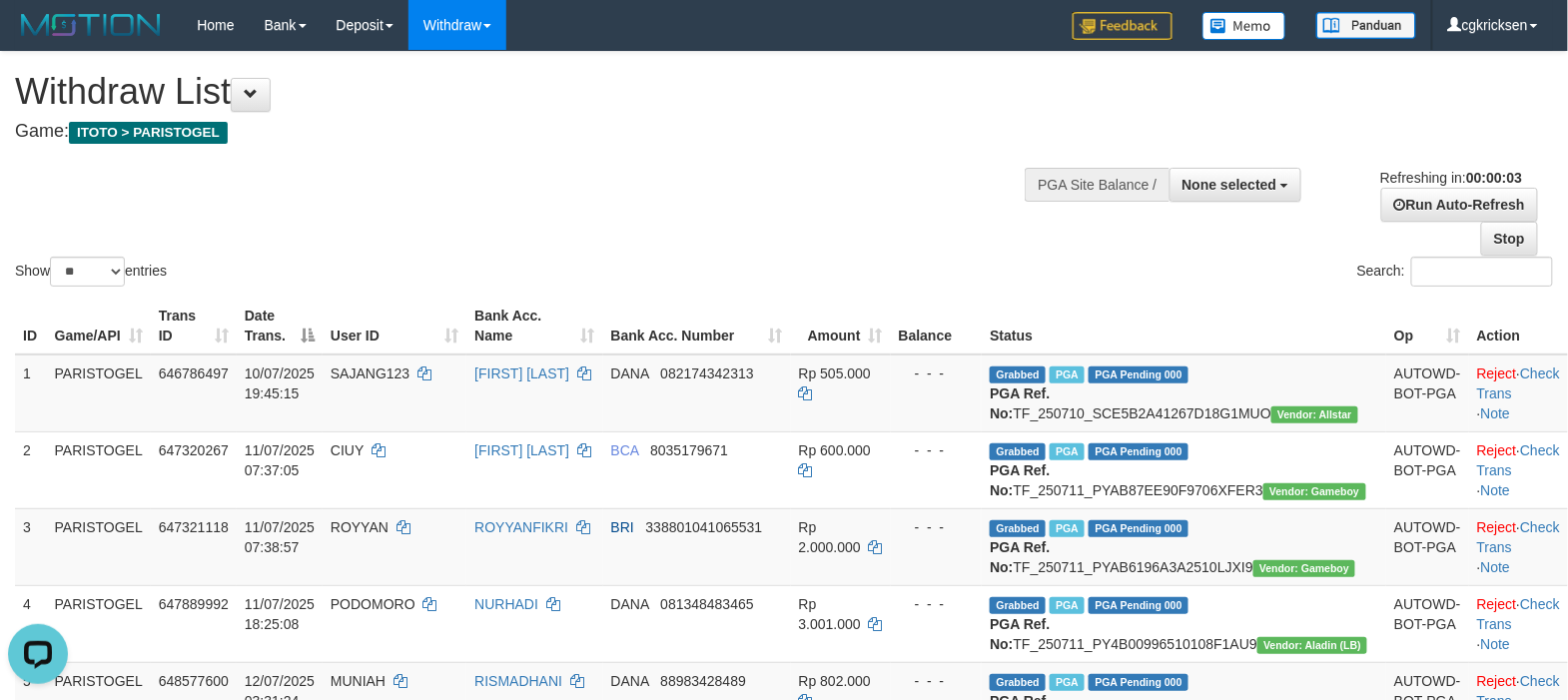 click on "Show  ** ** ** ***  entries Search:" at bounding box center [784, 171] 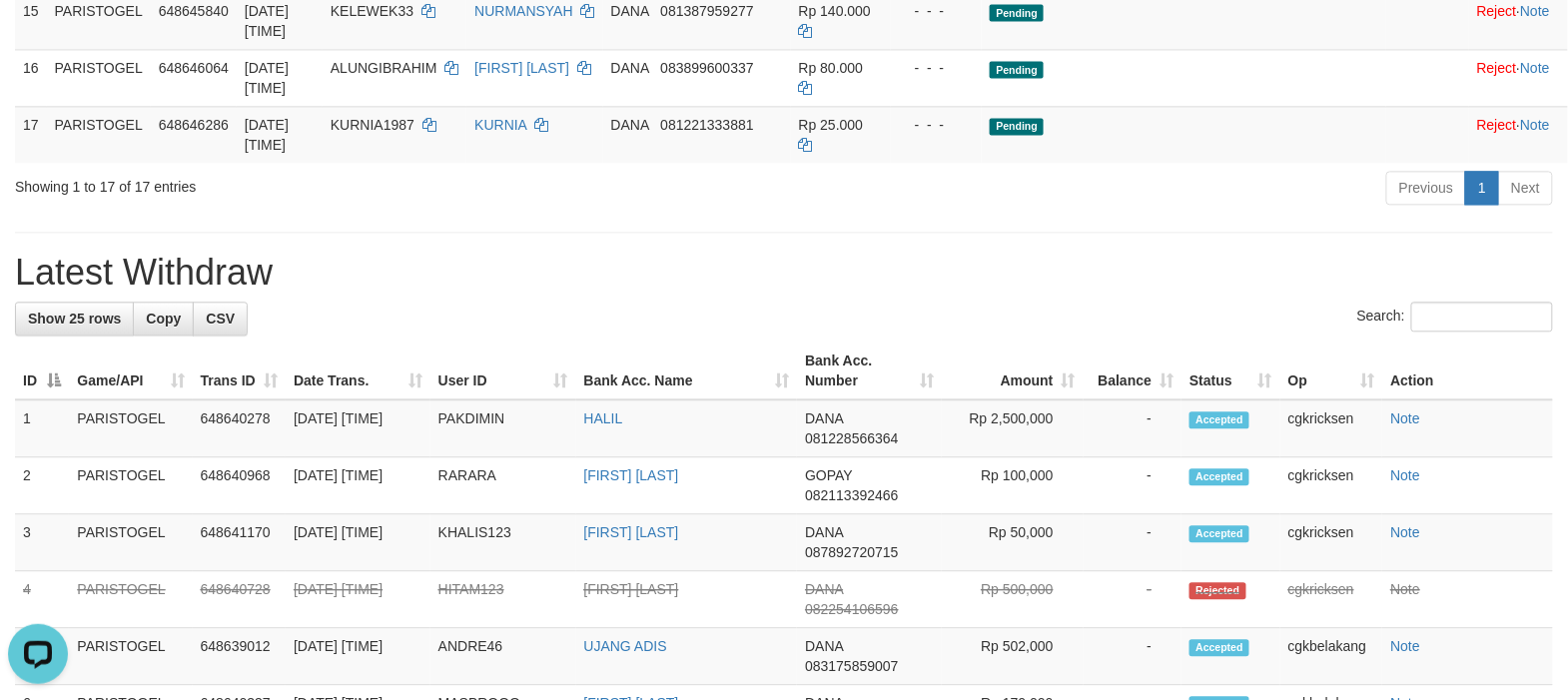 scroll, scrollTop: 1331, scrollLeft: 0, axis: vertical 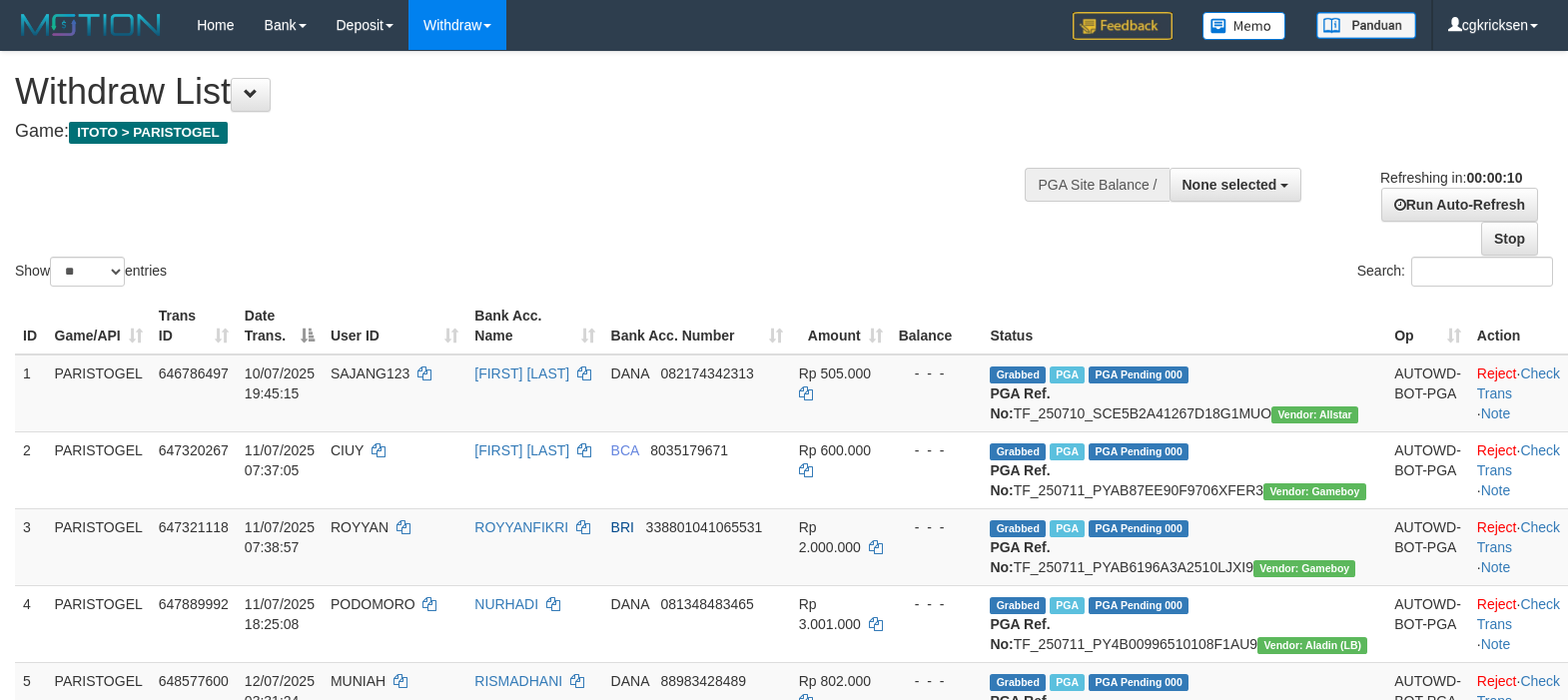 select 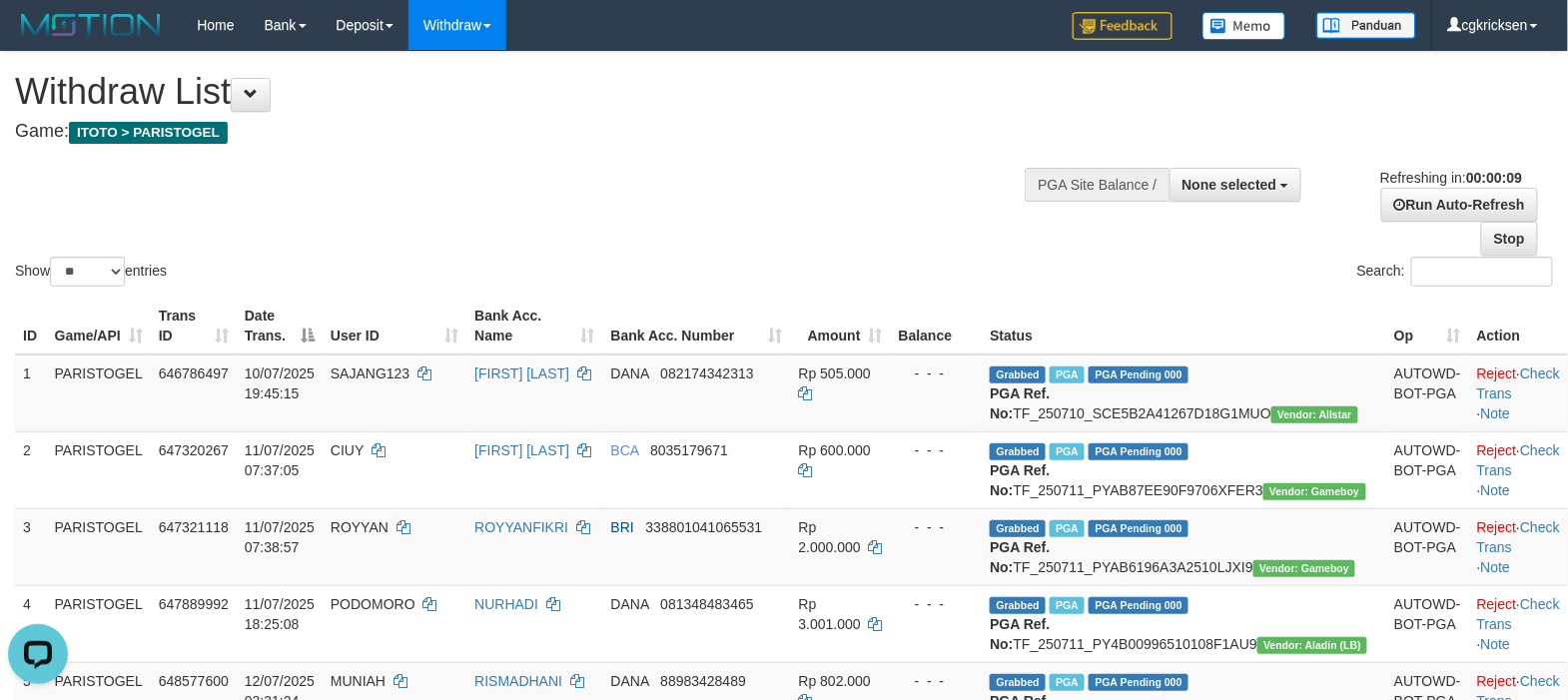 scroll, scrollTop: 0, scrollLeft: 0, axis: both 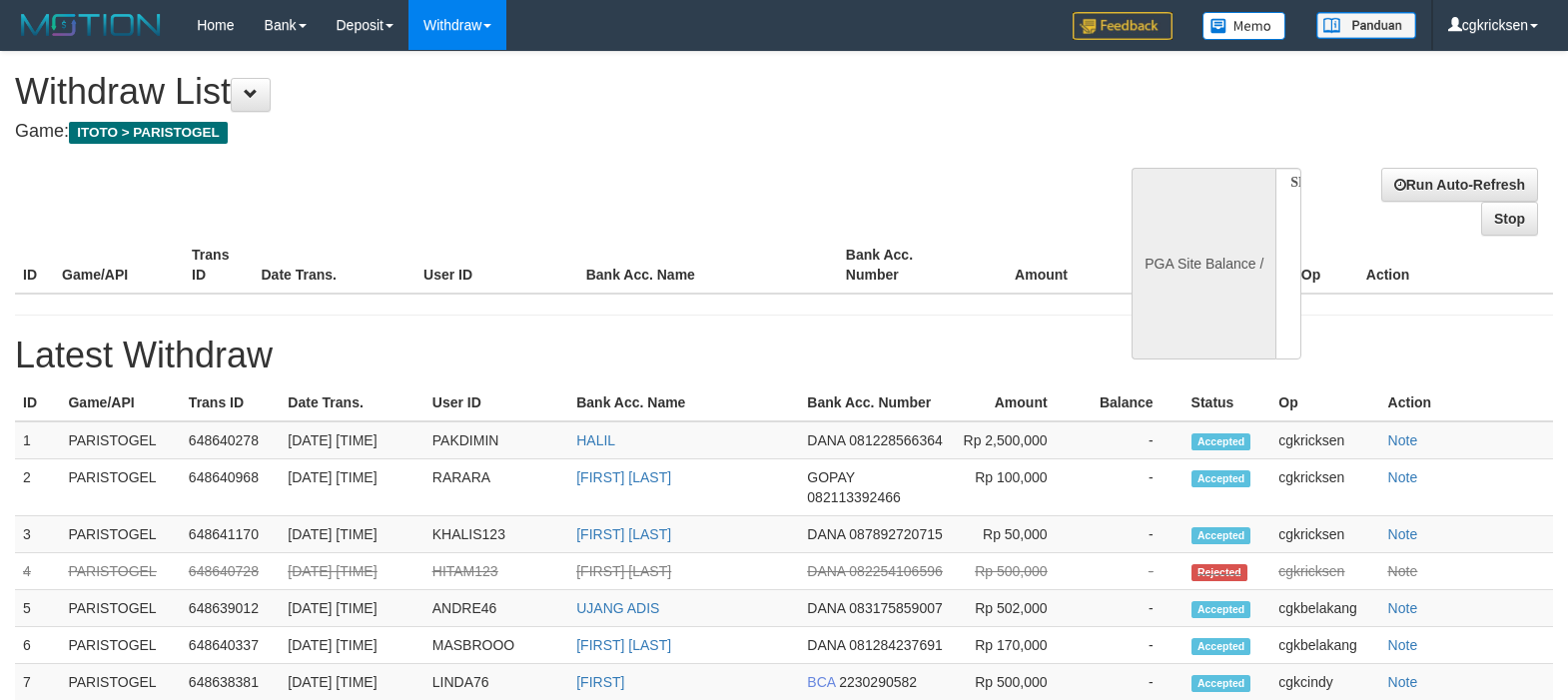 select 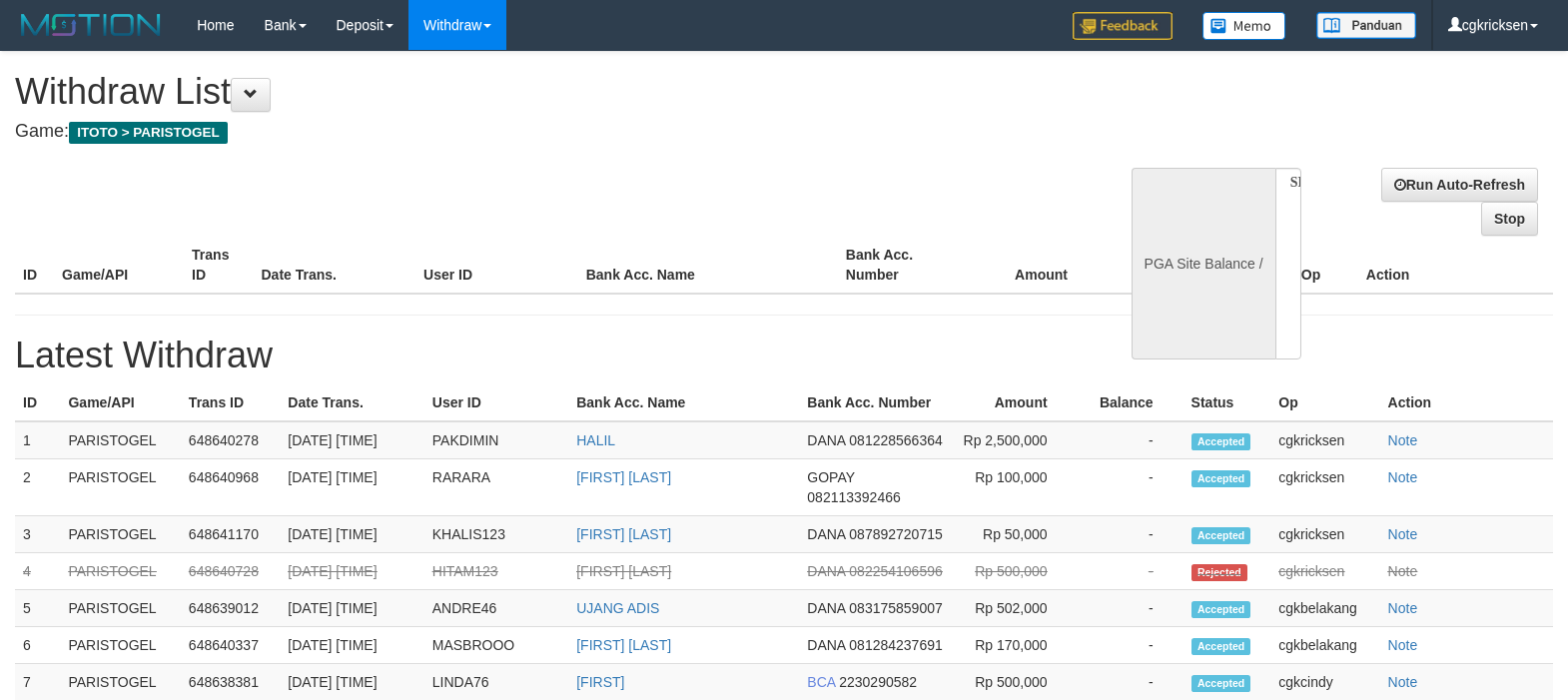 scroll, scrollTop: 0, scrollLeft: 0, axis: both 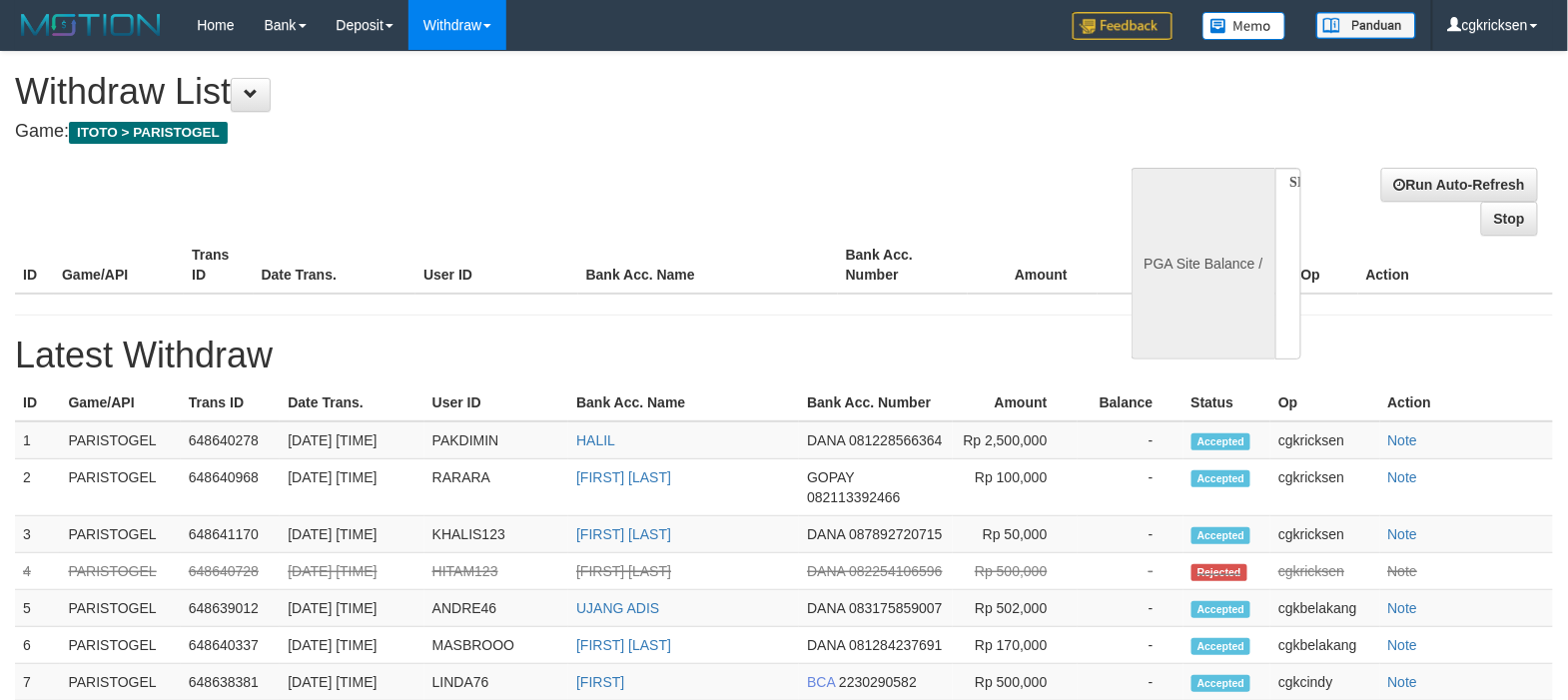 select on "**" 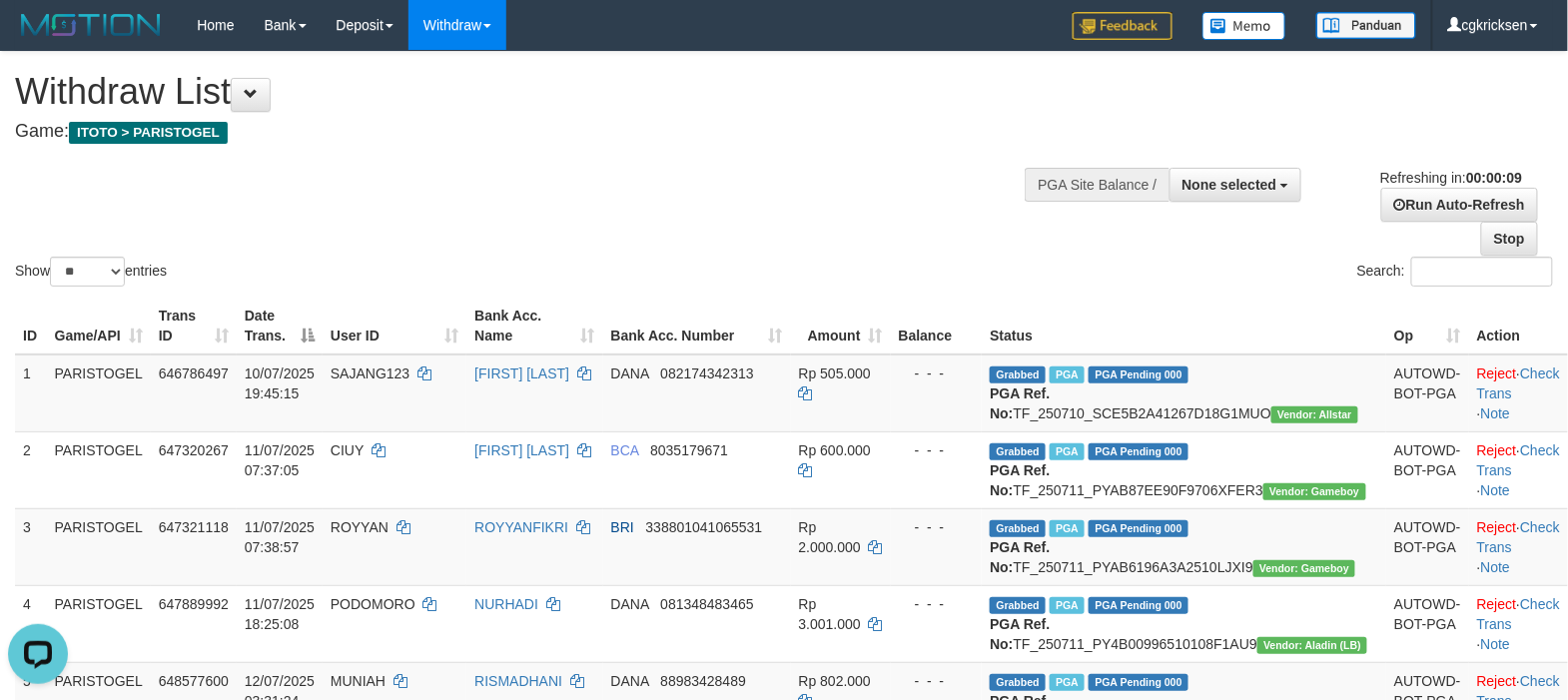 scroll, scrollTop: 0, scrollLeft: 0, axis: both 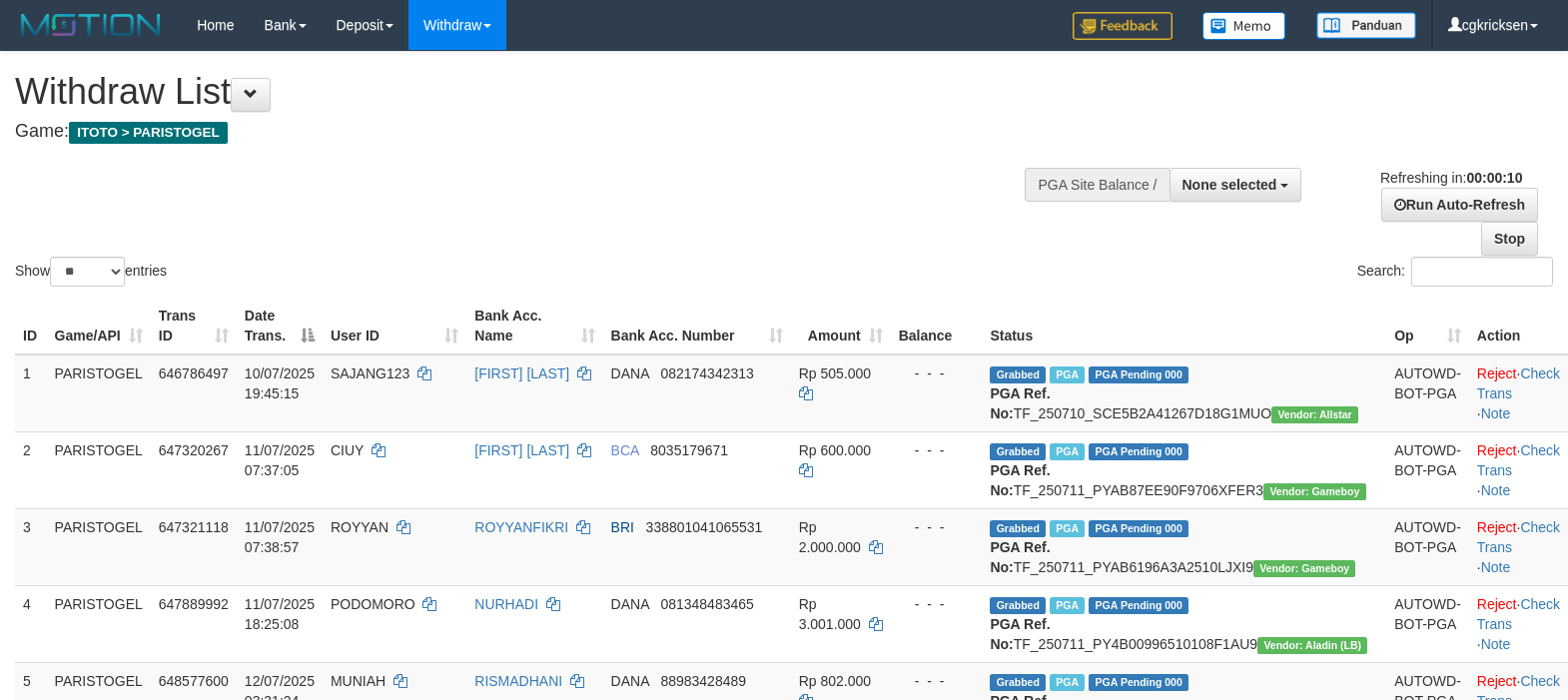 select 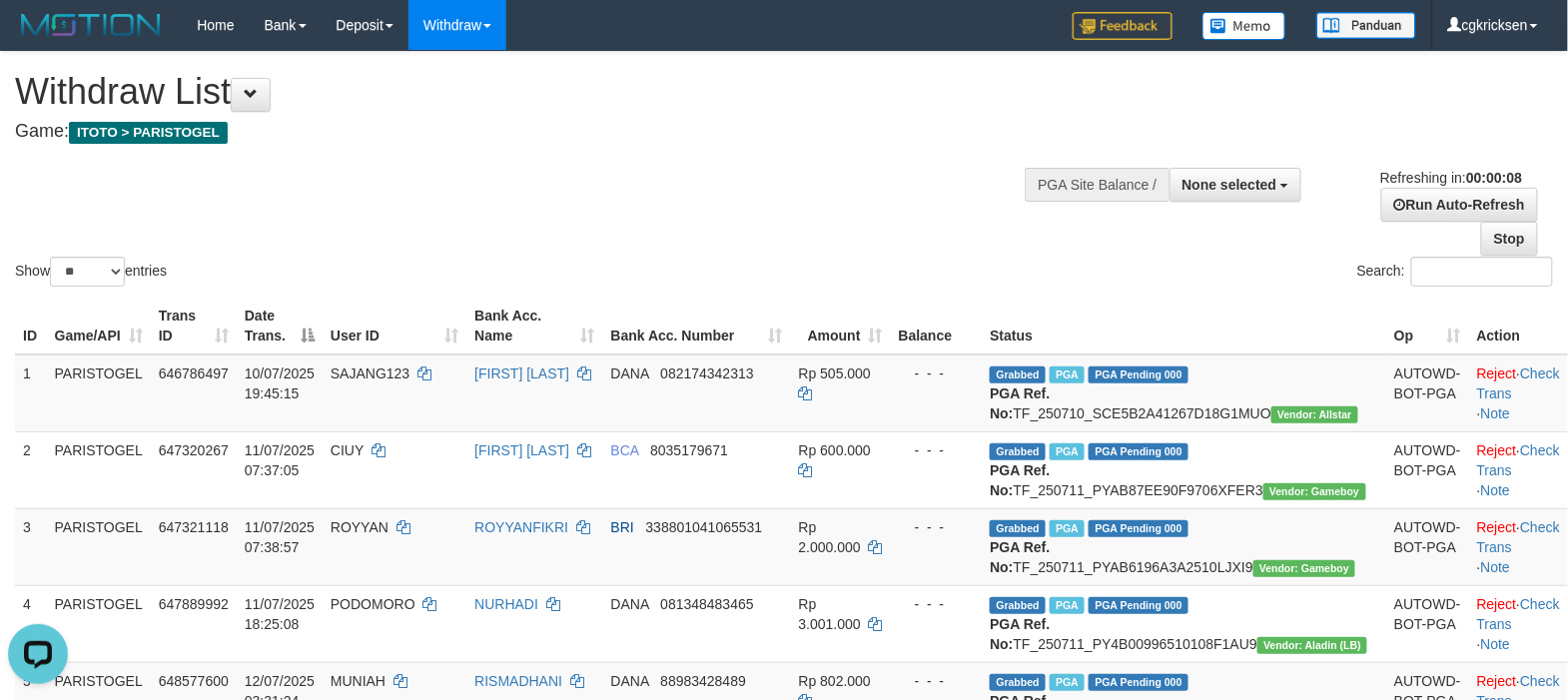 scroll, scrollTop: 0, scrollLeft: 0, axis: both 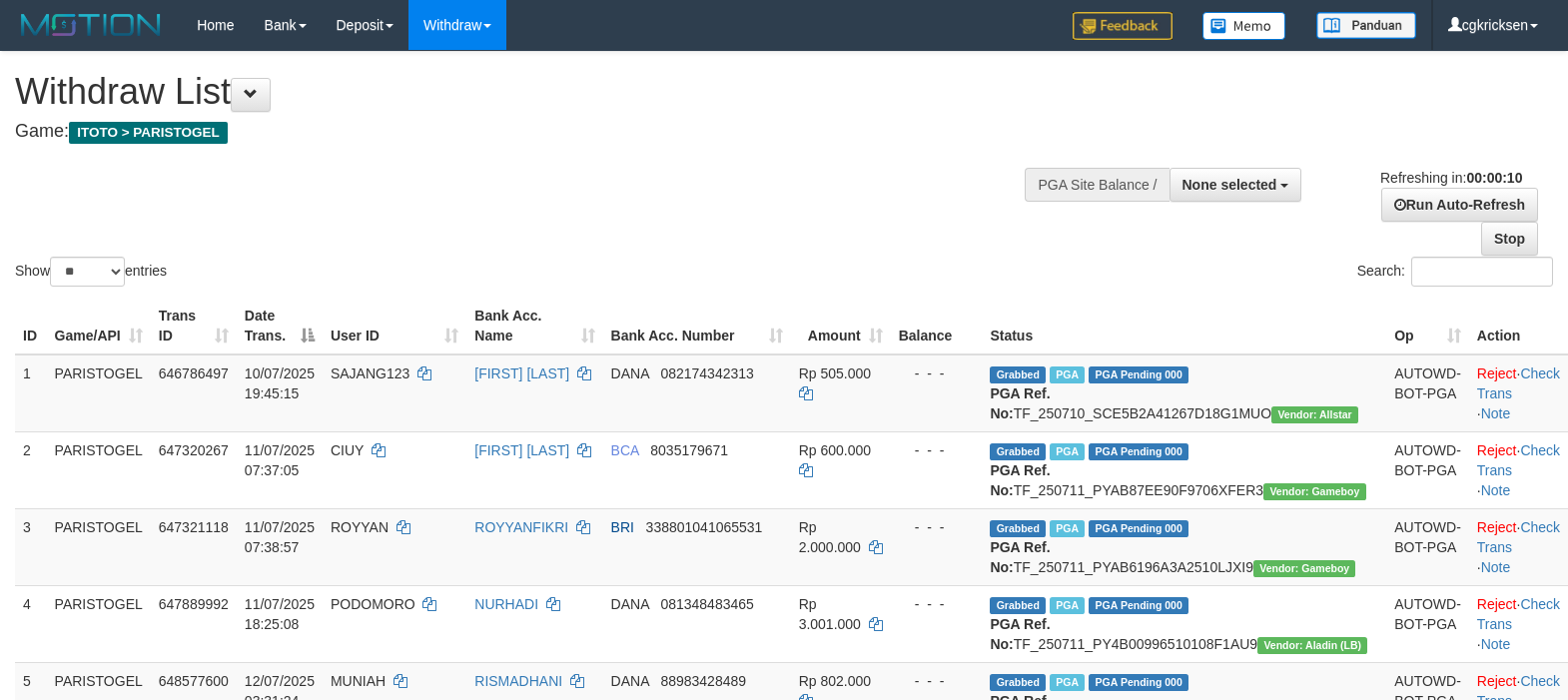 select 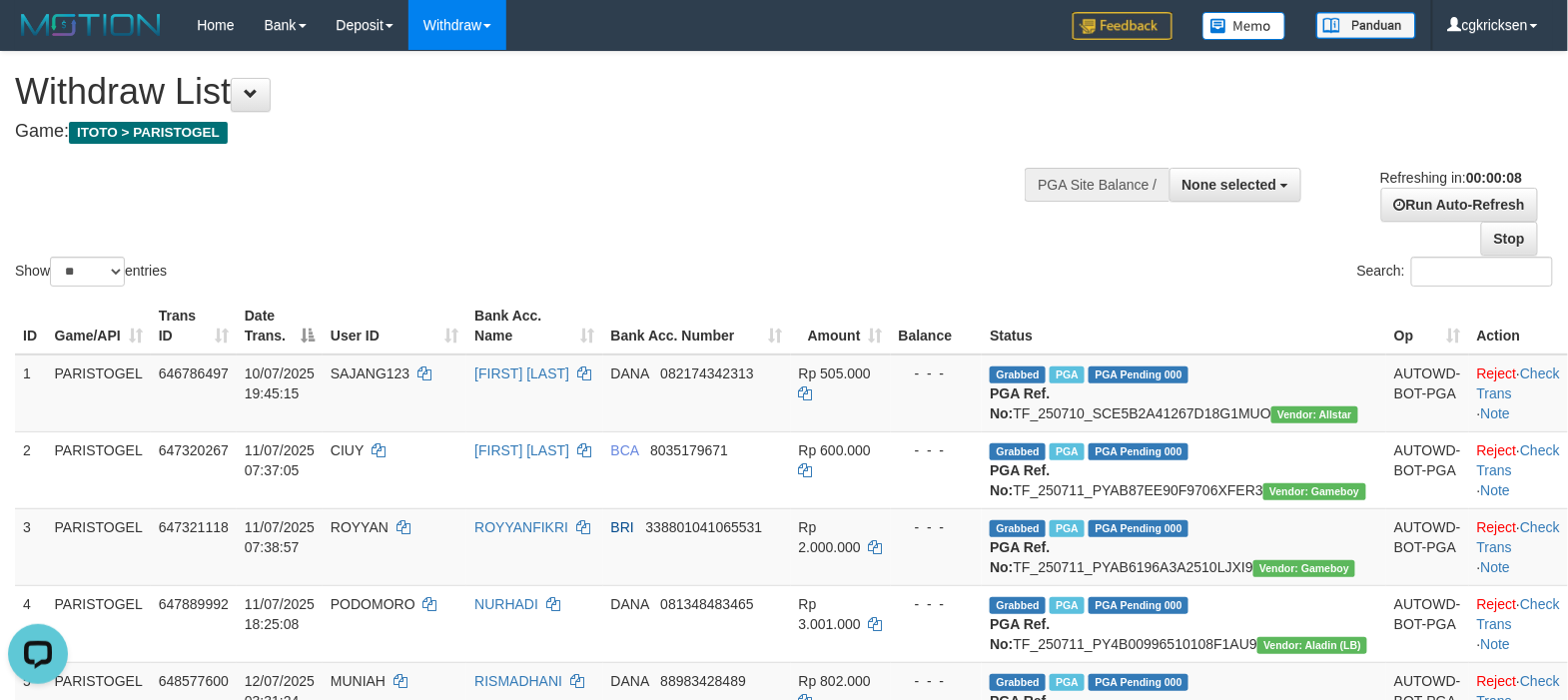 scroll, scrollTop: 0, scrollLeft: 0, axis: both 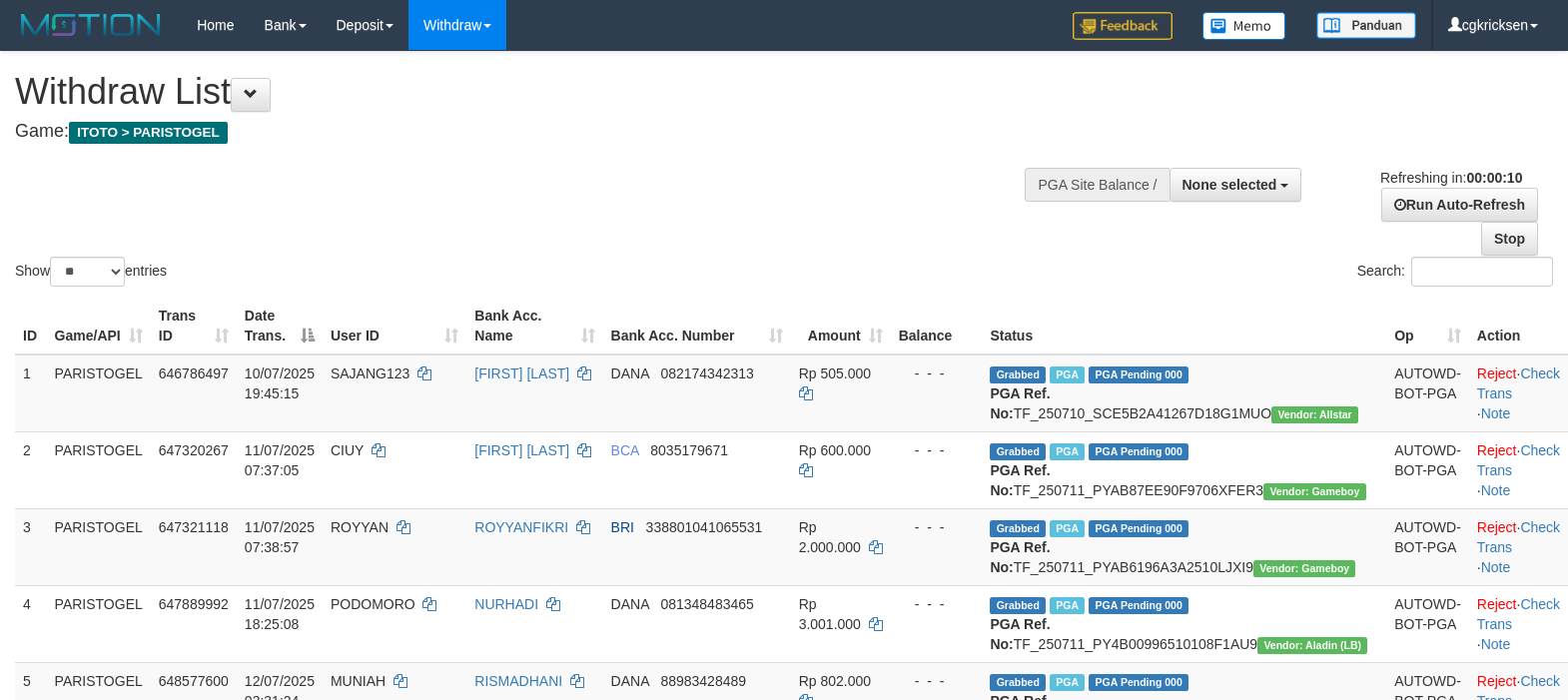select 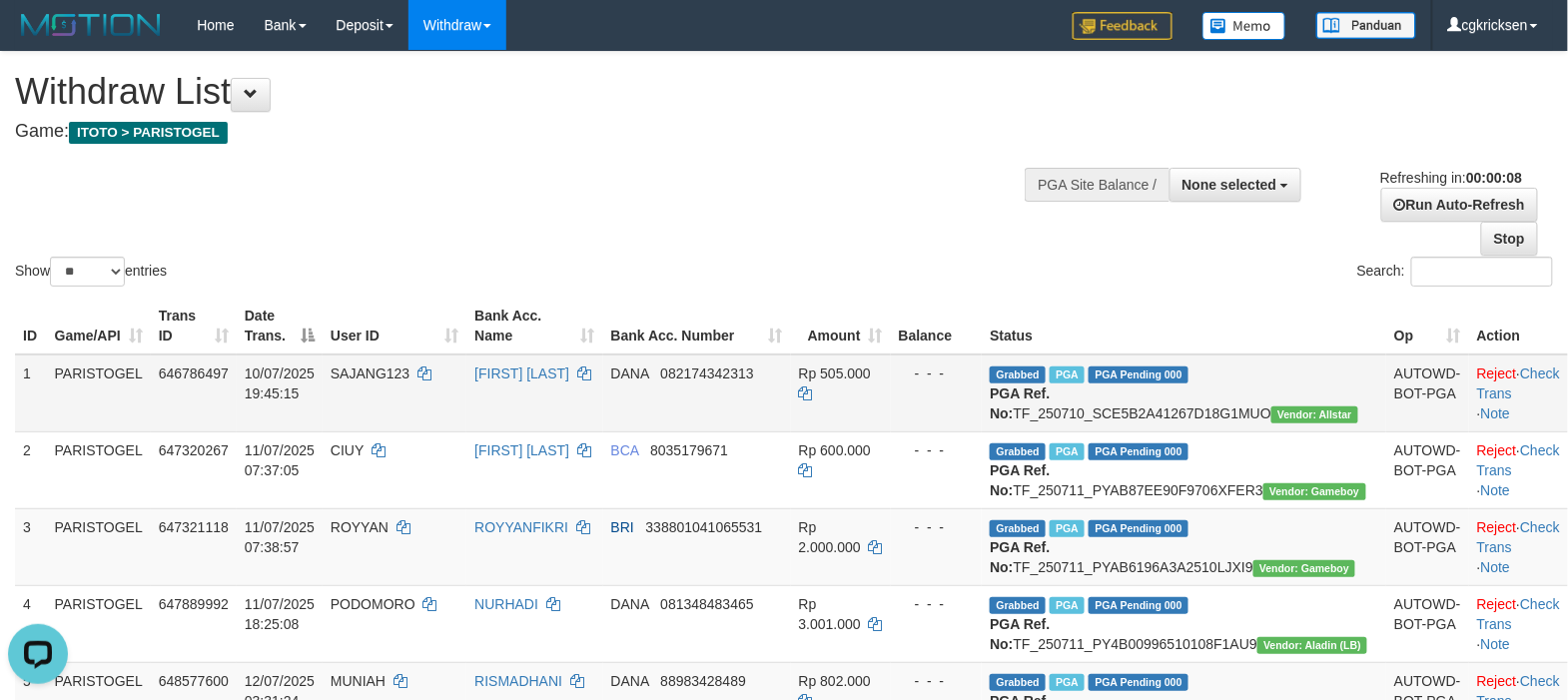 scroll, scrollTop: 0, scrollLeft: 0, axis: both 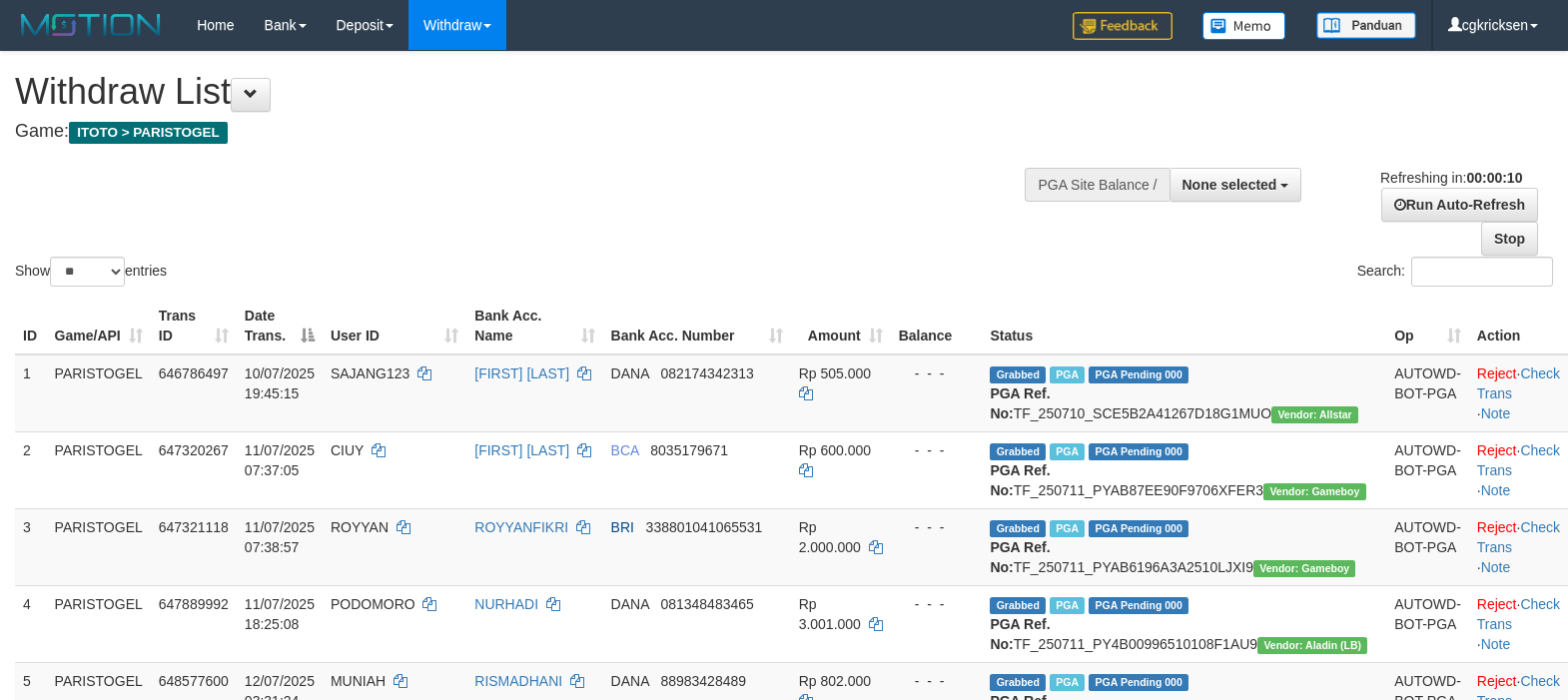 select 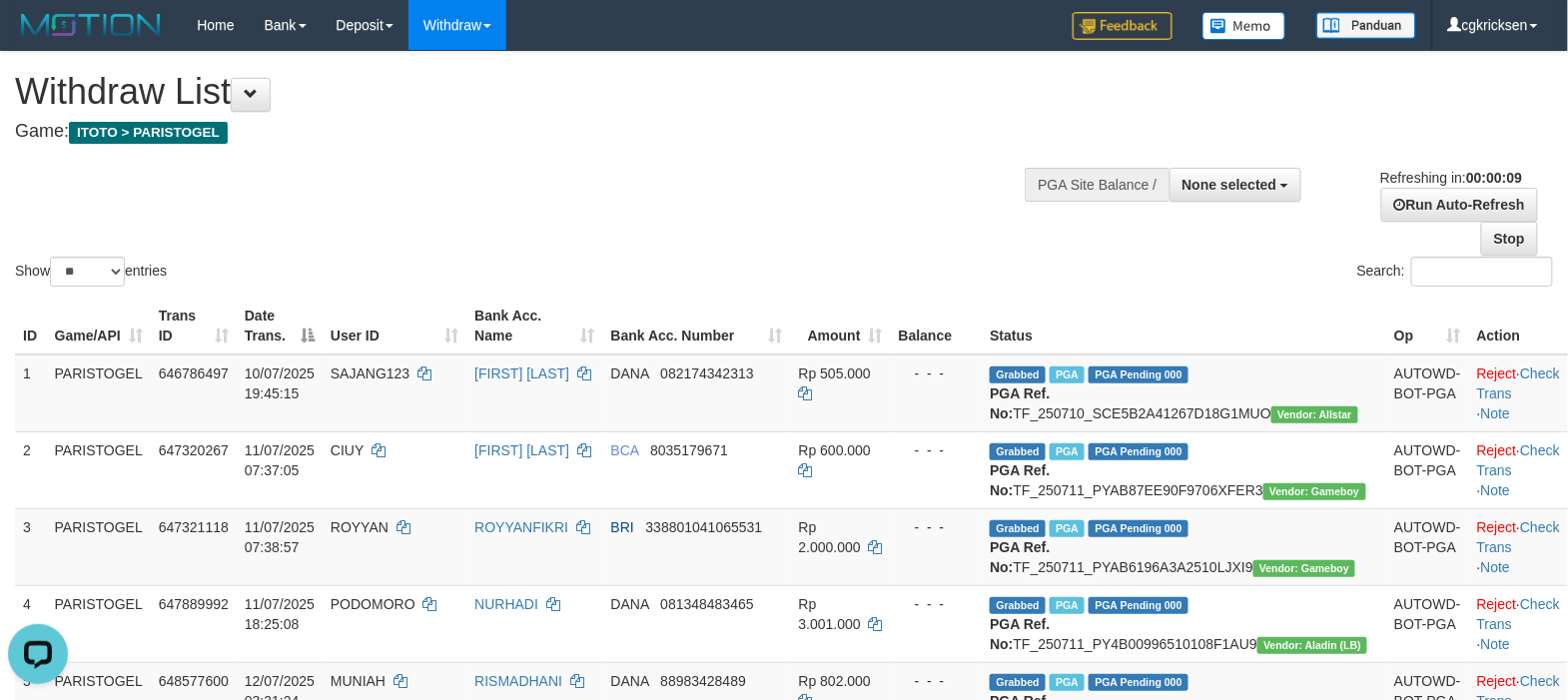 scroll, scrollTop: 0, scrollLeft: 0, axis: both 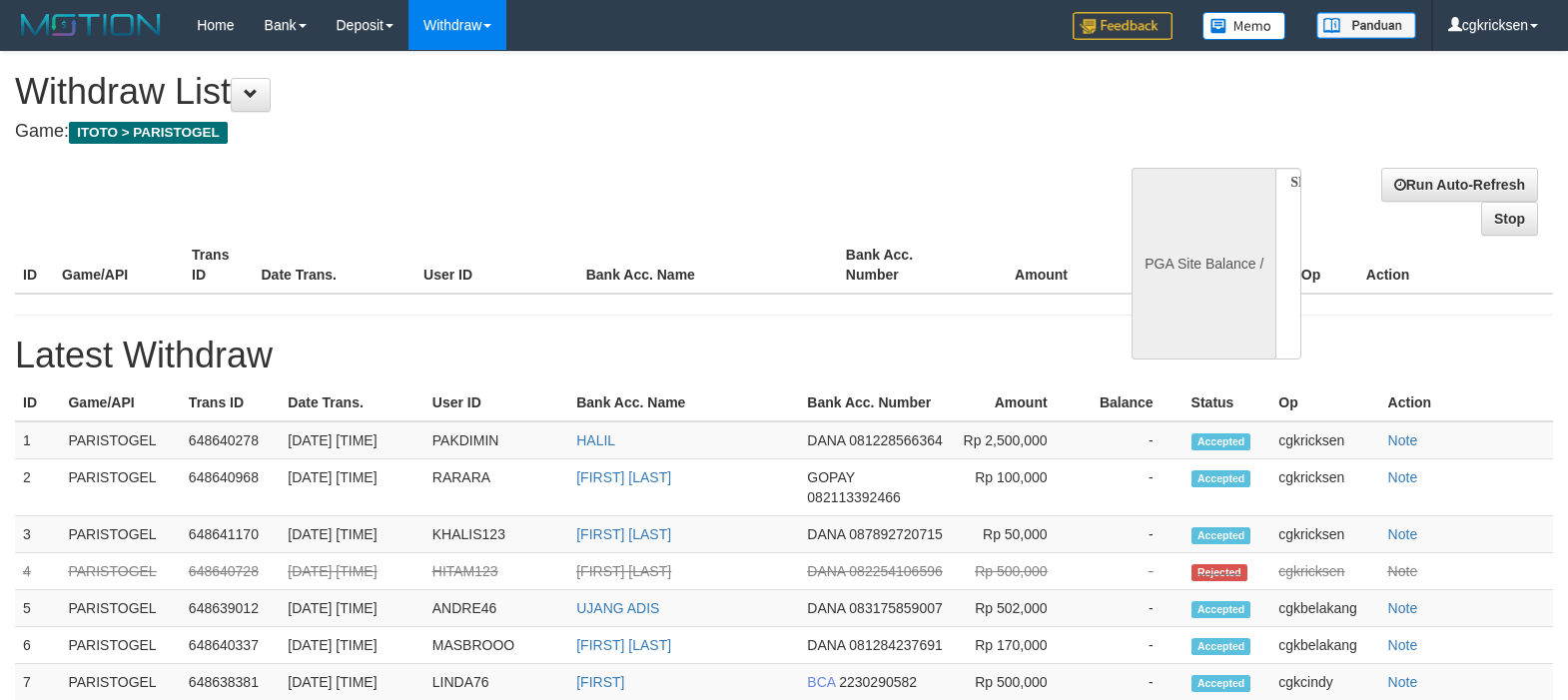 select 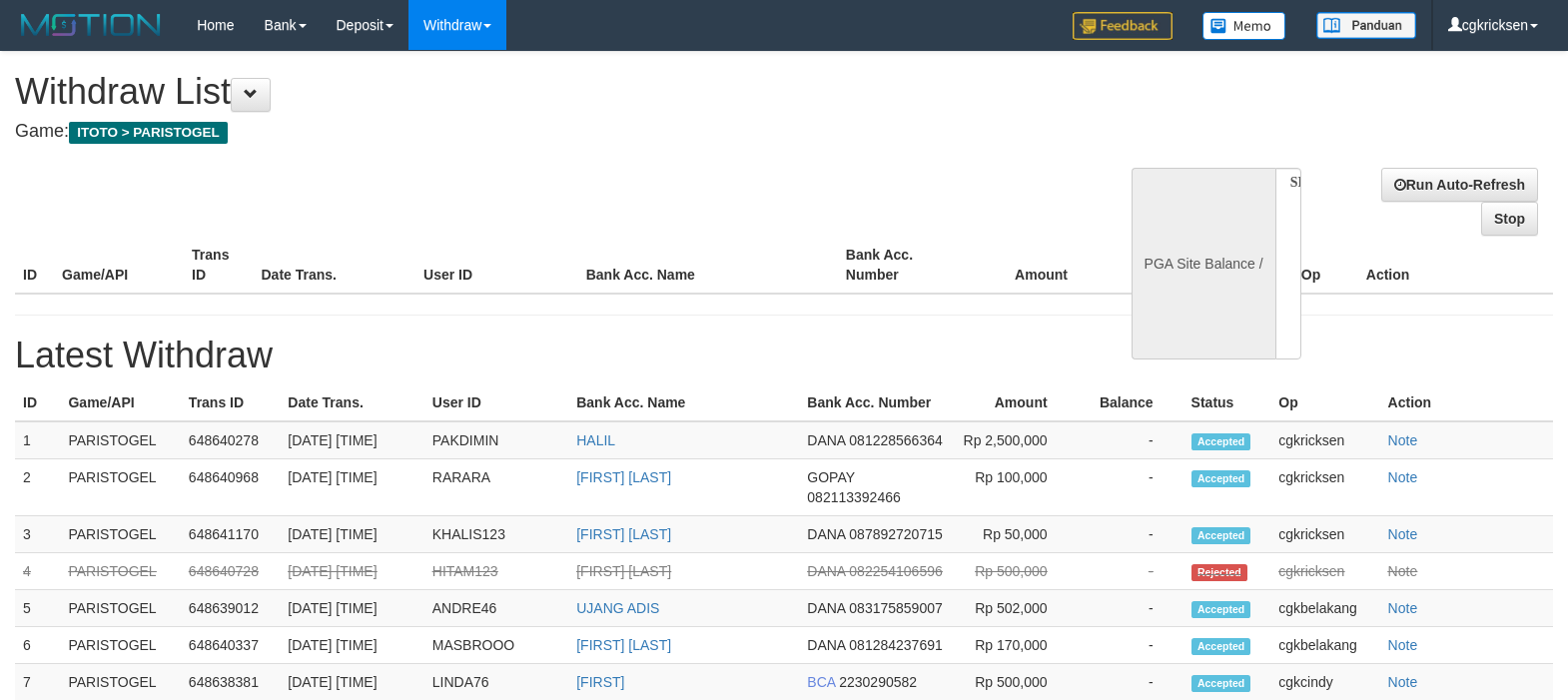 scroll, scrollTop: 0, scrollLeft: 0, axis: both 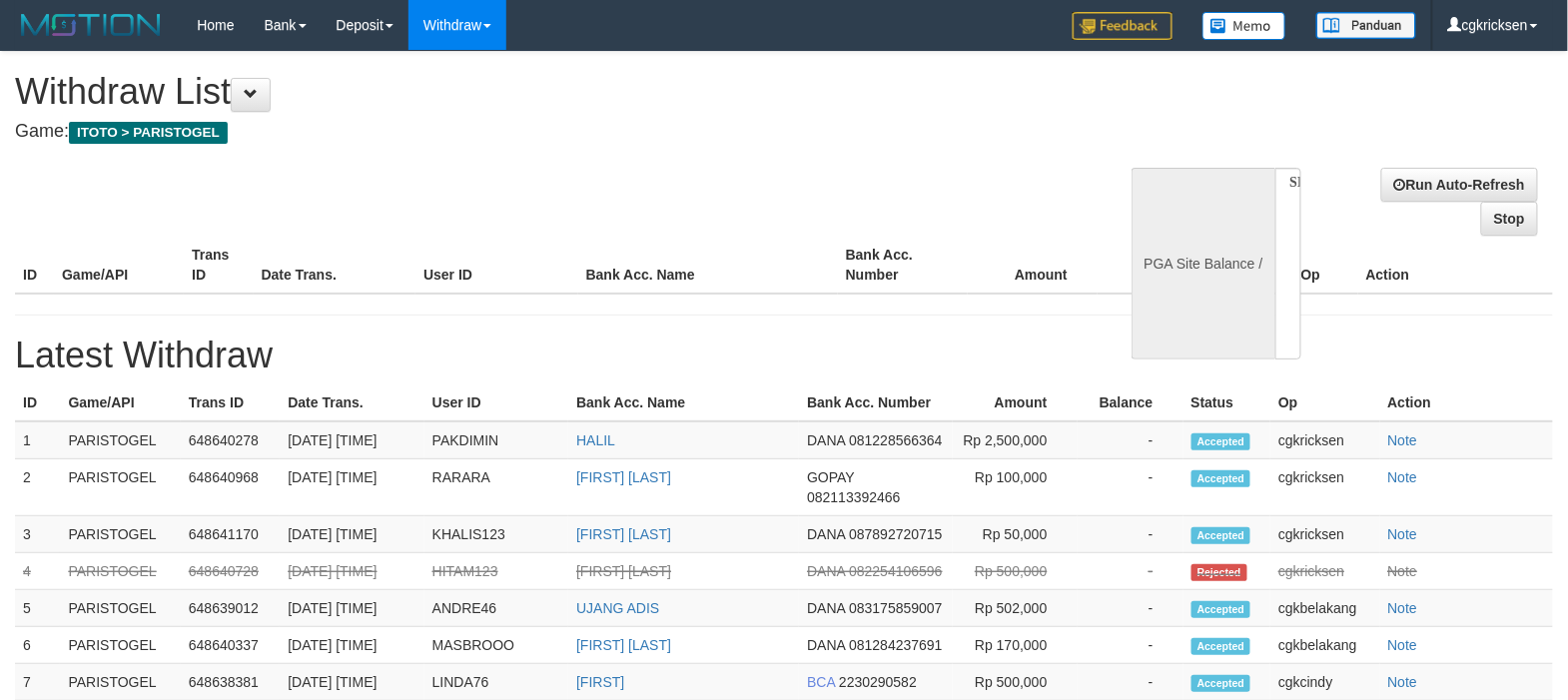 select on "**" 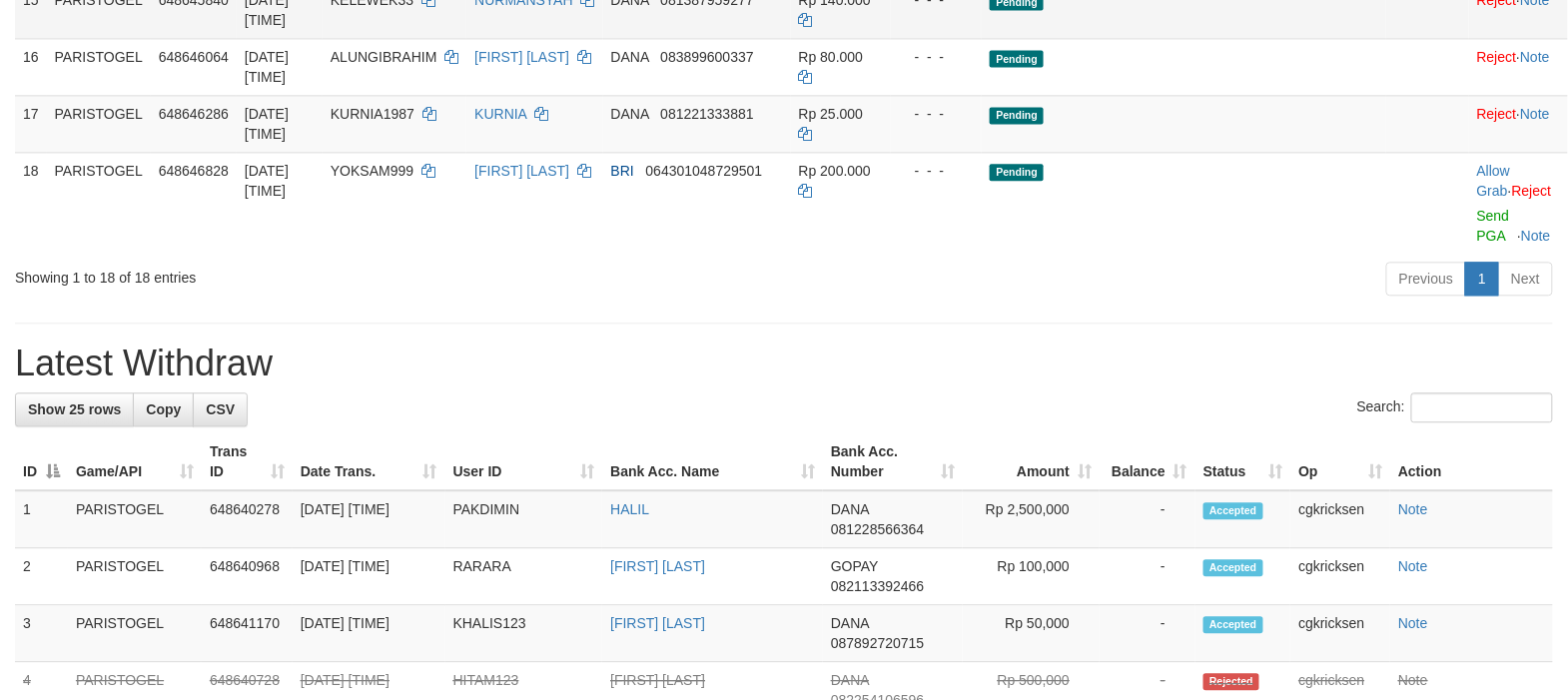 scroll, scrollTop: 1331, scrollLeft: 0, axis: vertical 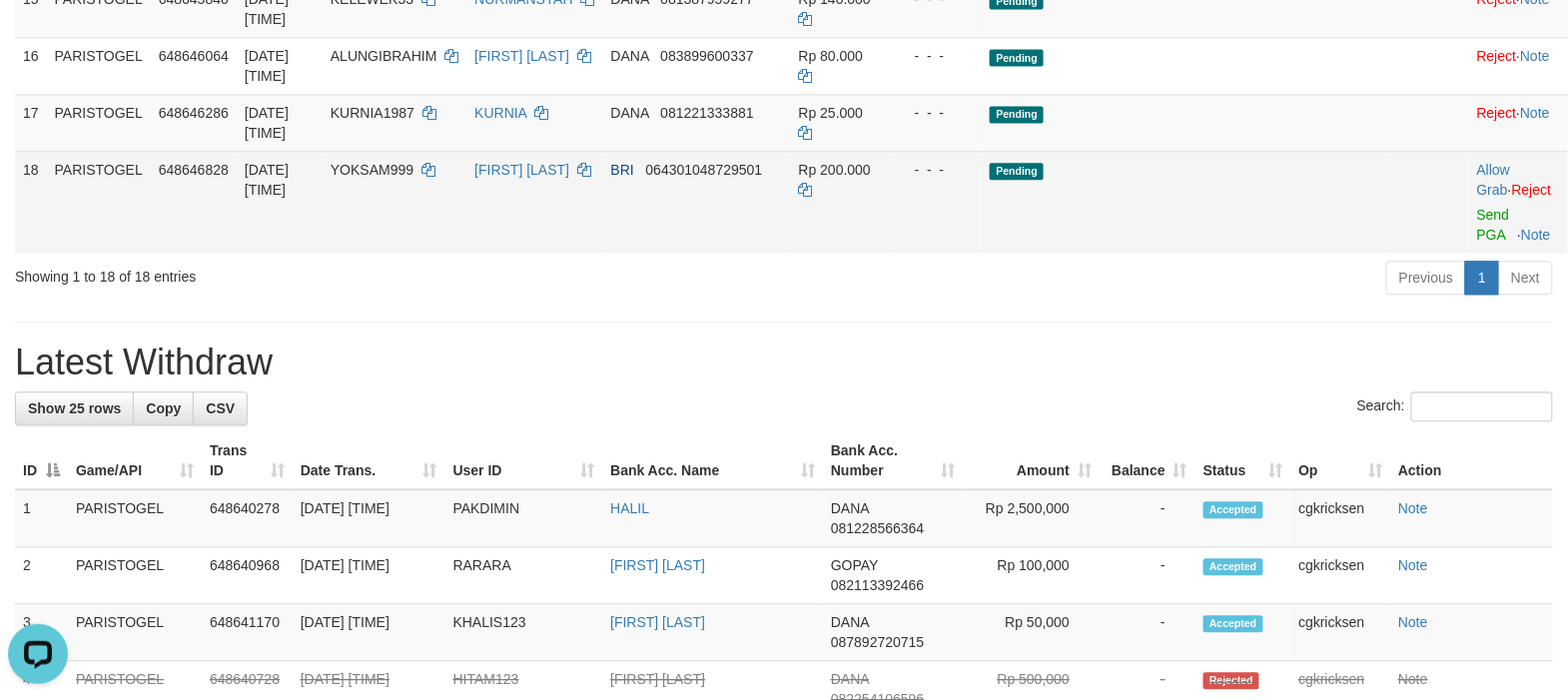 click on "Reject ·    Note" at bounding box center [1518, 122] 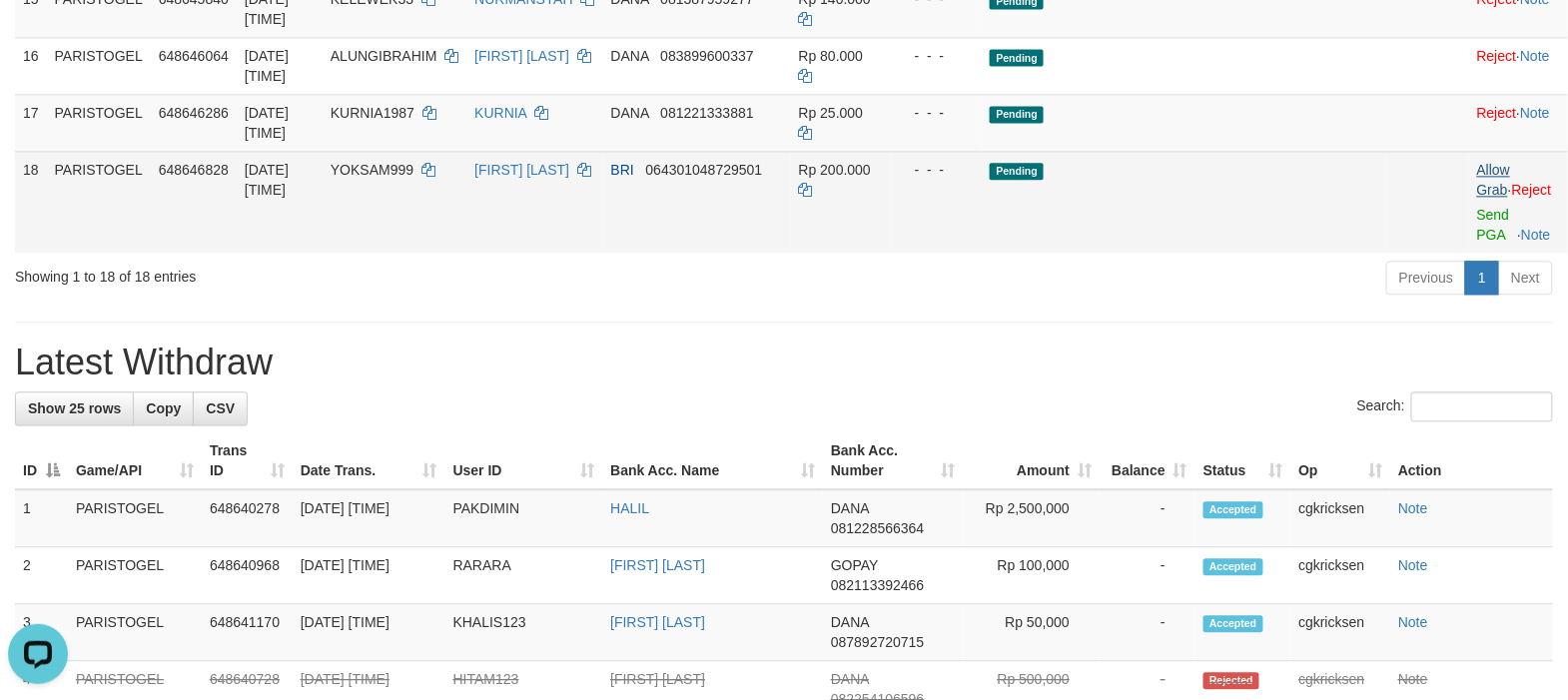 click on "Allow Grab   ·    Reject Send PGA     ·    Note" at bounding box center (1518, 202) 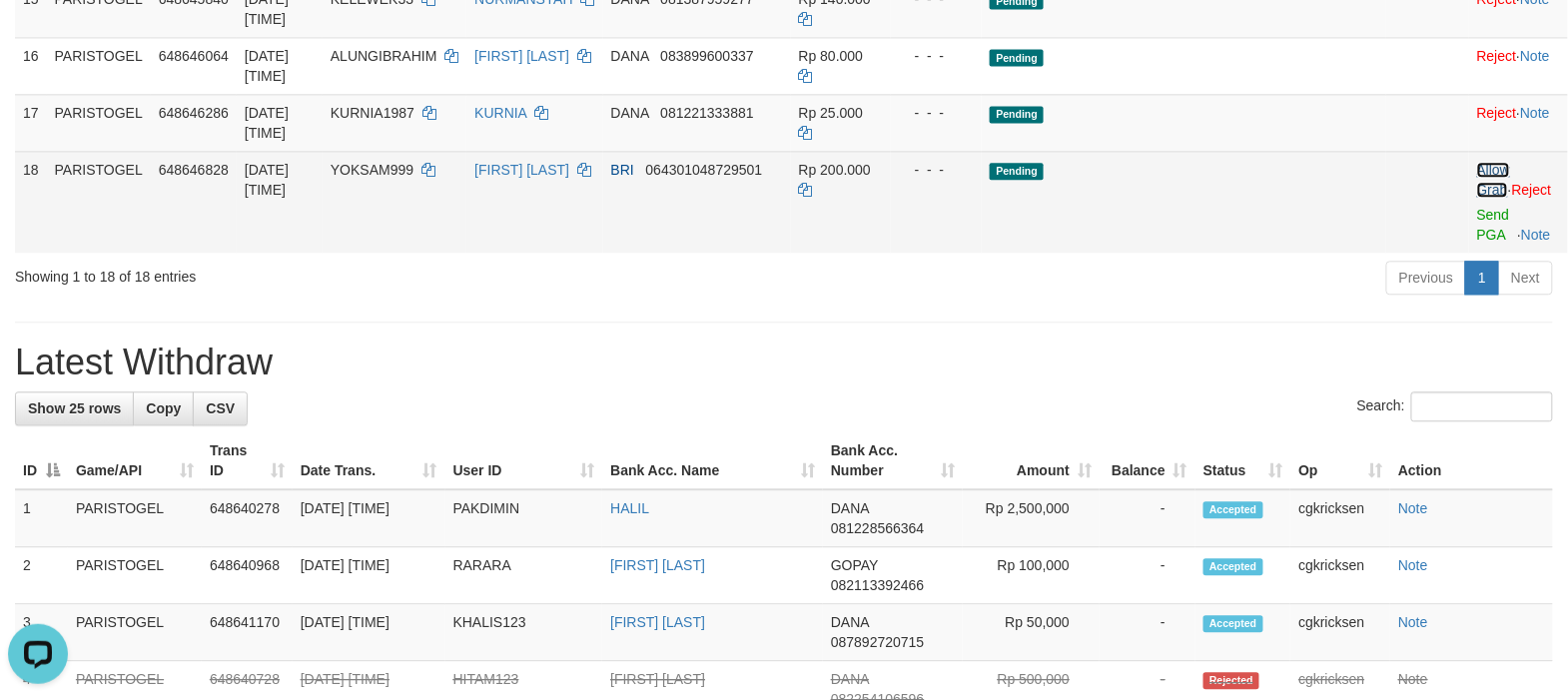 click on "Allow Grab" at bounding box center [1493, 180] 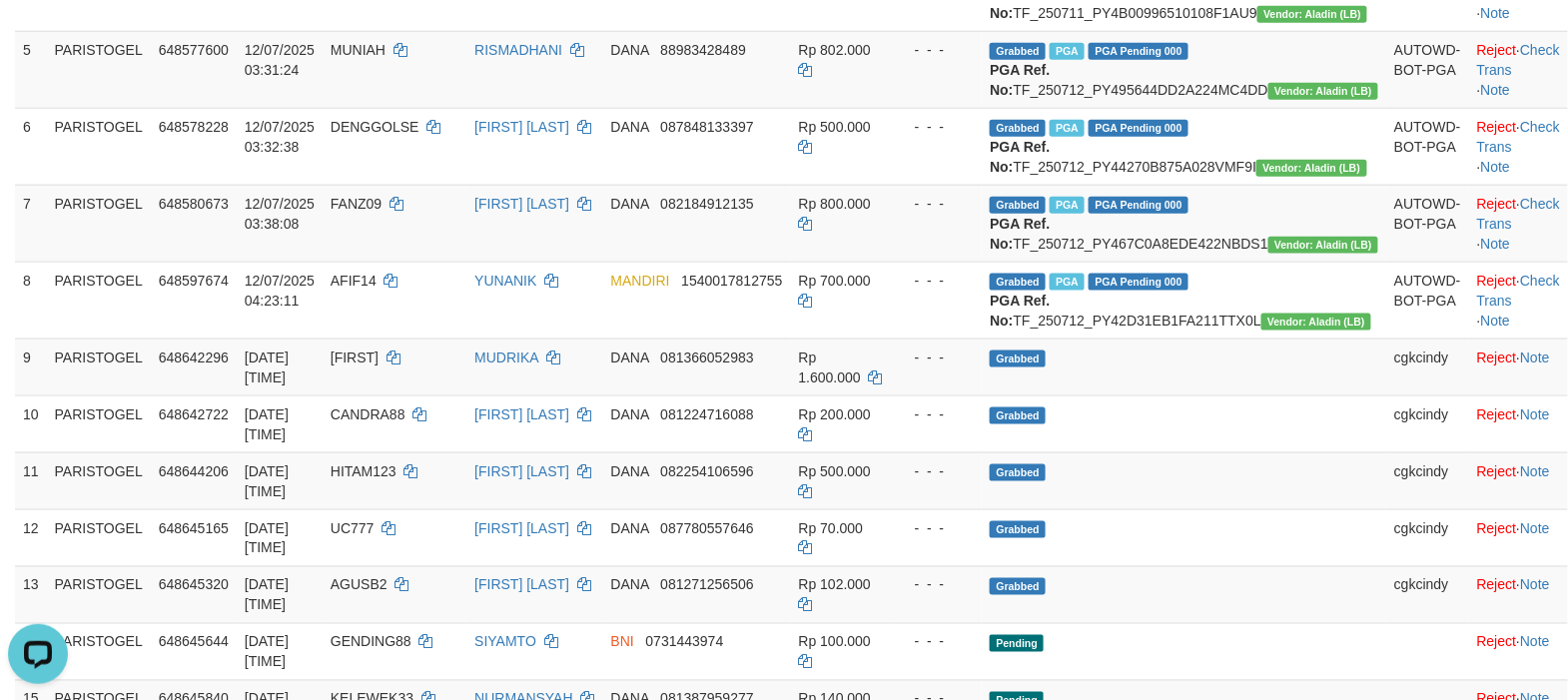scroll, scrollTop: 399, scrollLeft: 0, axis: vertical 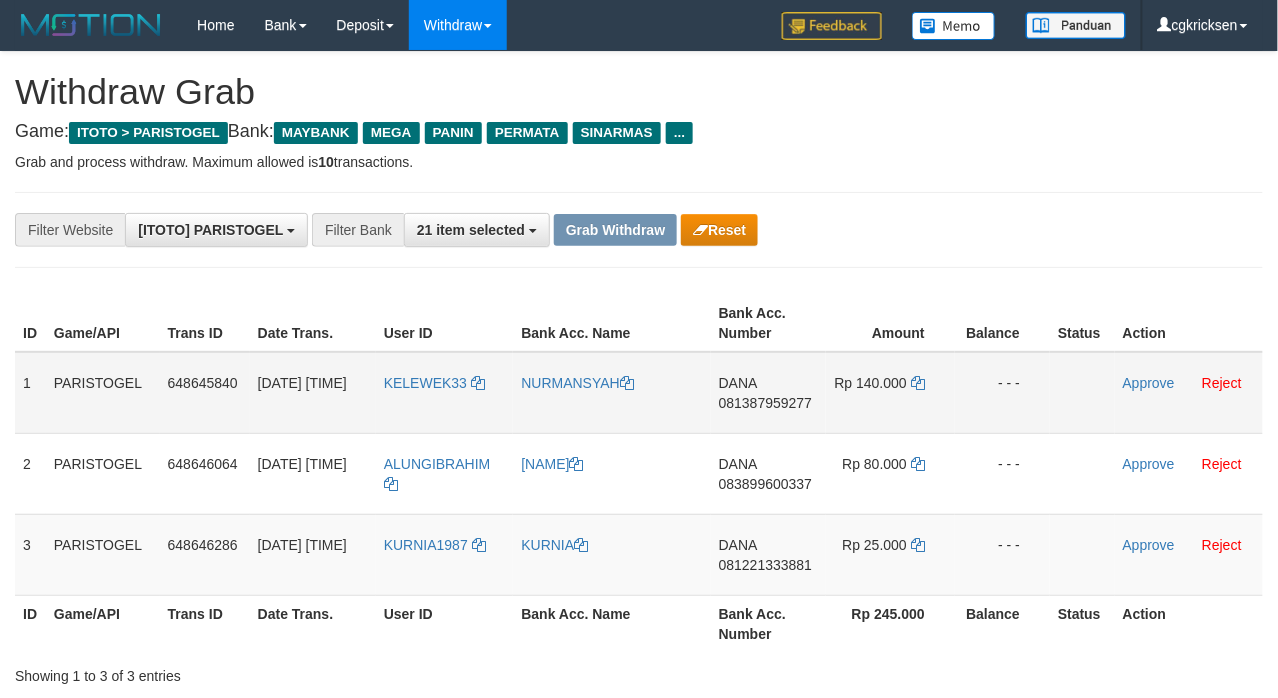 click on "1" at bounding box center (30, 393) 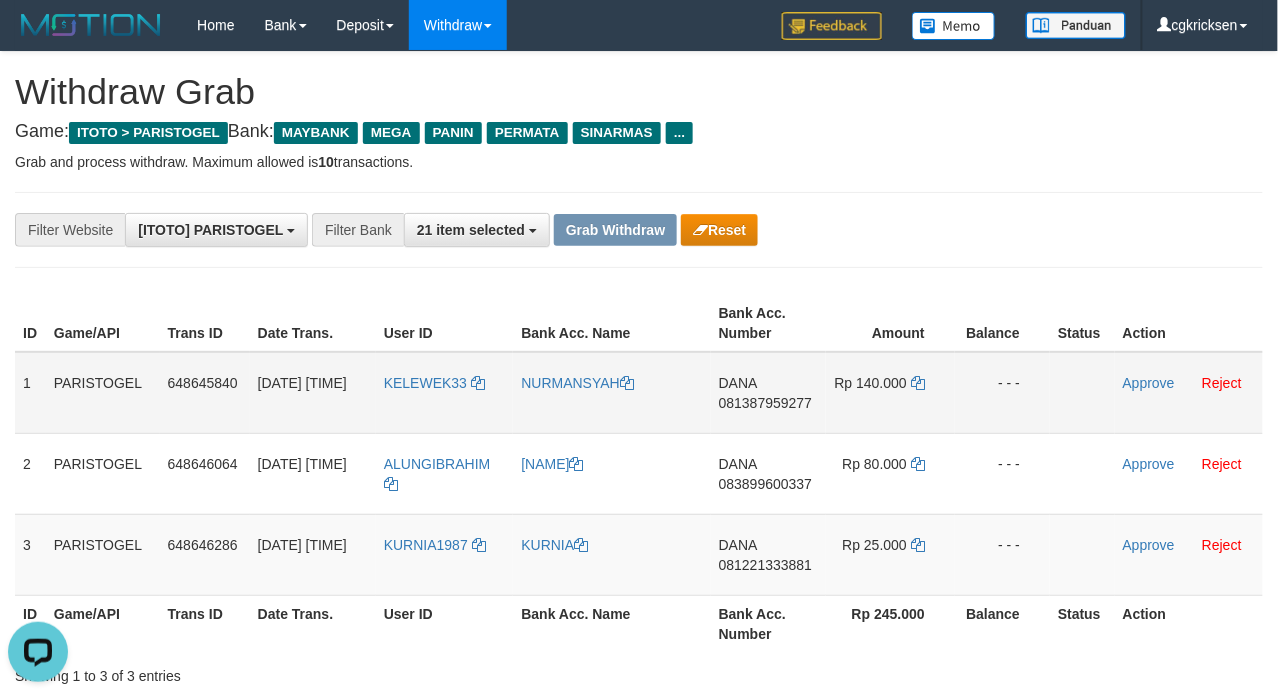 scroll, scrollTop: 0, scrollLeft: 0, axis: both 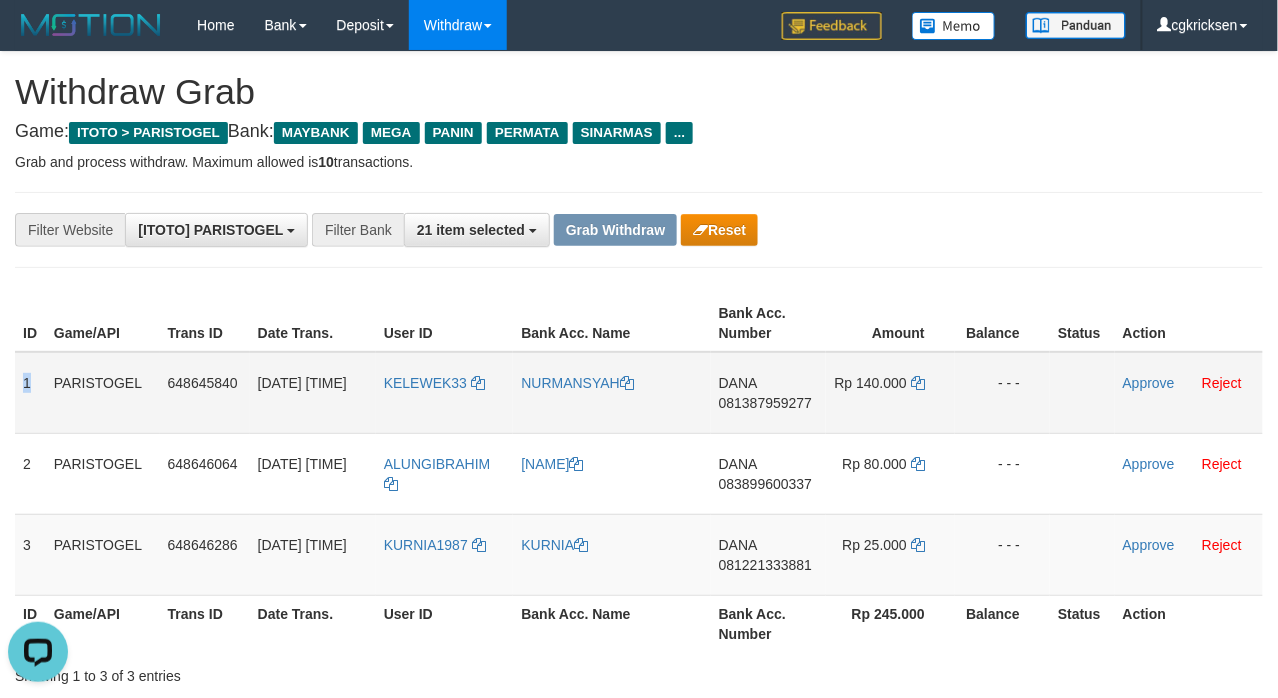 click on "1" at bounding box center (30, 393) 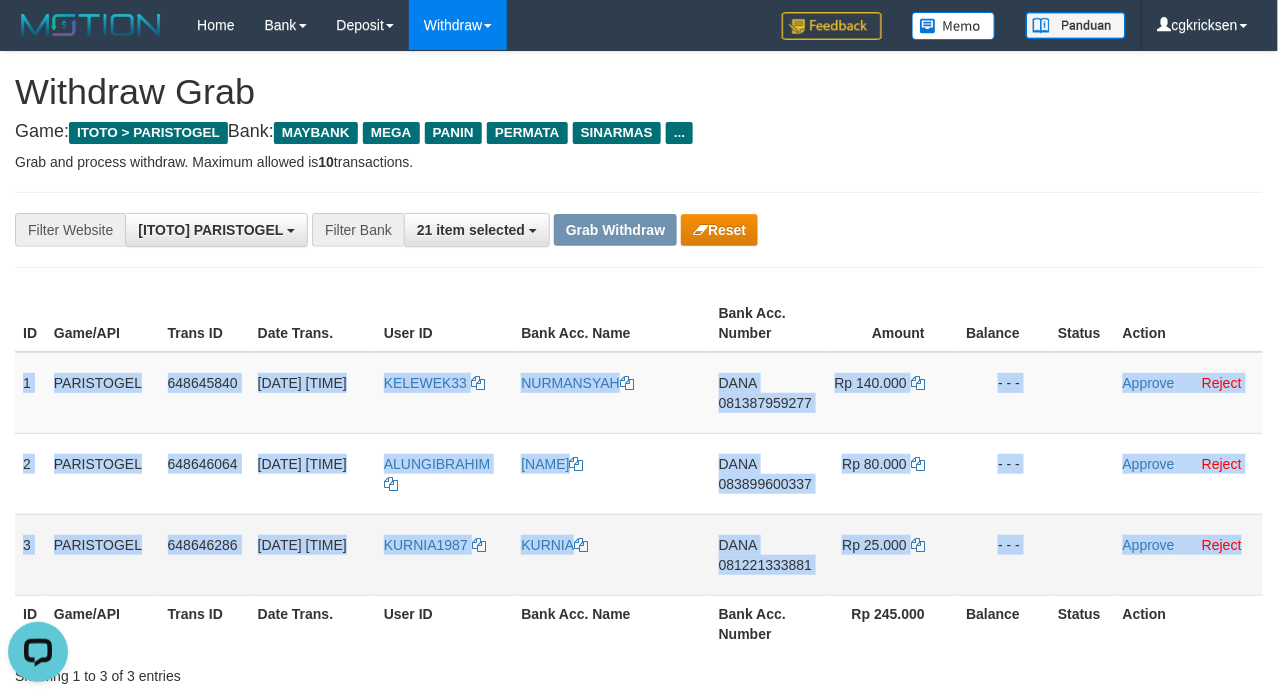 click on "Approve
Reject" at bounding box center [1189, 554] 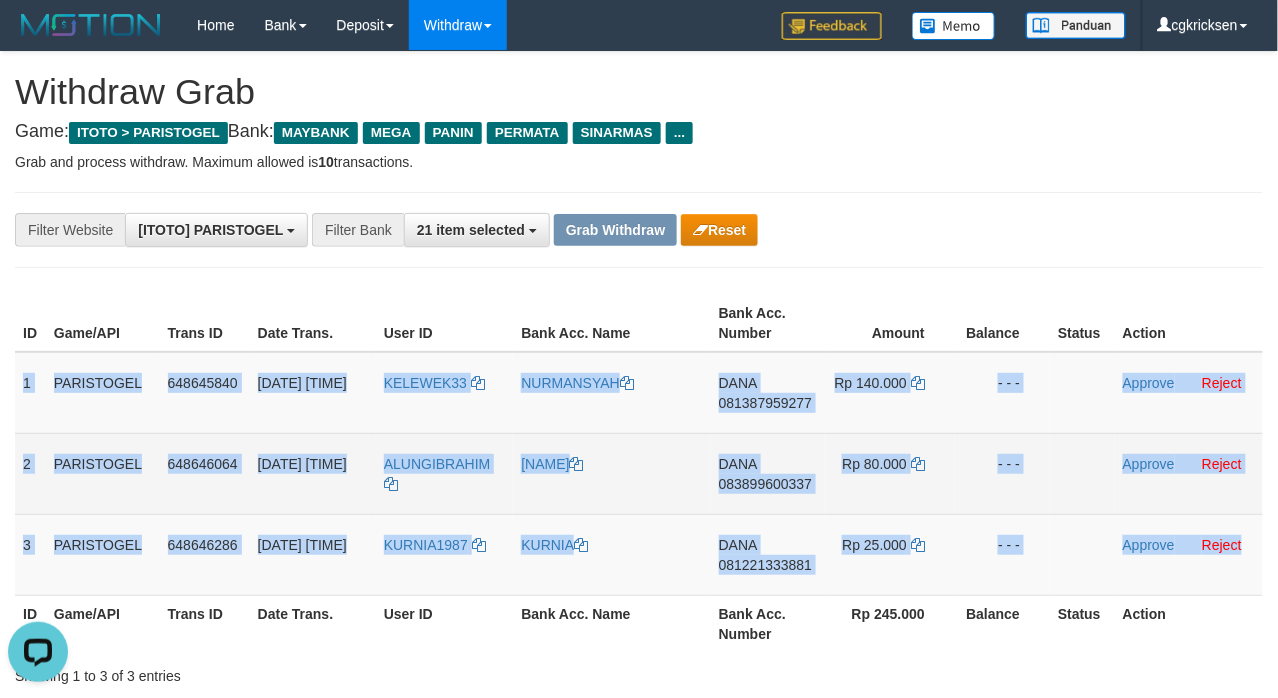 copy on "1
PARISTOGEL
648645840
12/07/2025 07:08:03
KELEWEK33
NURMANSYAH
DANA
081387959277
Rp 140.000
- - -
Approve
Reject
2
PARISTOGEL
648646064
12/07/2025 07:08:43
ALUNGIBRAHIM
DERIS SAPUTRA
DANA
083899600337
Rp 80.000
- - -
Approve
Reject
3
PARISTOGEL
648646286
12/07/2025 07:09:20
KURNIA1987
KURNIA
DANA
081221333881
Rp 25.000
- - -
Approve
Reject" 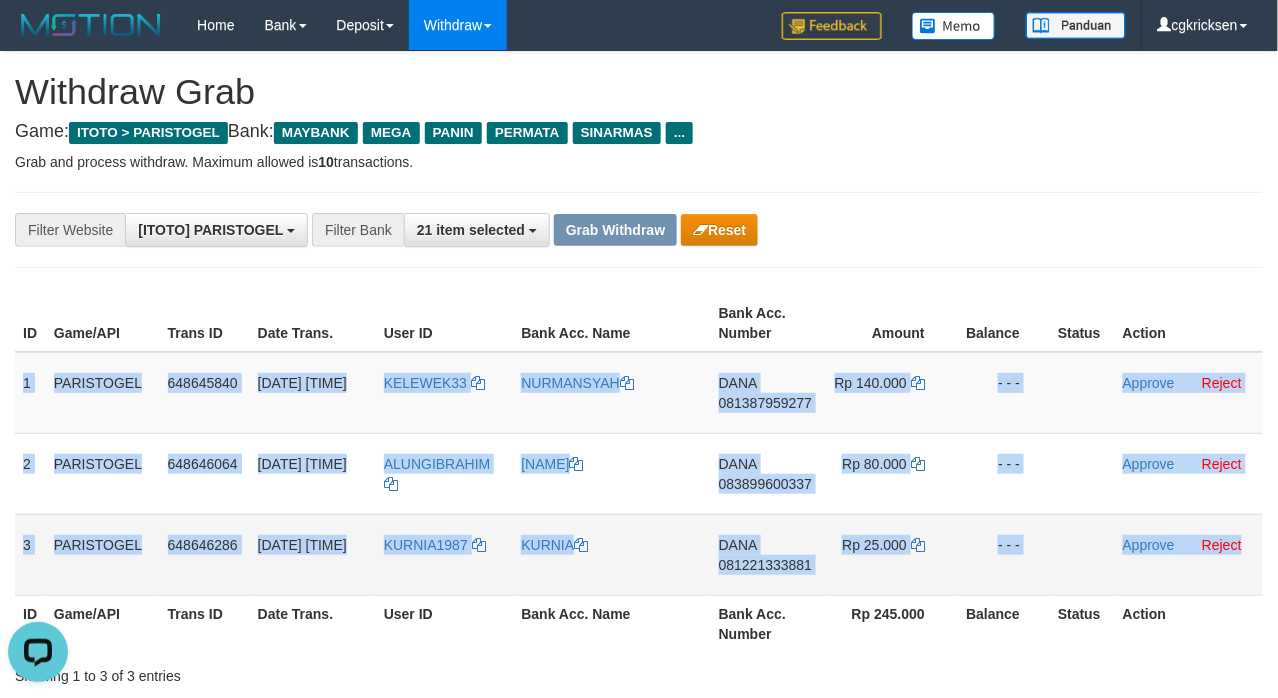 click on "Approve
Reject" at bounding box center (1189, 554) 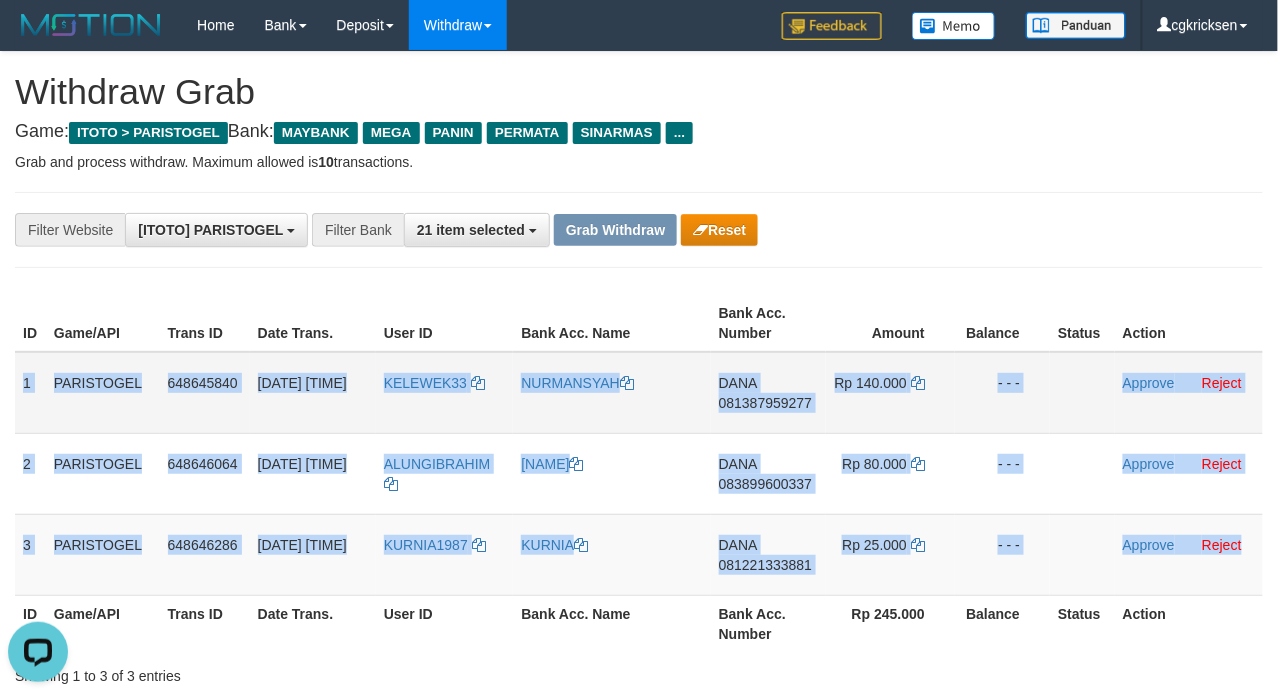 click on "KELEWEK33" at bounding box center (445, 393) 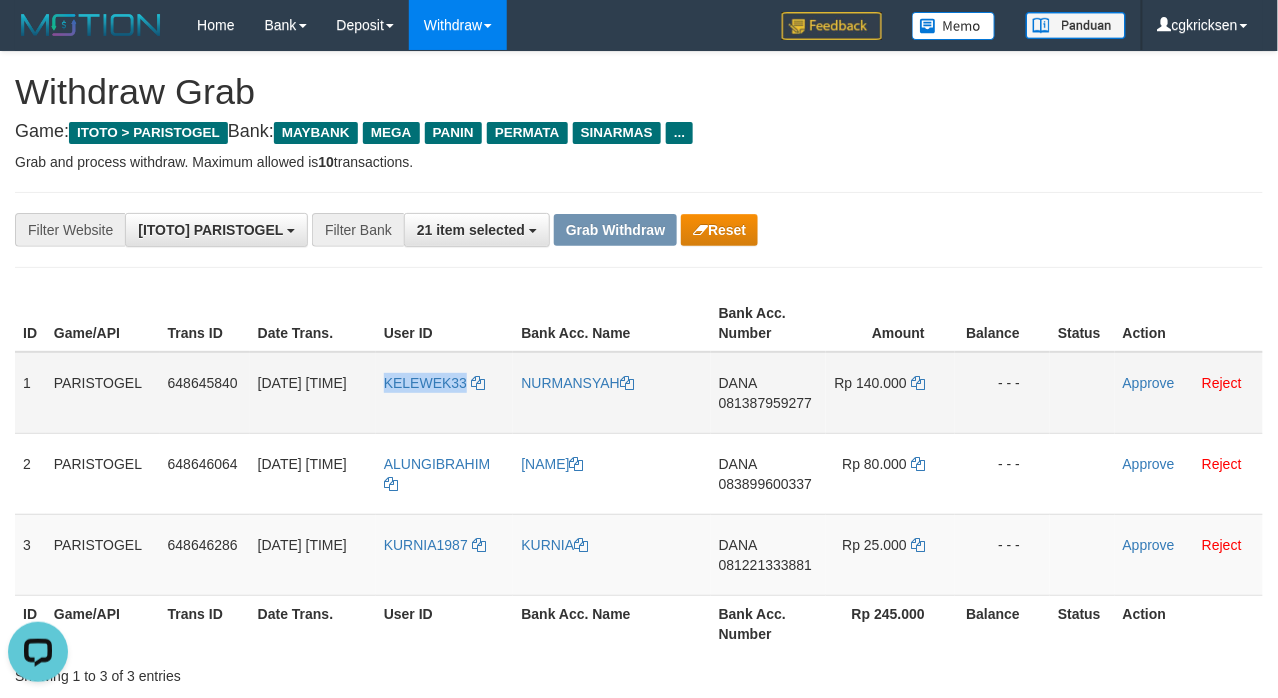 click on "KELEWEK33" at bounding box center [445, 393] 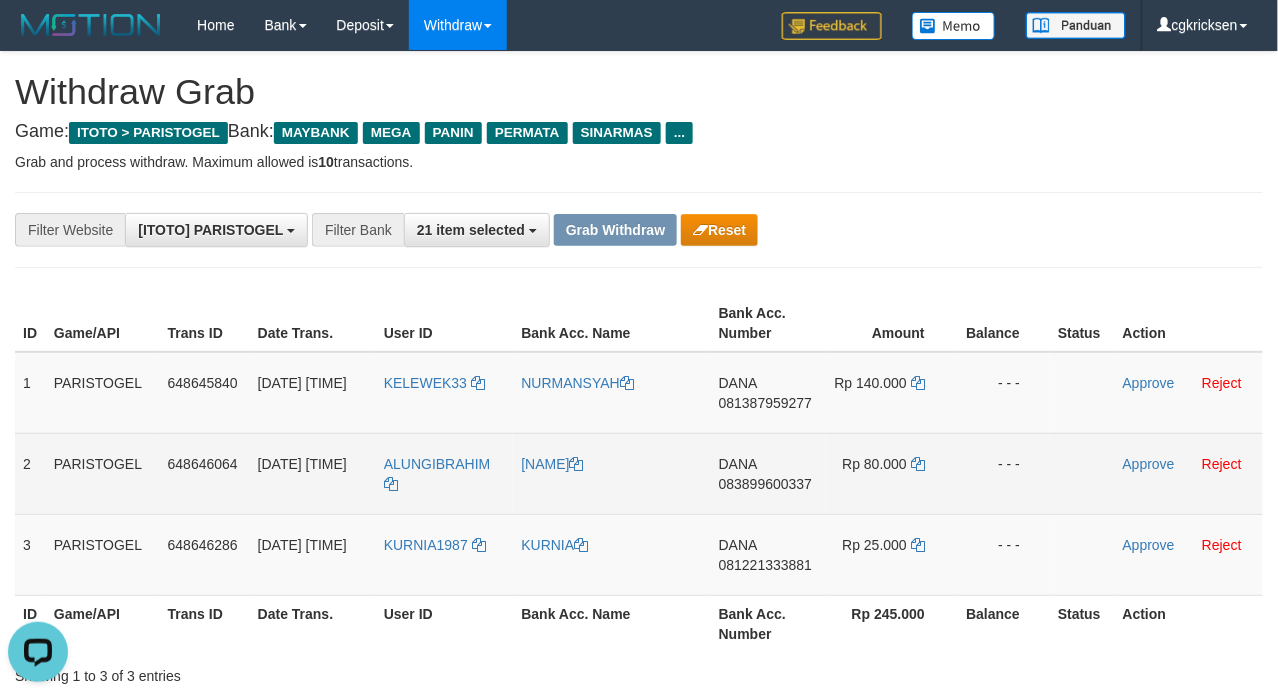 drag, startPoint x: 905, startPoint y: 520, endPoint x: 821, endPoint y: 505, distance: 85.32877 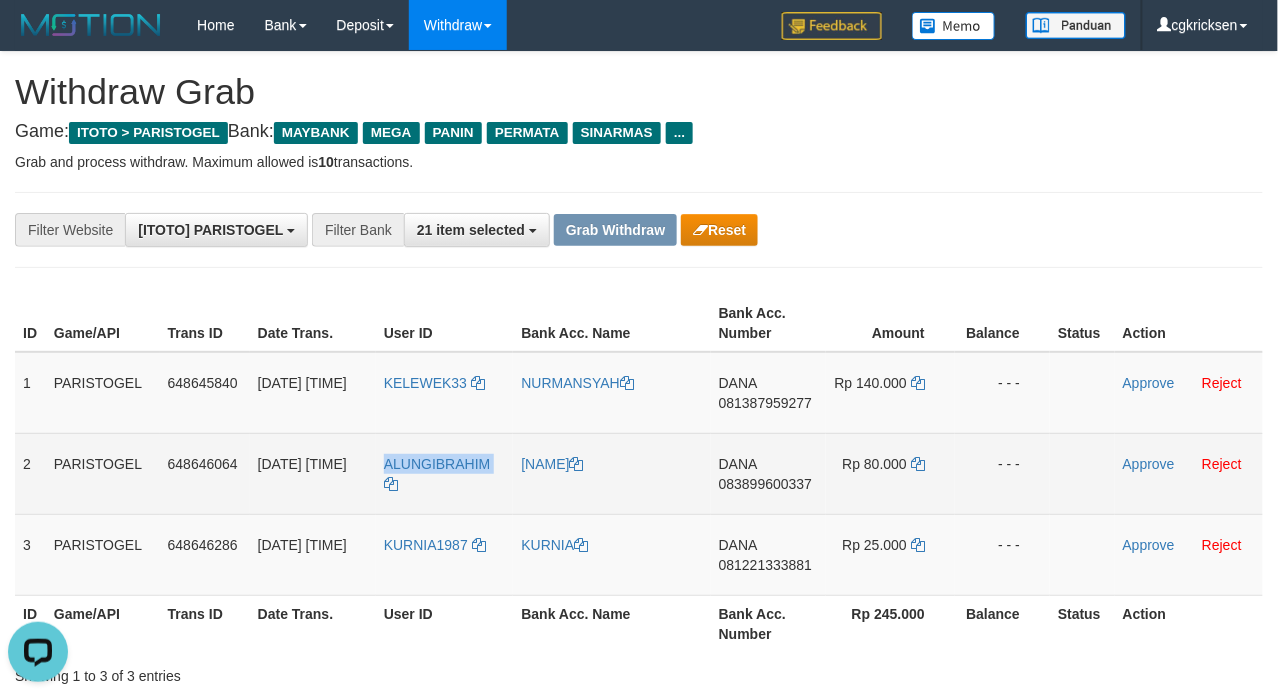 click on "ALUNGIBRAHIM" at bounding box center [445, 473] 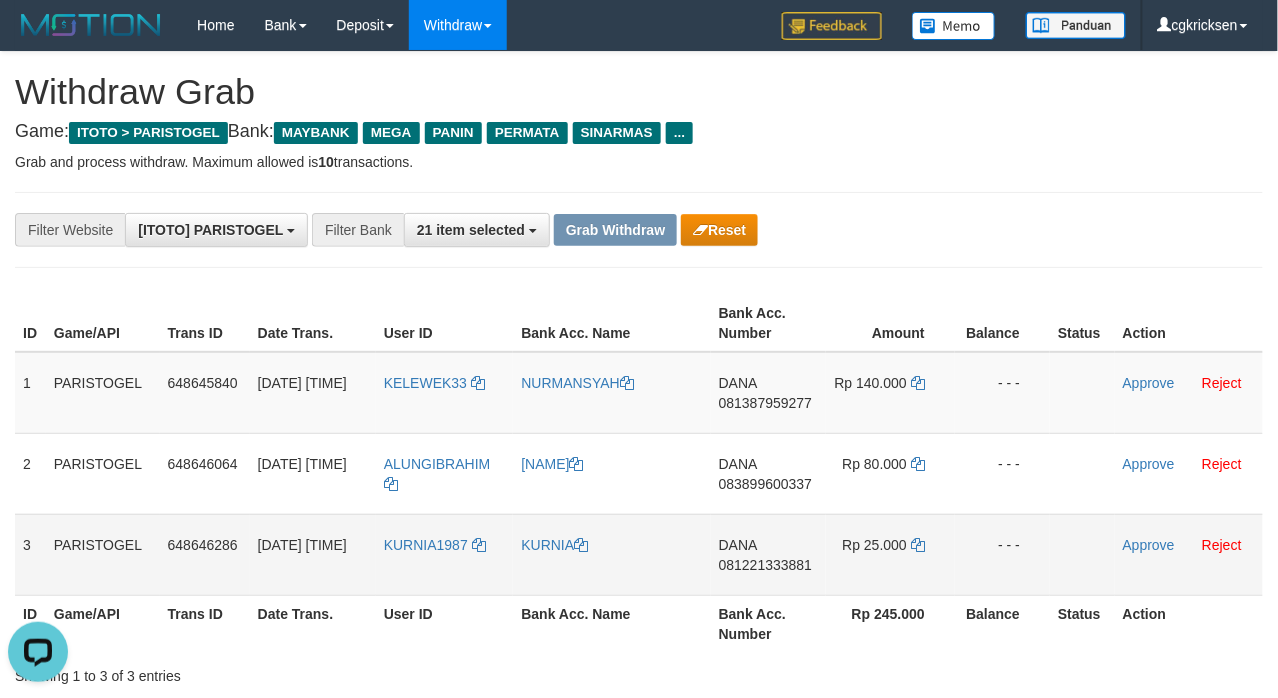 drag, startPoint x: 996, startPoint y: 566, endPoint x: 985, endPoint y: 565, distance: 11.045361 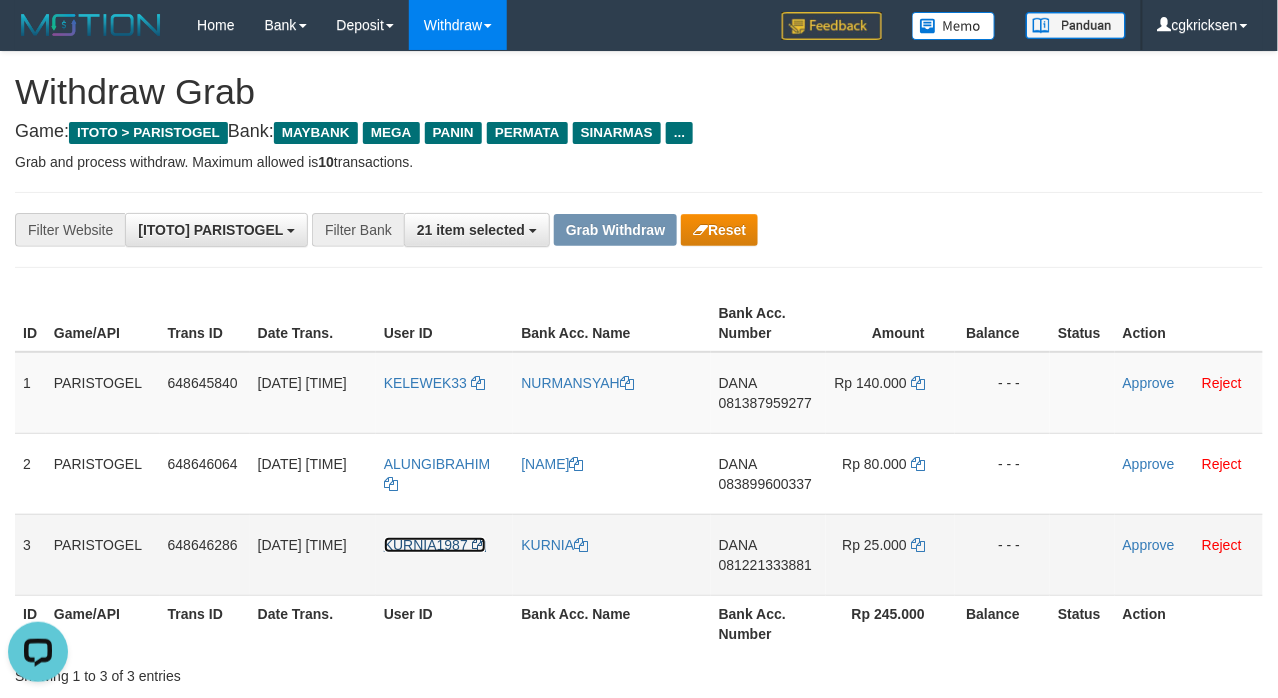 click on "KURNIA1987" at bounding box center (426, 545) 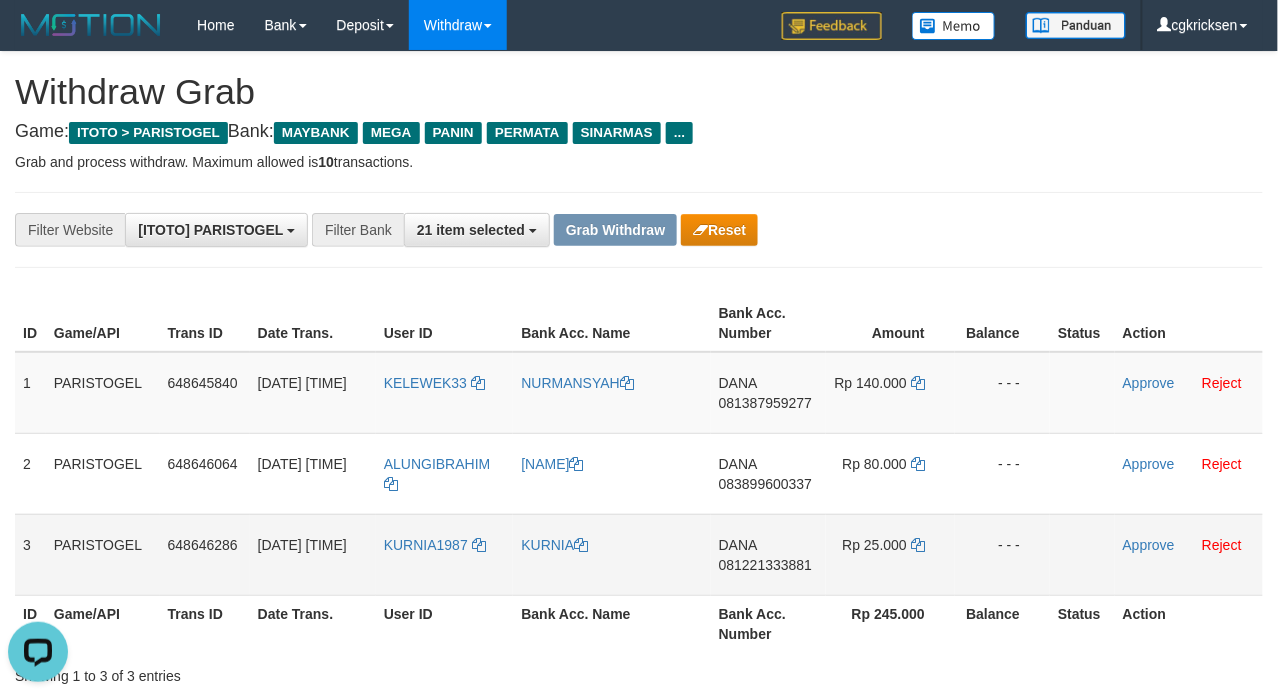 click on "KURNIA1987" at bounding box center [445, 554] 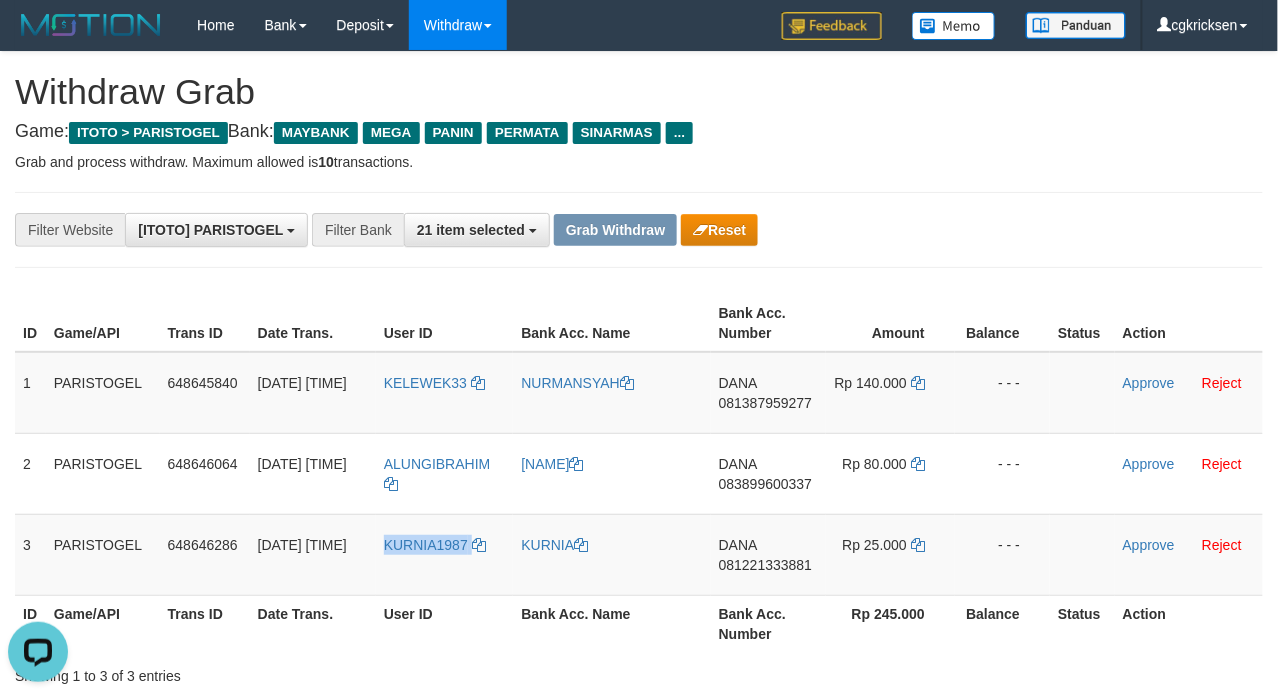 drag, startPoint x: 416, startPoint y: 581, endPoint x: 372, endPoint y: 653, distance: 84.38009 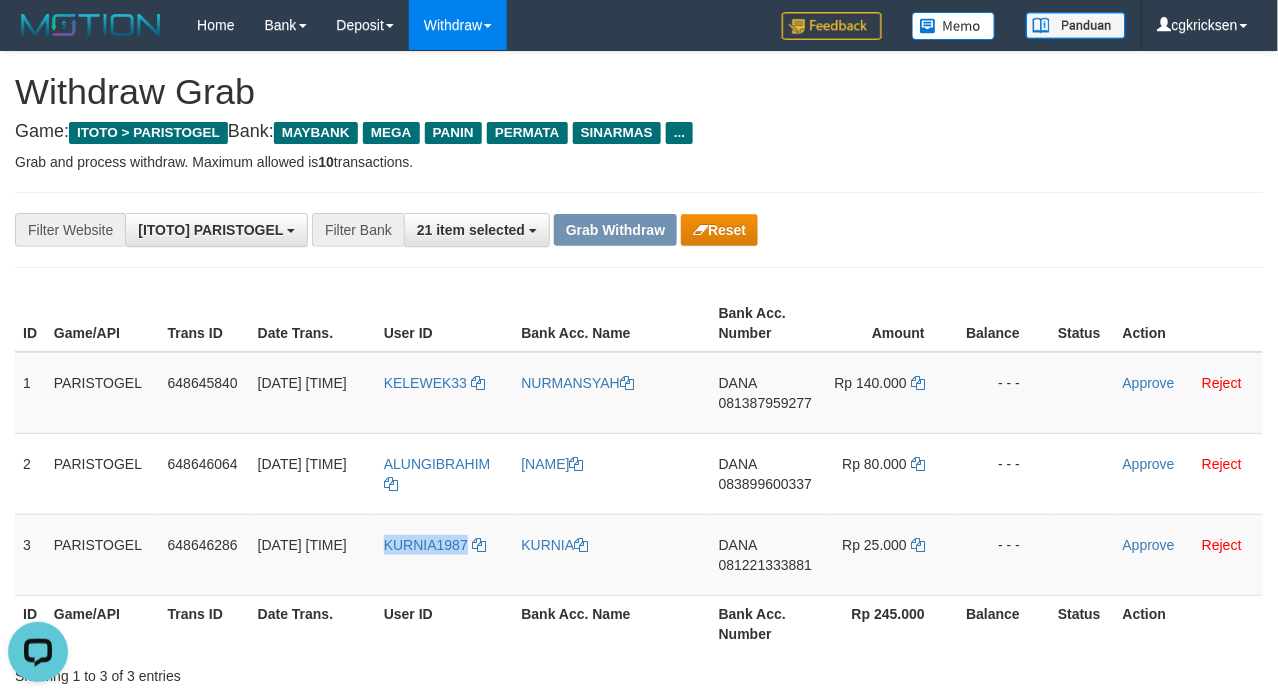 copy on "KURNIA1987" 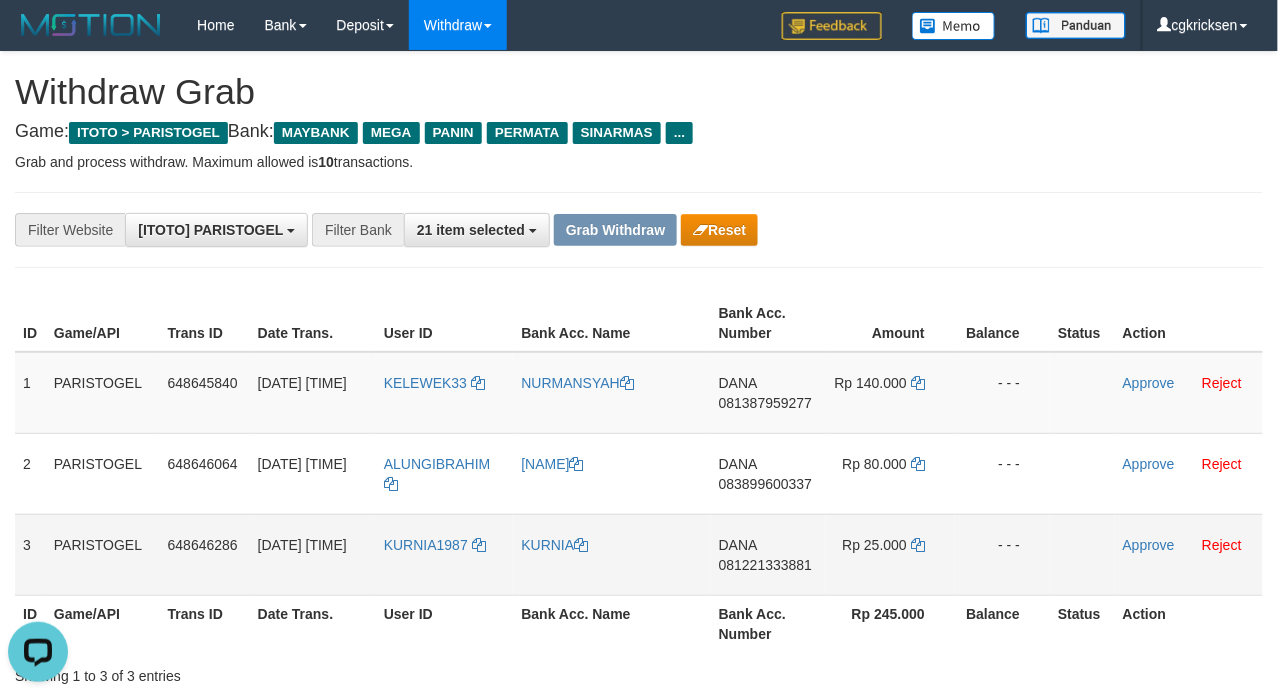 click on "Rp 25.000" at bounding box center (890, 554) 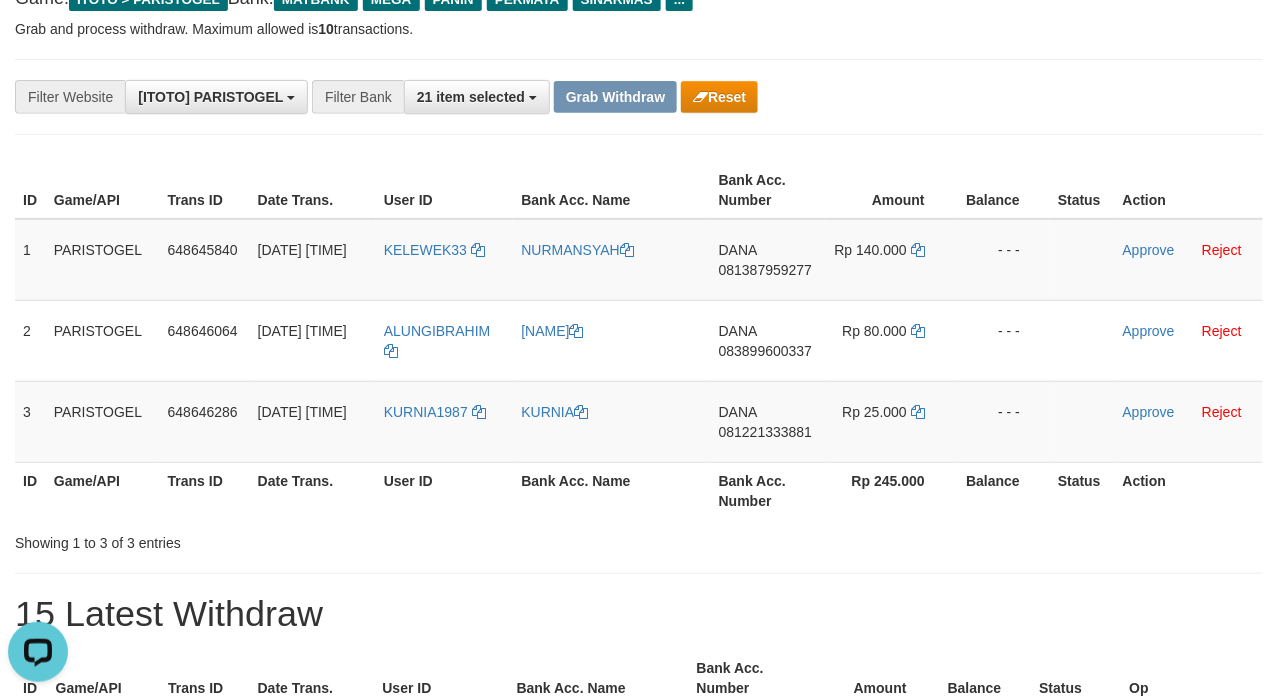 scroll, scrollTop: 0, scrollLeft: 0, axis: both 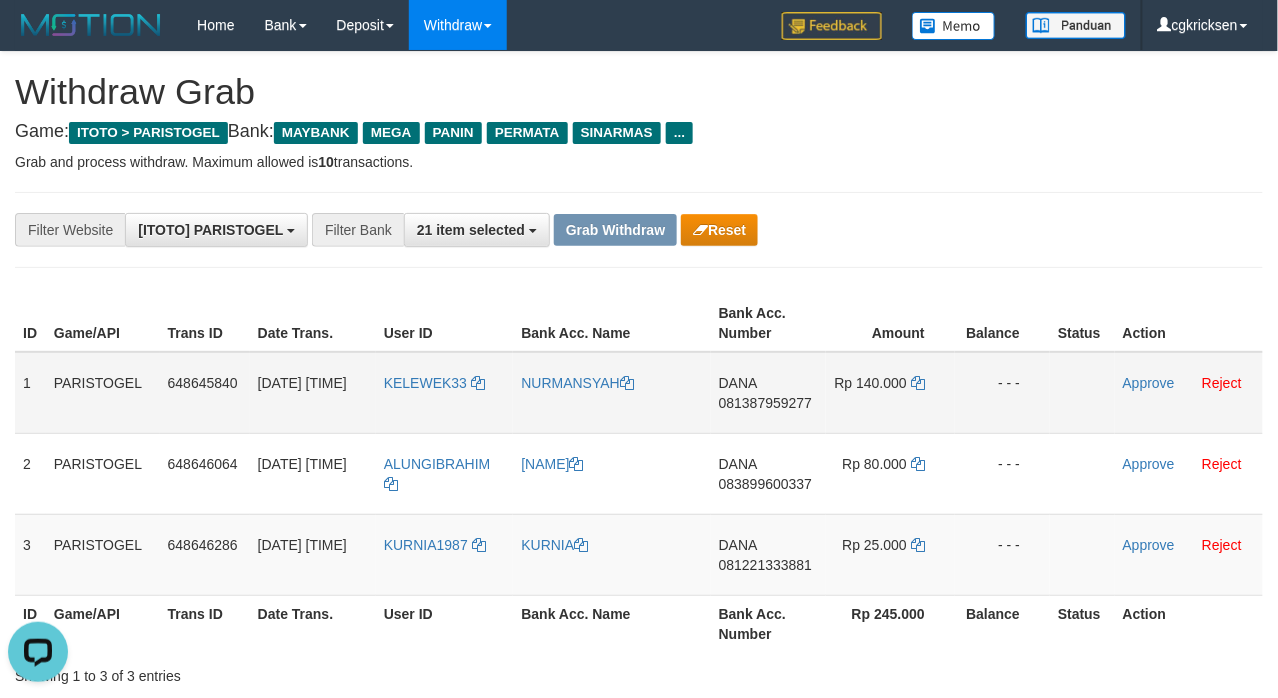 click on "081387959277" at bounding box center (765, 403) 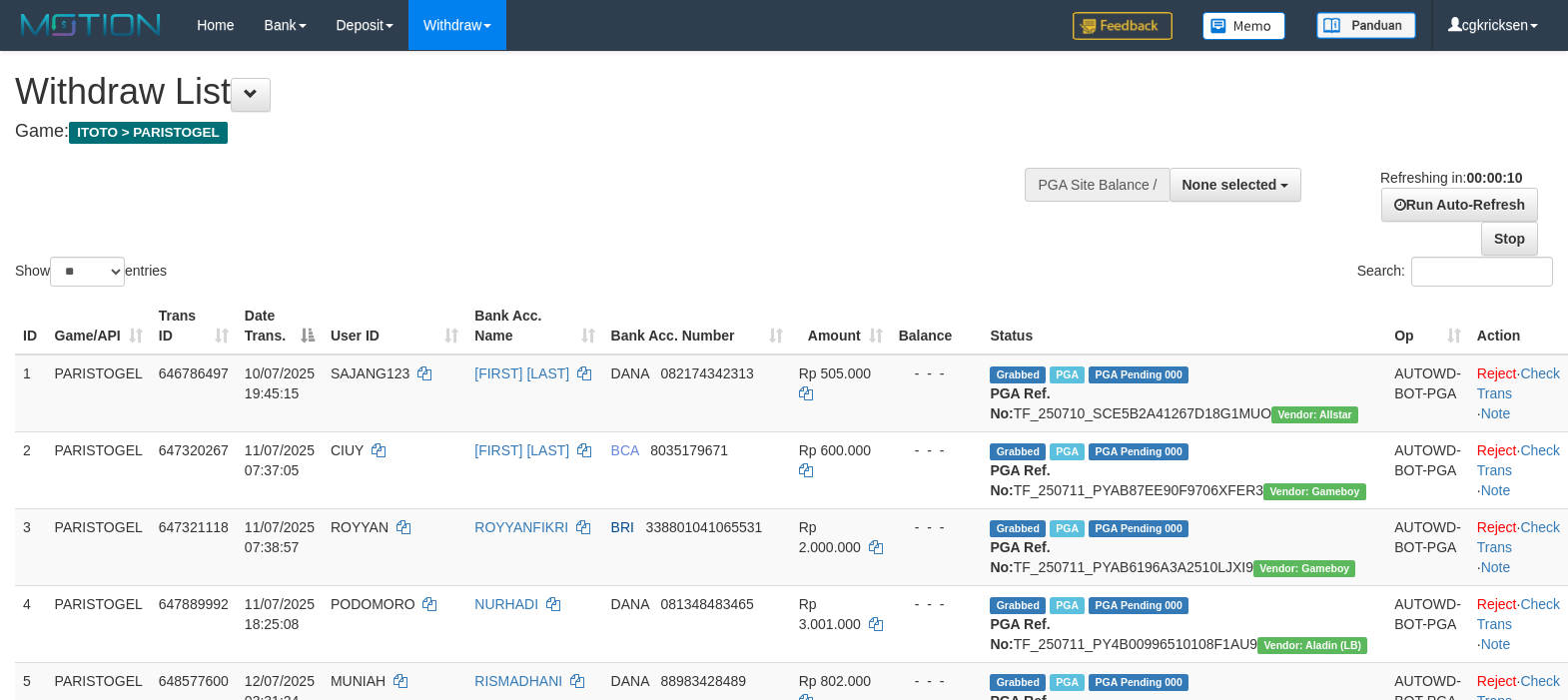 select 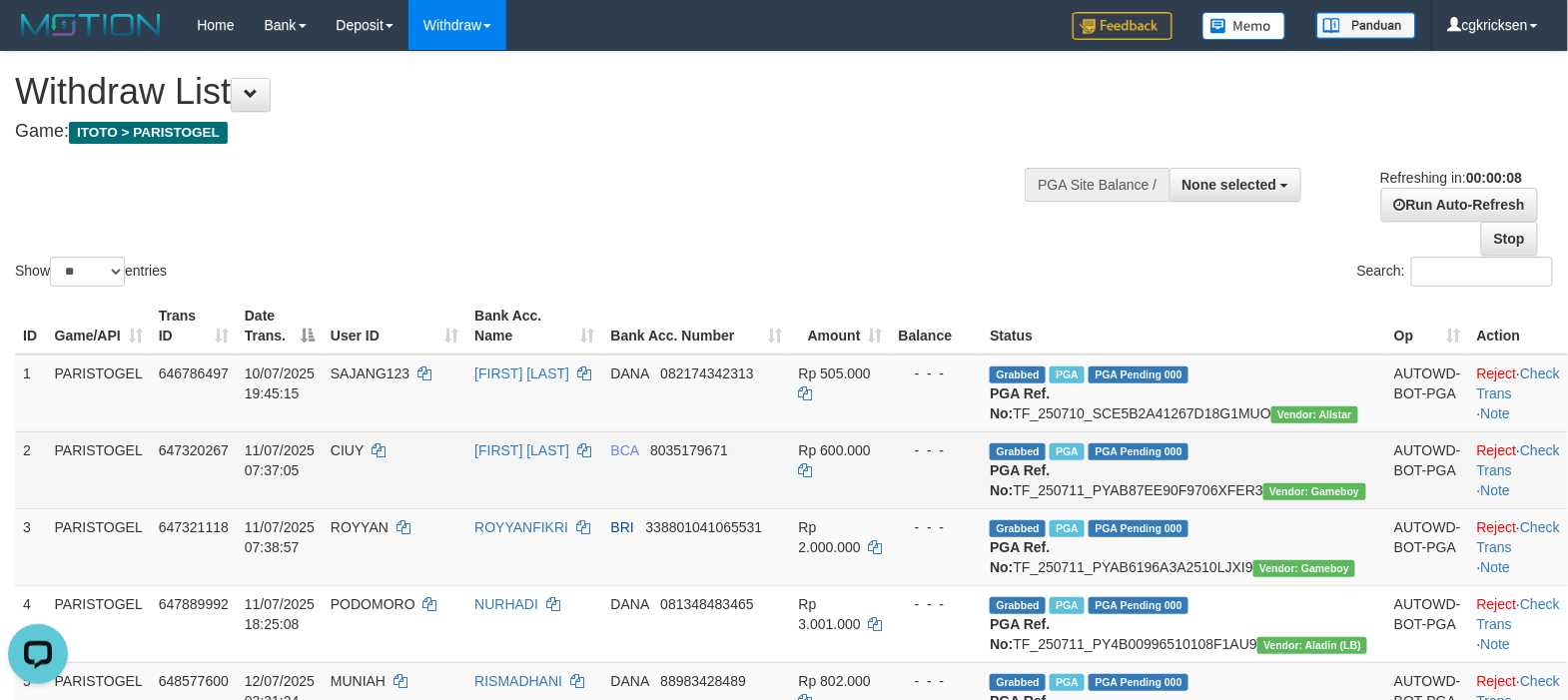 scroll, scrollTop: 0, scrollLeft: 0, axis: both 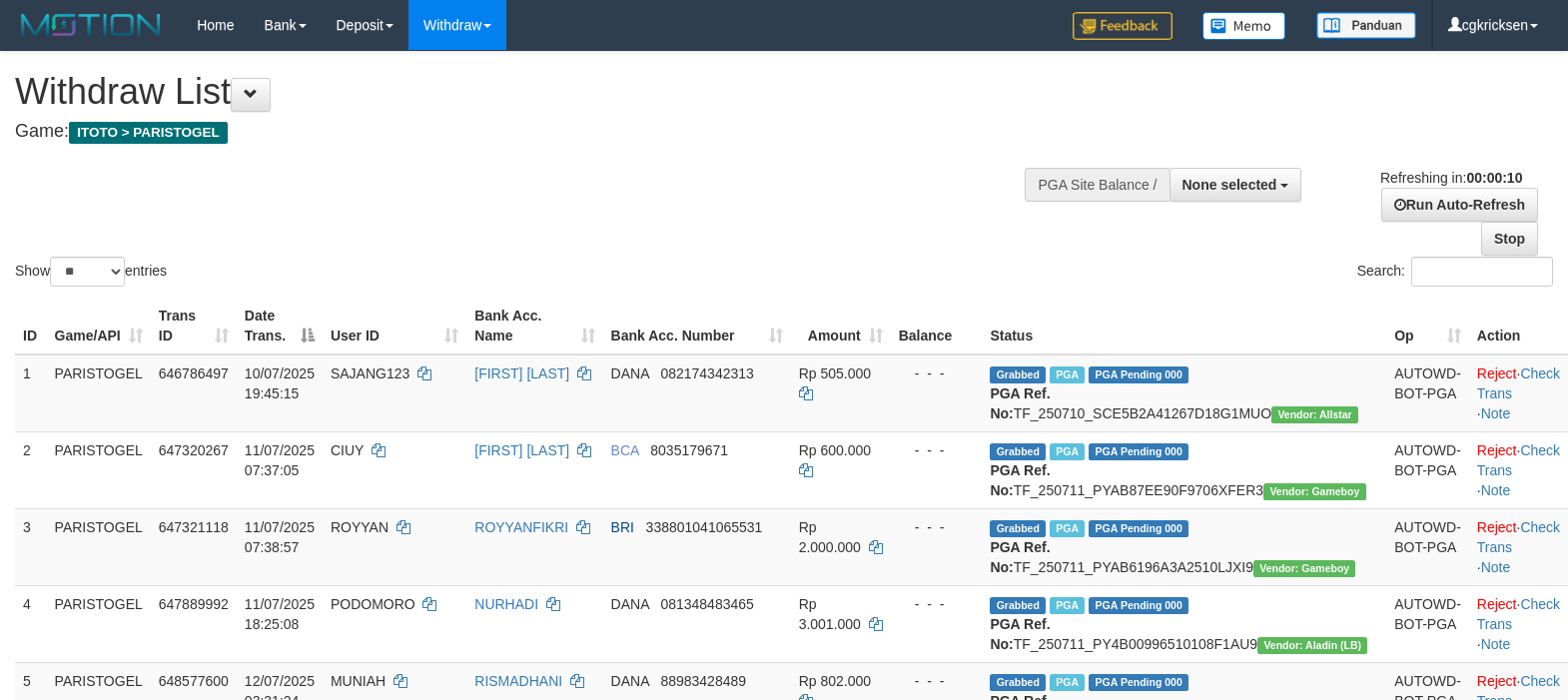select 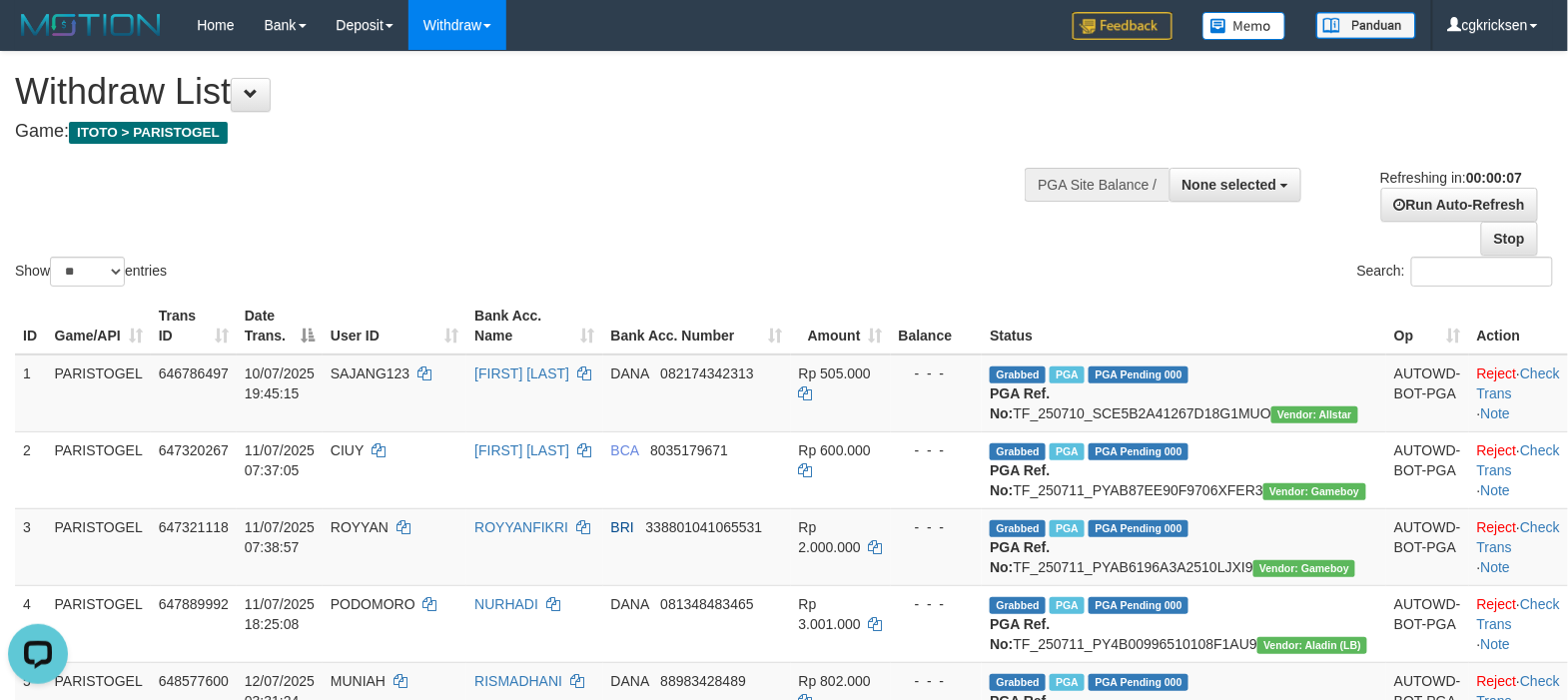scroll, scrollTop: 0, scrollLeft: 0, axis: both 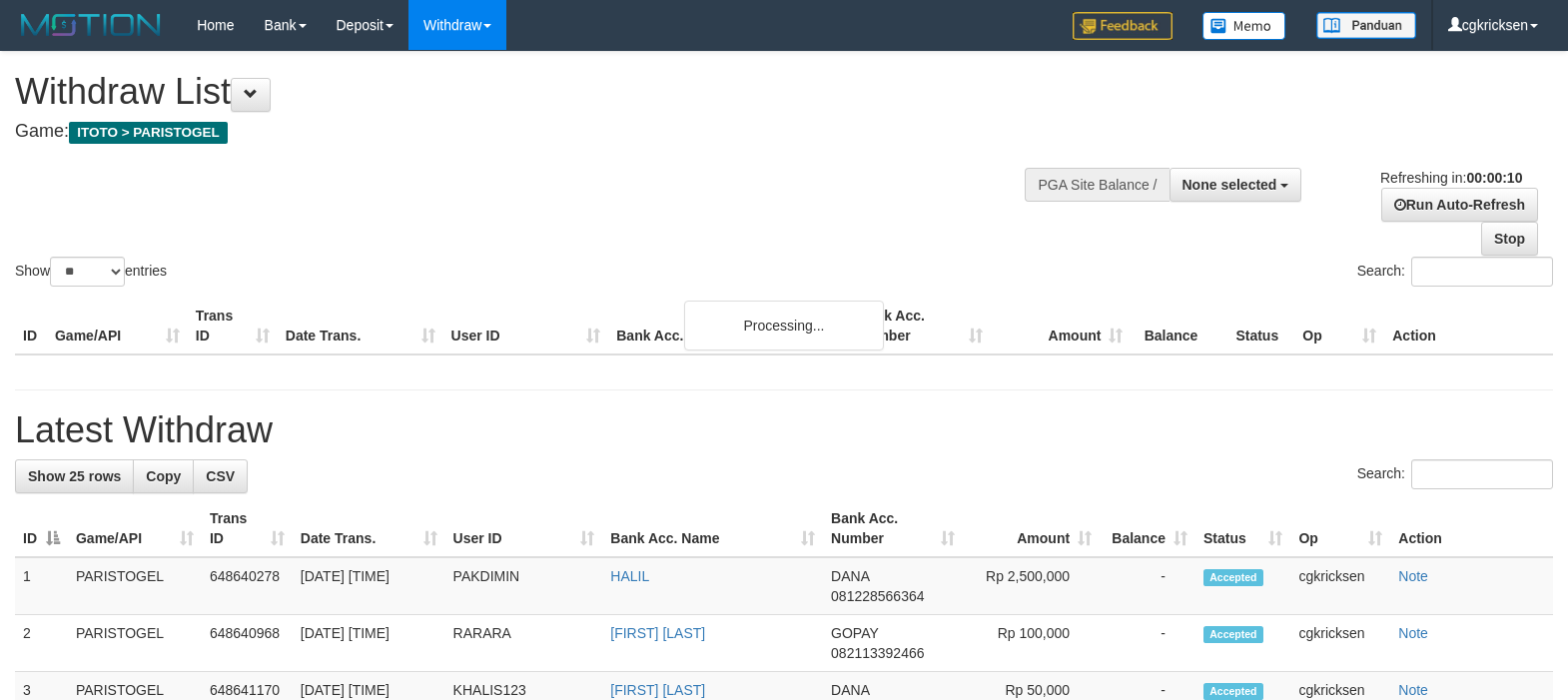 select 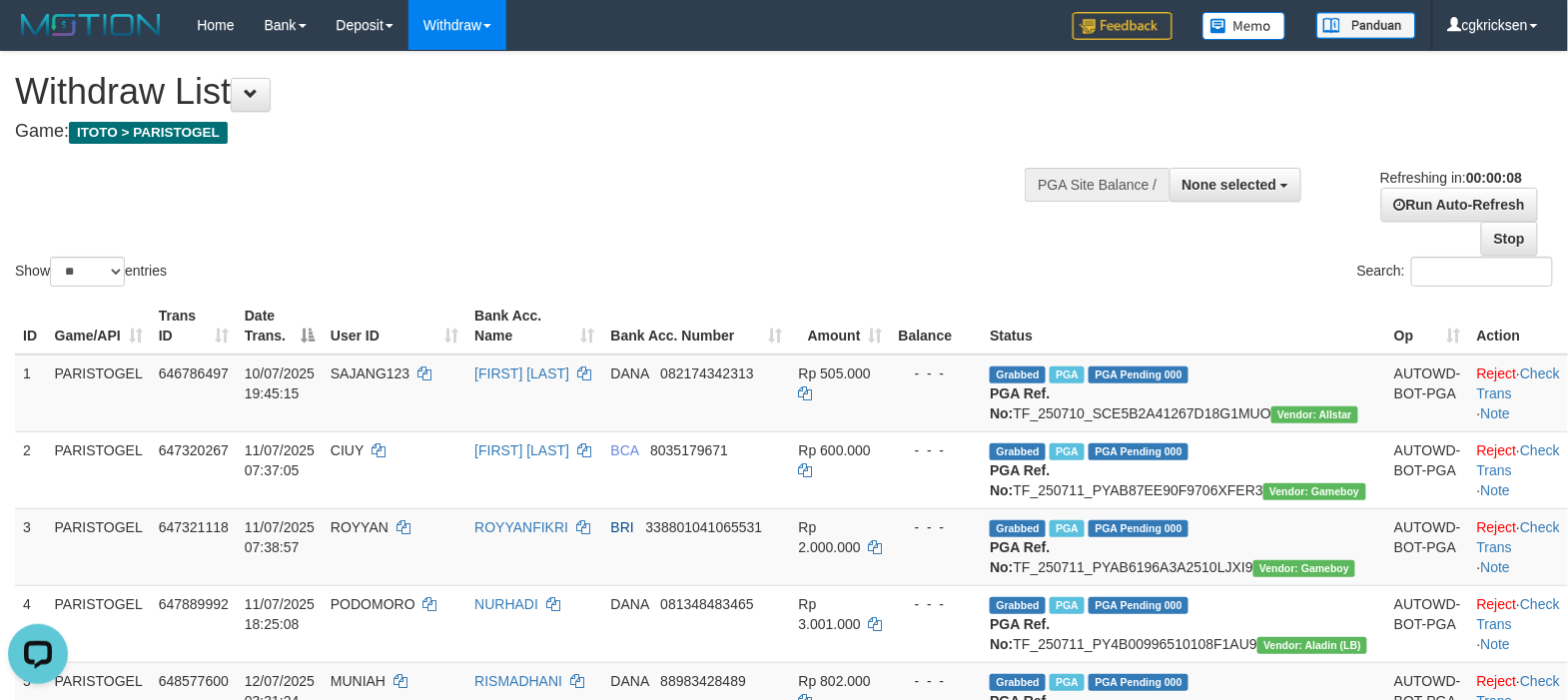 scroll, scrollTop: 0, scrollLeft: 0, axis: both 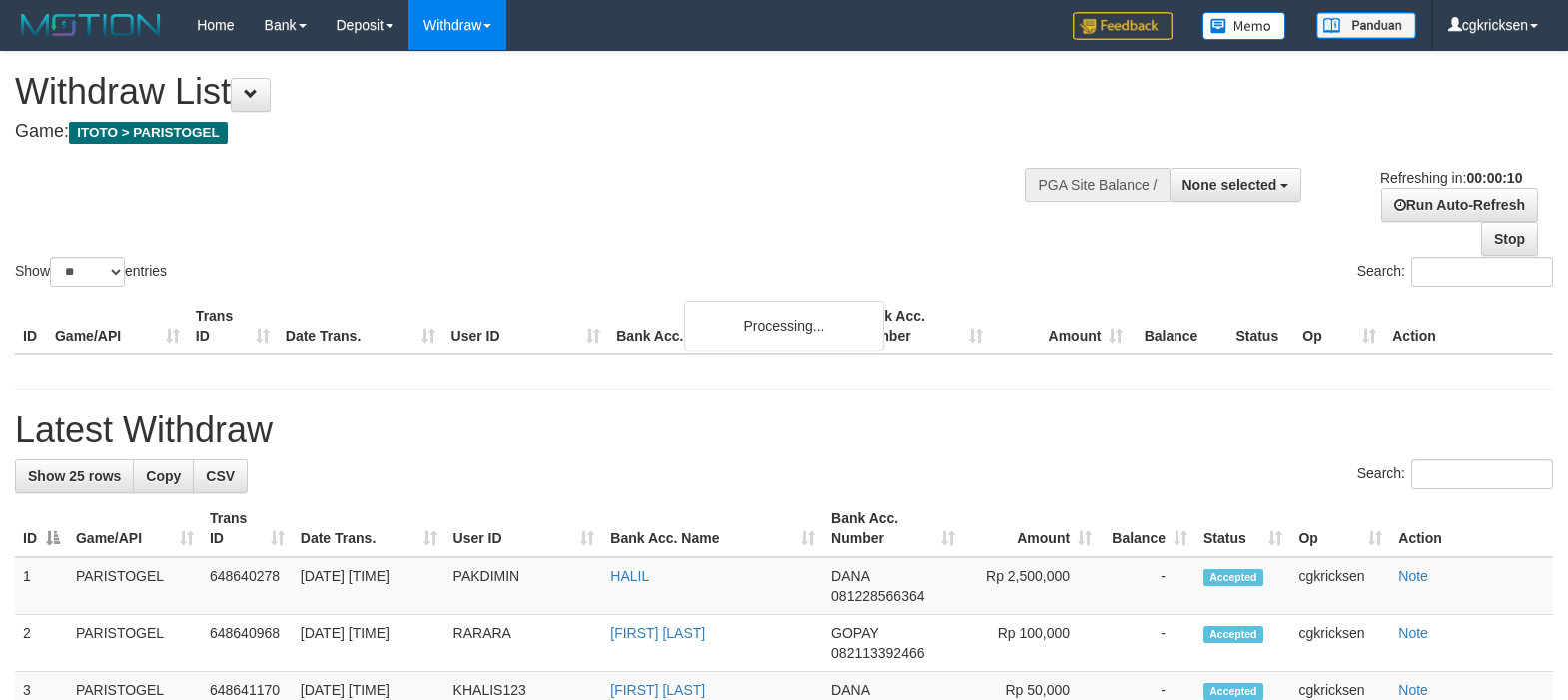 select 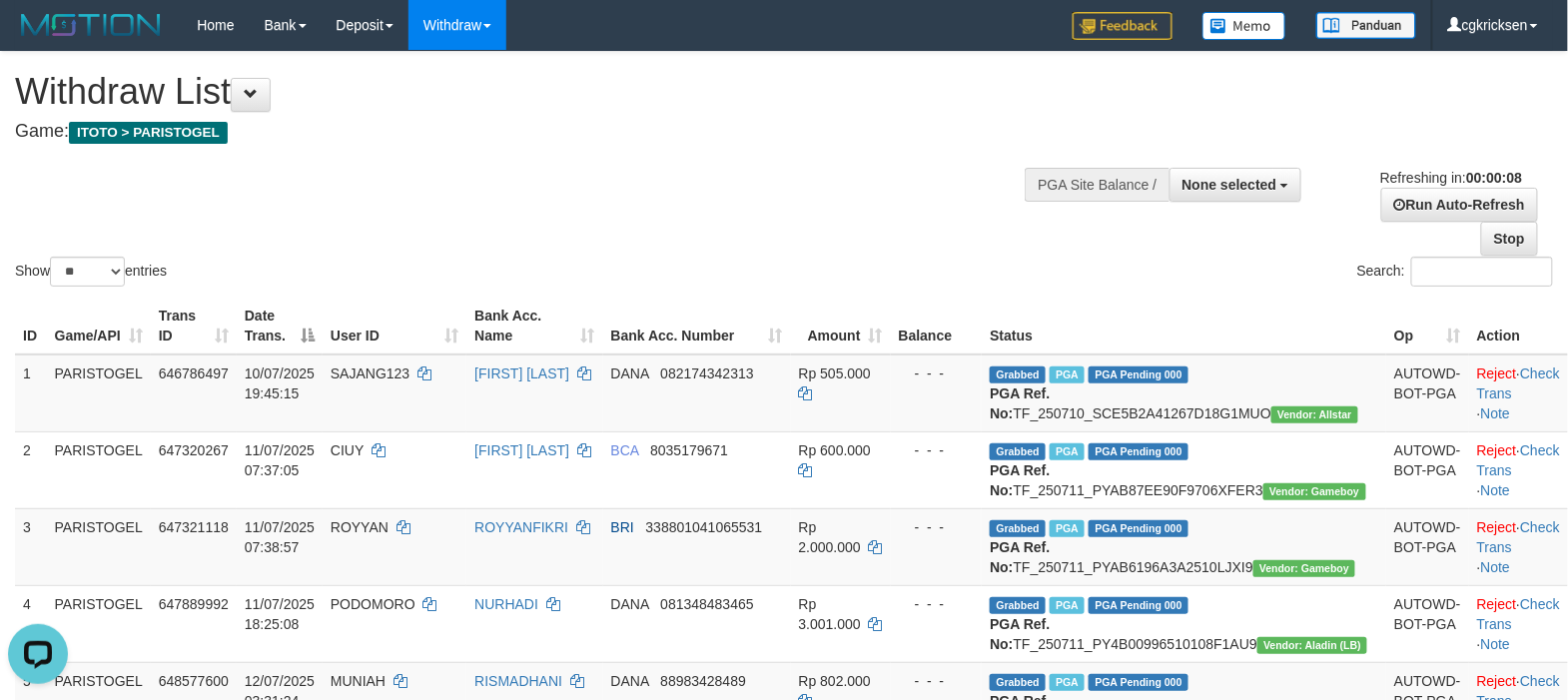 scroll, scrollTop: 0, scrollLeft: 0, axis: both 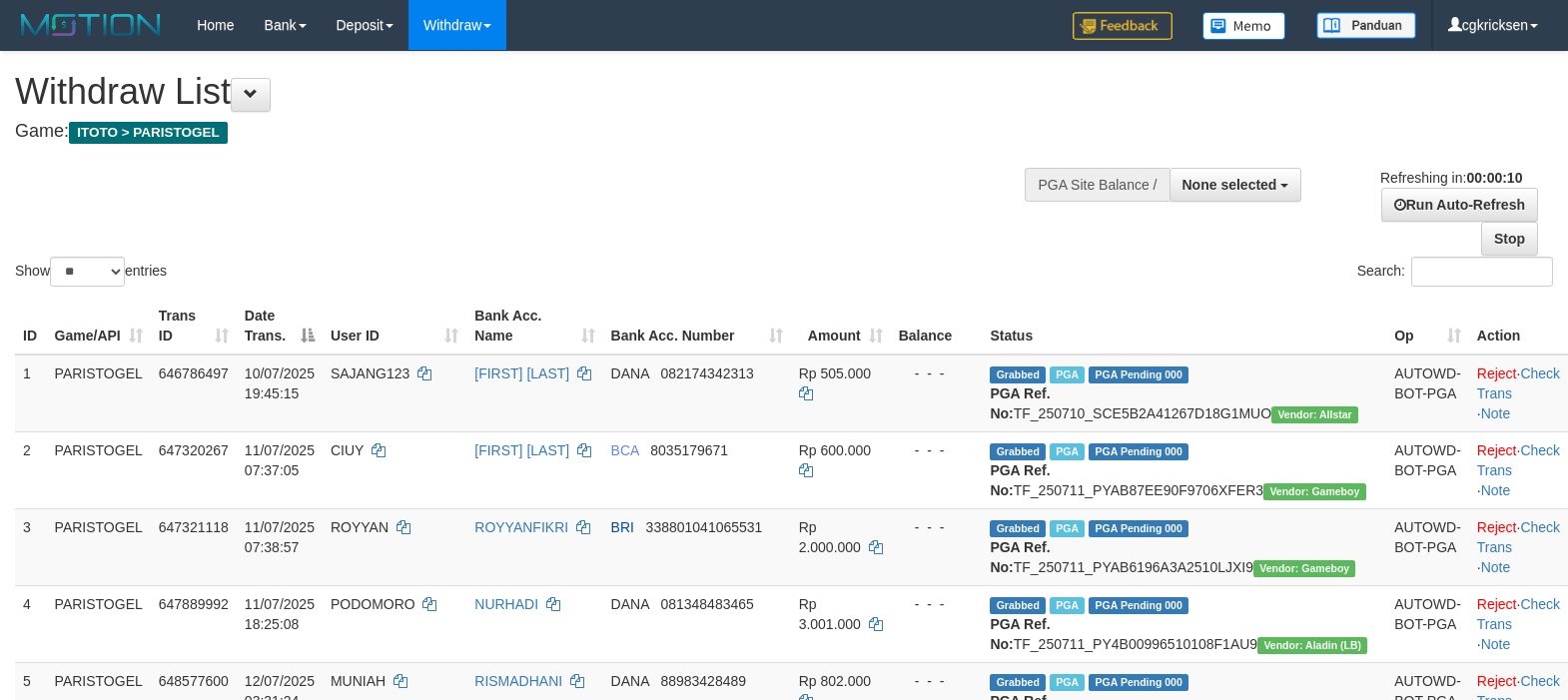 select 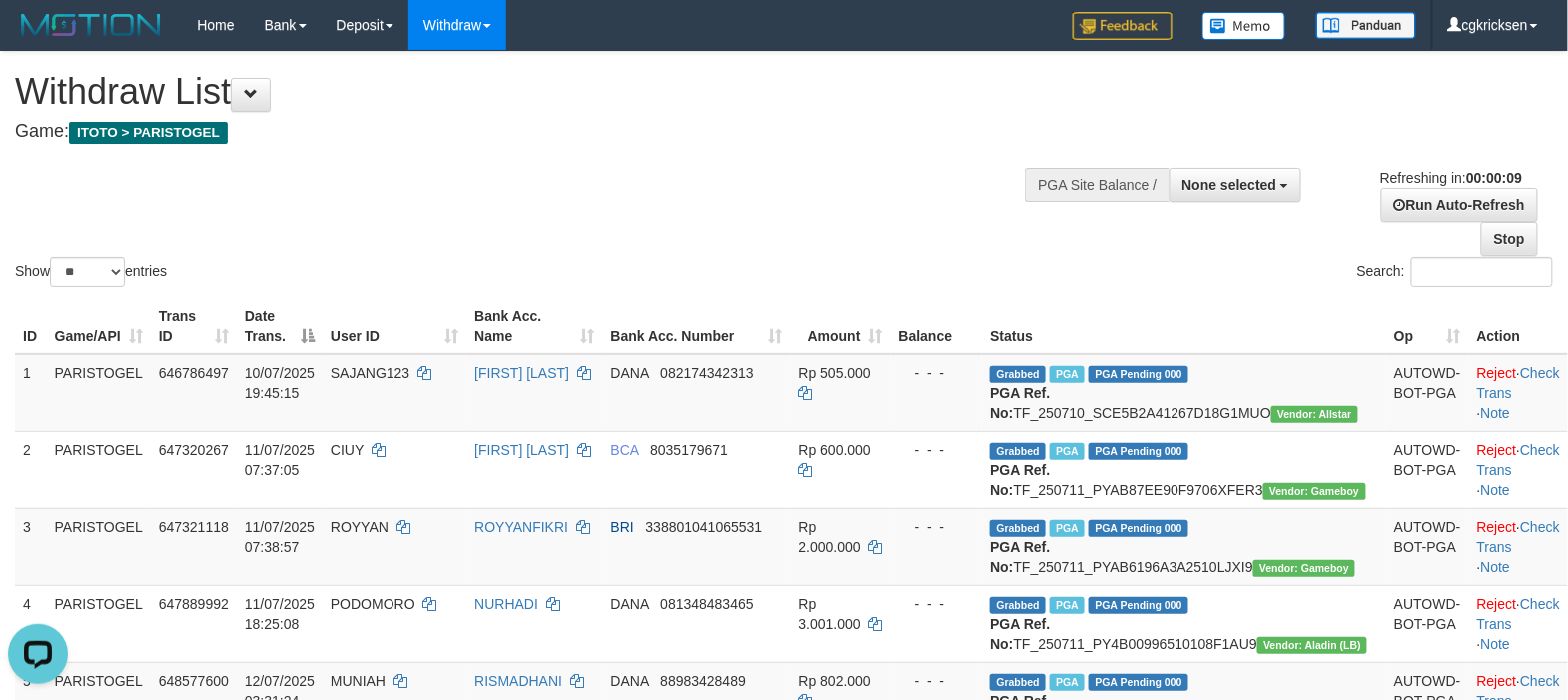 scroll, scrollTop: 0, scrollLeft: 0, axis: both 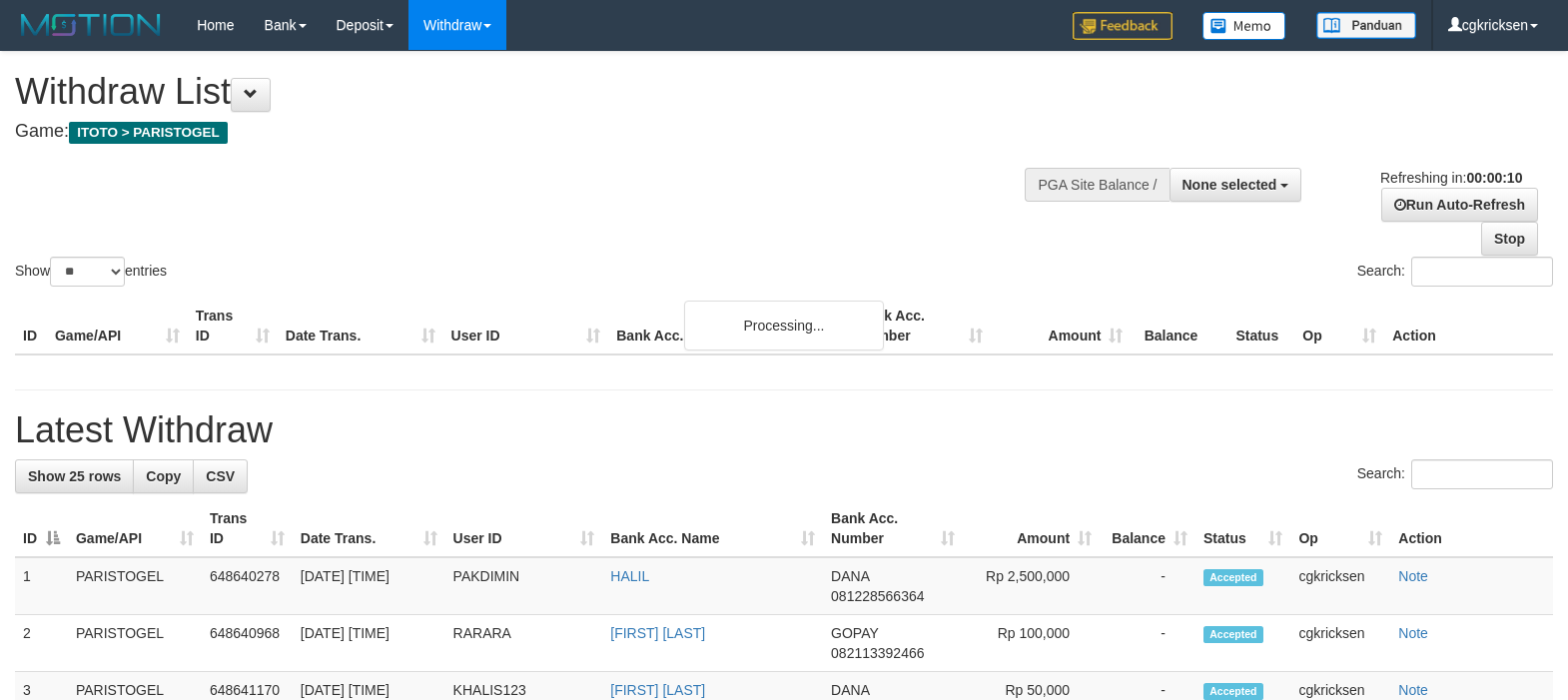 select 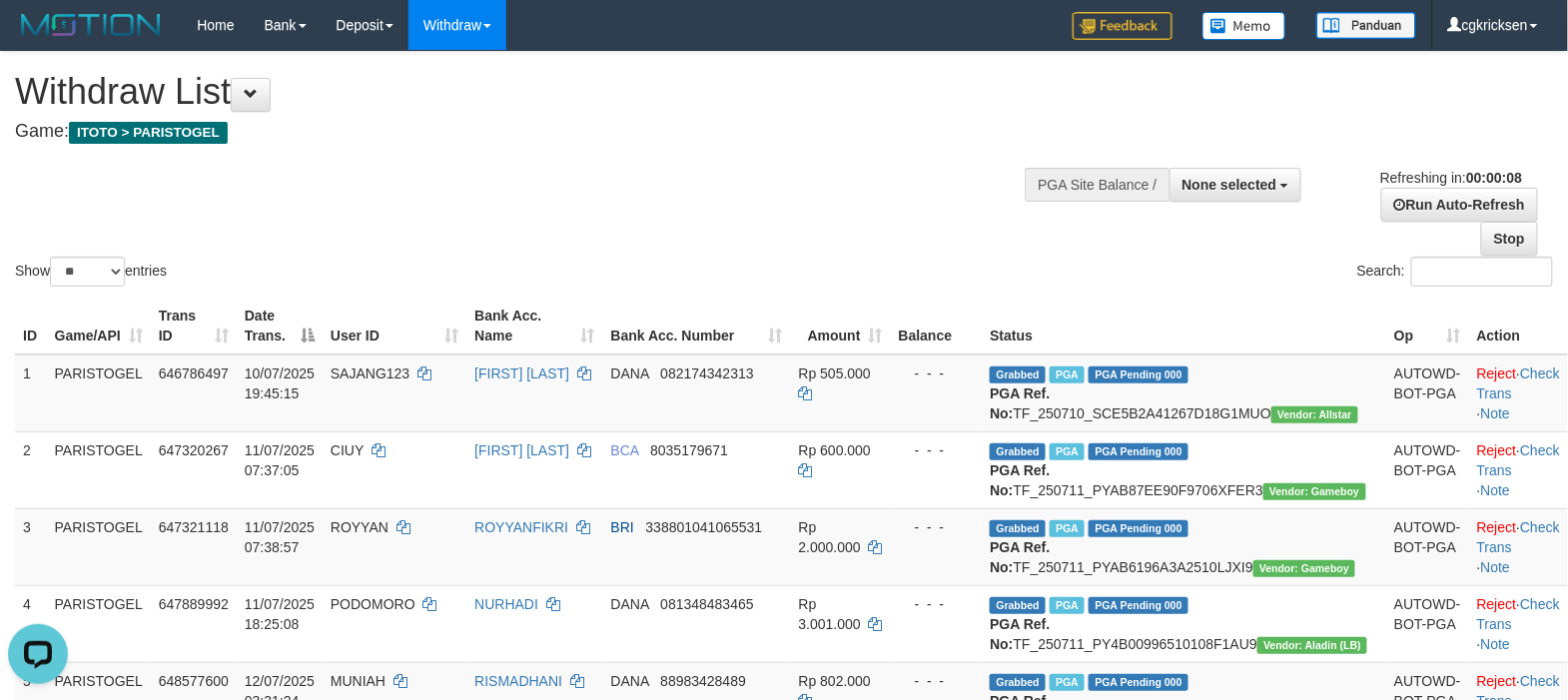 scroll, scrollTop: 0, scrollLeft: 0, axis: both 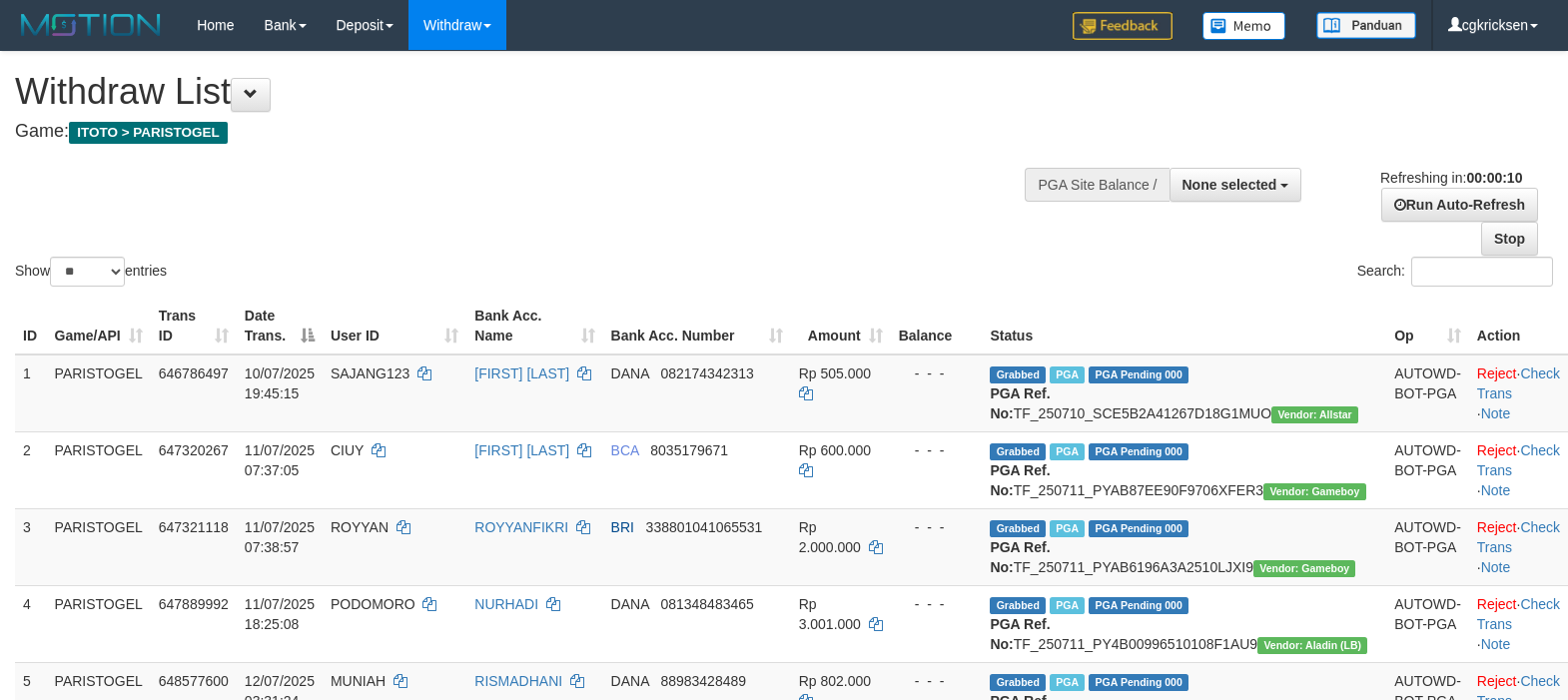 select 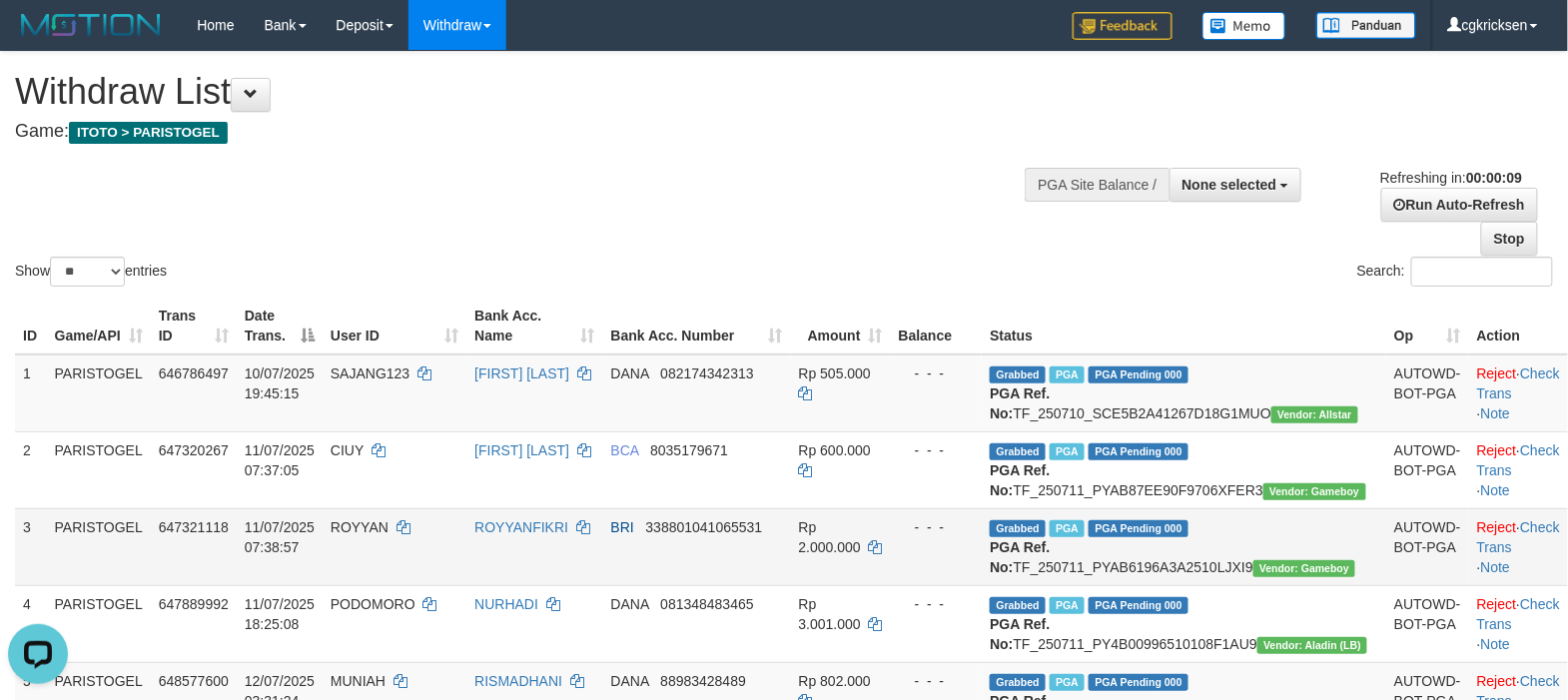 scroll, scrollTop: 0, scrollLeft: 0, axis: both 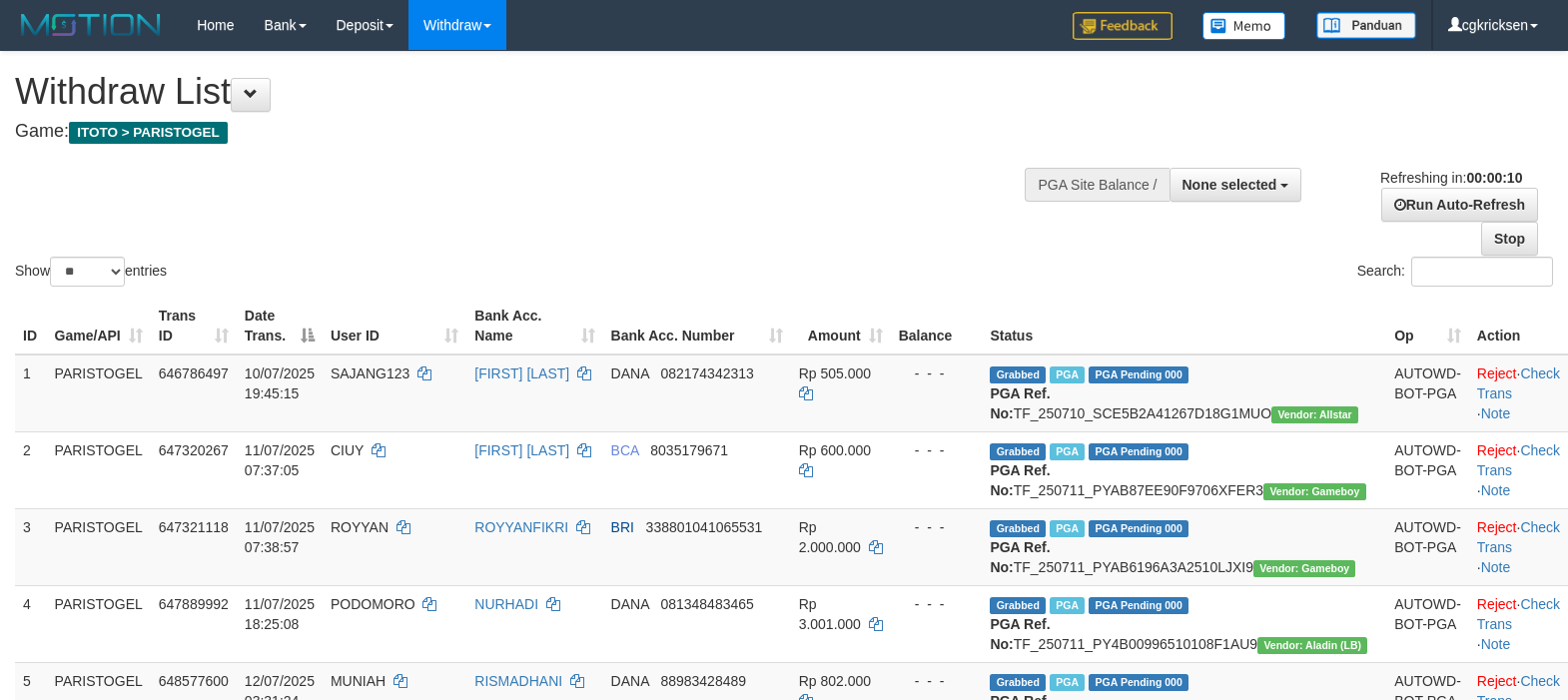 select 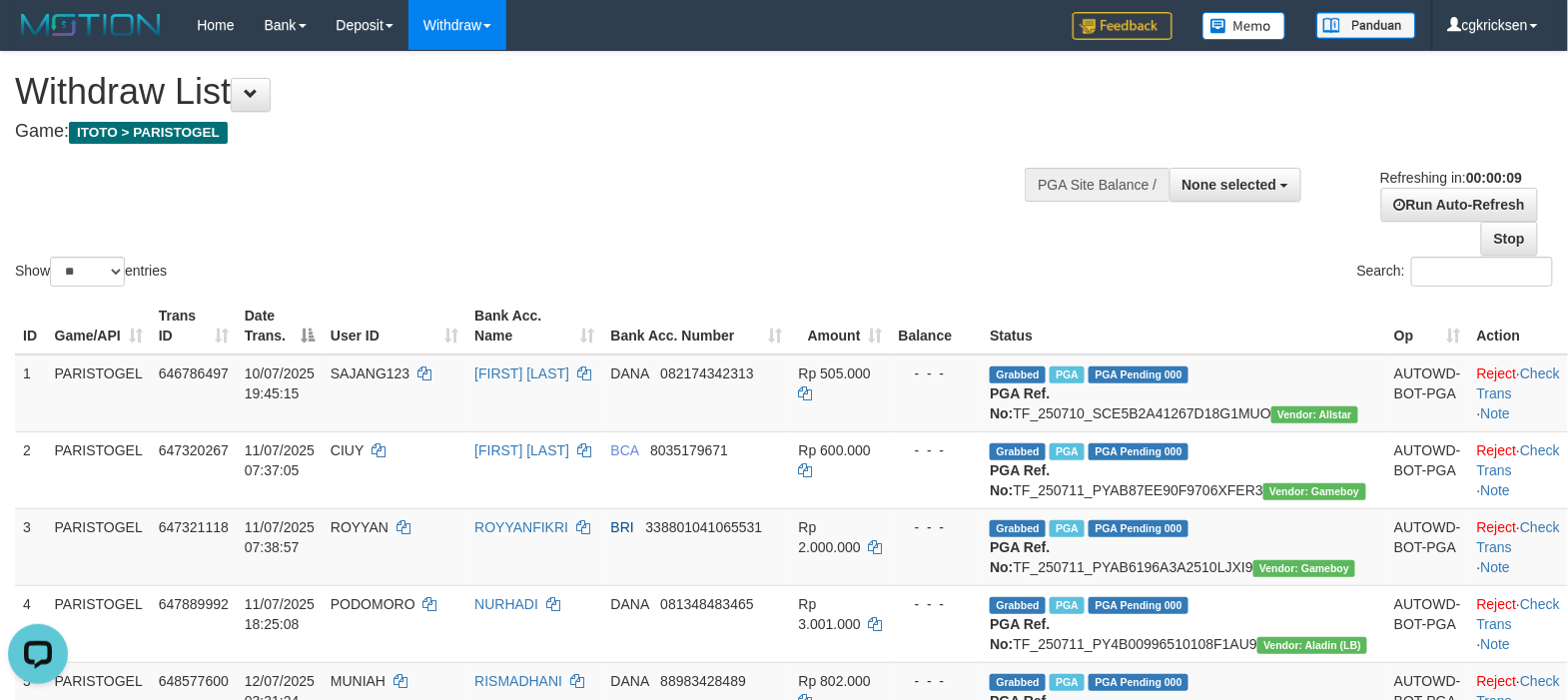 scroll, scrollTop: 0, scrollLeft: 0, axis: both 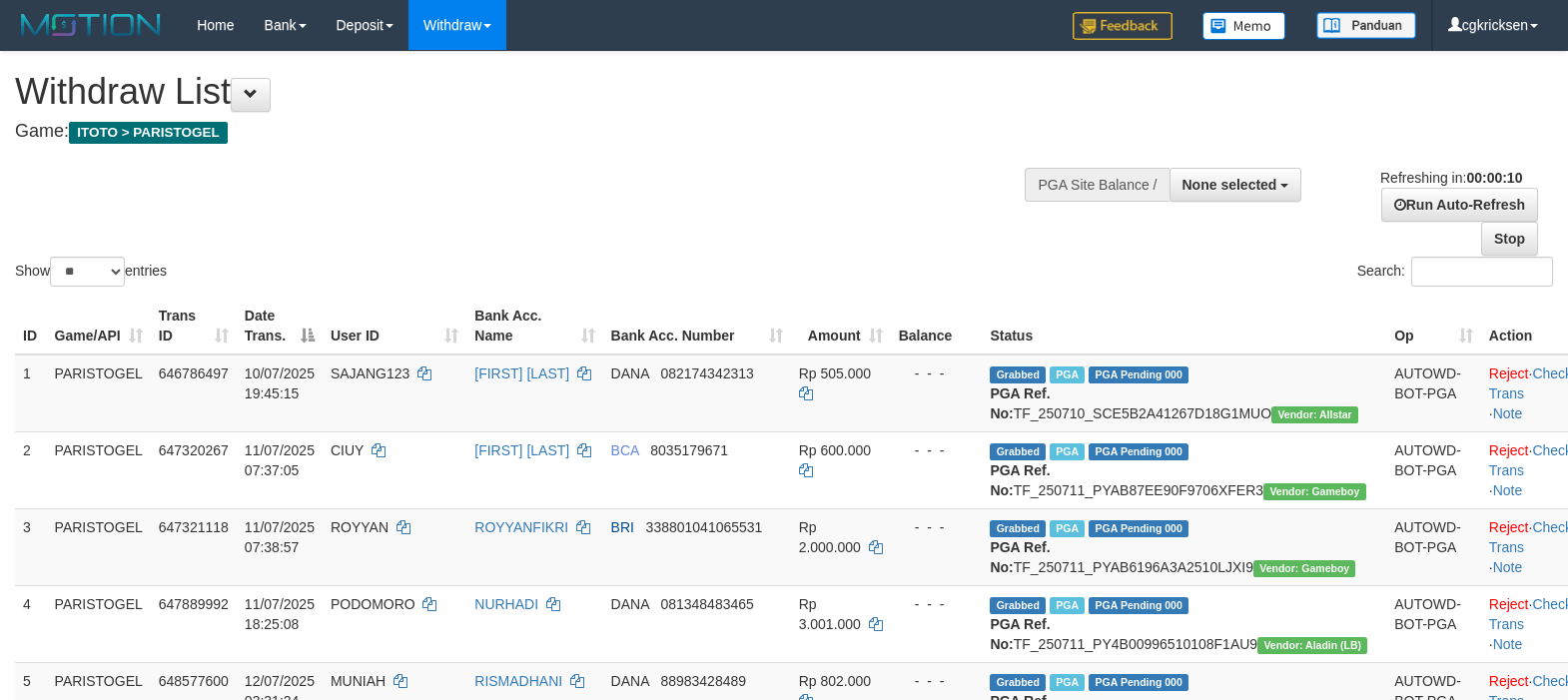 select 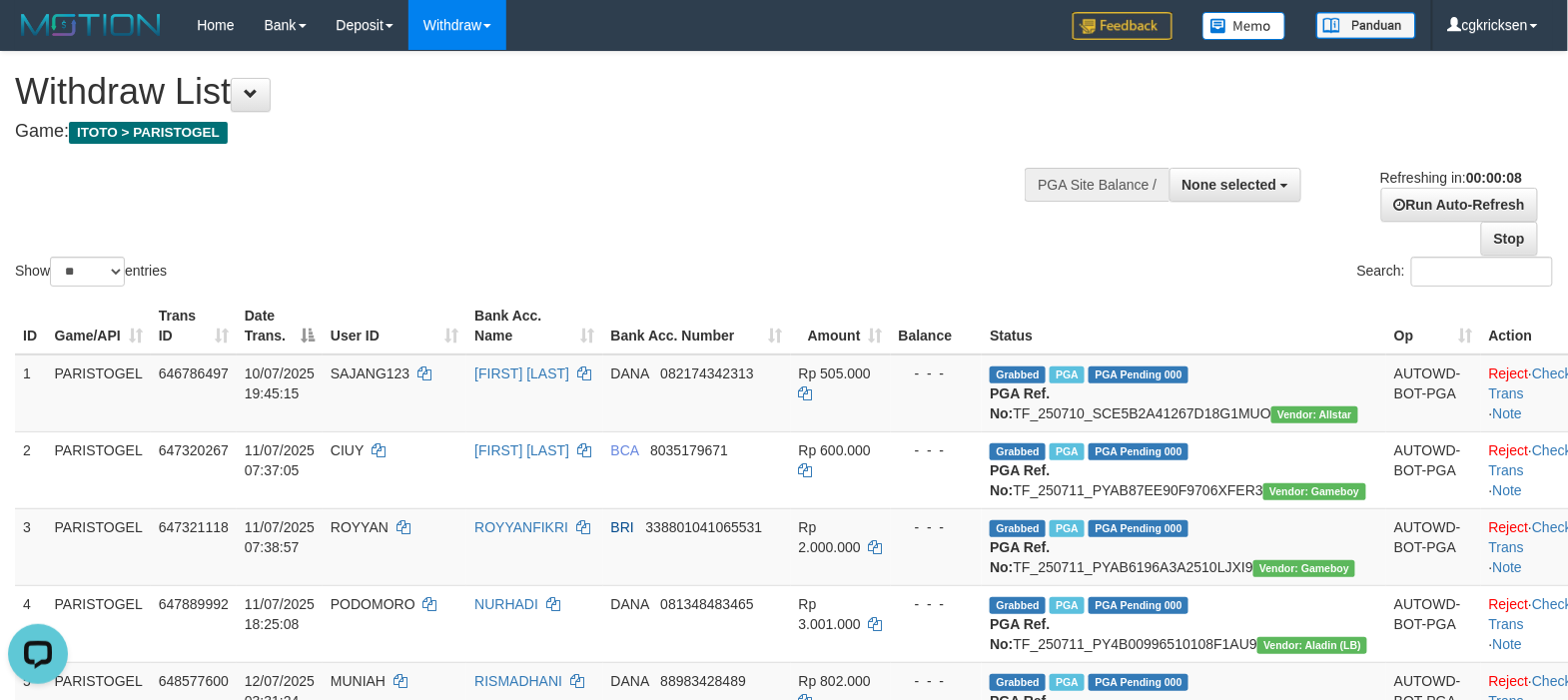 scroll, scrollTop: 0, scrollLeft: 0, axis: both 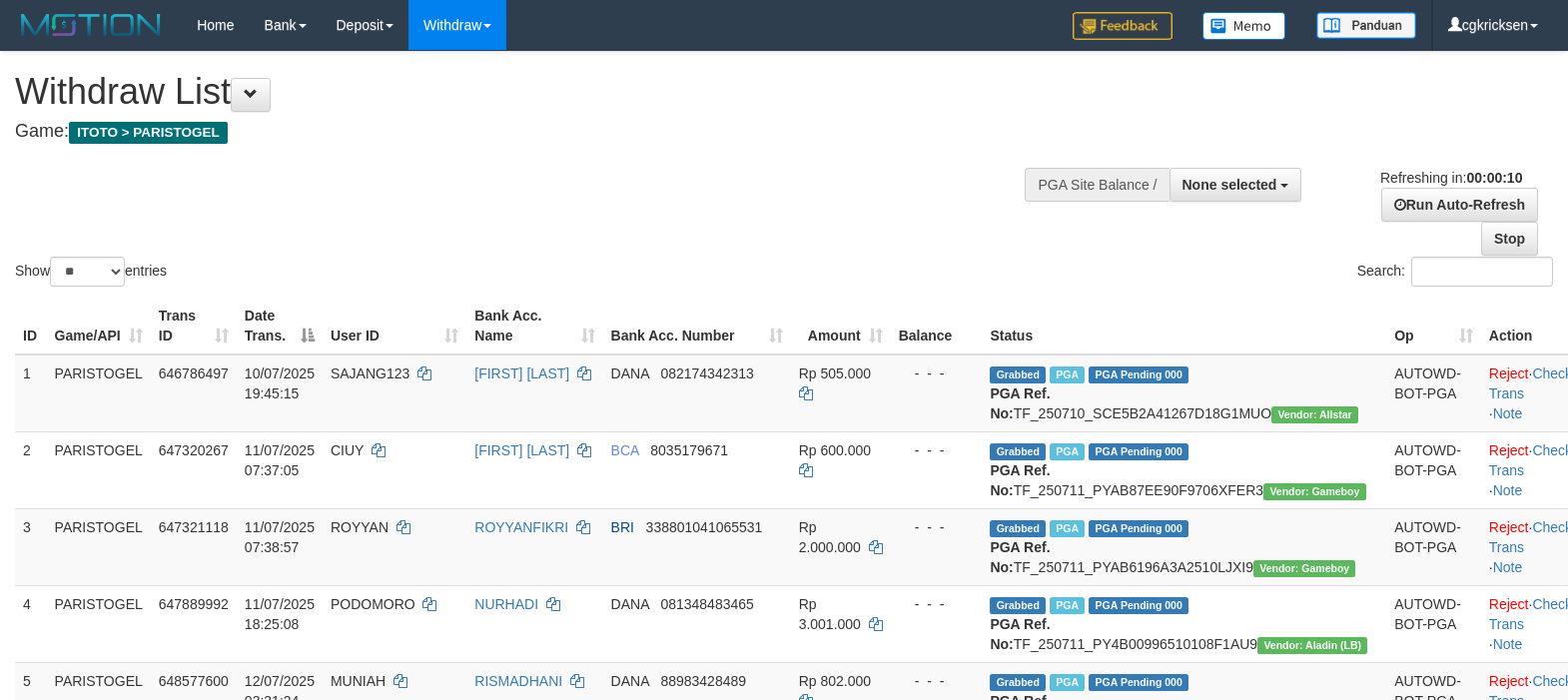 select 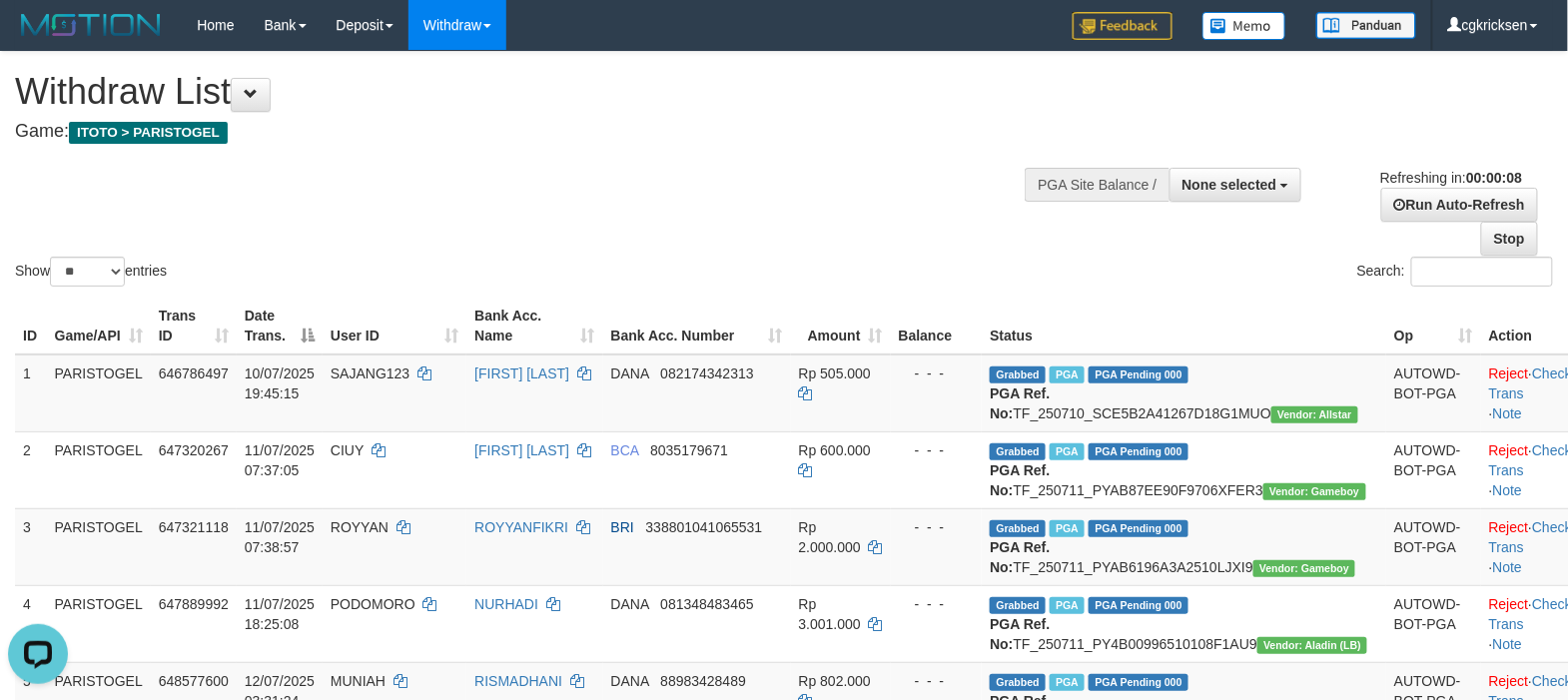 scroll, scrollTop: 0, scrollLeft: 0, axis: both 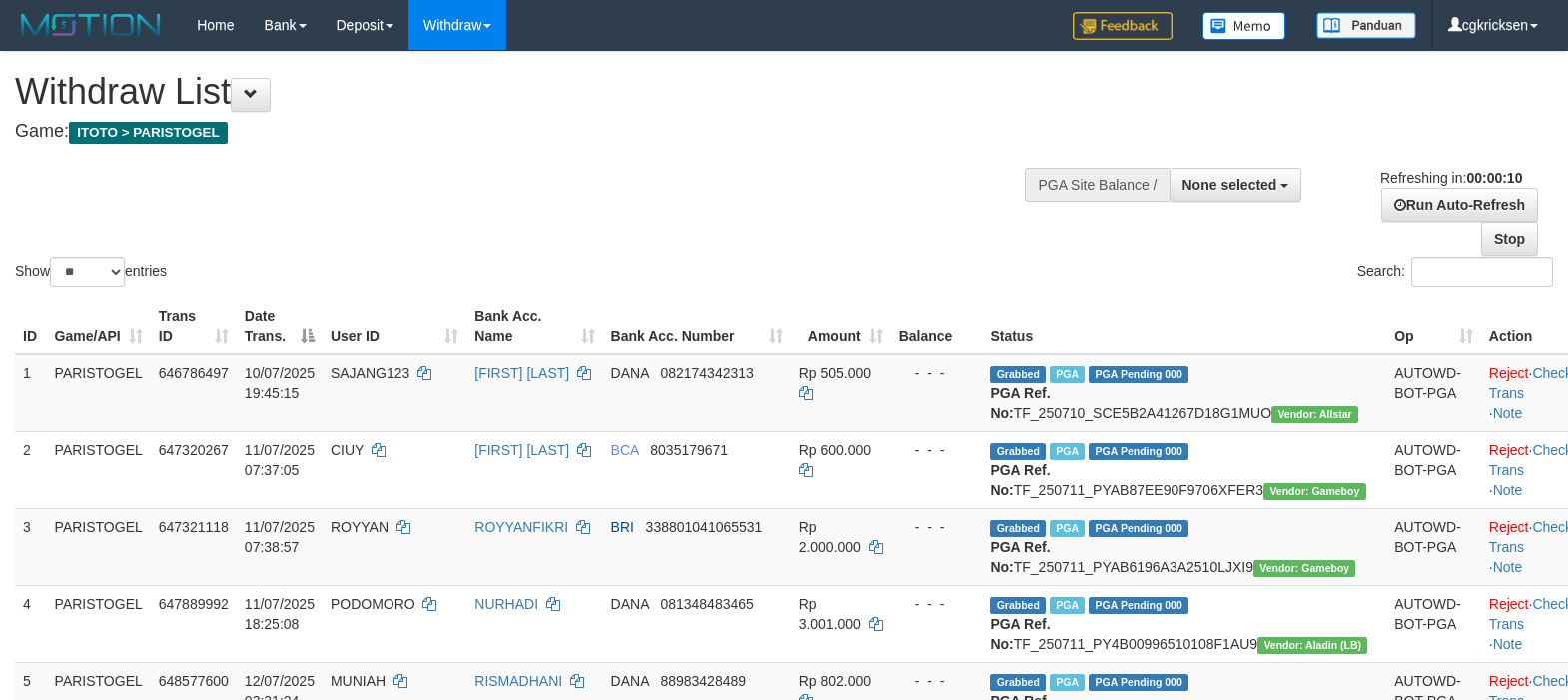 select 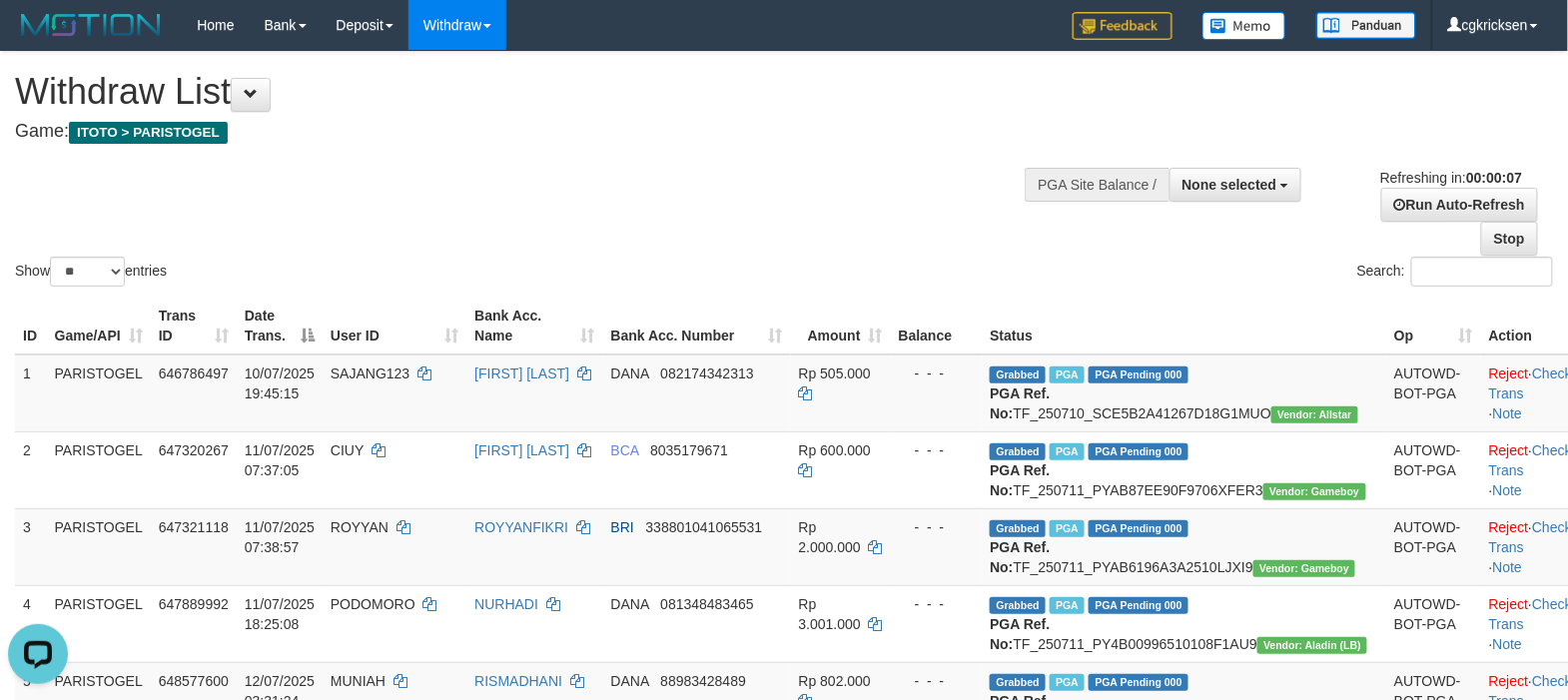scroll, scrollTop: 0, scrollLeft: 0, axis: both 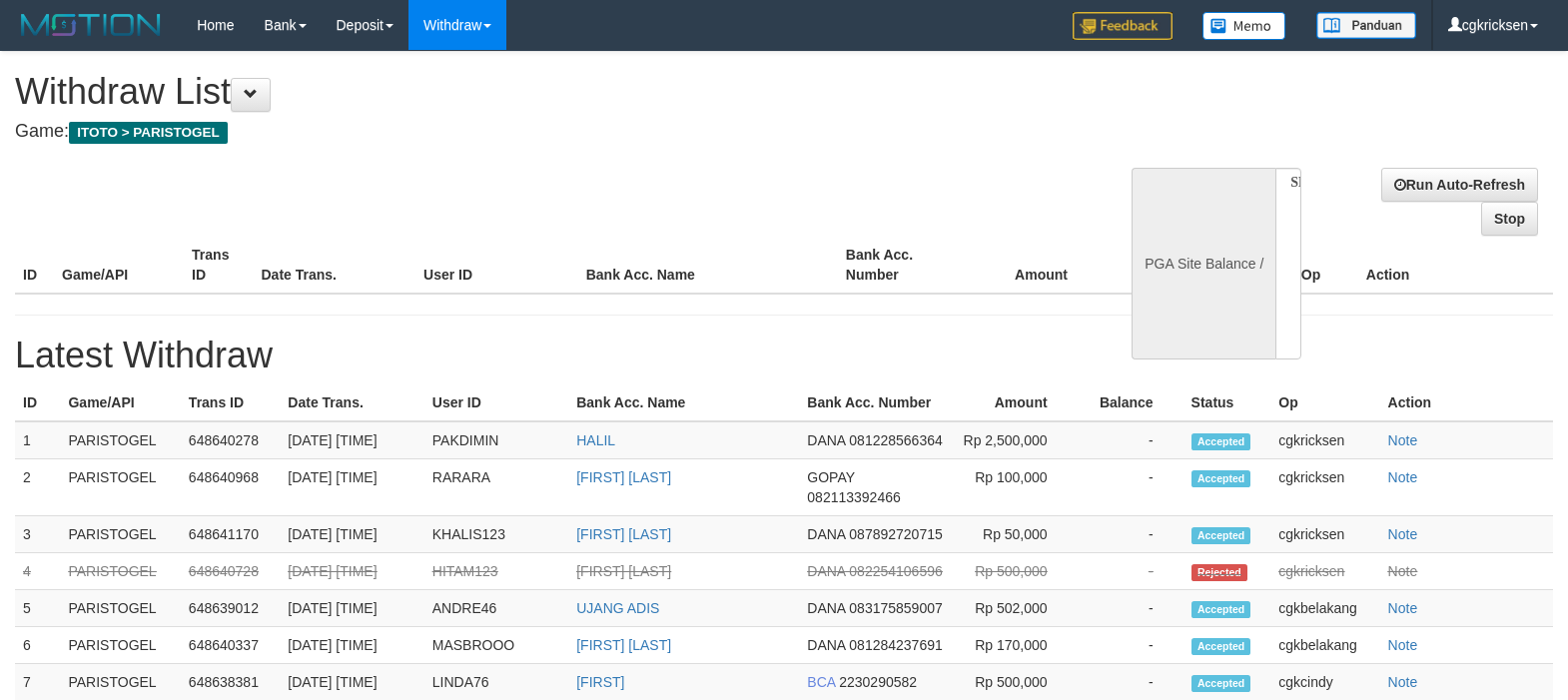 select 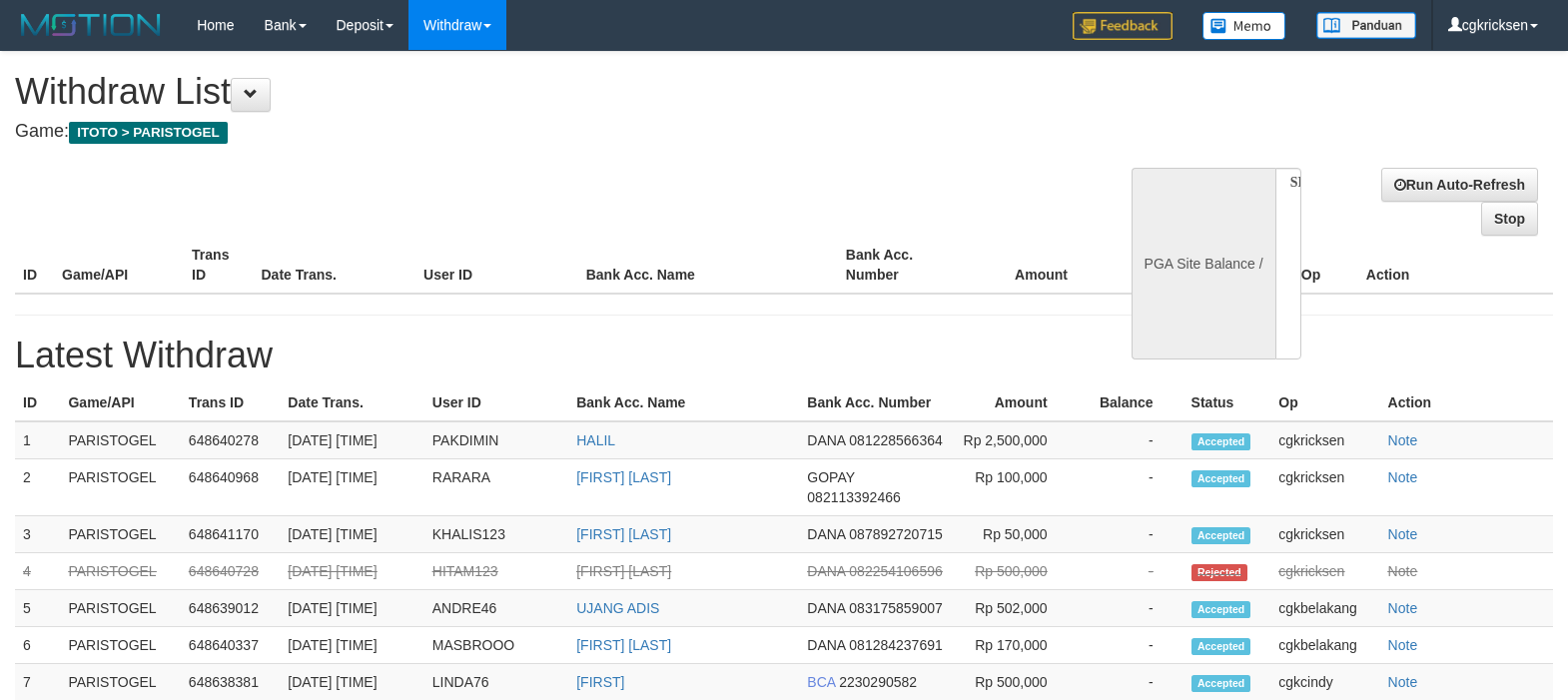 scroll, scrollTop: 0, scrollLeft: 0, axis: both 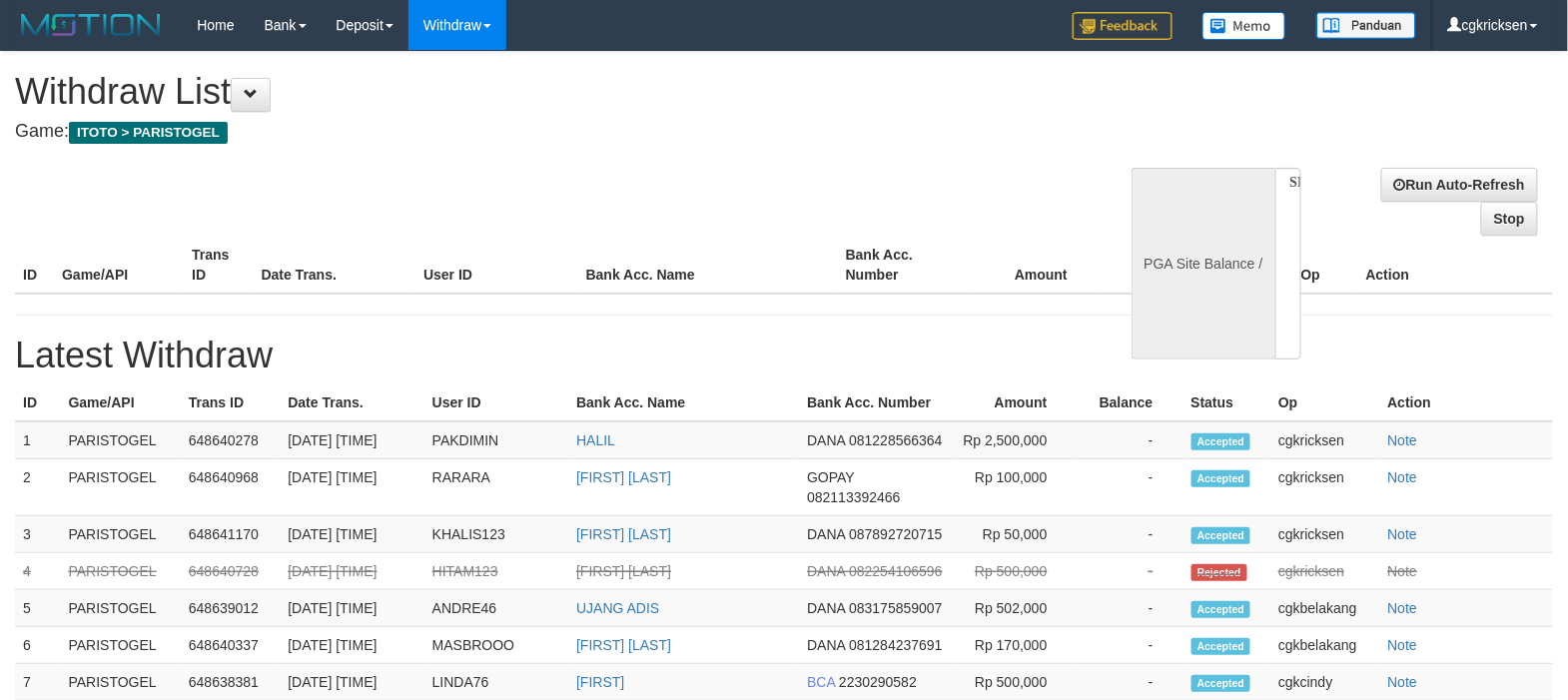 select on "**" 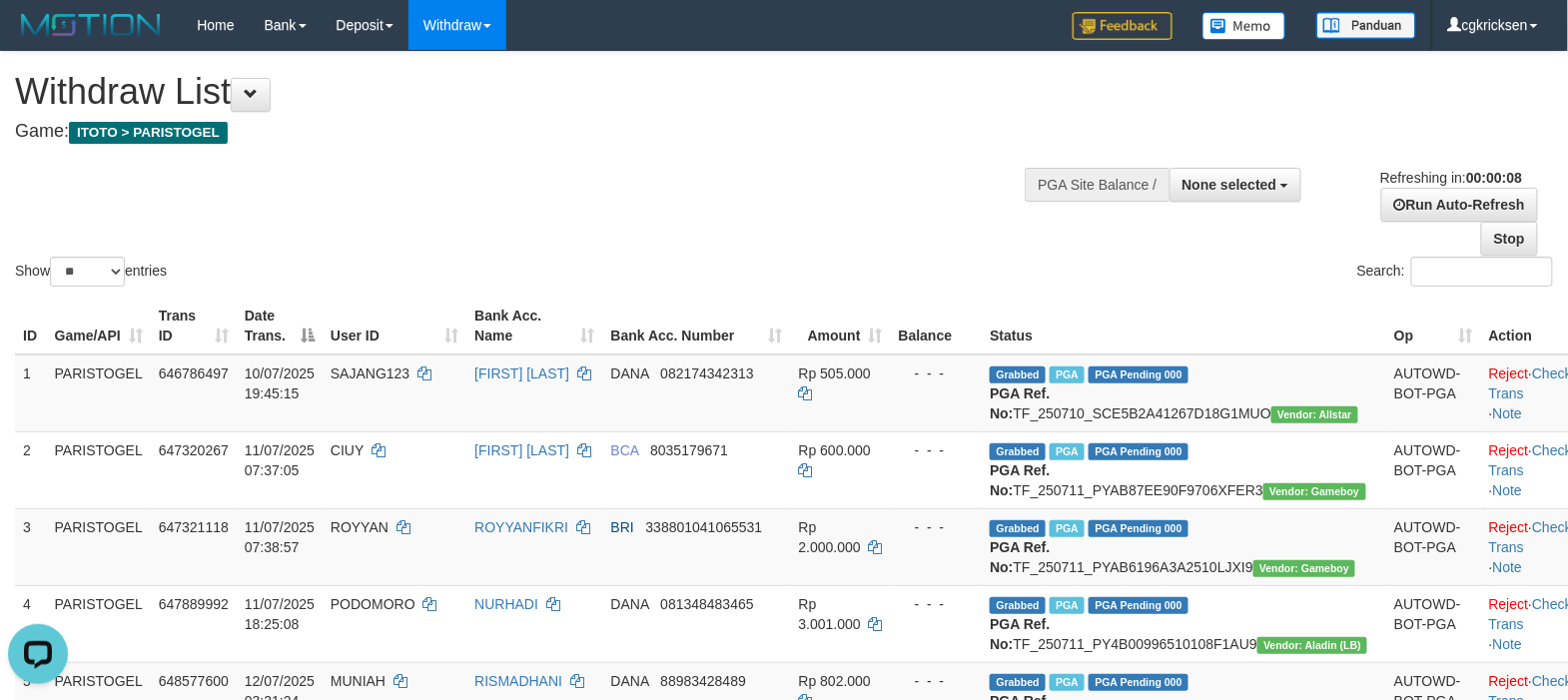 scroll, scrollTop: 0, scrollLeft: 0, axis: both 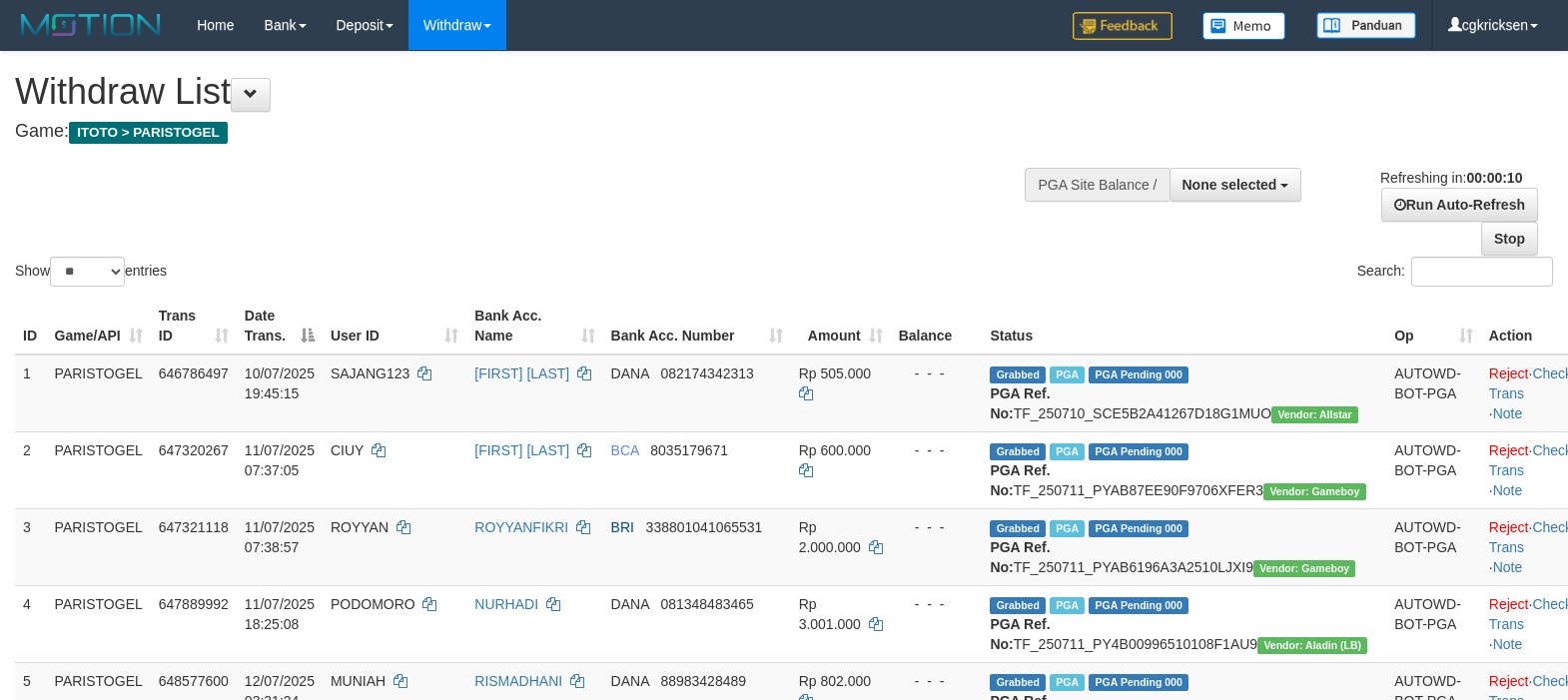 select 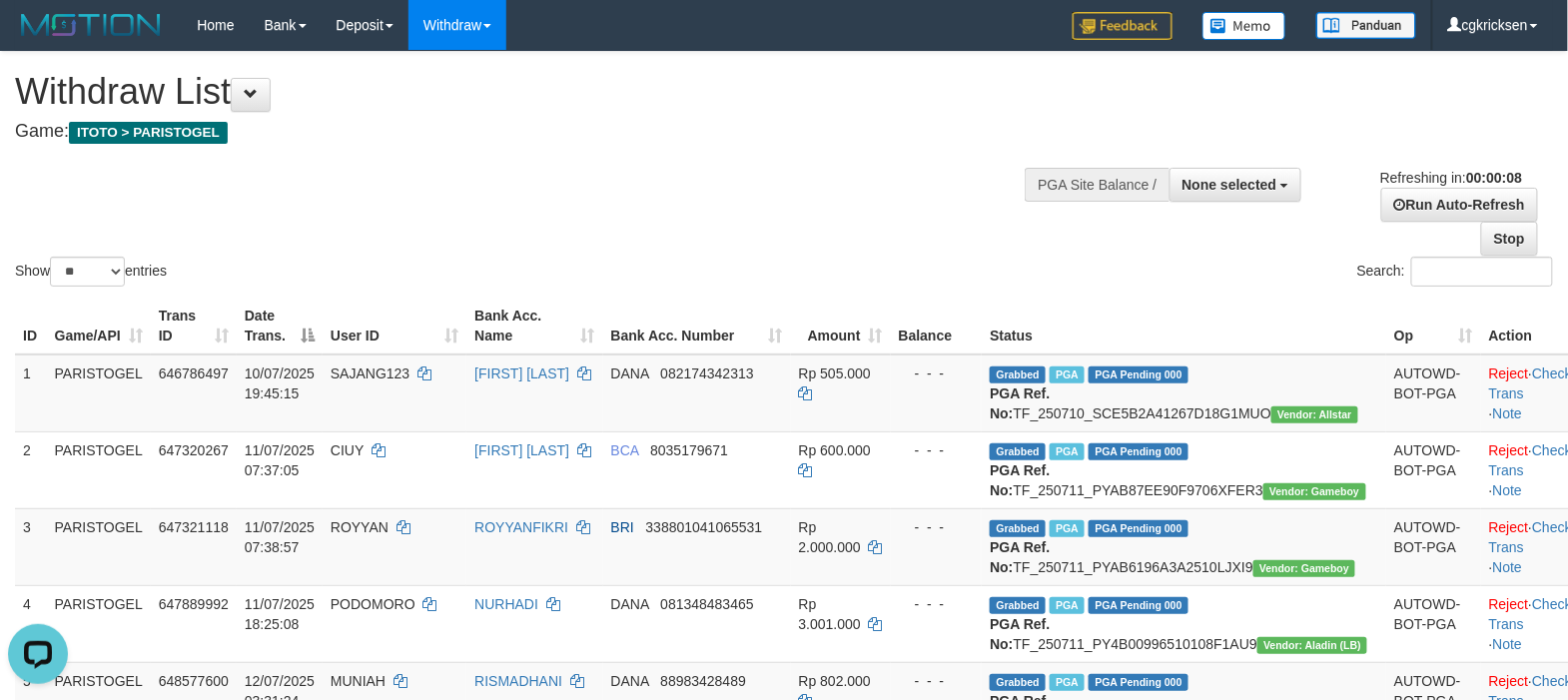 scroll, scrollTop: 0, scrollLeft: 0, axis: both 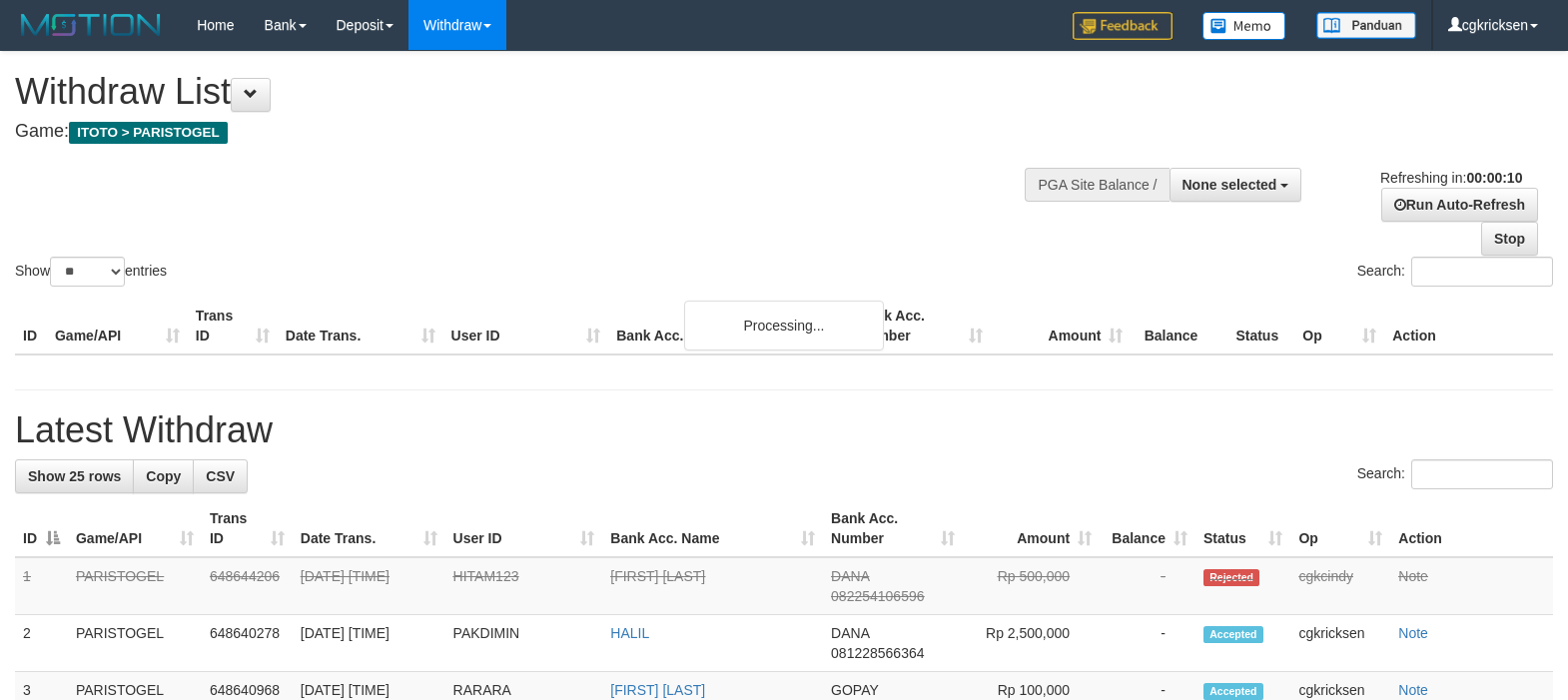 select 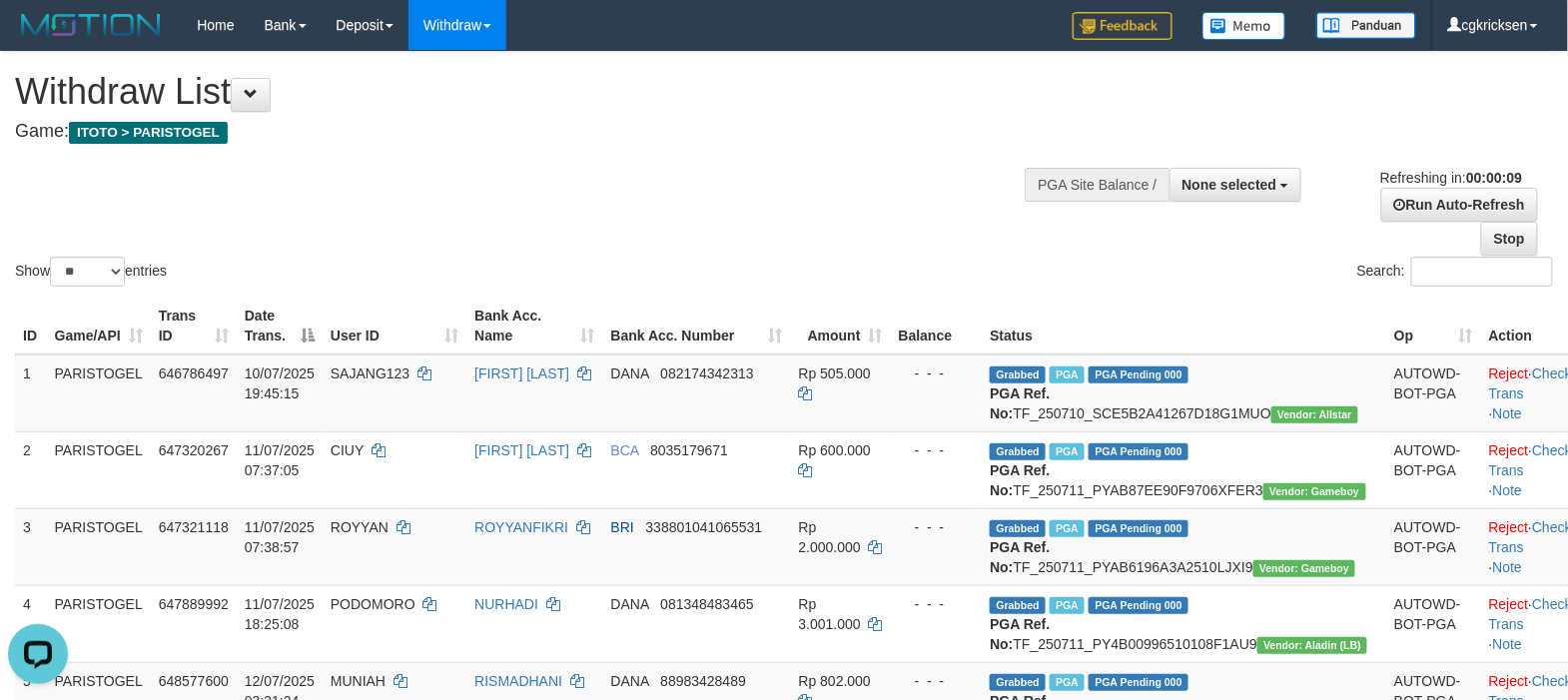 scroll, scrollTop: 0, scrollLeft: 0, axis: both 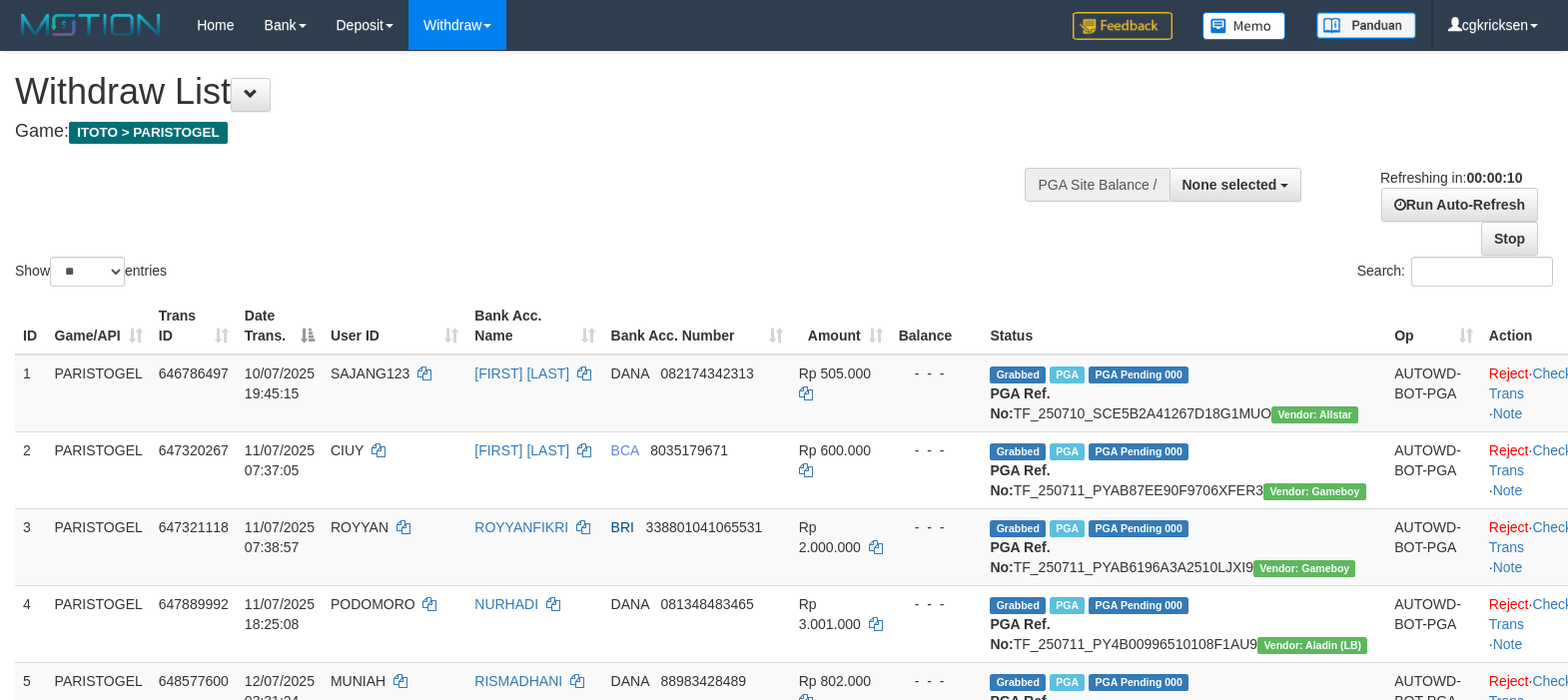 select 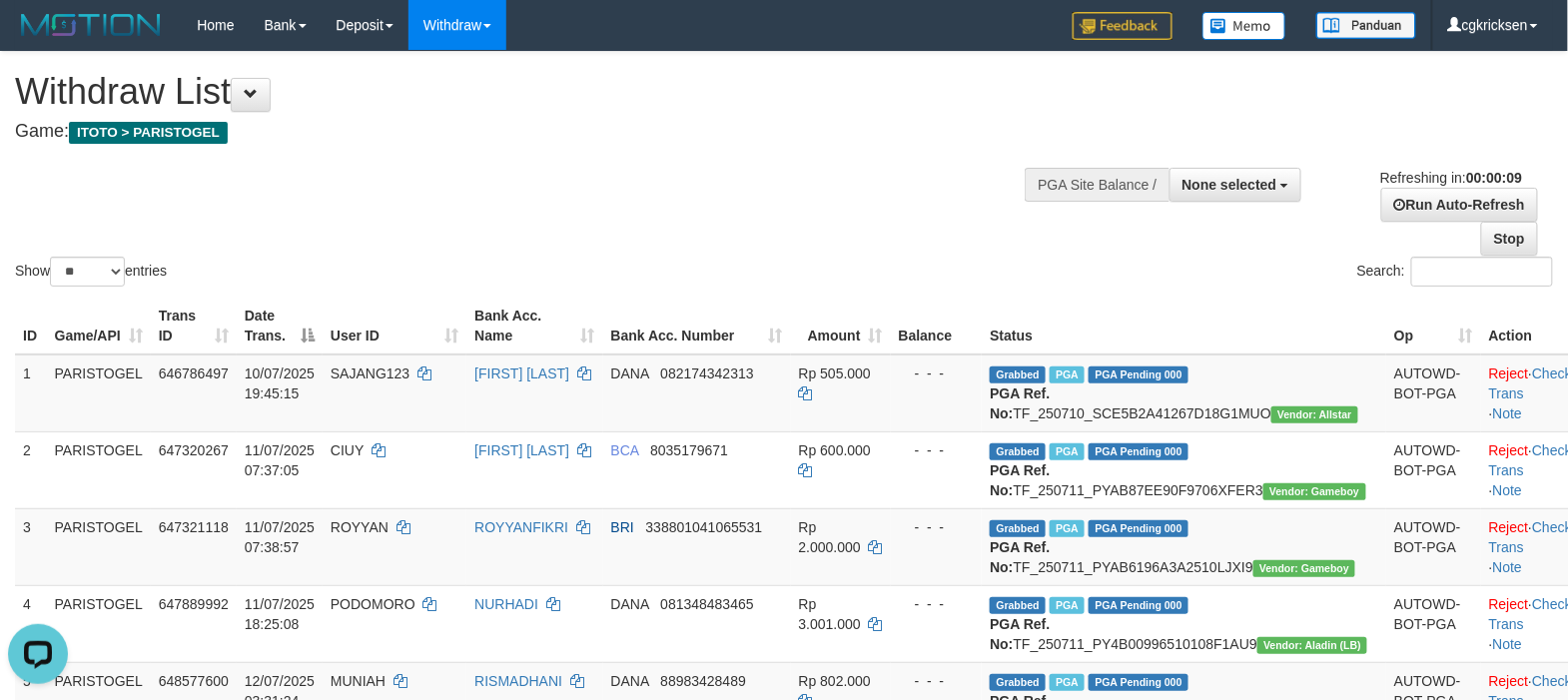scroll, scrollTop: 0, scrollLeft: 0, axis: both 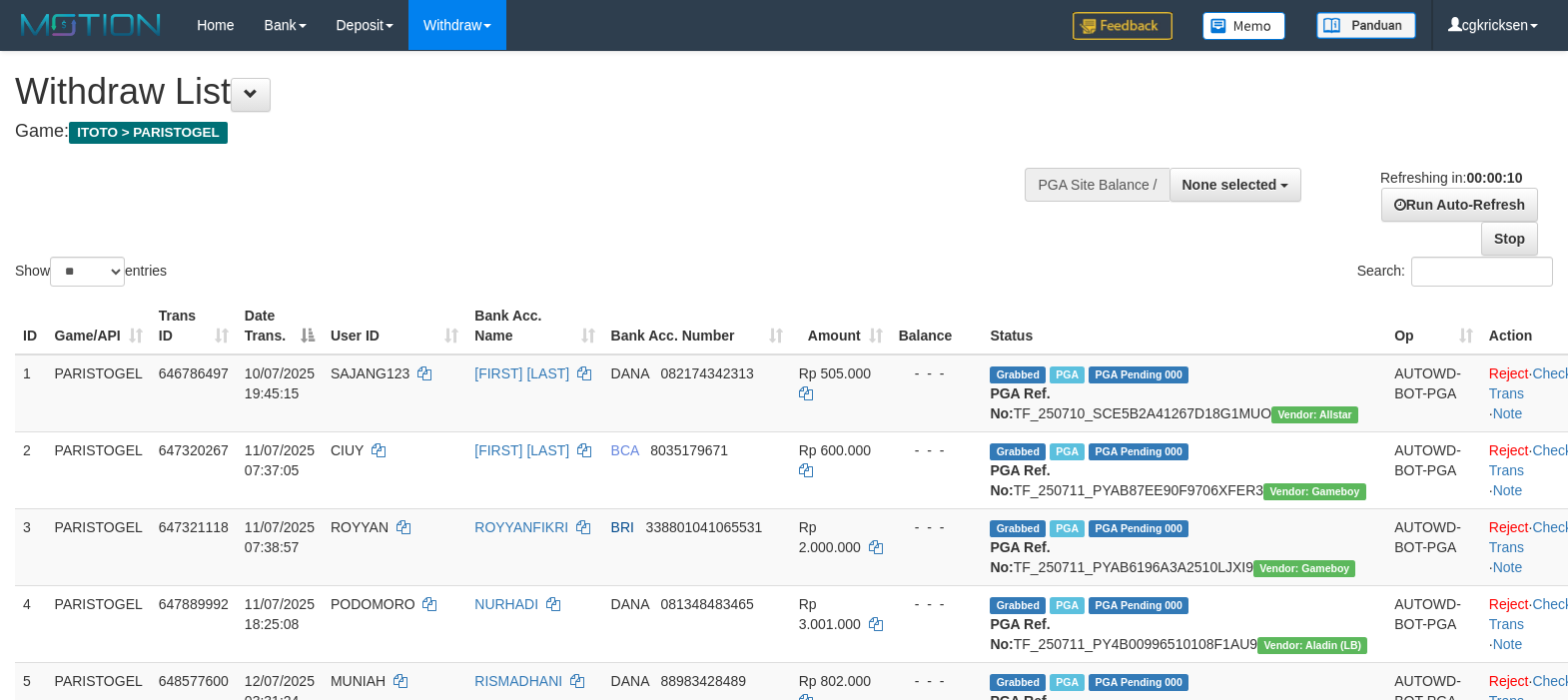 select 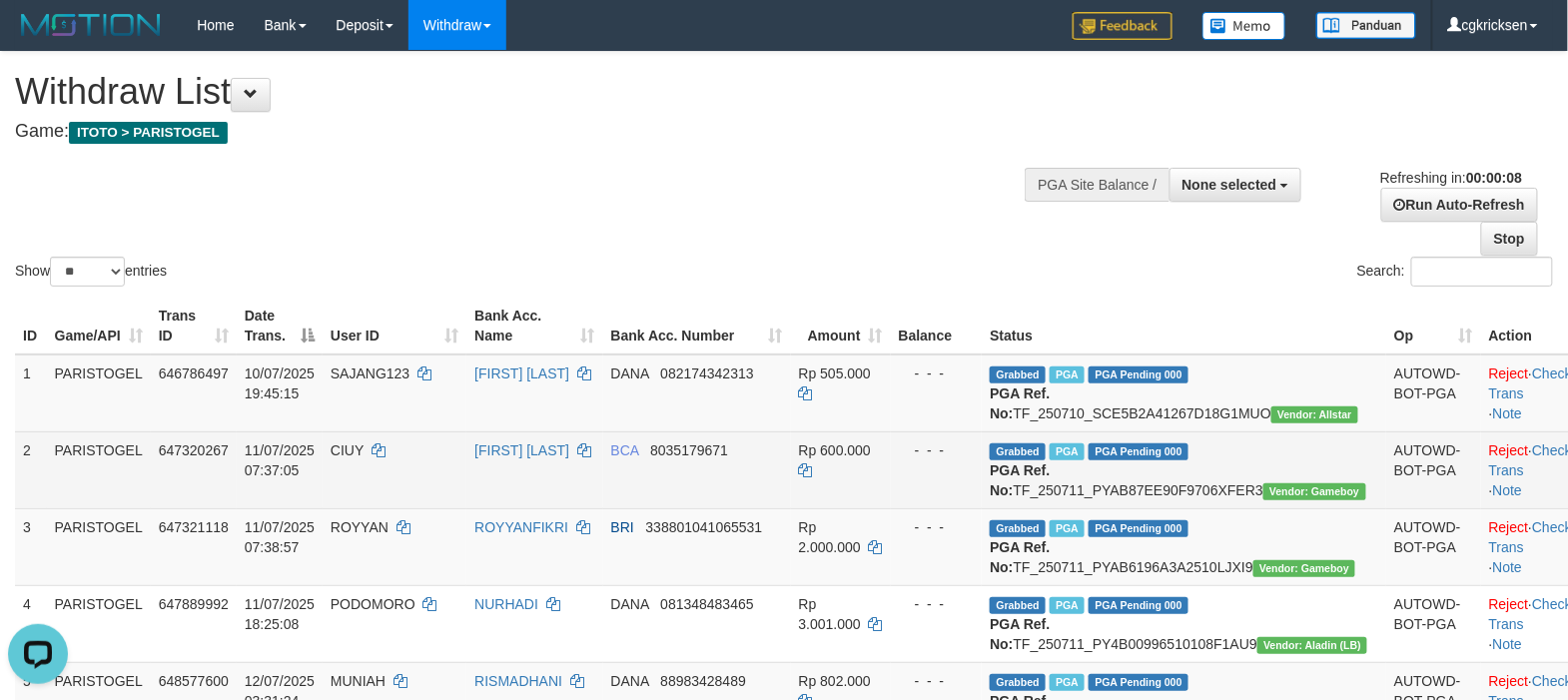 scroll, scrollTop: 0, scrollLeft: 0, axis: both 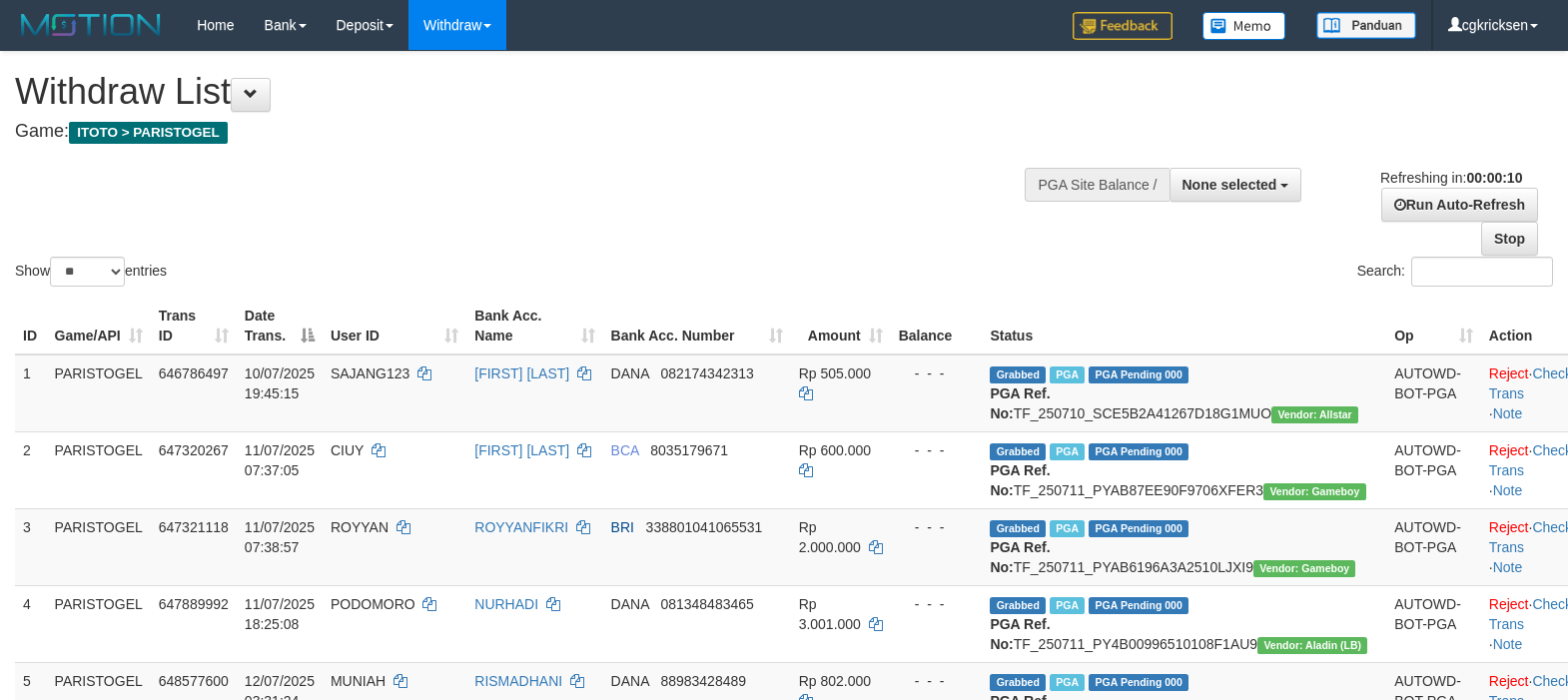 select 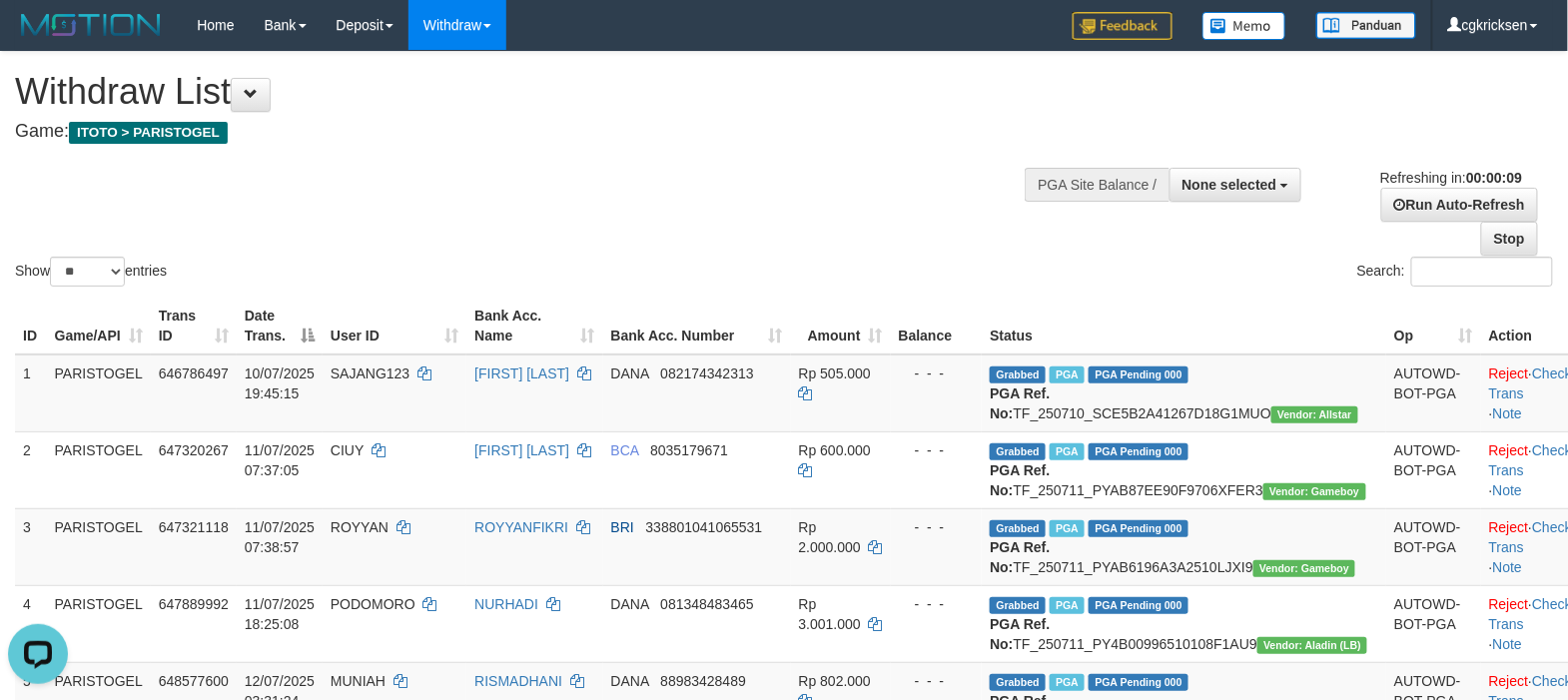 scroll, scrollTop: 0, scrollLeft: 0, axis: both 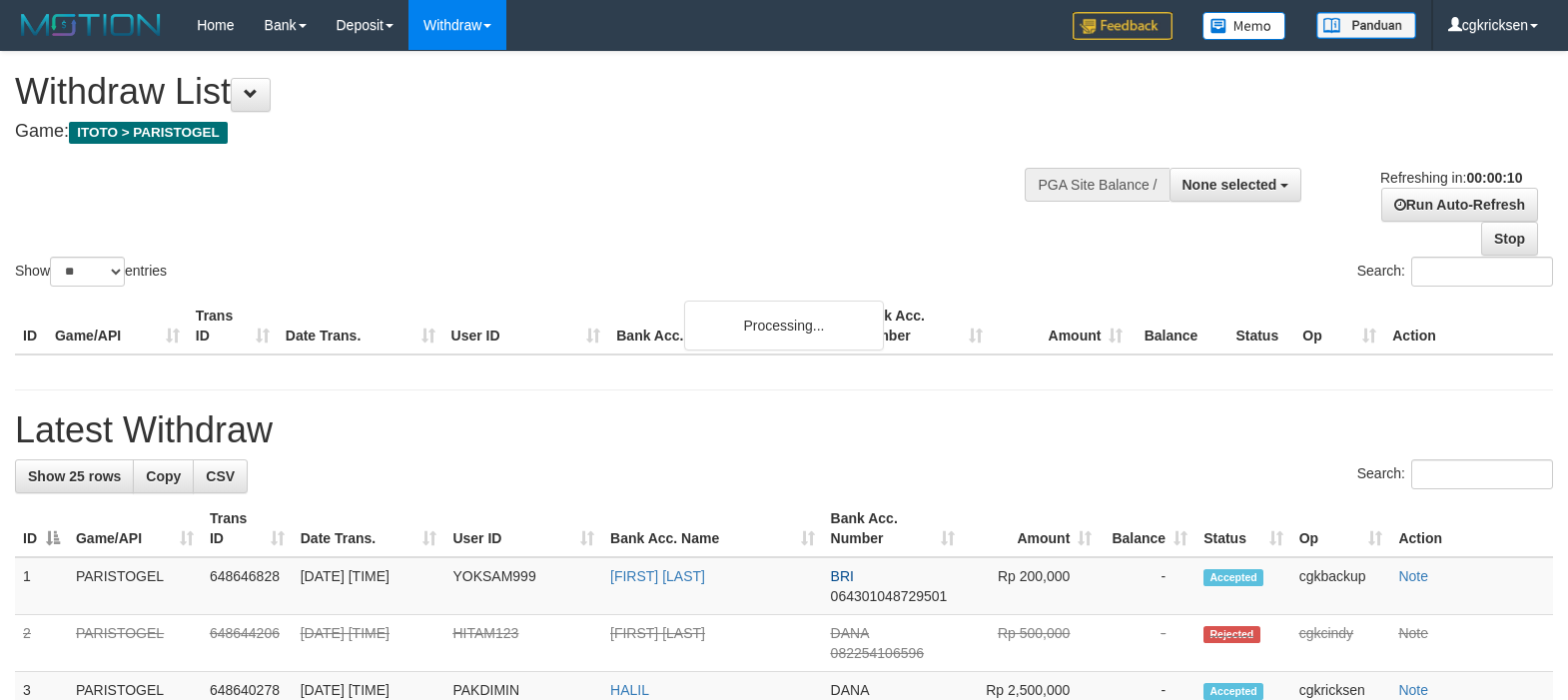 select 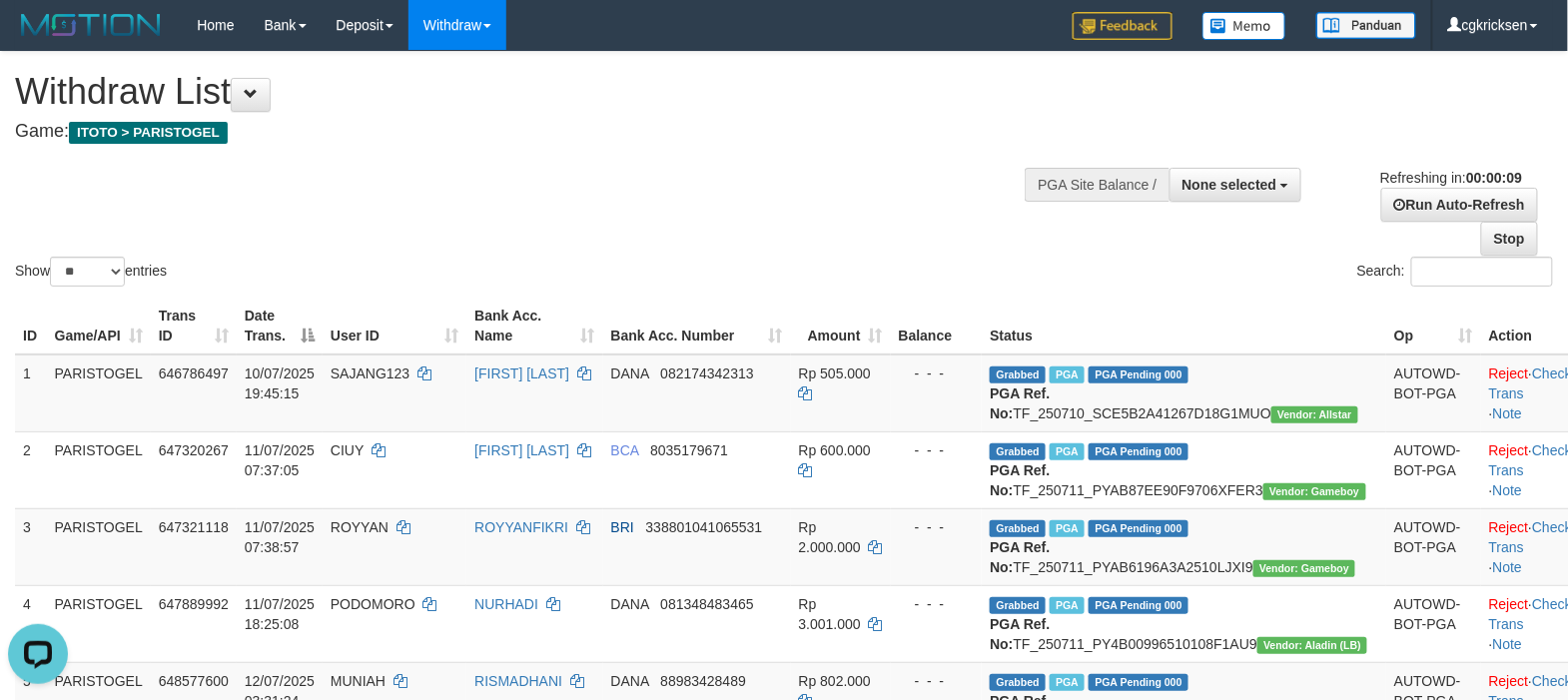 scroll, scrollTop: 0, scrollLeft: 0, axis: both 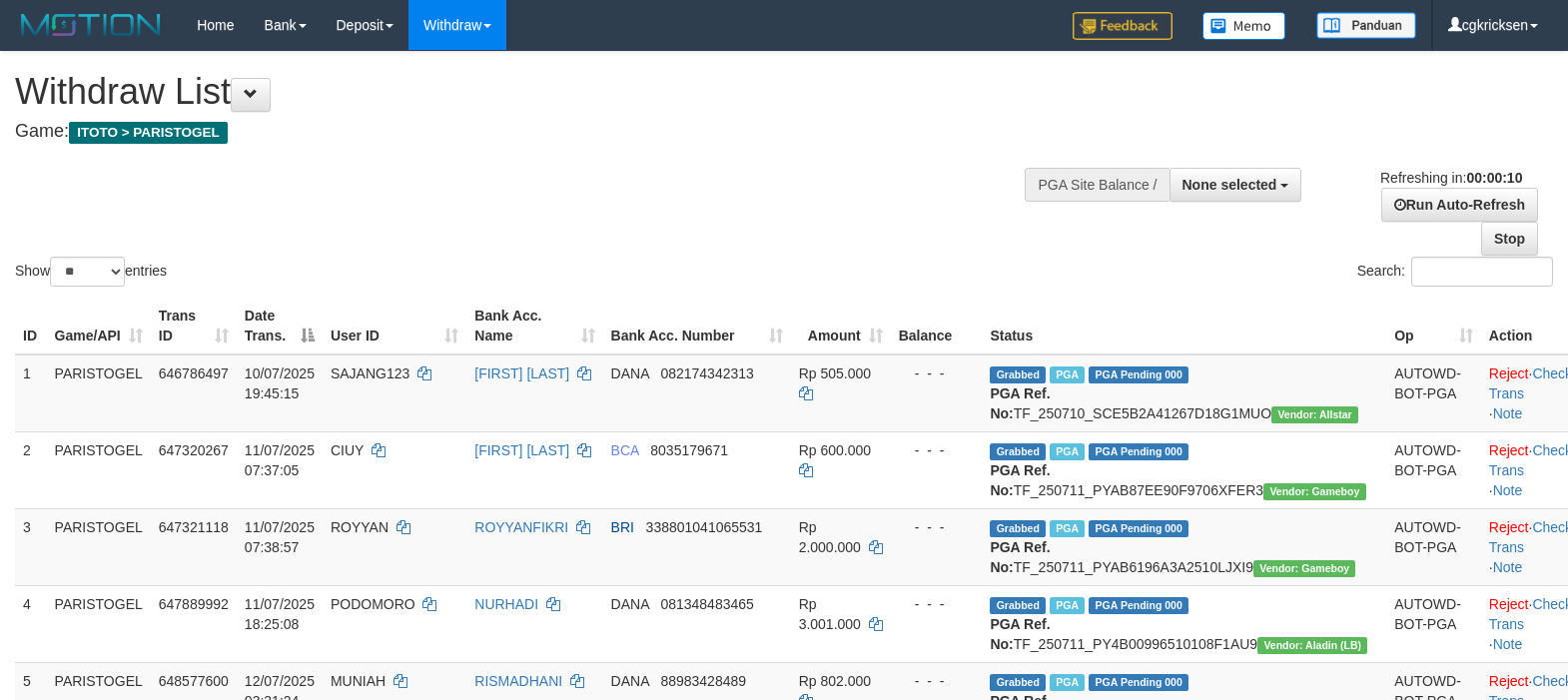 select 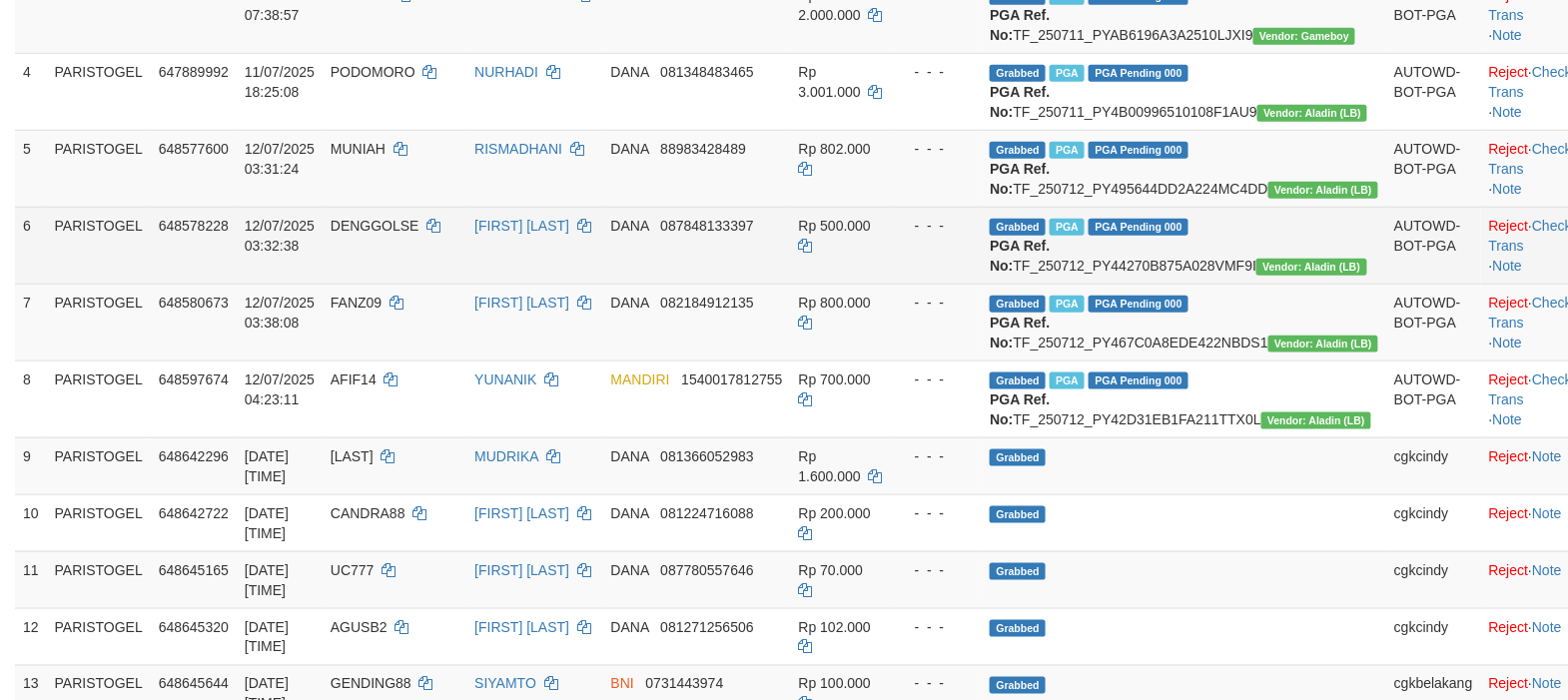 click on "[FIRST] [LAST]" at bounding box center [534, 245] 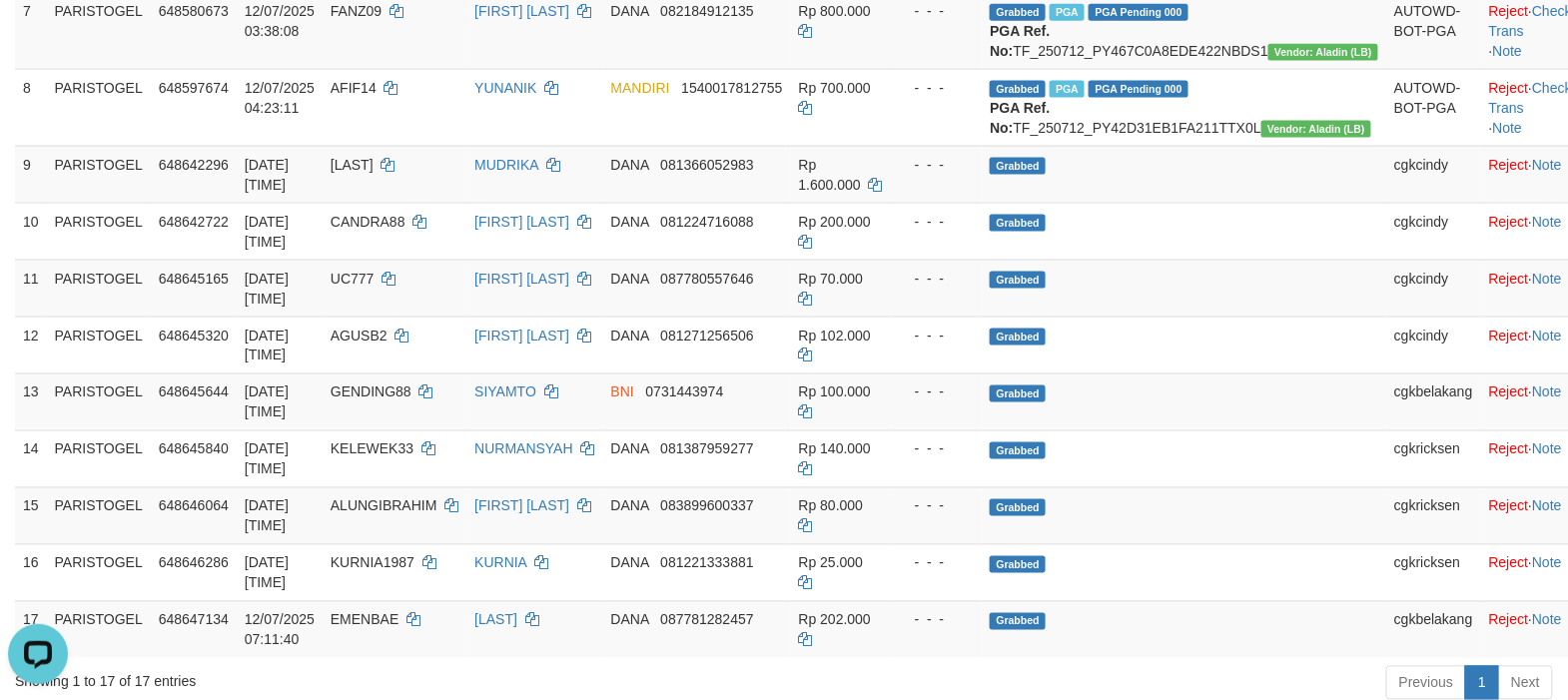 scroll, scrollTop: 0, scrollLeft: 0, axis: both 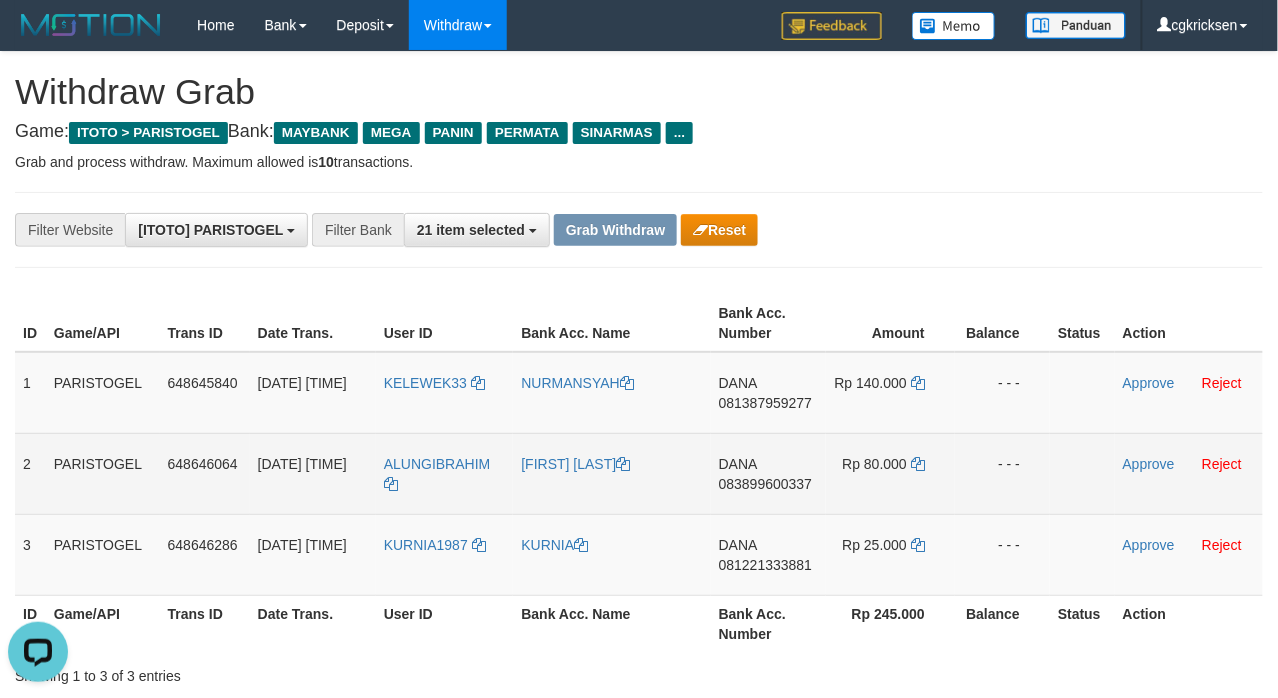 click on "083899600337" at bounding box center (765, 484) 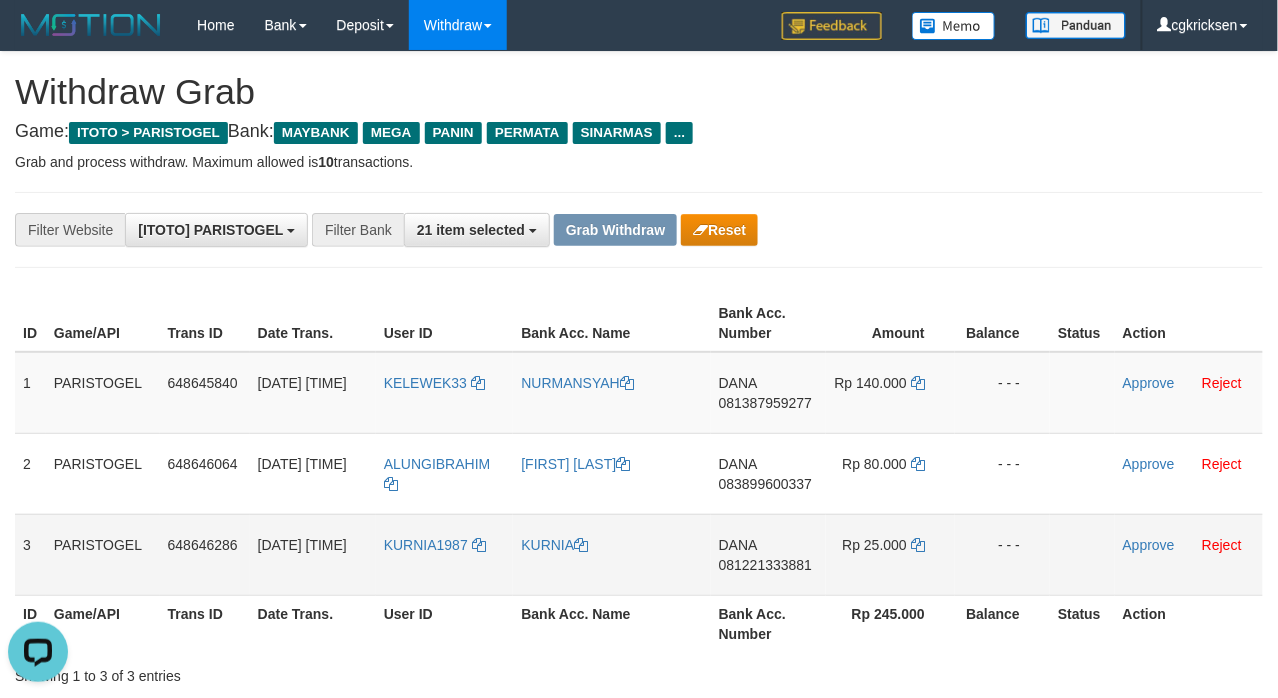 click on "081221333881" at bounding box center (765, 565) 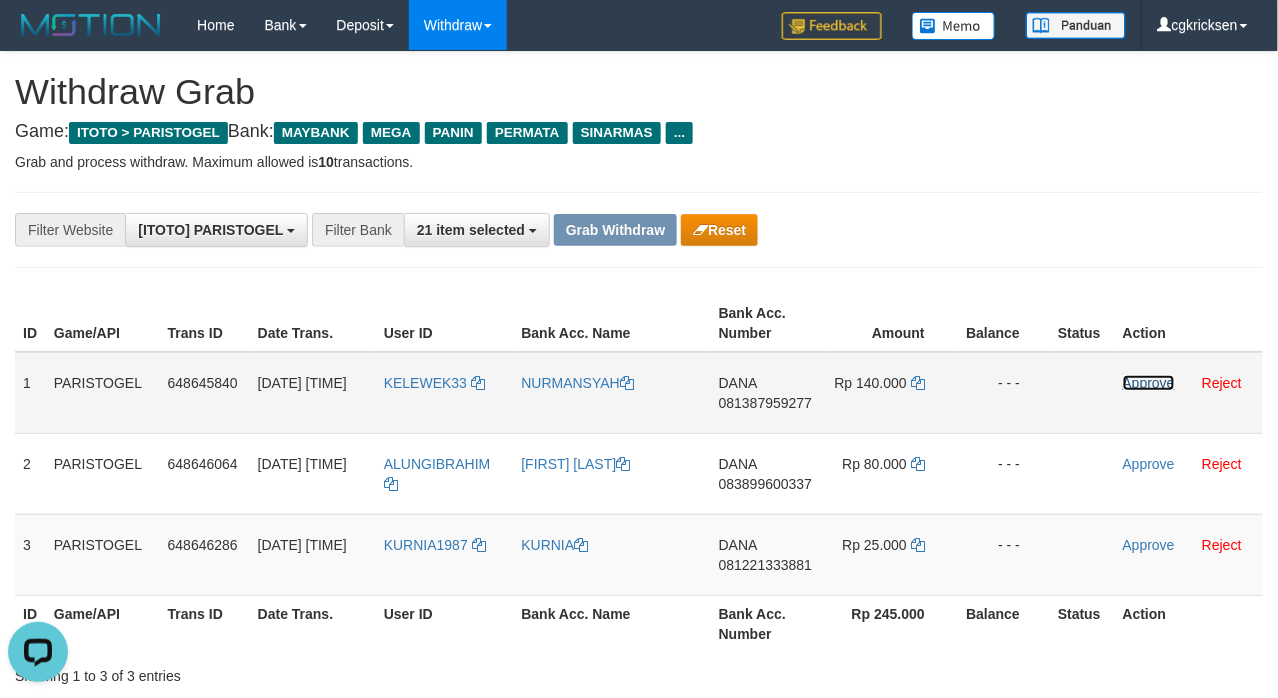 click on "Approve" at bounding box center (1149, 383) 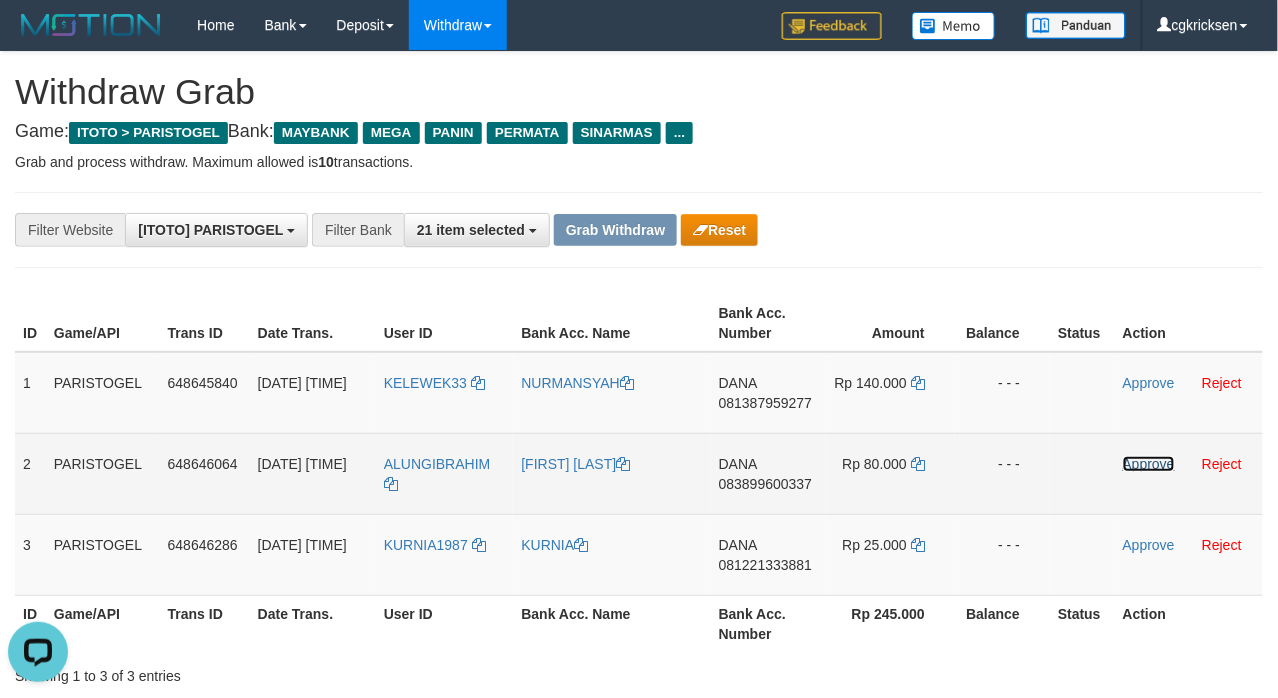 click on "Approve" at bounding box center [1149, 464] 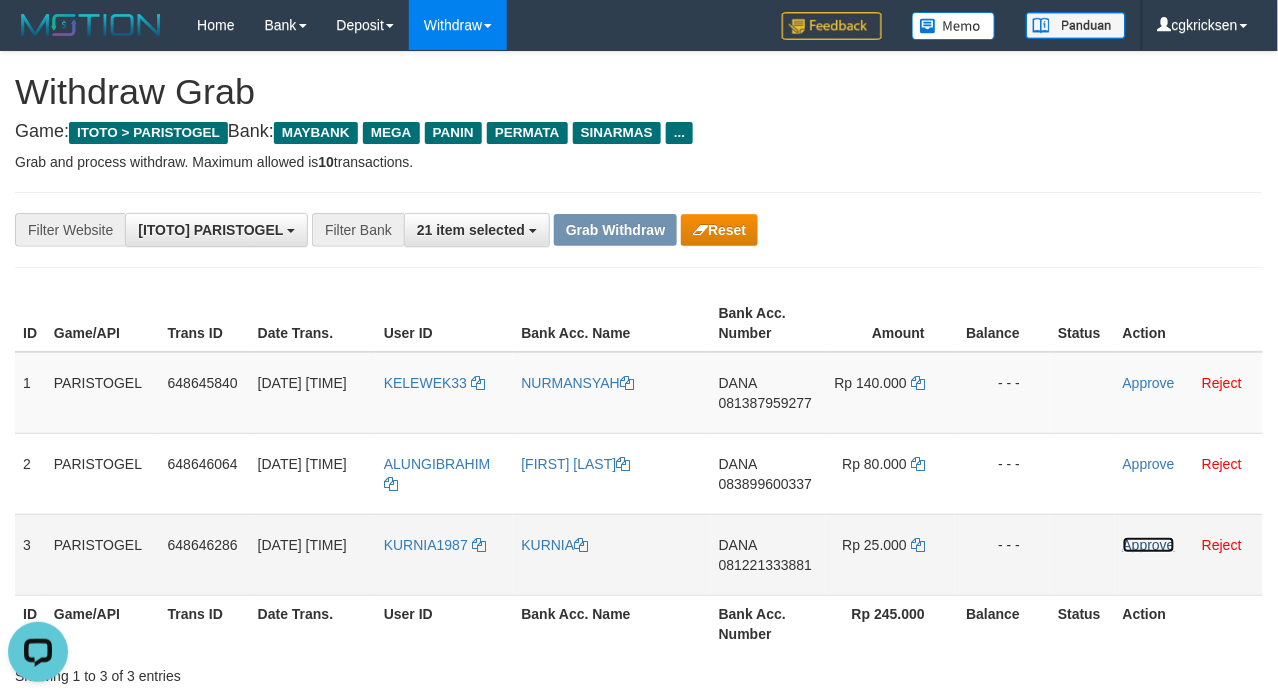 click on "Approve" at bounding box center [1149, 545] 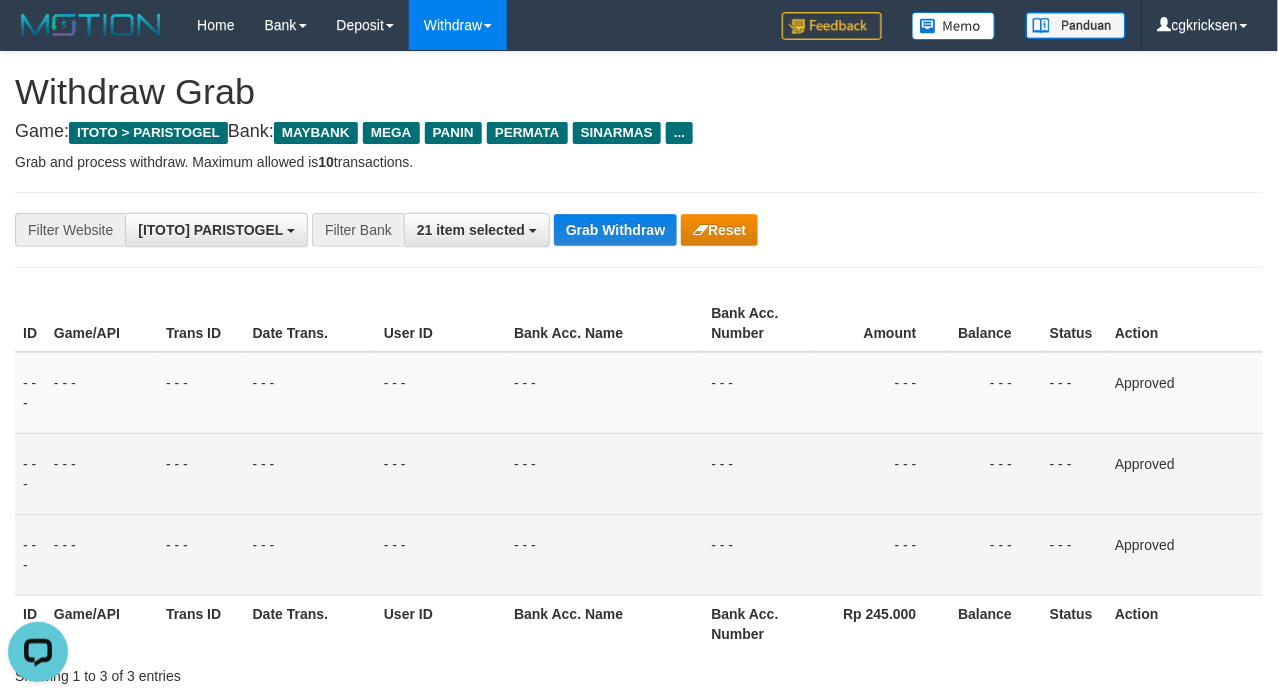 drag, startPoint x: 570, startPoint y: 514, endPoint x: 554, endPoint y: 514, distance: 16 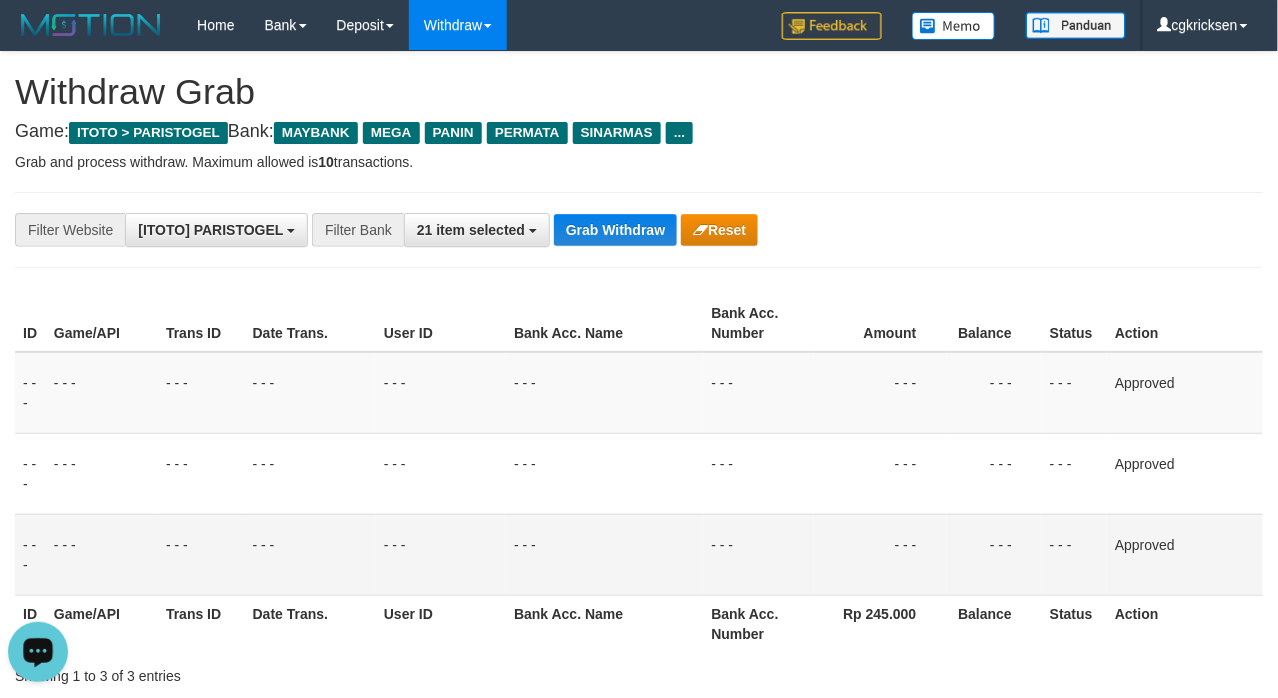 click 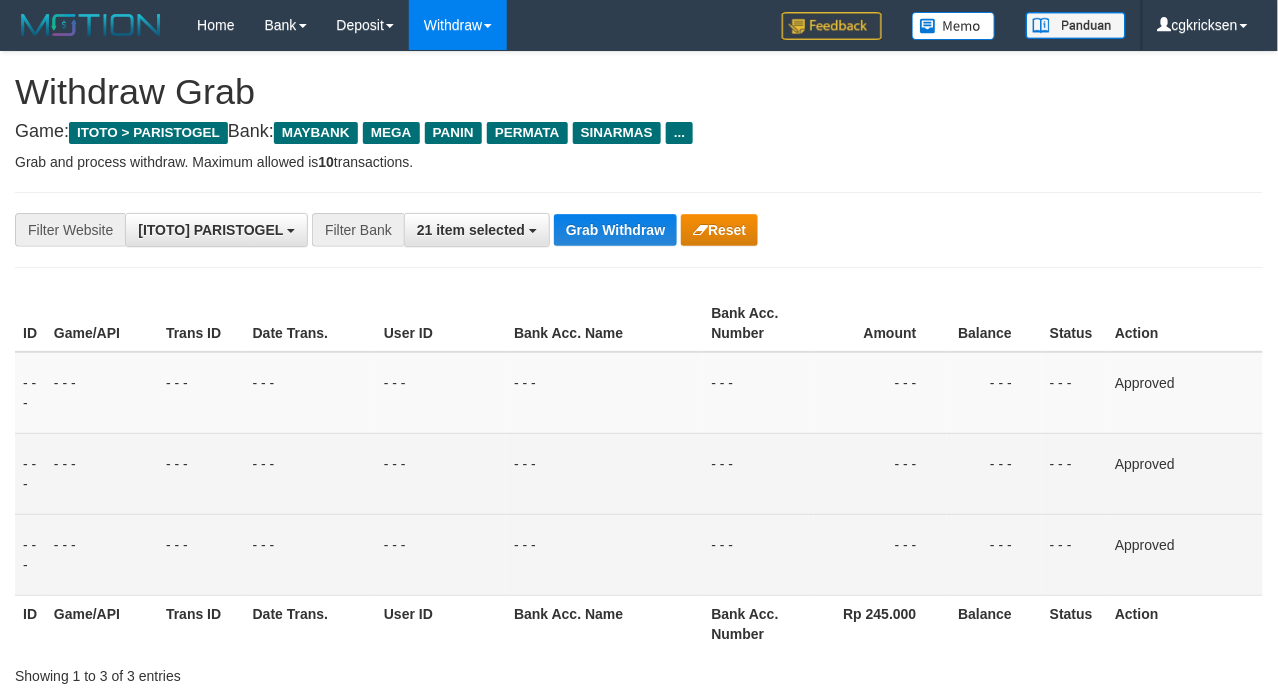 click on "- - -" at bounding box center (604, 473) 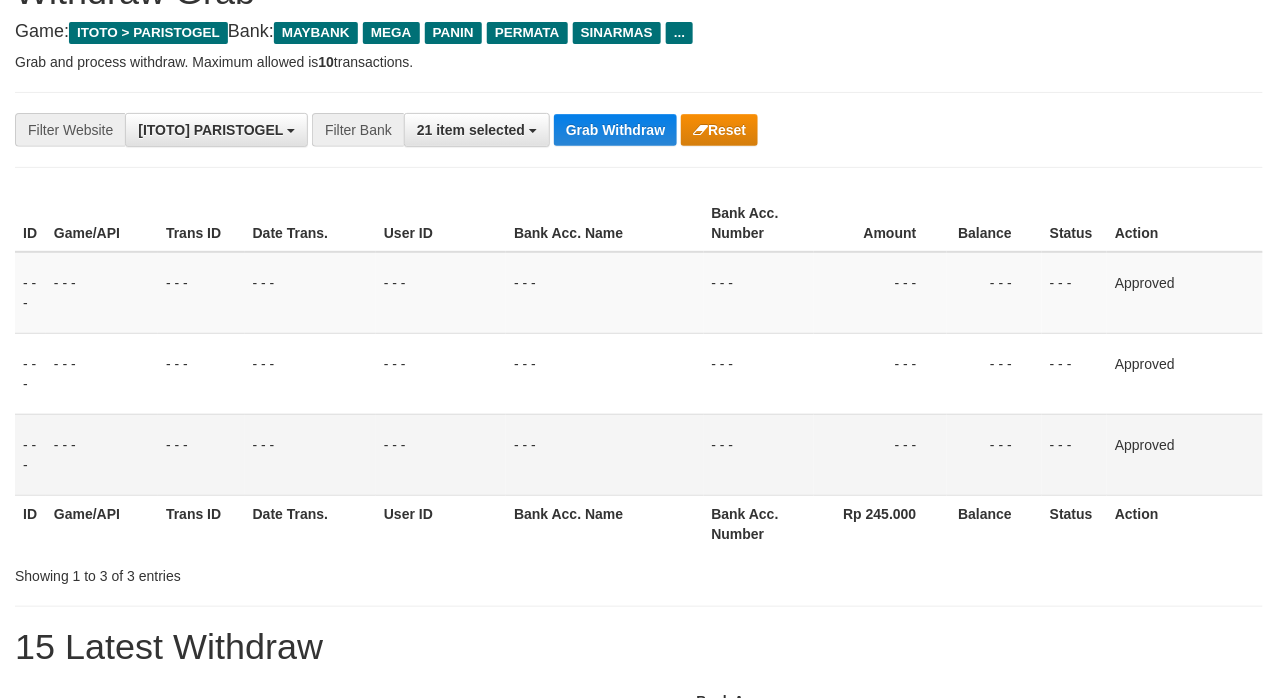 scroll, scrollTop: 400, scrollLeft: 0, axis: vertical 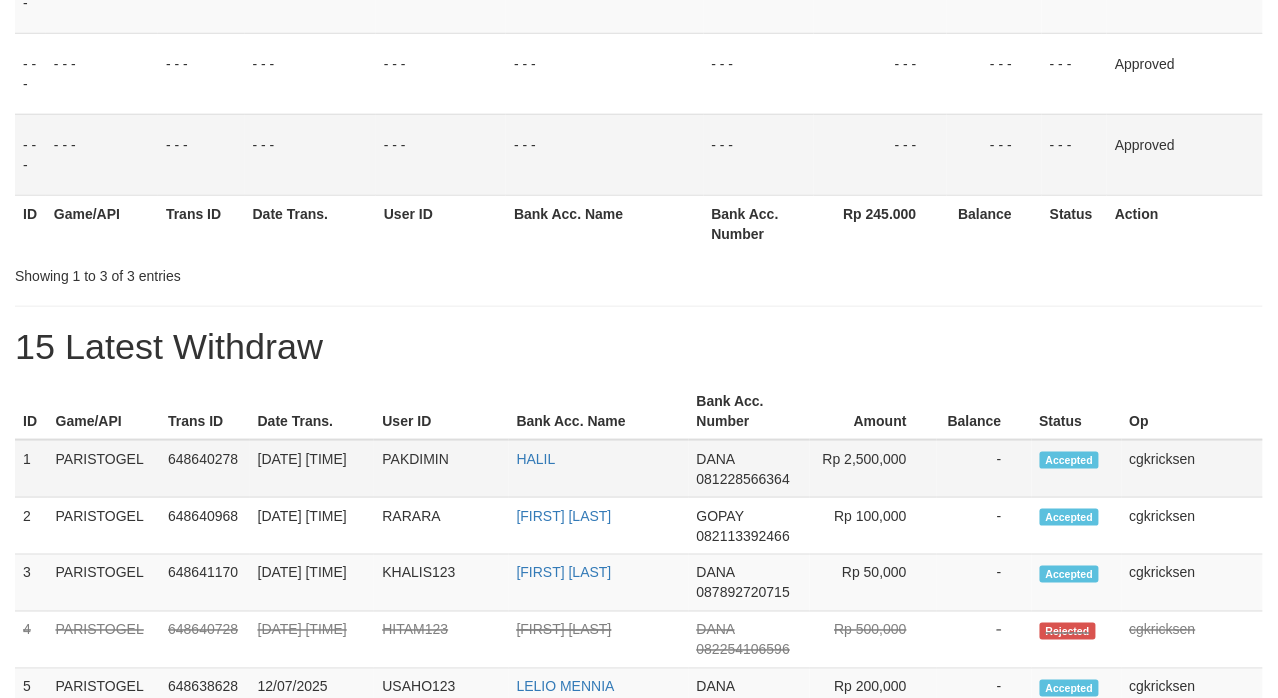 click on "cgkricksen" at bounding box center [1192, 469] 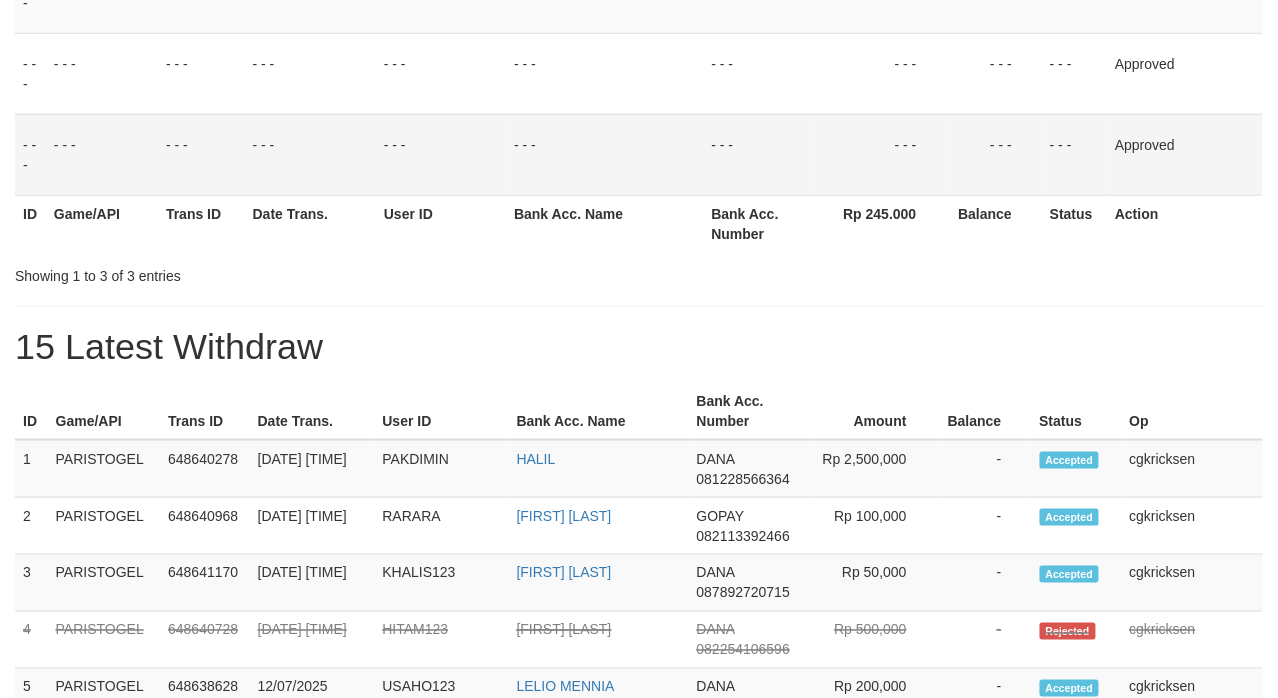copy on "cgkricksen" 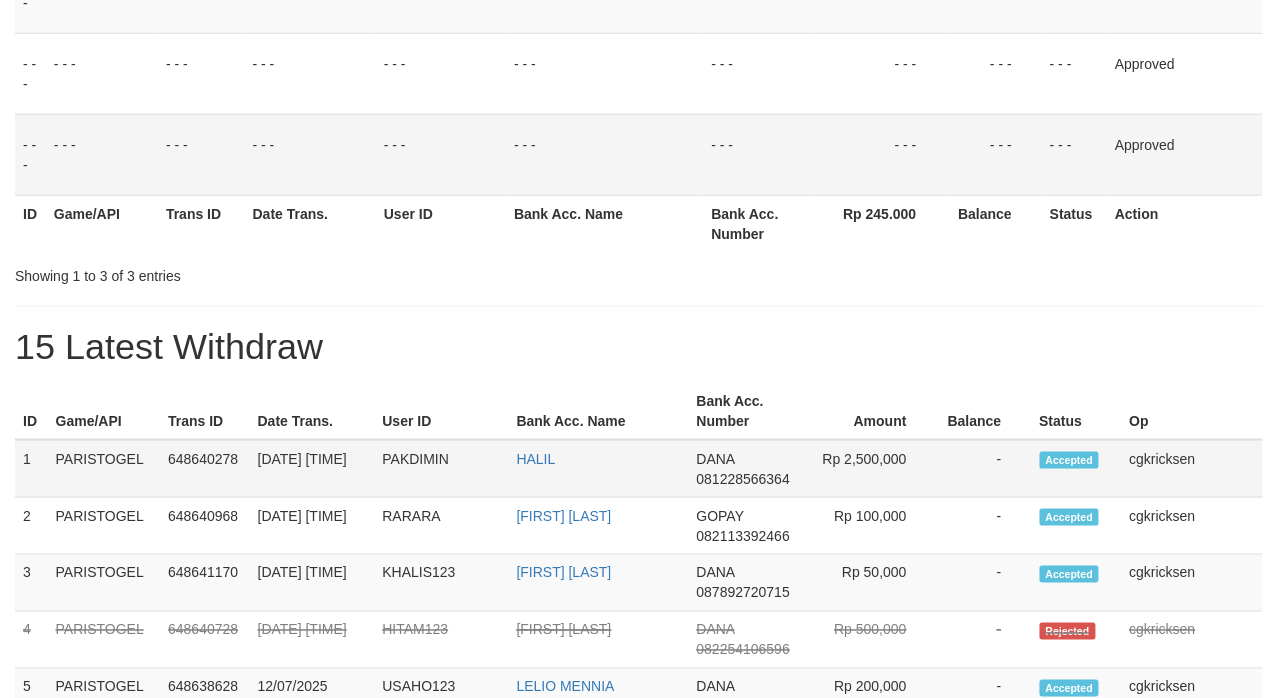 click on "DANA" at bounding box center (716, 459) 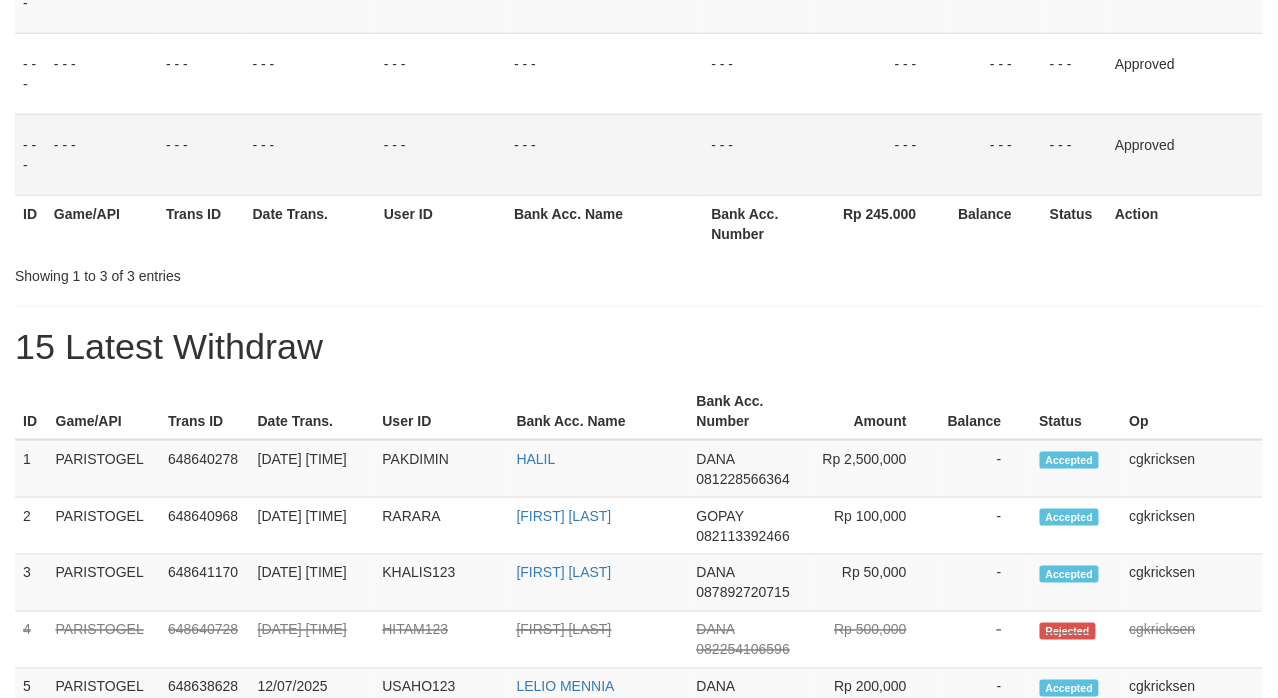 click on "15 Latest Withdraw" at bounding box center [639, 347] 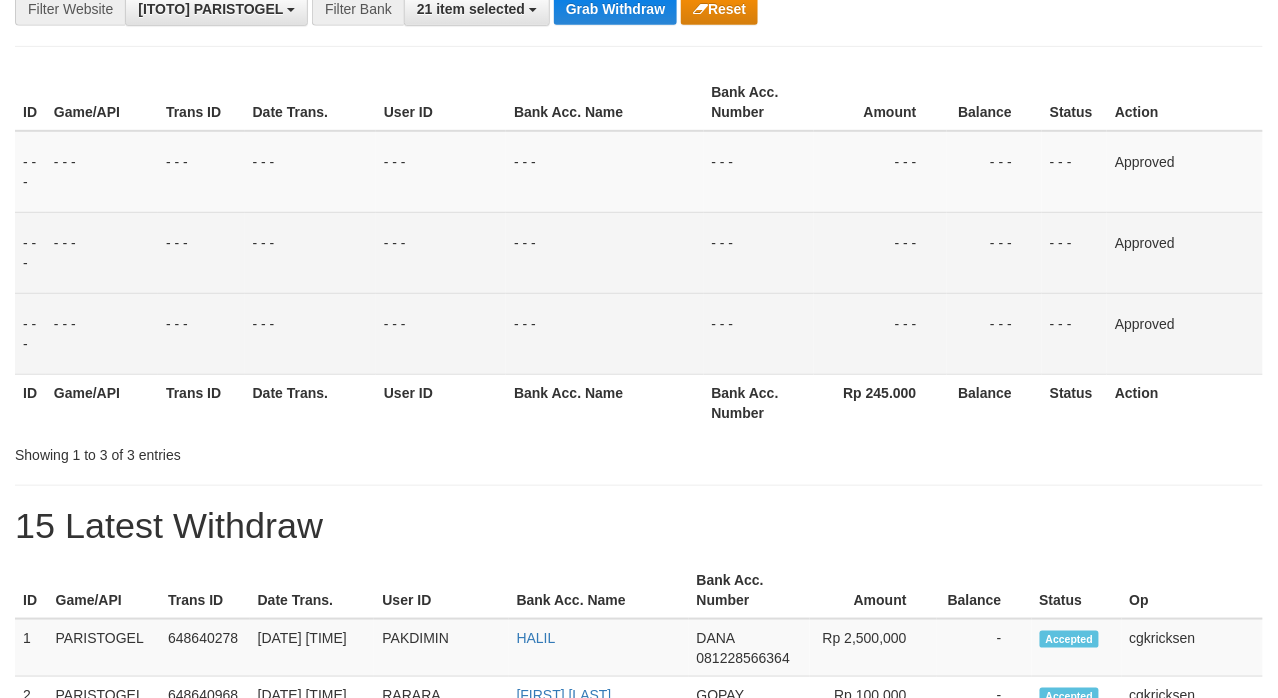 scroll, scrollTop: 0, scrollLeft: 0, axis: both 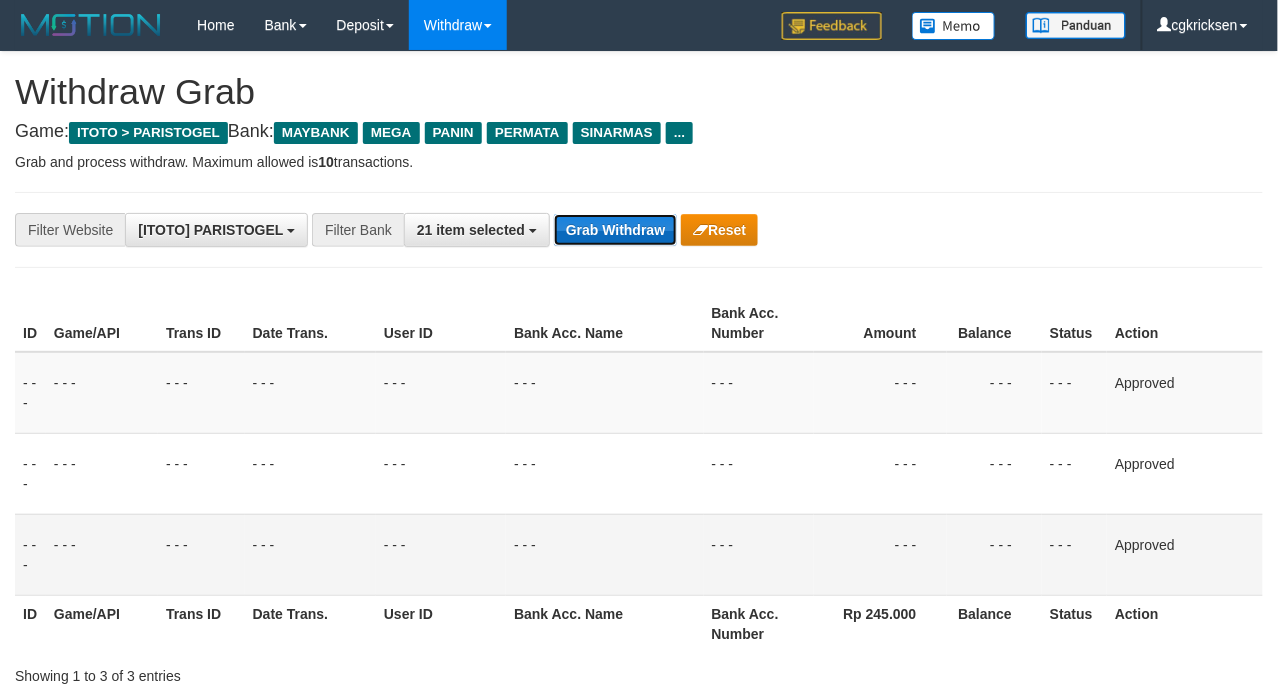 click on "Grab Withdraw" at bounding box center (615, 230) 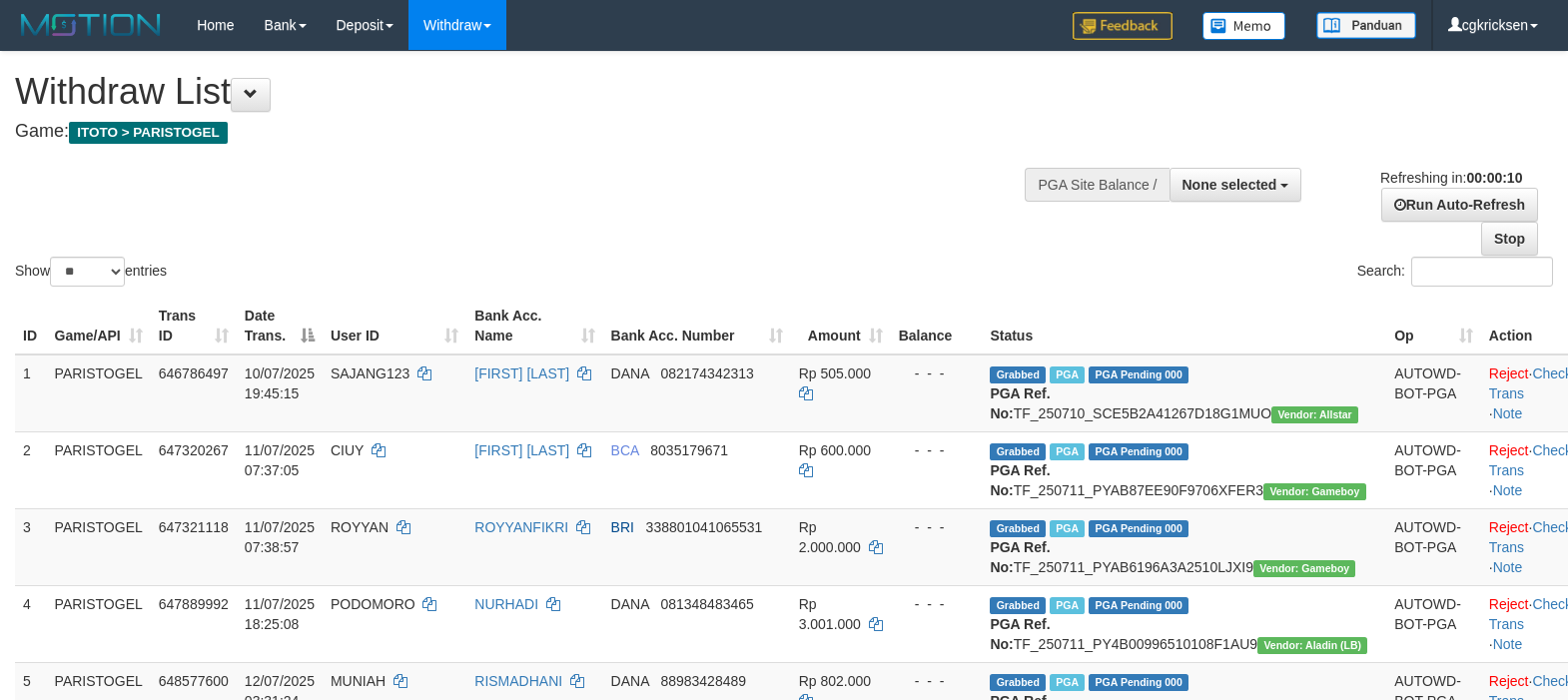select 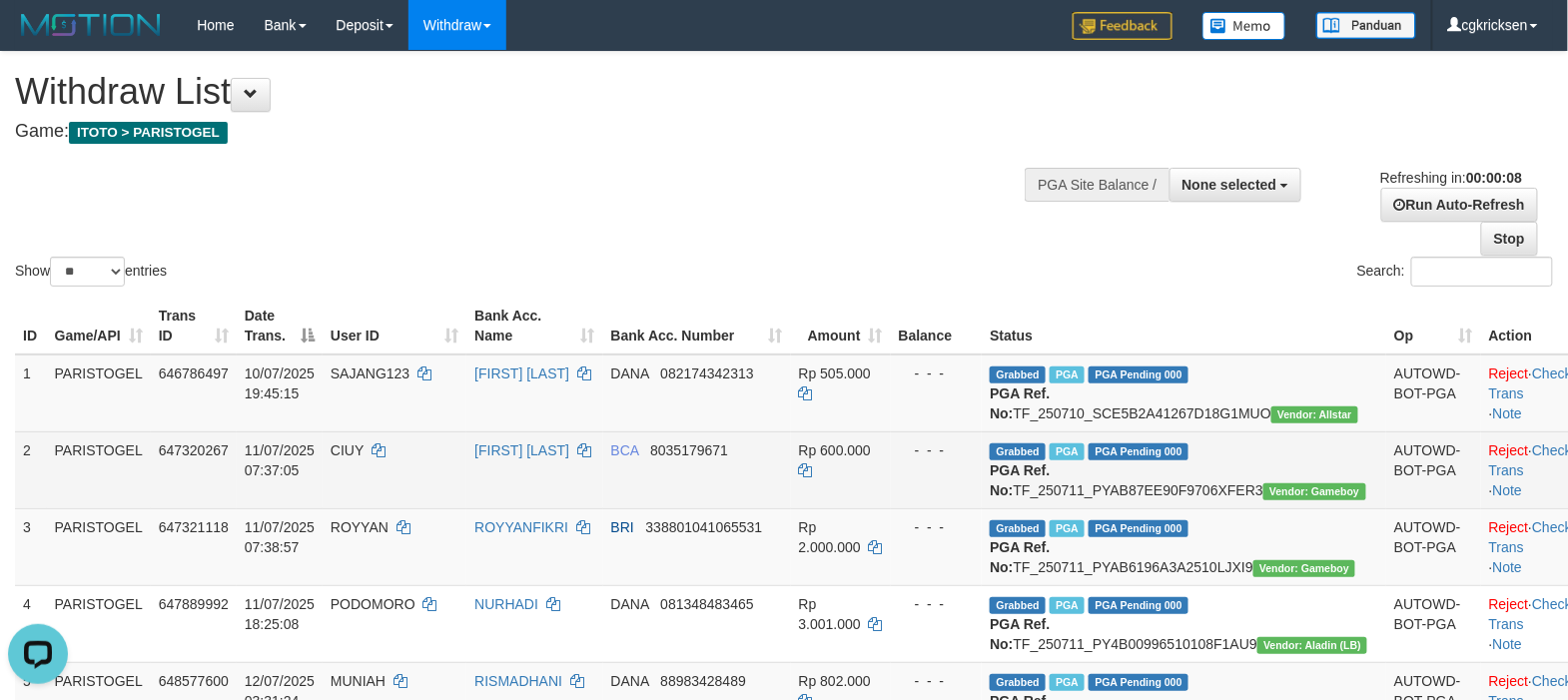 scroll, scrollTop: 0, scrollLeft: 0, axis: both 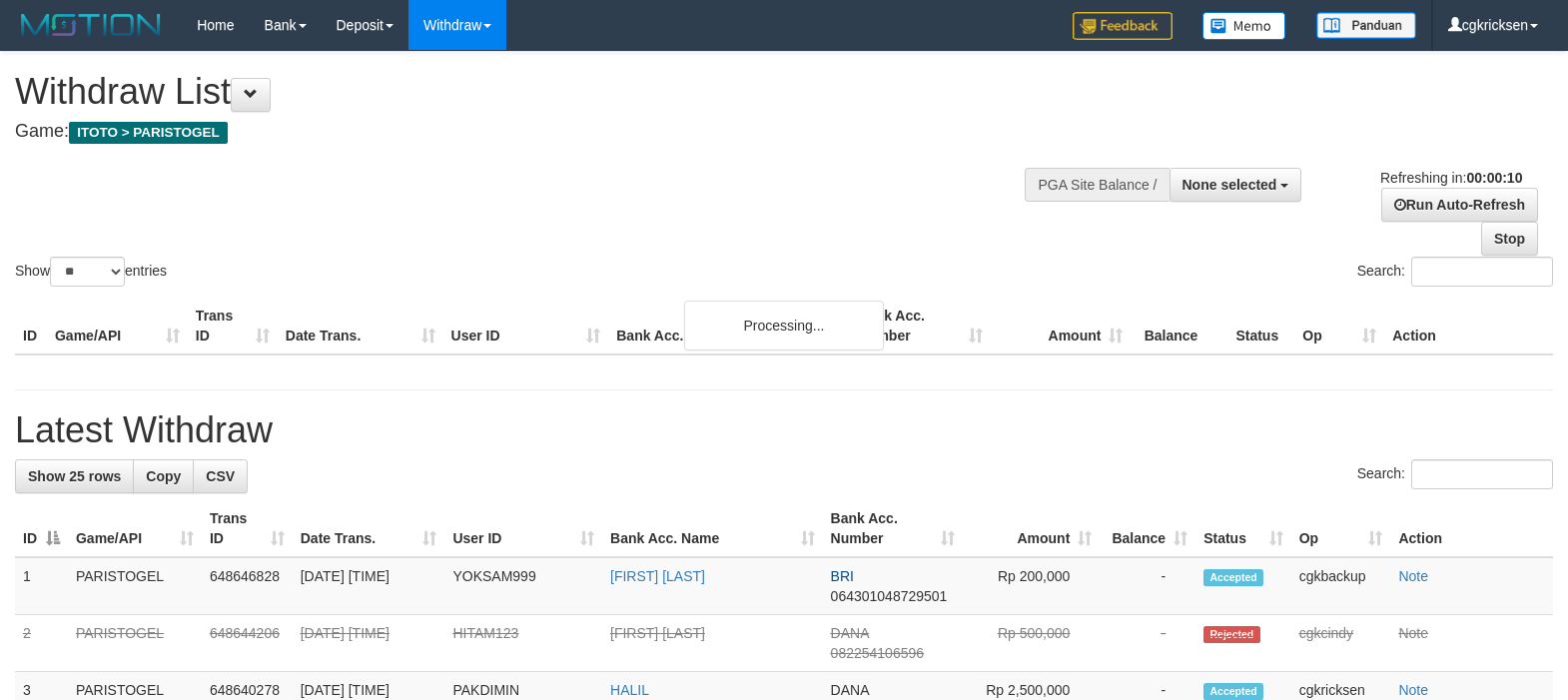 select 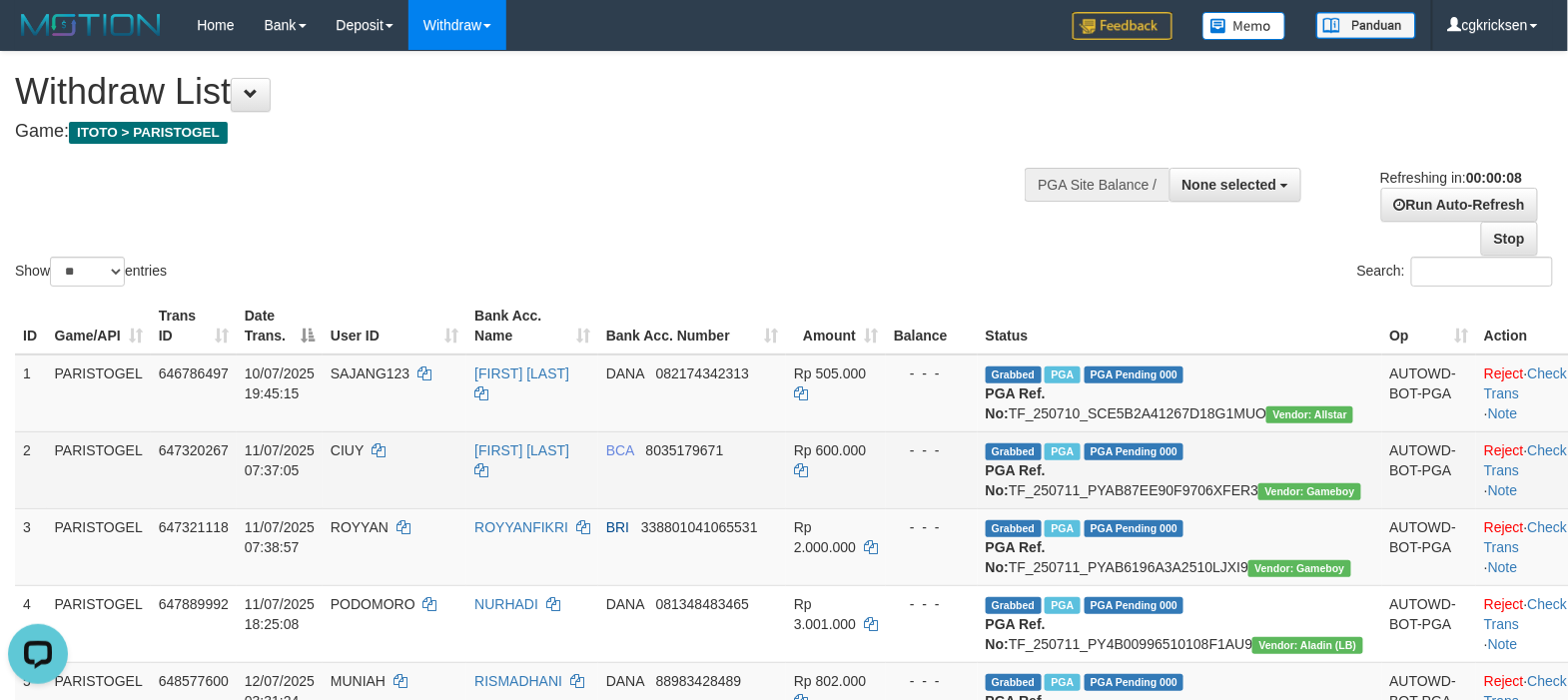 scroll, scrollTop: 0, scrollLeft: 0, axis: both 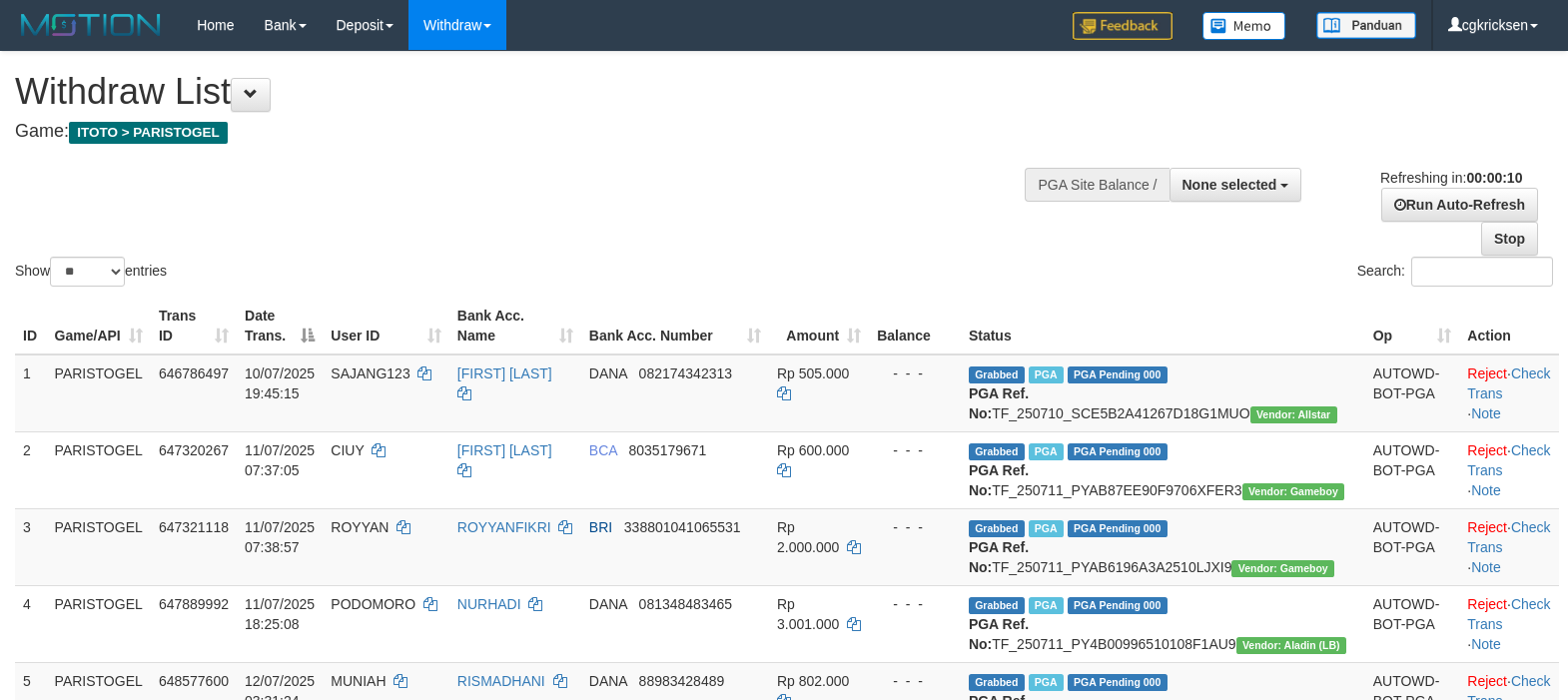 select 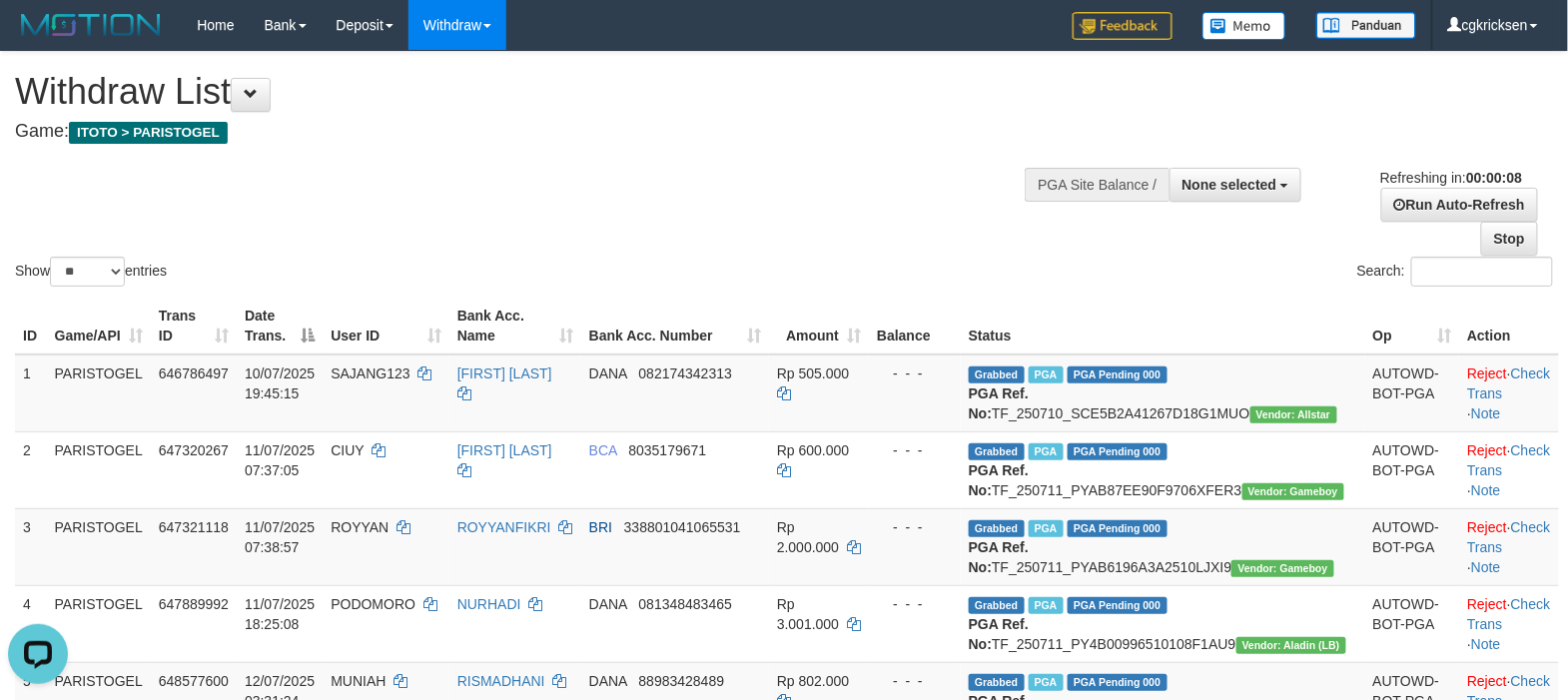 scroll, scrollTop: 0, scrollLeft: 0, axis: both 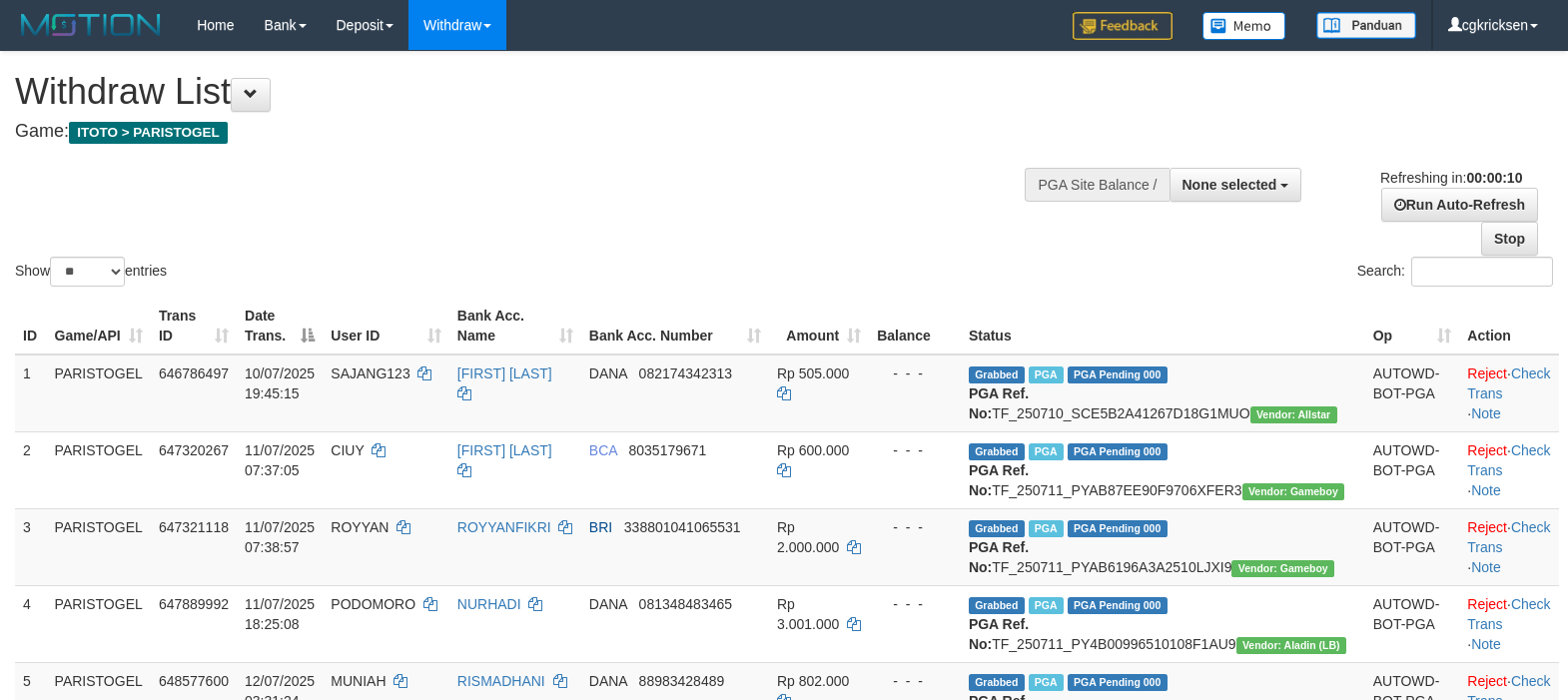 select 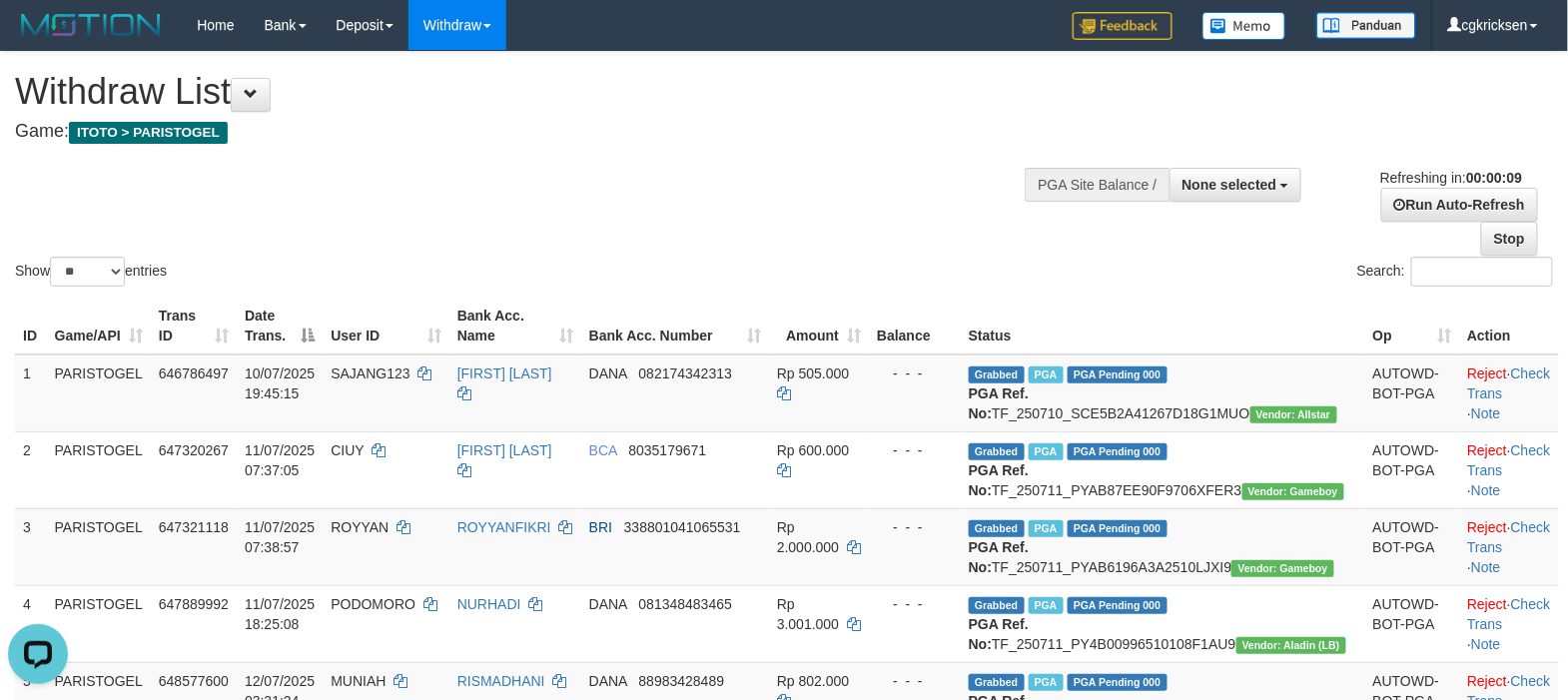 scroll, scrollTop: 0, scrollLeft: 0, axis: both 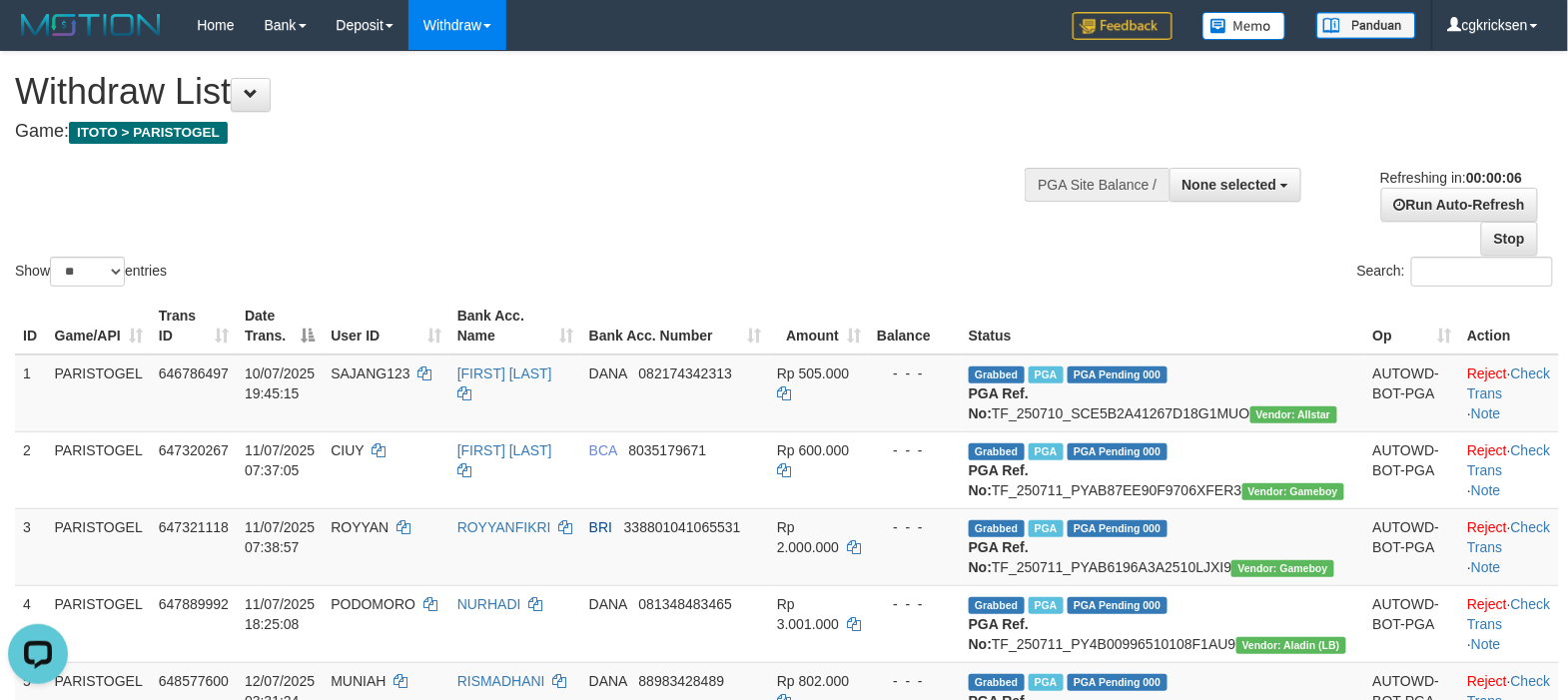 click on "Show  ** ** ** ***  entries Search:" at bounding box center [784, 171] 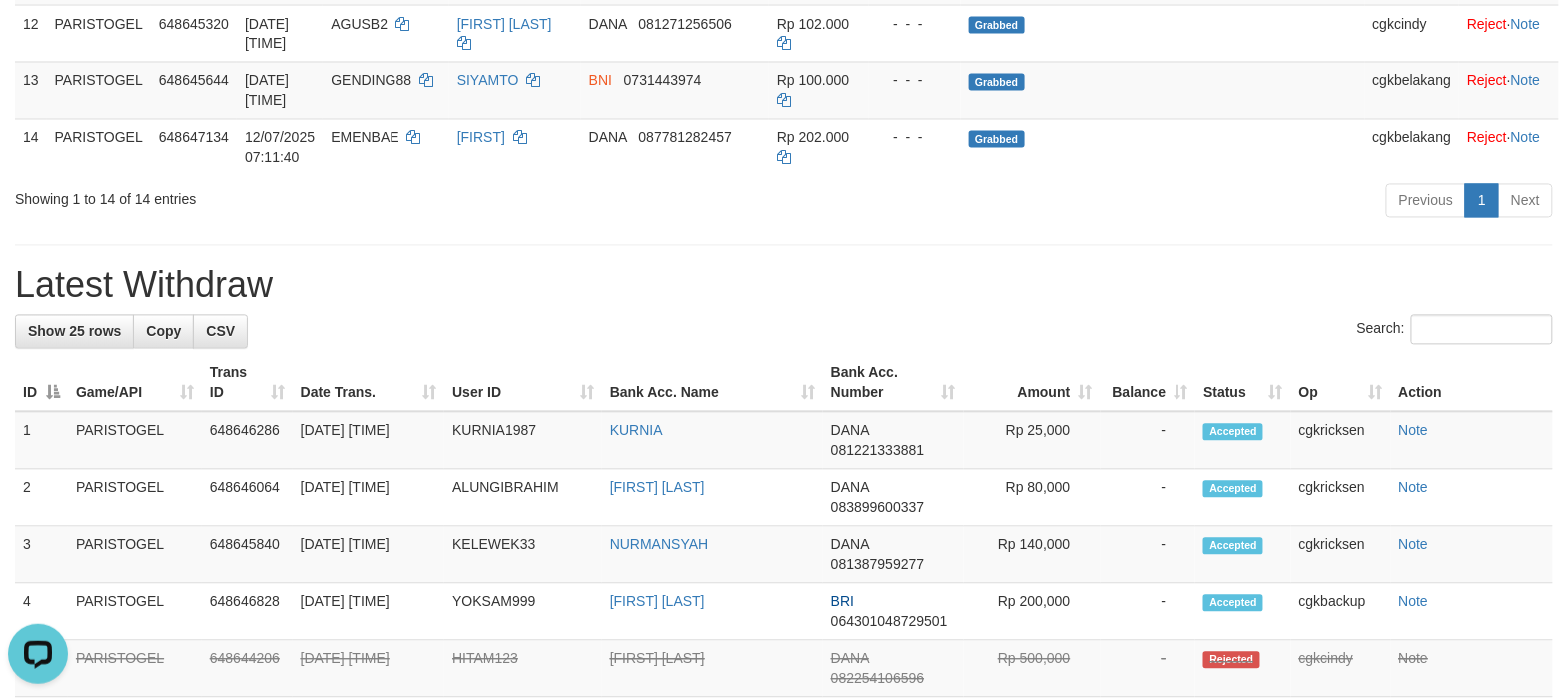 scroll, scrollTop: 1331, scrollLeft: 0, axis: vertical 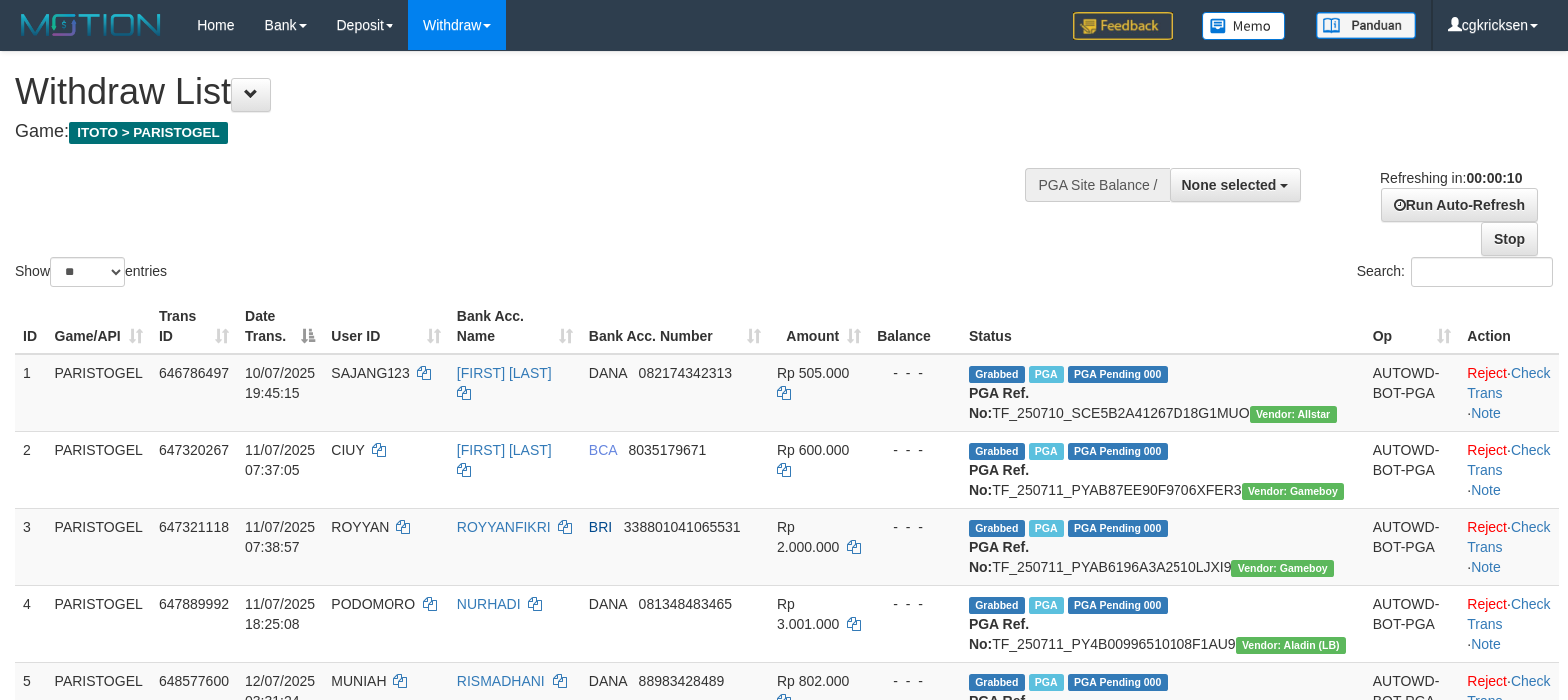 select 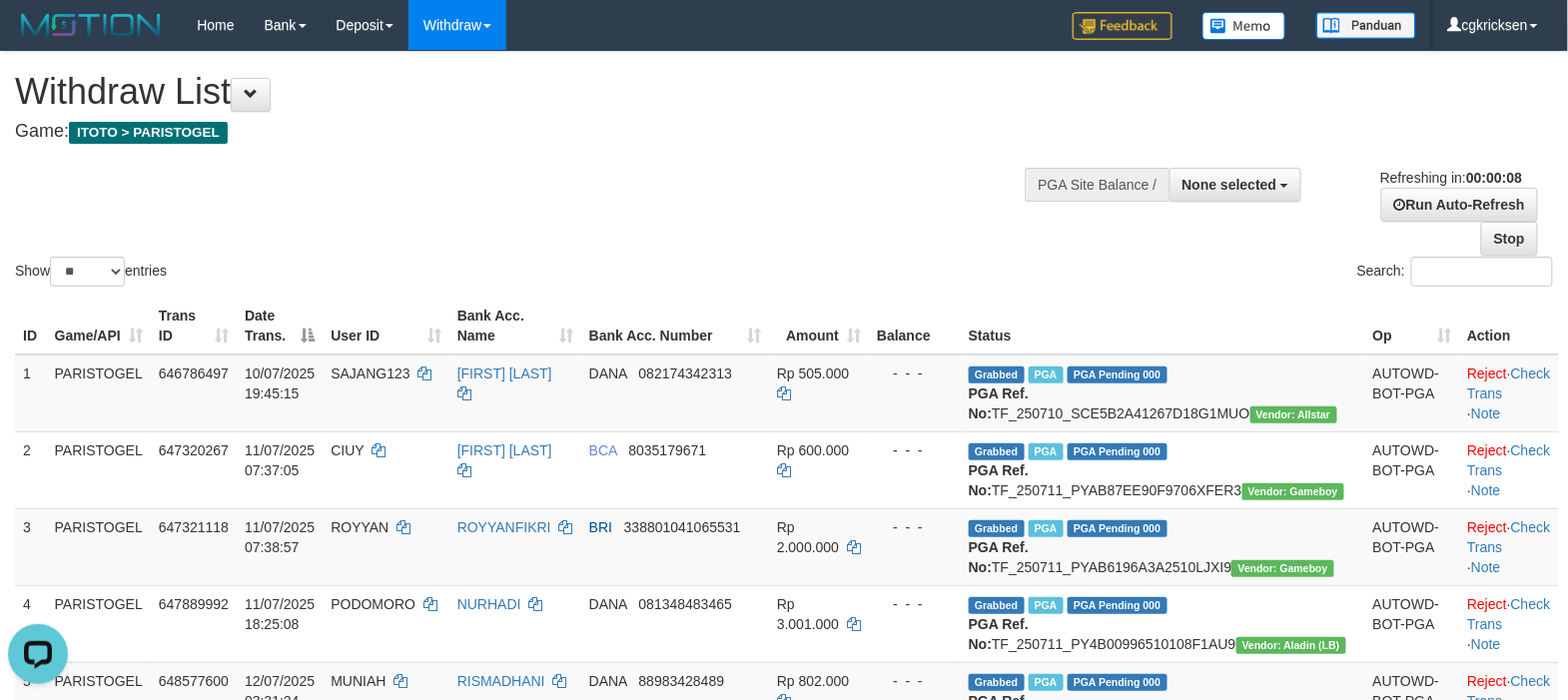 scroll, scrollTop: 0, scrollLeft: 0, axis: both 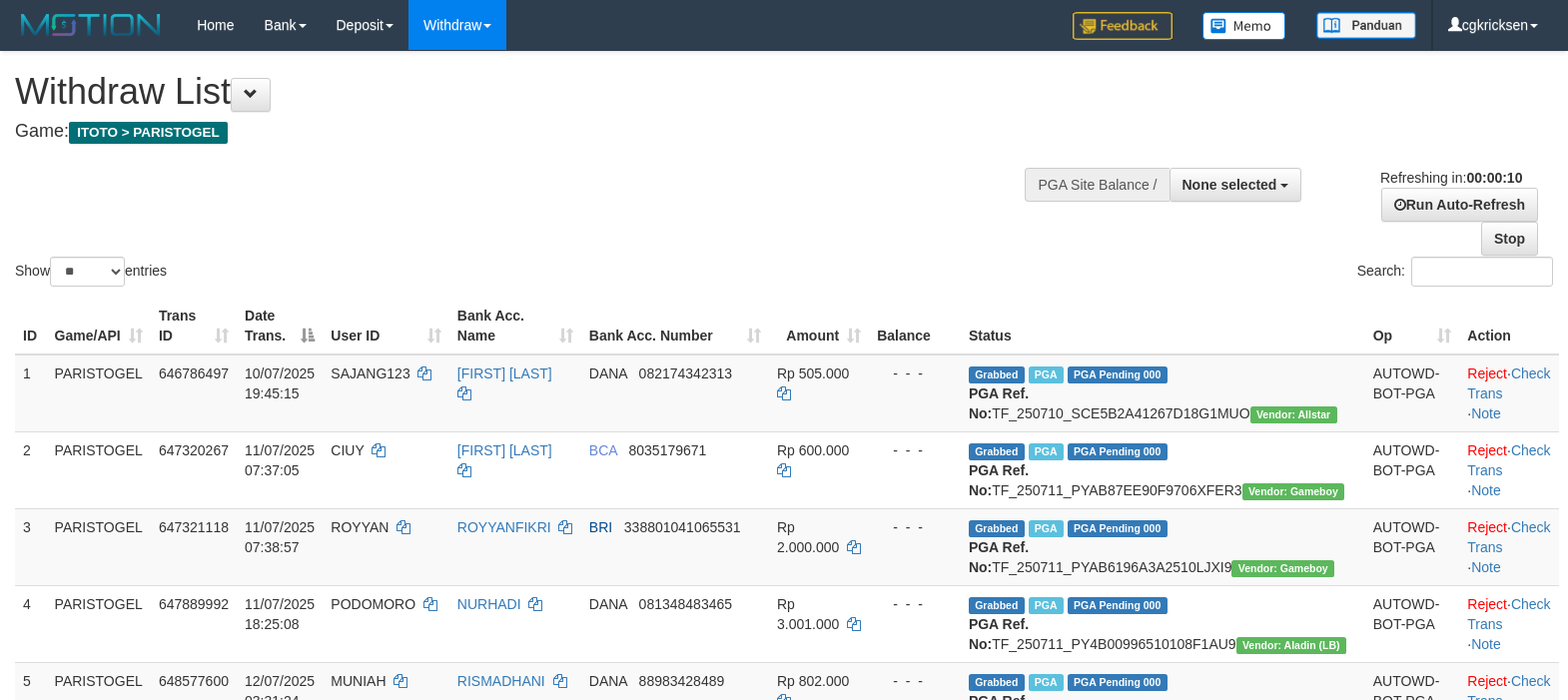 select 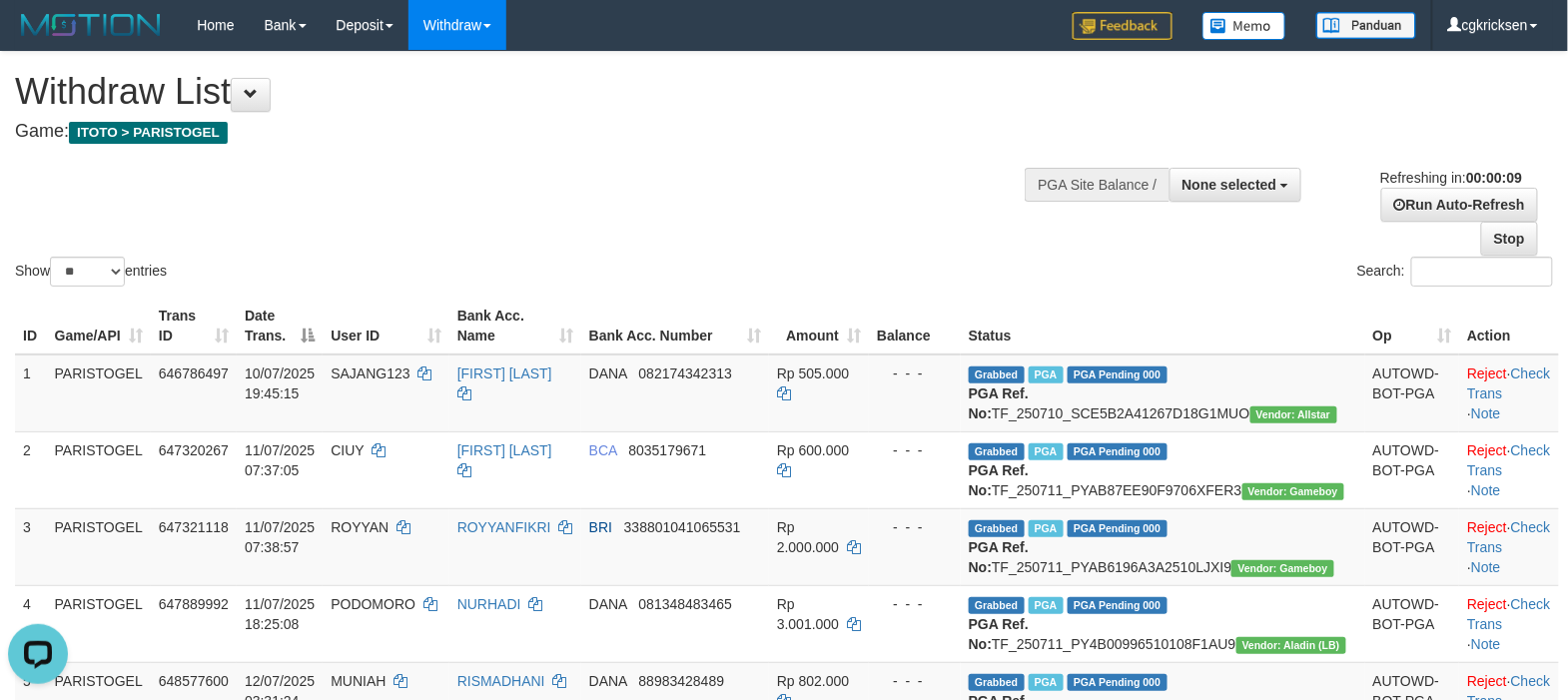scroll, scrollTop: 0, scrollLeft: 0, axis: both 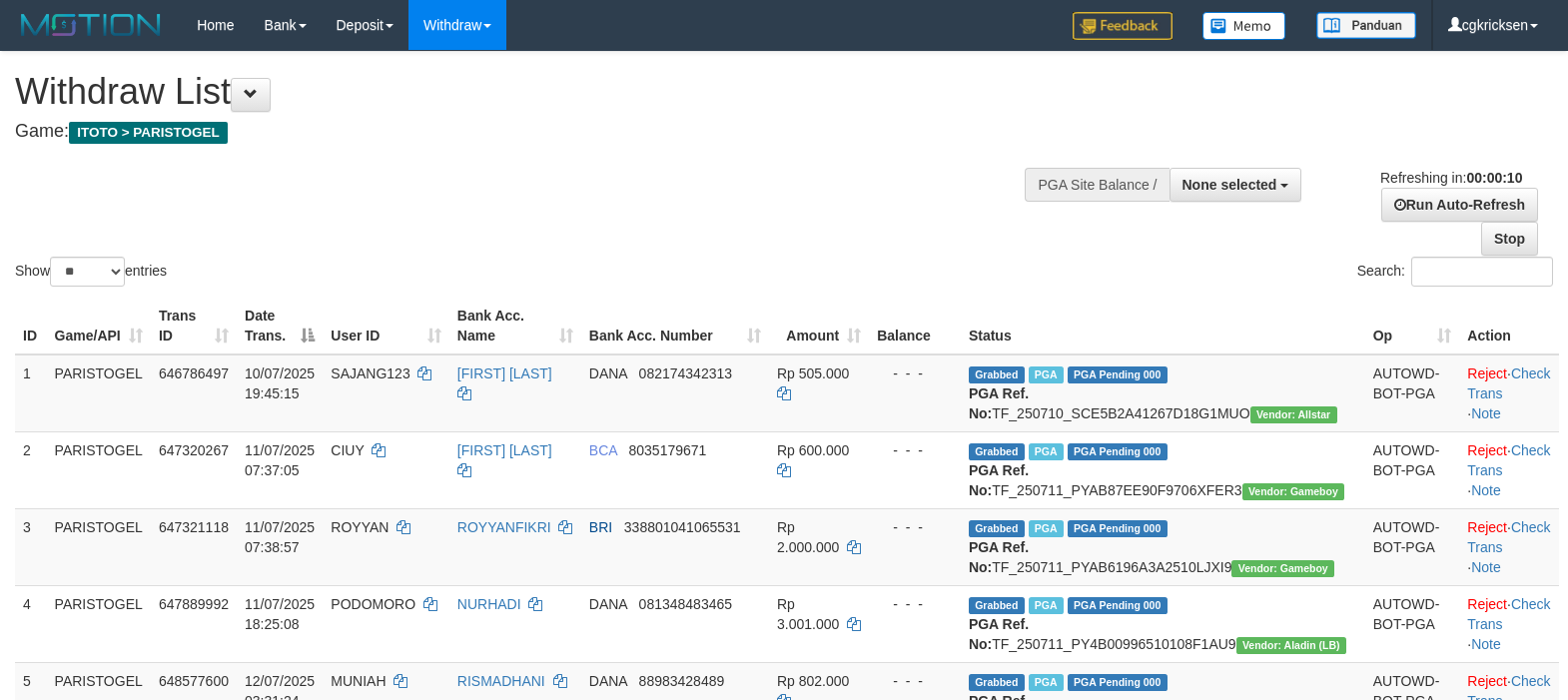 select 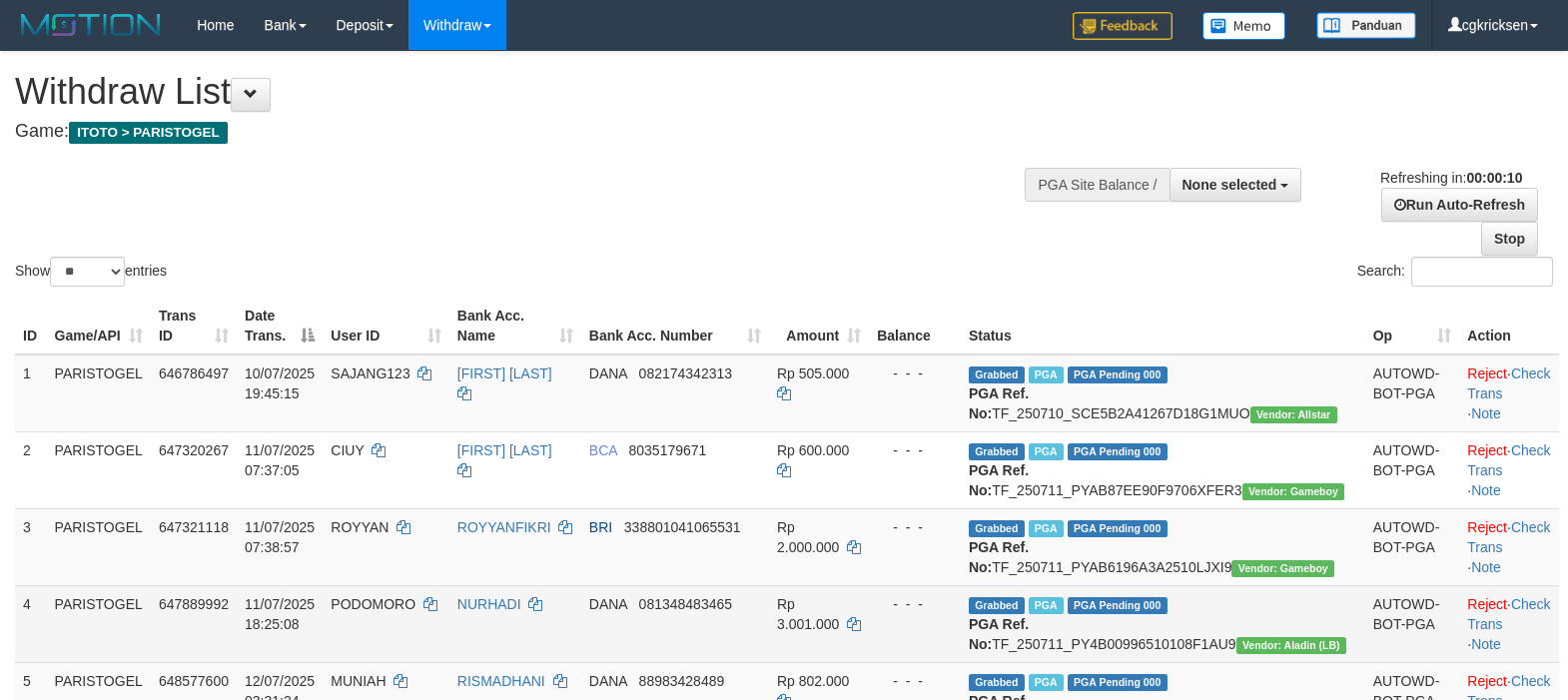 scroll, scrollTop: 0, scrollLeft: 0, axis: both 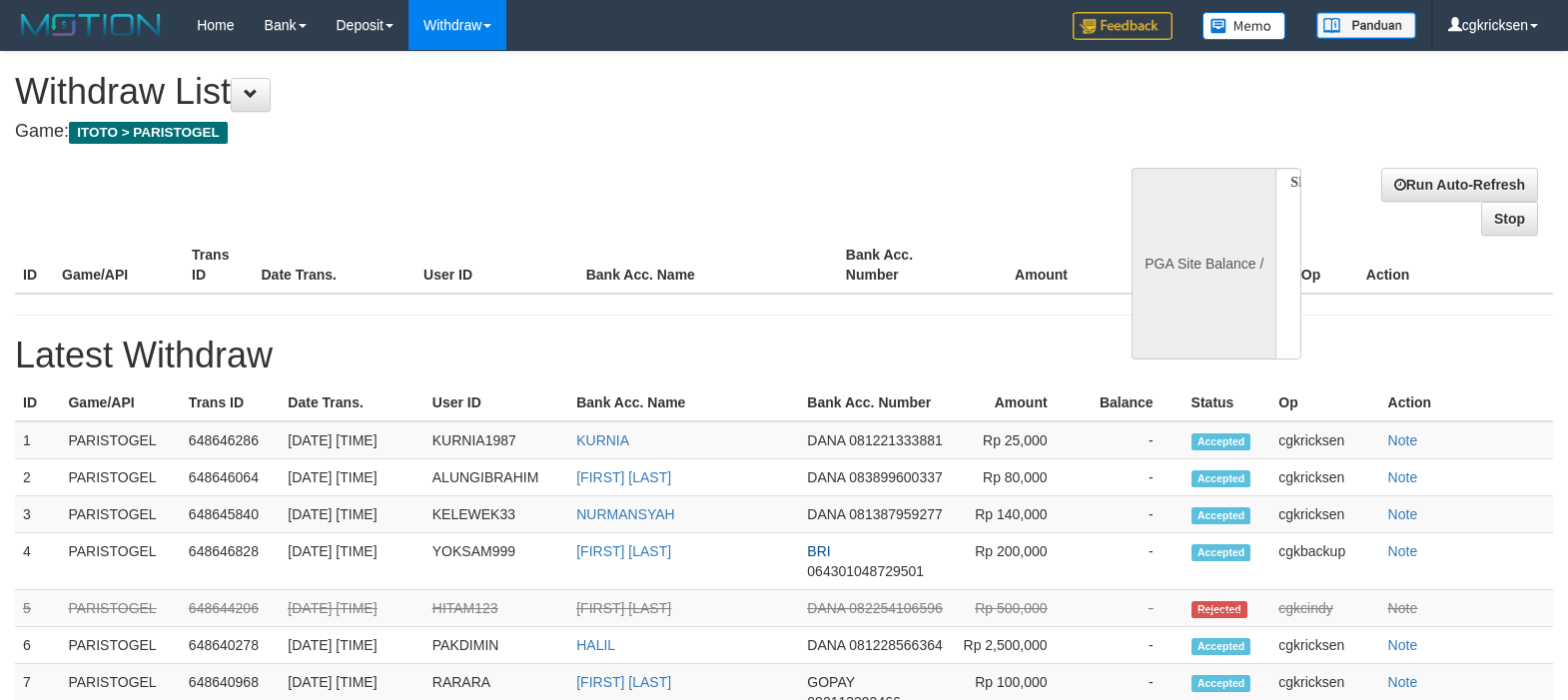 select 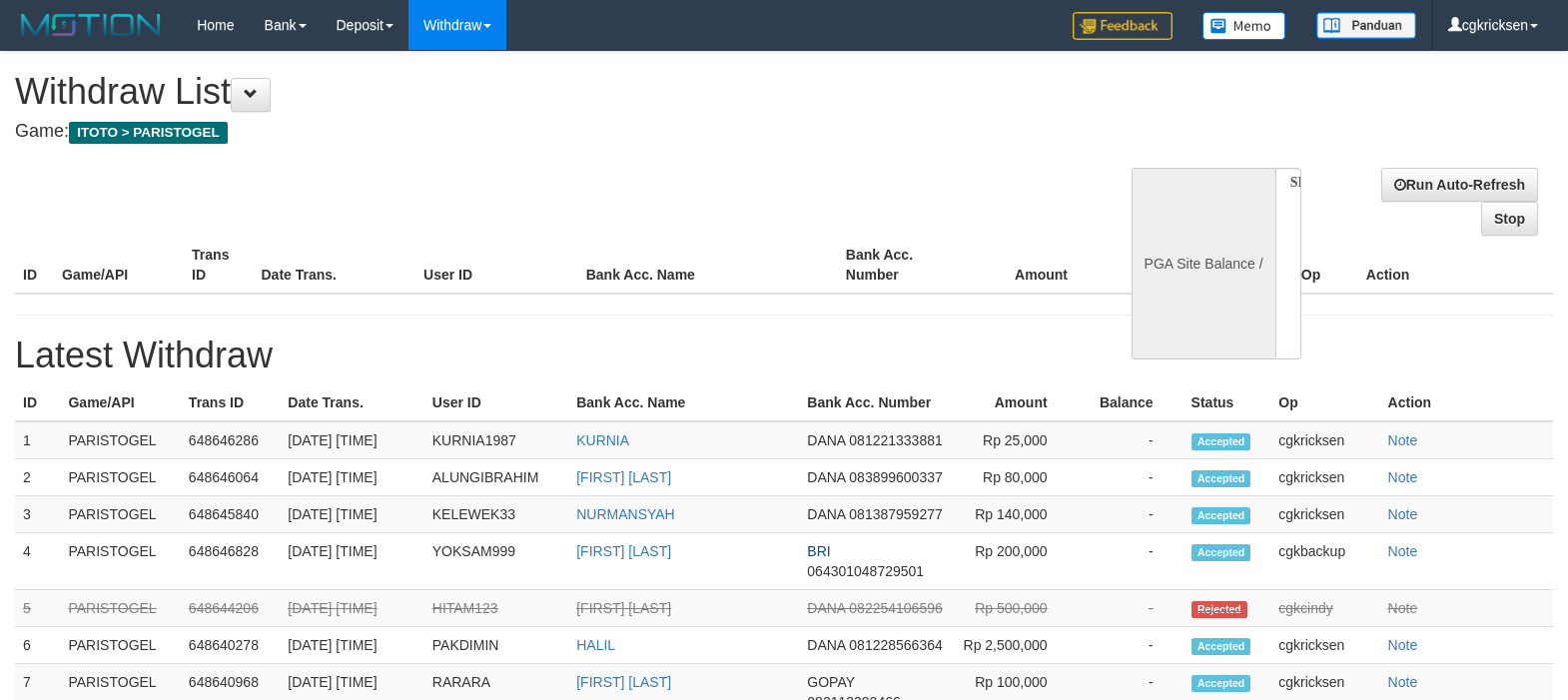 scroll, scrollTop: 0, scrollLeft: 0, axis: both 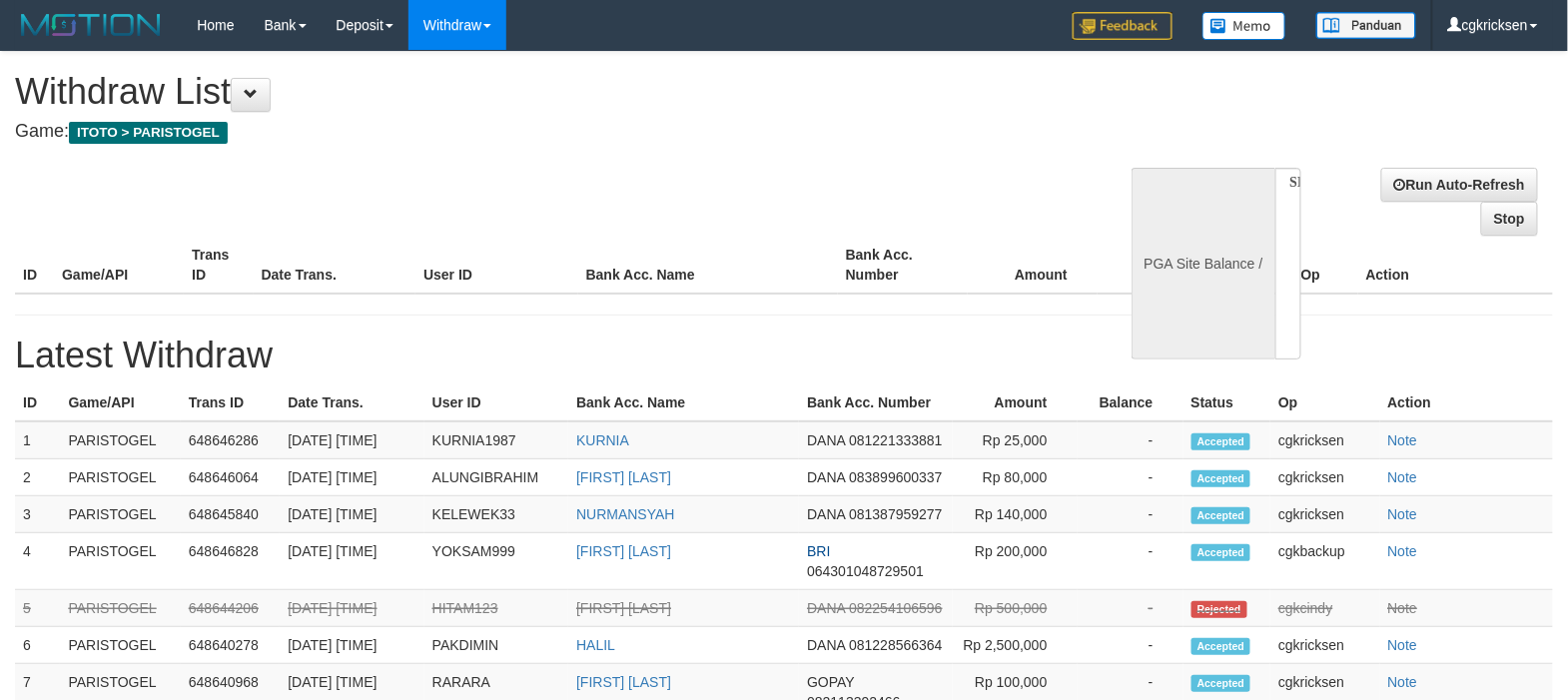 select on "**" 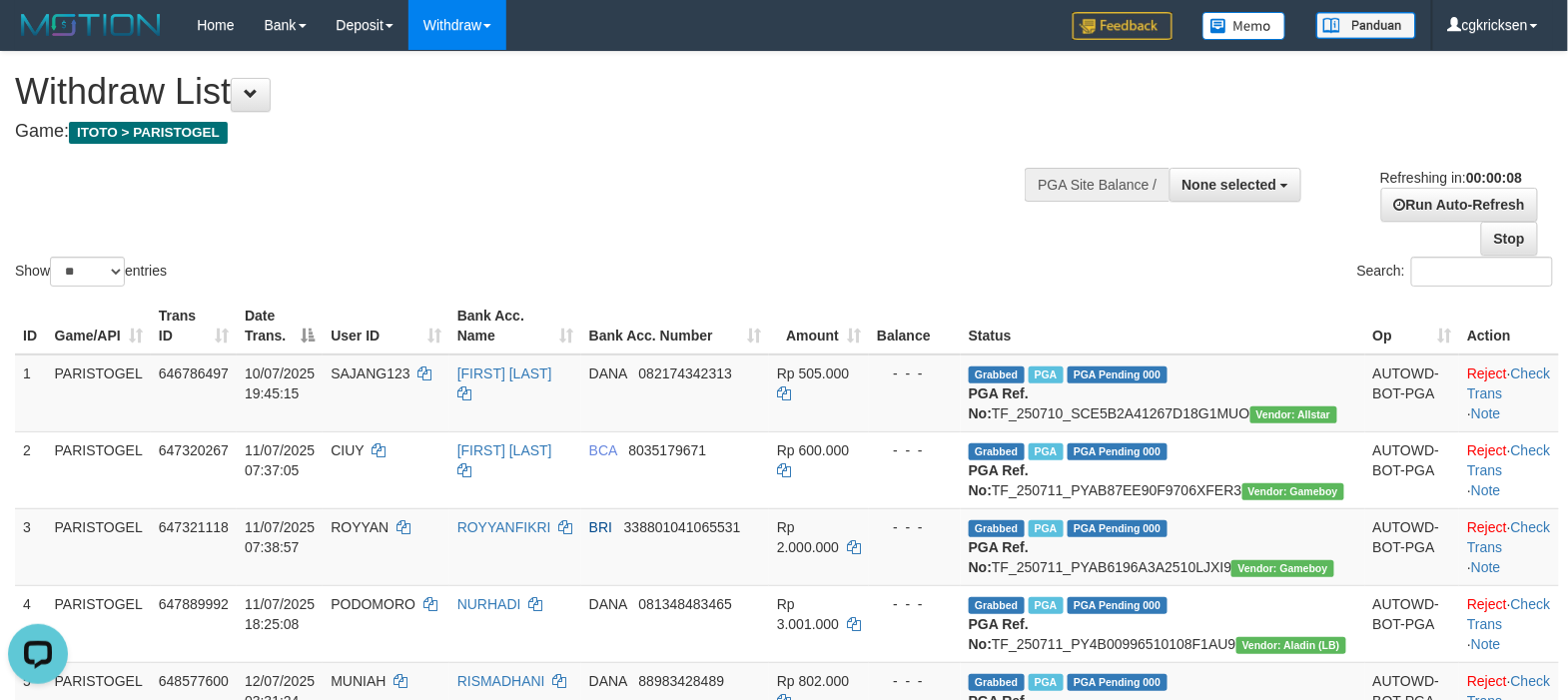 scroll, scrollTop: 0, scrollLeft: 0, axis: both 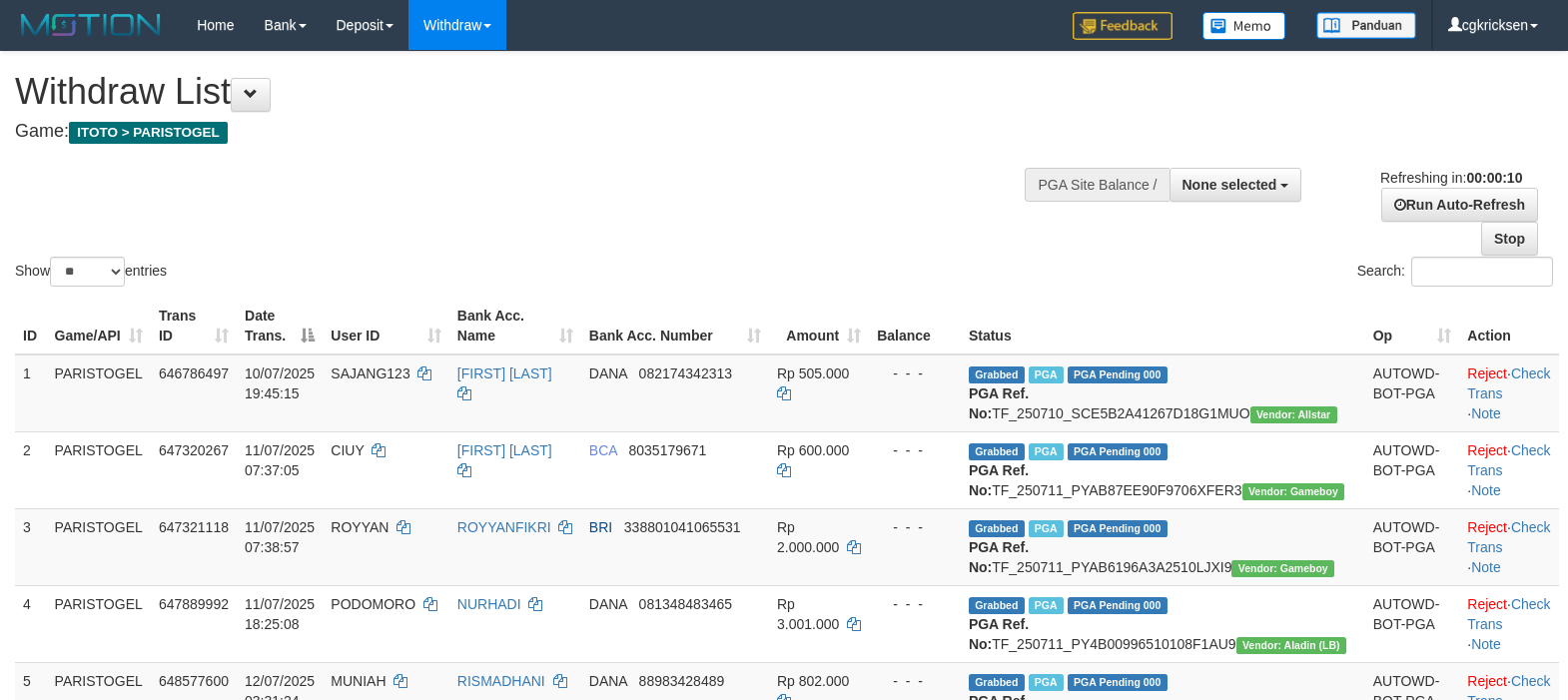 select 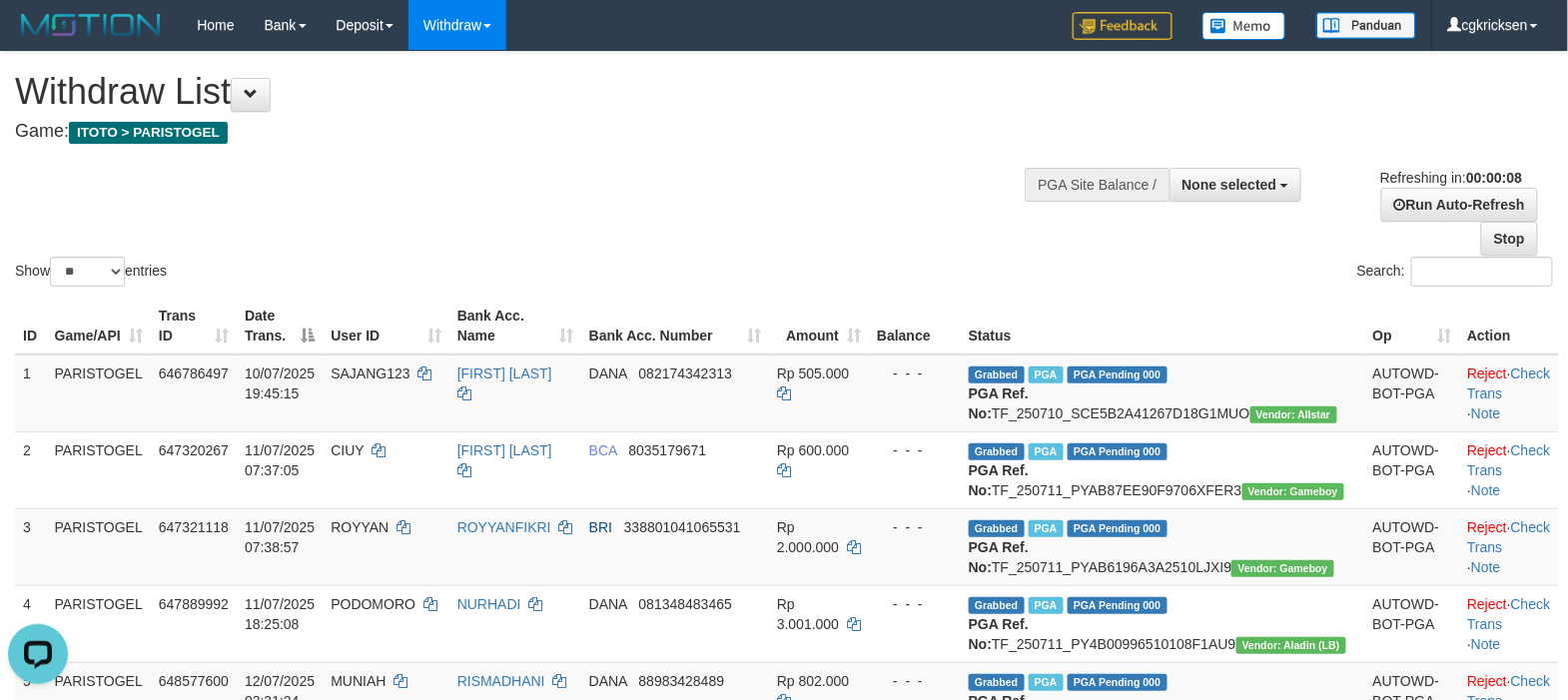 scroll, scrollTop: 0, scrollLeft: 0, axis: both 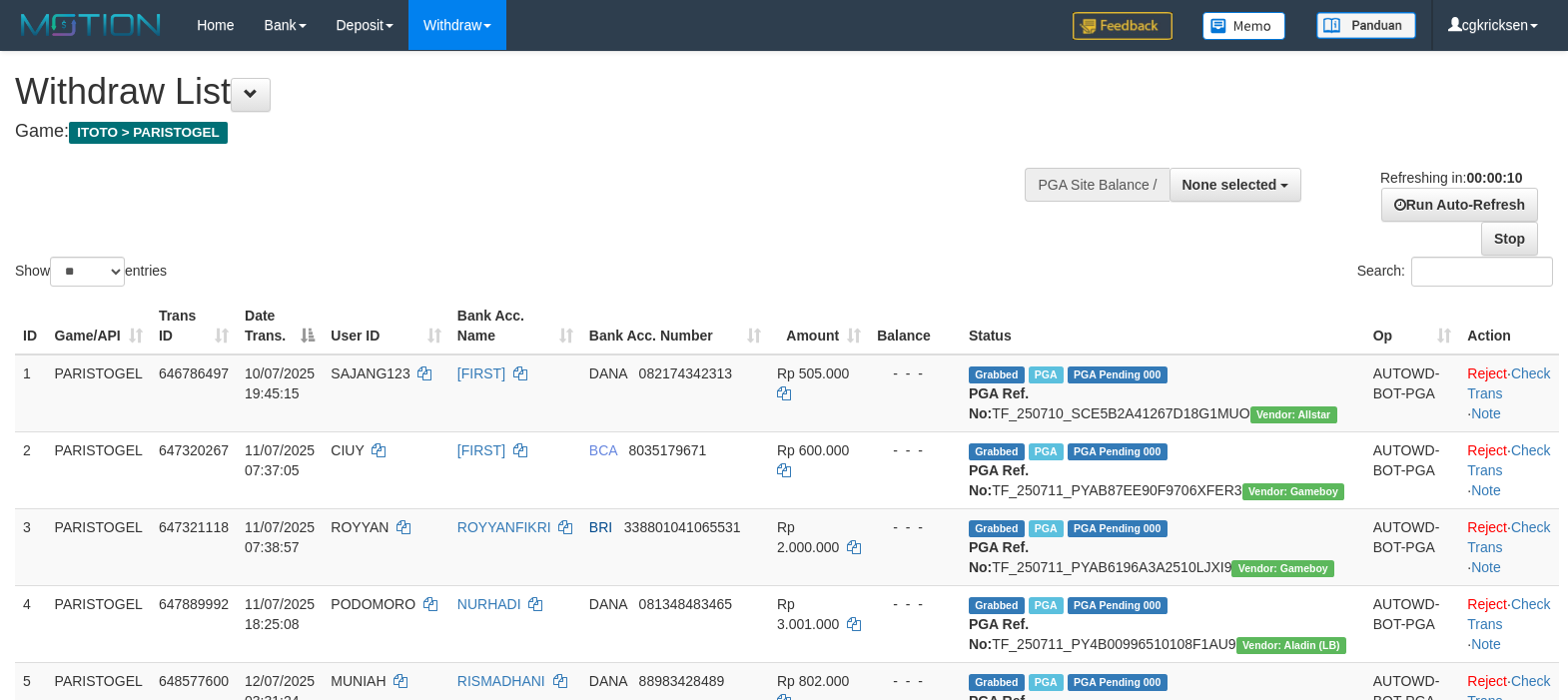 select 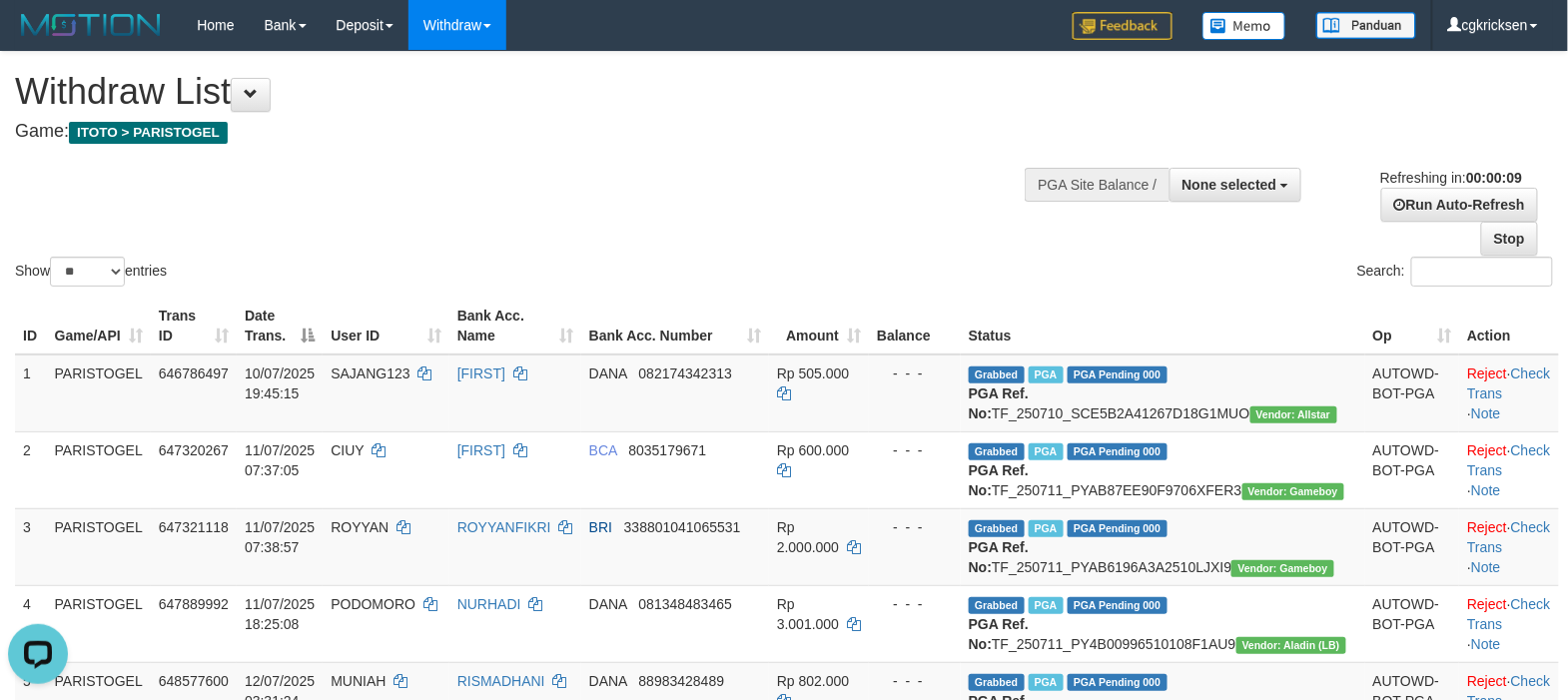 scroll, scrollTop: 0, scrollLeft: 0, axis: both 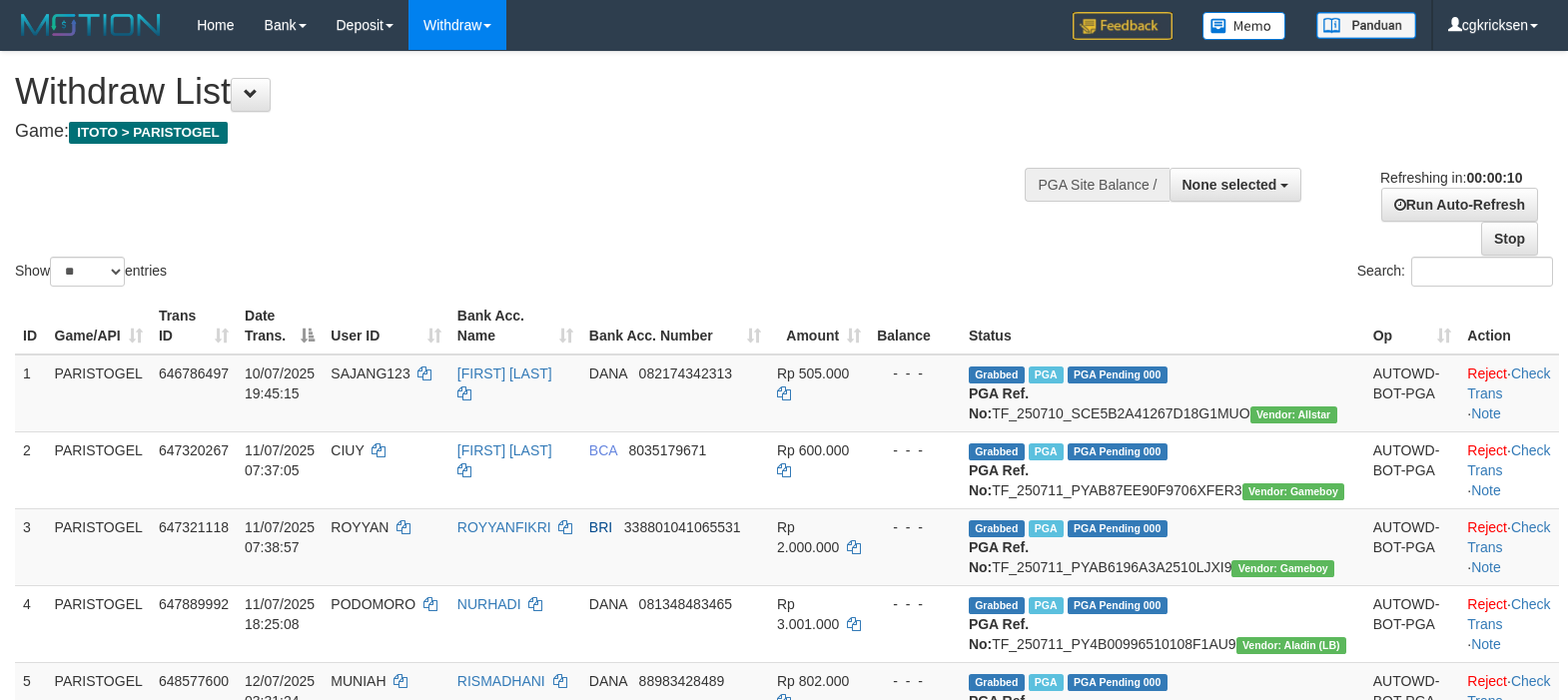 select 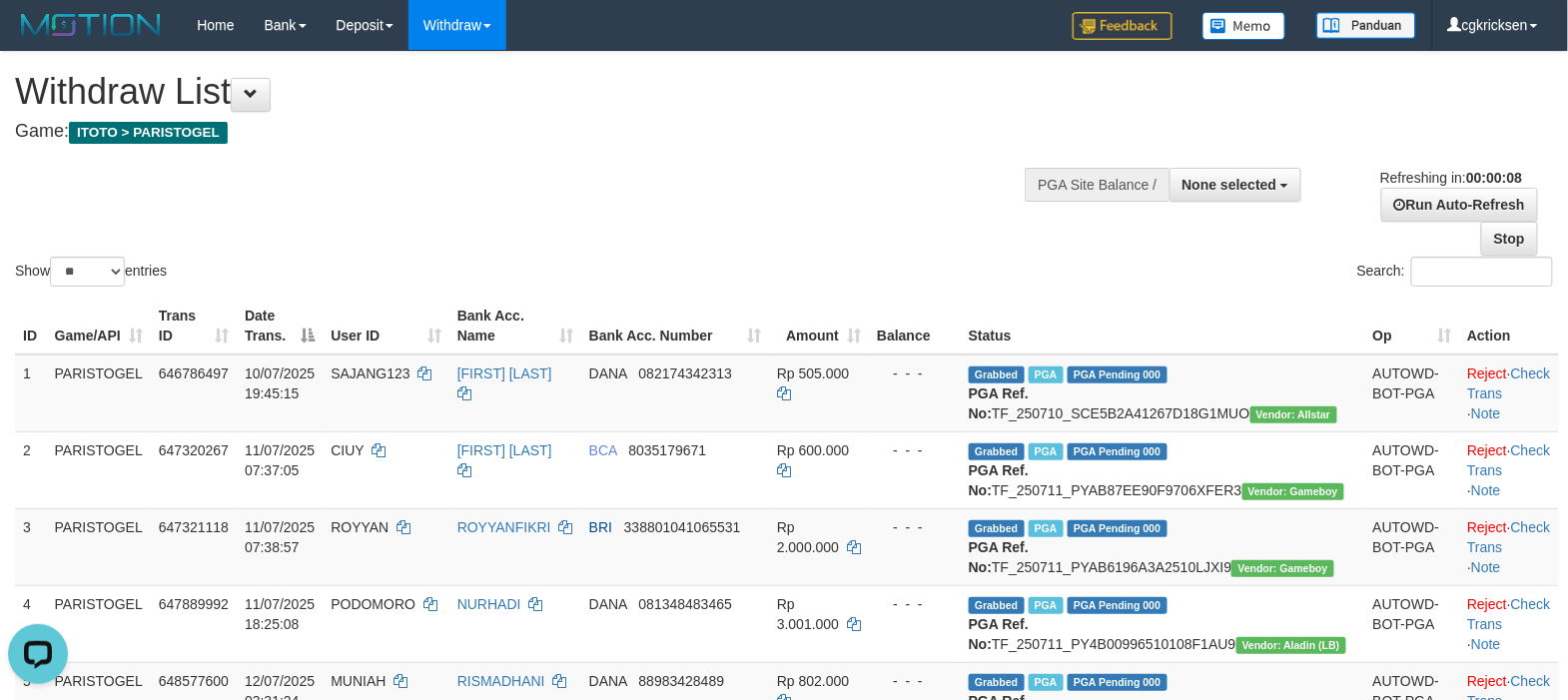 scroll, scrollTop: 0, scrollLeft: 0, axis: both 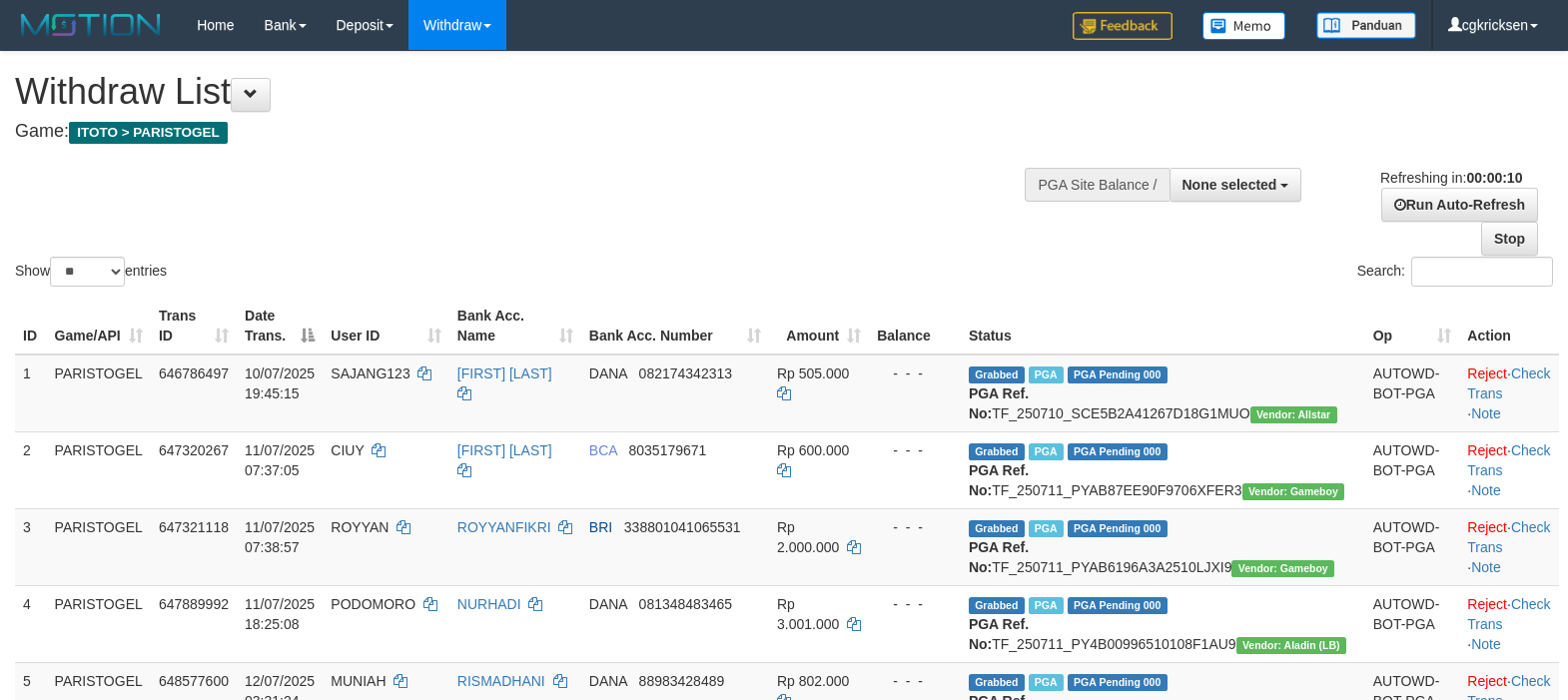select 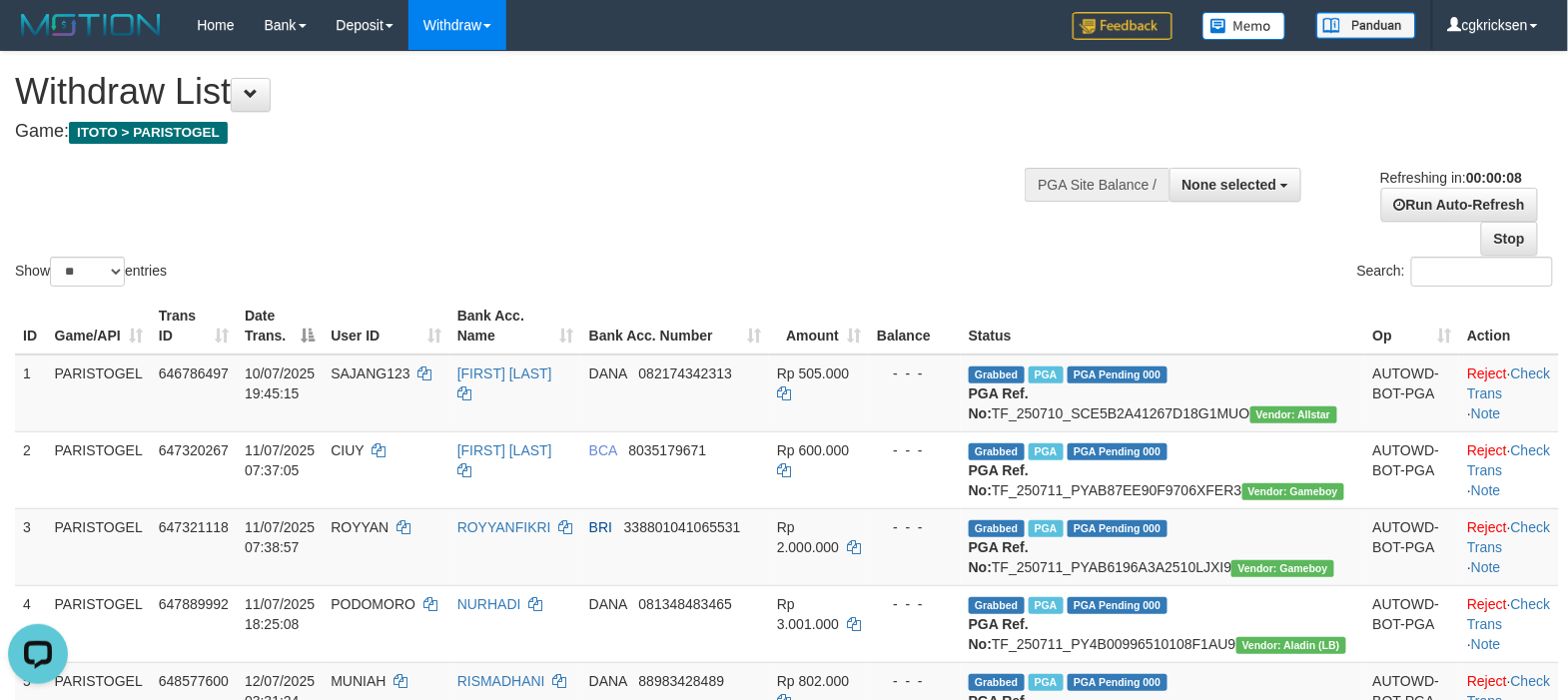 scroll, scrollTop: 0, scrollLeft: 0, axis: both 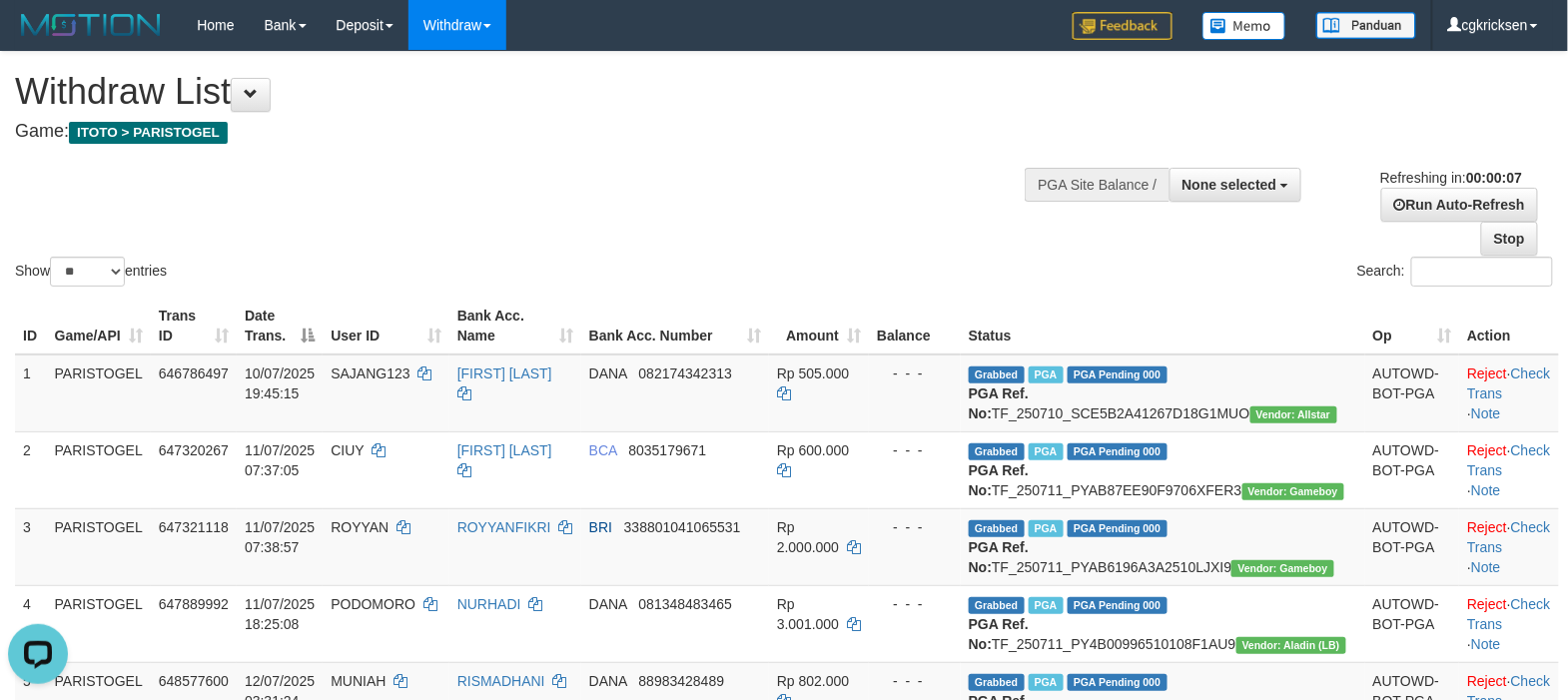 click on "Withdraw List" at bounding box center (520, 92) 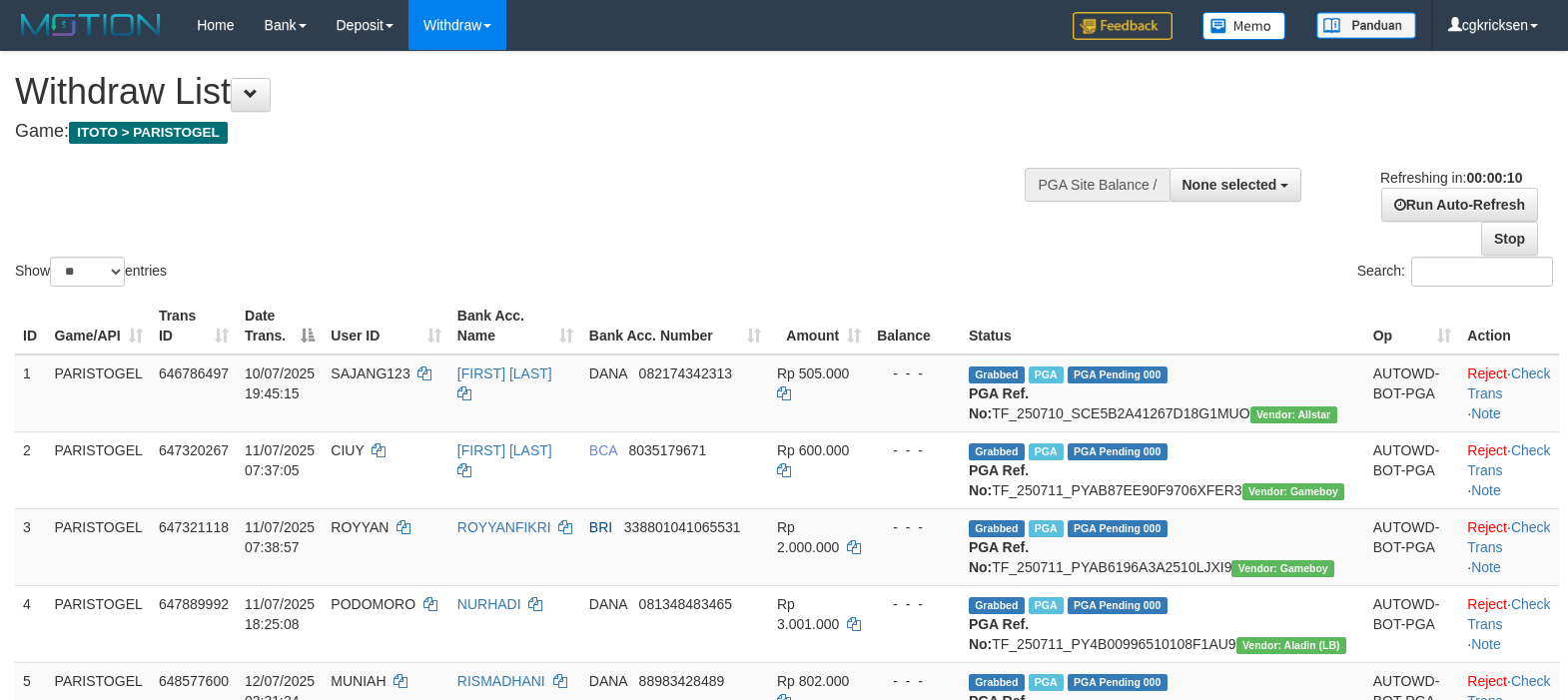select 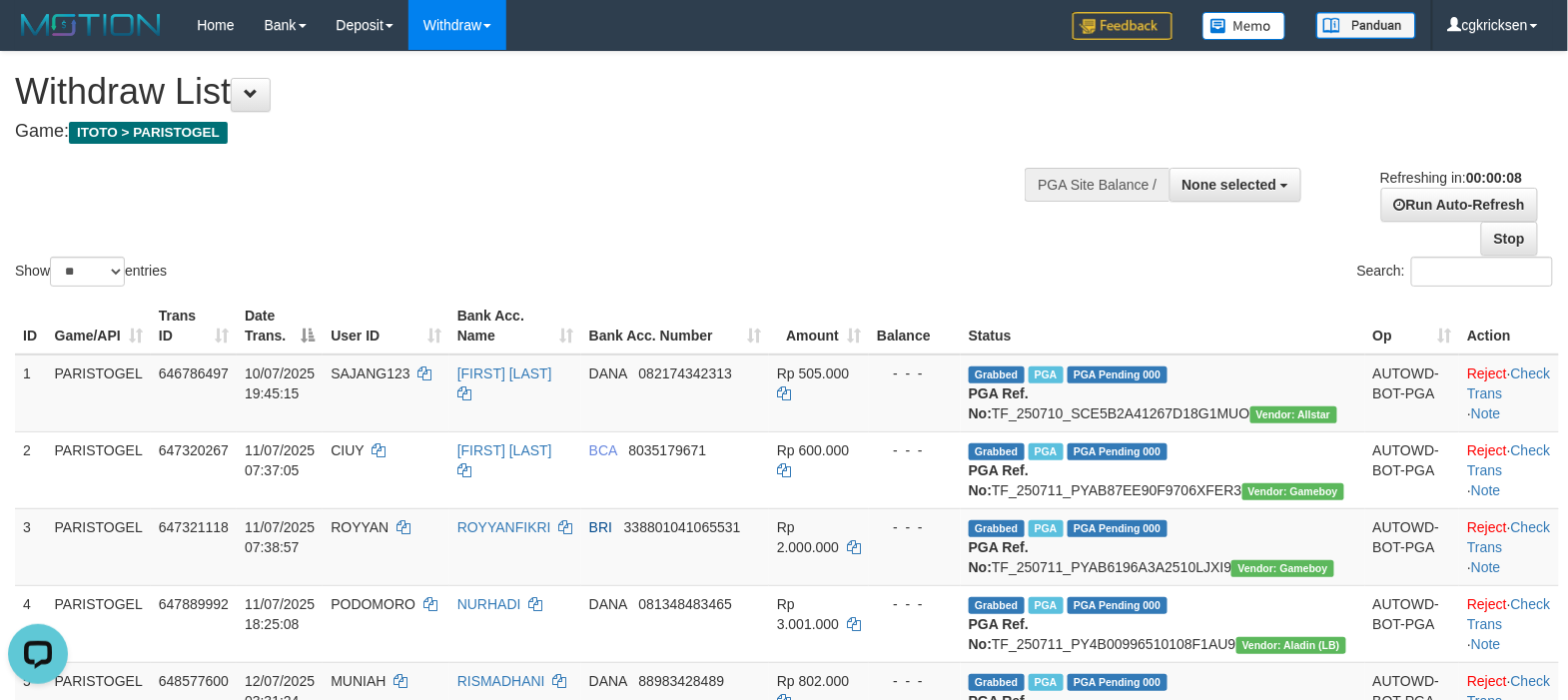 scroll, scrollTop: 0, scrollLeft: 0, axis: both 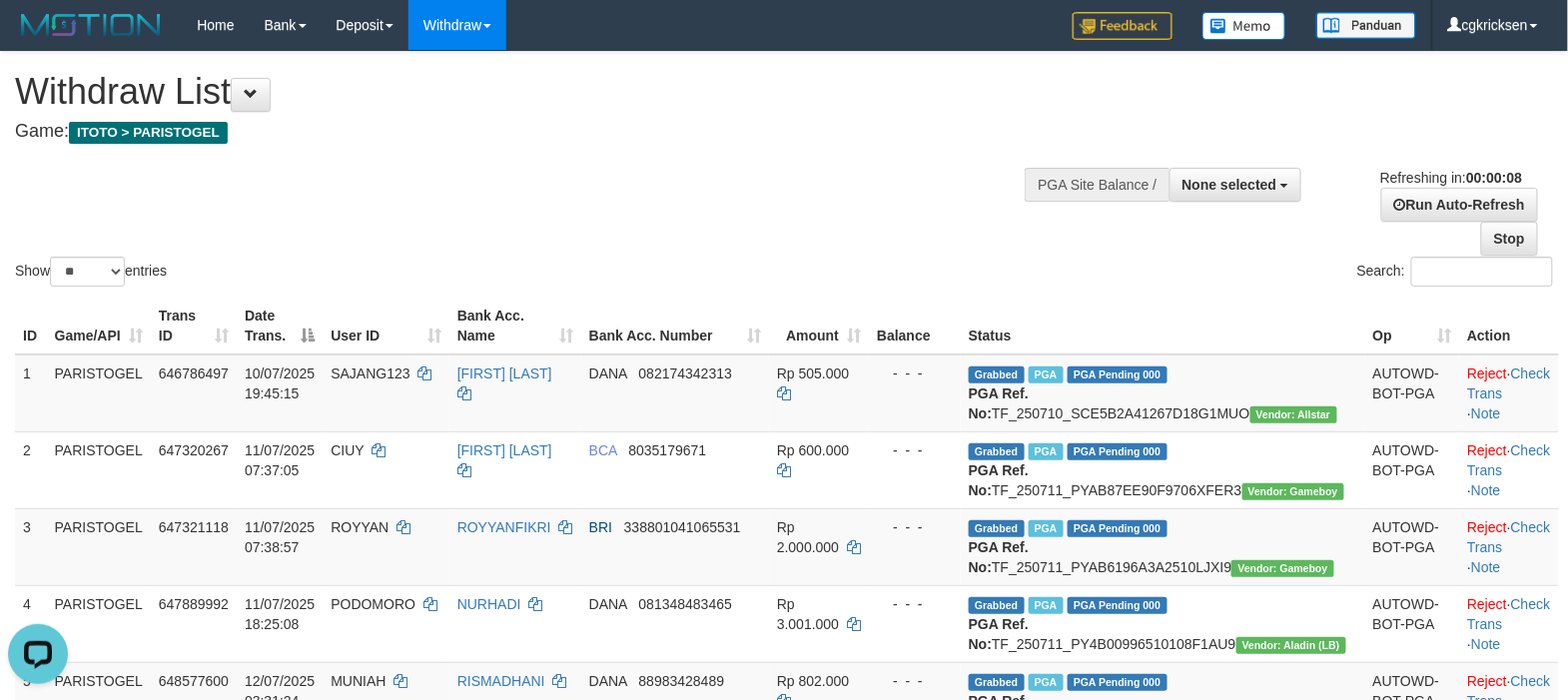 click on "Show  ** ** ** ***  entries Search:" at bounding box center (784, 171) 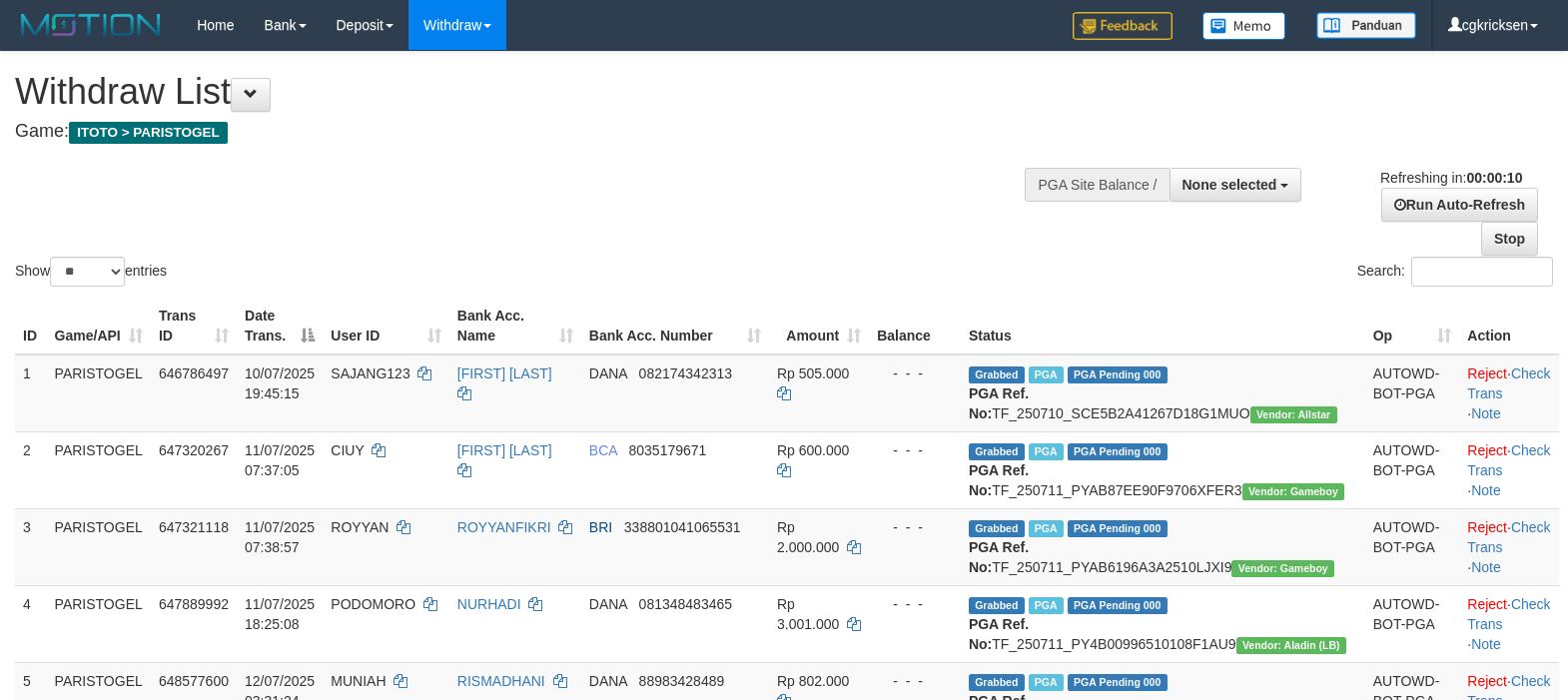 select 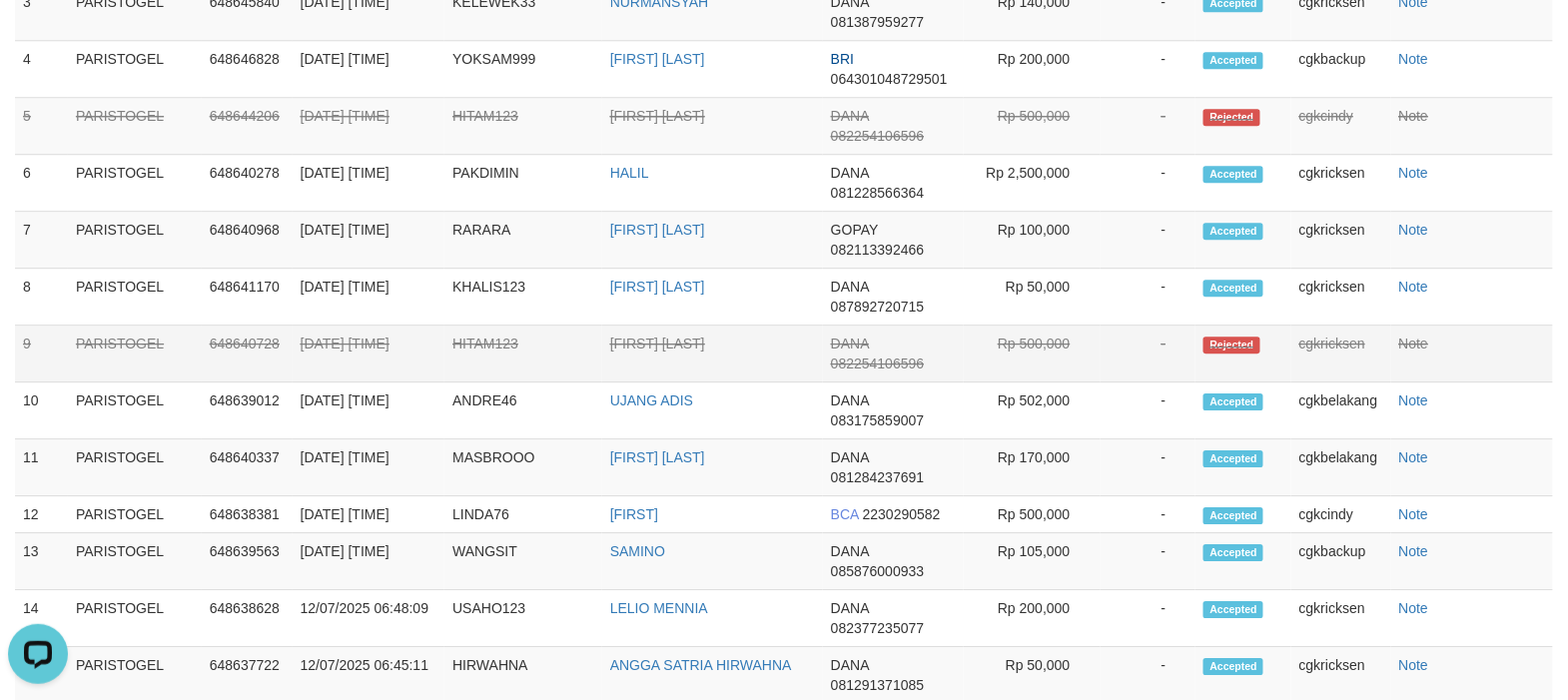 scroll, scrollTop: 0, scrollLeft: 0, axis: both 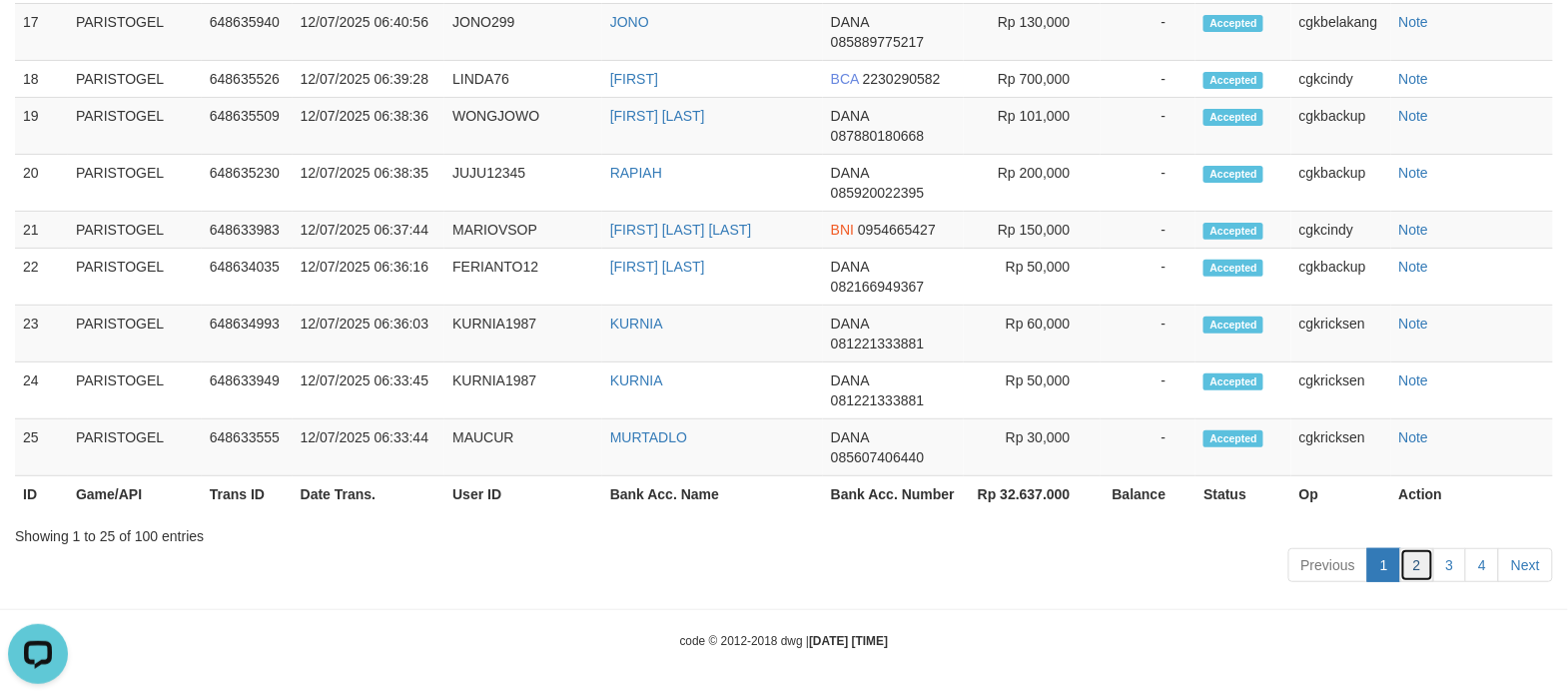 click on "2" at bounding box center (1417, 565) 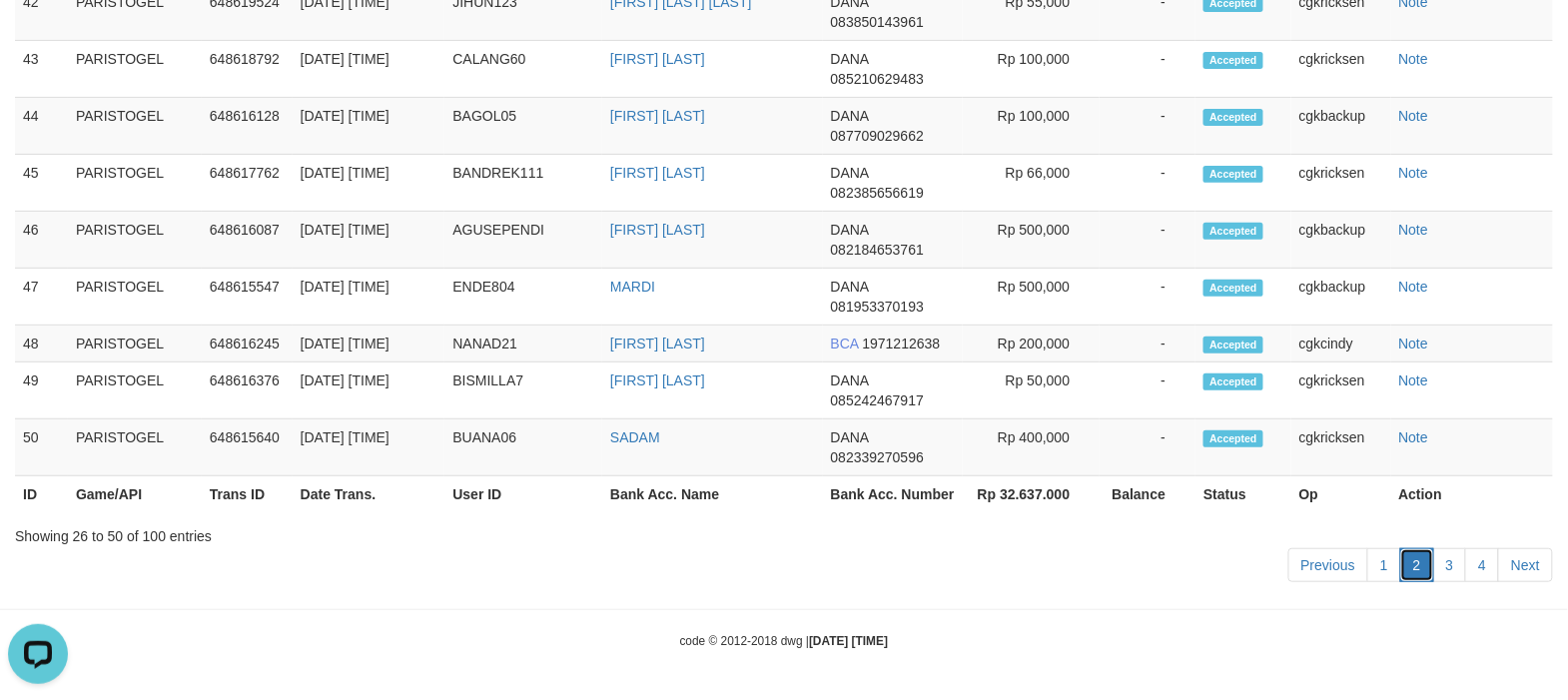 click on "2" at bounding box center (1417, 565) 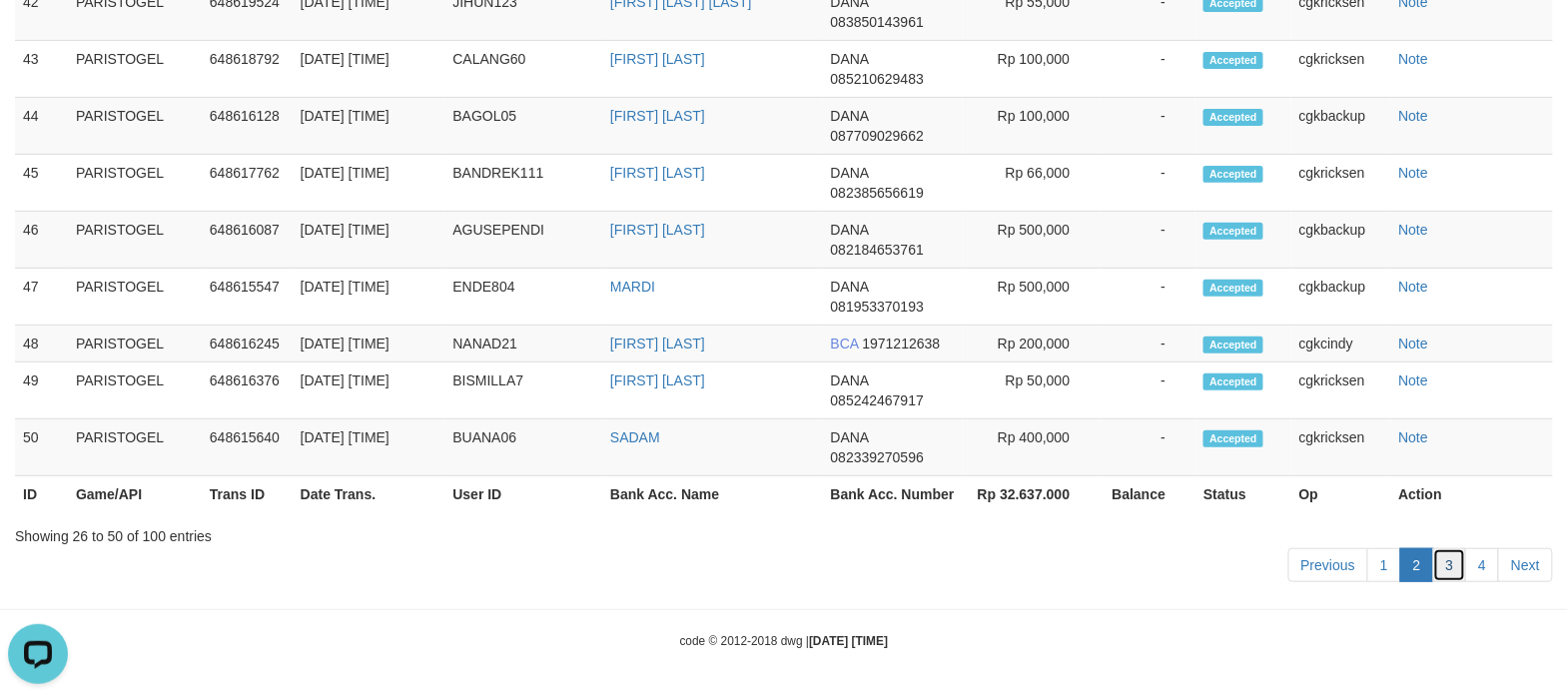 click on "3" at bounding box center [1450, 565] 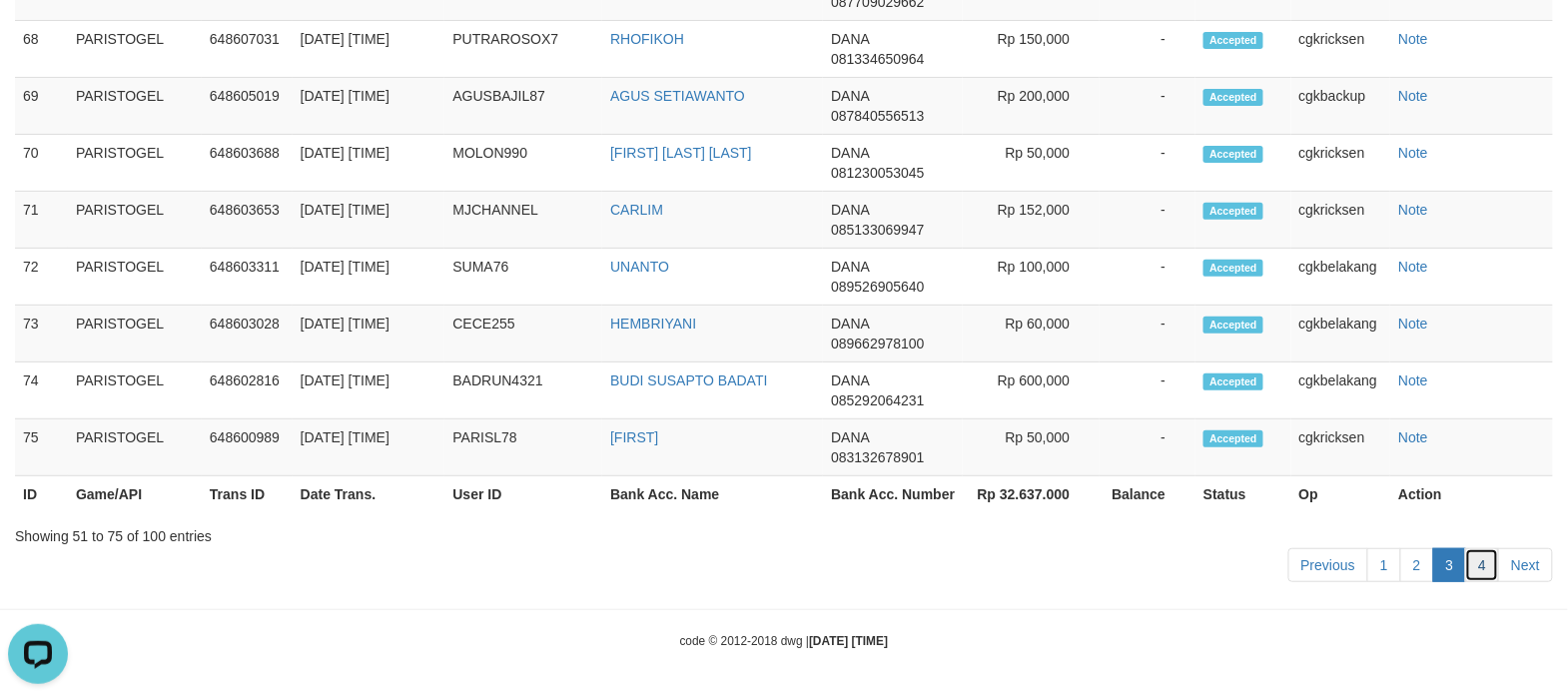 click on "4" at bounding box center (1482, 565) 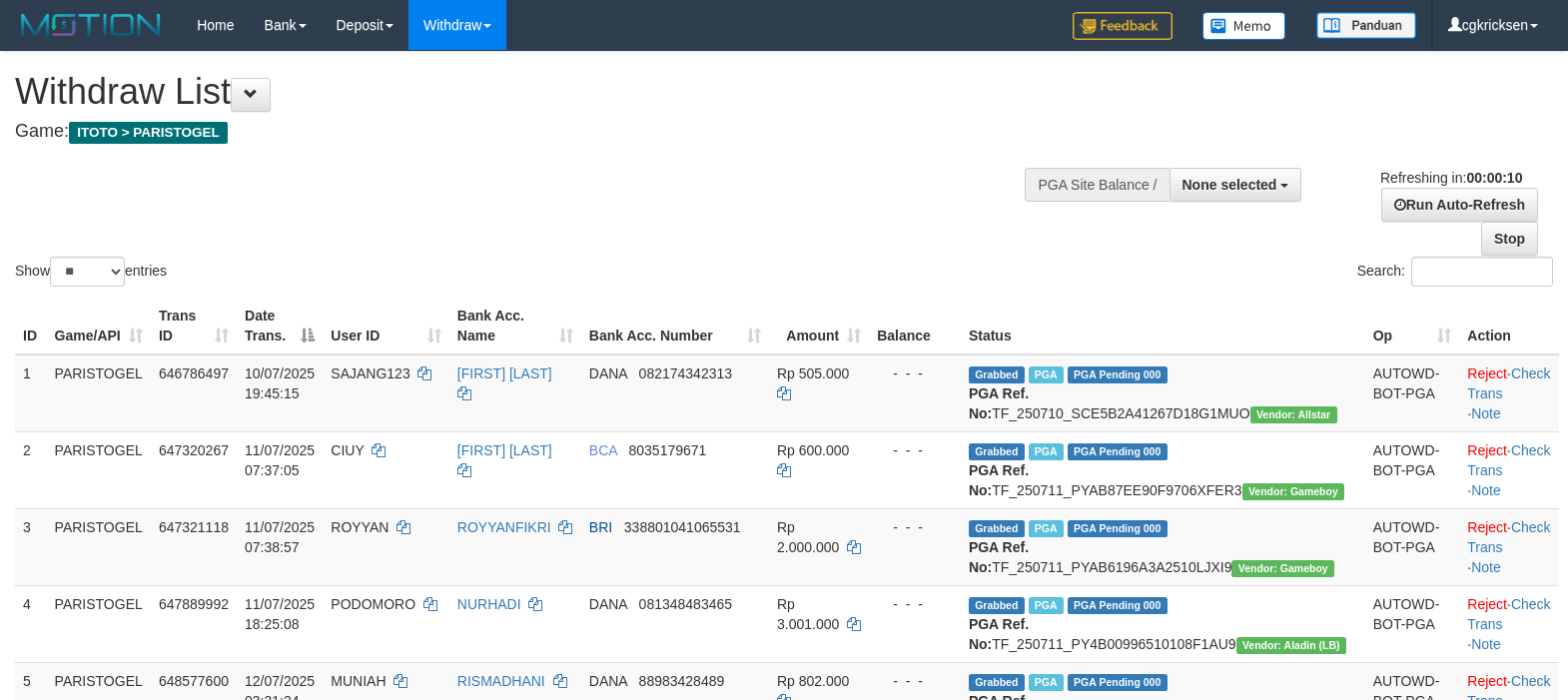 select 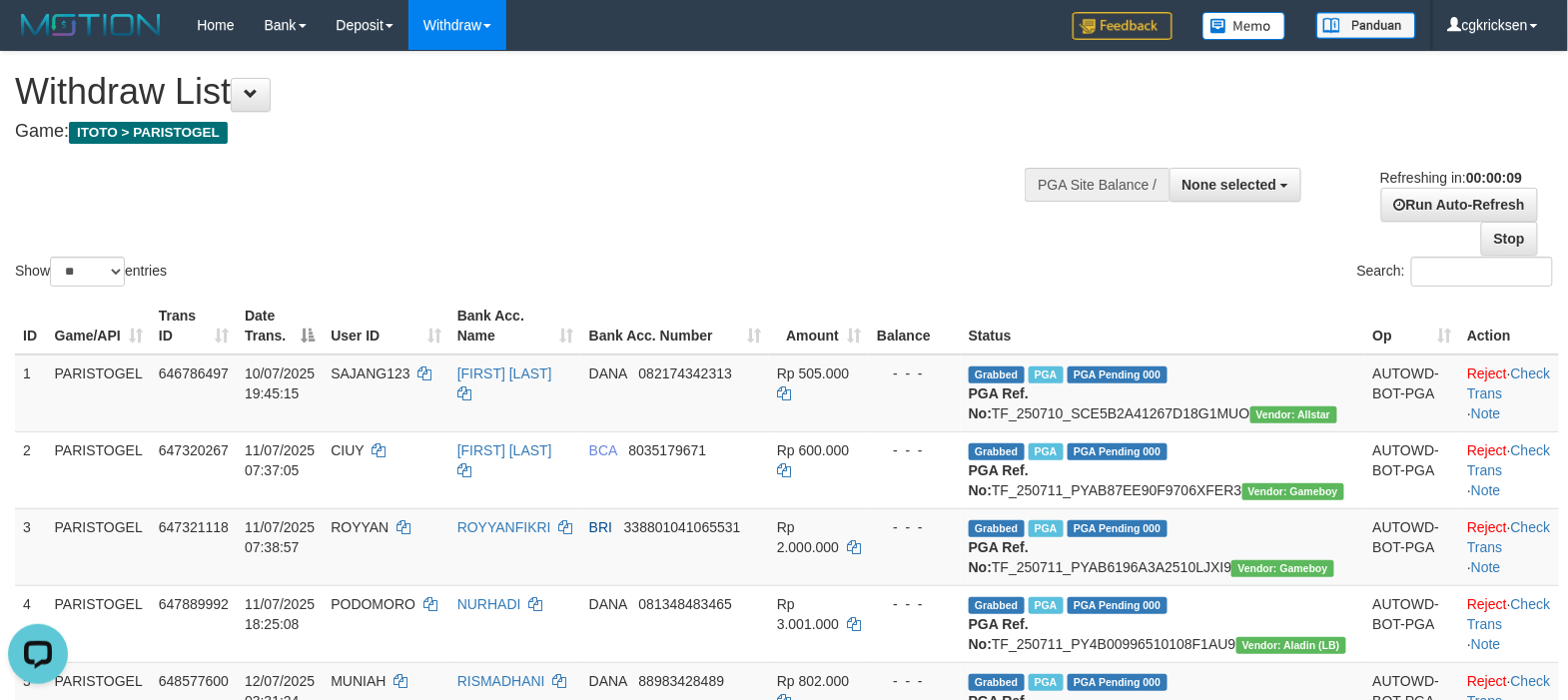 scroll, scrollTop: 0, scrollLeft: 0, axis: both 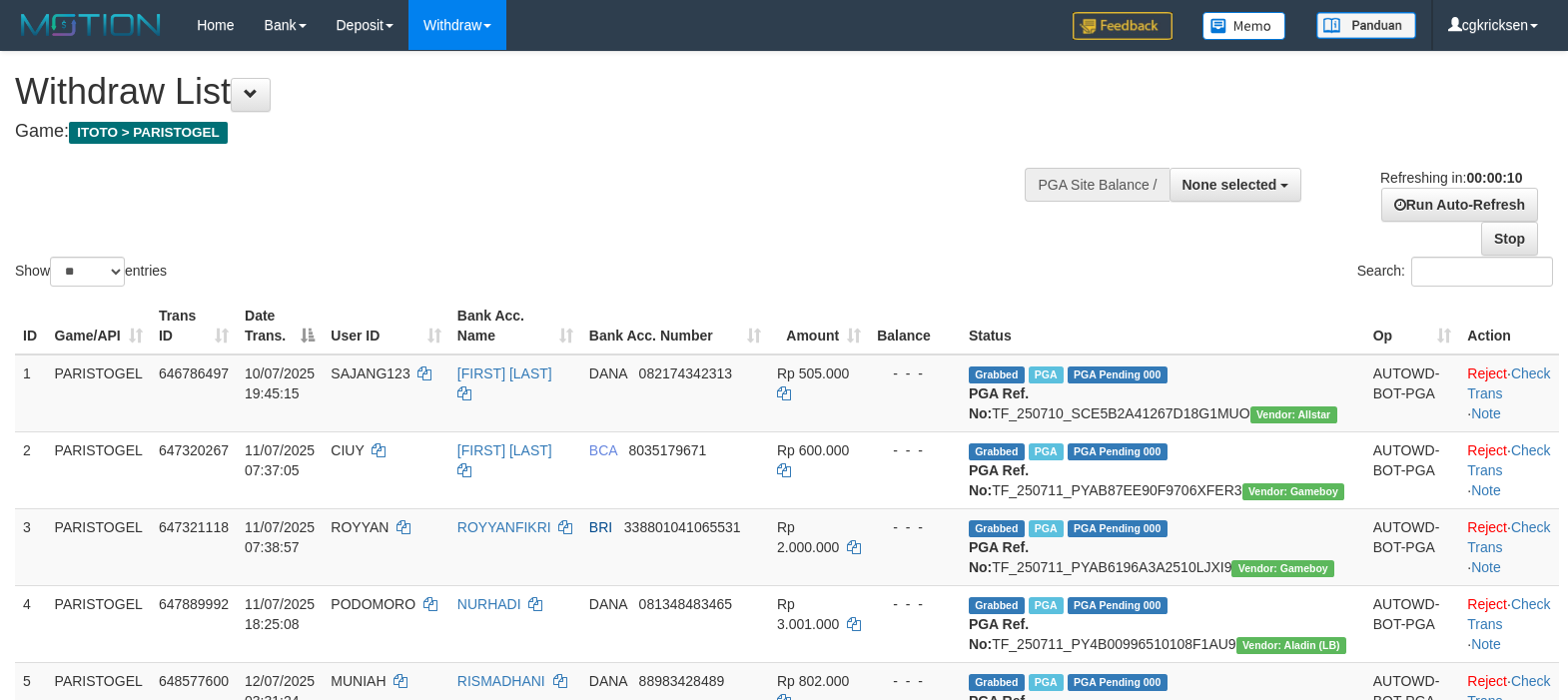 select 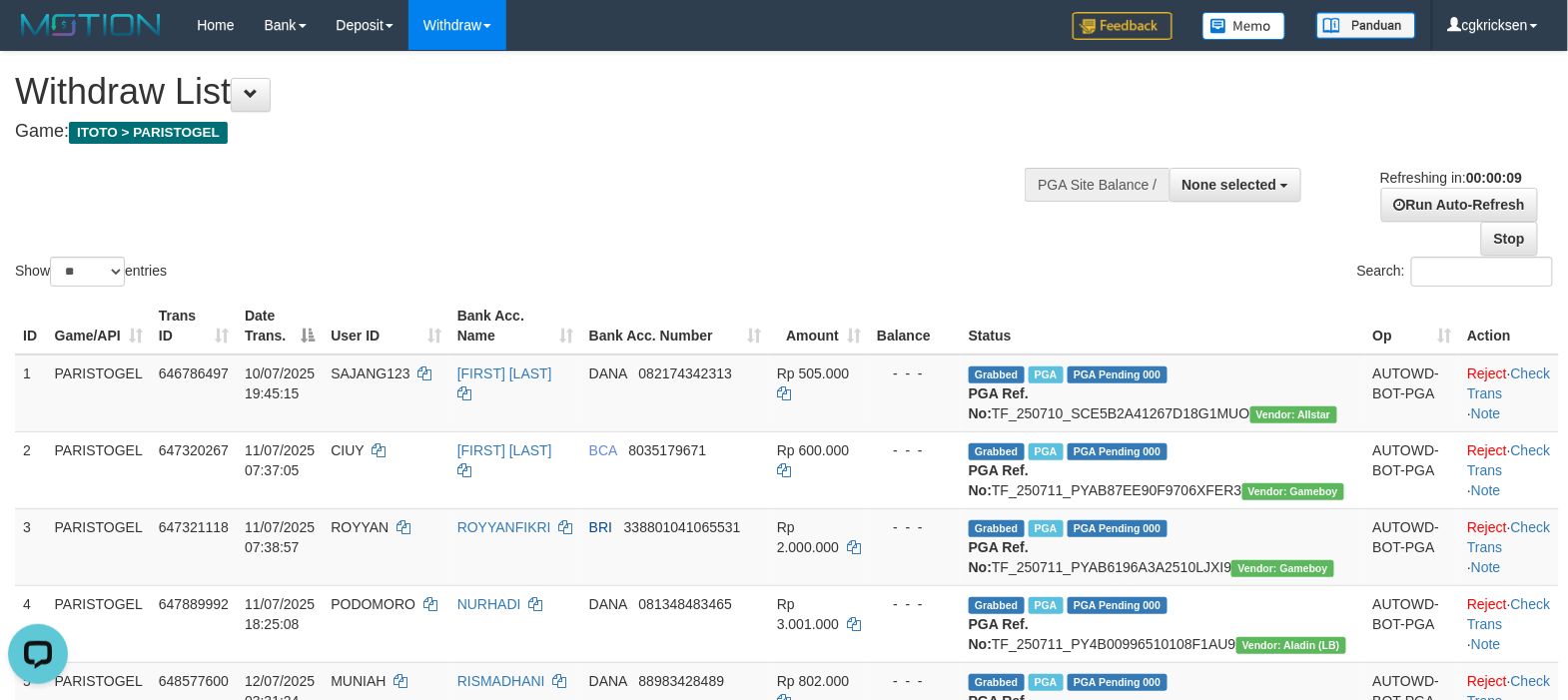scroll, scrollTop: 0, scrollLeft: 0, axis: both 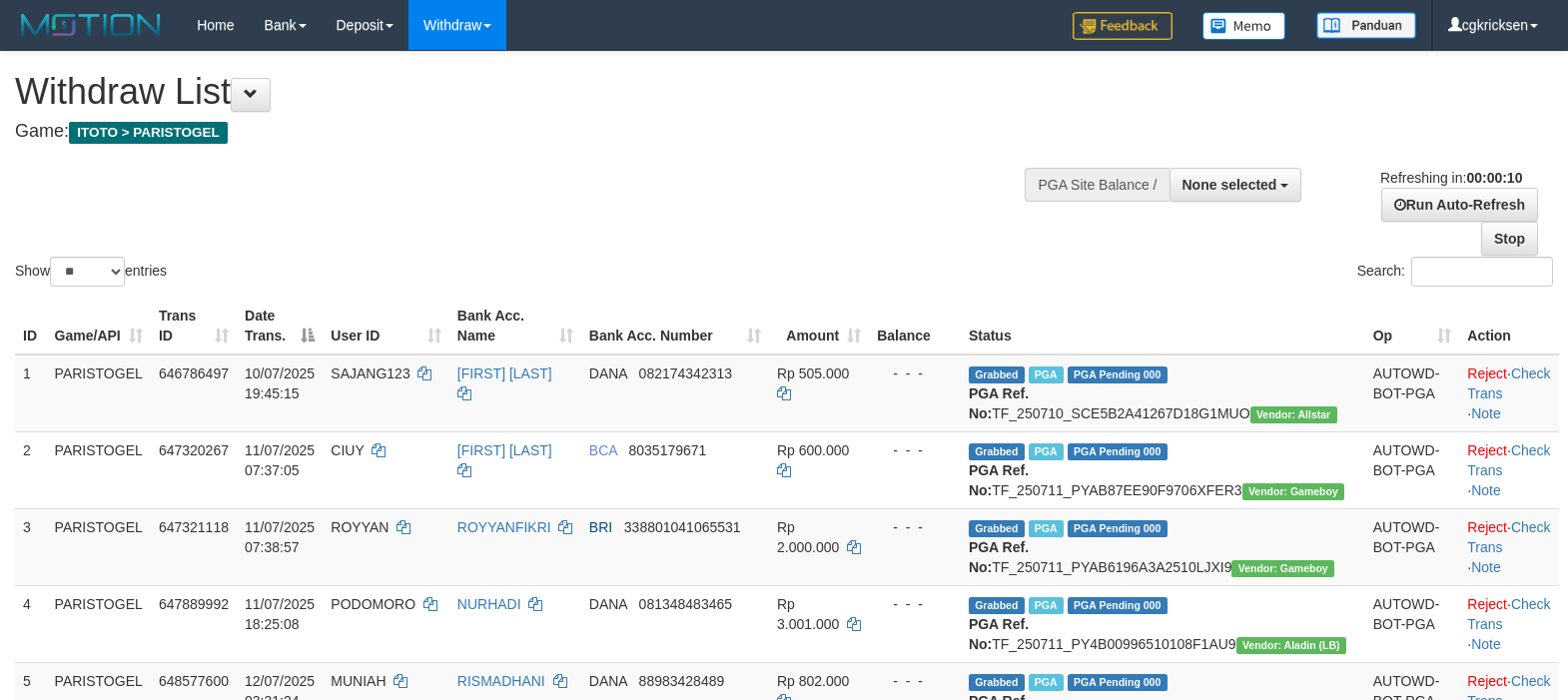 select 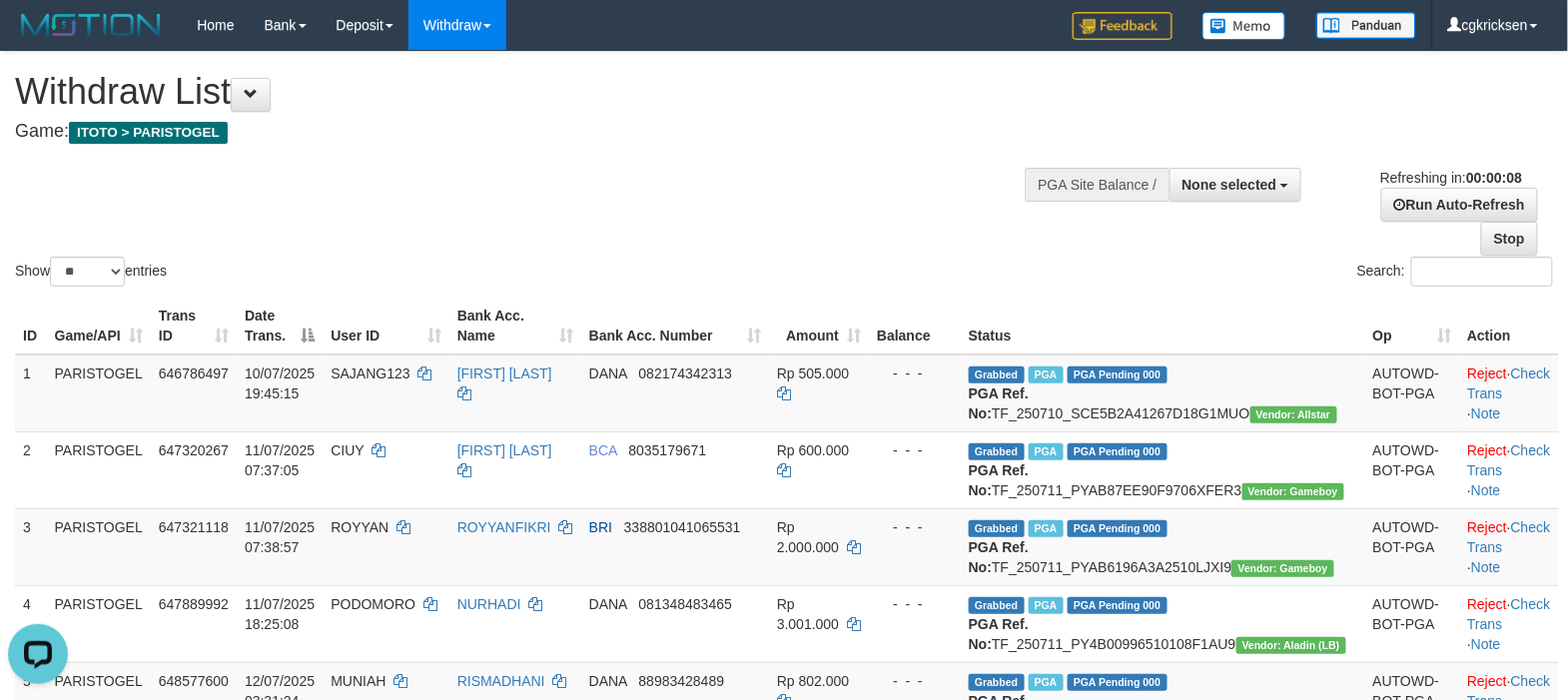 scroll, scrollTop: 0, scrollLeft: 0, axis: both 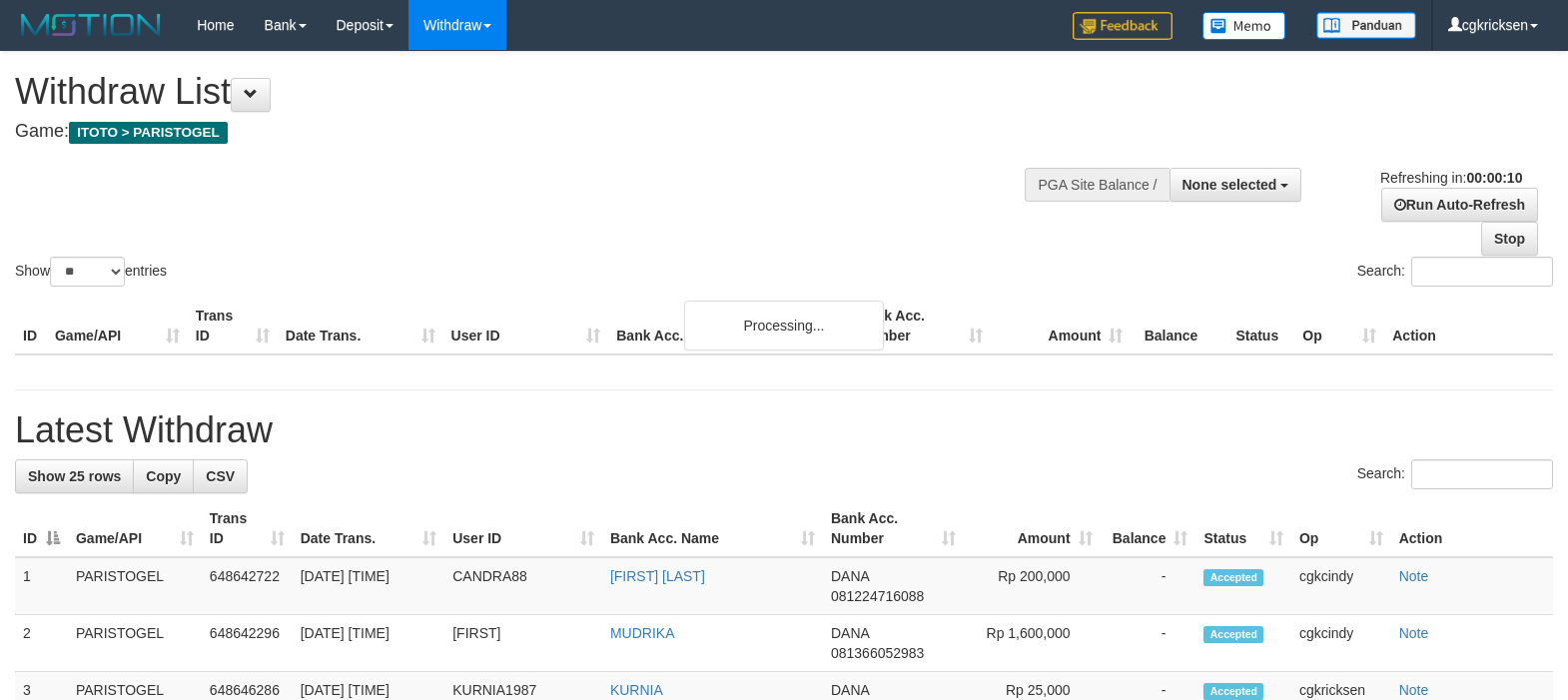 select 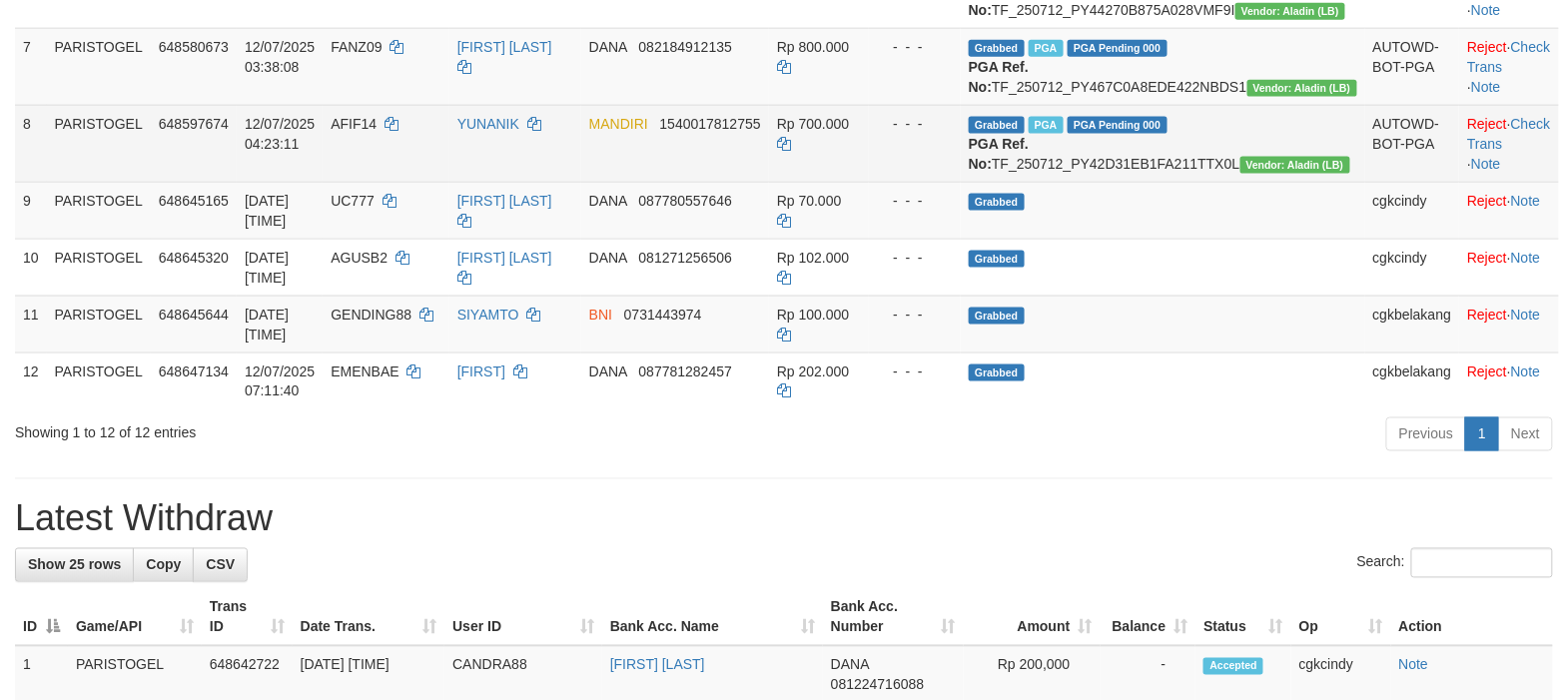 scroll, scrollTop: 1198, scrollLeft: 0, axis: vertical 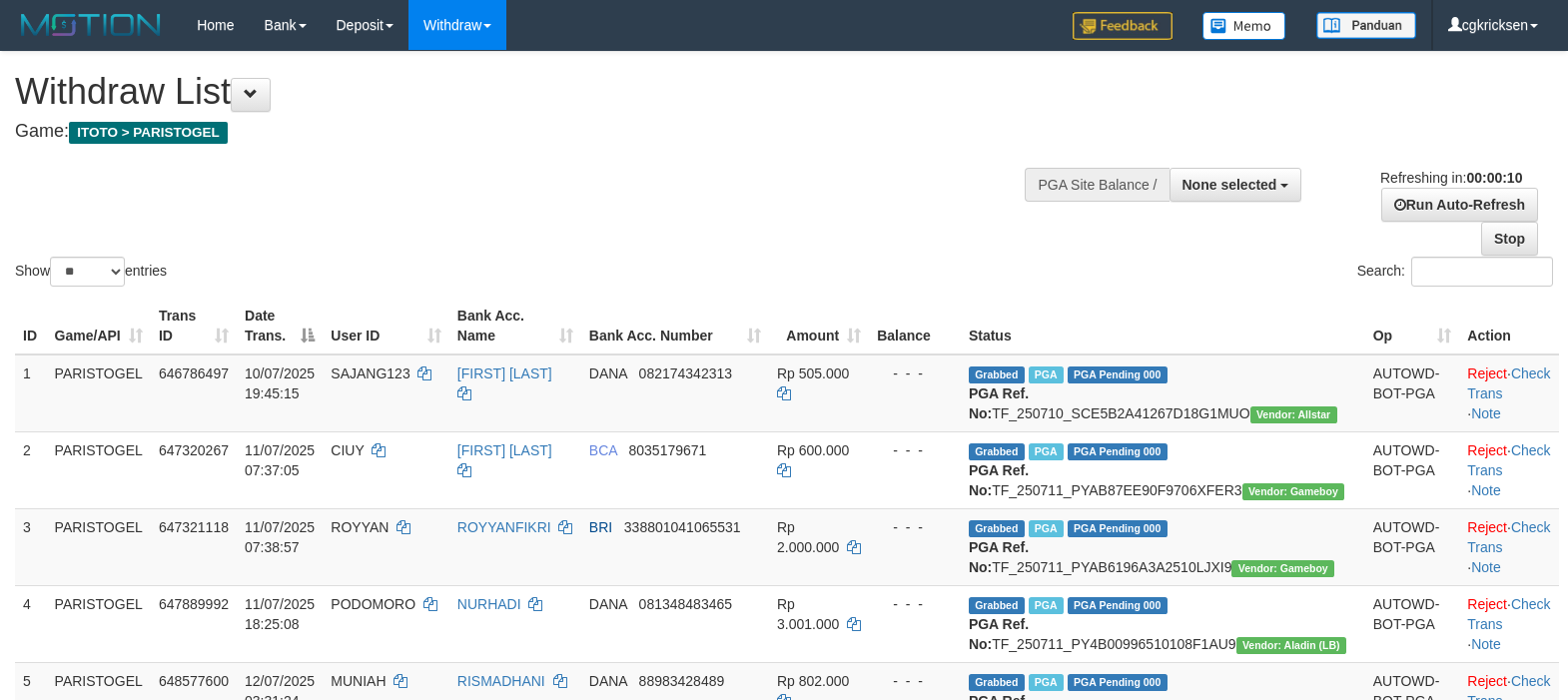 select 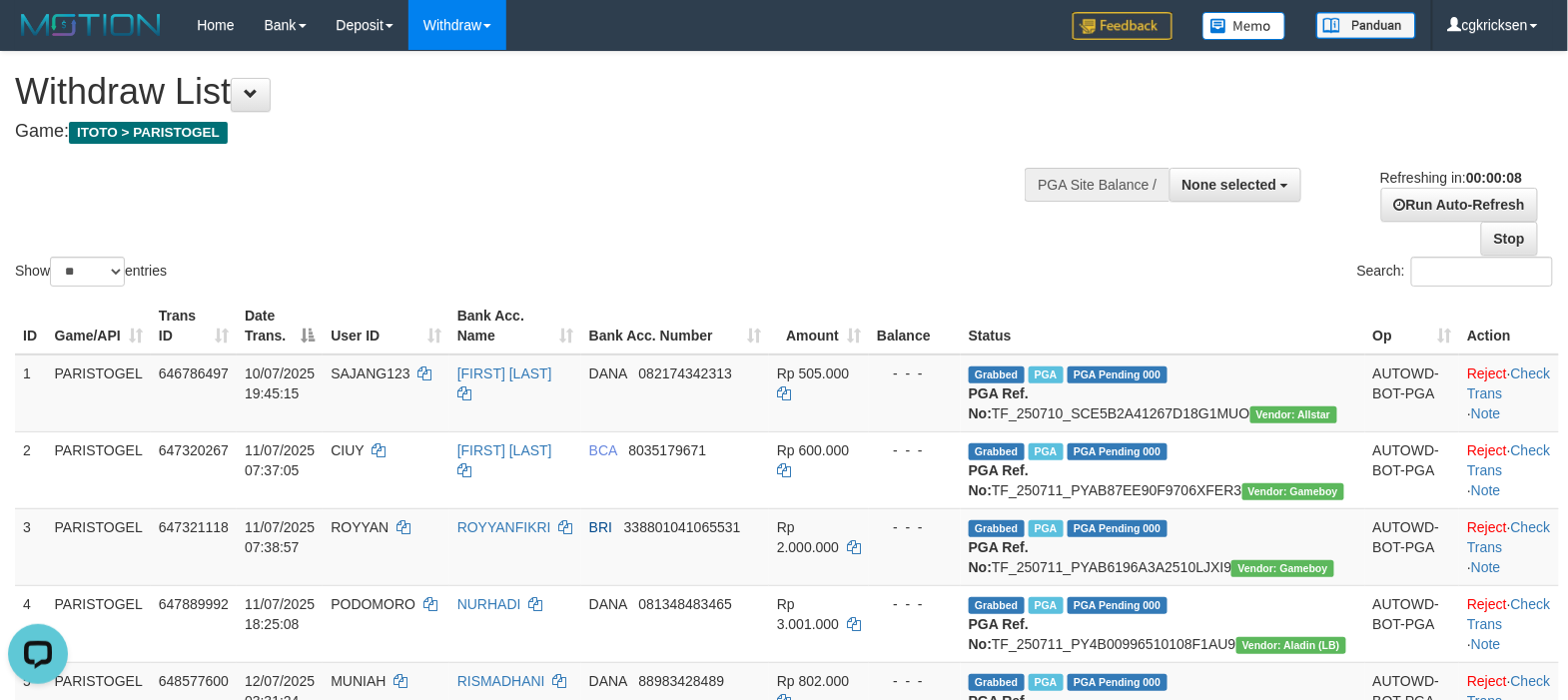 scroll, scrollTop: 0, scrollLeft: 0, axis: both 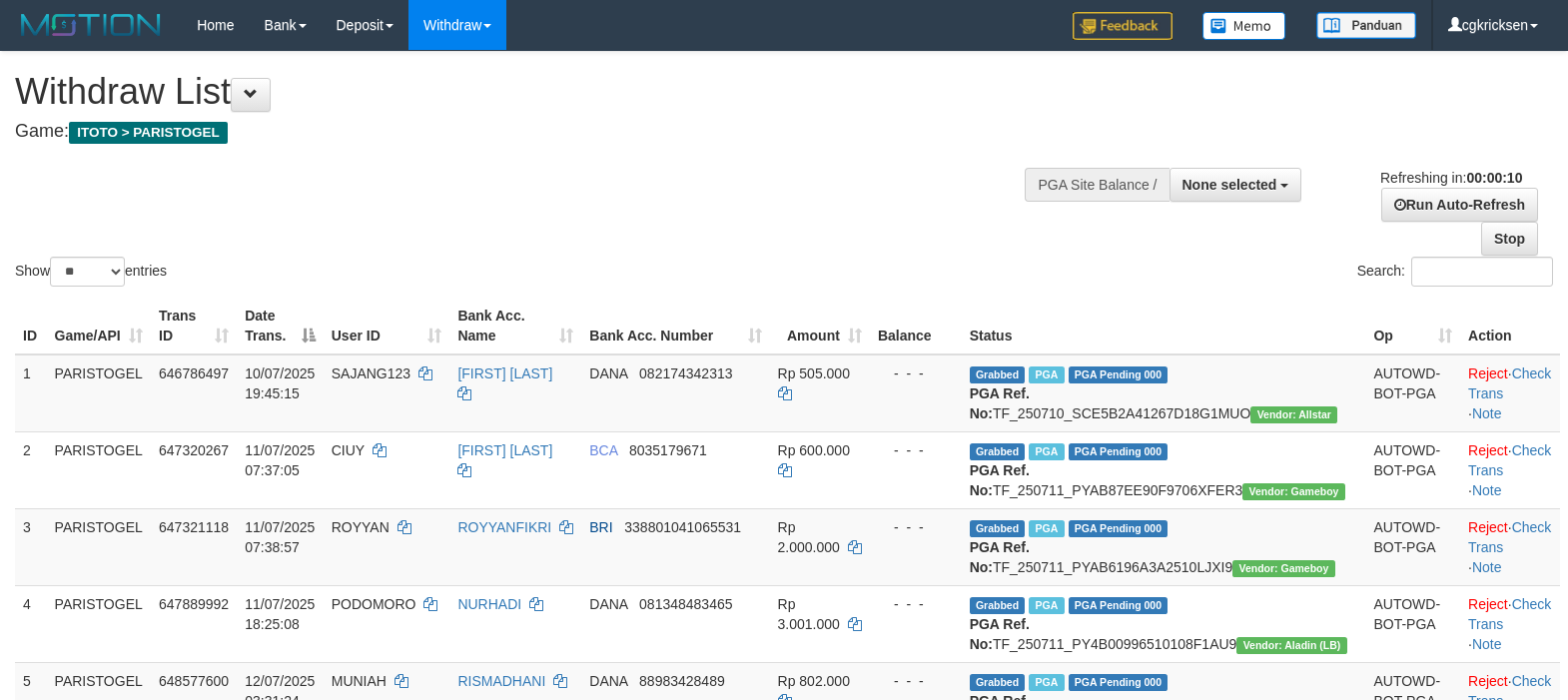 select 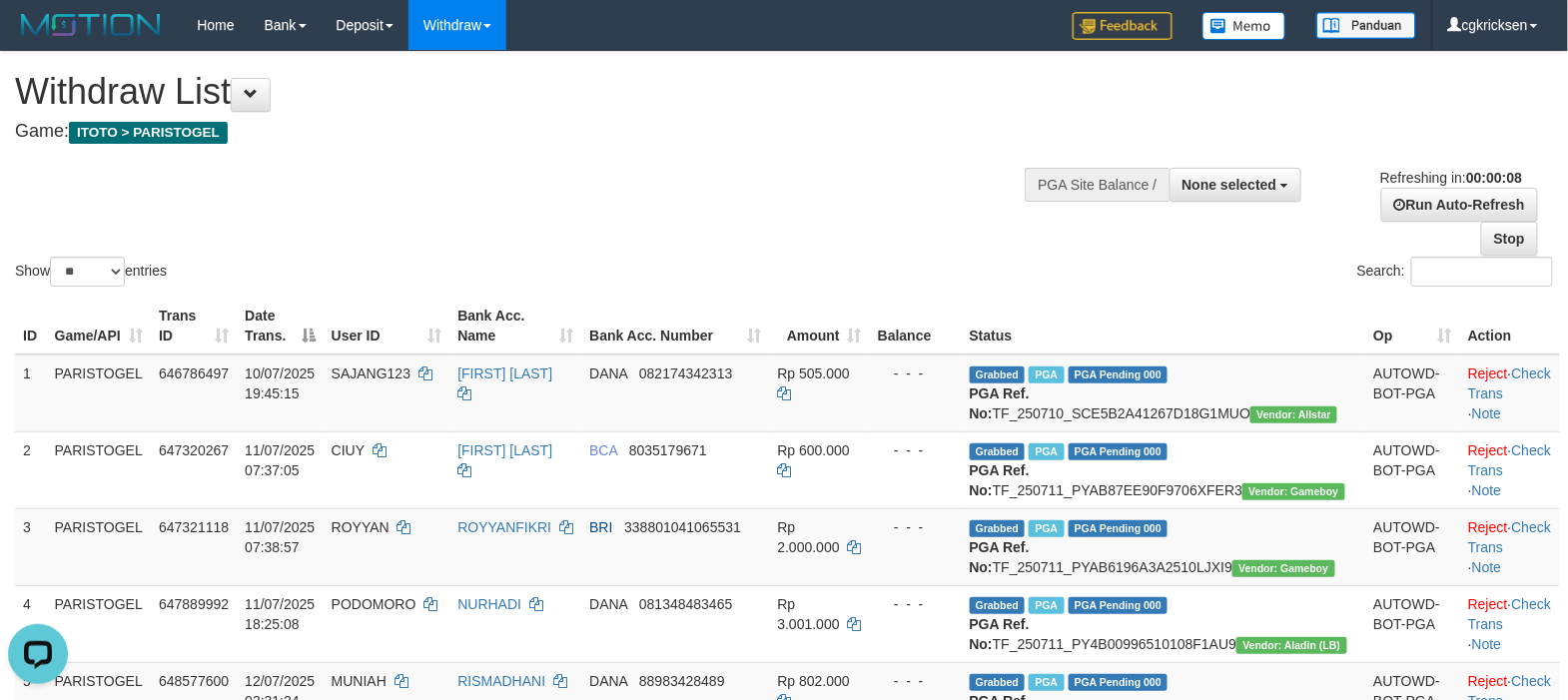 scroll, scrollTop: 0, scrollLeft: 0, axis: both 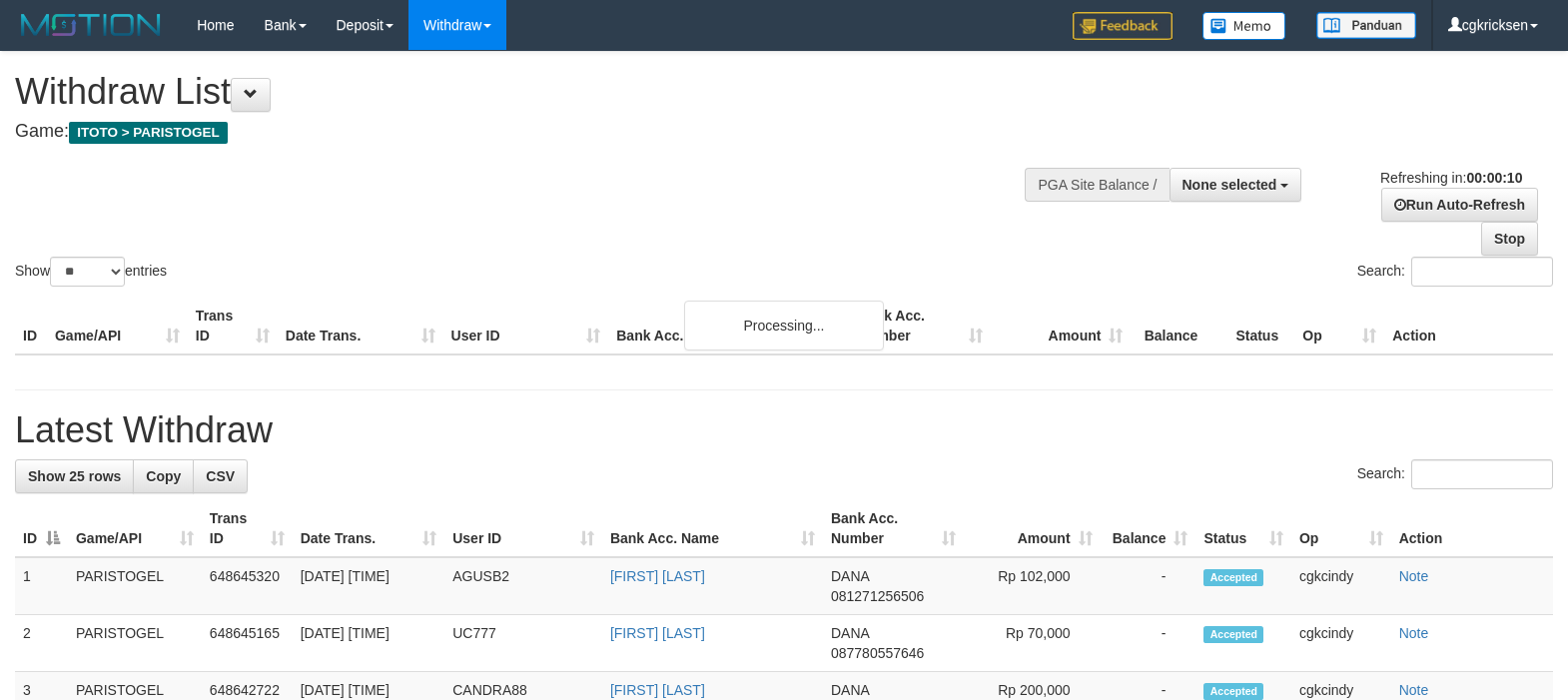 select 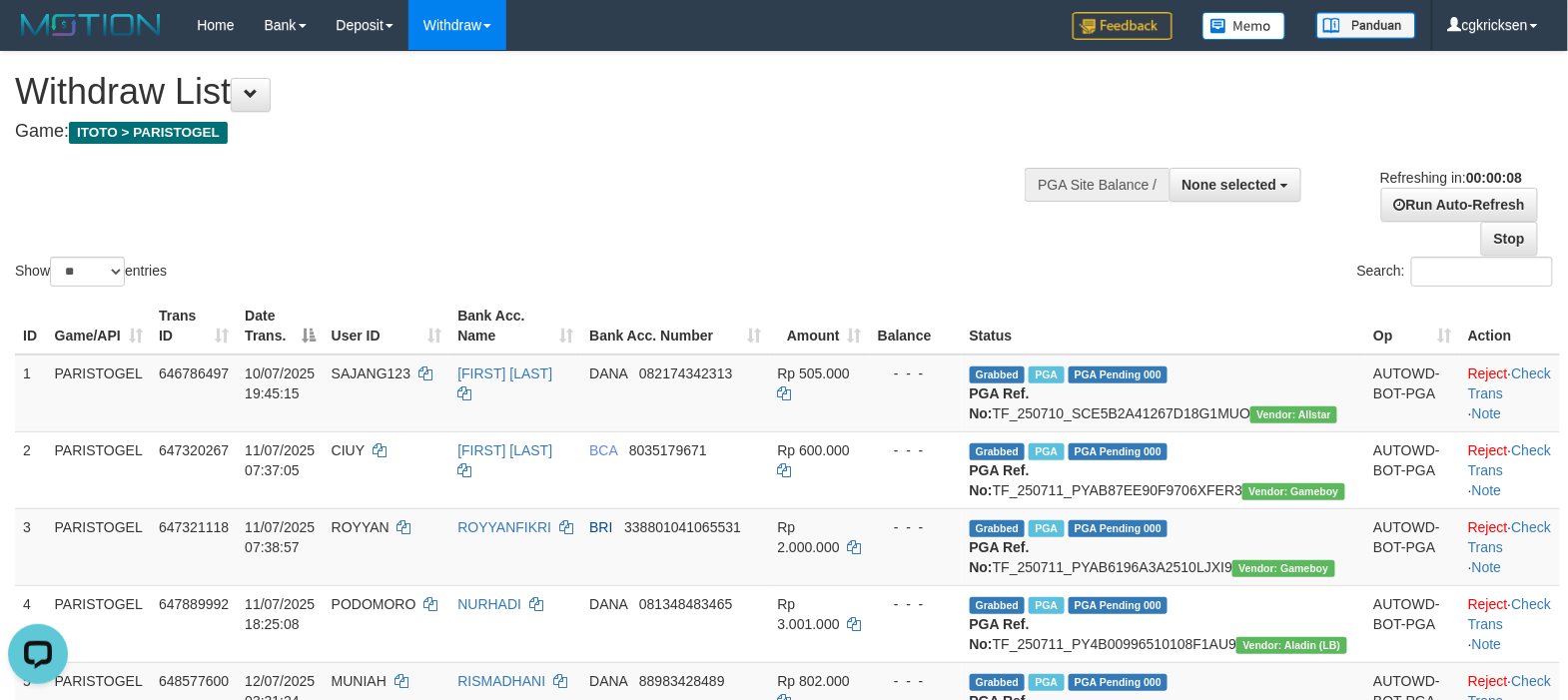 scroll, scrollTop: 0, scrollLeft: 0, axis: both 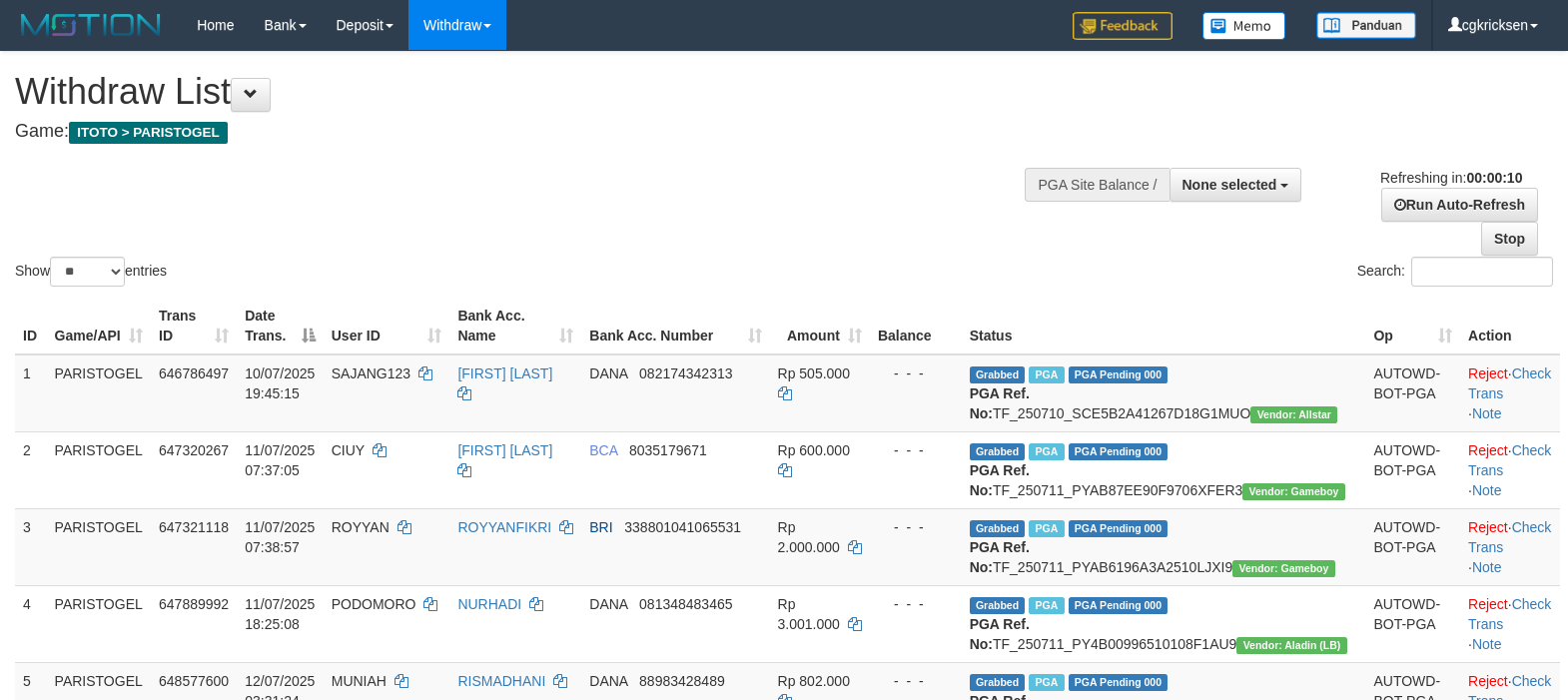 select 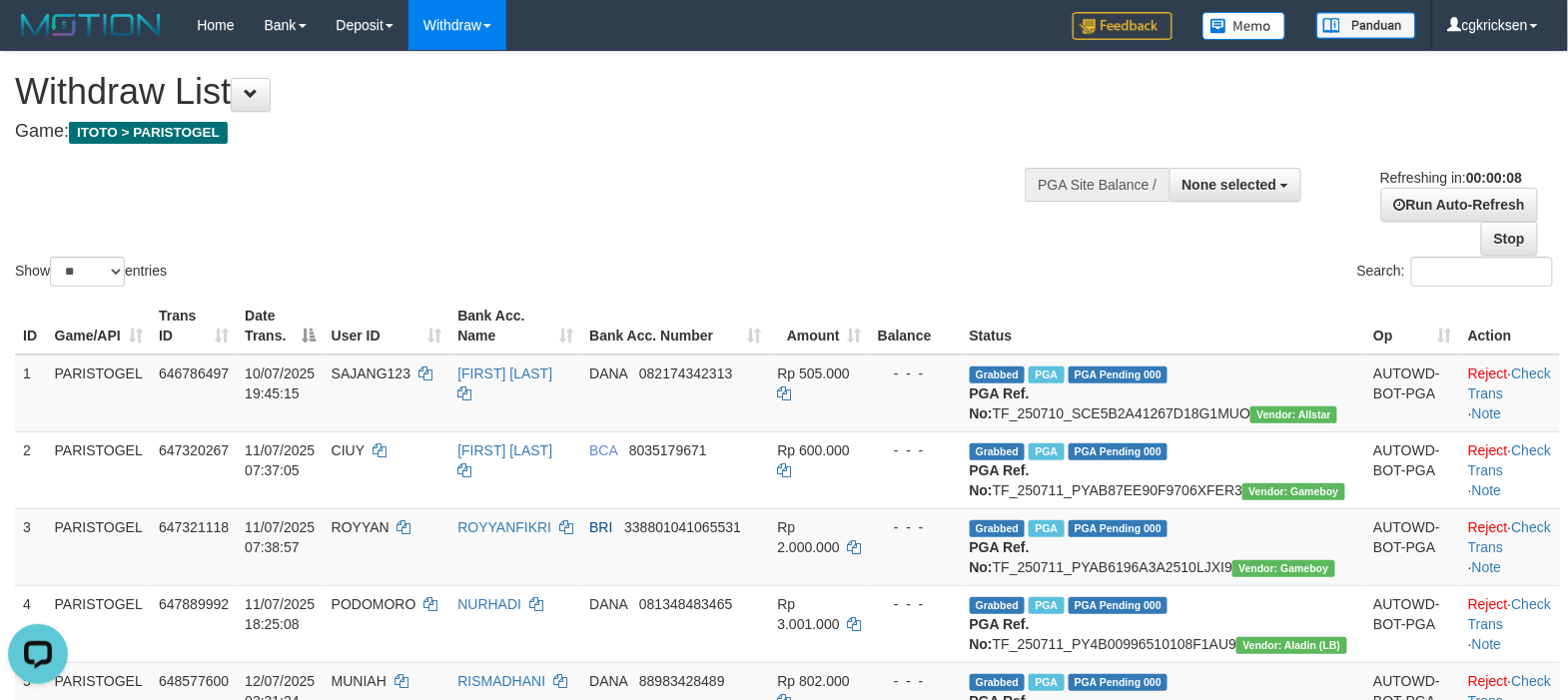 scroll, scrollTop: 0, scrollLeft: 0, axis: both 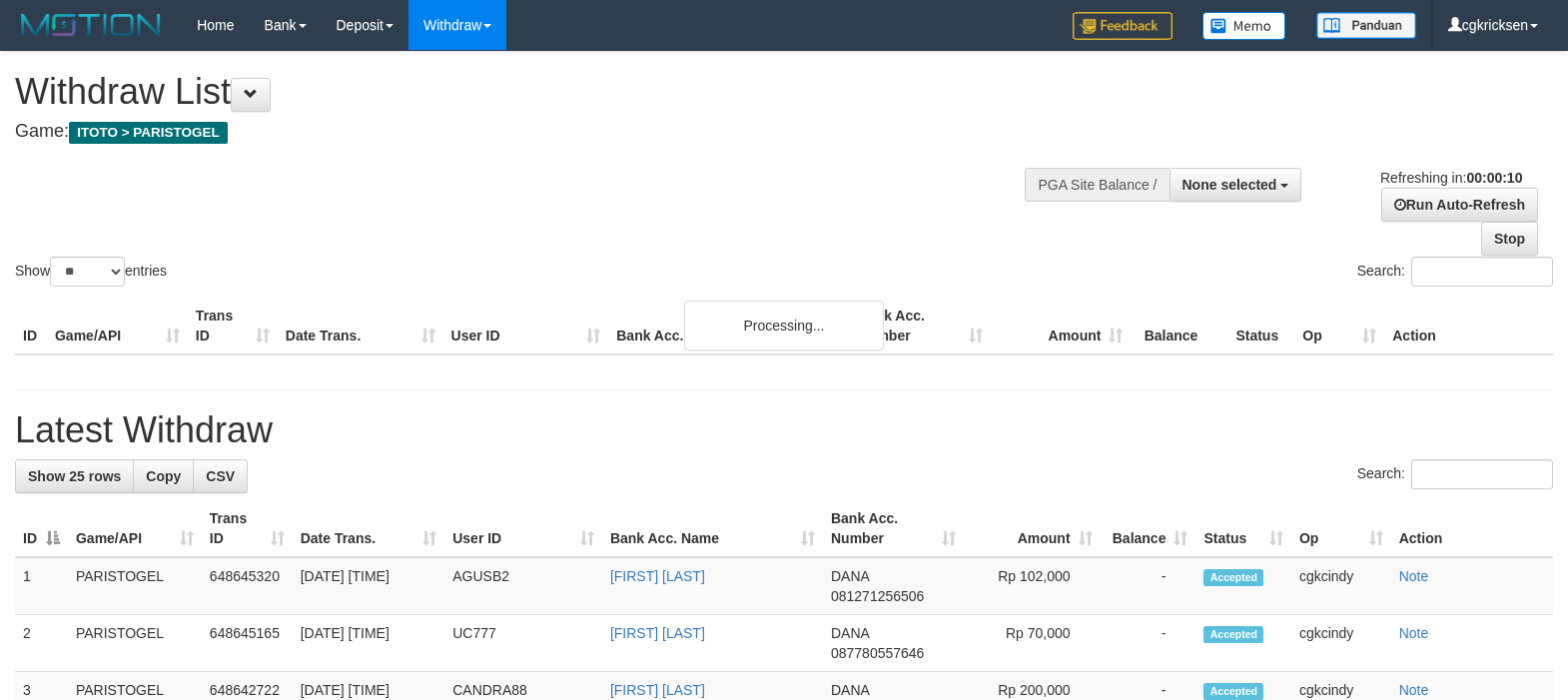 select 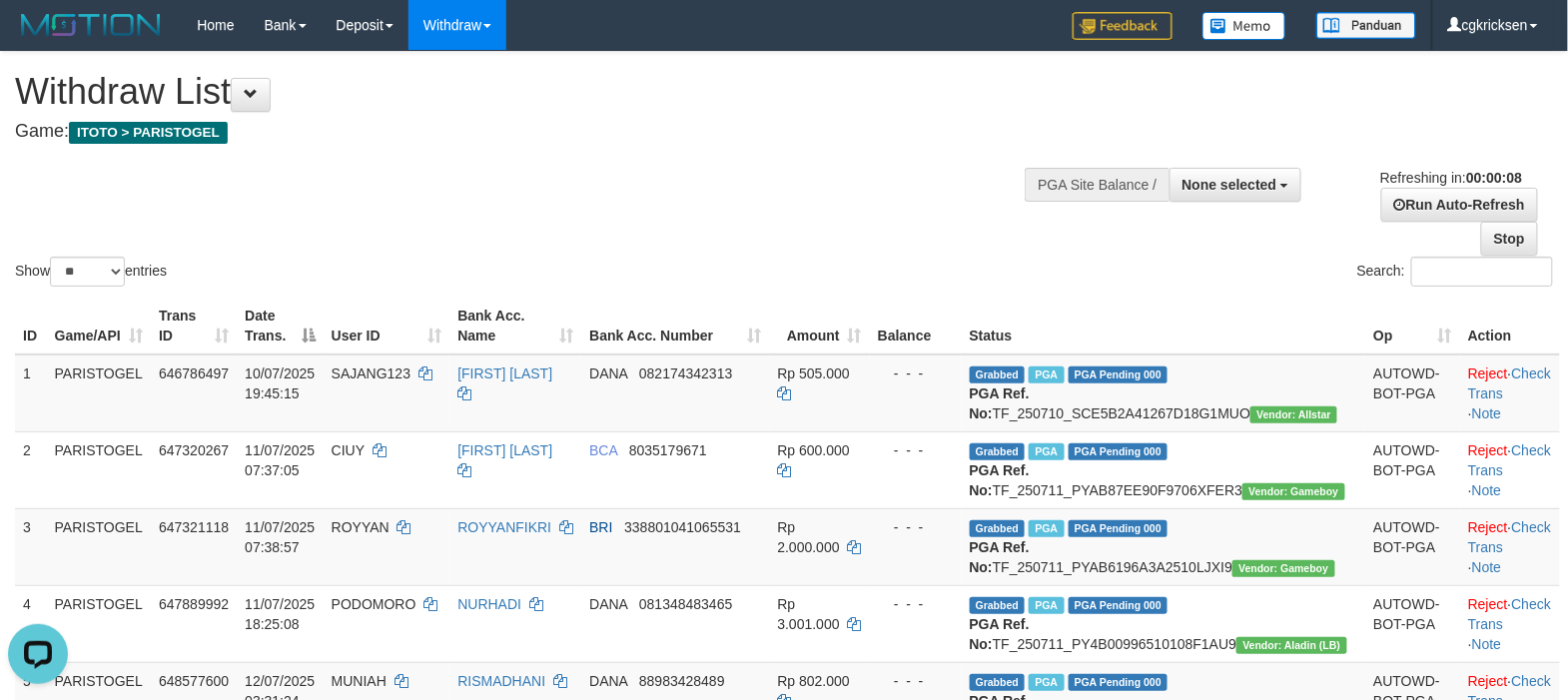 scroll, scrollTop: 0, scrollLeft: 0, axis: both 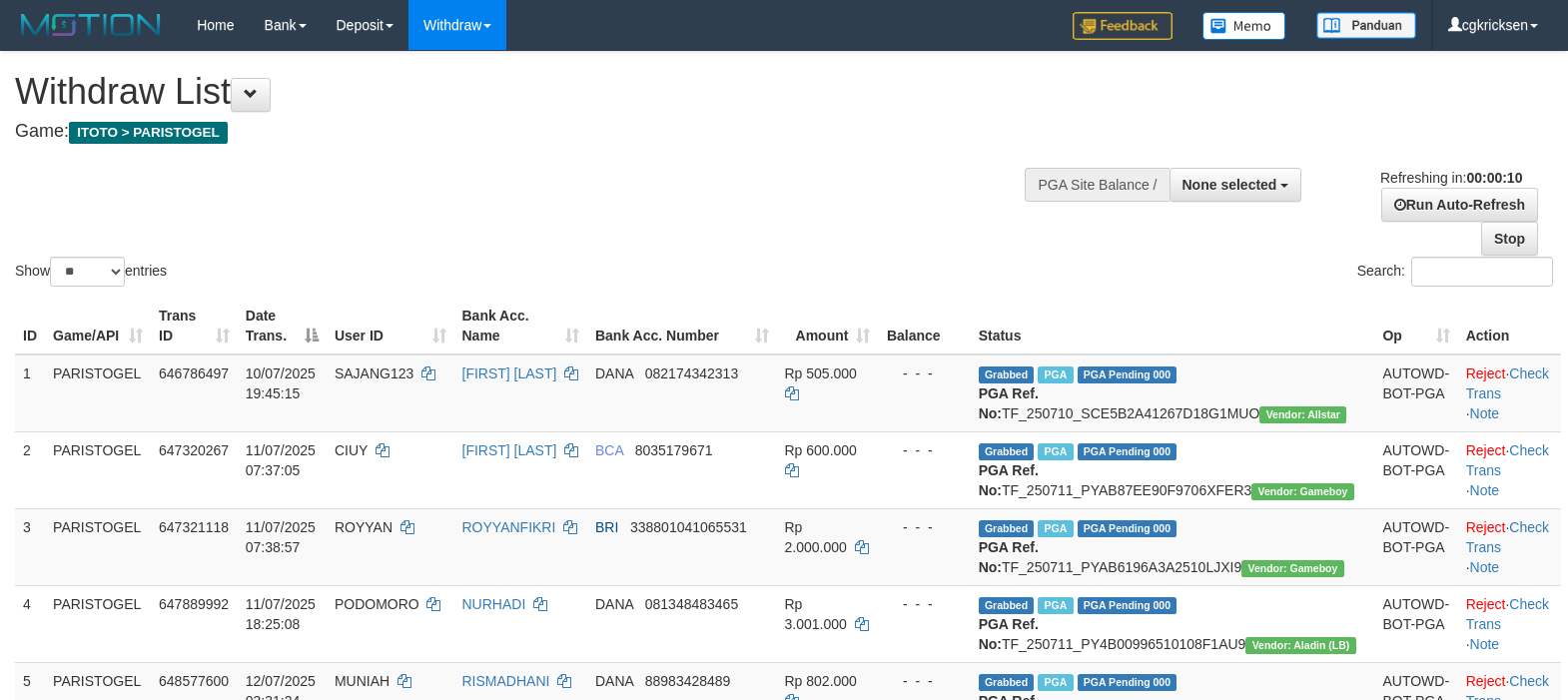 select 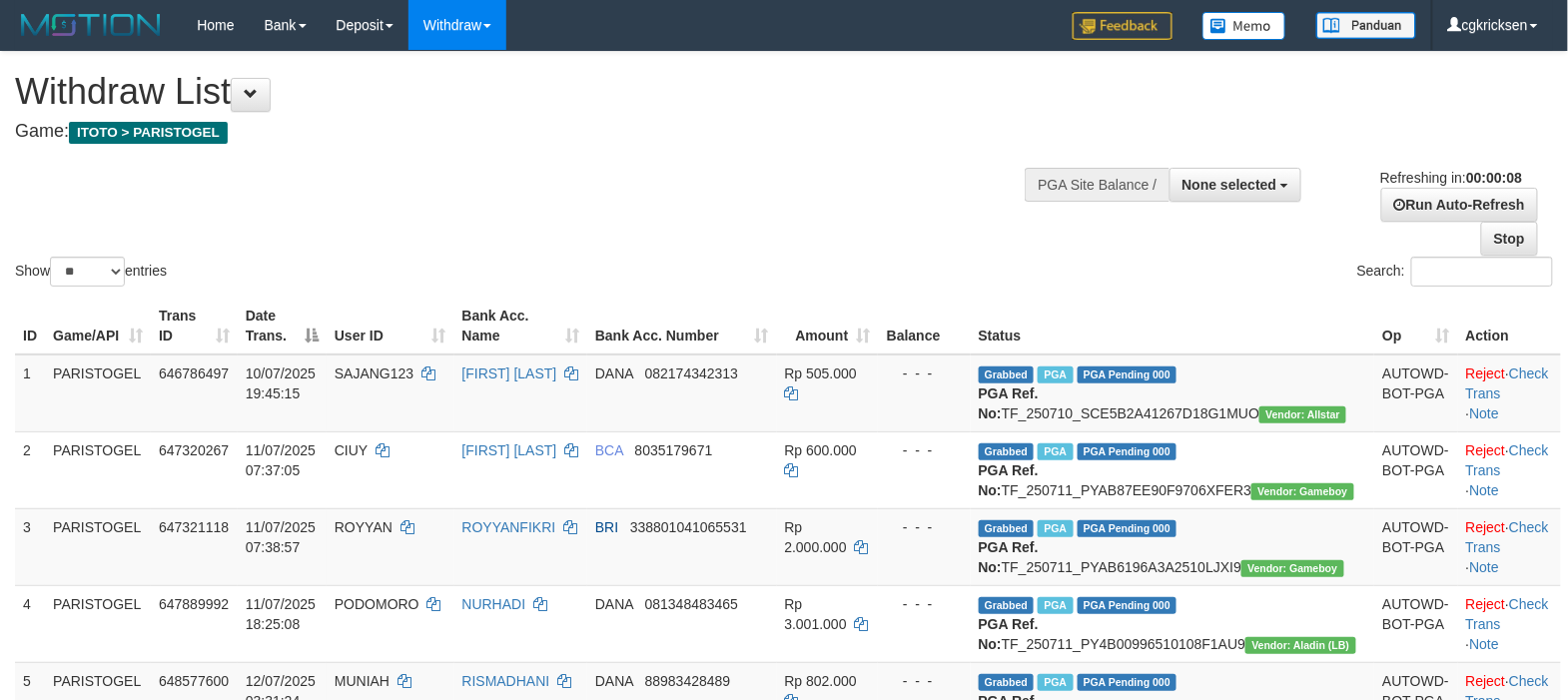 scroll, scrollTop: 0, scrollLeft: 0, axis: both 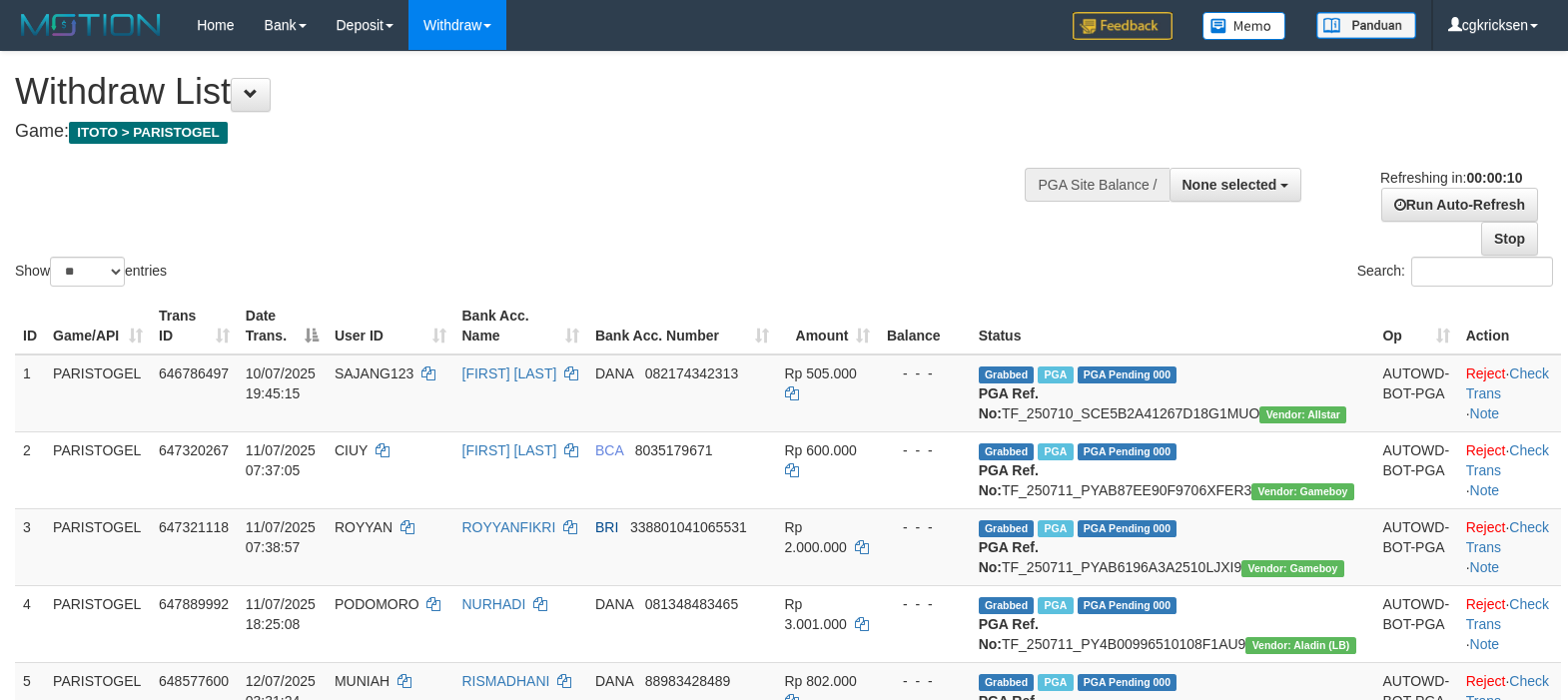 select 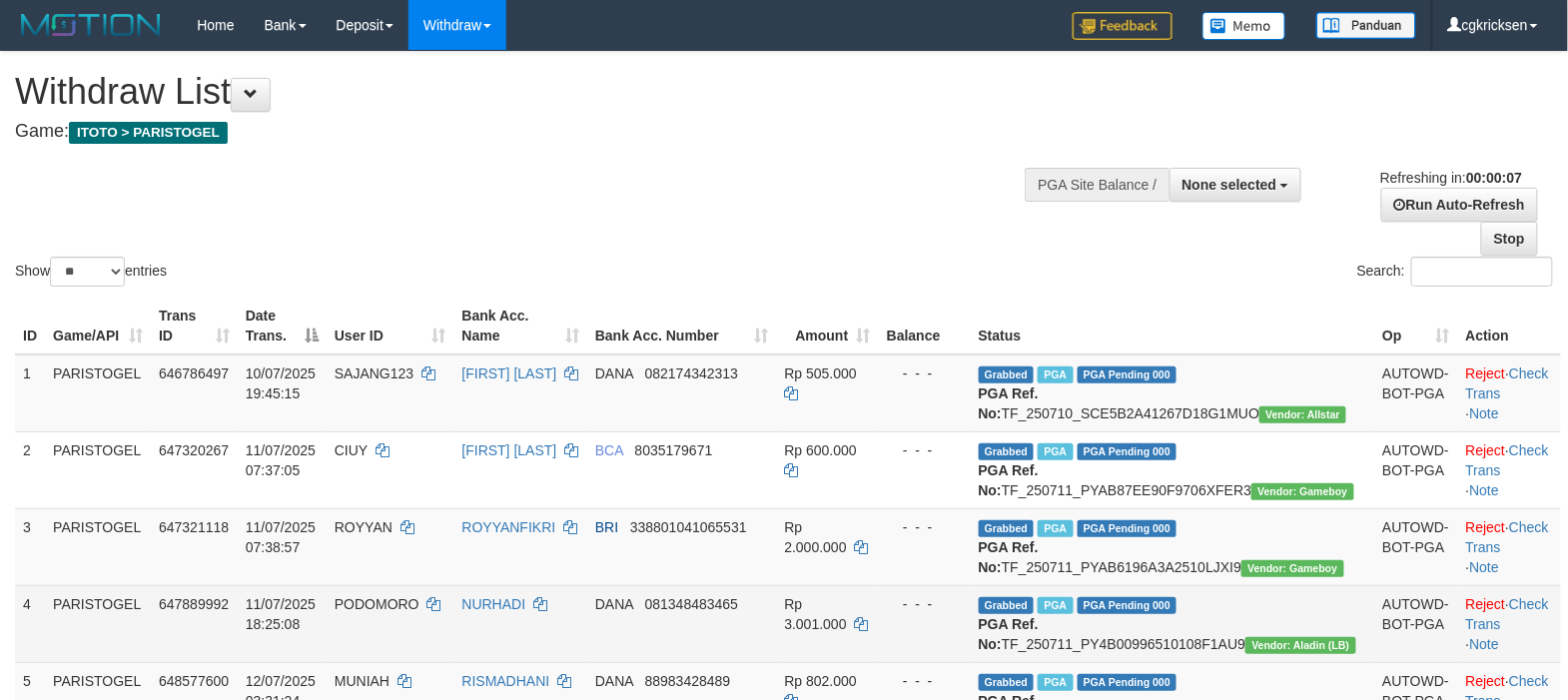 scroll, scrollTop: 0, scrollLeft: 0, axis: both 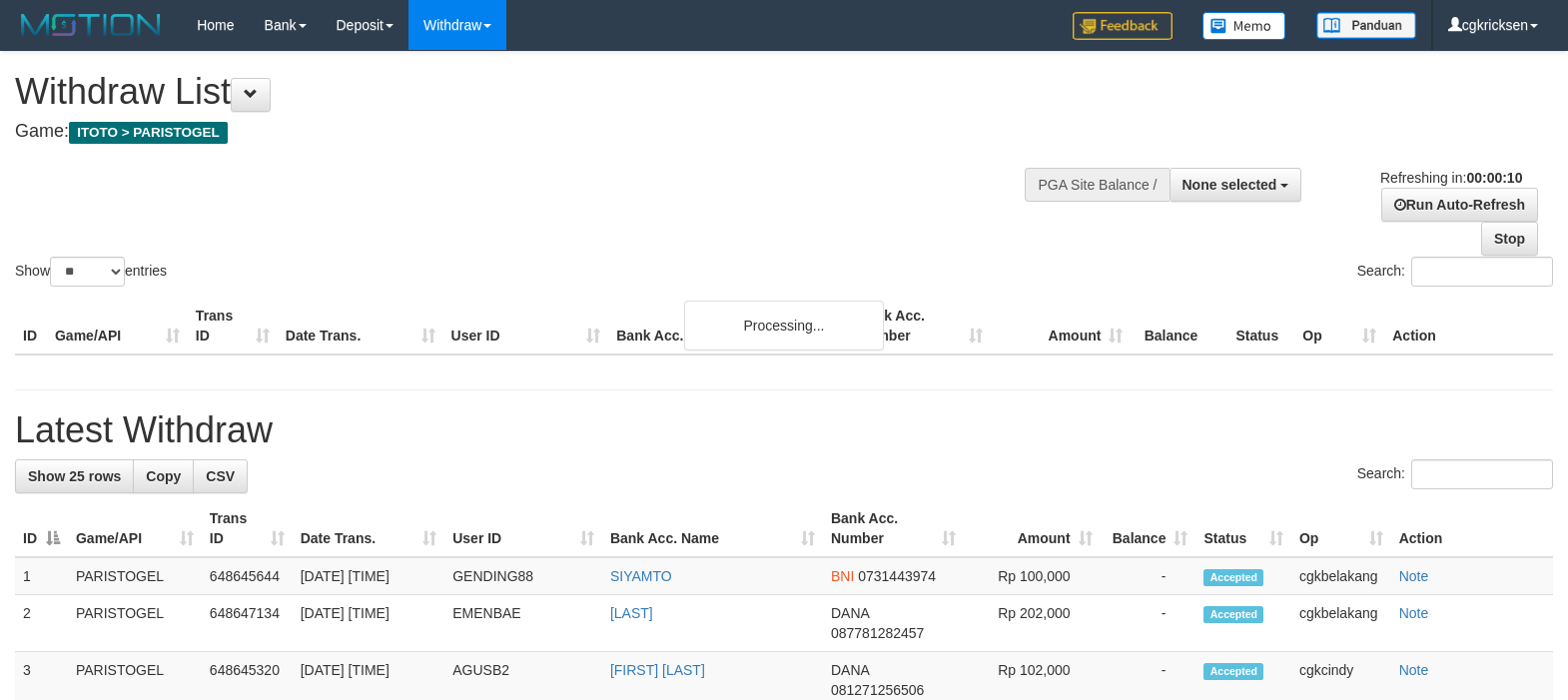 select 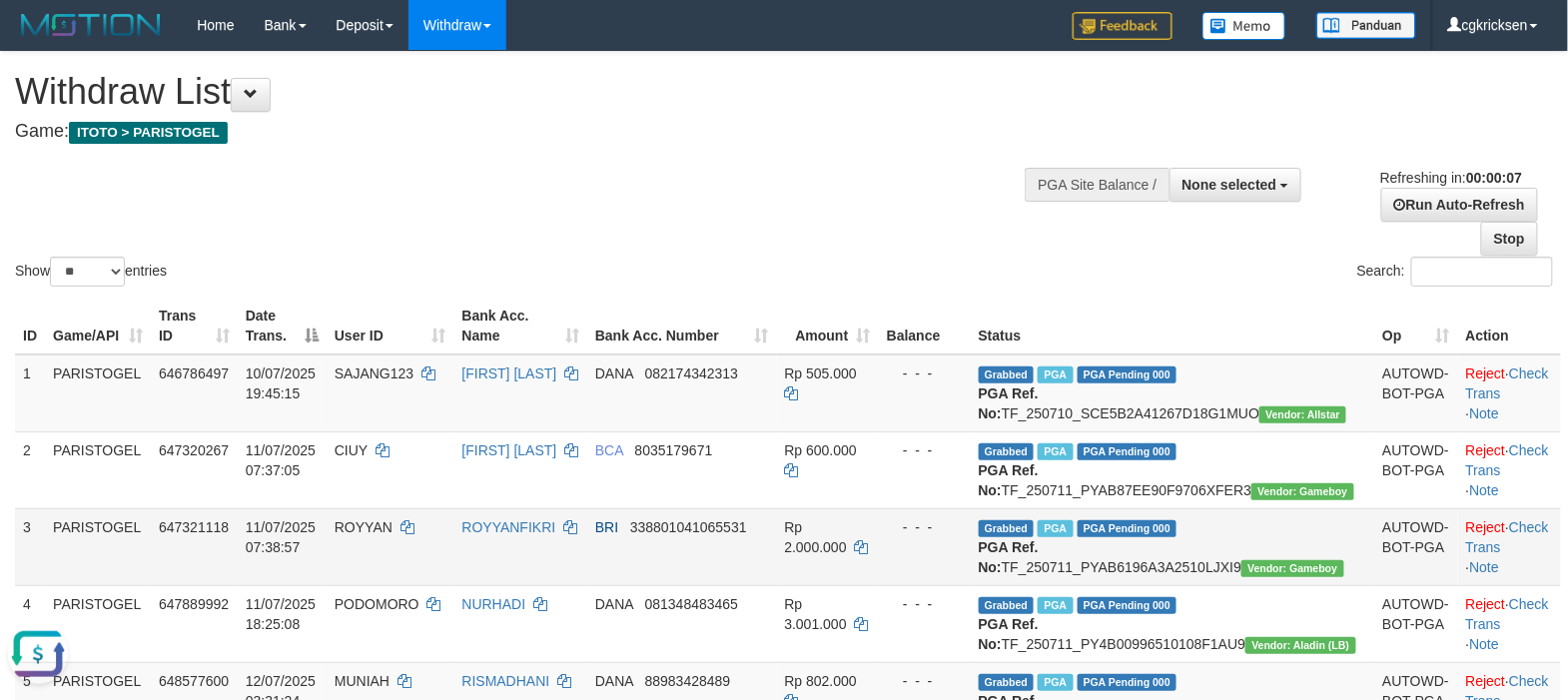 scroll, scrollTop: 0, scrollLeft: 0, axis: both 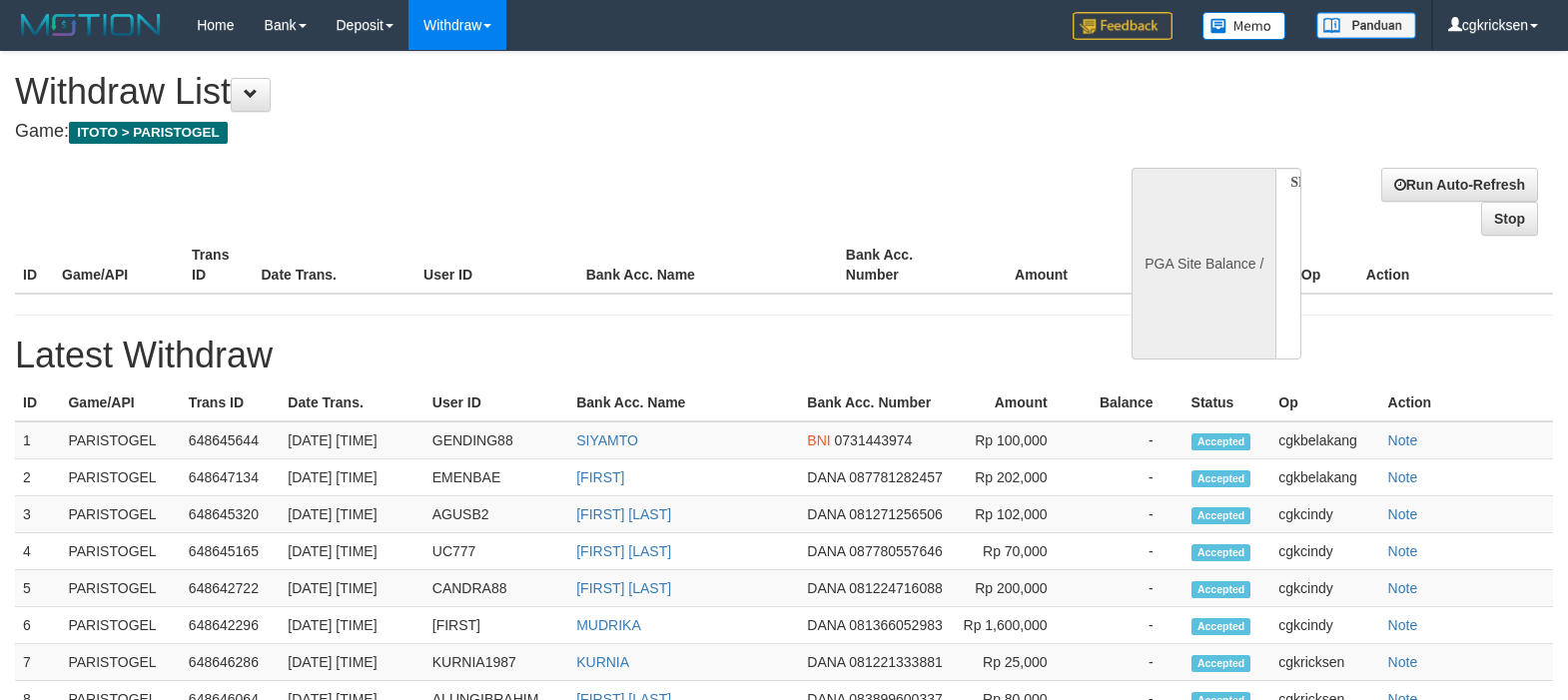 select 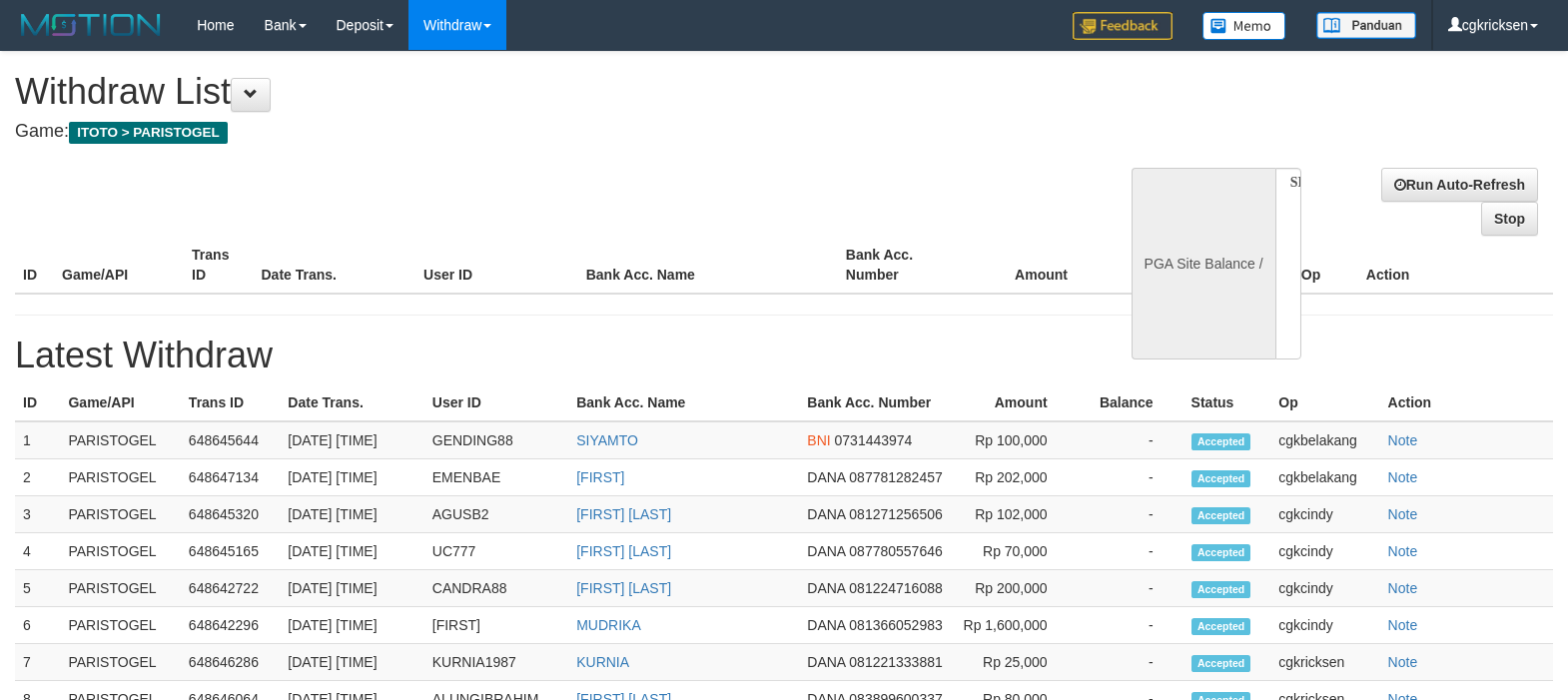 scroll, scrollTop: 0, scrollLeft: 0, axis: both 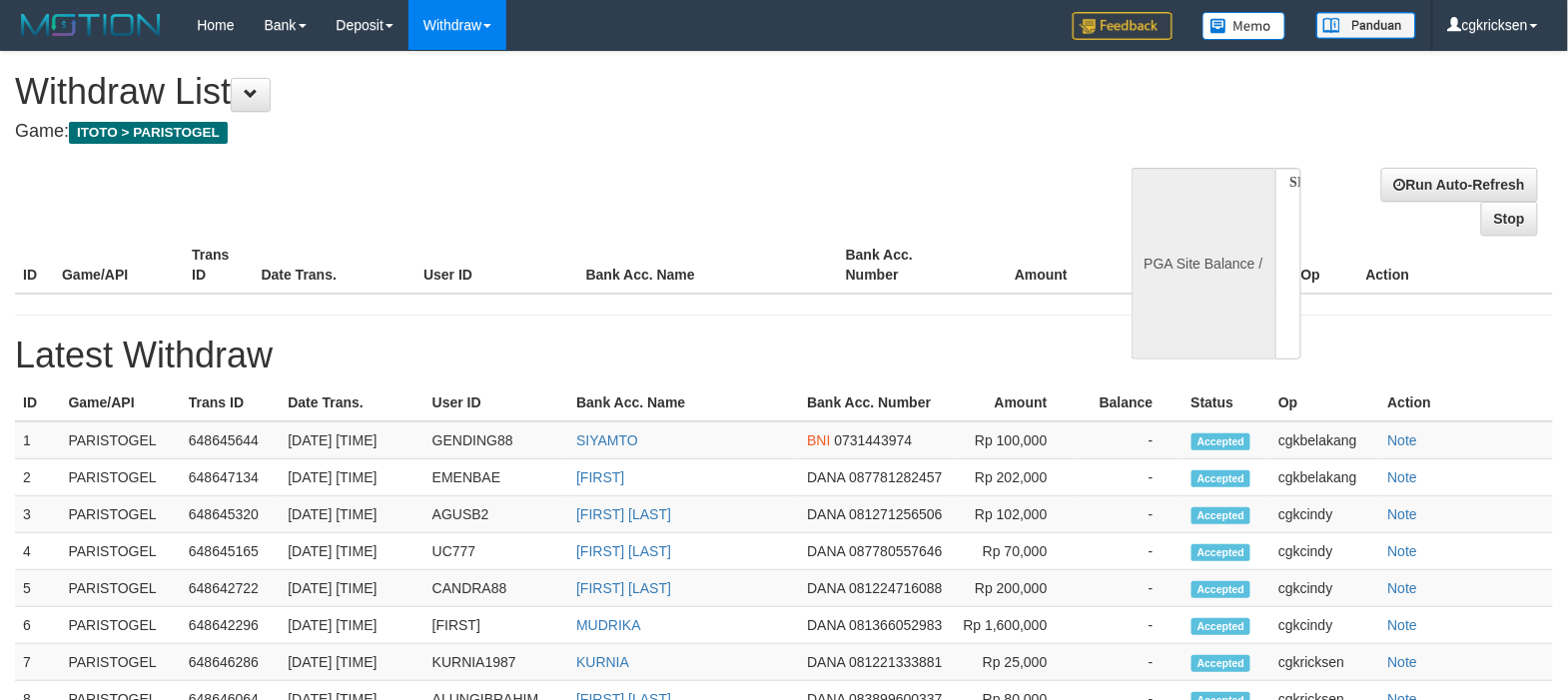 select on "**" 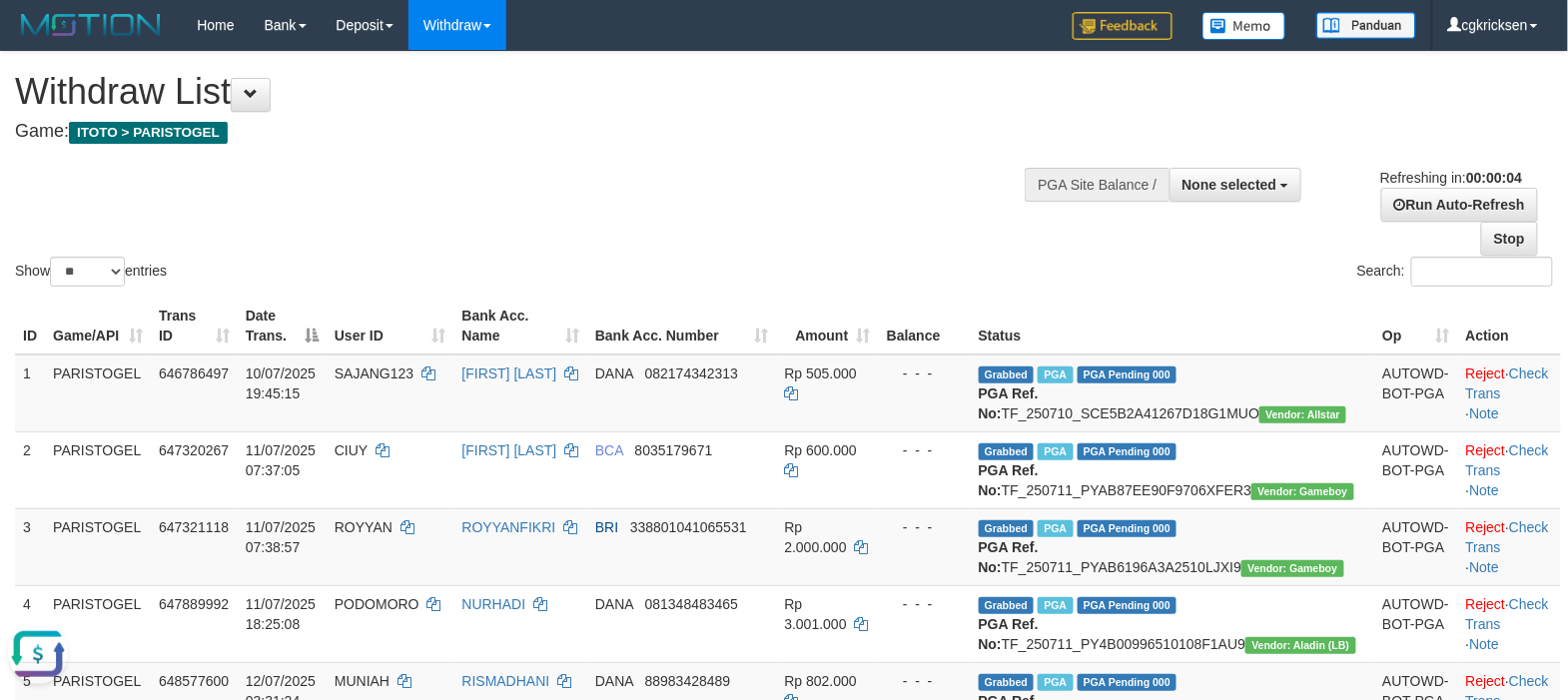 scroll, scrollTop: 0, scrollLeft: 0, axis: both 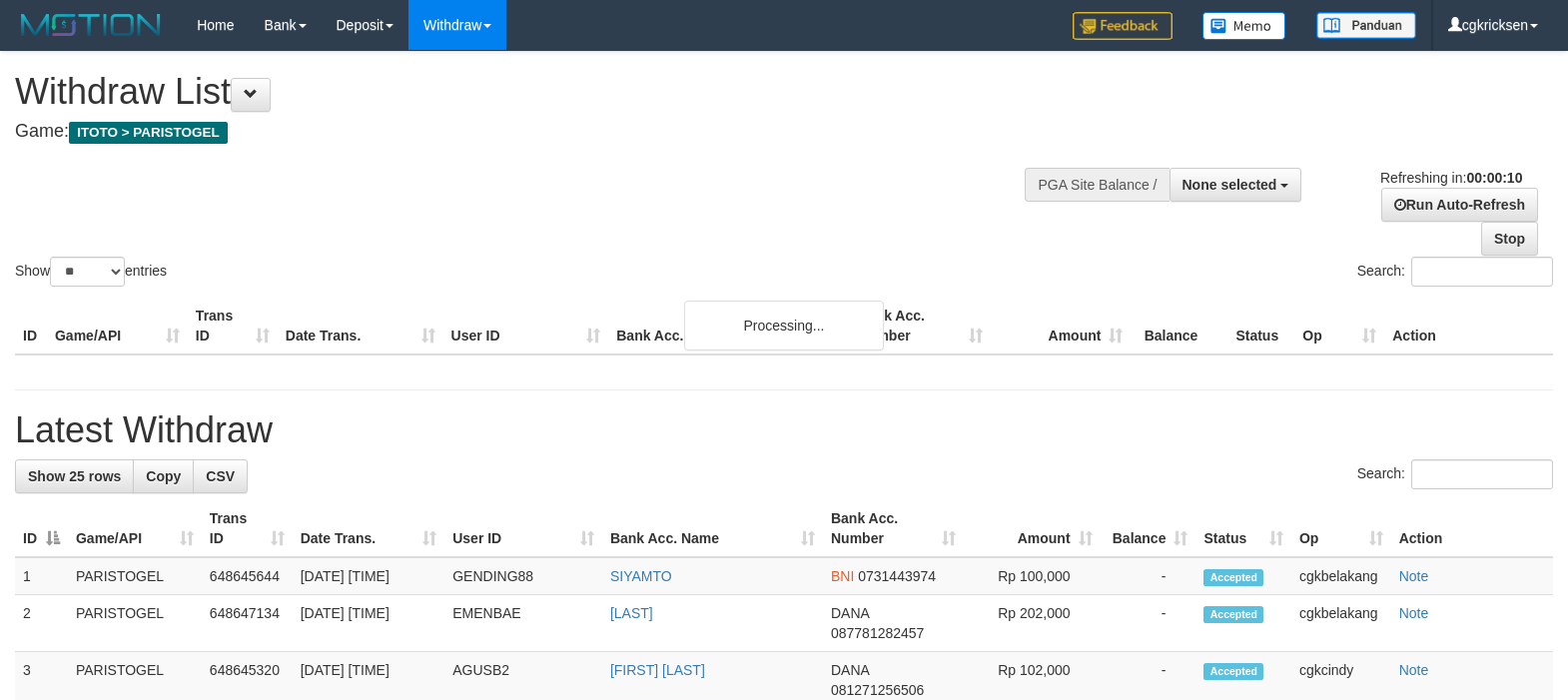 select 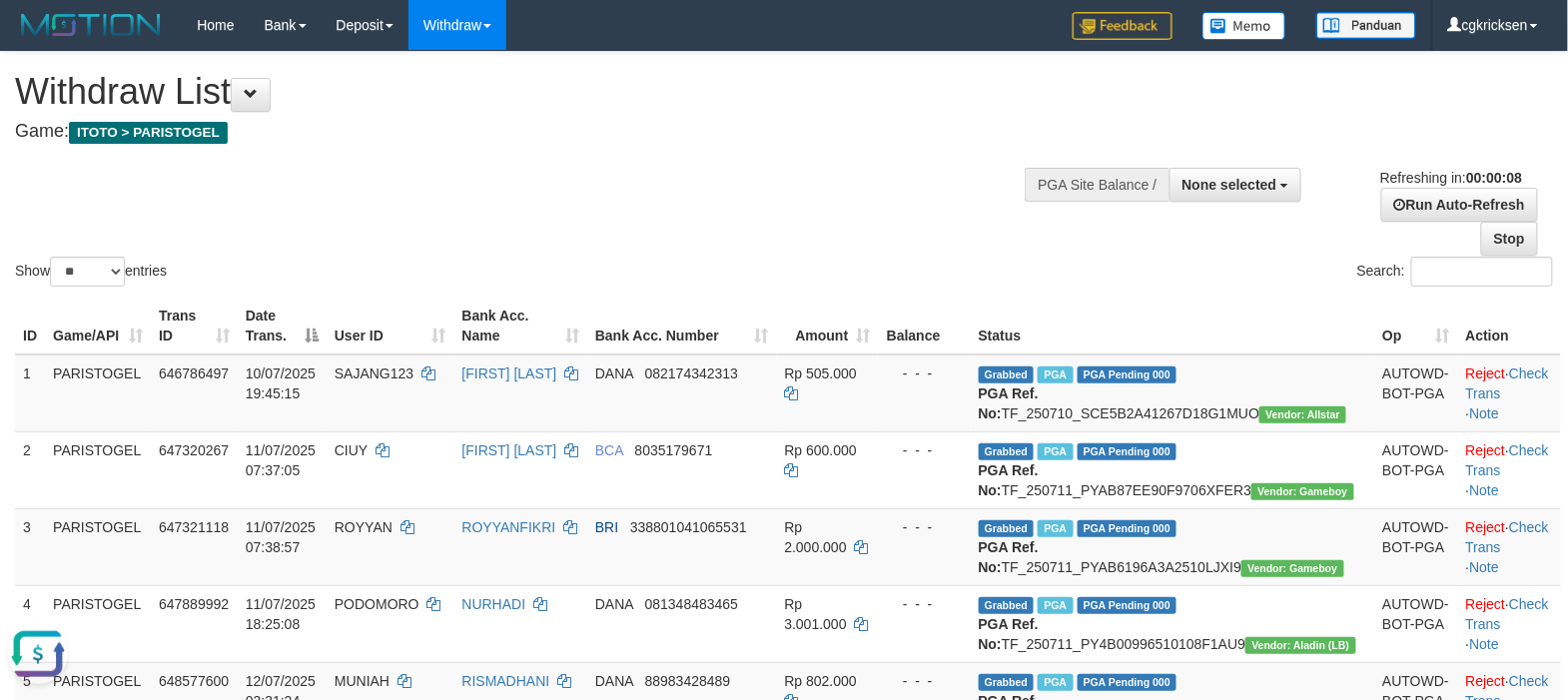 scroll, scrollTop: 0, scrollLeft: 0, axis: both 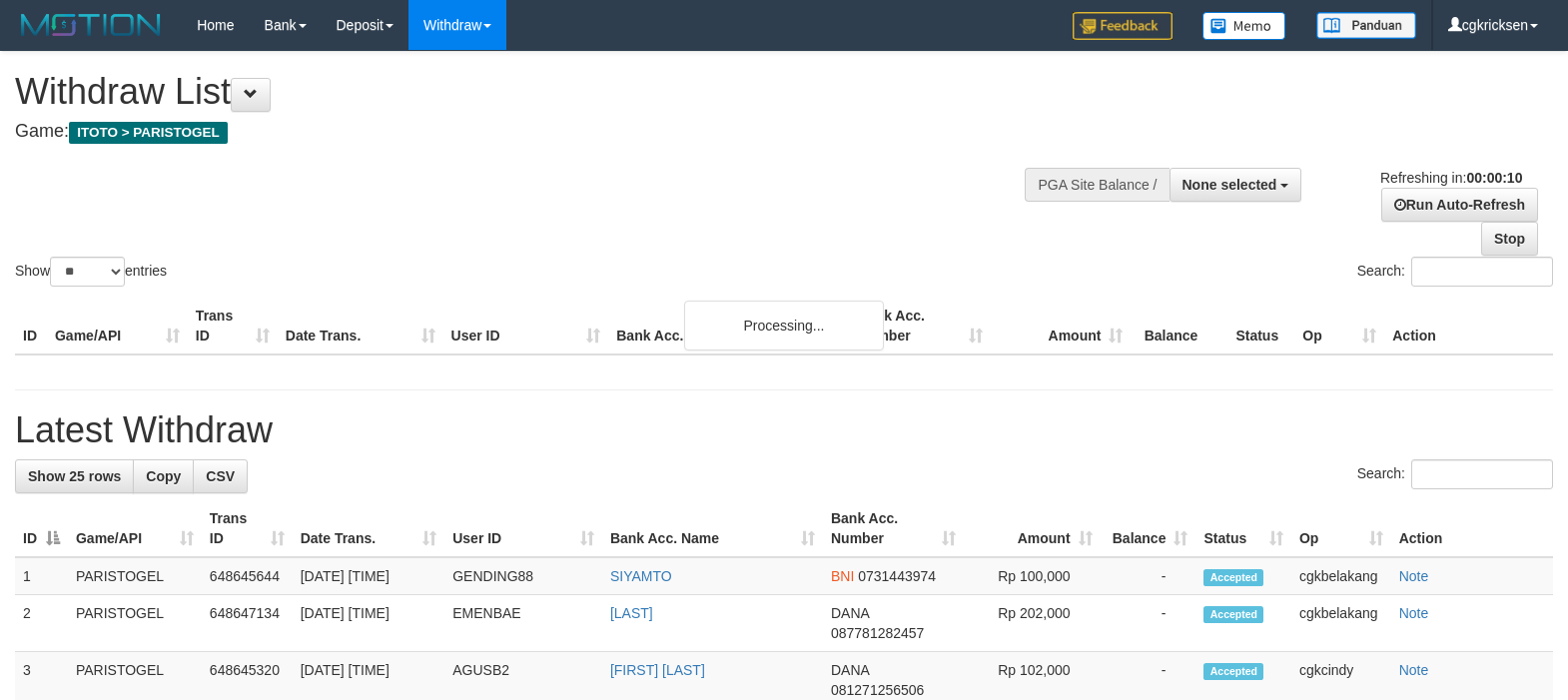 select 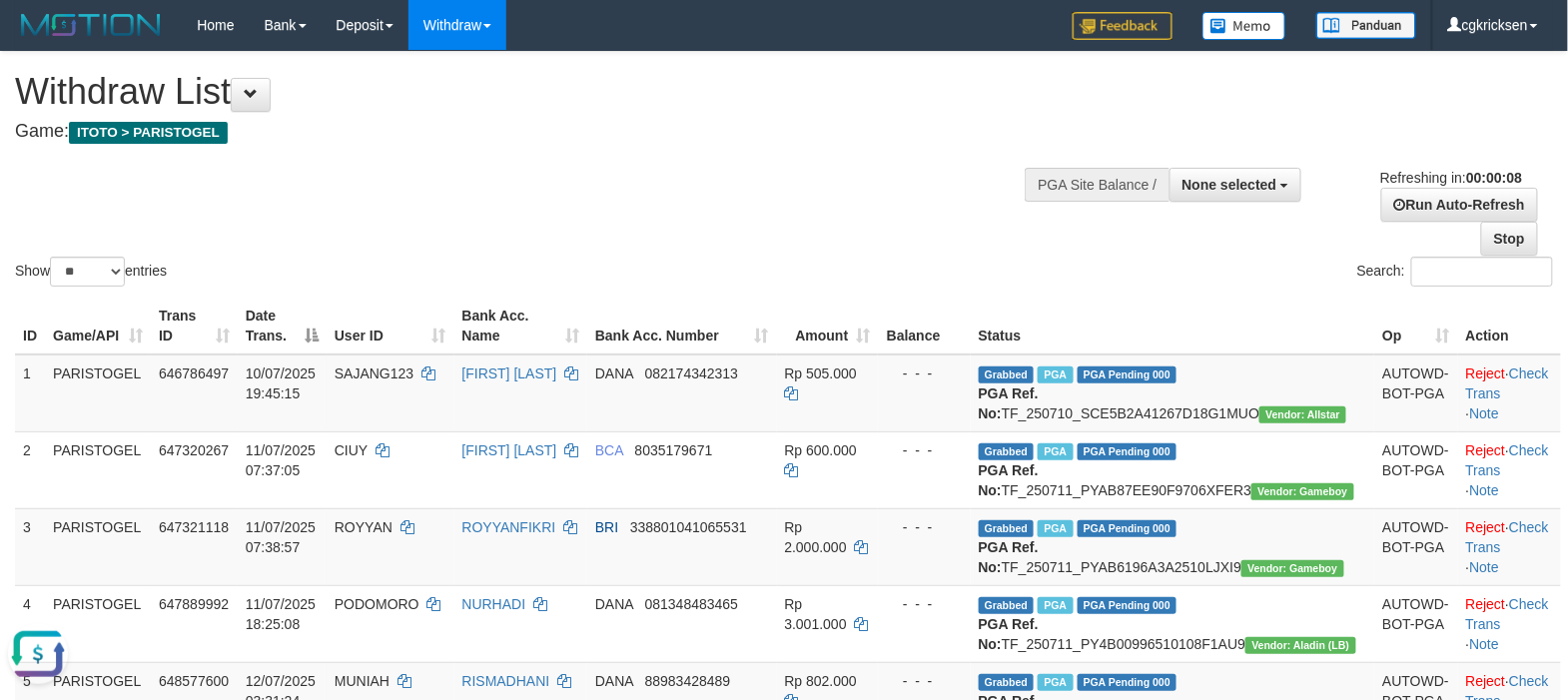 scroll, scrollTop: 0, scrollLeft: 0, axis: both 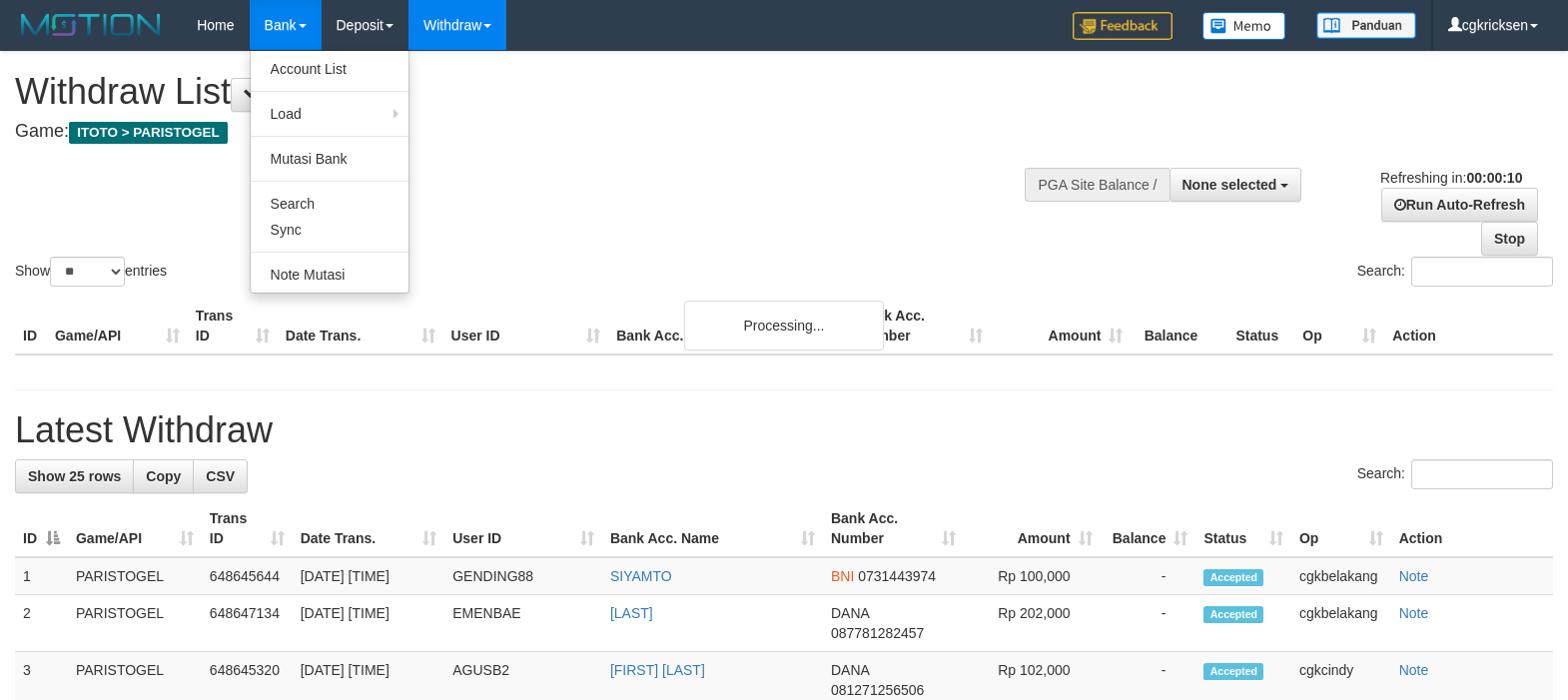 select 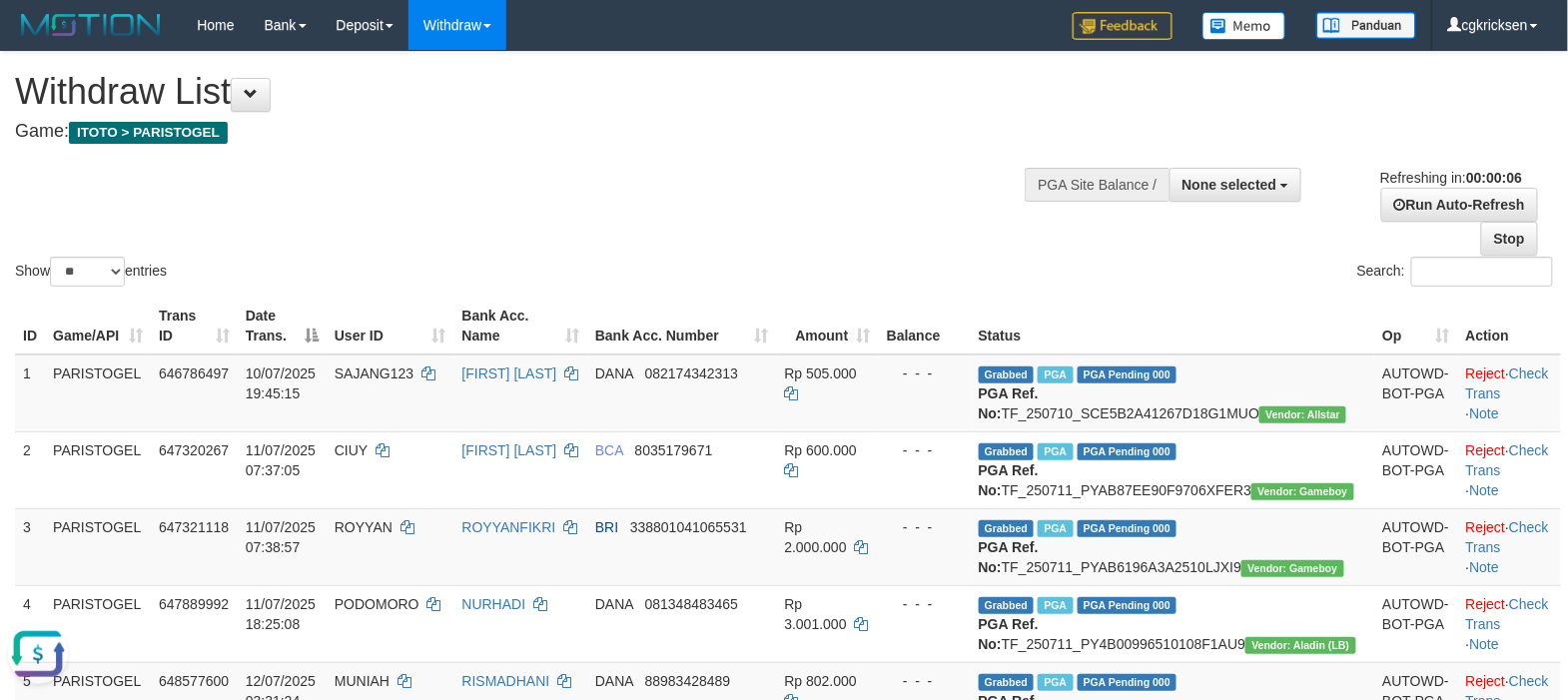 scroll, scrollTop: 0, scrollLeft: 0, axis: both 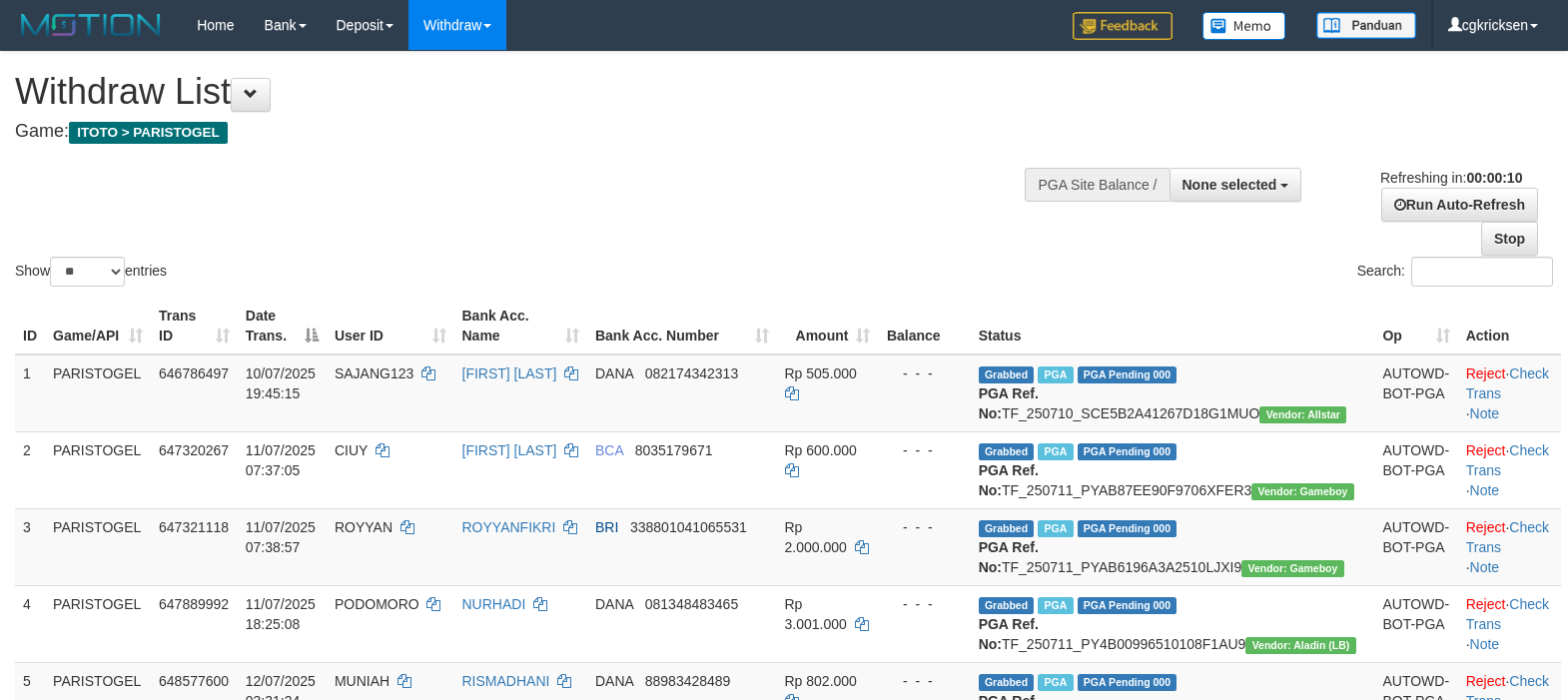 select 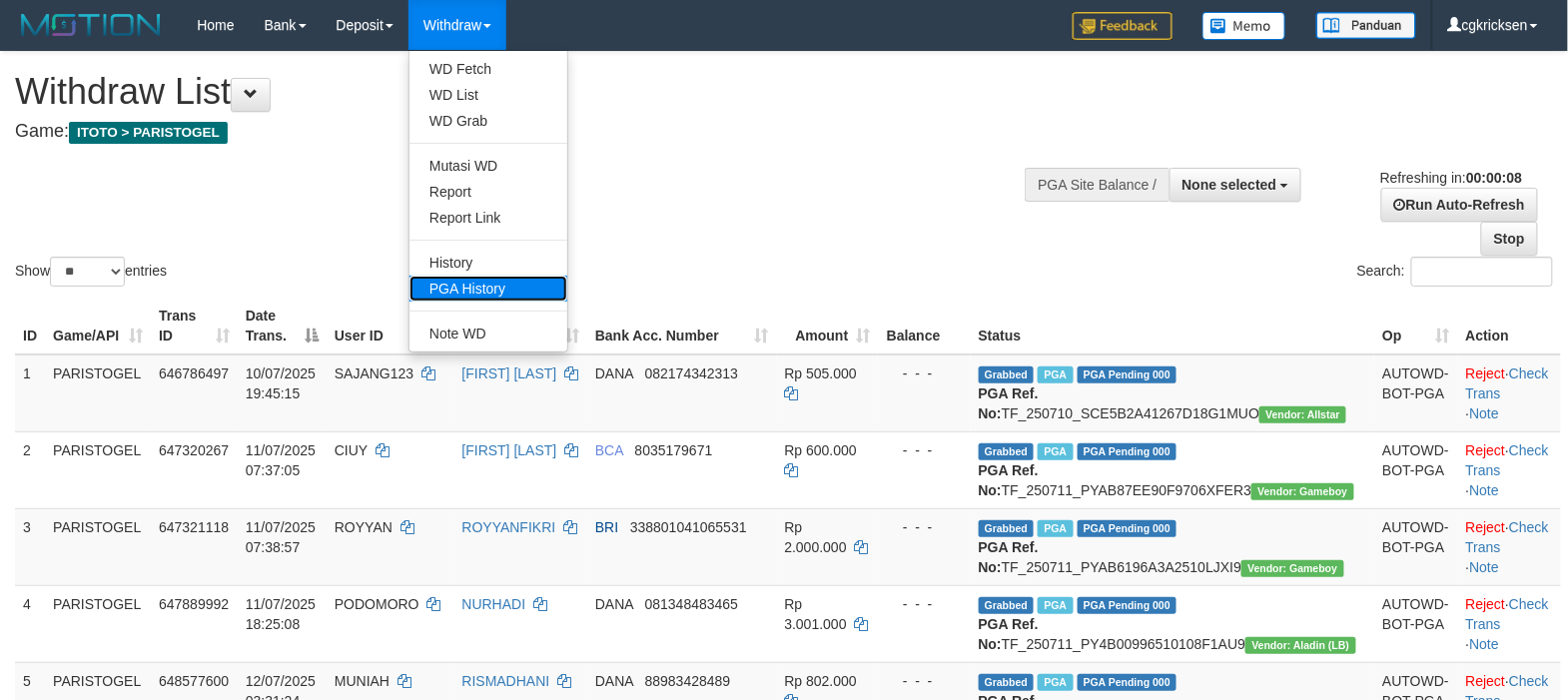 click on "PGA History" at bounding box center (488, 289) 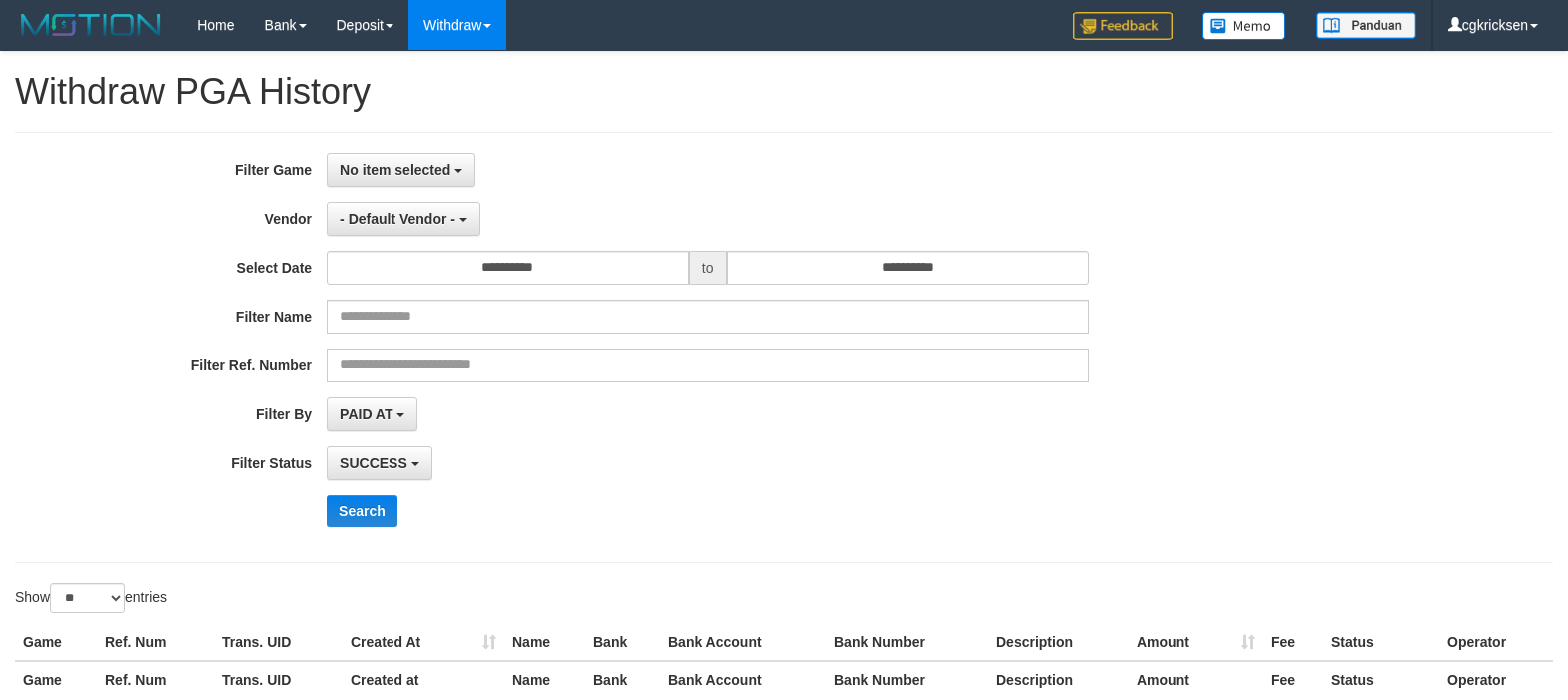 select 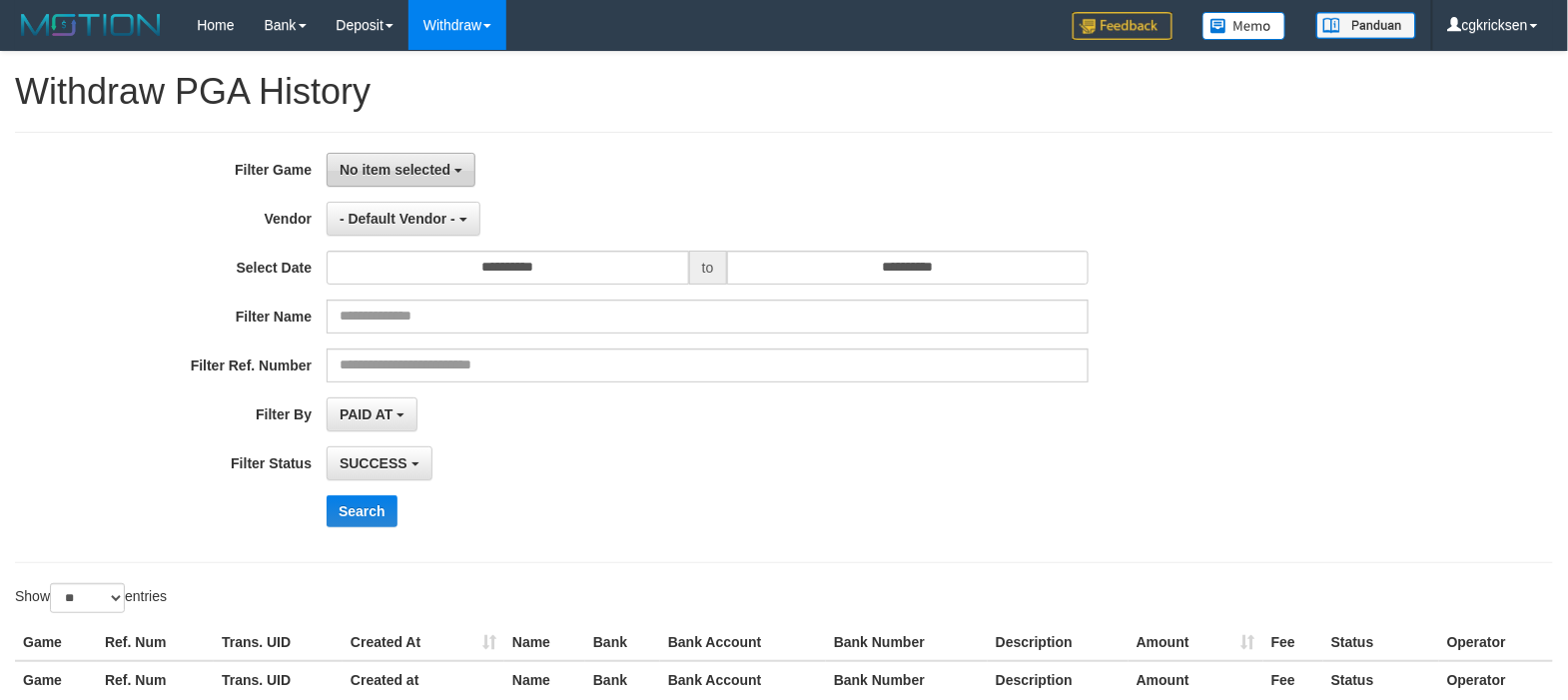 click on "No item selected" at bounding box center (394, 170) 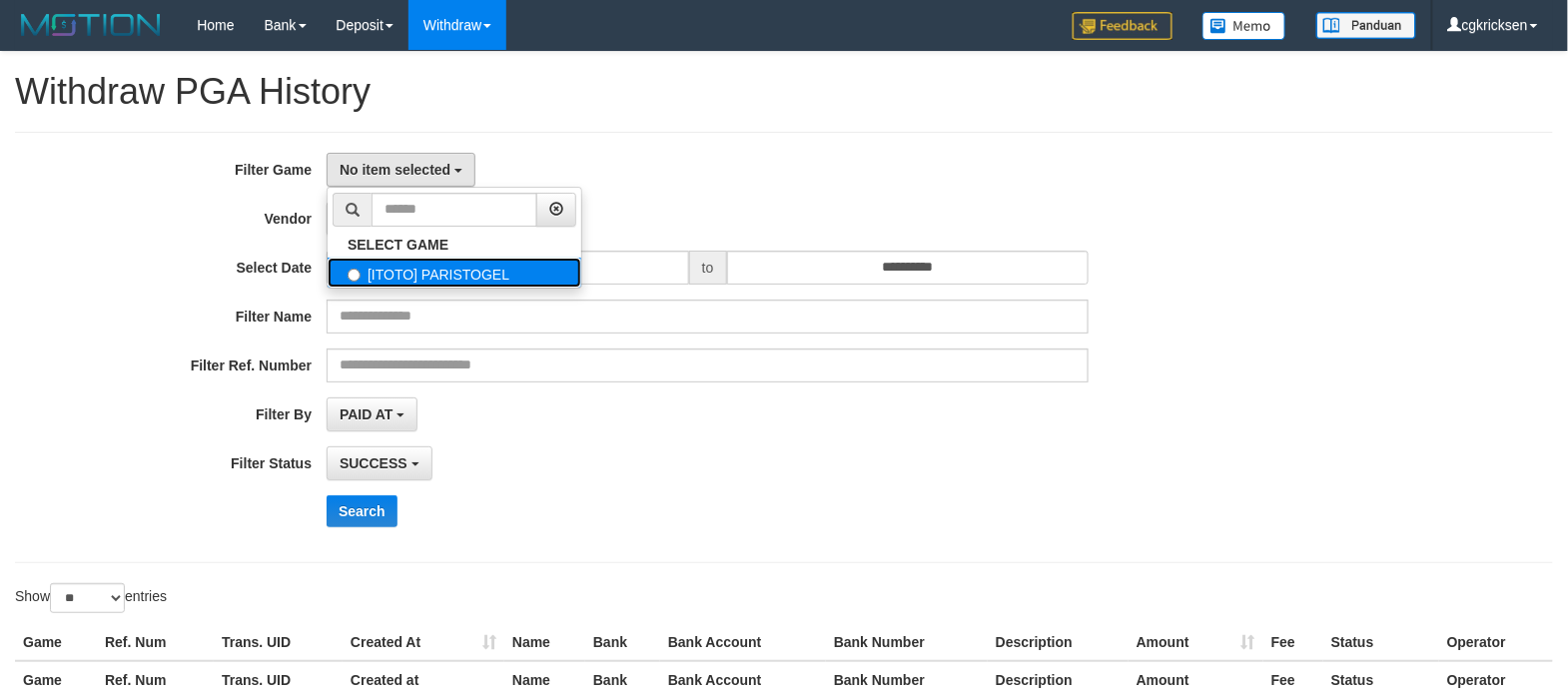 click on "[ITOTO] PARISTOGEL" at bounding box center (454, 273) 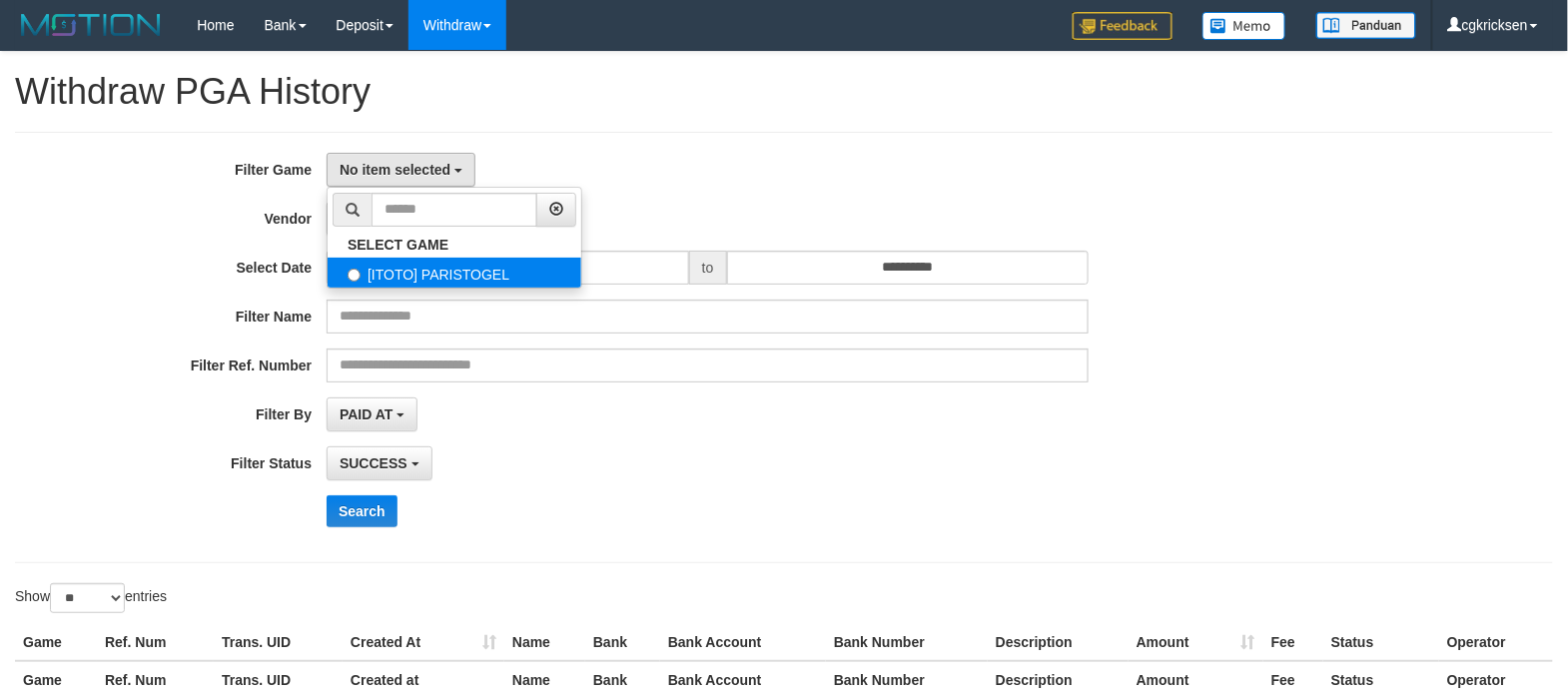 select on "****" 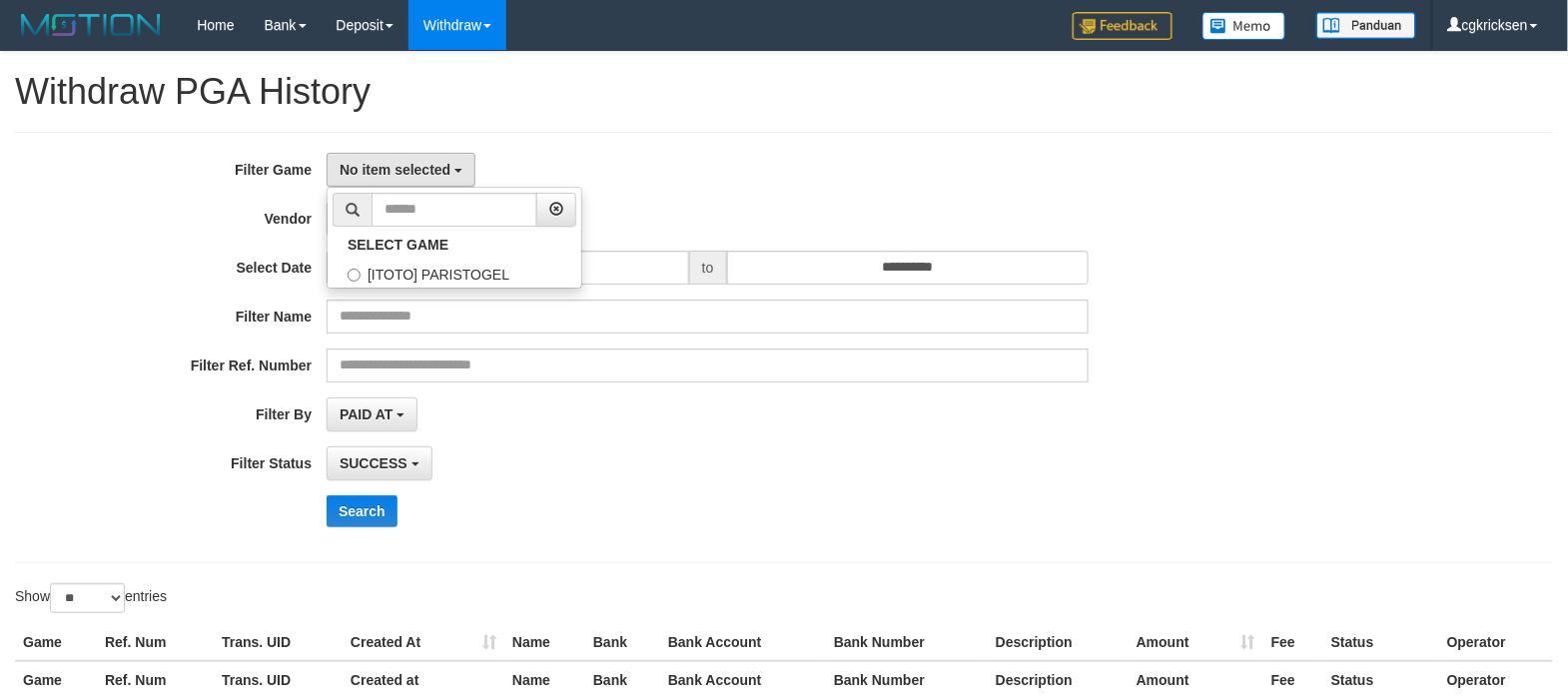 scroll, scrollTop: 17, scrollLeft: 0, axis: vertical 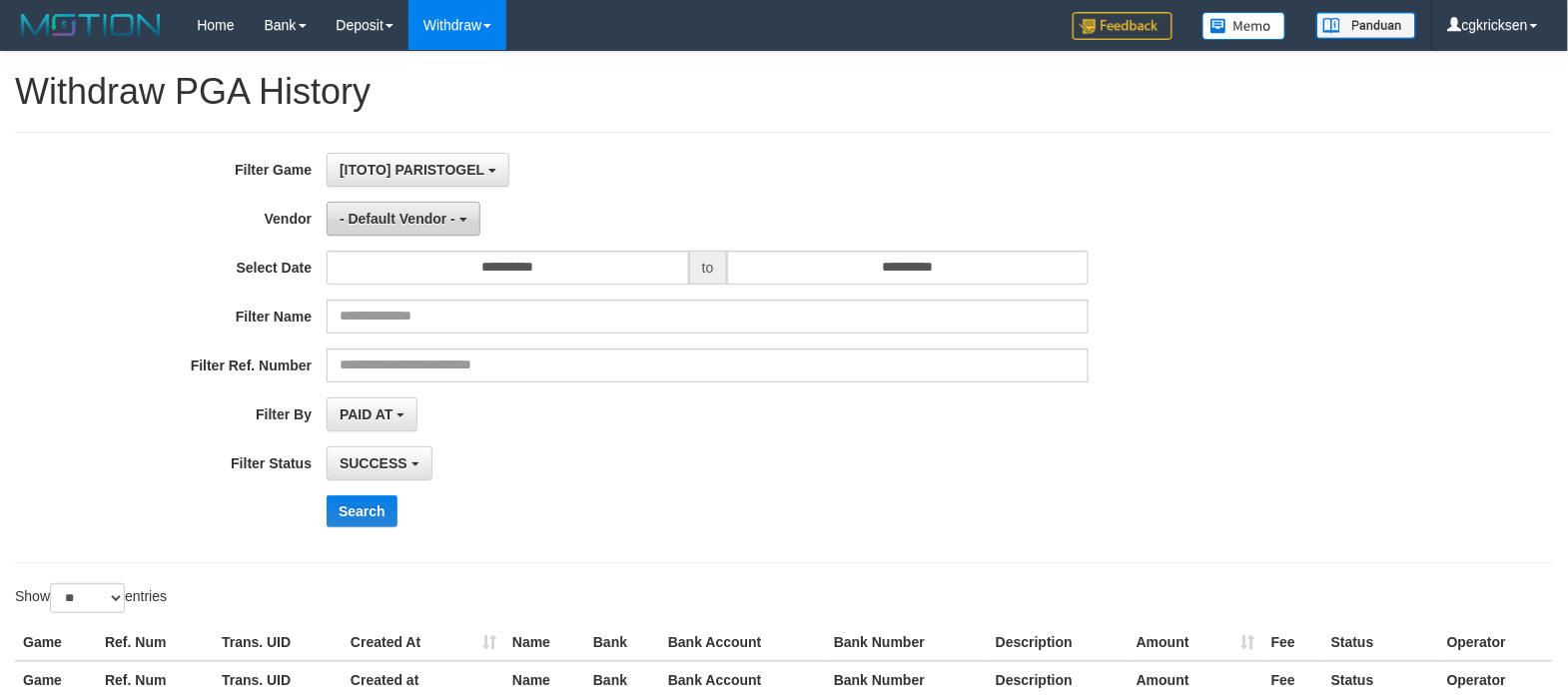 click on "- Default Vendor -" at bounding box center [403, 219] 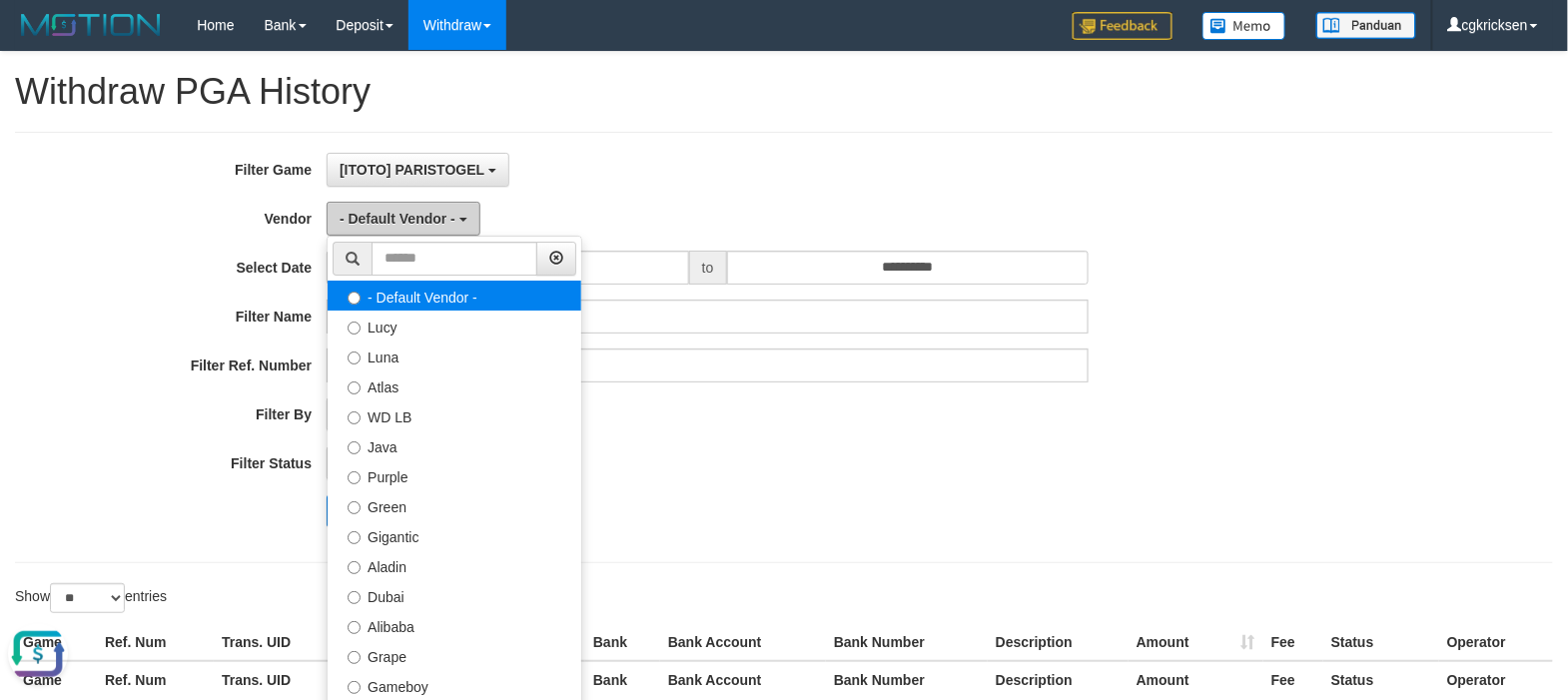 scroll, scrollTop: 0, scrollLeft: 0, axis: both 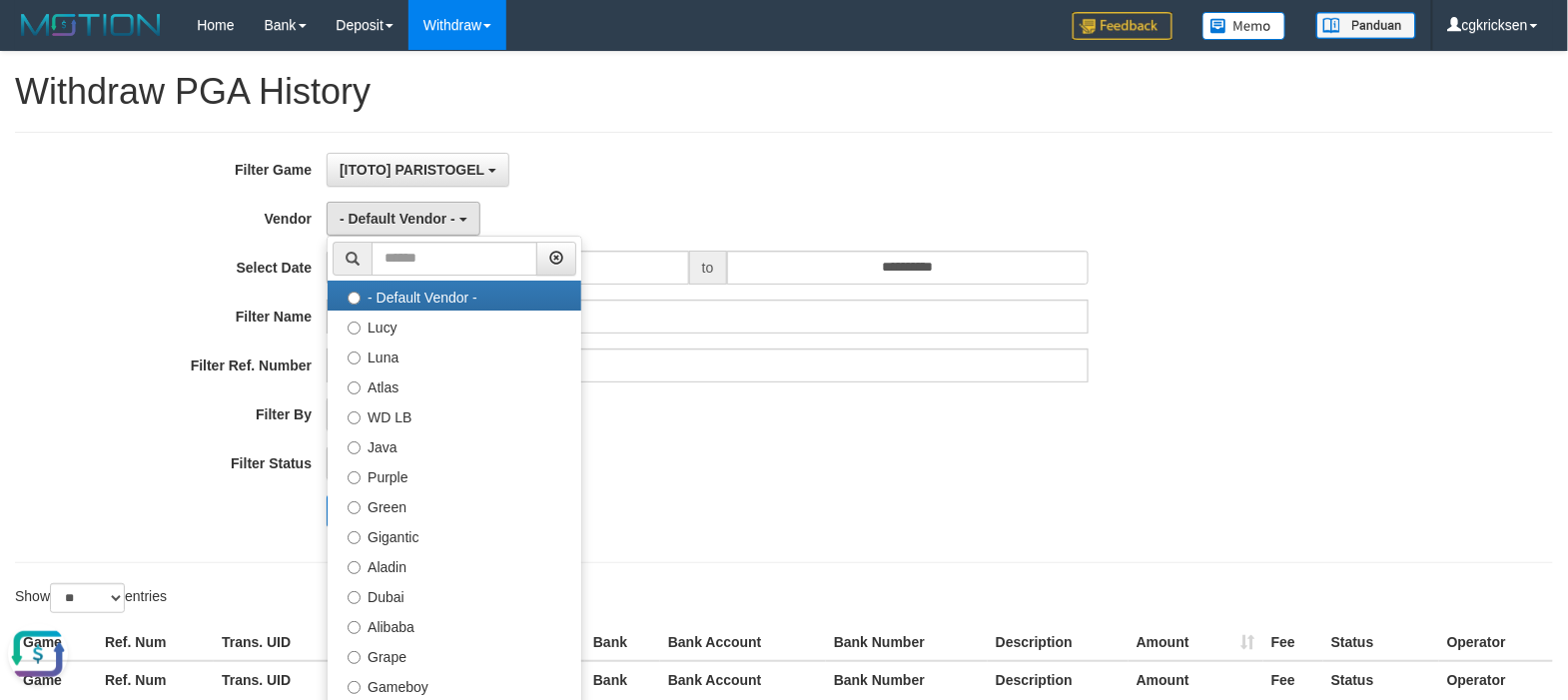drag, startPoint x: 888, startPoint y: 471, endPoint x: 655, endPoint y: 329, distance: 272.8608 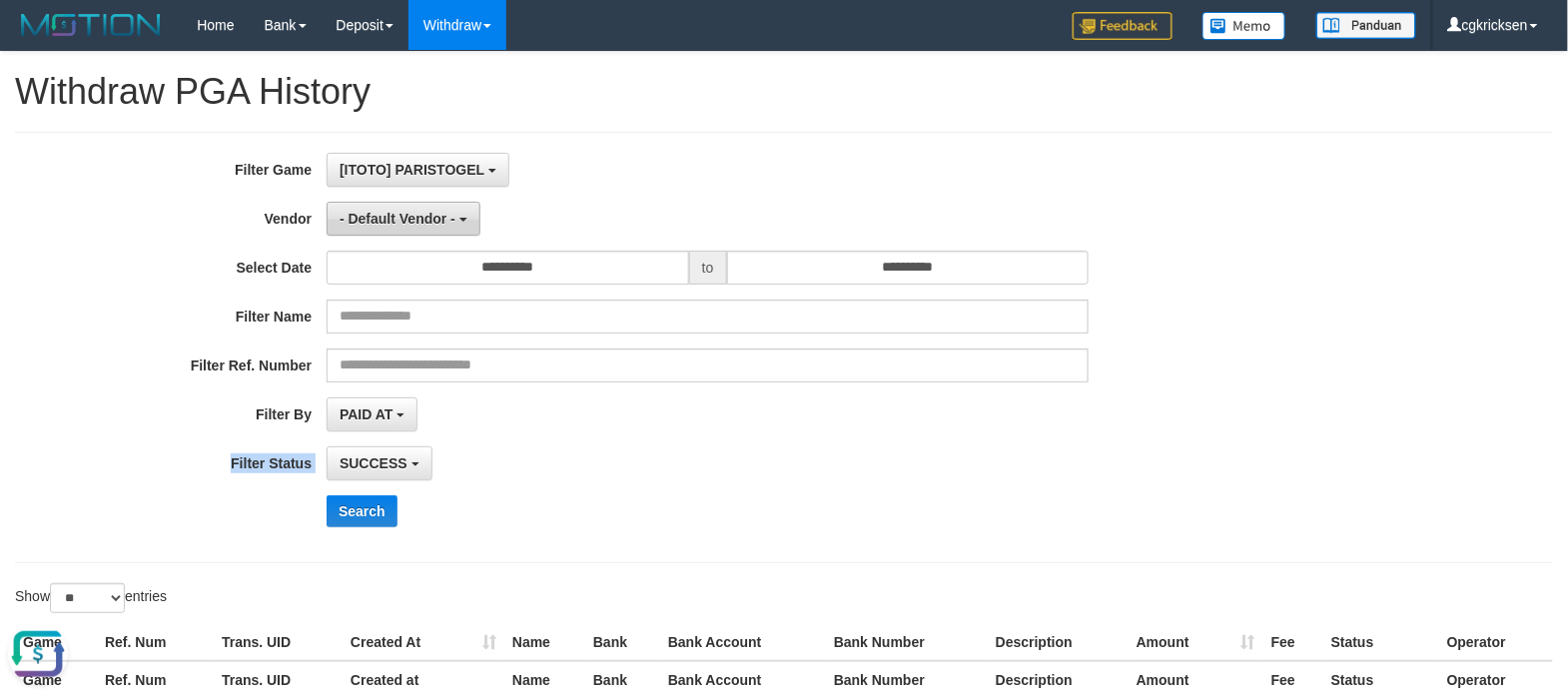 click on "- Default Vendor -" at bounding box center [397, 219] 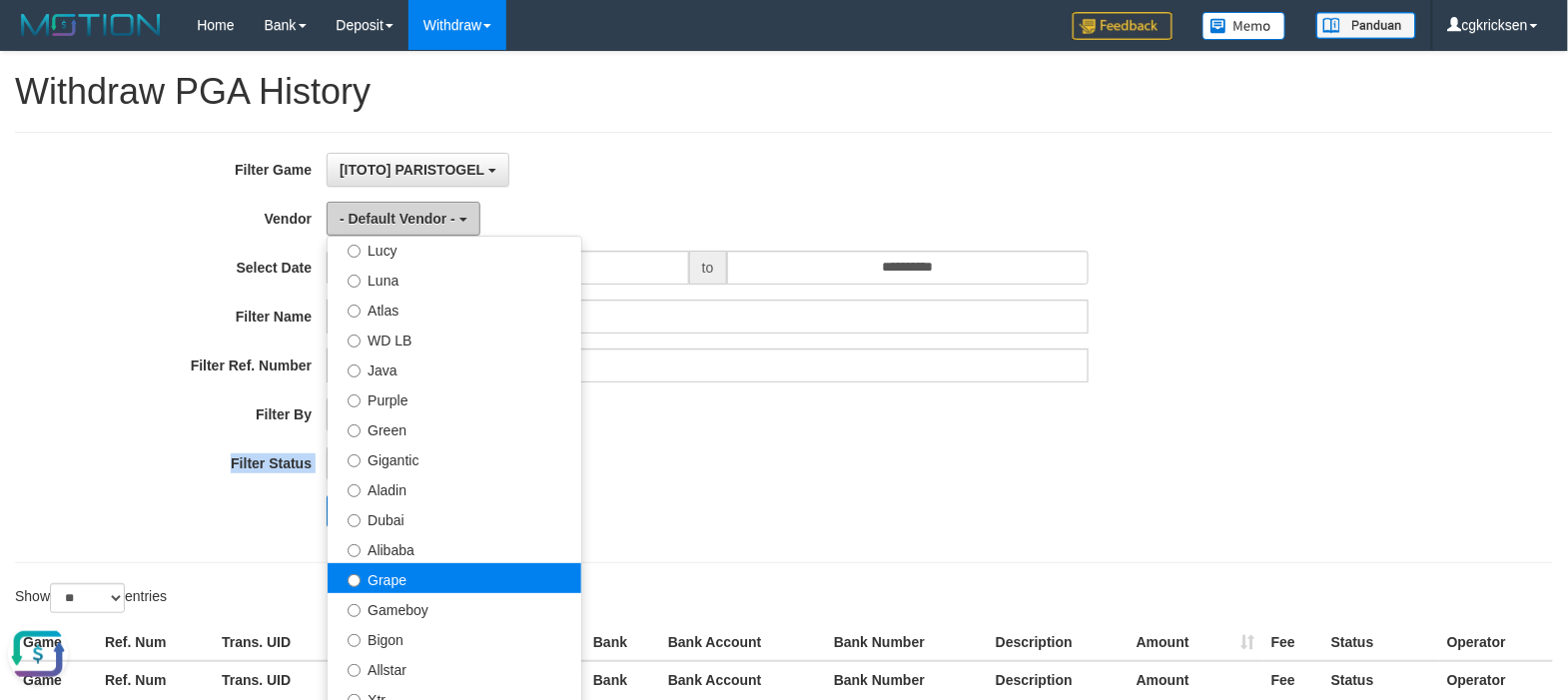 scroll, scrollTop: 76, scrollLeft: 0, axis: vertical 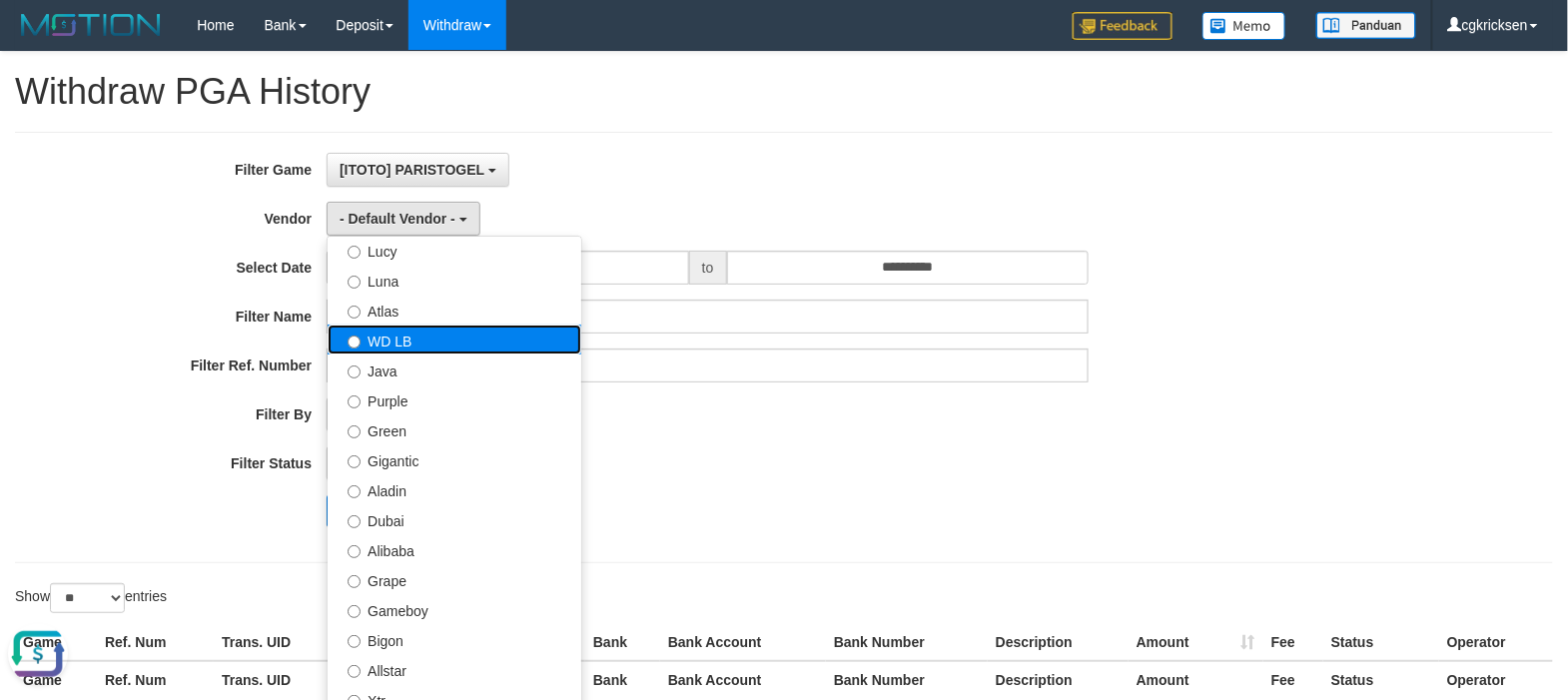 click on "WD LB" at bounding box center (454, 340) 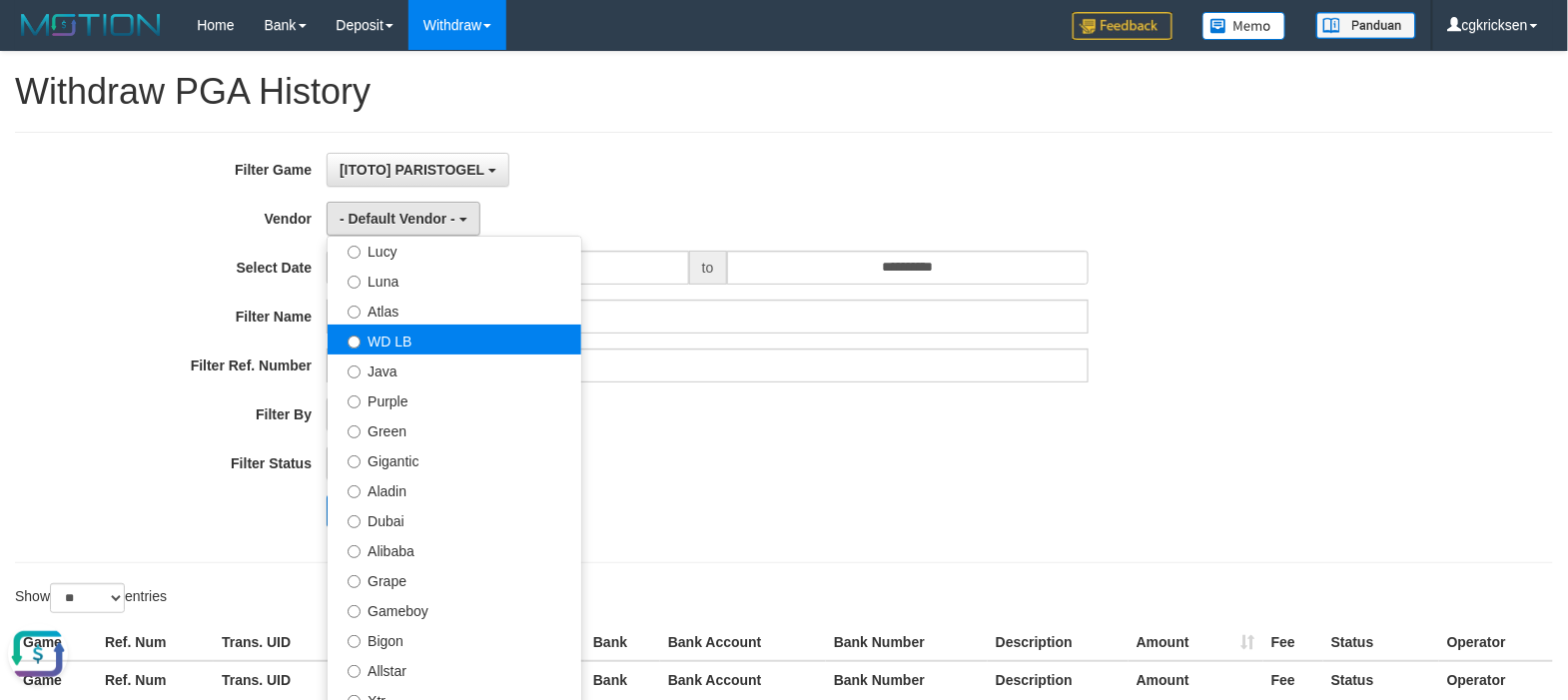 select on "**********" 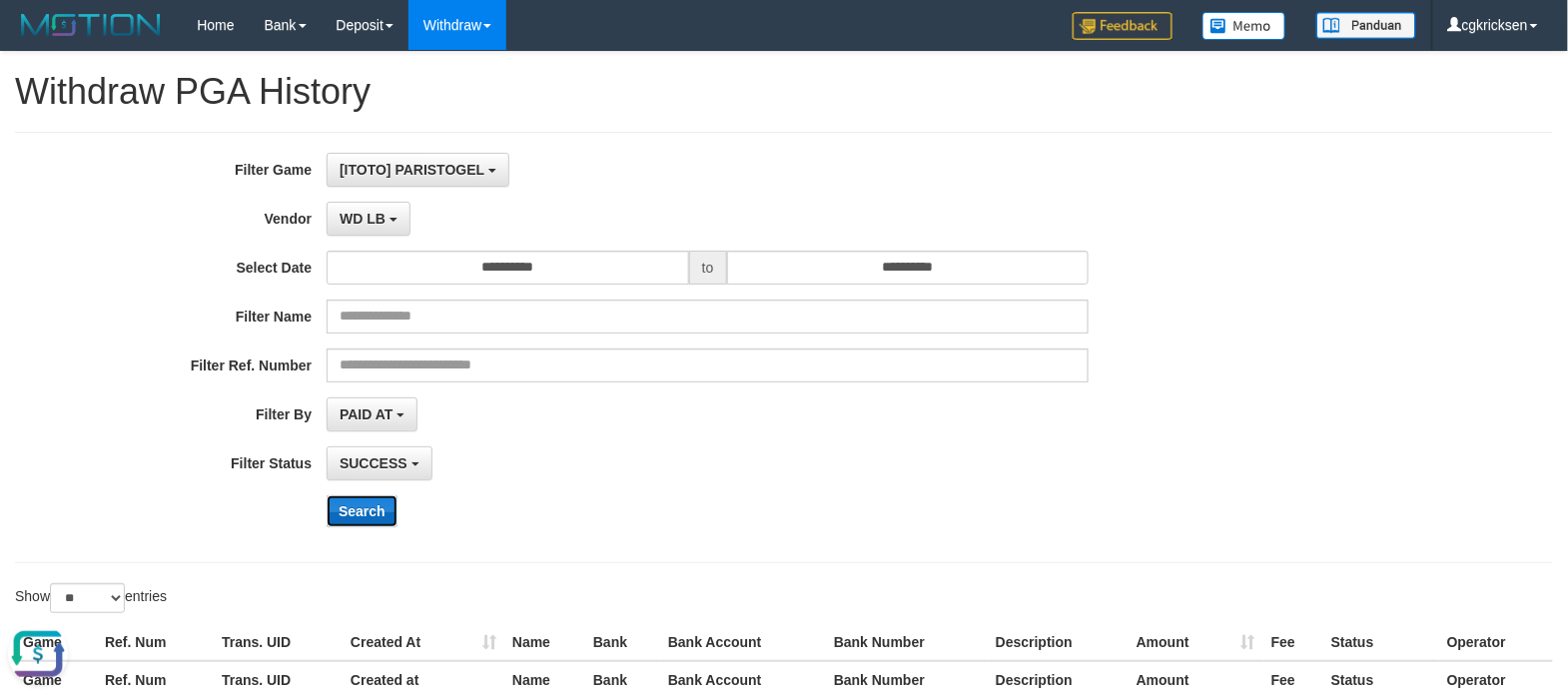 click on "Search" at bounding box center (362, 511) 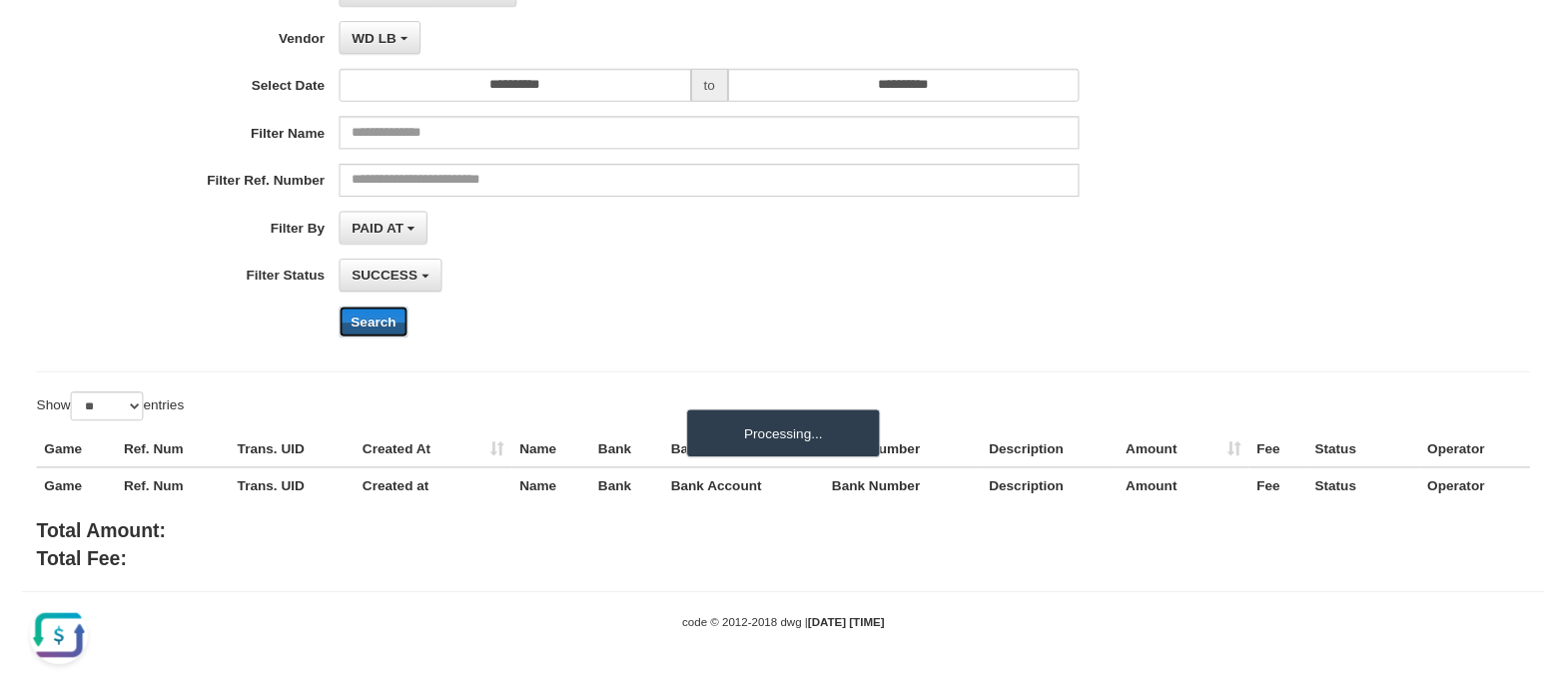 scroll, scrollTop: 194, scrollLeft: 0, axis: vertical 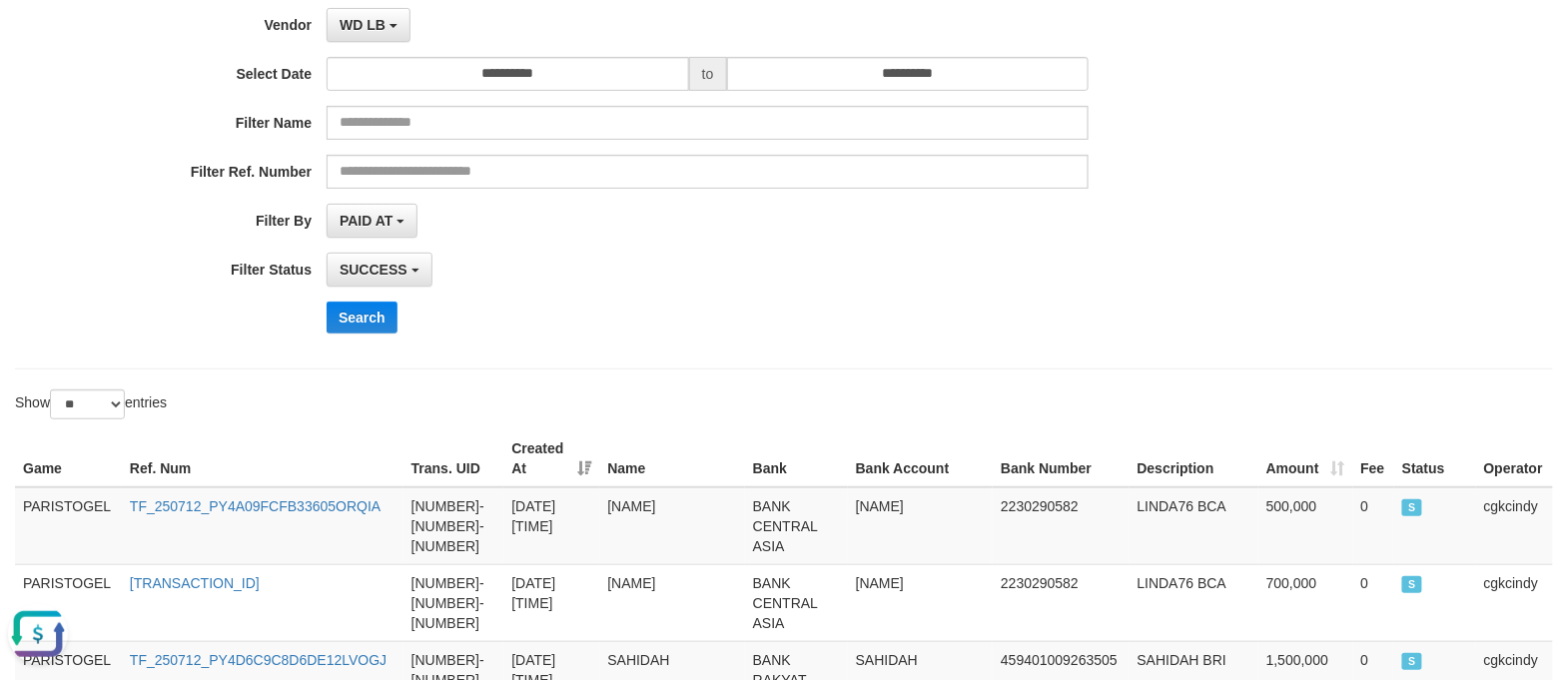 click on "**********" at bounding box center [653, 154] 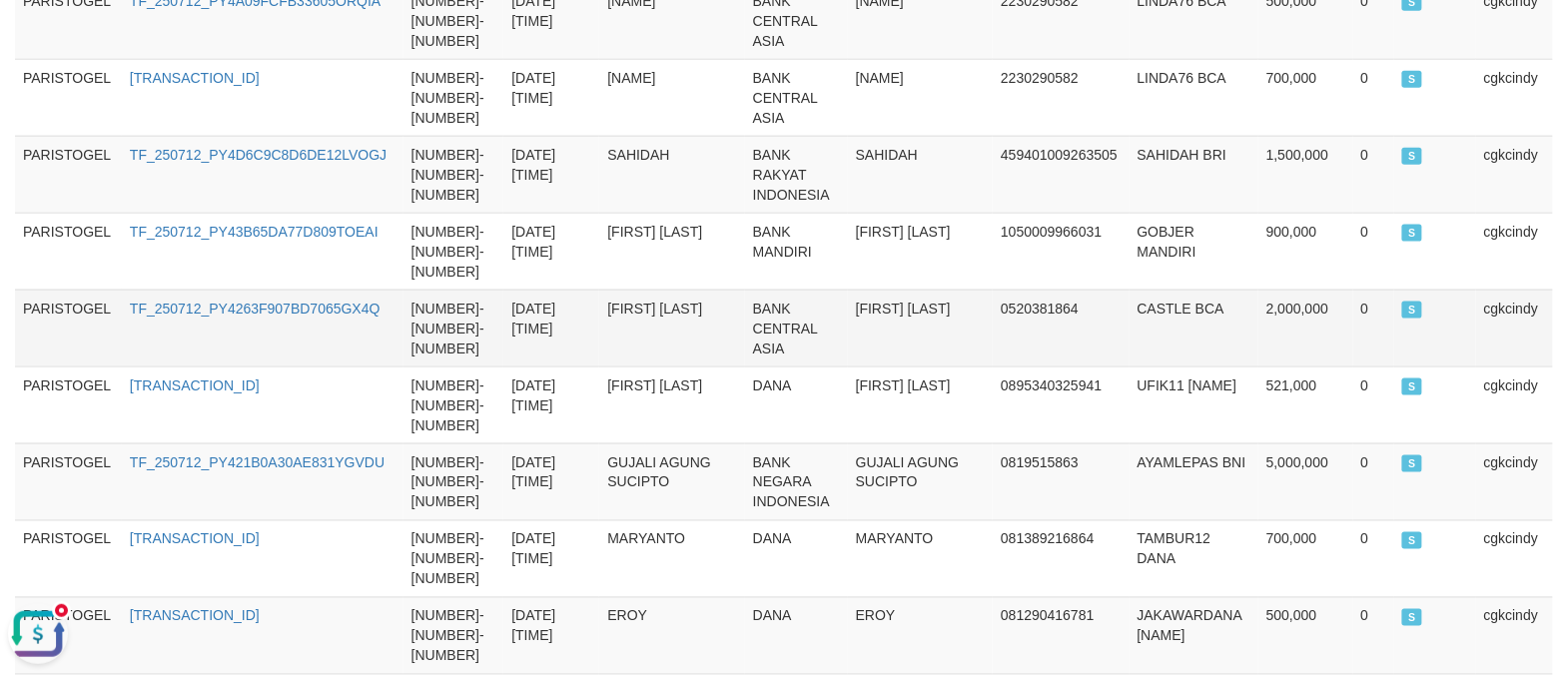 click on "TF_250712_PY4263F907BD7065GX4Q" at bounding box center [263, 328] 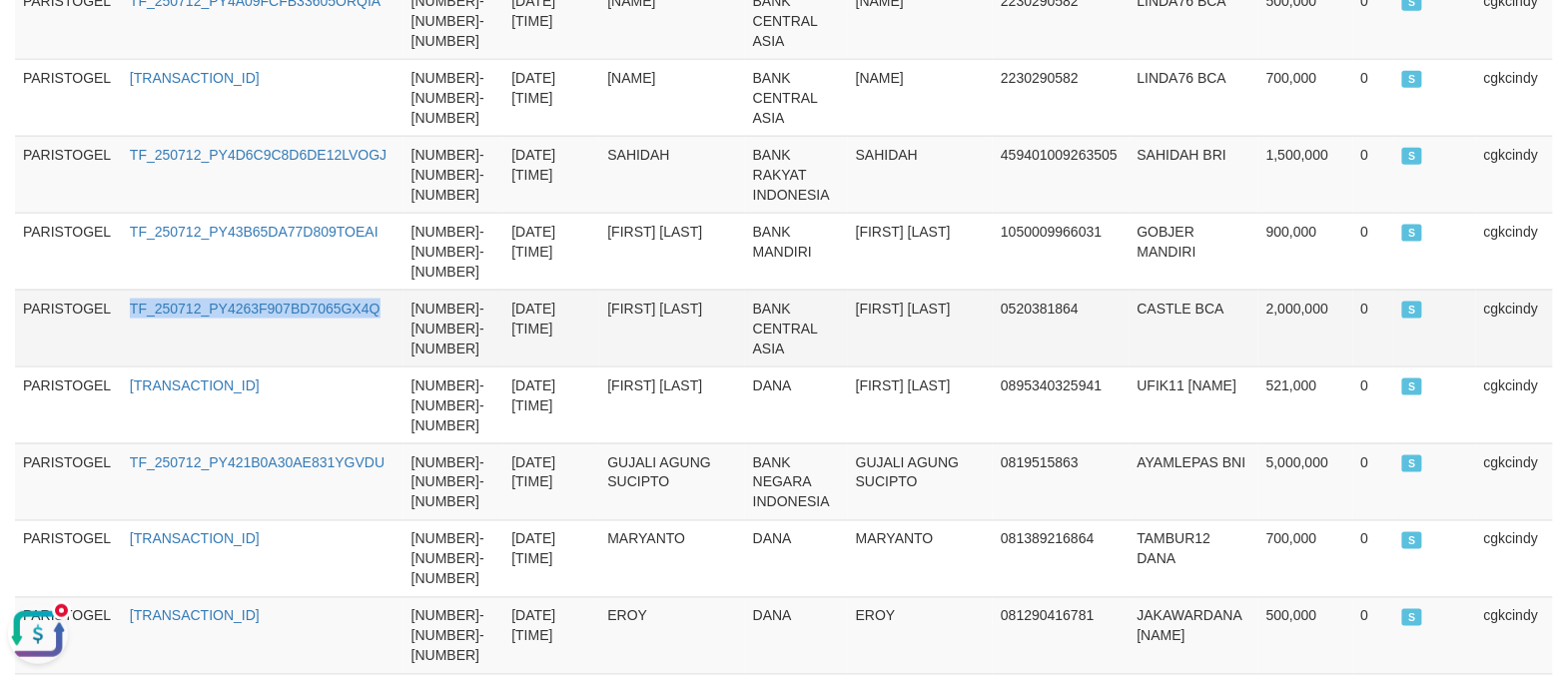 click on "TF_250712_PY4263F907BD7065GX4Q" at bounding box center [263, 328] 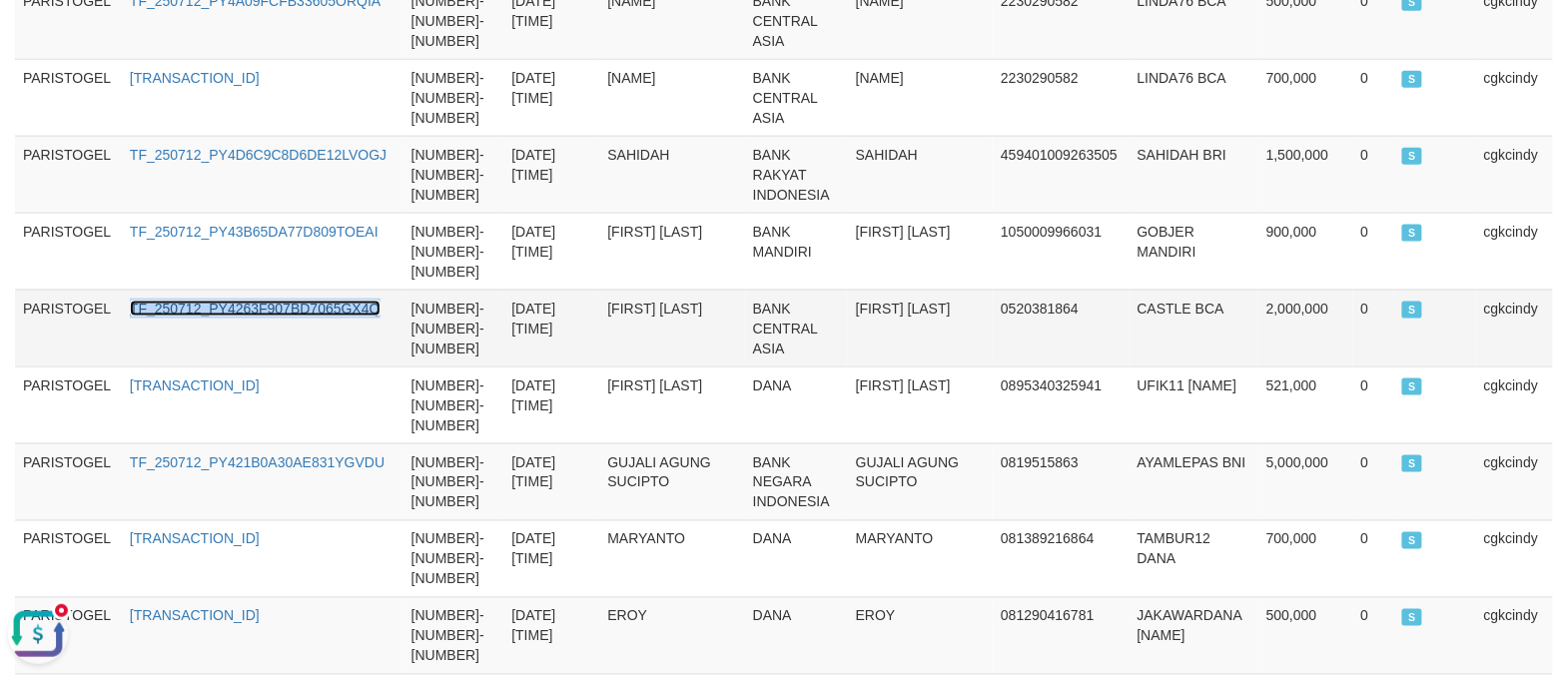 click on "TF_250712_PY4263F907BD7065GX4Q" at bounding box center [255, 309] 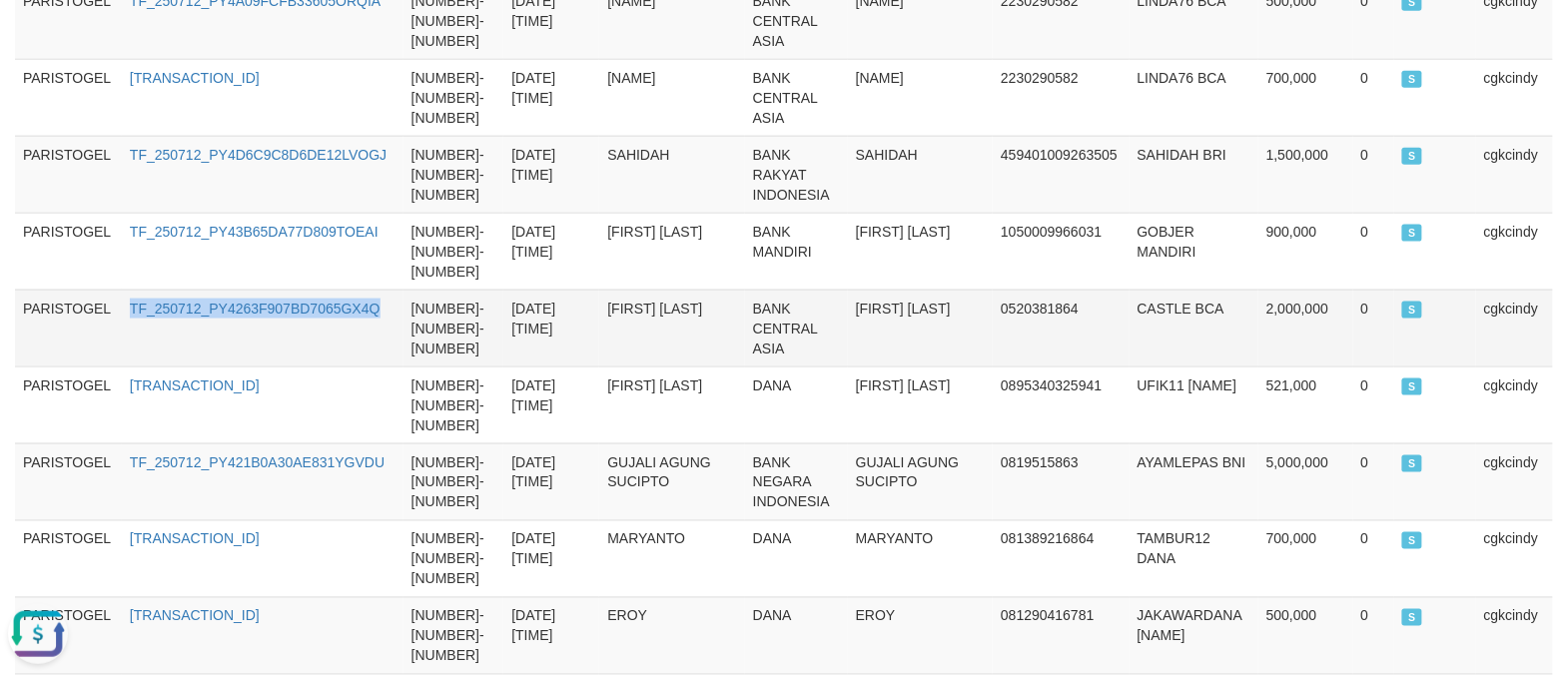 click on "TF_250712_PY4263F907BD7065GX4Q" at bounding box center [263, 328] 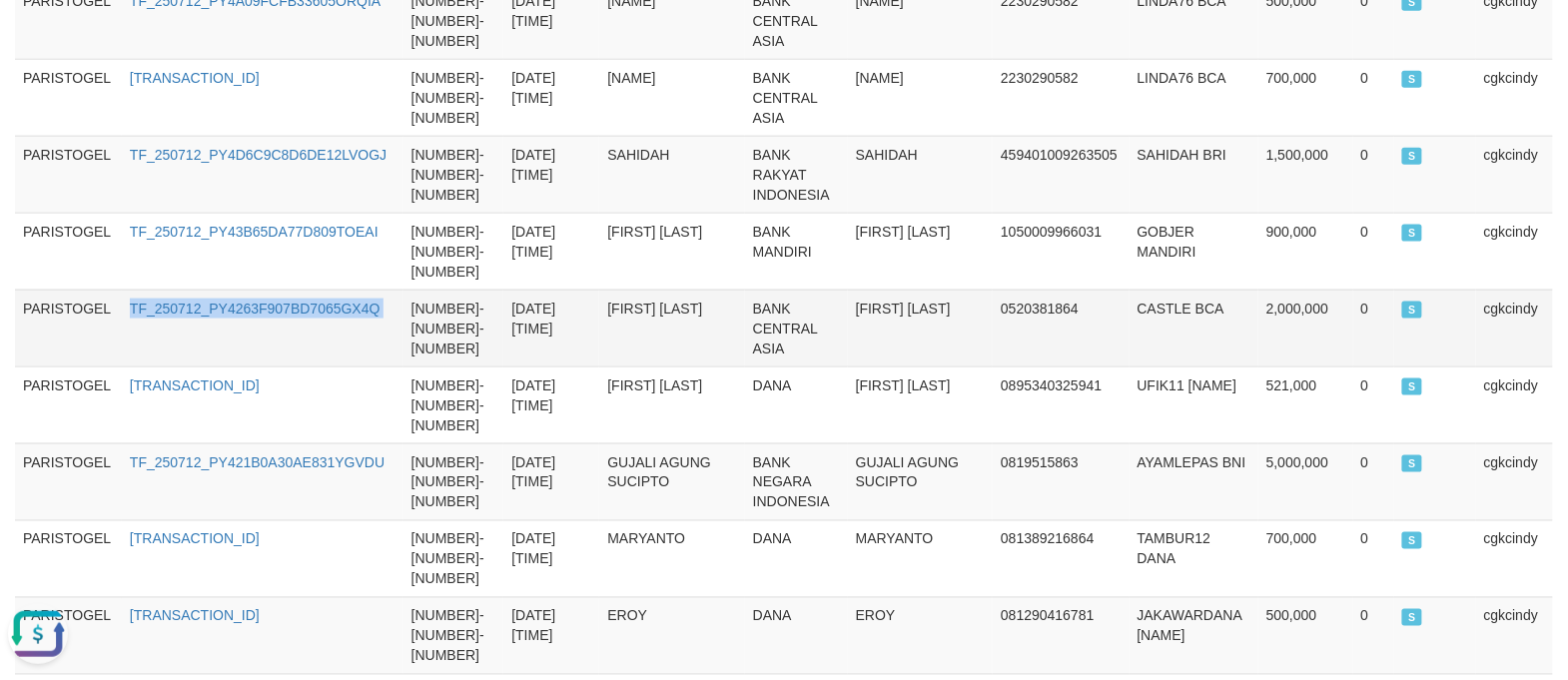 click on "TF_250712_PY4263F907BD7065GX4Q" at bounding box center [263, 328] 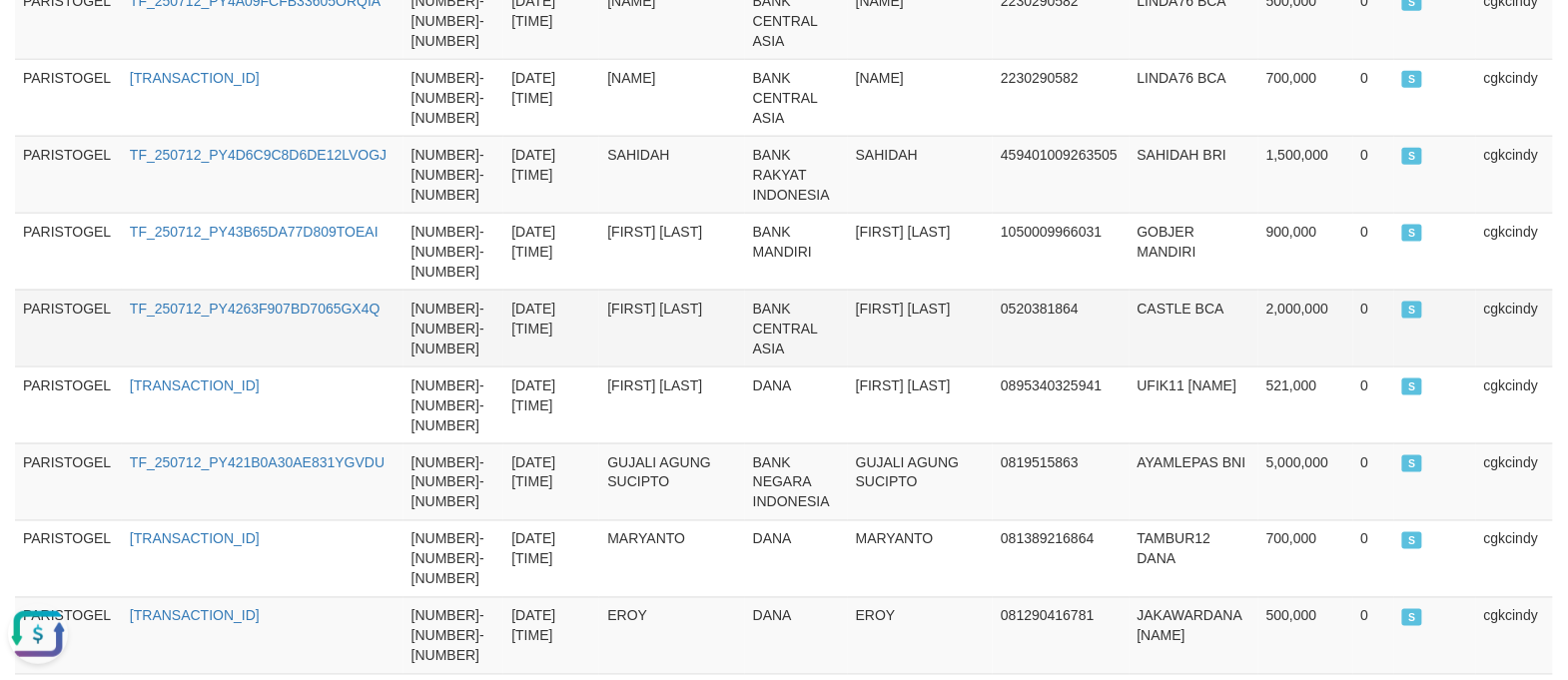 click on "CASTLE BCA" at bounding box center [1193, 328] 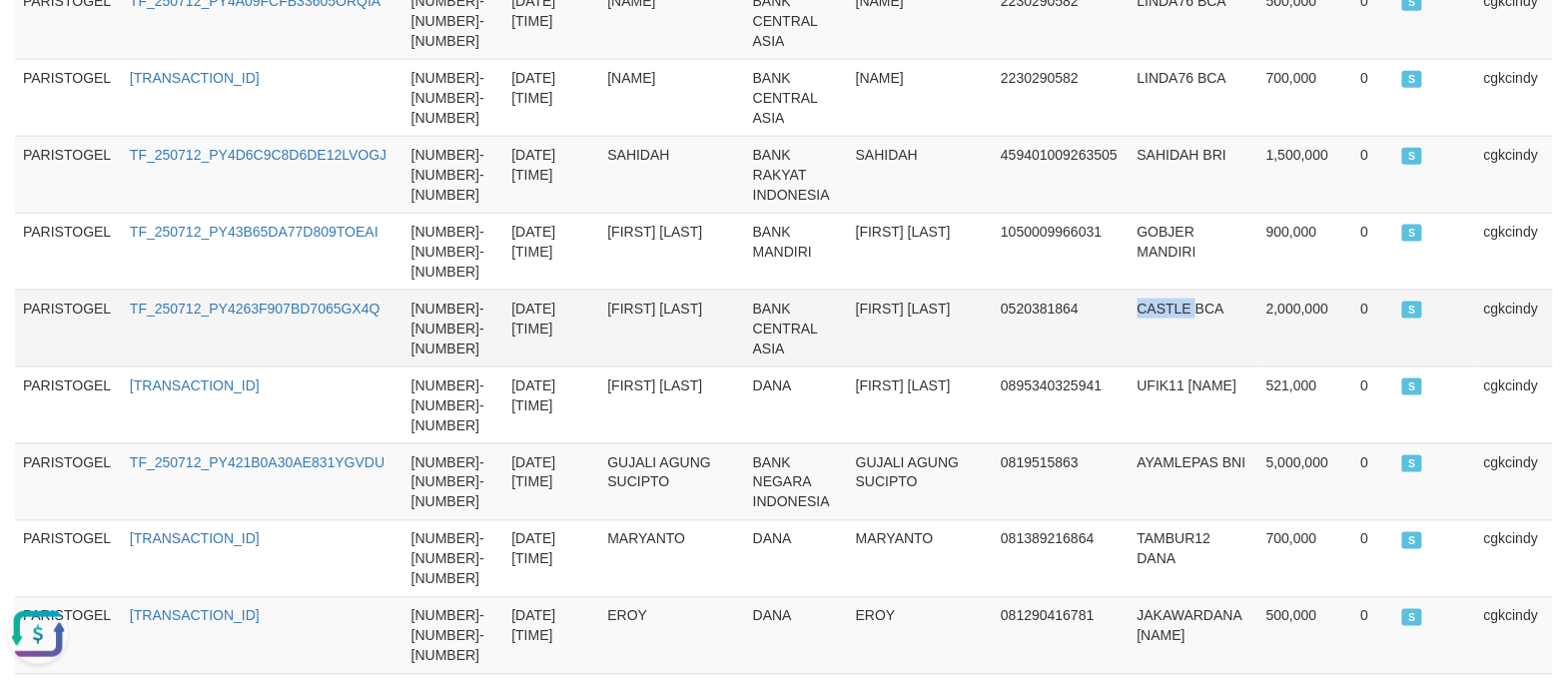 click on "CASTLE BCA" at bounding box center (1193, 328) 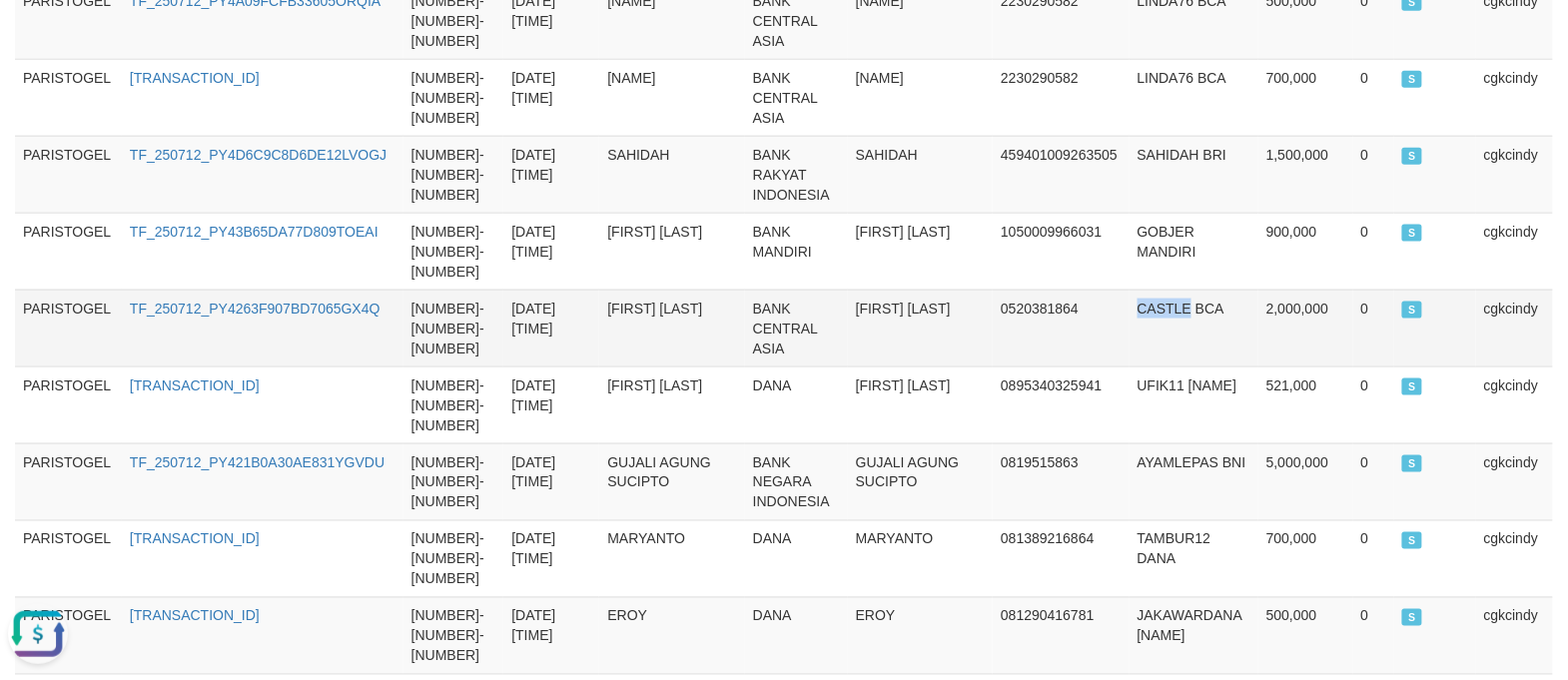 click on "CASTLE BCA" at bounding box center [1193, 328] 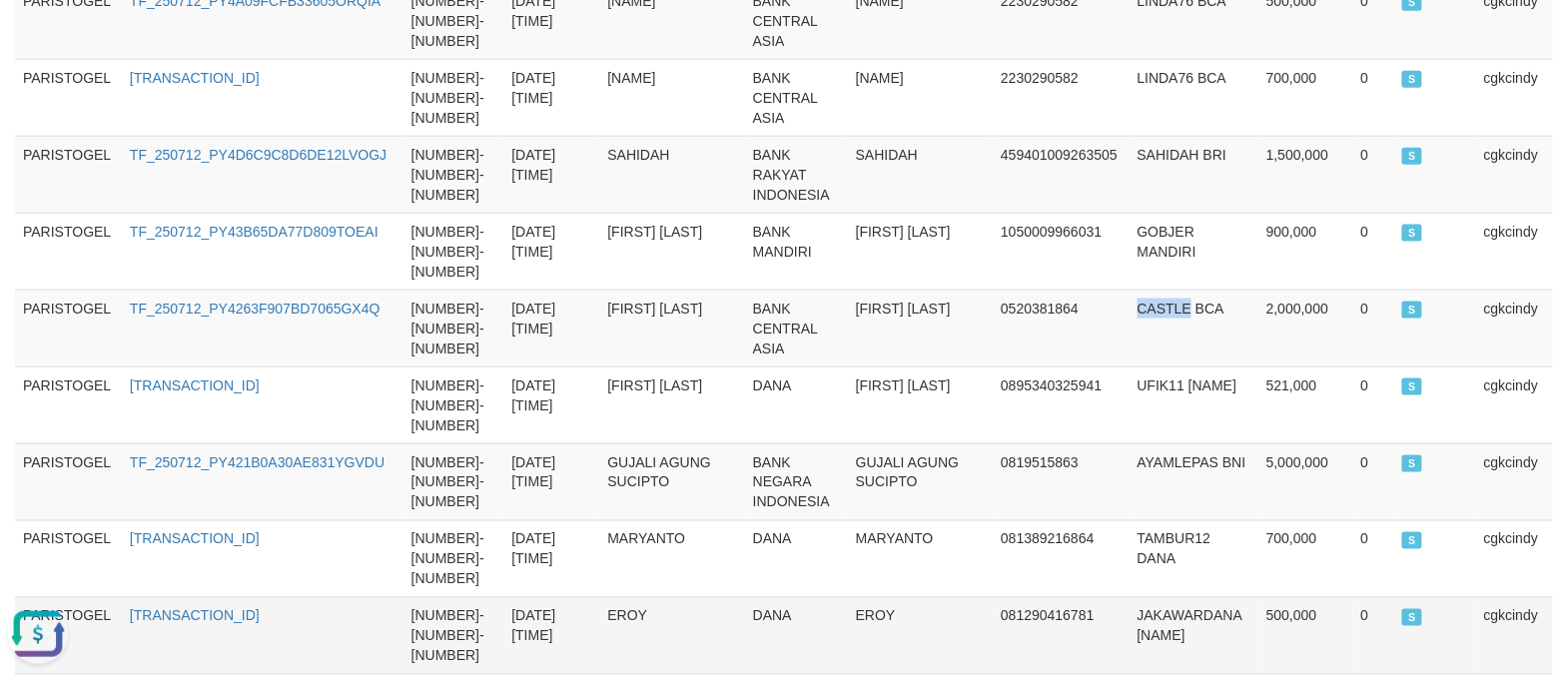copy on "CASTLE" 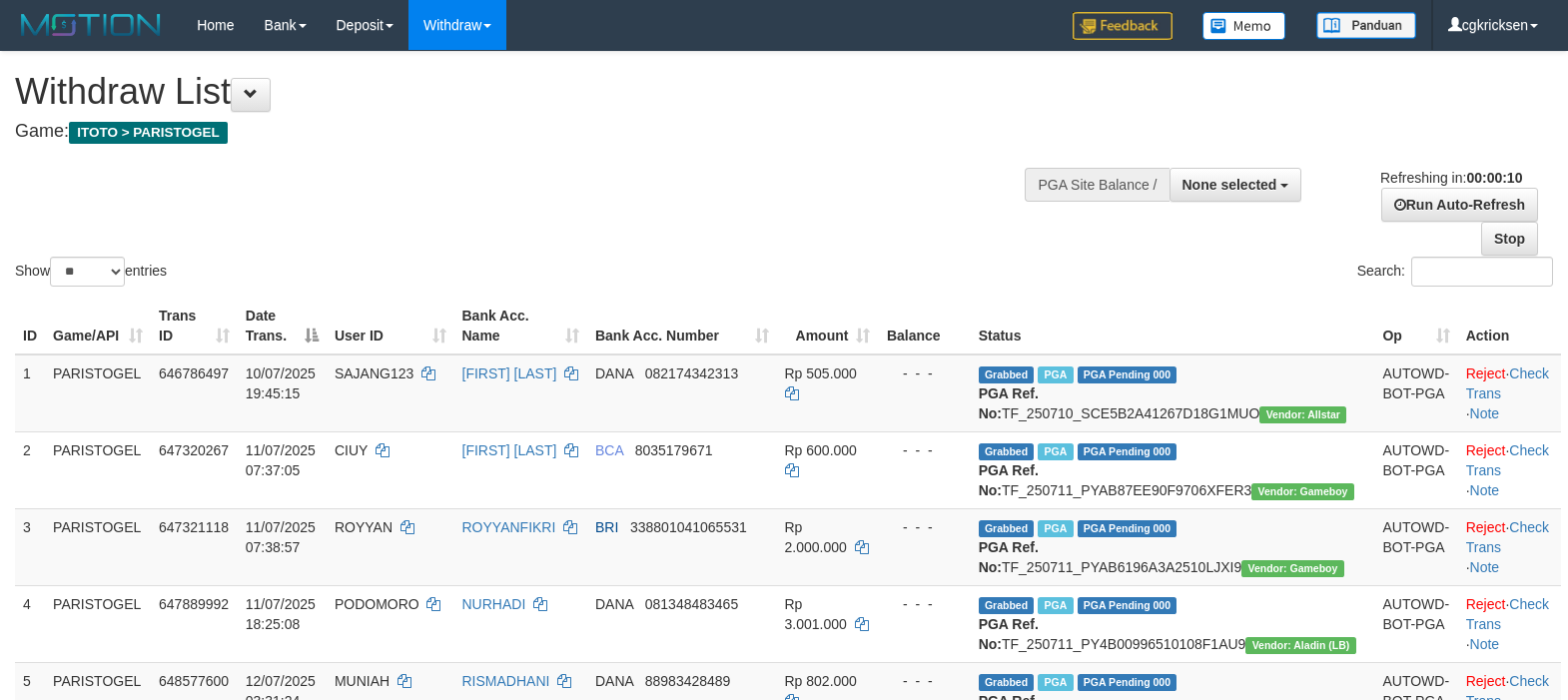 select 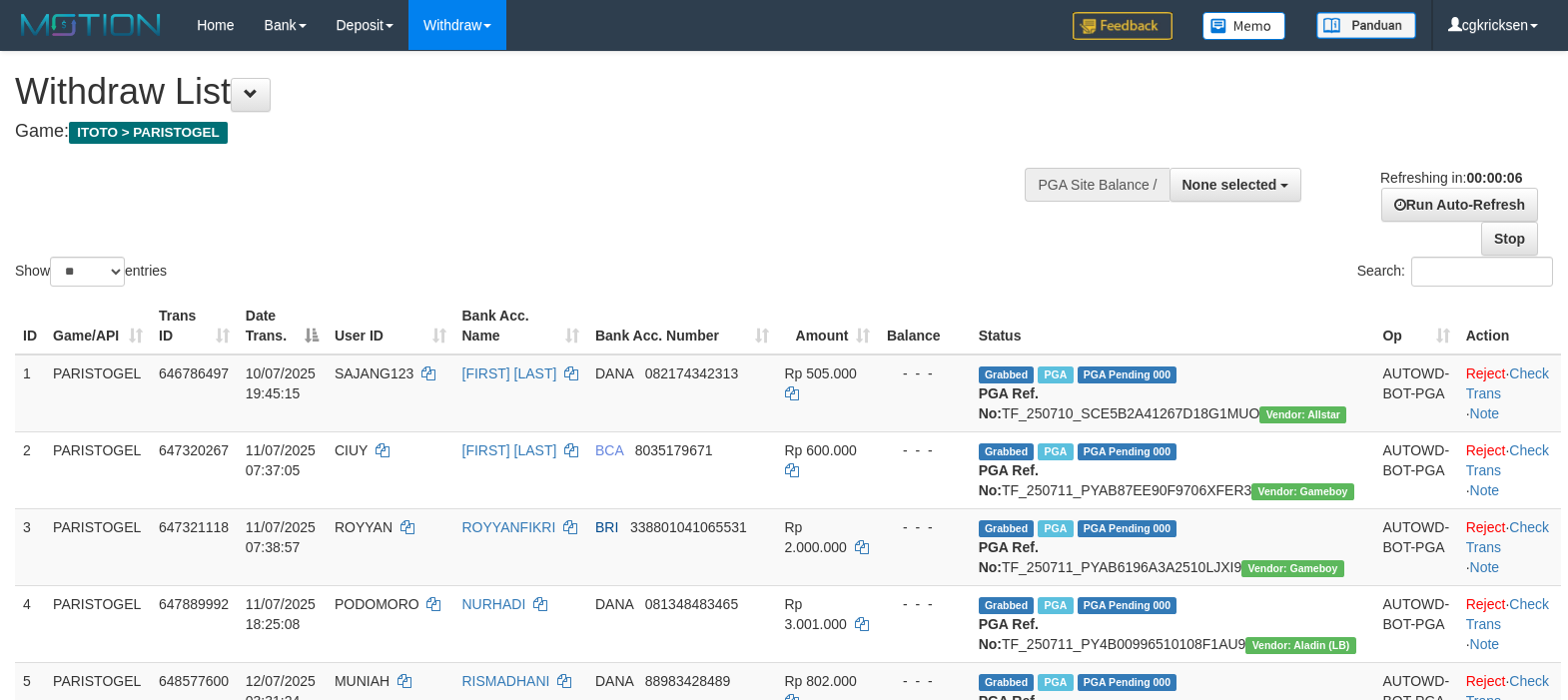 scroll, scrollTop: 0, scrollLeft: 0, axis: both 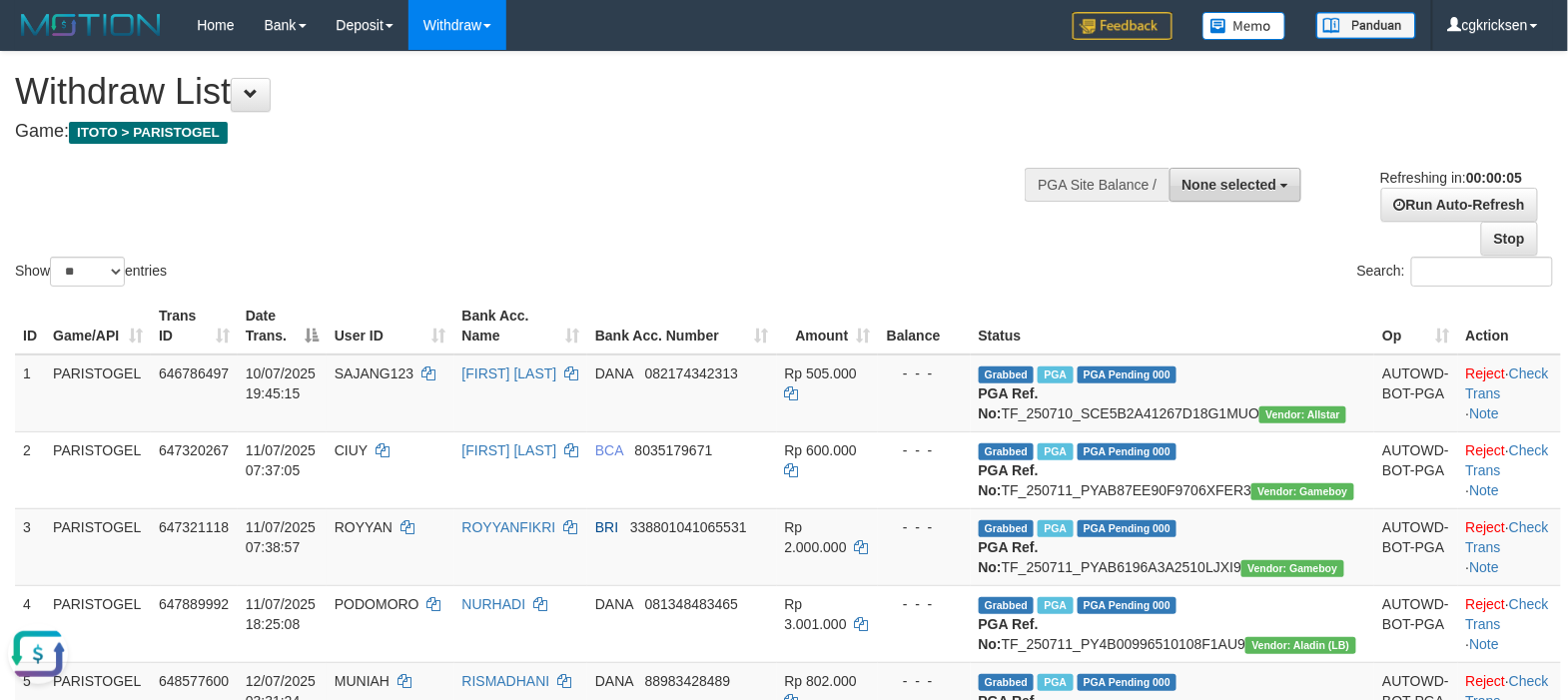 click on "None selected" at bounding box center [1235, 185] 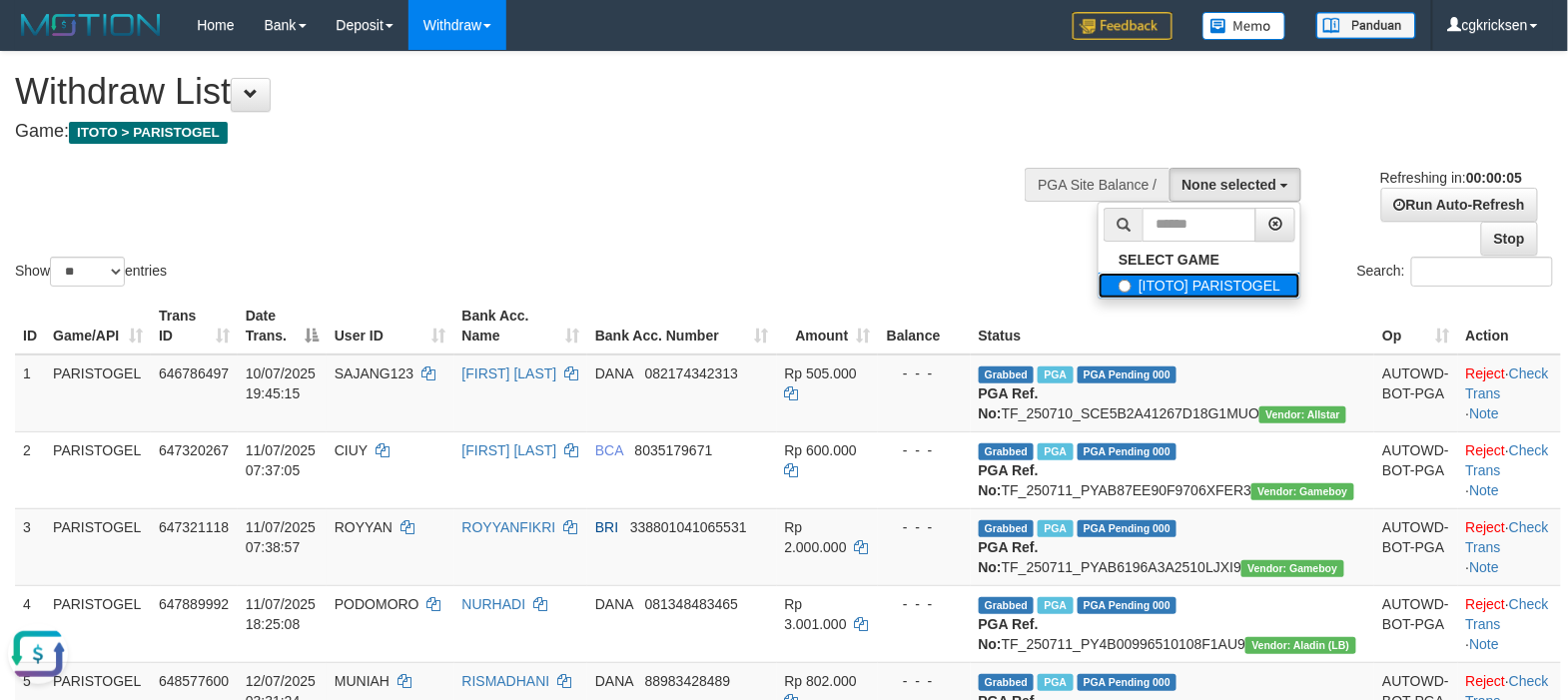 click on "[ITOTO] PARISTOGEL" at bounding box center (1199, 286) 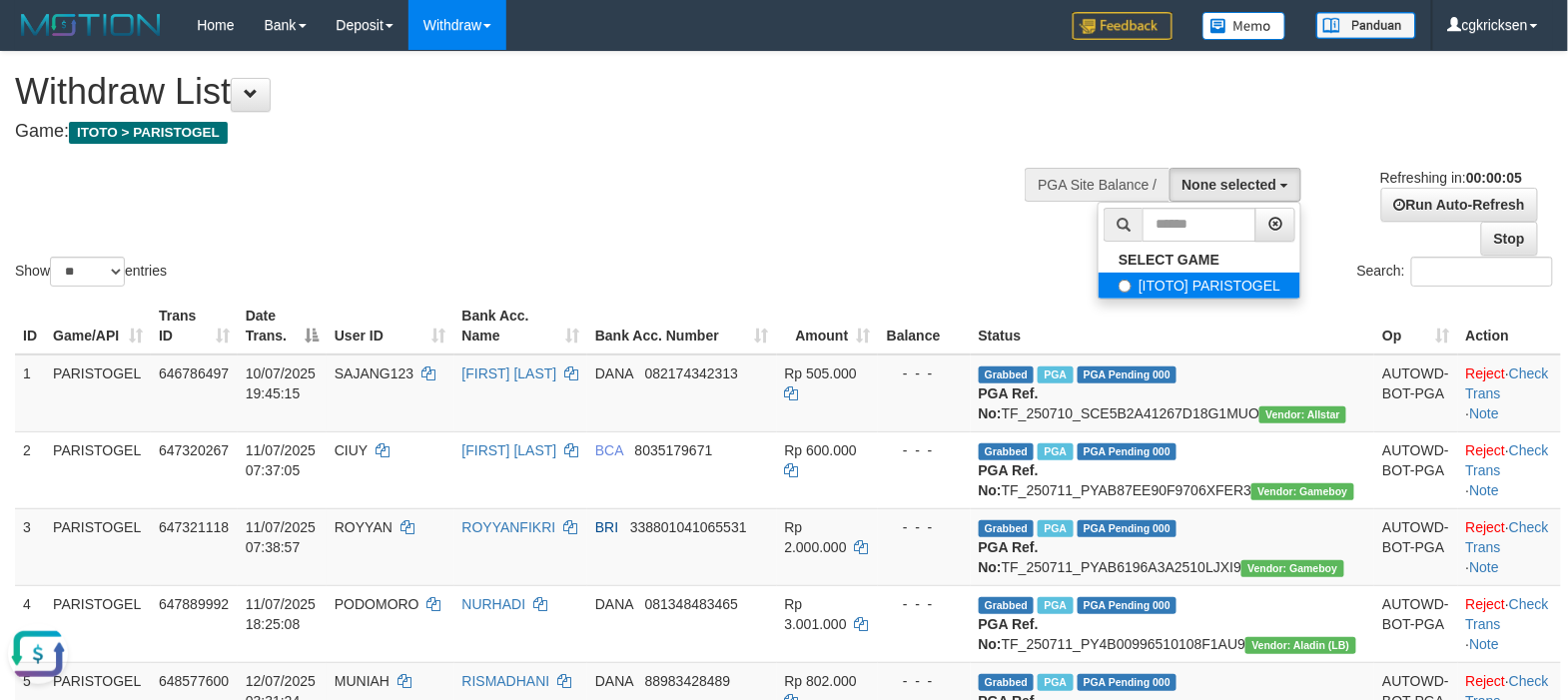 select on "****" 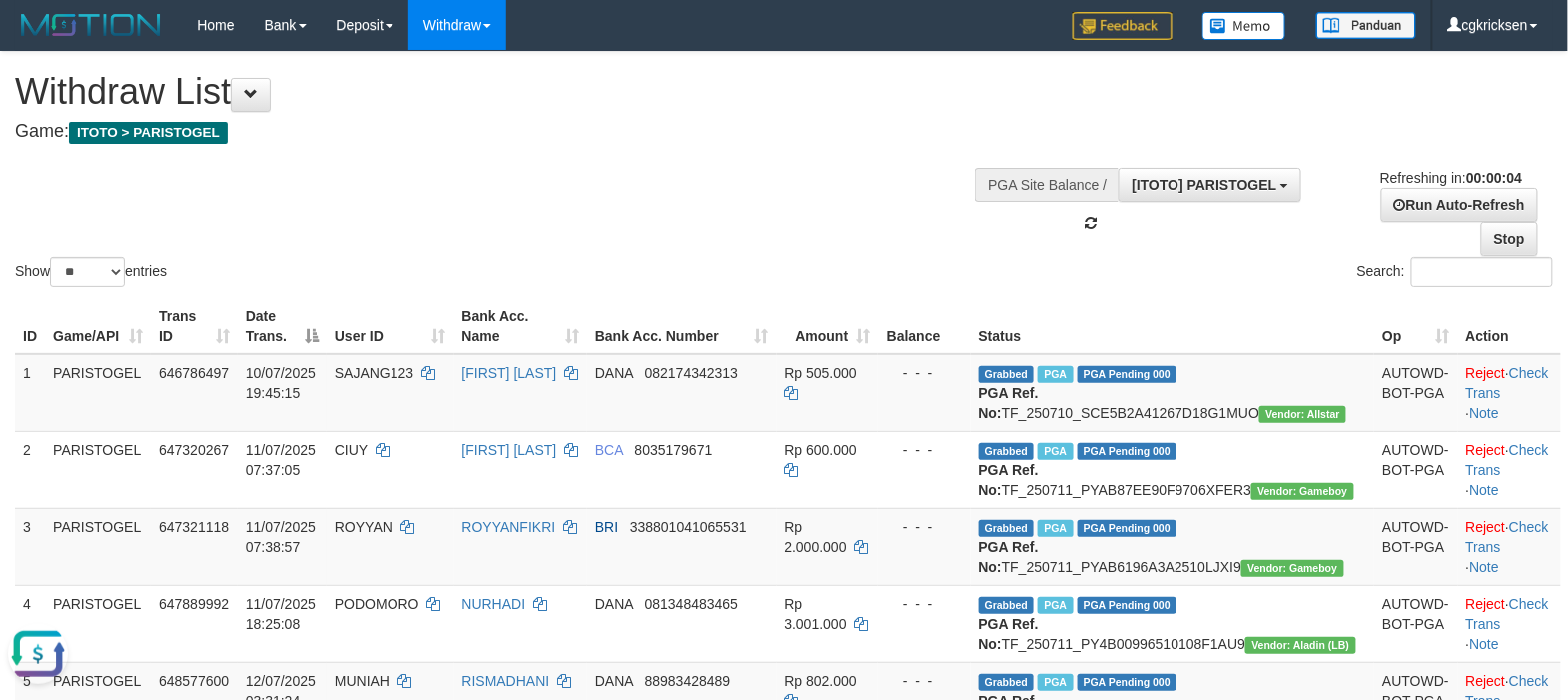scroll, scrollTop: 17, scrollLeft: 0, axis: vertical 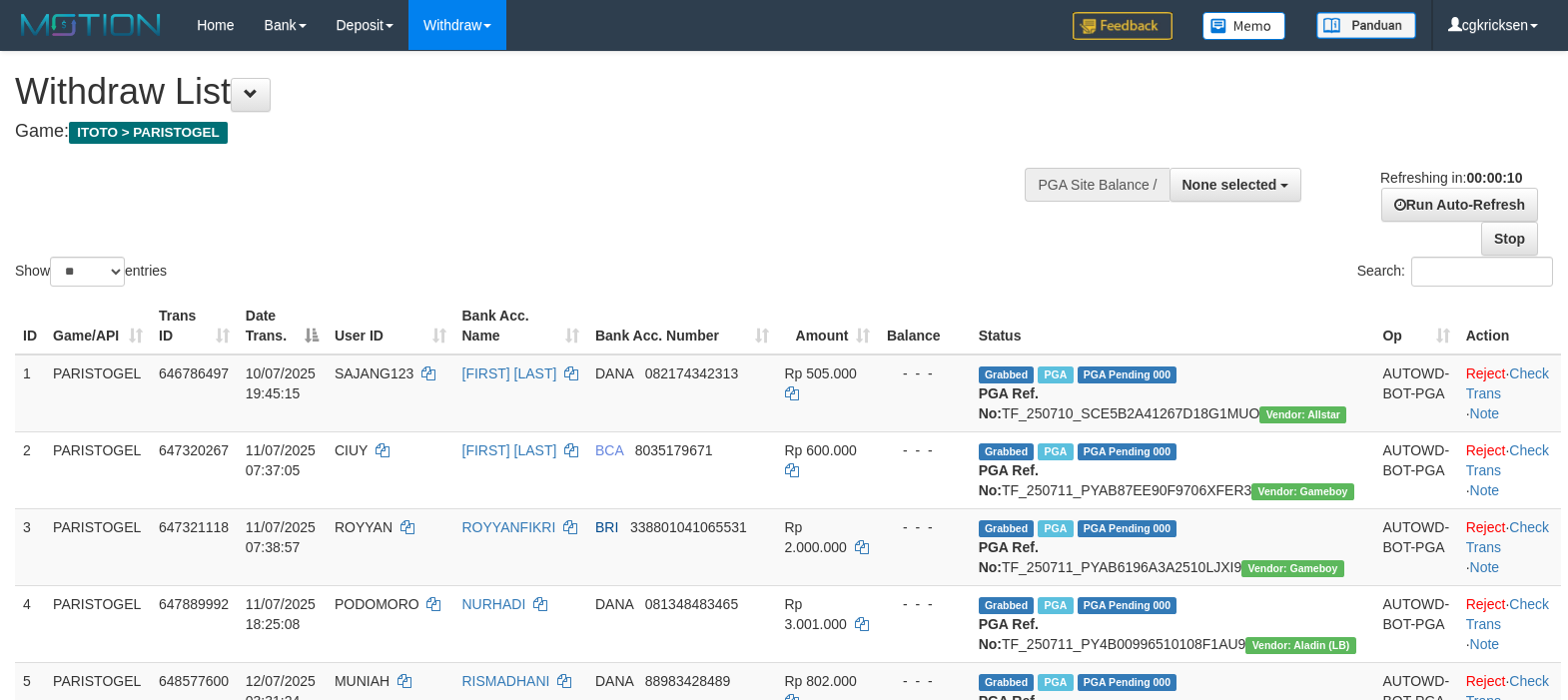 select 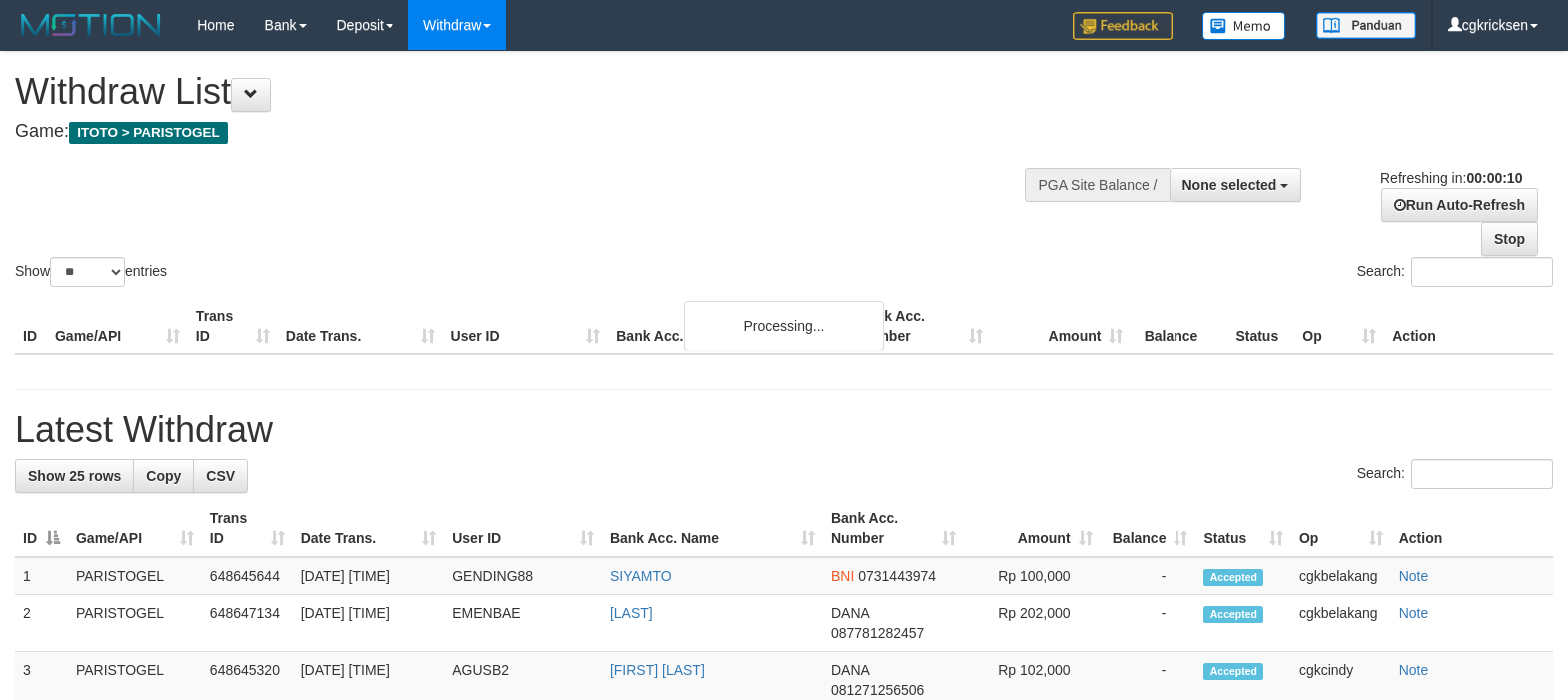 select 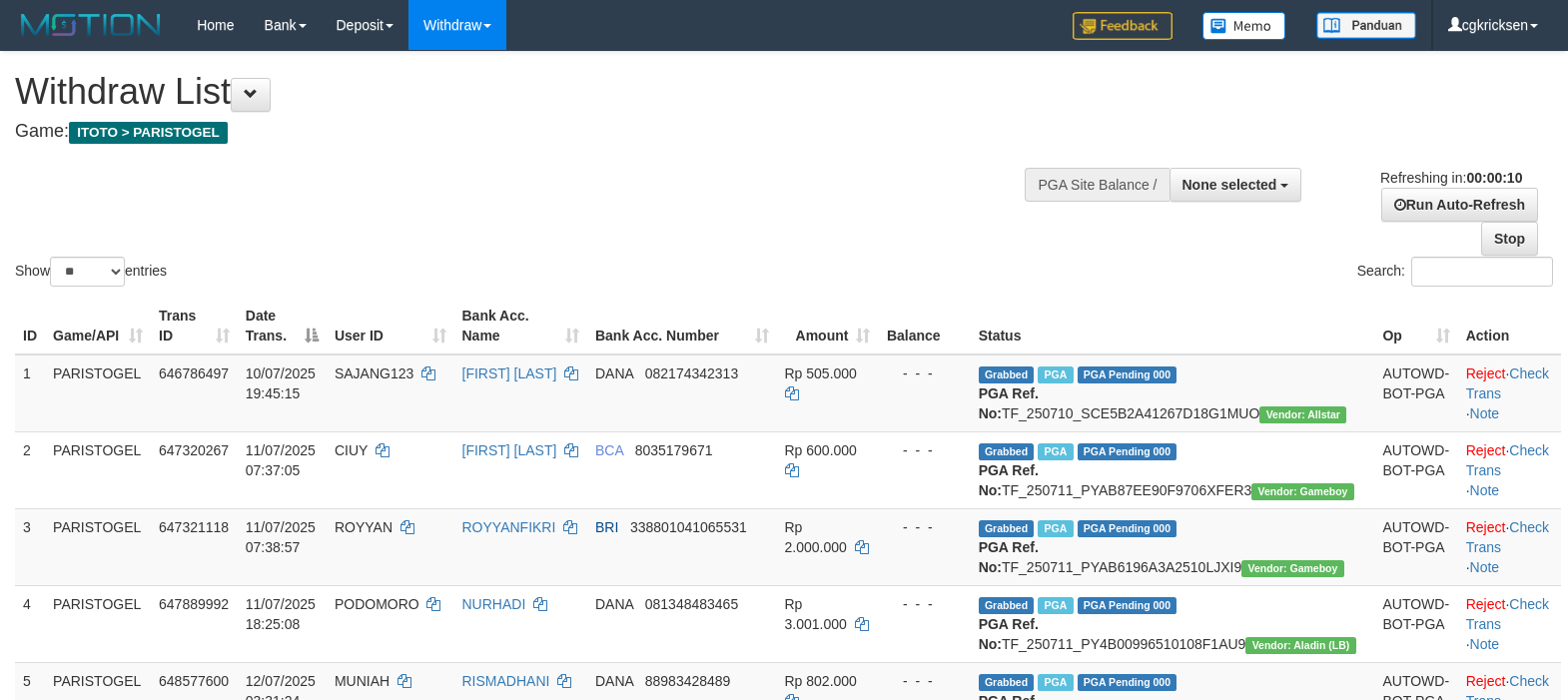 select 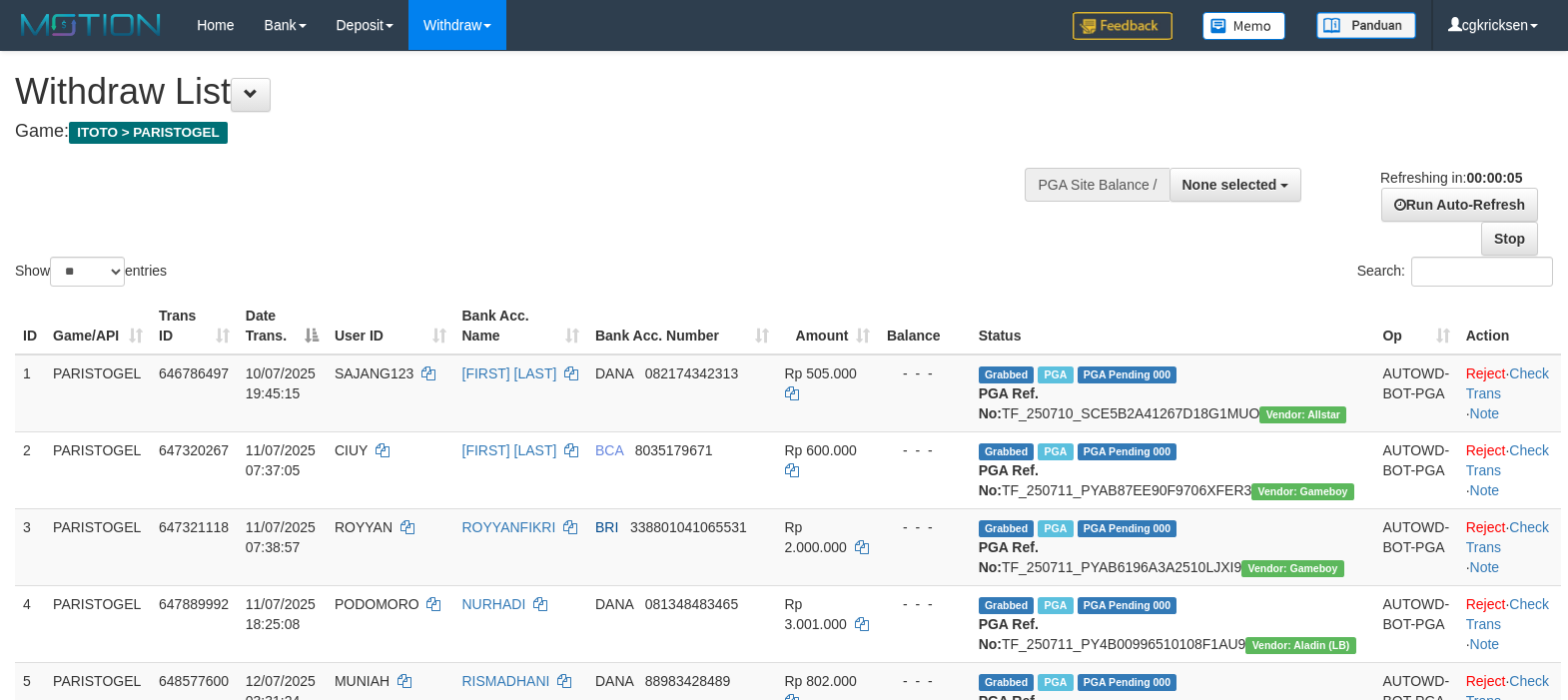 scroll, scrollTop: 0, scrollLeft: 0, axis: both 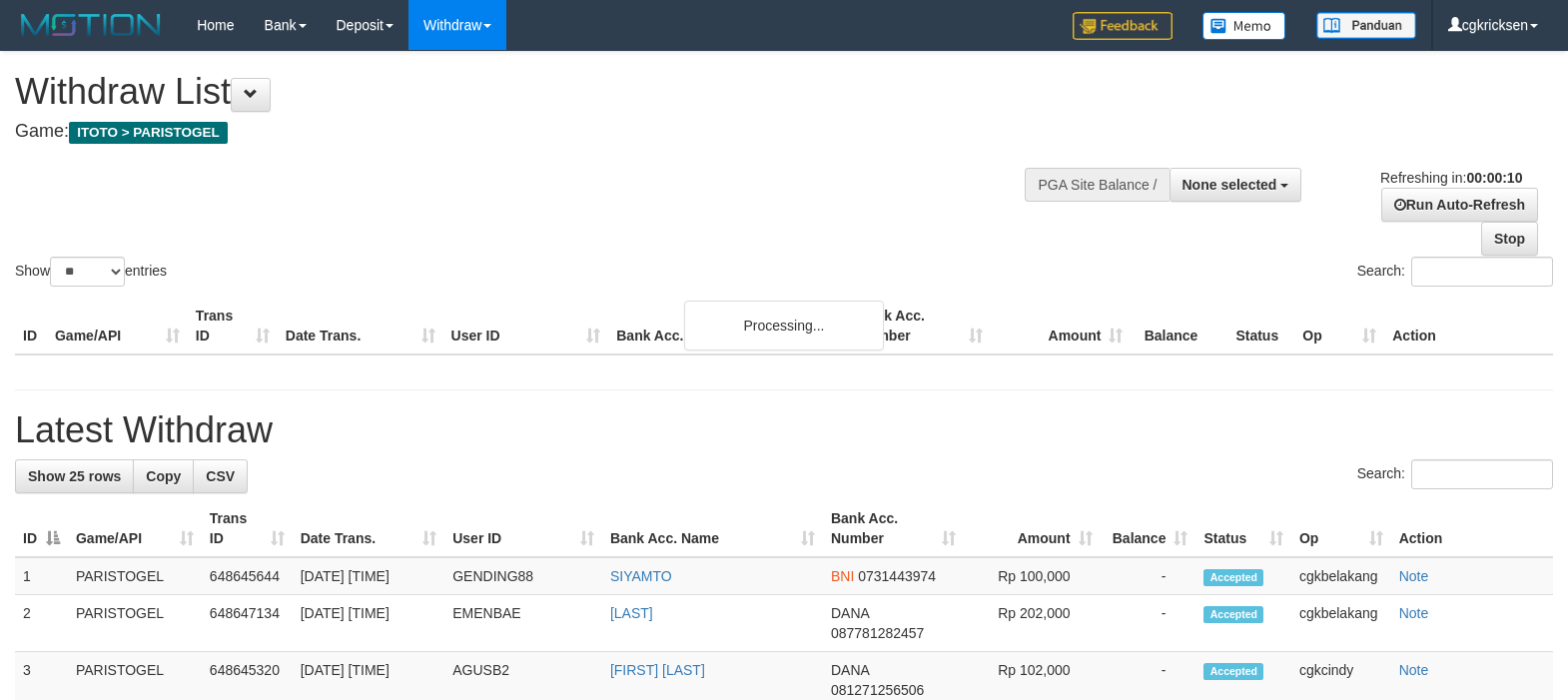 select 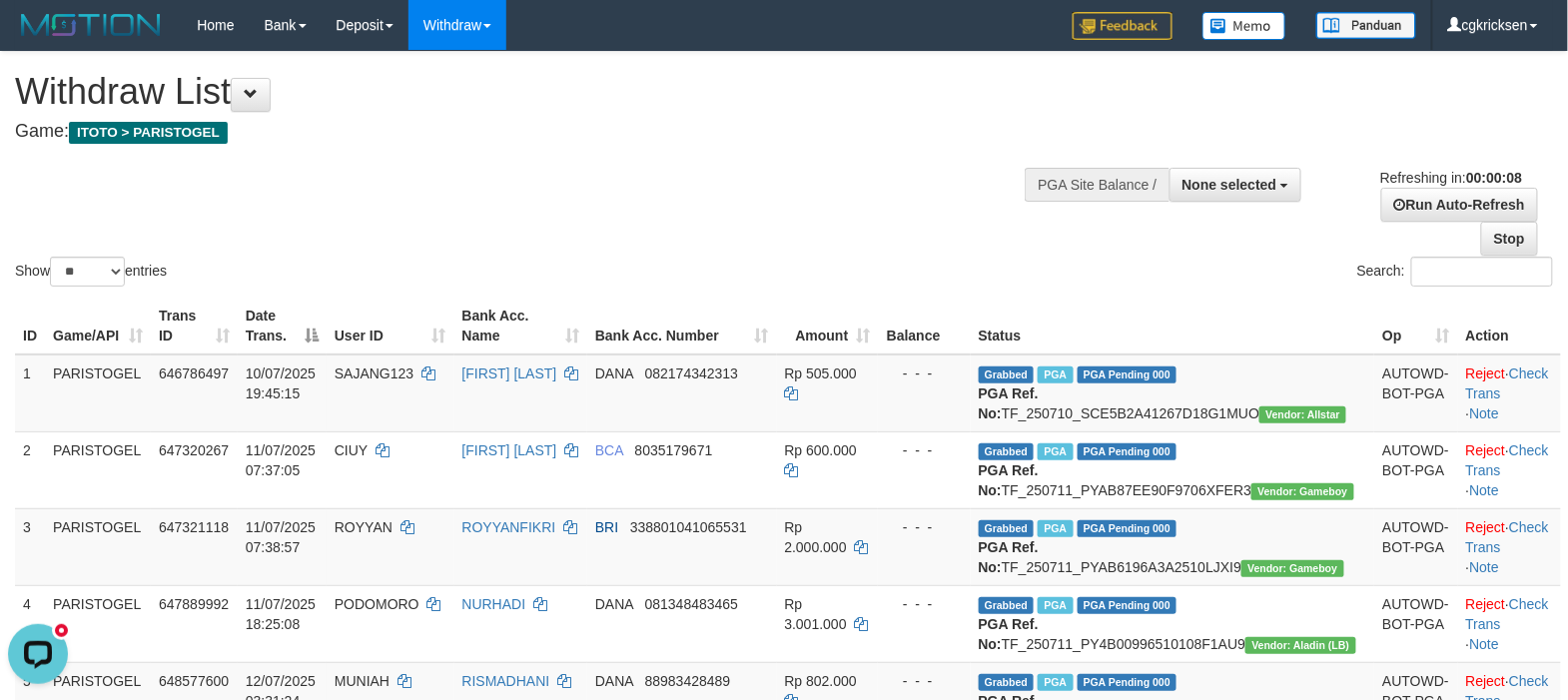 scroll, scrollTop: 0, scrollLeft: 0, axis: both 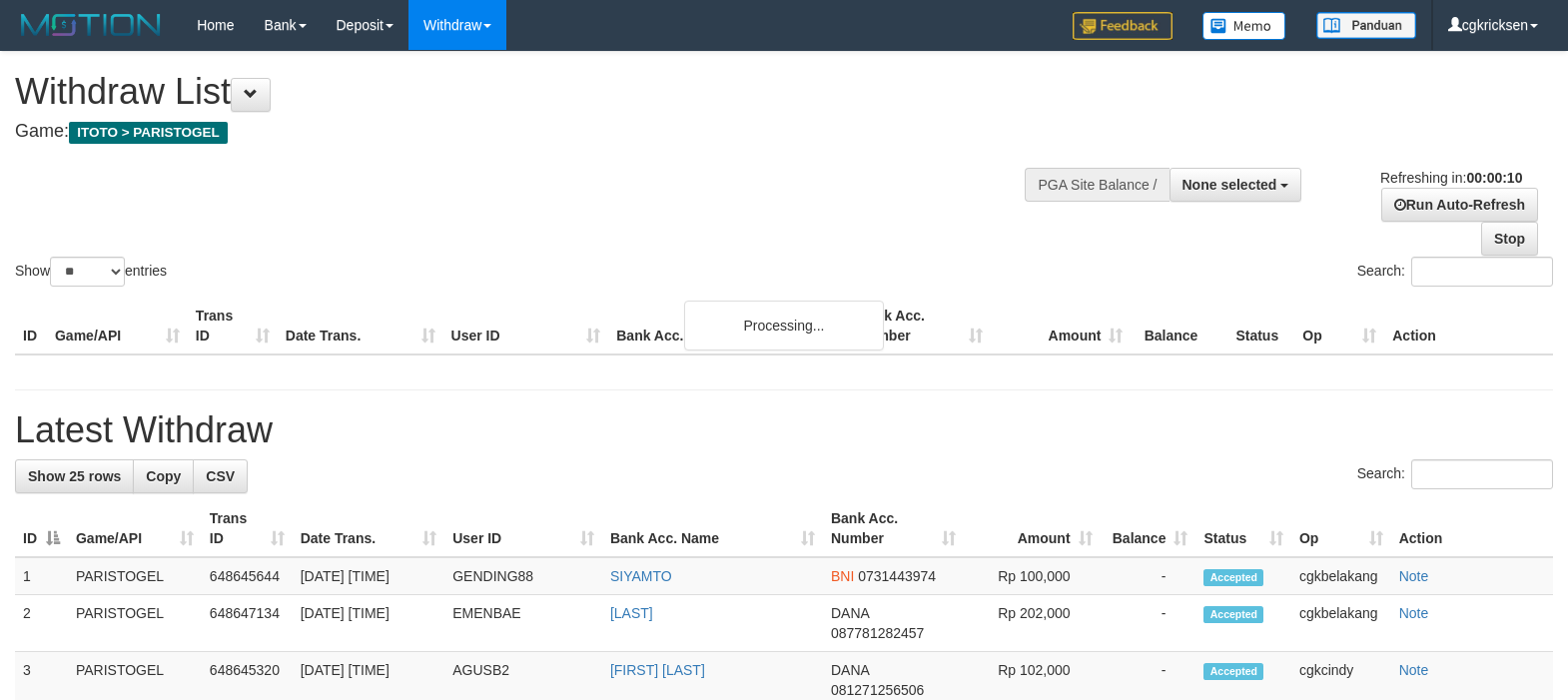 select 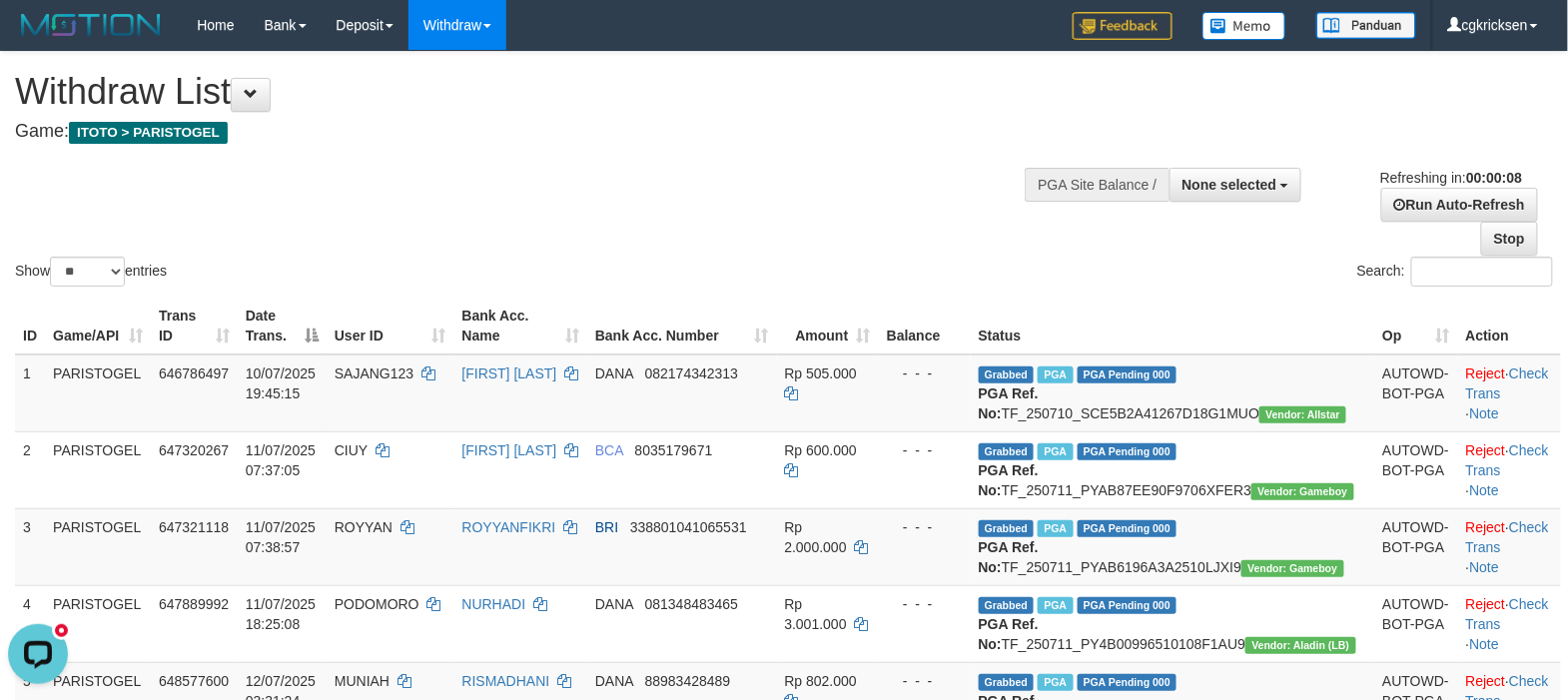 scroll, scrollTop: 0, scrollLeft: 0, axis: both 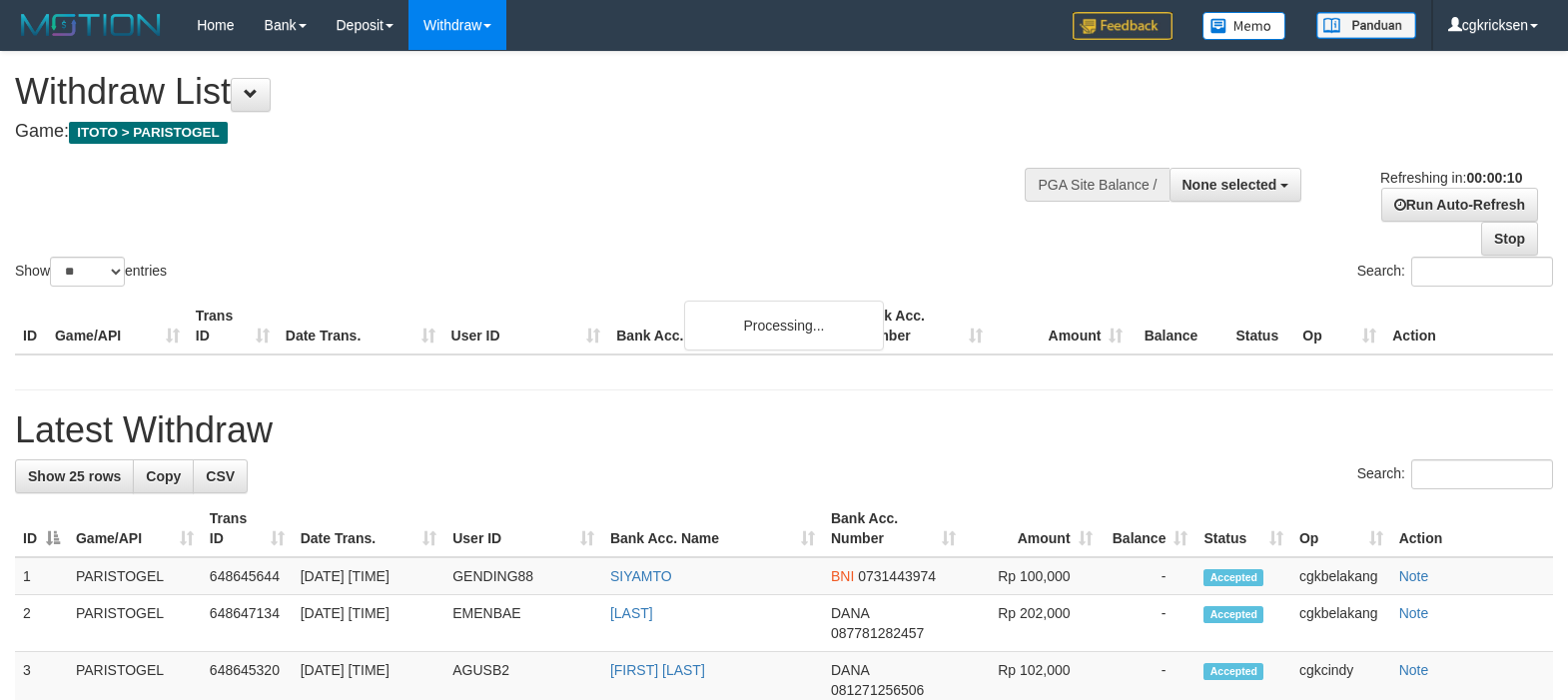 select 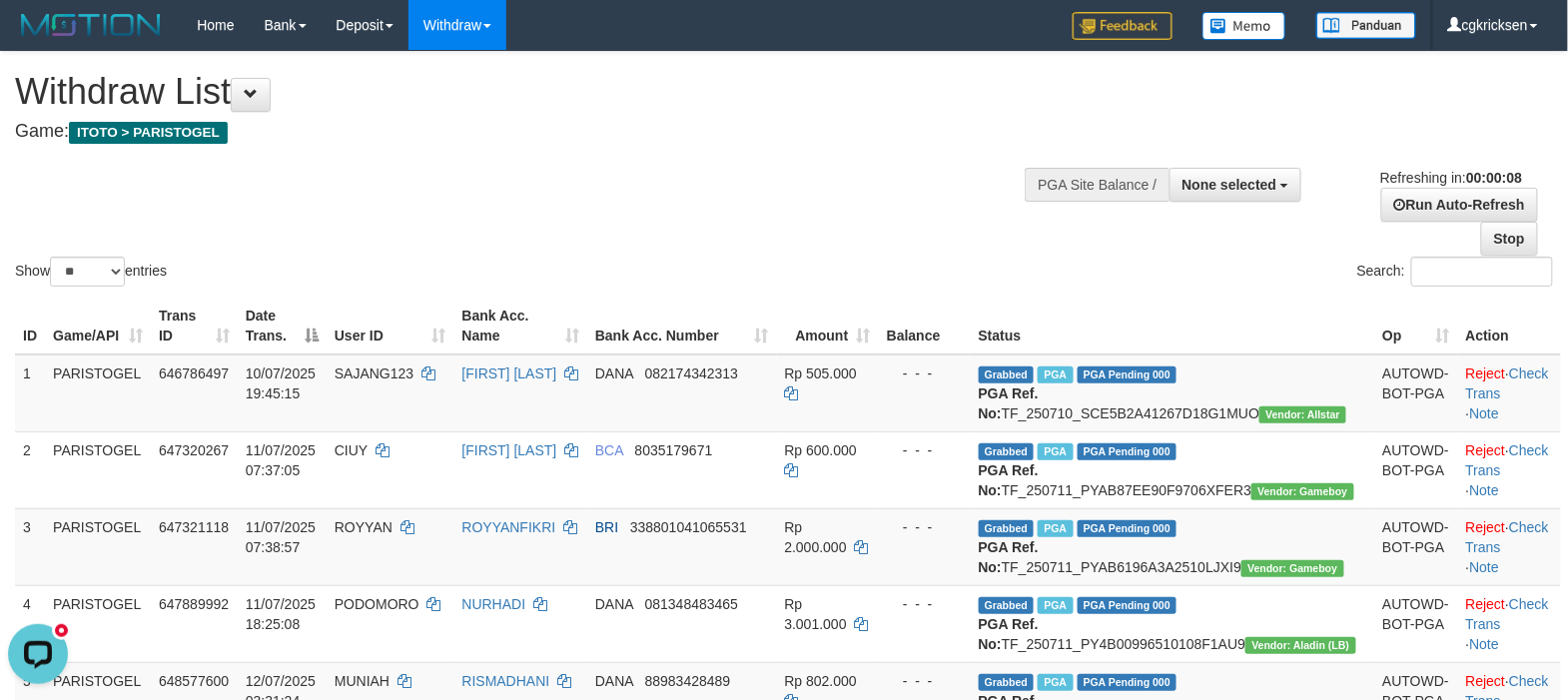 scroll, scrollTop: 0, scrollLeft: 0, axis: both 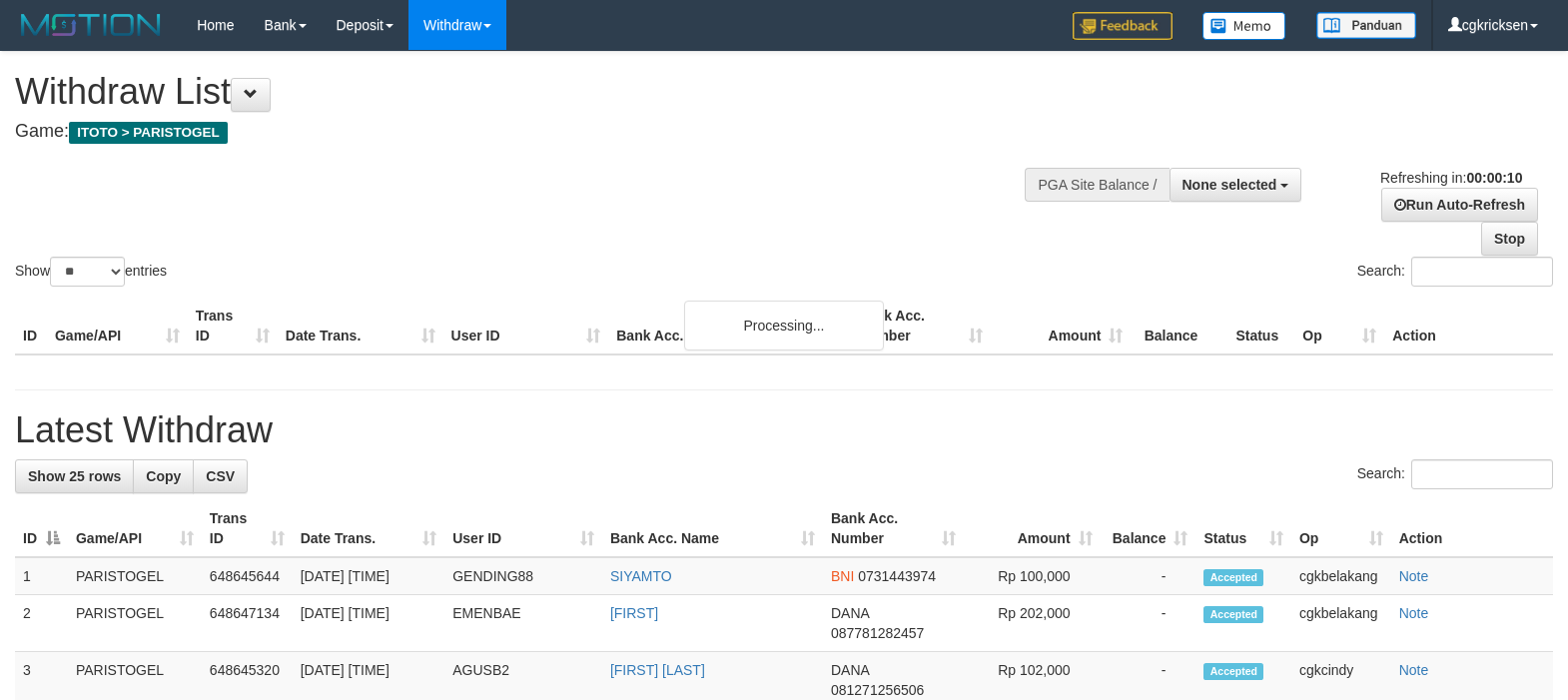 select 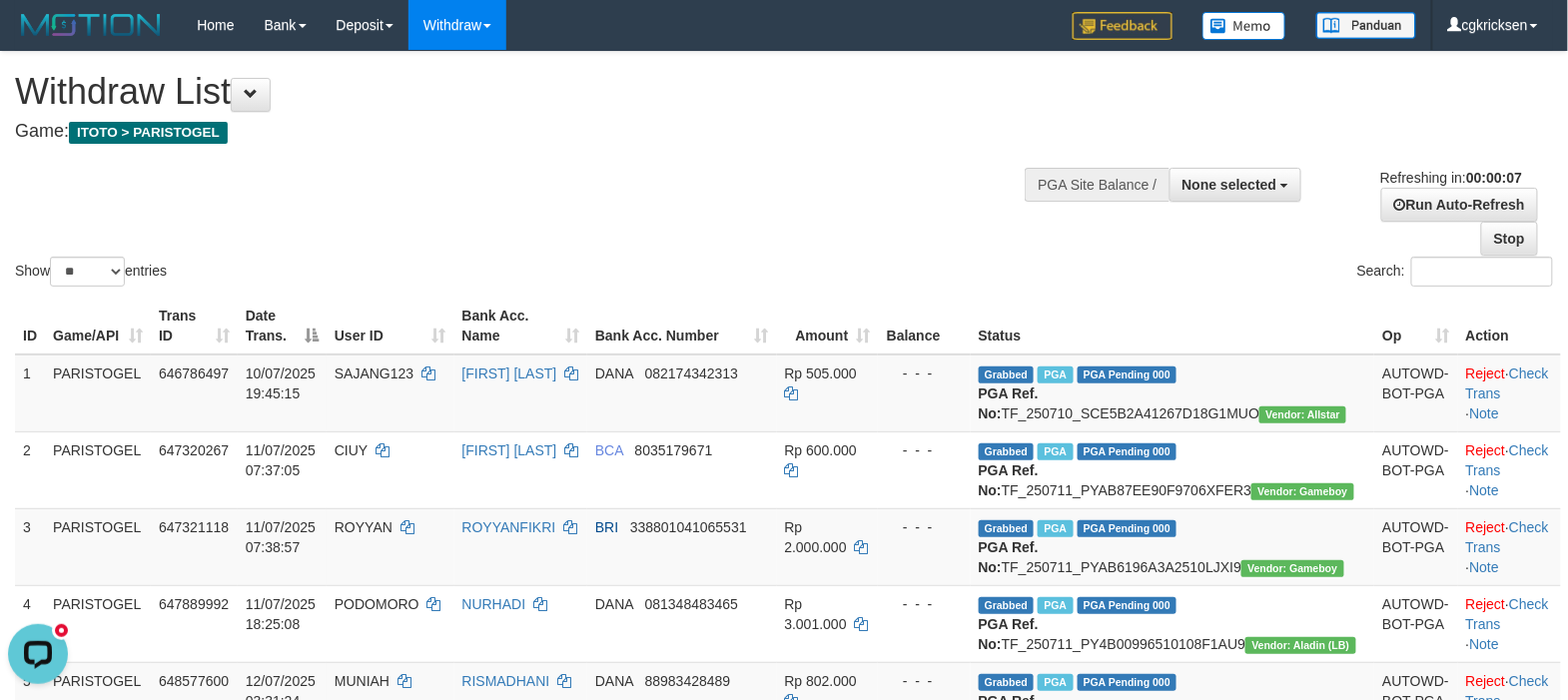 scroll, scrollTop: 0, scrollLeft: 0, axis: both 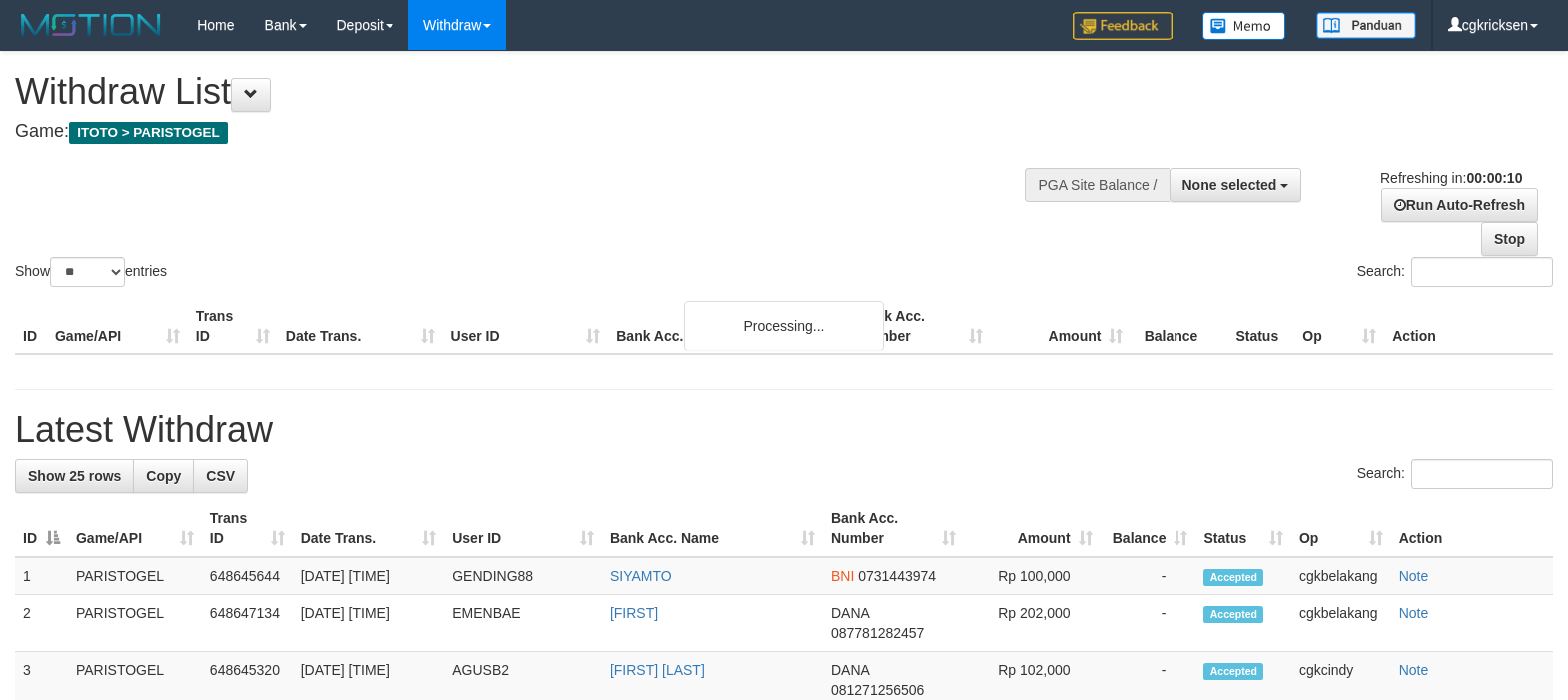 select 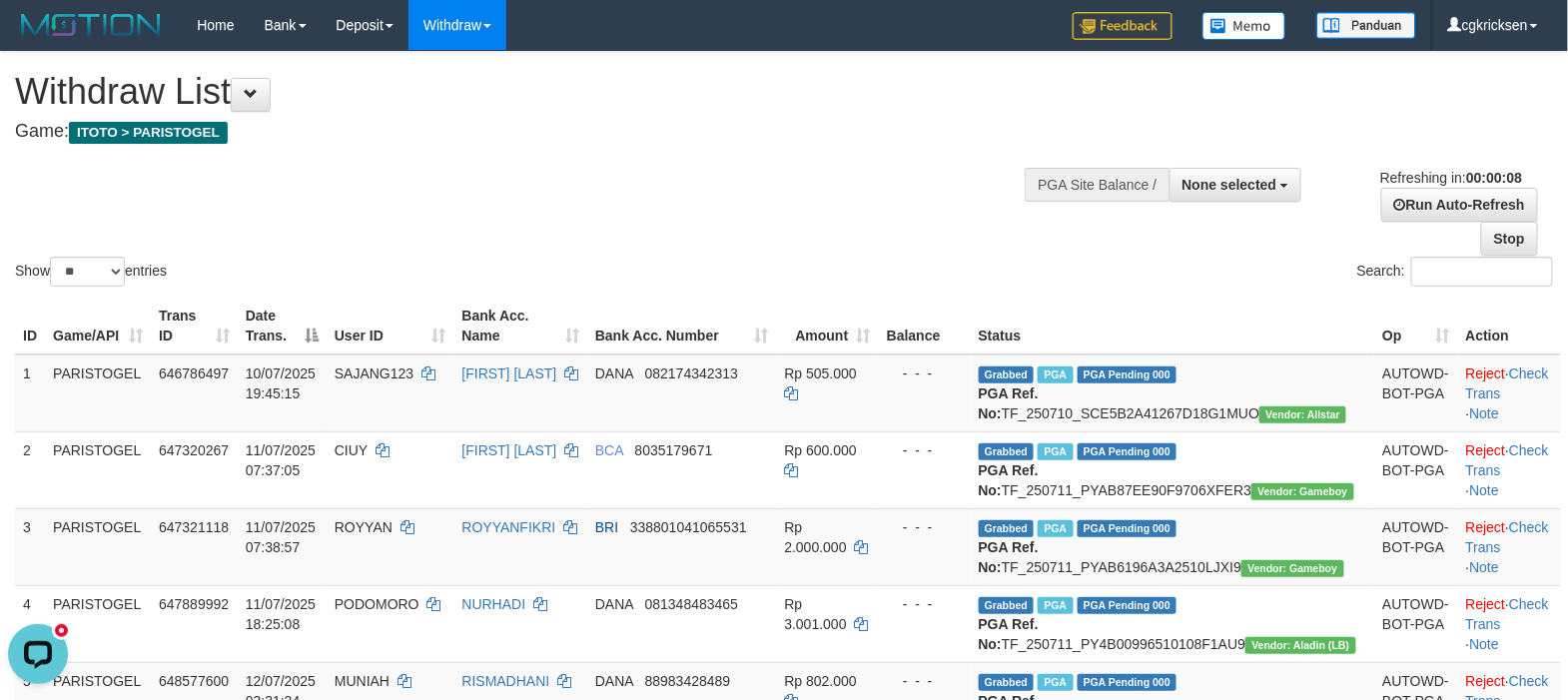 scroll, scrollTop: 0, scrollLeft: 0, axis: both 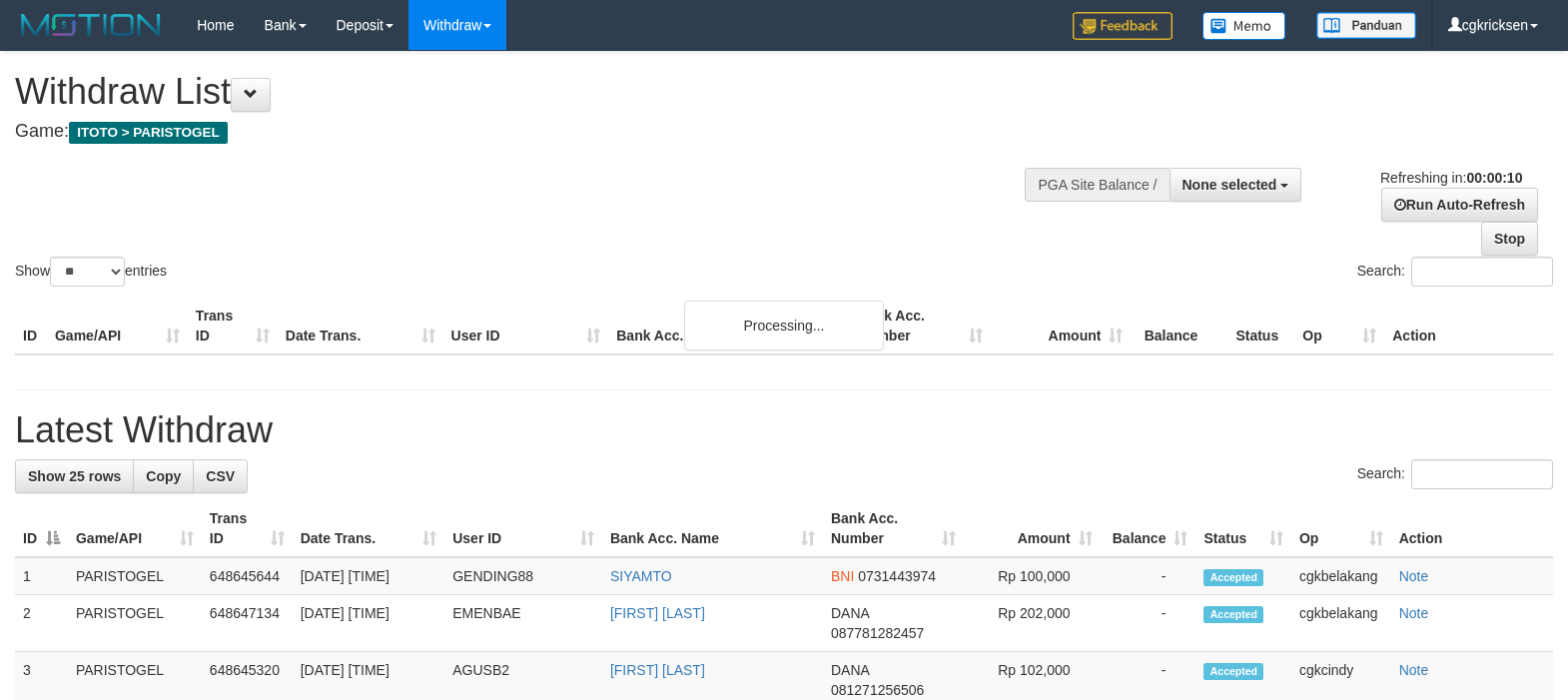 select 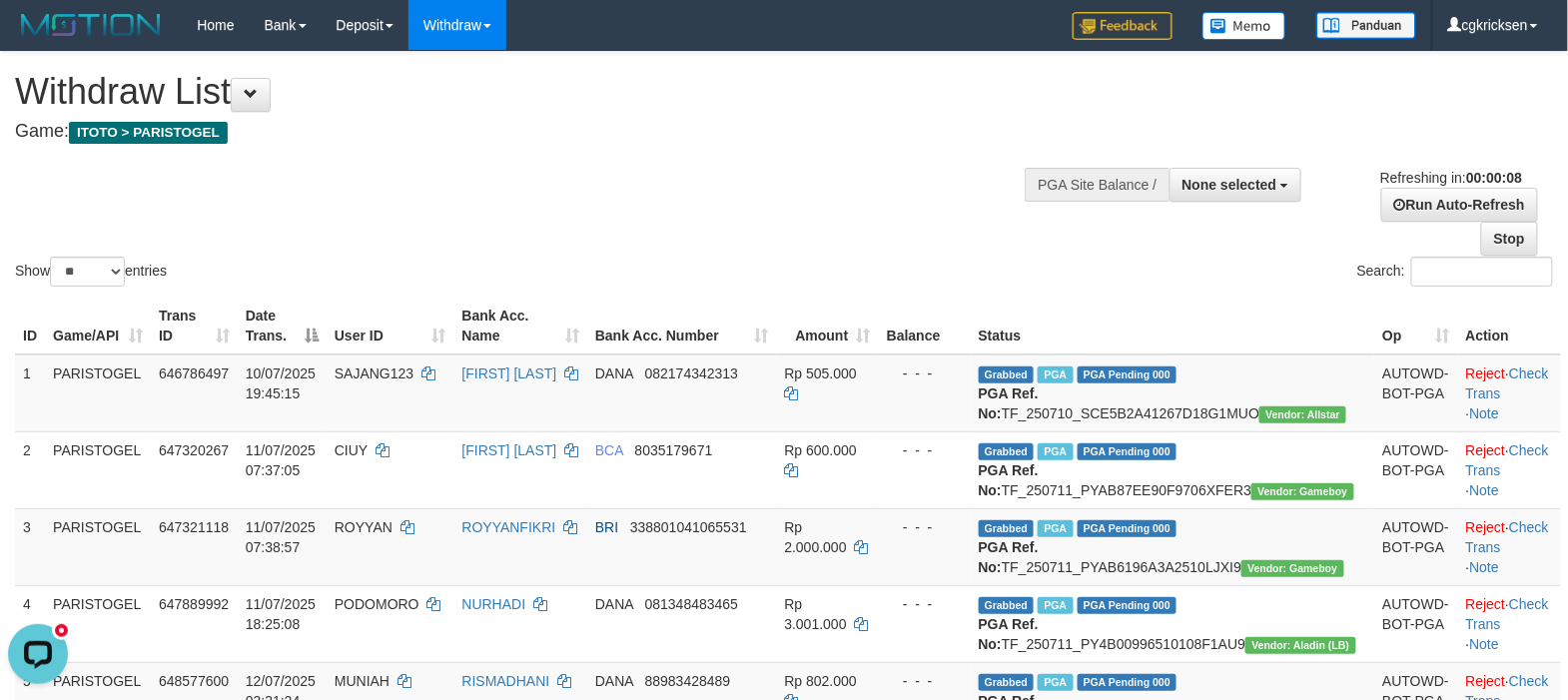 scroll, scrollTop: 0, scrollLeft: 0, axis: both 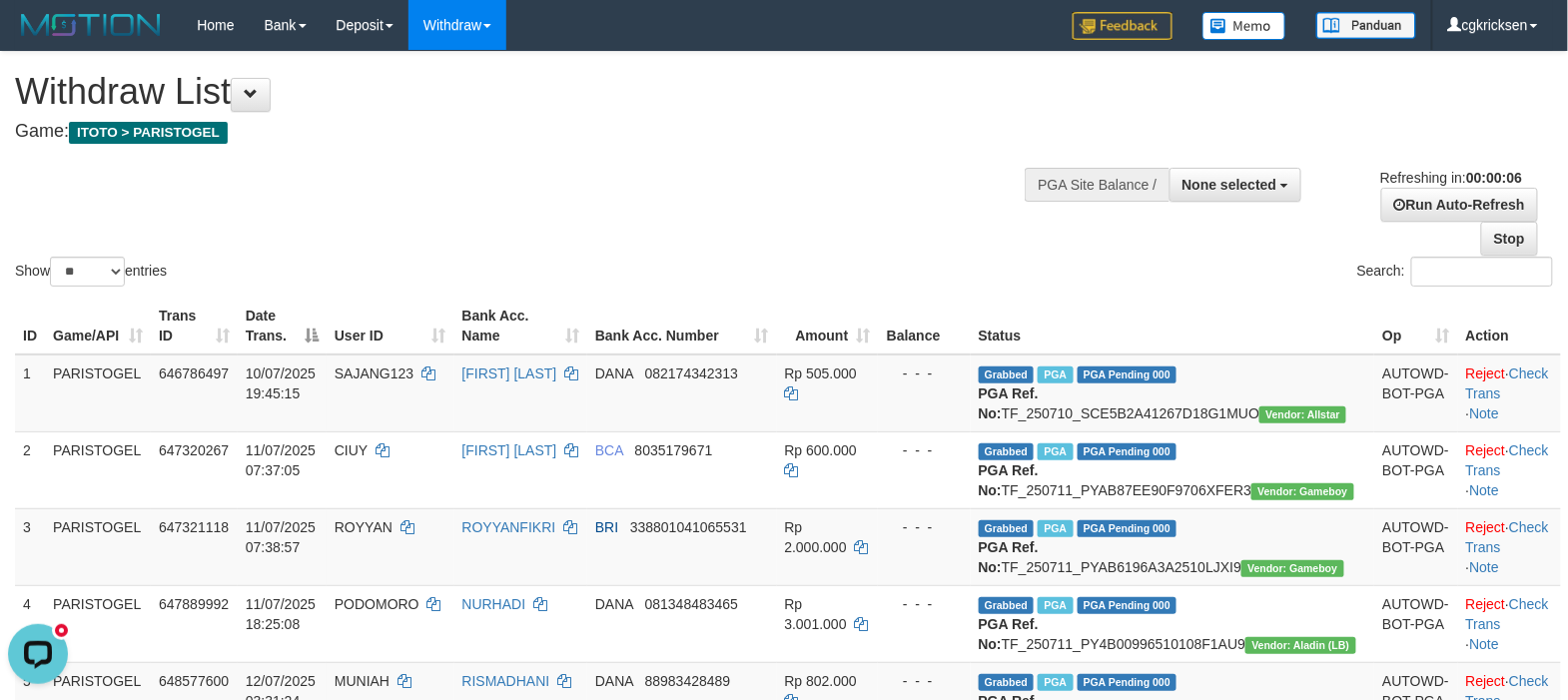 click on "Show  ** ** ** ***  entries Search:" at bounding box center [784, 171] 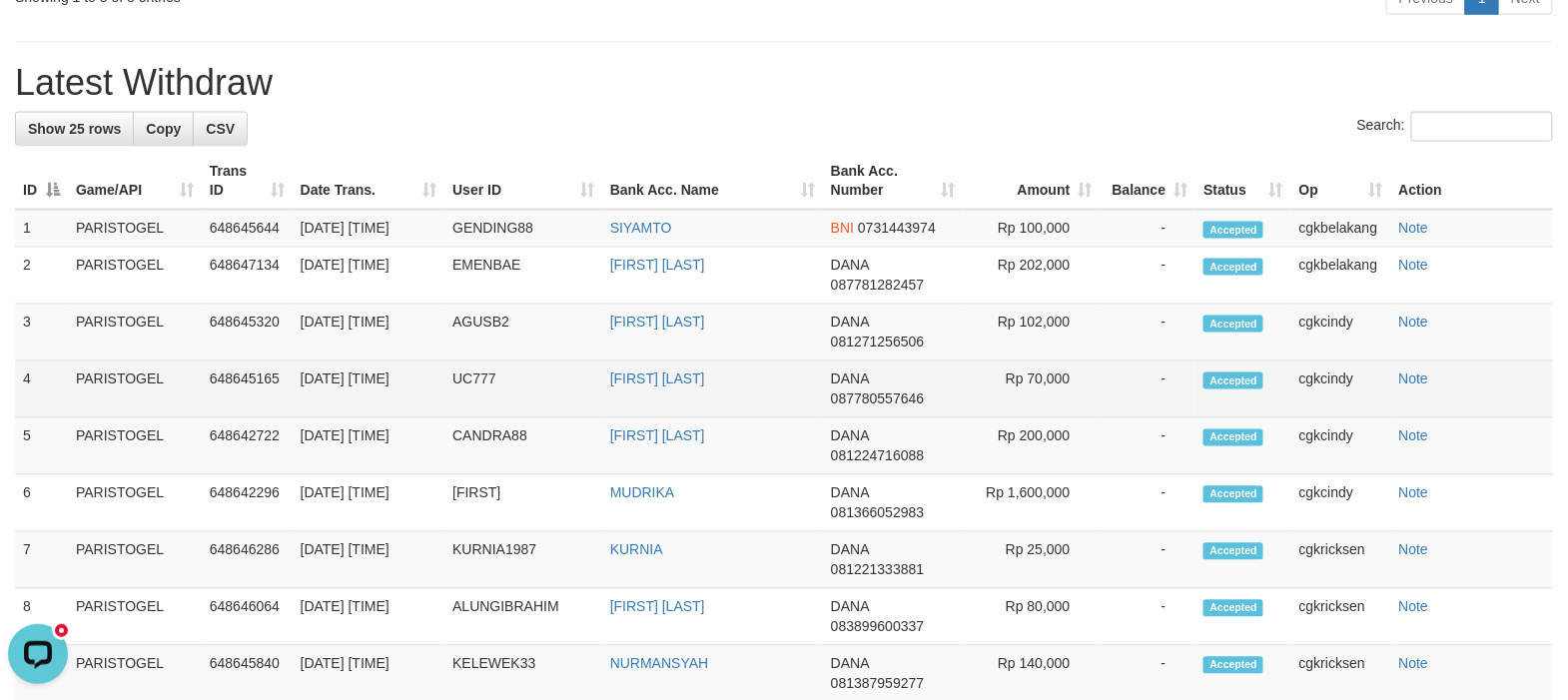 scroll, scrollTop: 1198, scrollLeft: 0, axis: vertical 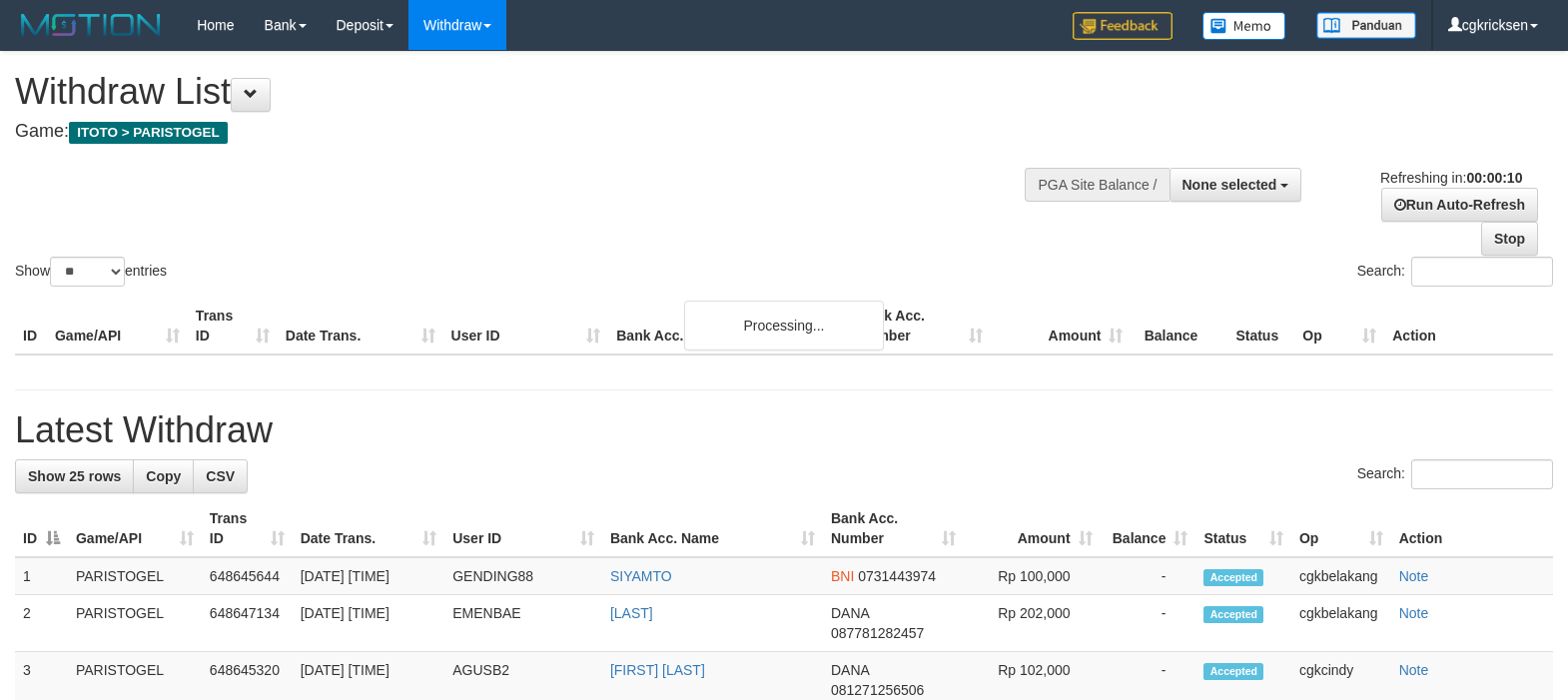 select 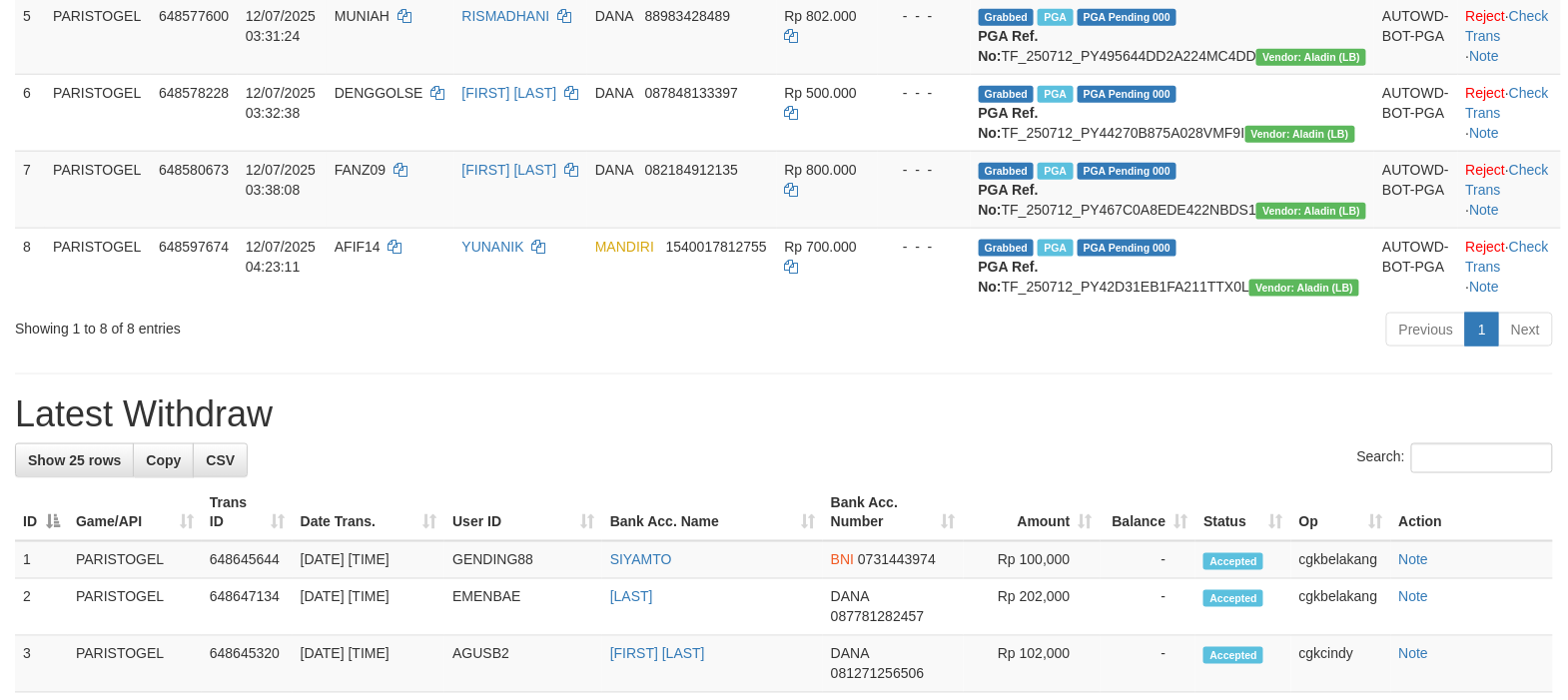 scroll, scrollTop: 720, scrollLeft: 0, axis: vertical 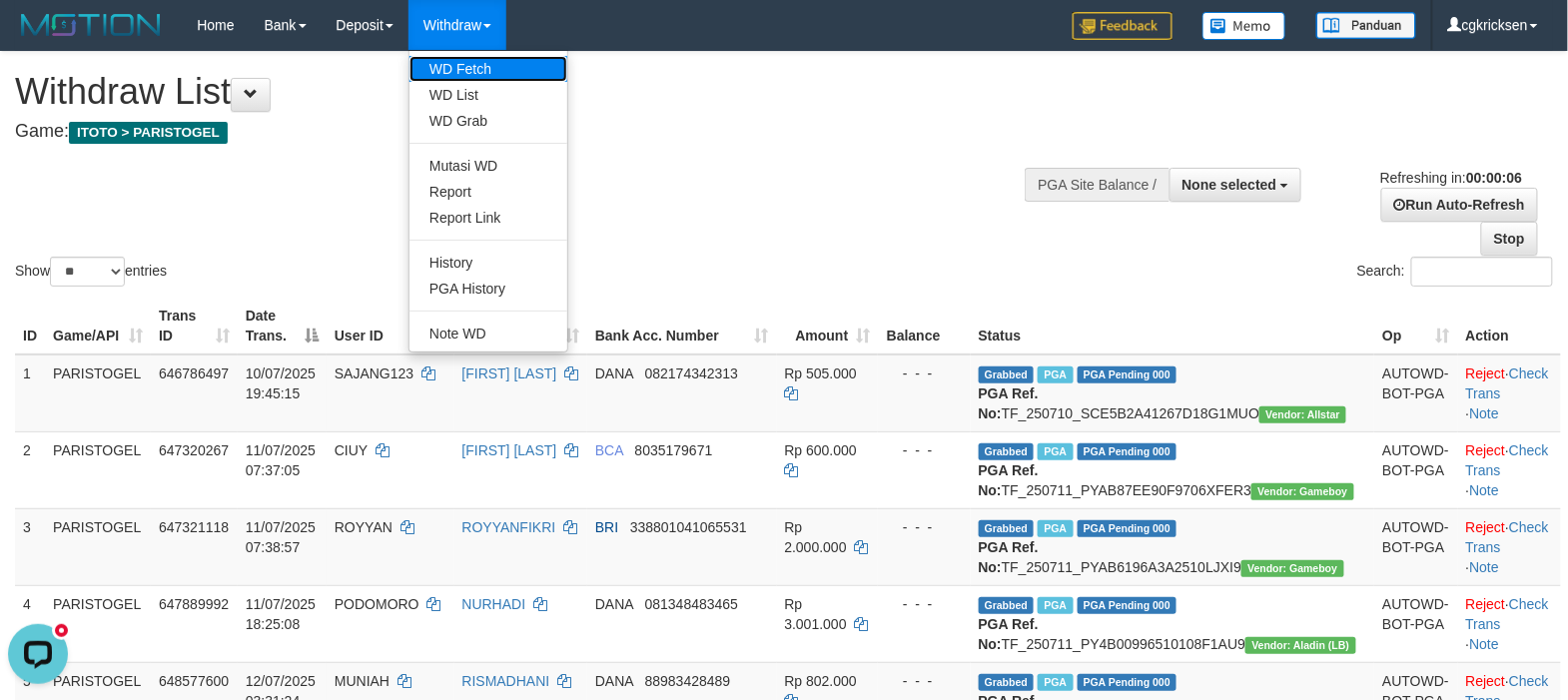 click on "WD Fetch" at bounding box center [488, 69] 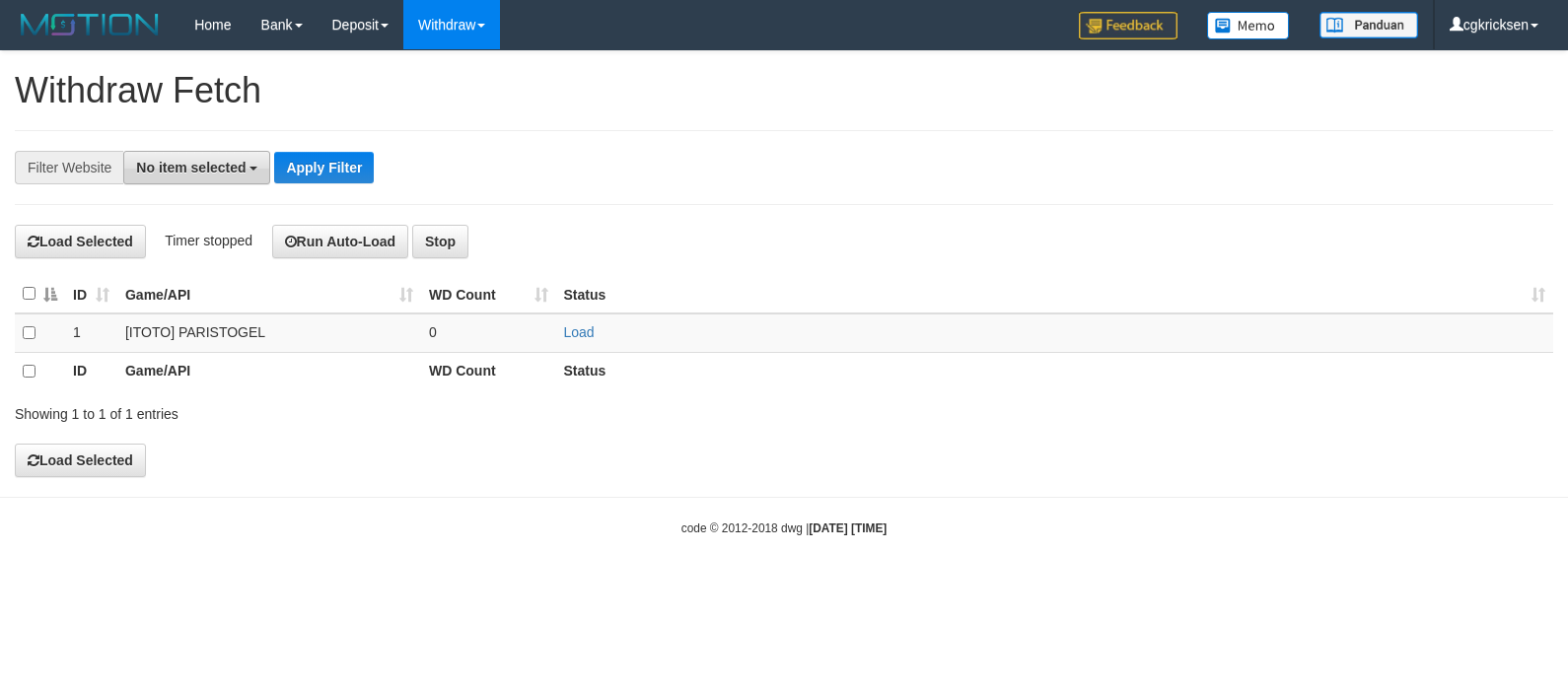 scroll, scrollTop: 0, scrollLeft: 0, axis: both 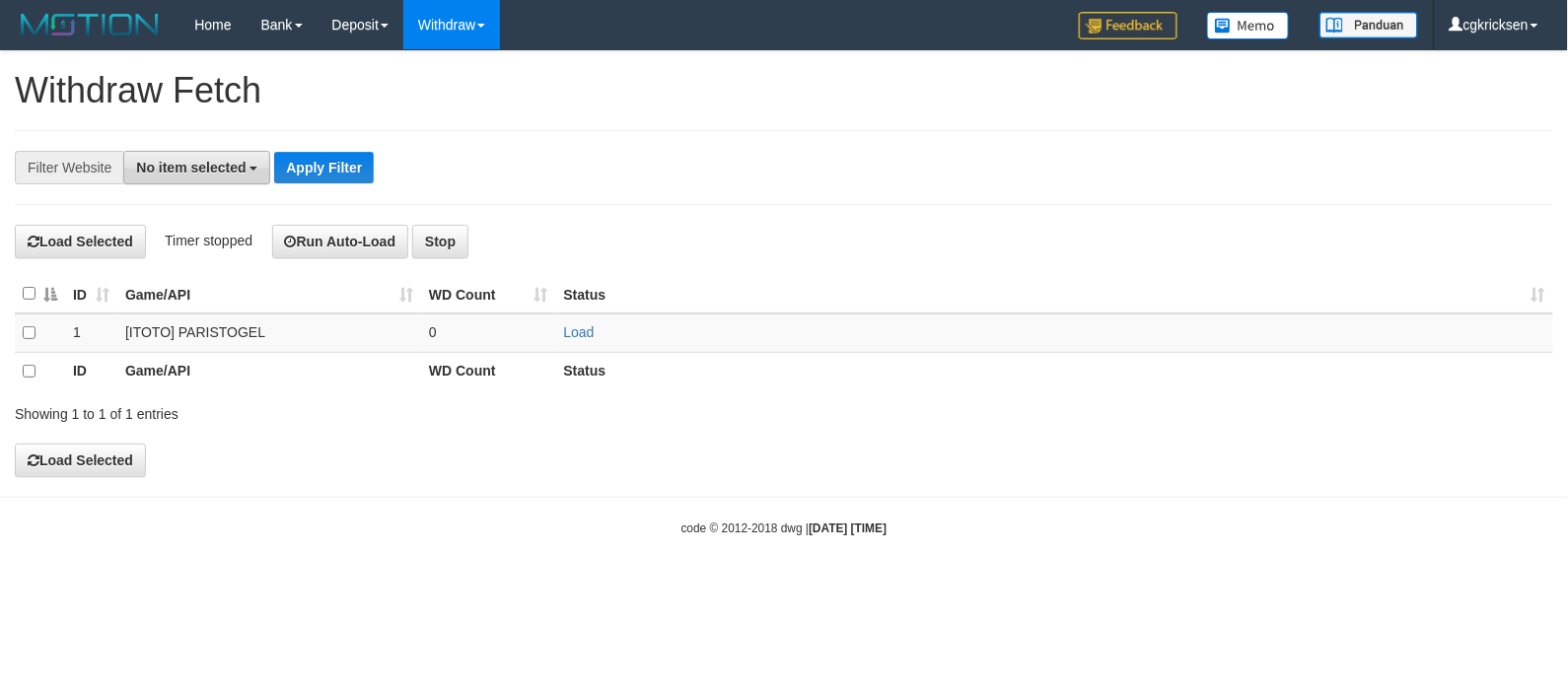 click on "No item selected" at bounding box center [196, 168] 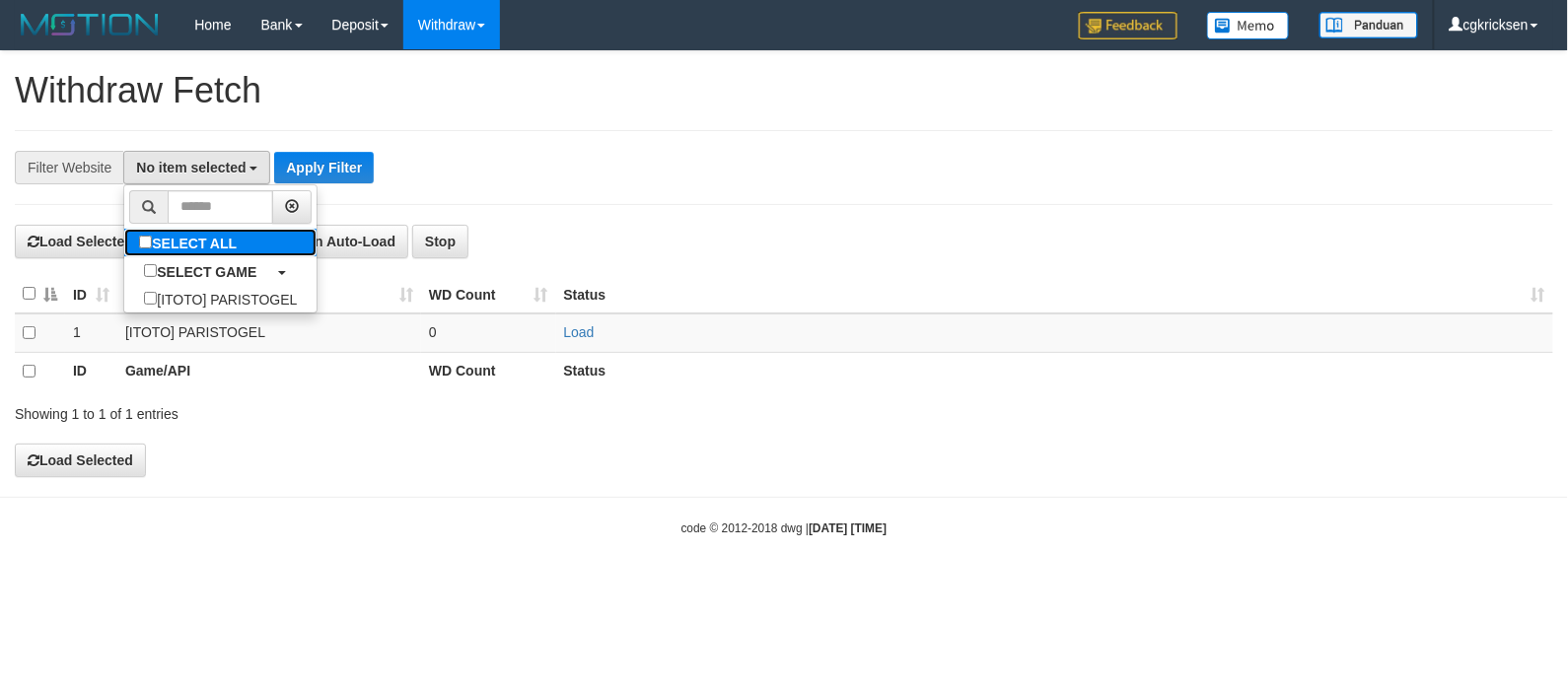 click on "SELECT ALL" at bounding box center [190, 242] 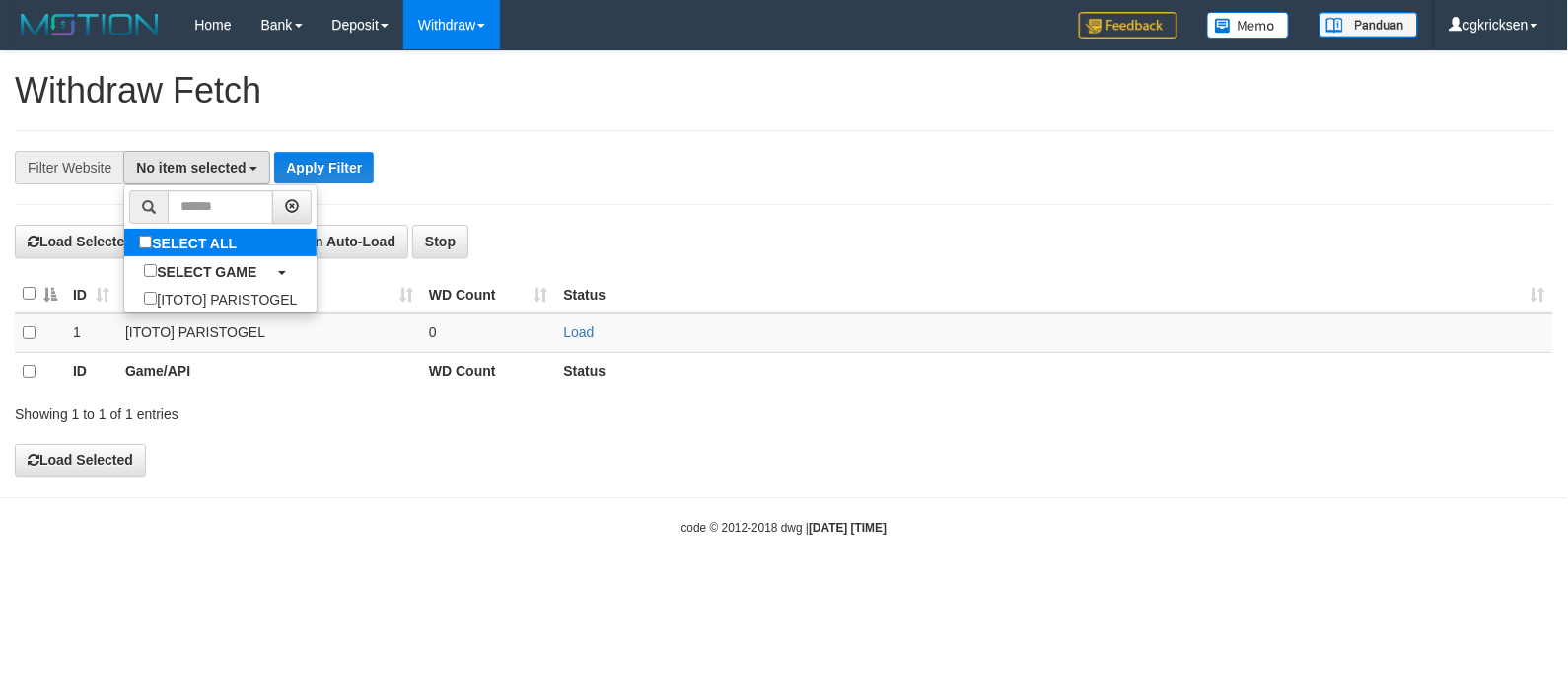 select on "****" 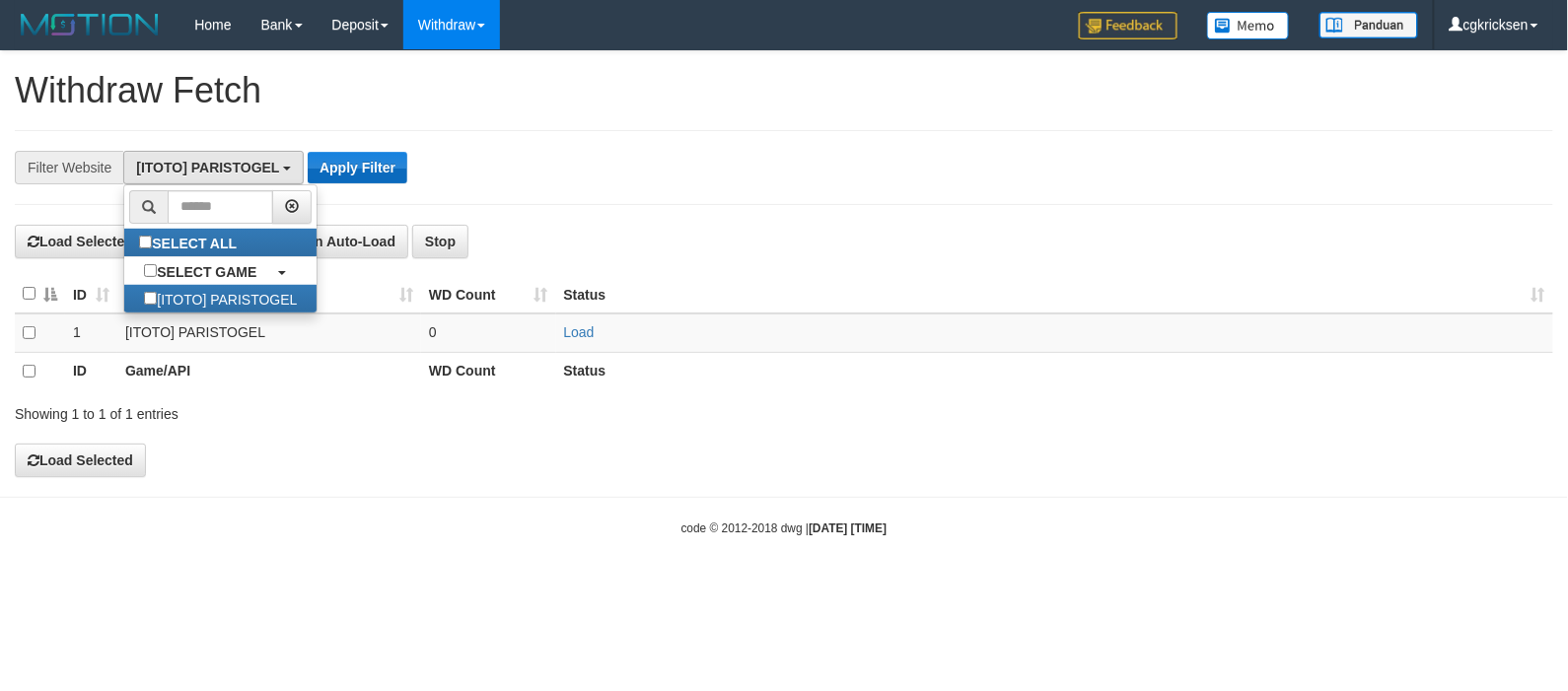 scroll, scrollTop: 17, scrollLeft: 0, axis: vertical 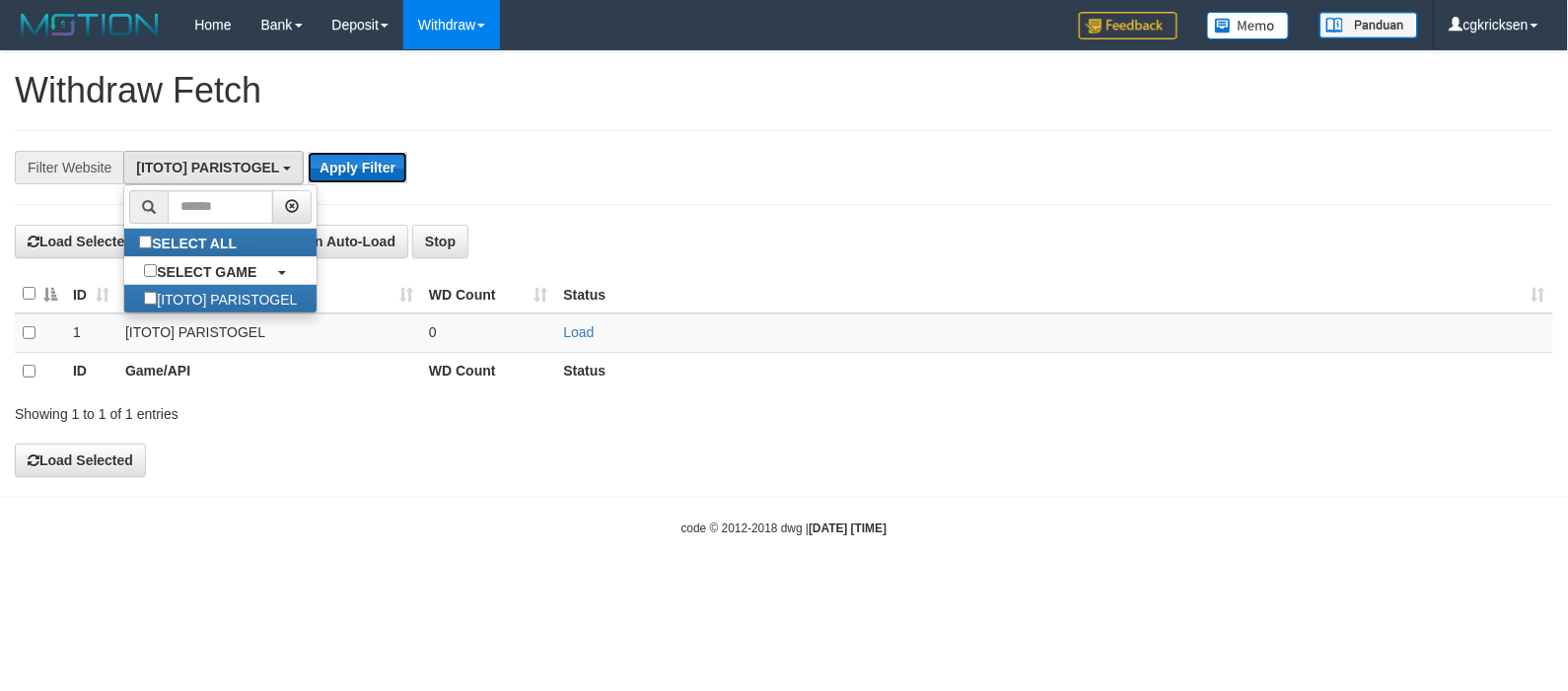 click on "Apply Filter" at bounding box center (357, 168) 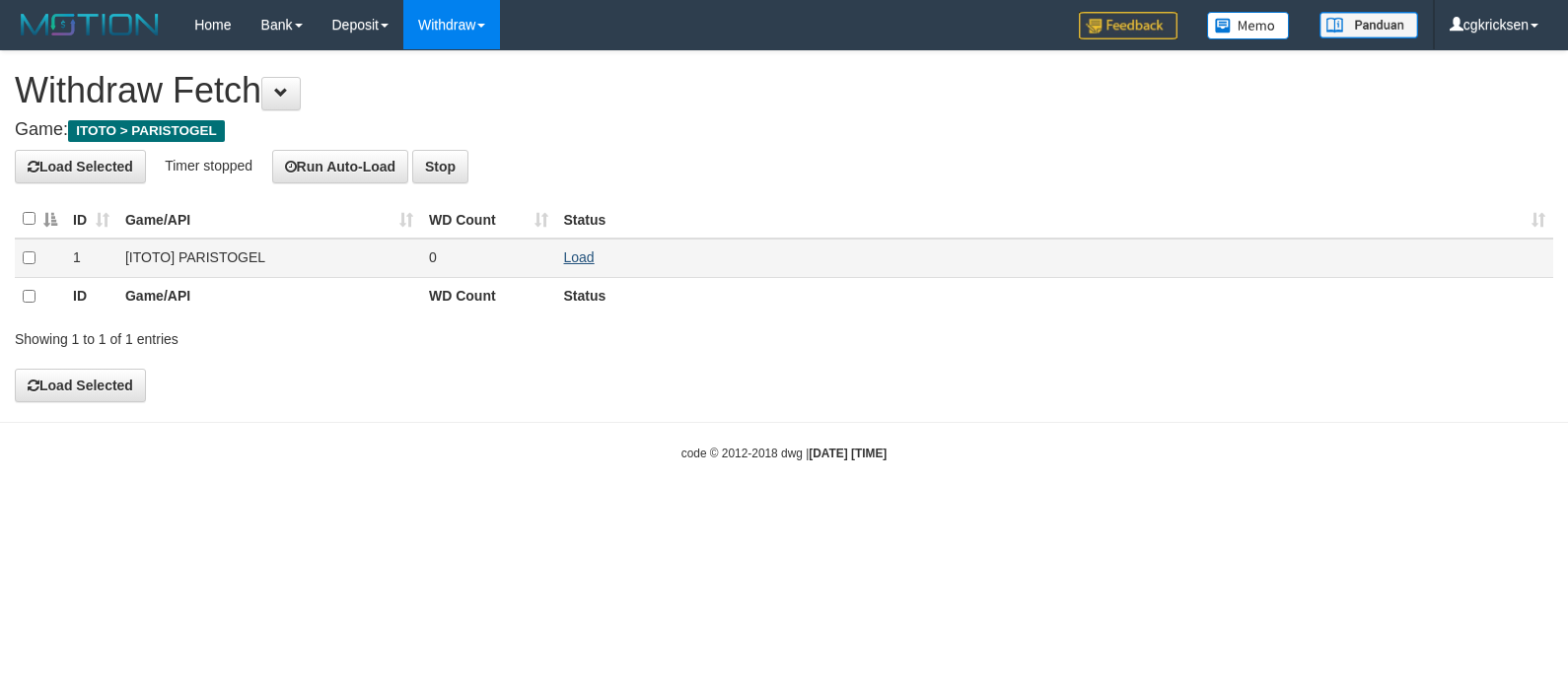 scroll, scrollTop: 0, scrollLeft: 0, axis: both 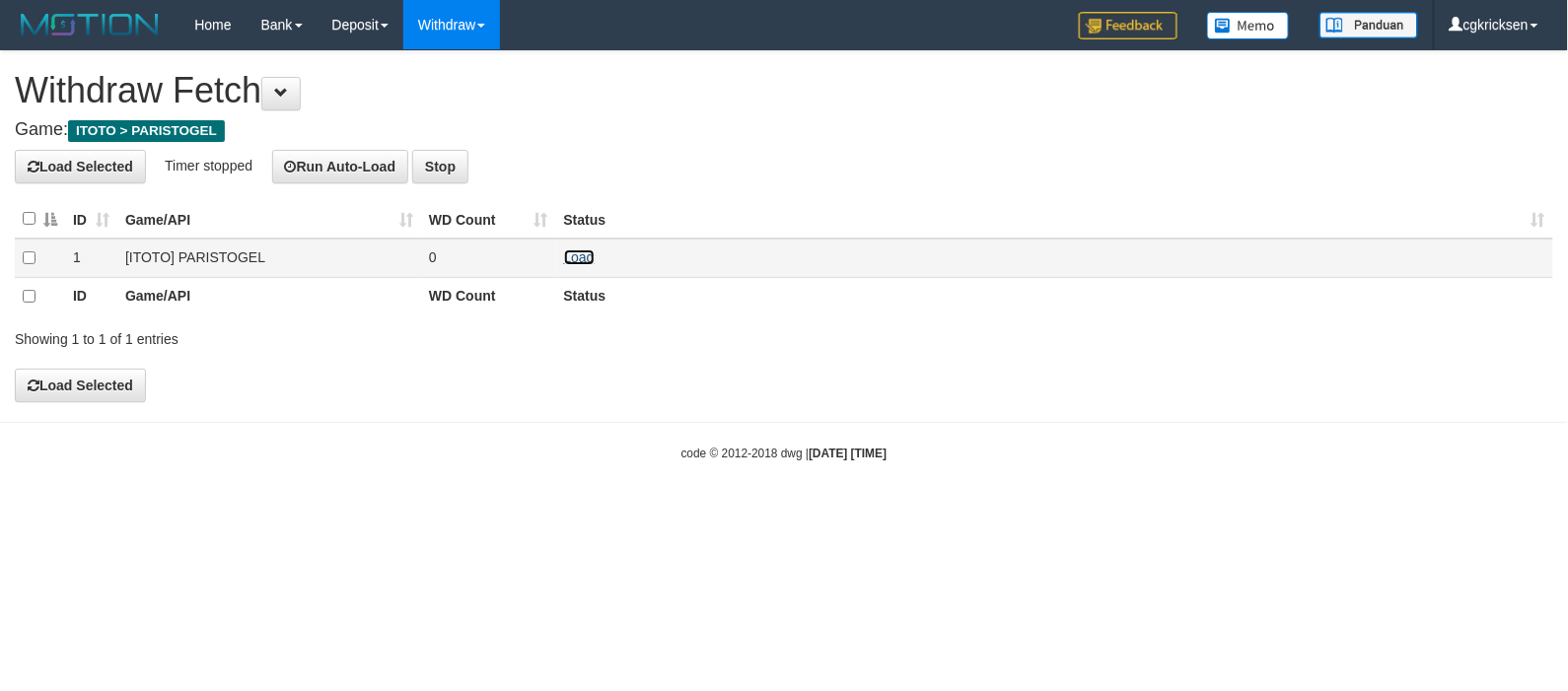 click on "Load" at bounding box center [579, 257] 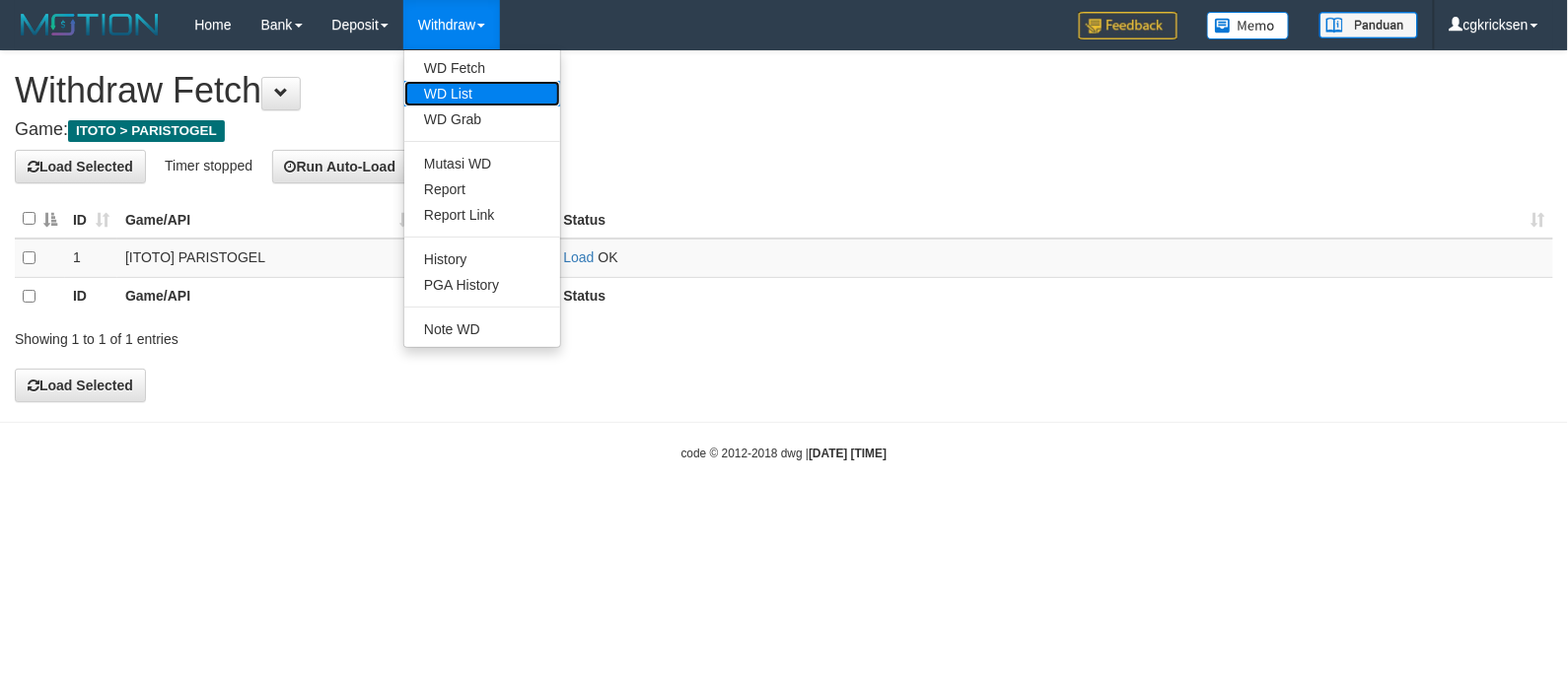 click on "WD List" at bounding box center (482, 94) 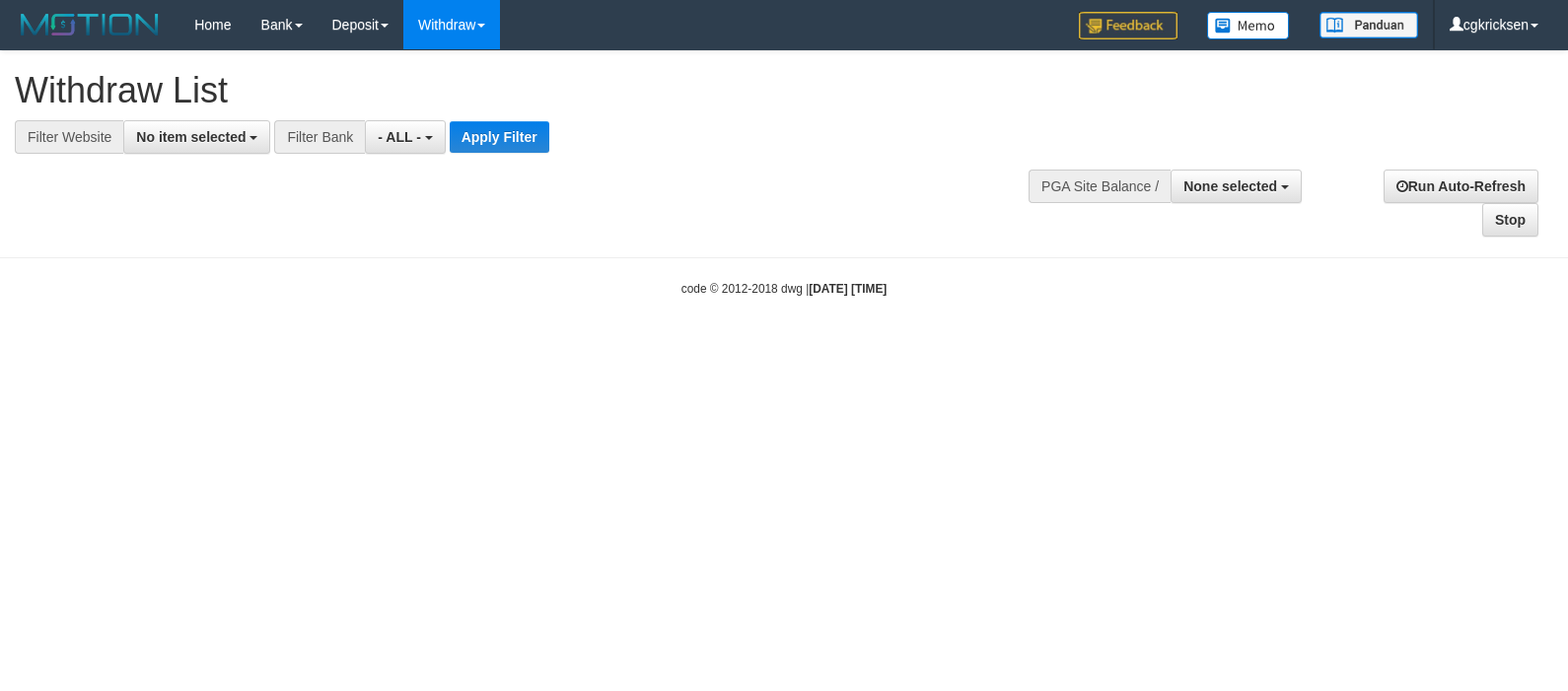 select 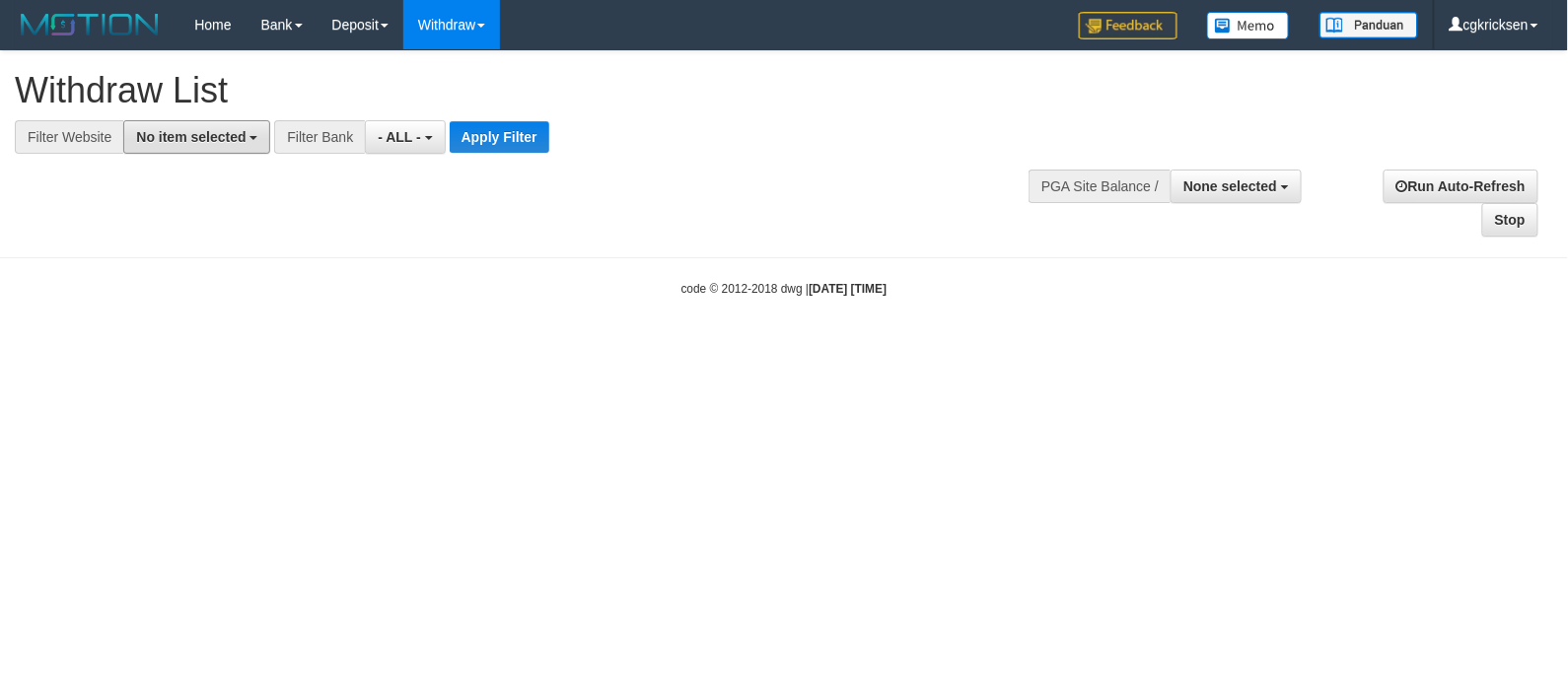 drag, startPoint x: 168, startPoint y: 143, endPoint x: 178, endPoint y: 173, distance: 31.622777 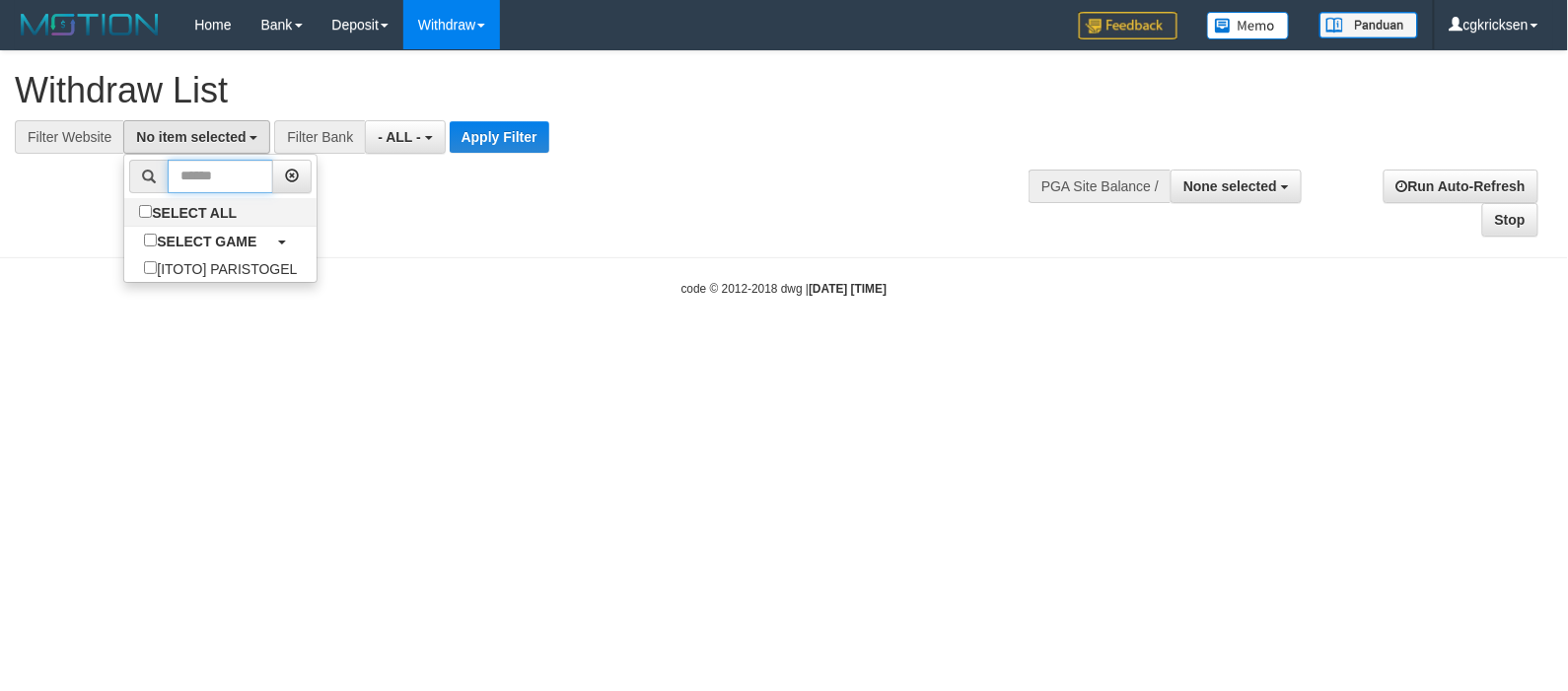 click at bounding box center [220, 176] 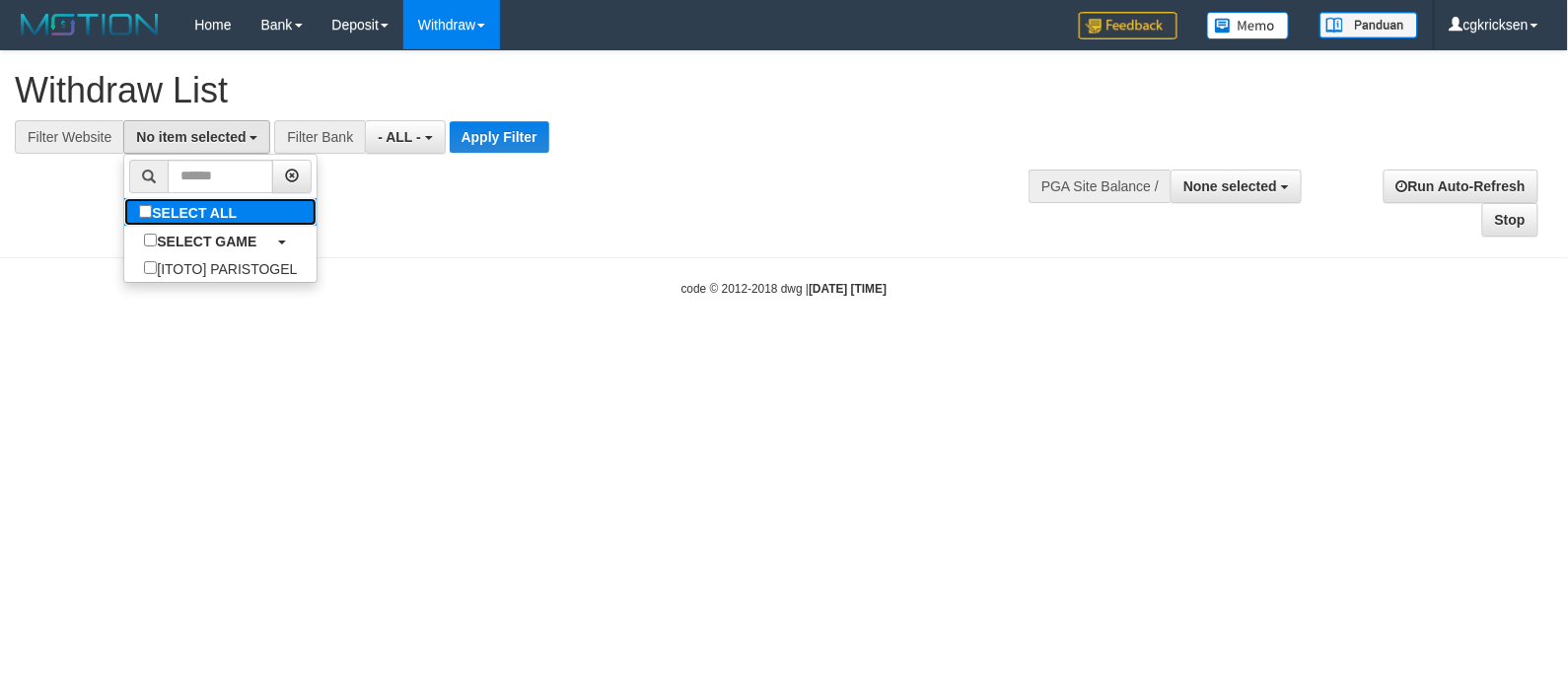 click on "SELECT ALL" at bounding box center (190, 212) 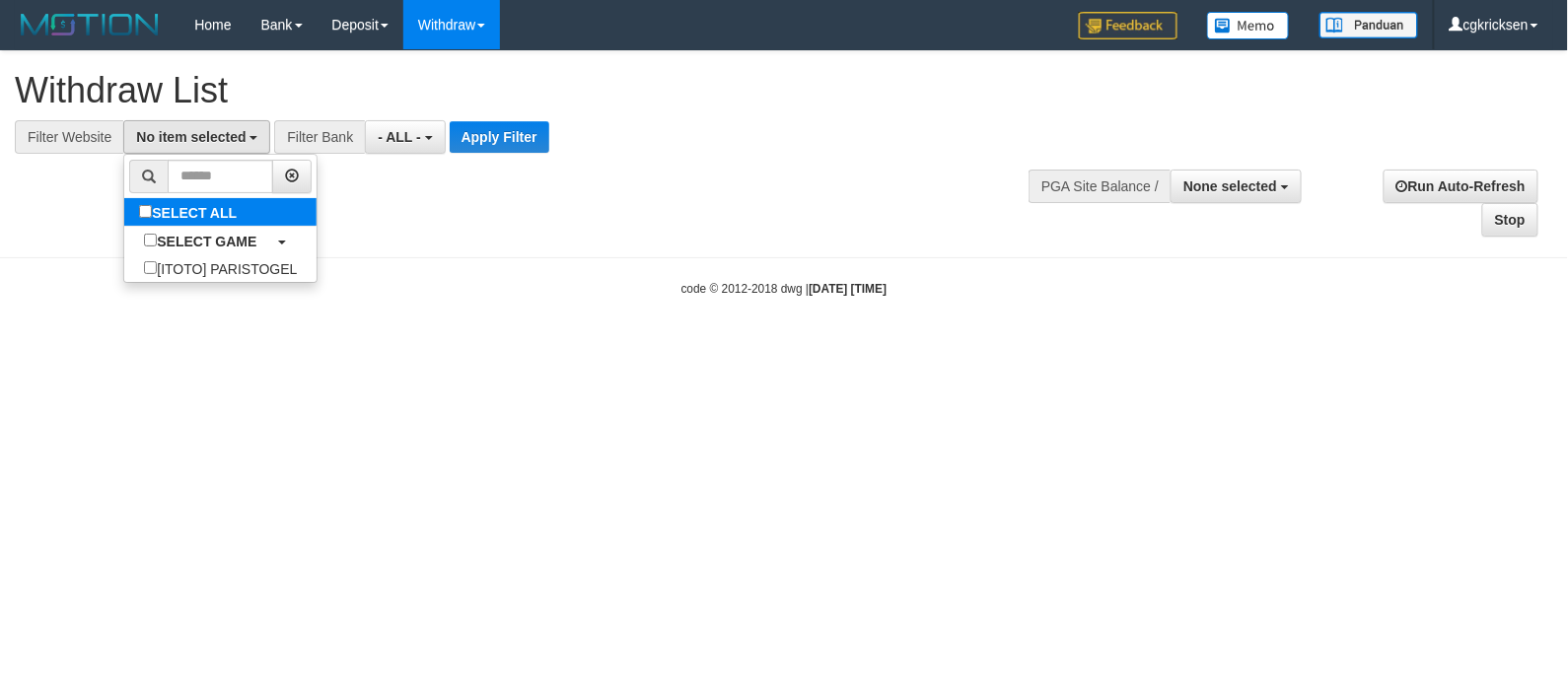 select on "****" 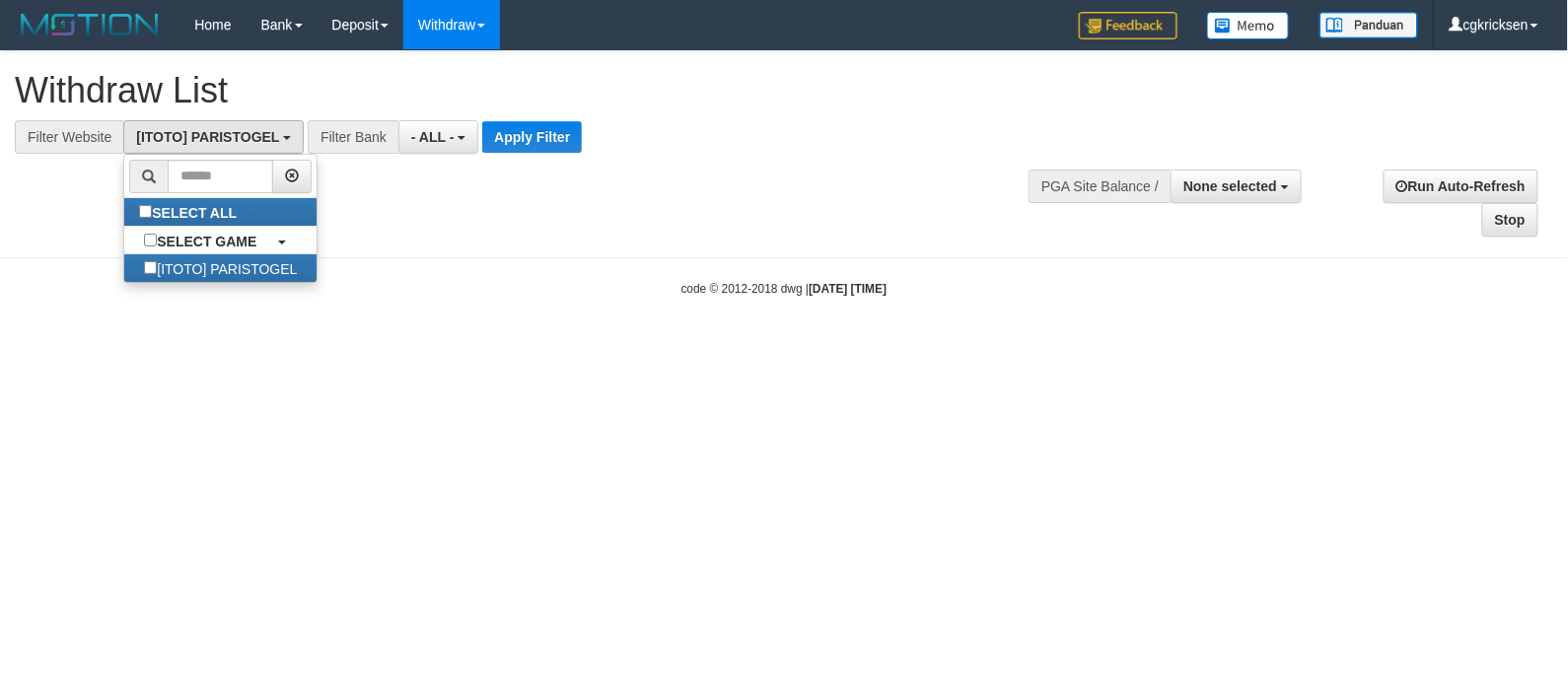 scroll, scrollTop: 17, scrollLeft: 0, axis: vertical 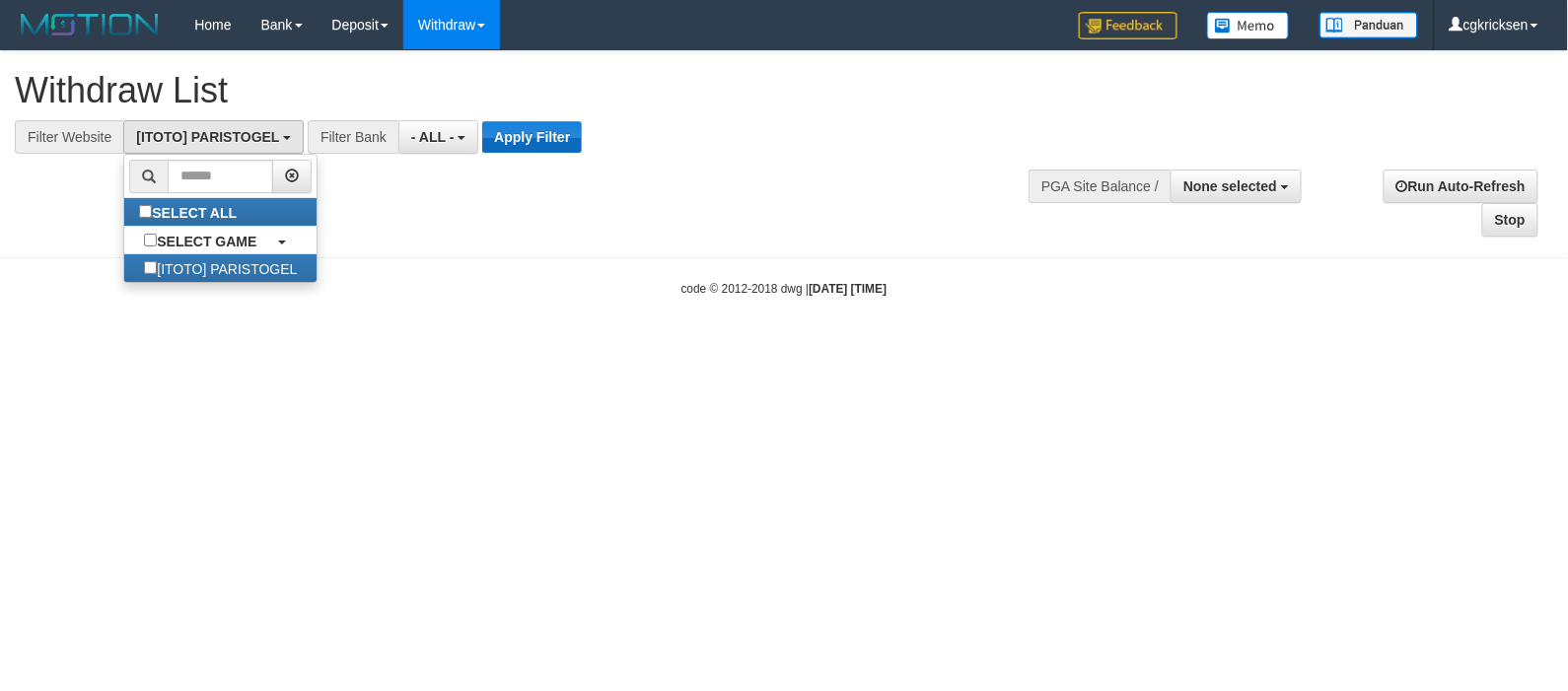 drag, startPoint x: 619, startPoint y: 140, endPoint x: 577, endPoint y: 151, distance: 43.41659 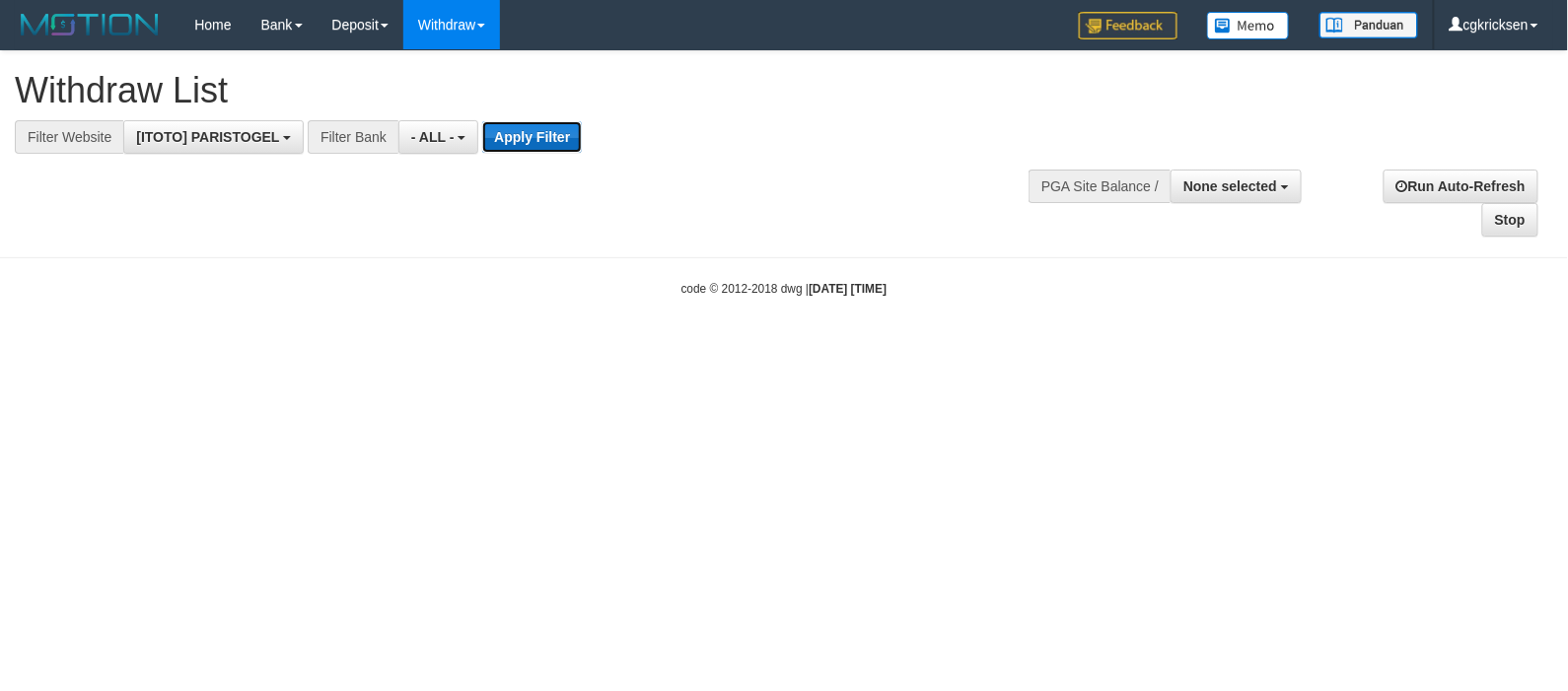 click on "Apply Filter" at bounding box center [532, 137] 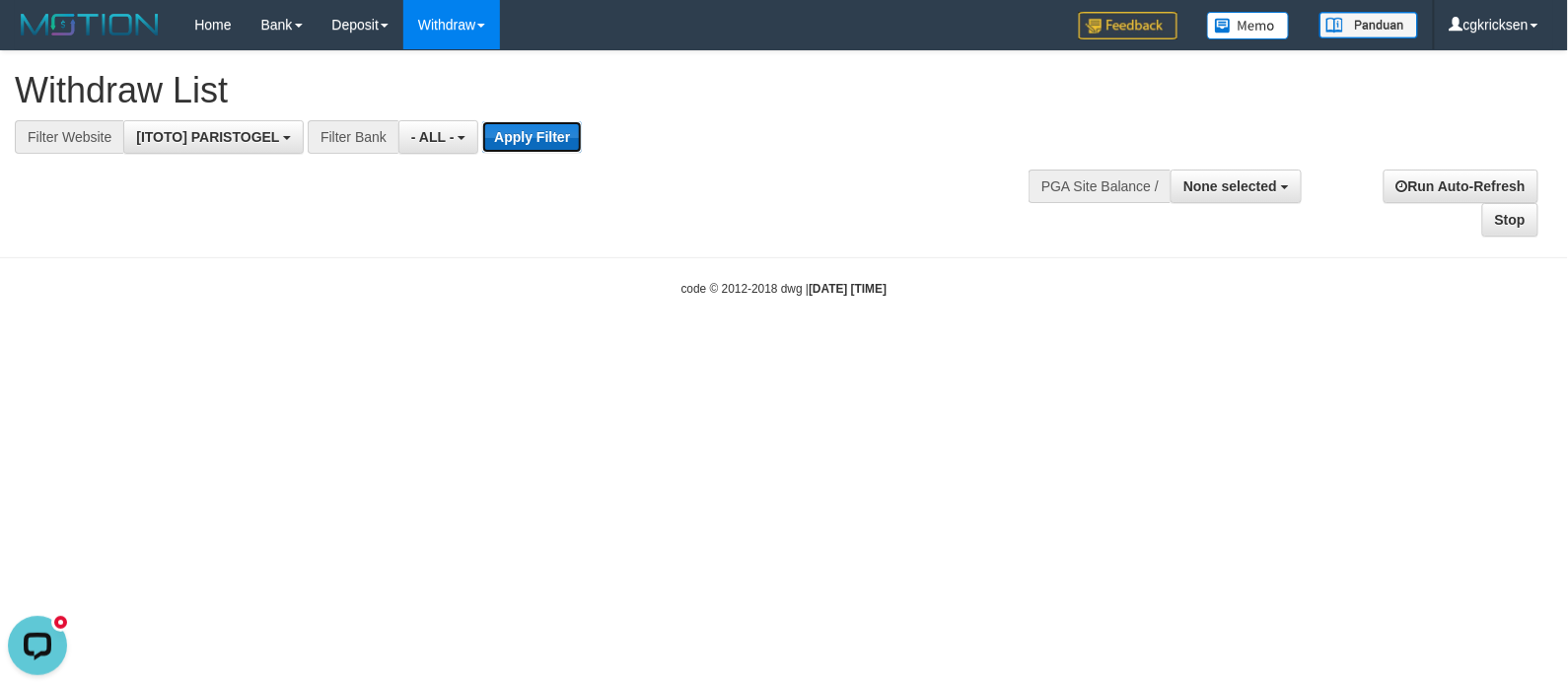 scroll, scrollTop: 0, scrollLeft: 0, axis: both 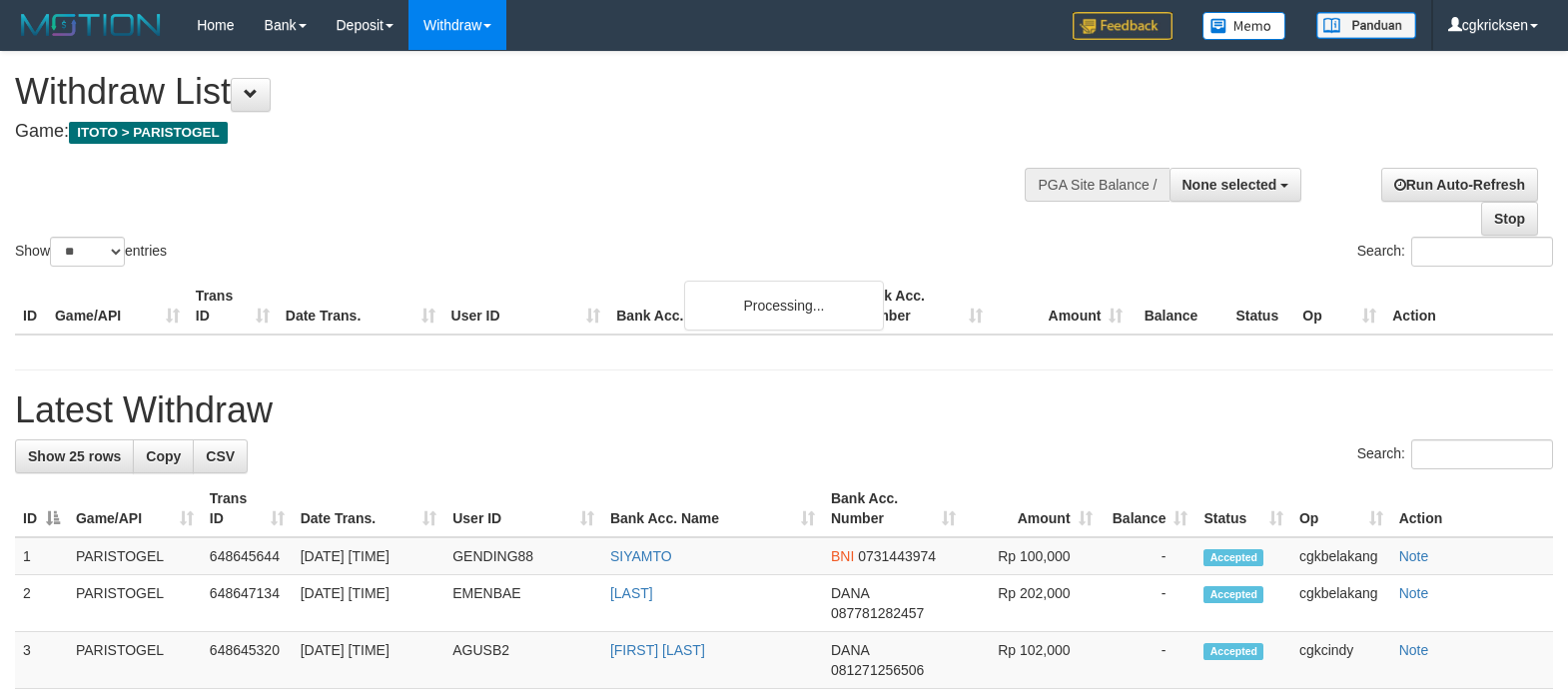 select 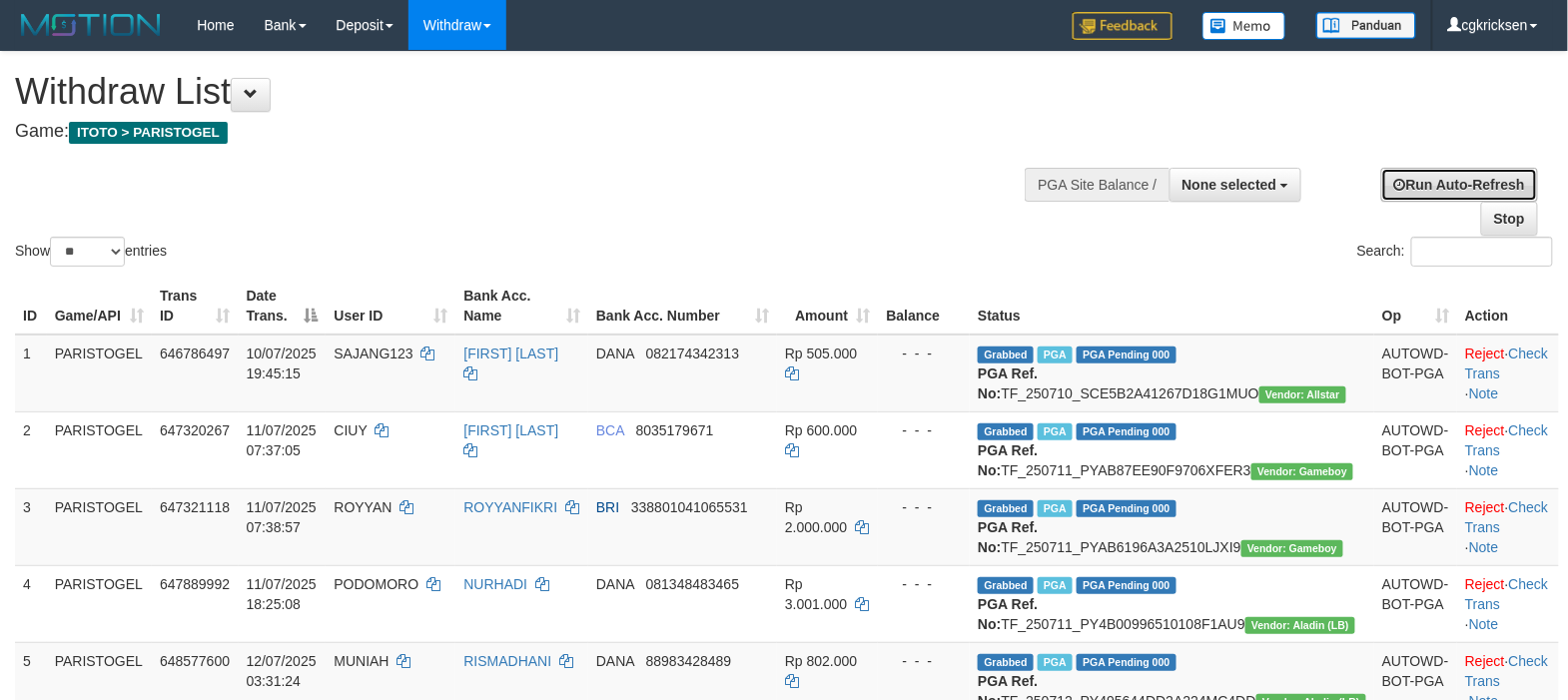click on "Run Auto-Refresh" at bounding box center [1459, 185] 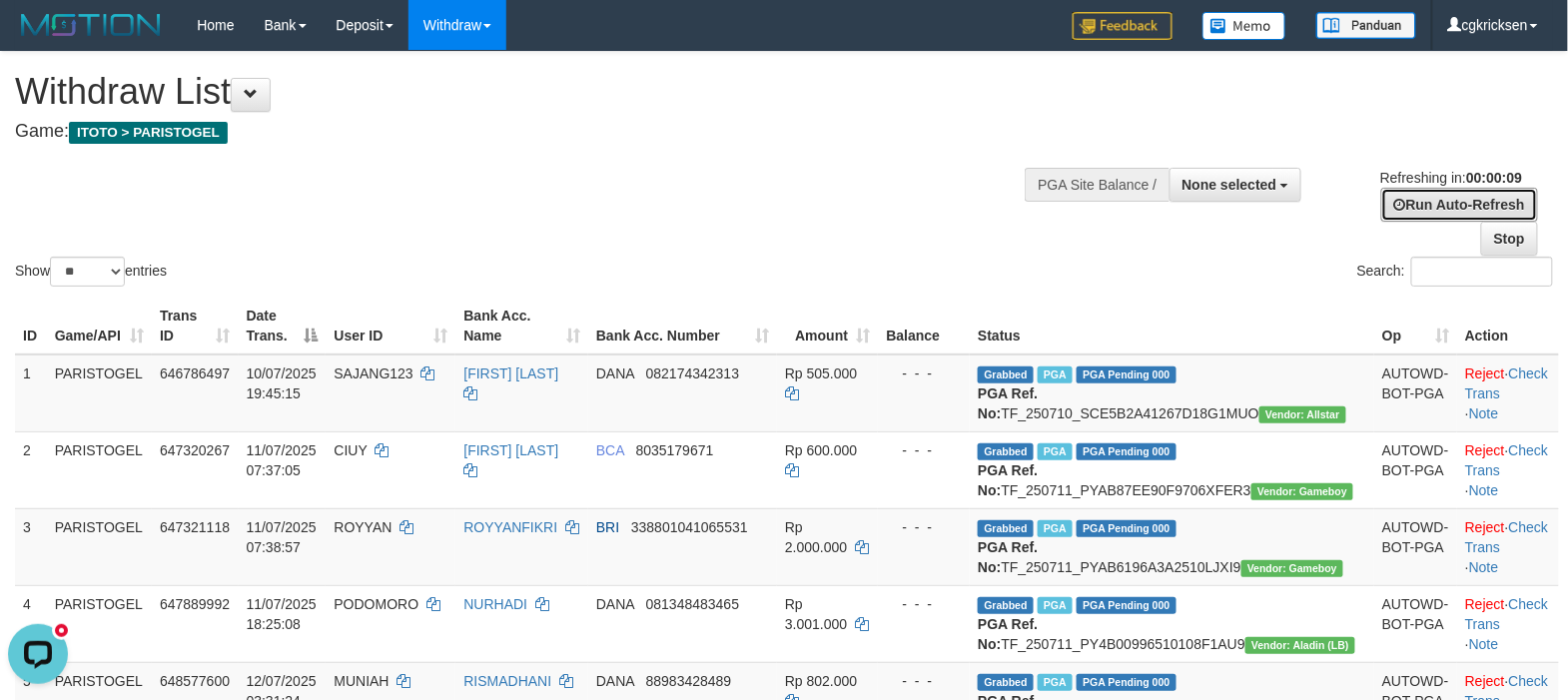 scroll, scrollTop: 0, scrollLeft: 0, axis: both 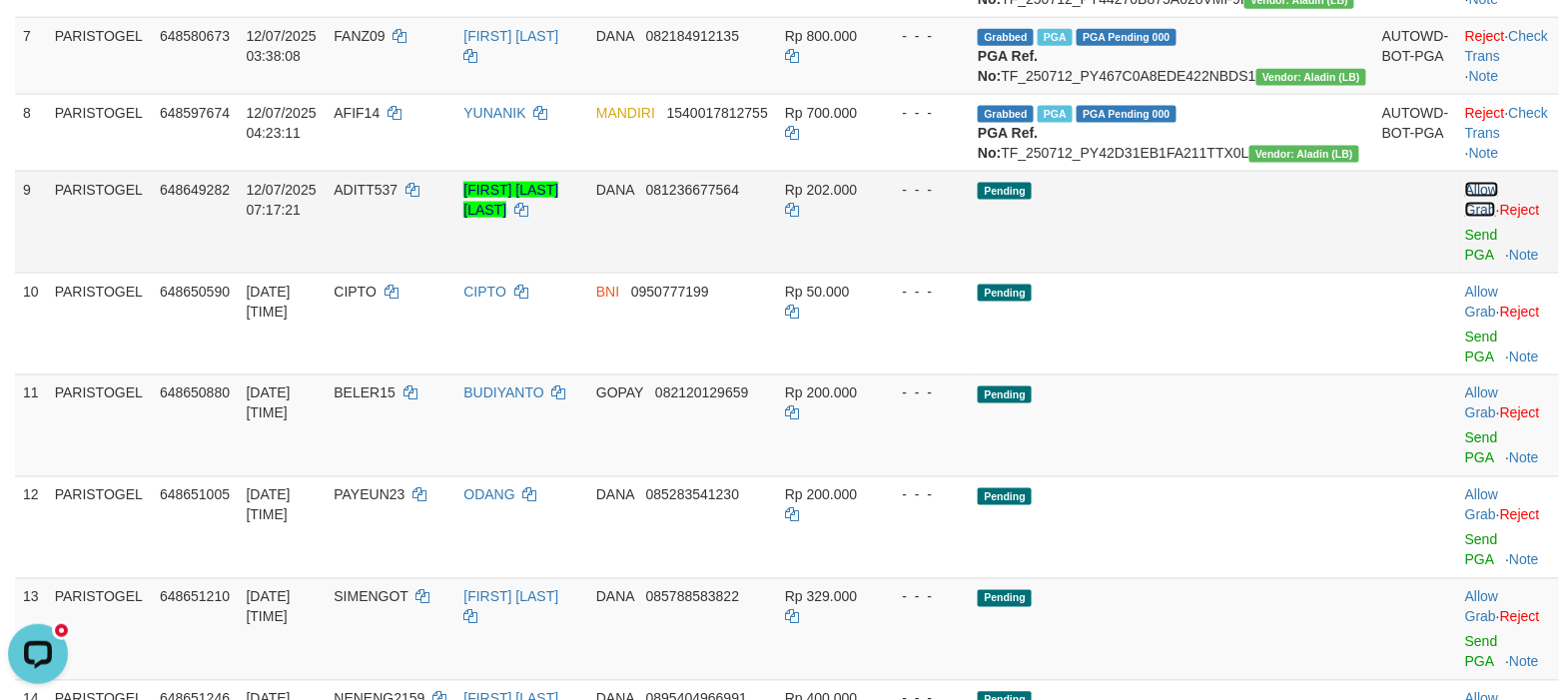 click on "Allow Grab" at bounding box center (1481, 200) 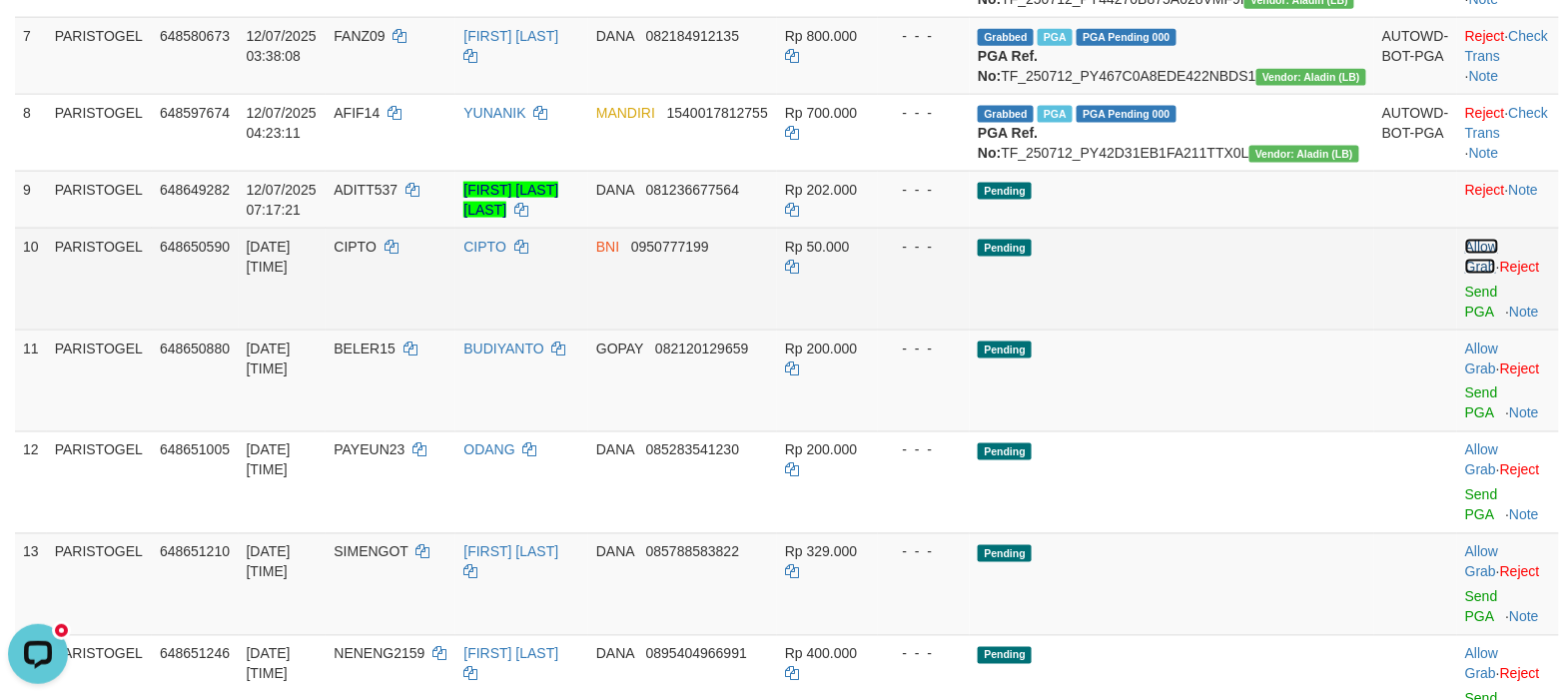 click on "Allow Grab" at bounding box center (1481, 257) 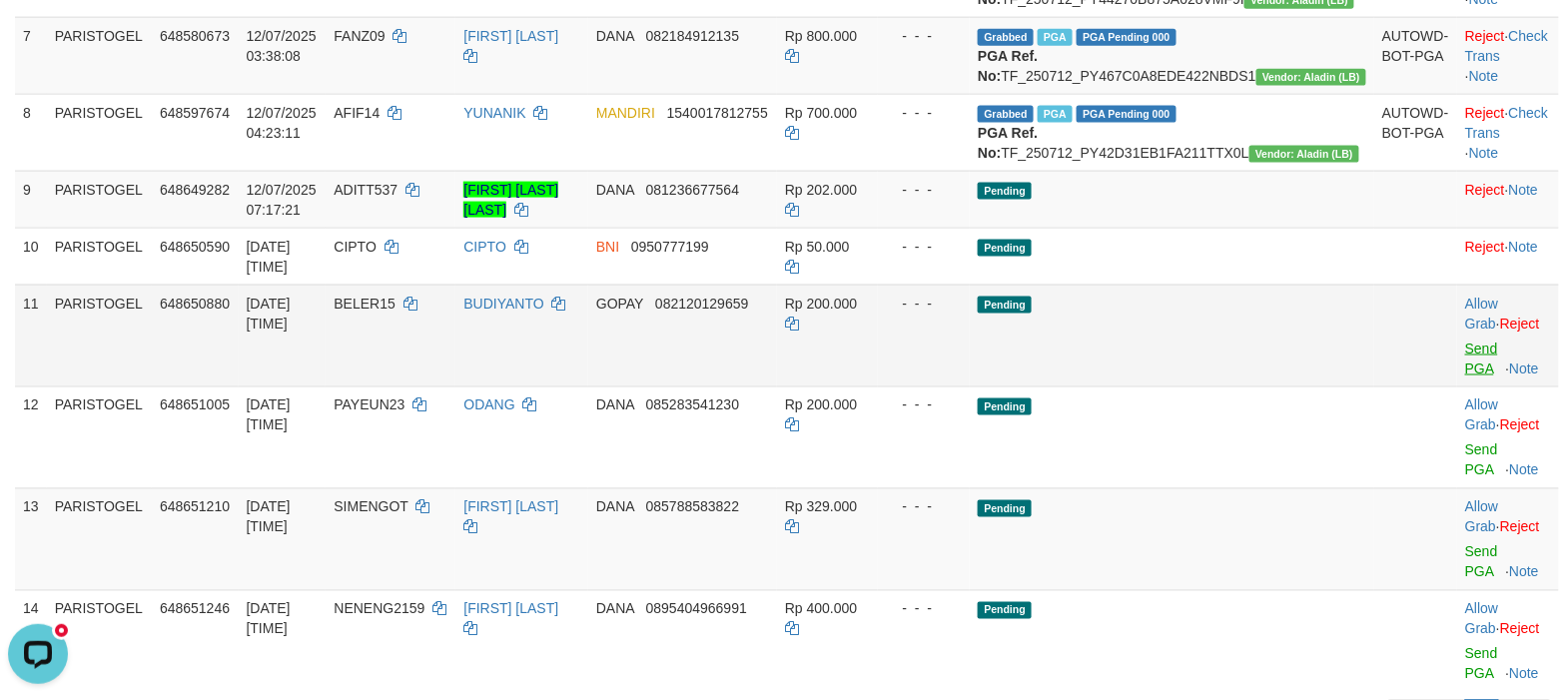 scroll, scrollTop: 932, scrollLeft: 0, axis: vertical 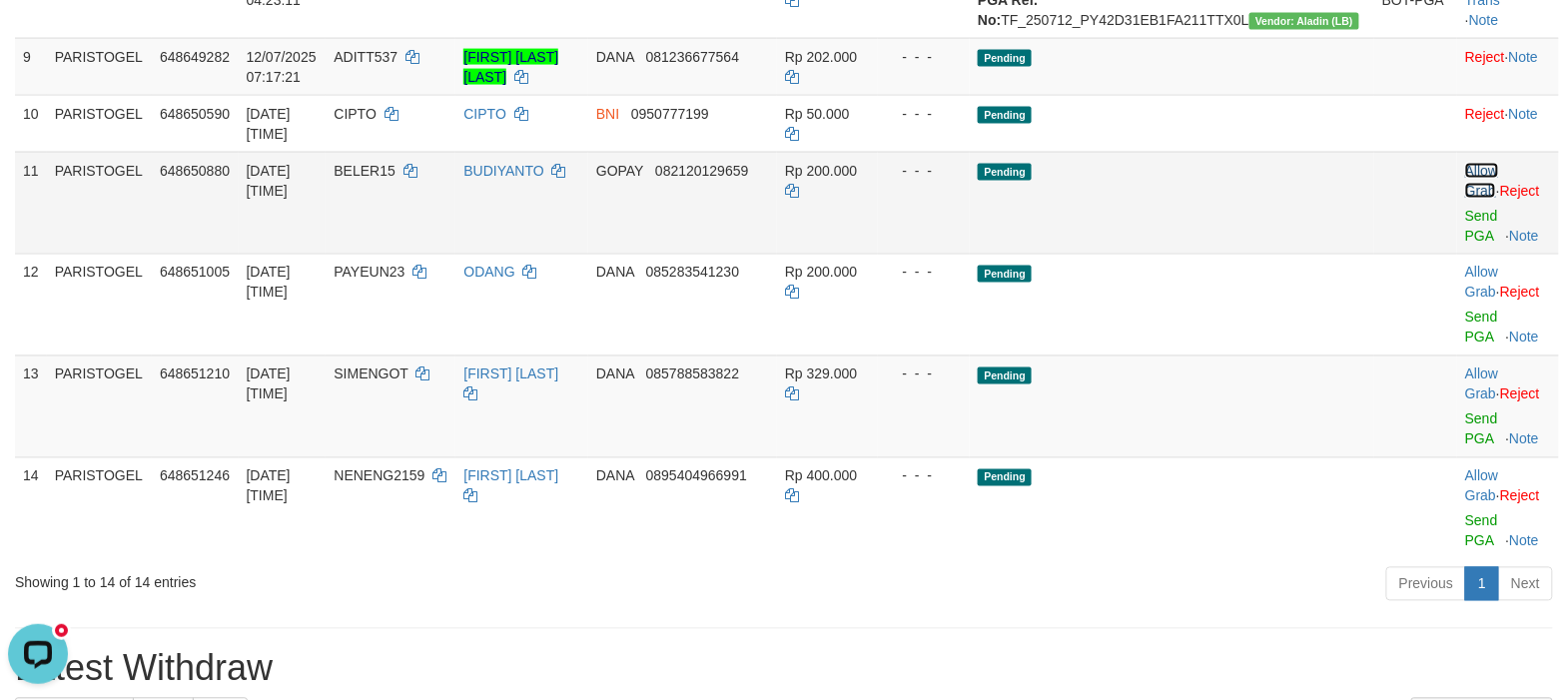 click on "Allow Grab" at bounding box center [1481, 181] 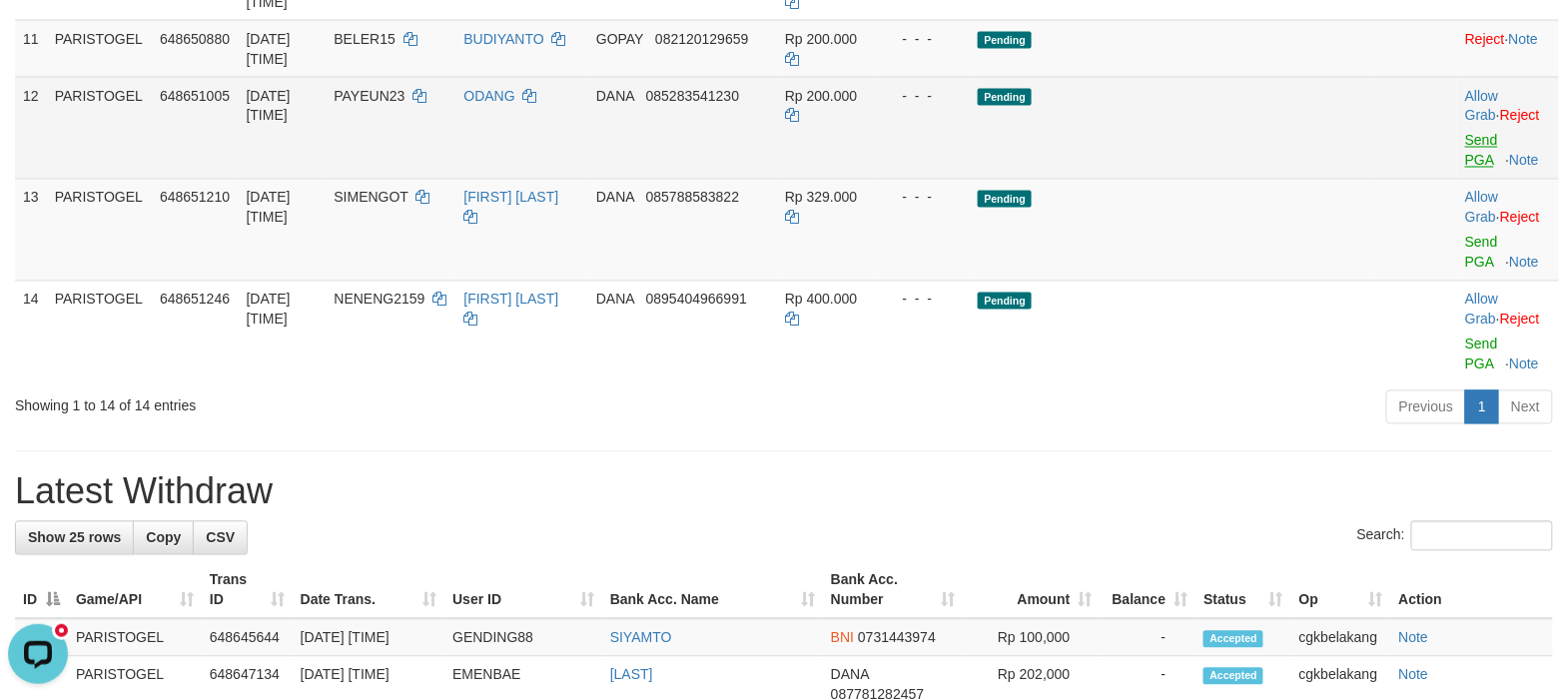 scroll, scrollTop: 1064, scrollLeft: 0, axis: vertical 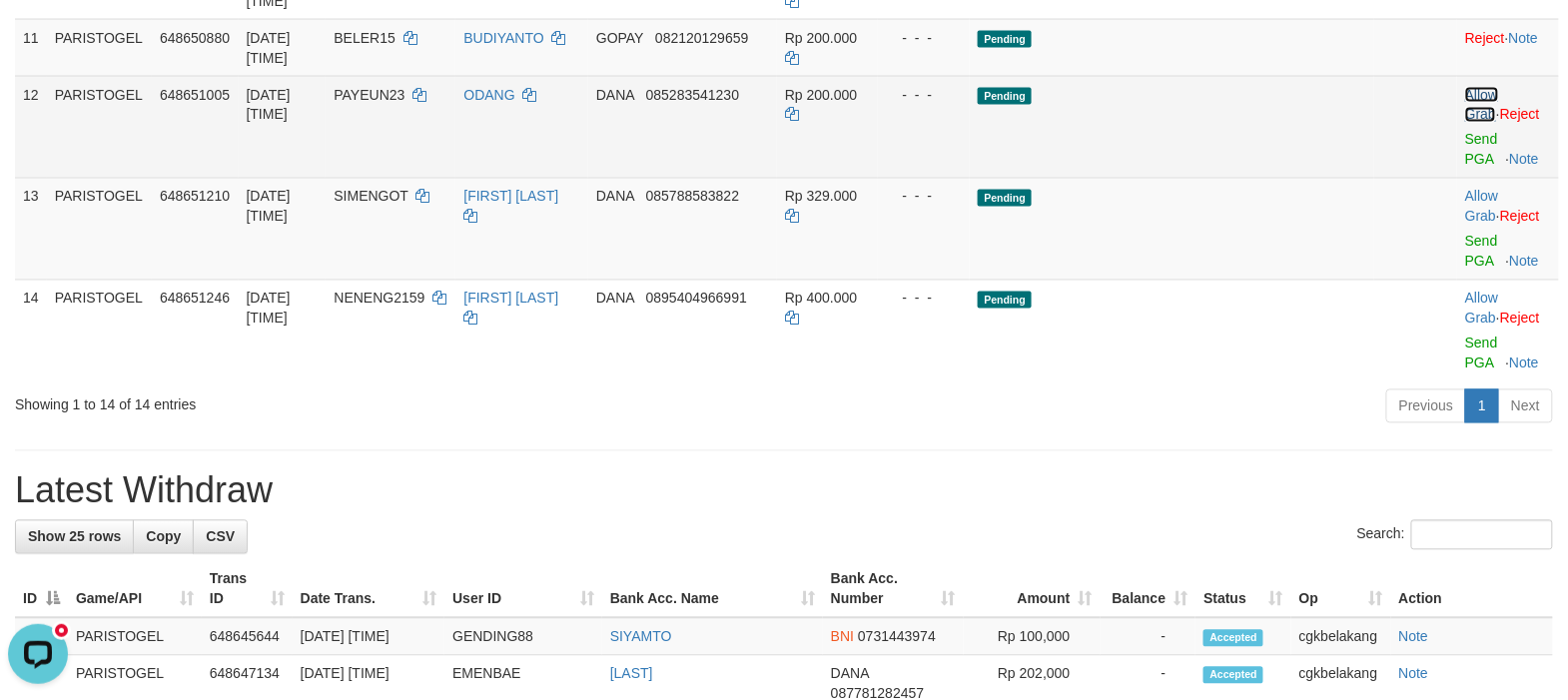 click on "Allow Grab" at bounding box center [1481, 105] 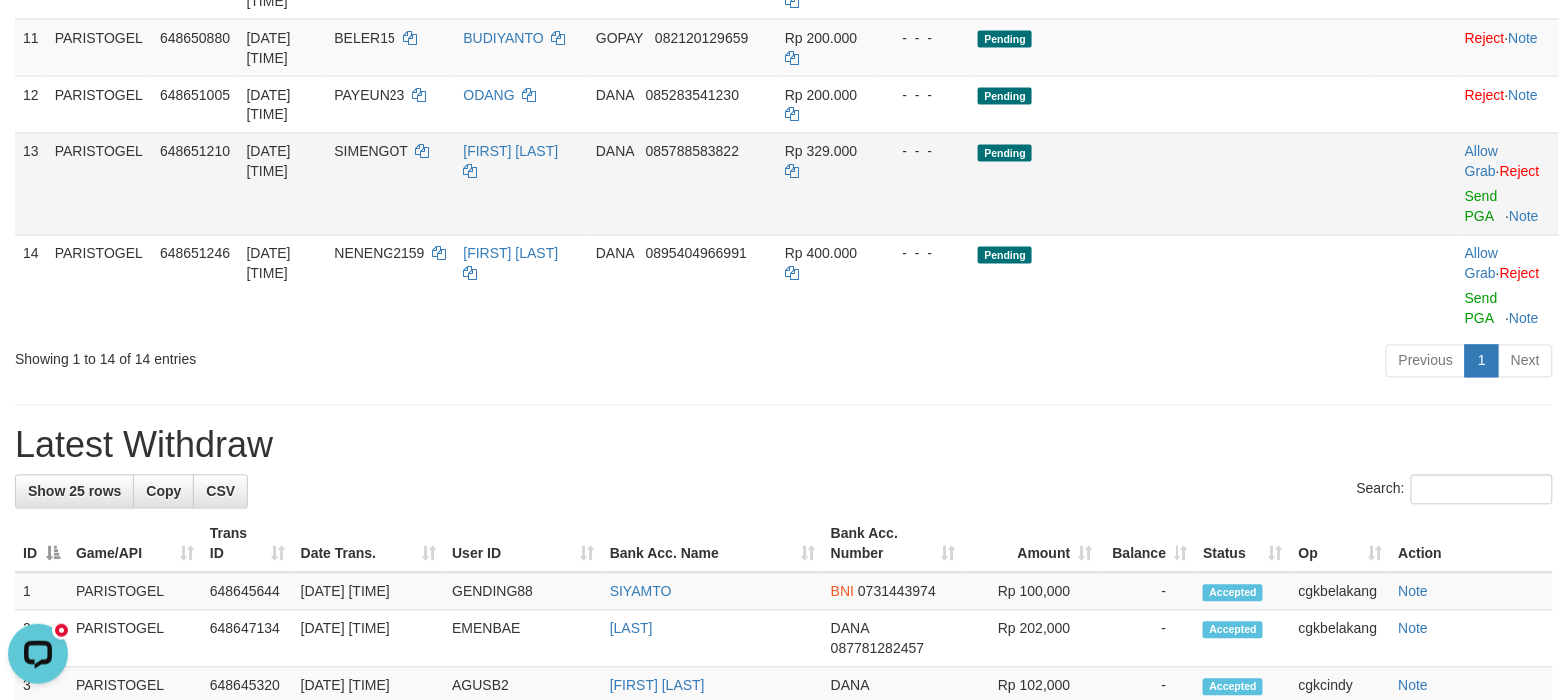 click on "Allow Grab   ·    Reject Send PGA     ·    Note" at bounding box center (1508, 184) 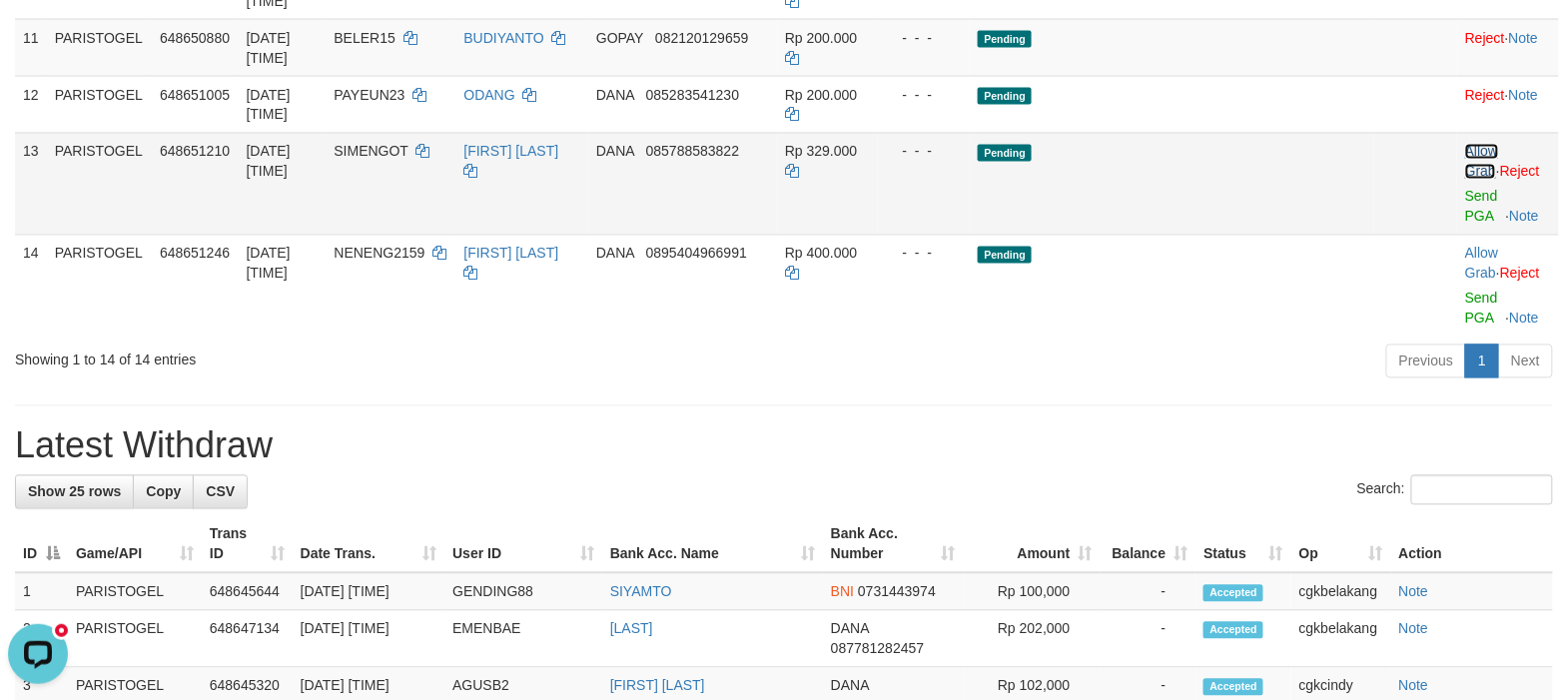 click on "Allow Grab" at bounding box center [1481, 162] 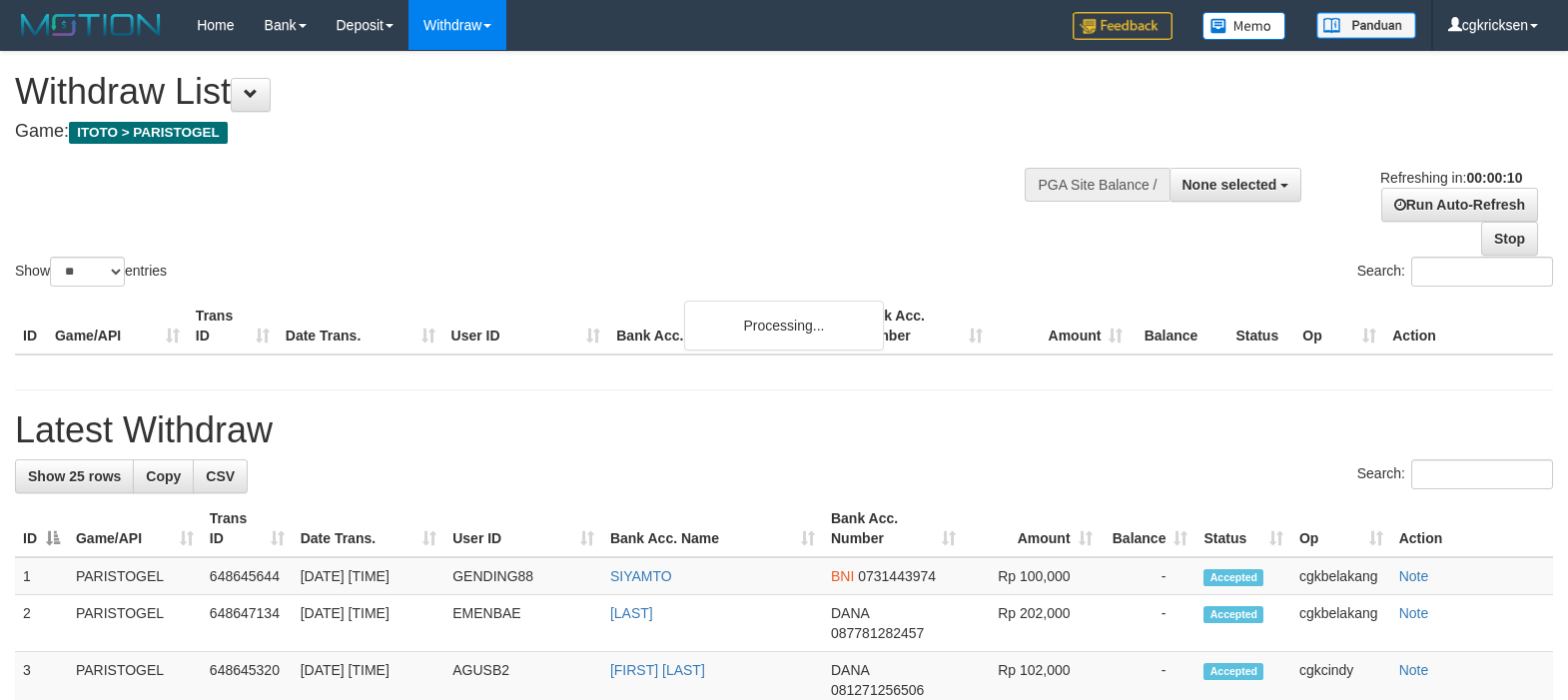 select 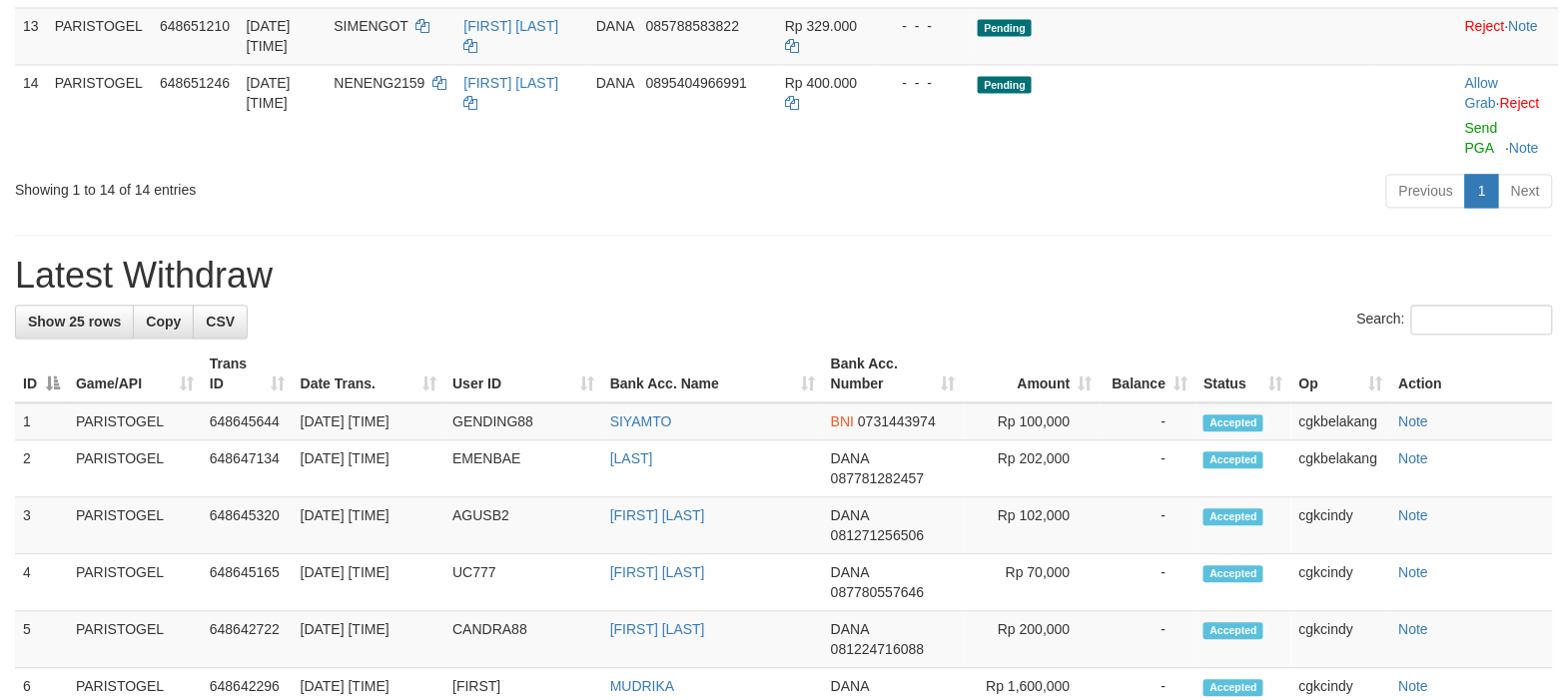 scroll, scrollTop: 1198, scrollLeft: 0, axis: vertical 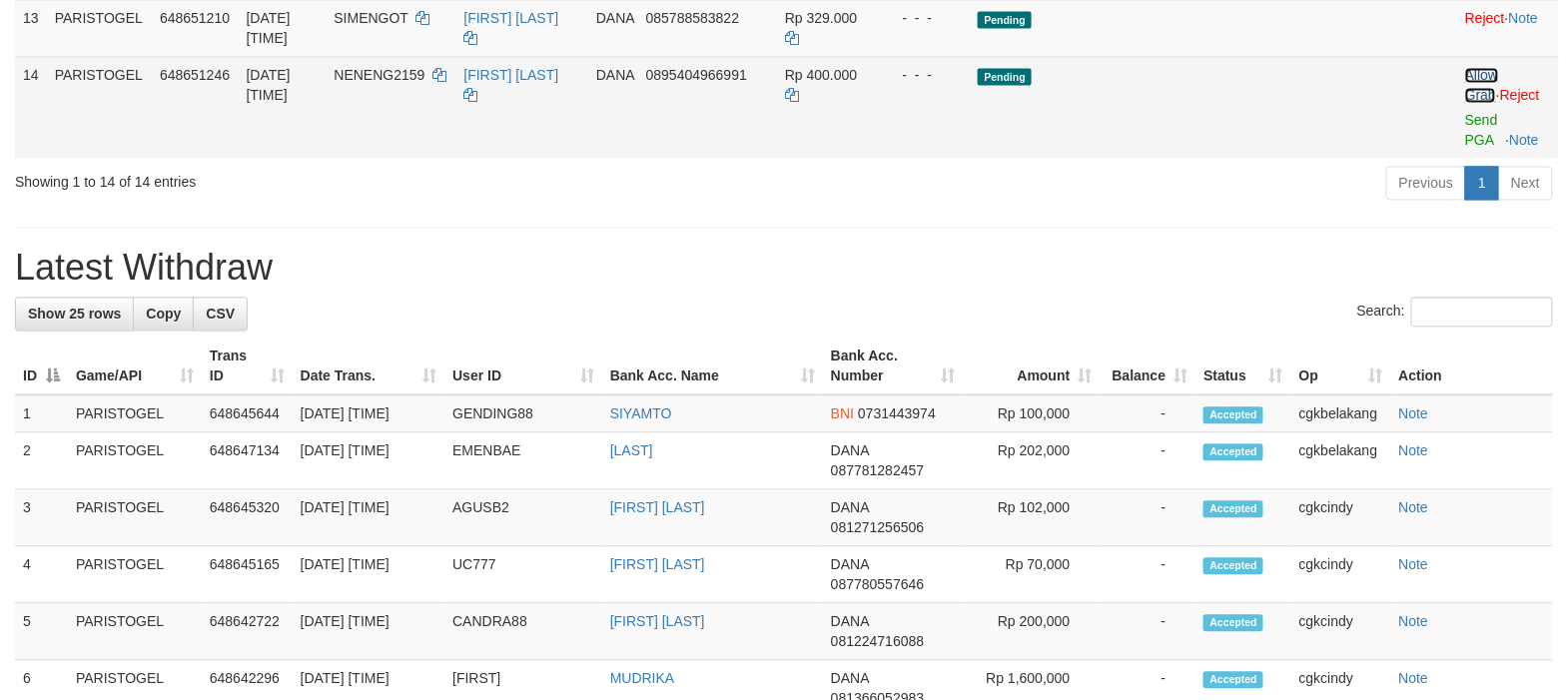 click on "Allow Grab" at bounding box center [1481, 85] 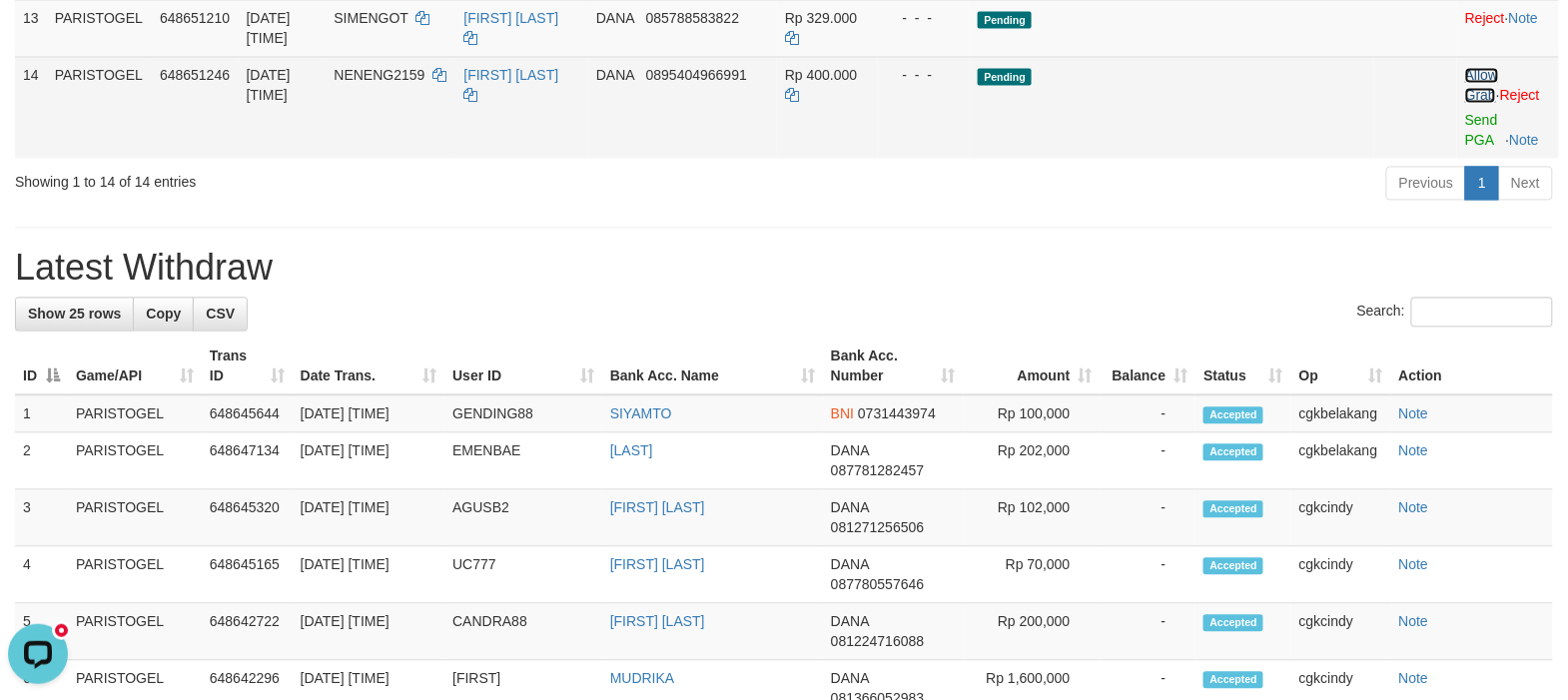 scroll, scrollTop: 0, scrollLeft: 0, axis: both 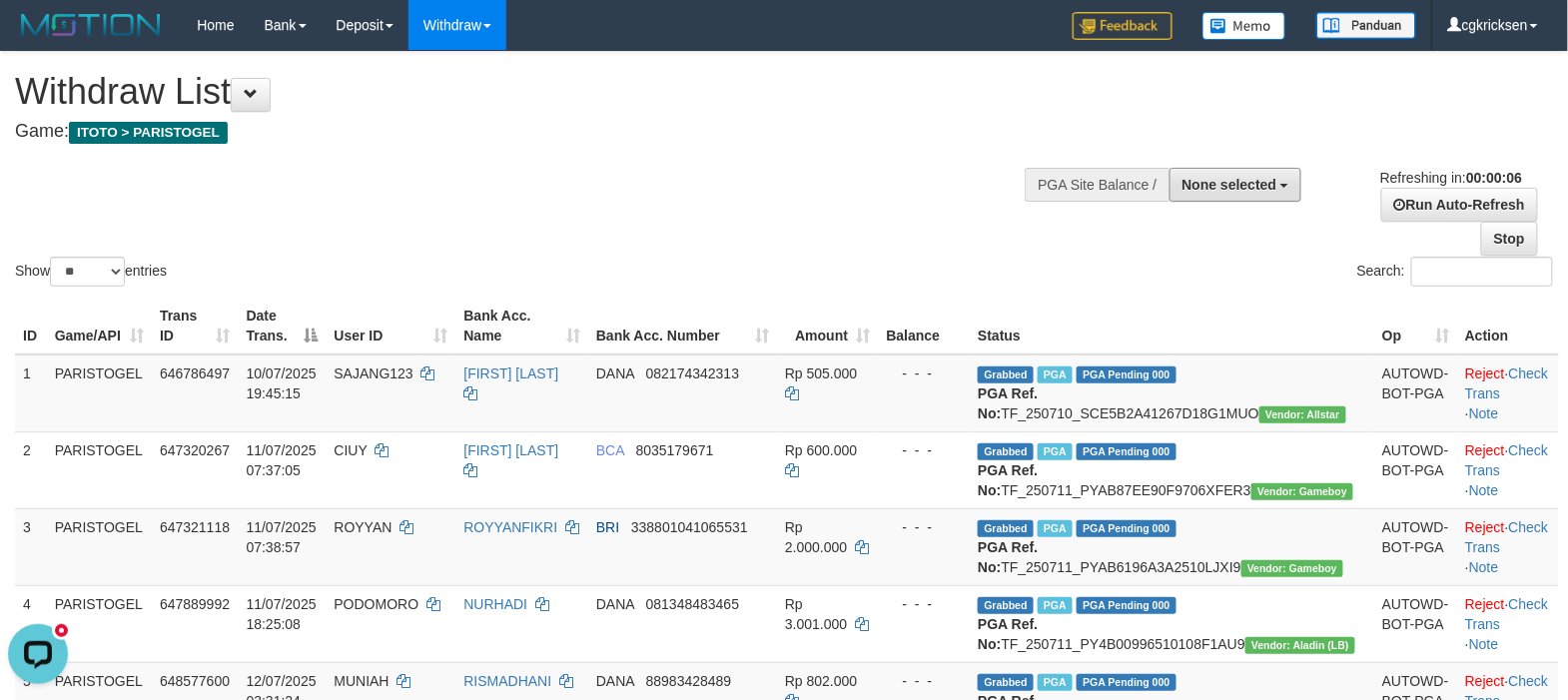 drag, startPoint x: 1236, startPoint y: 184, endPoint x: 1246, endPoint y: 214, distance: 31.622777 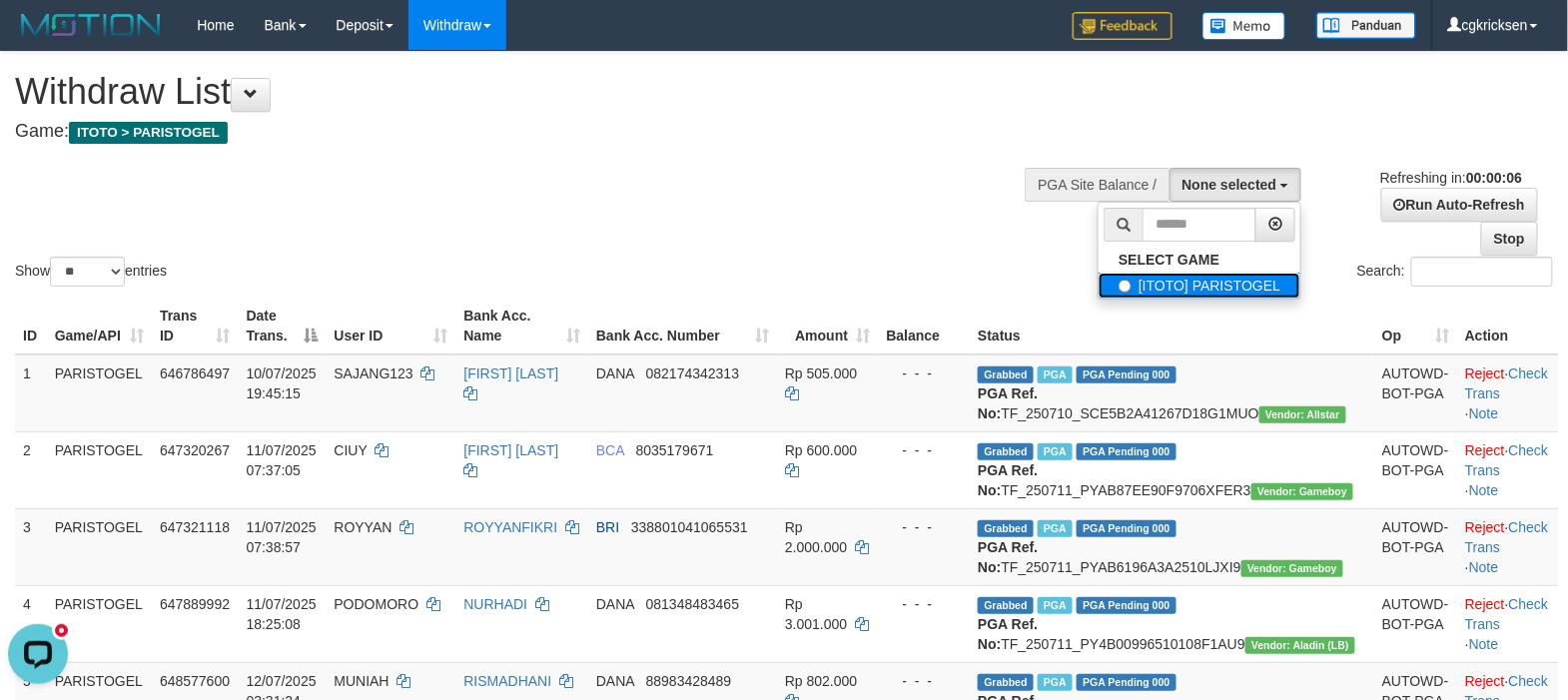 click on "[ITOTO] PARISTOGEL" at bounding box center (1199, 286) 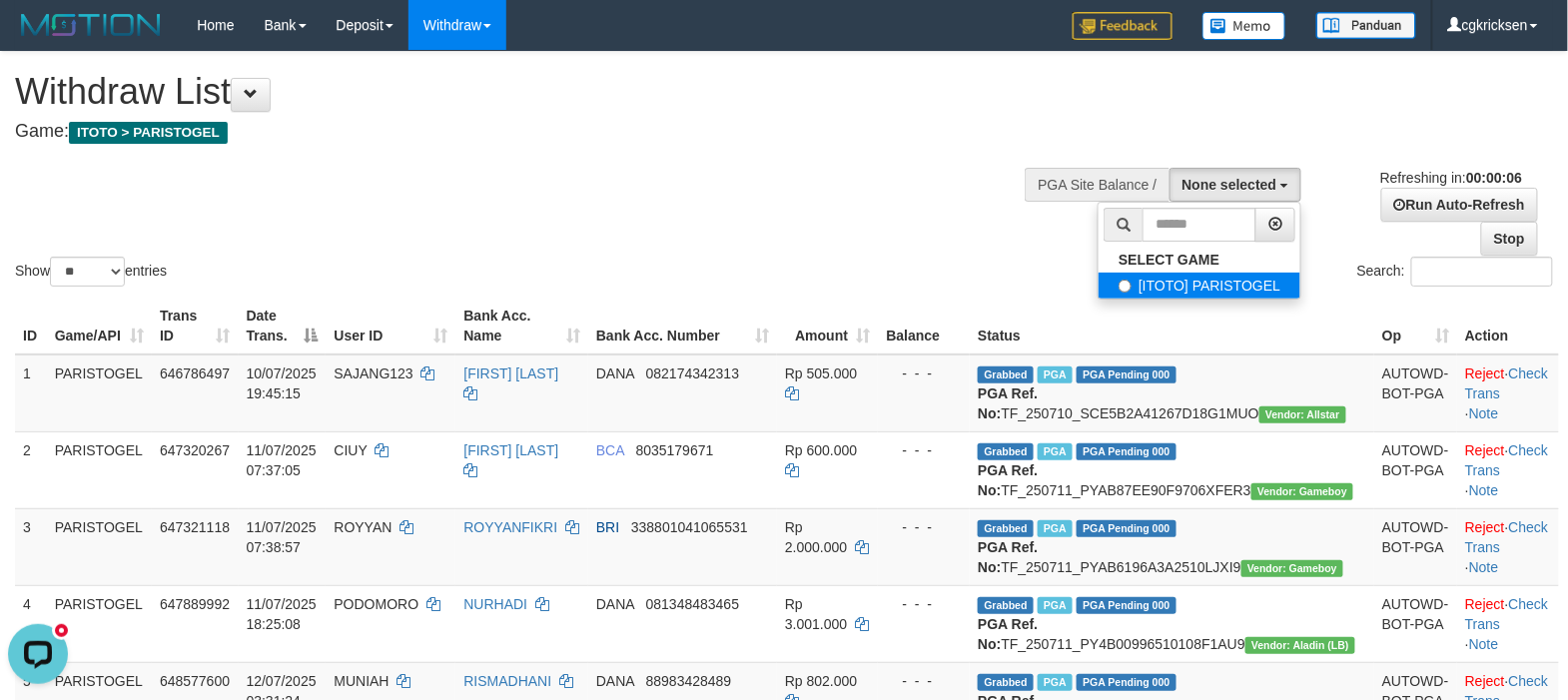 select on "****" 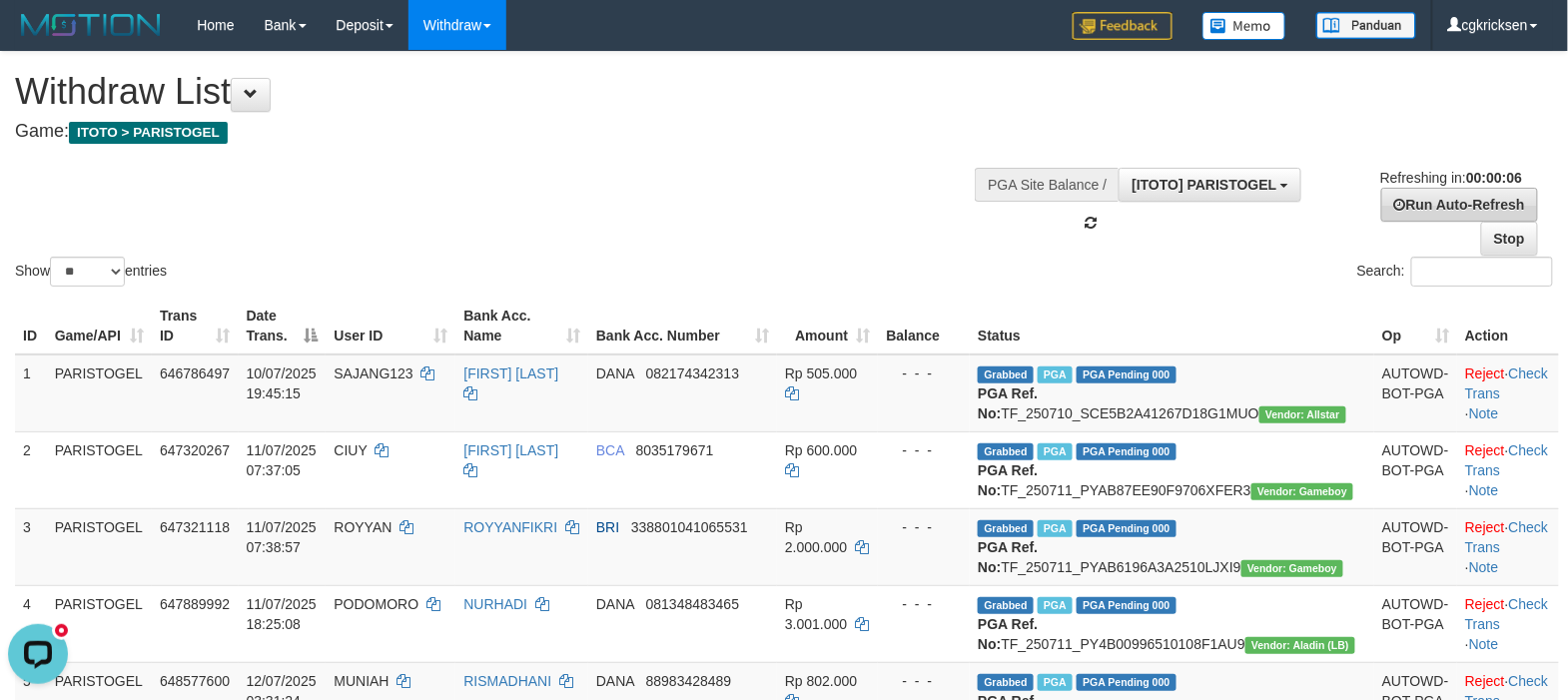 scroll, scrollTop: 17, scrollLeft: 0, axis: vertical 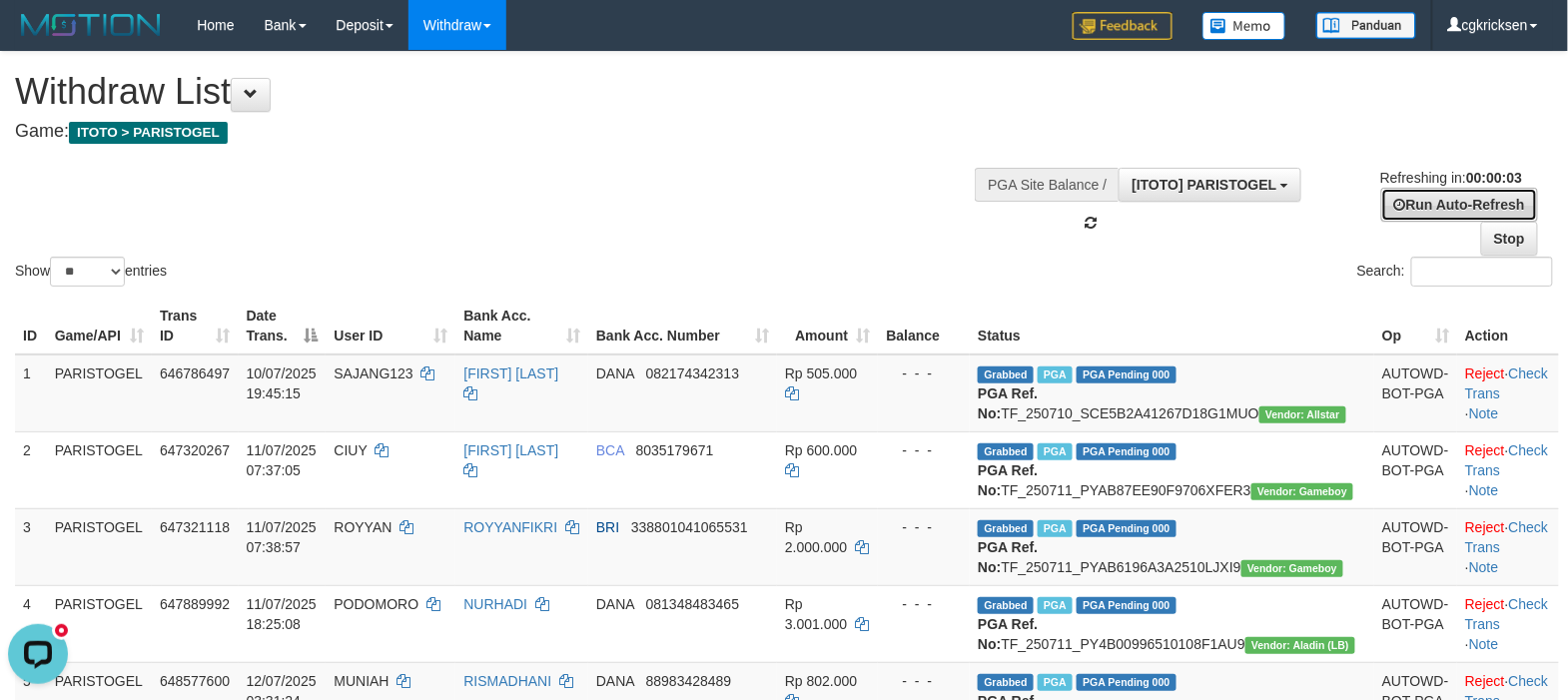 click on "Run Auto-Refresh" at bounding box center (1459, 205) 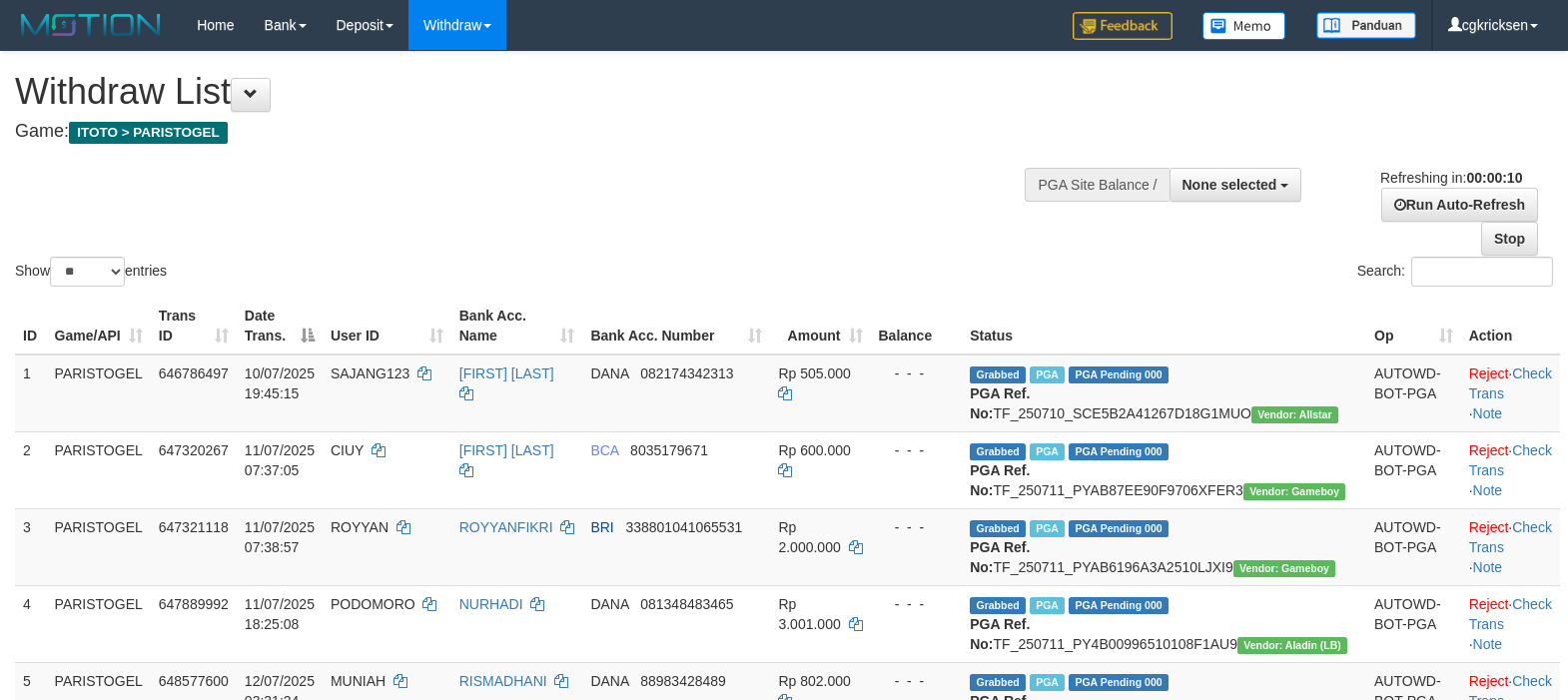 select 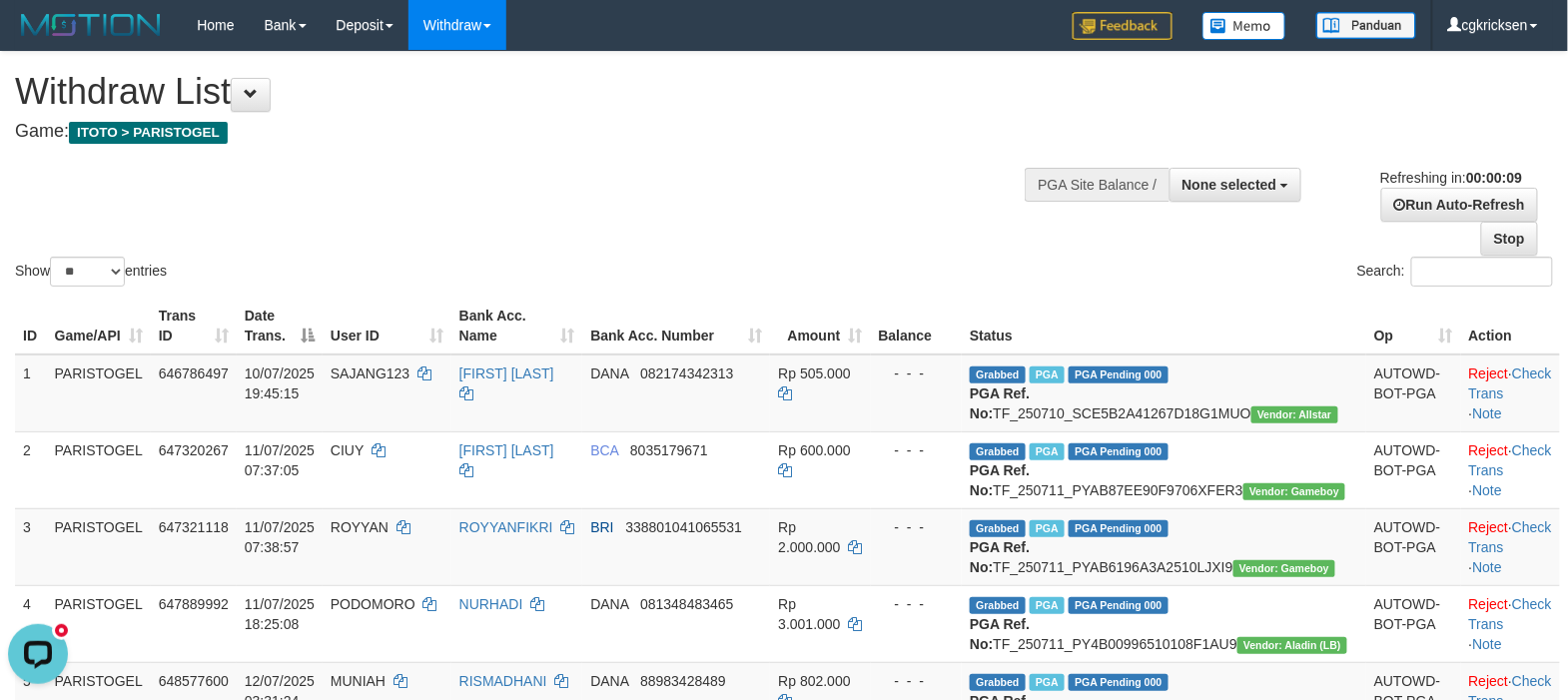 scroll, scrollTop: 0, scrollLeft: 0, axis: both 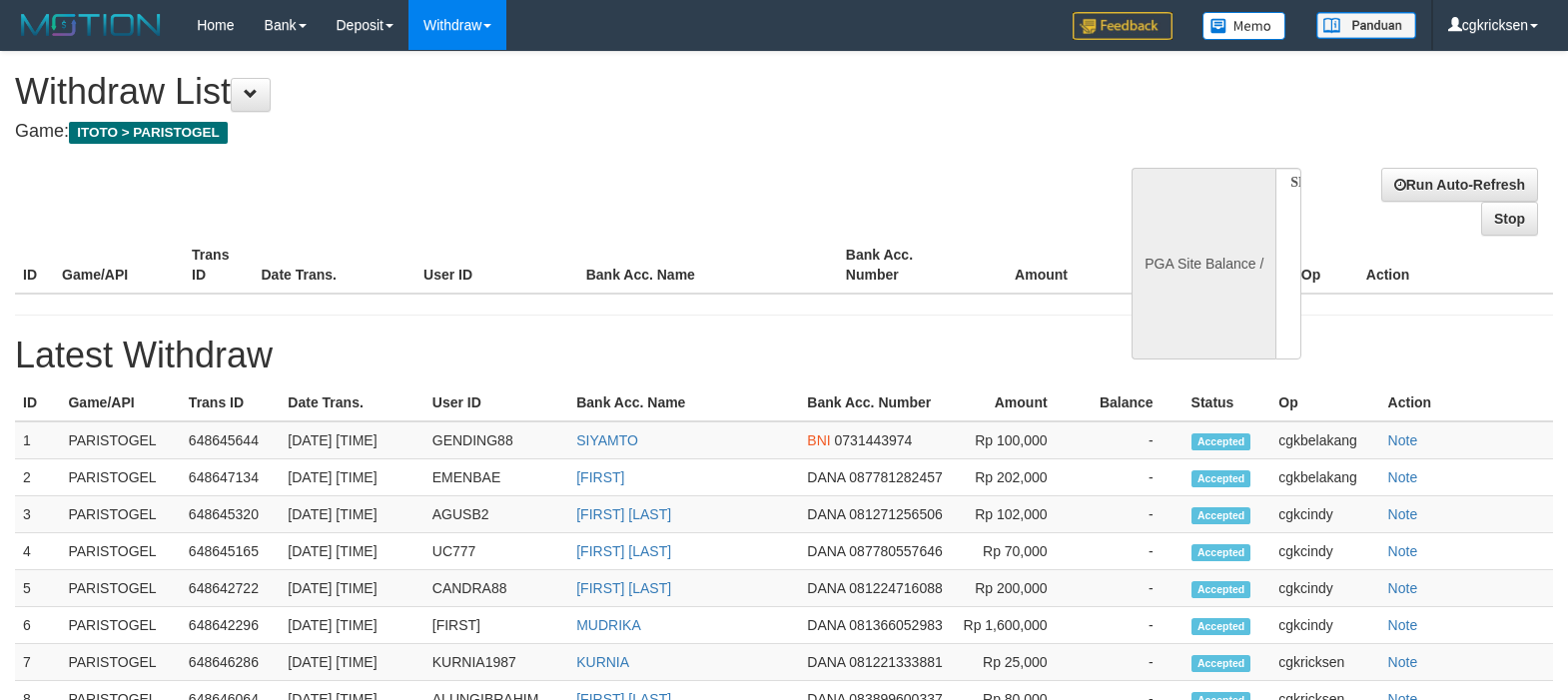 select 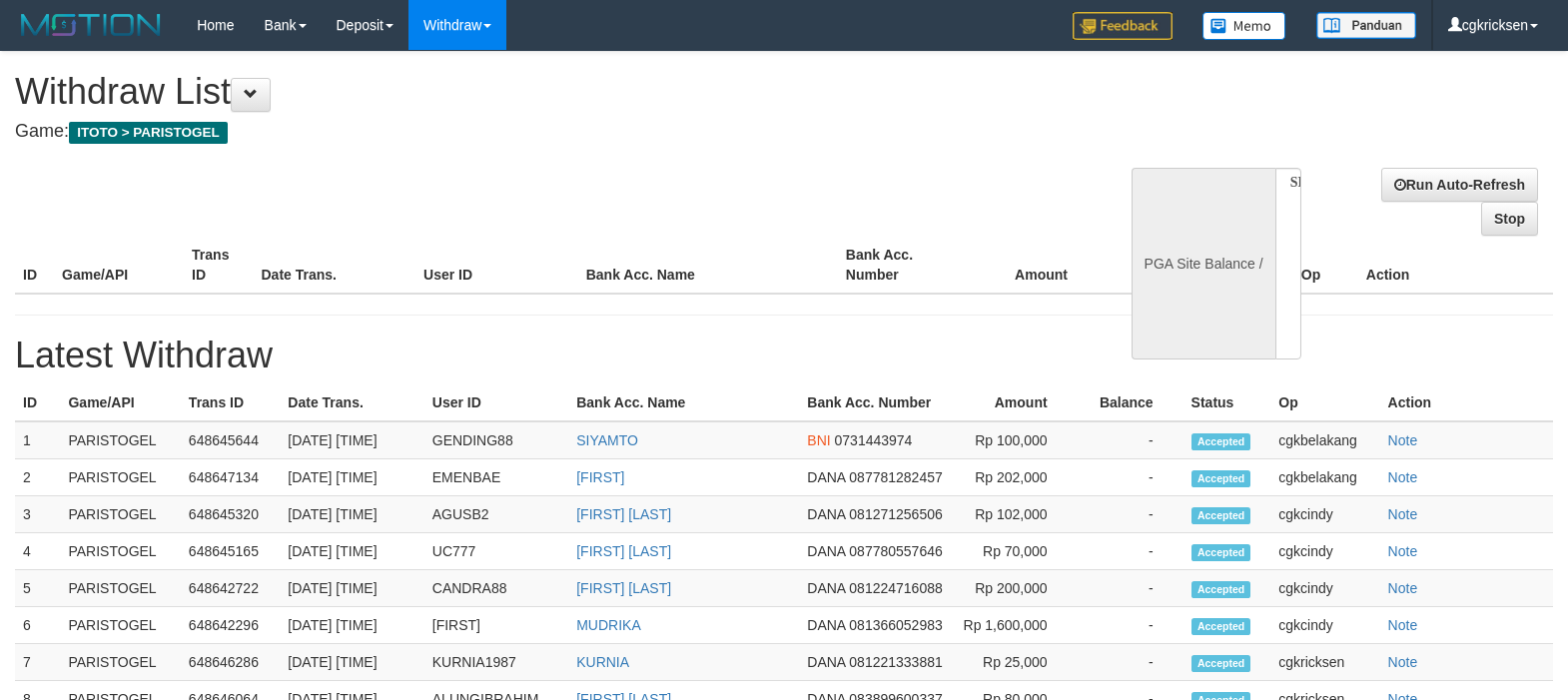 scroll, scrollTop: 0, scrollLeft: 0, axis: both 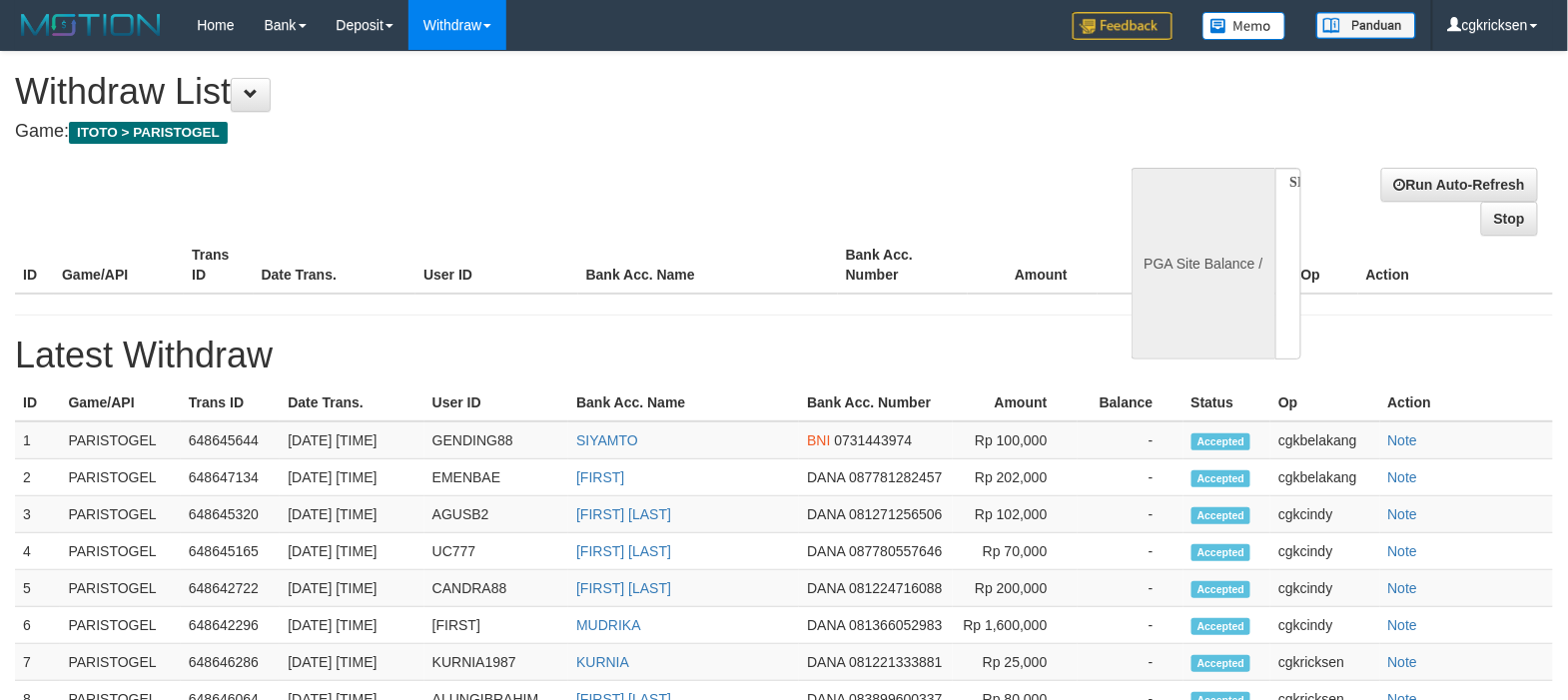 select on "**" 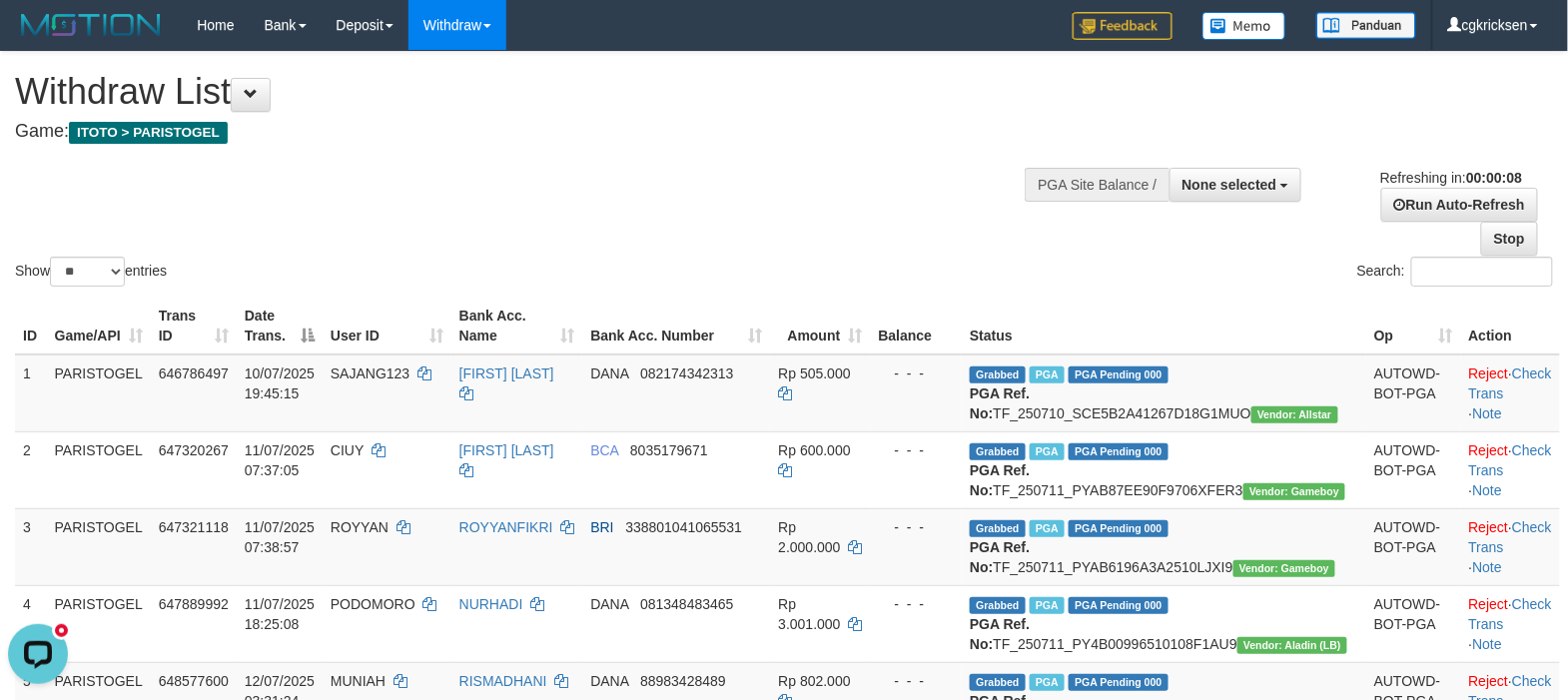 scroll, scrollTop: 0, scrollLeft: 0, axis: both 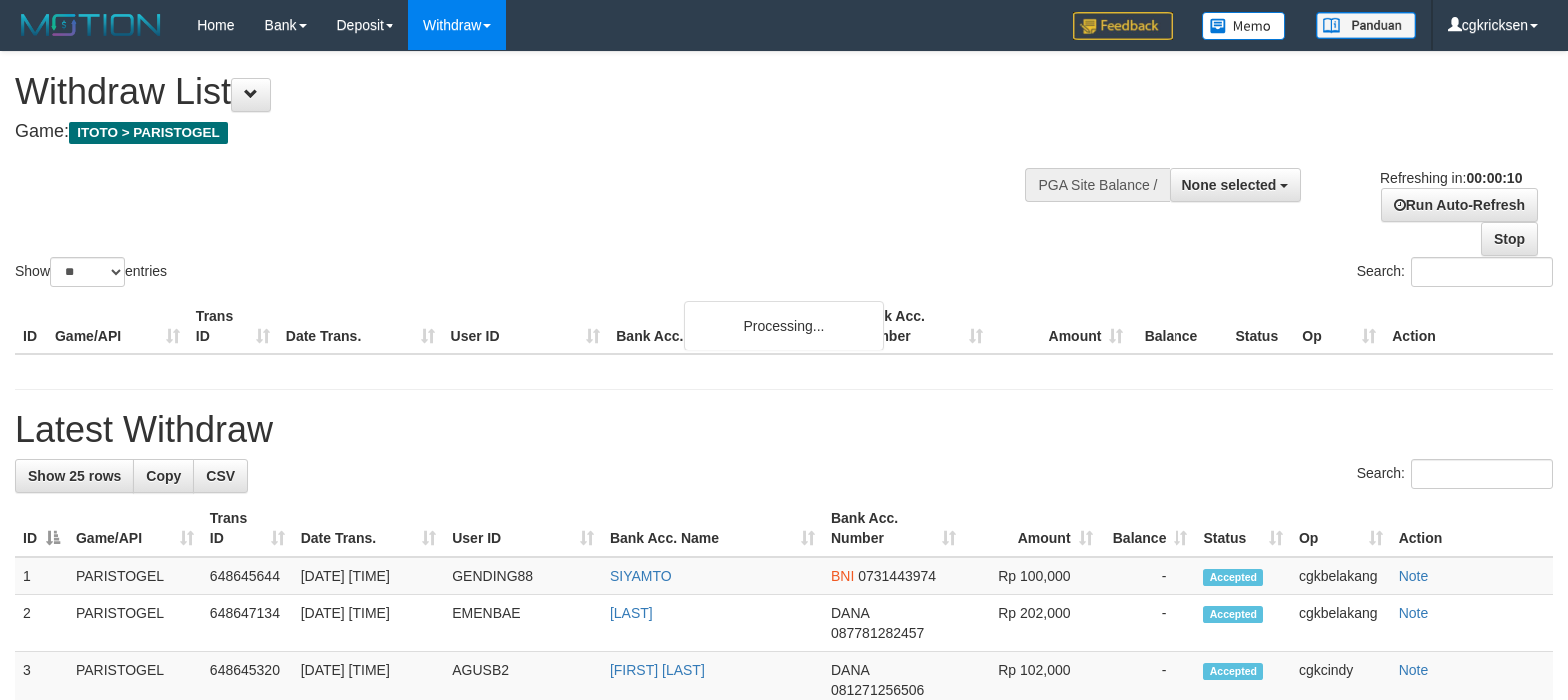 select 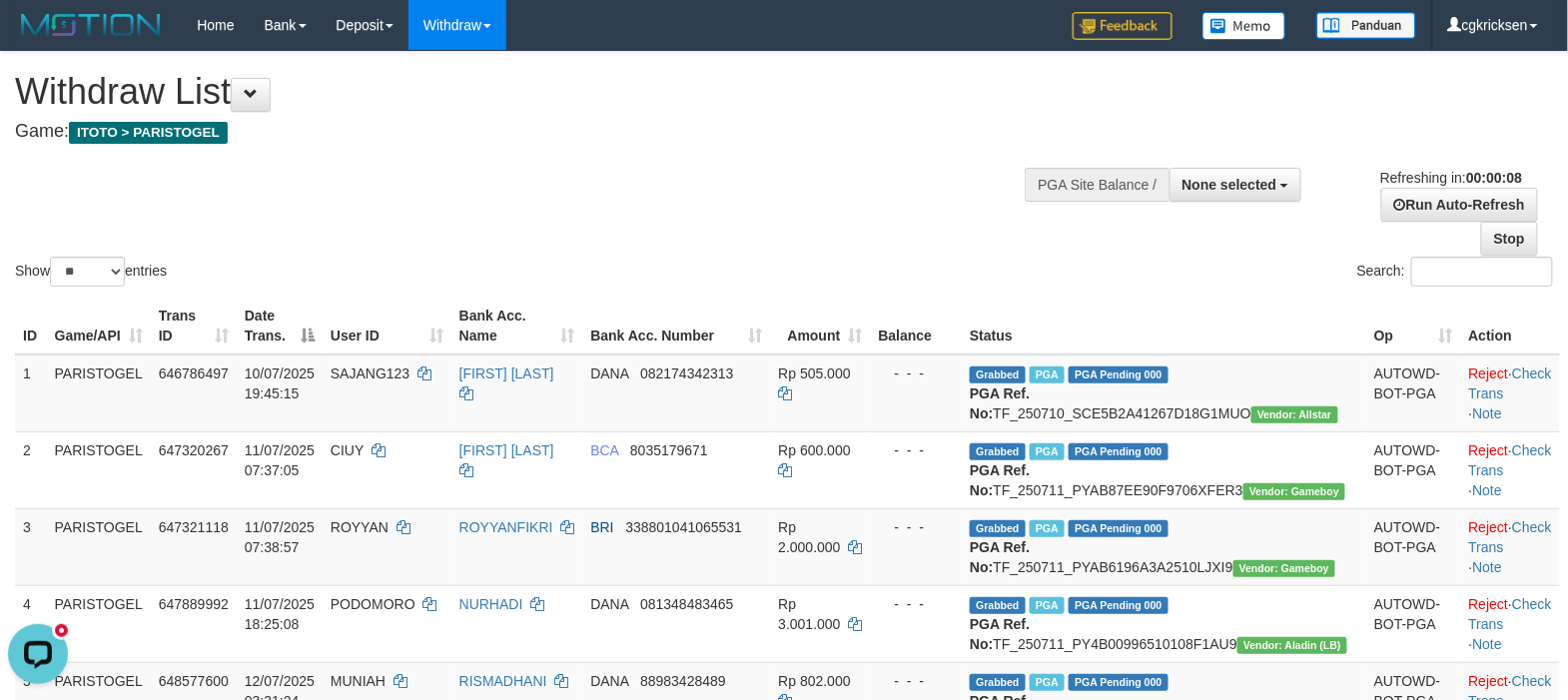 scroll, scrollTop: 0, scrollLeft: 0, axis: both 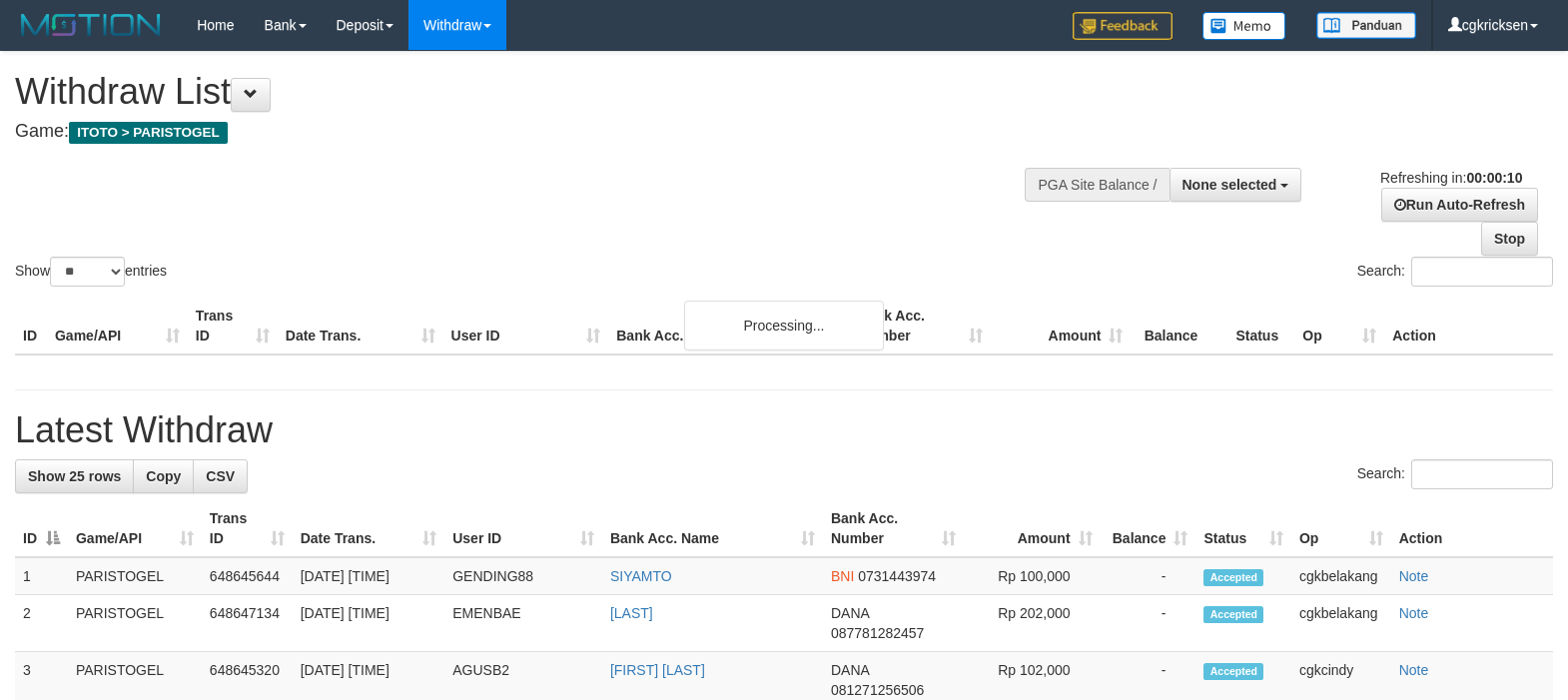 select 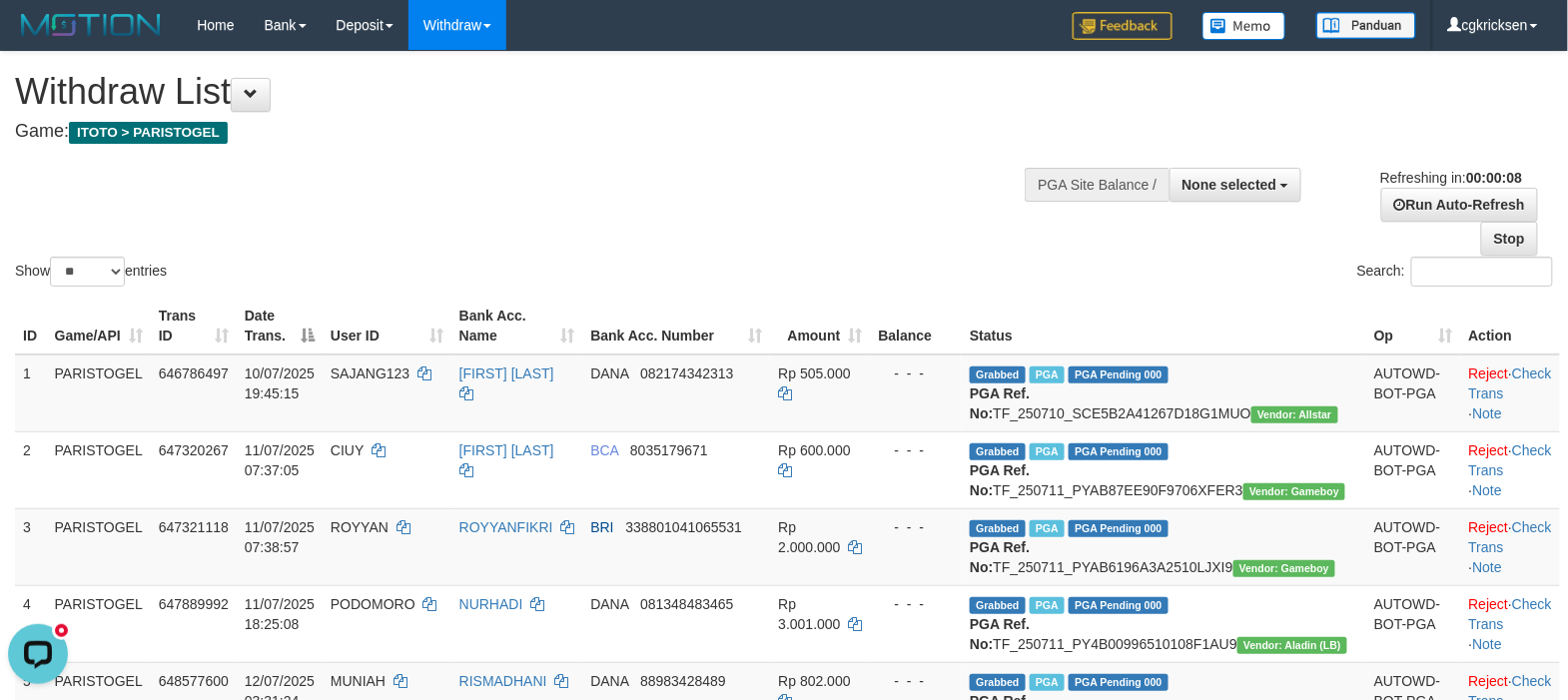 scroll, scrollTop: 0, scrollLeft: 0, axis: both 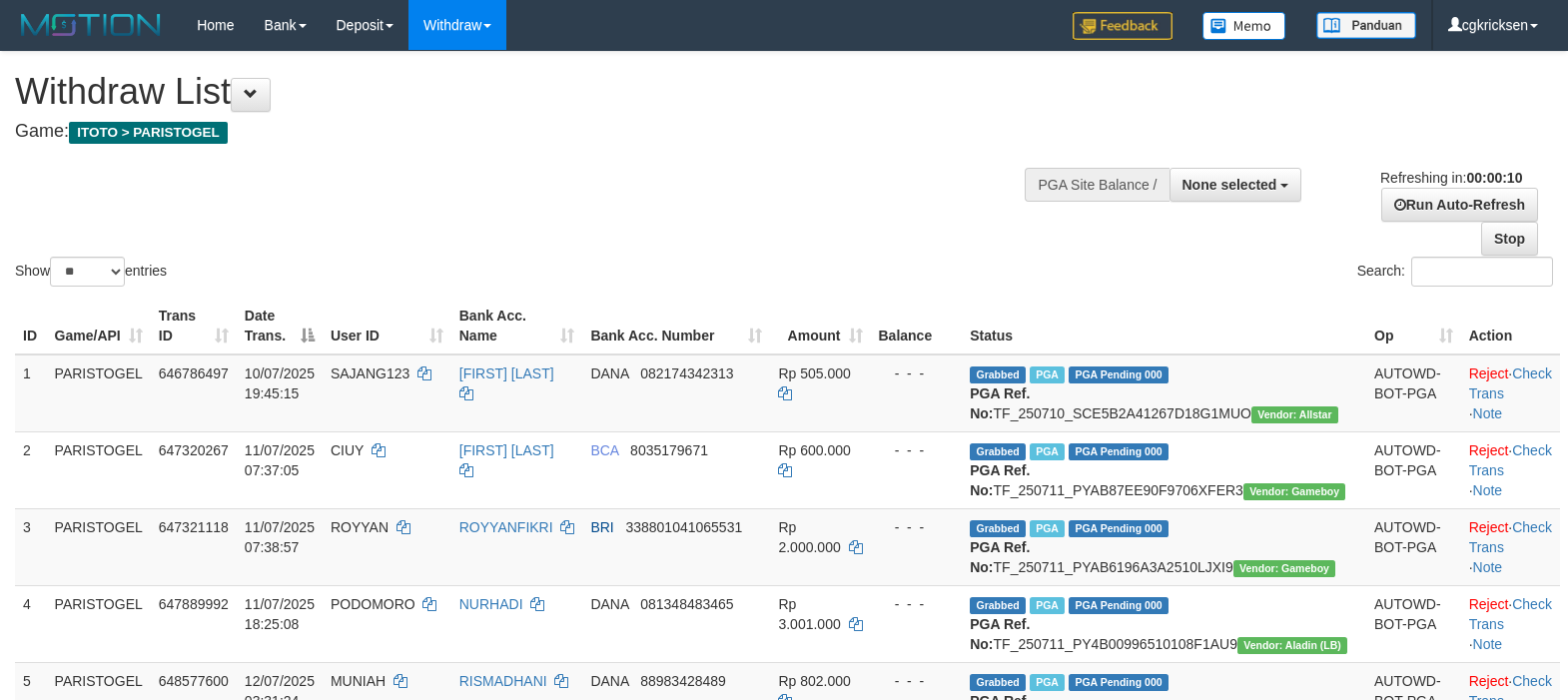 select 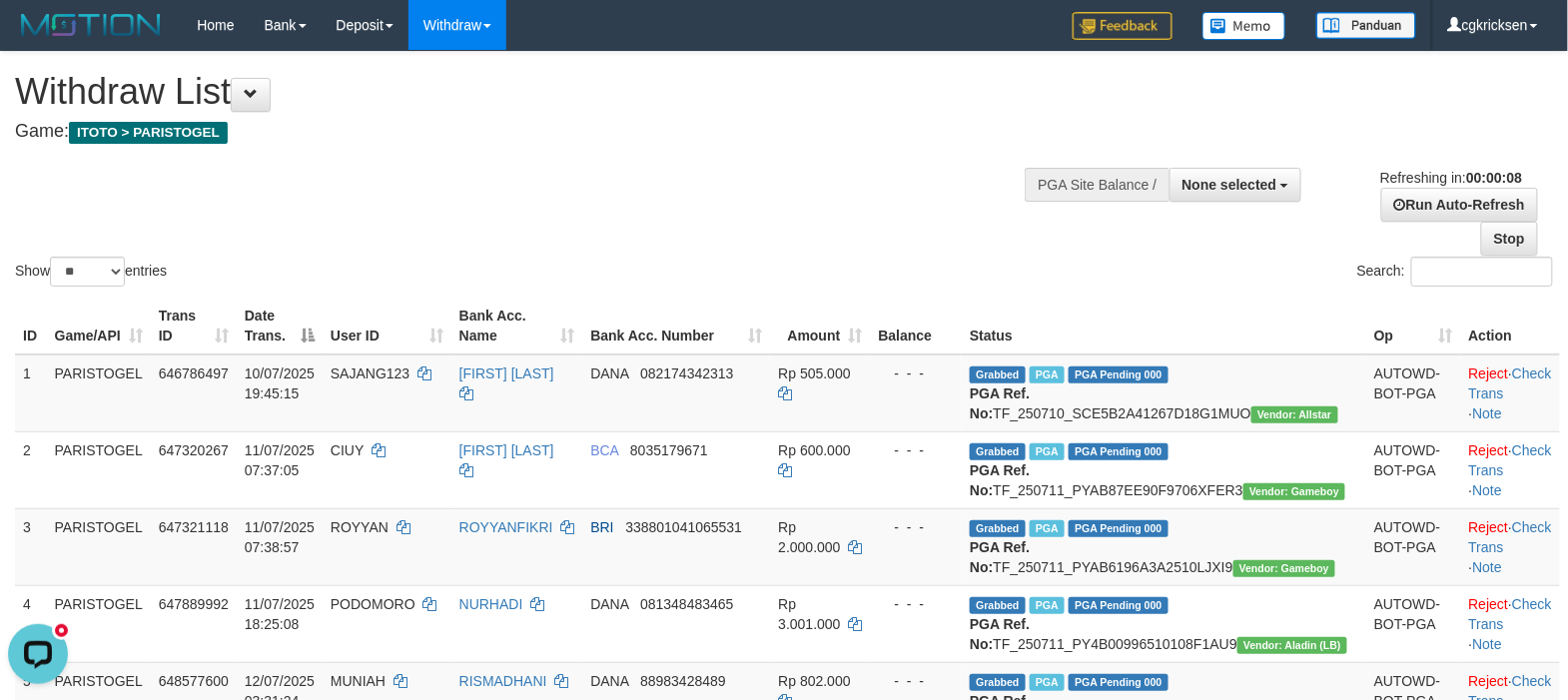scroll, scrollTop: 0, scrollLeft: 0, axis: both 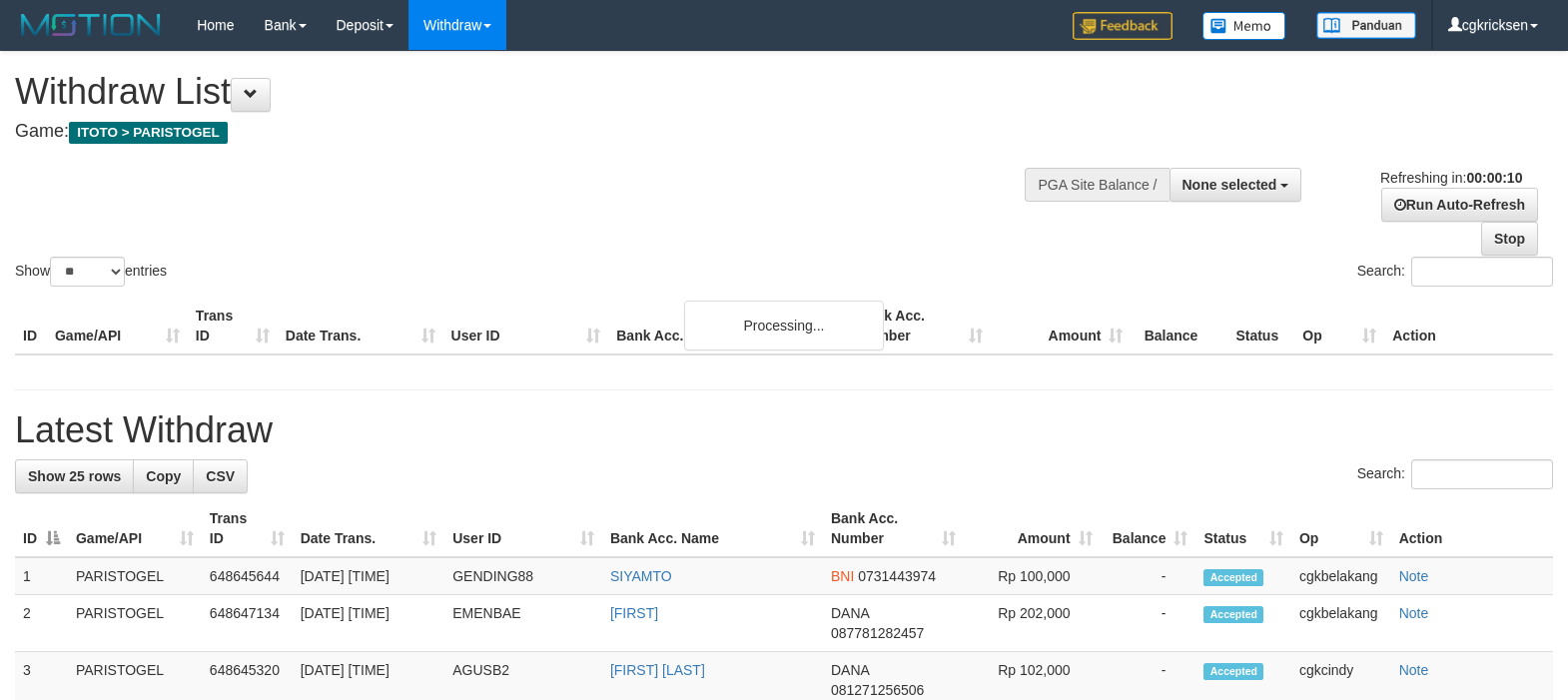 select 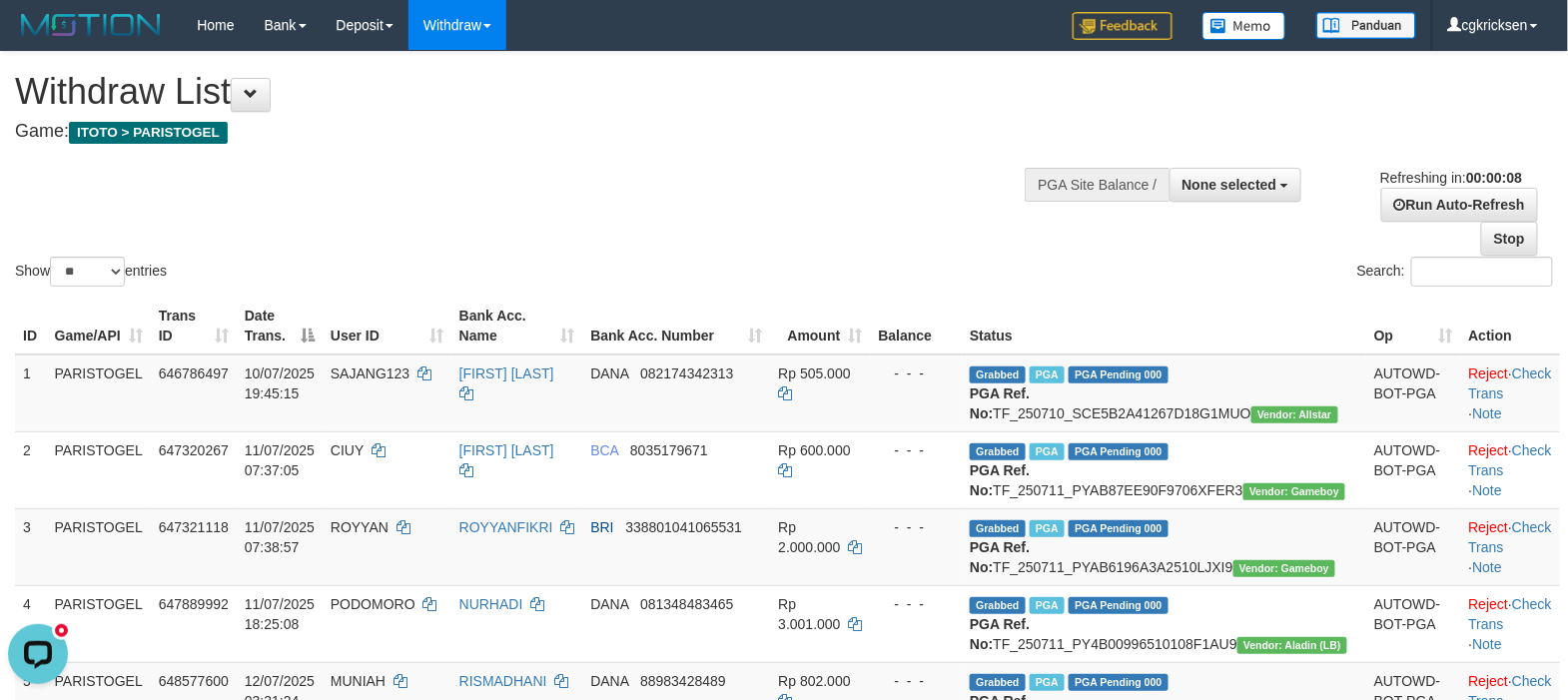 scroll, scrollTop: 0, scrollLeft: 0, axis: both 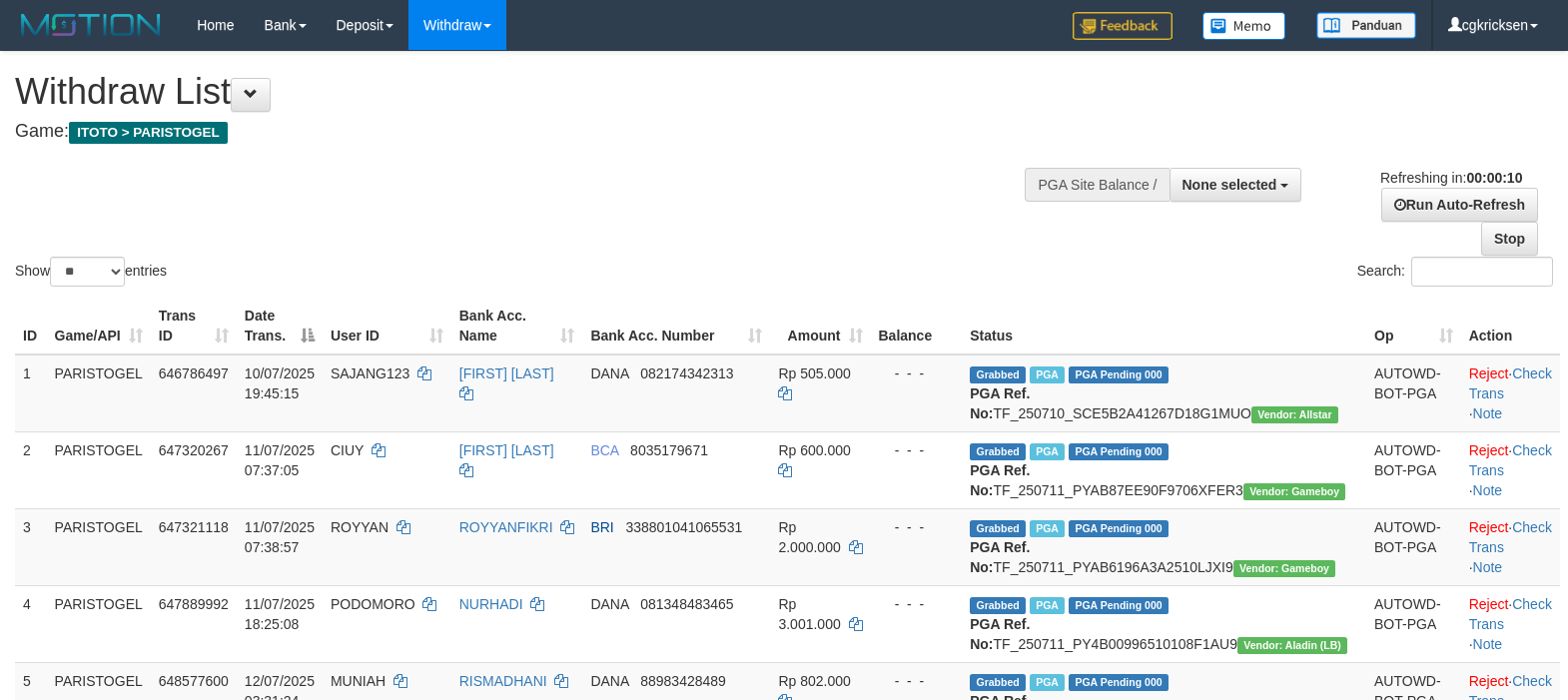 select 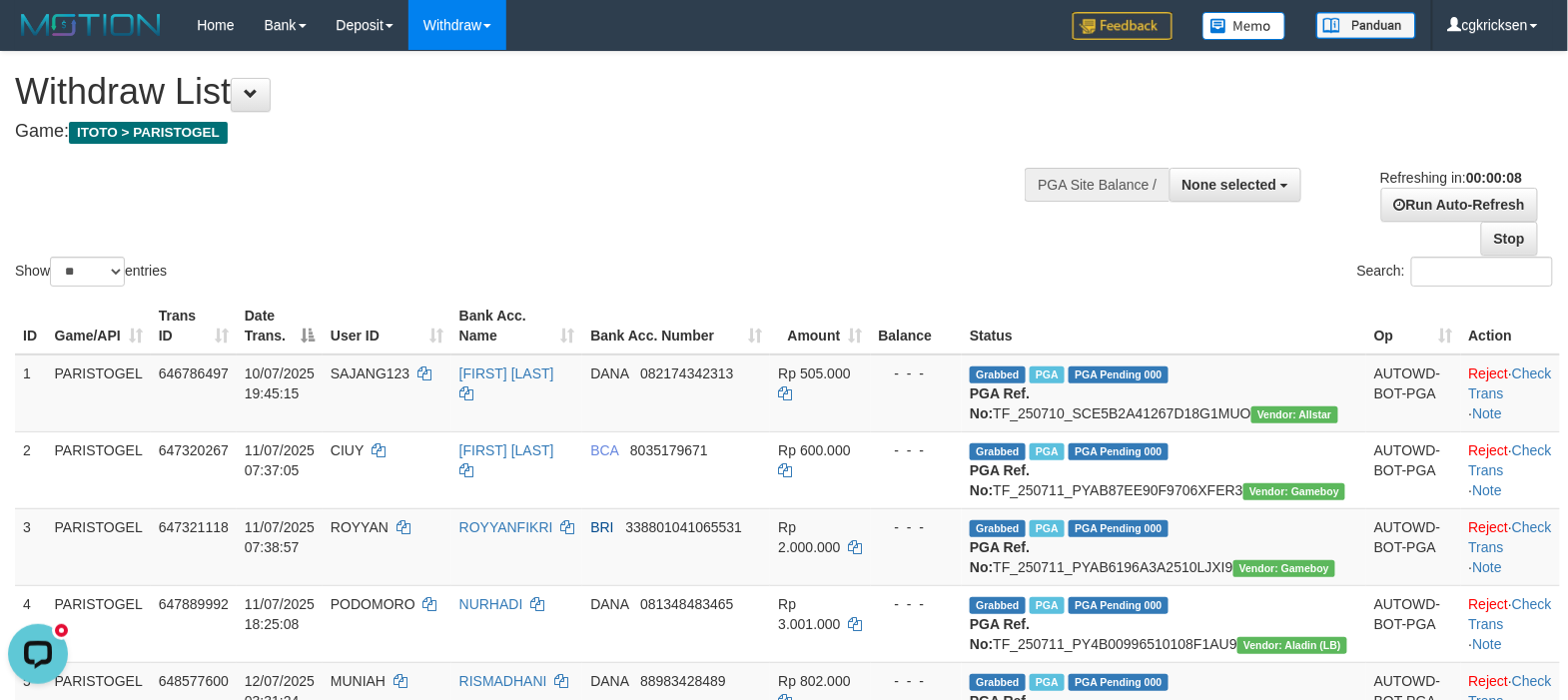 scroll, scrollTop: 0, scrollLeft: 0, axis: both 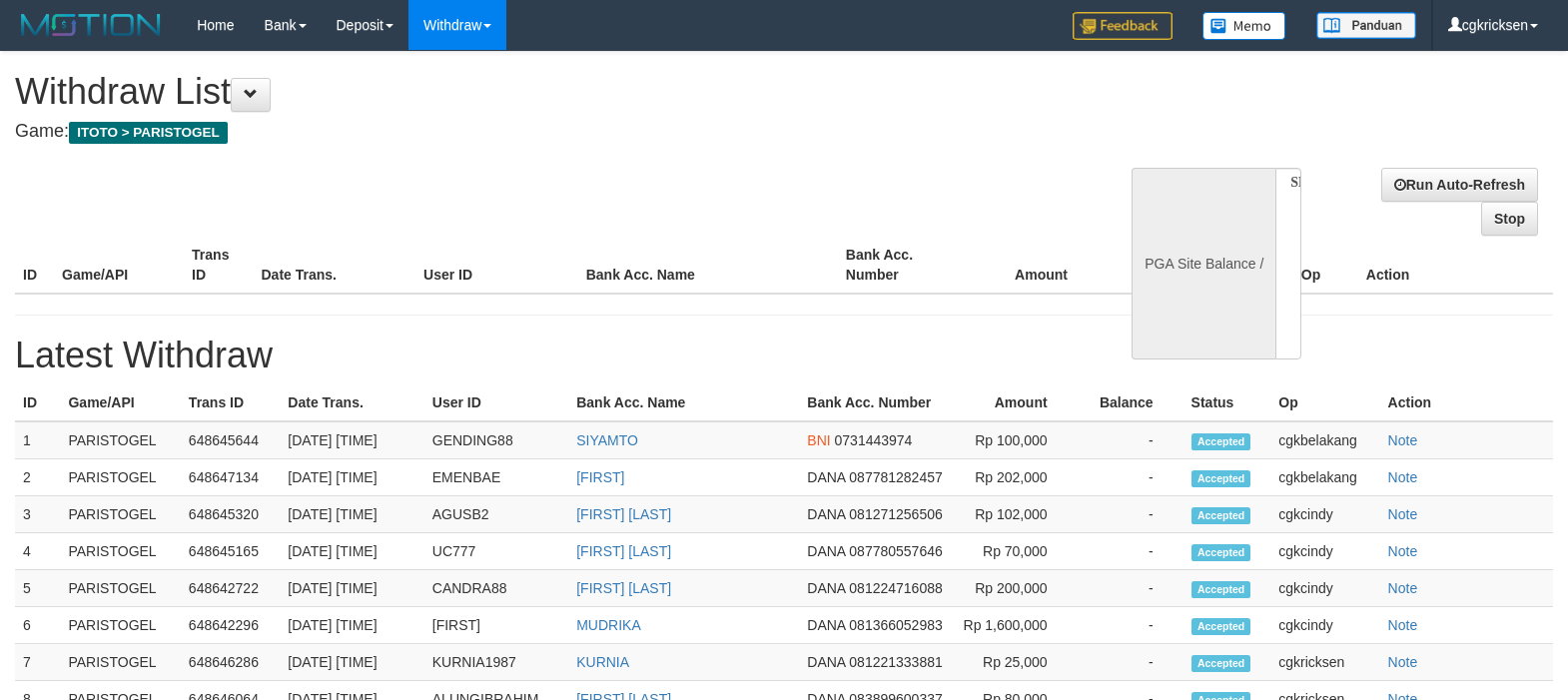 select 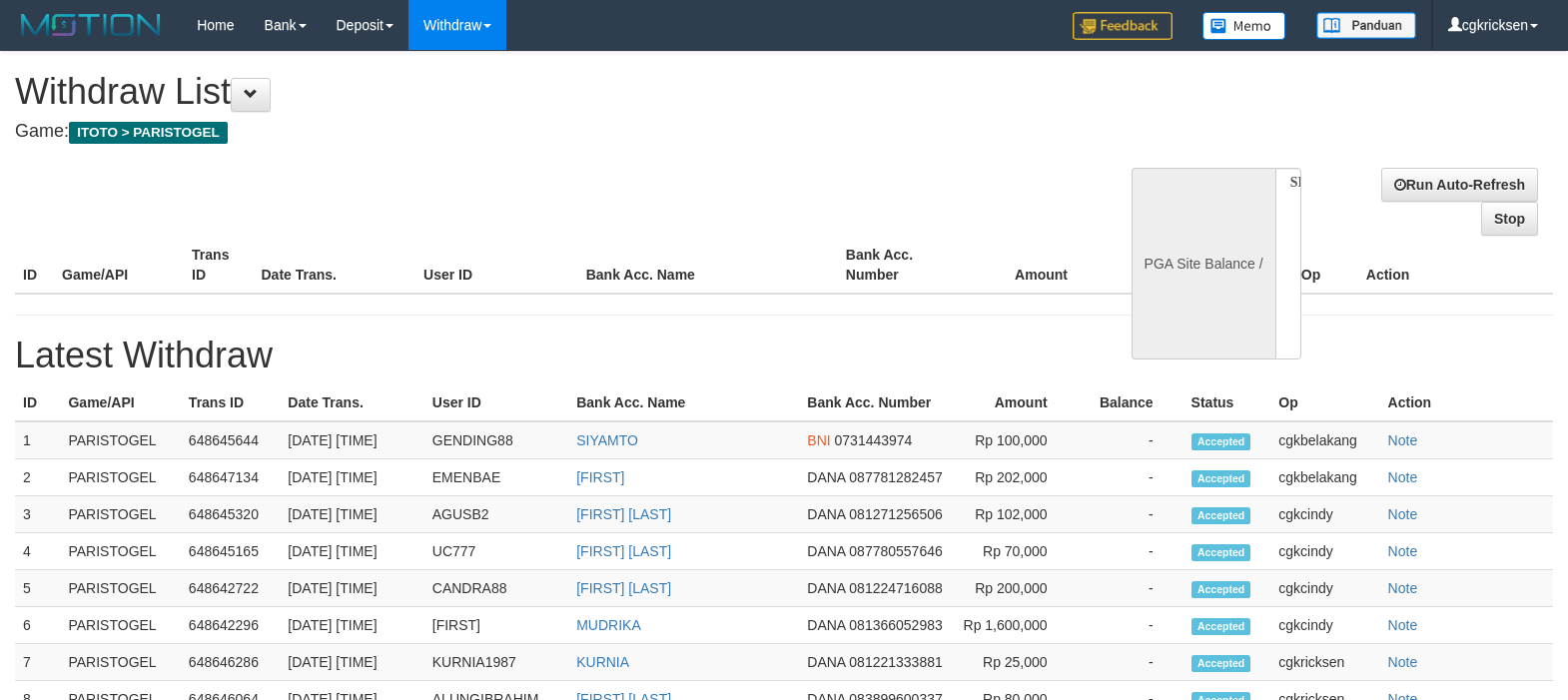scroll, scrollTop: 0, scrollLeft: 0, axis: both 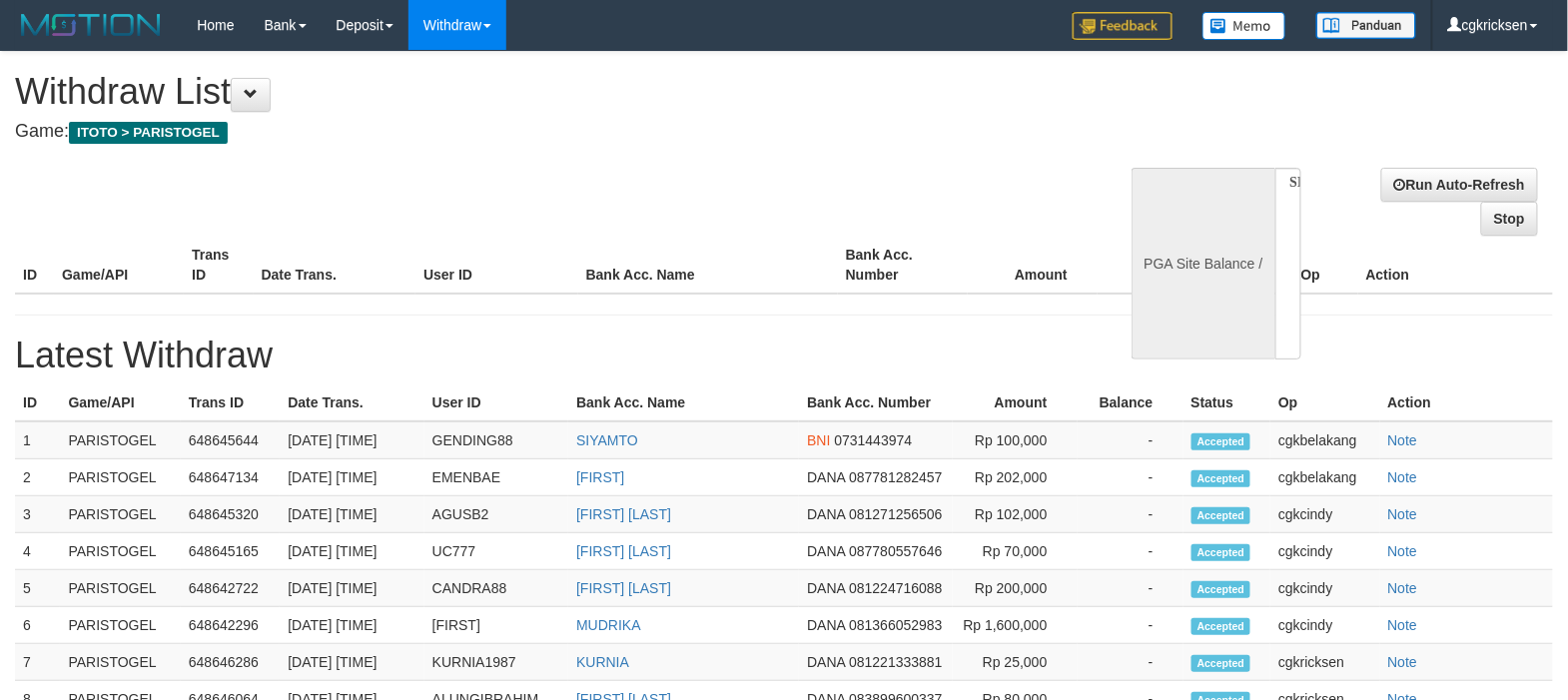 select on "**" 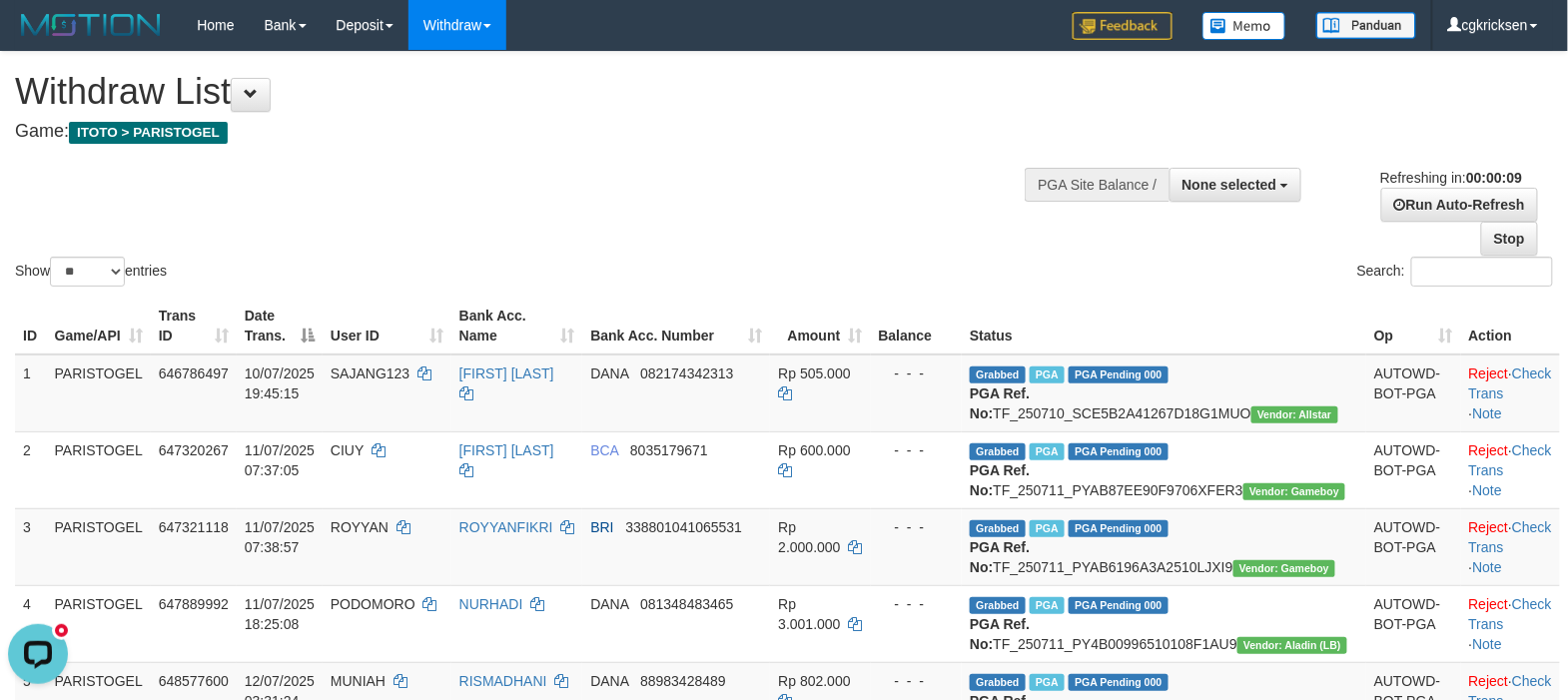 scroll, scrollTop: 0, scrollLeft: 0, axis: both 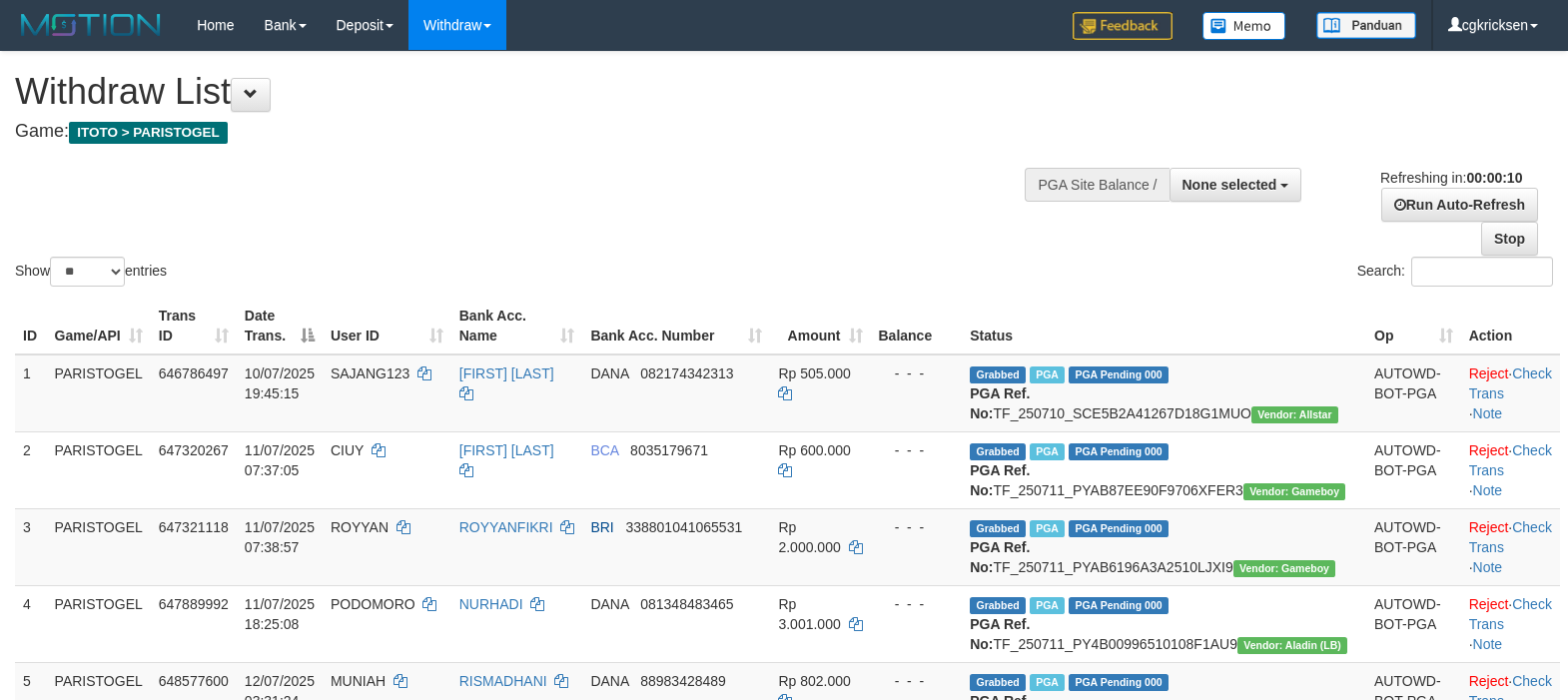 select 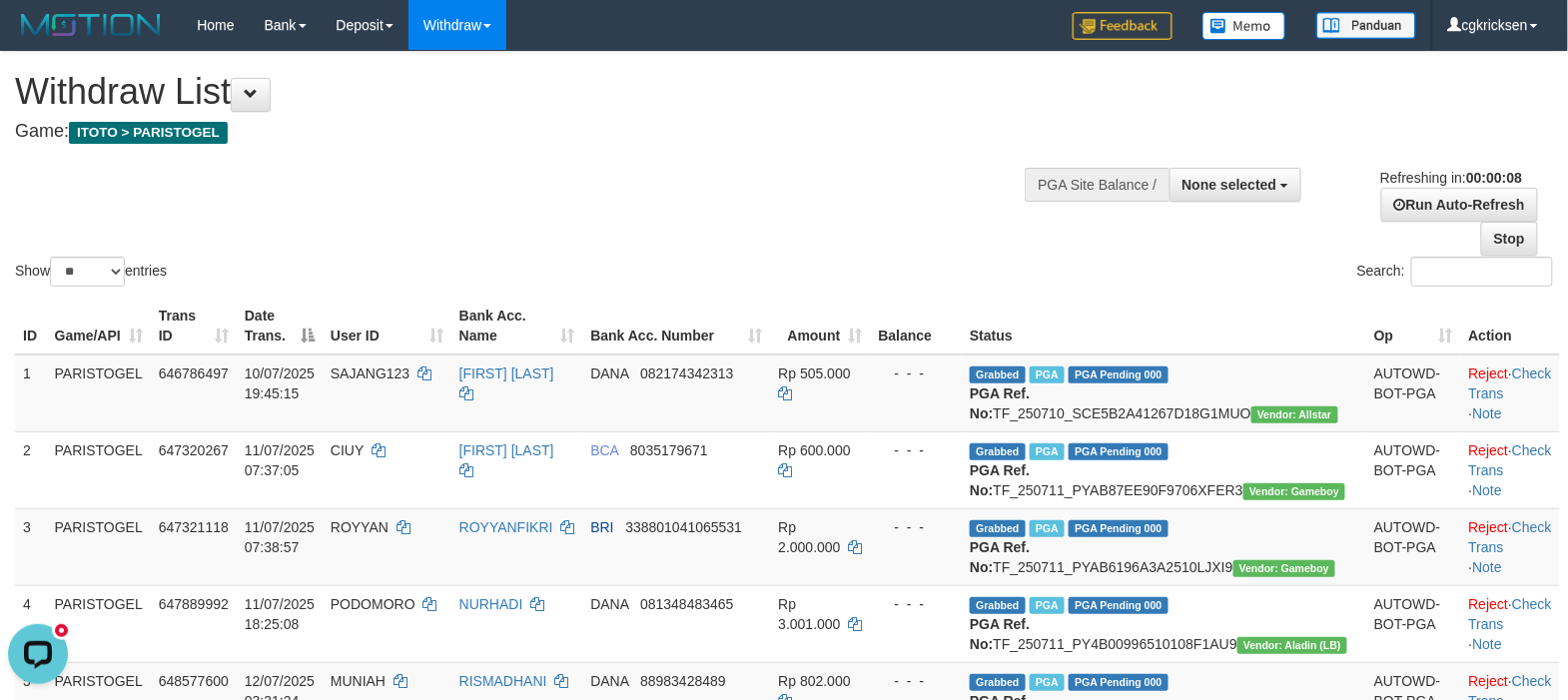 scroll, scrollTop: 0, scrollLeft: 0, axis: both 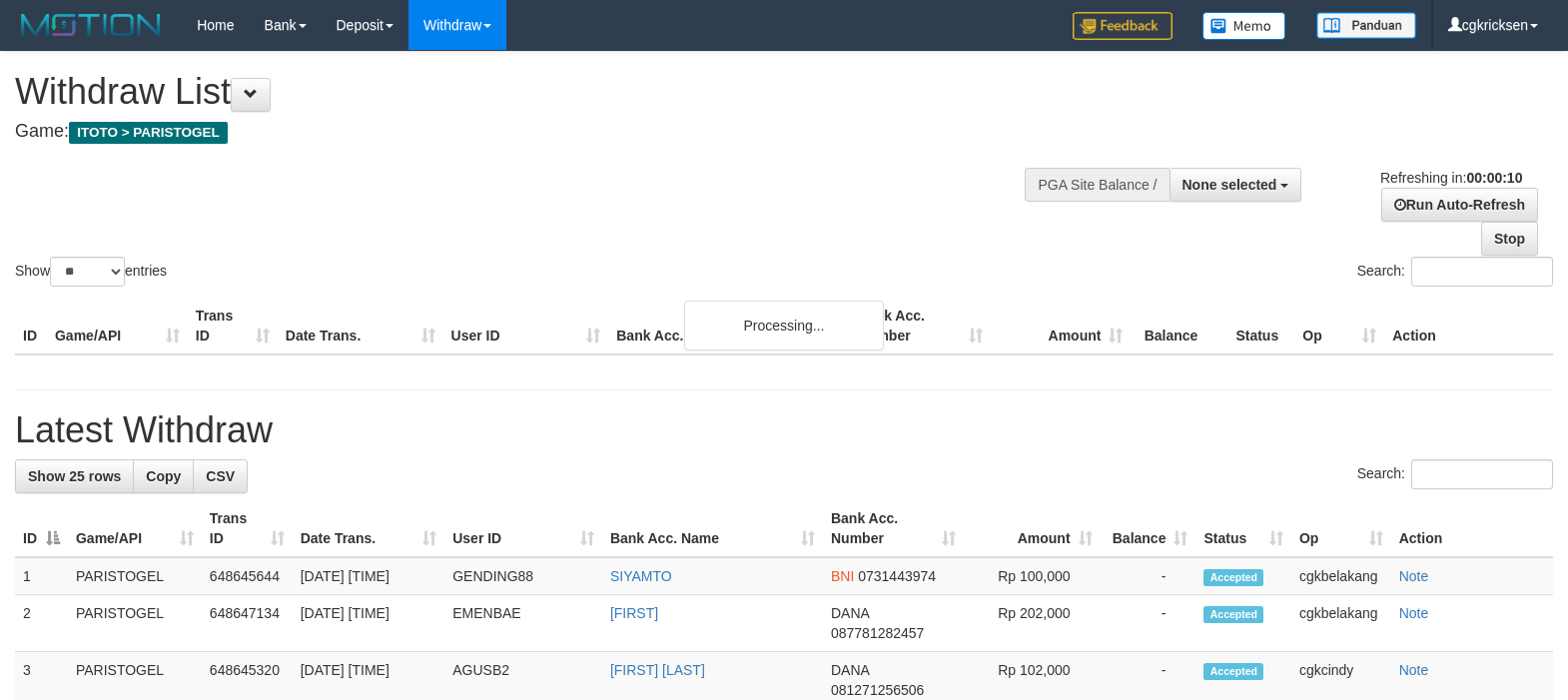 select 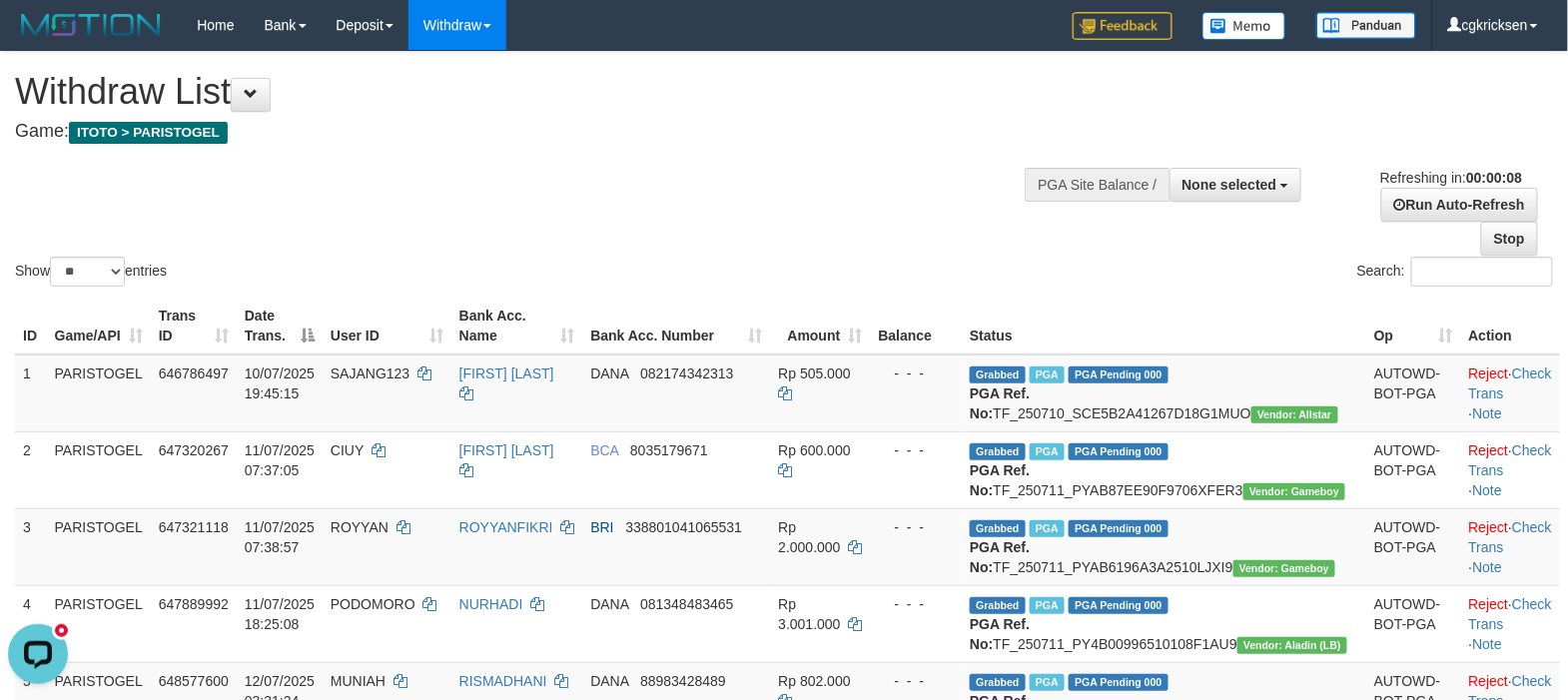 scroll, scrollTop: 0, scrollLeft: 0, axis: both 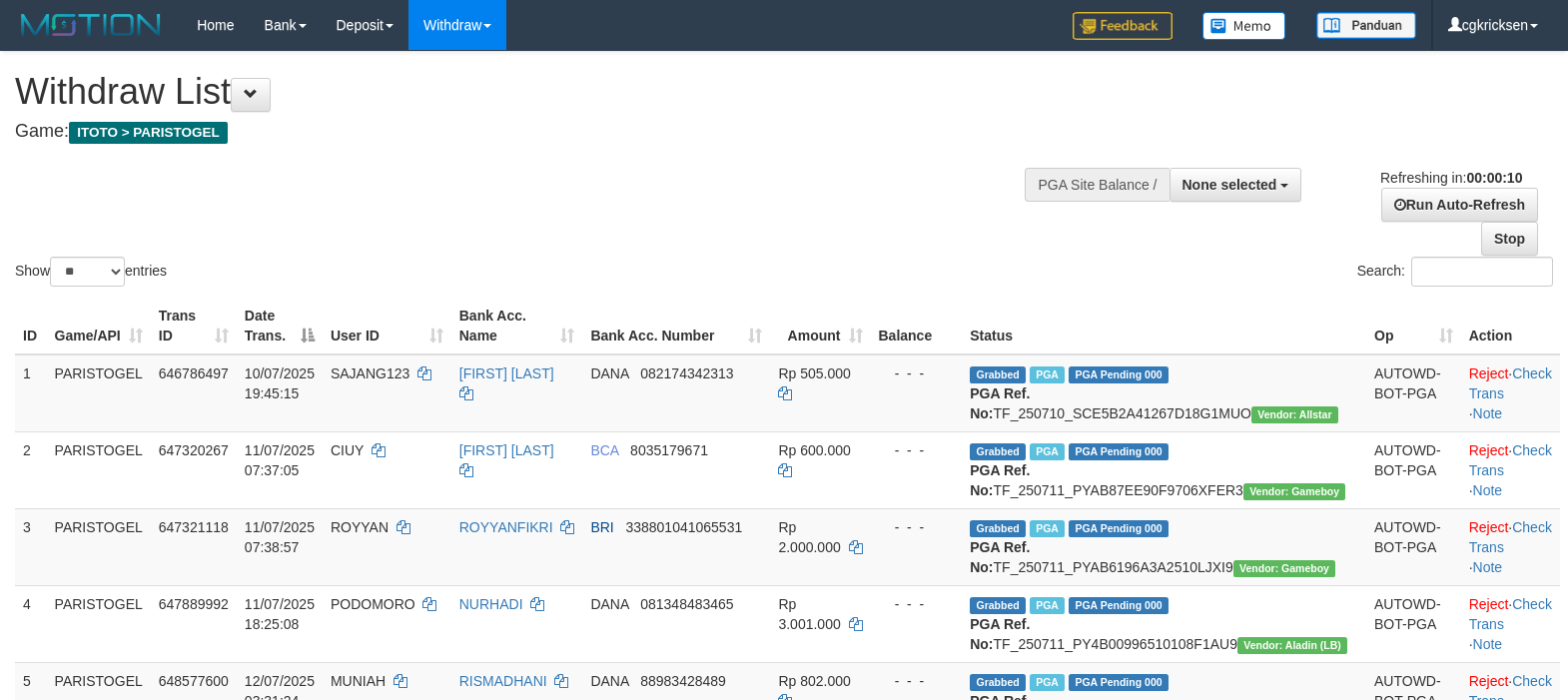 select 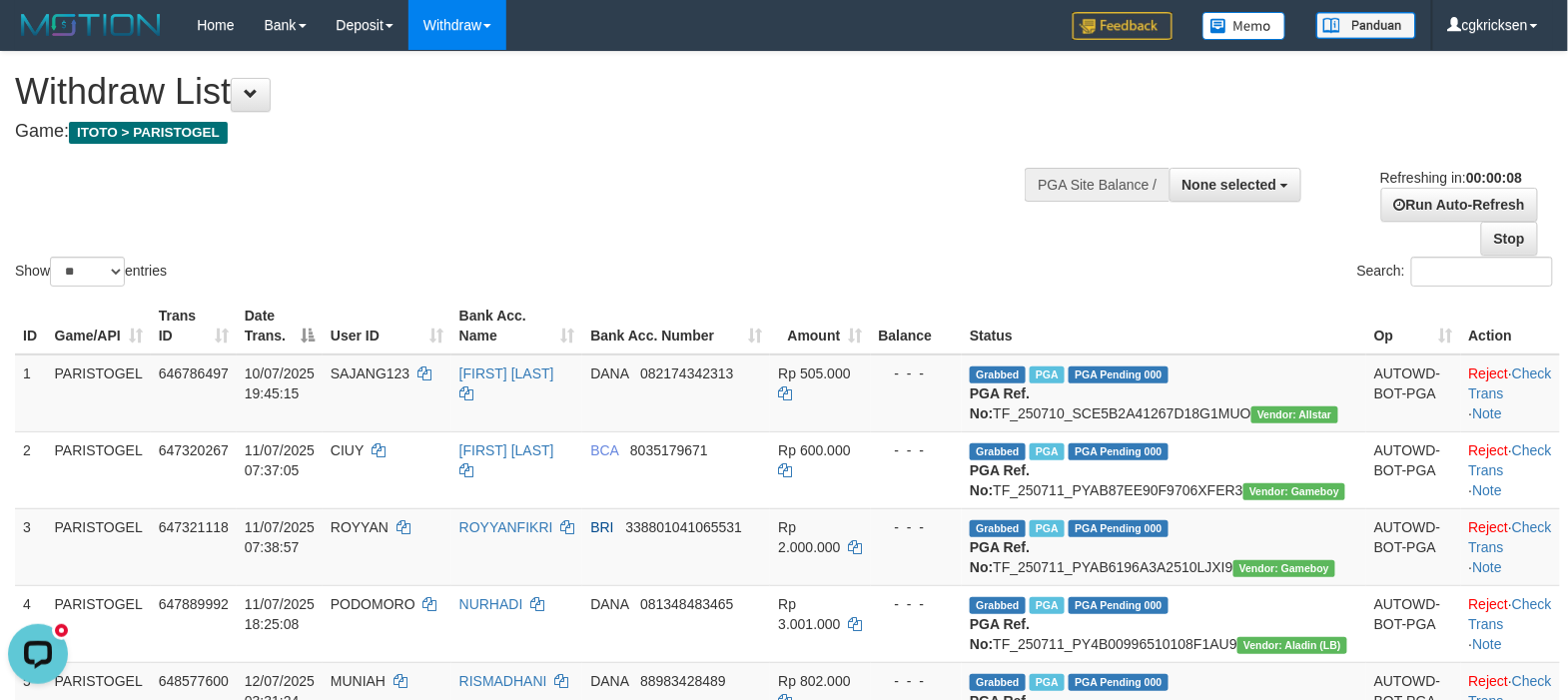 scroll, scrollTop: 0, scrollLeft: 0, axis: both 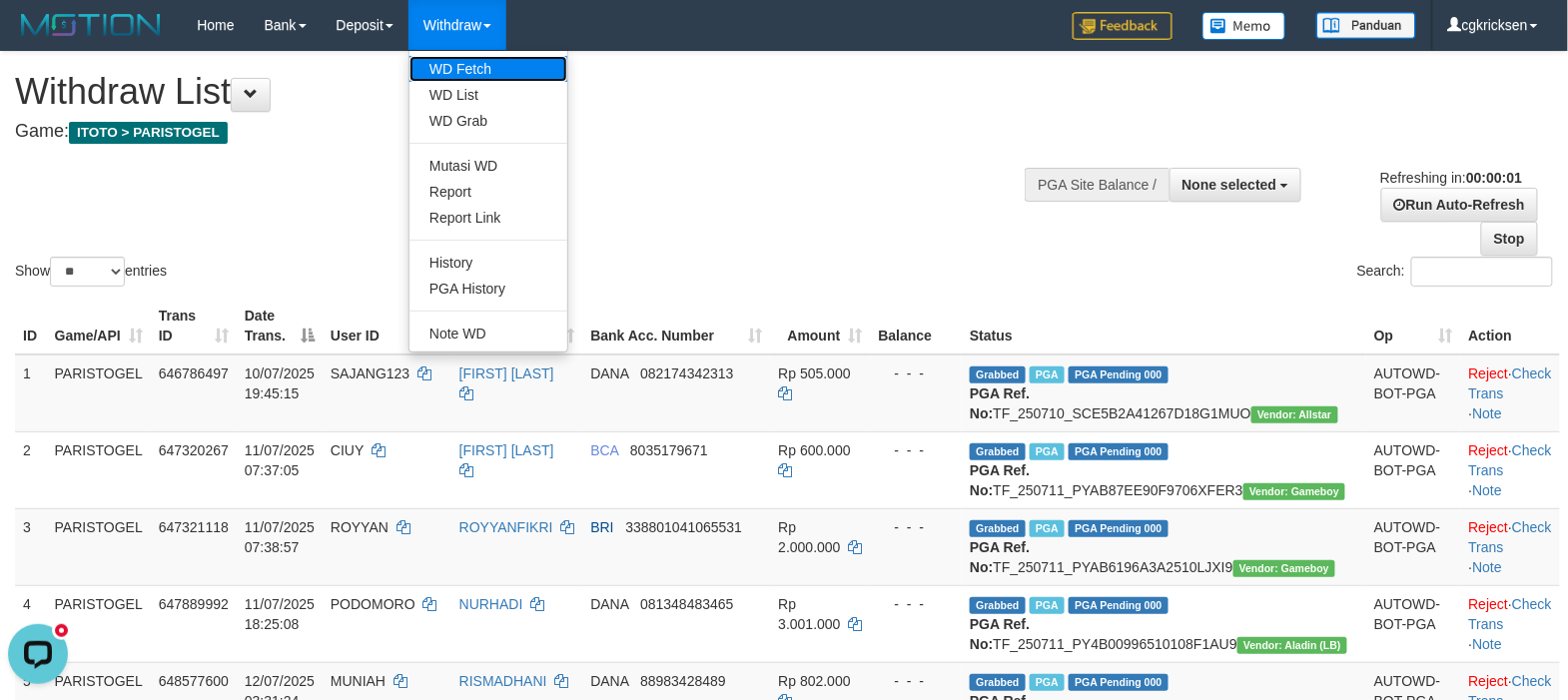 click on "WD Fetch" at bounding box center (488, 69) 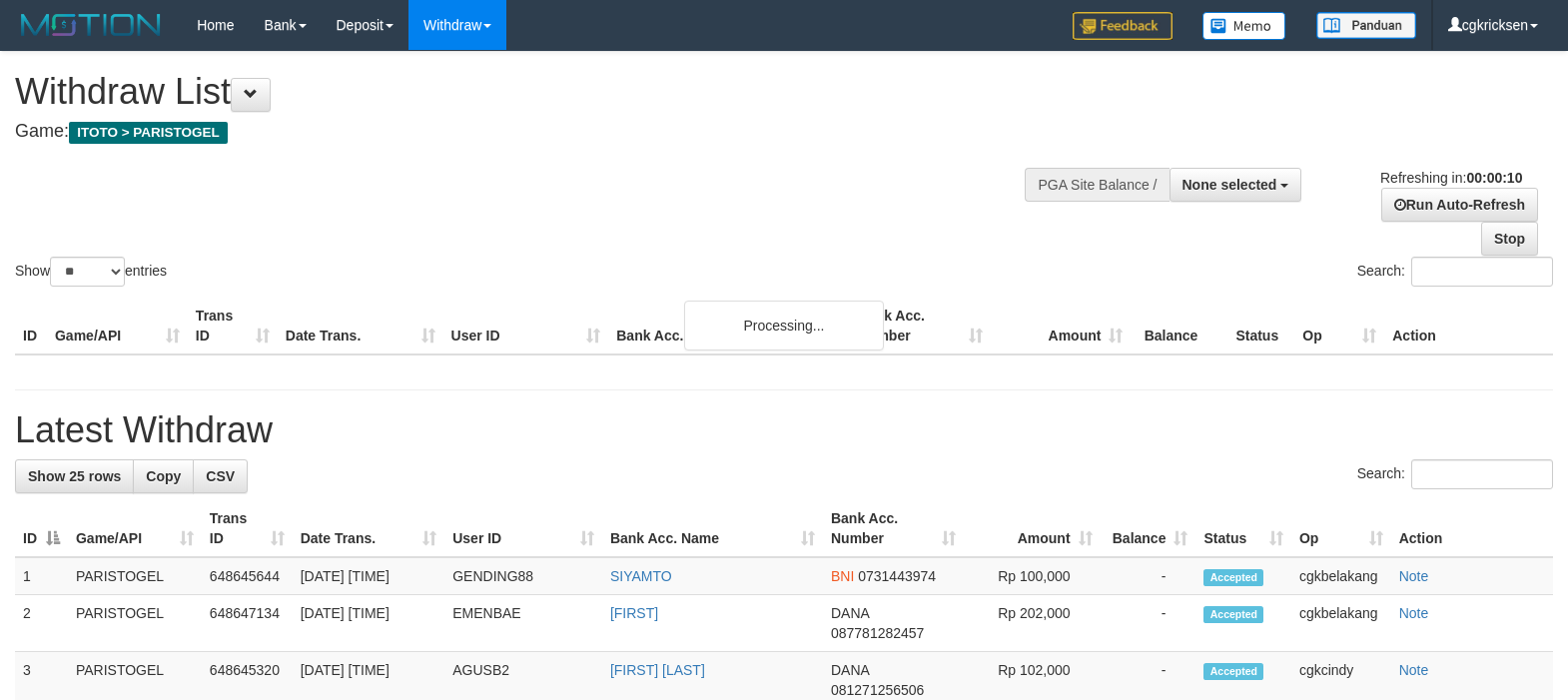 select 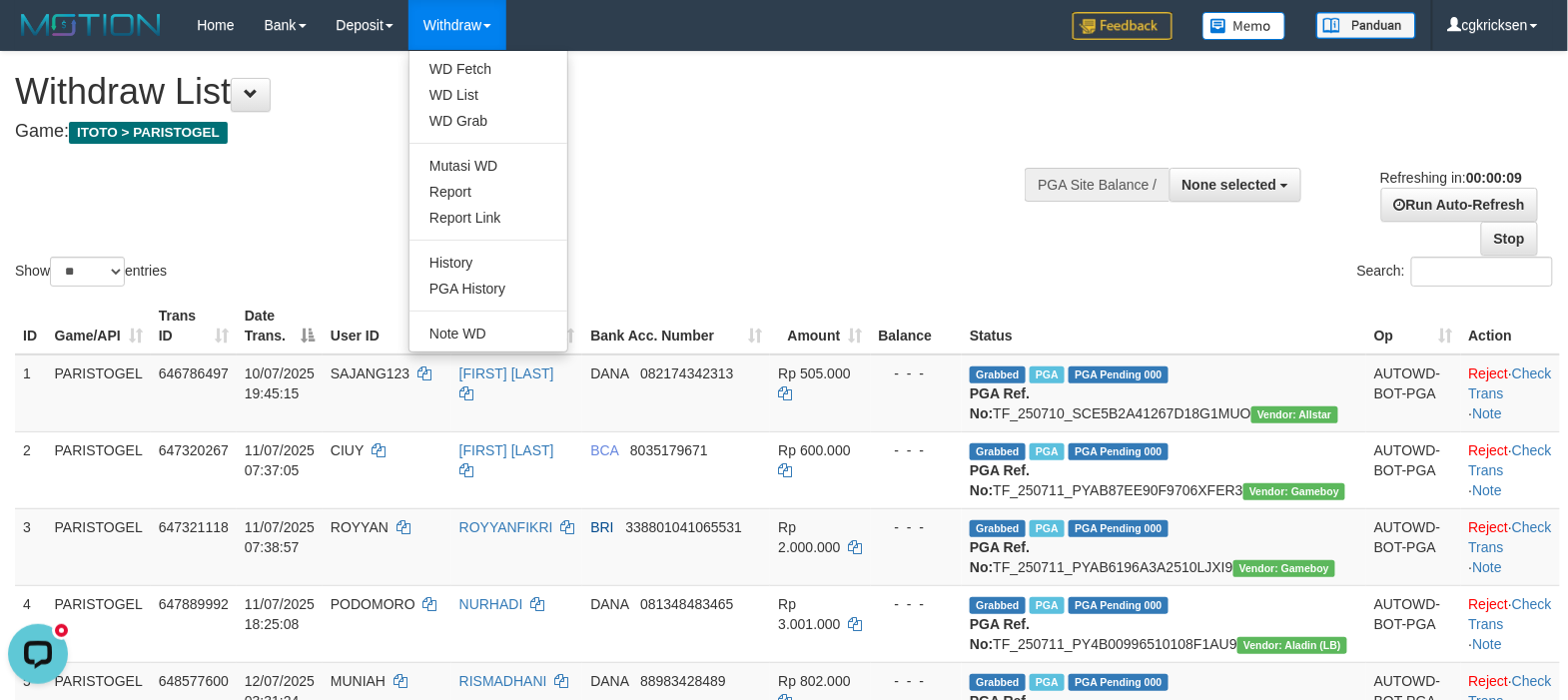 scroll, scrollTop: 0, scrollLeft: 0, axis: both 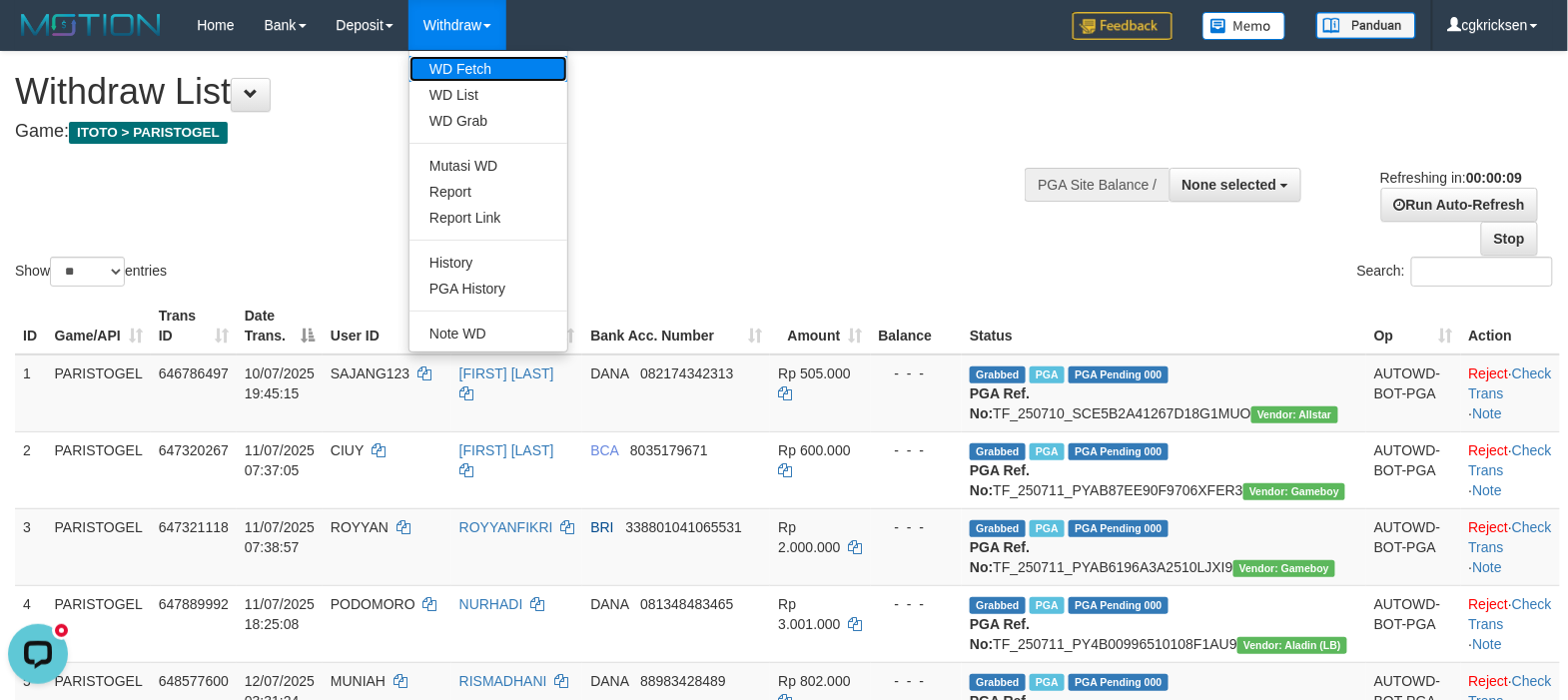 click on "WD Fetch" at bounding box center (488, 69) 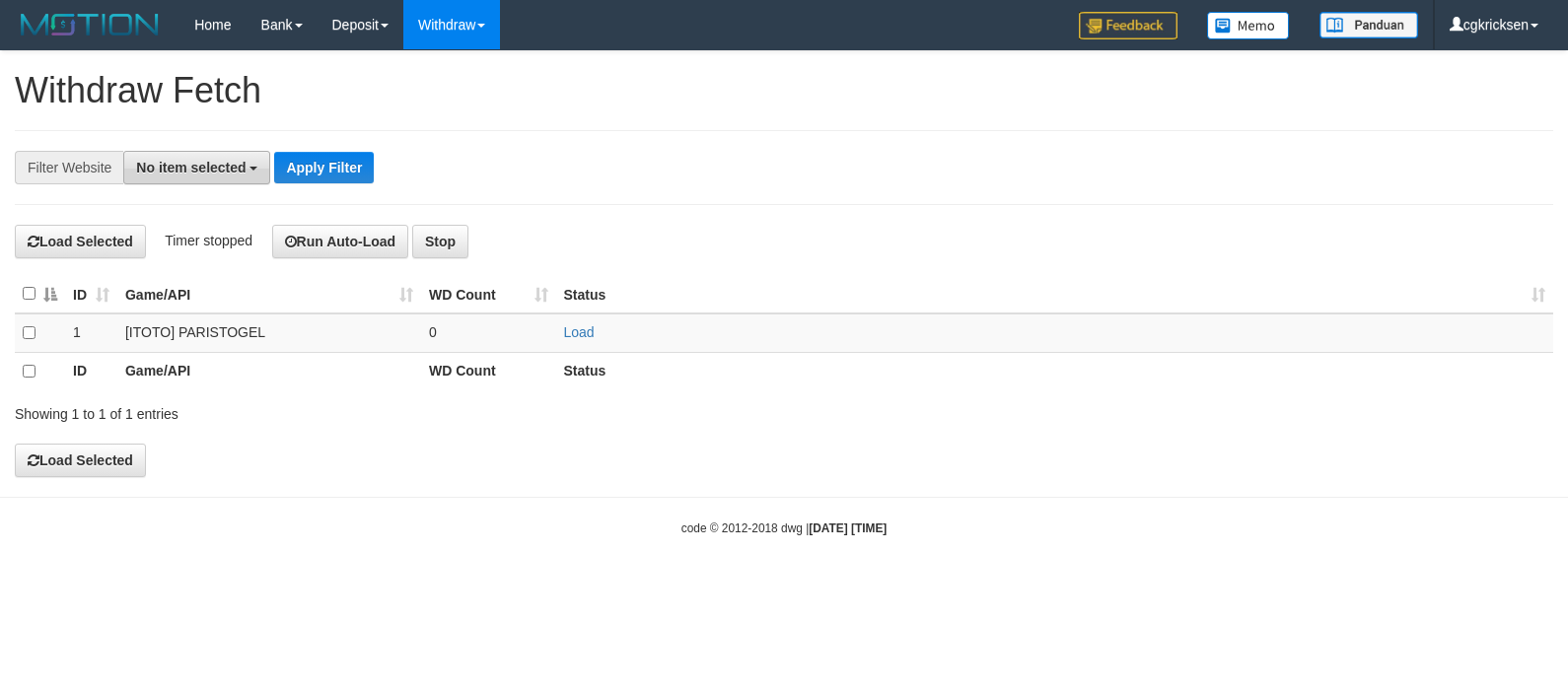 scroll, scrollTop: 0, scrollLeft: 0, axis: both 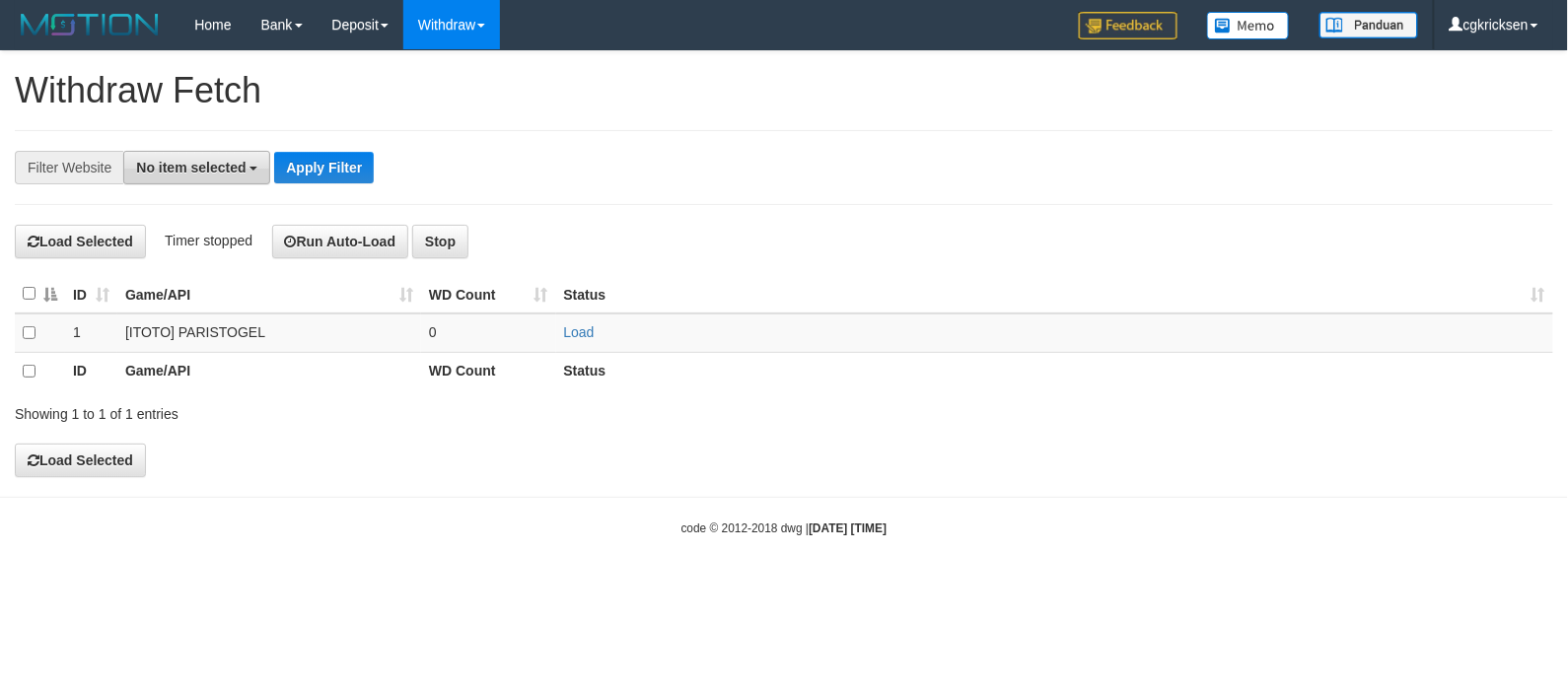 click on "No item selected" at bounding box center (196, 168) 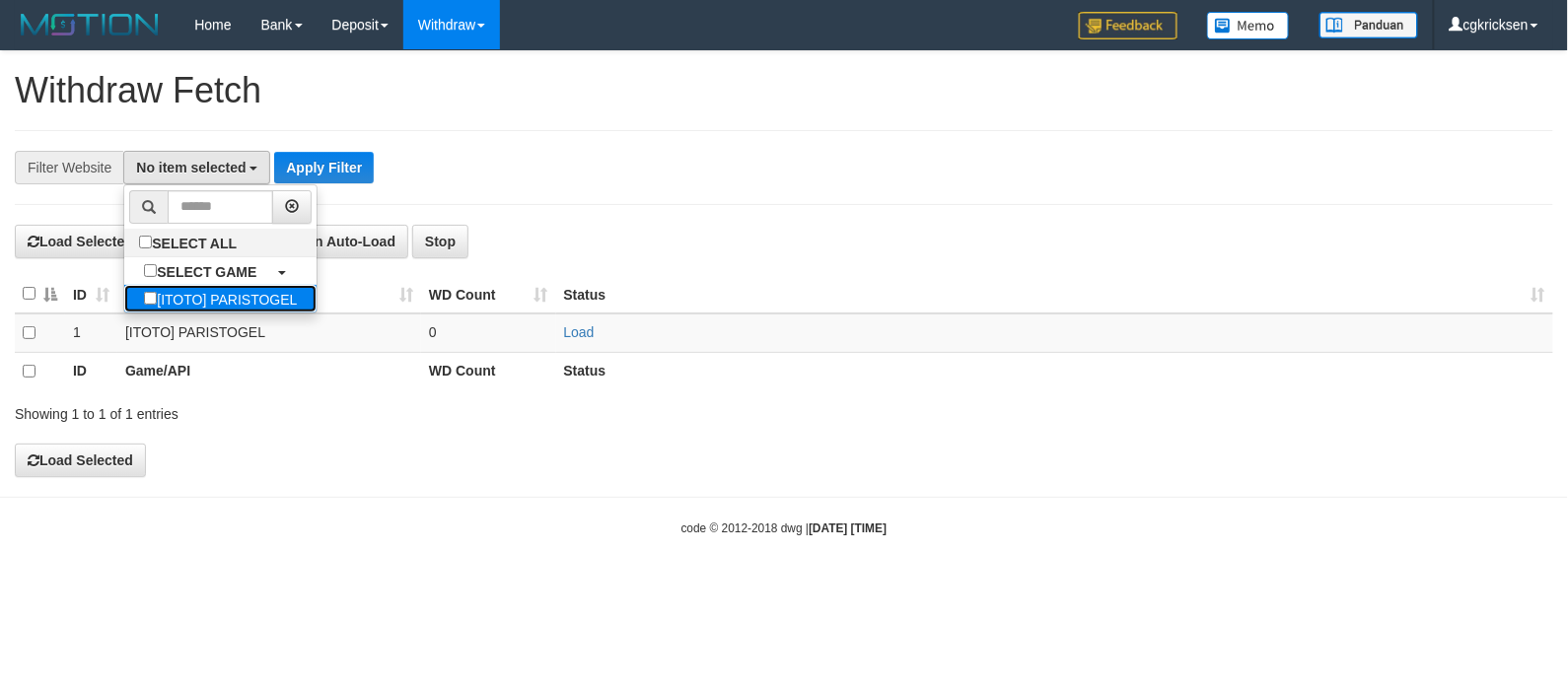 click on "[ITOTO] PARISTOGEL" at bounding box center [220, 299] 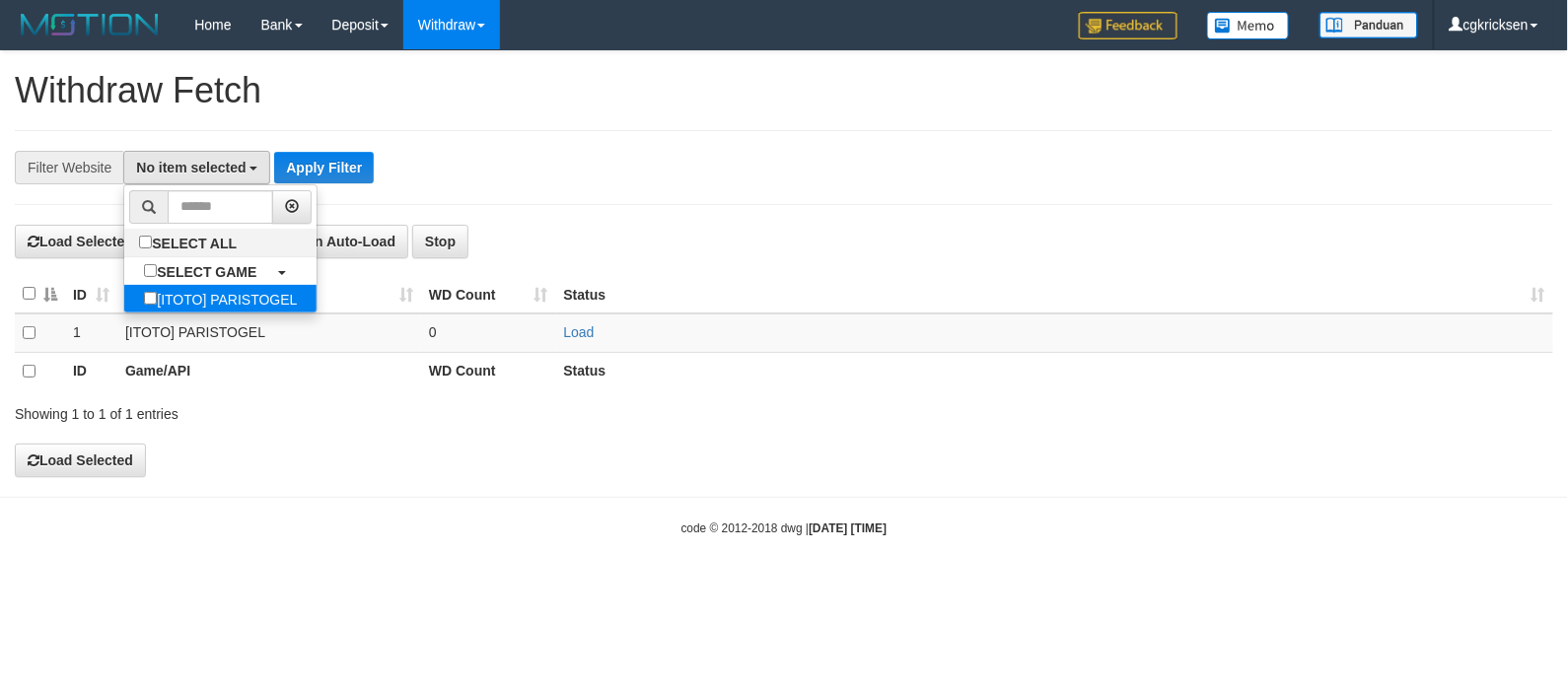select on "****" 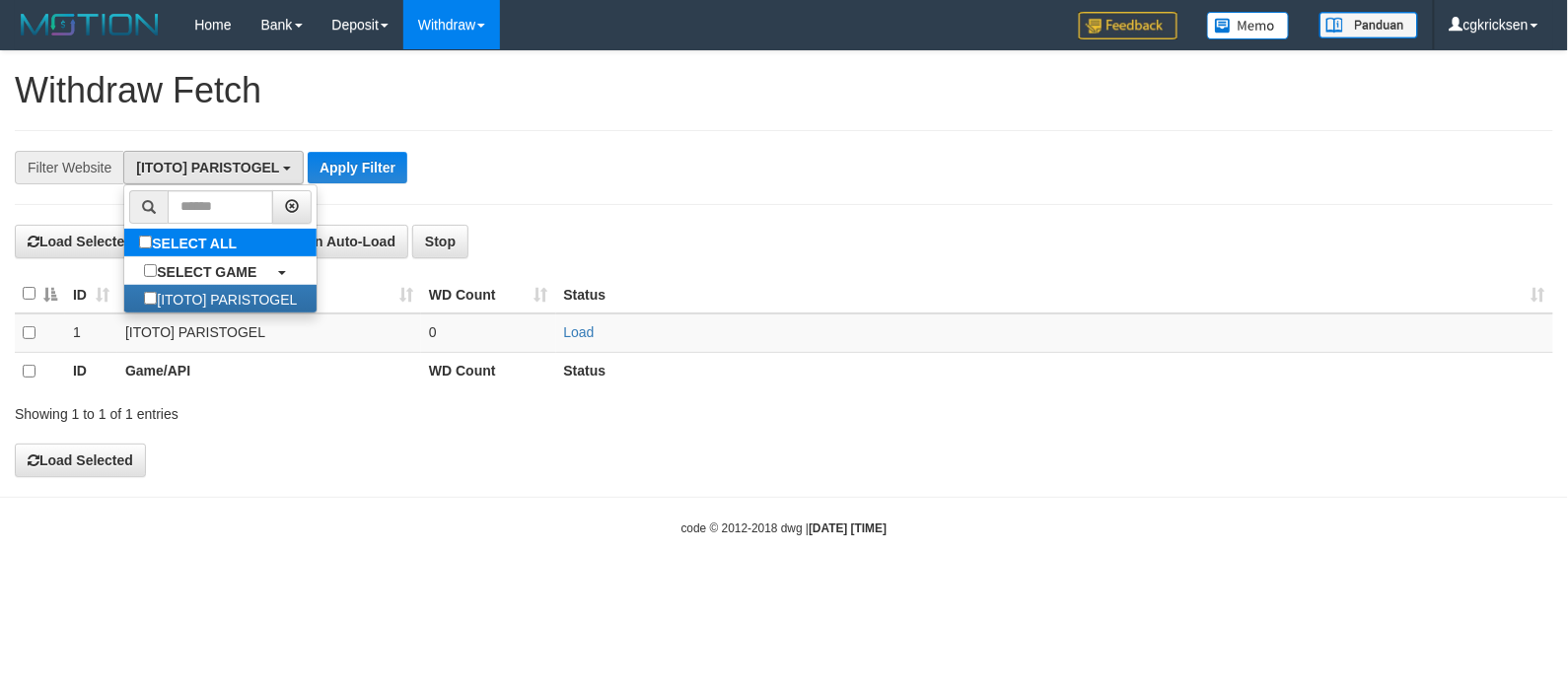 scroll, scrollTop: 17, scrollLeft: 0, axis: vertical 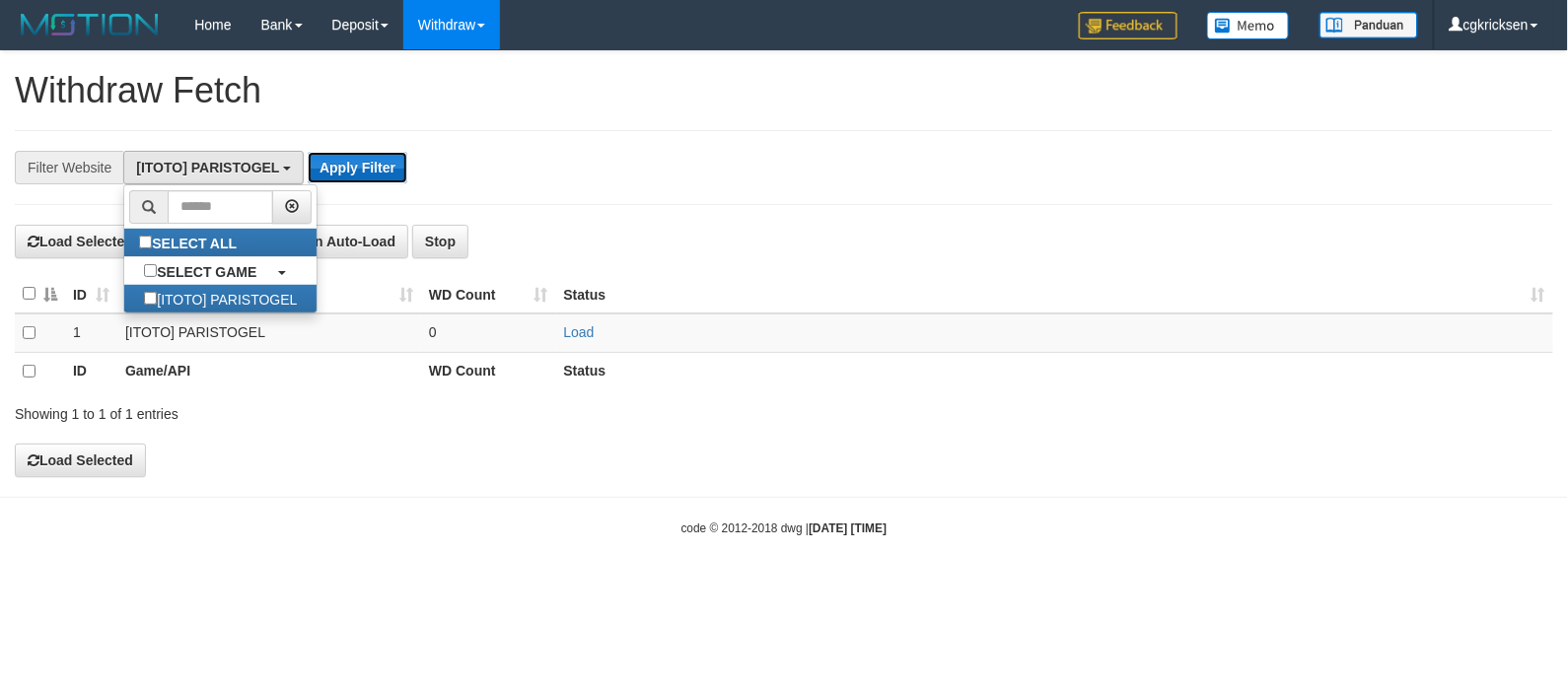 click on "Apply Filter" at bounding box center (357, 168) 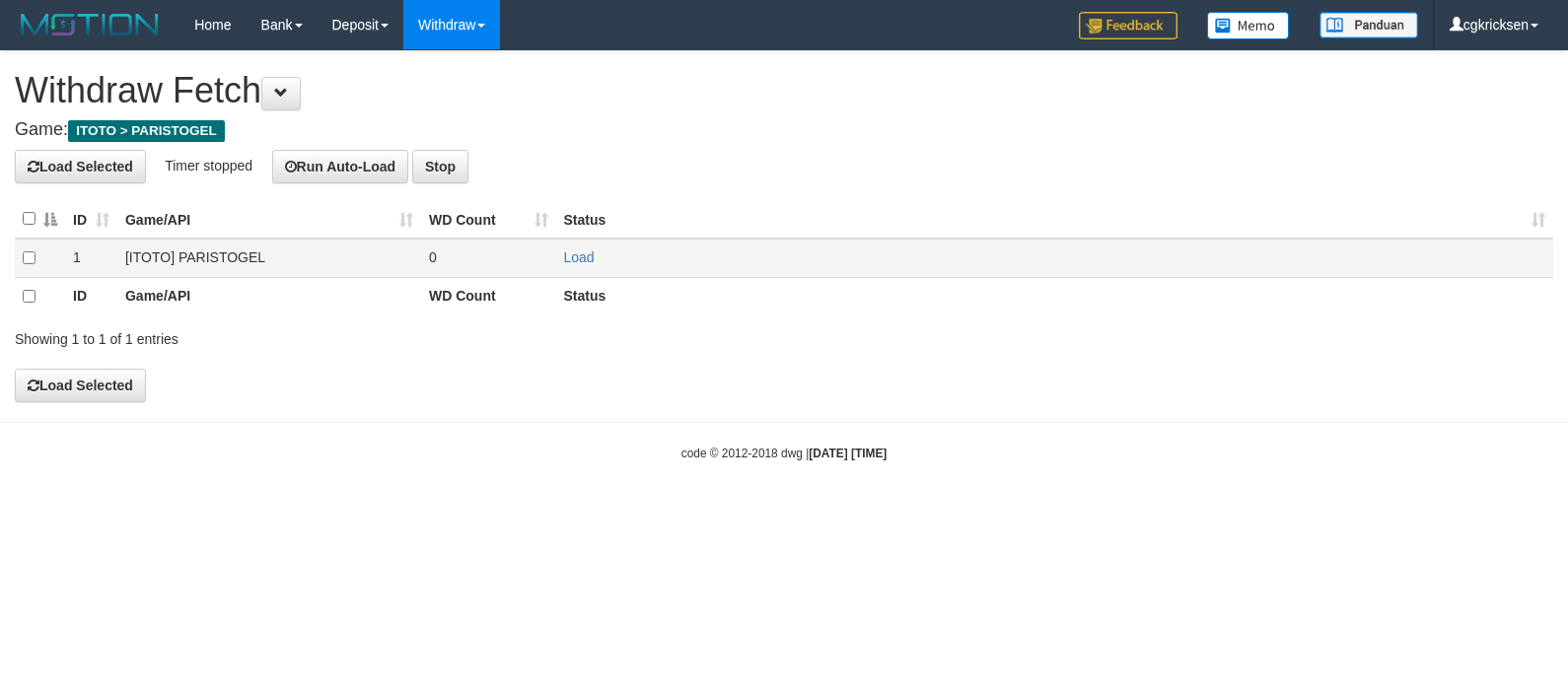 scroll, scrollTop: 0, scrollLeft: 0, axis: both 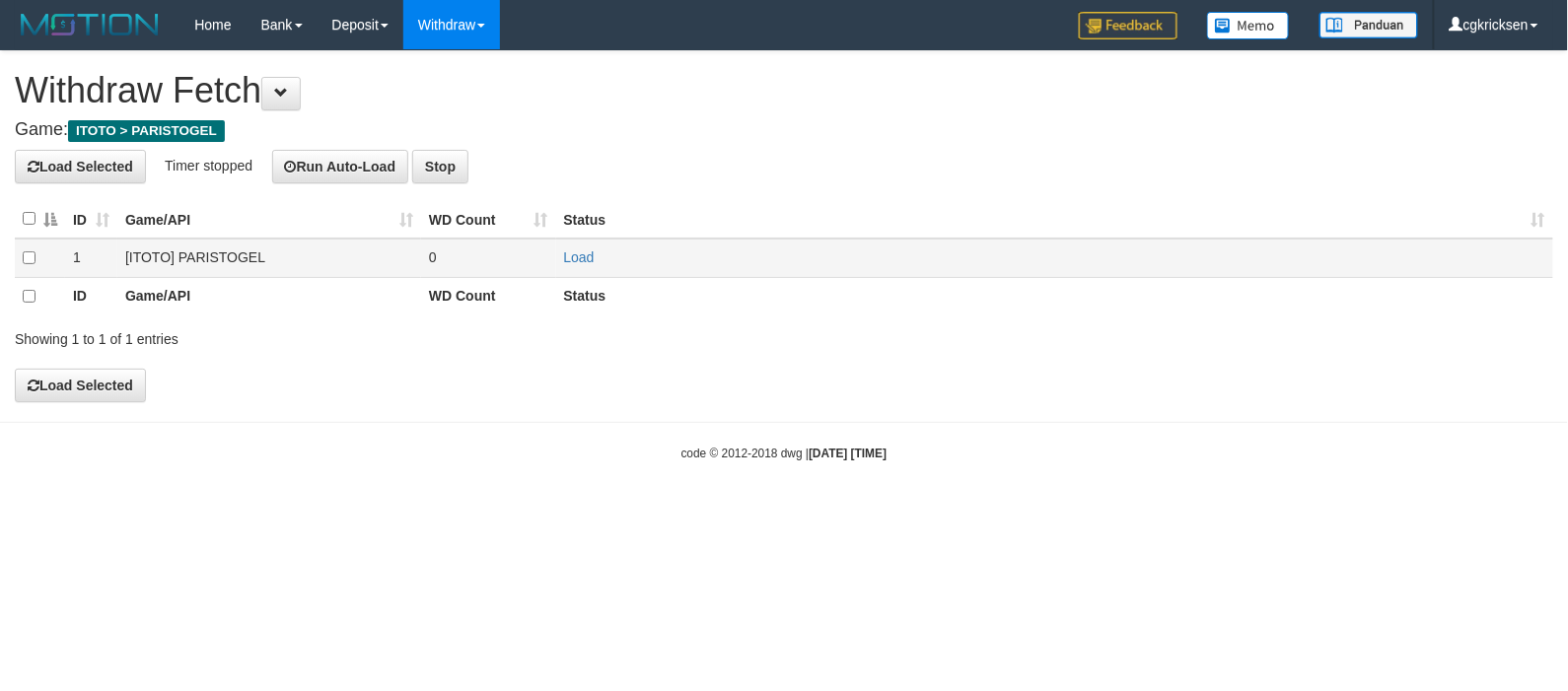 click on "0" at bounding box center [488, 258] 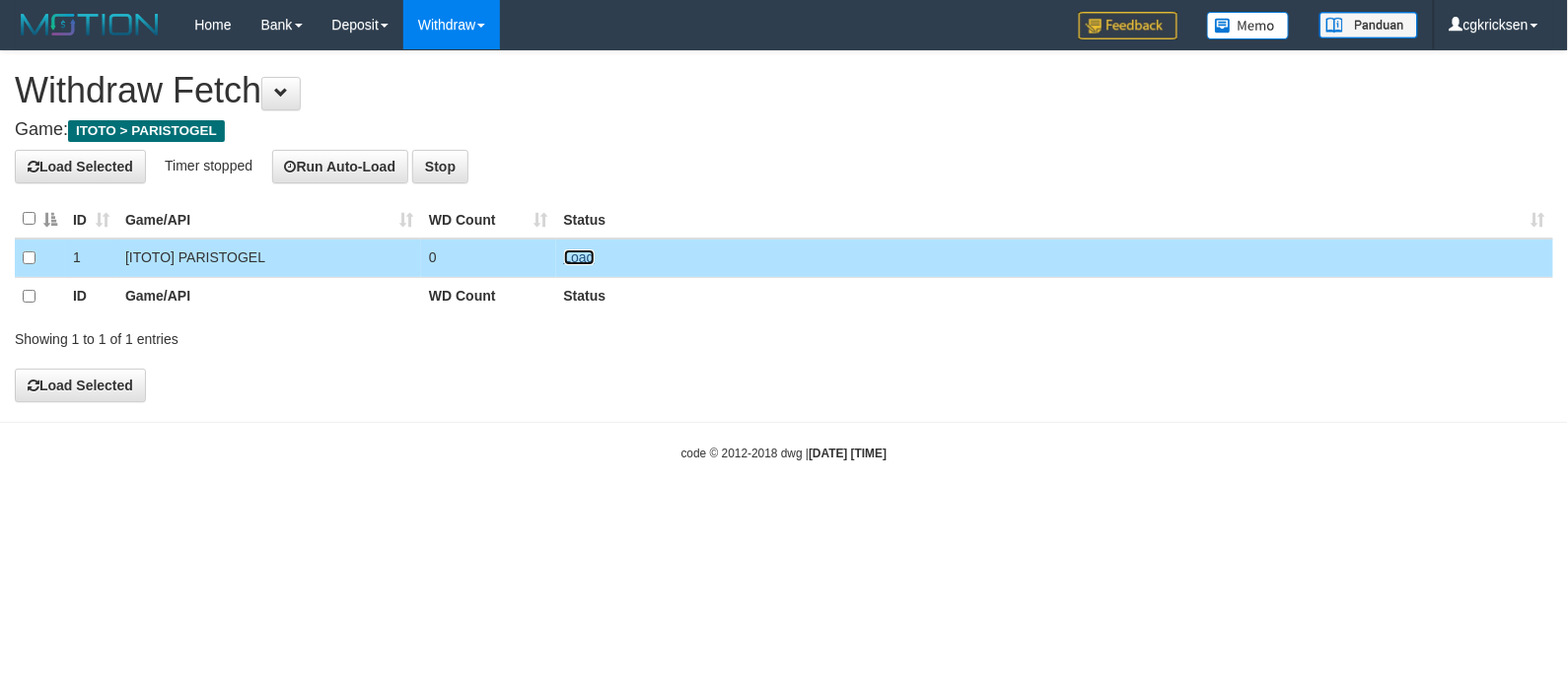 click on "Load" at bounding box center (579, 257) 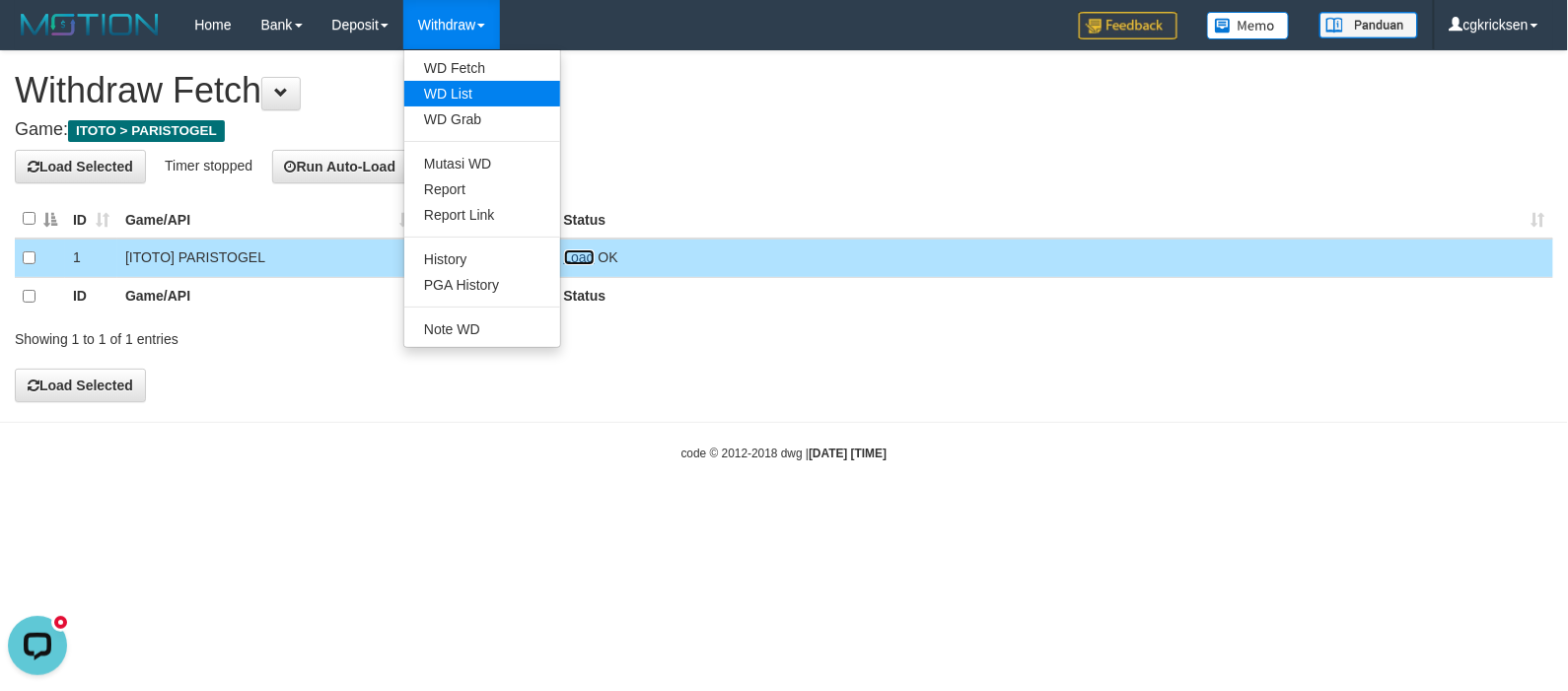 scroll, scrollTop: 0, scrollLeft: 0, axis: both 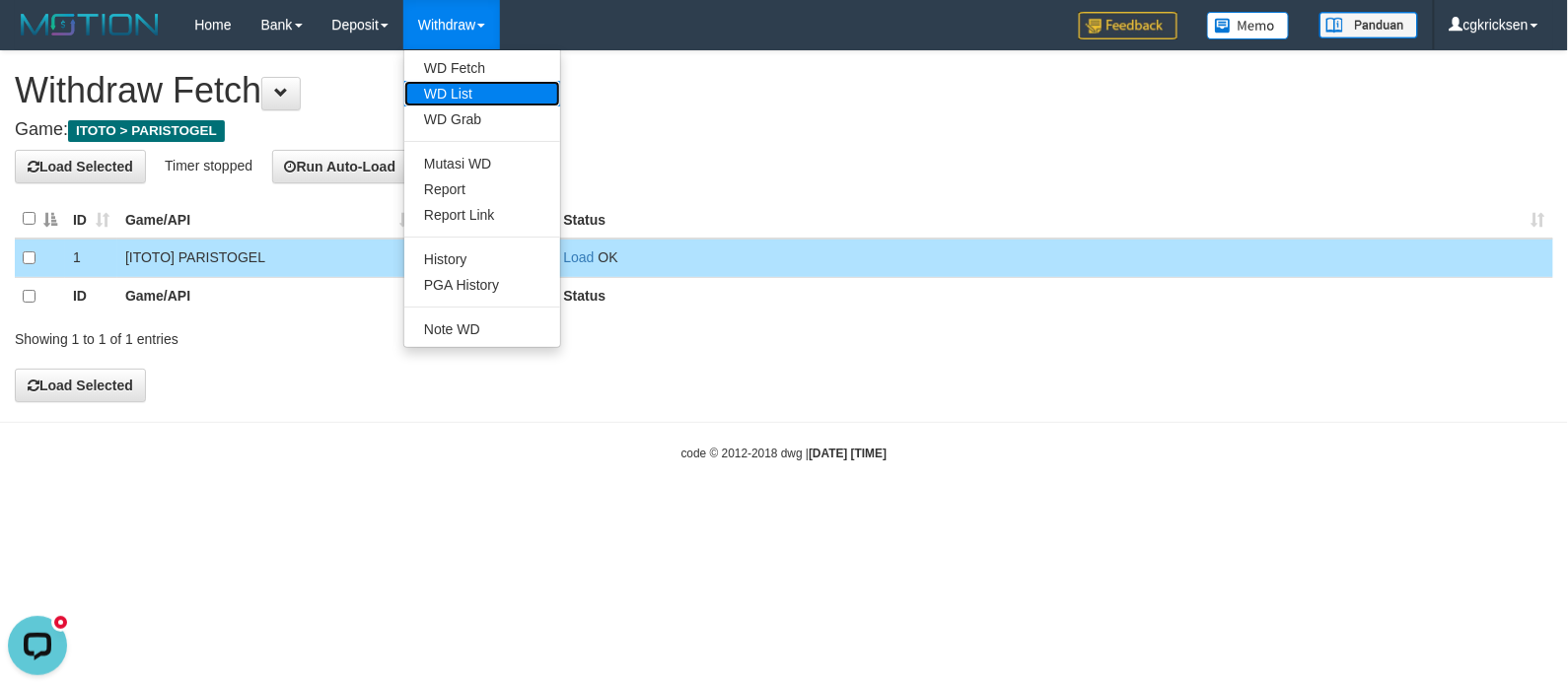 click on "WD List" at bounding box center [482, 94] 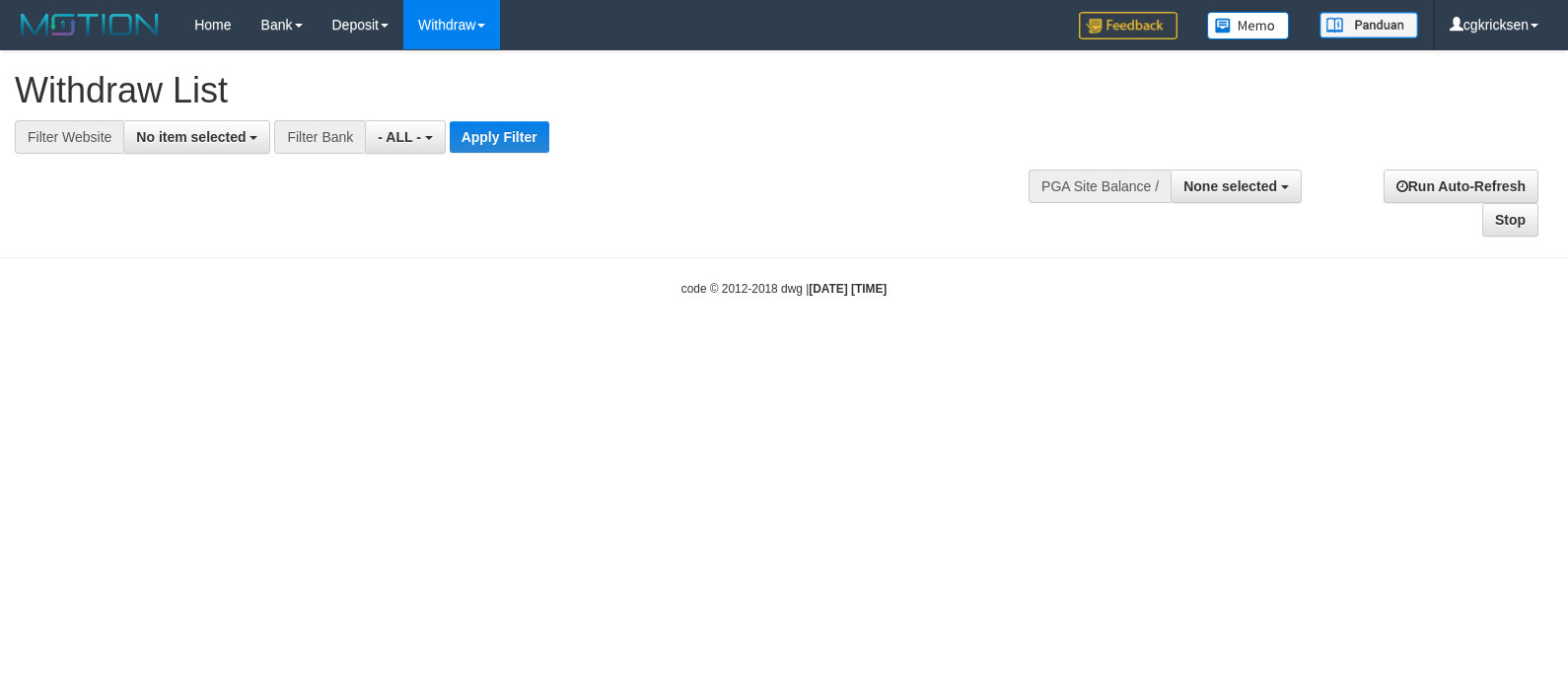 select 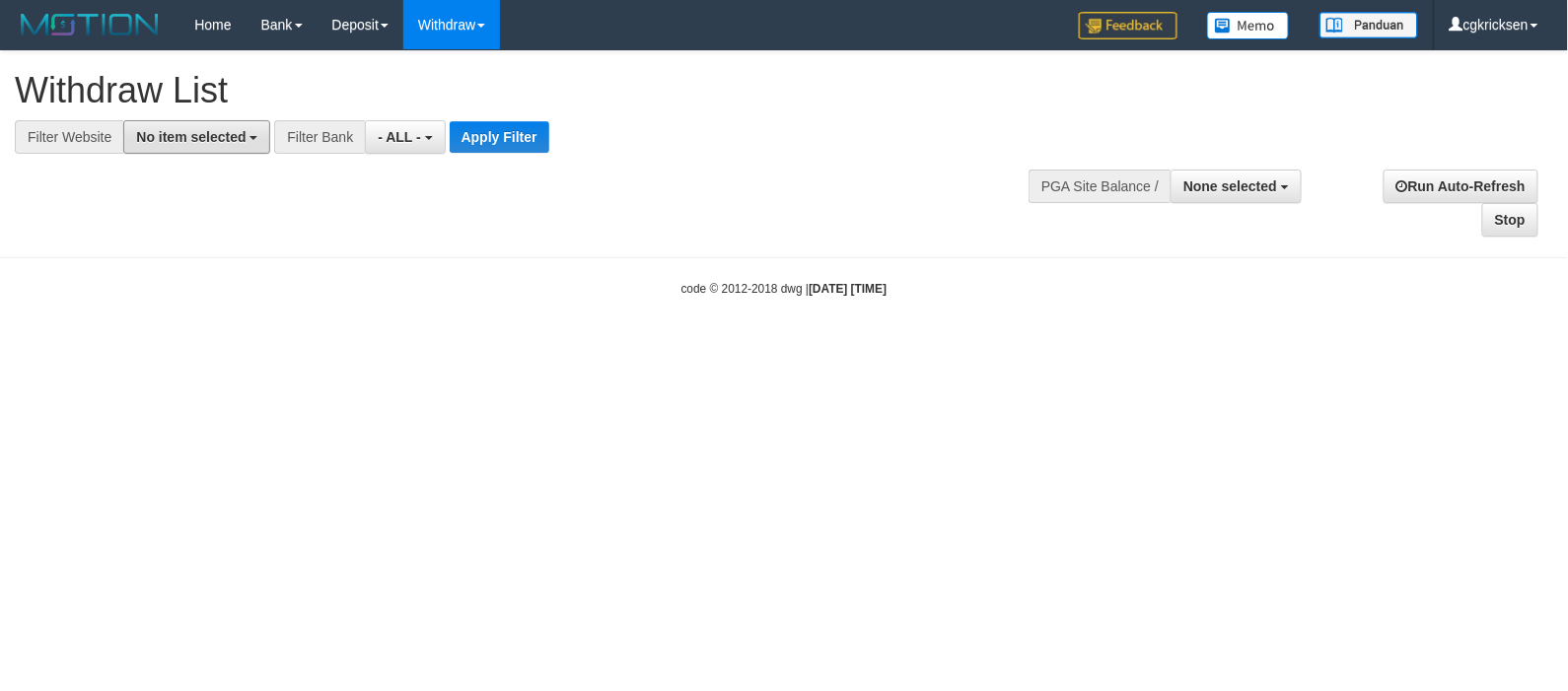 drag, startPoint x: 207, startPoint y: 126, endPoint x: 264, endPoint y: 189, distance: 84.95881 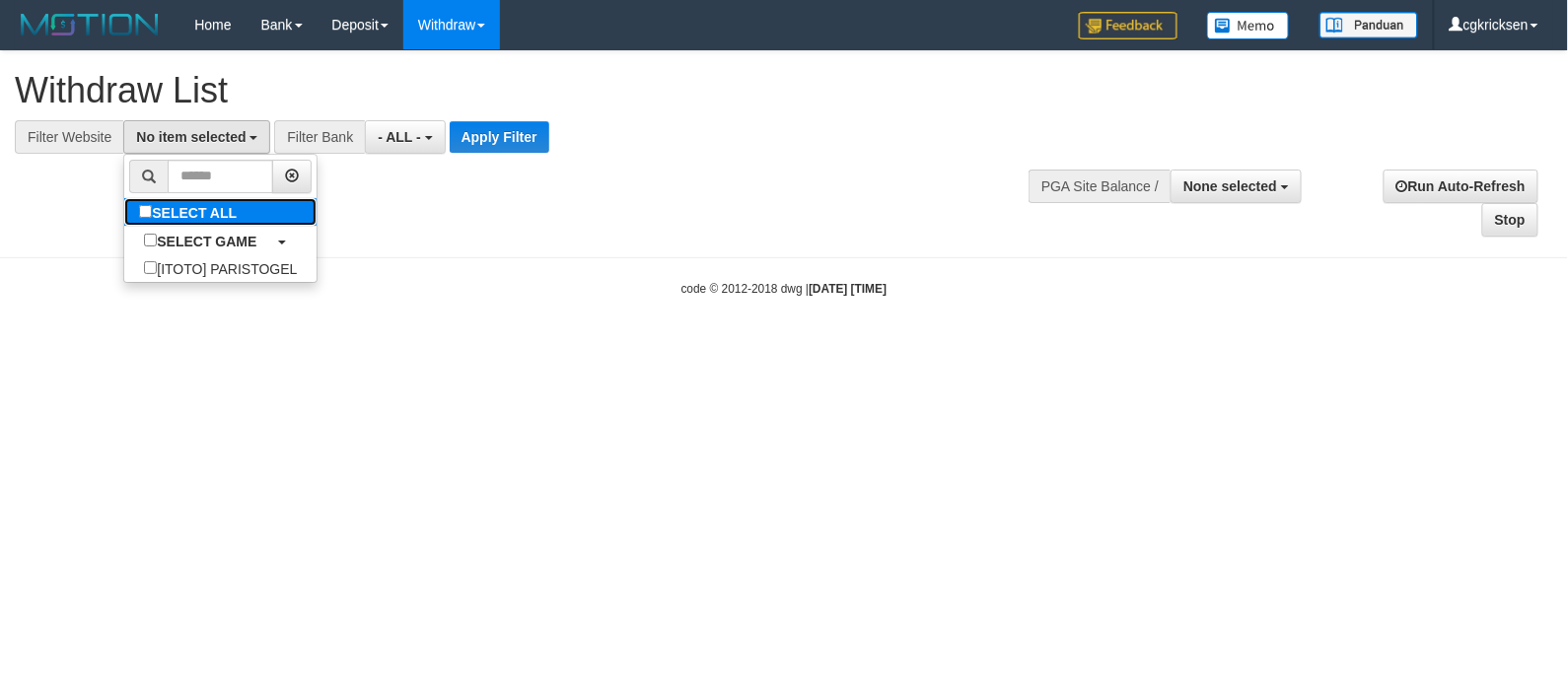 click on "SELECT ALL" at bounding box center (190, 212) 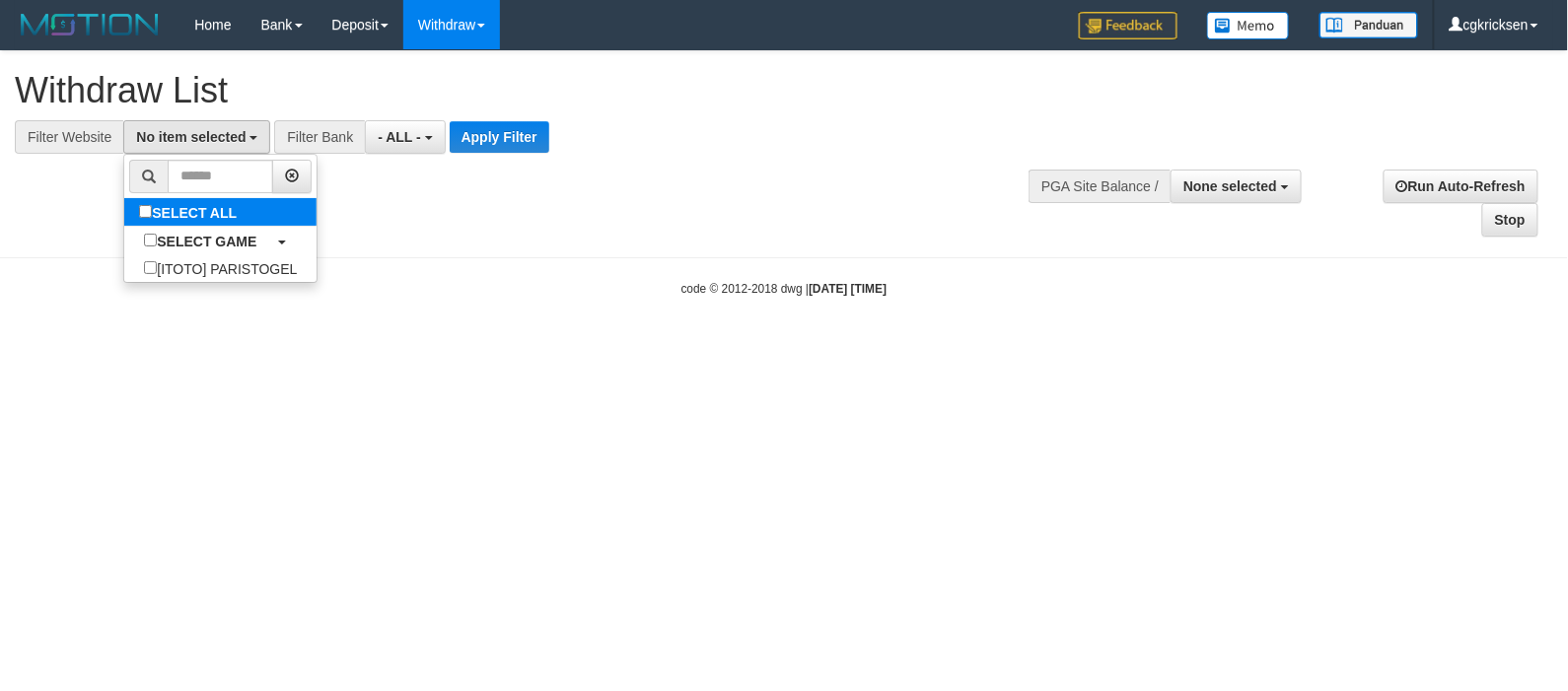select on "****" 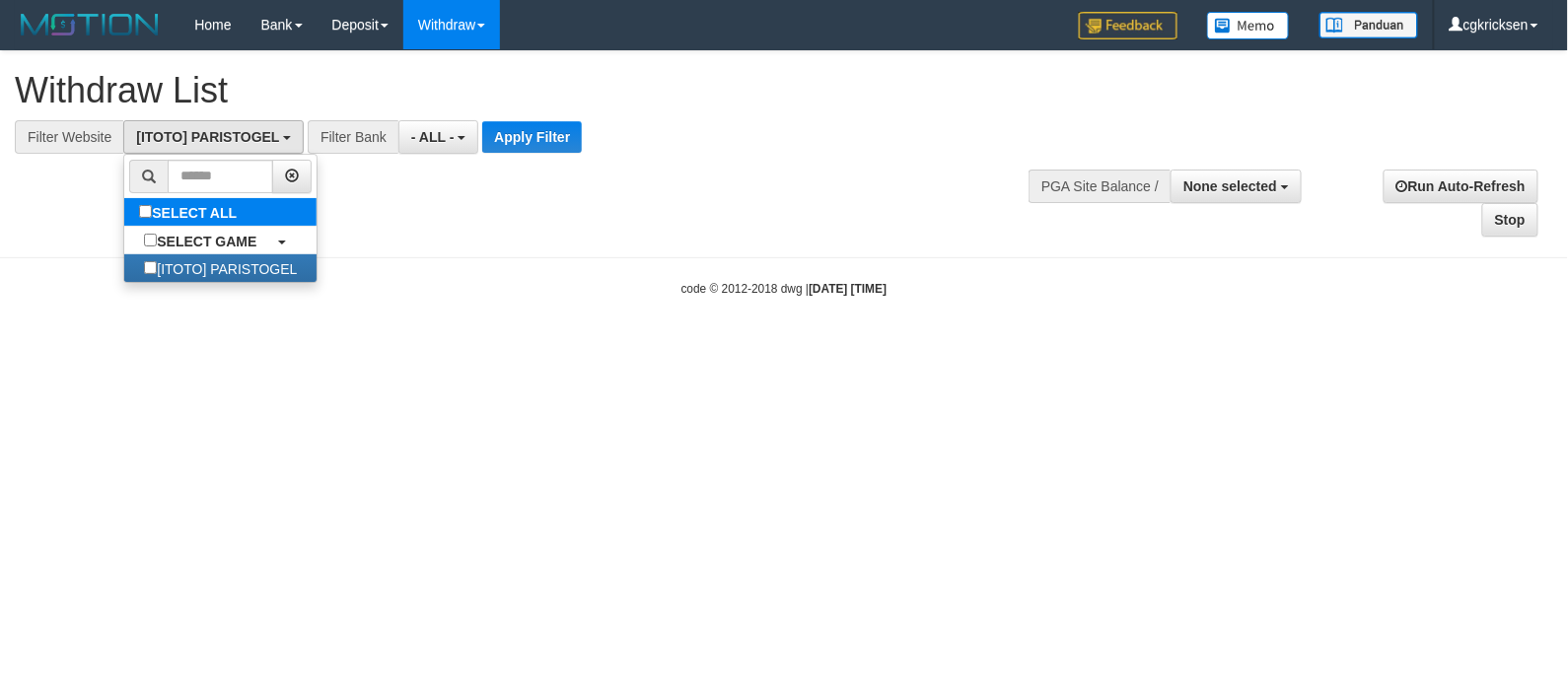 scroll, scrollTop: 17, scrollLeft: 0, axis: vertical 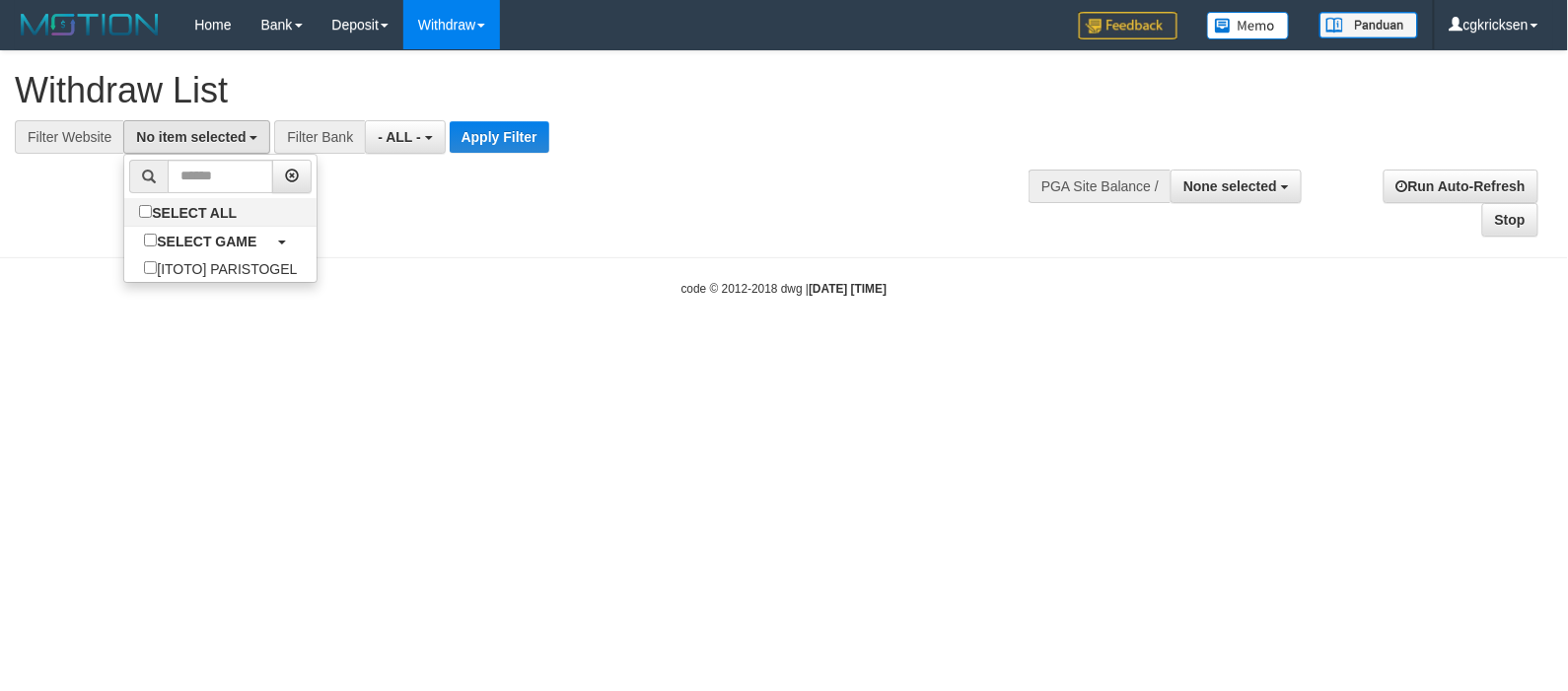 drag, startPoint x: 241, startPoint y: 198, endPoint x: 247, endPoint y: 221, distance: 23.769729 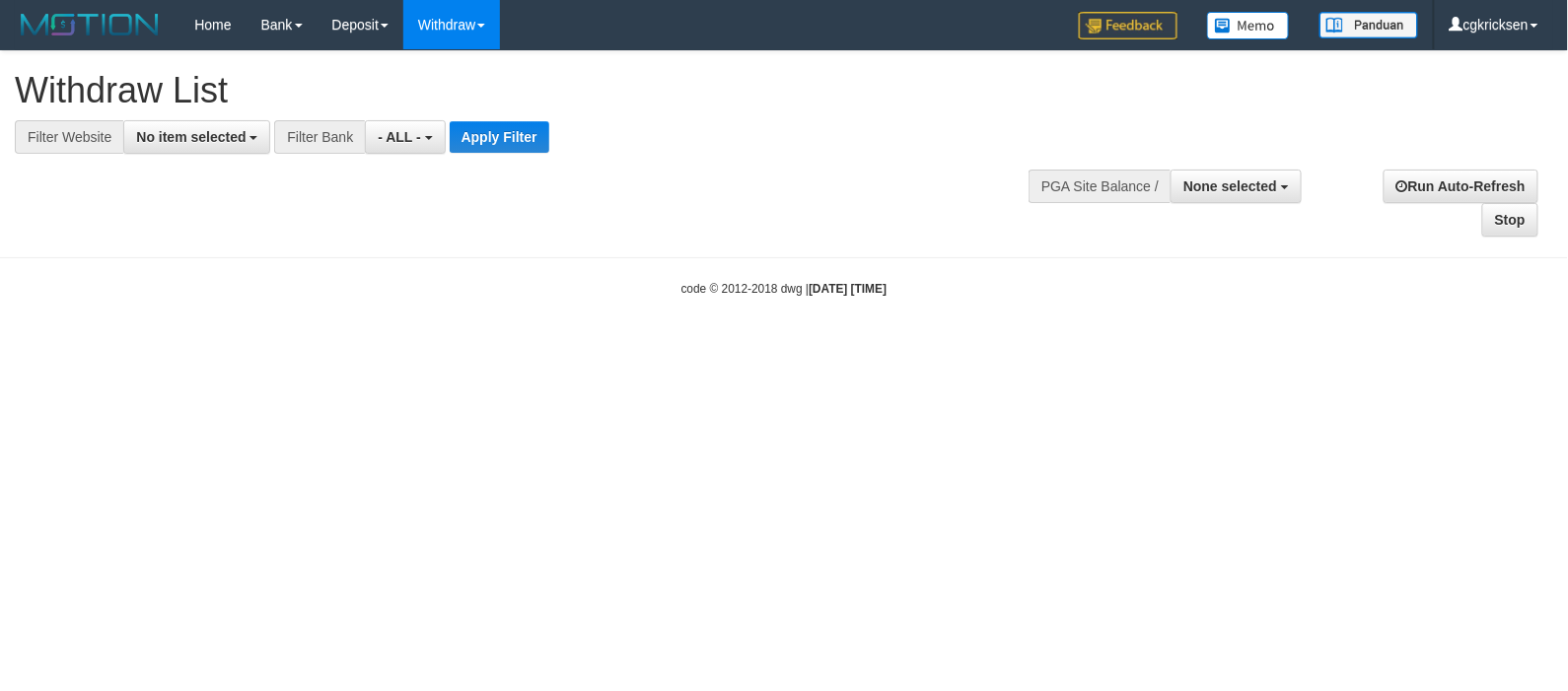 click on "**********" at bounding box center (784, 144) 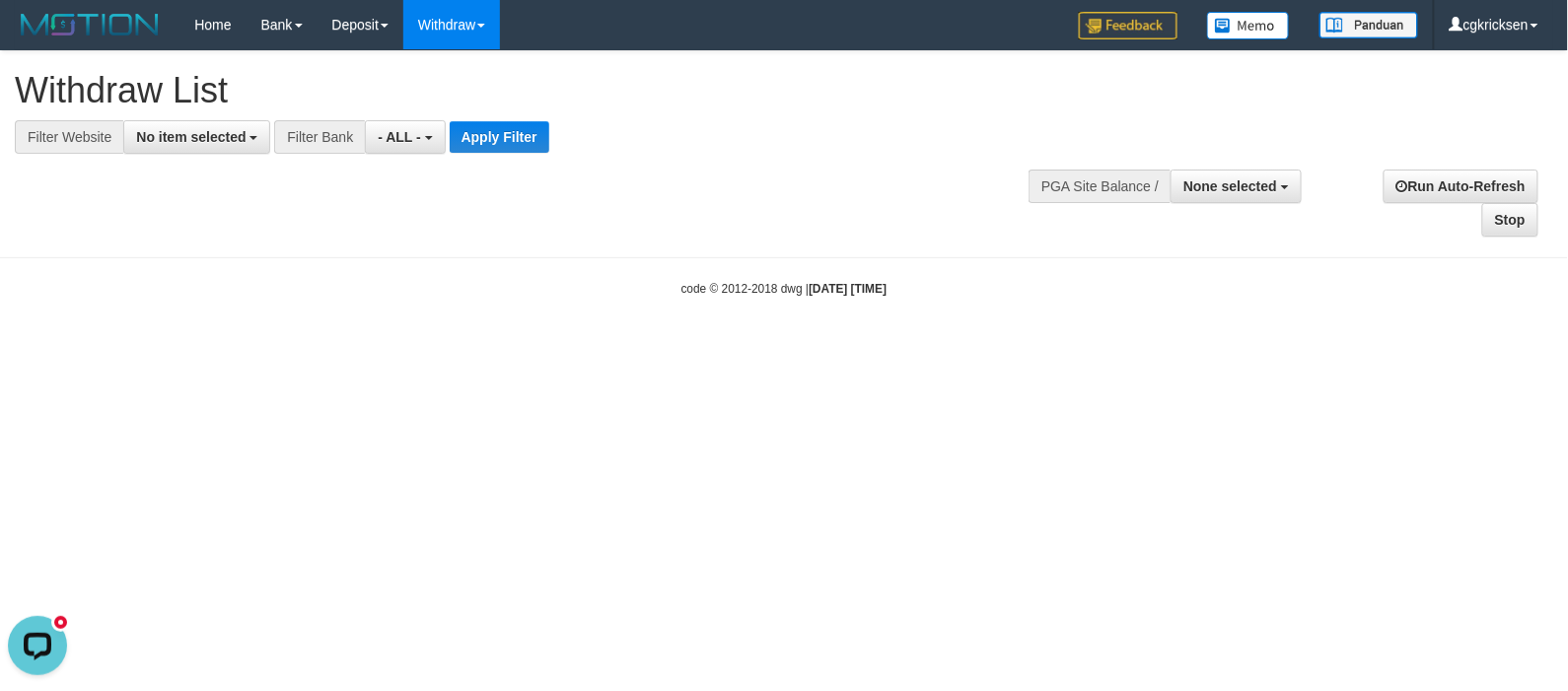 scroll, scrollTop: 0, scrollLeft: 0, axis: both 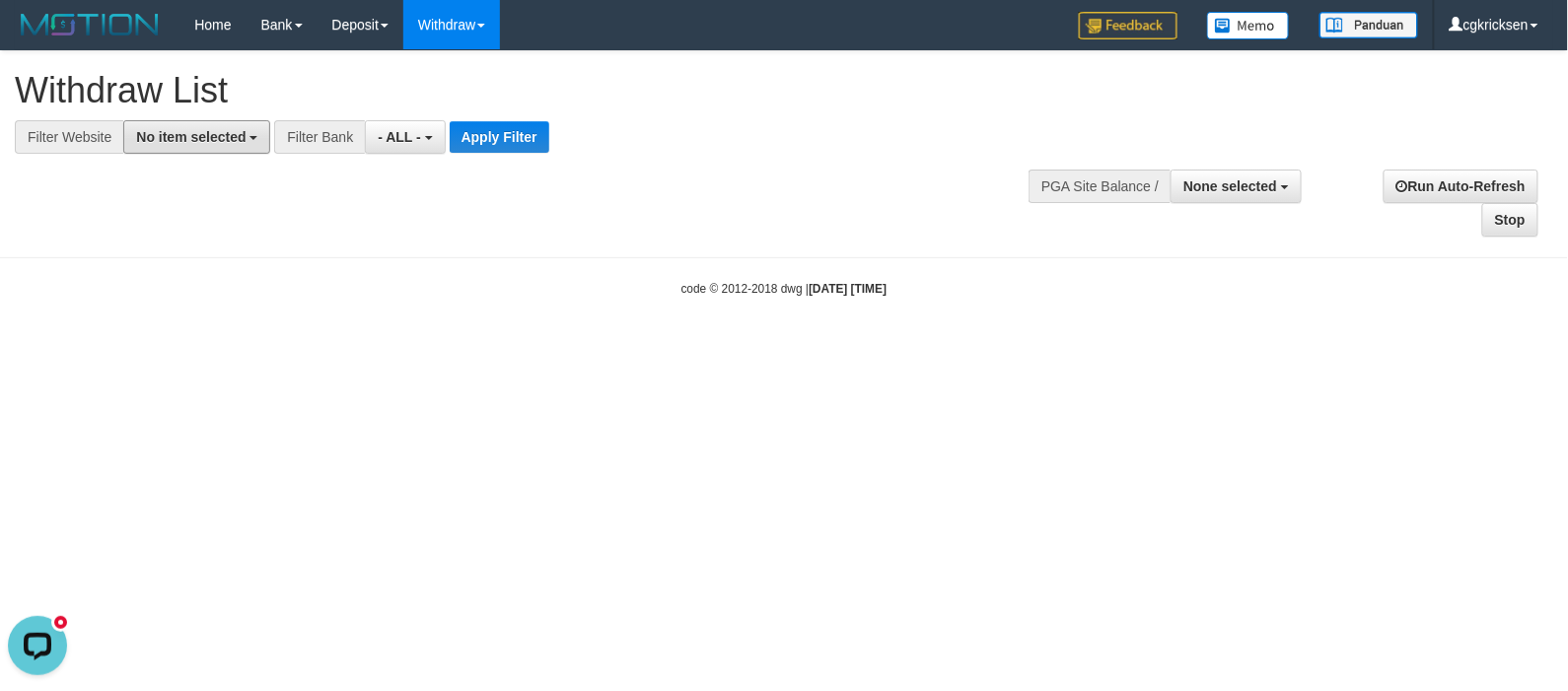 drag, startPoint x: 223, startPoint y: 131, endPoint x: 233, endPoint y: 166, distance: 36.40055 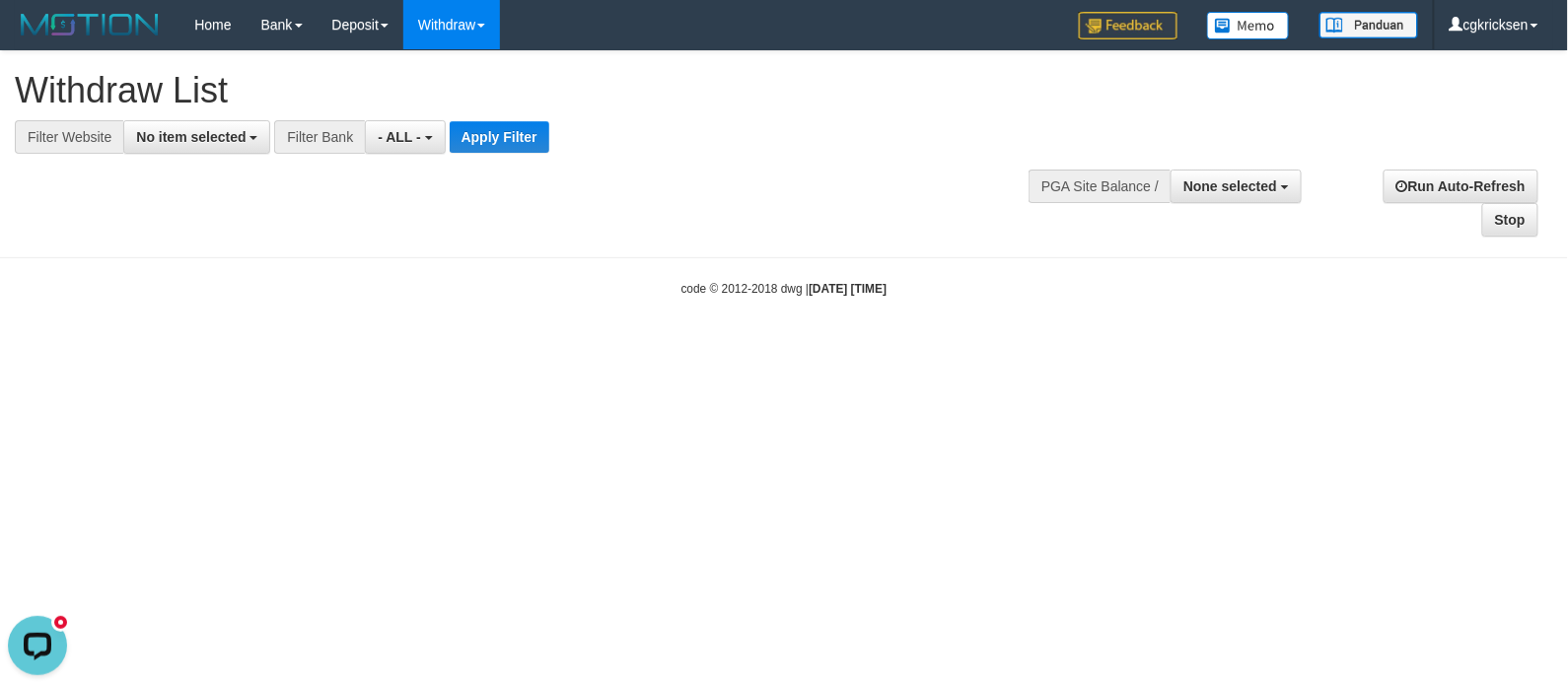 click on "**********" at bounding box center [784, 144] 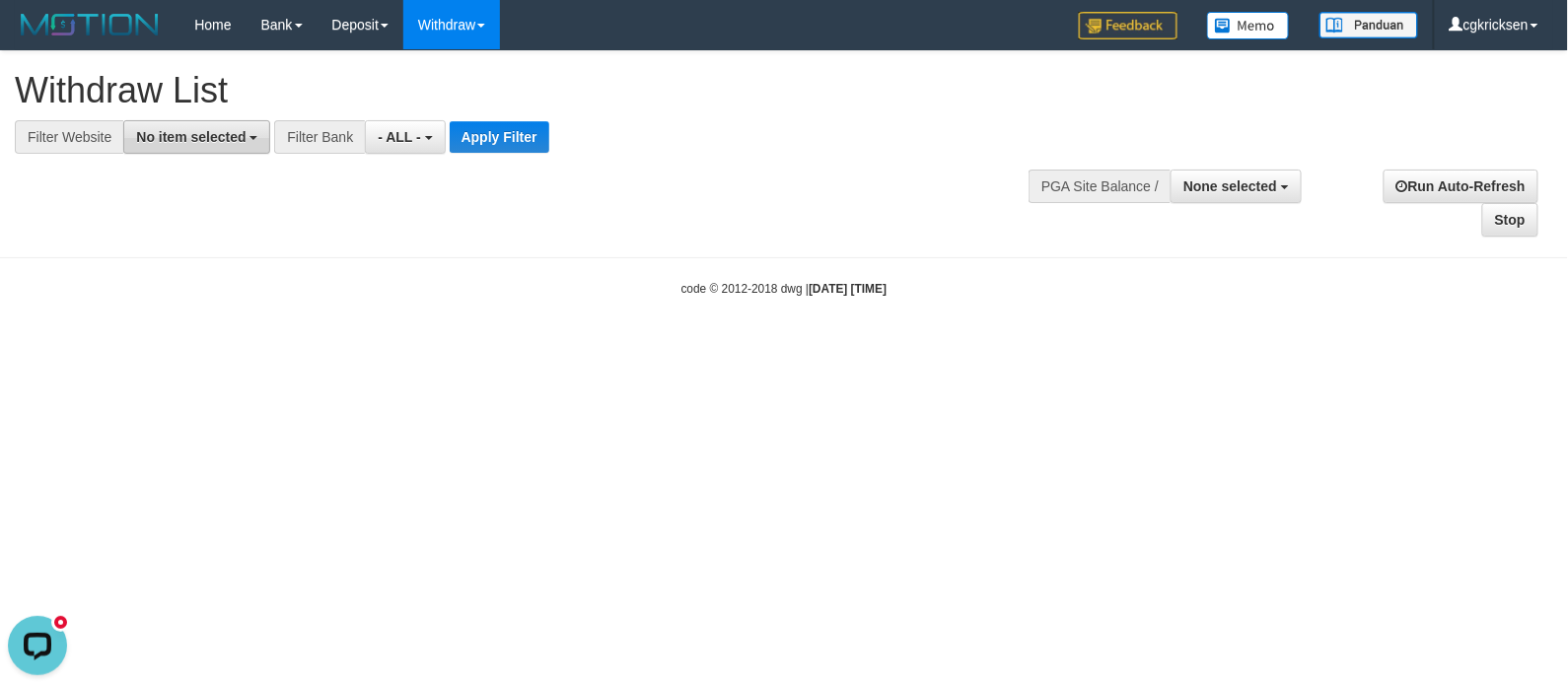 click on "No item selected" at bounding box center (190, 137) 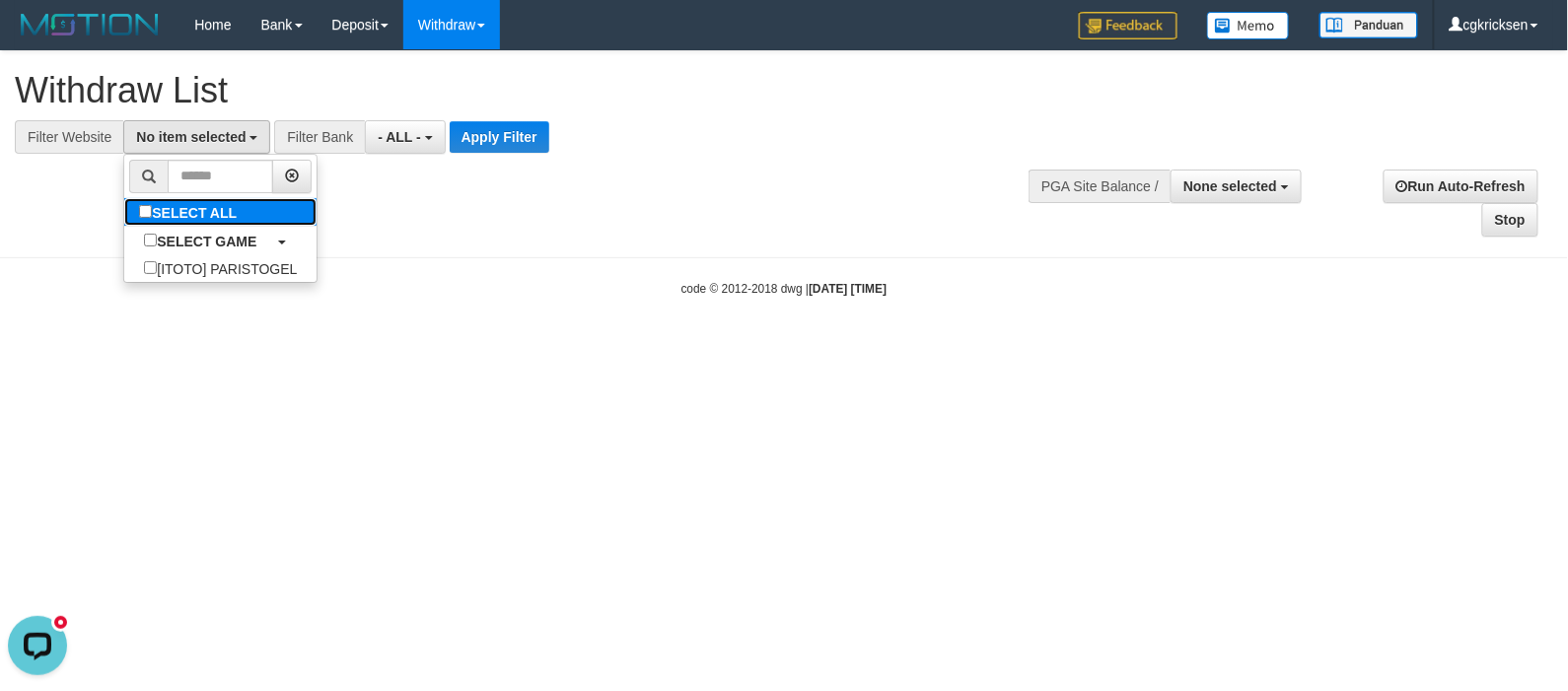 click on "SELECT ALL" at bounding box center [190, 212] 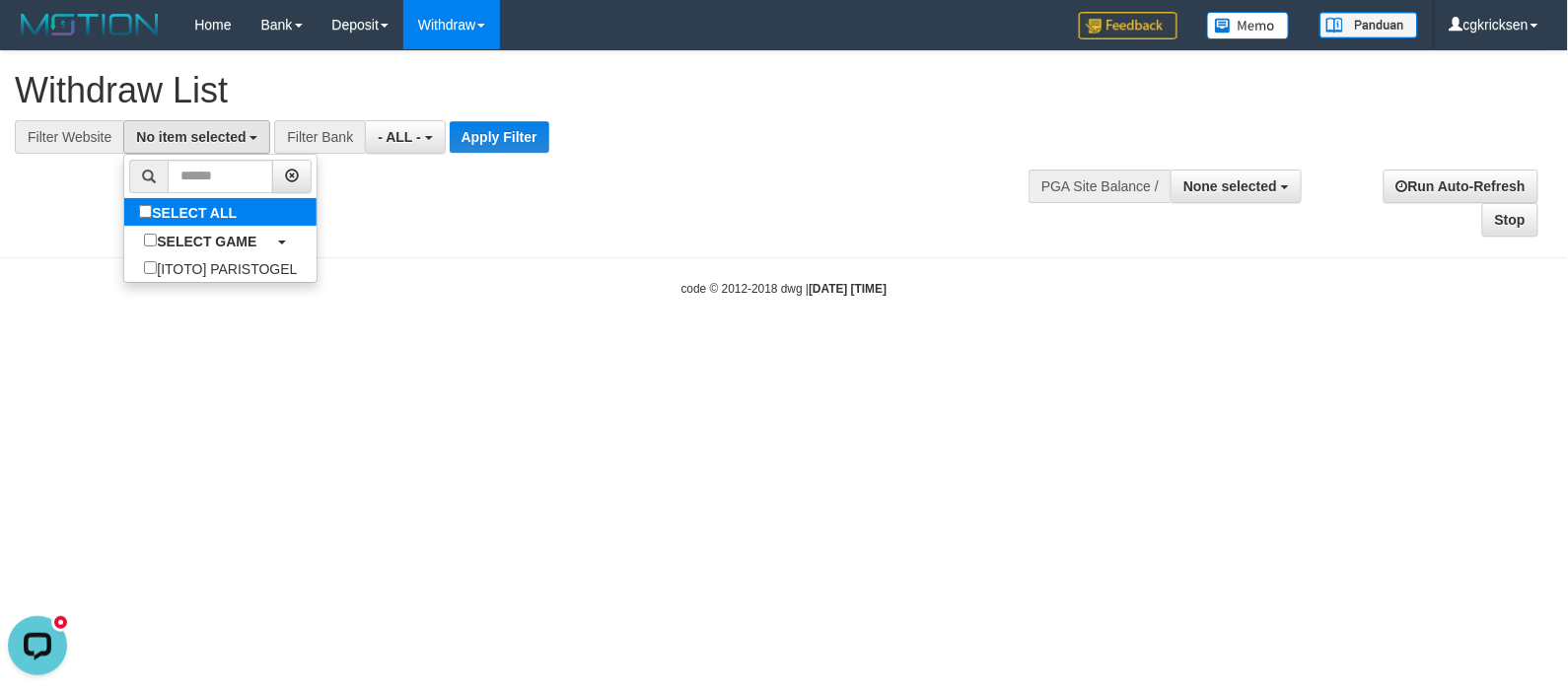 select on "****" 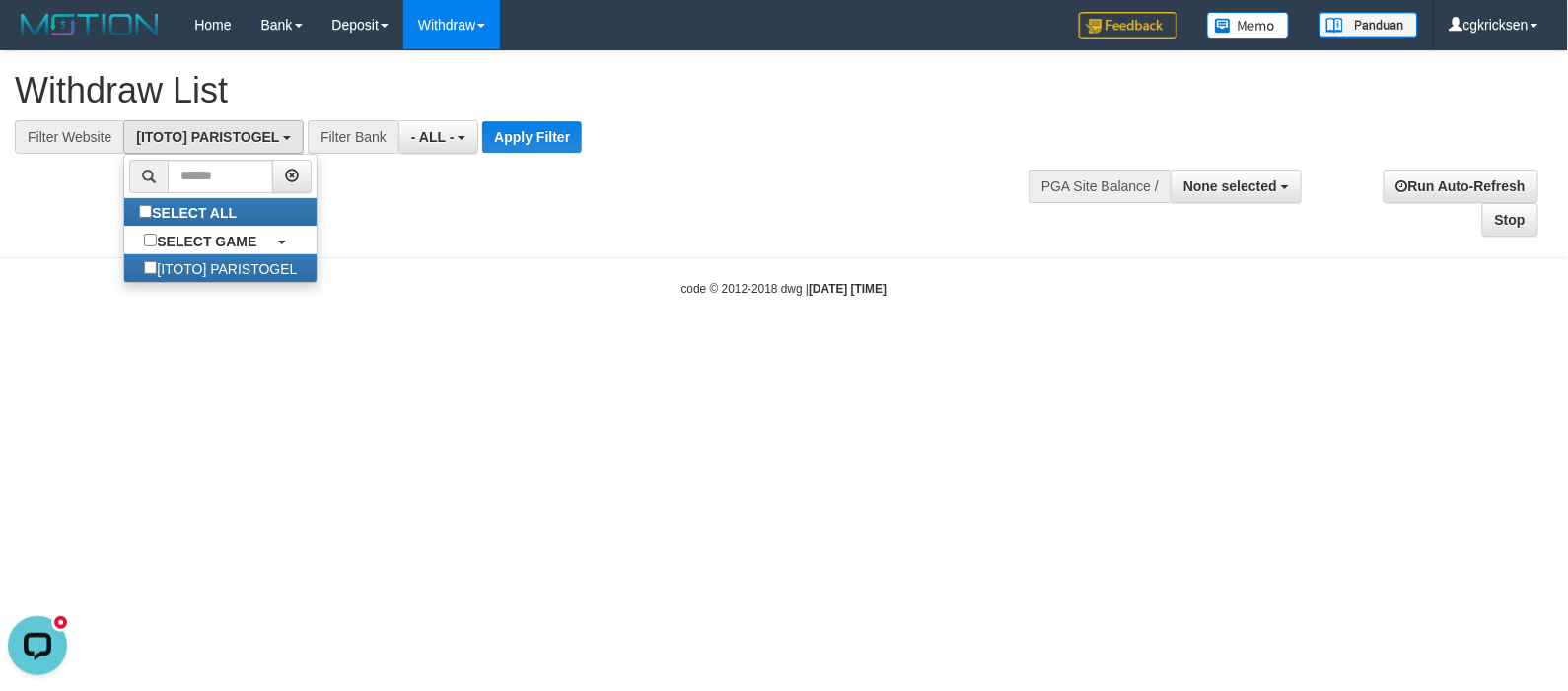 click at bounding box center [784, 154] 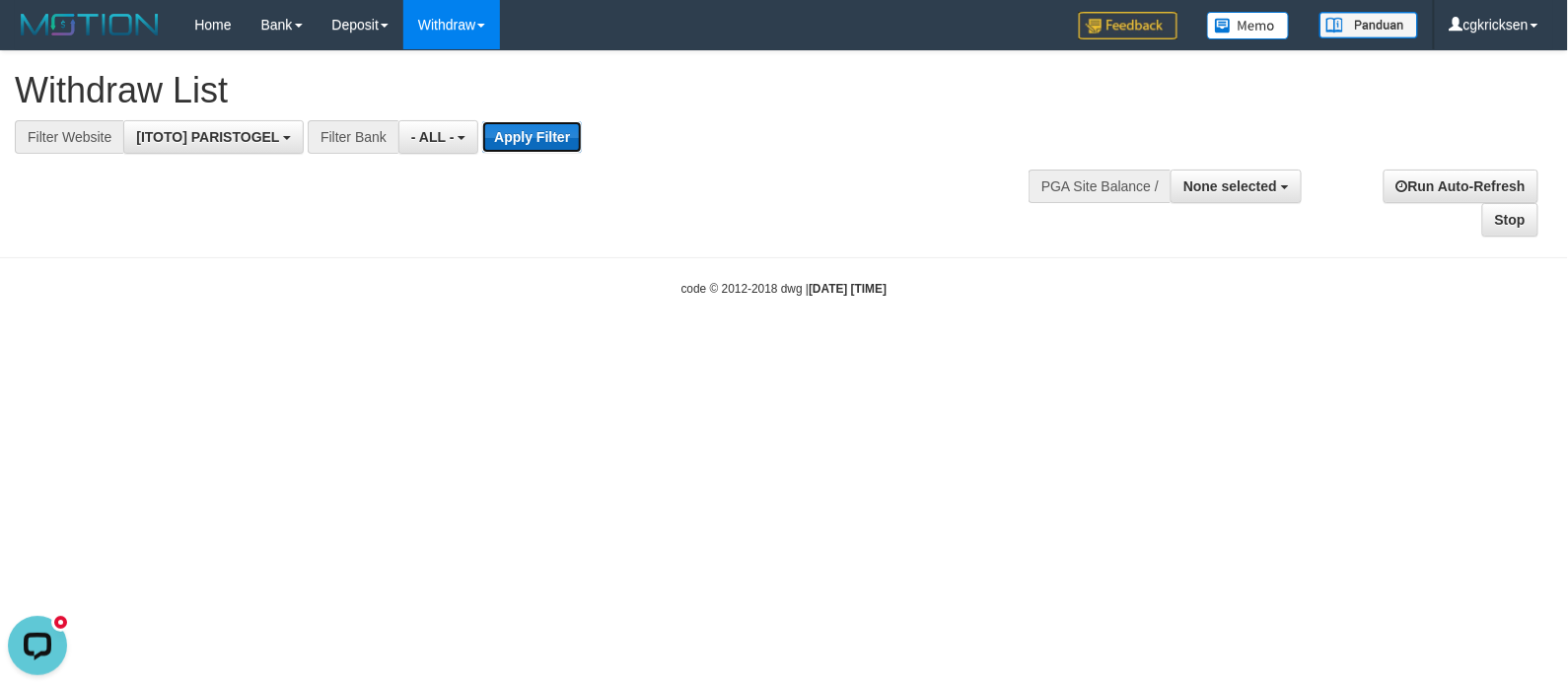 click on "Apply Filter" at bounding box center [532, 137] 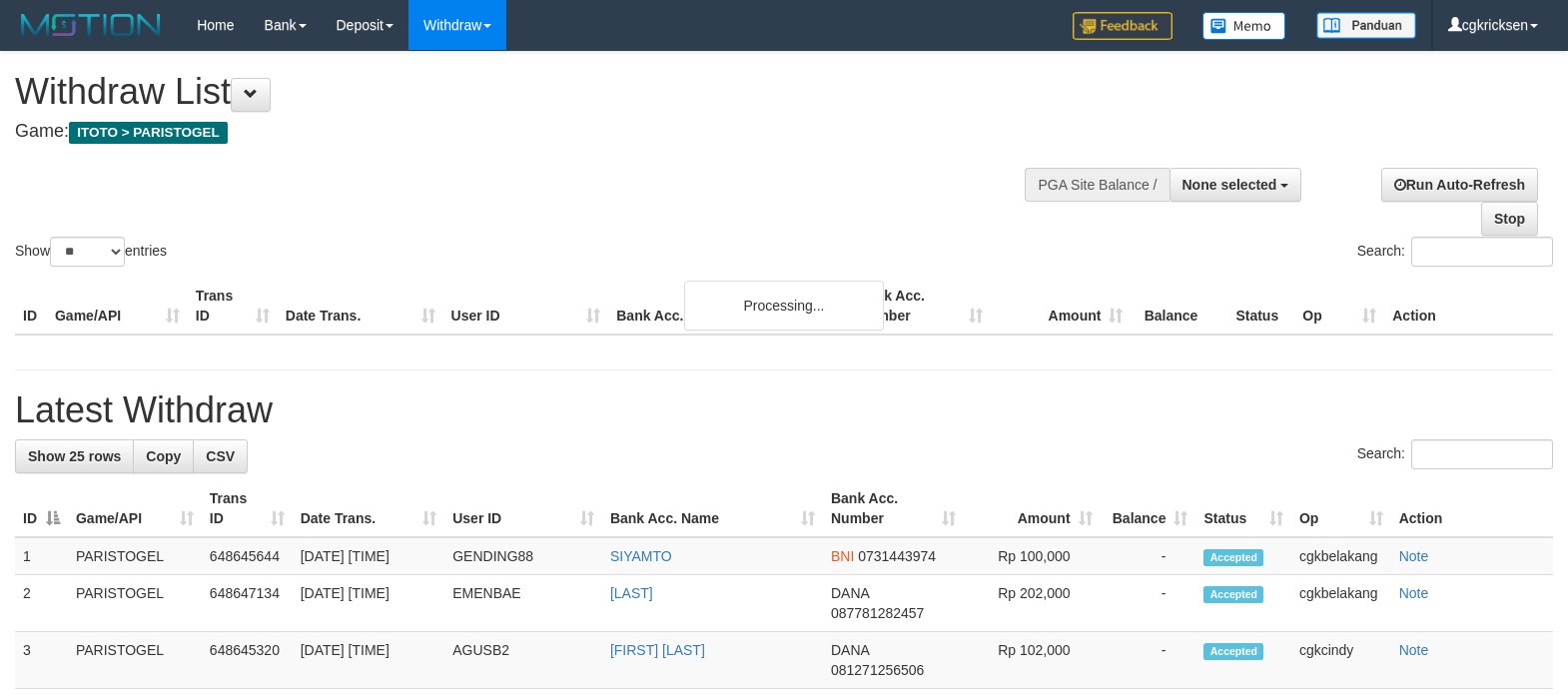 select 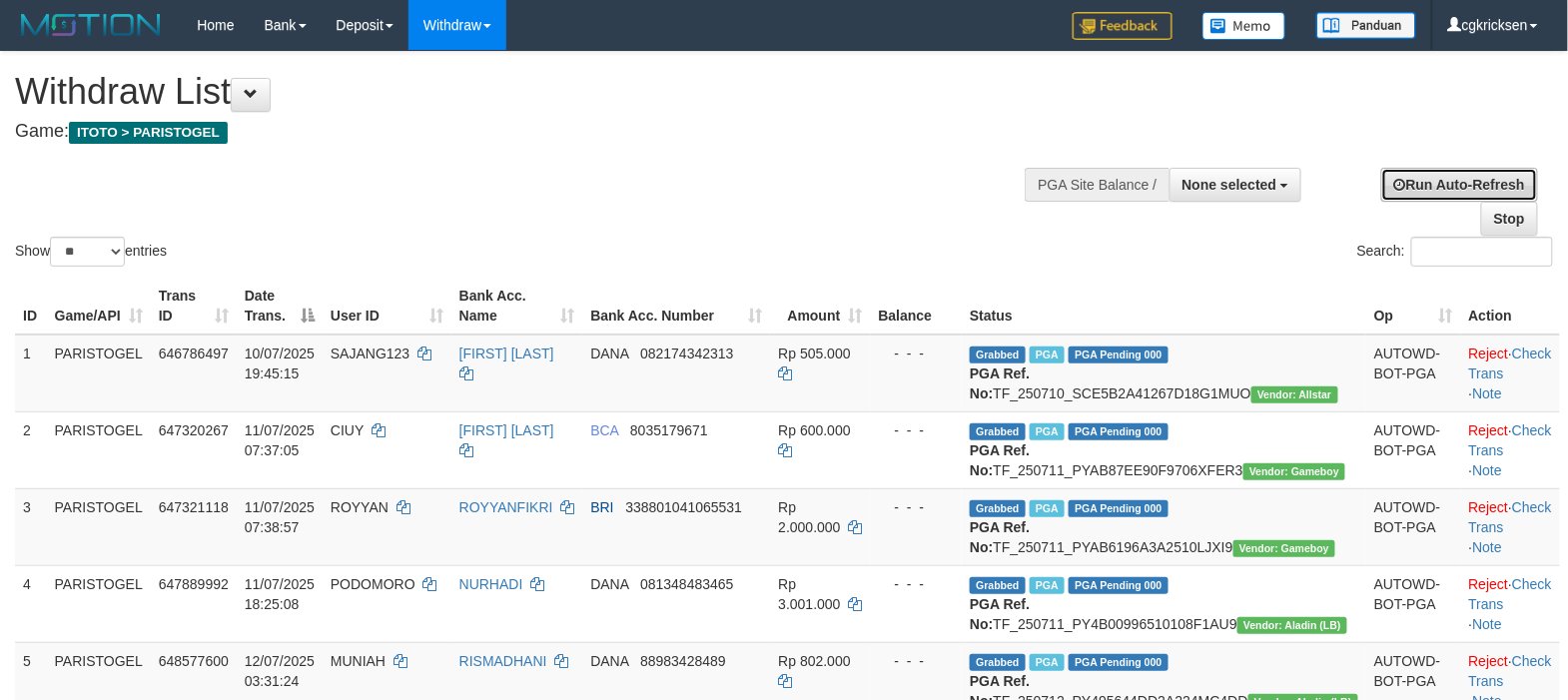 click on "Run Auto-Refresh" at bounding box center (1459, 185) 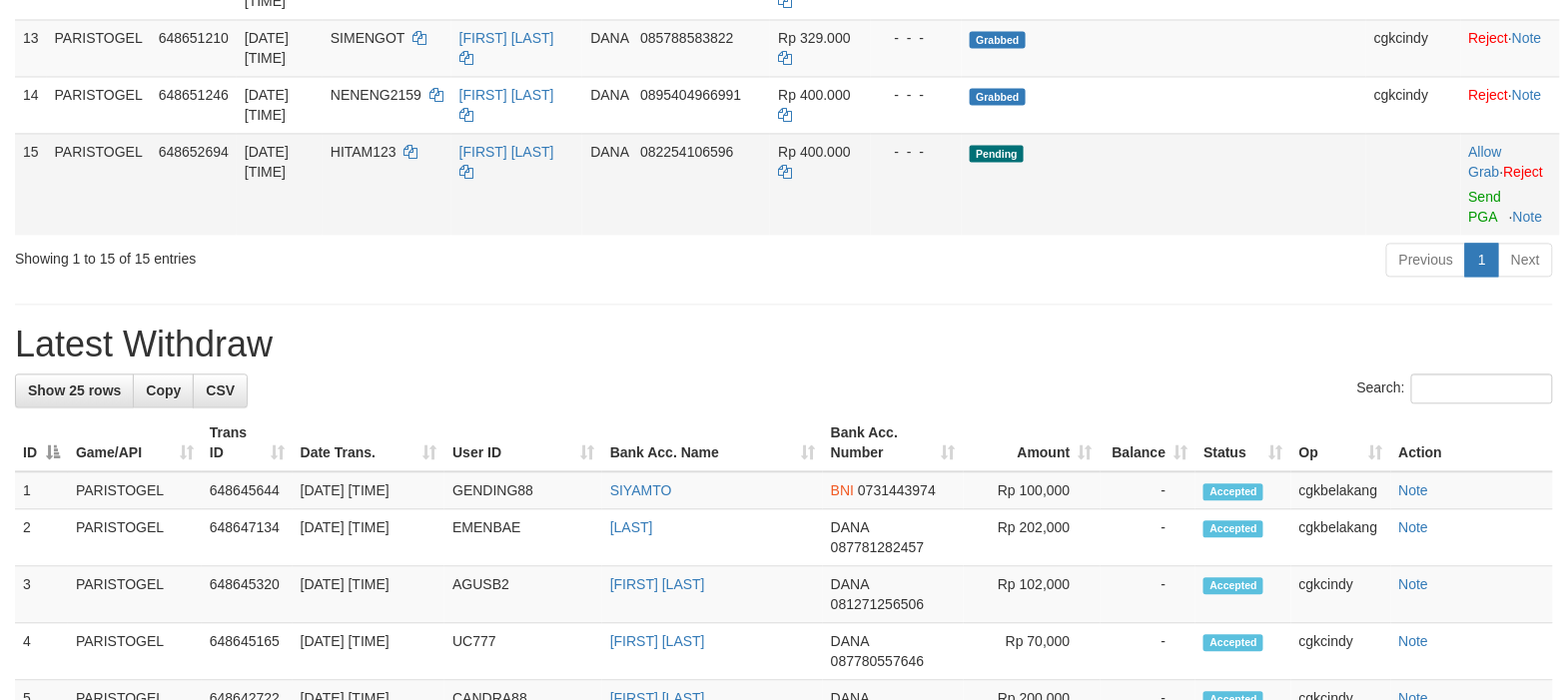 scroll, scrollTop: 1362, scrollLeft: 0, axis: vertical 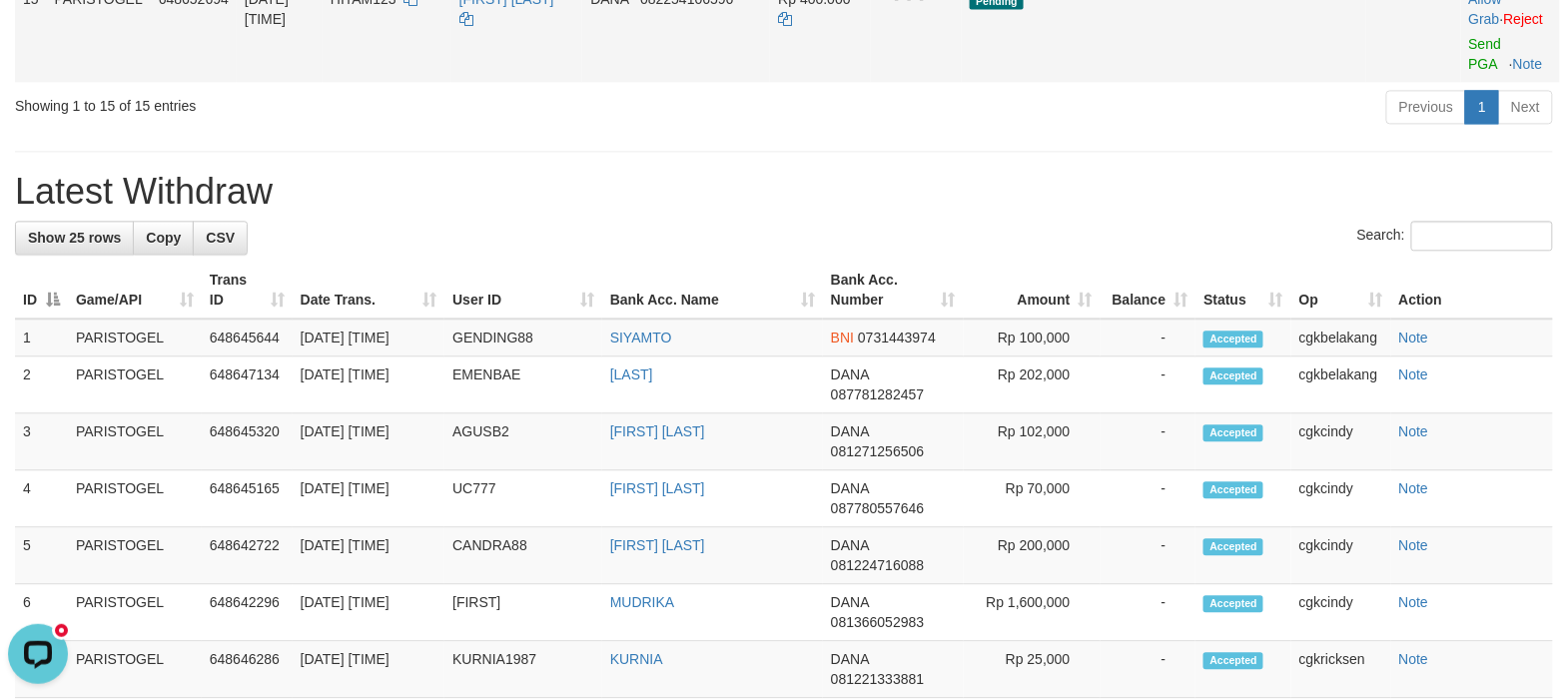 click on "Allow Grab   ·    Reject Send PGA     ·    Note" at bounding box center [1510, 31] 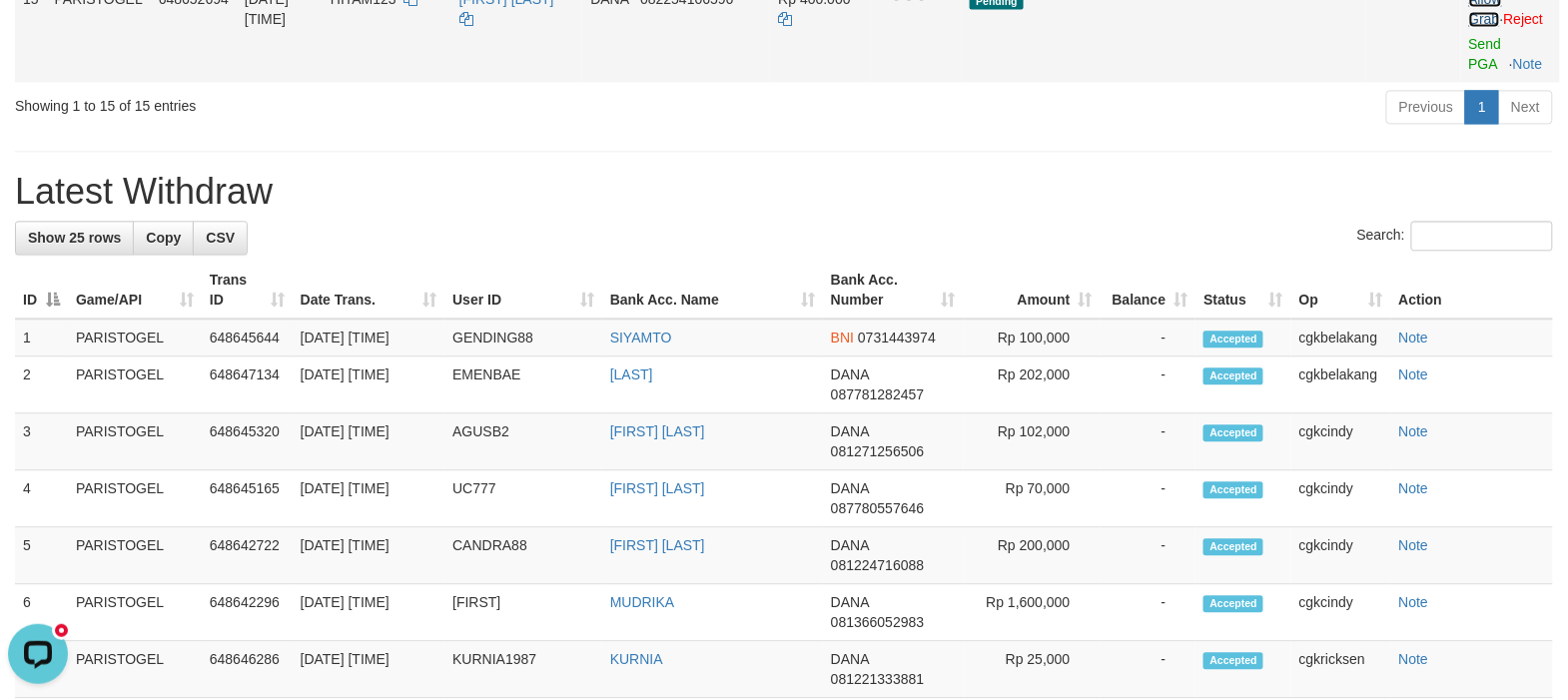 click on "Allow Grab" at bounding box center [1485, 9] 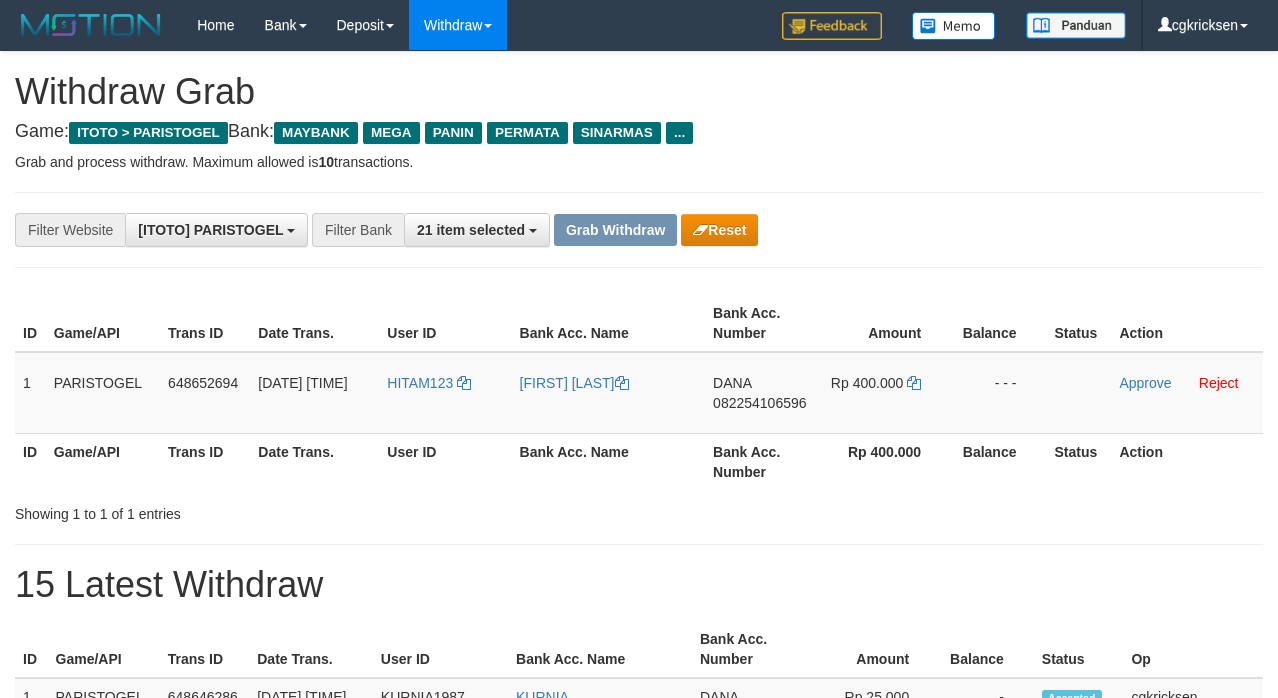 scroll, scrollTop: 0, scrollLeft: 0, axis: both 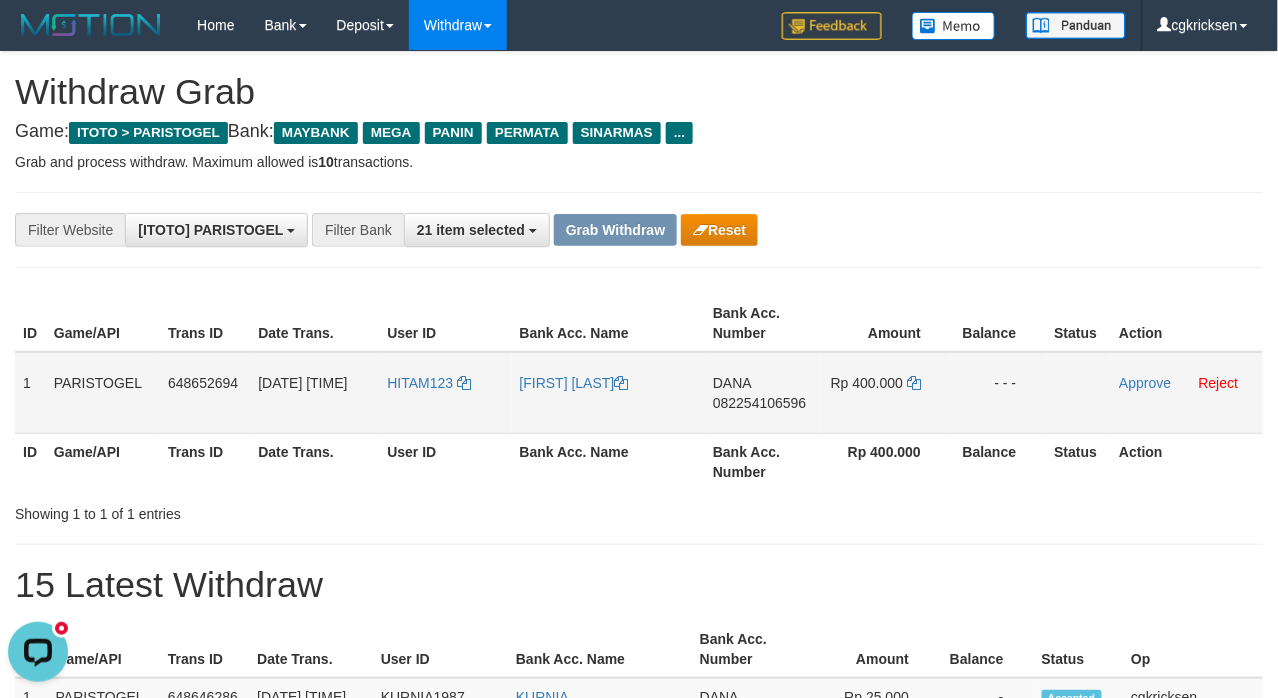click on "HITAM123" at bounding box center [445, 393] 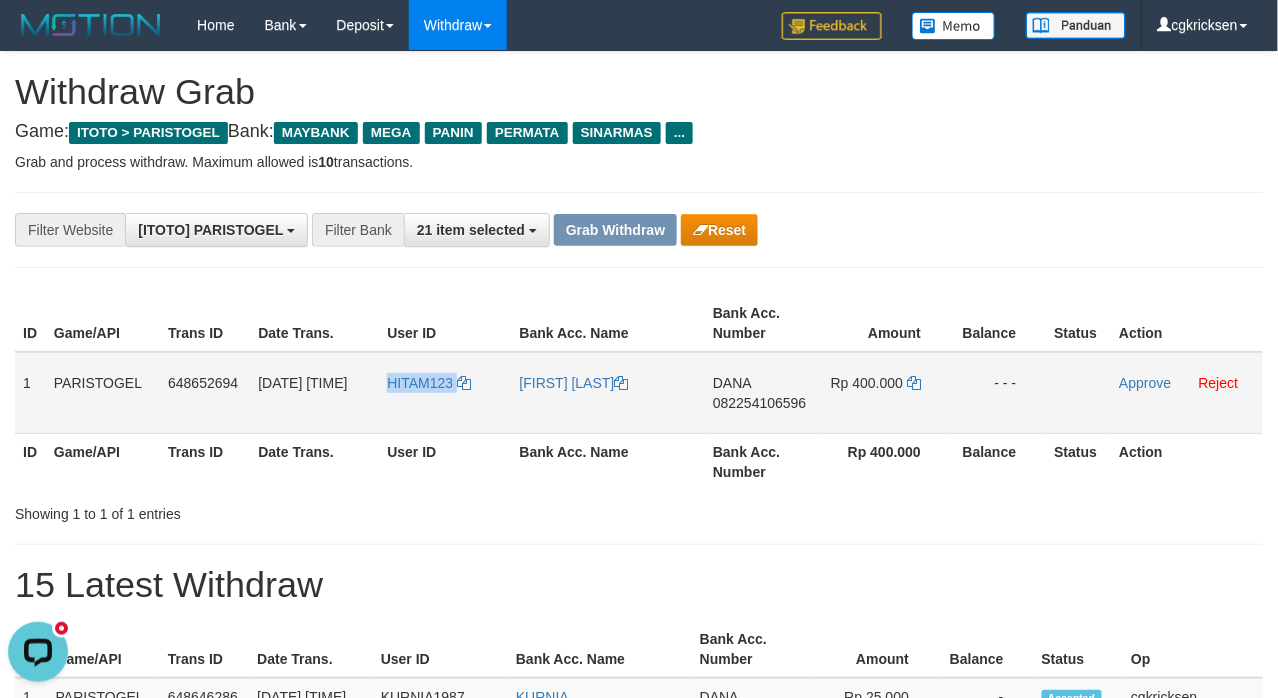 click on "HITAM123" at bounding box center (445, 393) 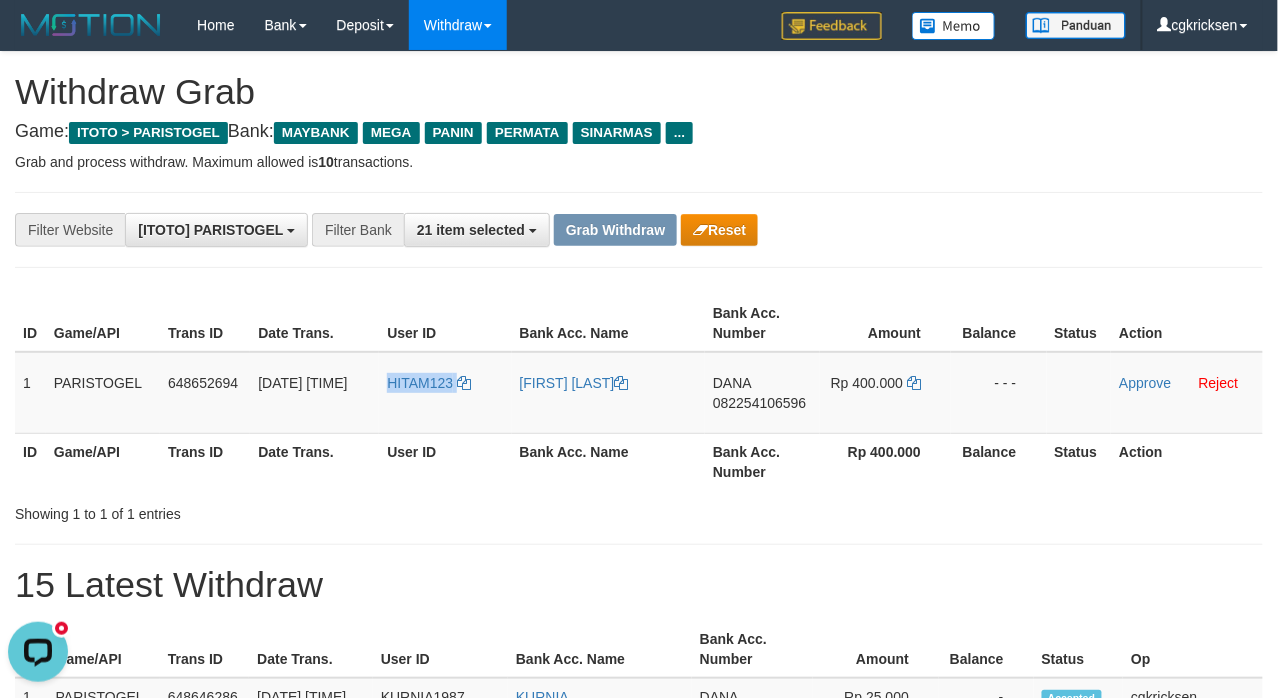drag, startPoint x: 422, startPoint y: 409, endPoint x: 242, endPoint y: 481, distance: 193.86594 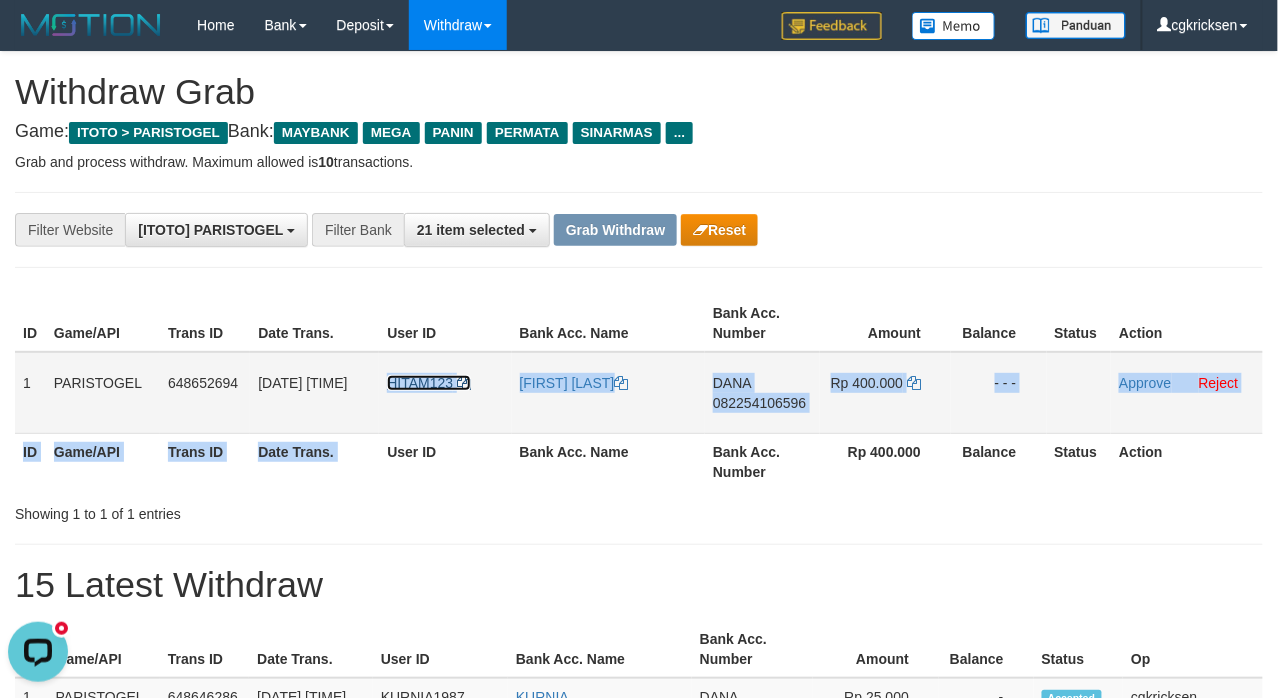 click on "HITAM123" at bounding box center [420, 383] 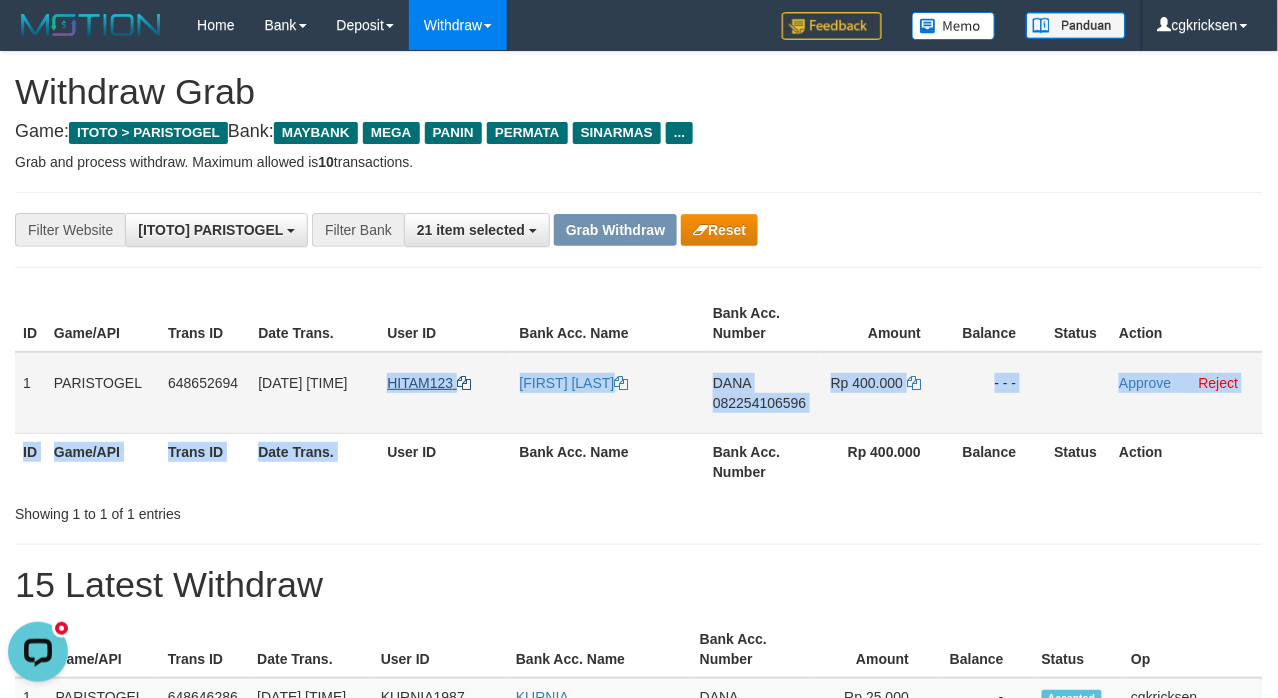 copy on "HITAM123
ANDI FAOT
DANA
082254106596
Rp 400.000
- - -
Approve
Reject
ID Game/API Trans ID Date Trans." 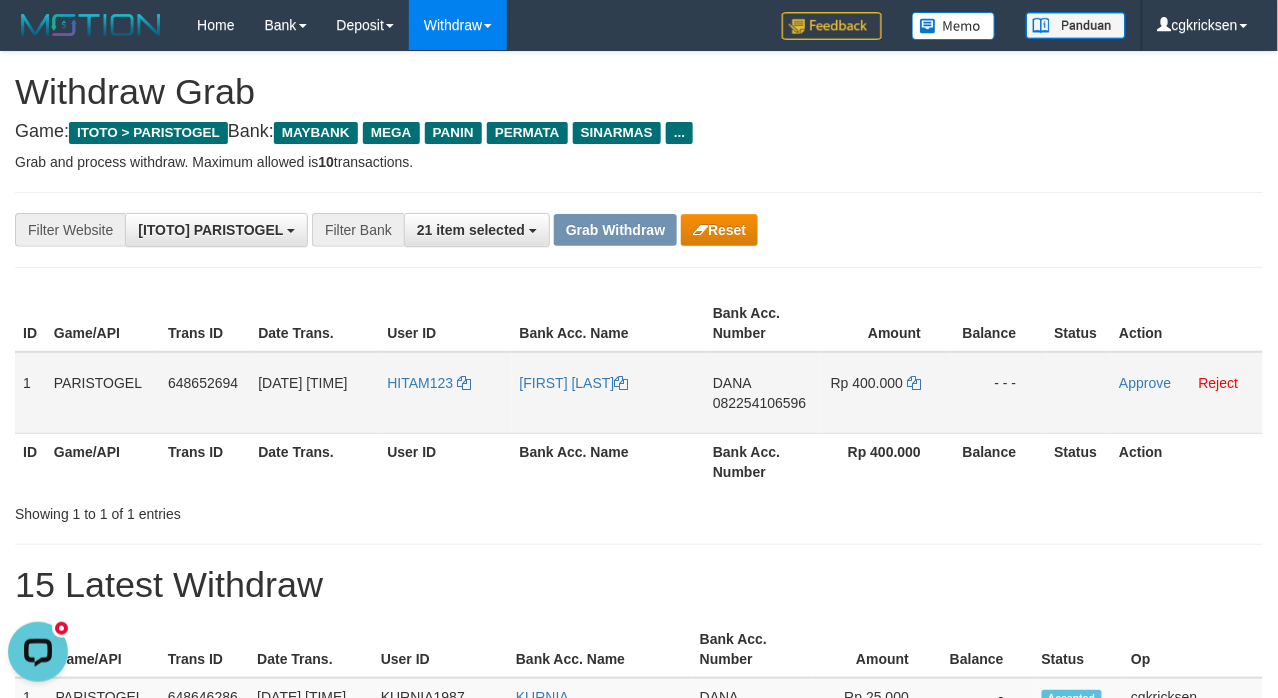 click on "HITAM123" at bounding box center (445, 393) 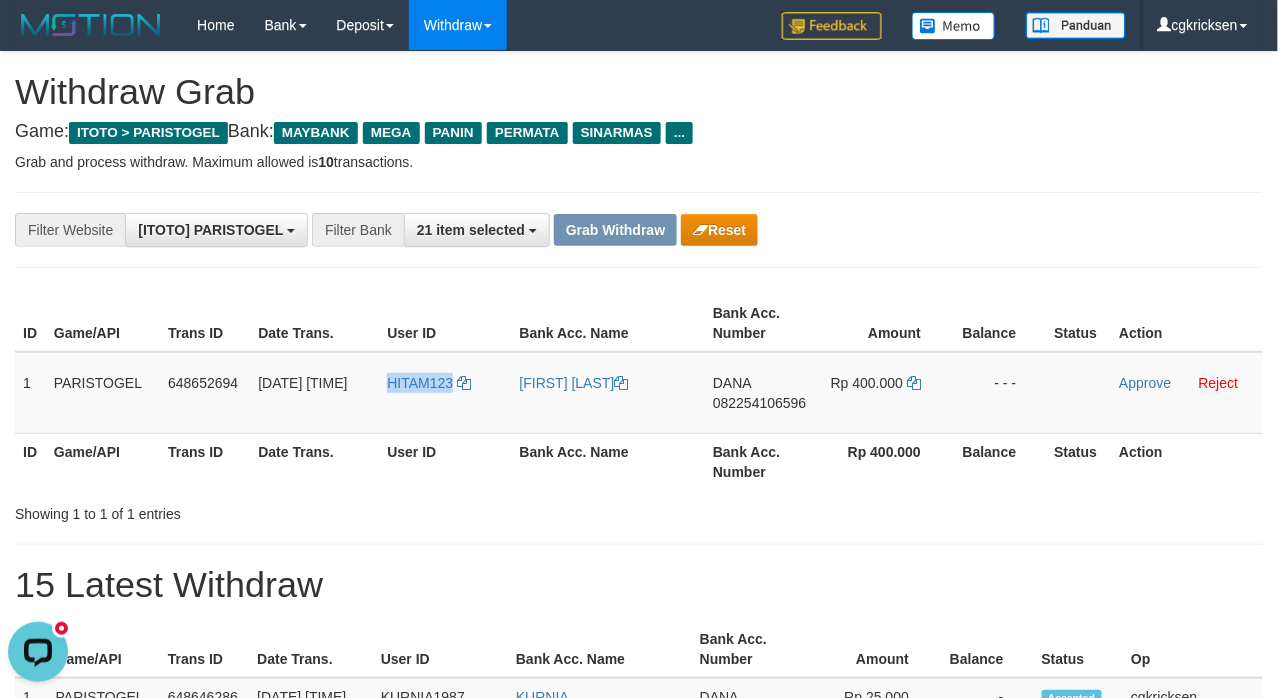 drag, startPoint x: 408, startPoint y: 424, endPoint x: 341, endPoint y: 442, distance: 69.375786 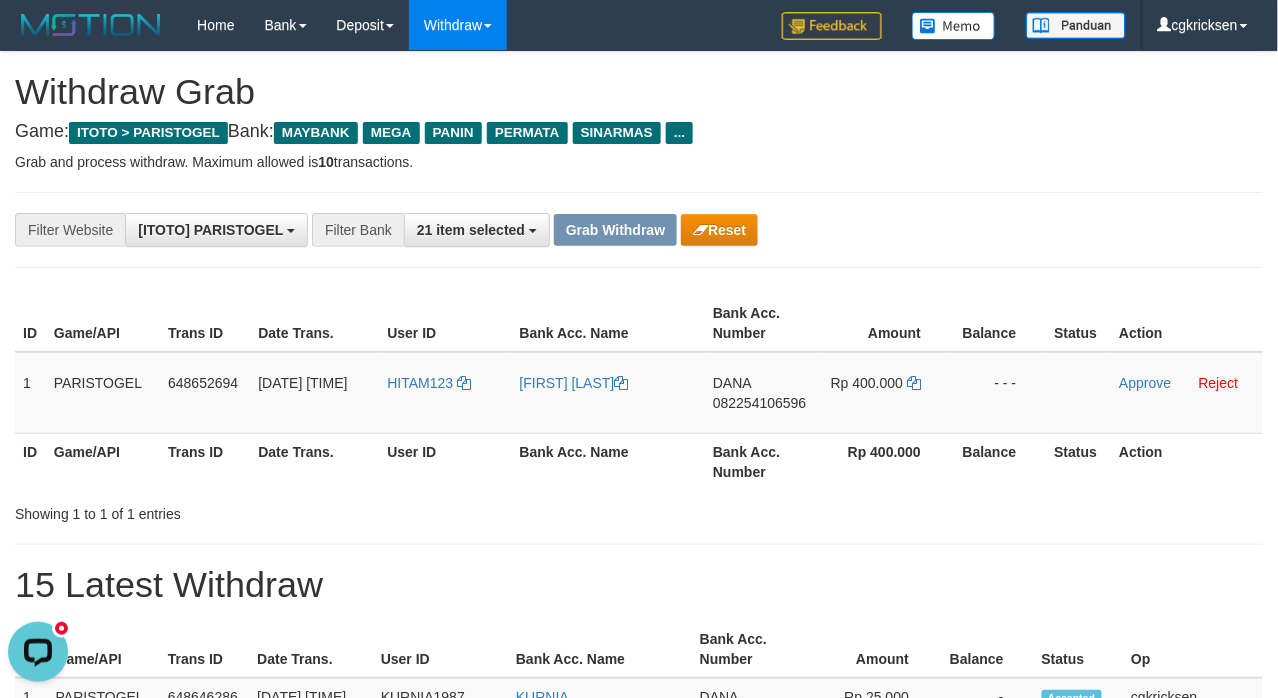 click on "Showing 1 to 1 of 1 entries" at bounding box center (639, 510) 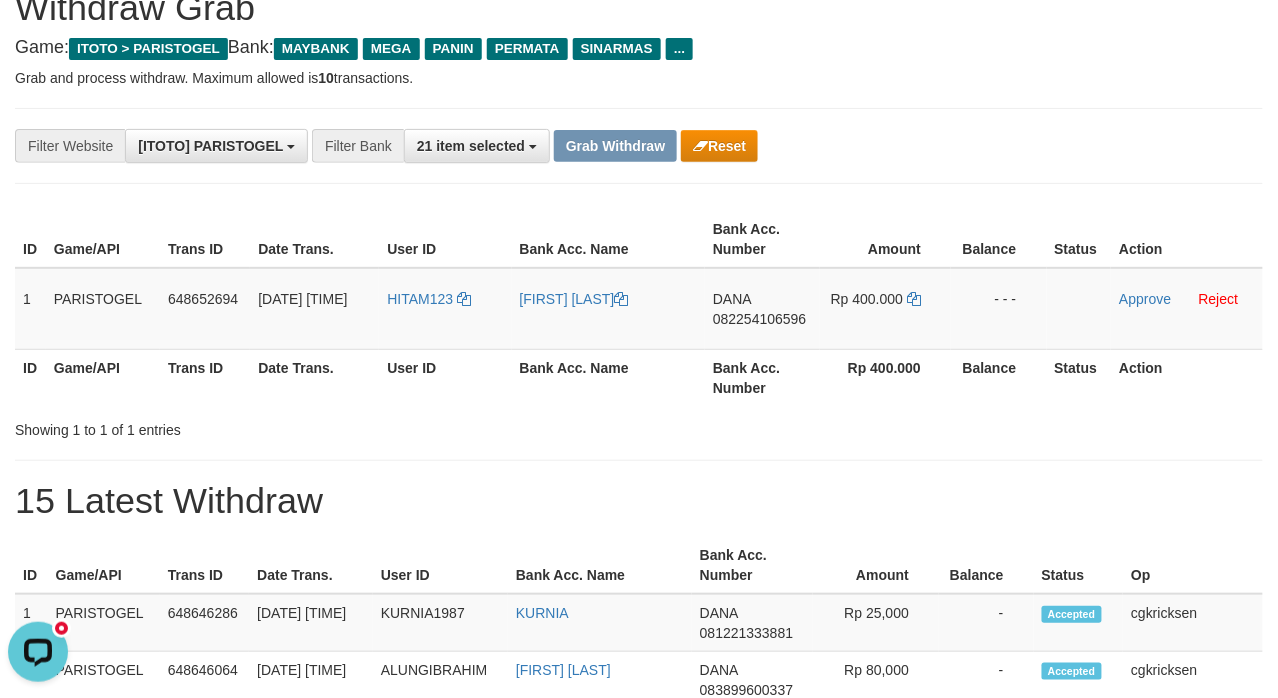 scroll, scrollTop: 0, scrollLeft: 0, axis: both 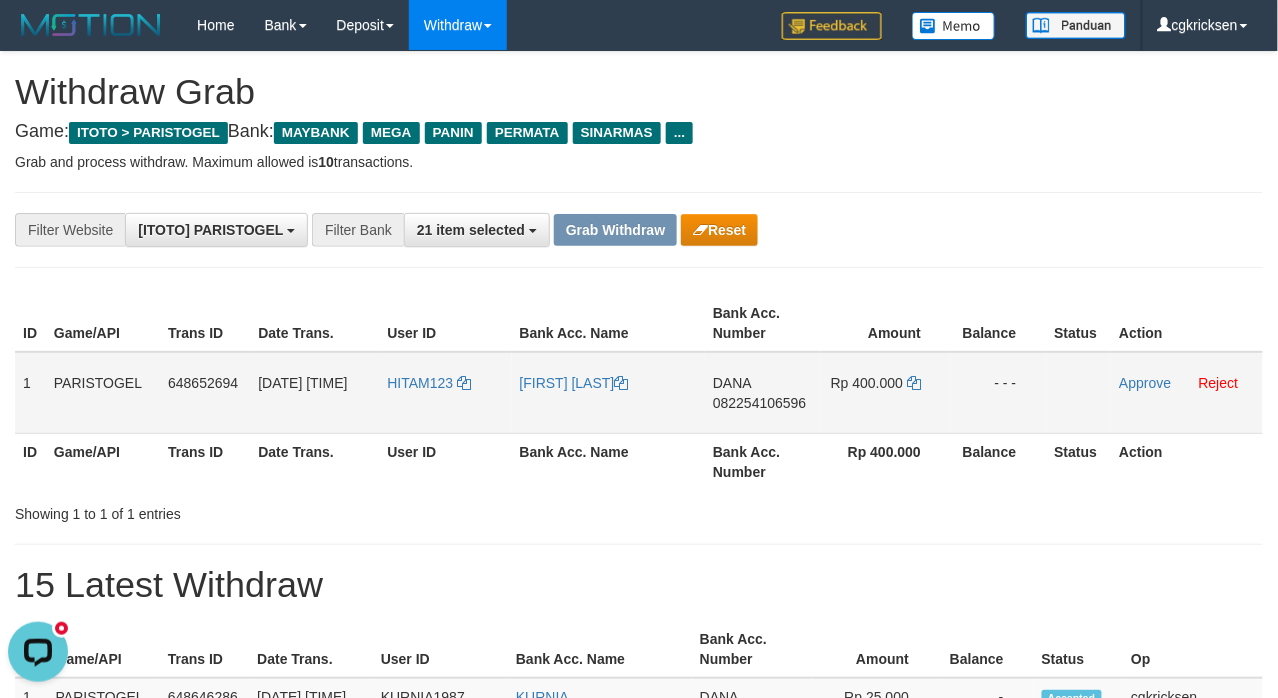 click on "[FIRST] [LAST]" at bounding box center [609, 393] 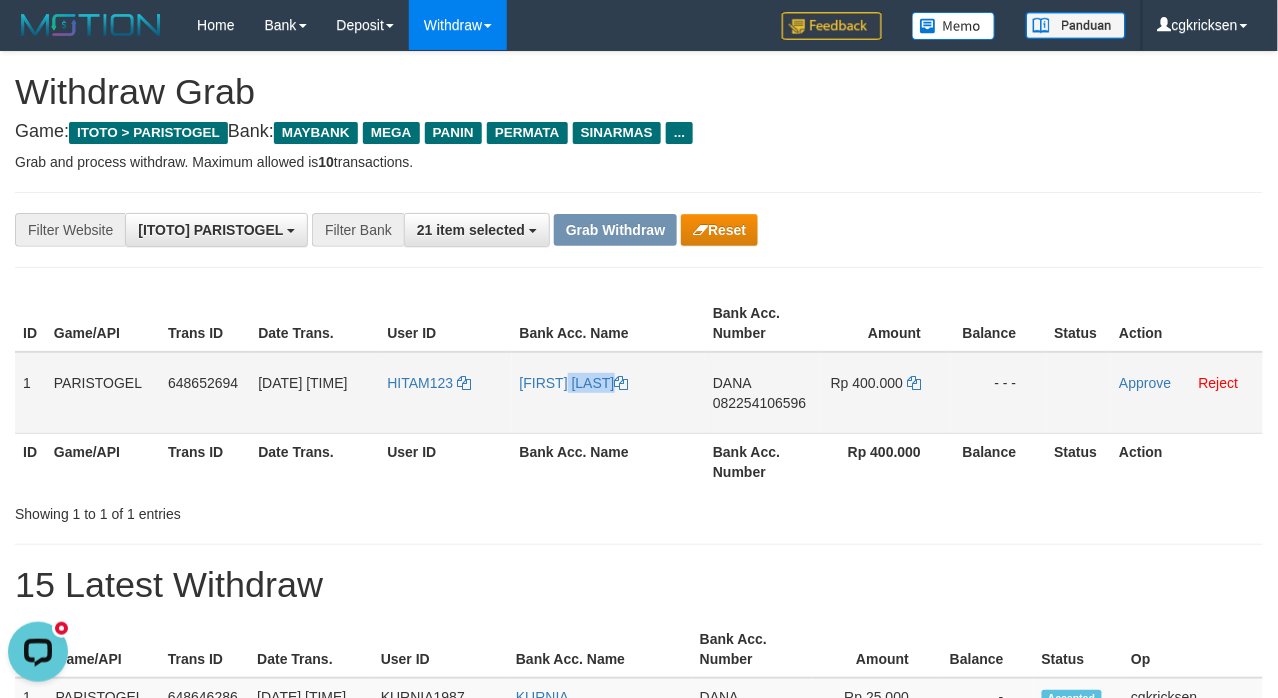 click on "[FIRST] [LAST]" at bounding box center (609, 393) 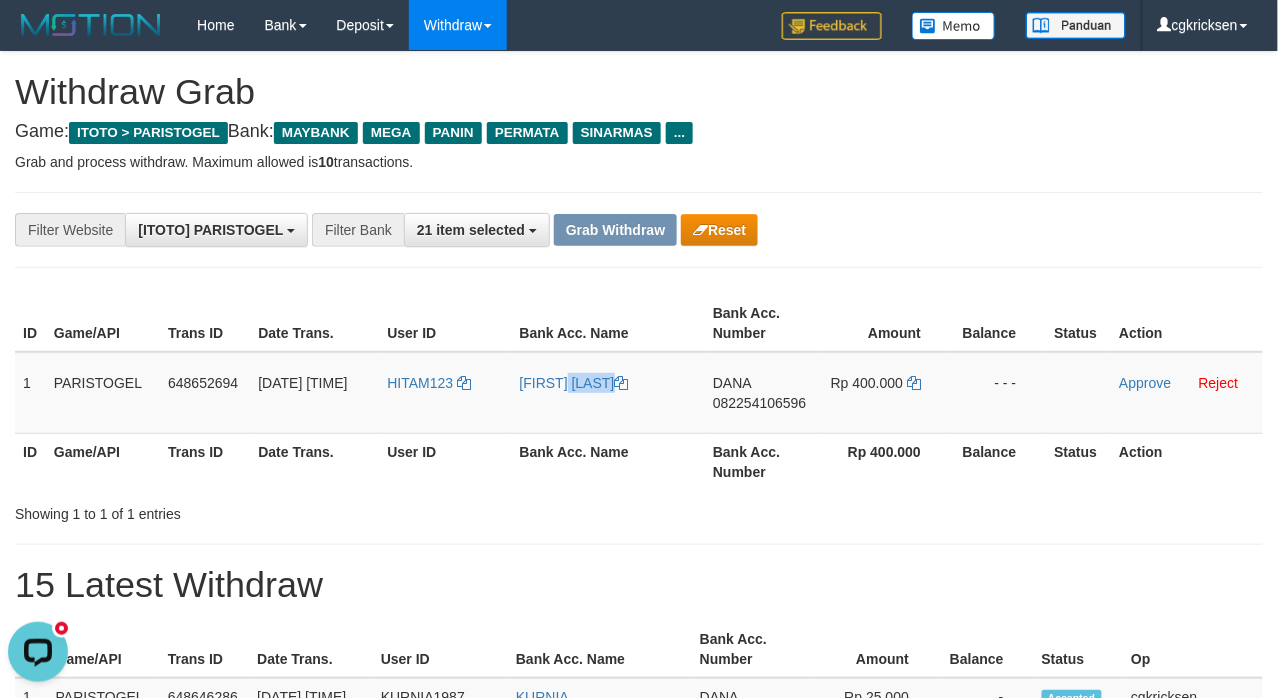 copy on "[FIRST] [LAST]" 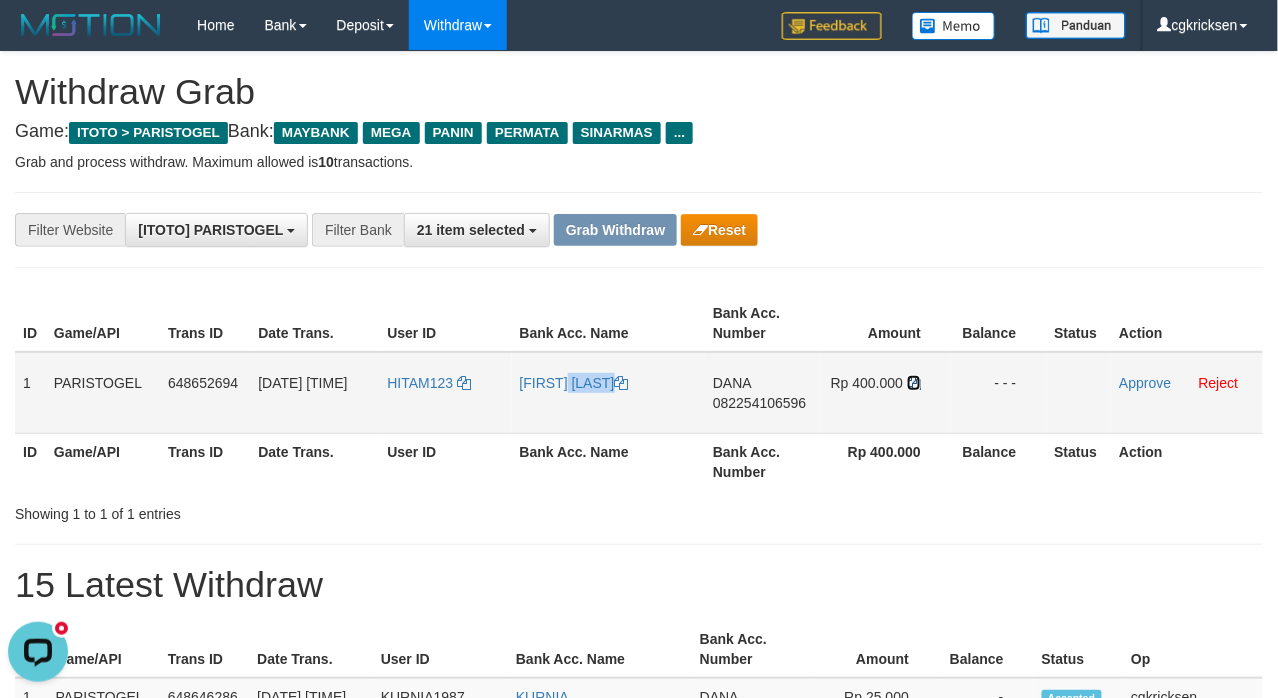 click at bounding box center (914, 383) 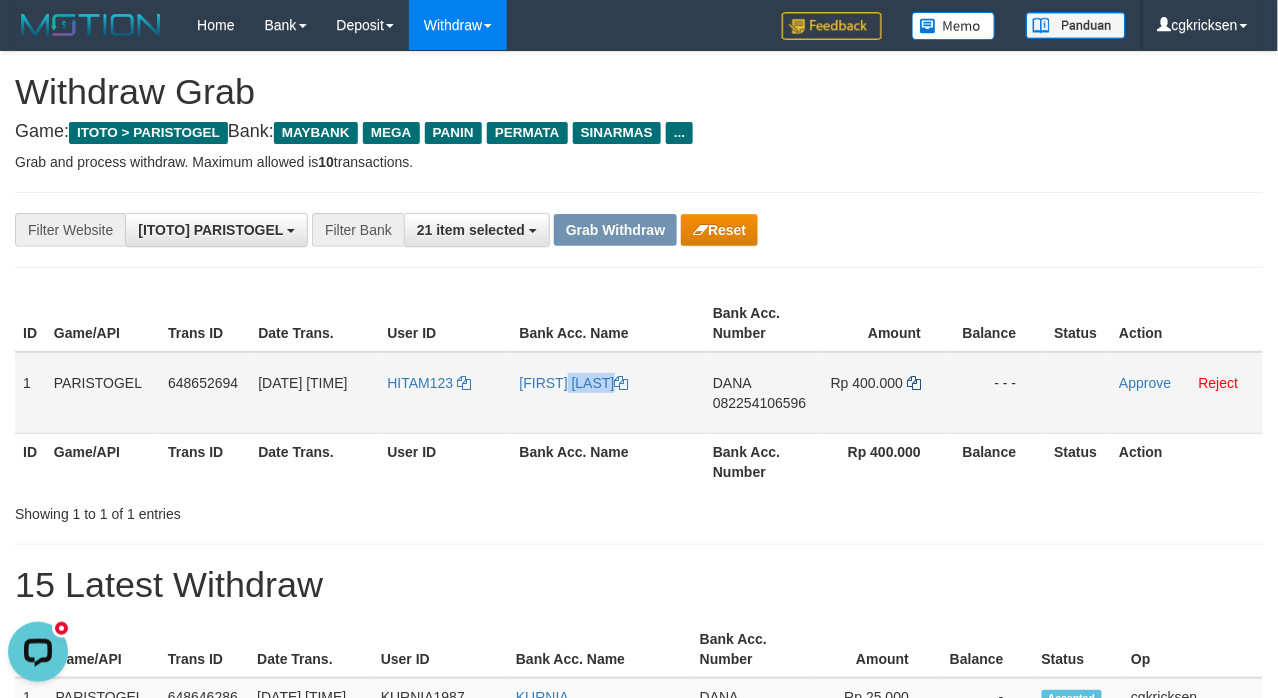 copy on "ANDI FAOT" 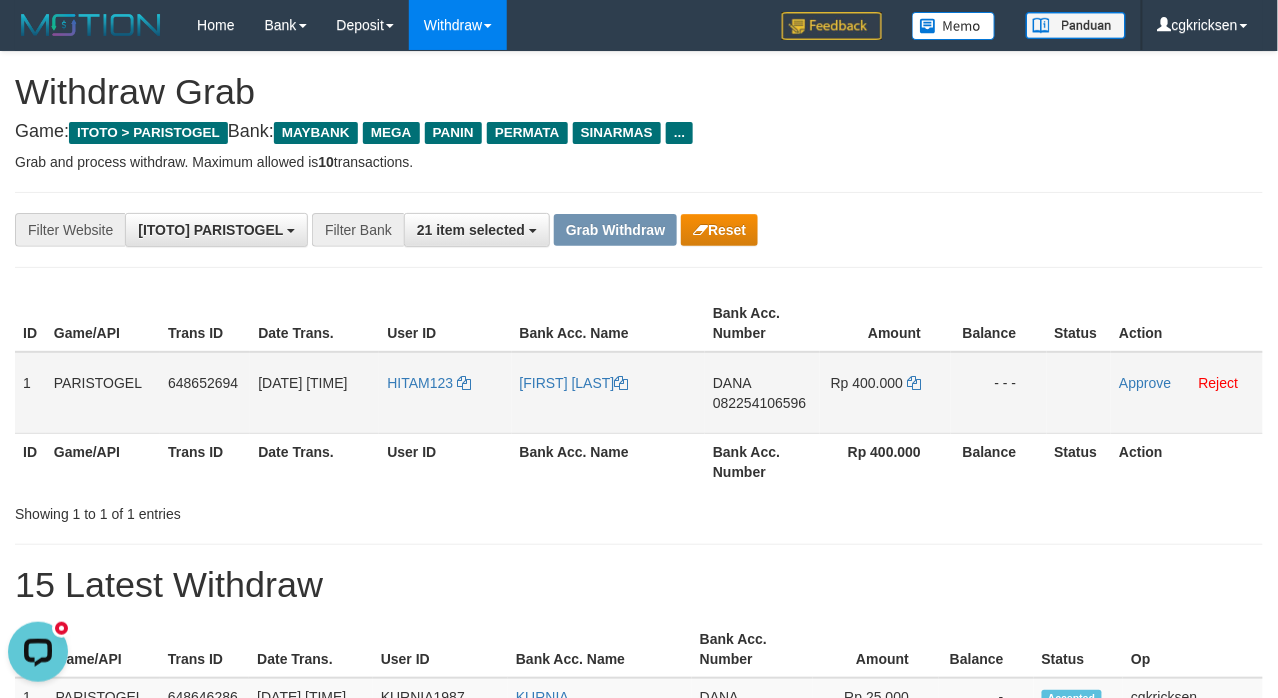 click on "HITAM123" at bounding box center [445, 393] 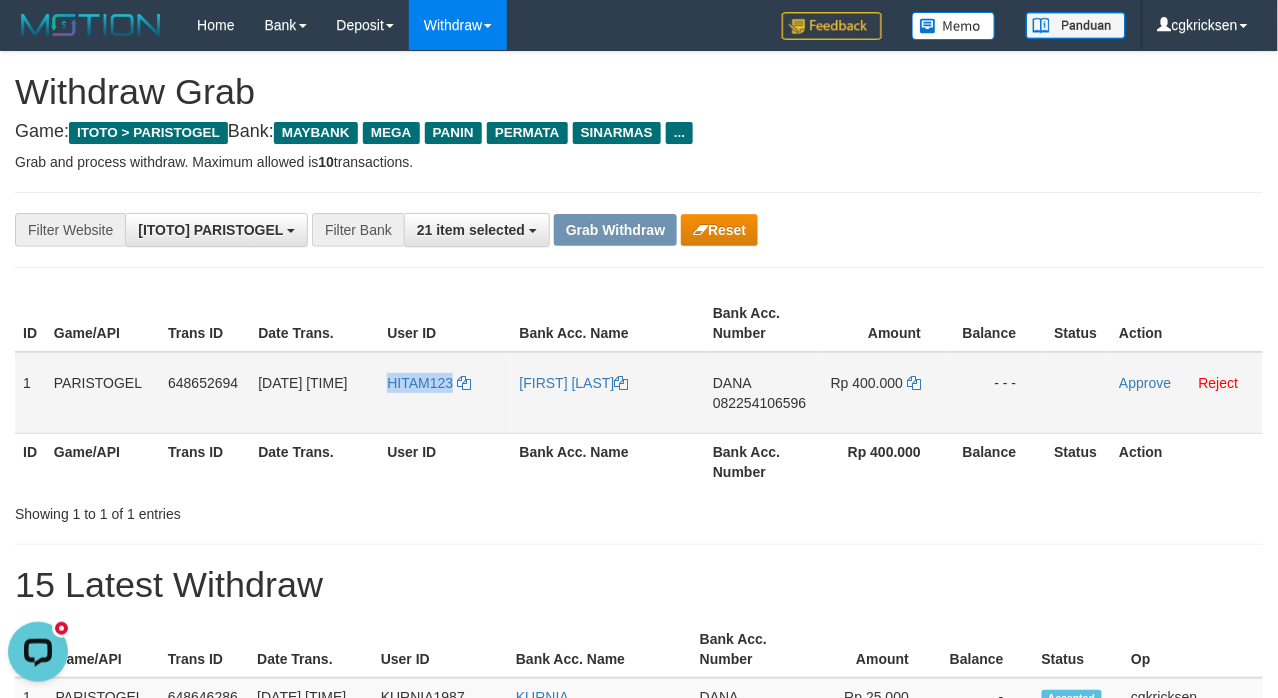 drag, startPoint x: 416, startPoint y: 412, endPoint x: 392, endPoint y: 424, distance: 26.832815 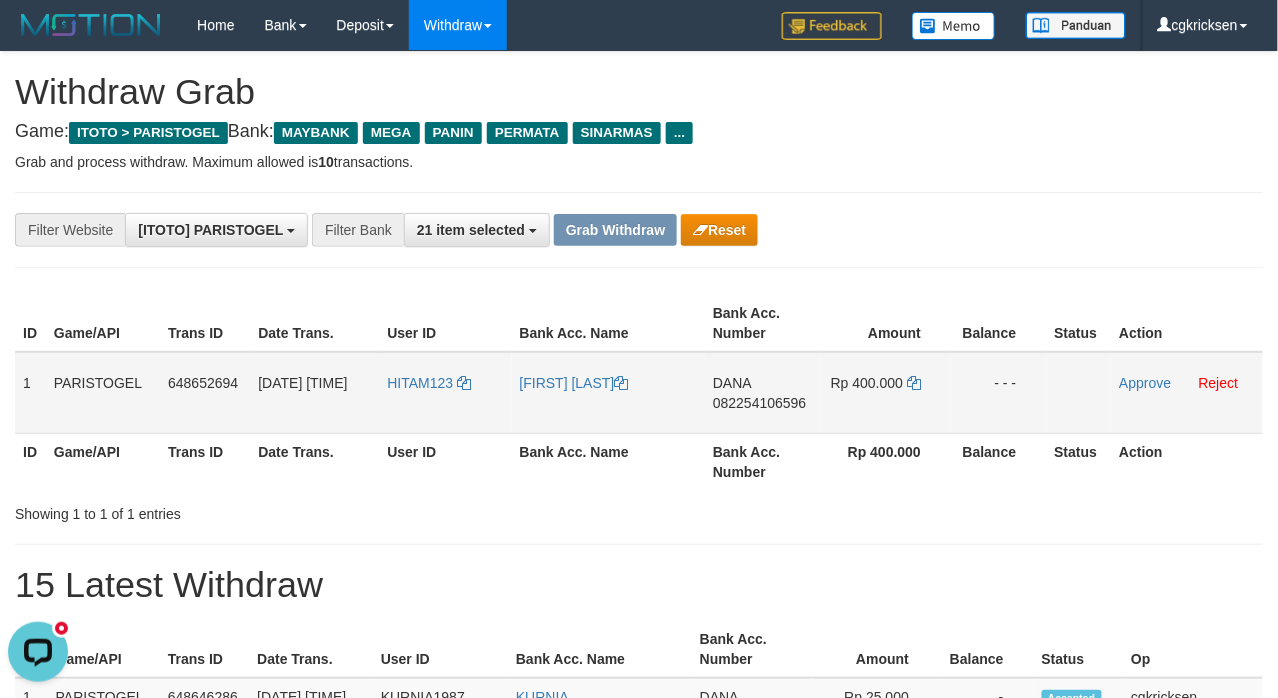 click on "082254106596" at bounding box center (759, 403) 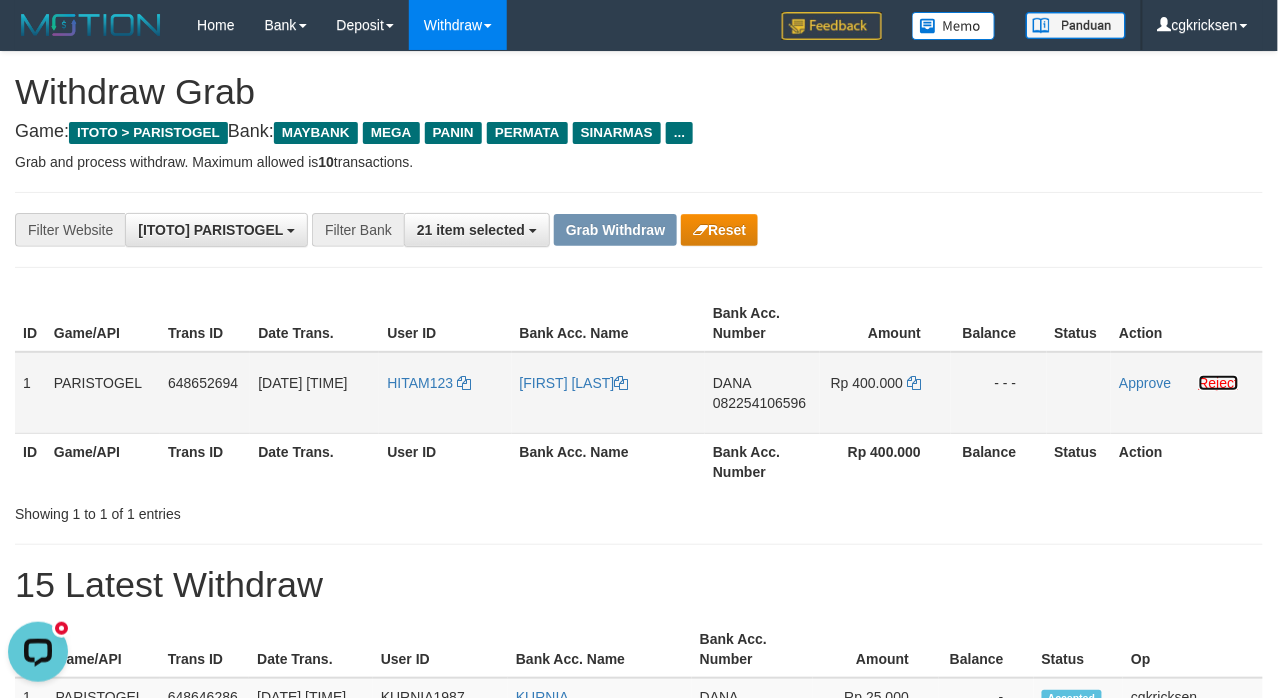 click on "Reject" at bounding box center (1219, 383) 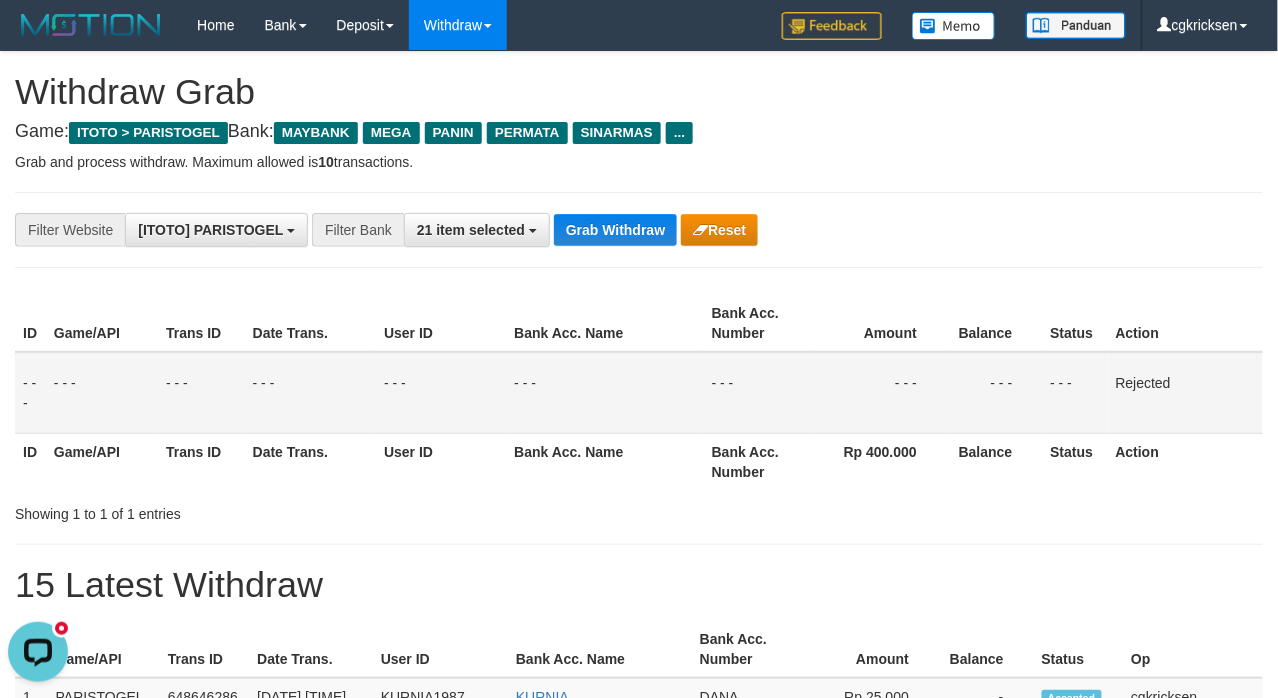 click on "Showing 1 to 1 of 1 entries" at bounding box center [266, 510] 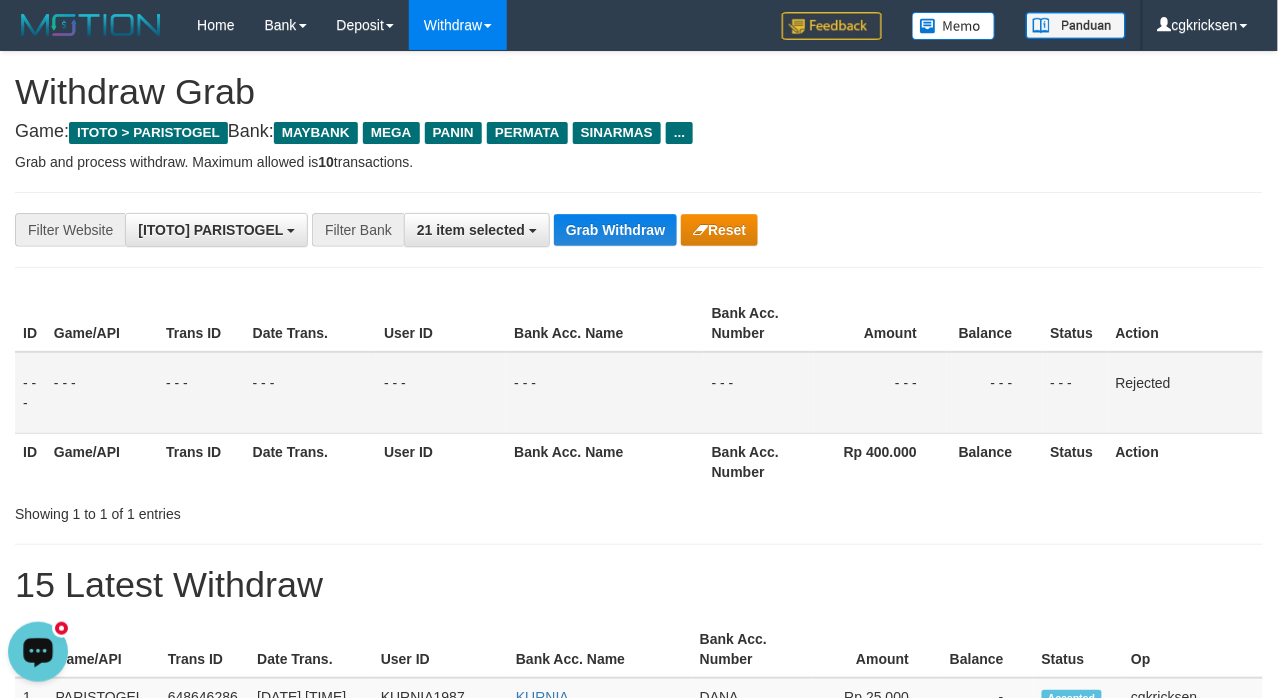click at bounding box center [38, 650] 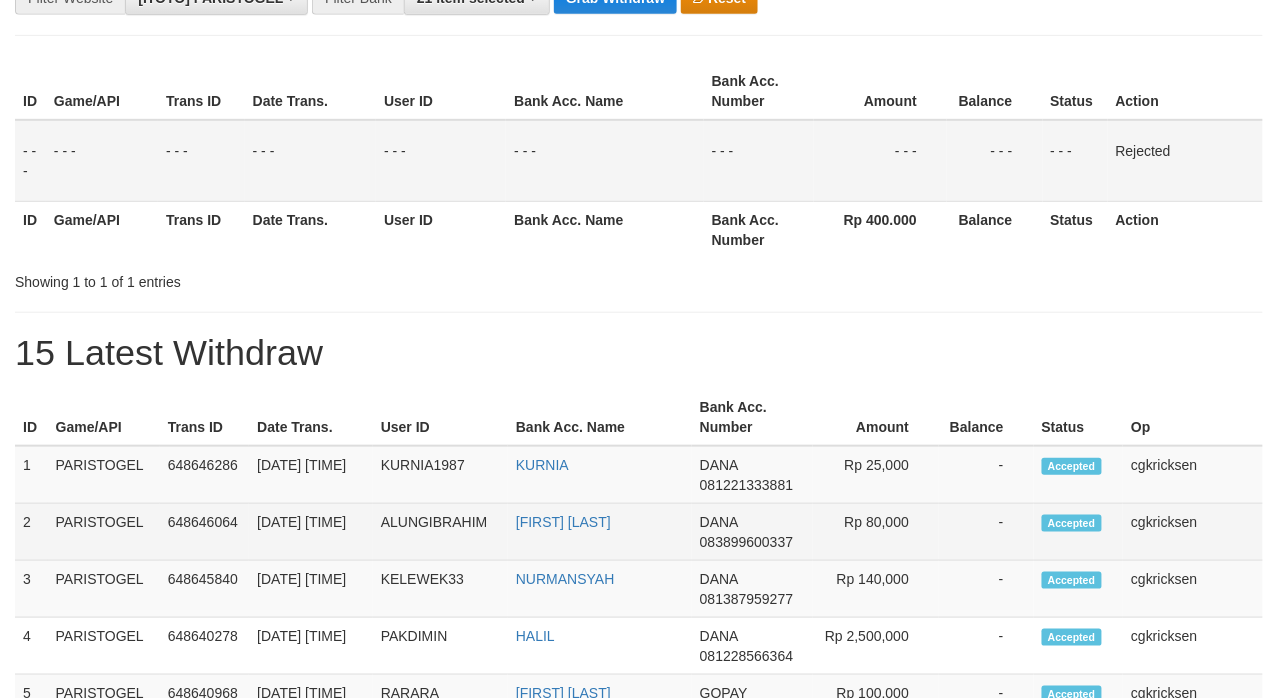 scroll, scrollTop: 266, scrollLeft: 0, axis: vertical 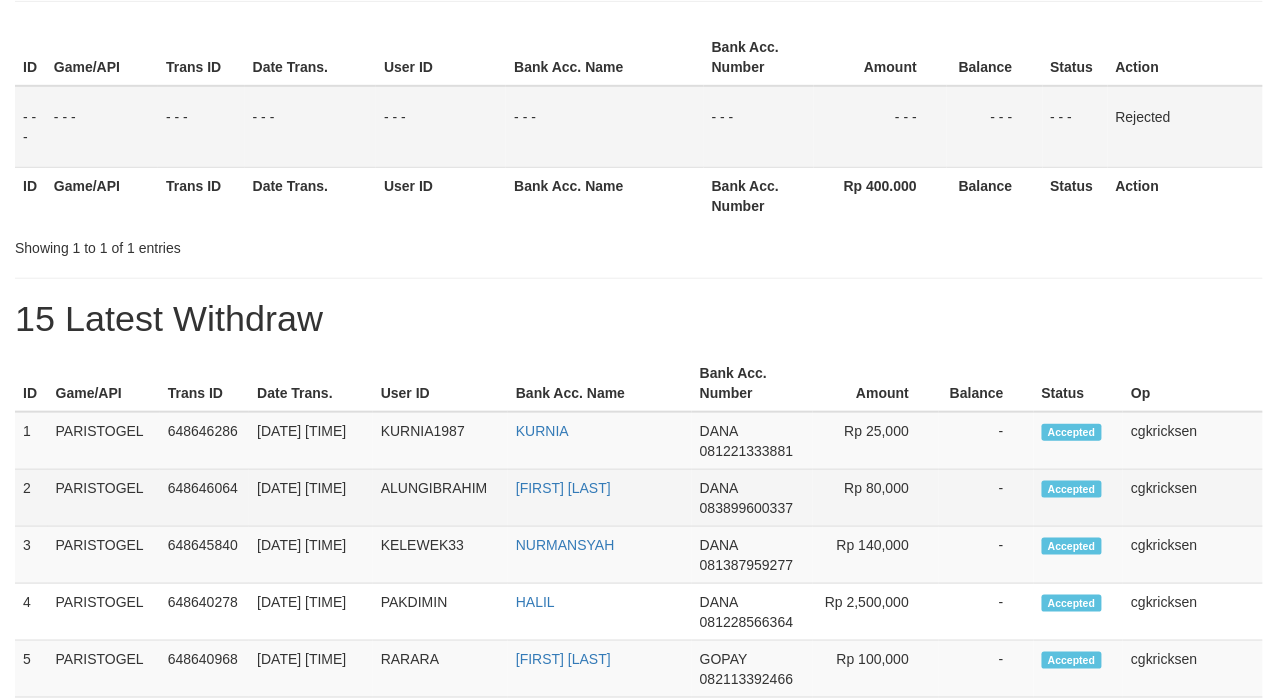 click on "cgkricksen" at bounding box center (1193, 498) 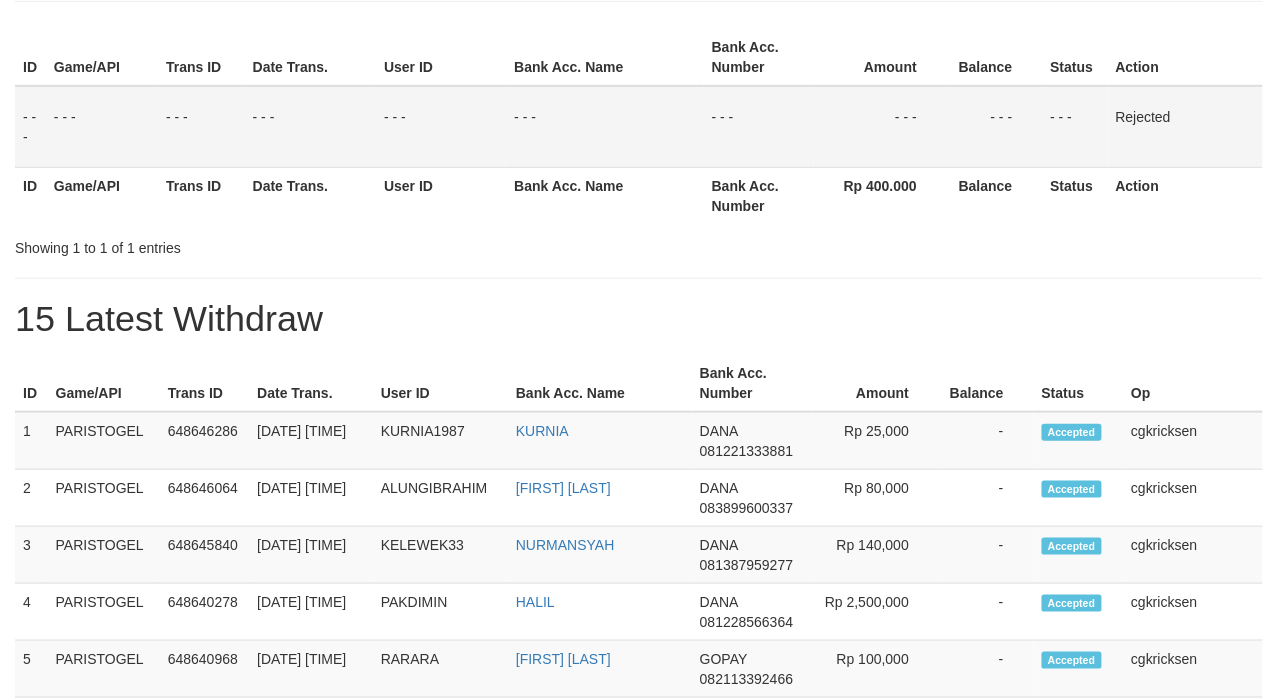 copy on "cgkricksen" 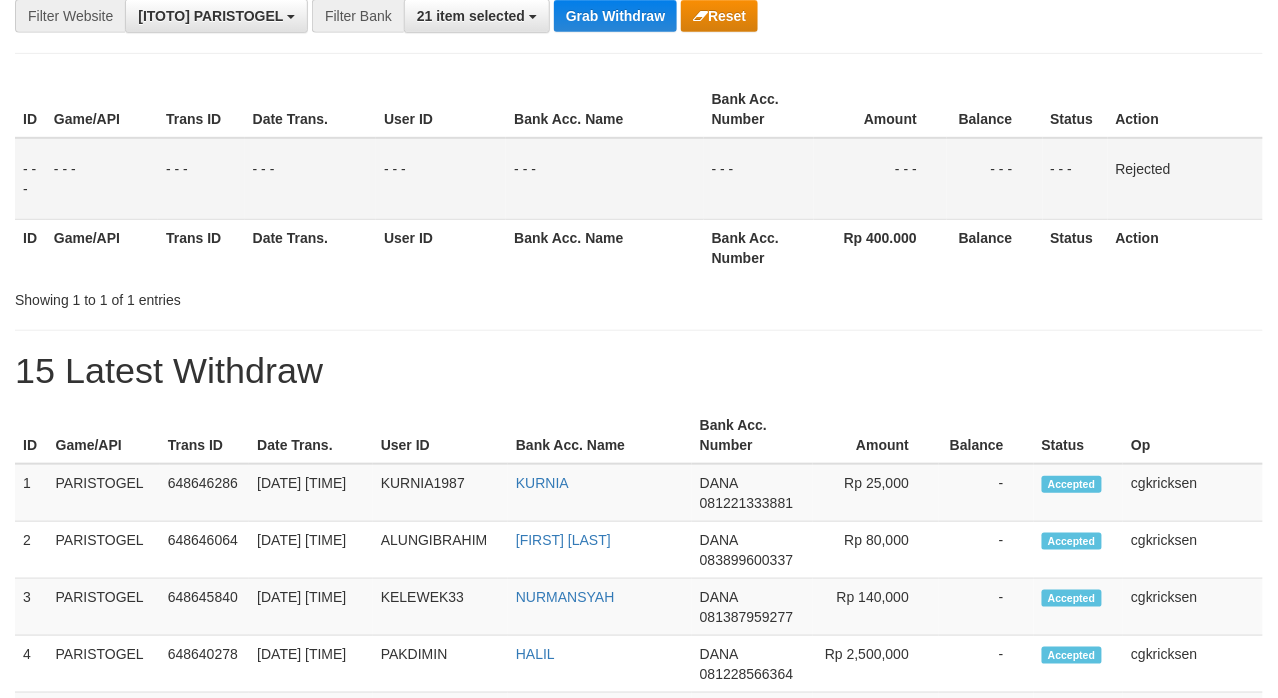scroll, scrollTop: 0, scrollLeft: 0, axis: both 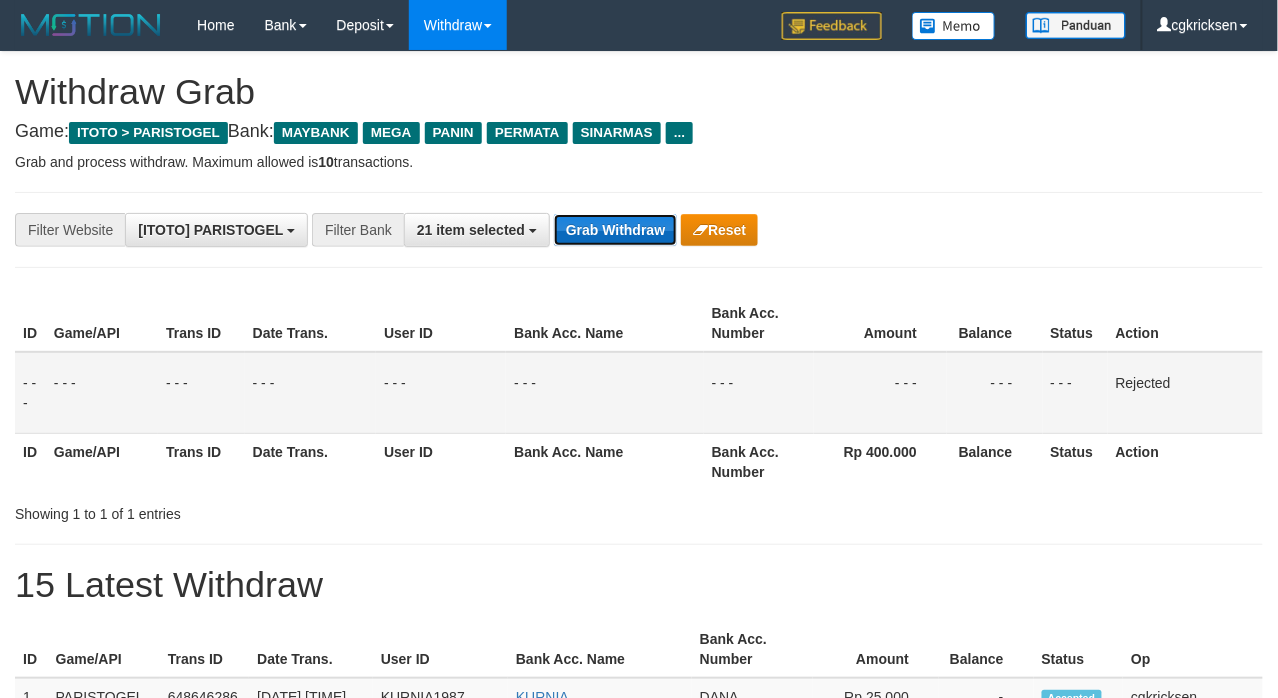 click on "Grab Withdraw" at bounding box center (615, 230) 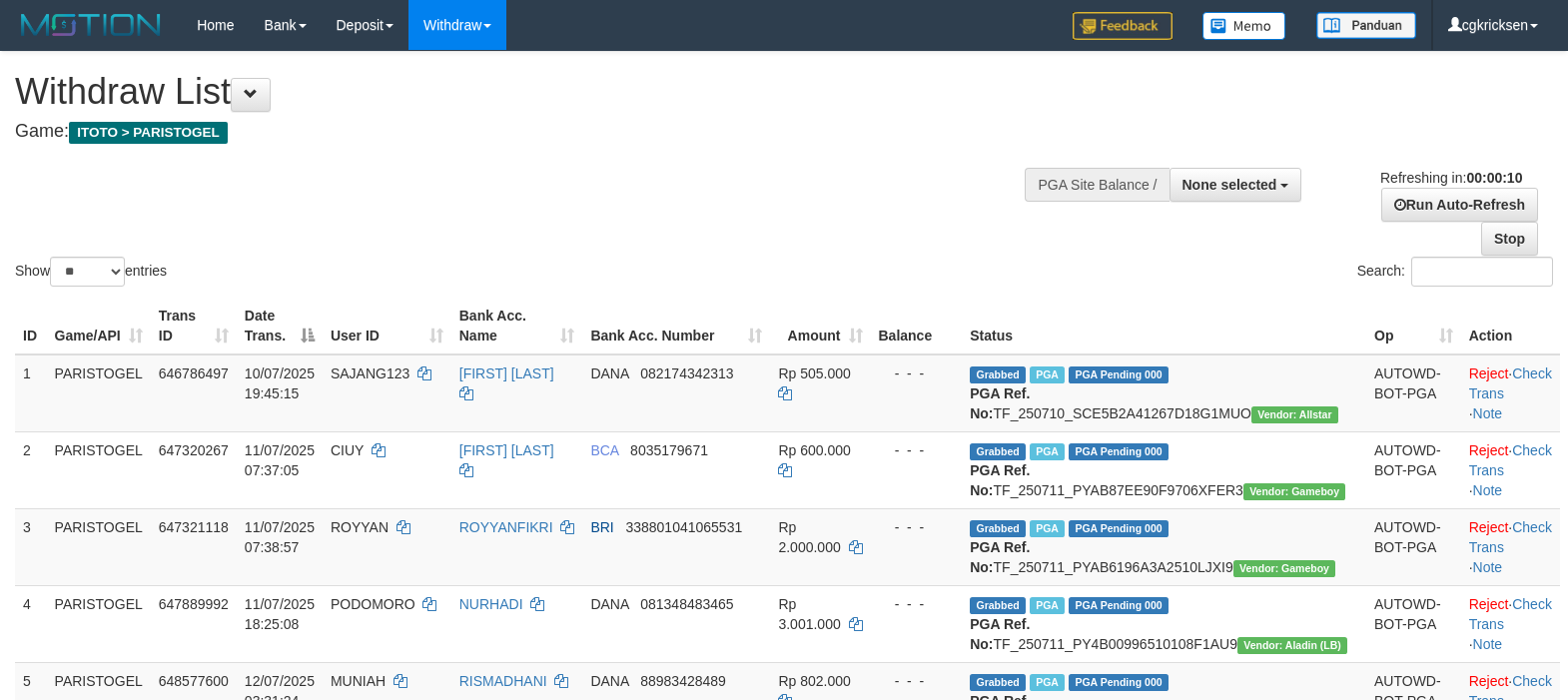 select 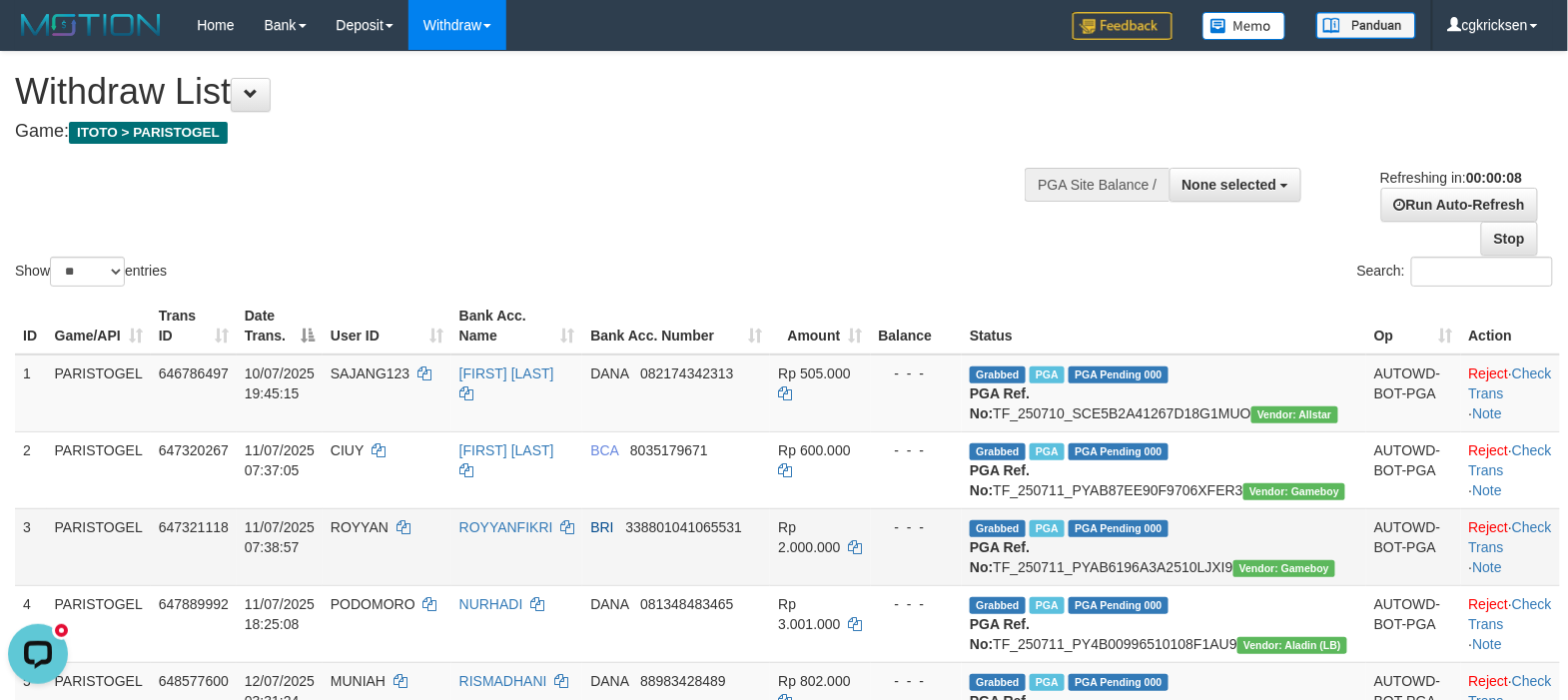 scroll, scrollTop: 0, scrollLeft: 0, axis: both 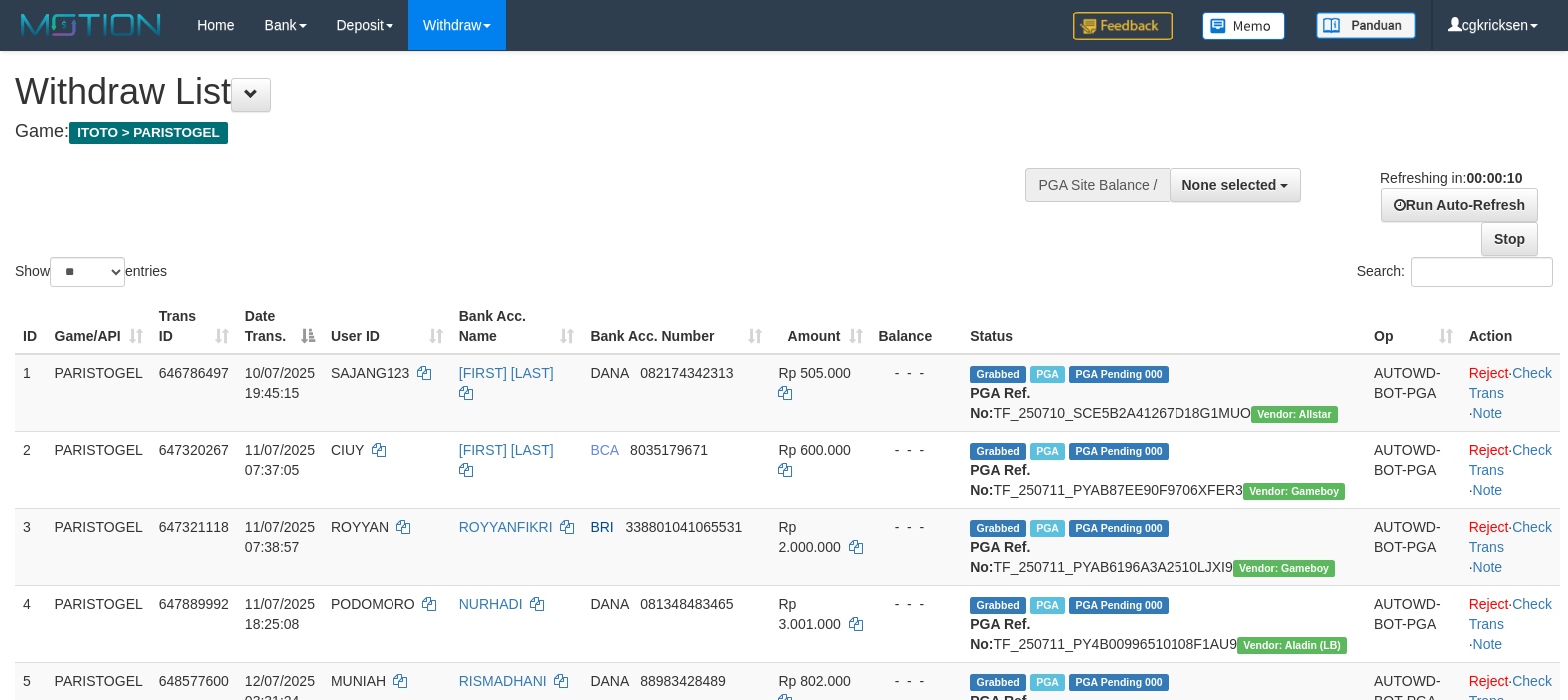 select 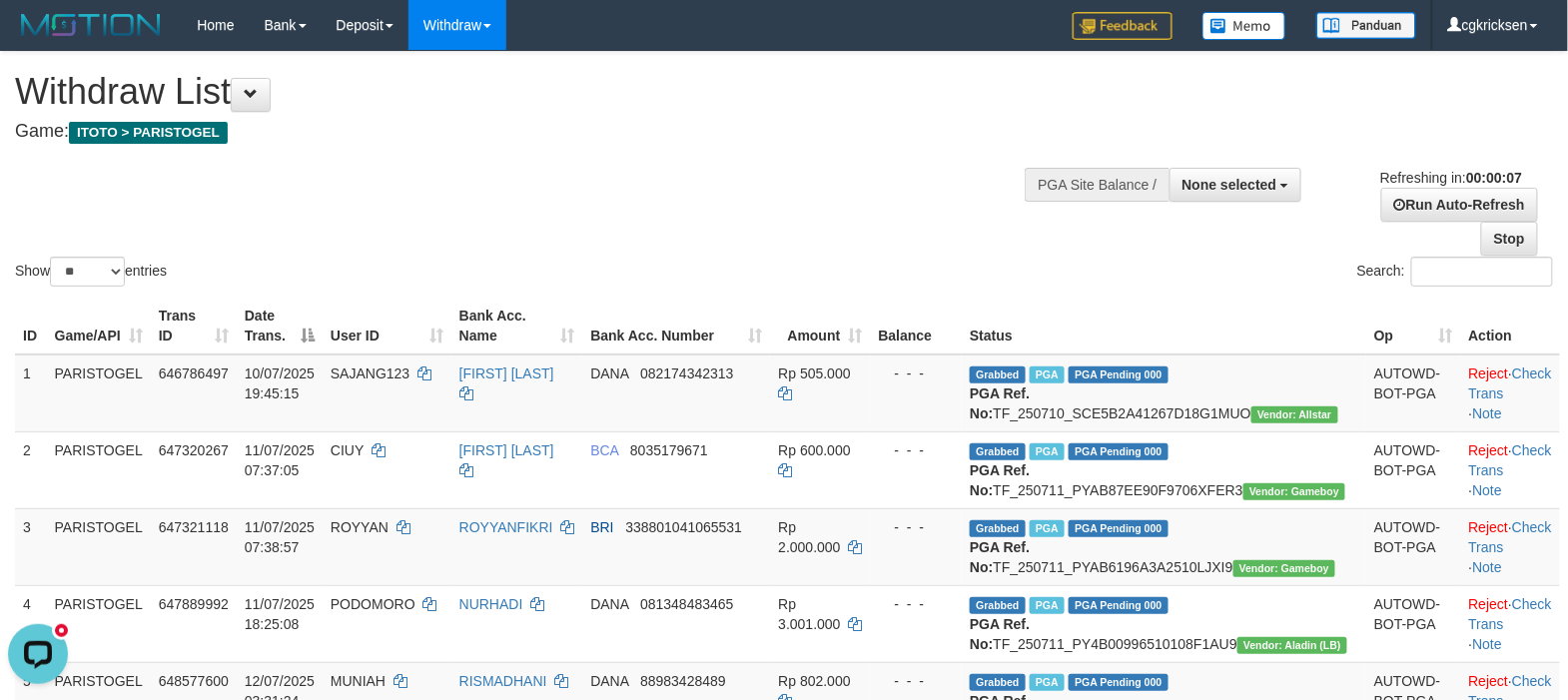 scroll, scrollTop: 0, scrollLeft: 0, axis: both 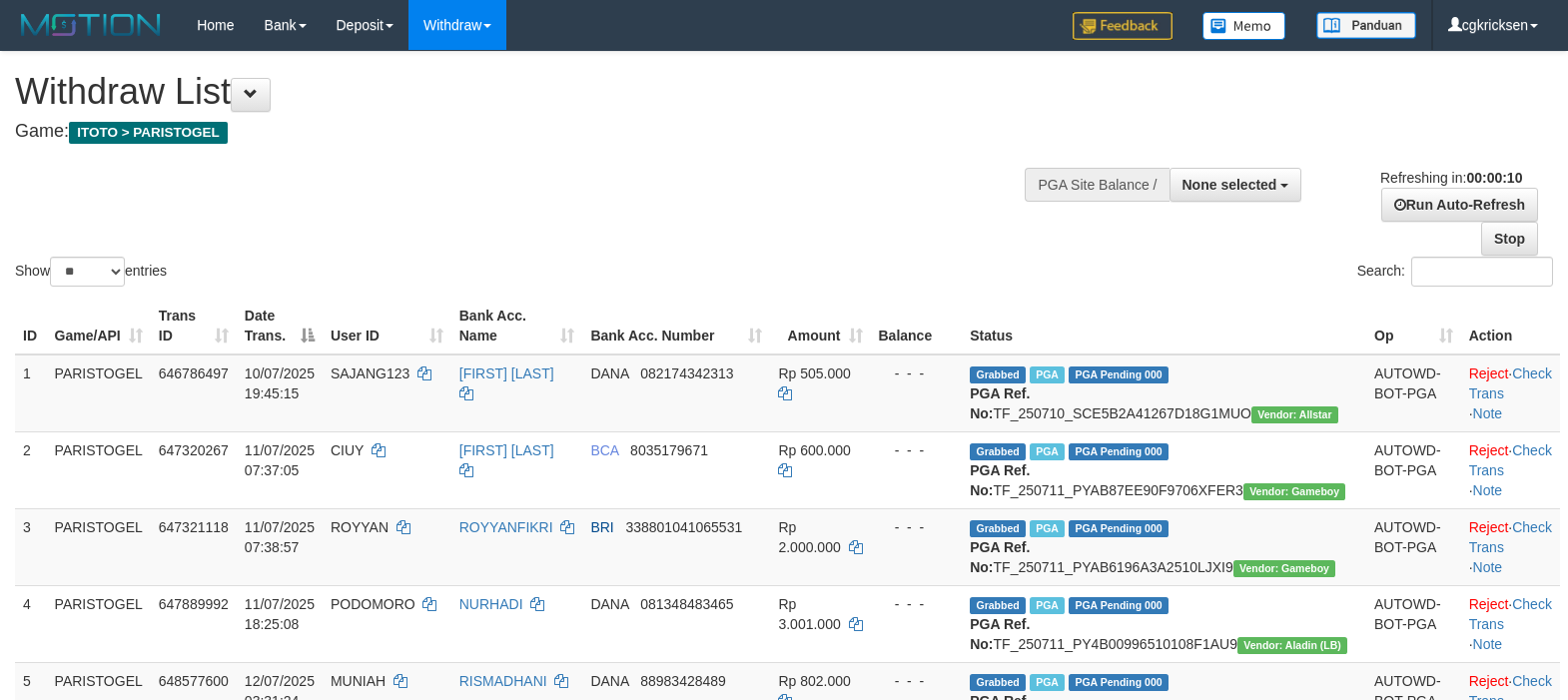 select 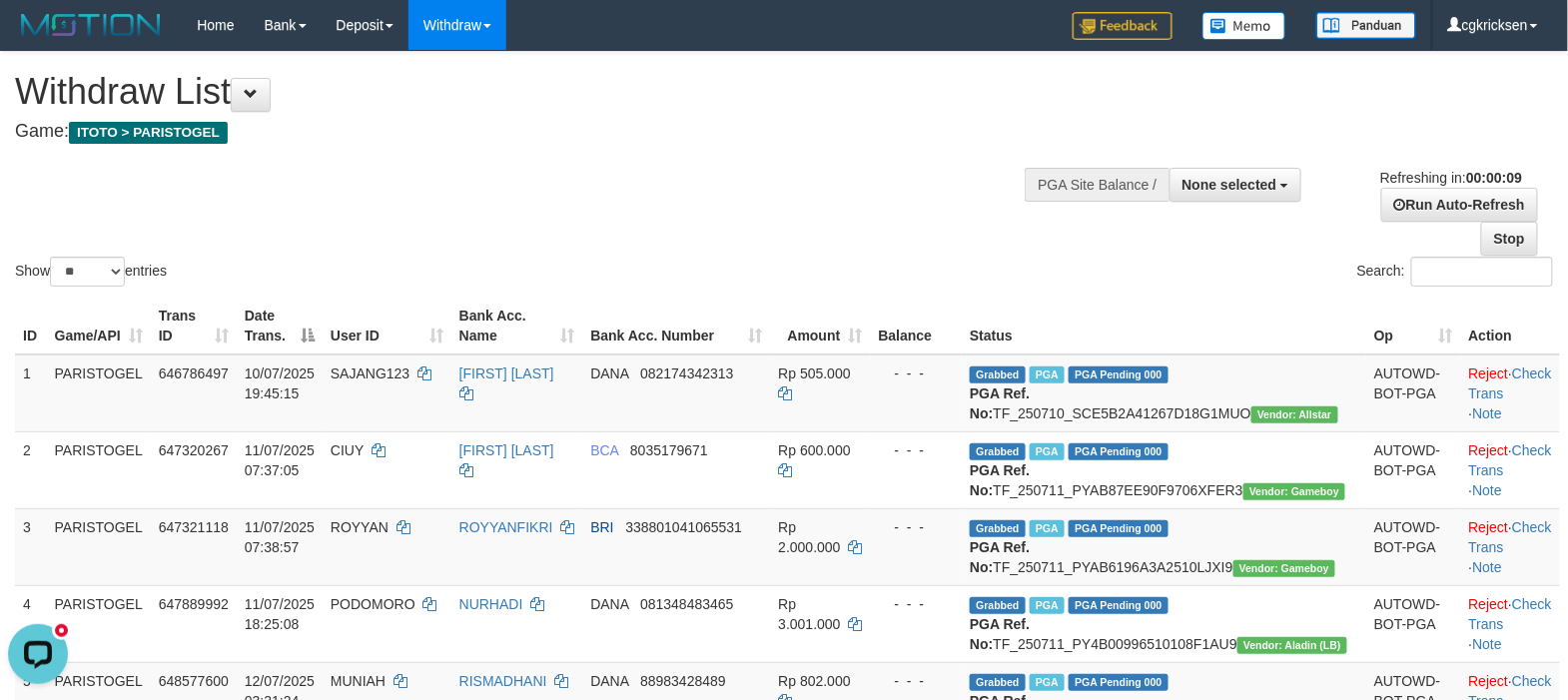 scroll, scrollTop: 0, scrollLeft: 0, axis: both 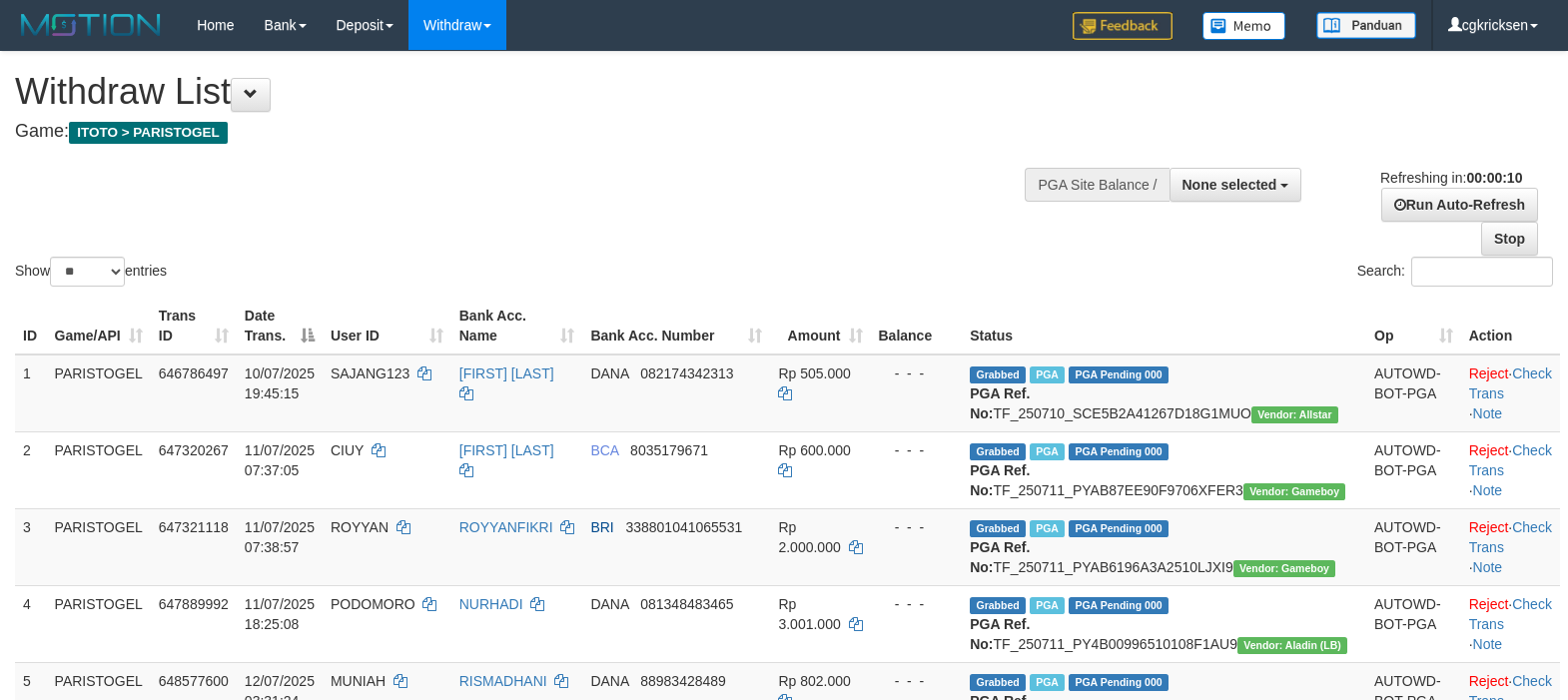 select 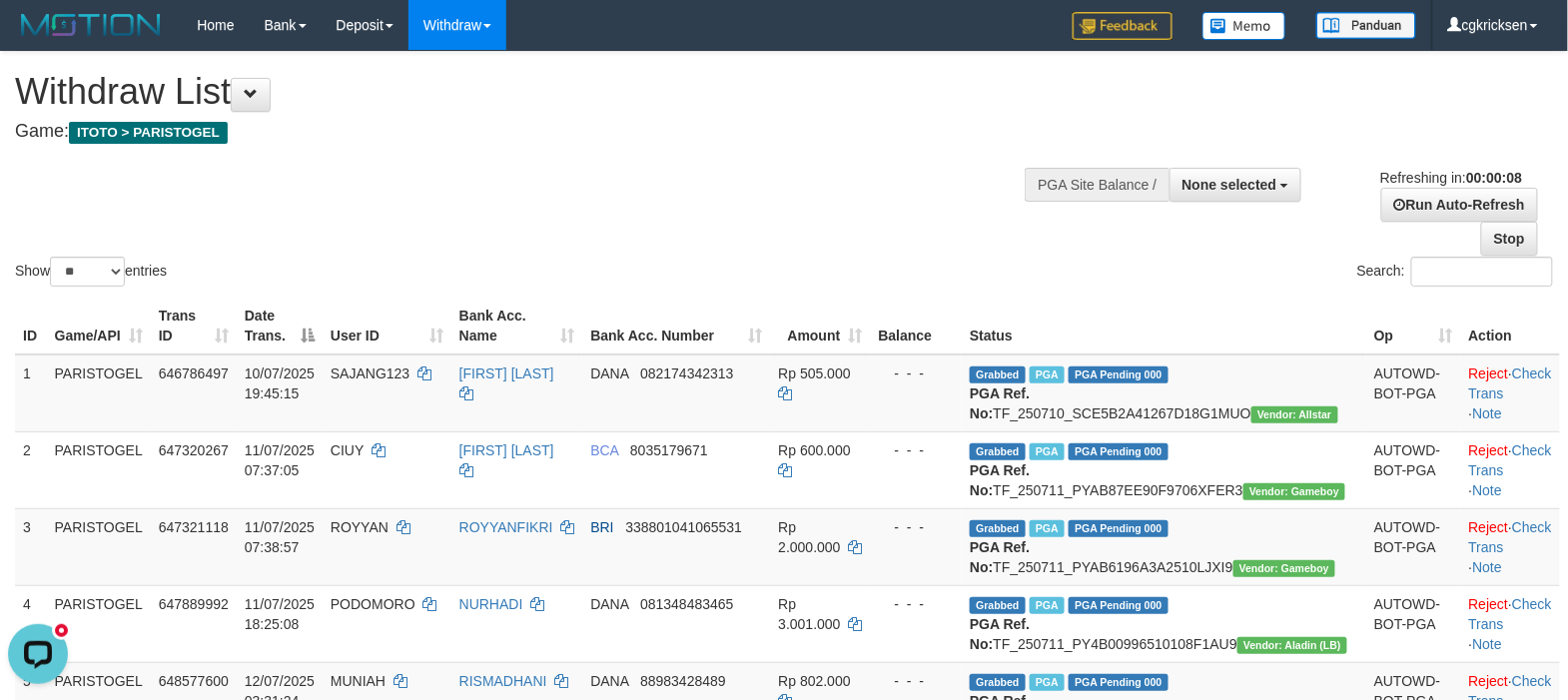 scroll, scrollTop: 0, scrollLeft: 0, axis: both 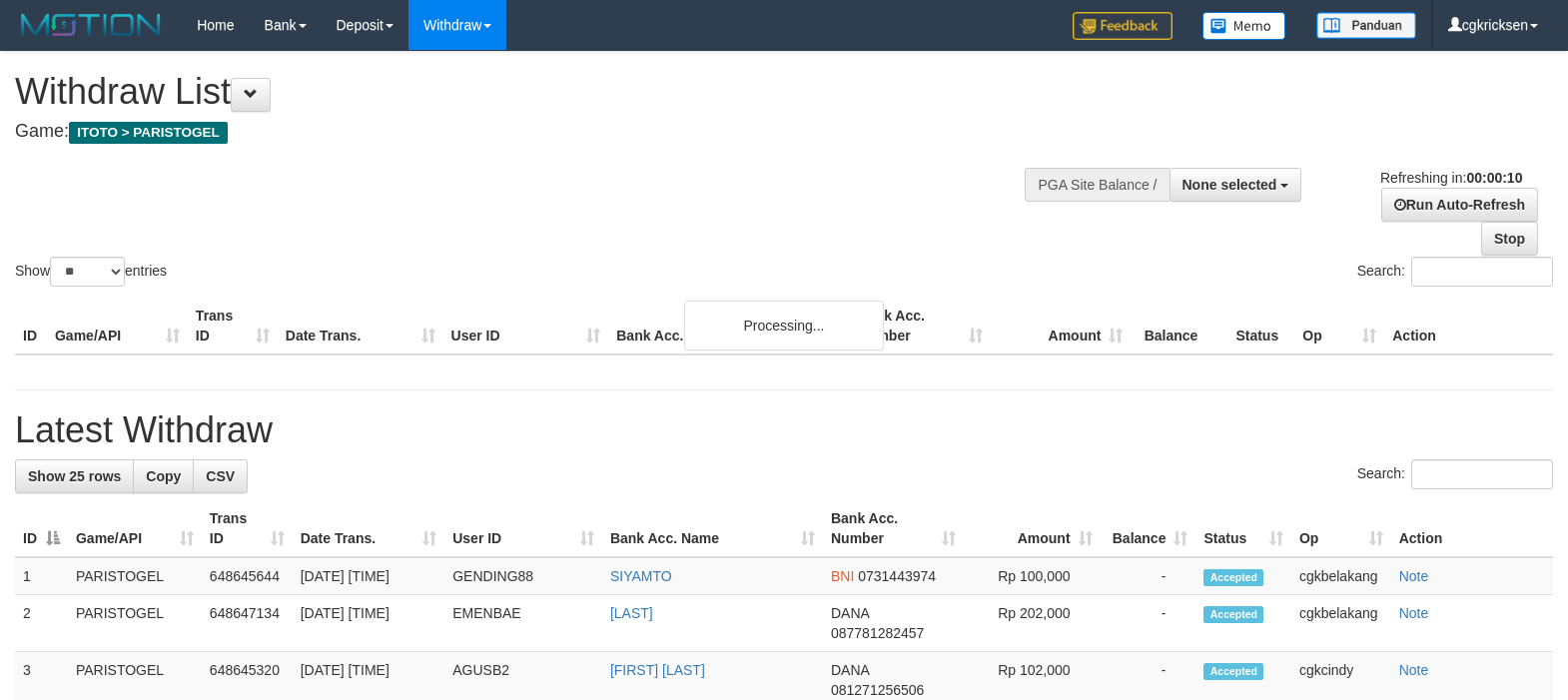 select 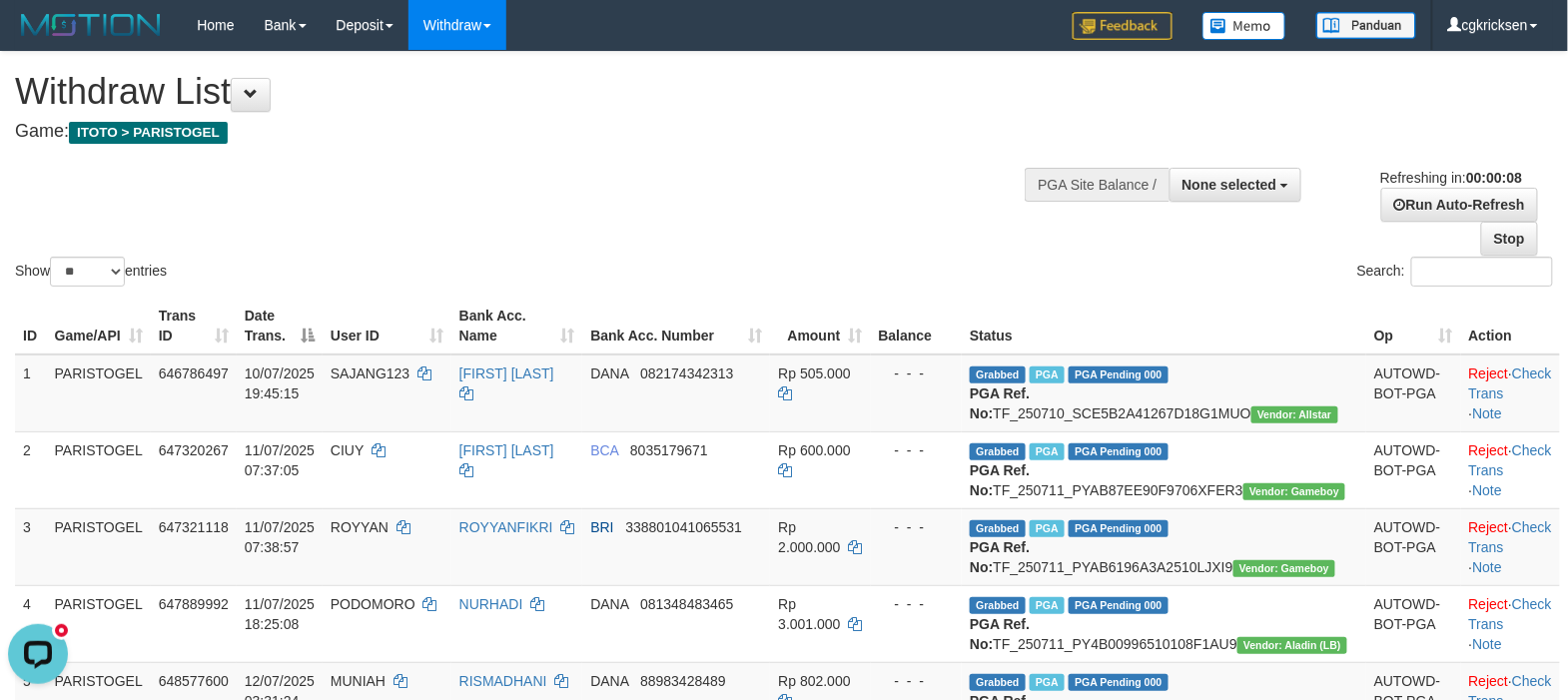 scroll, scrollTop: 0, scrollLeft: 0, axis: both 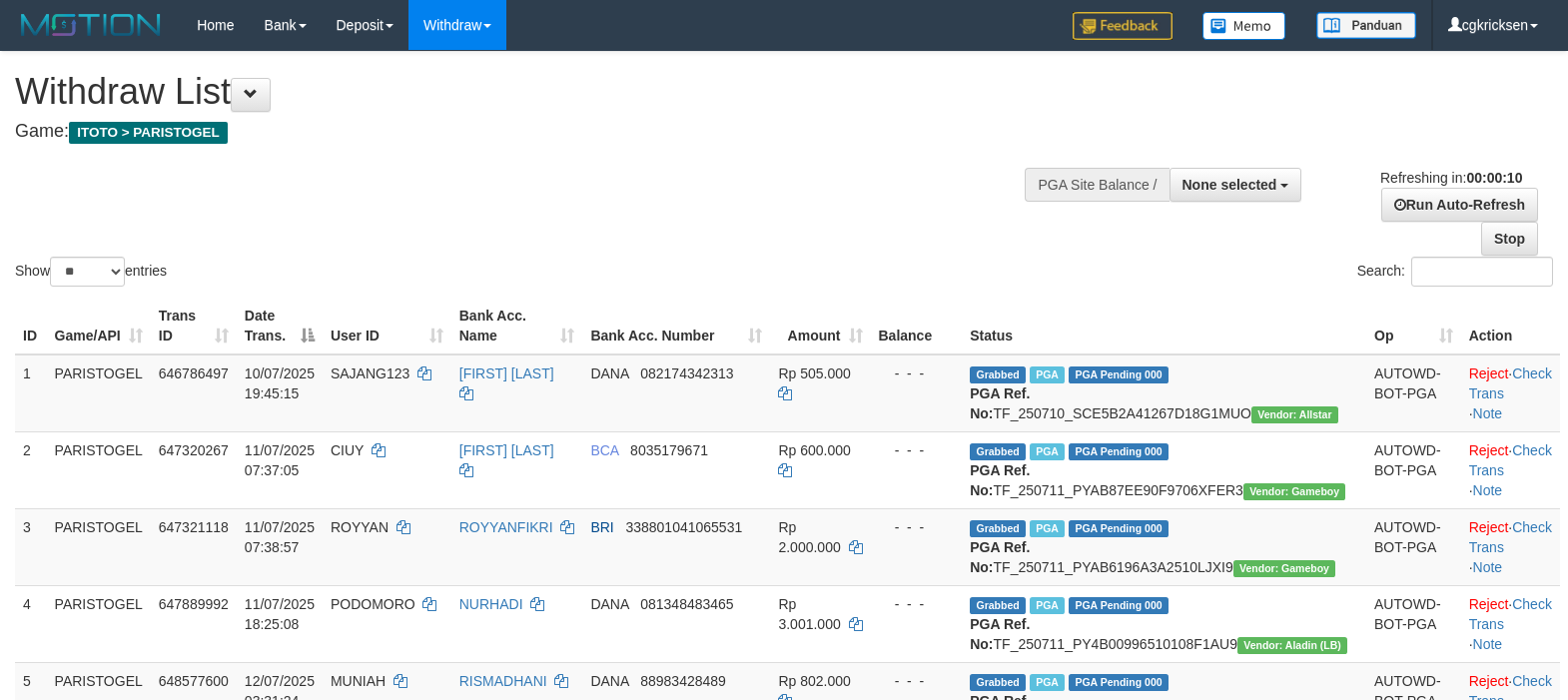select 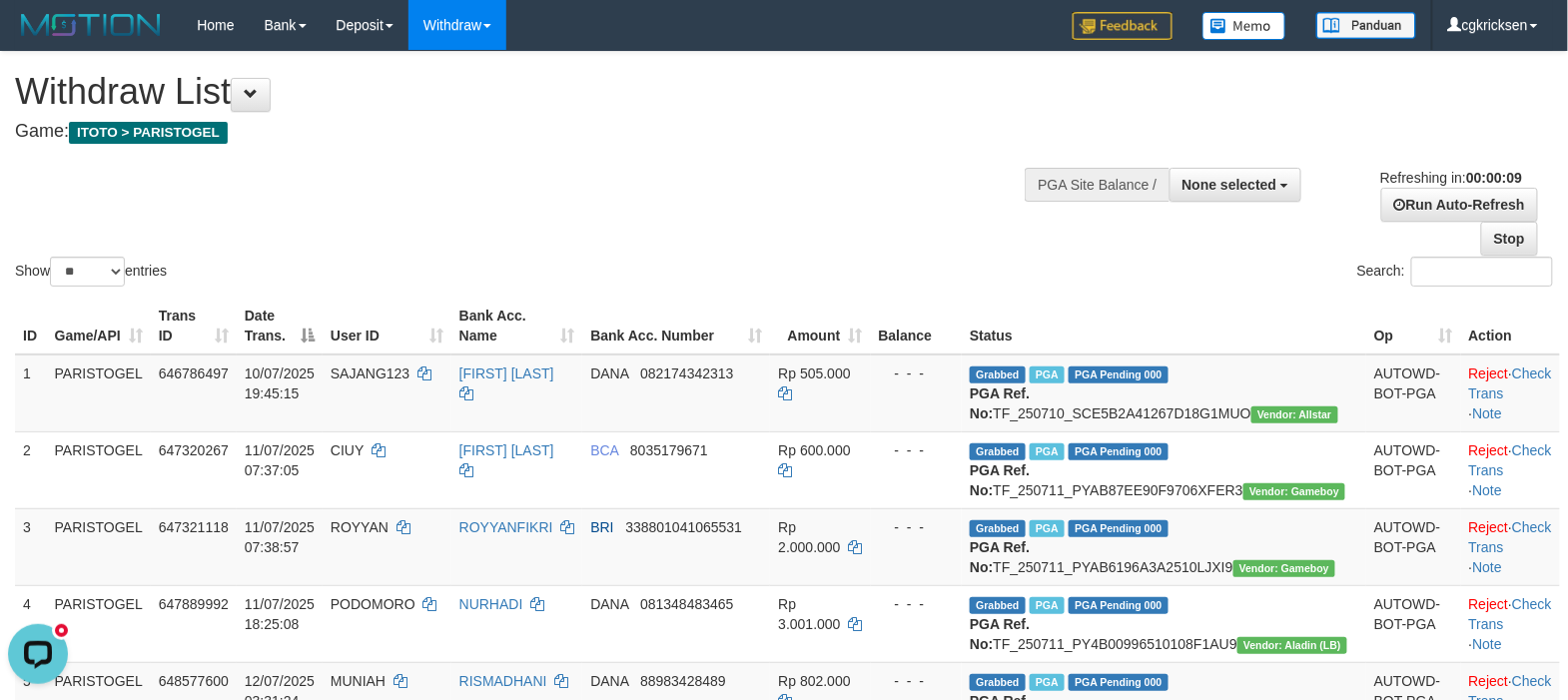 scroll, scrollTop: 0, scrollLeft: 0, axis: both 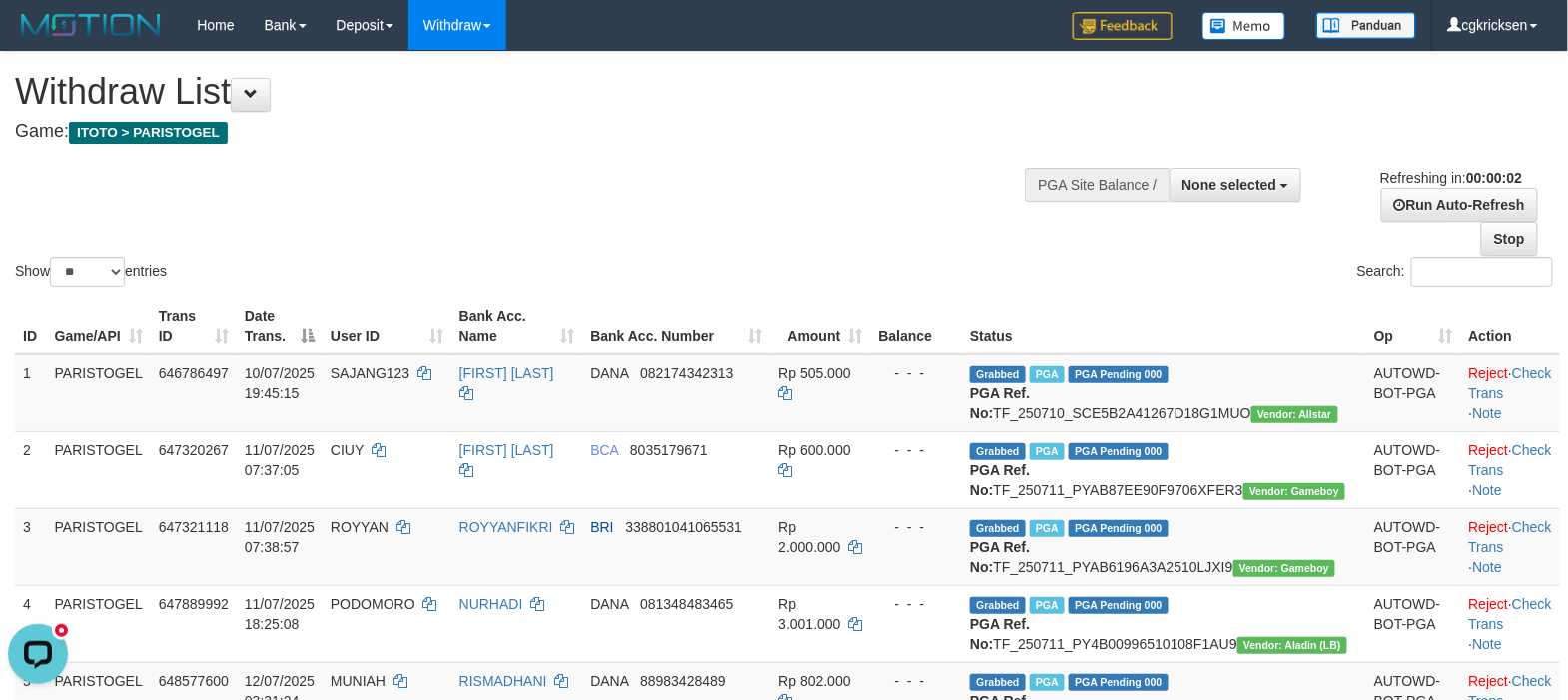 click on "Show  ** ** ** ***  entries" at bounding box center [392, 274] 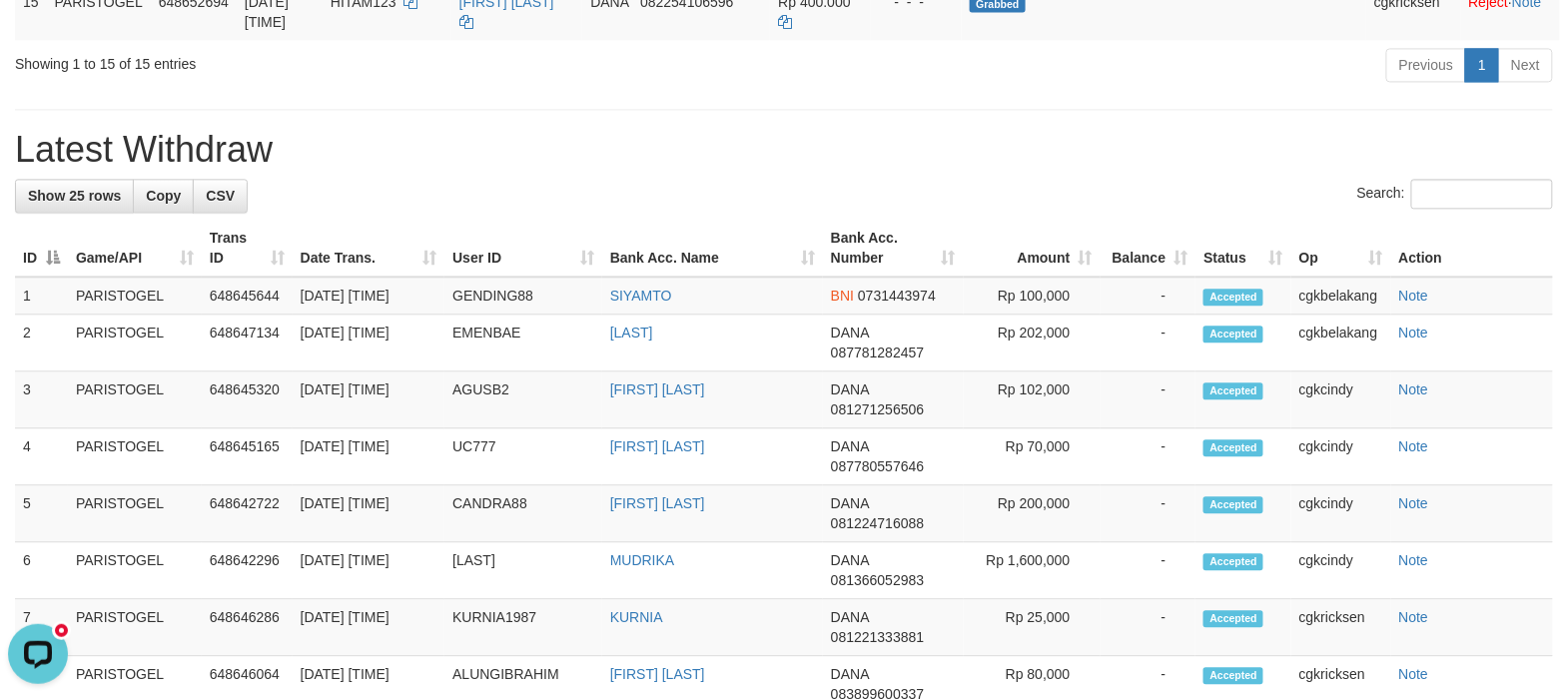 scroll, scrollTop: 1331, scrollLeft: 0, axis: vertical 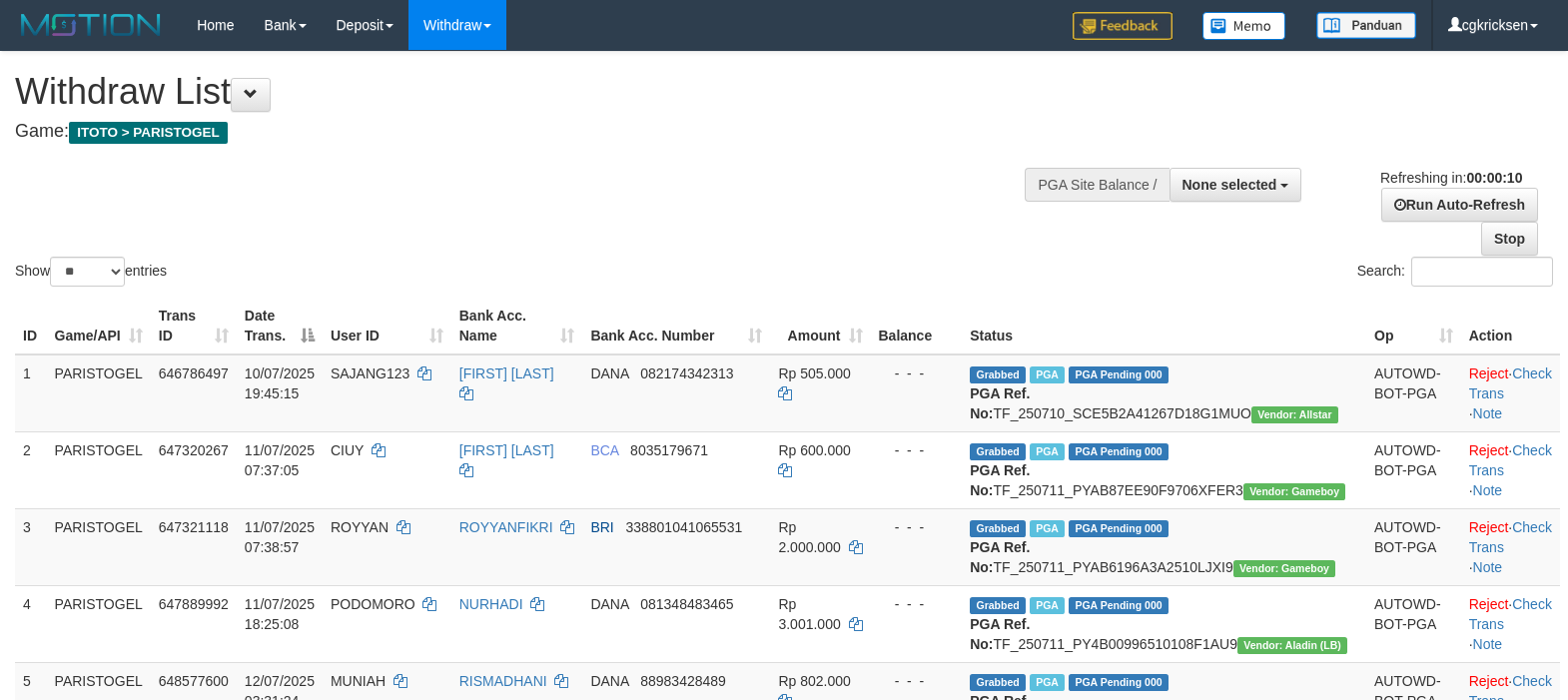 select 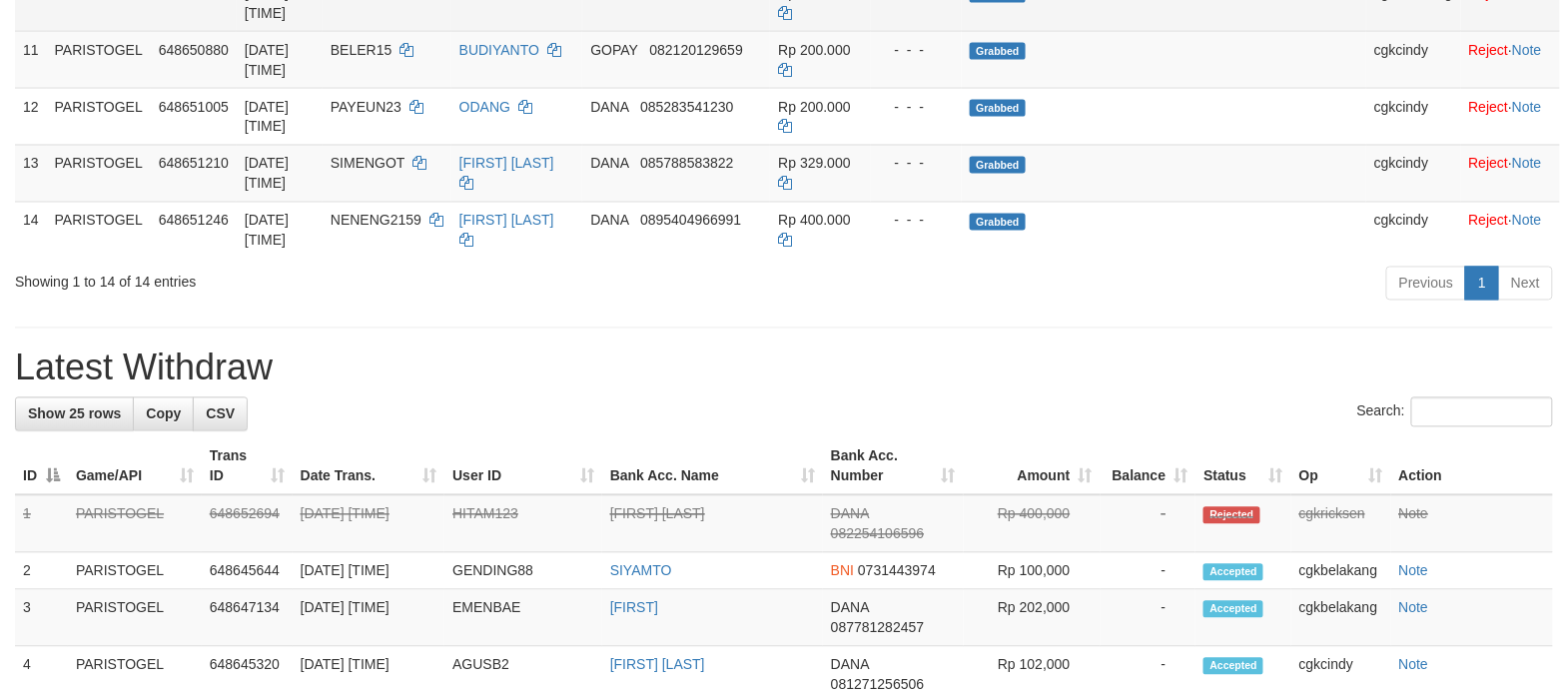 scroll, scrollTop: 1064, scrollLeft: 0, axis: vertical 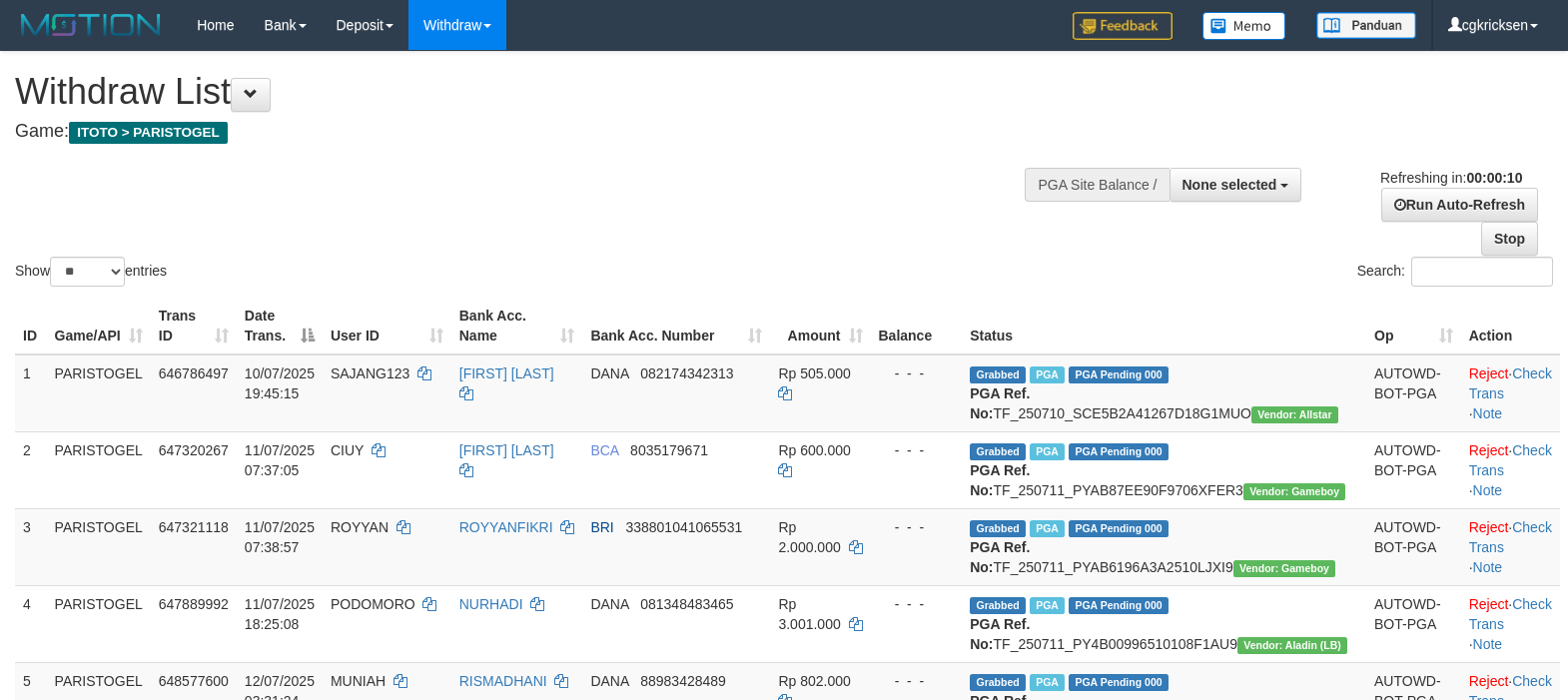 select 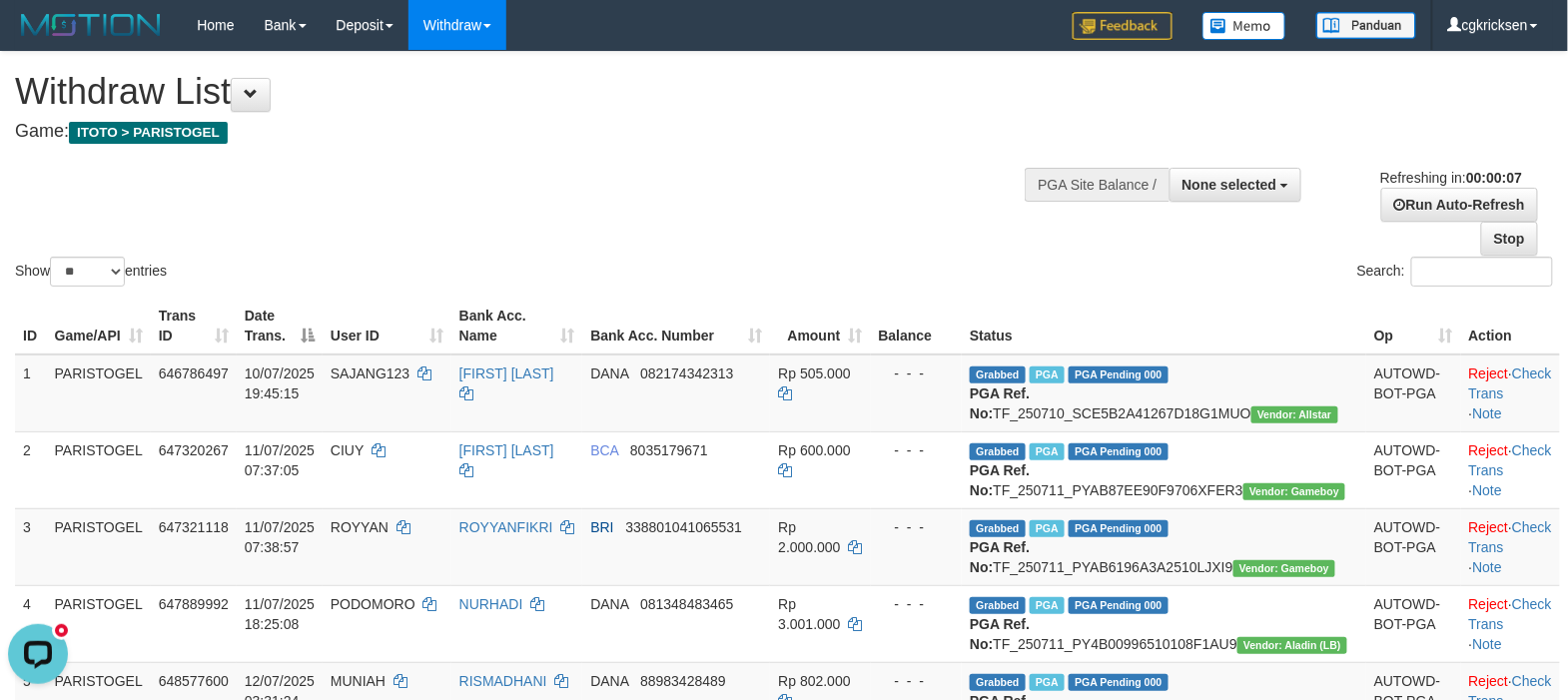 scroll, scrollTop: 0, scrollLeft: 0, axis: both 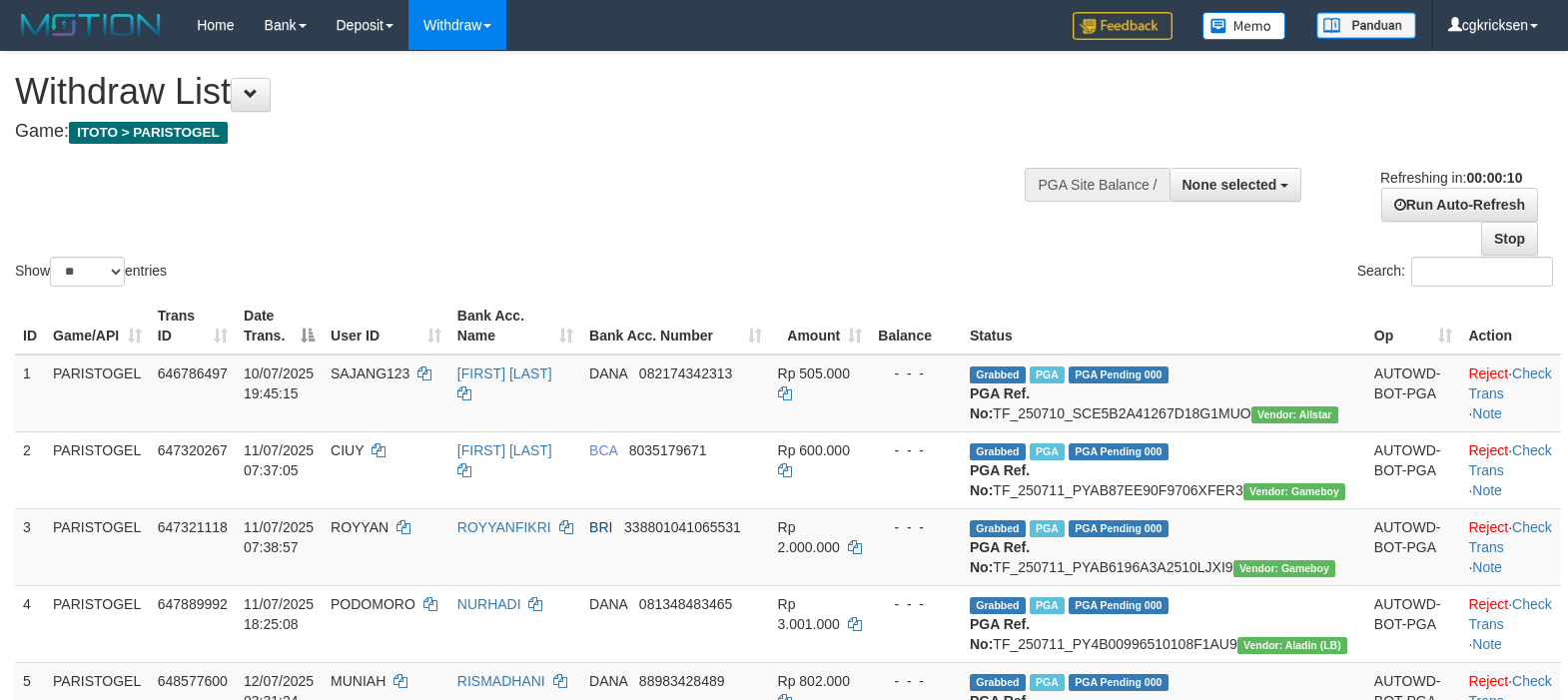 select 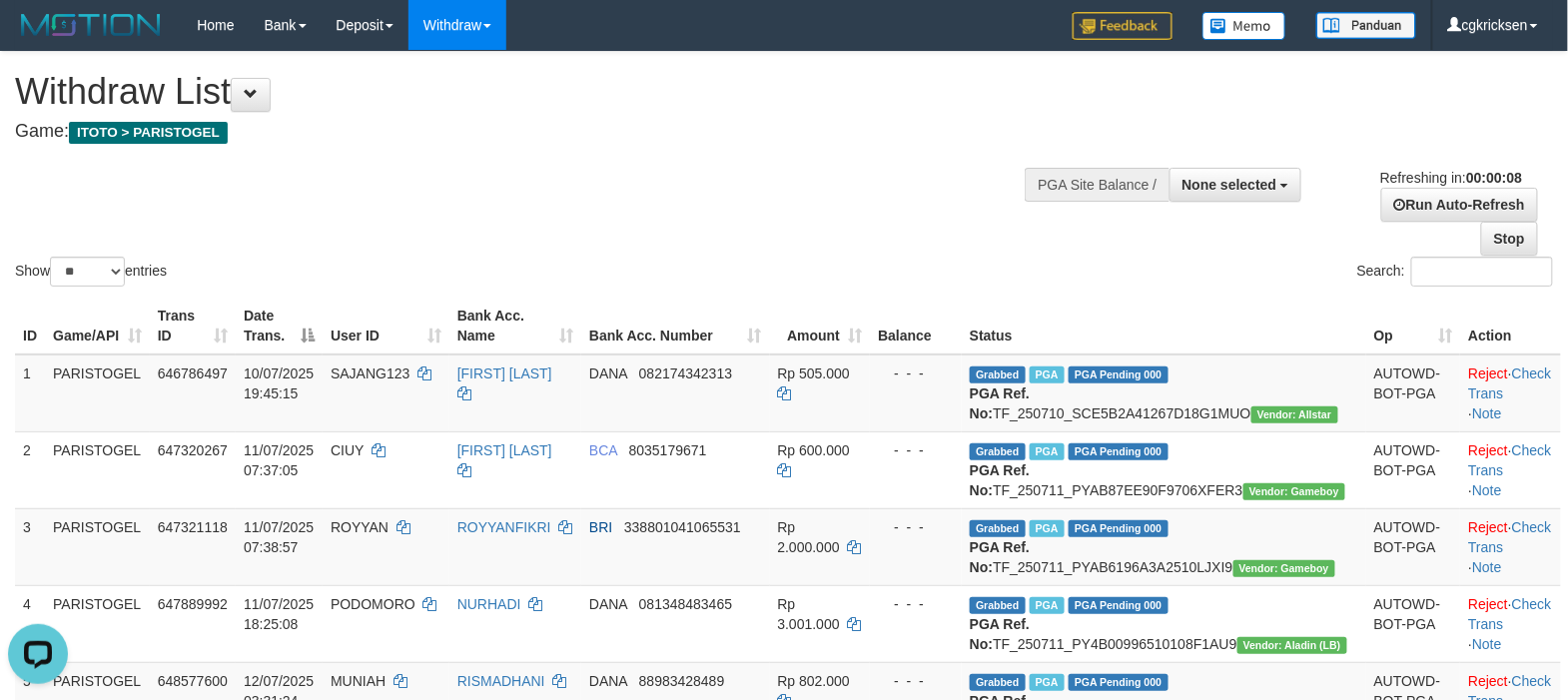 scroll, scrollTop: 0, scrollLeft: 0, axis: both 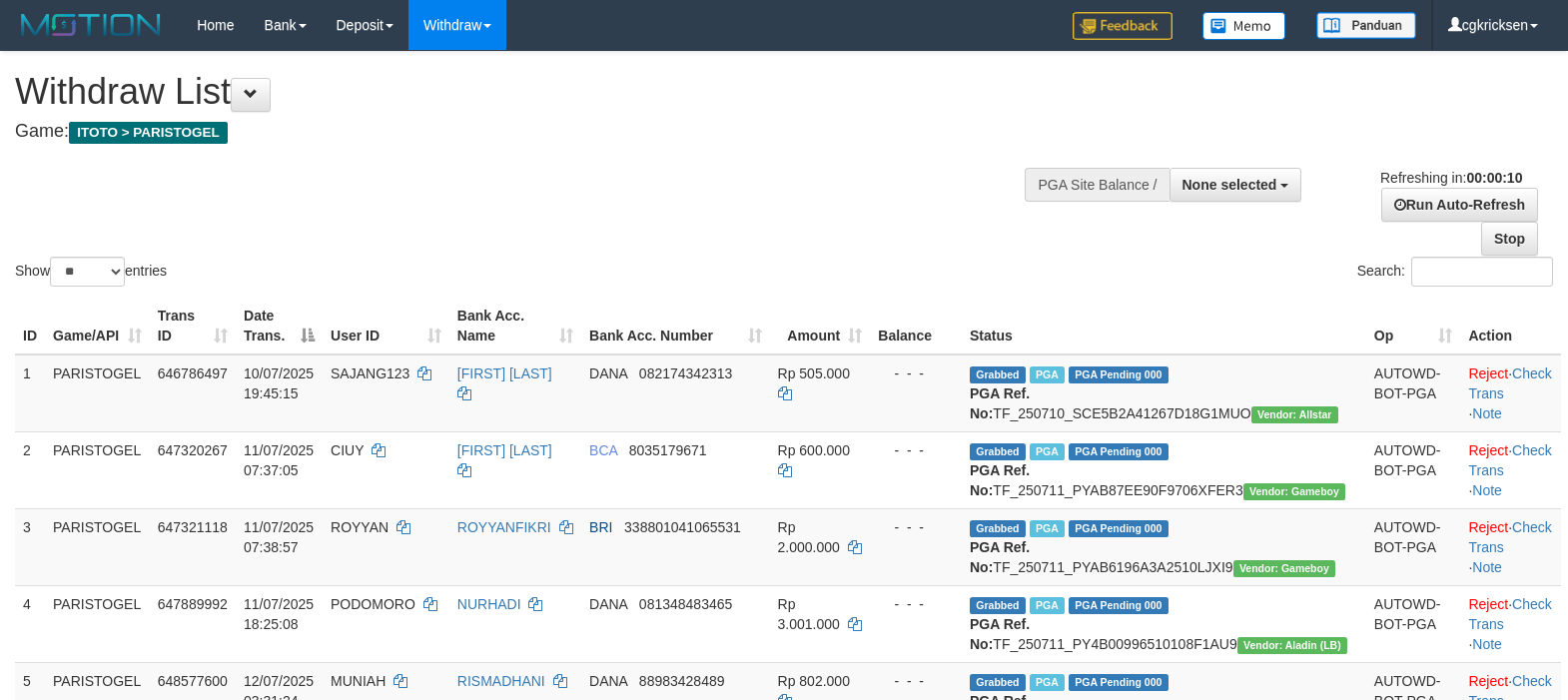 select 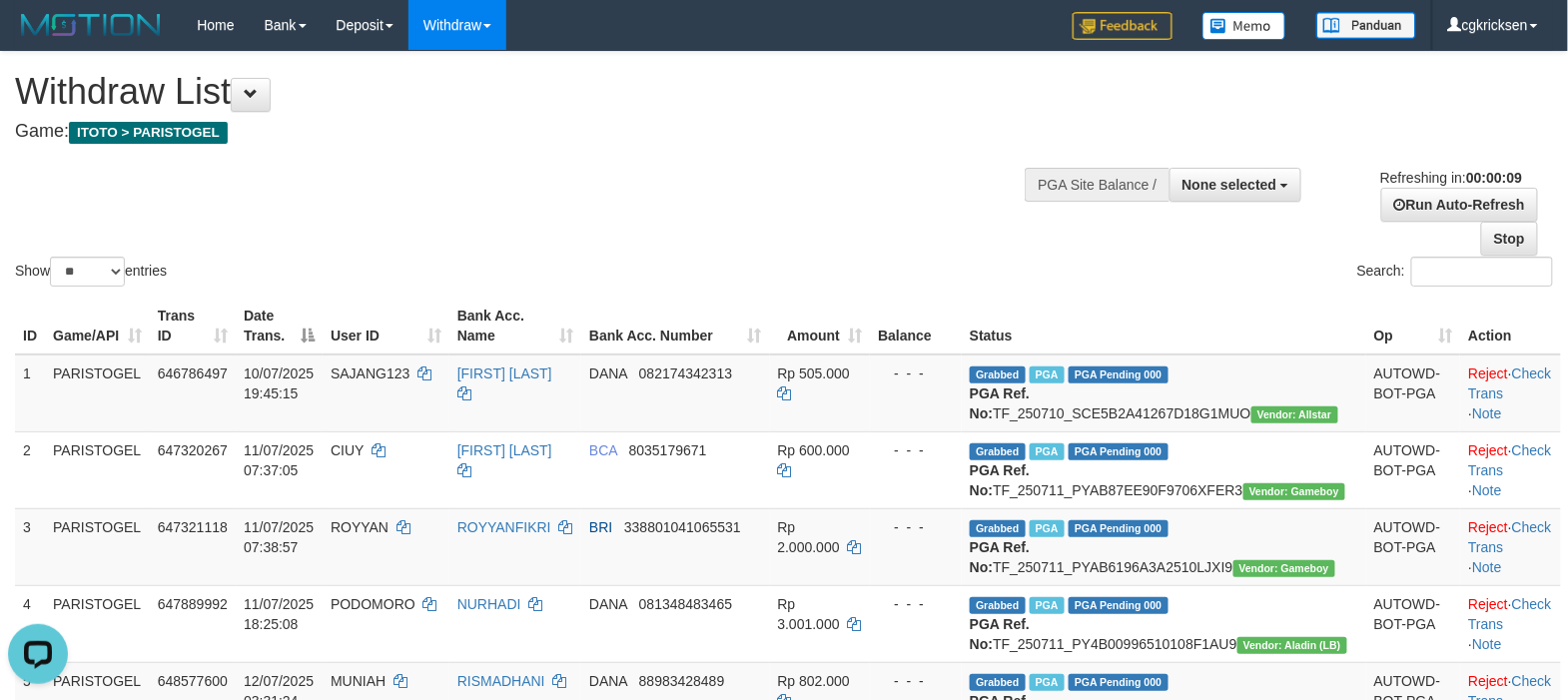 scroll, scrollTop: 0, scrollLeft: 0, axis: both 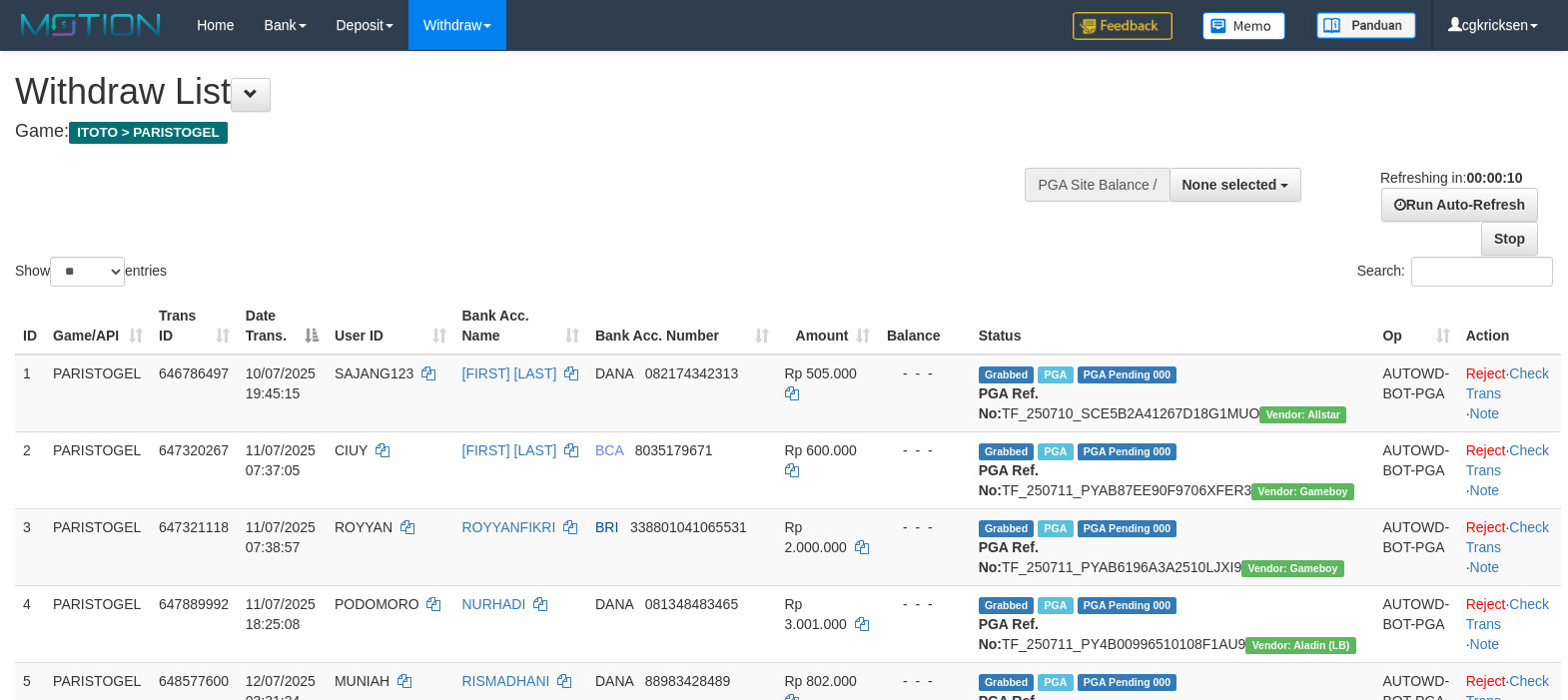select 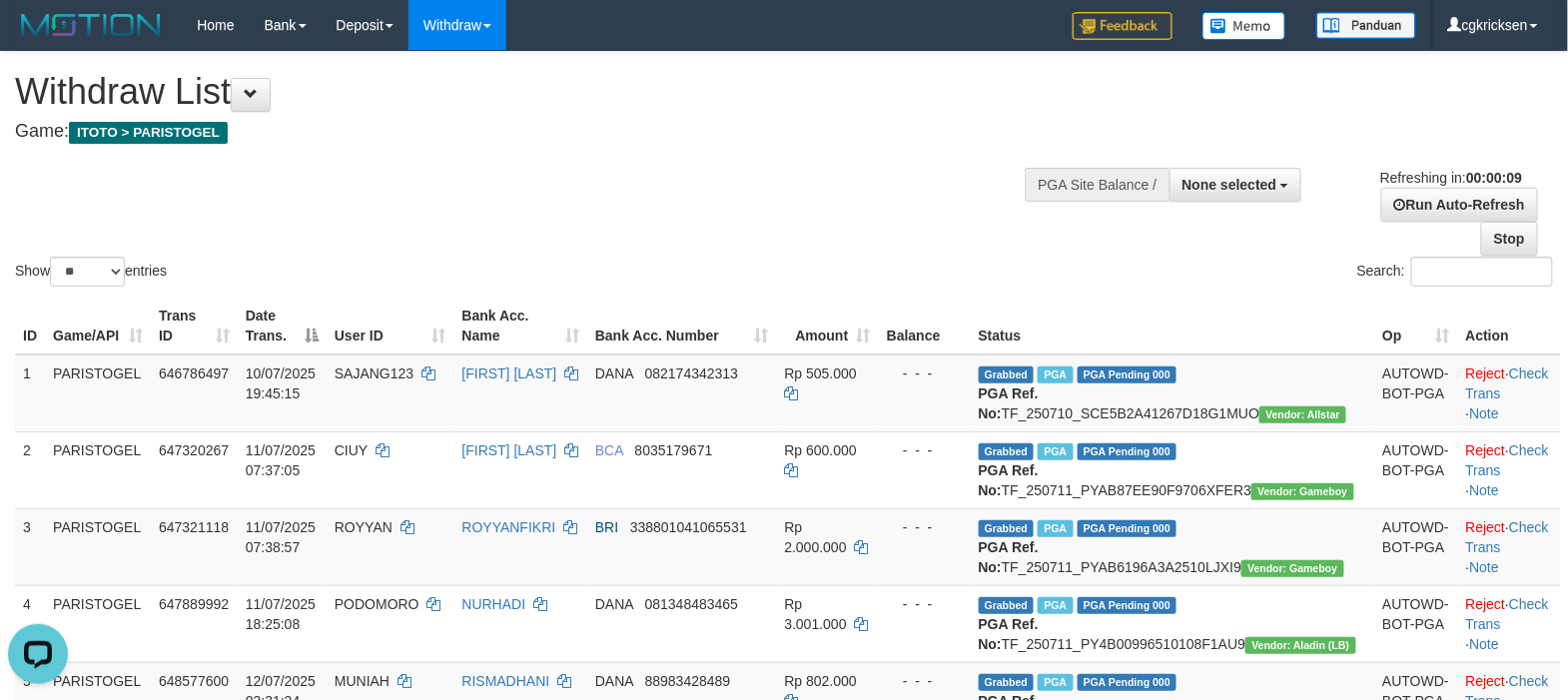 scroll, scrollTop: 0, scrollLeft: 0, axis: both 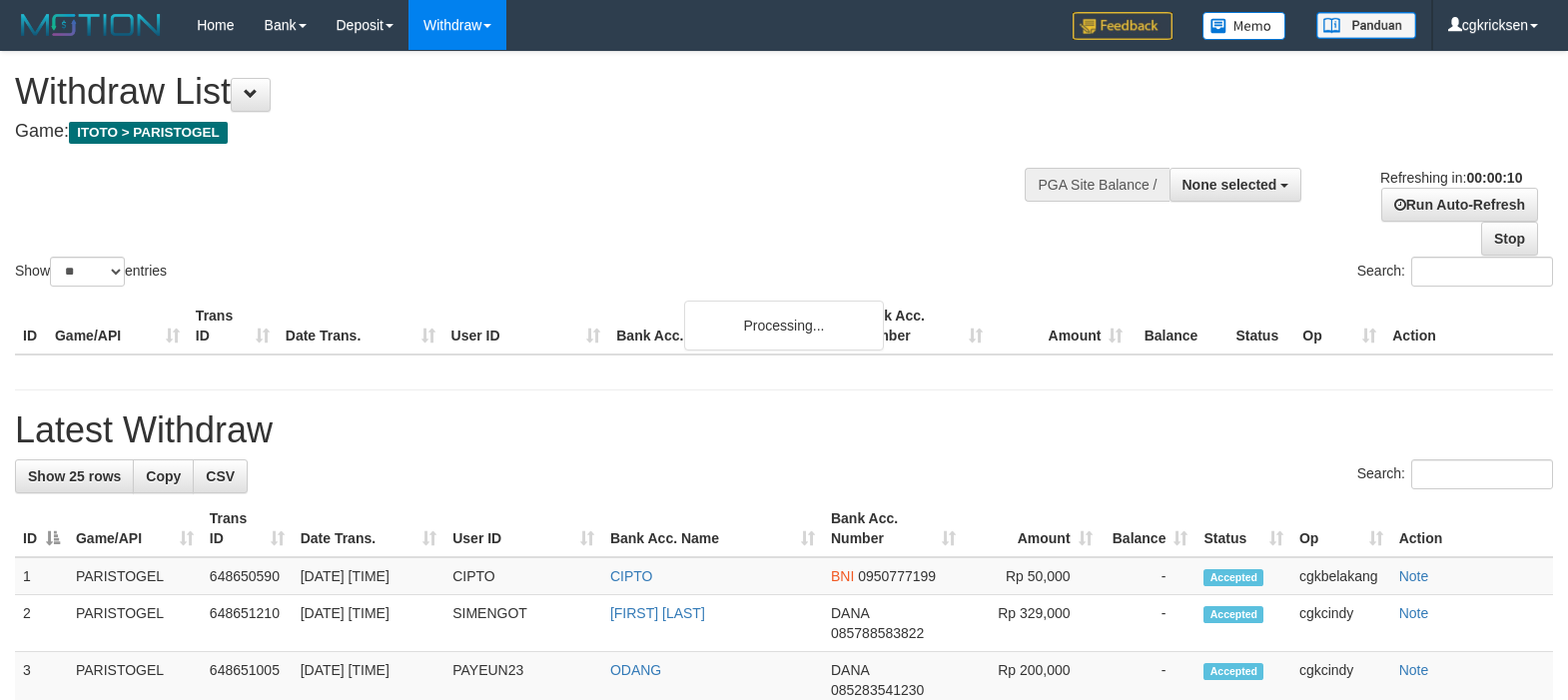 select 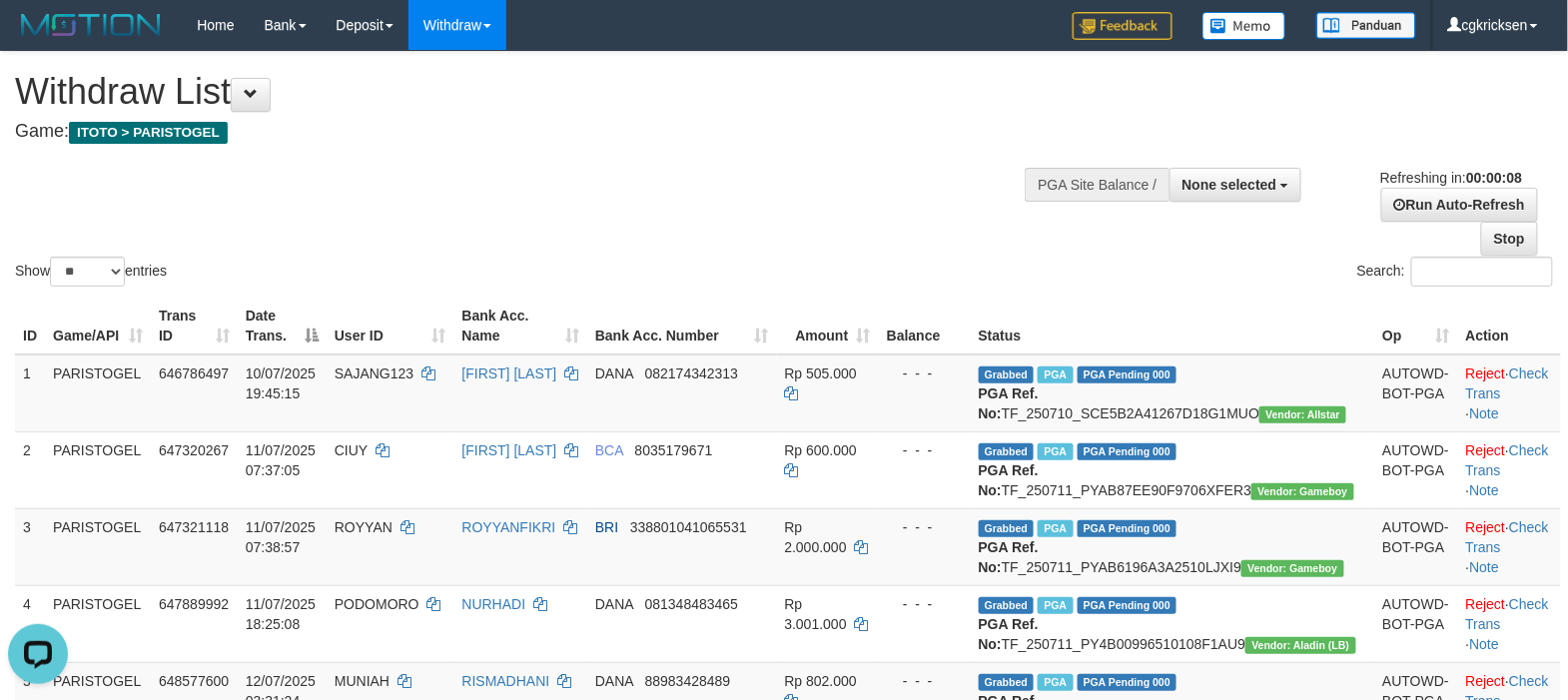 scroll, scrollTop: 0, scrollLeft: 0, axis: both 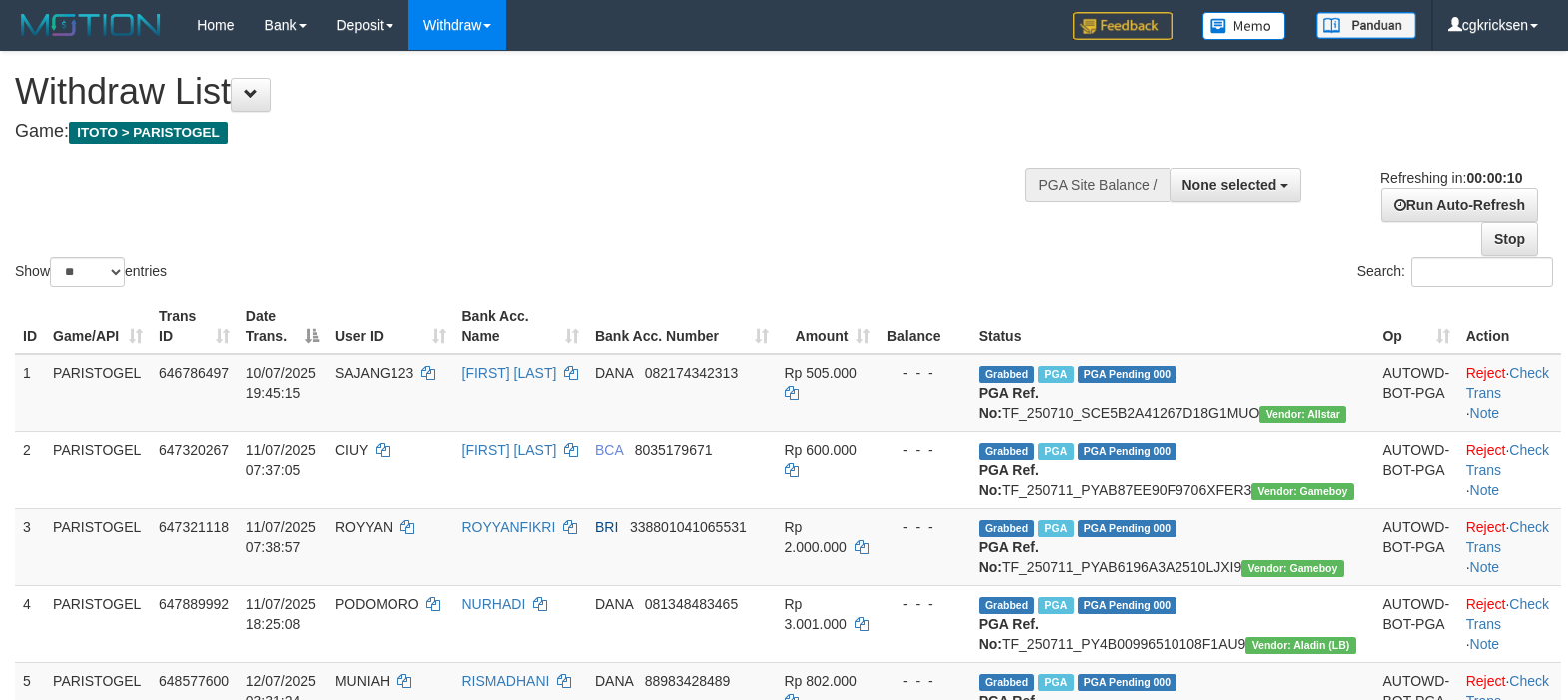 select 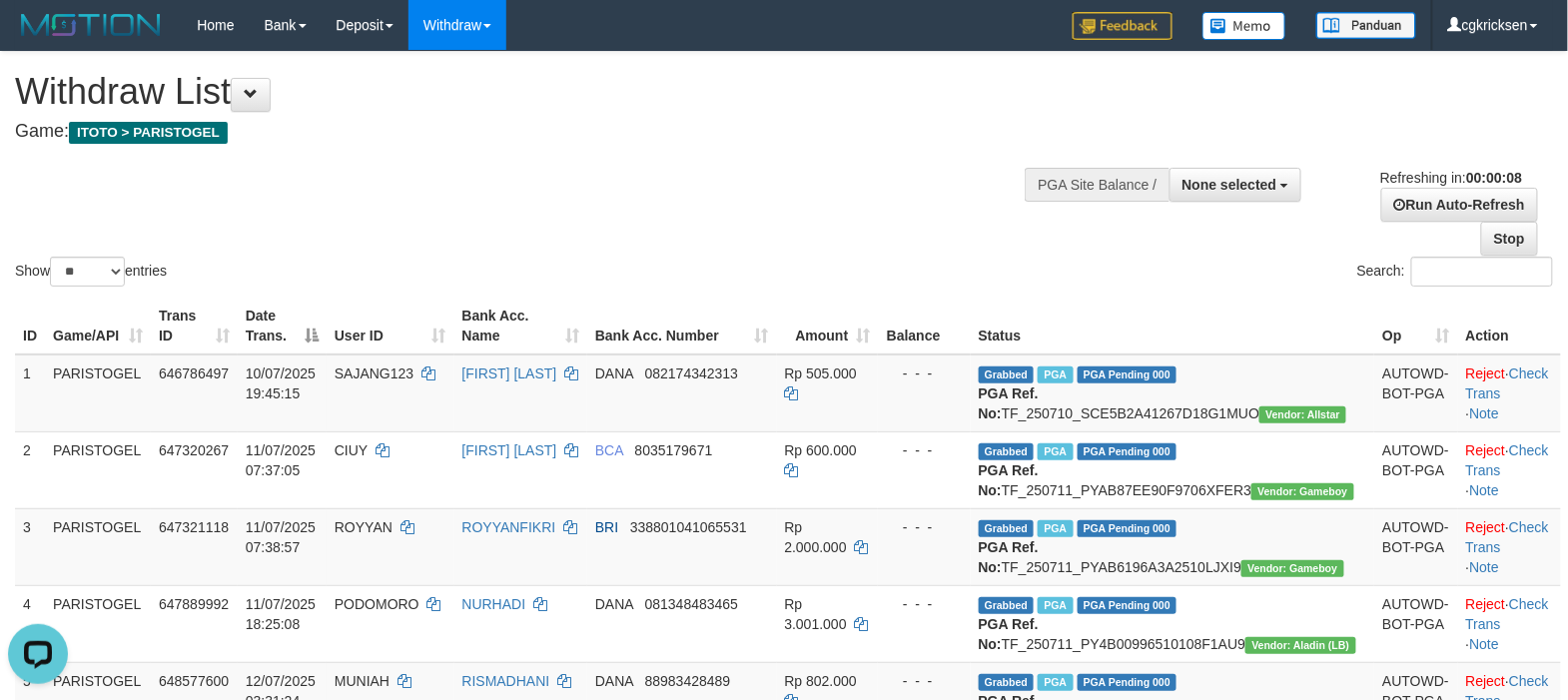 scroll, scrollTop: 0, scrollLeft: 0, axis: both 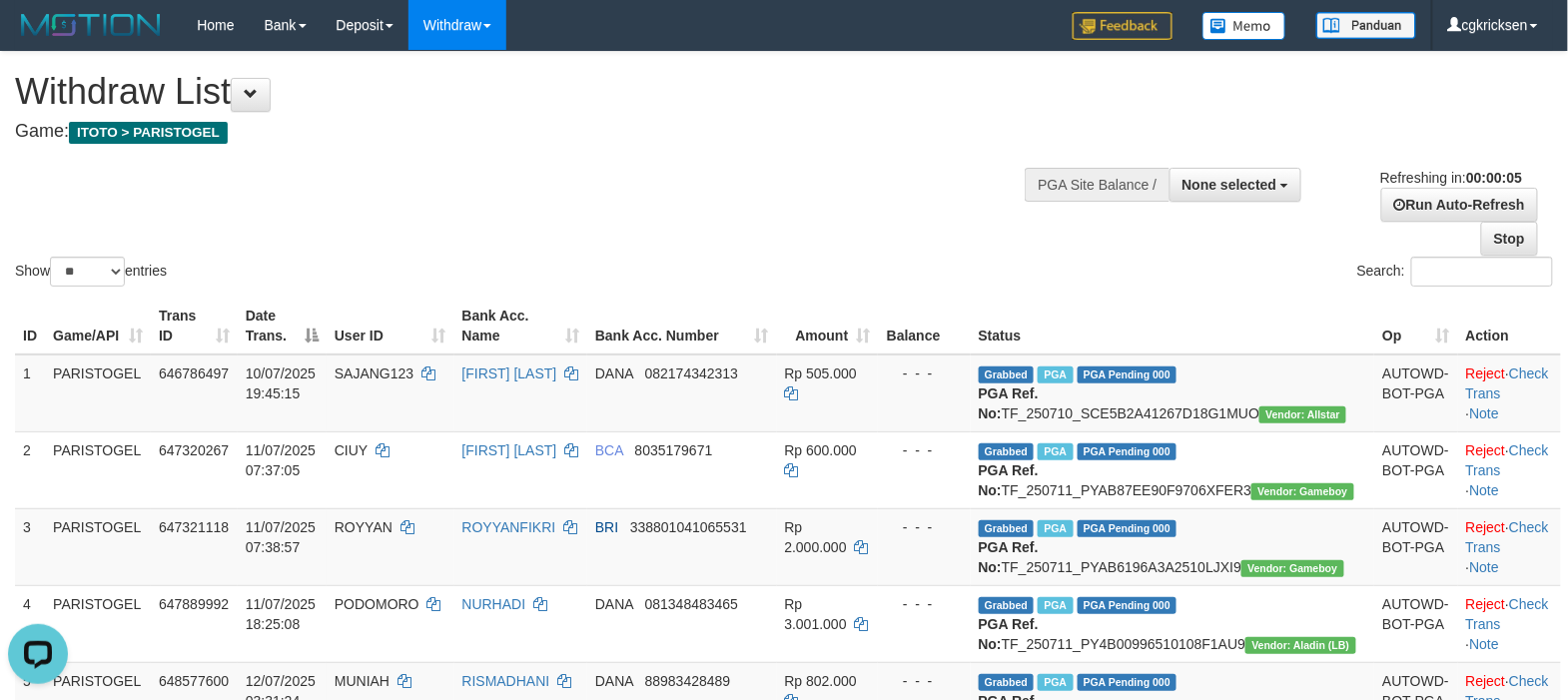 click on "Balance" at bounding box center (924, 326) 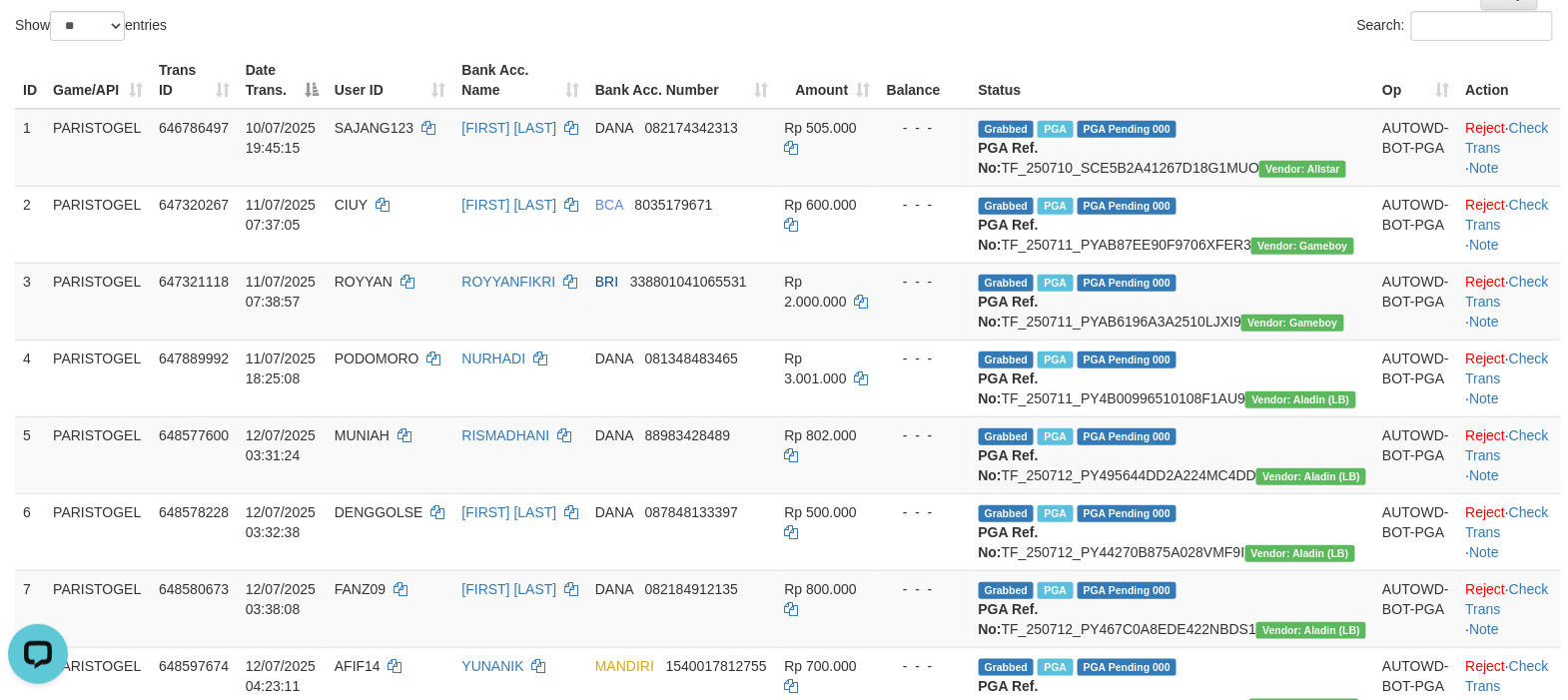 scroll, scrollTop: 0, scrollLeft: 0, axis: both 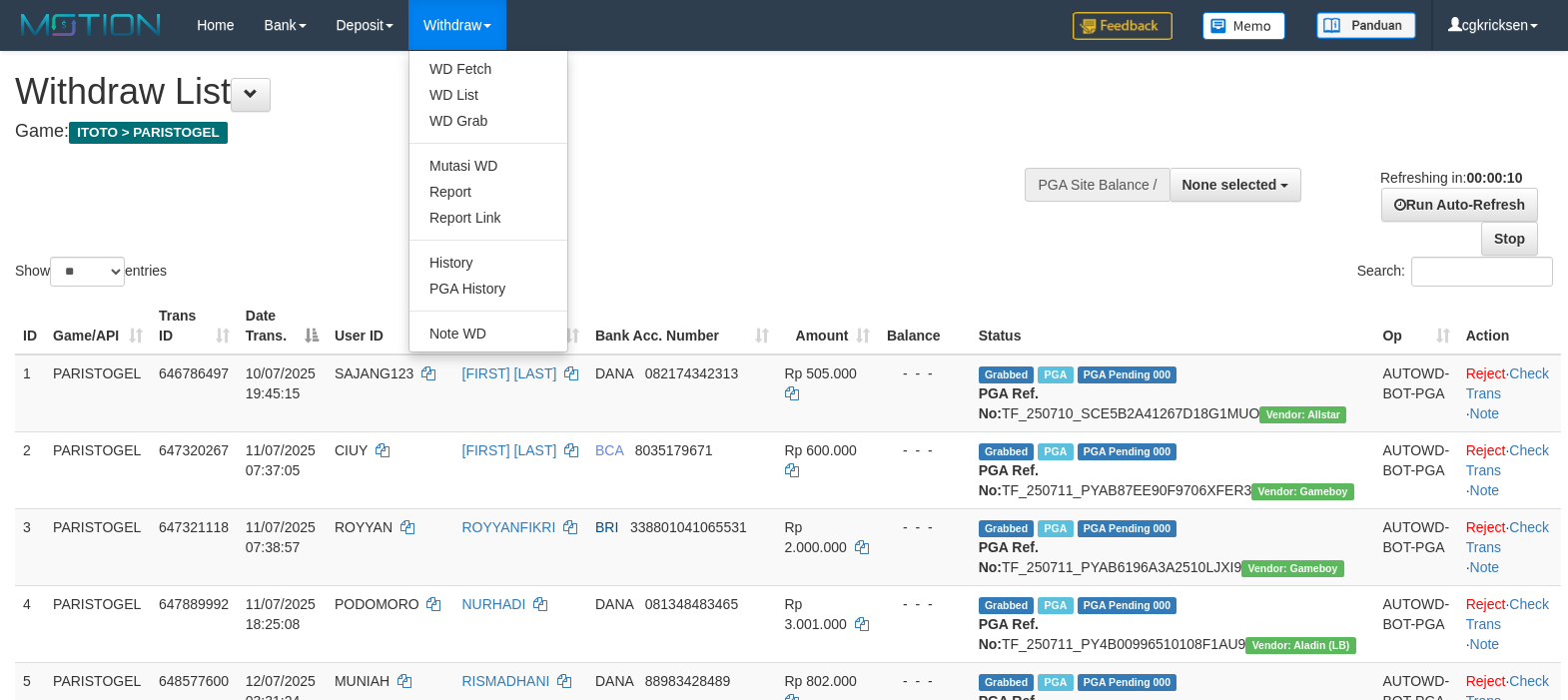 select 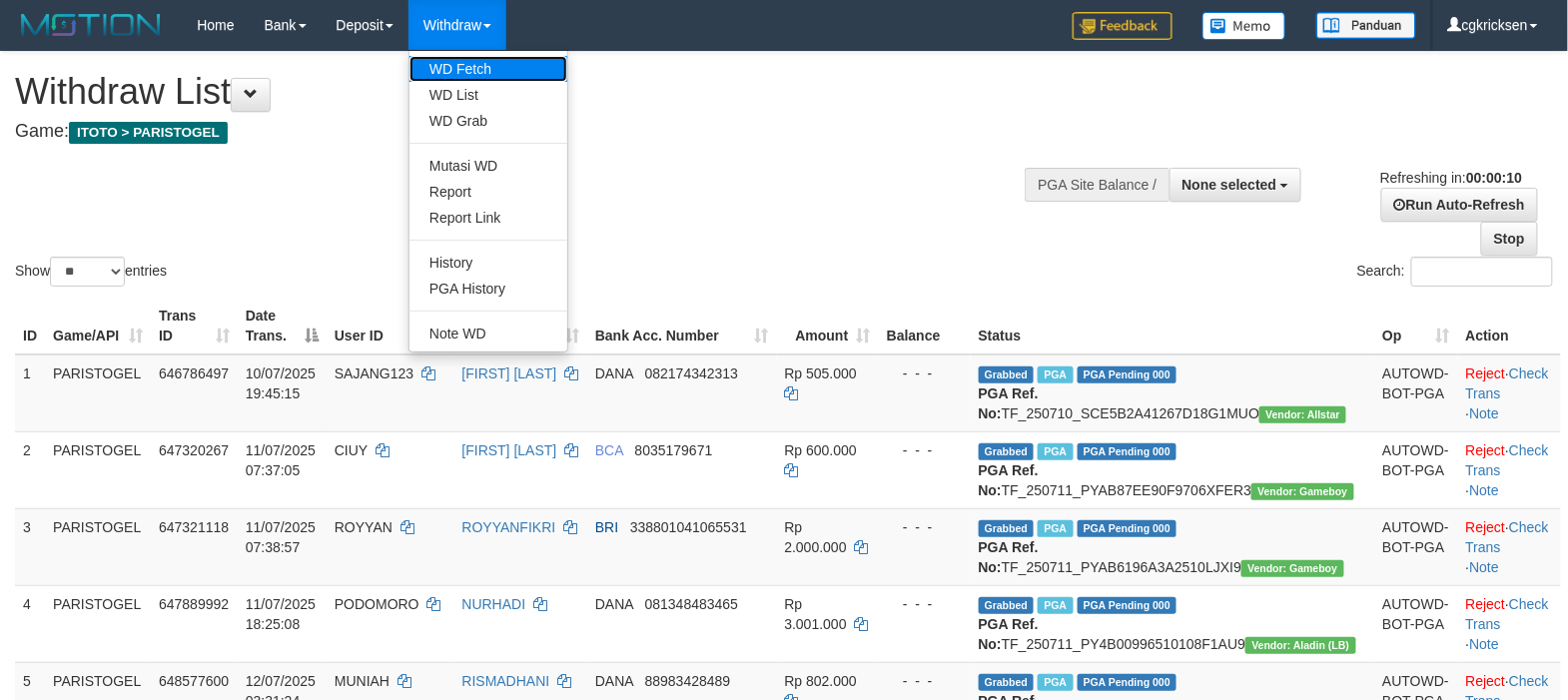 click on "WD Fetch" at bounding box center (488, 69) 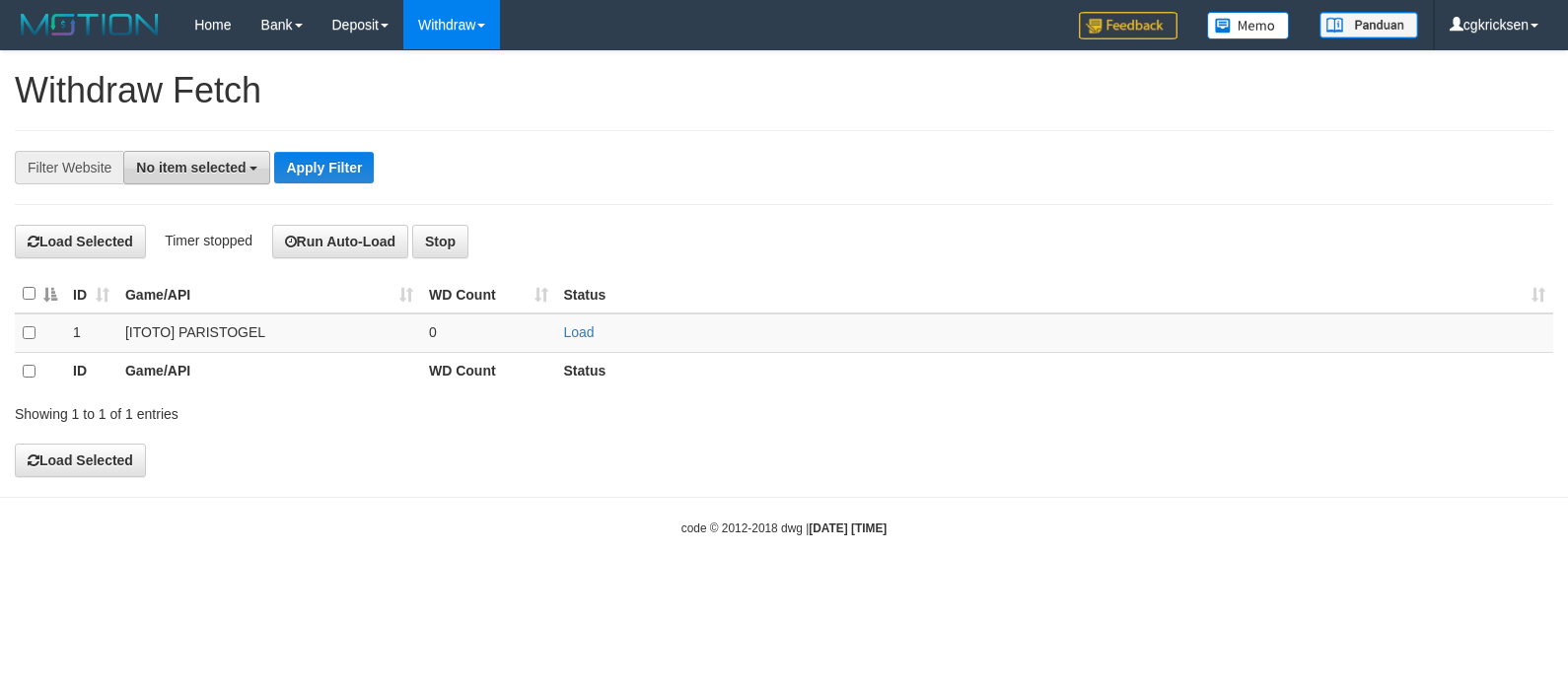scroll, scrollTop: 0, scrollLeft: 0, axis: both 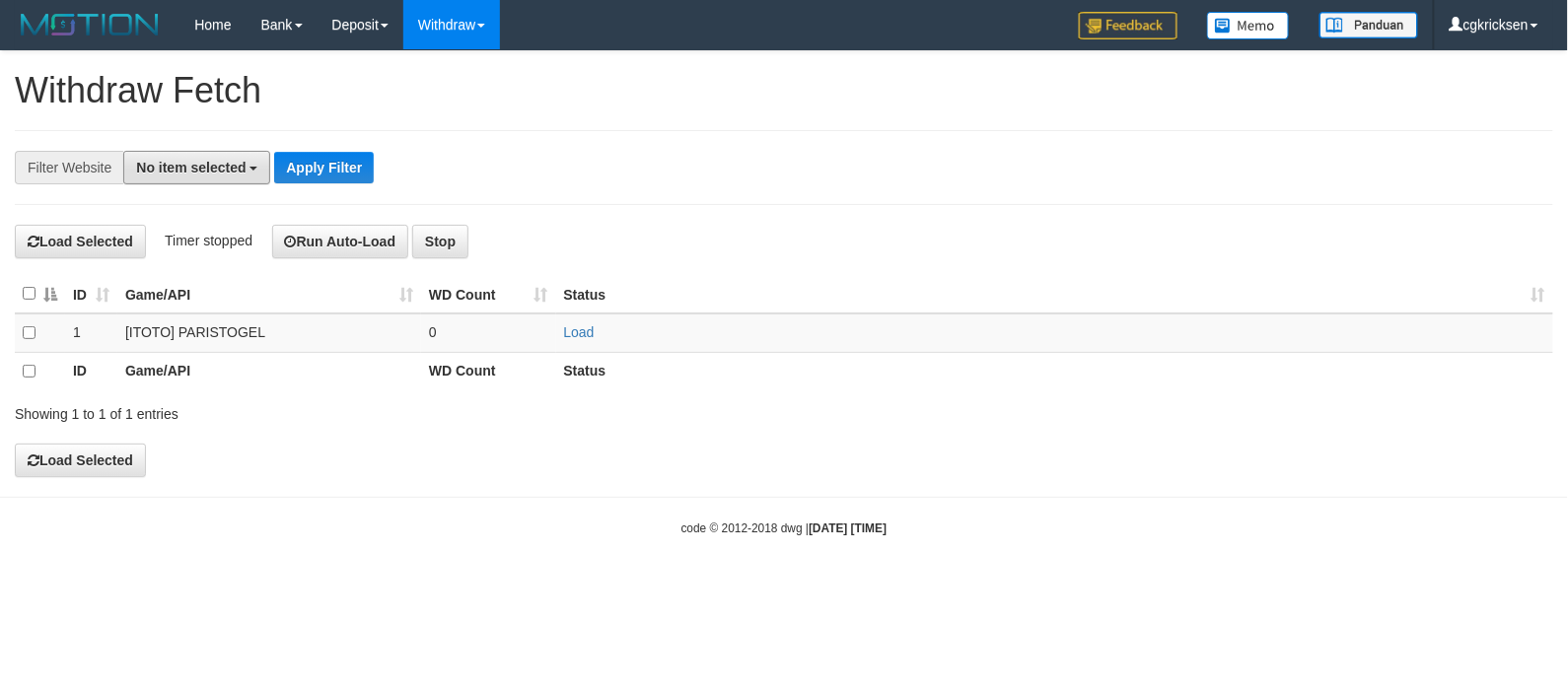 drag, startPoint x: 219, startPoint y: 170, endPoint x: 225, endPoint y: 239, distance: 69.260378 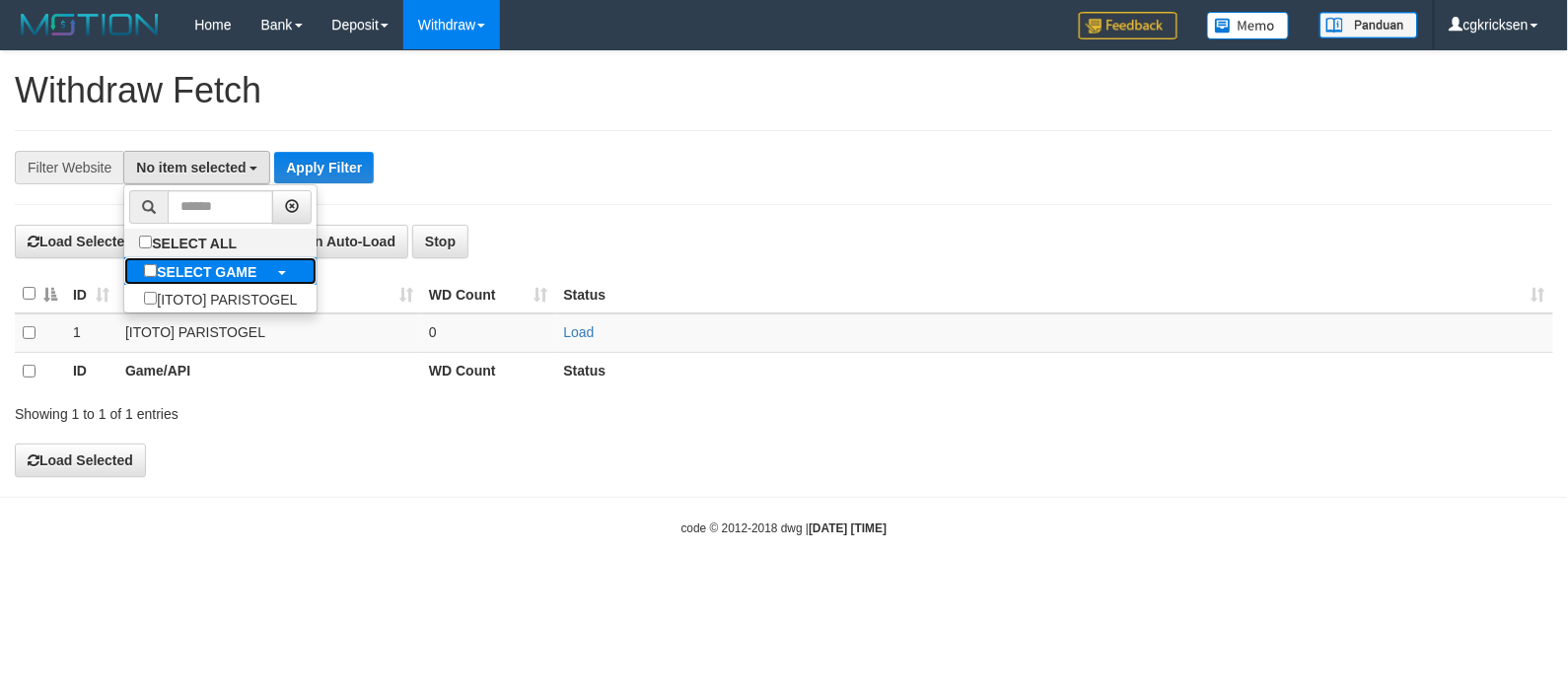 click on "SELECT GAME" at bounding box center [200, 271] 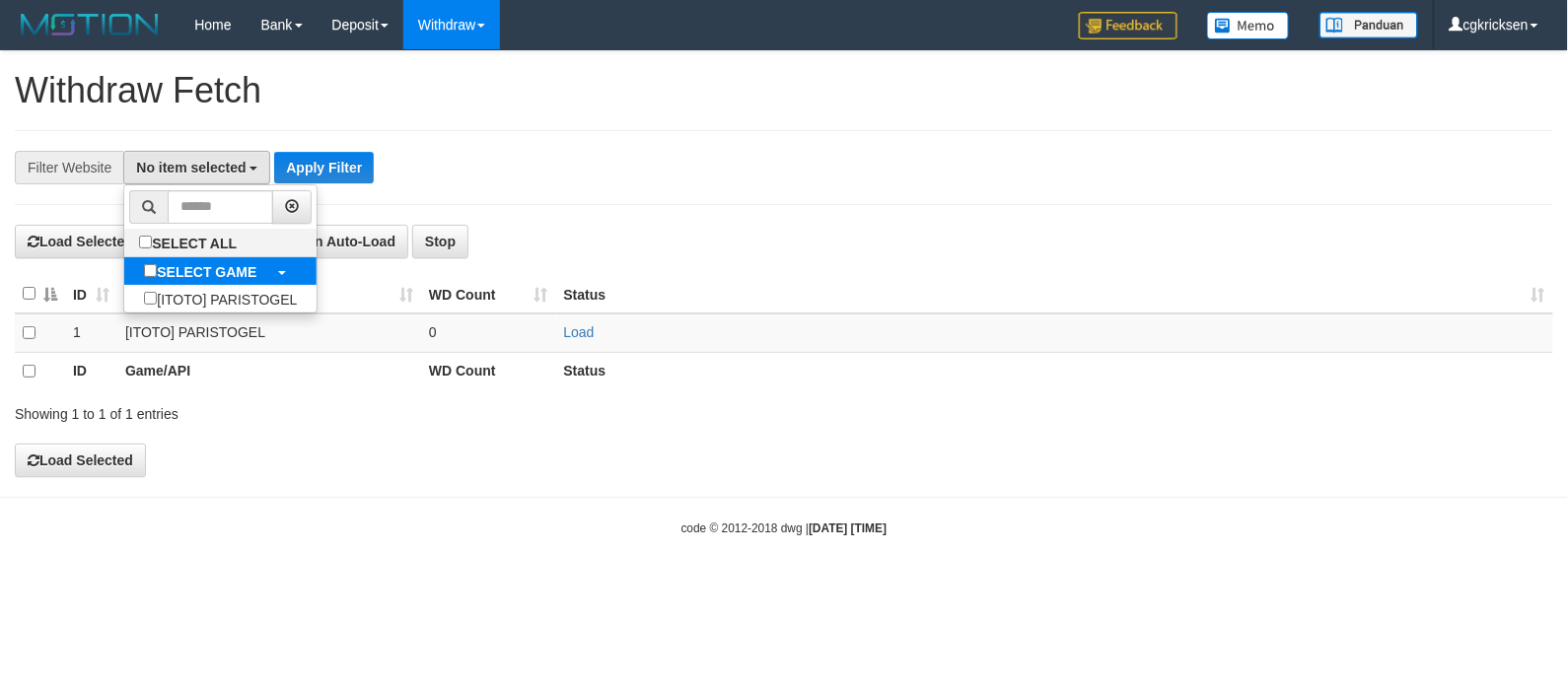 select on "****" 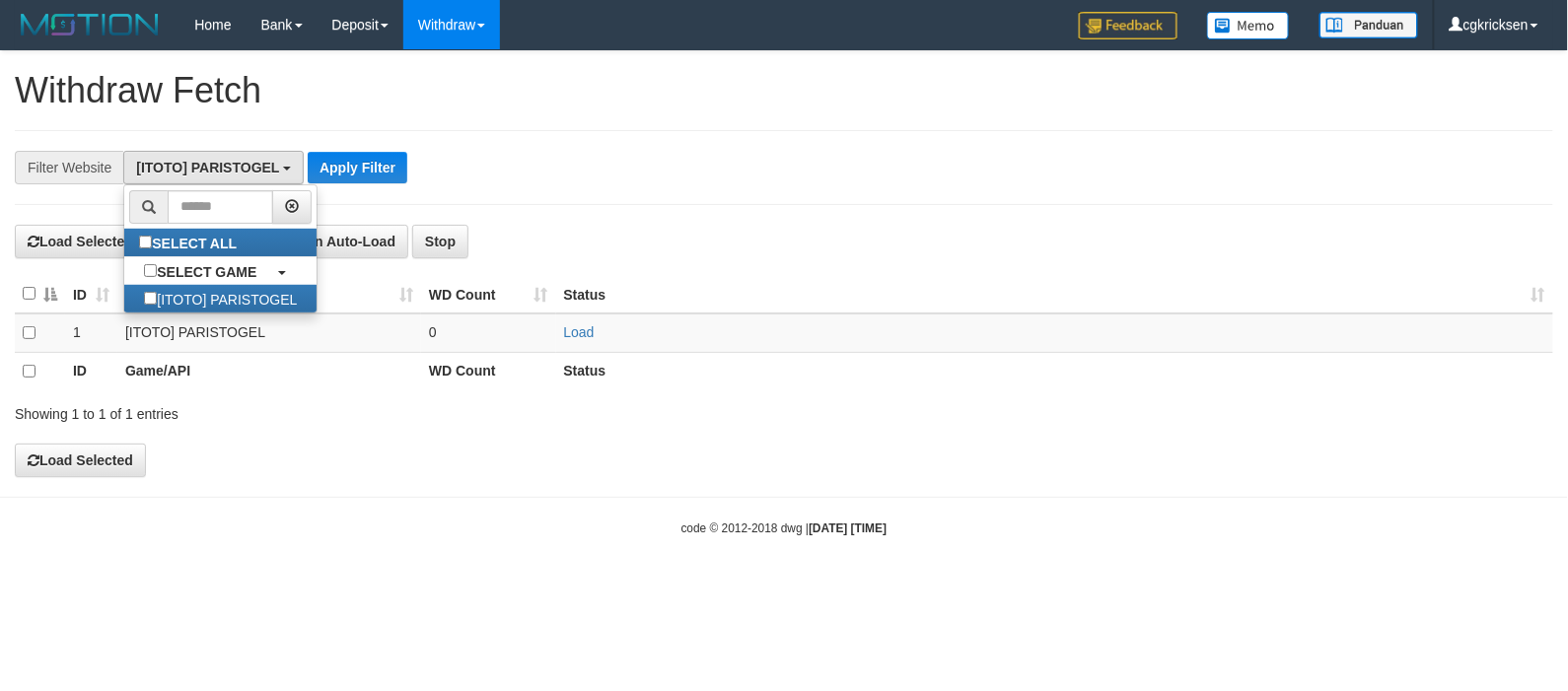 scroll, scrollTop: 17, scrollLeft: 0, axis: vertical 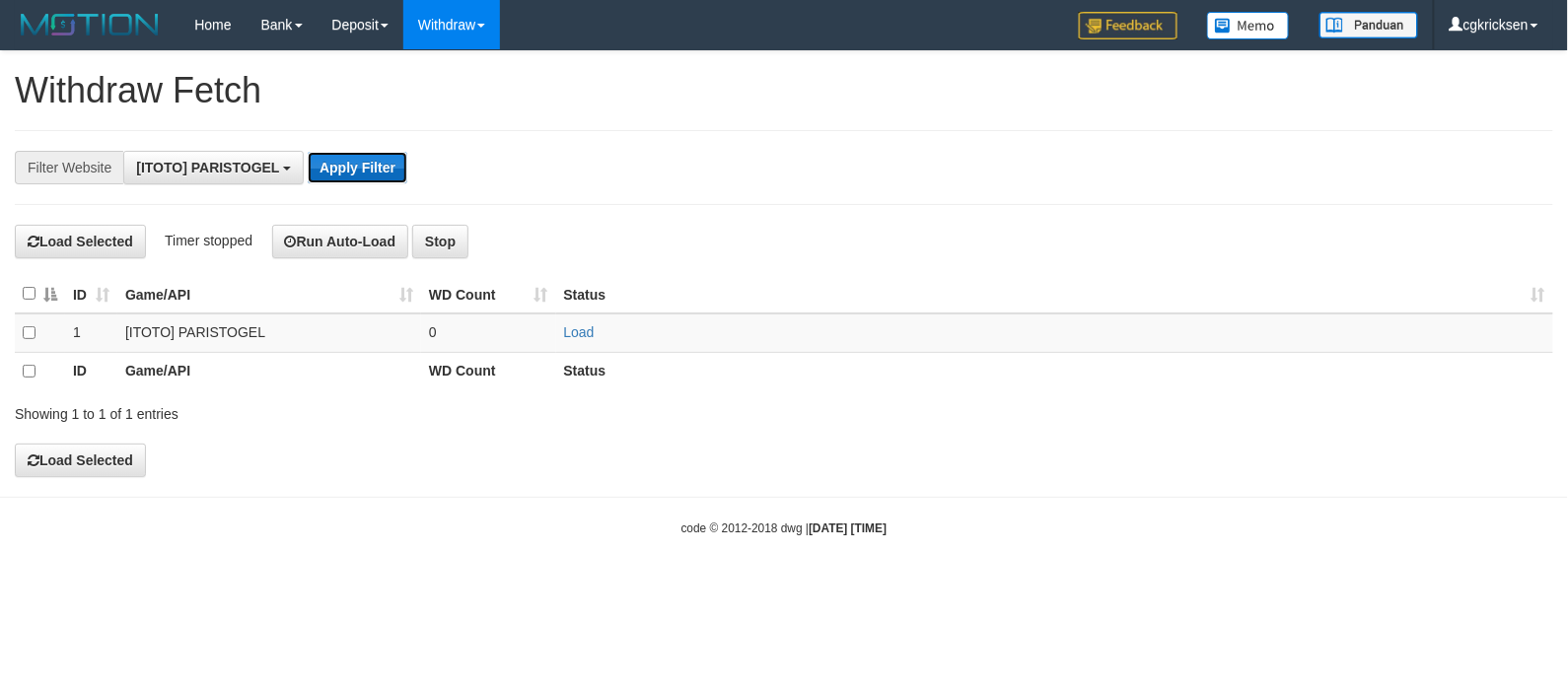 click on "Apply Filter" at bounding box center (357, 168) 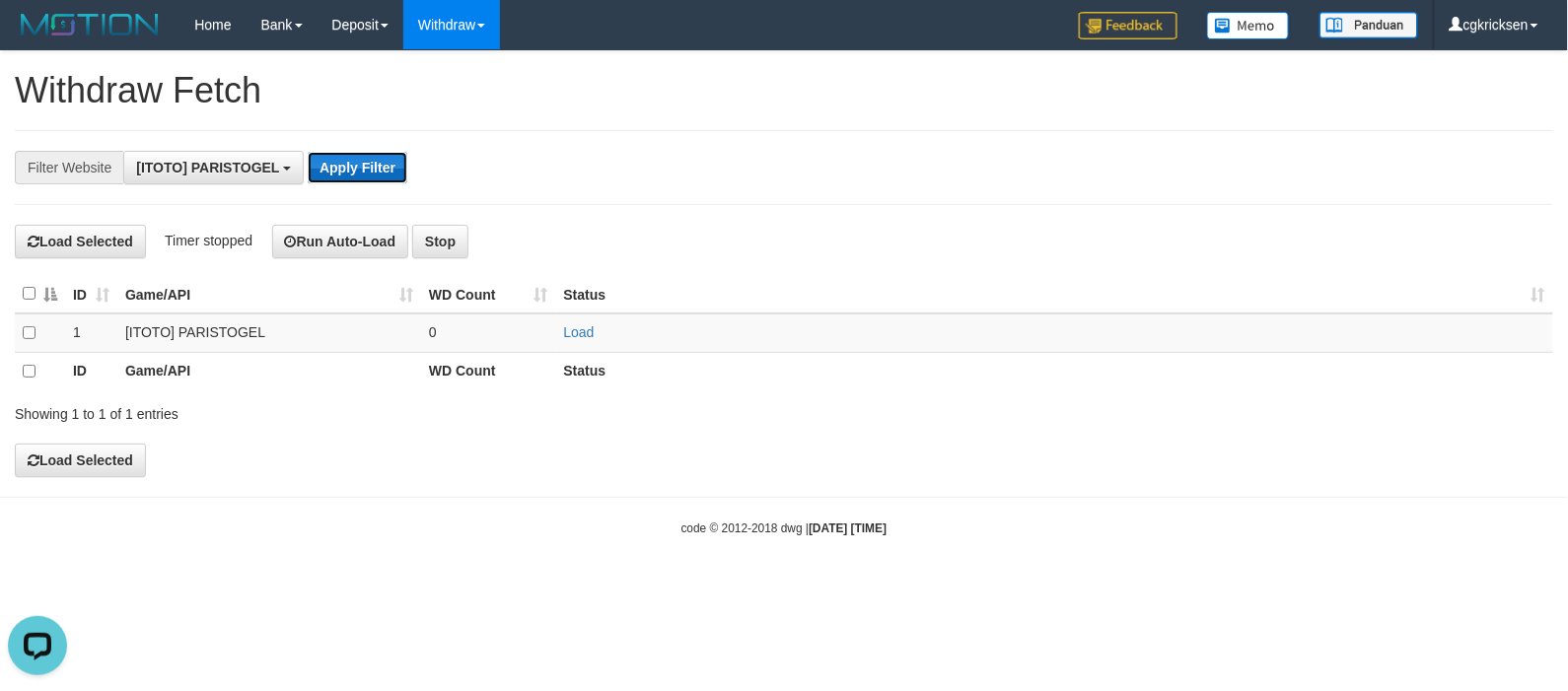 scroll, scrollTop: 0, scrollLeft: 0, axis: both 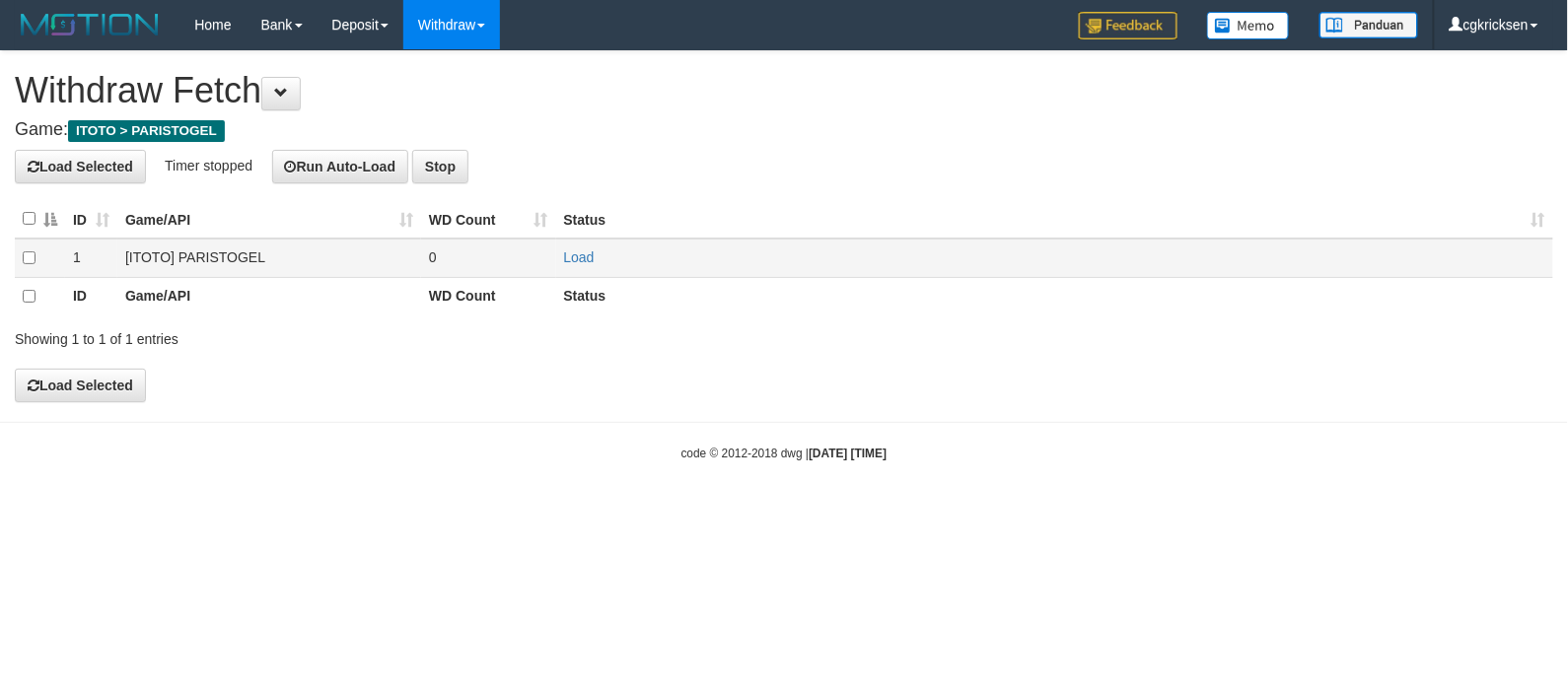 click on "0" at bounding box center [488, 258] 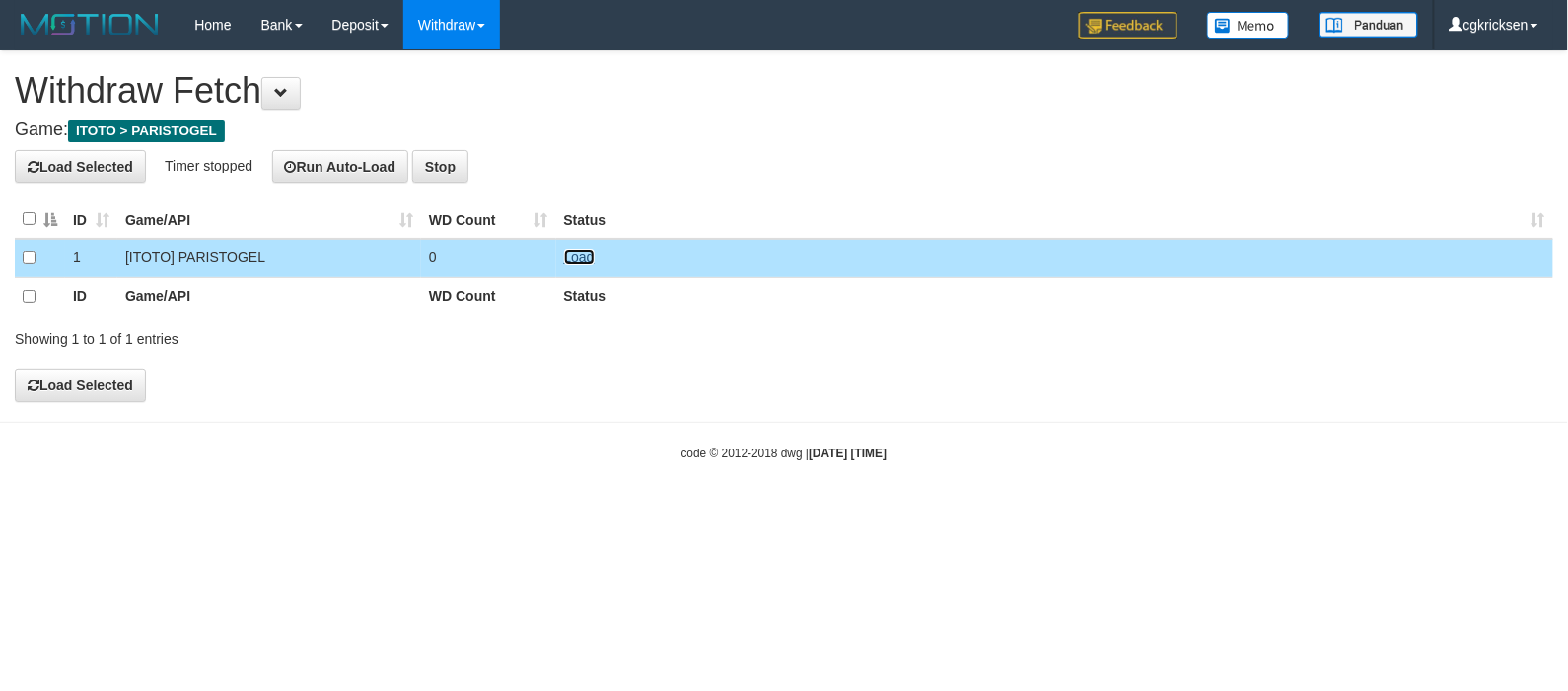 click on "Load" at bounding box center [579, 257] 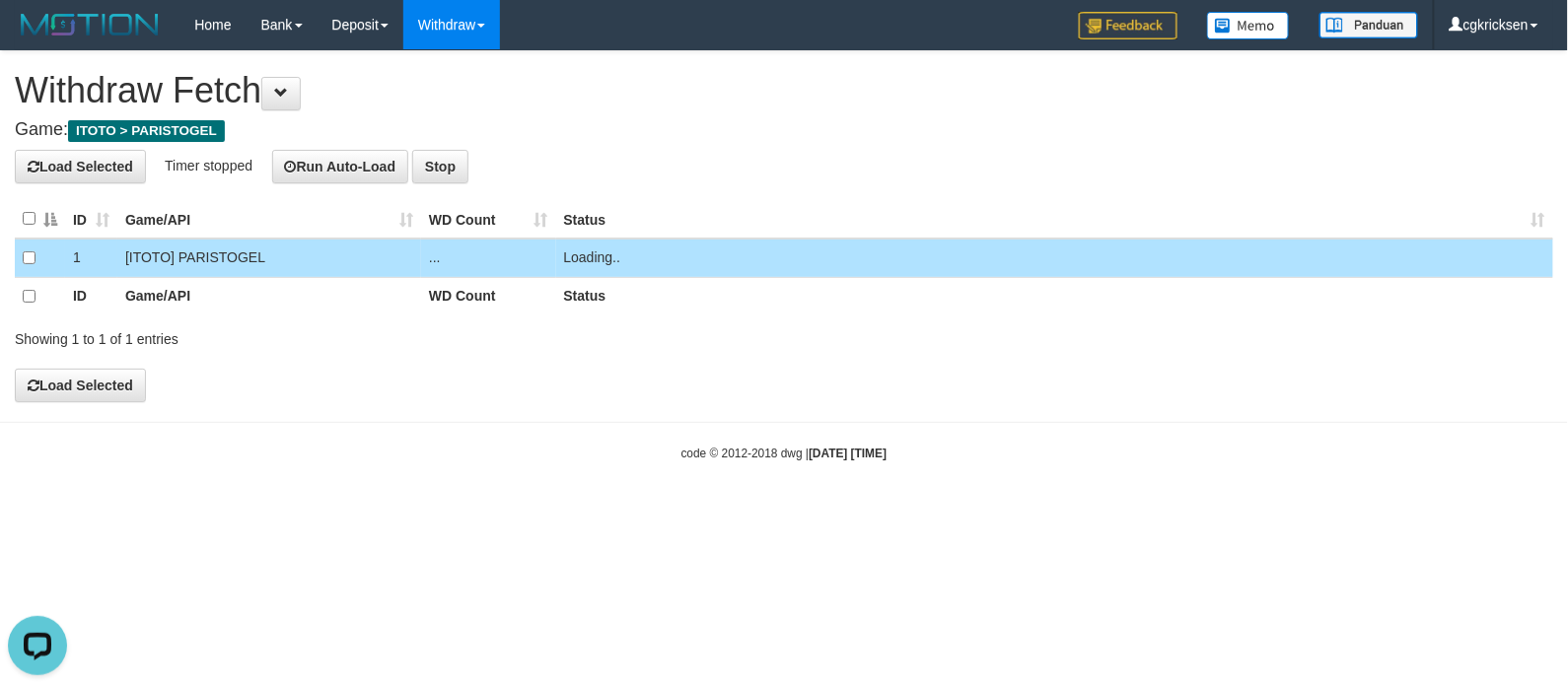 scroll, scrollTop: 0, scrollLeft: 0, axis: both 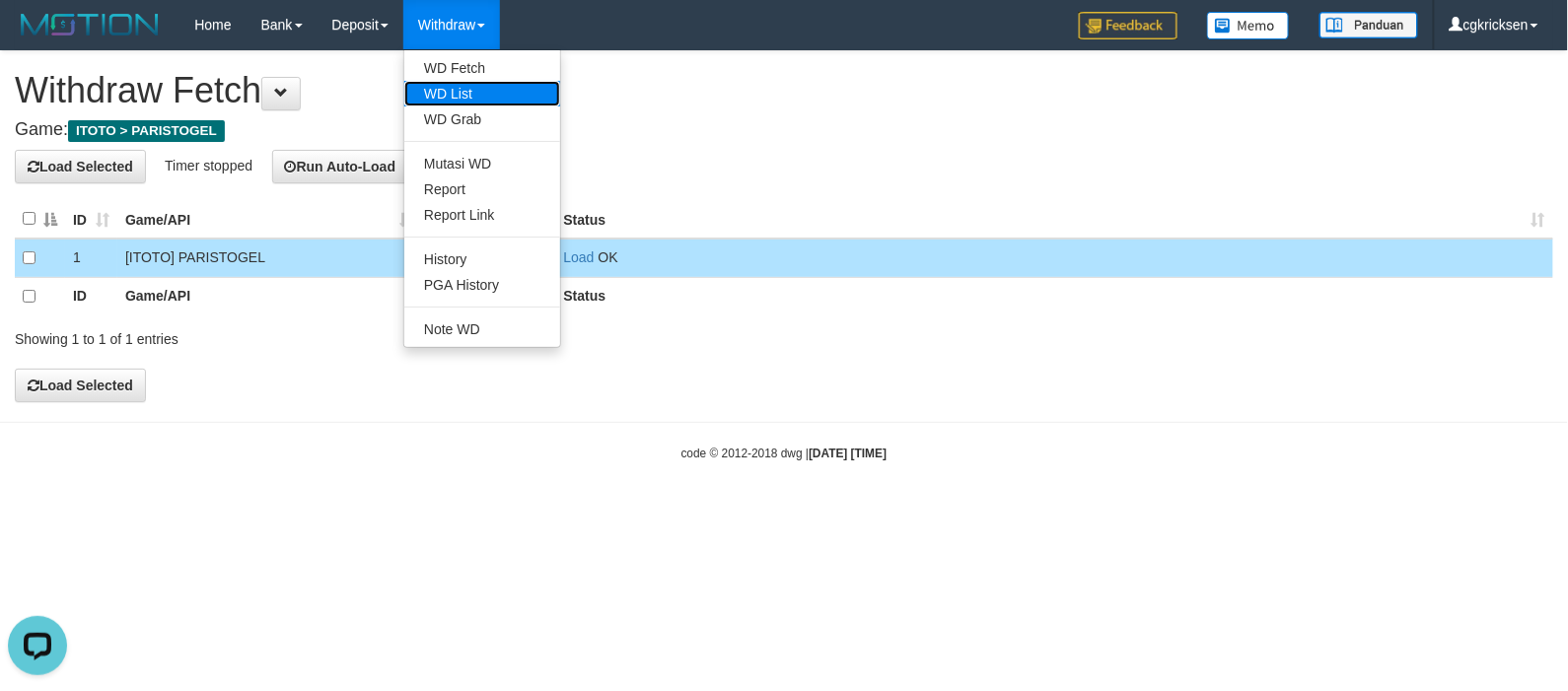 click on "WD List" at bounding box center [482, 94] 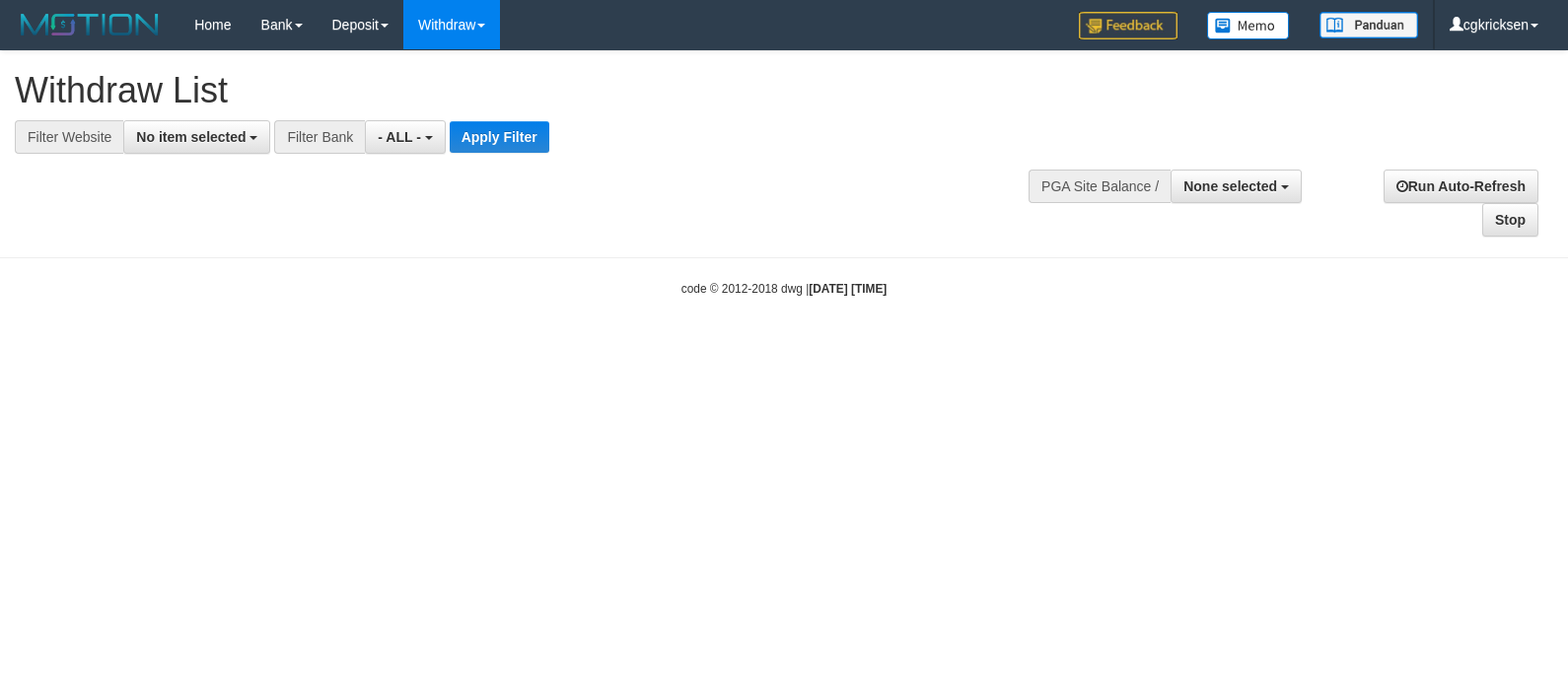 select 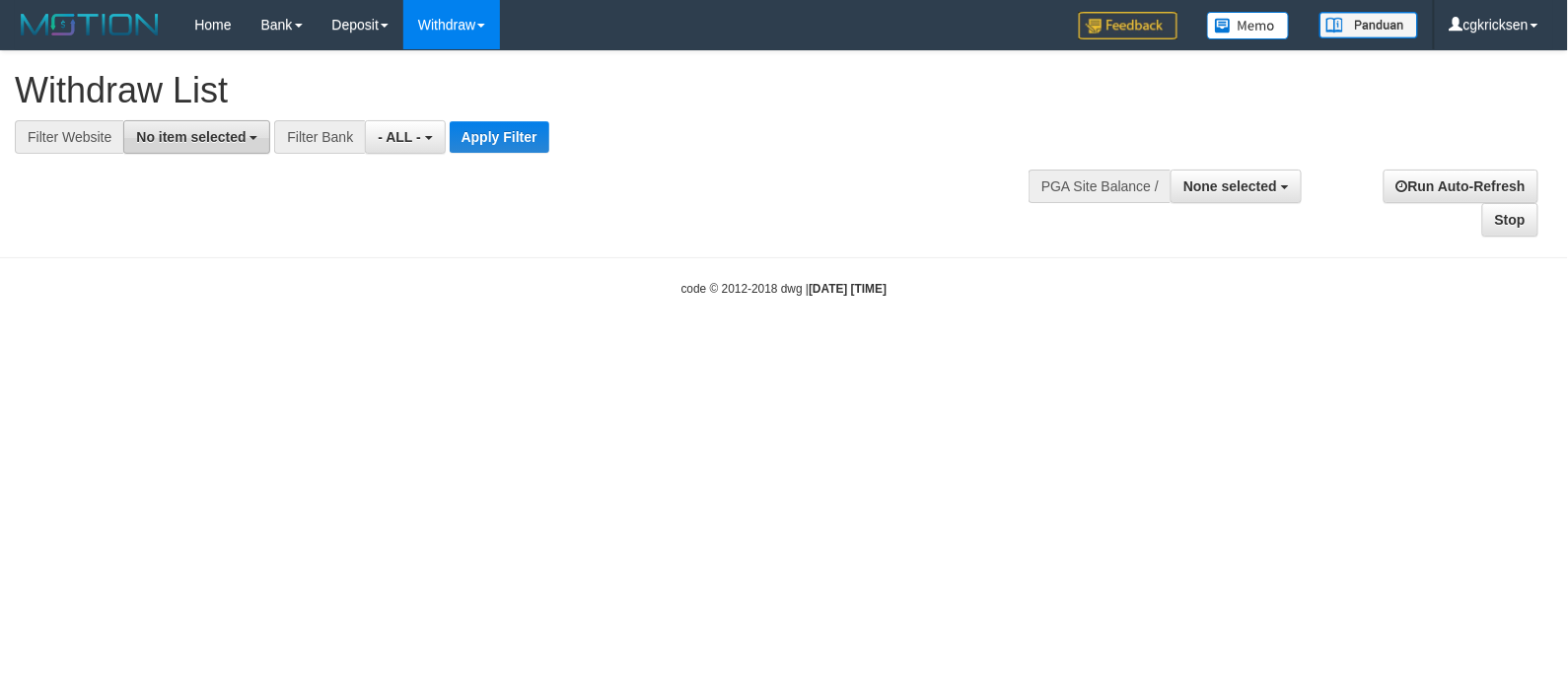 click on "No item selected" at bounding box center (196, 137) 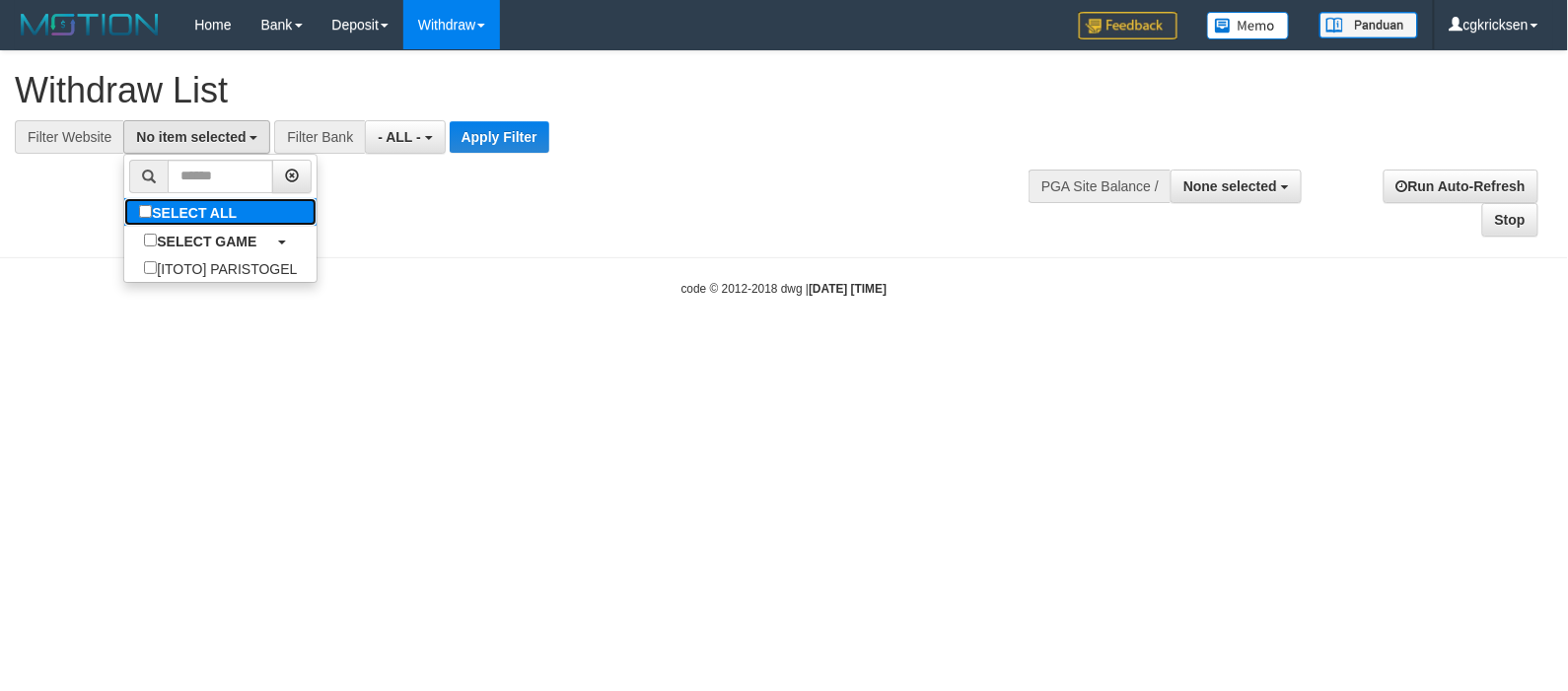 click on "SELECT ALL" at bounding box center (190, 212) 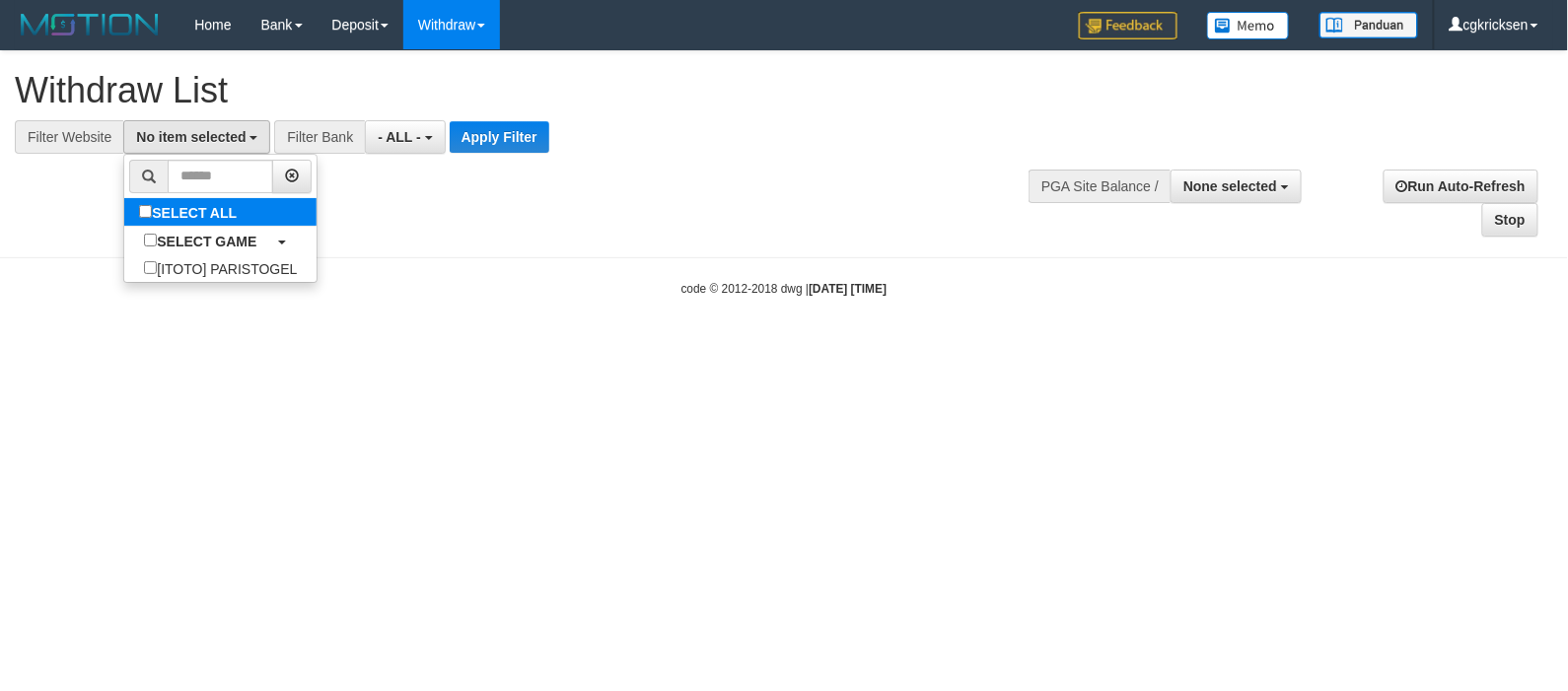 select on "****" 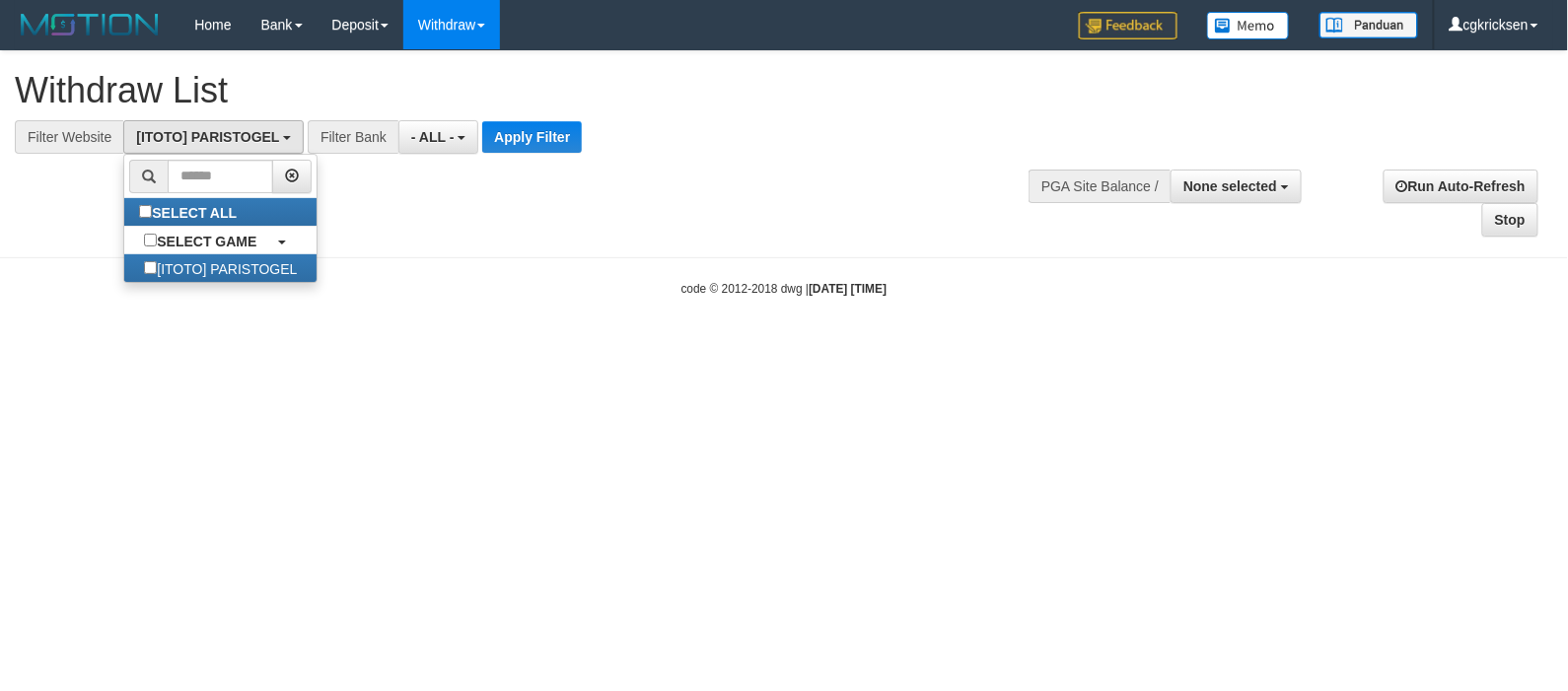 scroll, scrollTop: 17, scrollLeft: 0, axis: vertical 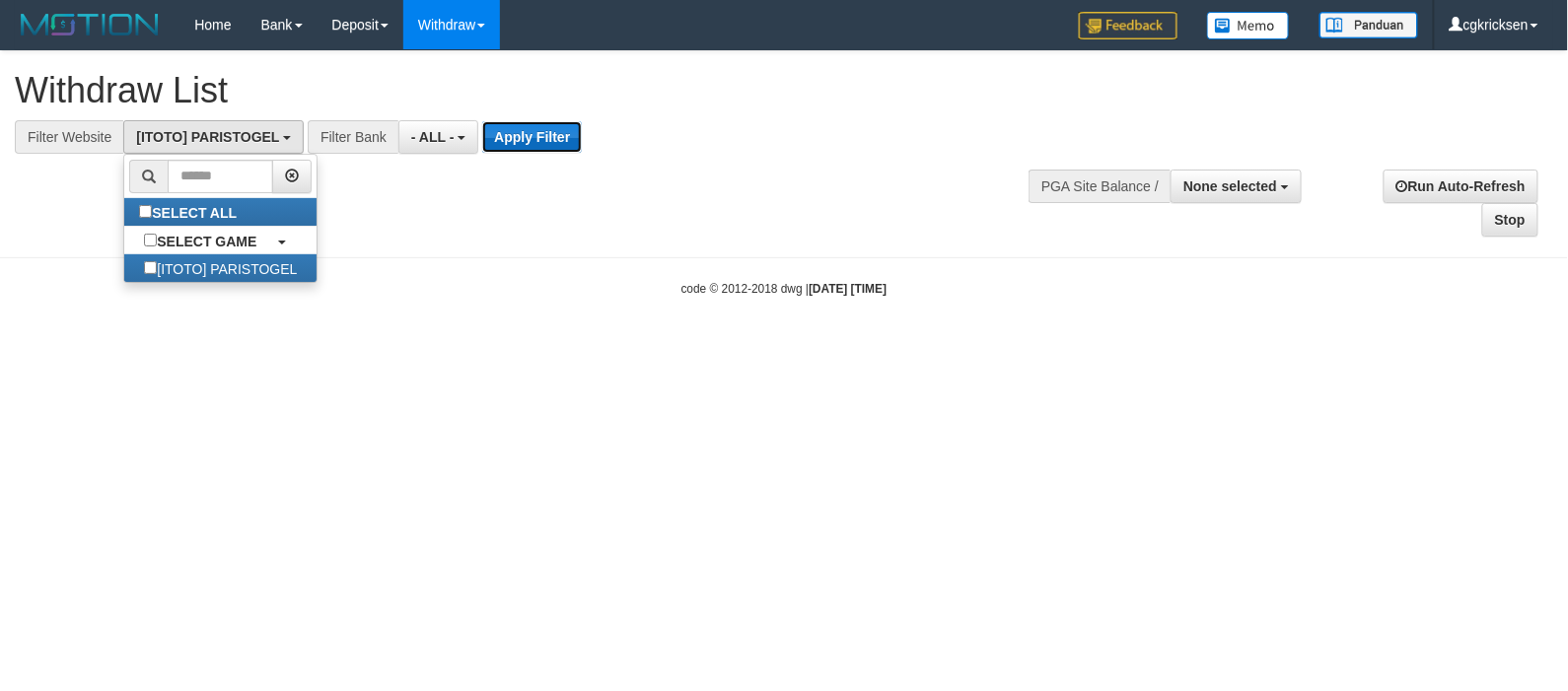 click on "Apply Filter" at bounding box center (532, 137) 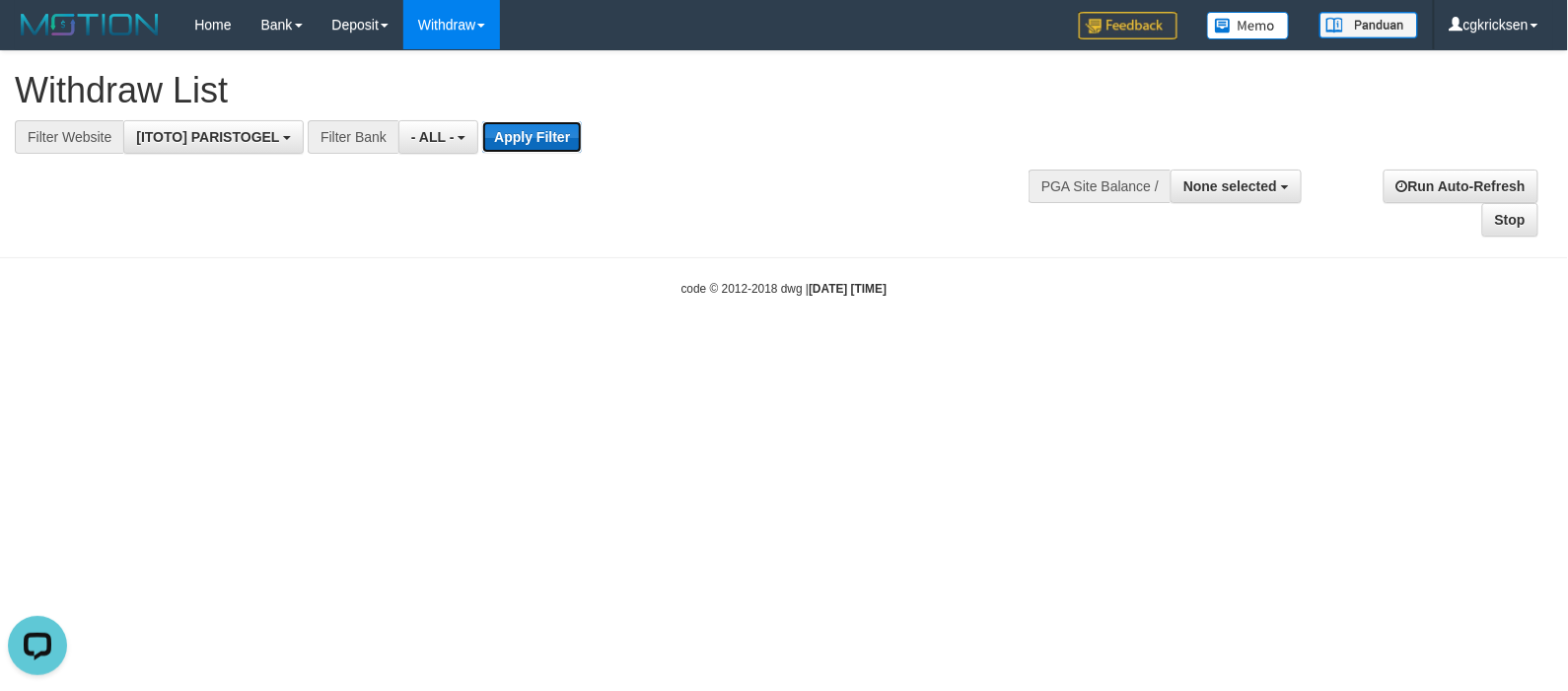 scroll, scrollTop: 0, scrollLeft: 0, axis: both 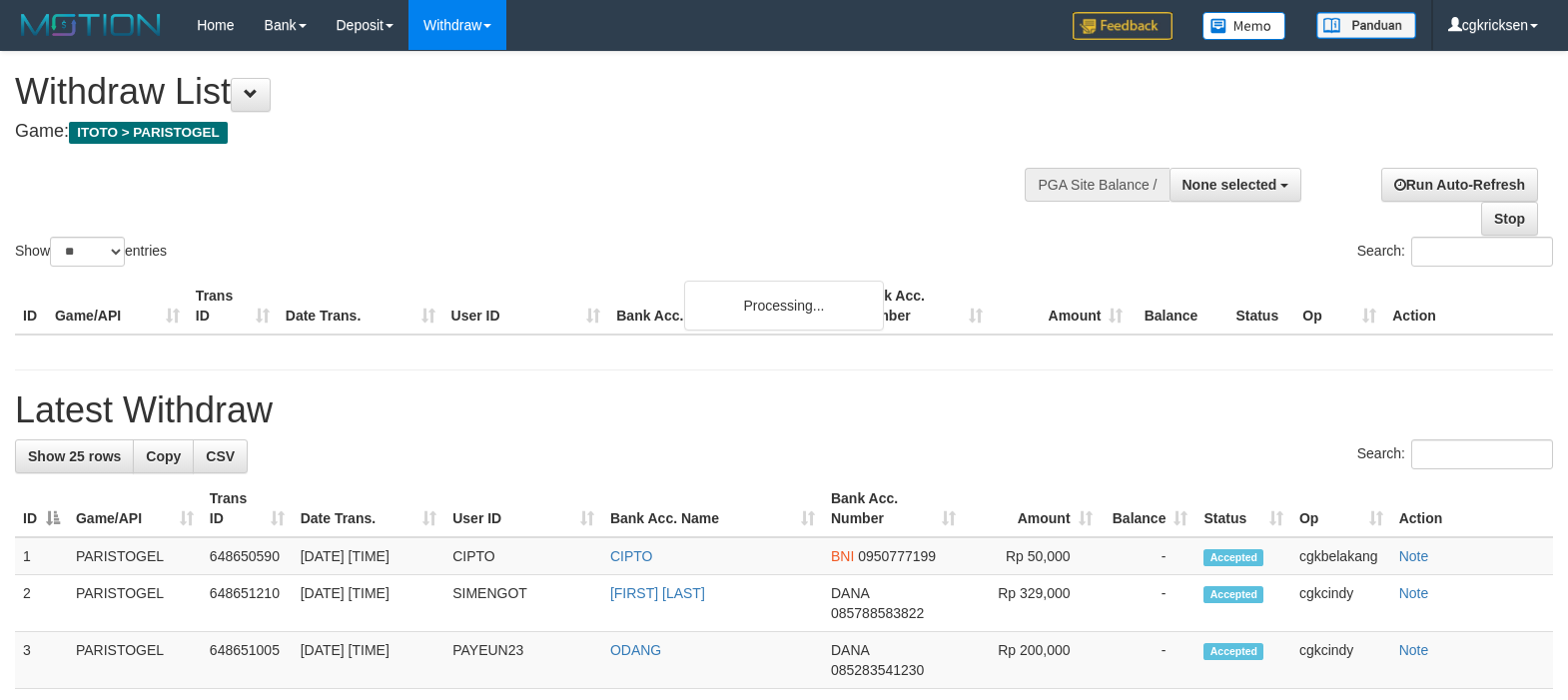 select 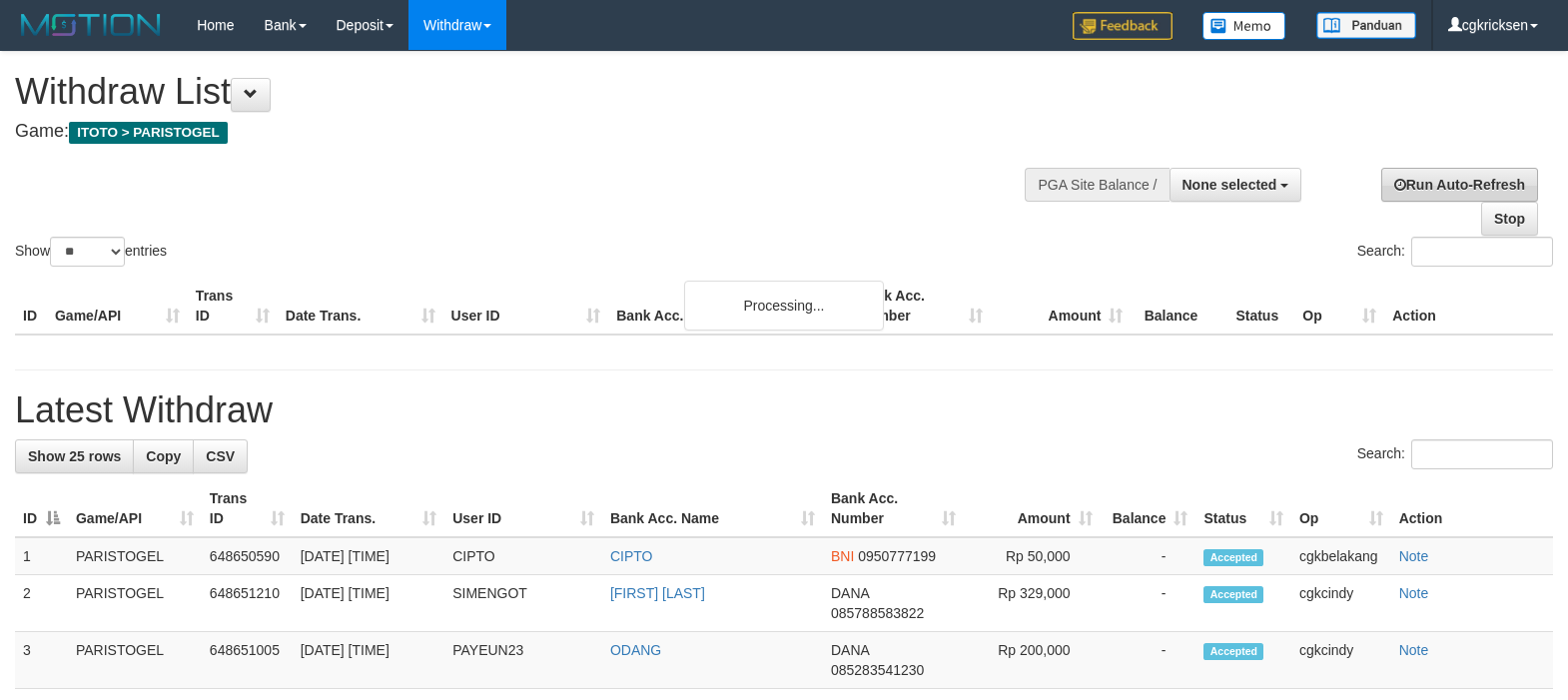 scroll, scrollTop: 0, scrollLeft: 0, axis: both 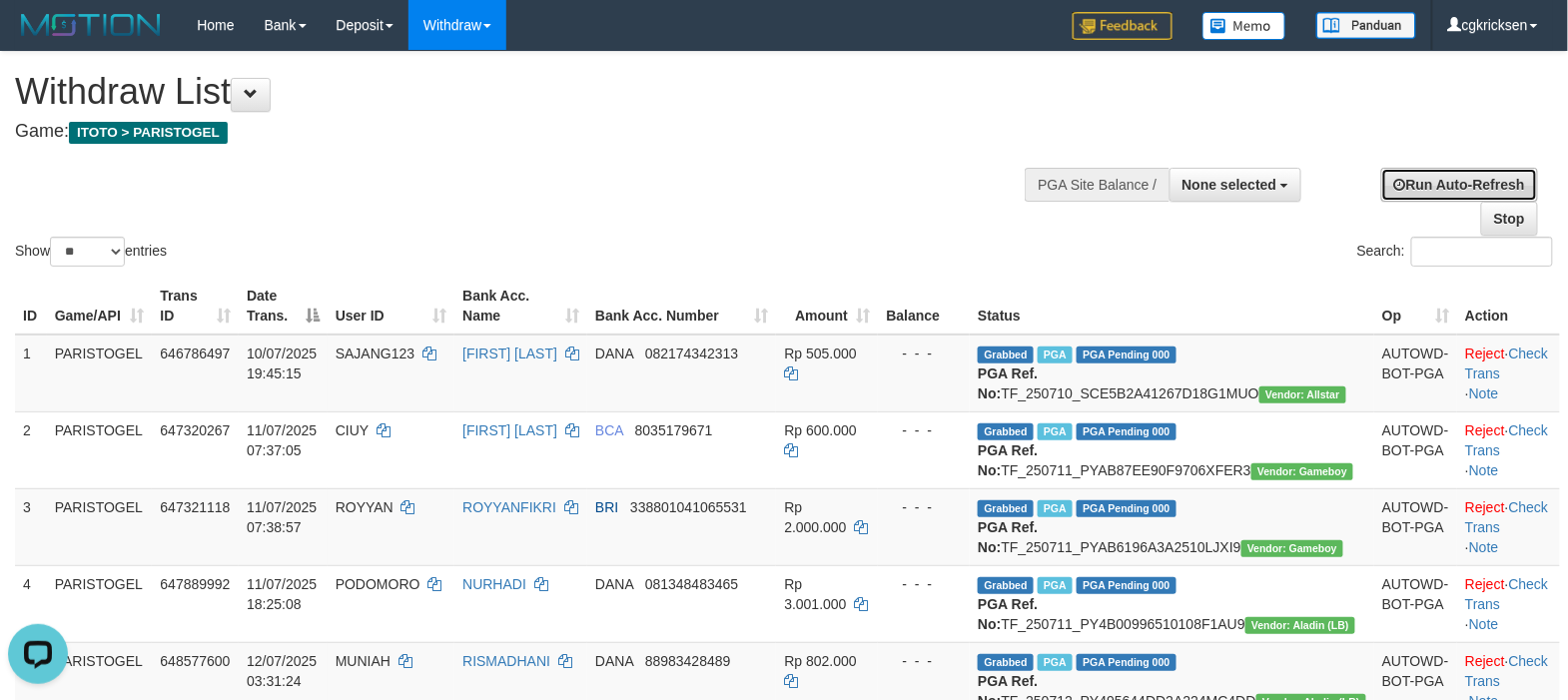 click on "Run Auto-Refresh" at bounding box center (1459, 185) 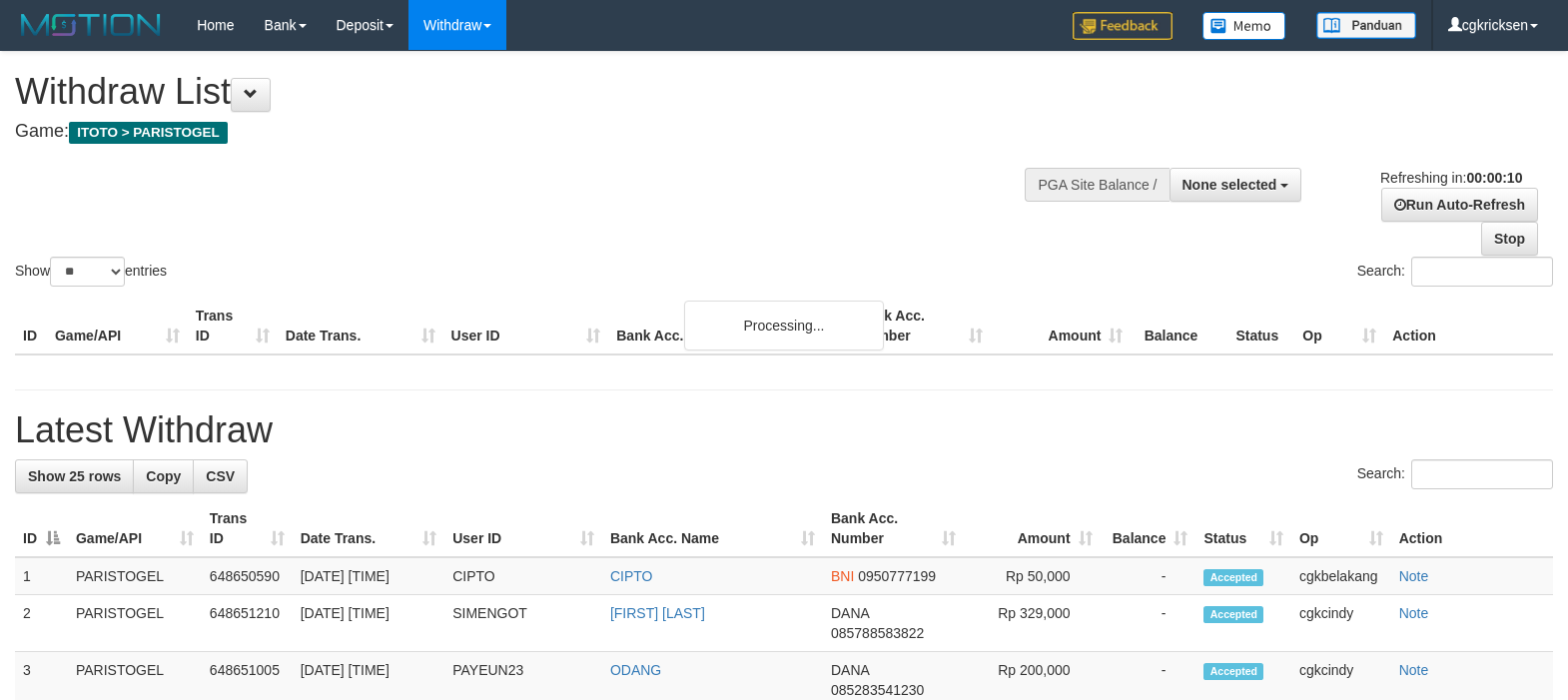 select 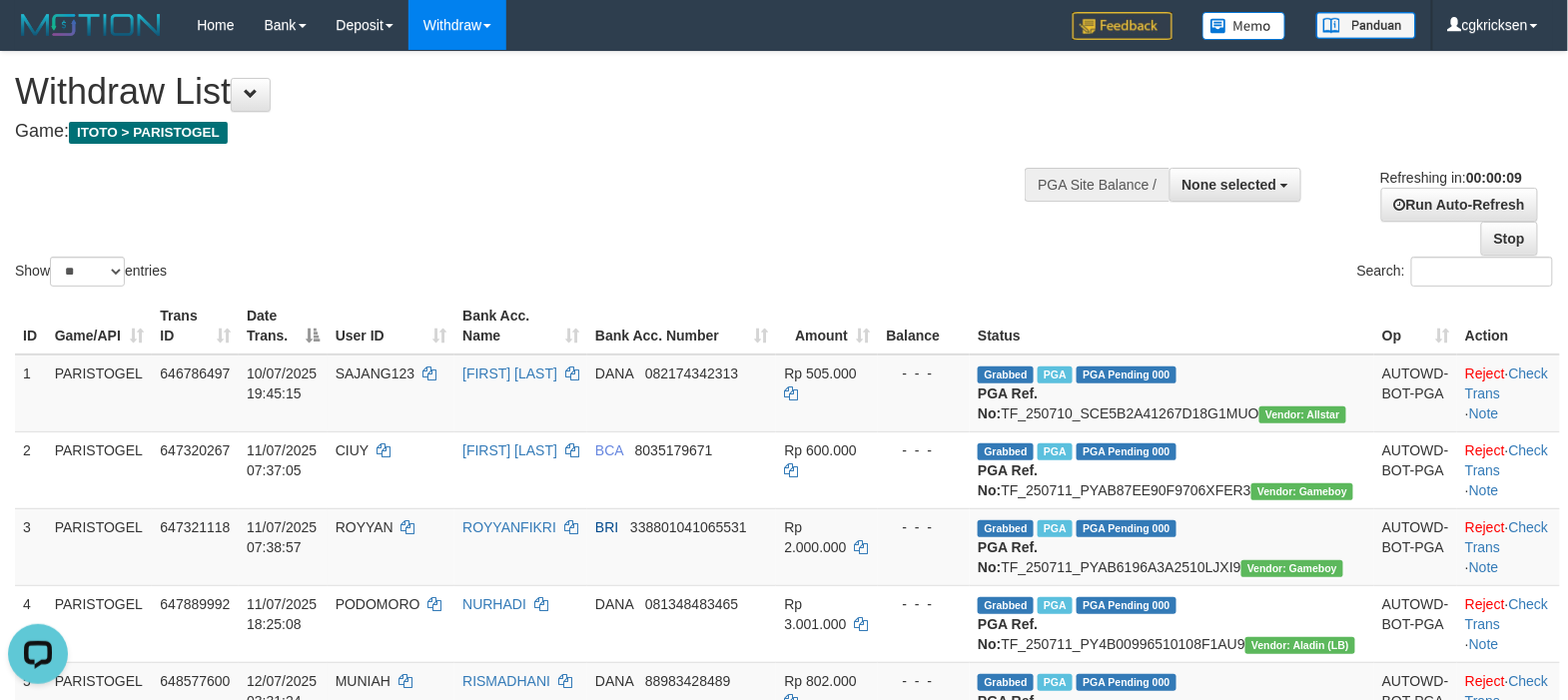 scroll, scrollTop: 0, scrollLeft: 0, axis: both 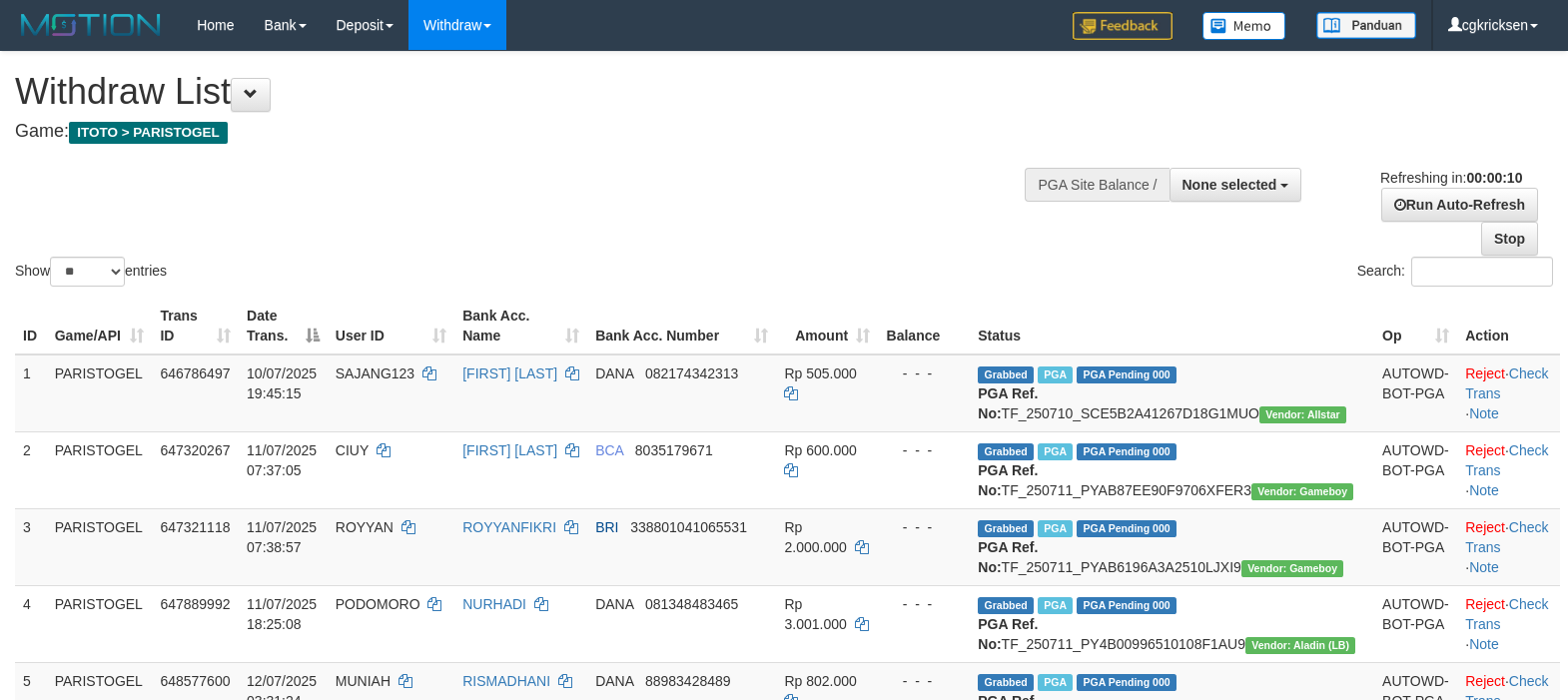 select 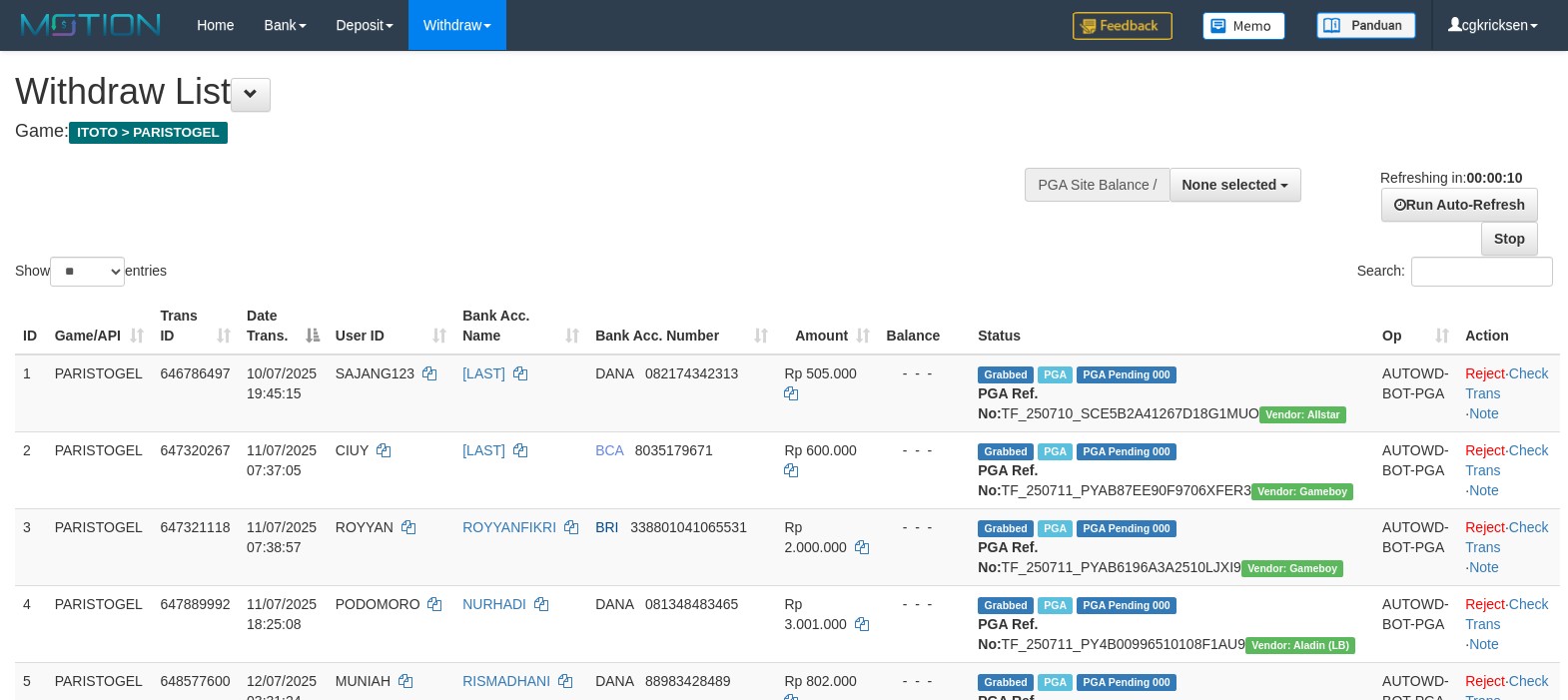 select 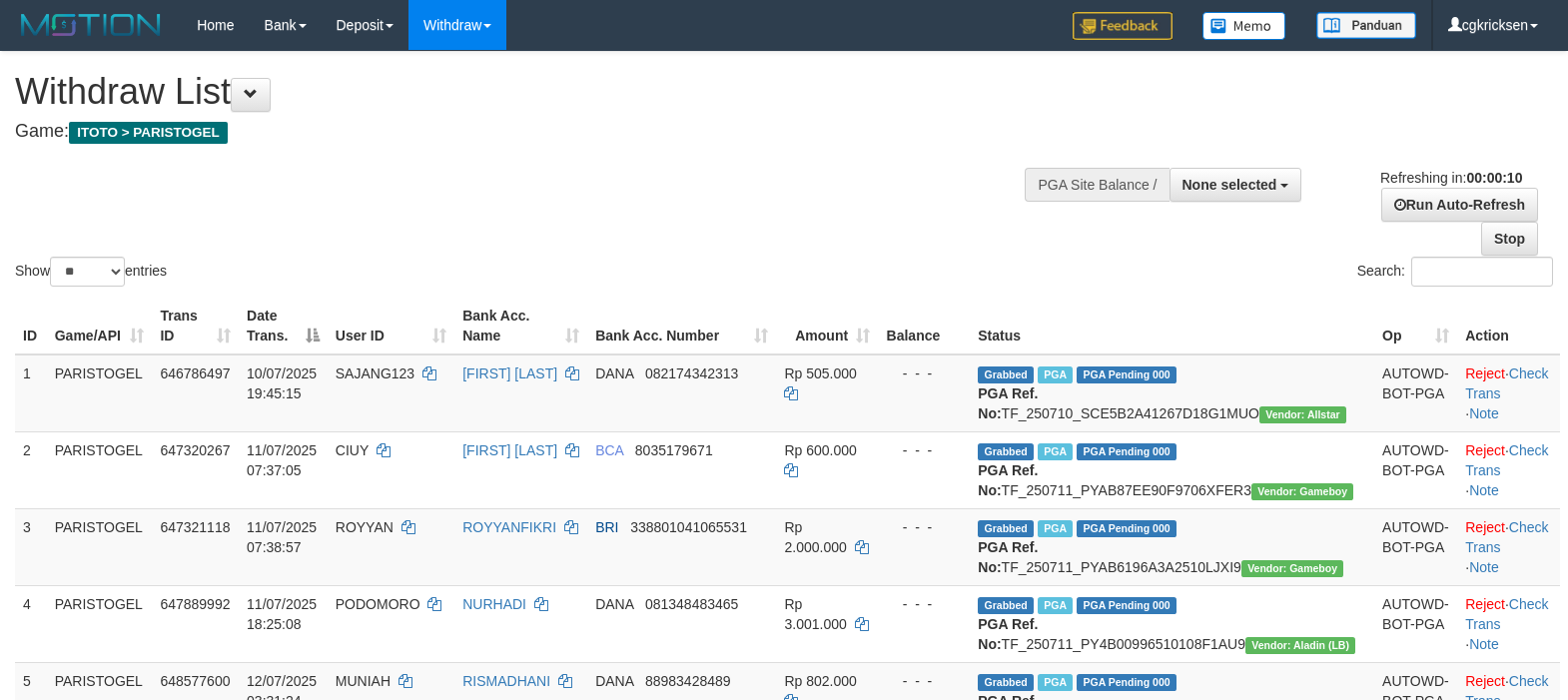 select 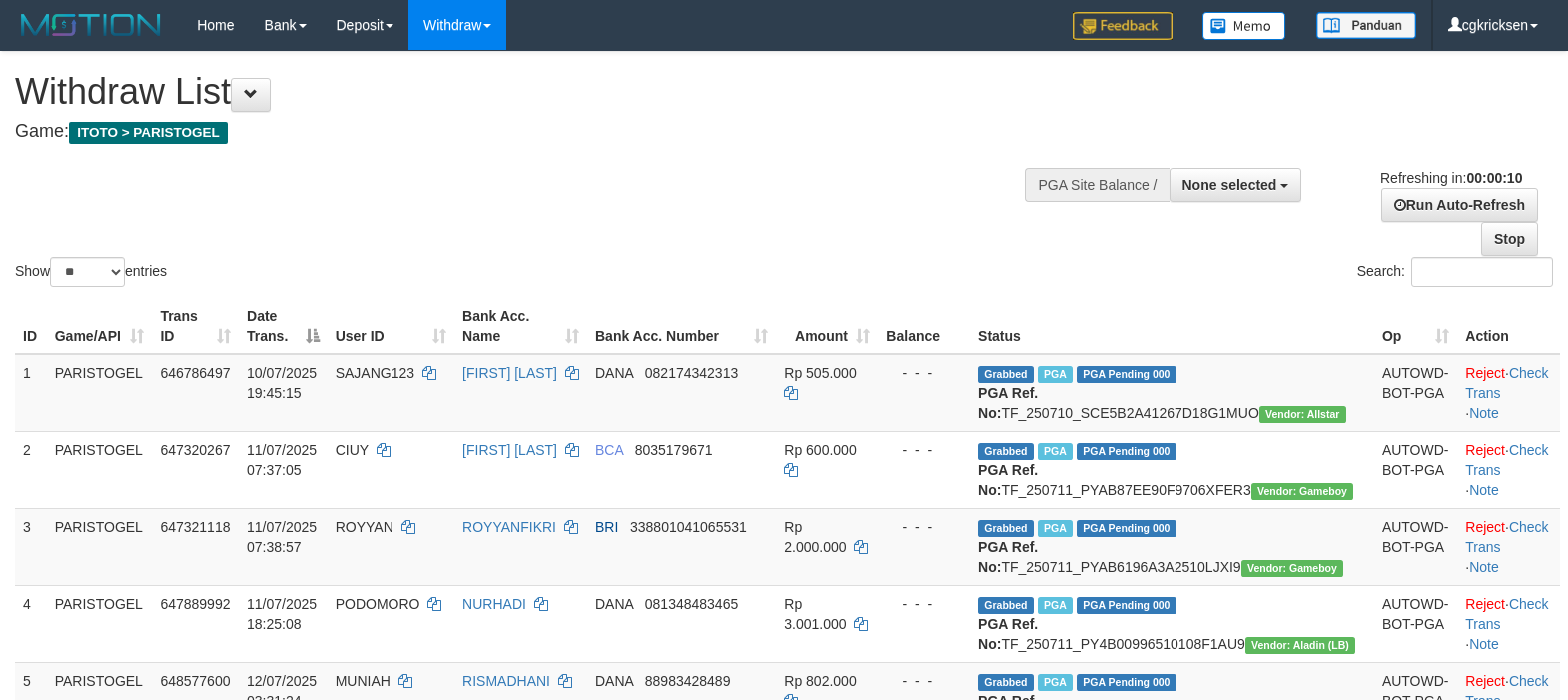 select 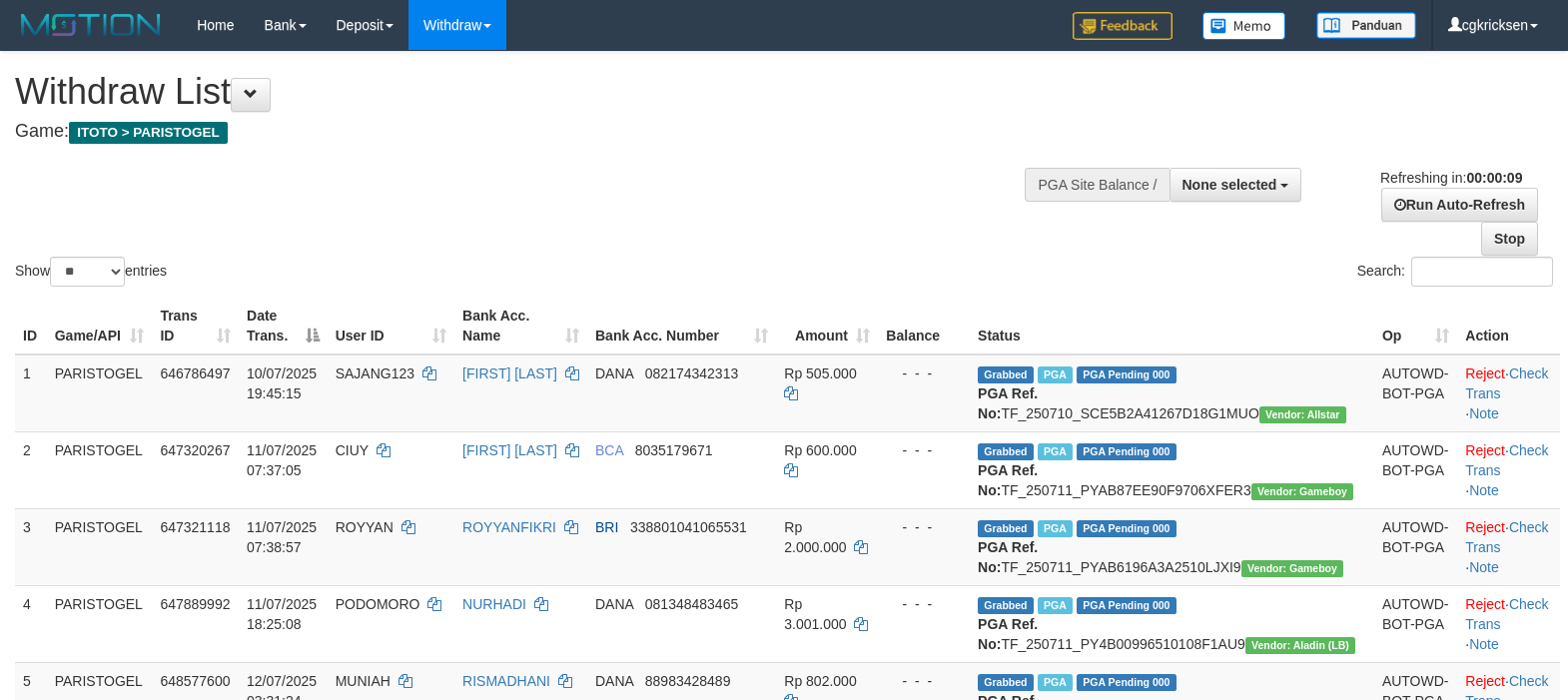 scroll, scrollTop: 0, scrollLeft: 0, axis: both 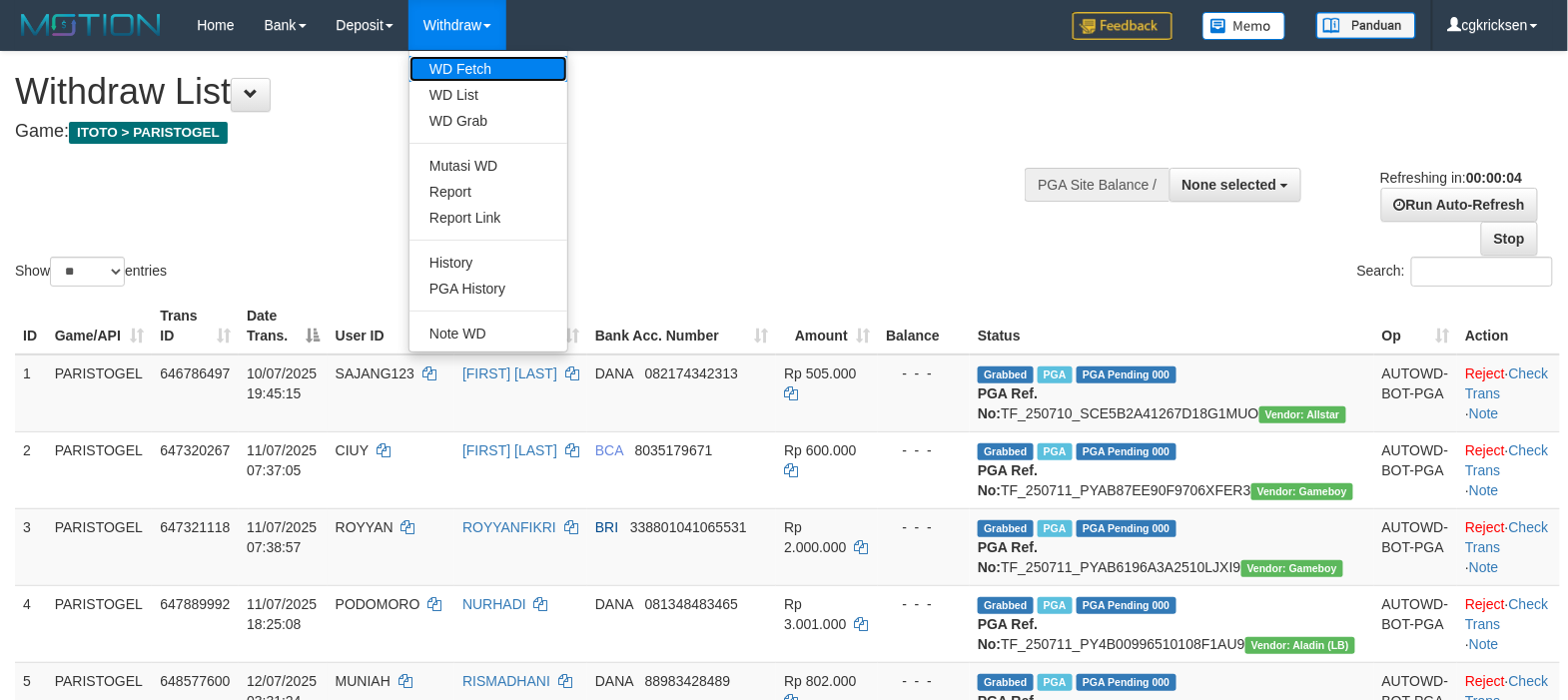 click on "WD Fetch" at bounding box center [488, 69] 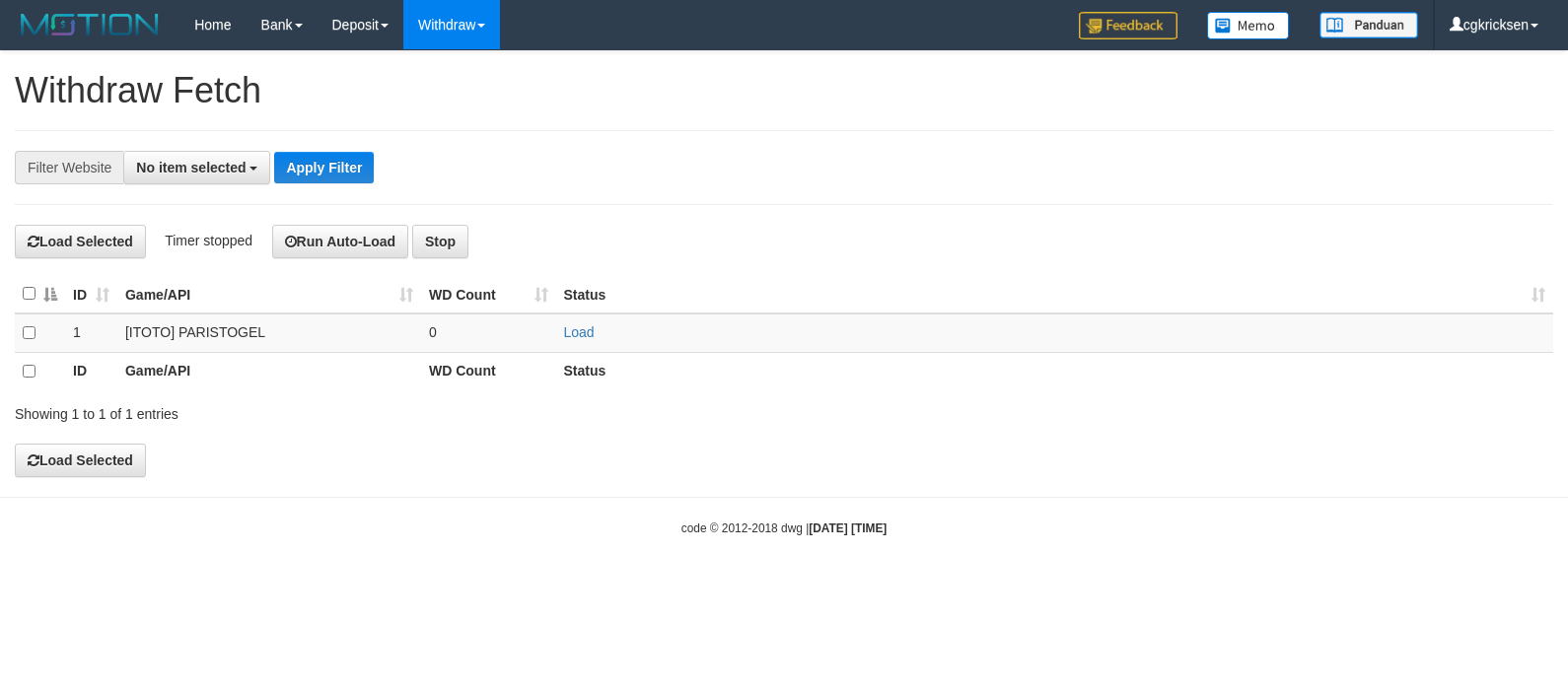 scroll, scrollTop: 0, scrollLeft: 0, axis: both 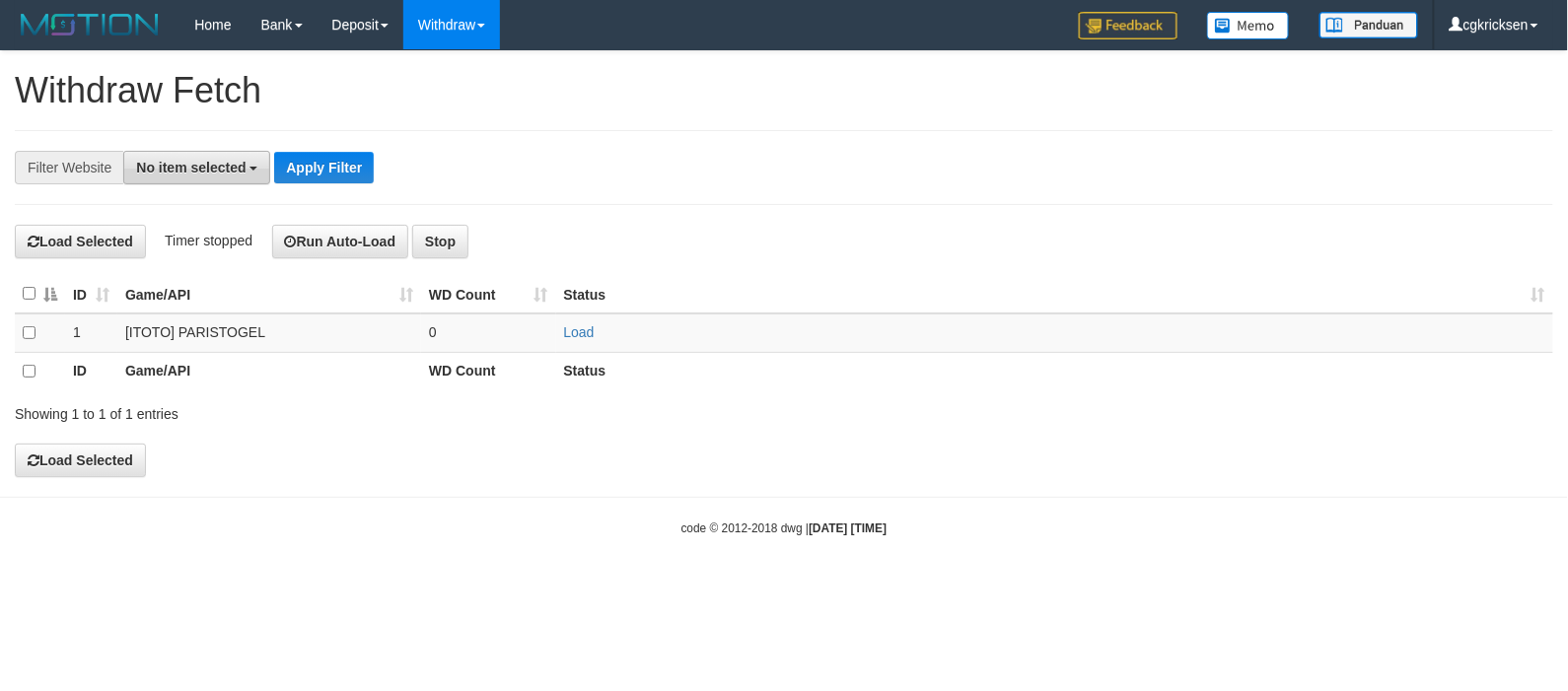 click on "No item selected" at bounding box center (190, 168) 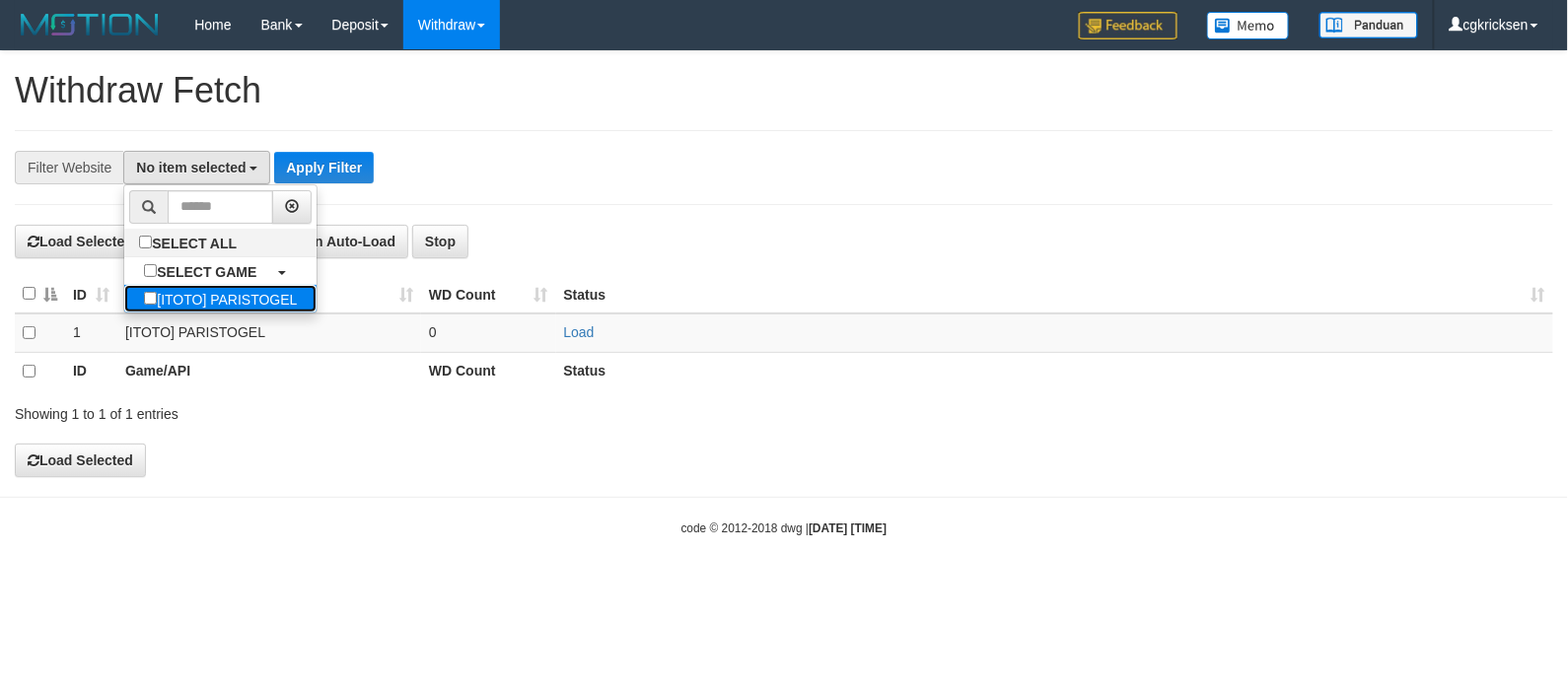 click on "[ITOTO] PARISTOGEL" at bounding box center [220, 299] 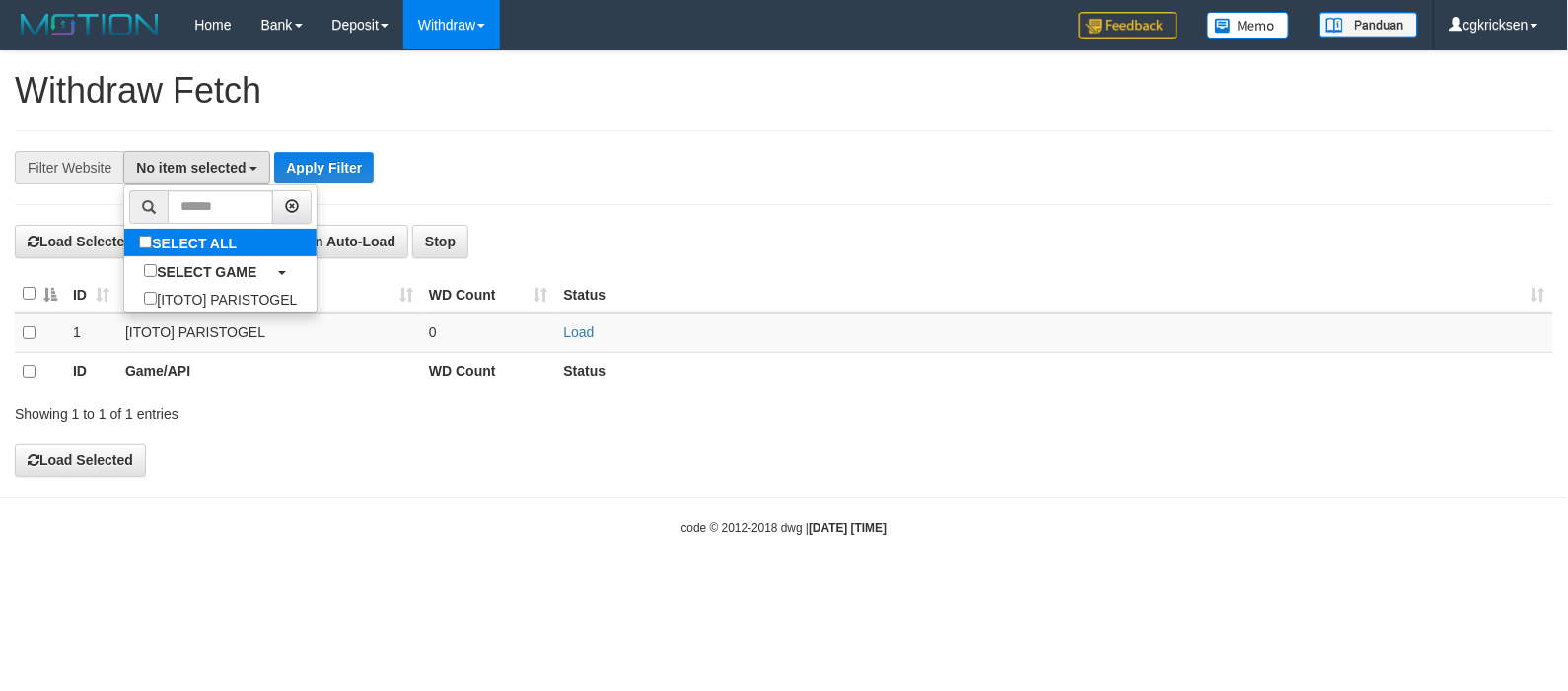 select on "****" 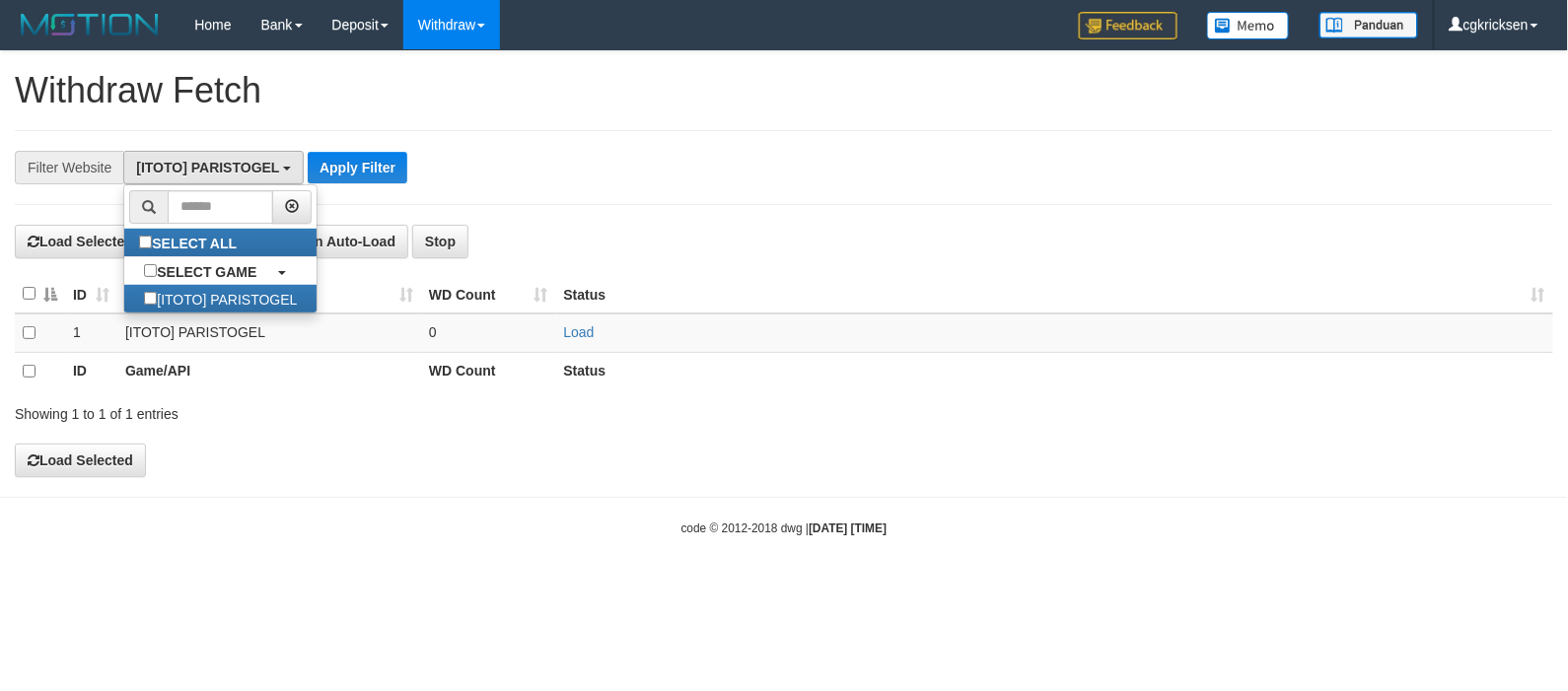 scroll, scrollTop: 17, scrollLeft: 0, axis: vertical 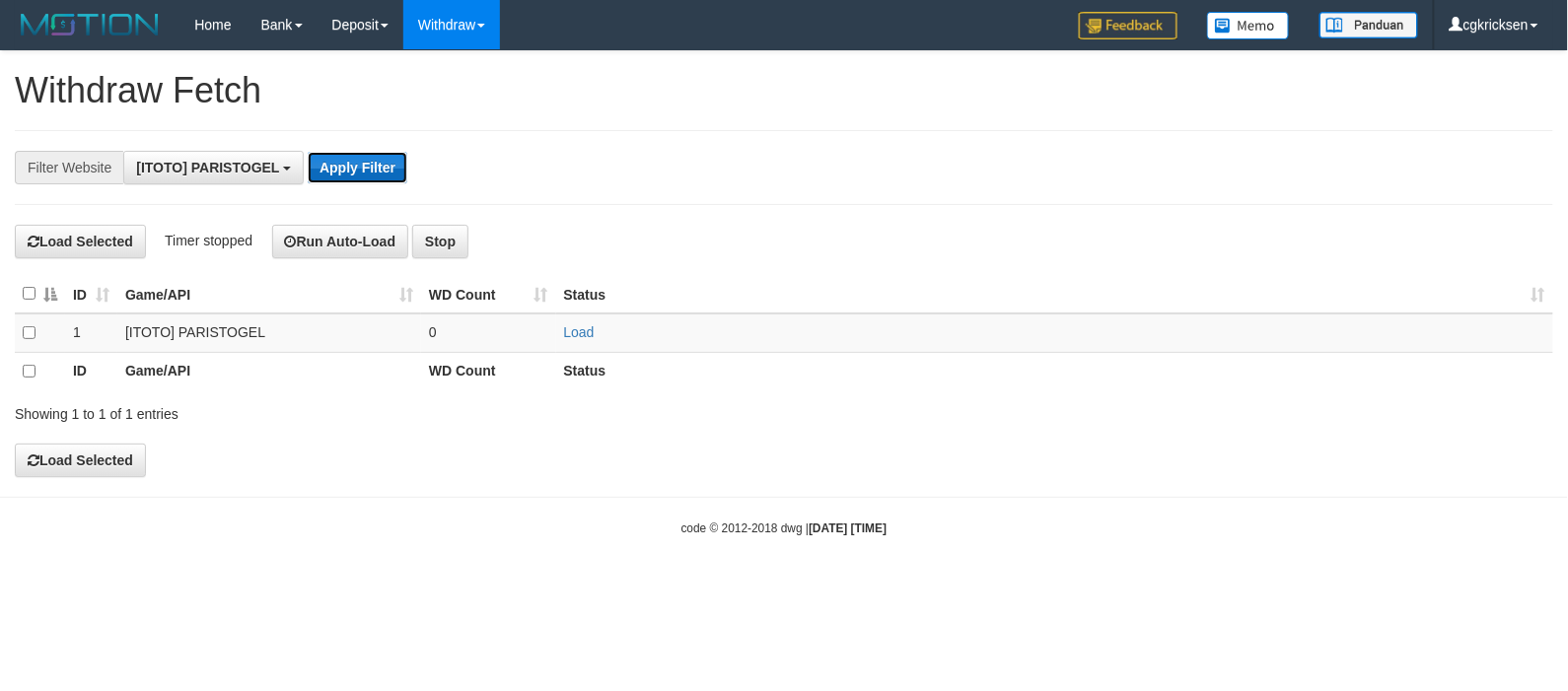 click on "Apply Filter" at bounding box center (357, 168) 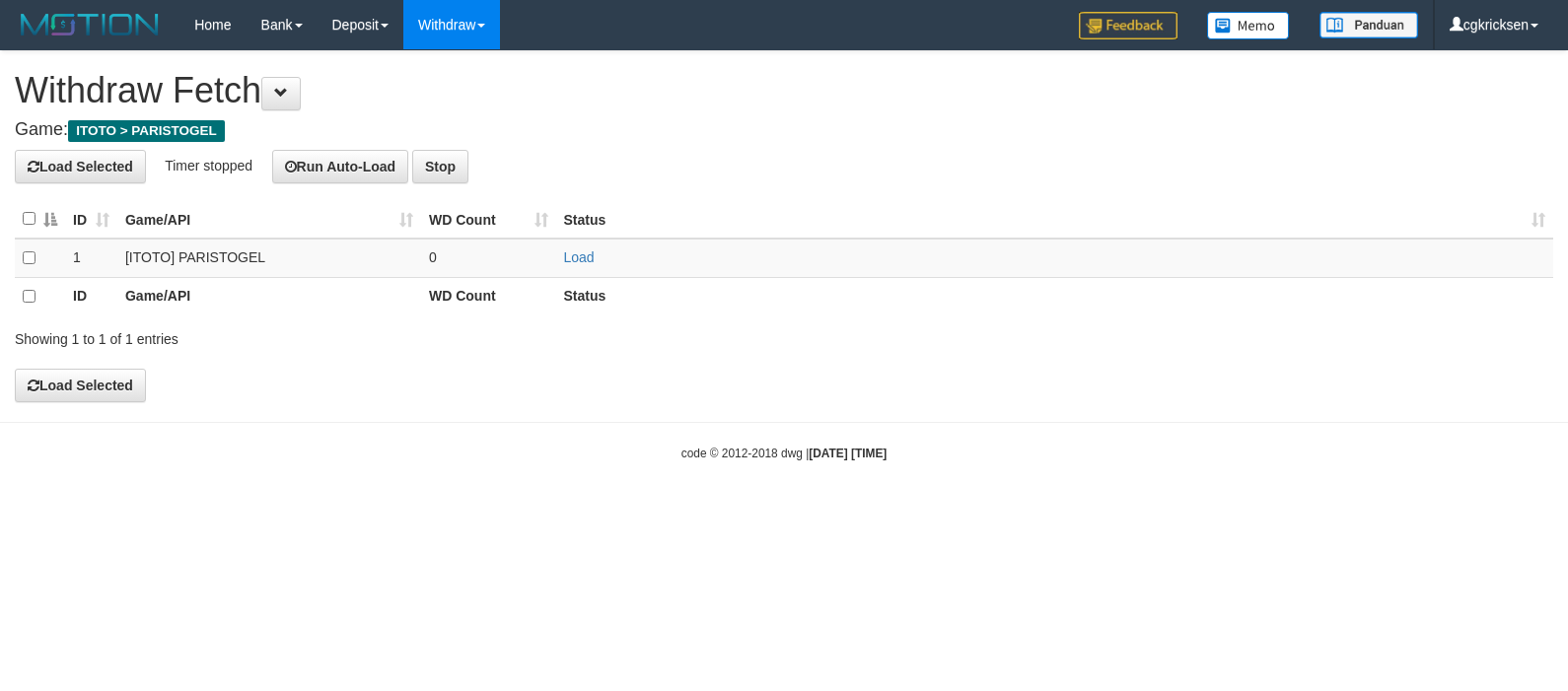 scroll, scrollTop: 0, scrollLeft: 0, axis: both 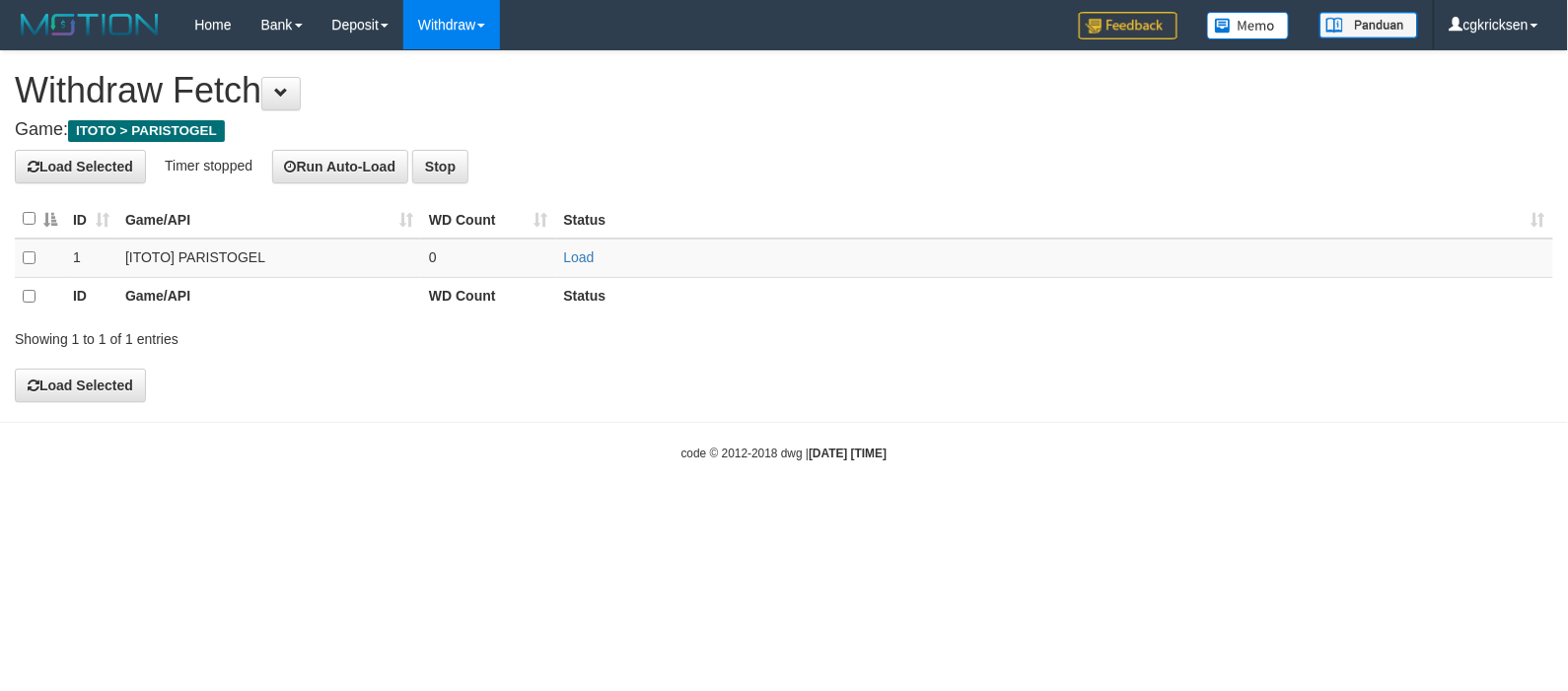 click on "0" at bounding box center [488, 258] 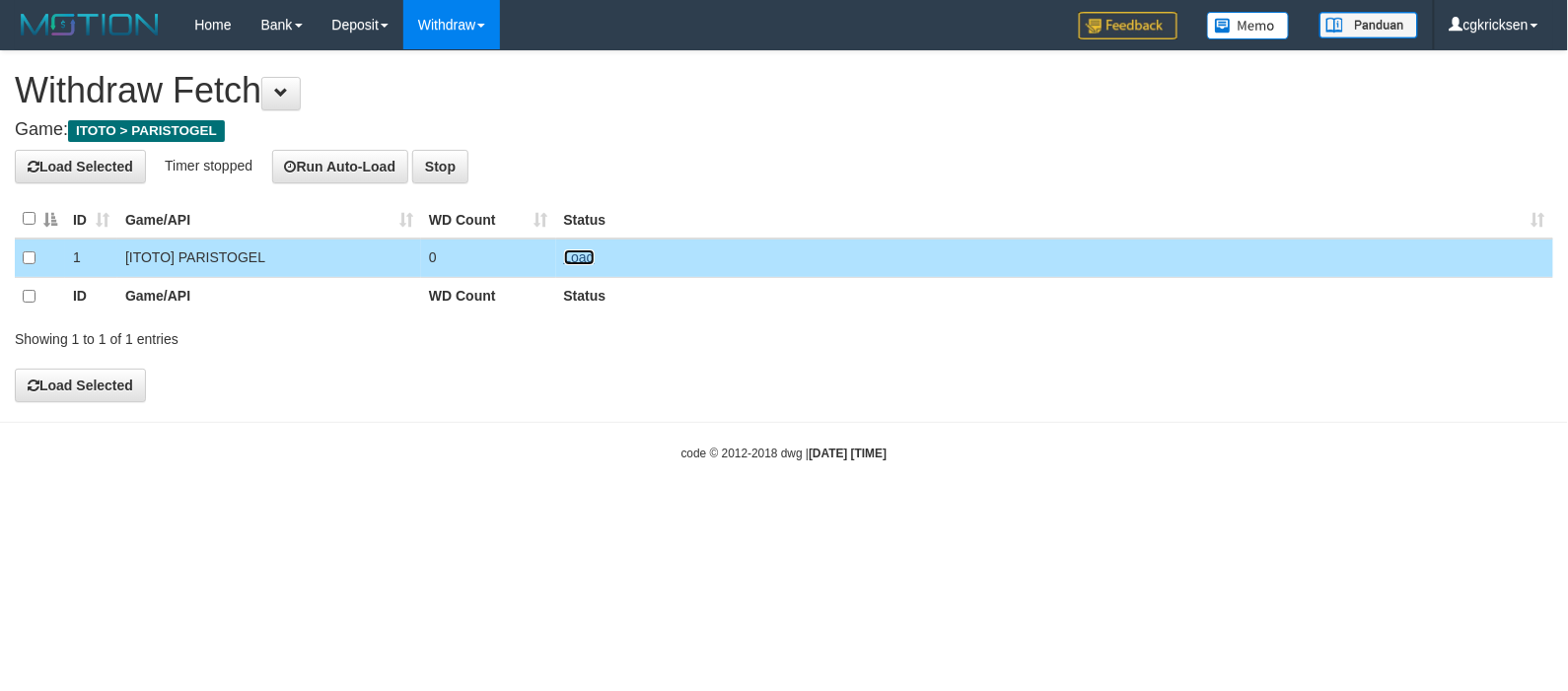 click on "Load" at bounding box center (579, 257) 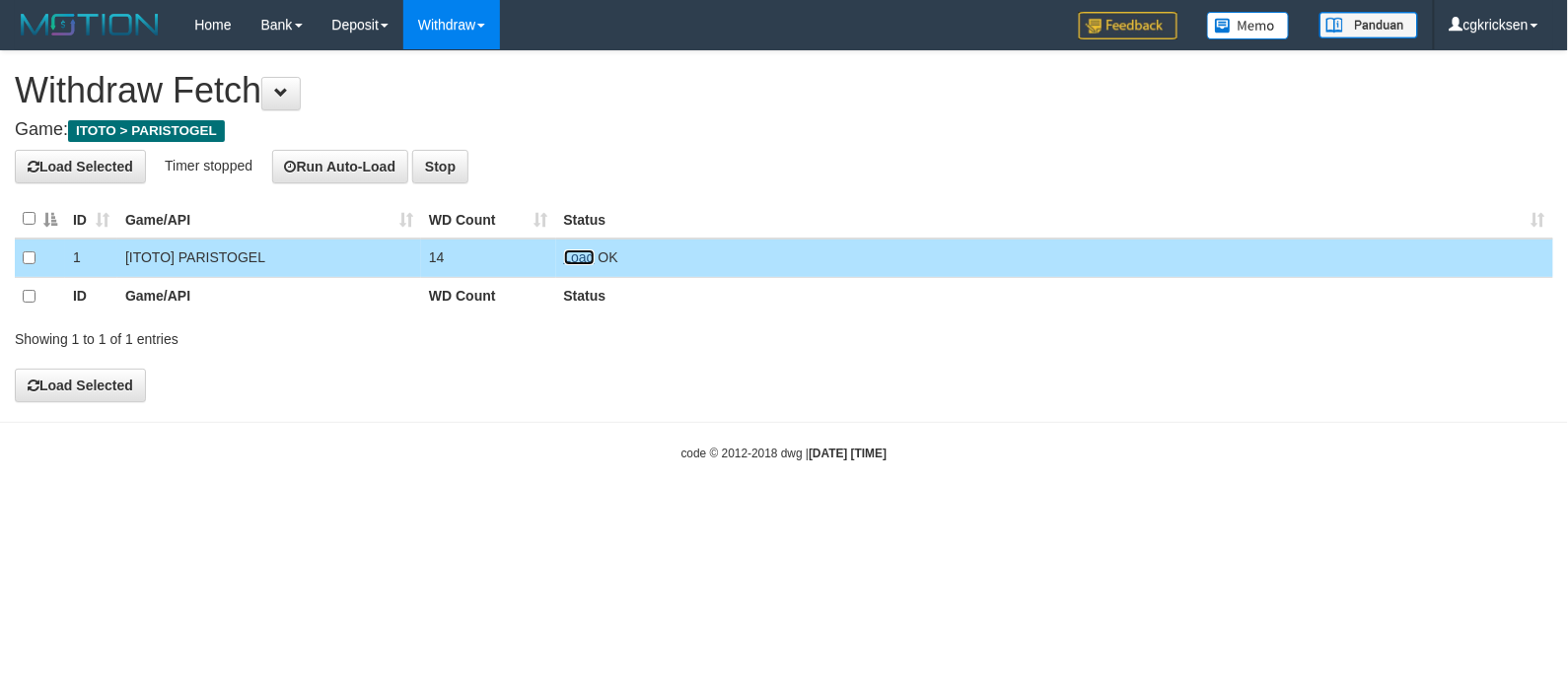 scroll, scrollTop: 0, scrollLeft: 0, axis: both 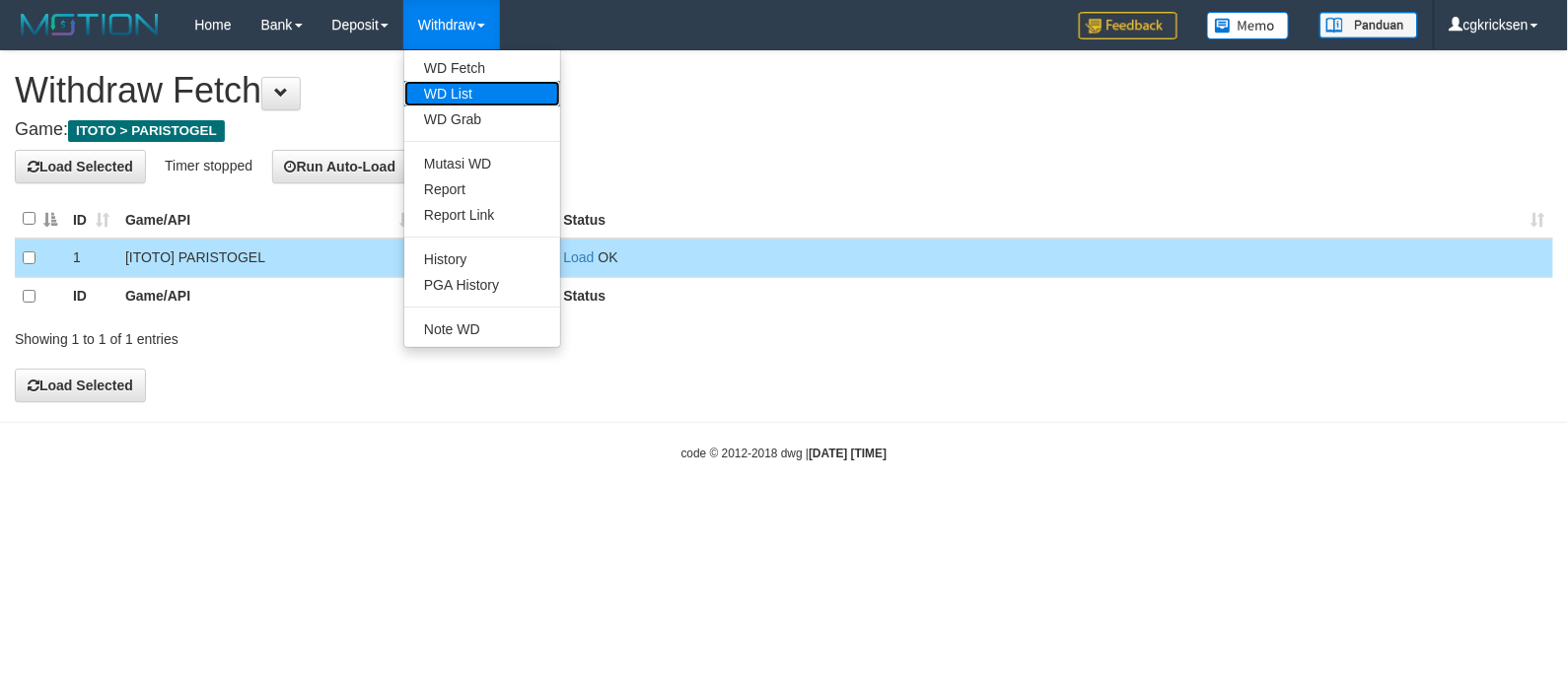 click on "WD List" at bounding box center [482, 94] 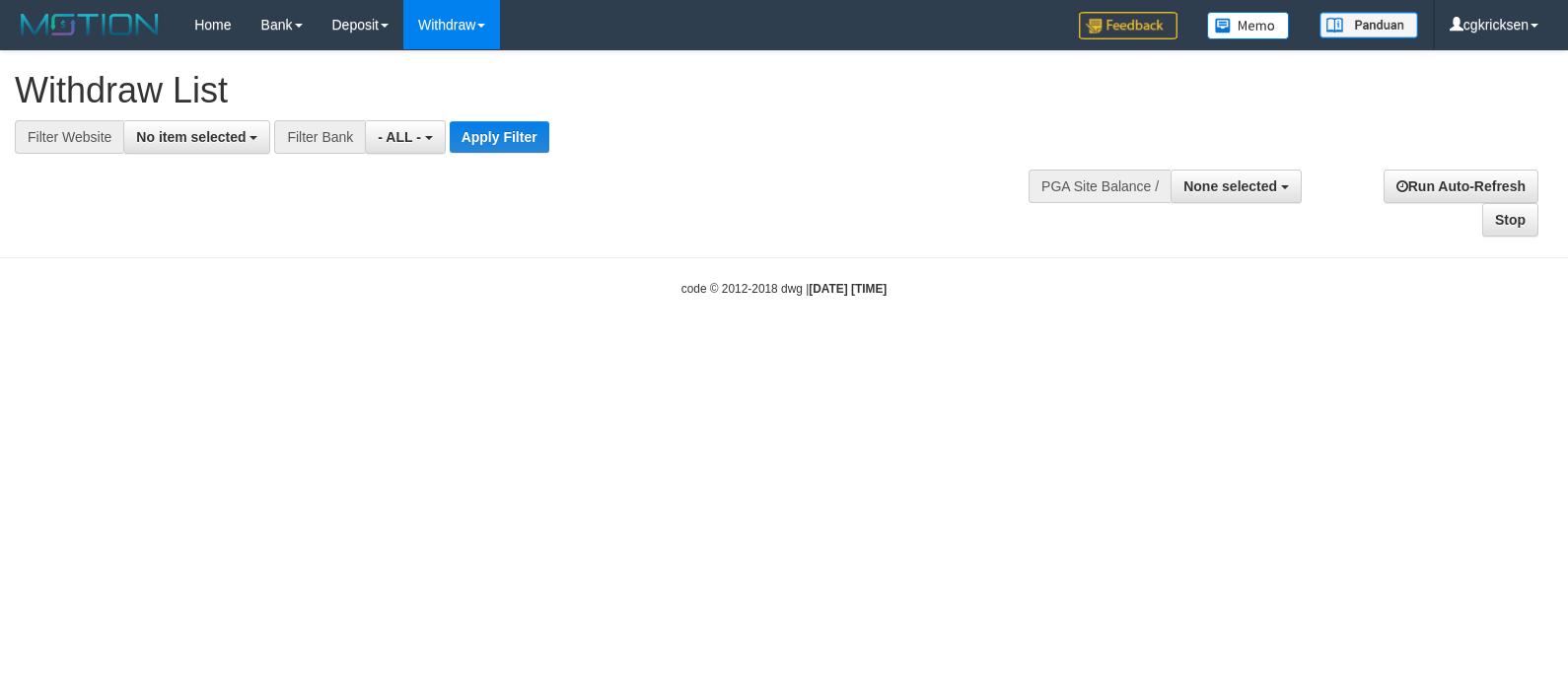 select 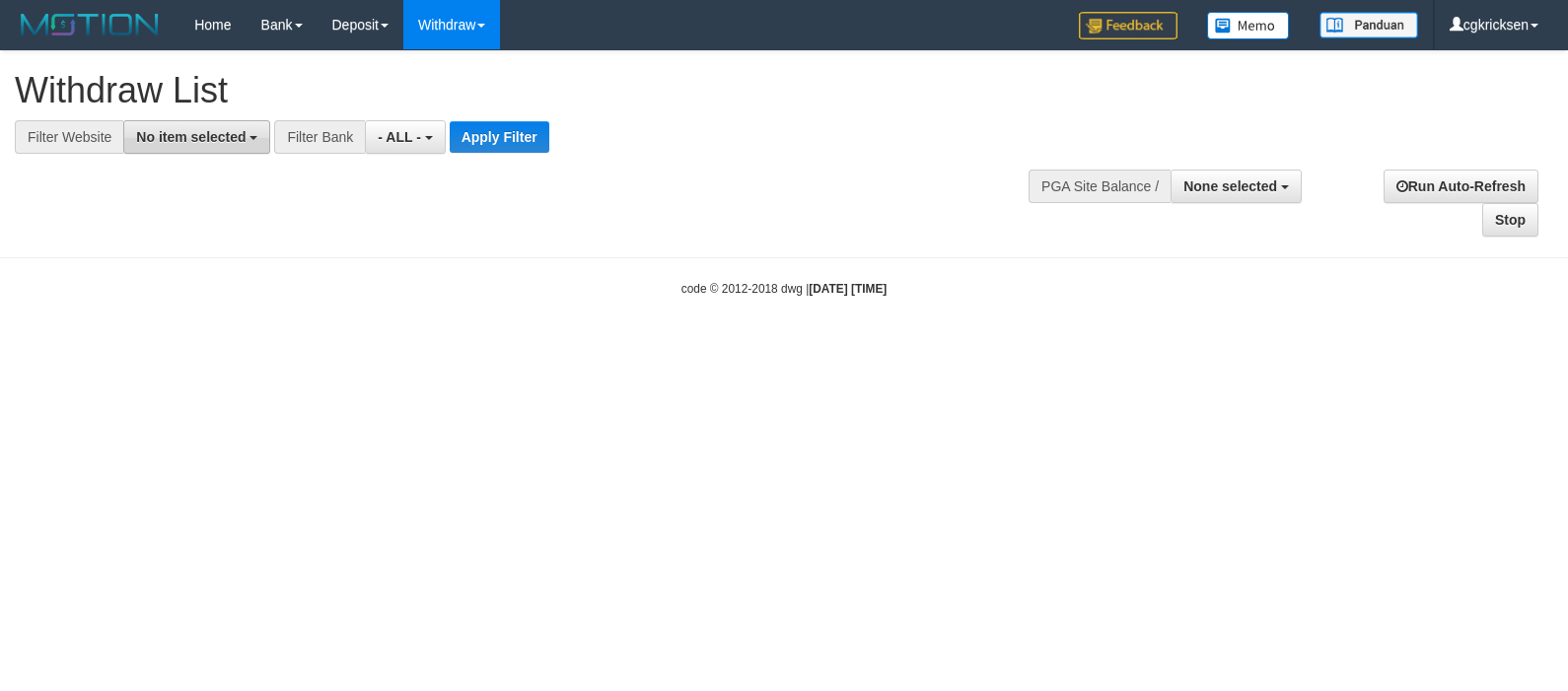 scroll, scrollTop: 0, scrollLeft: 0, axis: both 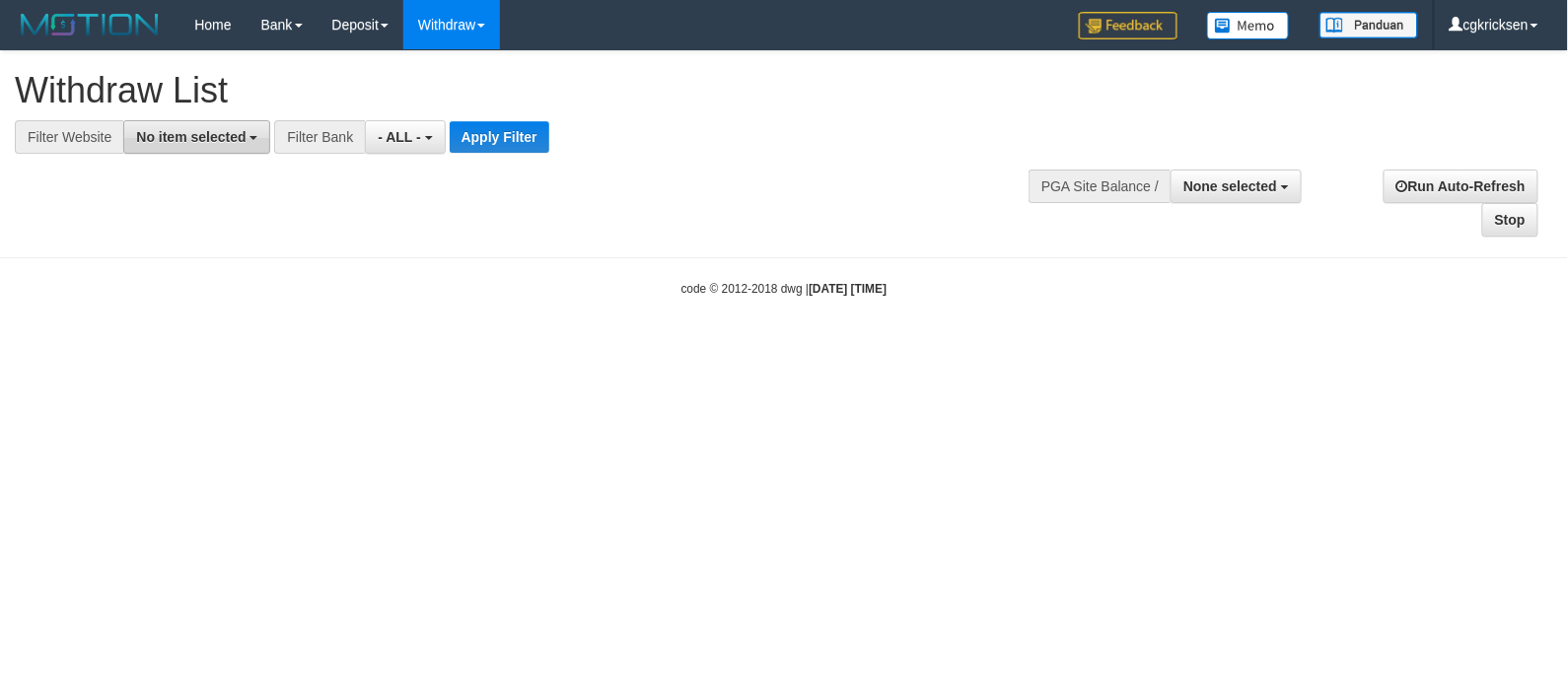 click on "No item selected" at bounding box center (196, 137) 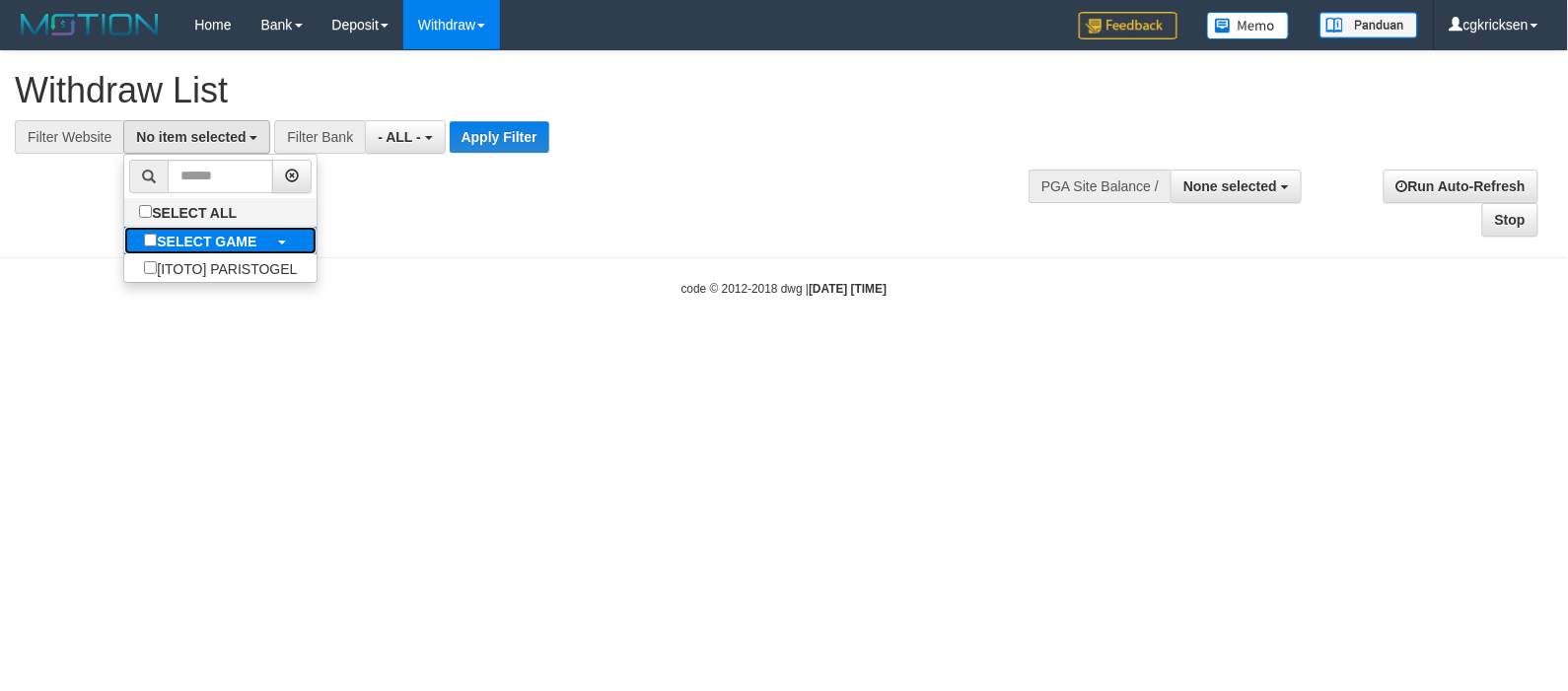 drag, startPoint x: 234, startPoint y: 233, endPoint x: 519, endPoint y: 171, distance: 291.6659 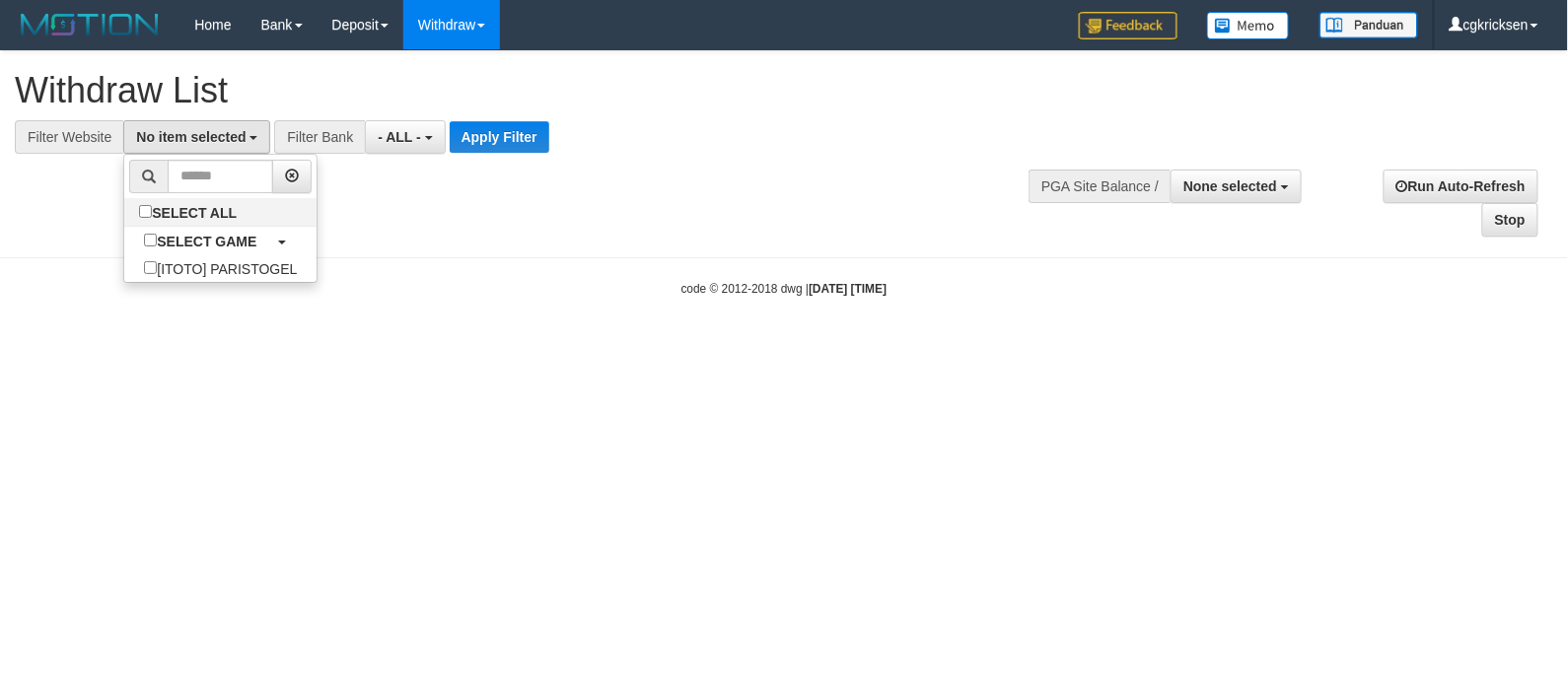 select on "****" 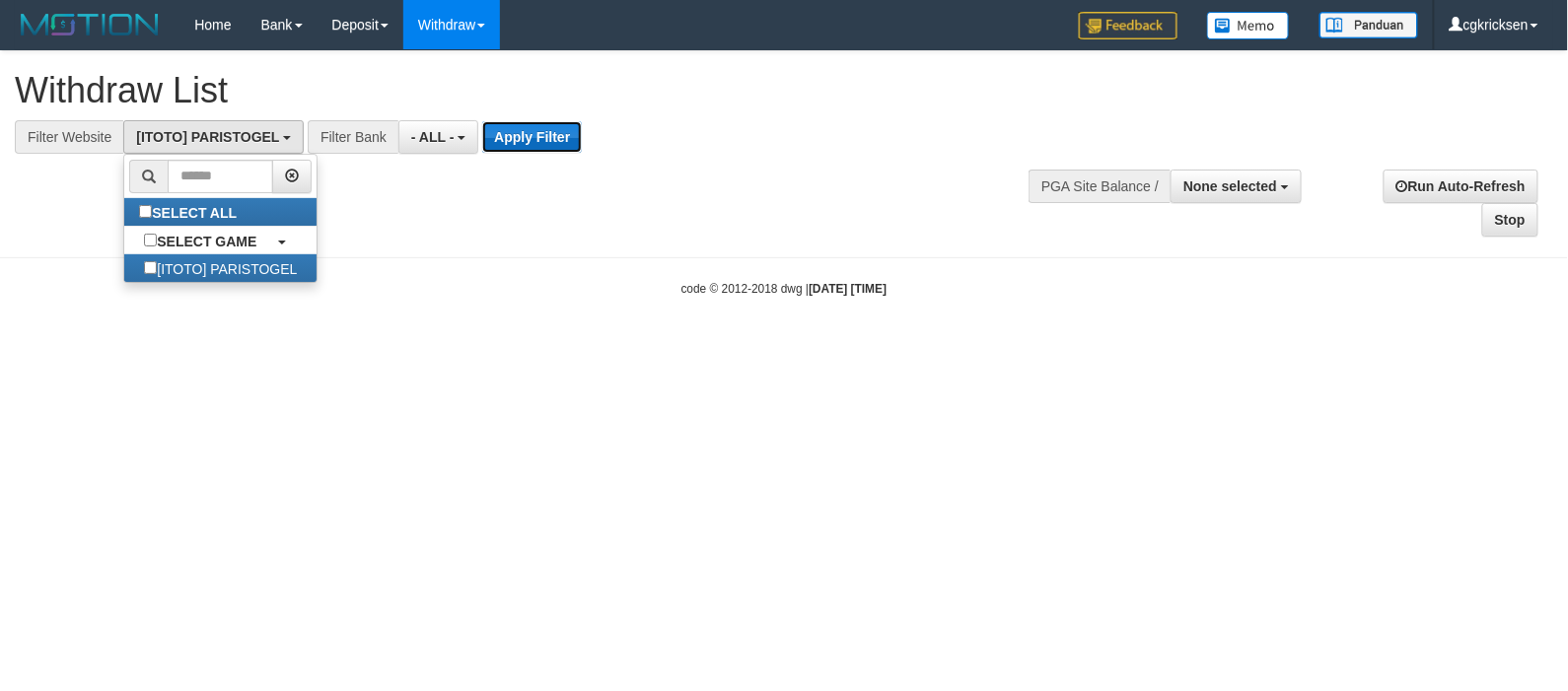 click on "Apply Filter" at bounding box center [532, 137] 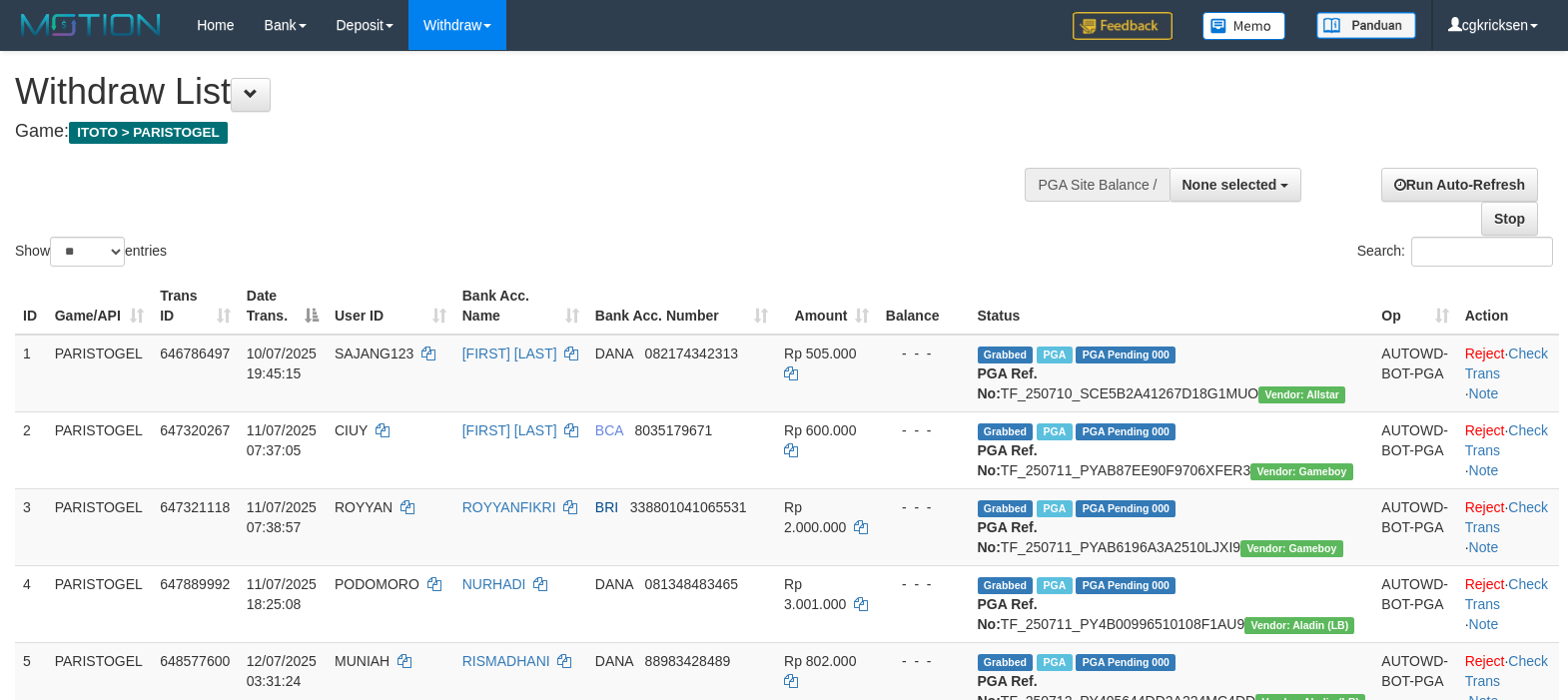 select 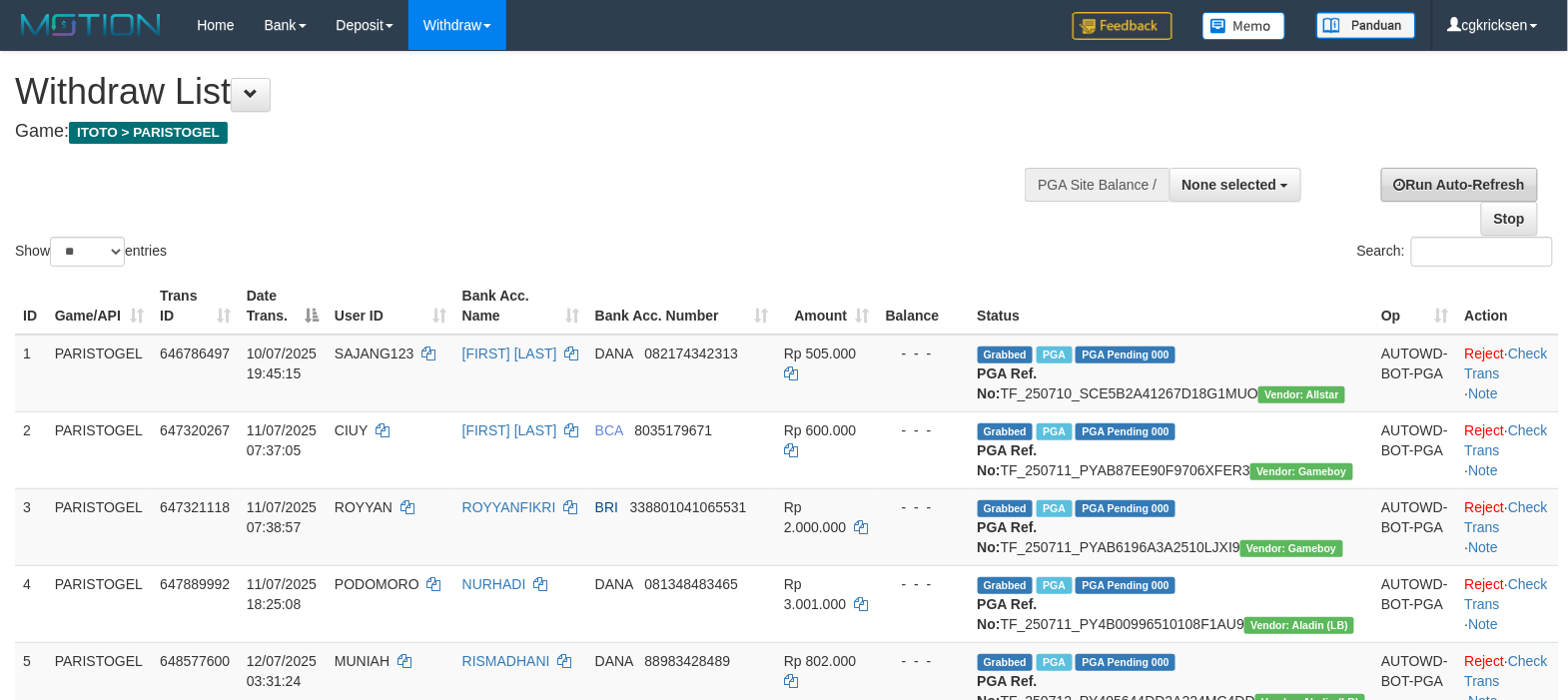 drag, startPoint x: 1499, startPoint y: 161, endPoint x: 1486, endPoint y: 180, distance: 23.021729 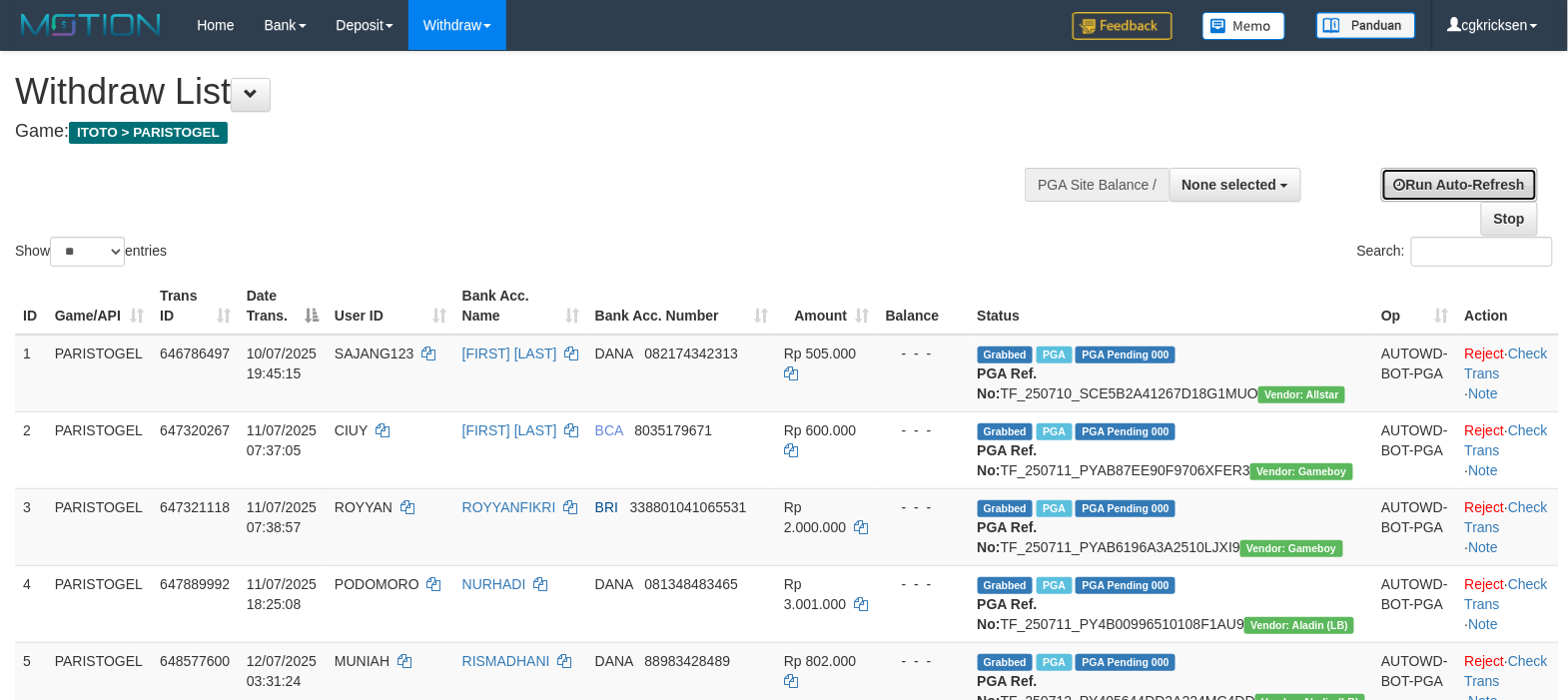 click on "Run Auto-Refresh" at bounding box center [1459, 185] 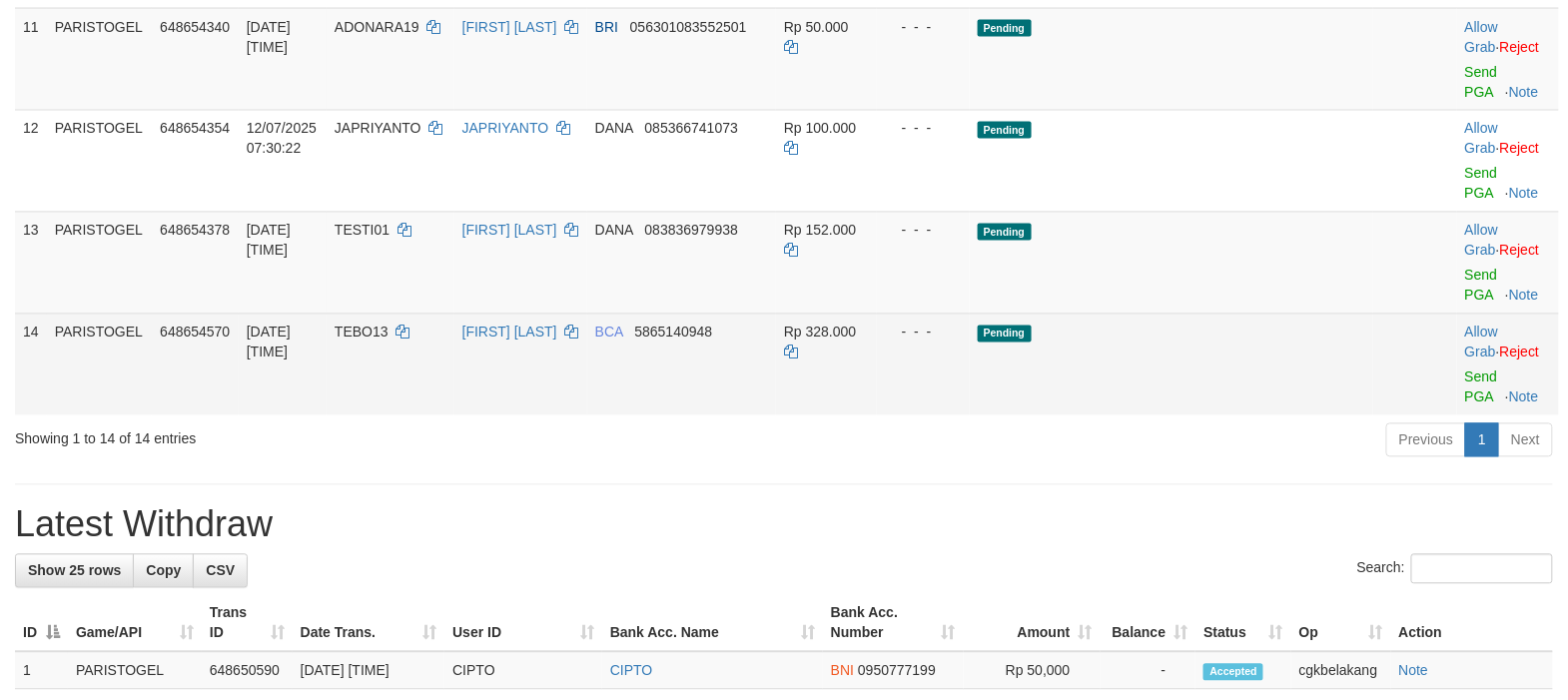 scroll, scrollTop: 1331, scrollLeft: 0, axis: vertical 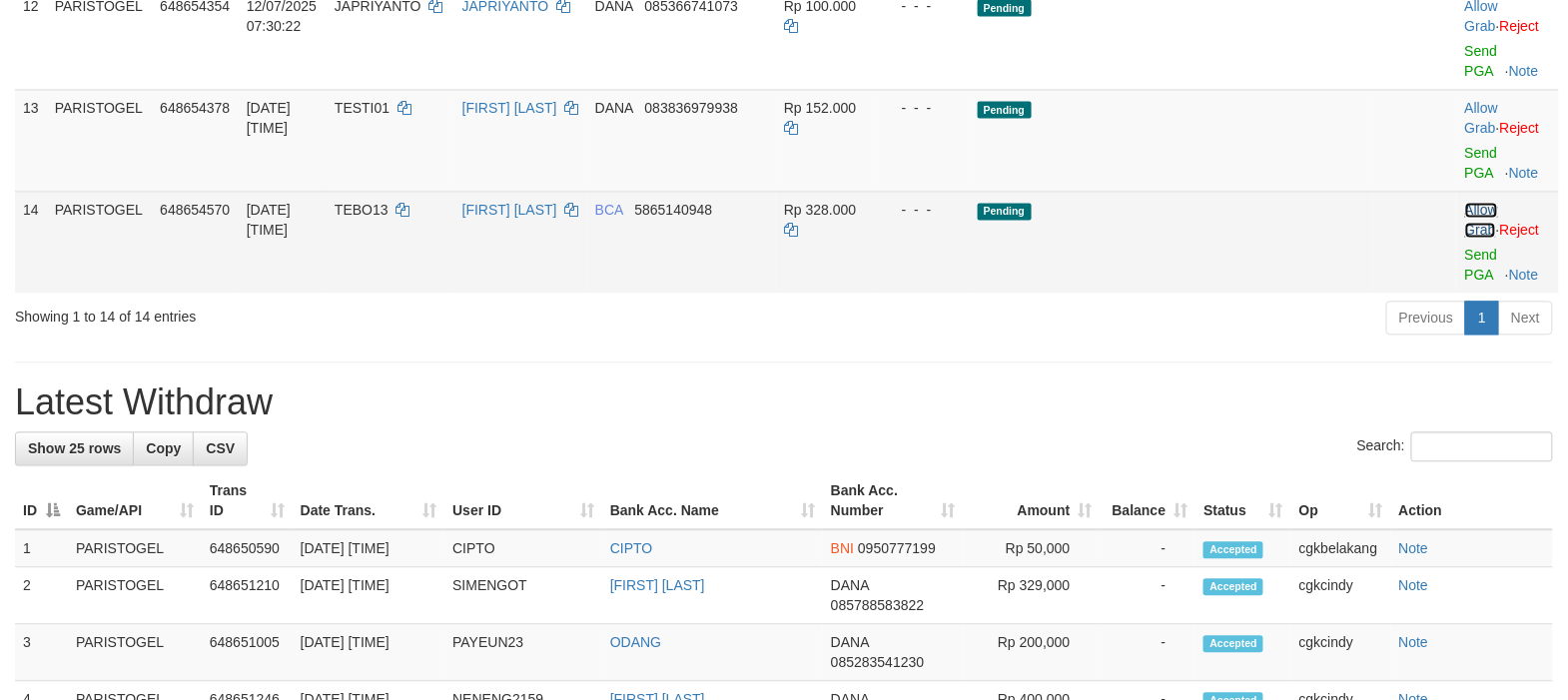 click on "Allow Grab" at bounding box center [1481, 220] 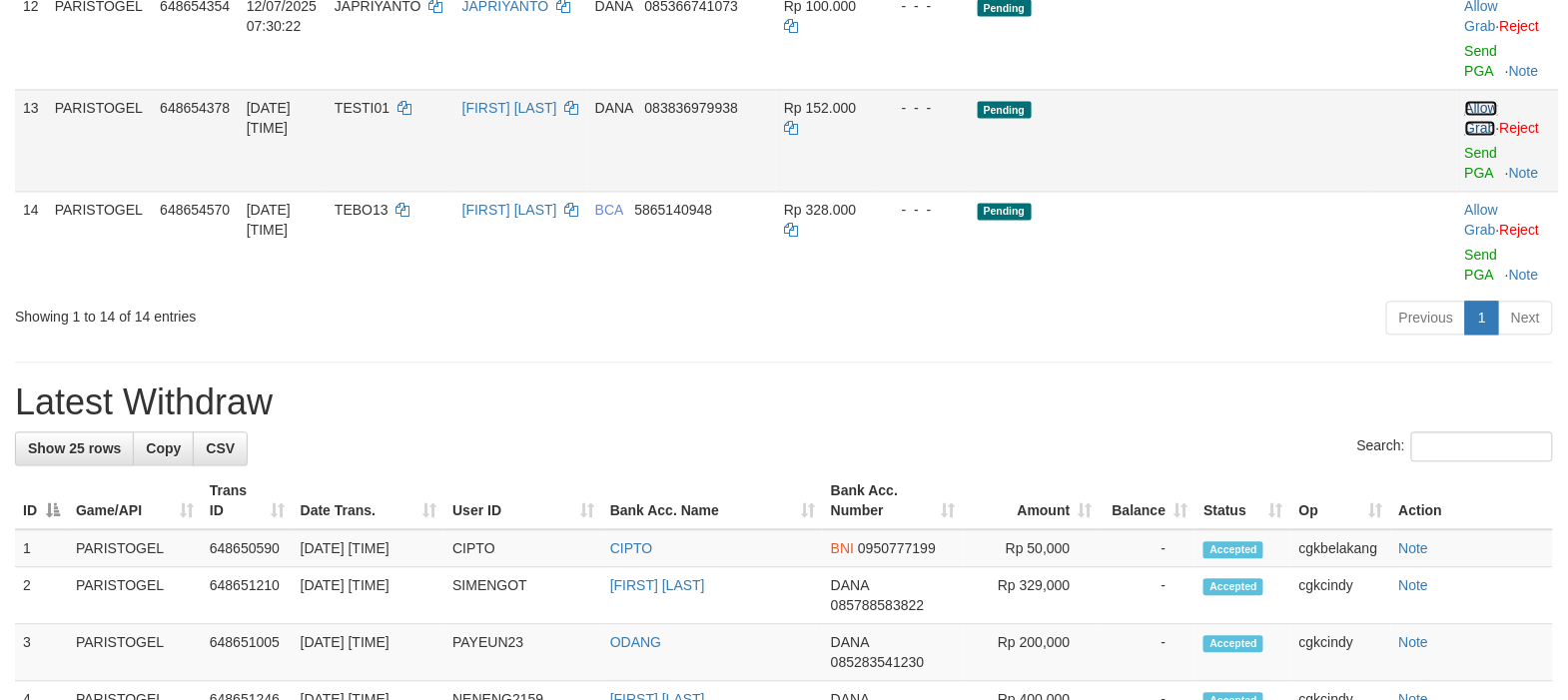 click on "Allow Grab" at bounding box center [1481, 118] 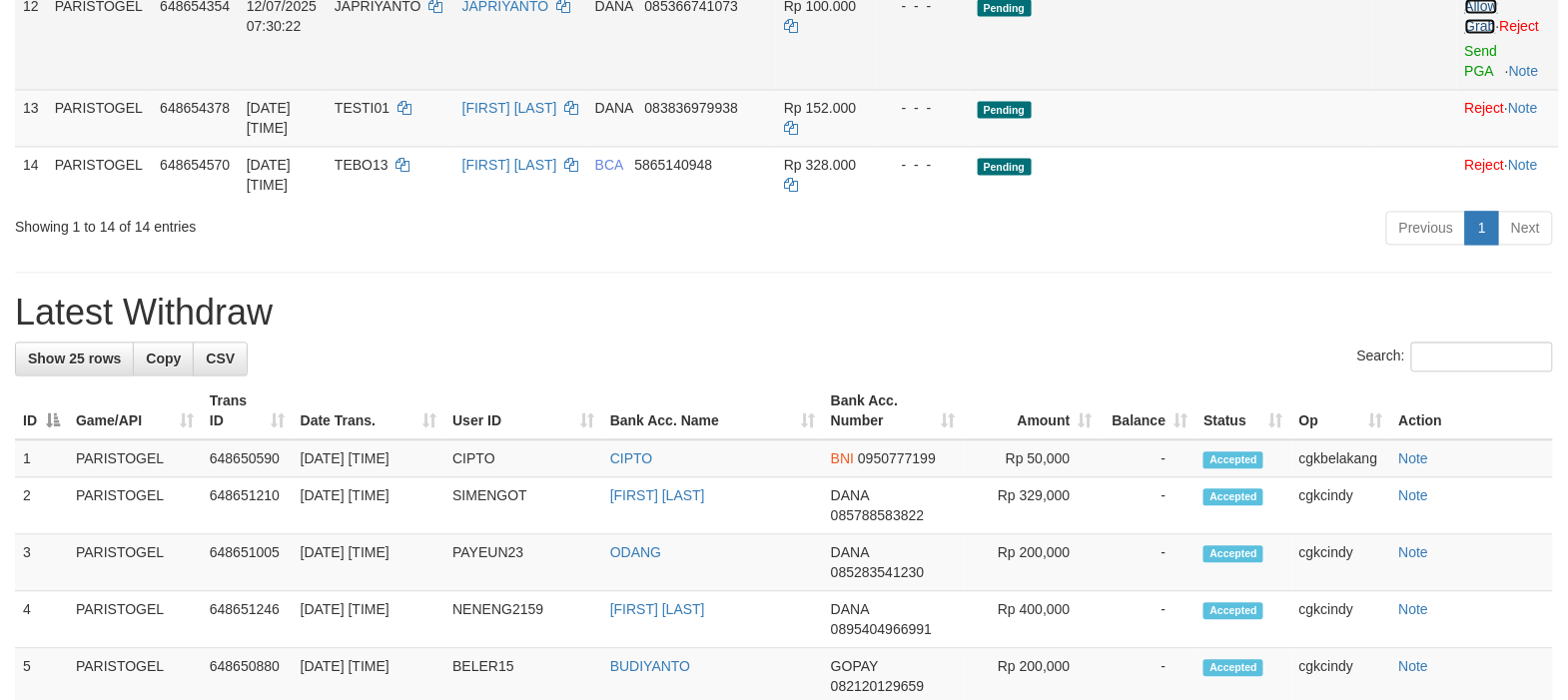 click on "Allow Grab" at bounding box center [1481, 16] 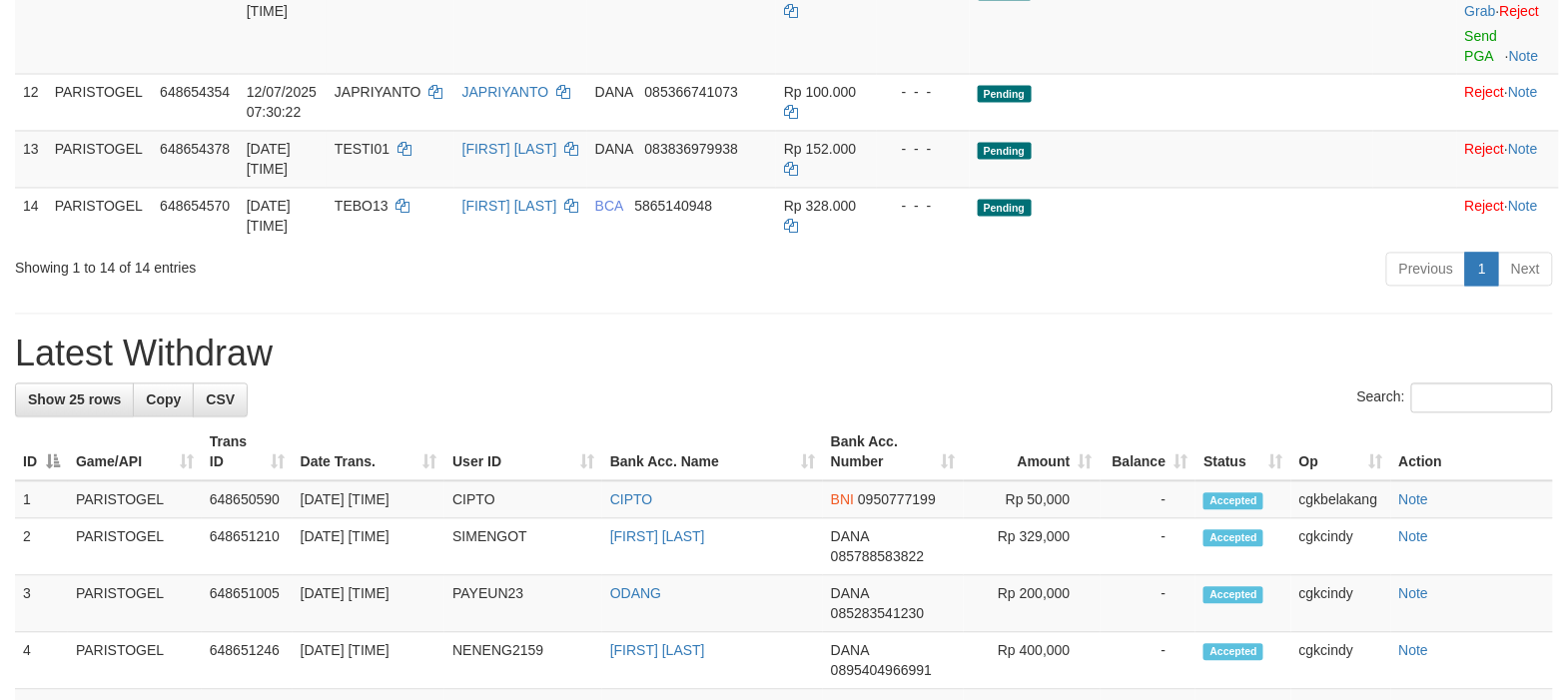 scroll, scrollTop: 1064, scrollLeft: 0, axis: vertical 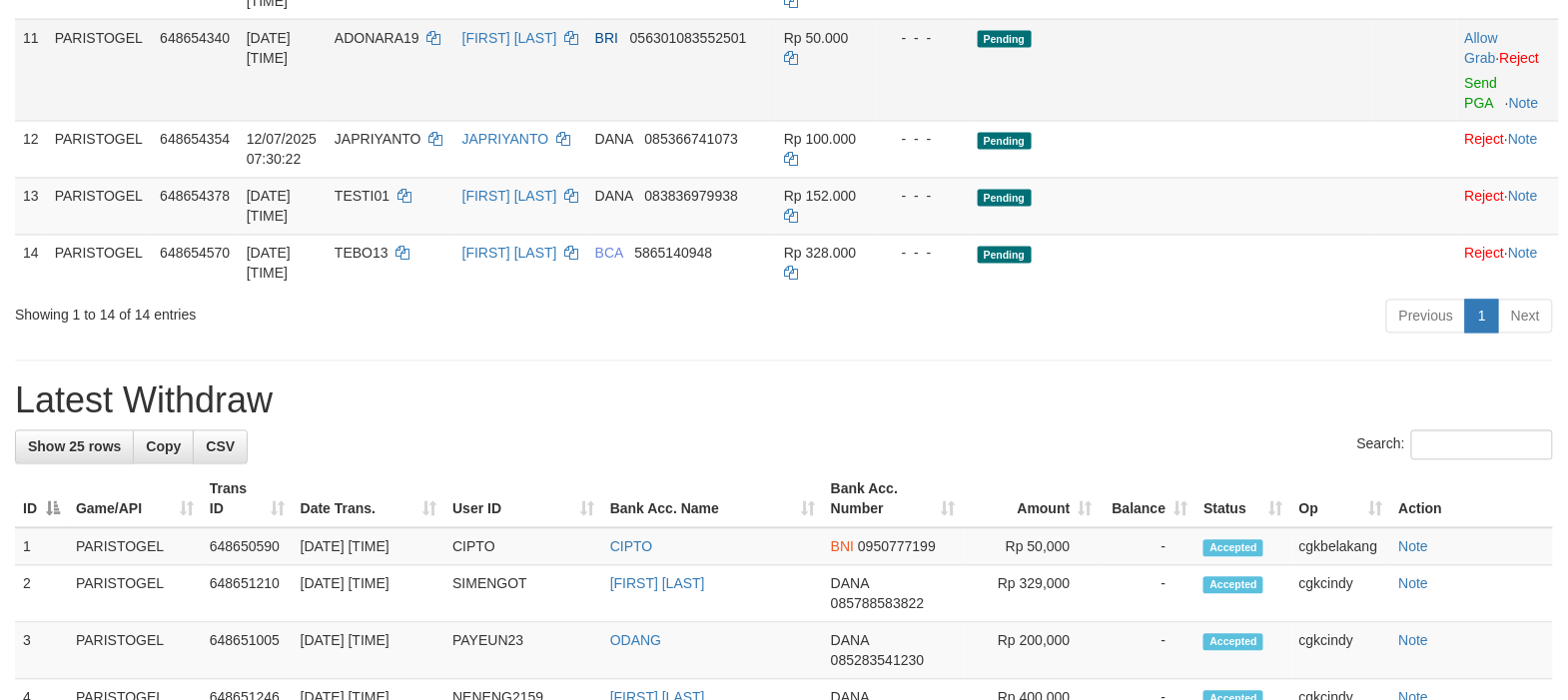 click on "Allow Grab   ·" at bounding box center [1482, 48] 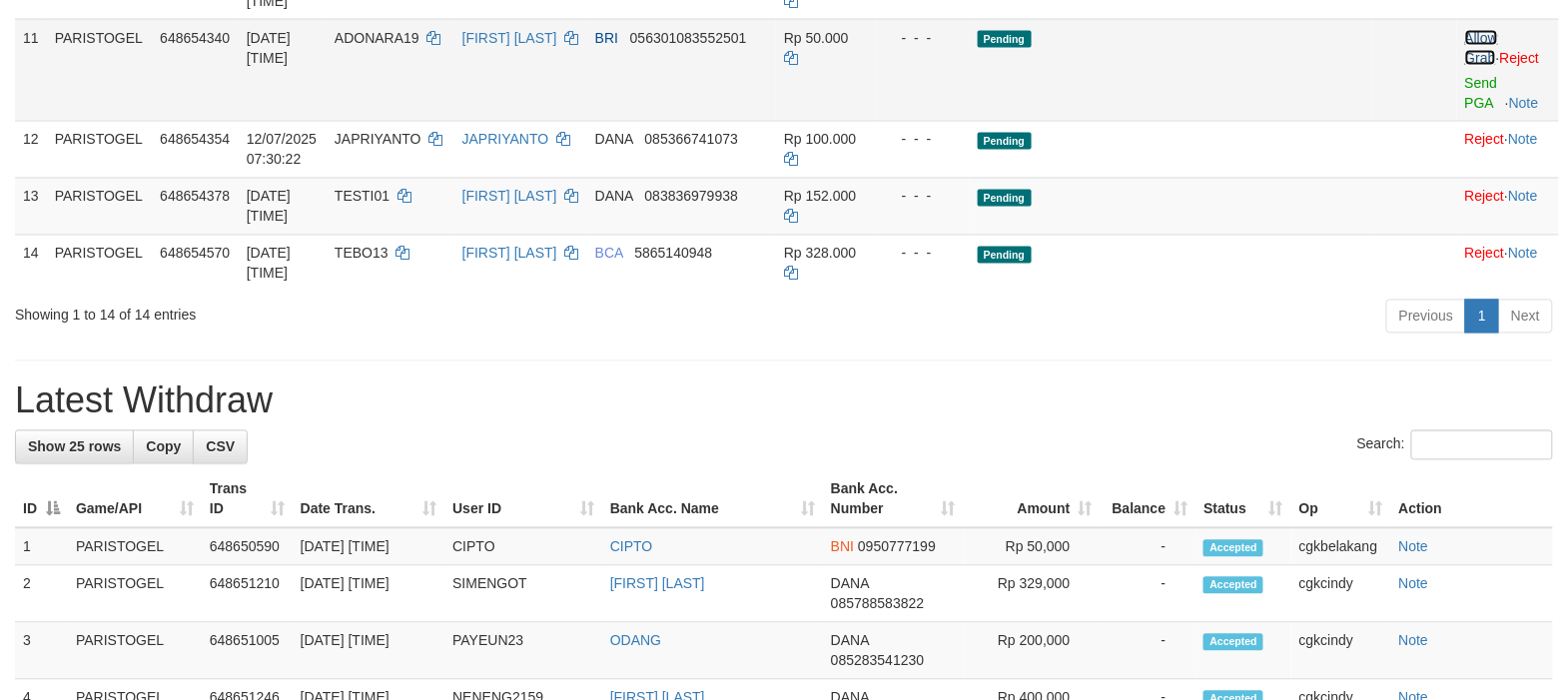 click on "Allow Grab" at bounding box center (1481, 48) 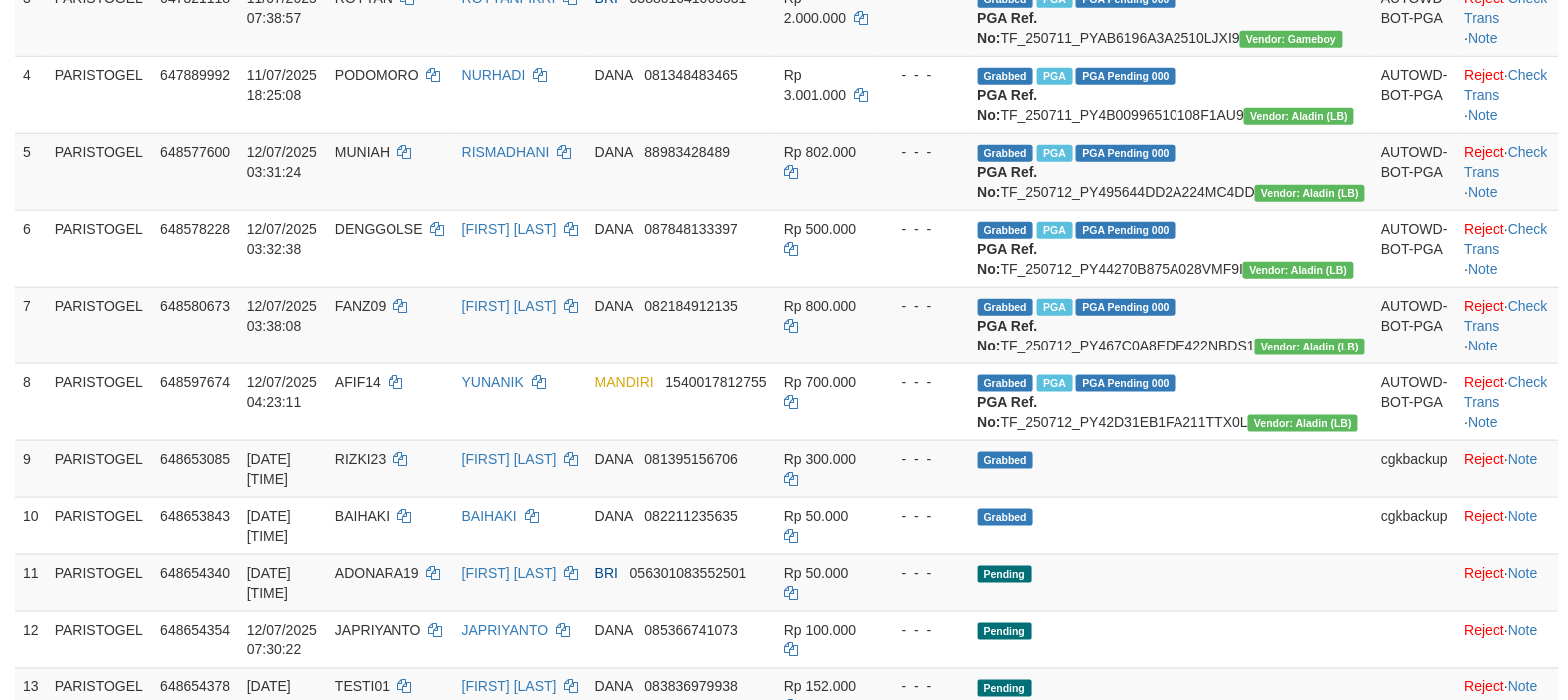 scroll, scrollTop: 399, scrollLeft: 0, axis: vertical 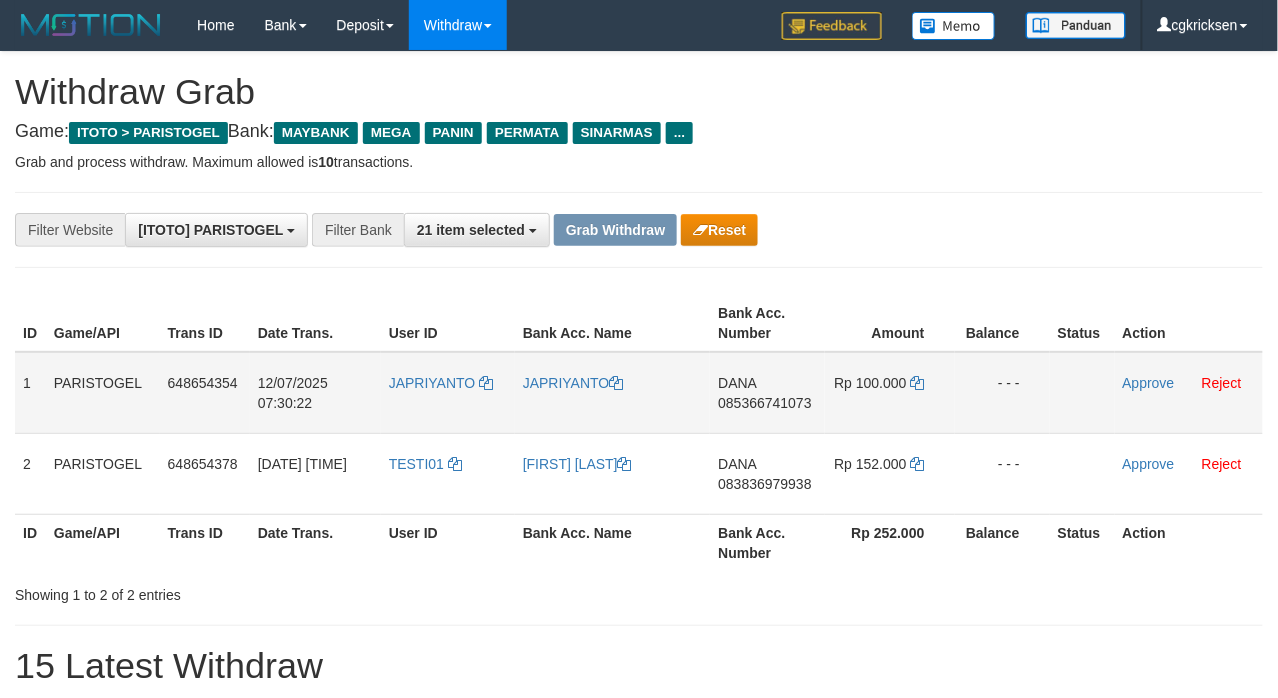 click on "1" at bounding box center (30, 393) 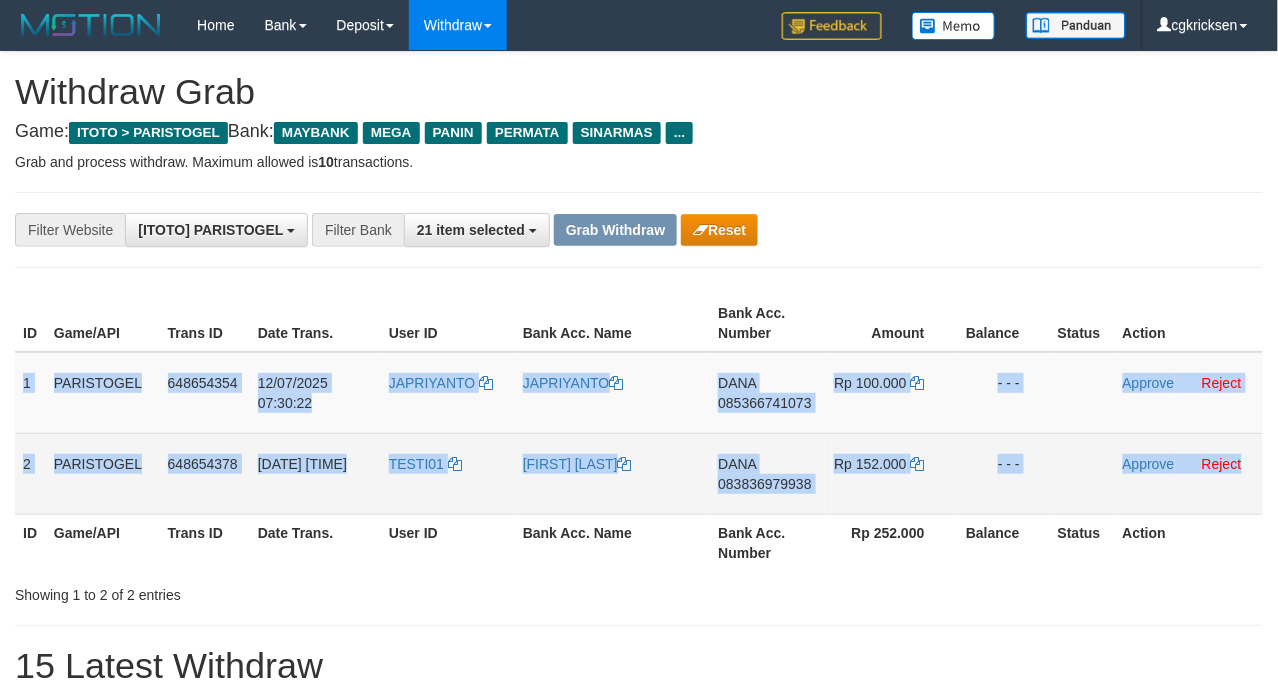 drag, startPoint x: 25, startPoint y: 385, endPoint x: 1260, endPoint y: 493, distance: 1239.7133 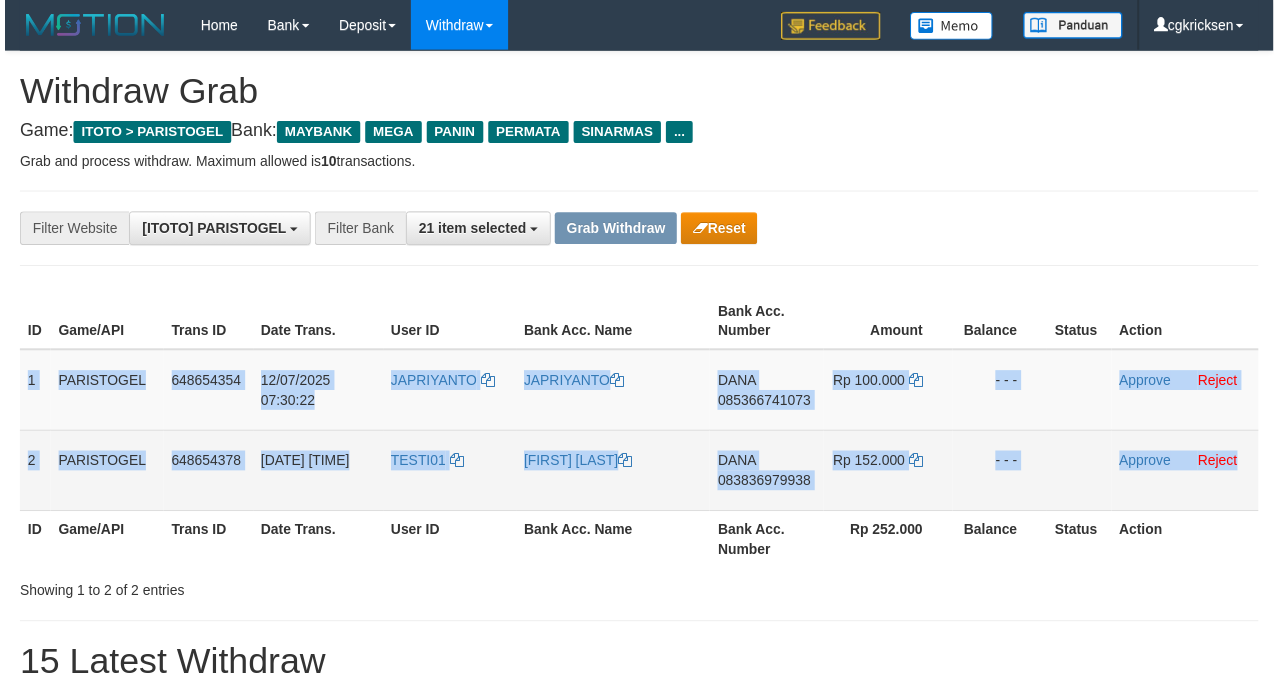 scroll, scrollTop: 0, scrollLeft: 0, axis: both 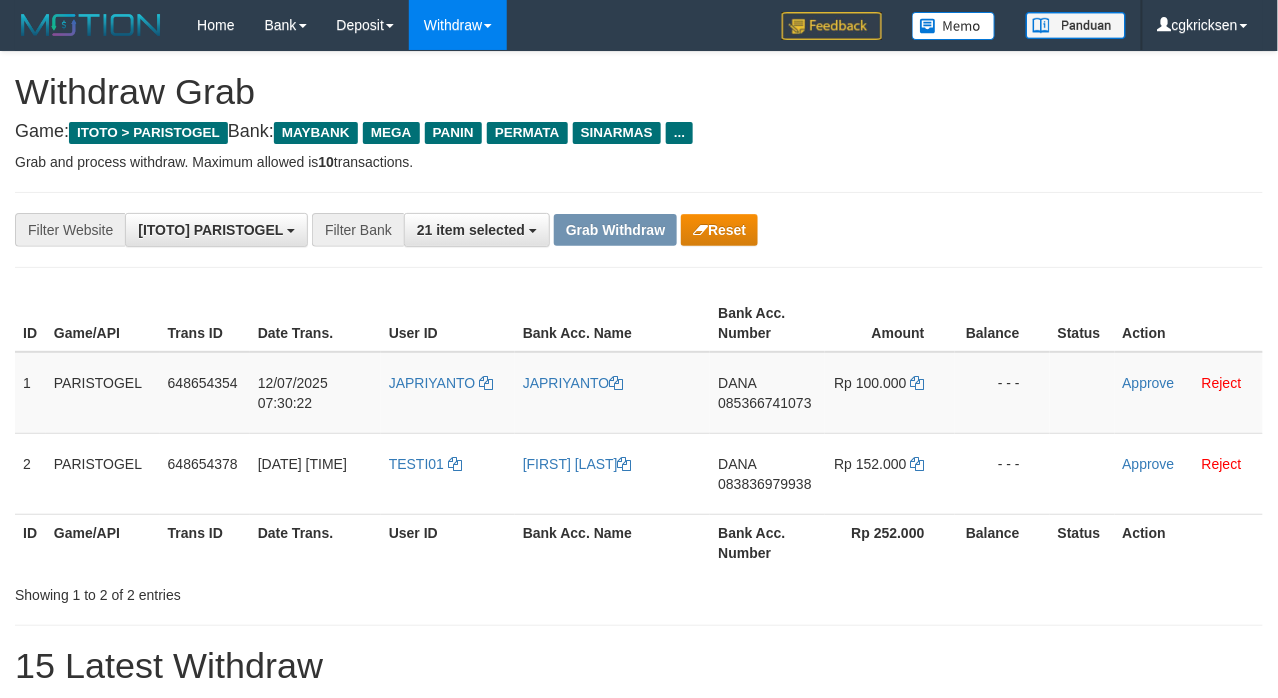 click on "User ID" at bounding box center [448, 542] 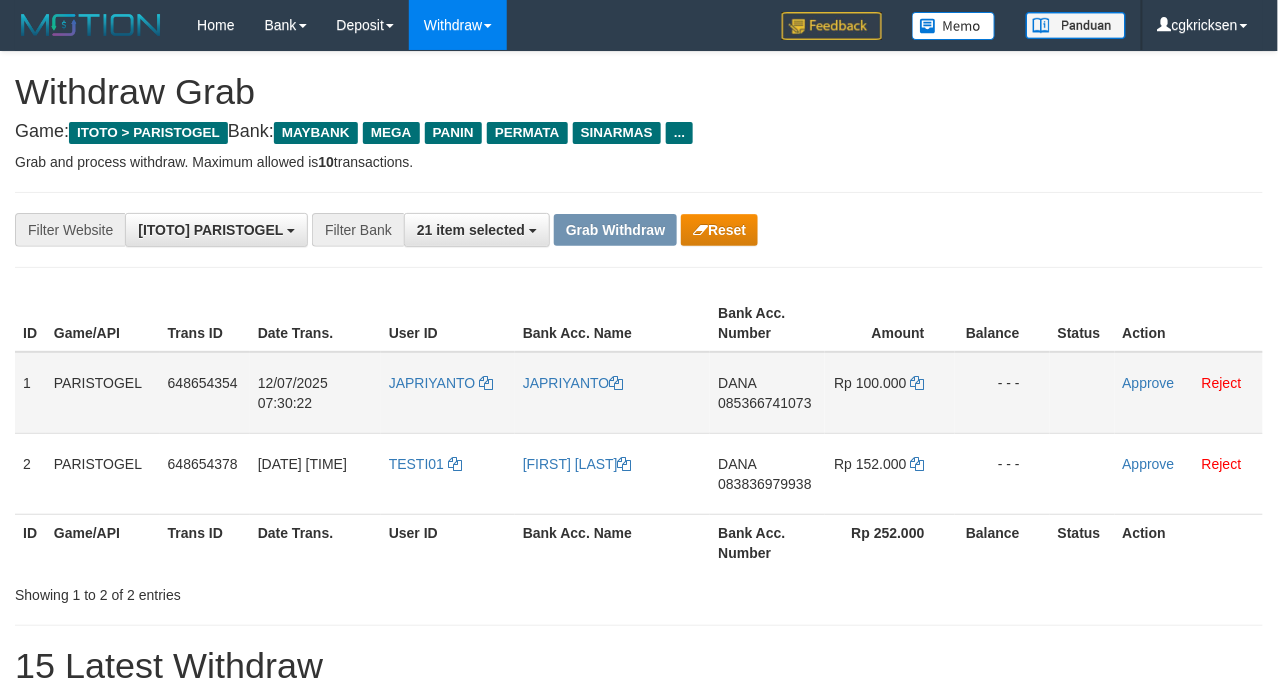 click on "JAPRIYANTO" at bounding box center [448, 393] 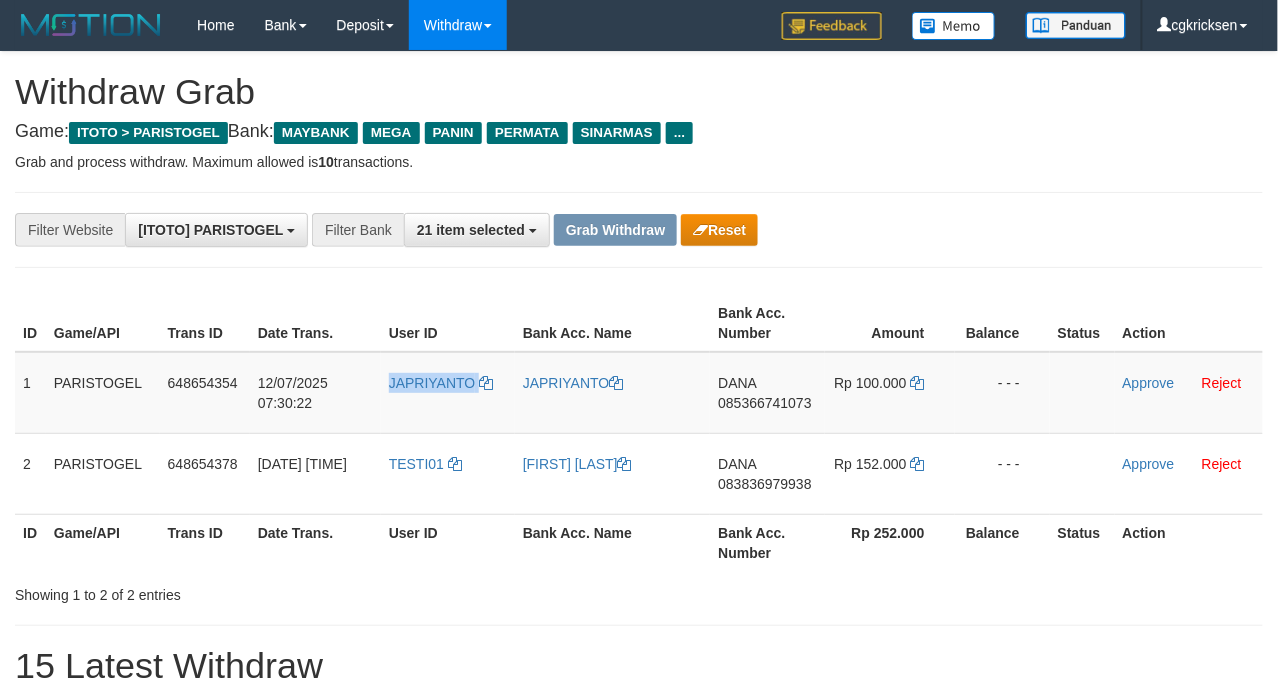 drag, startPoint x: 422, startPoint y: 420, endPoint x: 390, endPoint y: 430, distance: 33.526108 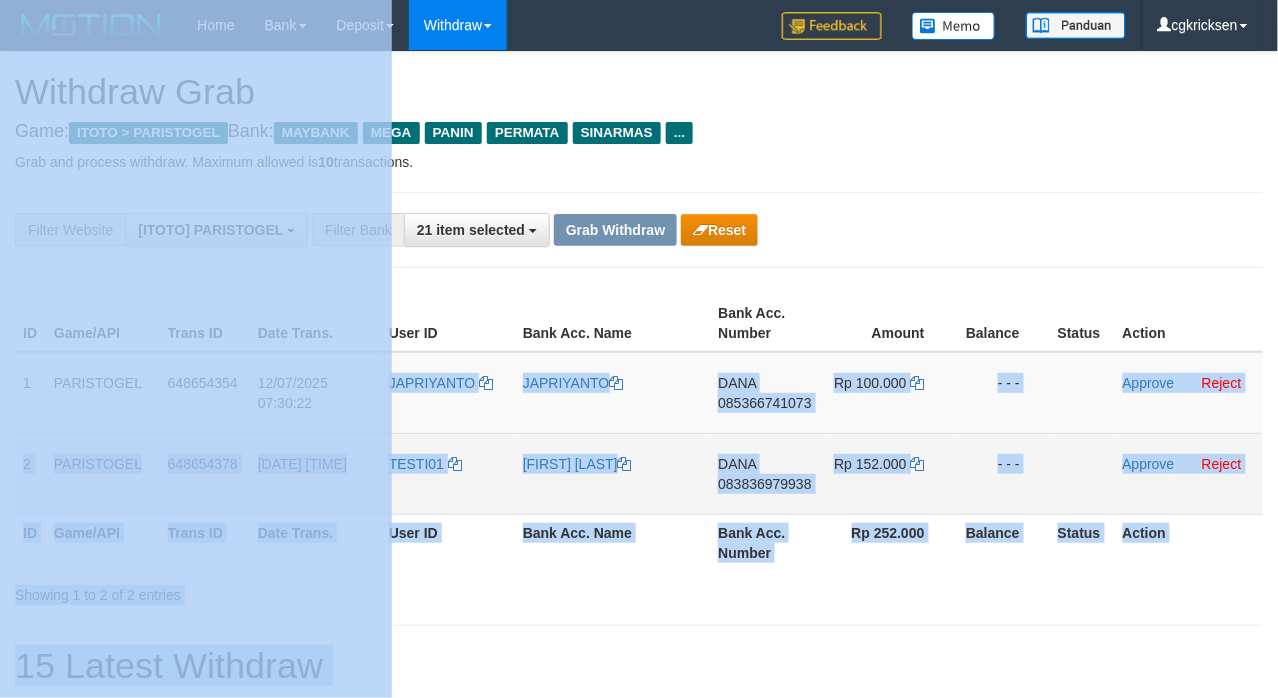 click on "TESTI01" at bounding box center [448, 473] 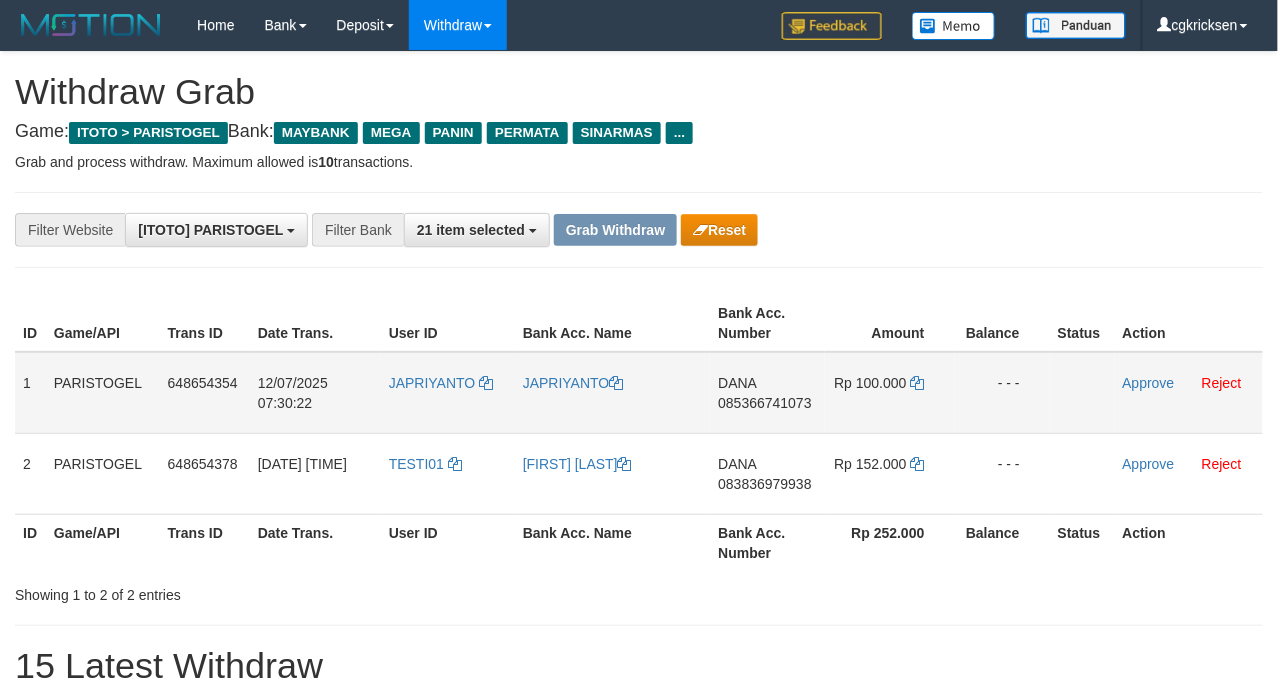 click on "JAPRIYANTO" at bounding box center [448, 393] 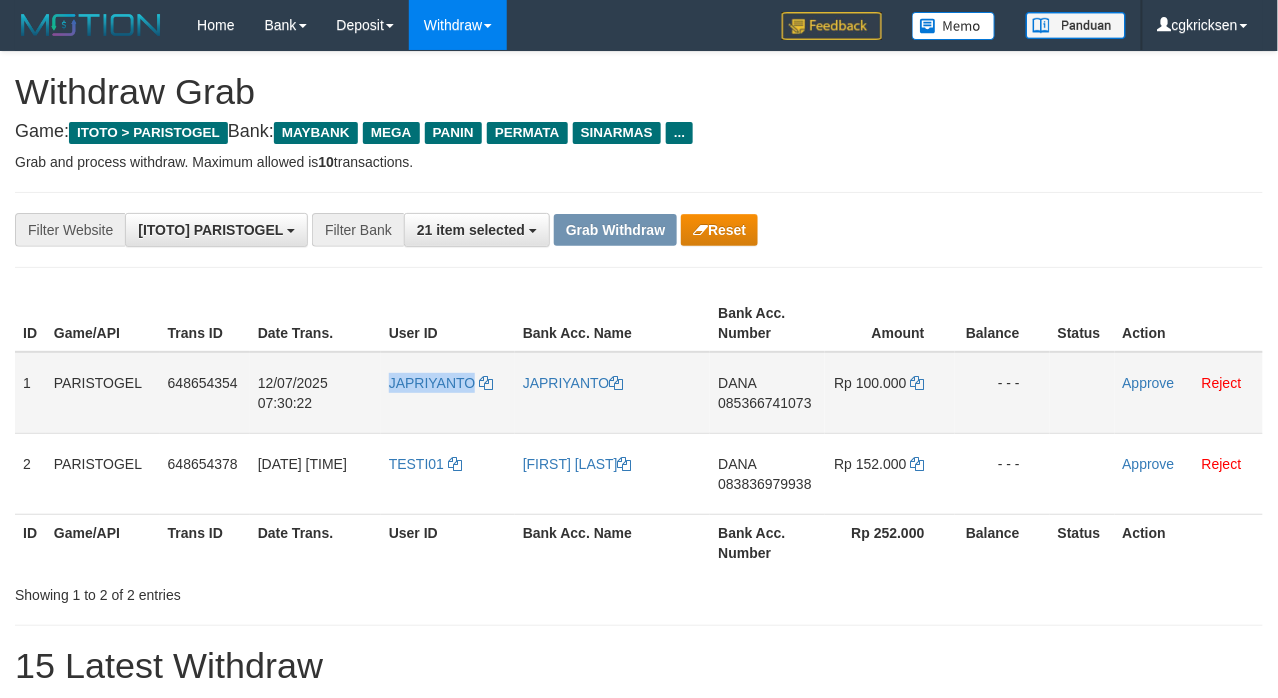 drag, startPoint x: 425, startPoint y: 418, endPoint x: 414, endPoint y: 421, distance: 11.401754 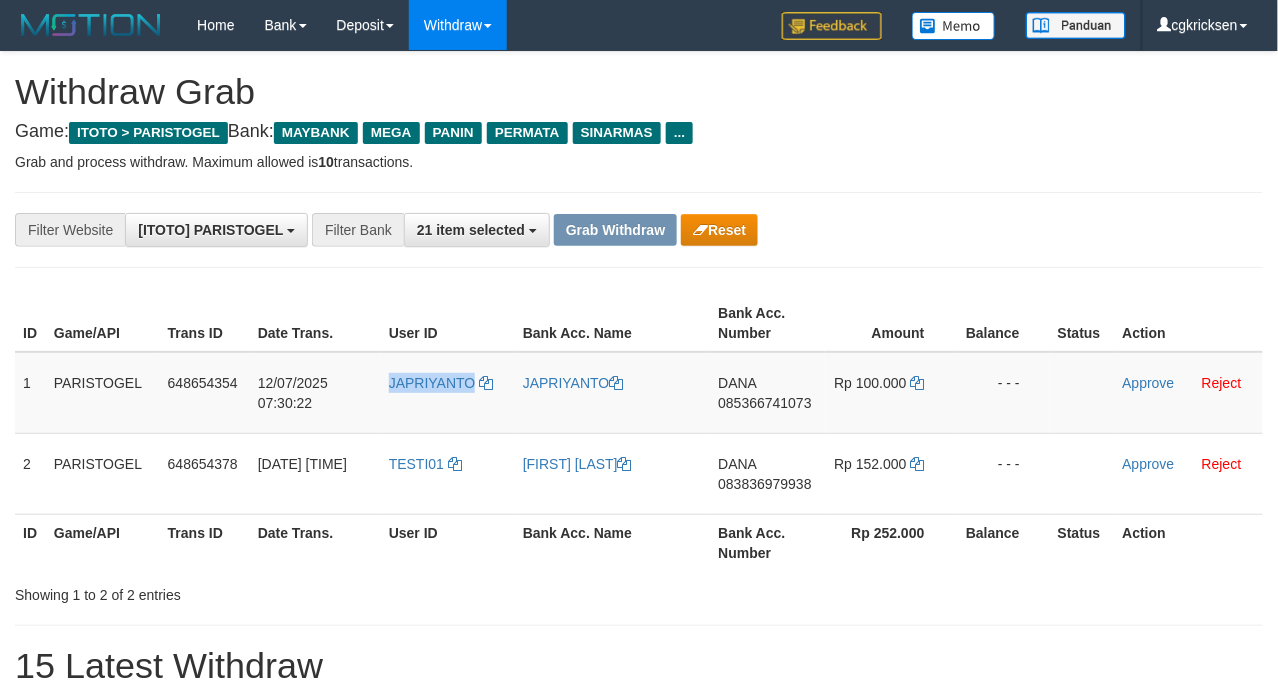 copy on "JAPRIYANTO" 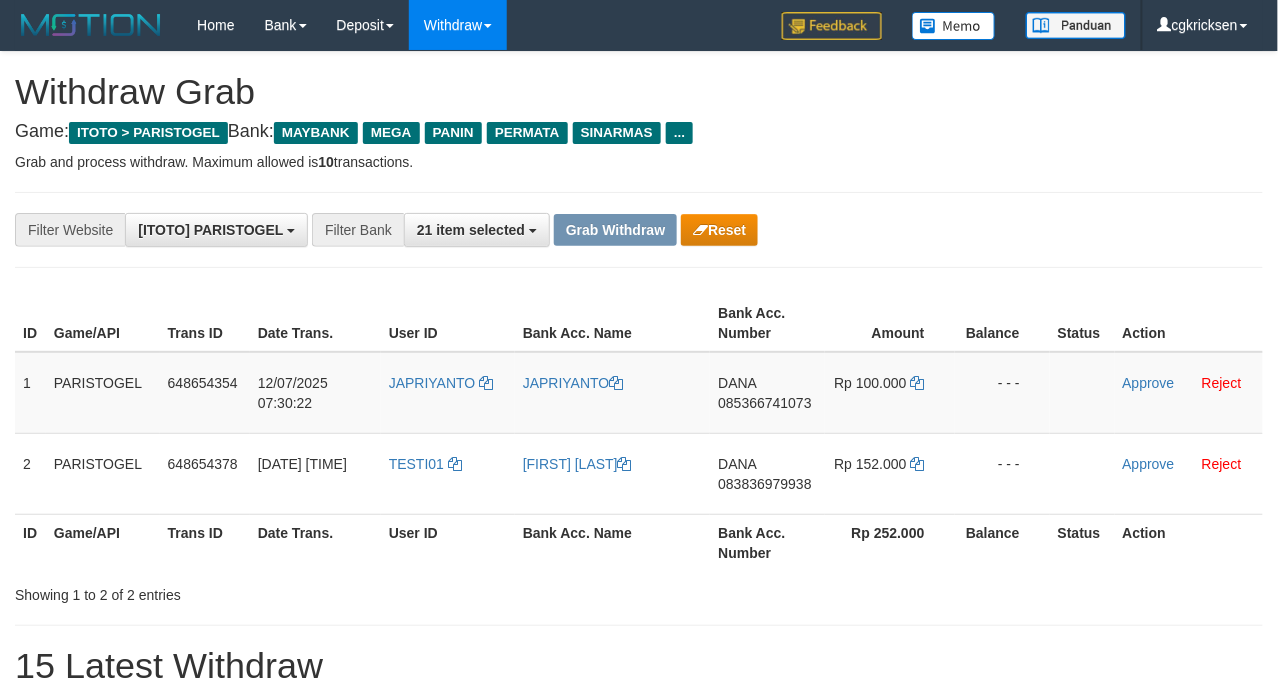 click on "Showing 1 to 2 of 2 entries" at bounding box center (639, 591) 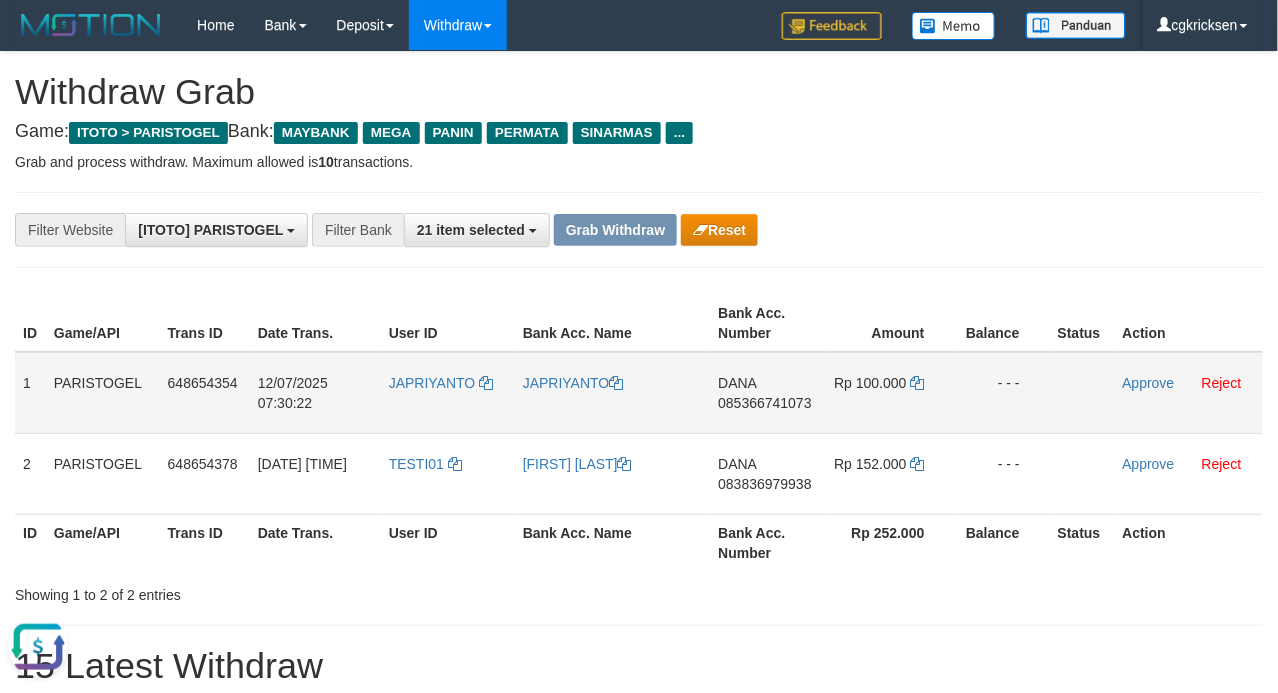 click on "1" at bounding box center [30, 393] 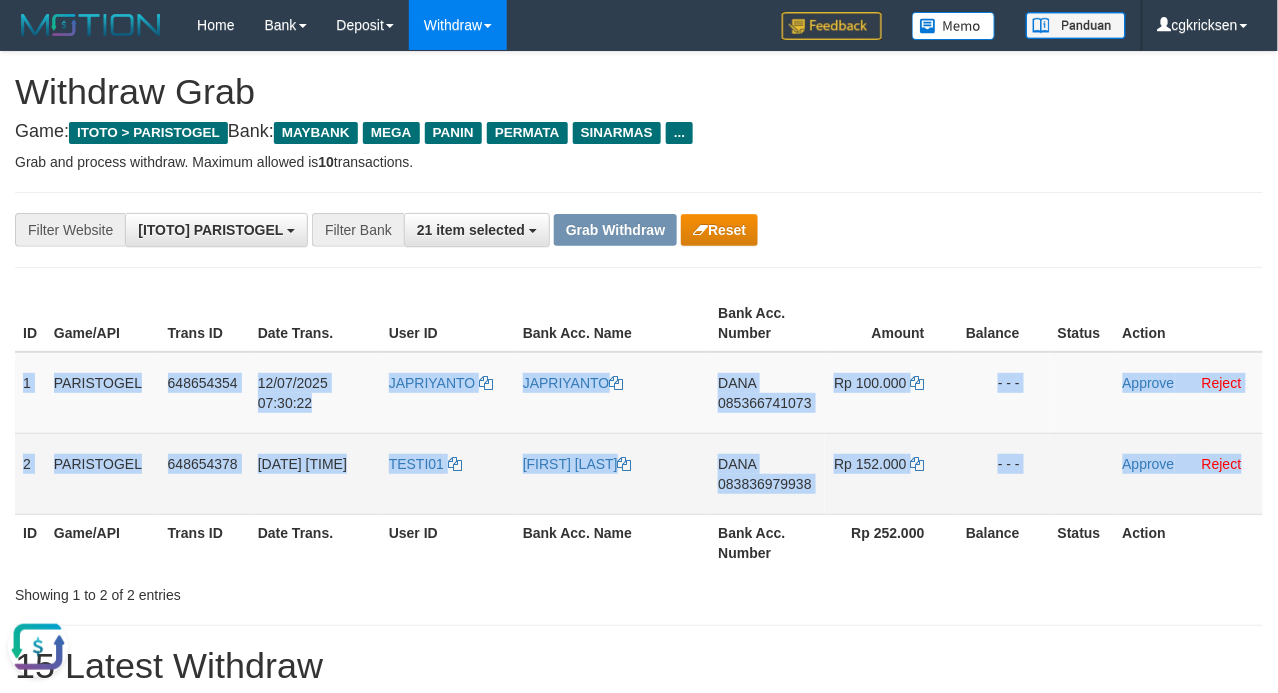 drag, startPoint x: 22, startPoint y: 408, endPoint x: 1221, endPoint y: 517, distance: 1203.9443 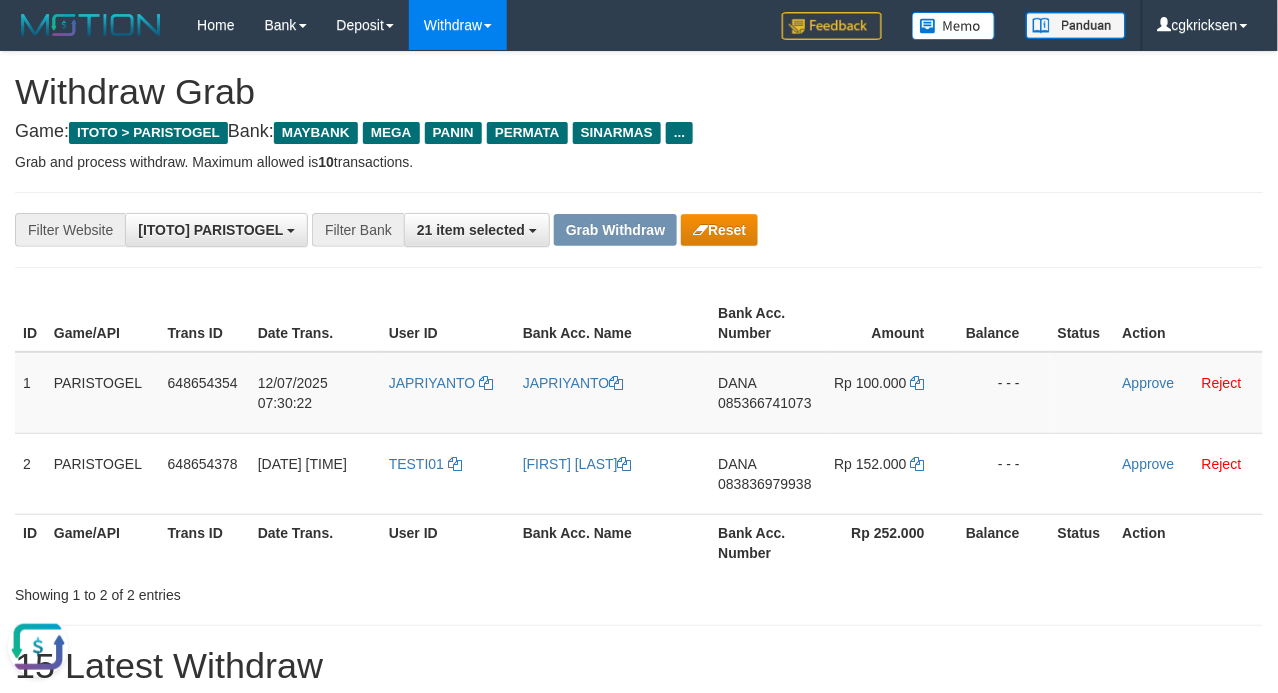 click on "**********" at bounding box center (639, 230) 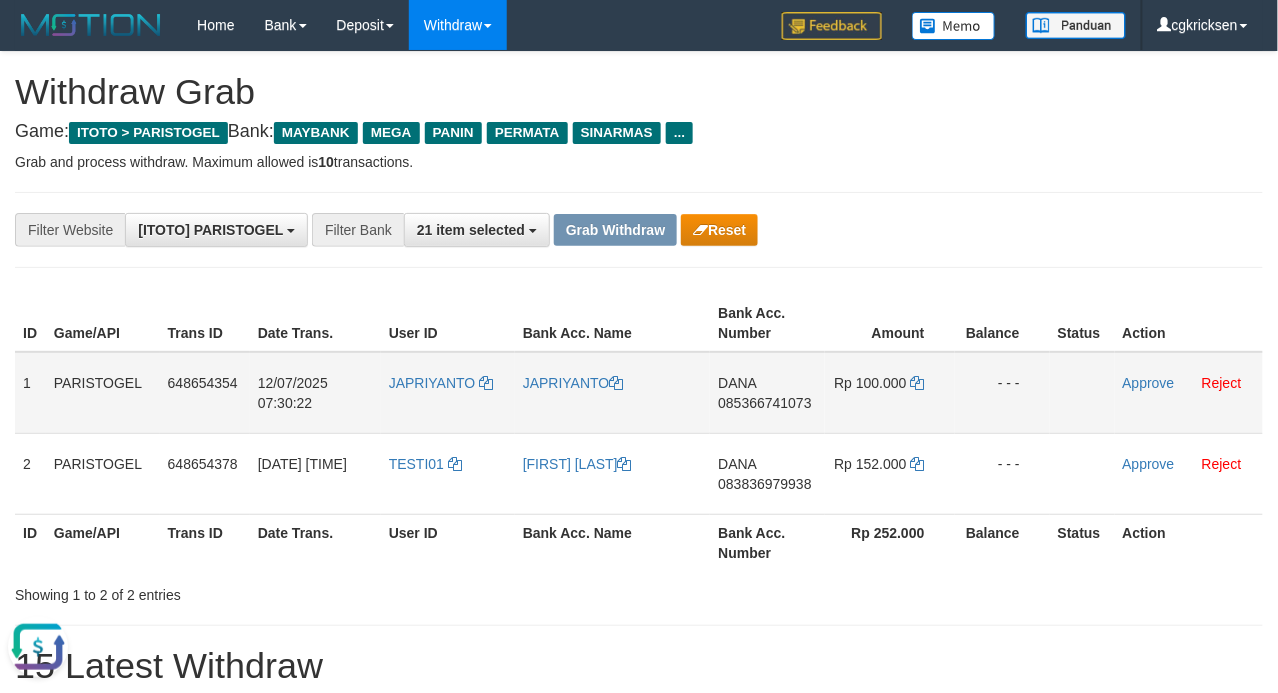 click on "JAPRIYANTO" at bounding box center [448, 393] 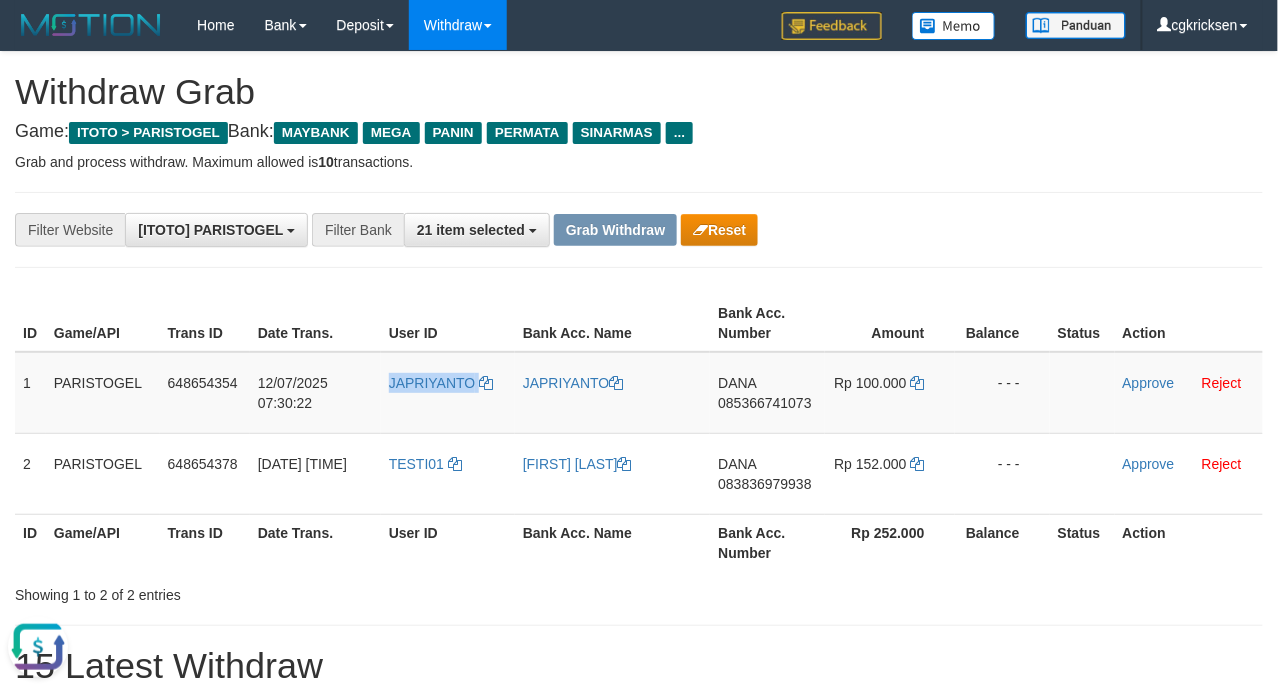 drag, startPoint x: 413, startPoint y: 421, endPoint x: 356, endPoint y: 549, distance: 140.11781 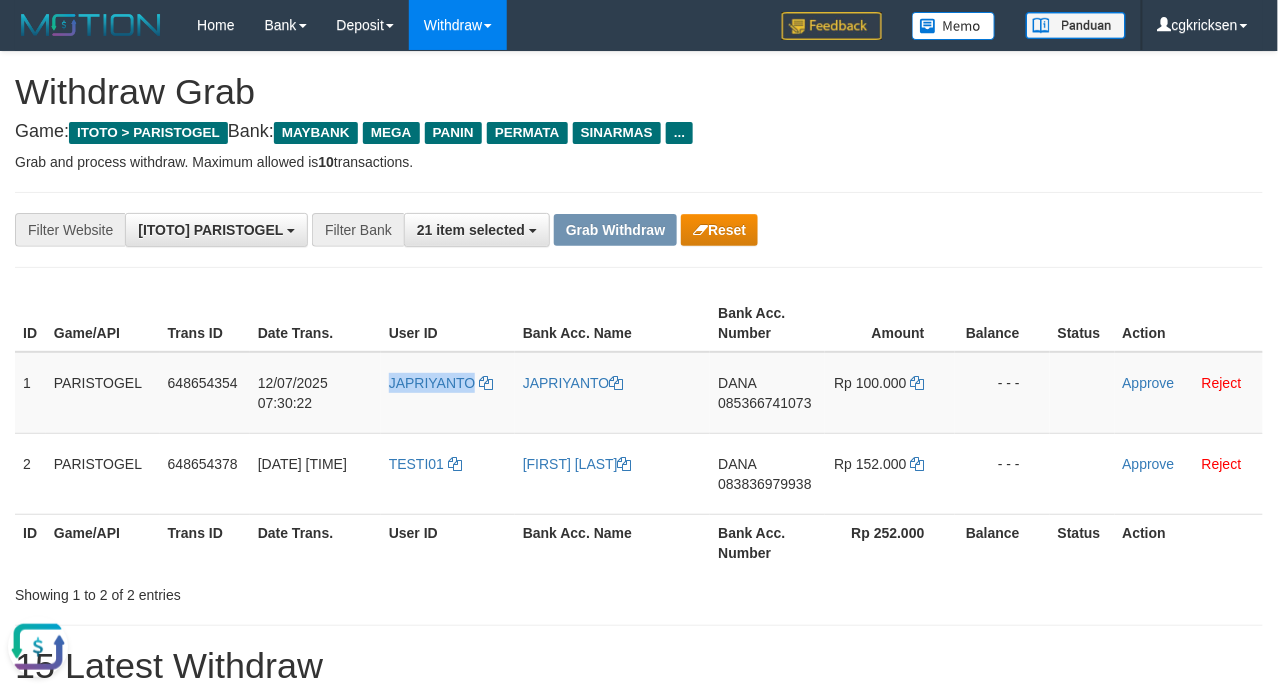 copy on "JAPRIYANTO" 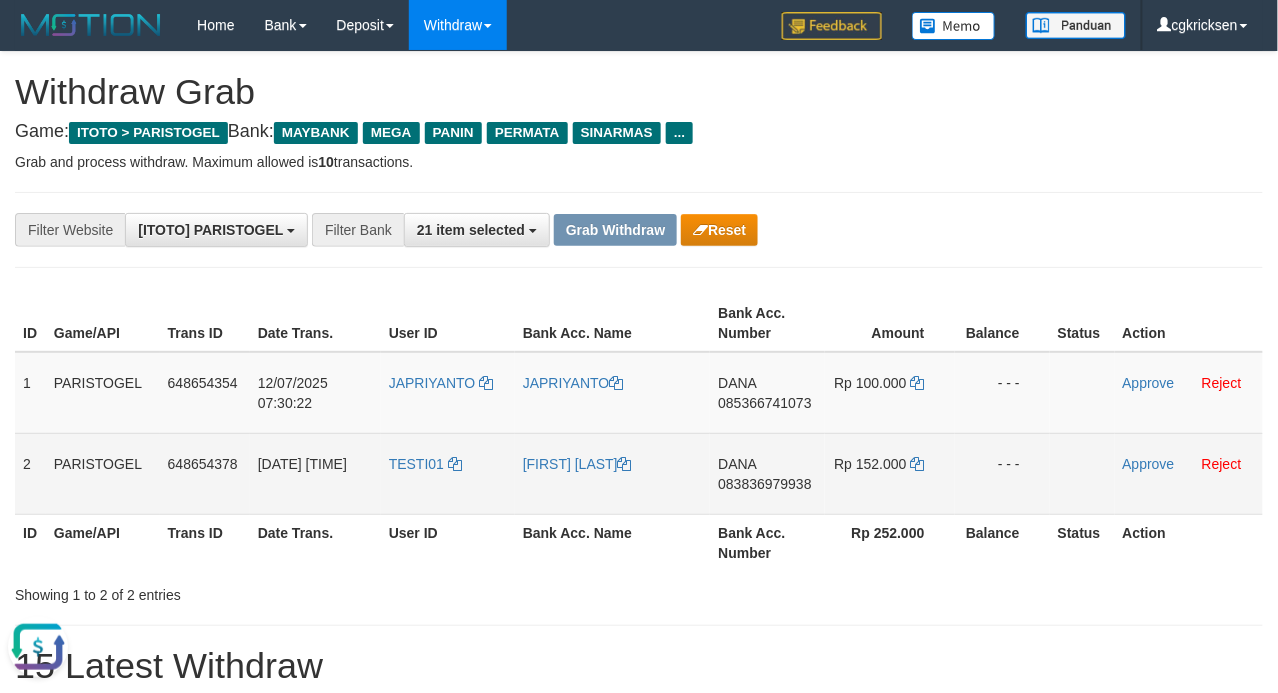 drag, startPoint x: 841, startPoint y: 506, endPoint x: 569, endPoint y: 484, distance: 272.88824 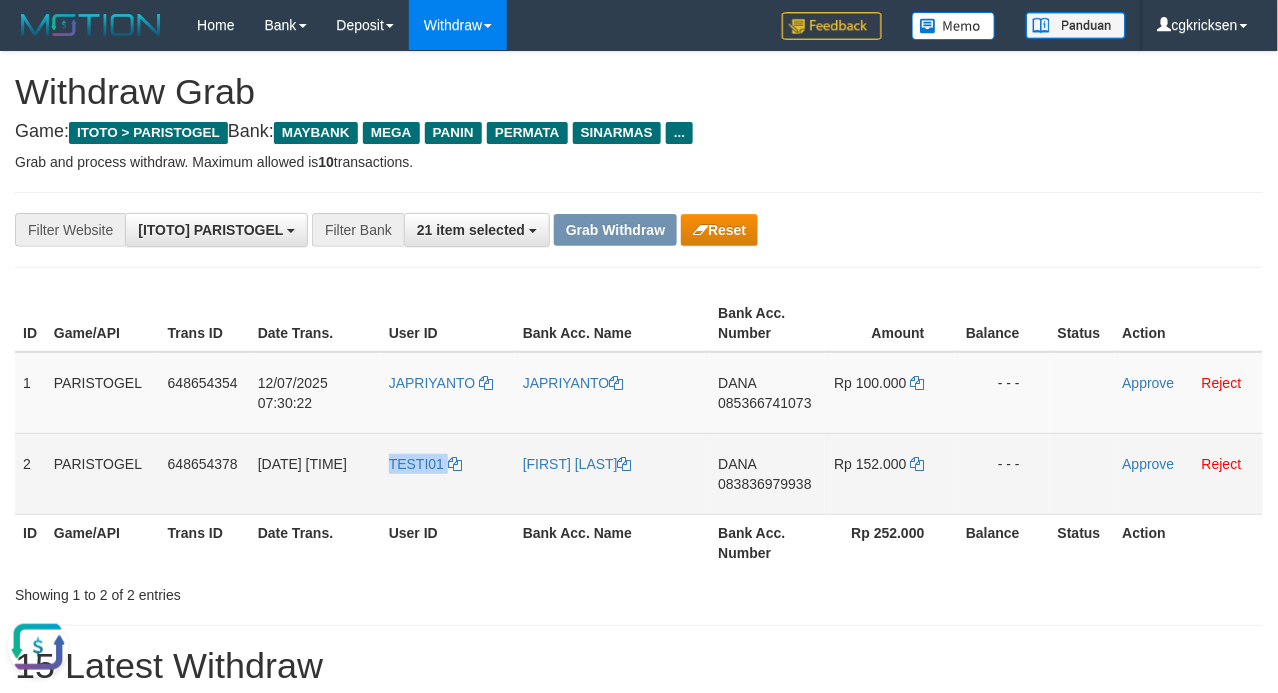 drag, startPoint x: 402, startPoint y: 484, endPoint x: 368, endPoint y: 506, distance: 40.496914 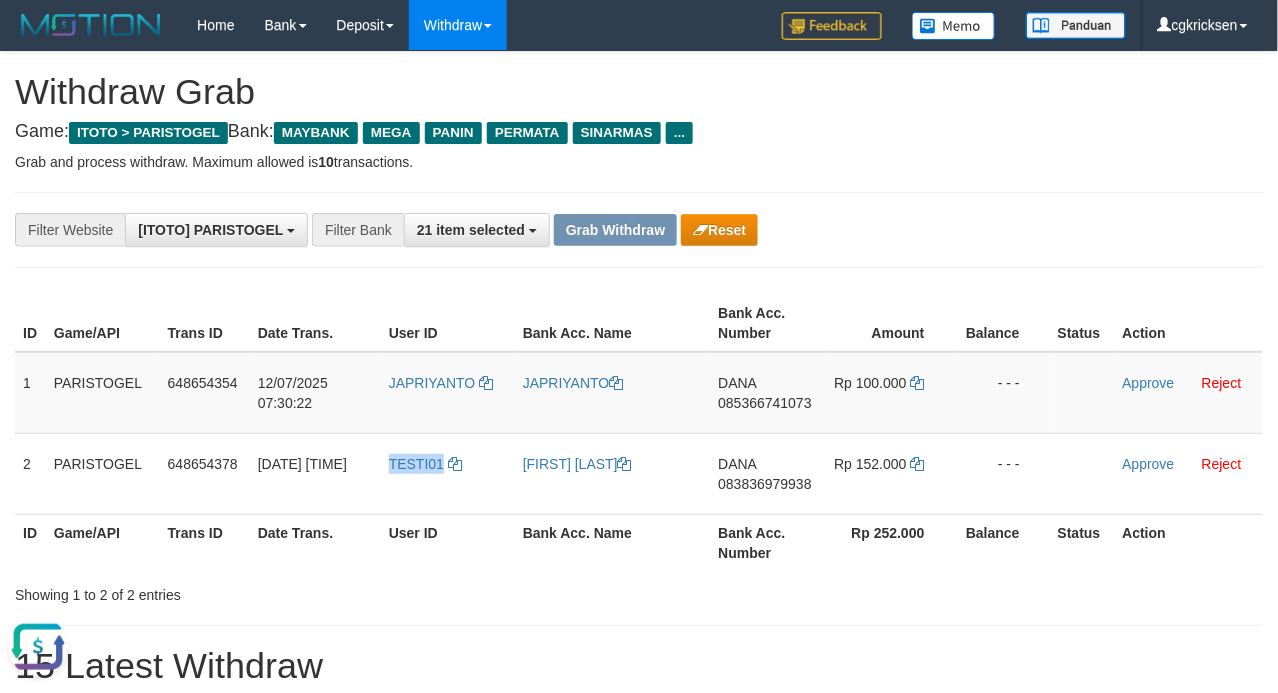 copy on "TESTI01" 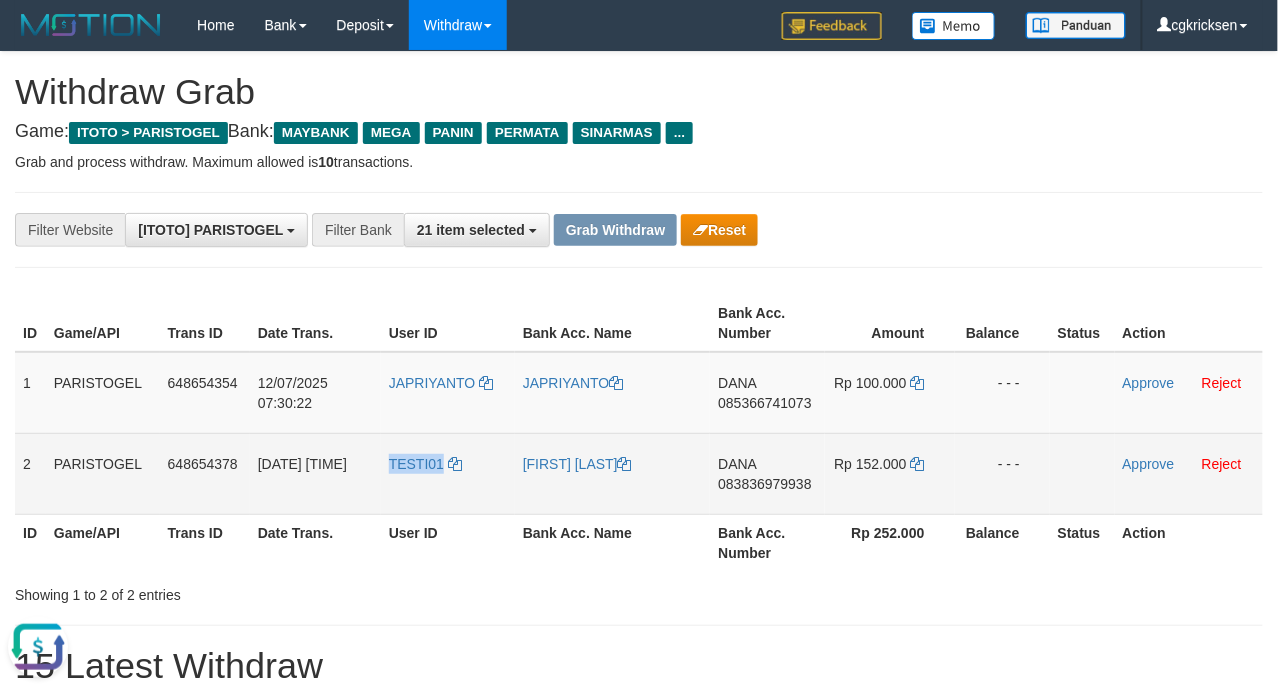 click on "TESTI01" at bounding box center [448, 473] 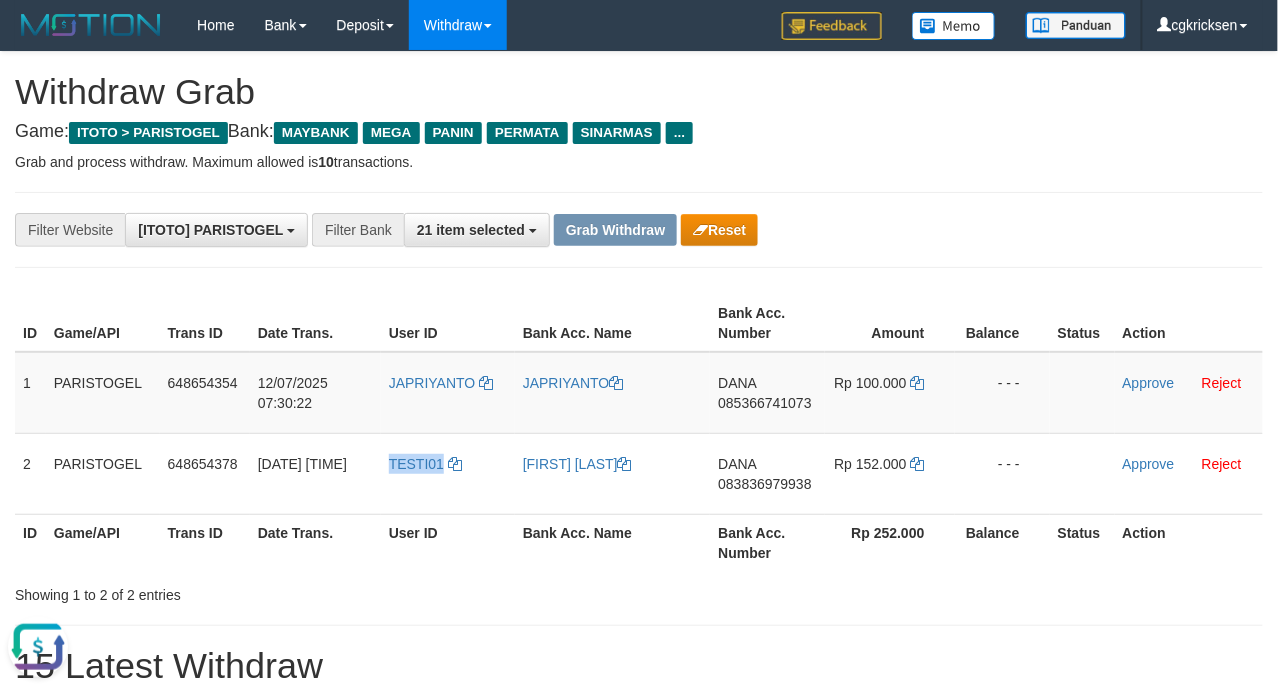 copy on "TESTI01" 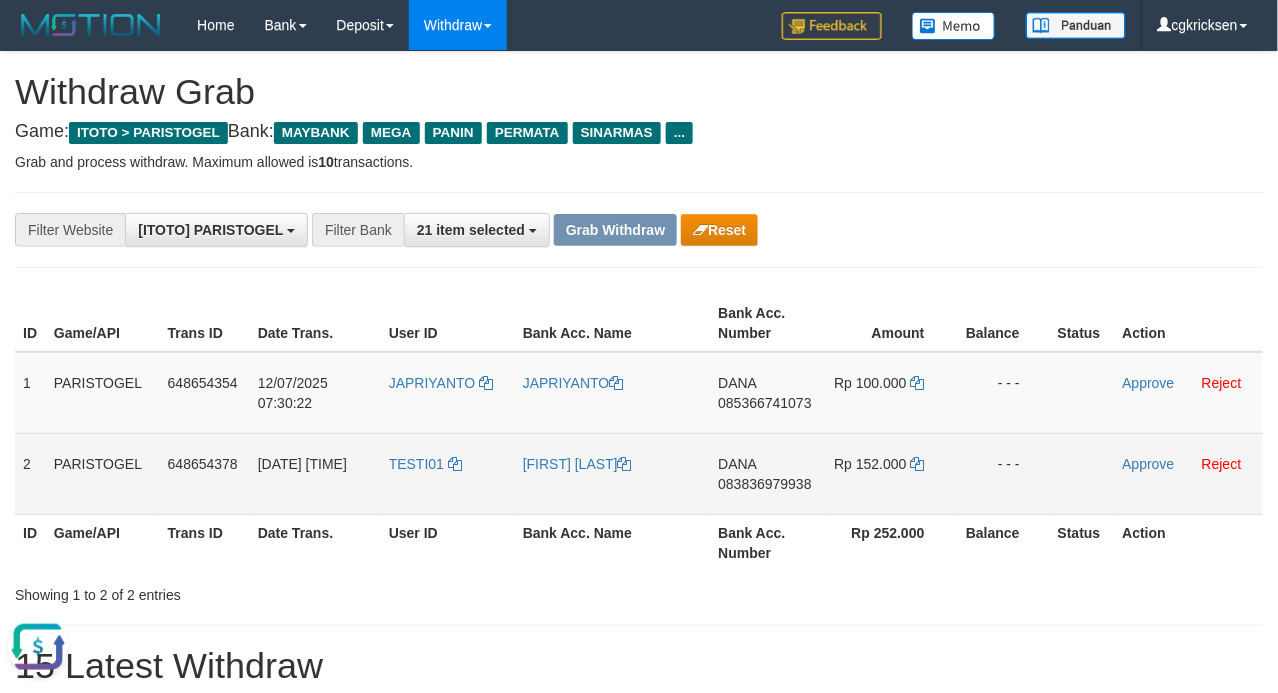 click on "Rp 152.000" at bounding box center (889, 473) 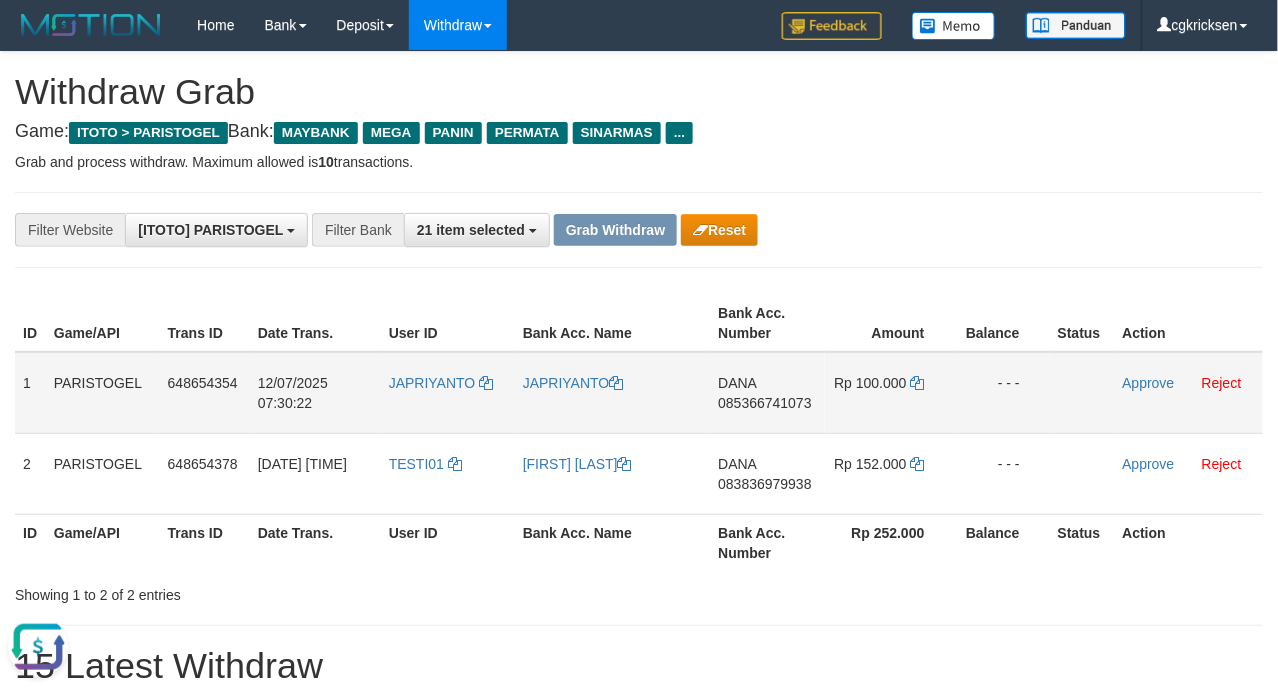 click on "085366741073" at bounding box center (764, 403) 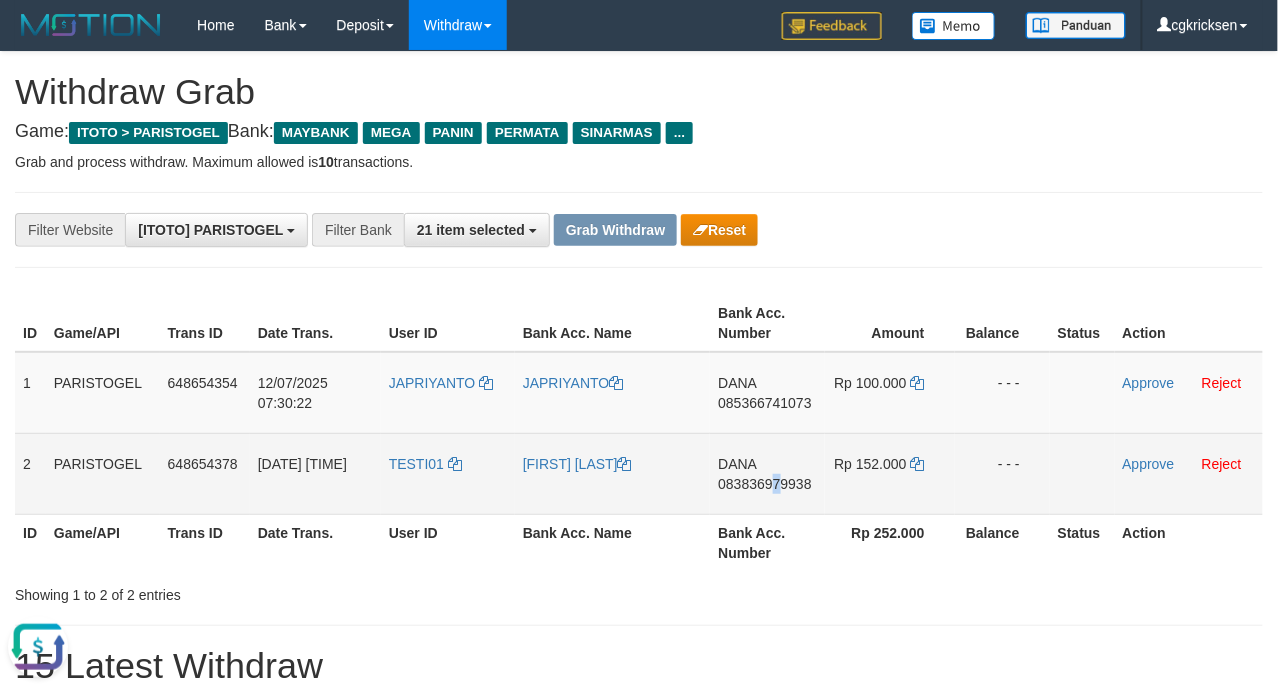drag, startPoint x: 785, startPoint y: 502, endPoint x: 773, endPoint y: 497, distance: 13 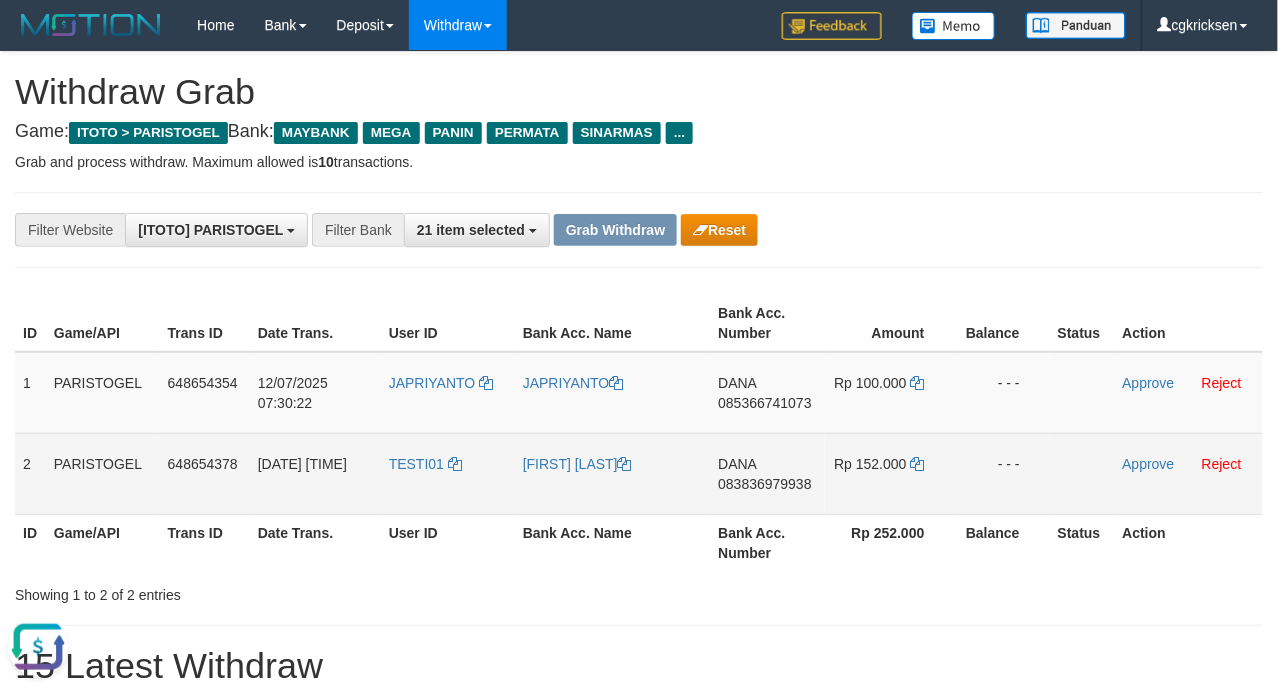 click on "083836979938" at bounding box center (764, 484) 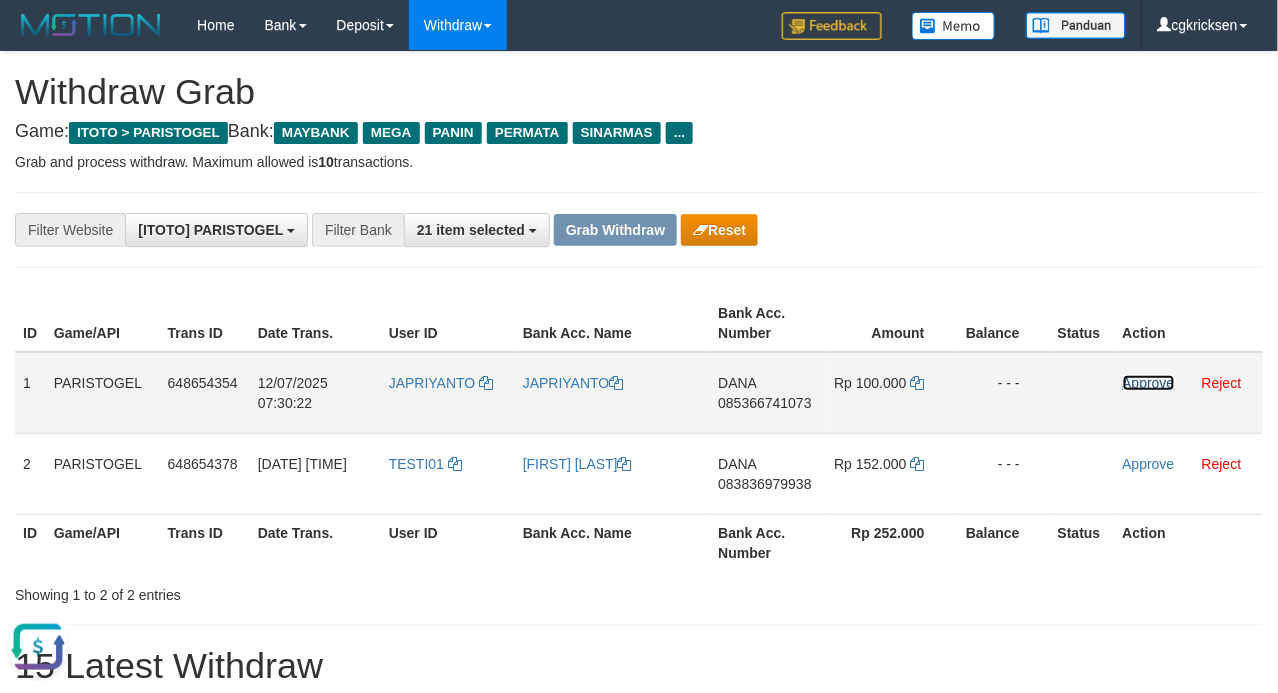 click on "Approve" at bounding box center (1149, 383) 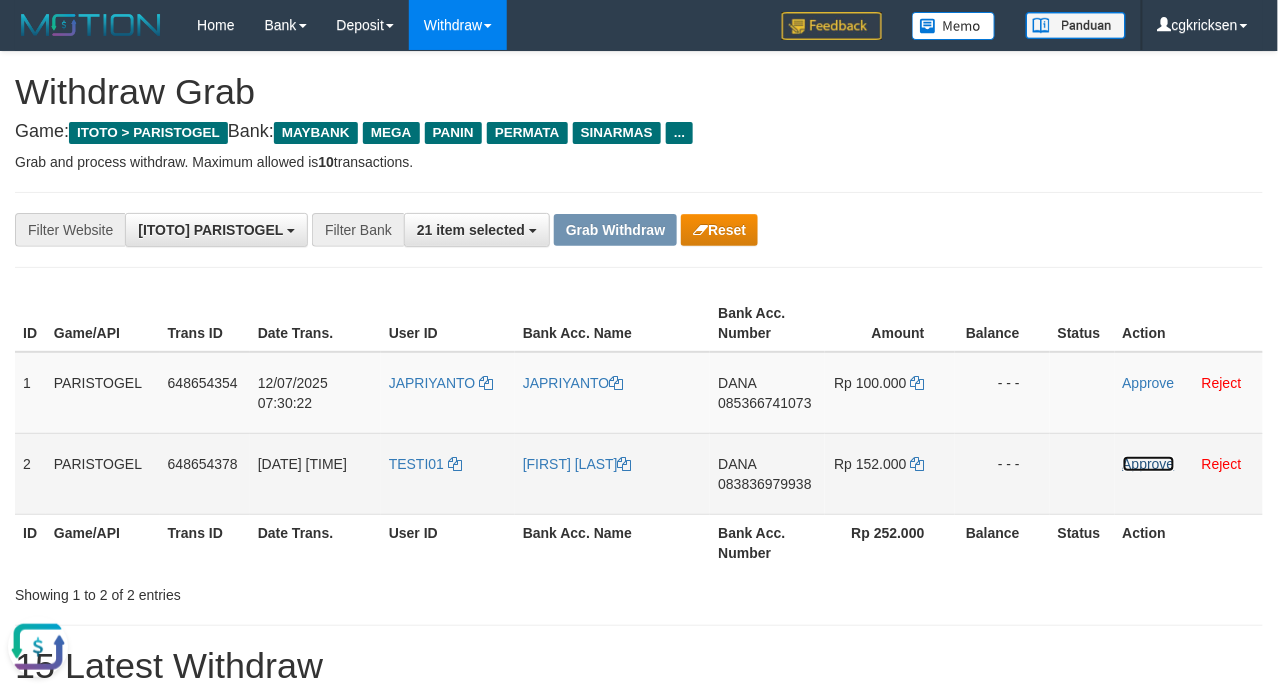 click on "Approve" at bounding box center [1149, 464] 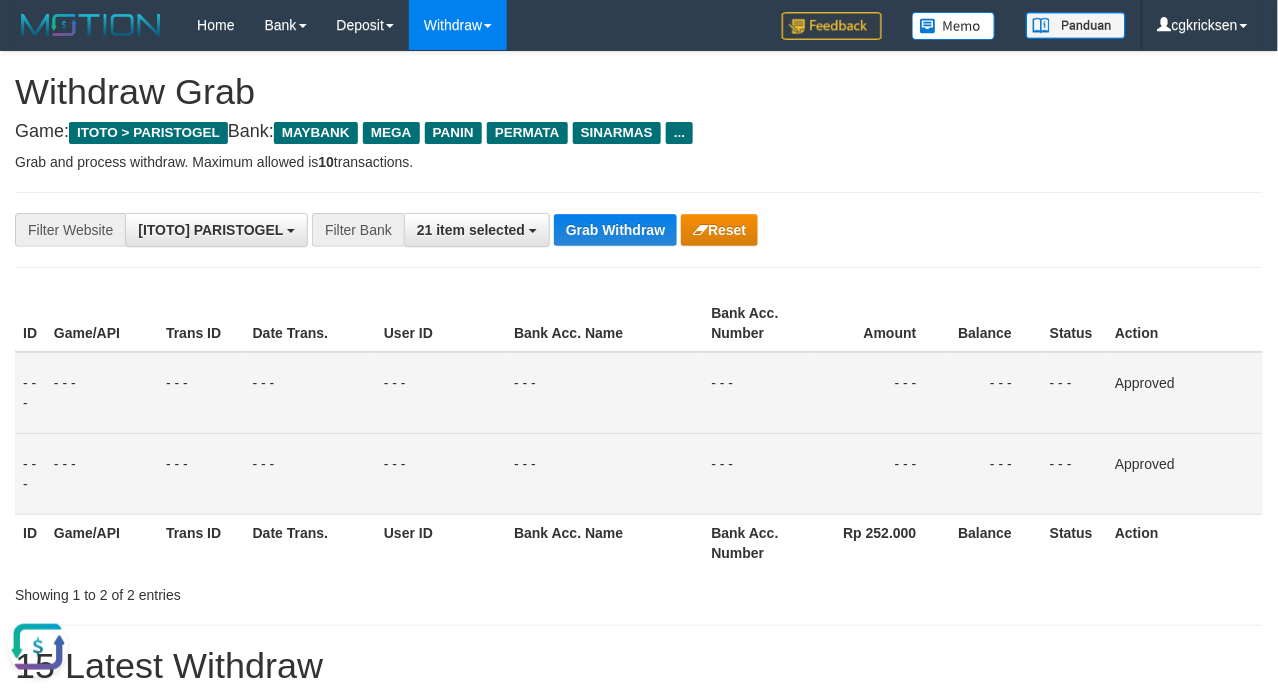 click on "- - -" at bounding box center [604, 393] 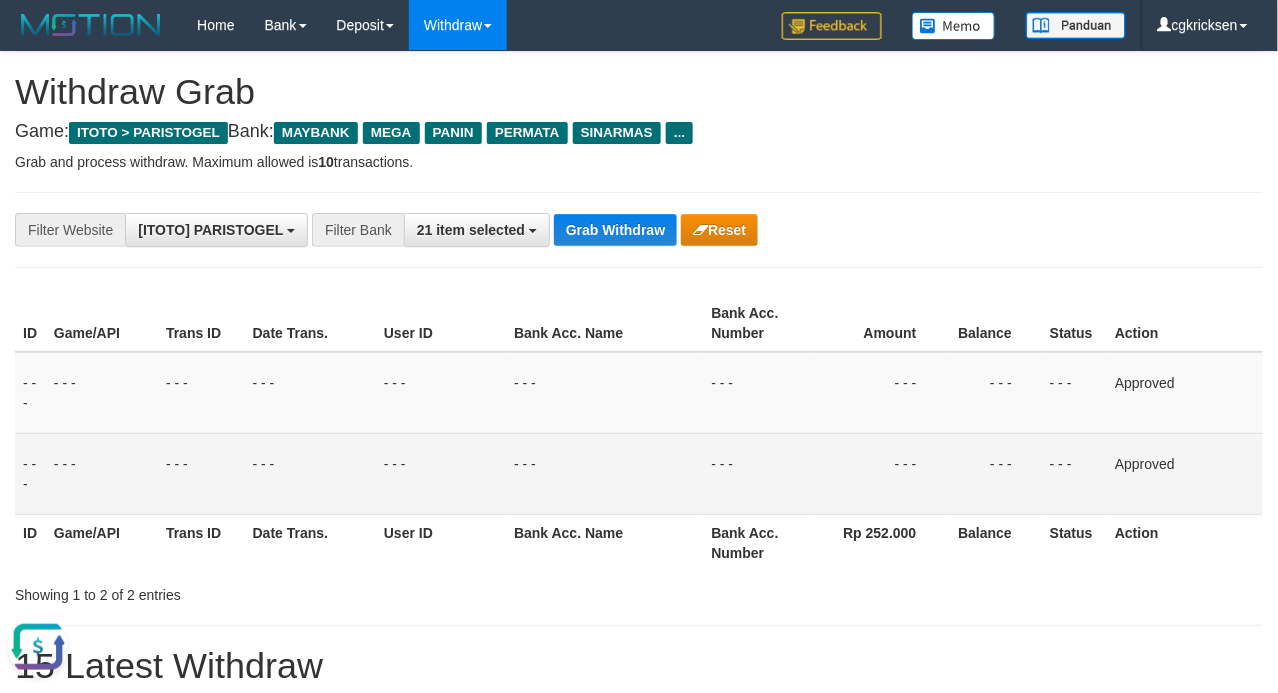 click at bounding box center [38, 646] 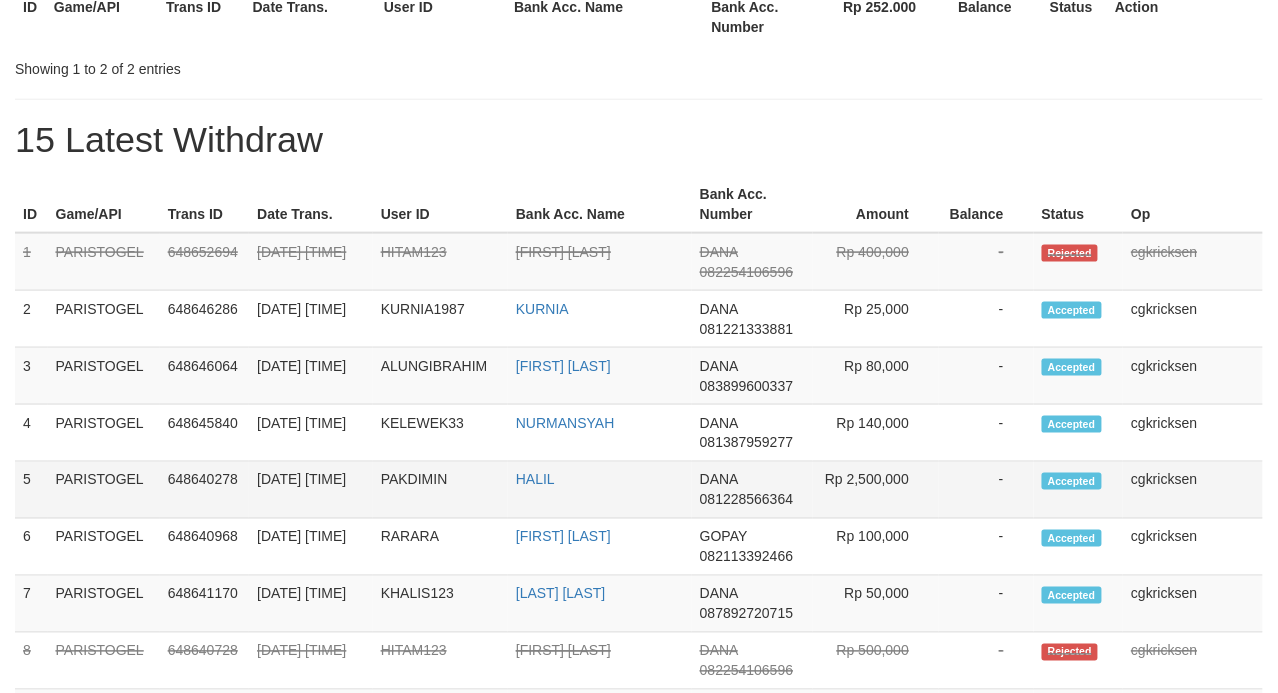 scroll, scrollTop: 533, scrollLeft: 0, axis: vertical 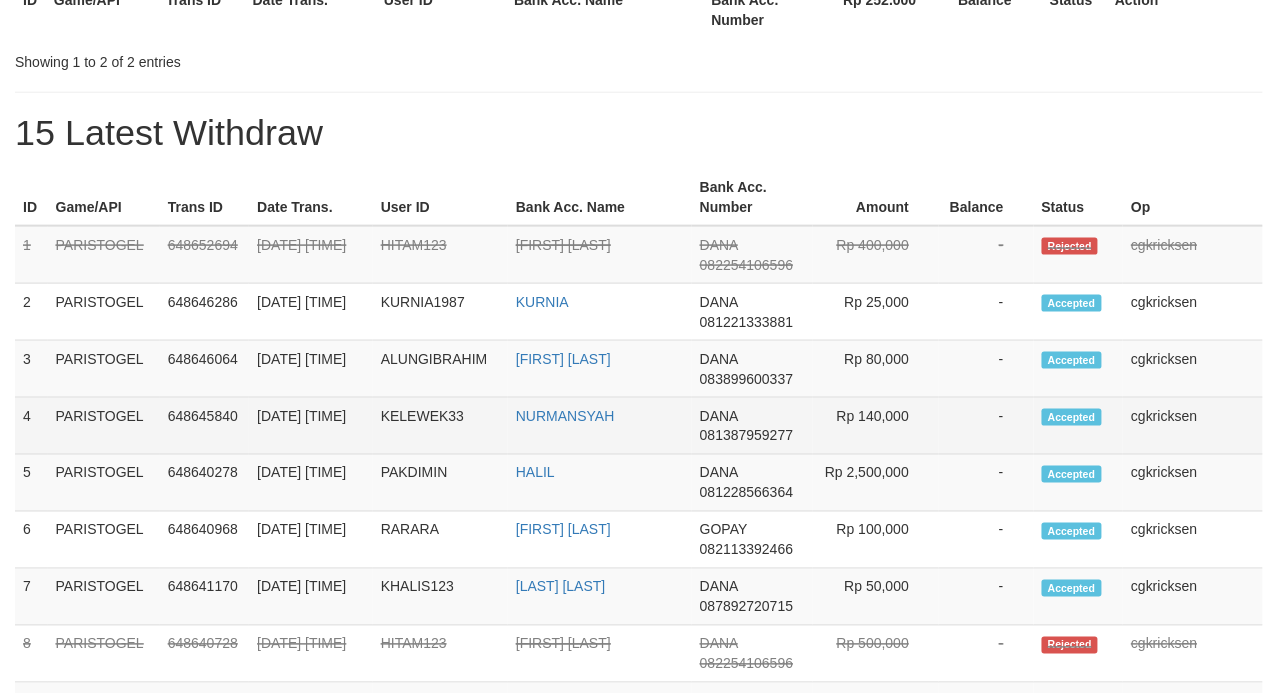 click on "cgkricksen" at bounding box center [1193, 426] 